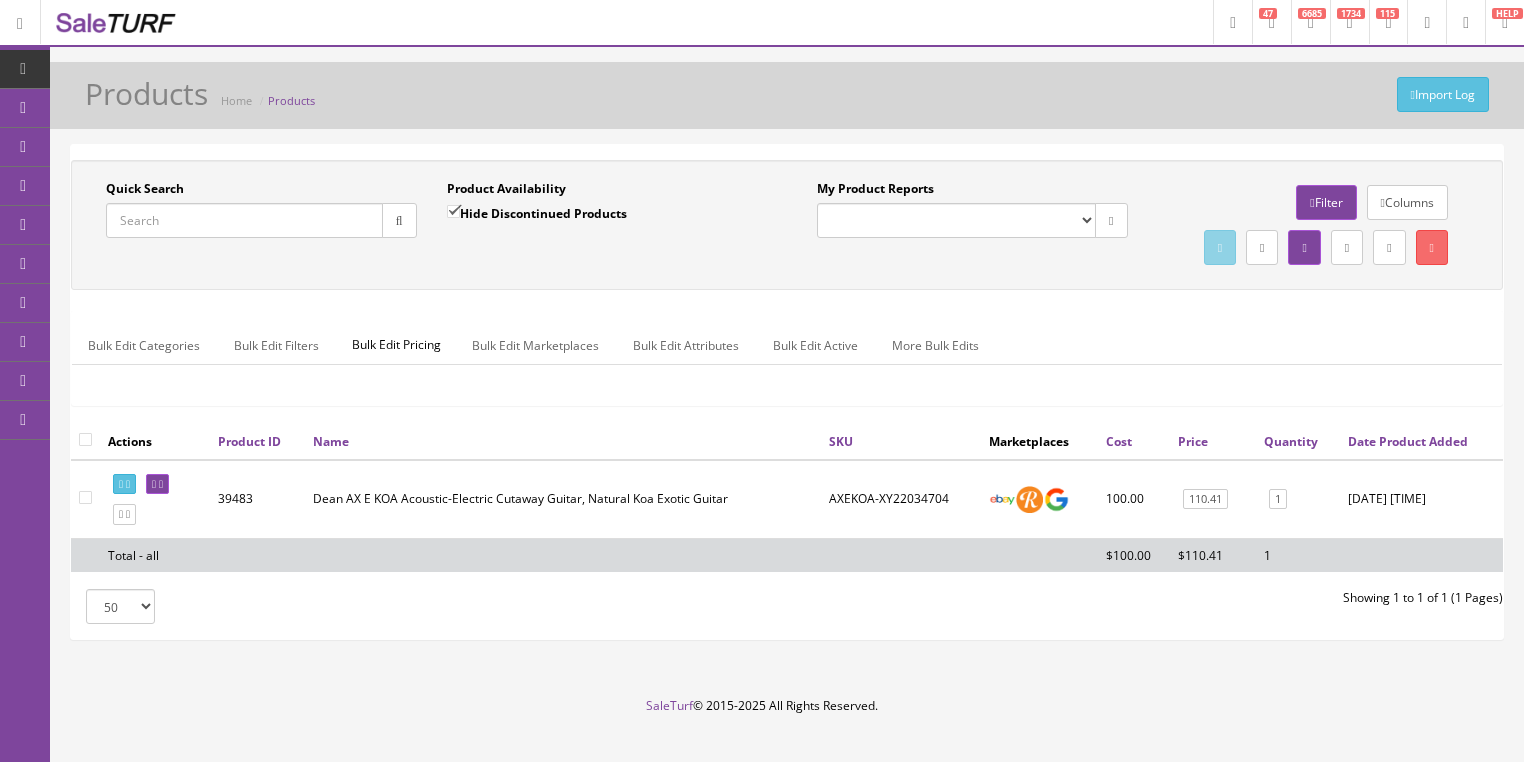 scroll, scrollTop: 0, scrollLeft: 0, axis: both 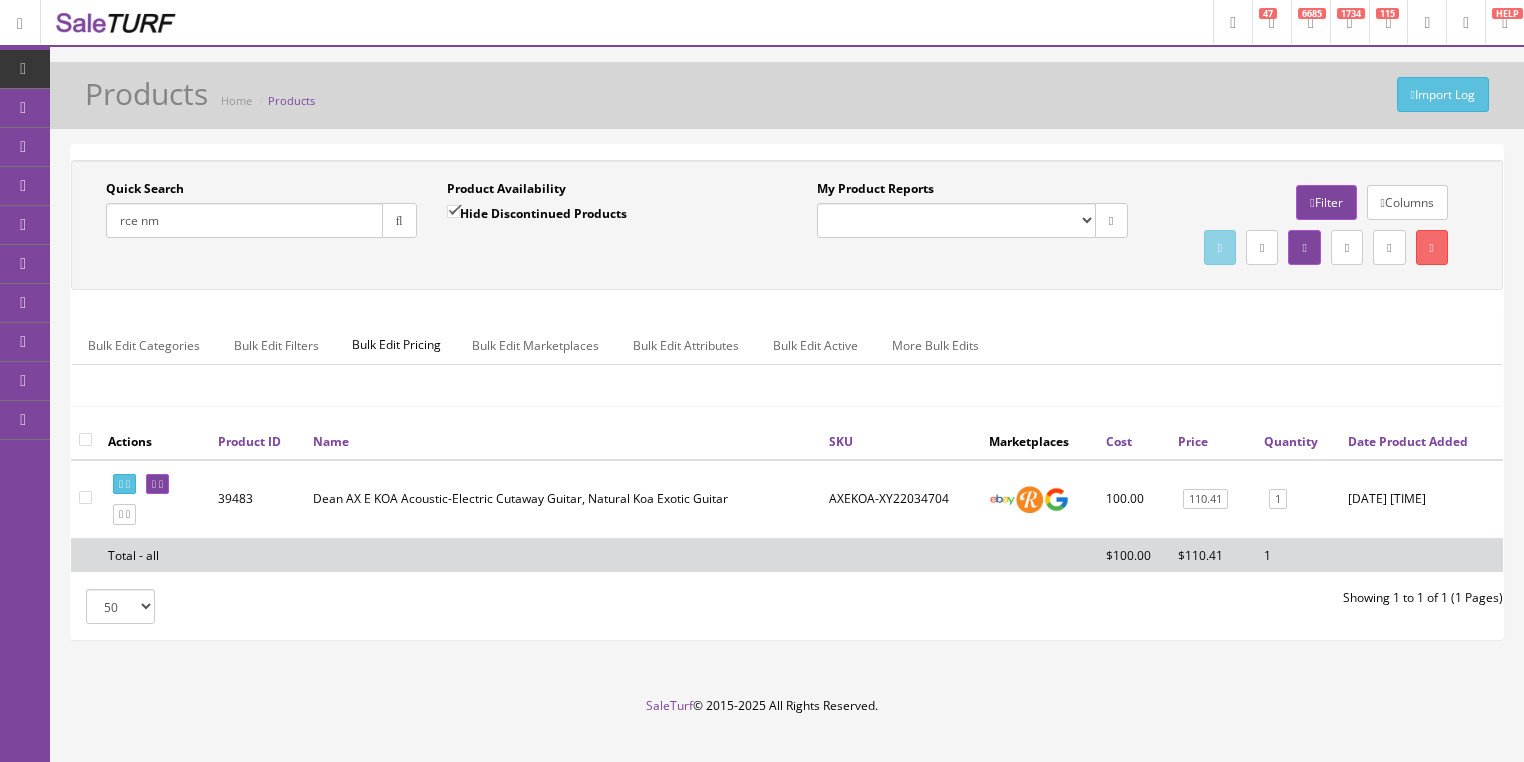 type on "rce nm" 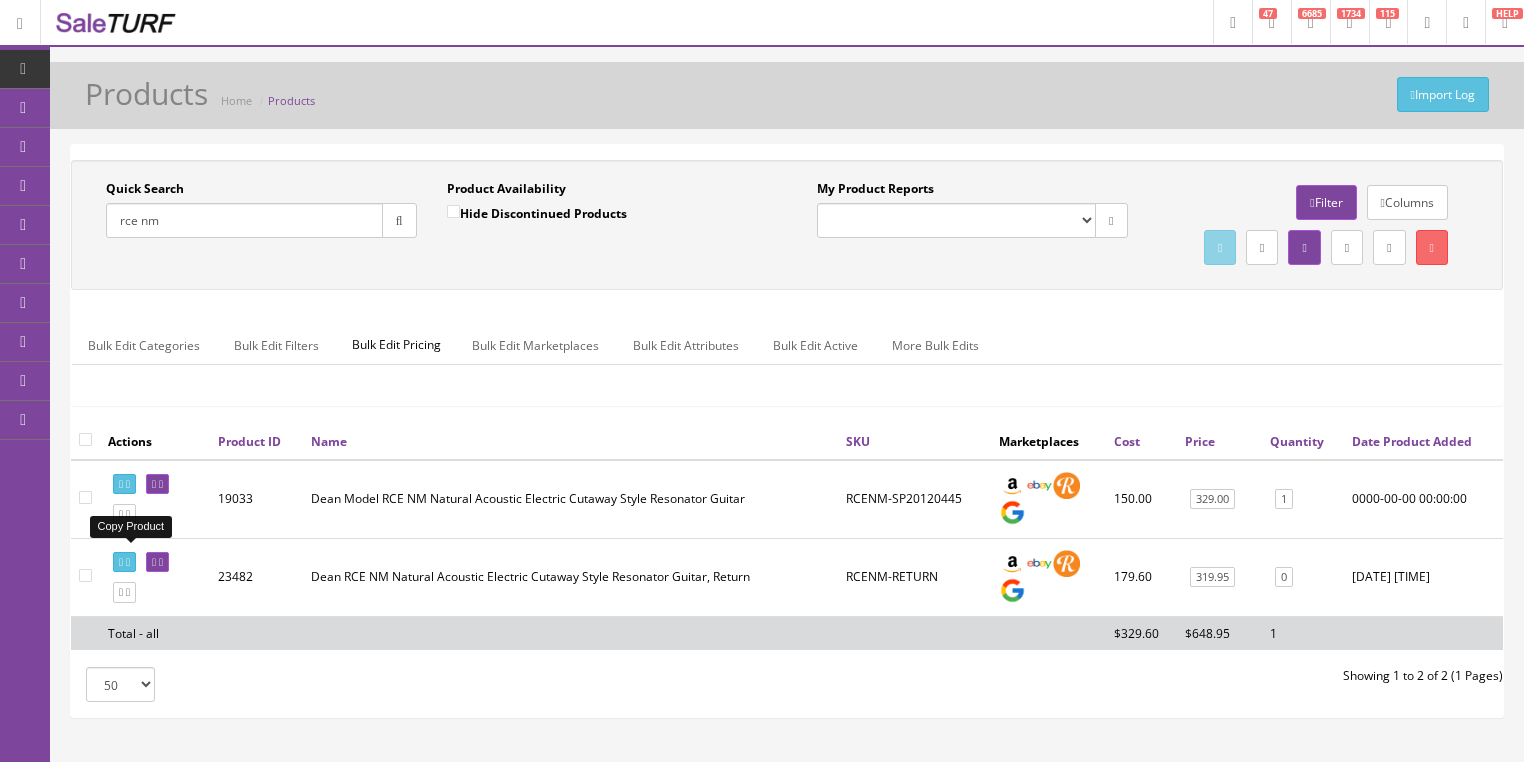 click at bounding box center (128, 514) 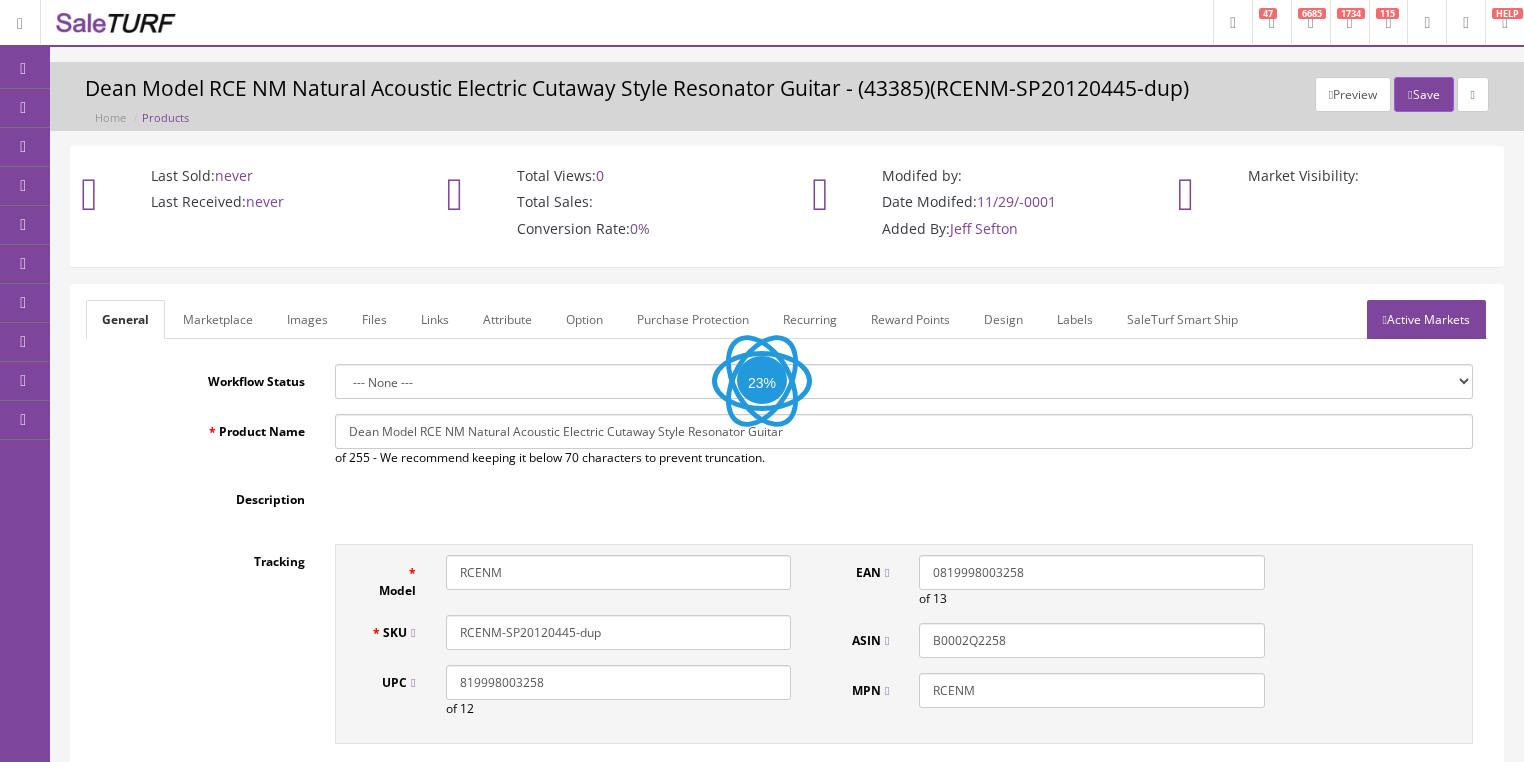 scroll, scrollTop: 0, scrollLeft: 0, axis: both 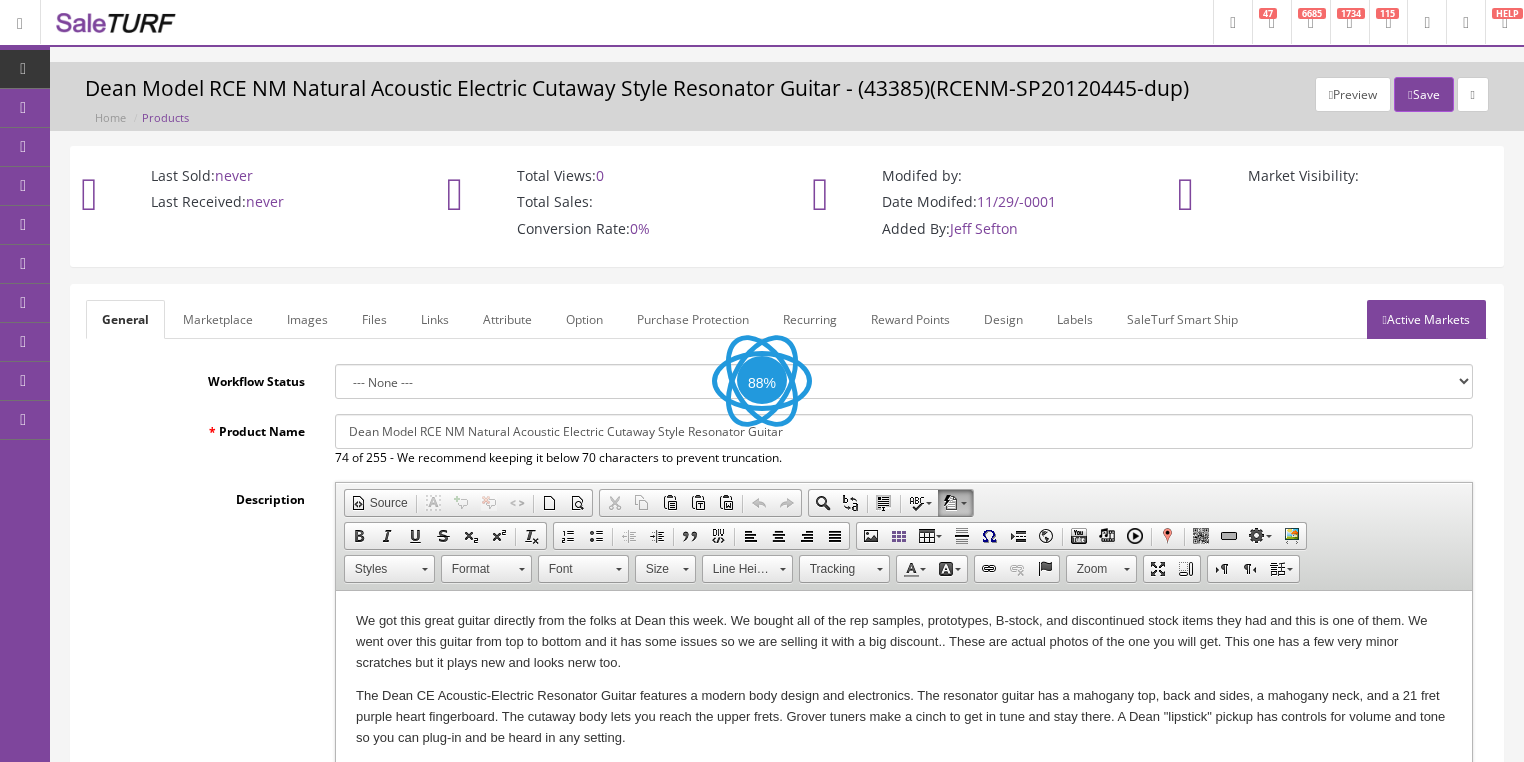 click on "Images" at bounding box center [307, 319] 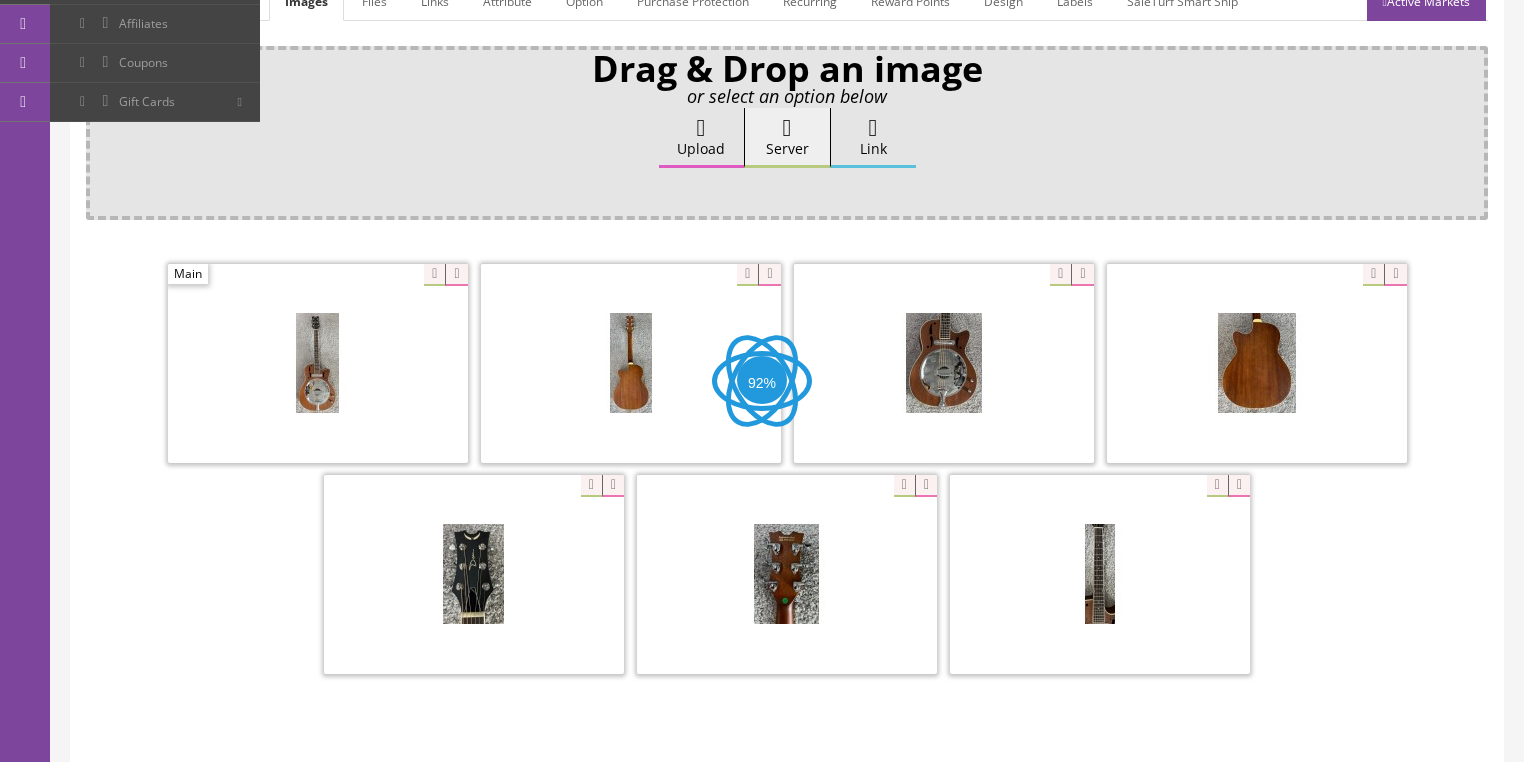 scroll, scrollTop: 320, scrollLeft: 0, axis: vertical 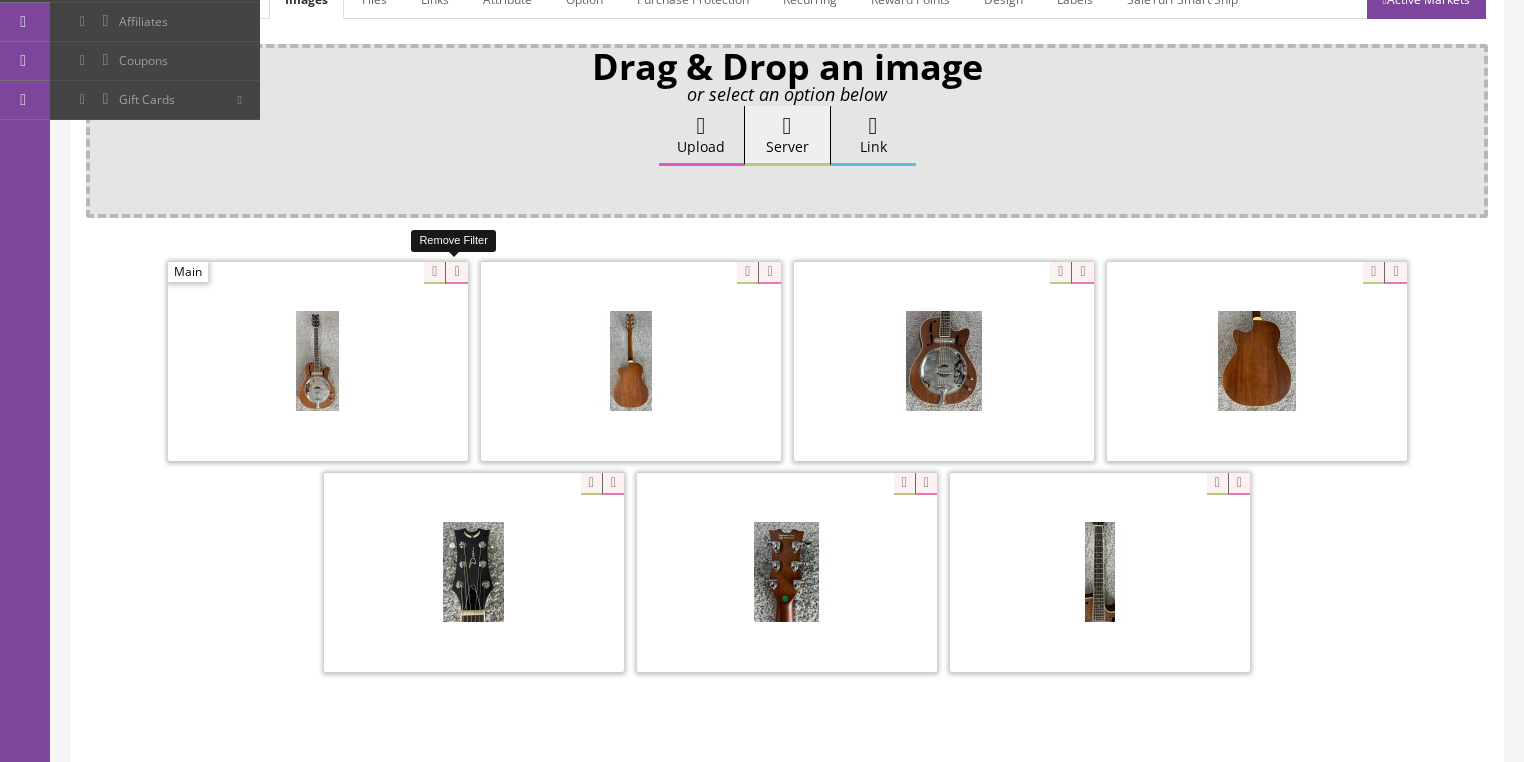 click at bounding box center (456, 273) 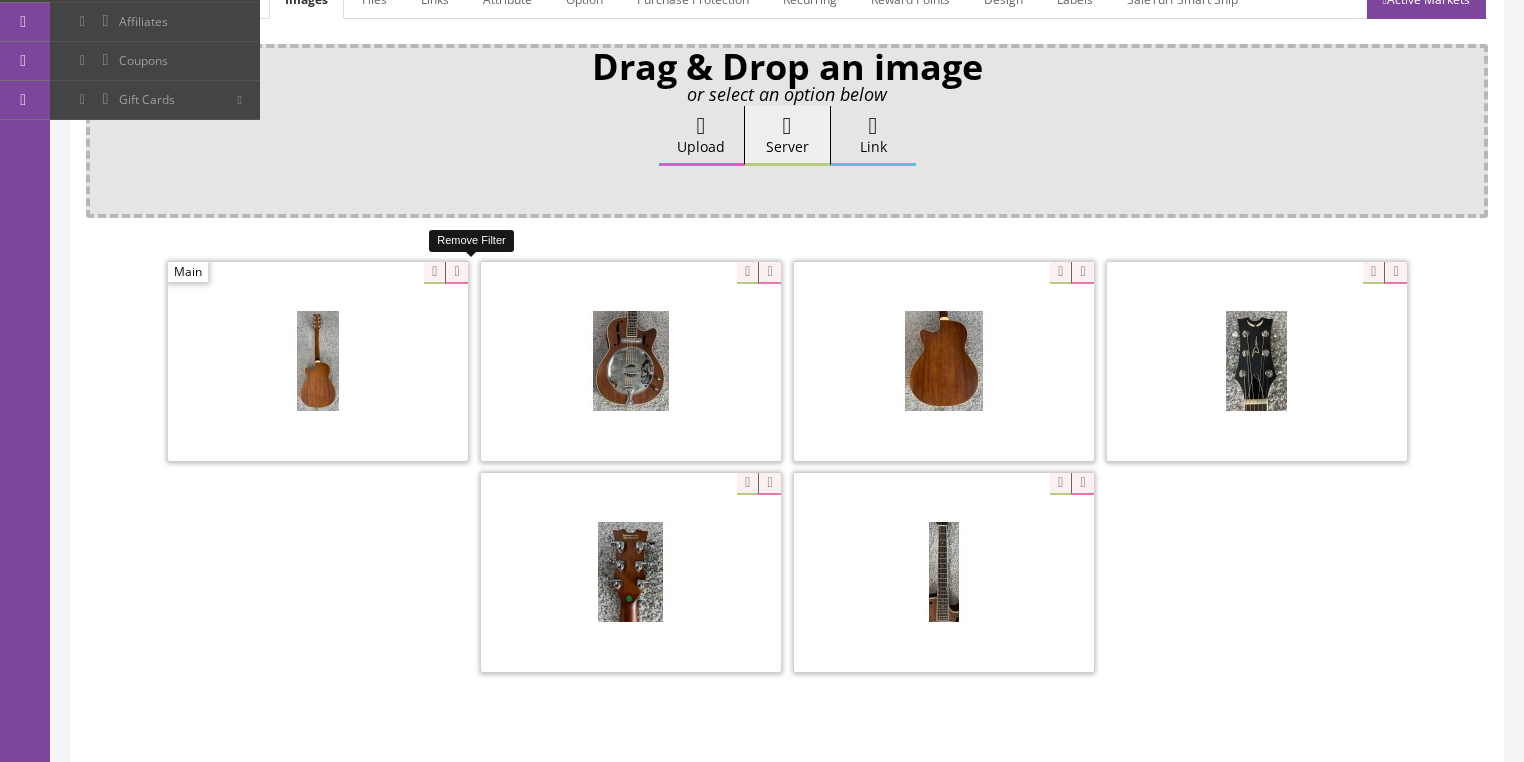 click at bounding box center [456, 273] 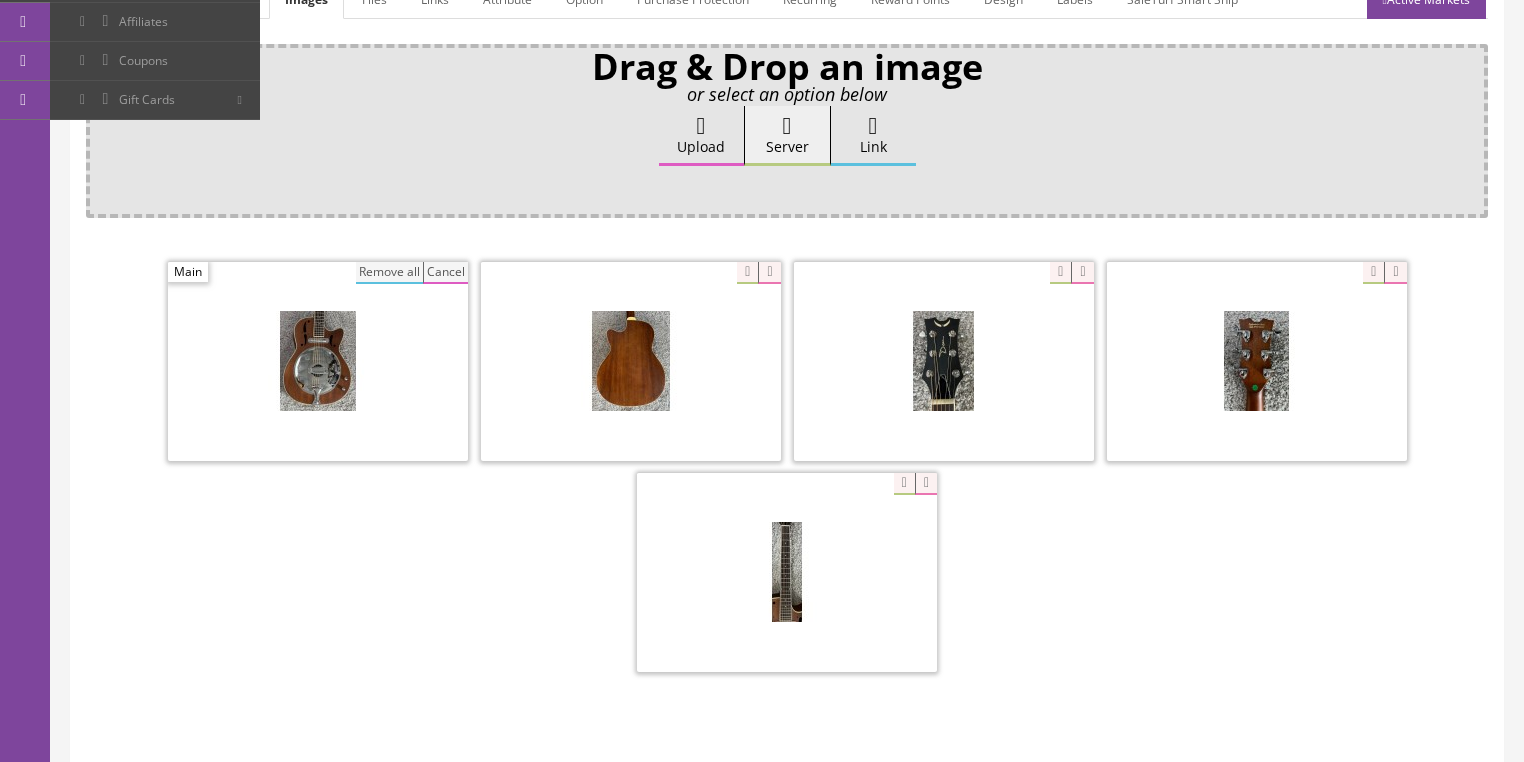 click on "Remove all" at bounding box center (389, 273) 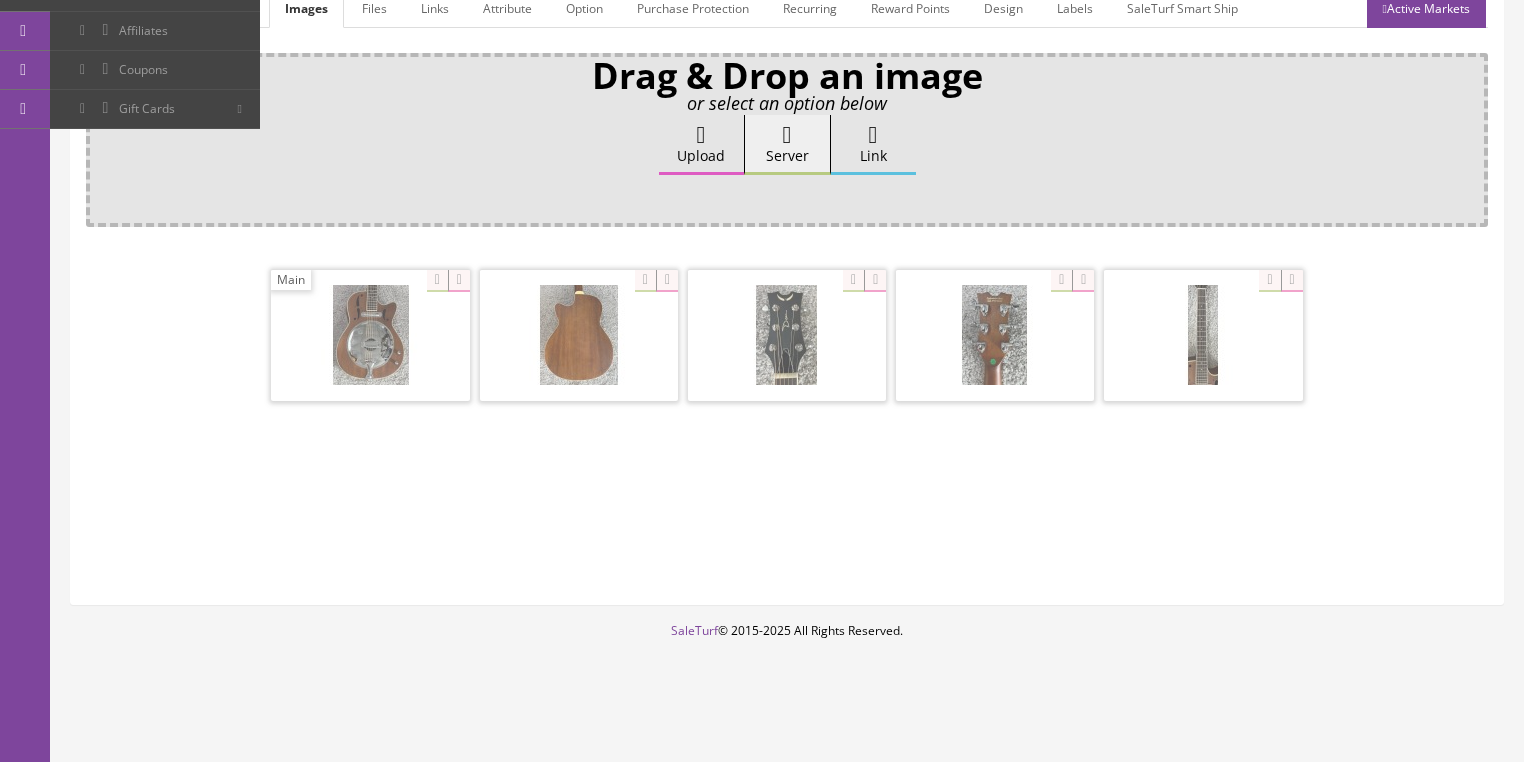 scroll, scrollTop: 308, scrollLeft: 0, axis: vertical 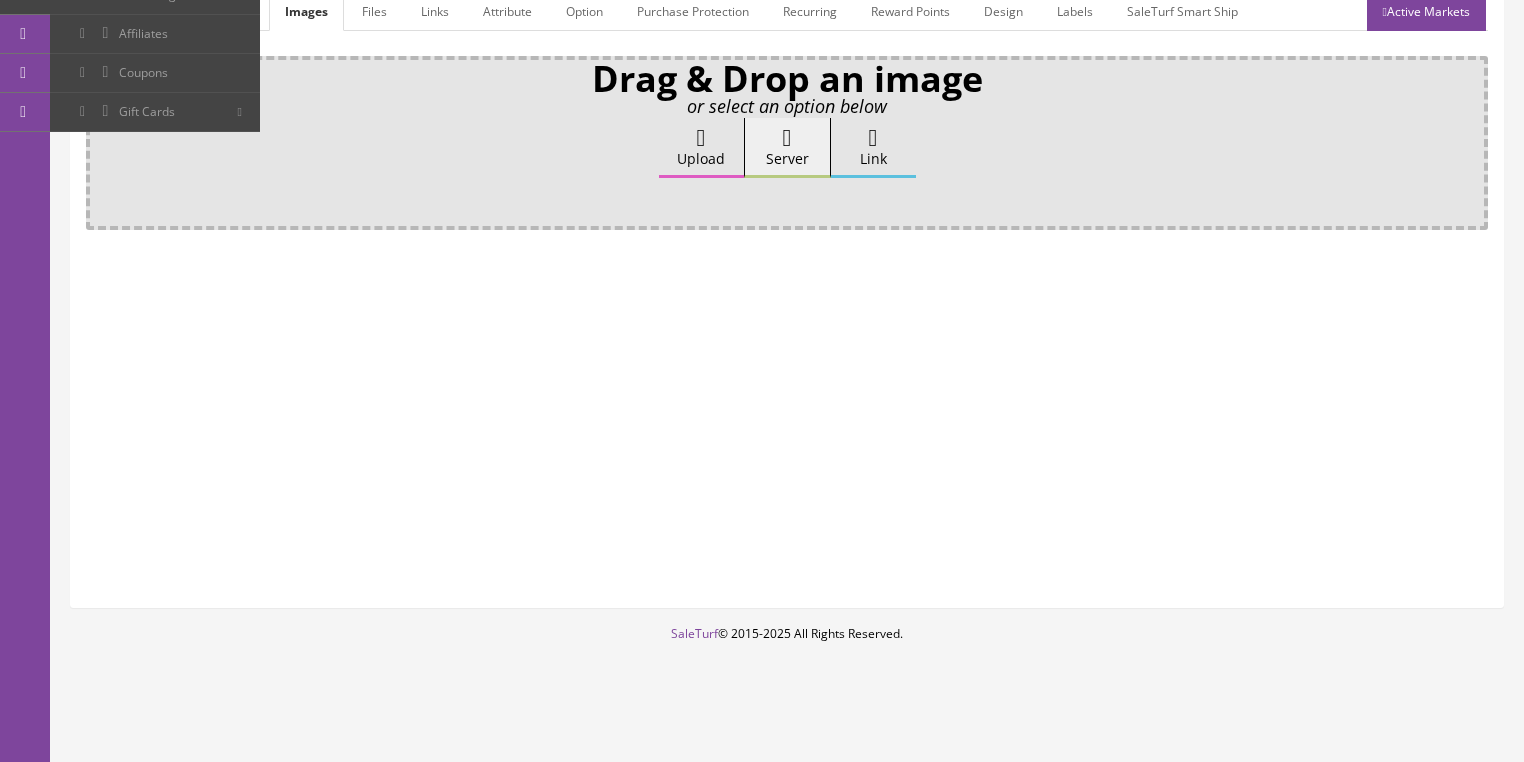 click on "Upload" at bounding box center [701, 148] 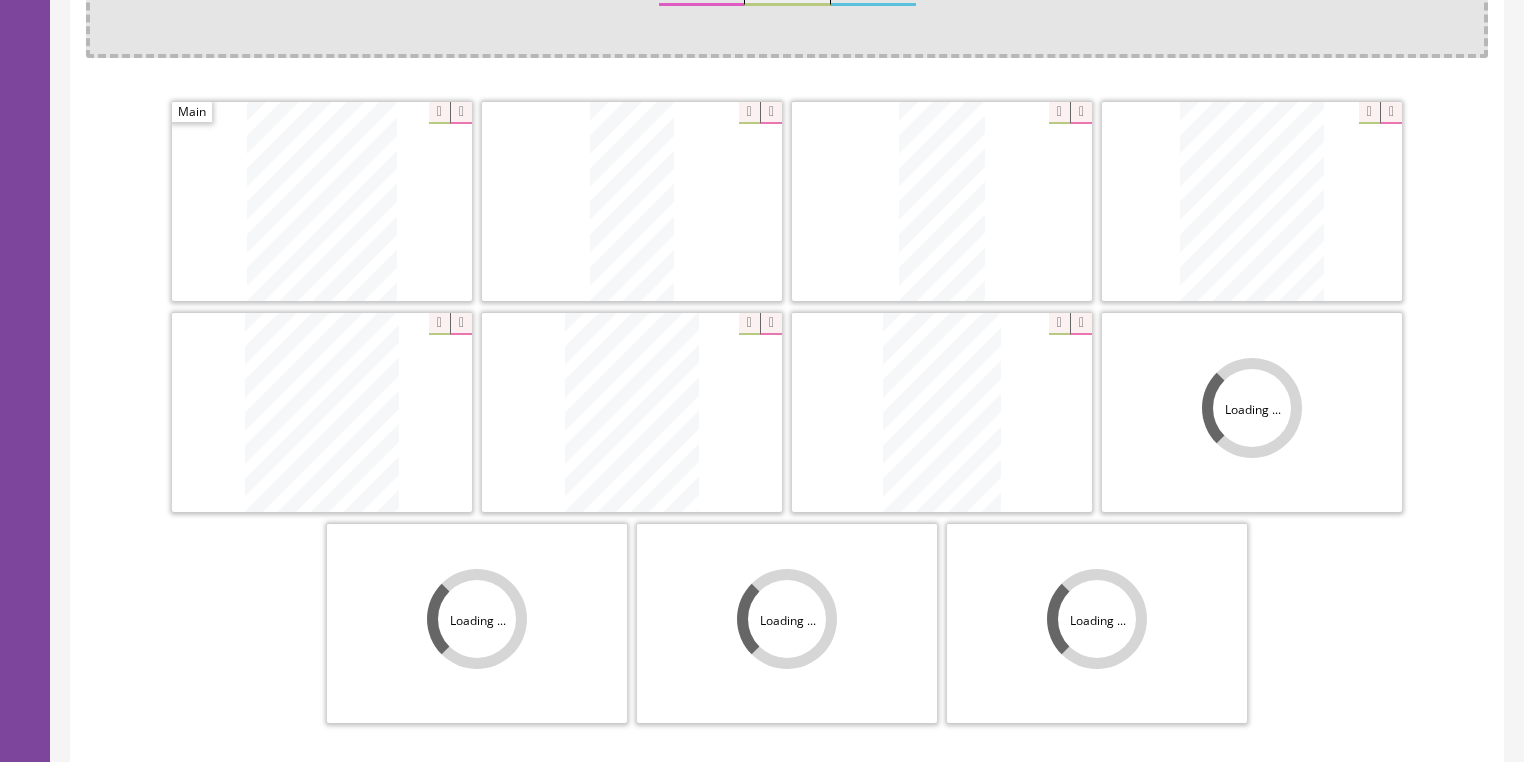 scroll, scrollTop: 640, scrollLeft: 0, axis: vertical 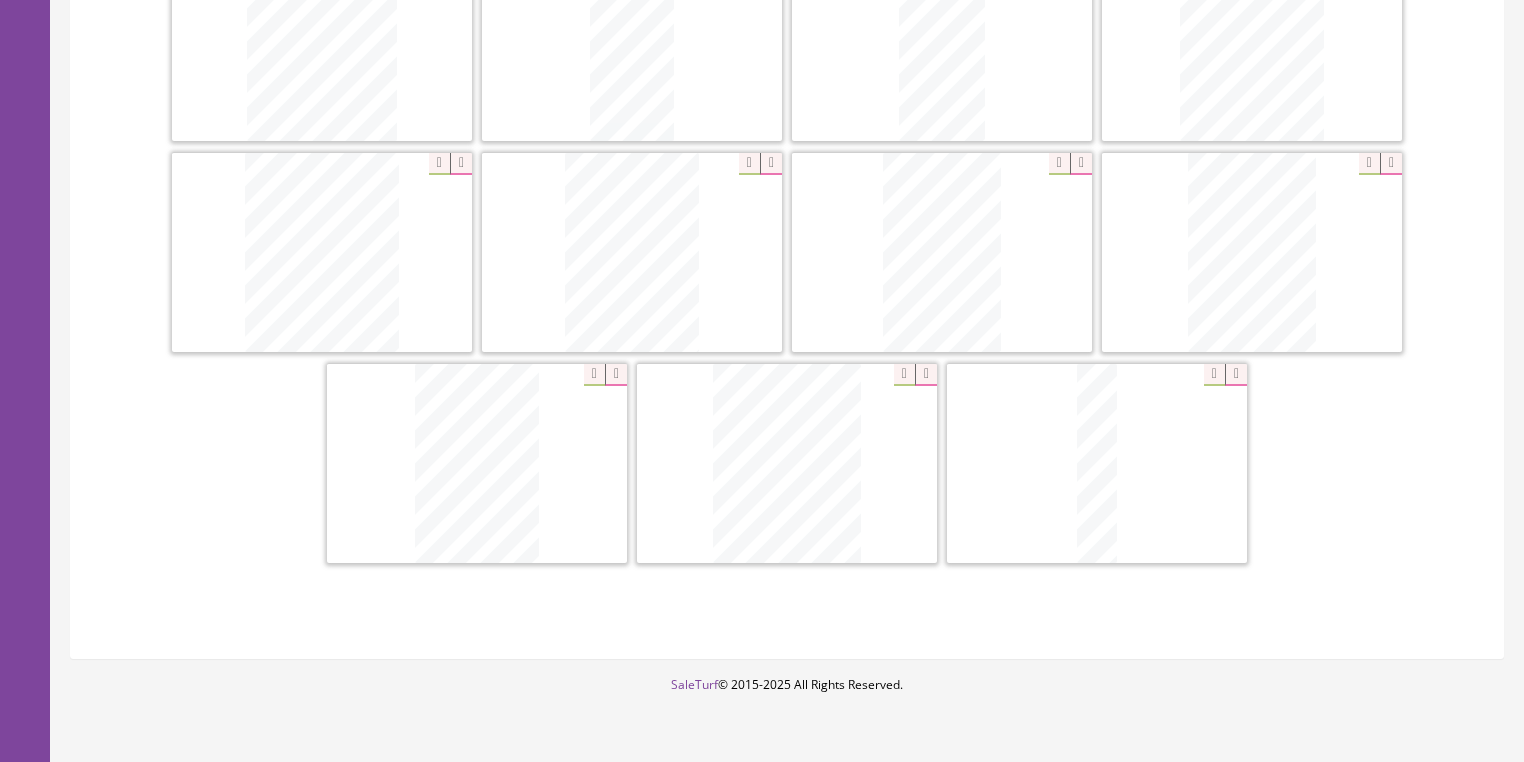 click at bounding box center [616, 375] 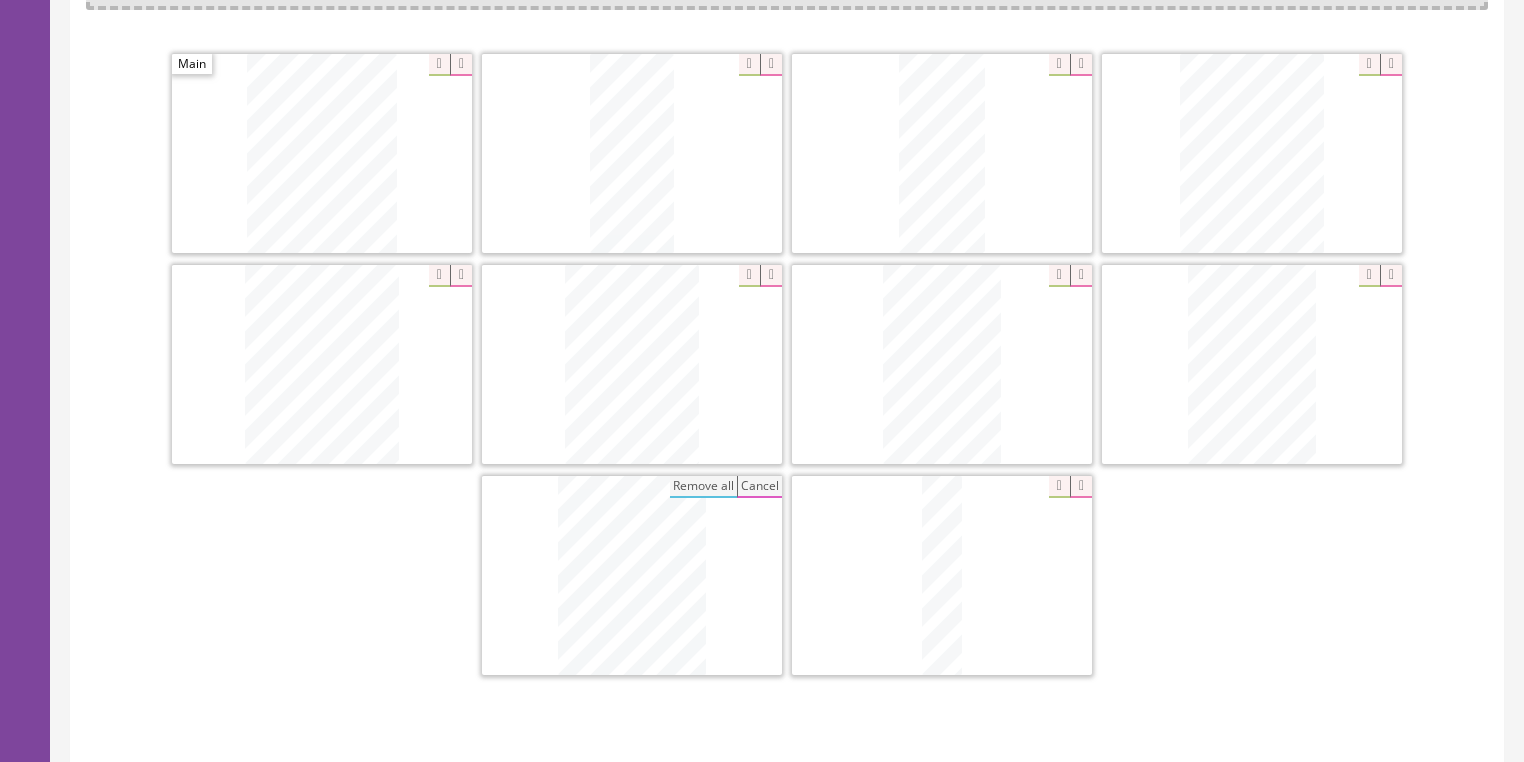 scroll, scrollTop: 480, scrollLeft: 0, axis: vertical 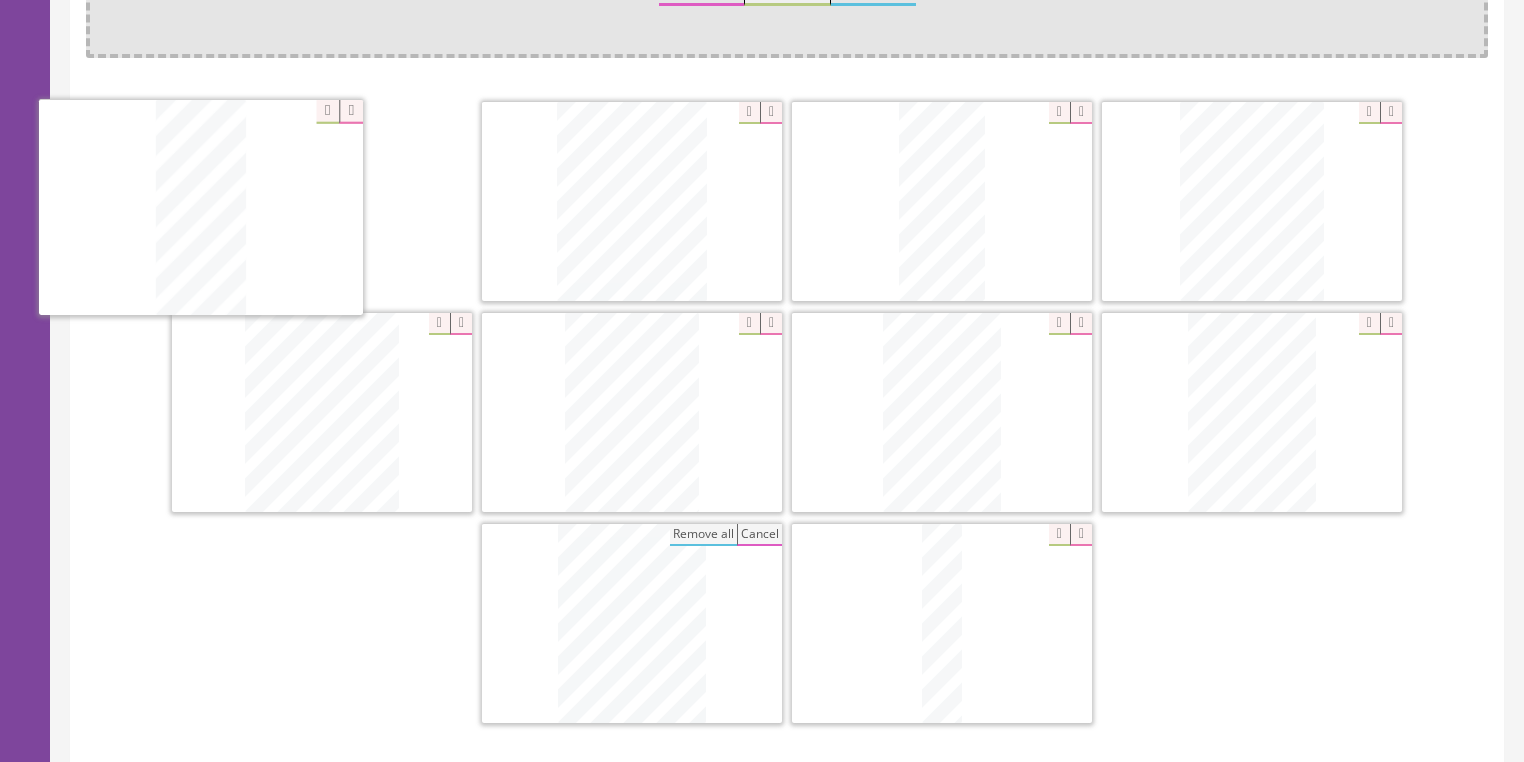 drag, startPoint x: 640, startPoint y: 228, endPoint x: 326, endPoint y: 252, distance: 314.91586 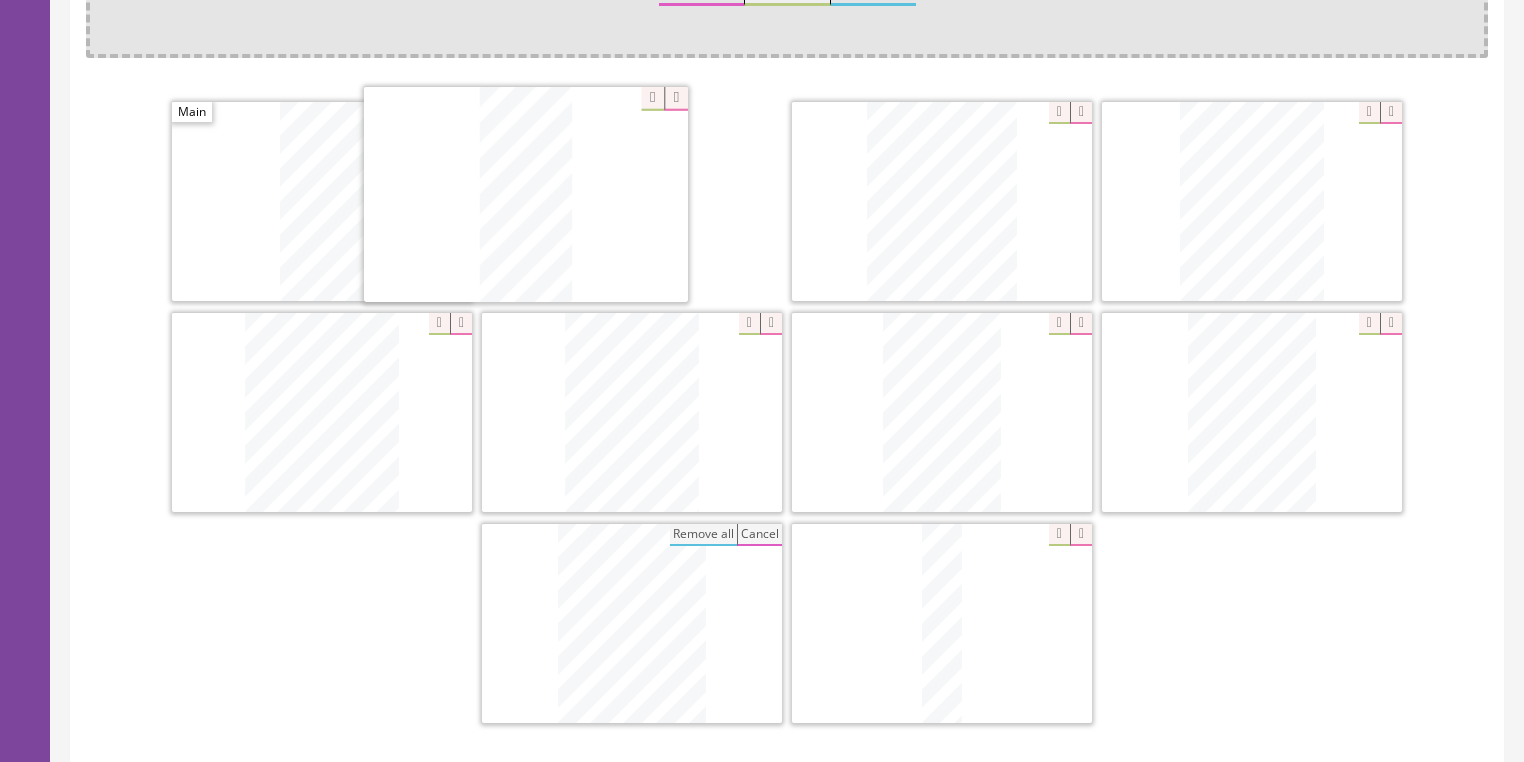 drag, startPoint x: 966, startPoint y: 240, endPoint x: 560, endPoint y: 238, distance: 406.0049 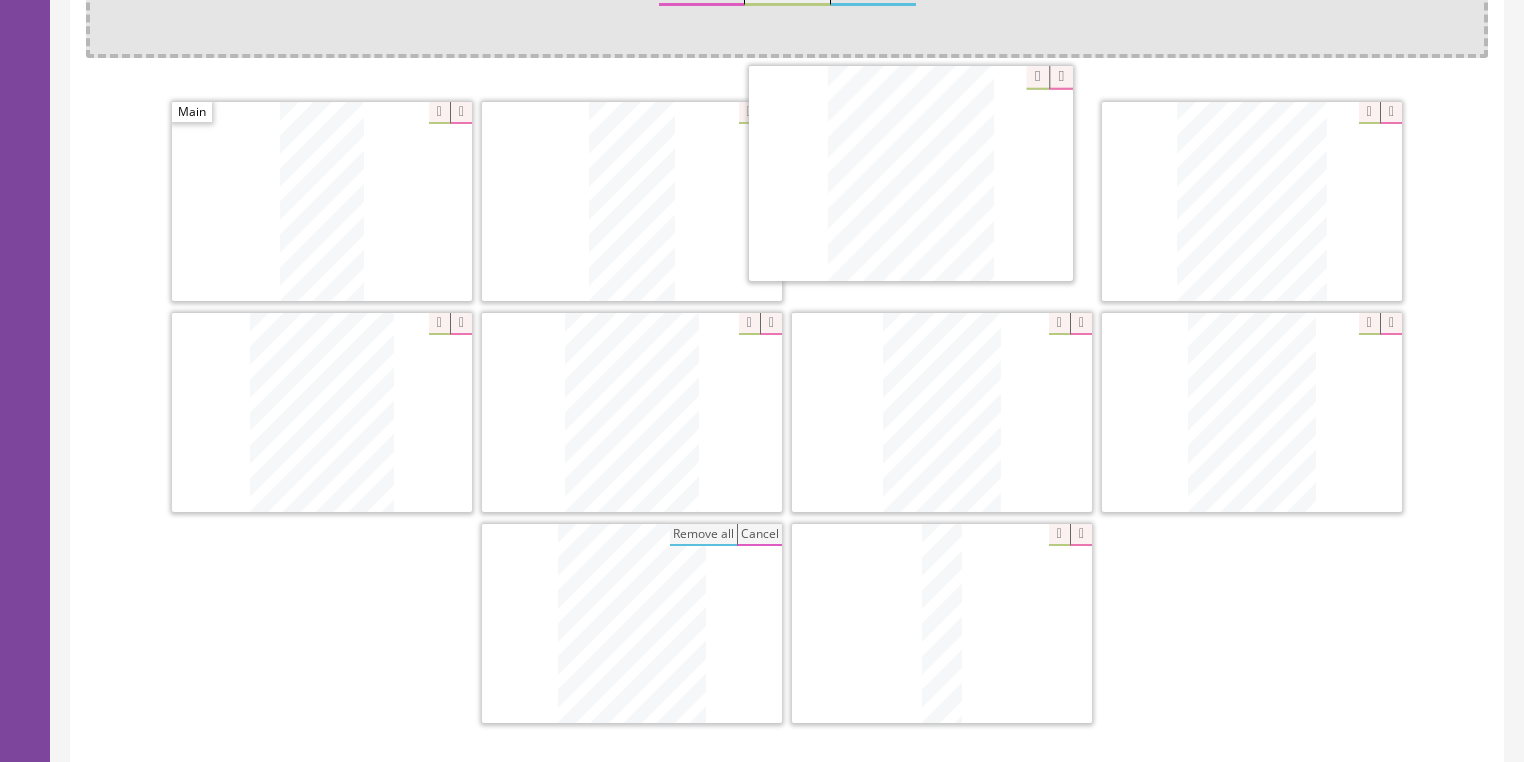 drag, startPoint x: 393, startPoint y: 415, endPoint x: 981, endPoint y: 190, distance: 629.5784 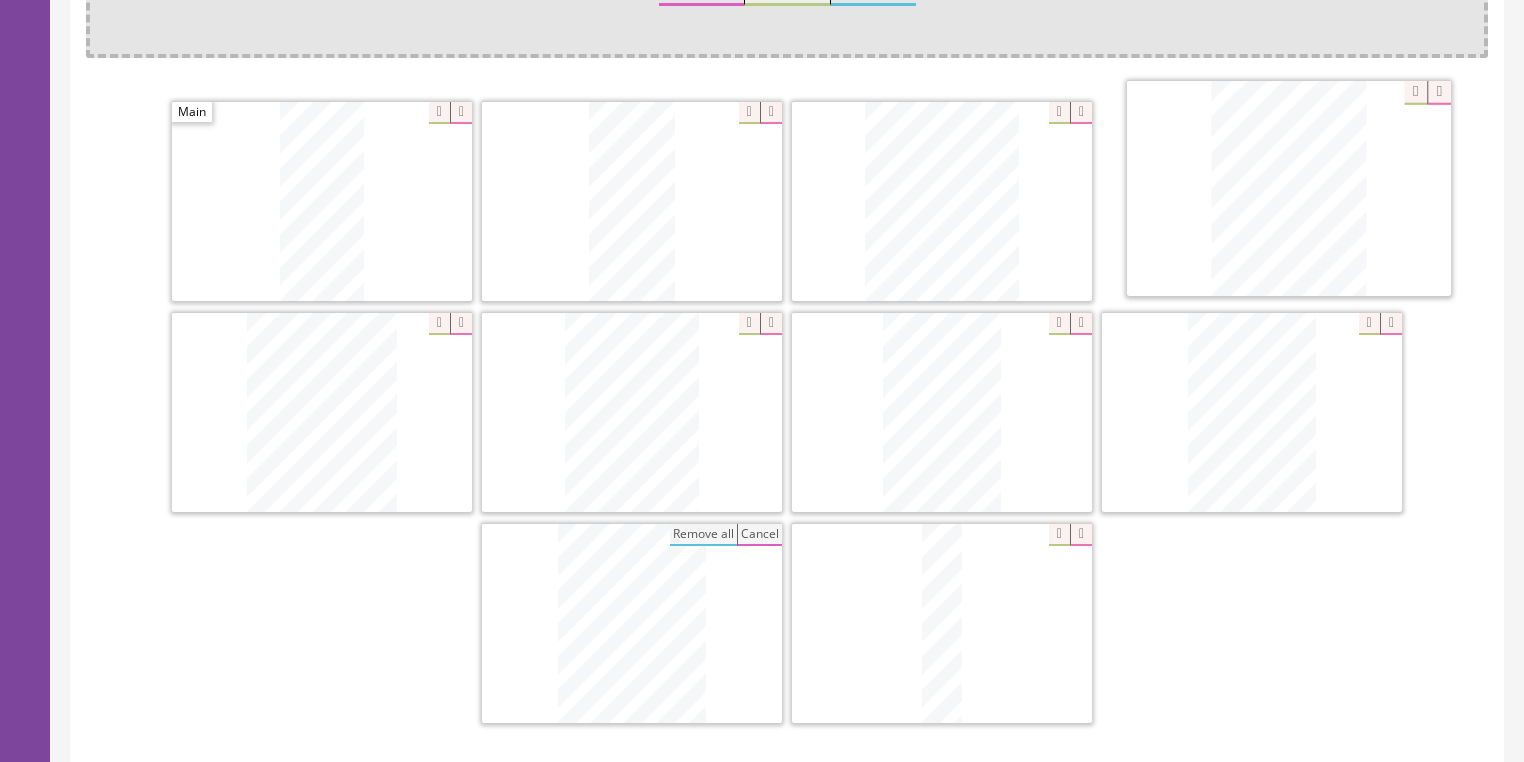 drag, startPoint x: 369, startPoint y: 385, endPoint x: 1193, endPoint y: 288, distance: 829.6897 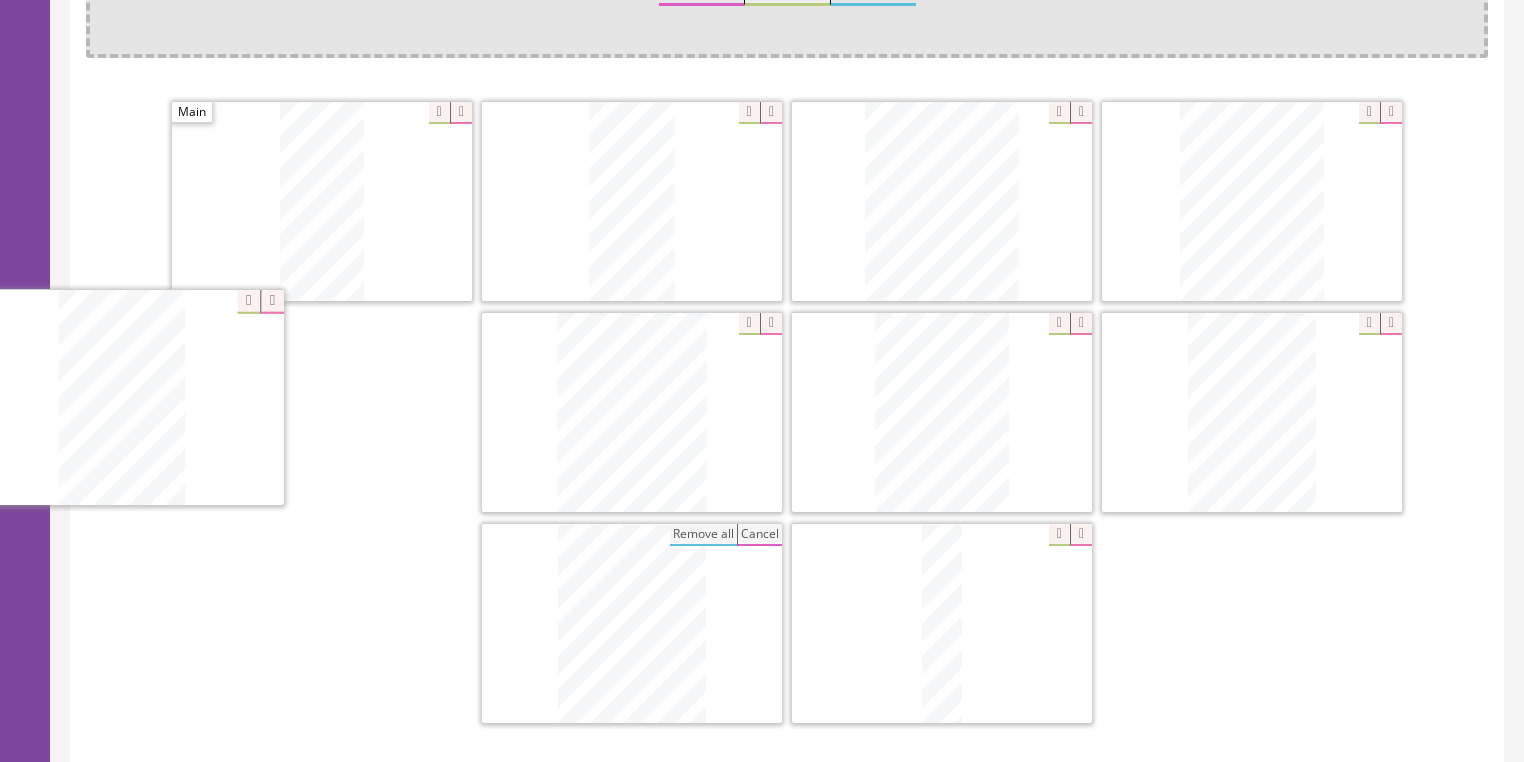 drag, startPoint x: 948, startPoint y: 448, endPoint x: 549, endPoint y: 464, distance: 399.32068 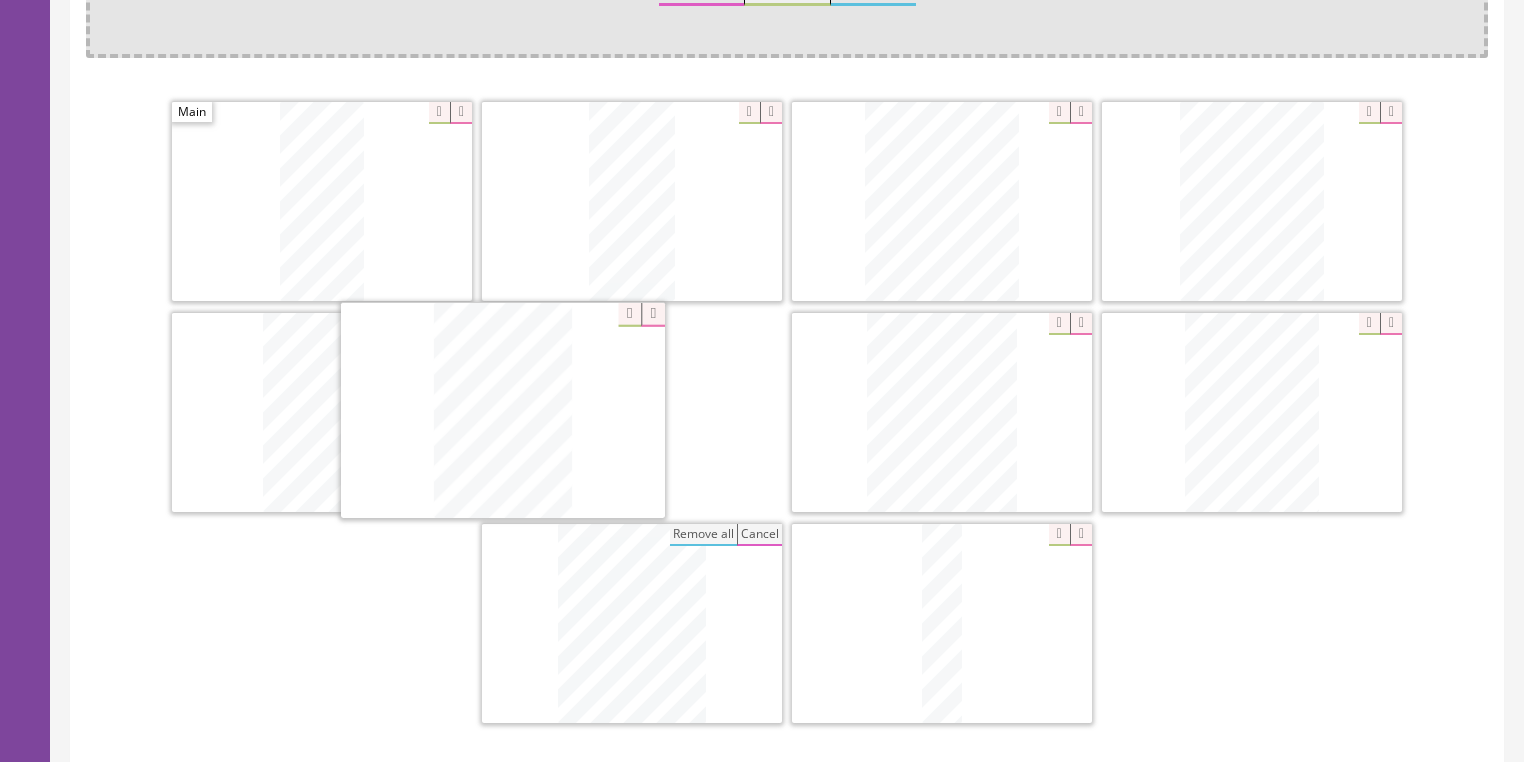 drag, startPoint x: 1269, startPoint y: 412, endPoint x: 616, endPoint y: 435, distance: 653.4049 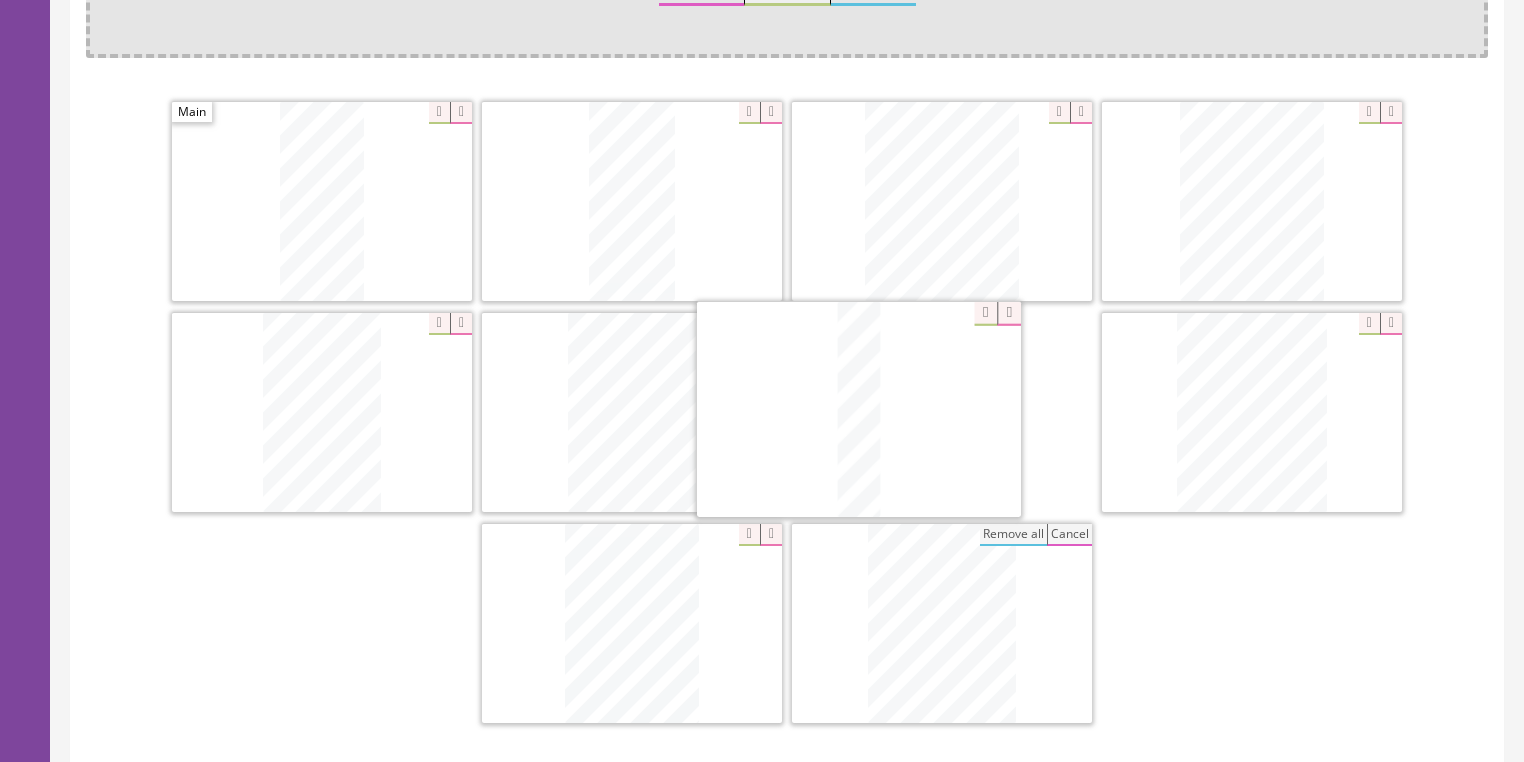 drag, startPoint x: 947, startPoint y: 623, endPoint x: 972, endPoint y: 420, distance: 204.53362 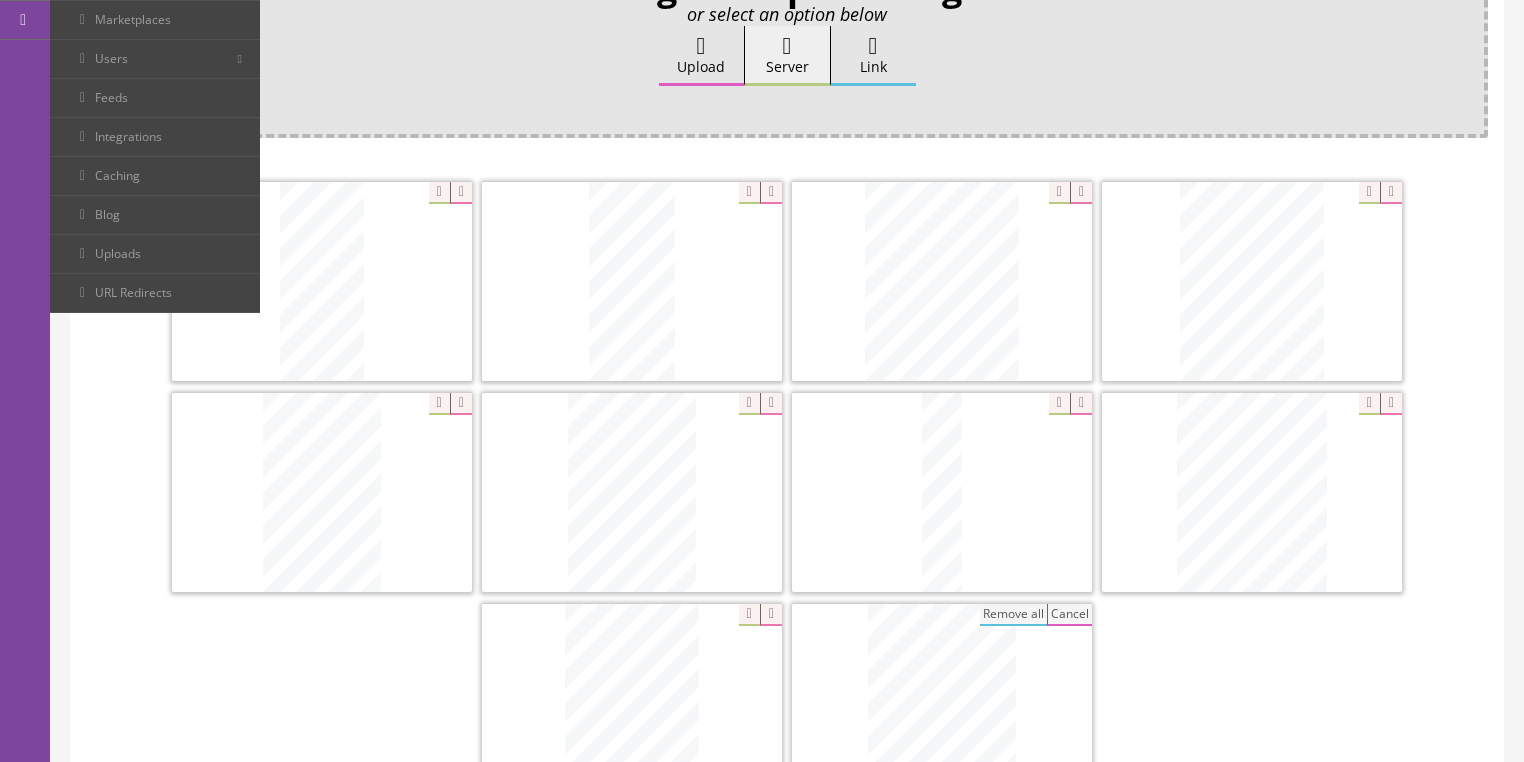 scroll, scrollTop: 80, scrollLeft: 0, axis: vertical 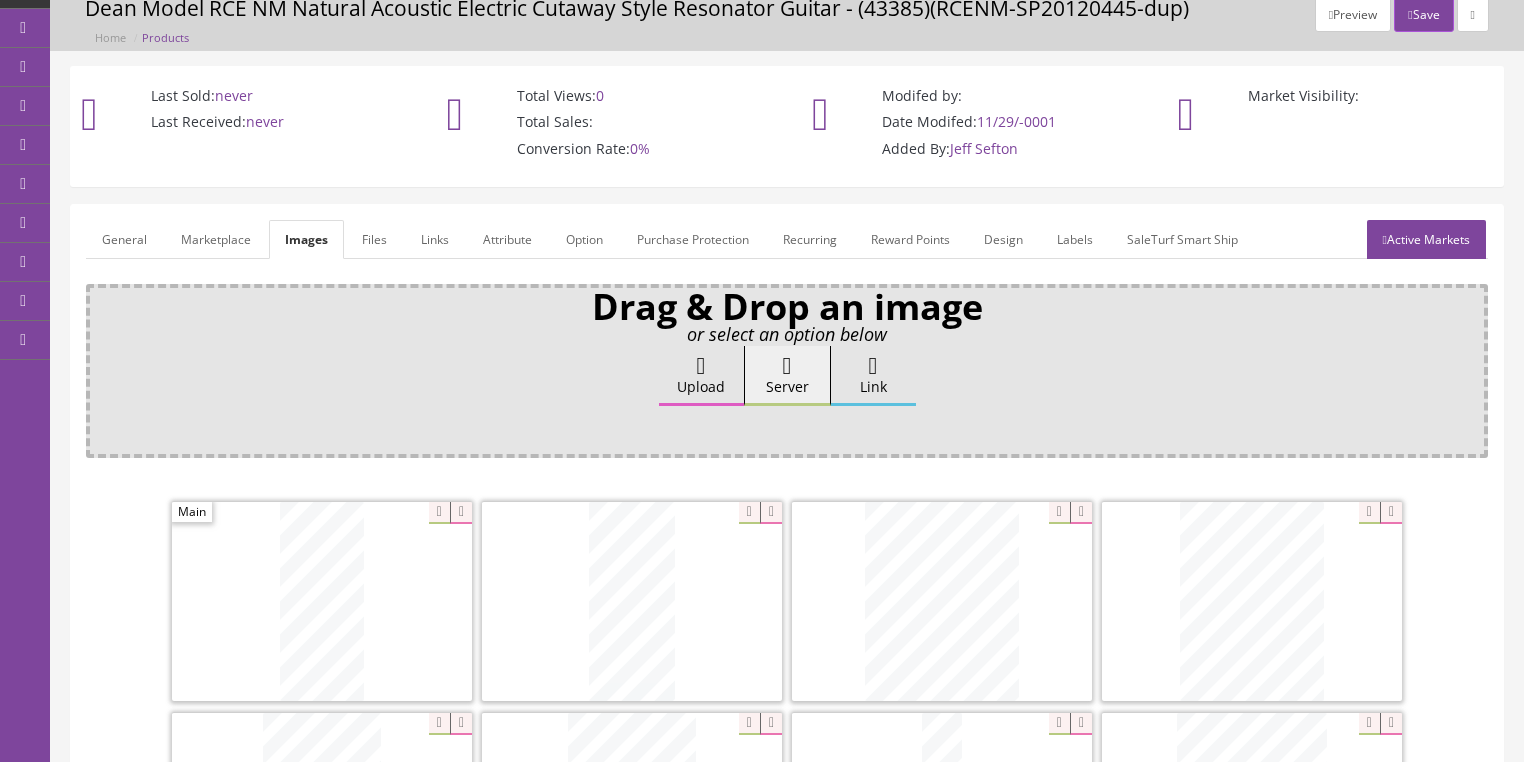 click on "Active Markets" at bounding box center [1426, 239] 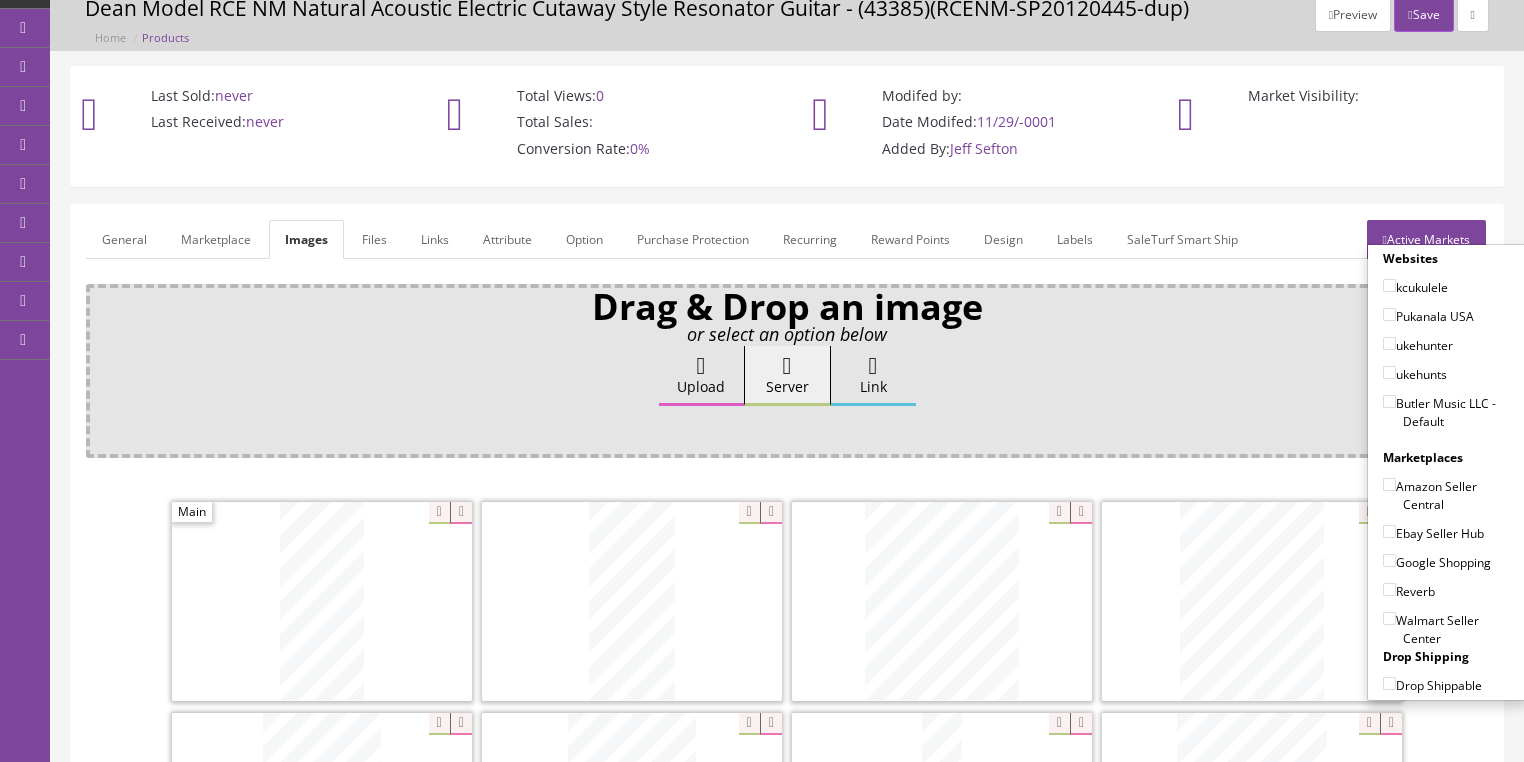 drag, startPoint x: 1380, startPoint y: 396, endPoint x: 1383, endPoint y: 407, distance: 11.401754 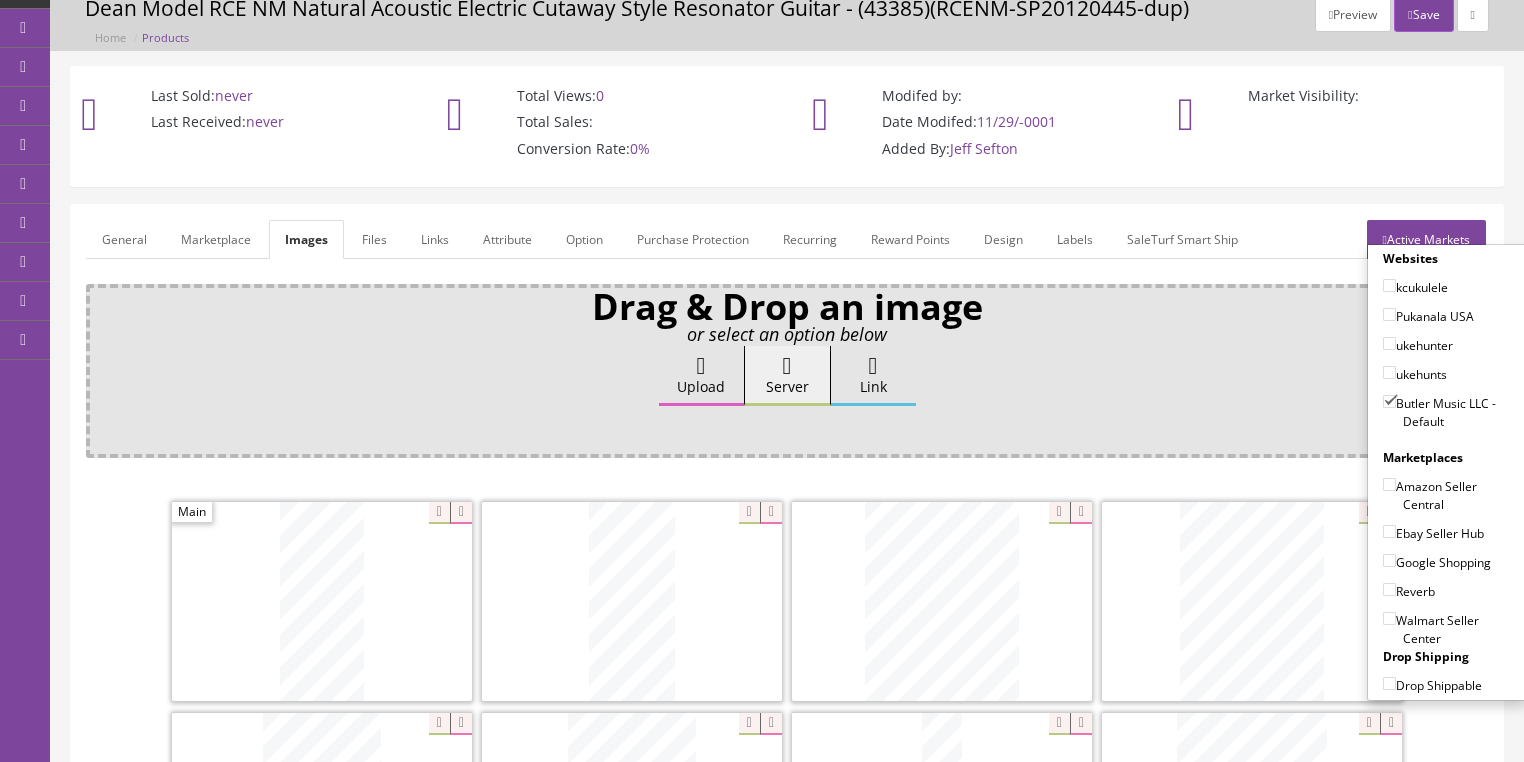 click on "Ebay Seller Hub" at bounding box center [1389, 531] 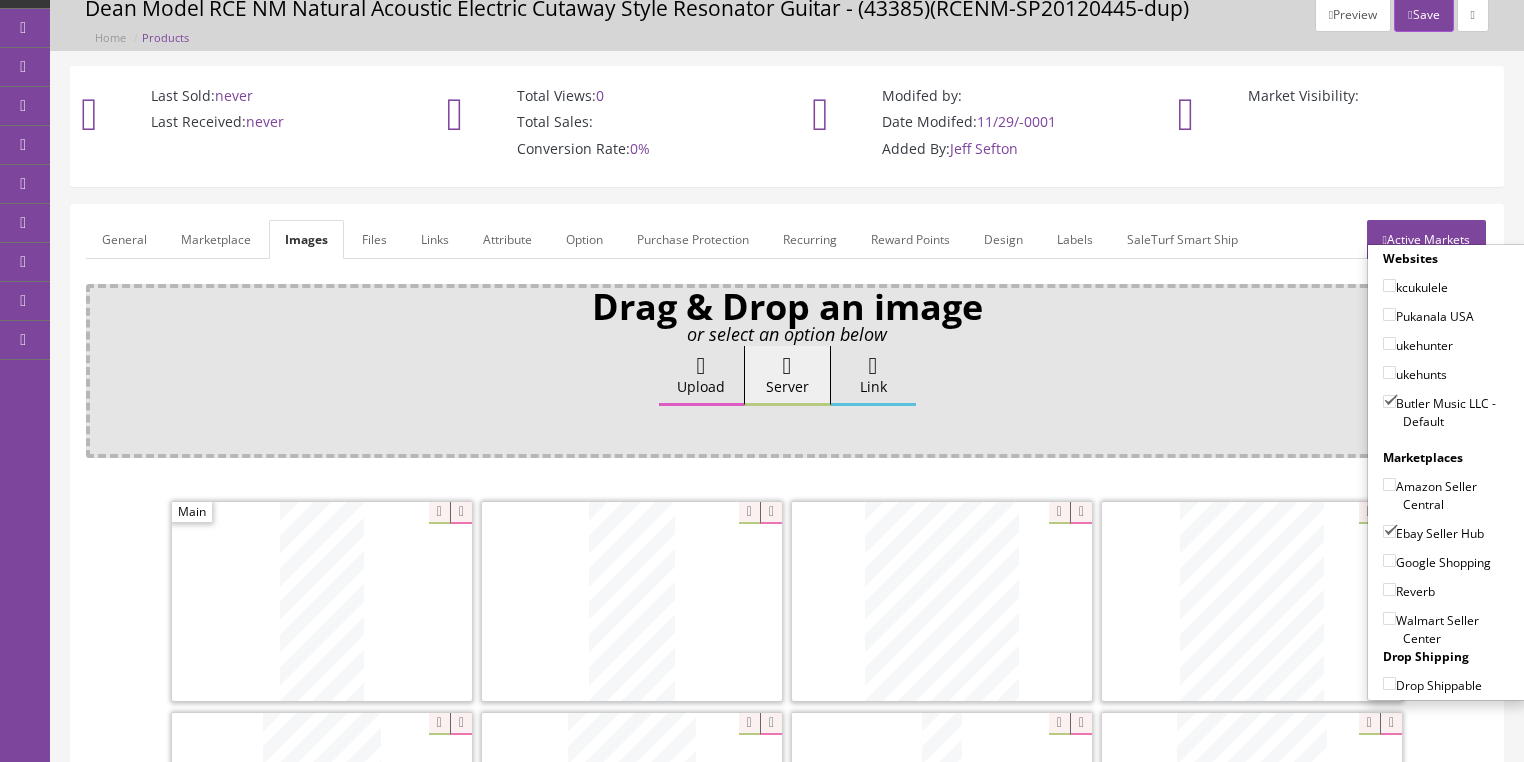 click on "Google Shopping" at bounding box center [1437, 562] 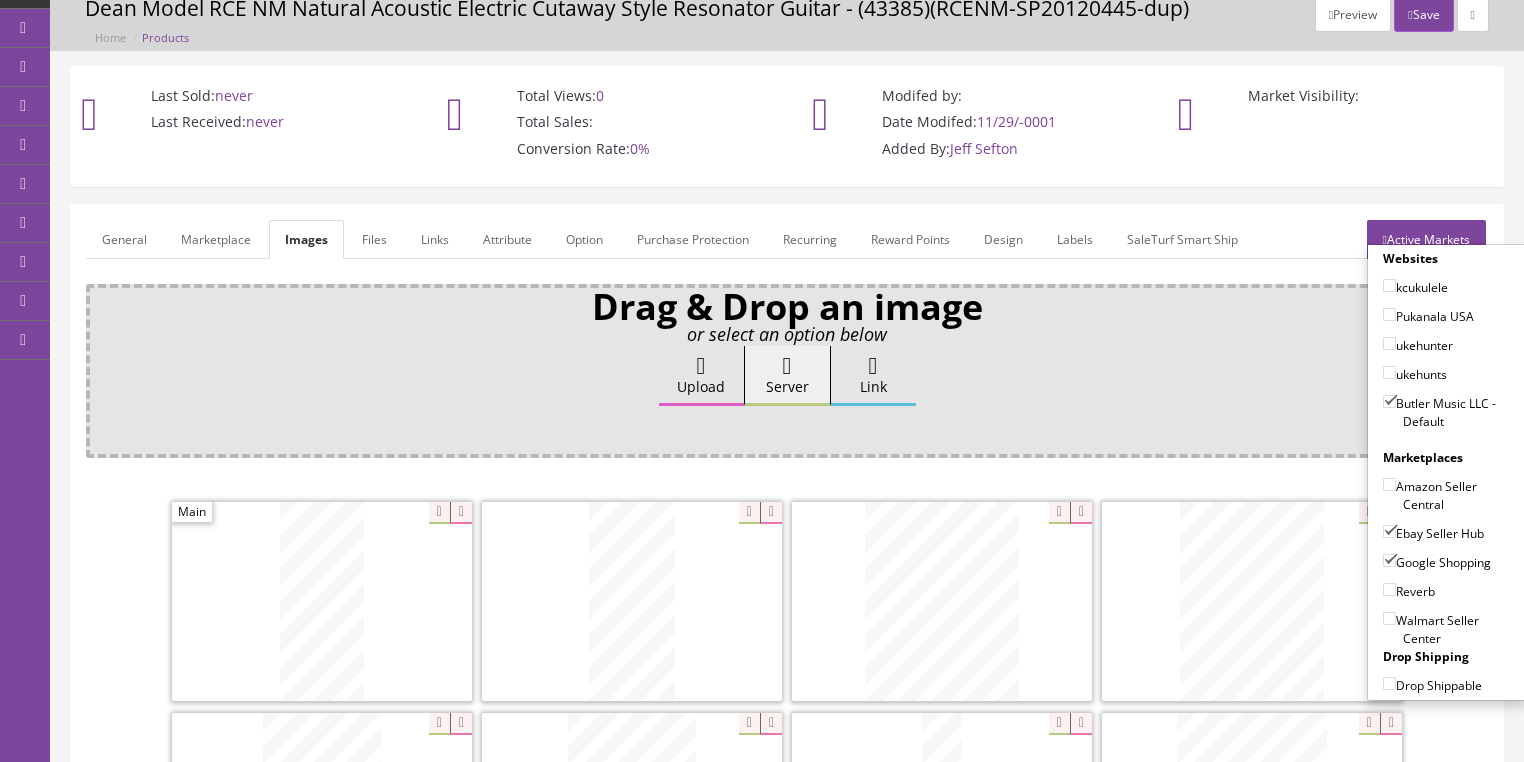 click on "Reverb" at bounding box center (1389, 589) 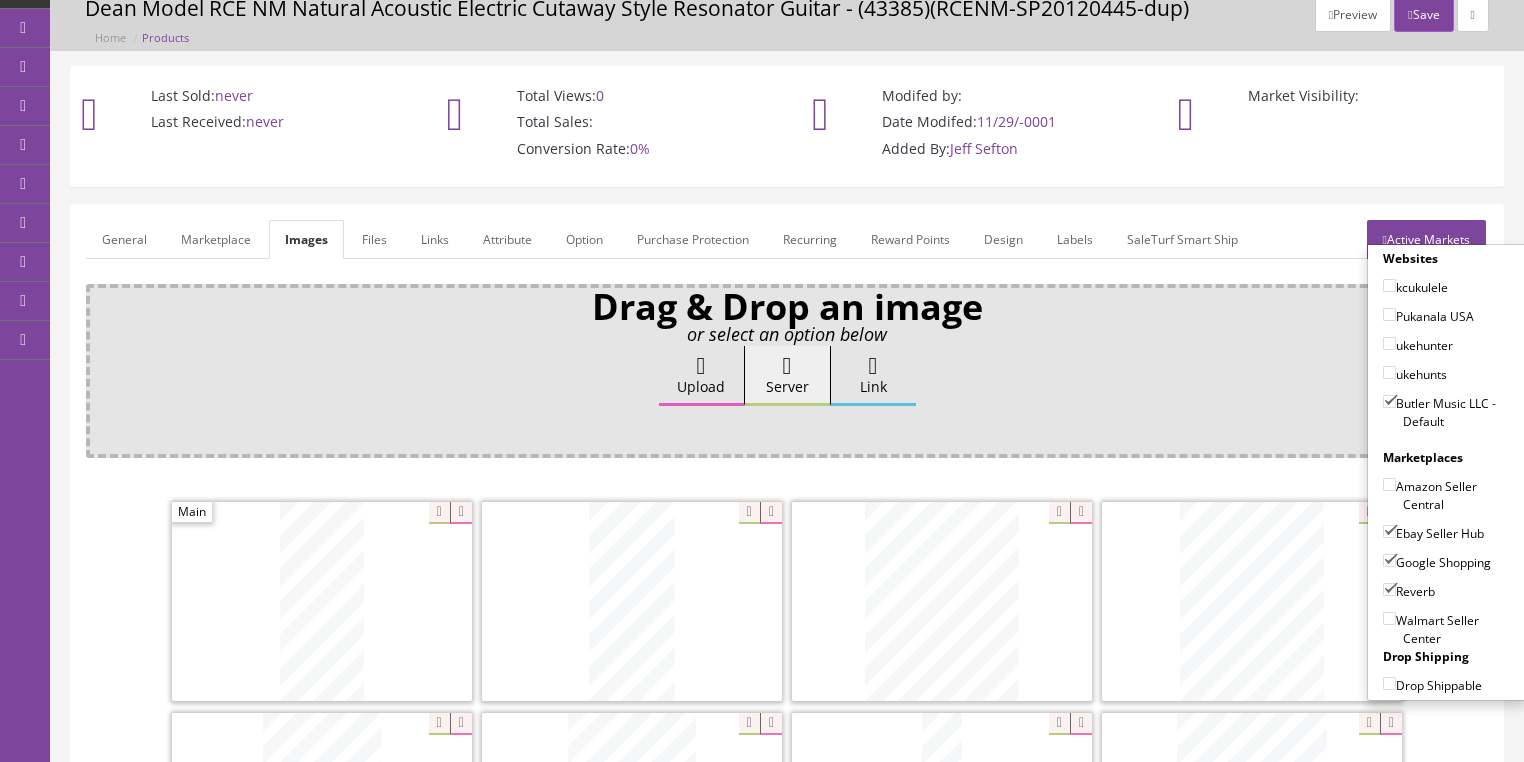 click on "Amazon Seller Central" at bounding box center [1389, 484] 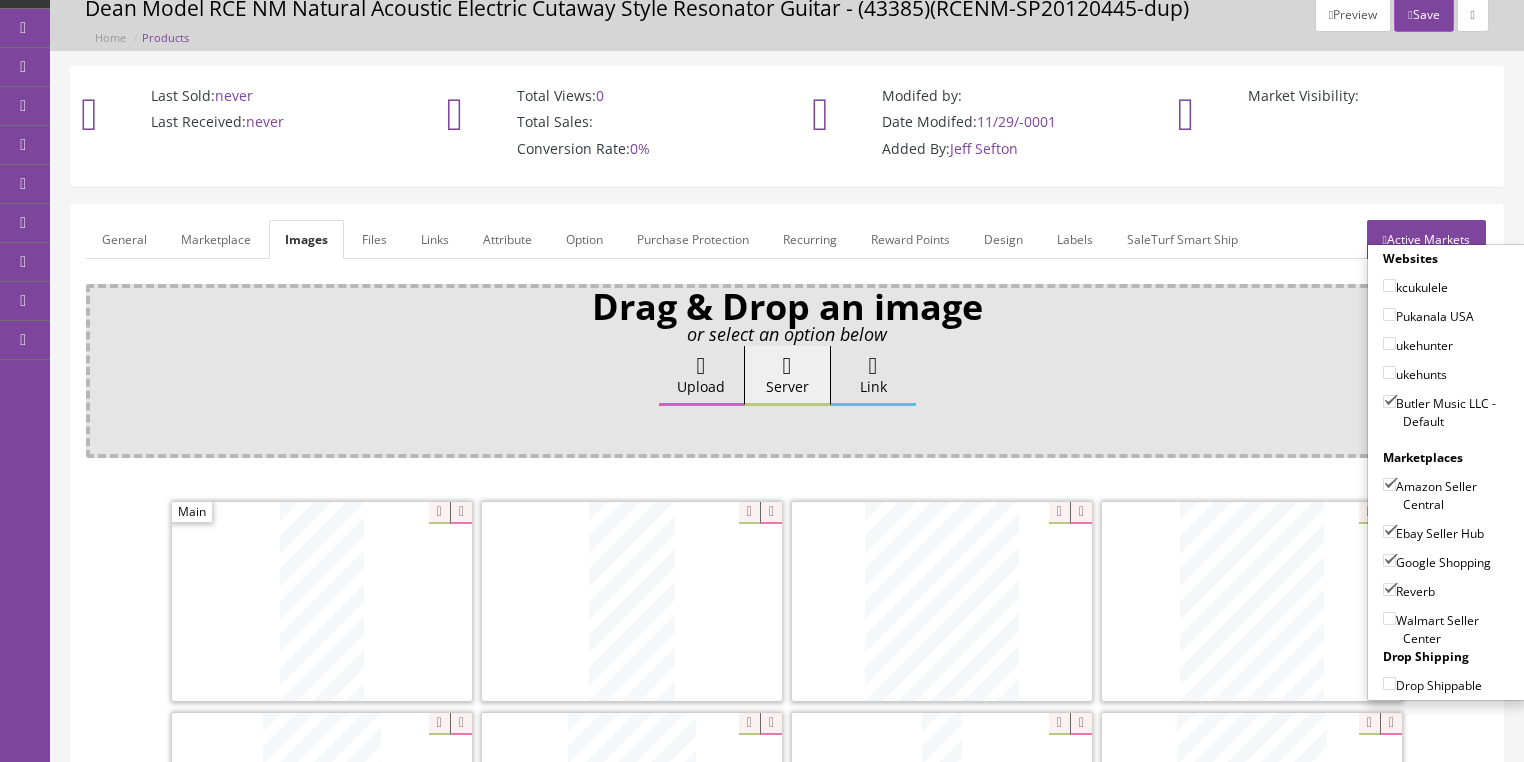click on "General" at bounding box center [124, 239] 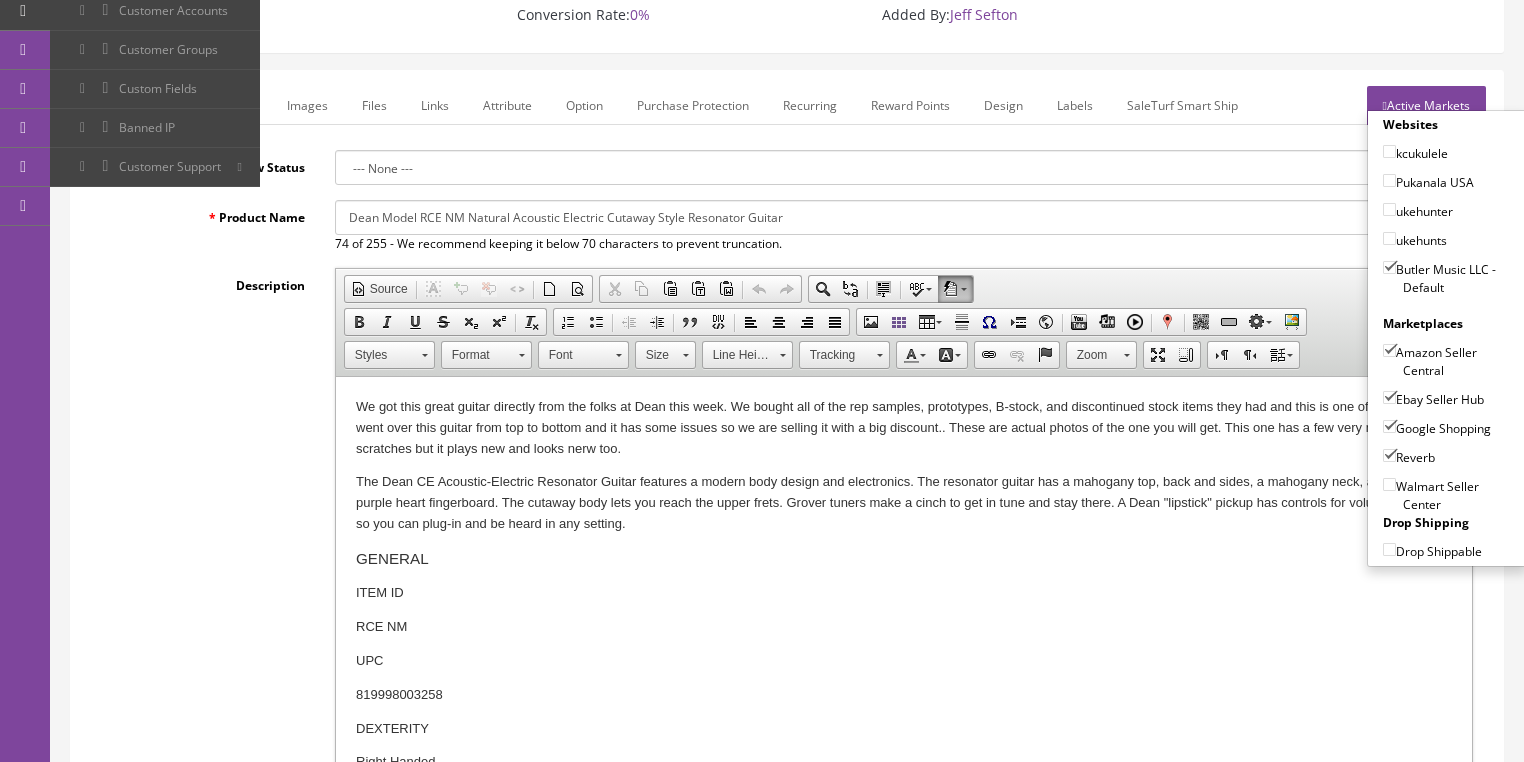 scroll, scrollTop: 240, scrollLeft: 0, axis: vertical 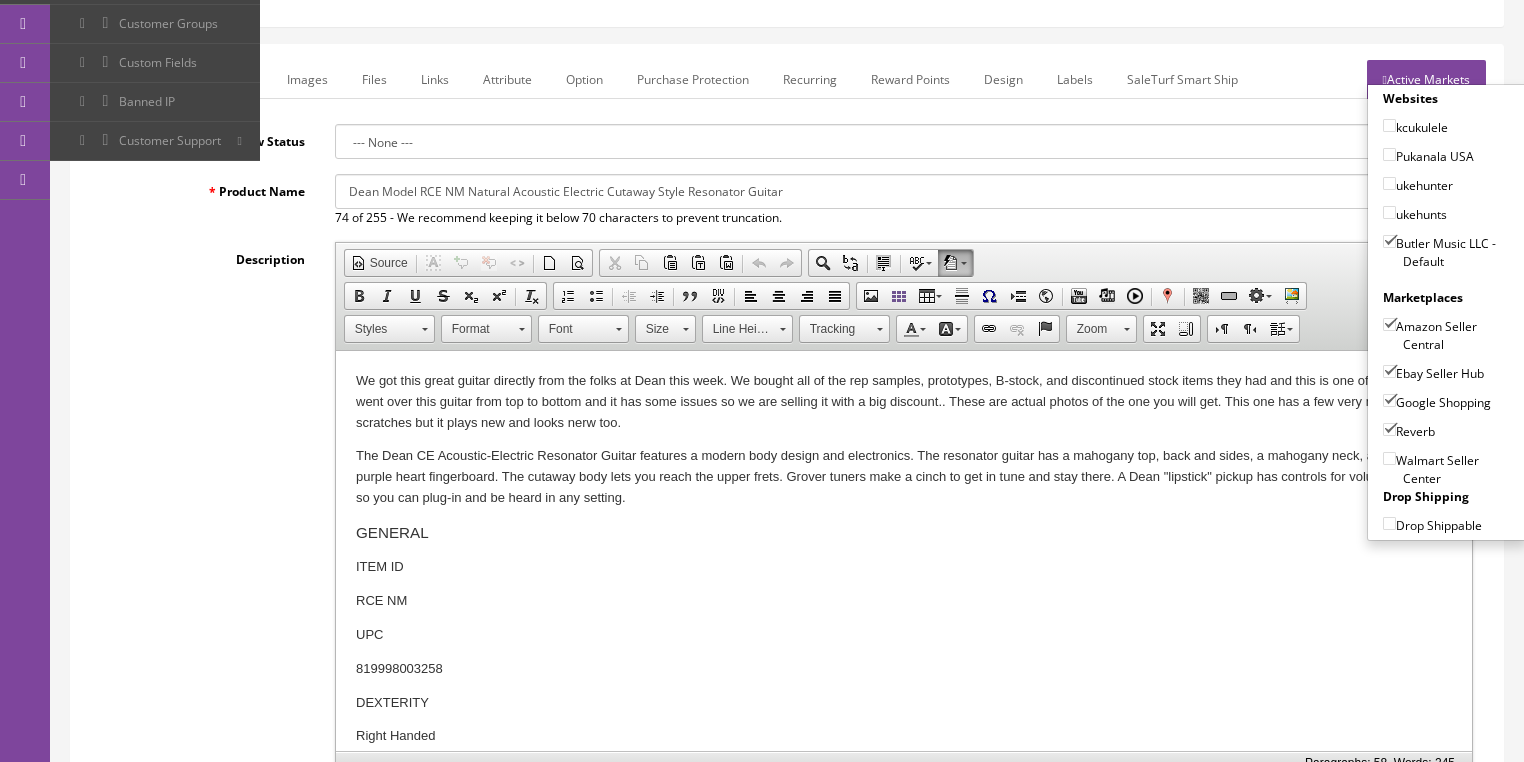 click on "Active Markets" at bounding box center [1426, 79] 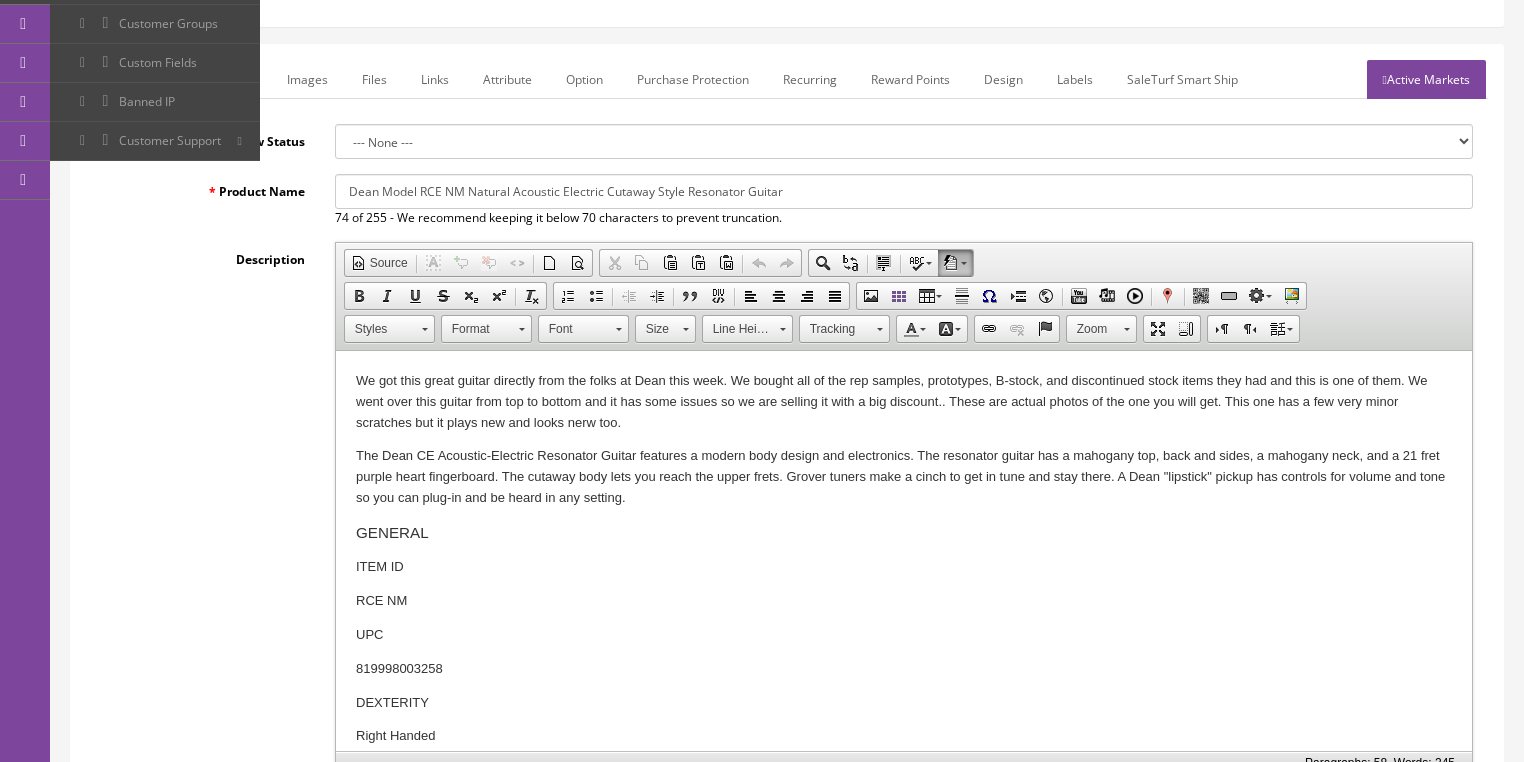 click on "We got this great guitar directly from the folks at Dean this week. We bought all of the rep samples, prototypes, B-stock, and discontinued stock items they had and this is one of them. We went over this guitar from top to bottom and it has some issues so we are selling it with a big discount.. These are actual photos of the one you will get. This one has a few very minor scratches but it plays new and looks nerw too." at bounding box center [903, 402] 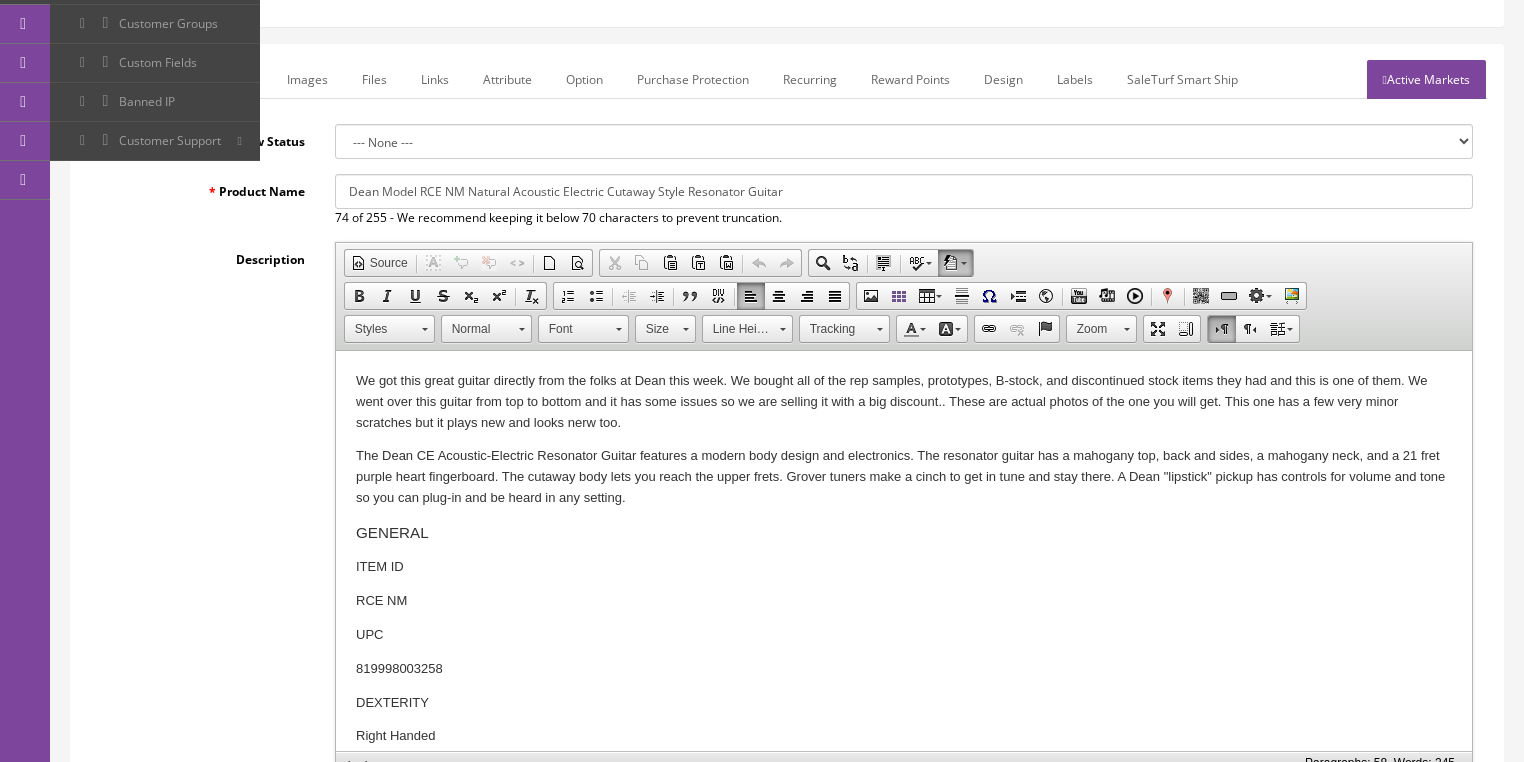 type 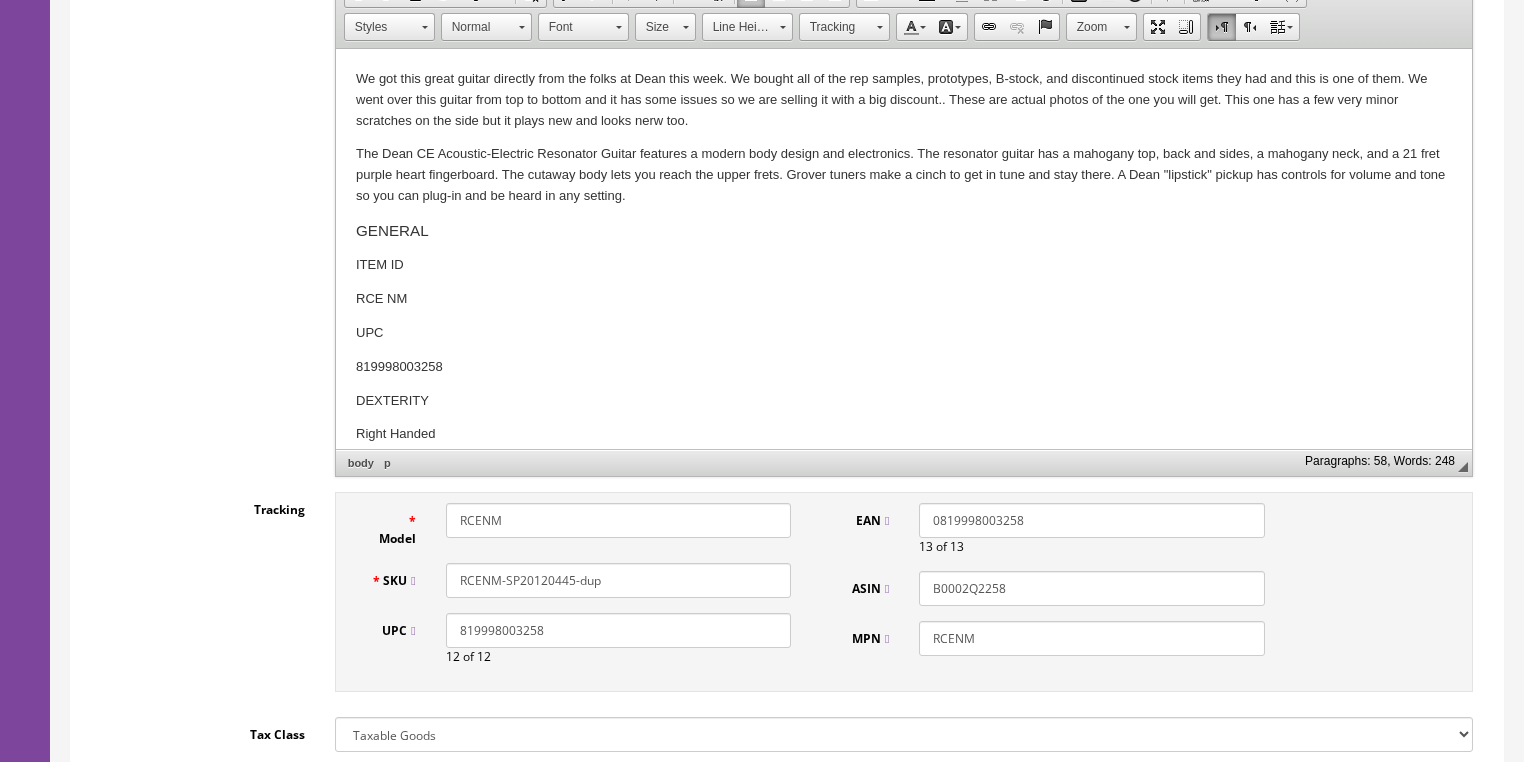 scroll, scrollTop: 800, scrollLeft: 0, axis: vertical 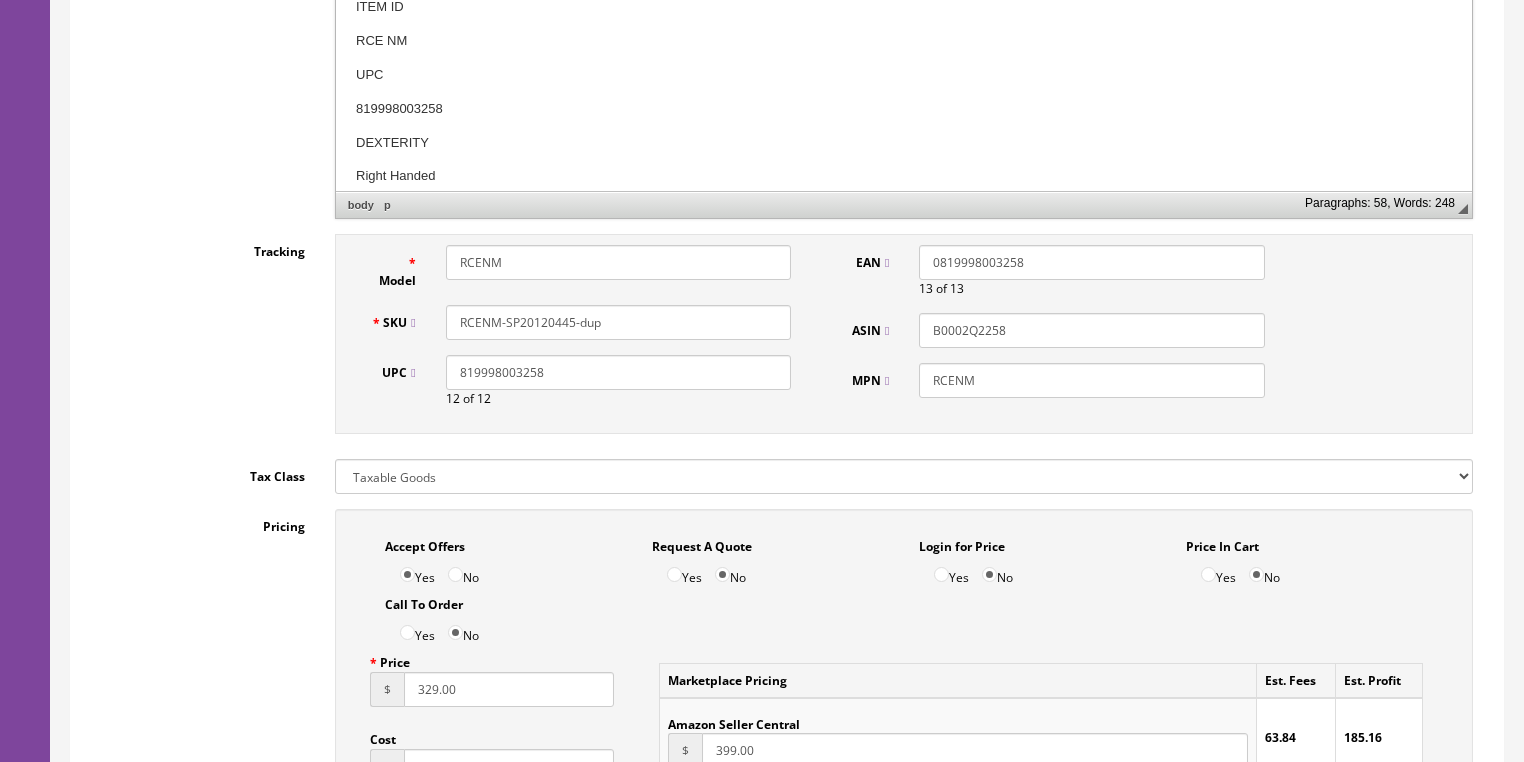 drag, startPoint x: 559, startPoint y: 324, endPoint x: 659, endPoint y: 324, distance: 100 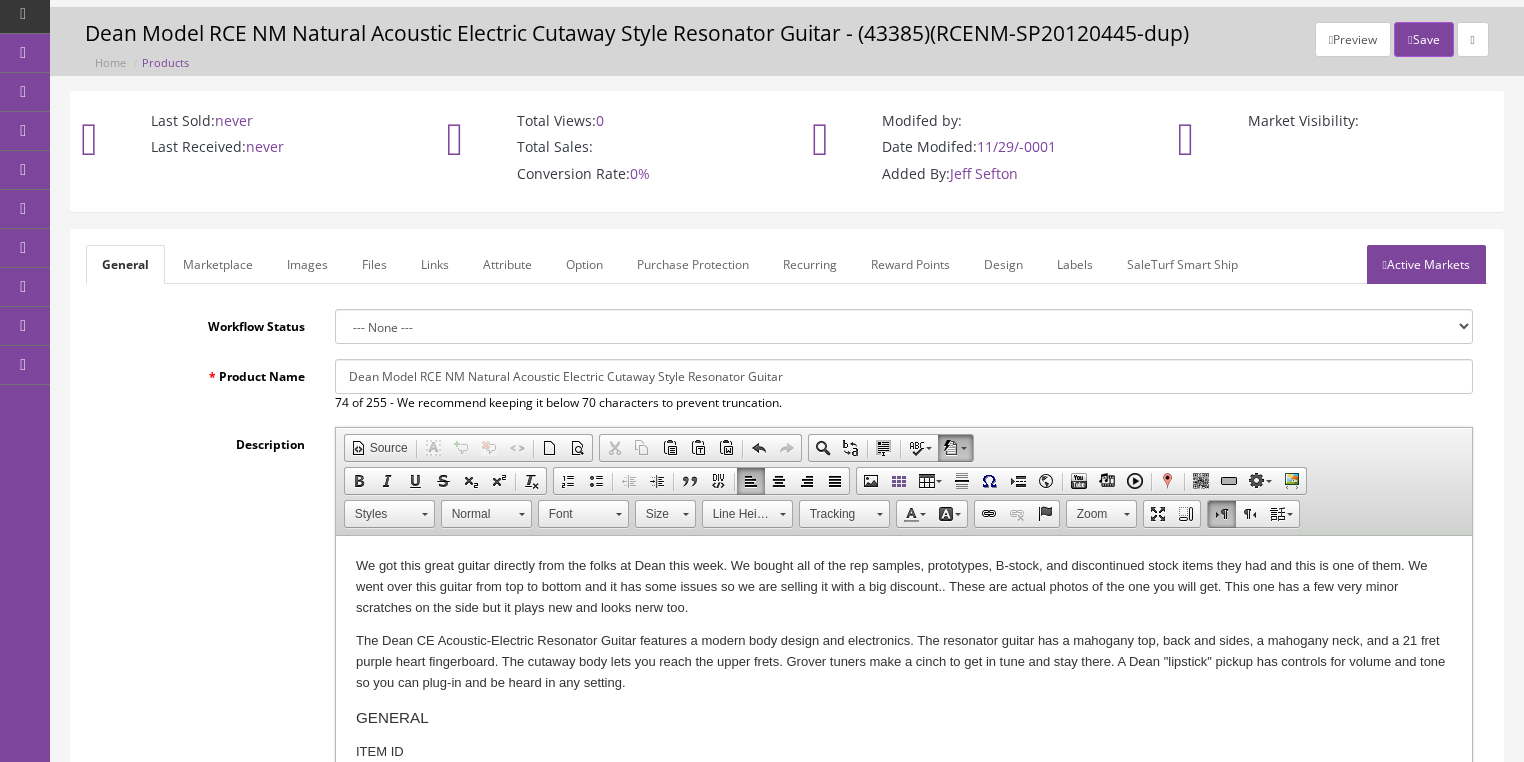 scroll, scrollTop: 0, scrollLeft: 0, axis: both 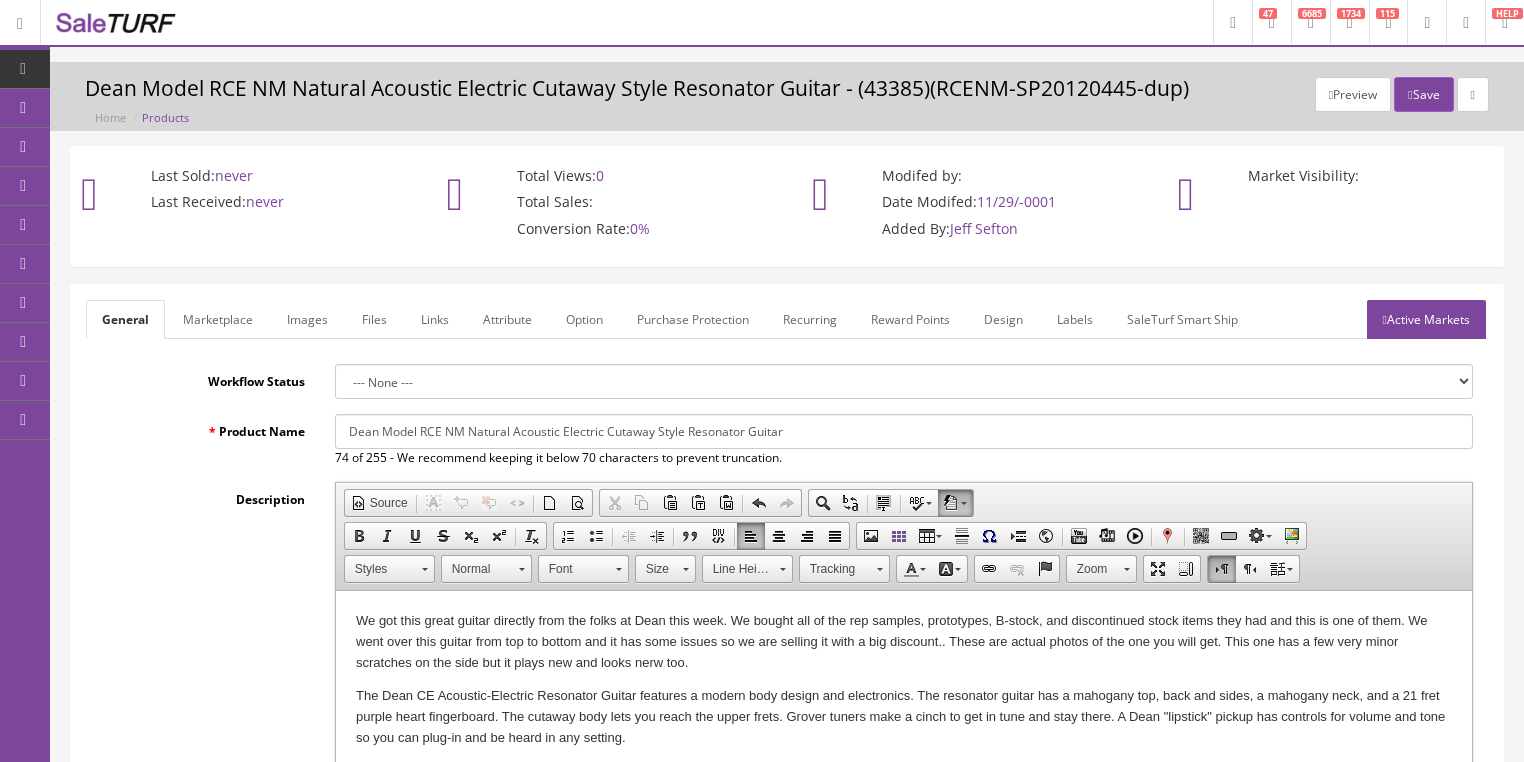 type on "RCENM-SP20120480" 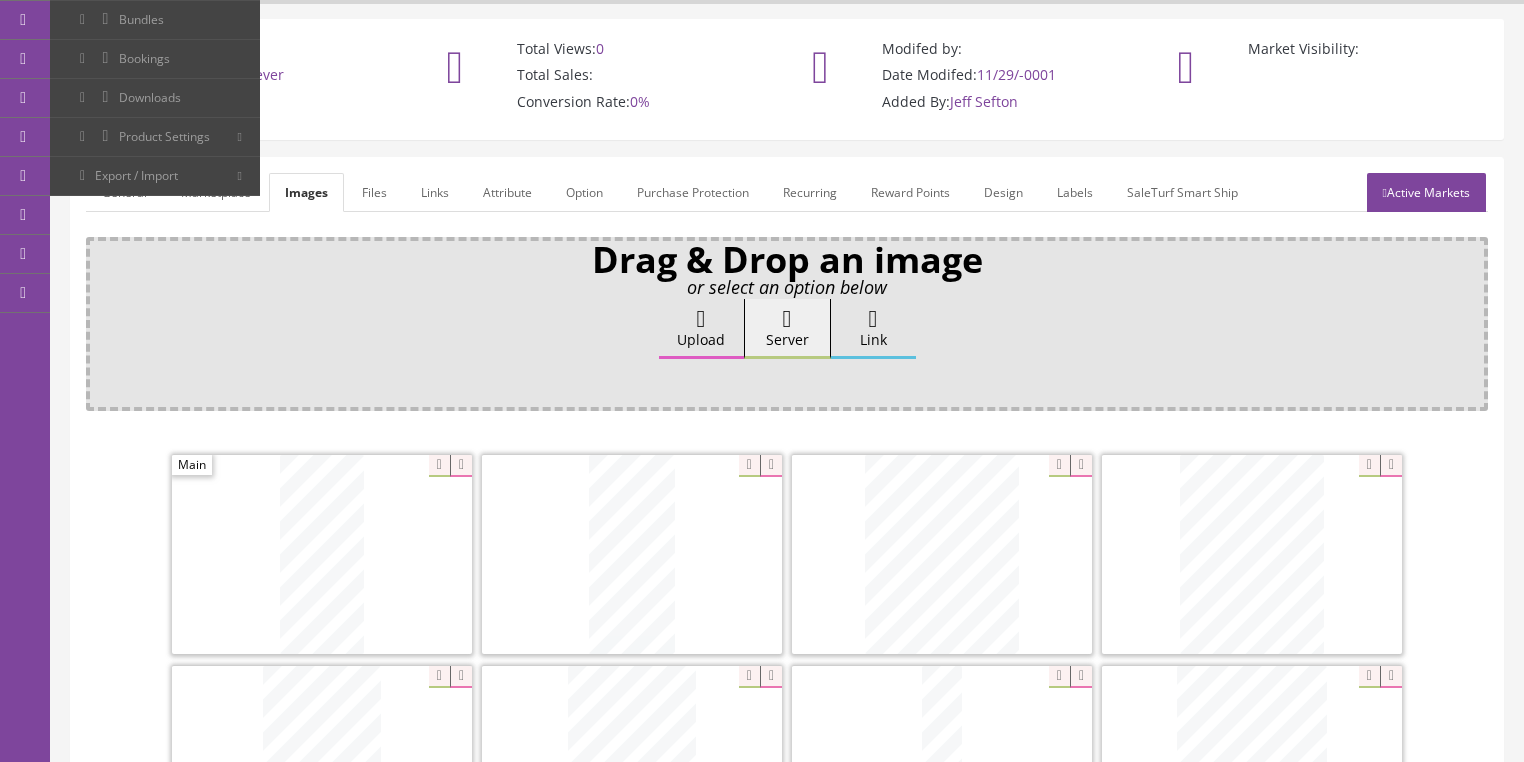 scroll, scrollTop: 0, scrollLeft: 0, axis: both 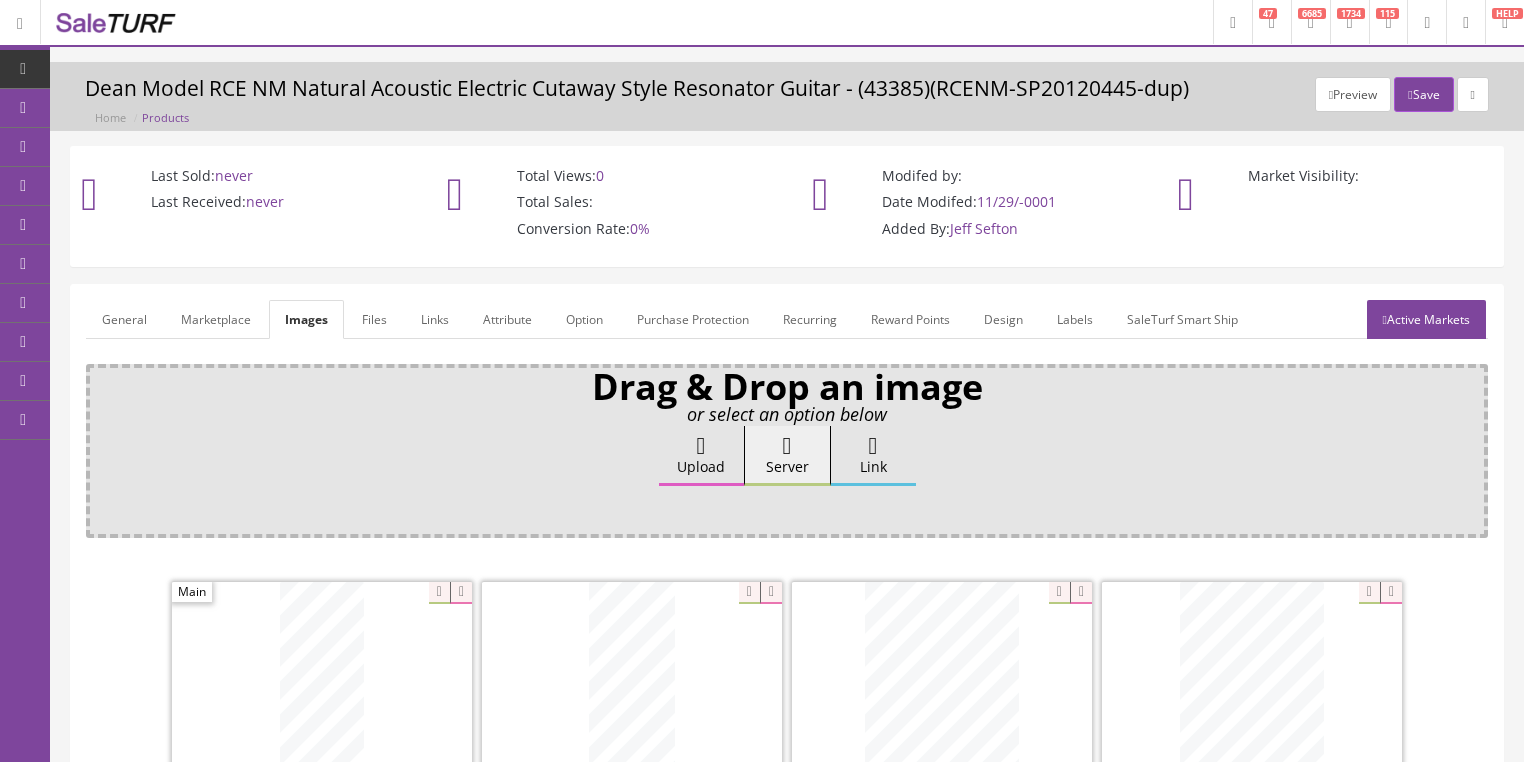 click on "Active Markets" at bounding box center [1426, 319] 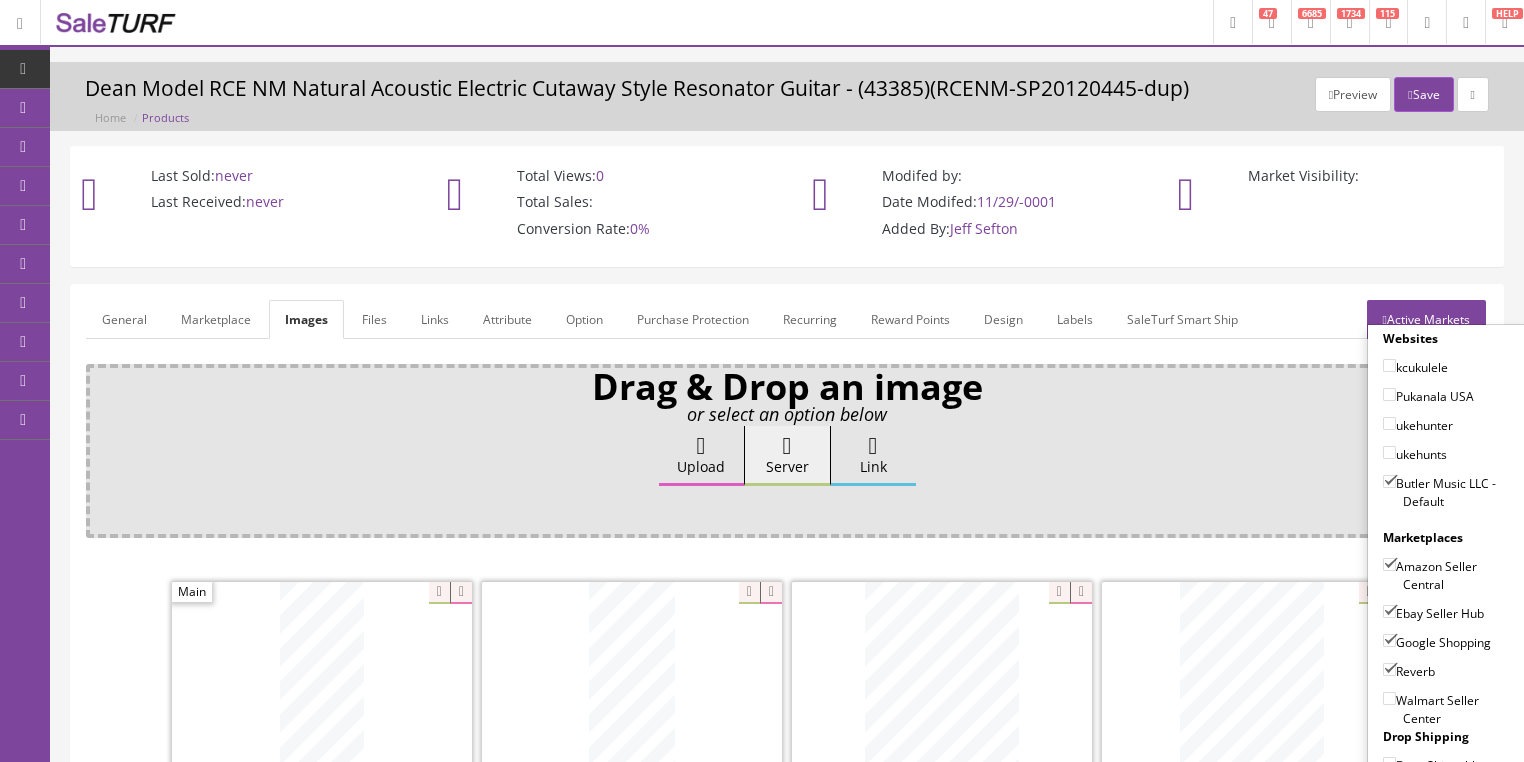 click on "Active Markets" at bounding box center (1426, 319) 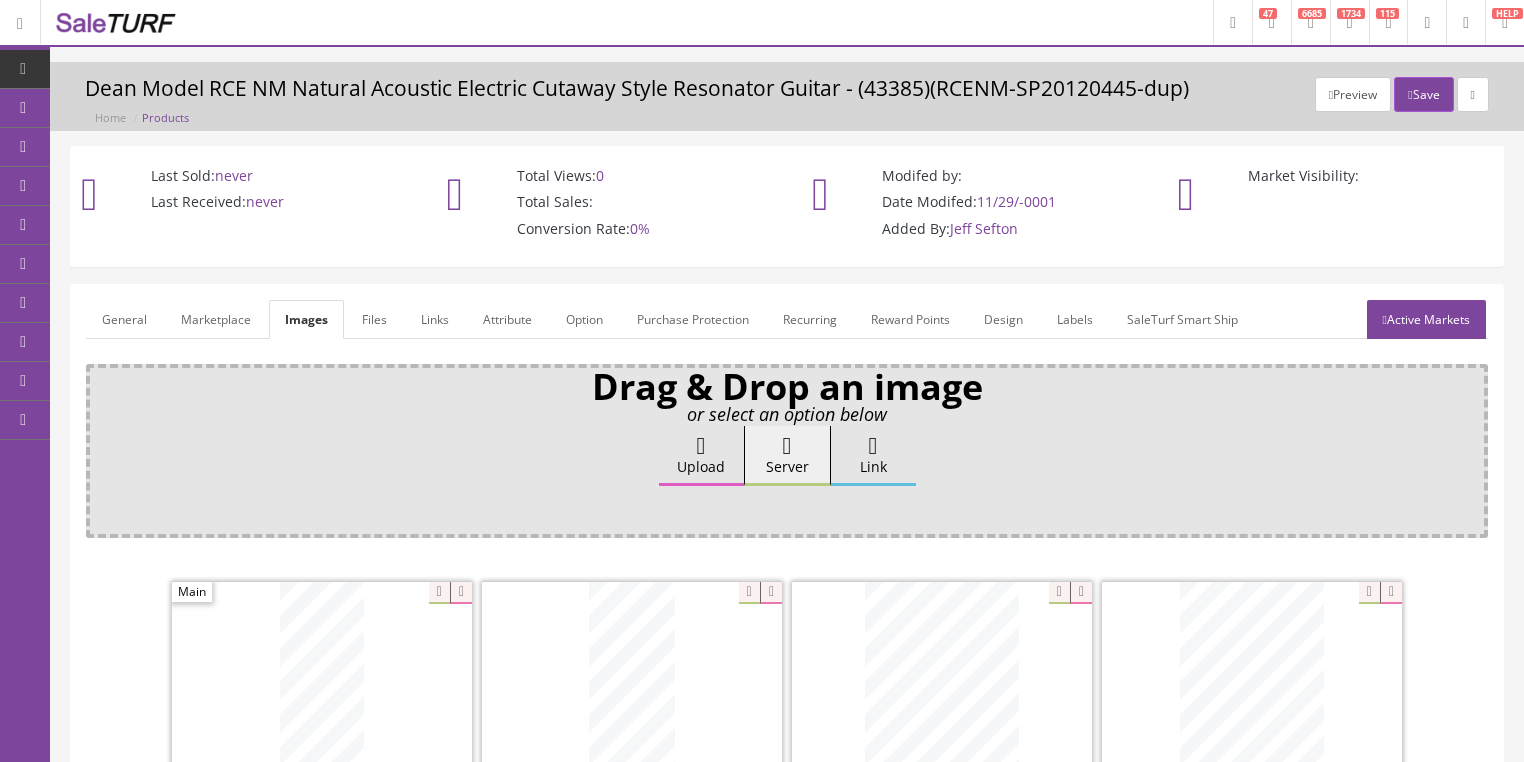 click on "General" at bounding box center [124, 319] 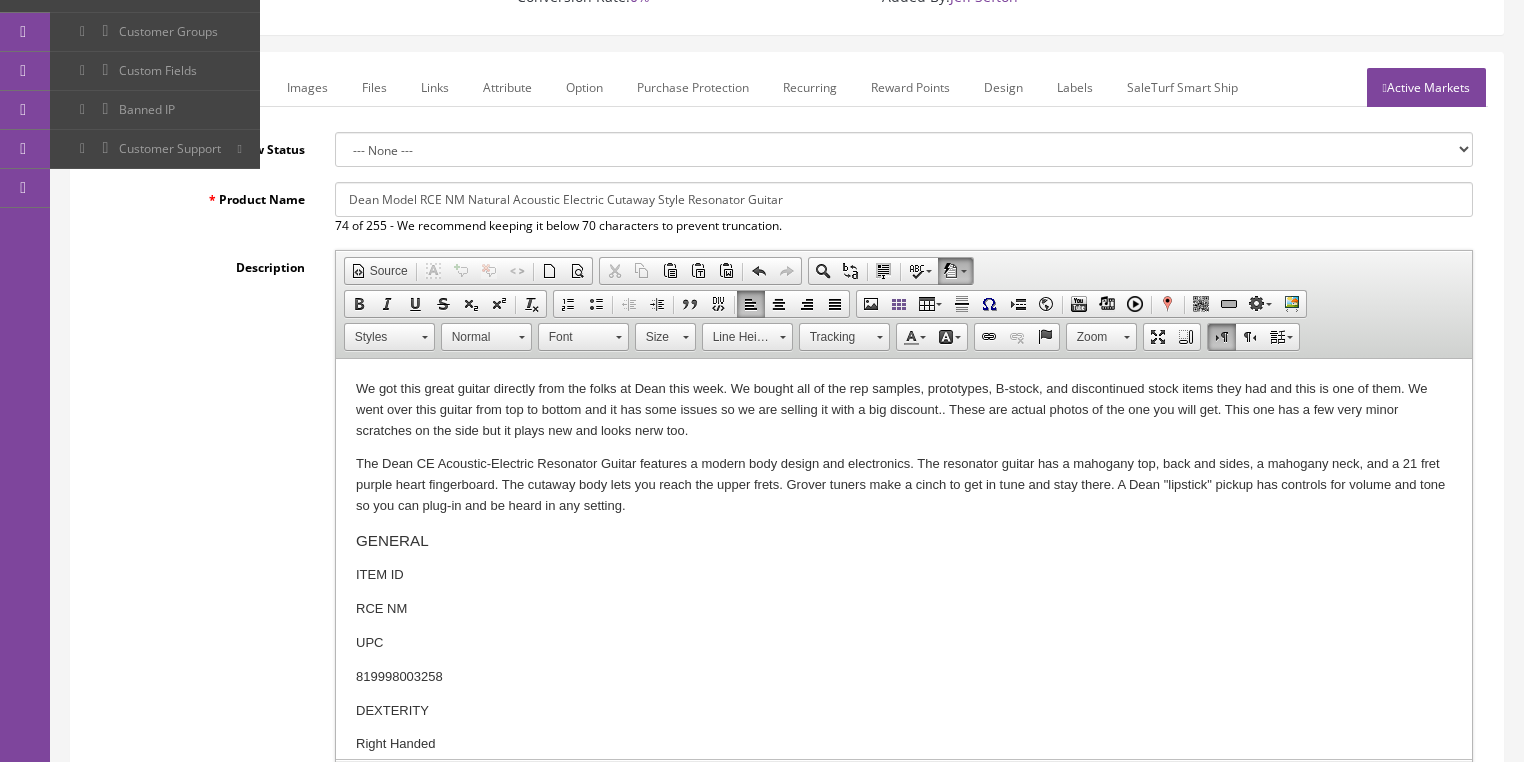 scroll, scrollTop: 560, scrollLeft: 0, axis: vertical 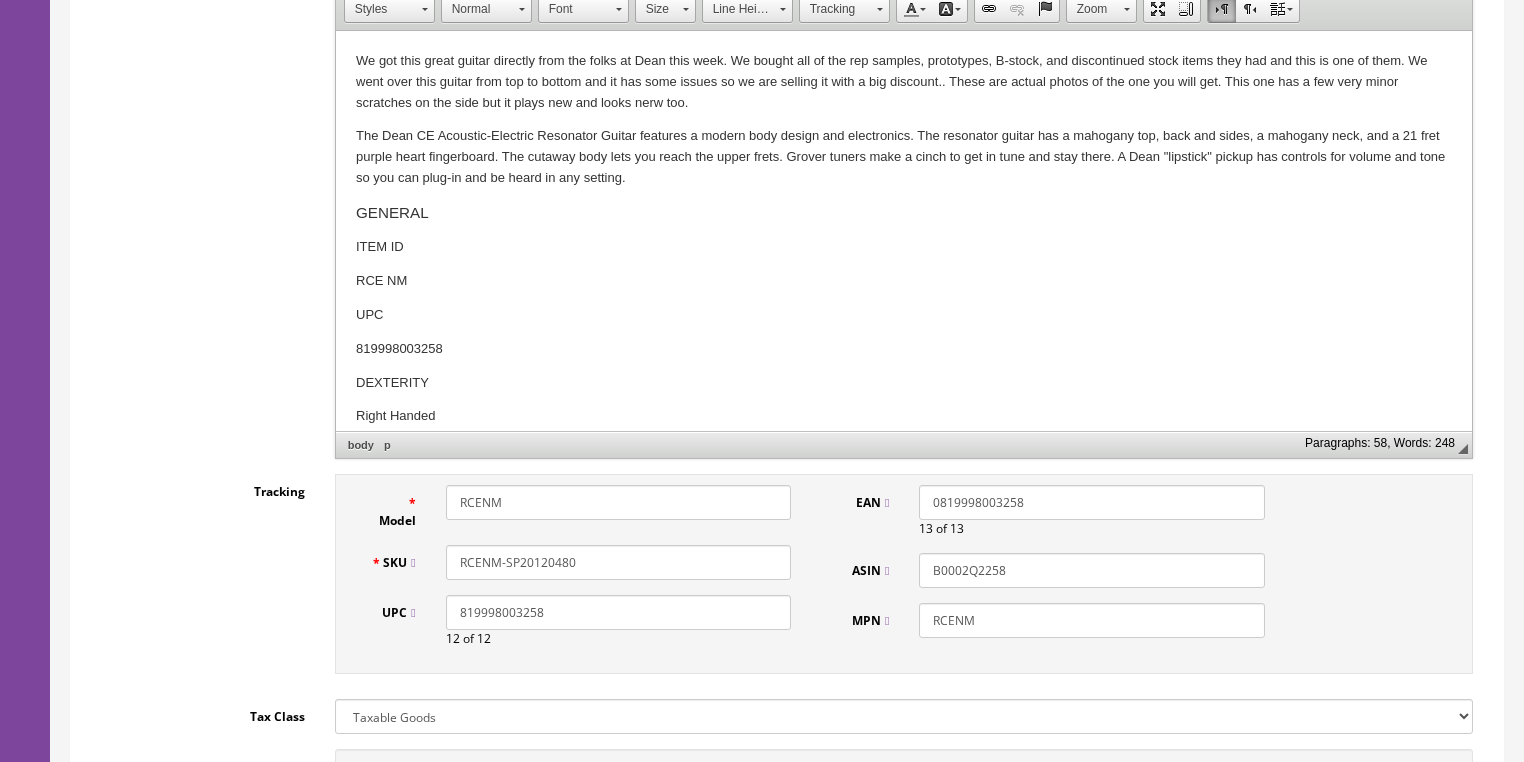 drag, startPoint x: 588, startPoint y: 563, endPoint x: 451, endPoint y: 566, distance: 137.03284 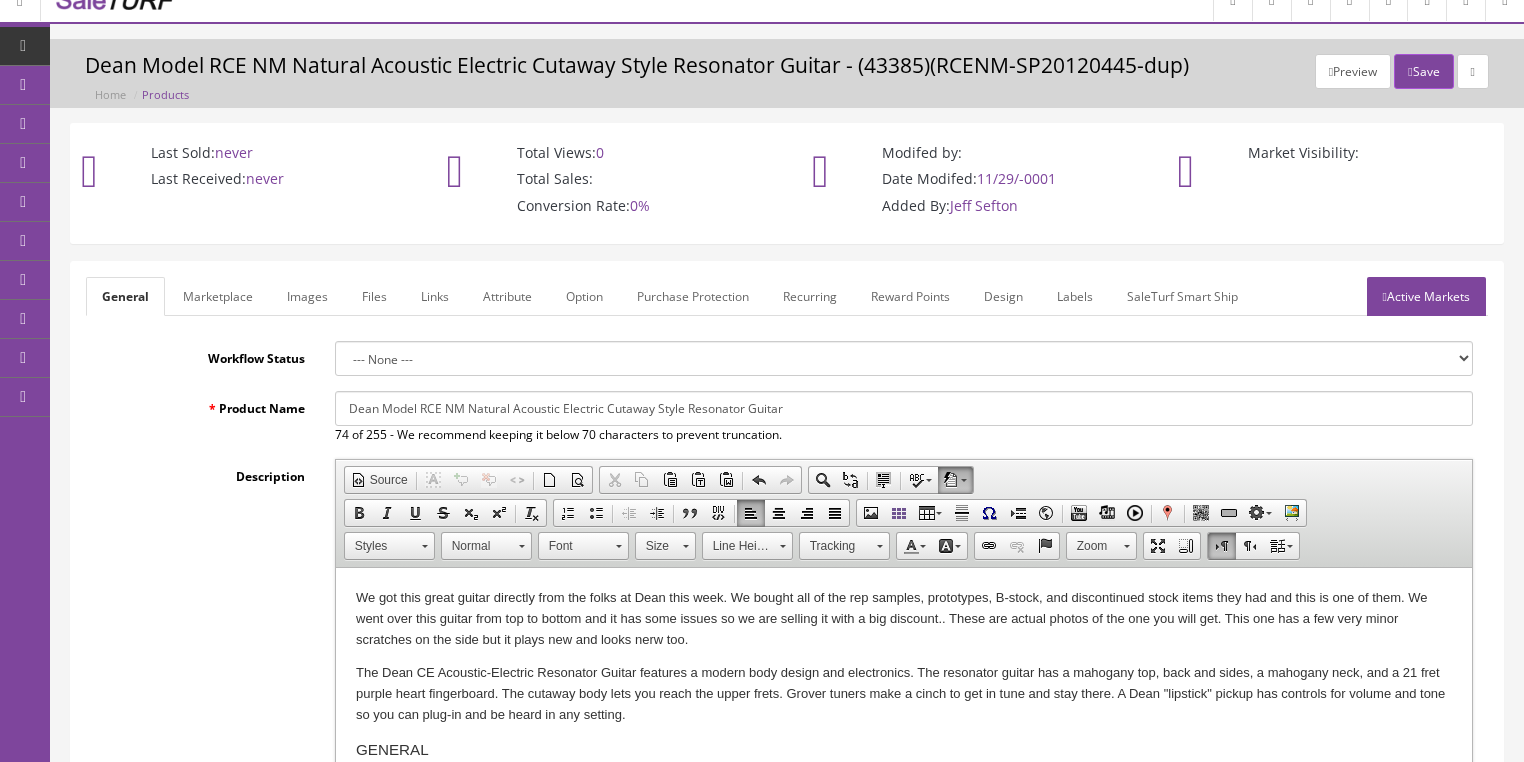 scroll, scrollTop: 0, scrollLeft: 0, axis: both 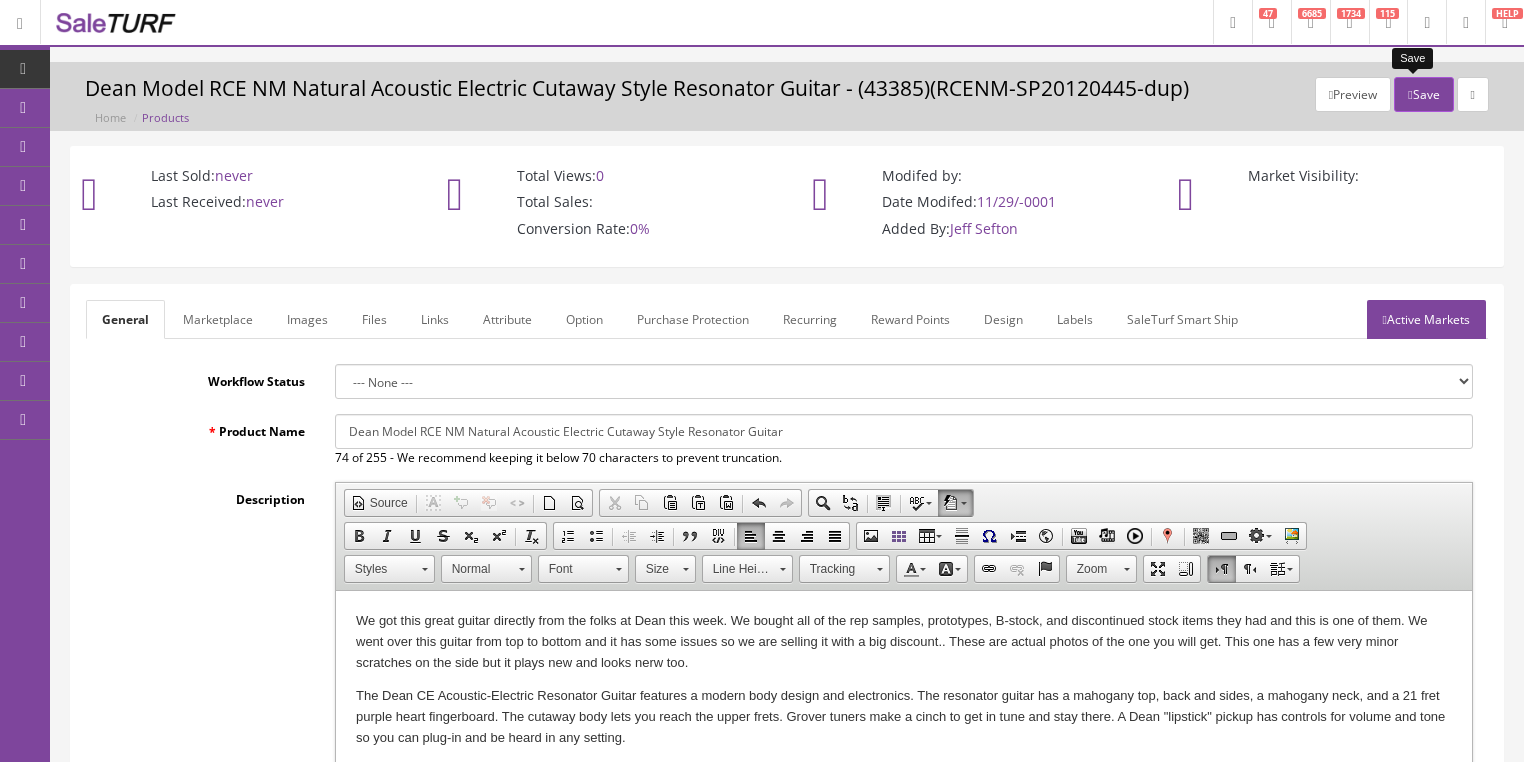 click on "Save" at bounding box center (1423, 94) 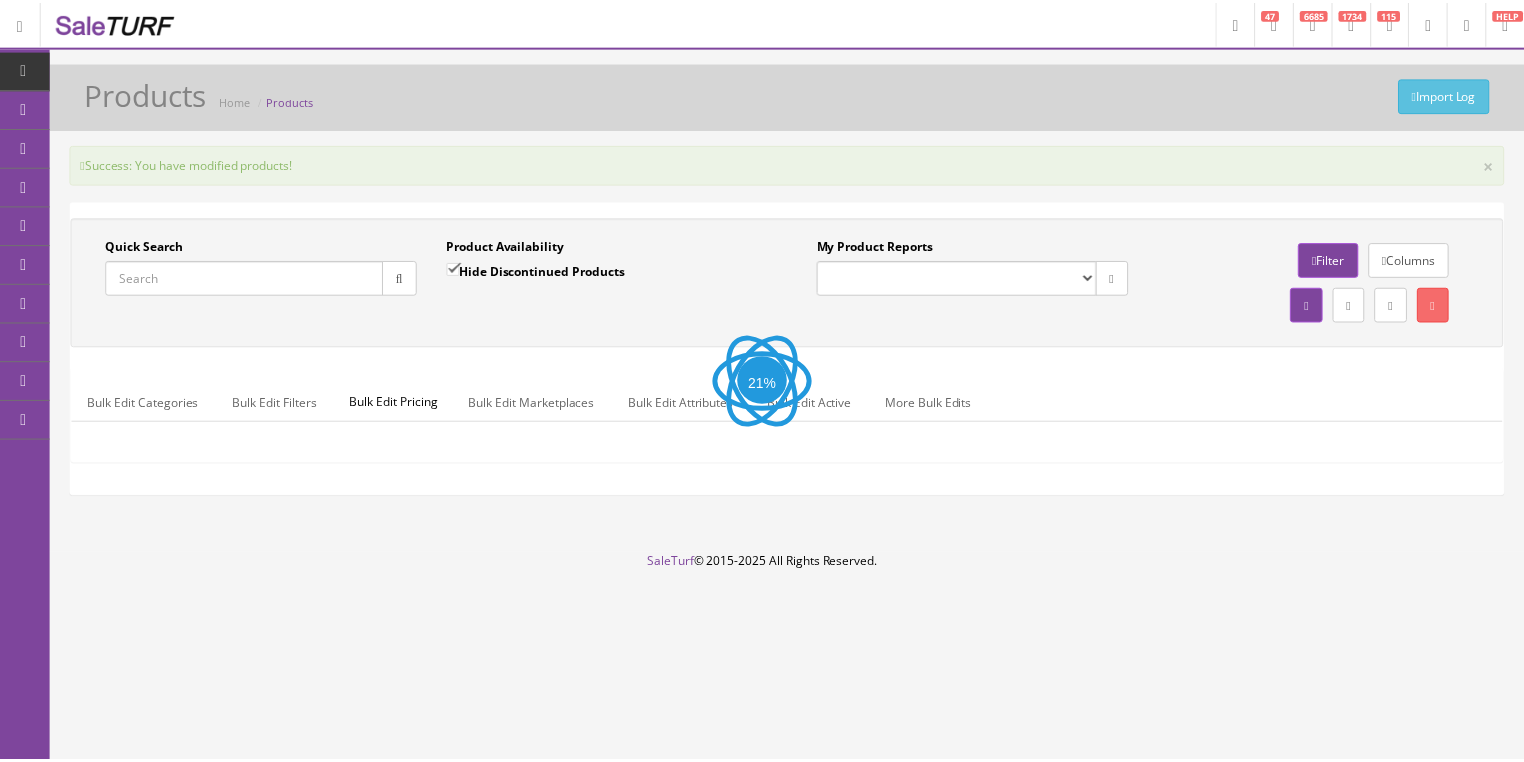 scroll, scrollTop: 0, scrollLeft: 0, axis: both 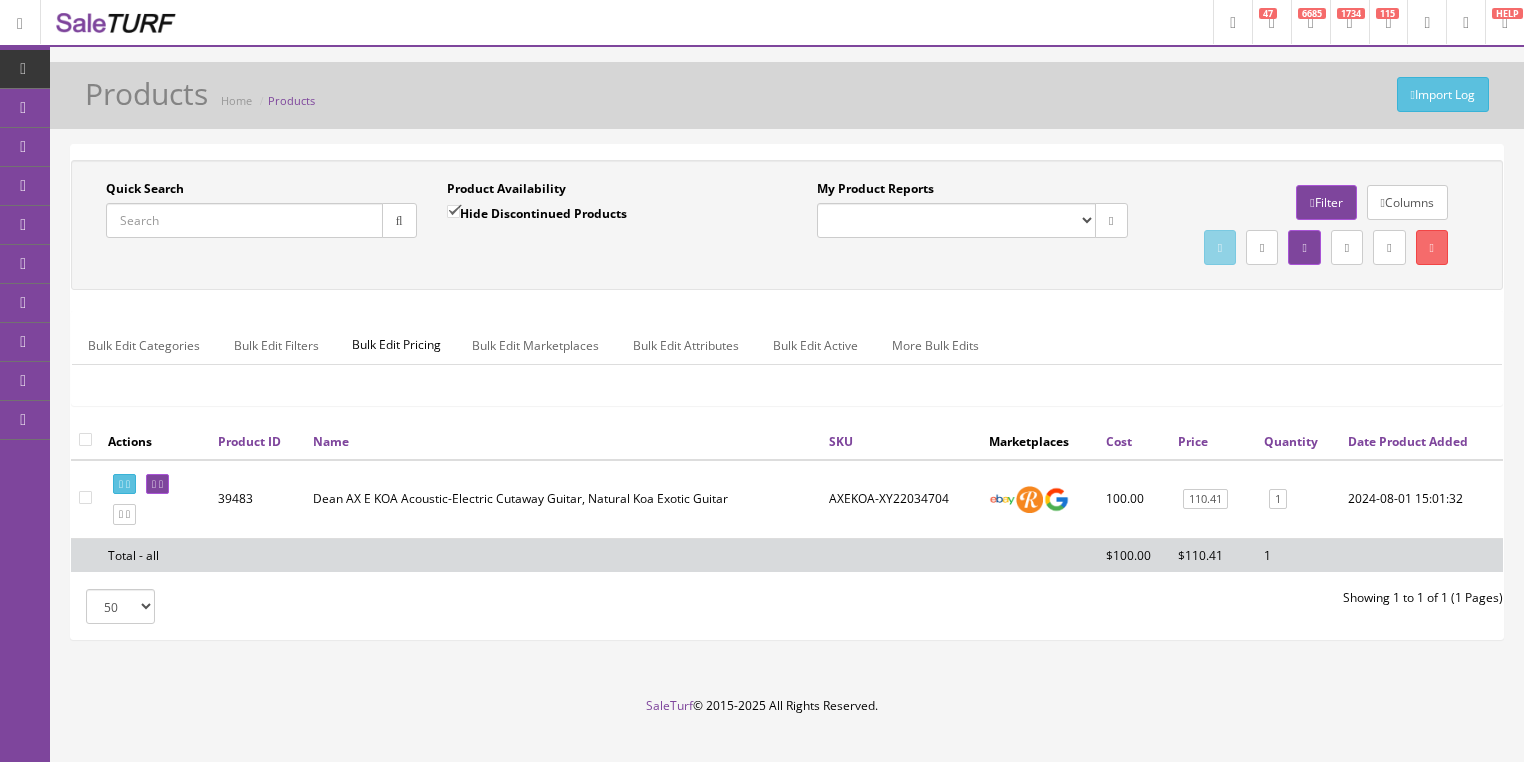 click on "Quick Search" at bounding box center (244, 220) 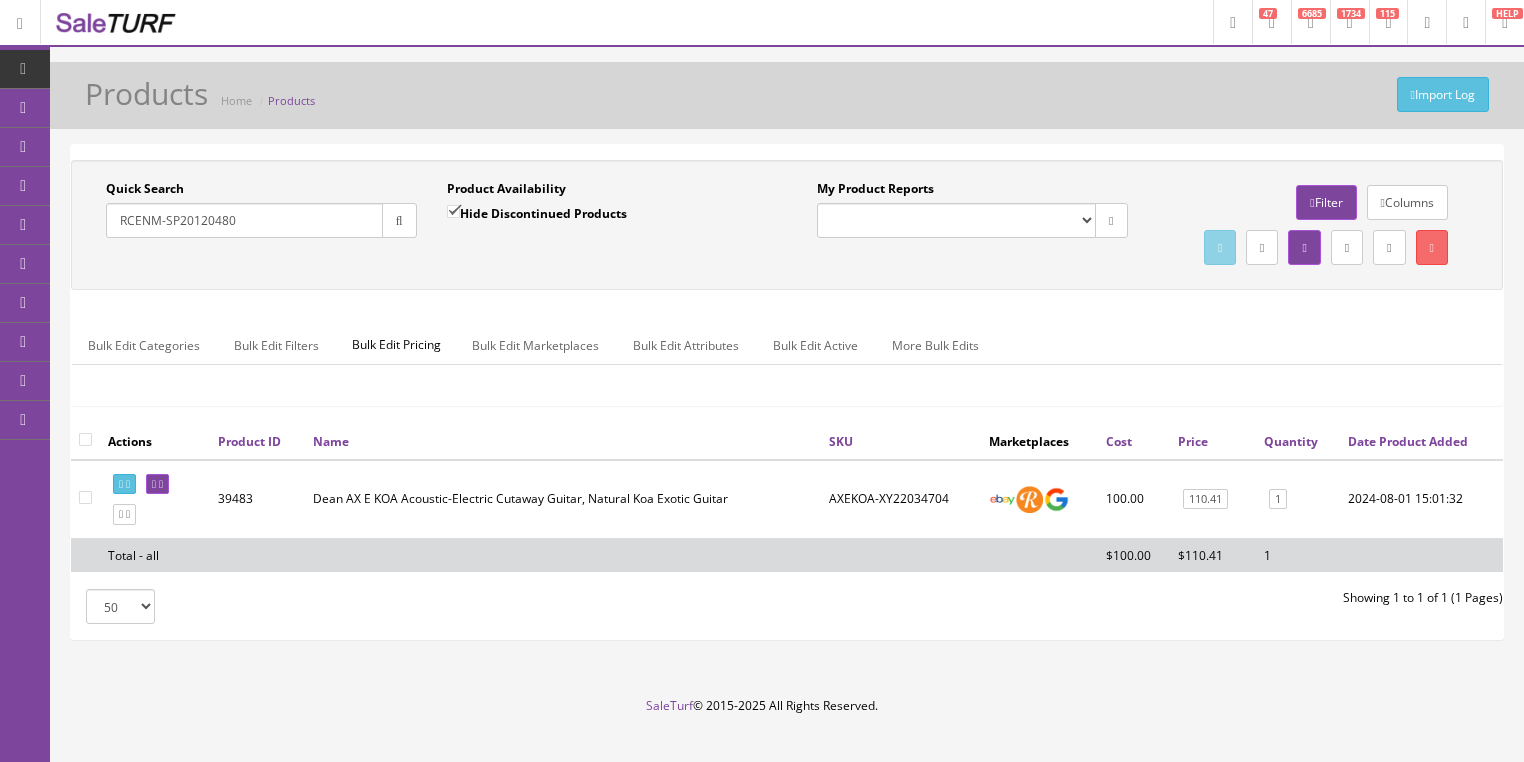 click at bounding box center (399, 220) 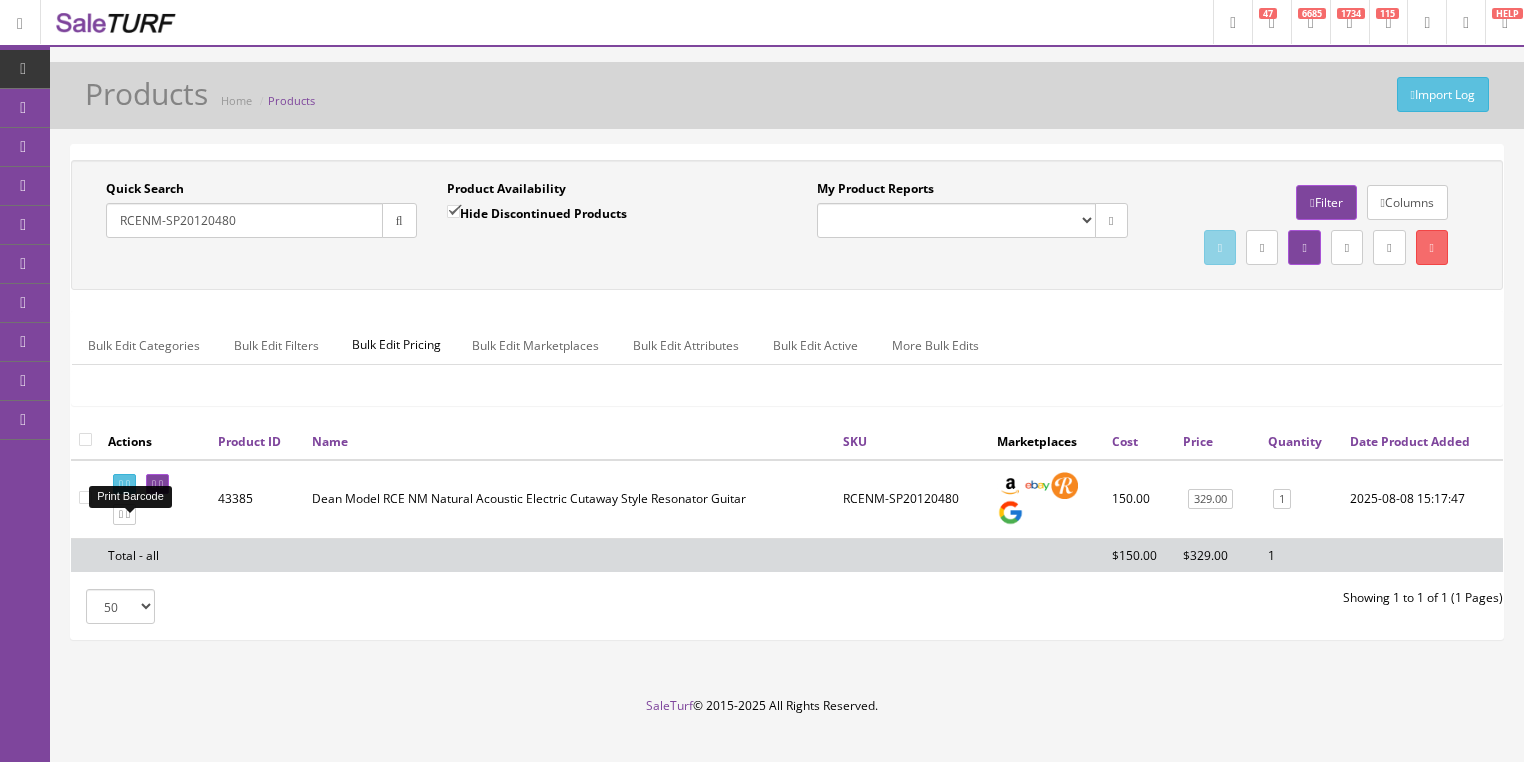 click at bounding box center (128, 484) 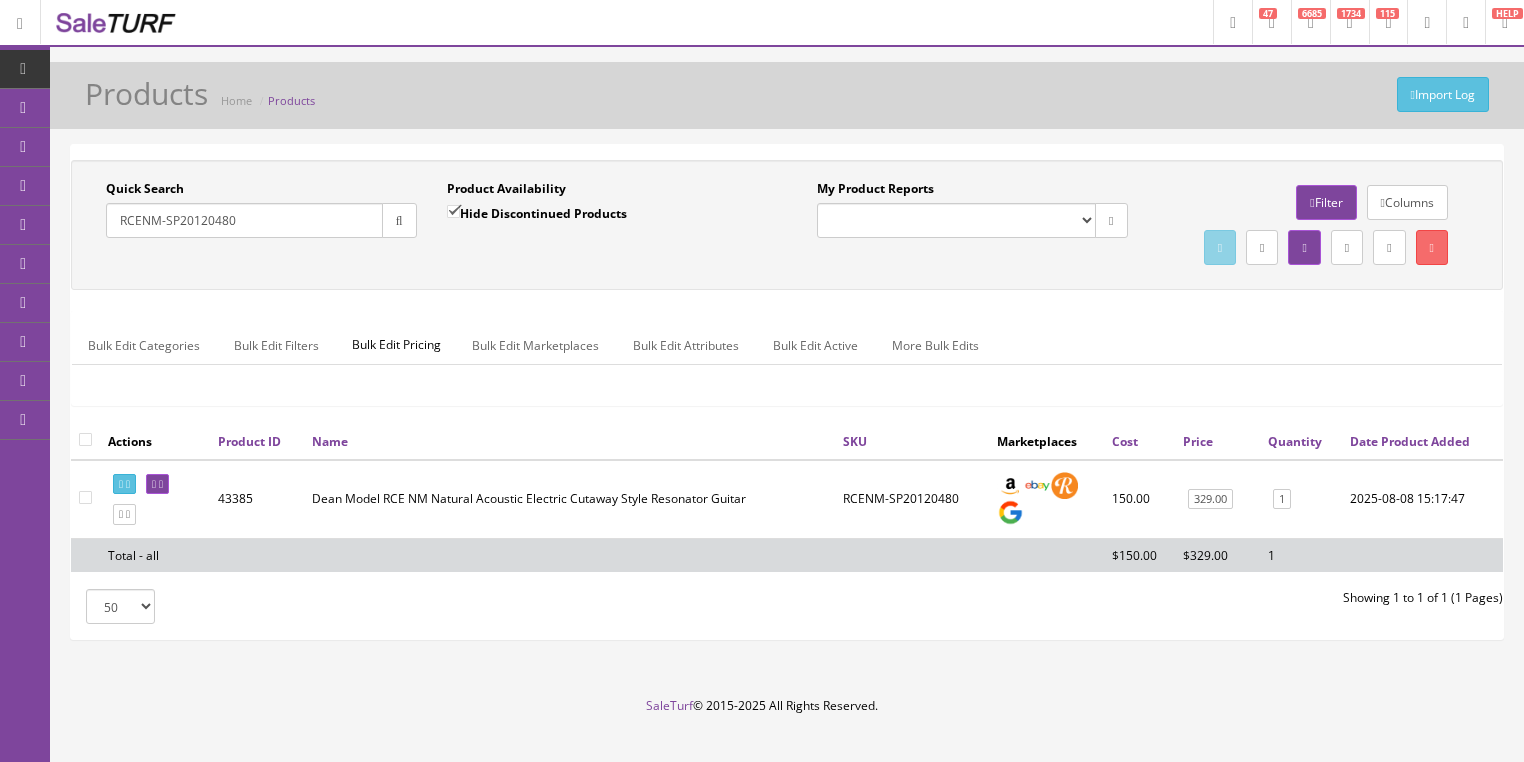 drag, startPoint x: 232, startPoint y: 223, endPoint x: 97, endPoint y: 284, distance: 148.14183 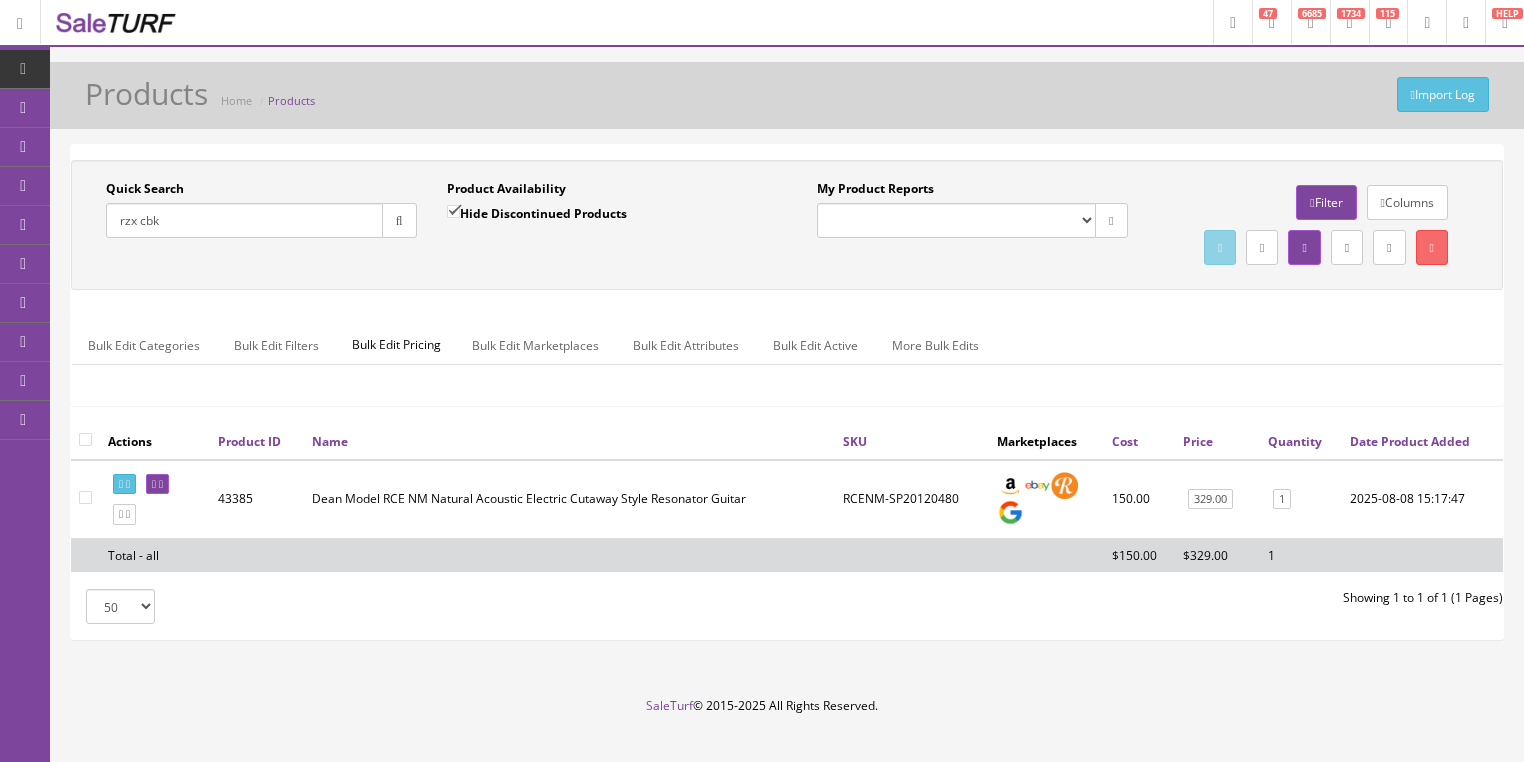type on "rzx cbk" 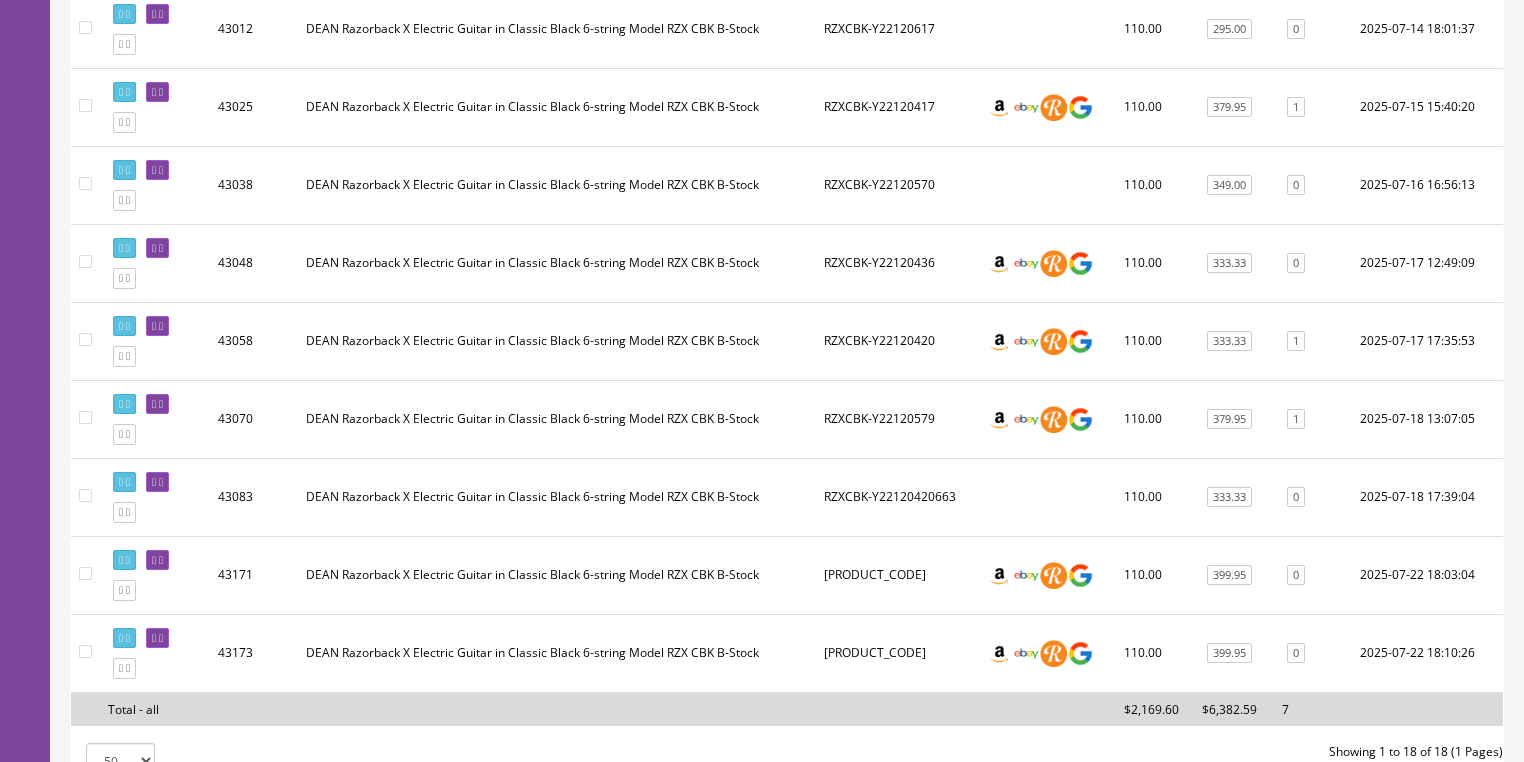 scroll, scrollTop: 1120, scrollLeft: 0, axis: vertical 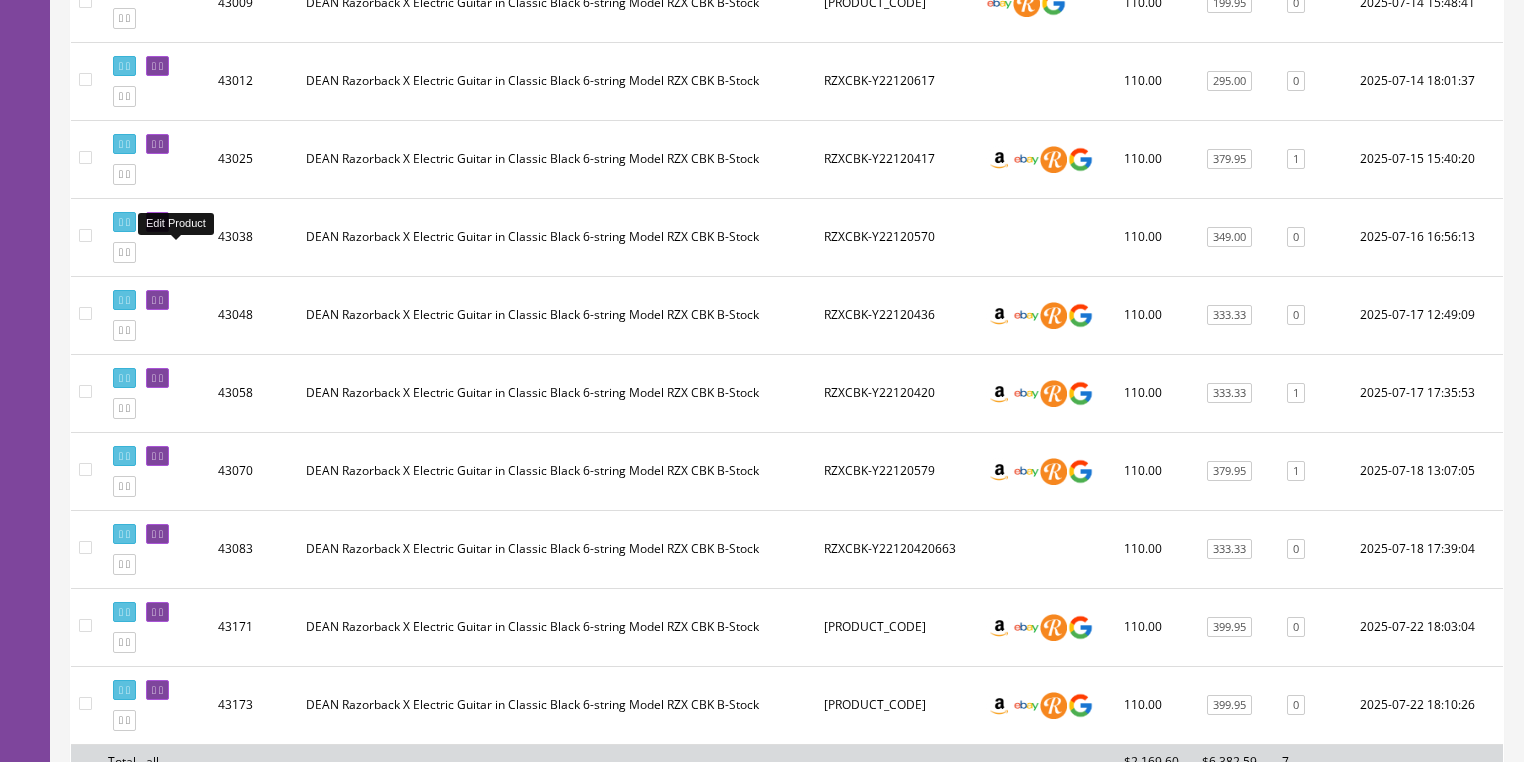 click at bounding box center [161, 222] 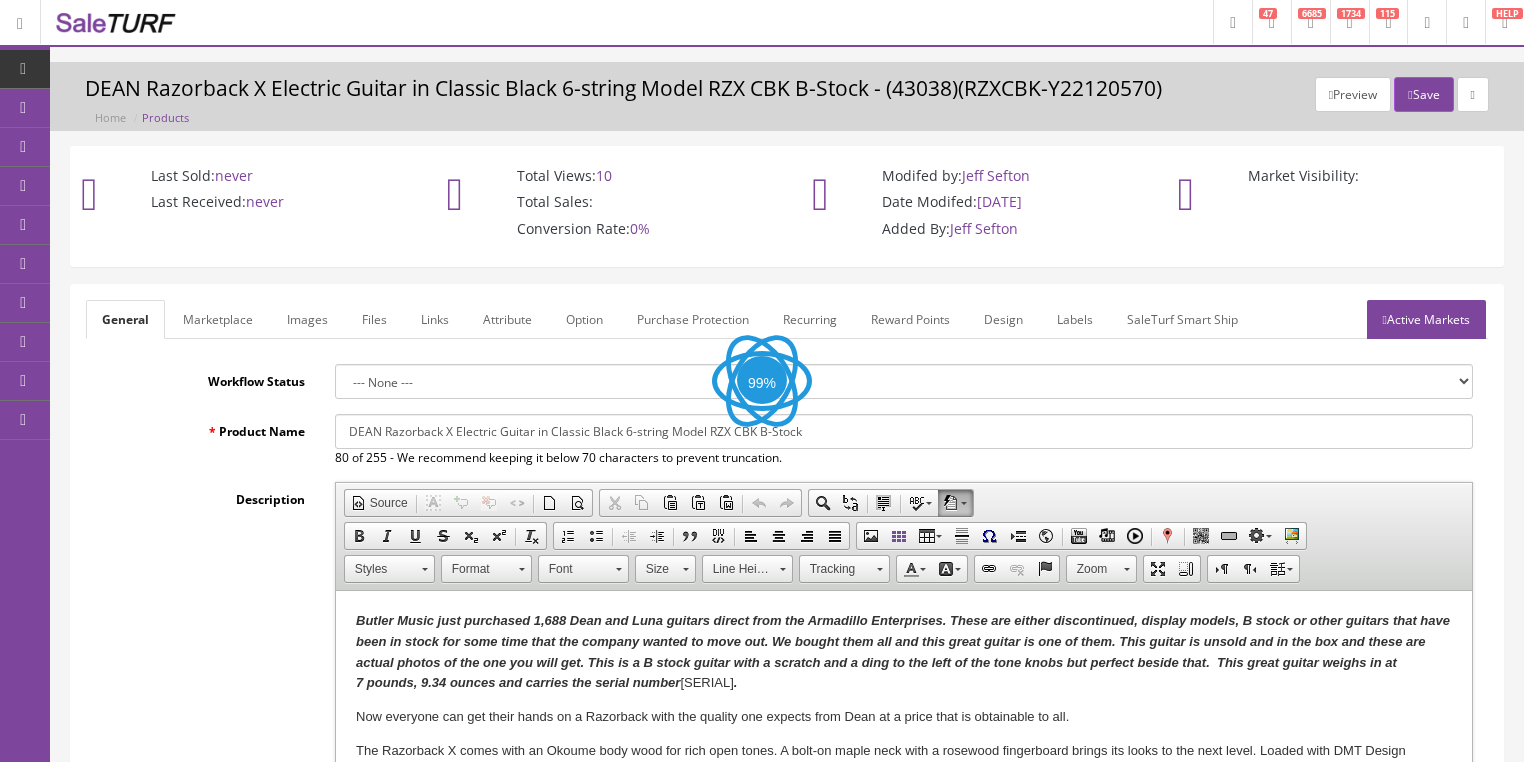 scroll, scrollTop: 0, scrollLeft: 0, axis: both 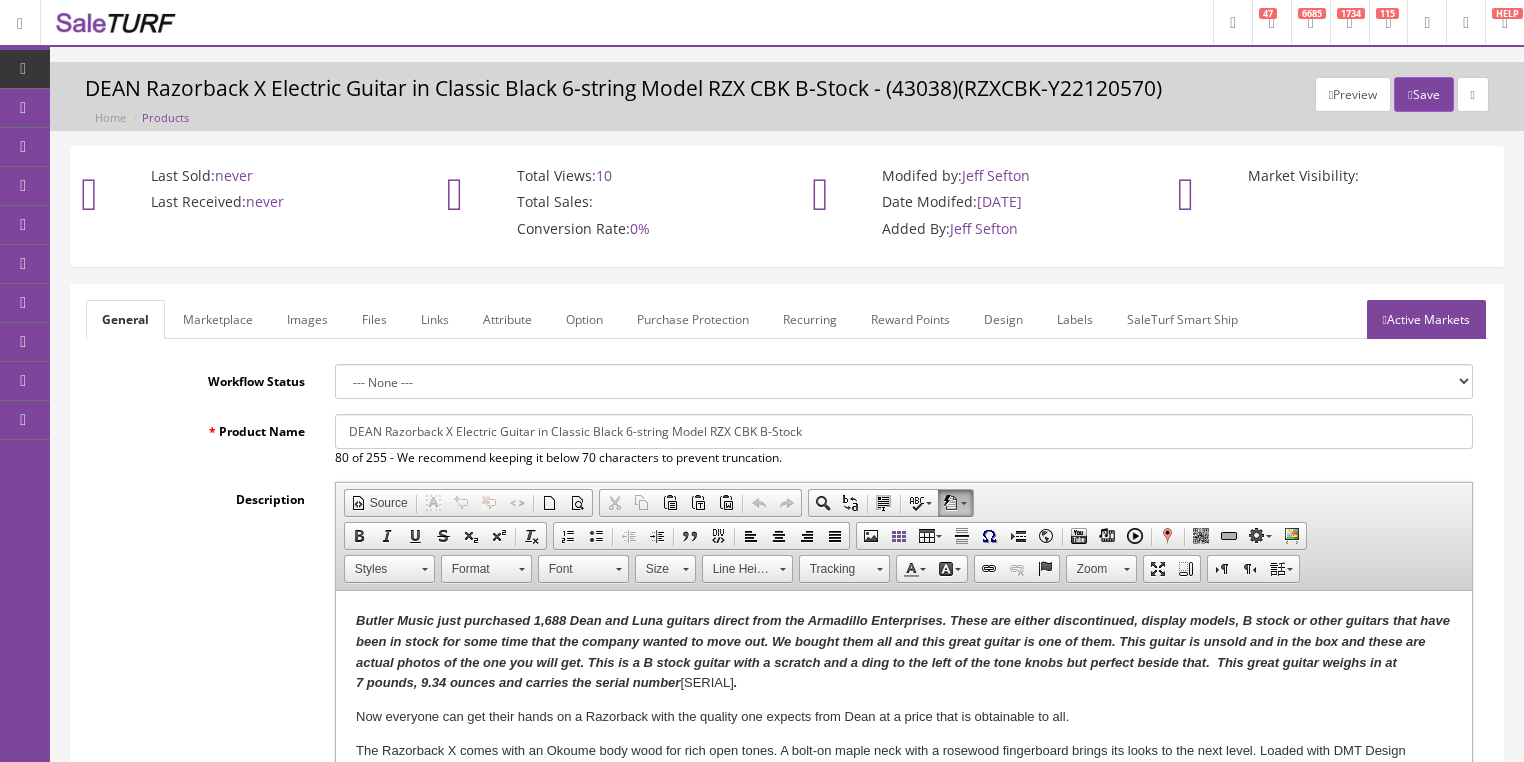 click on "Images" at bounding box center (307, 319) 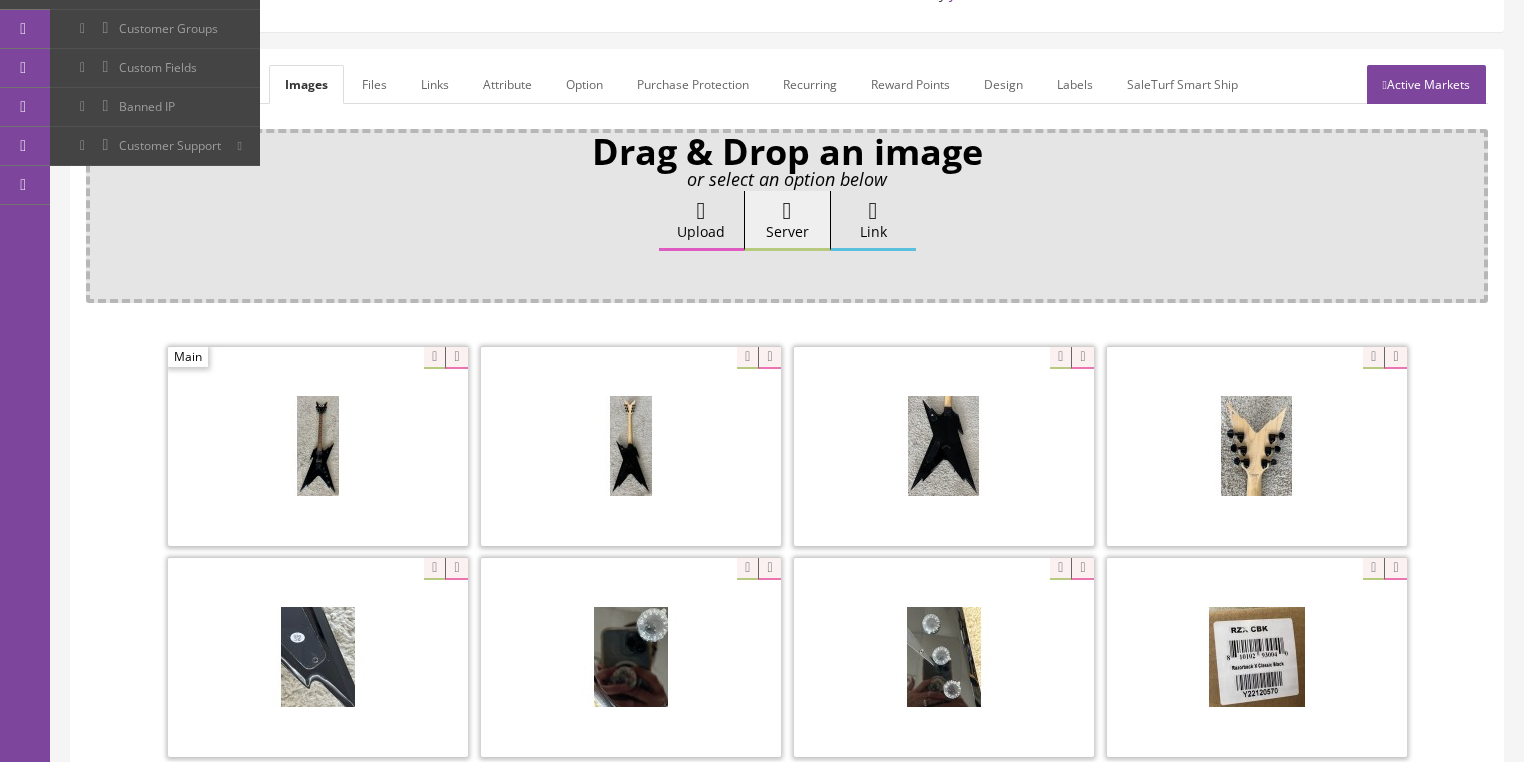 scroll, scrollTop: 240, scrollLeft: 0, axis: vertical 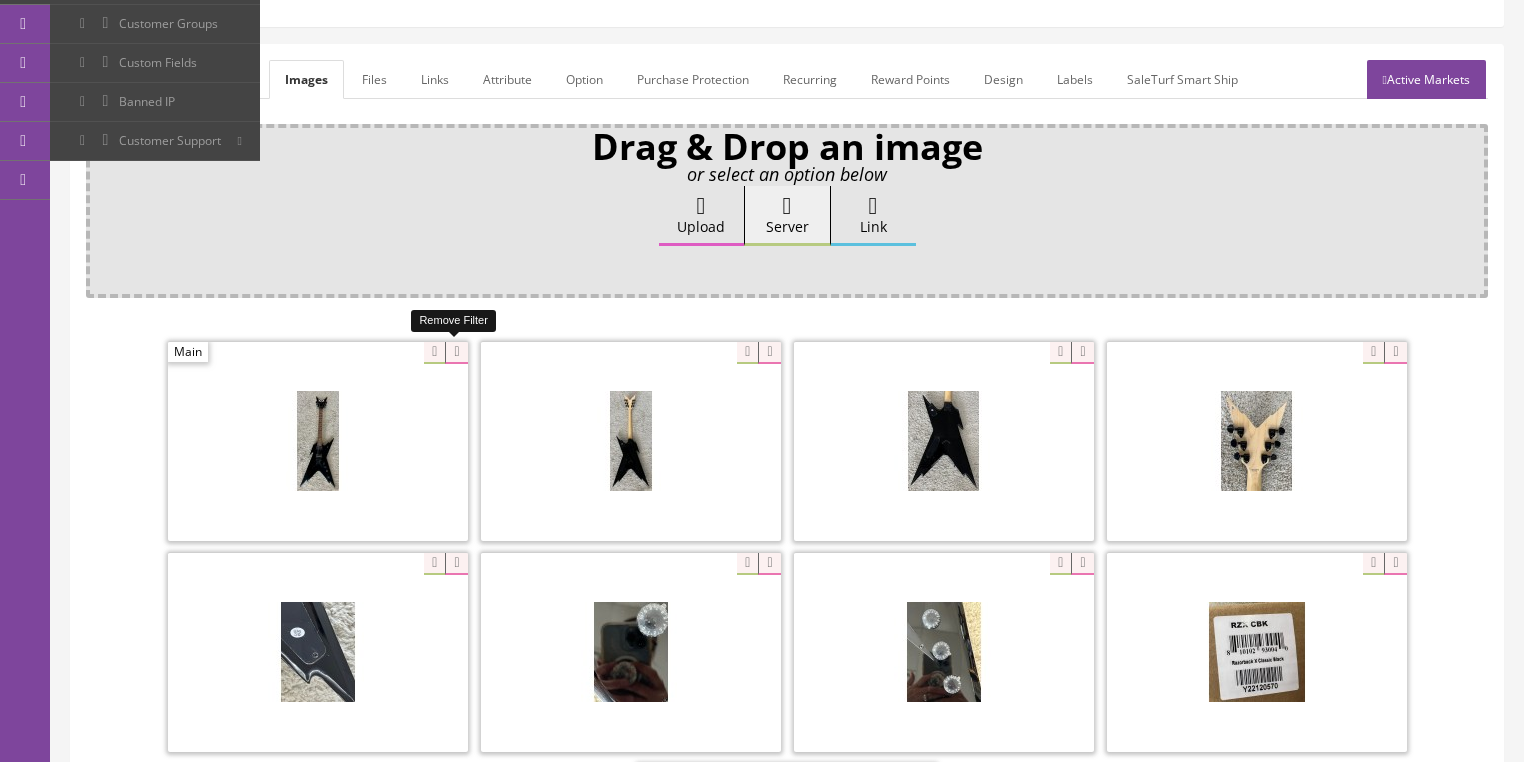 click at bounding box center [456, 353] 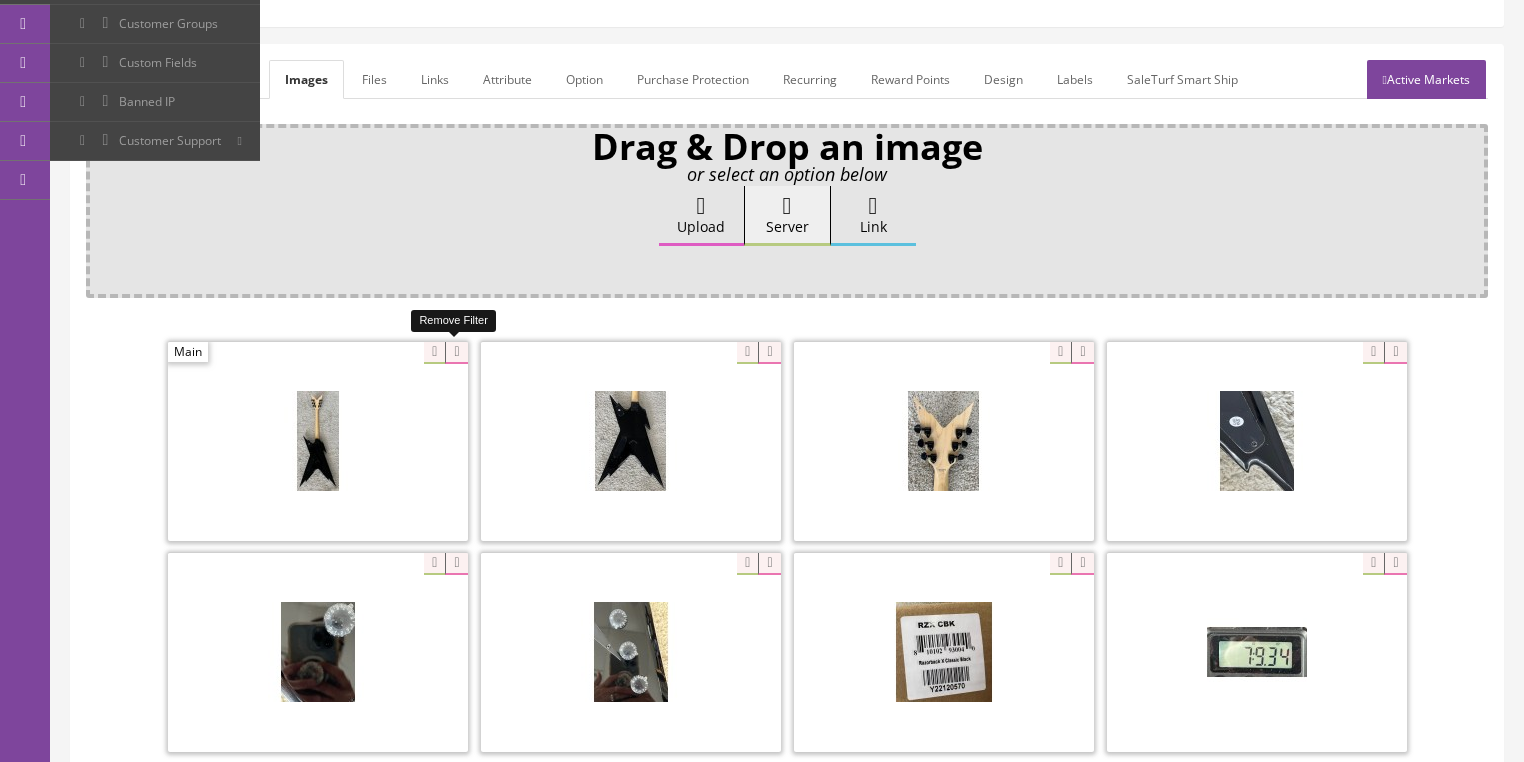 click at bounding box center [456, 353] 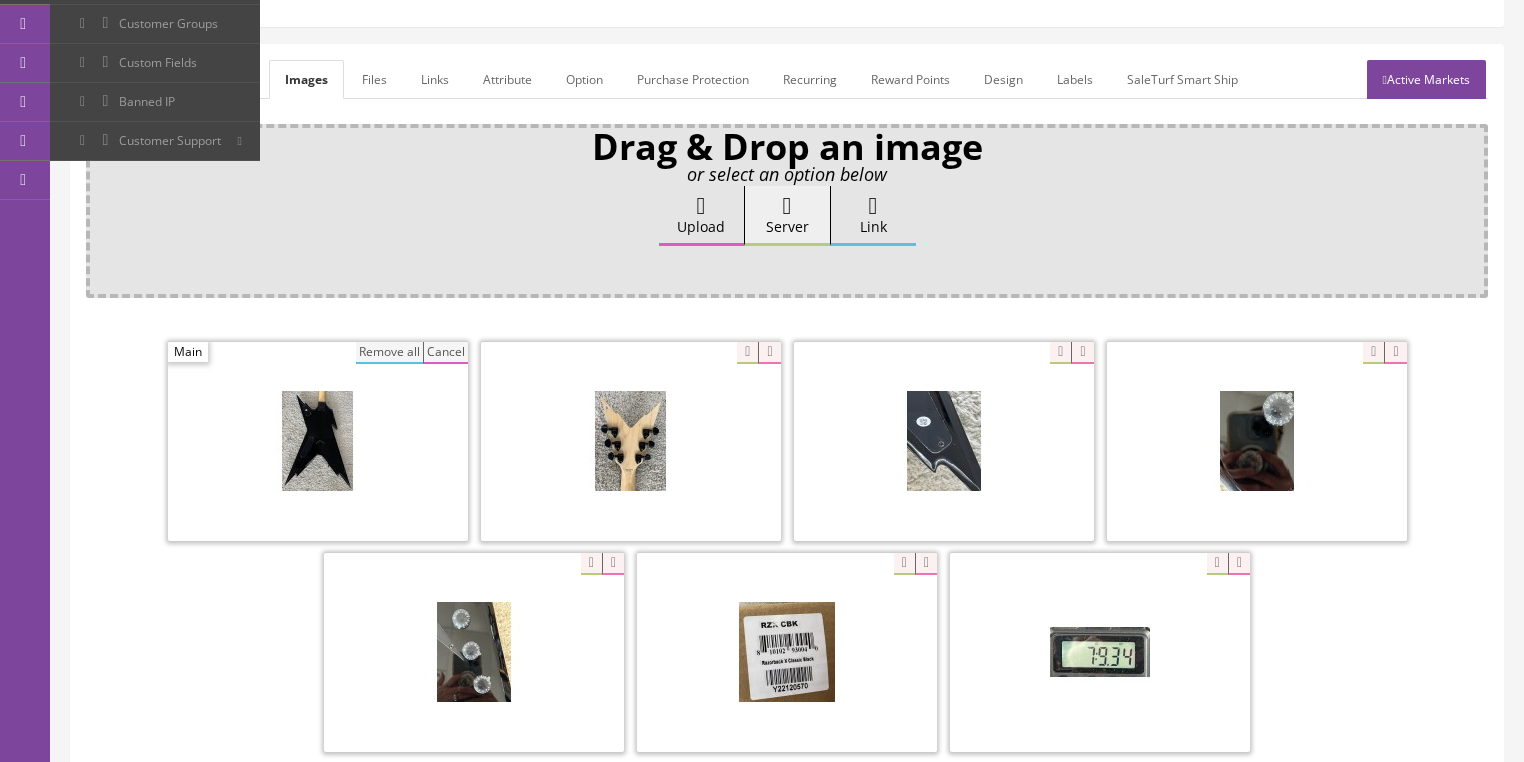 click on "Remove all" at bounding box center [389, 353] 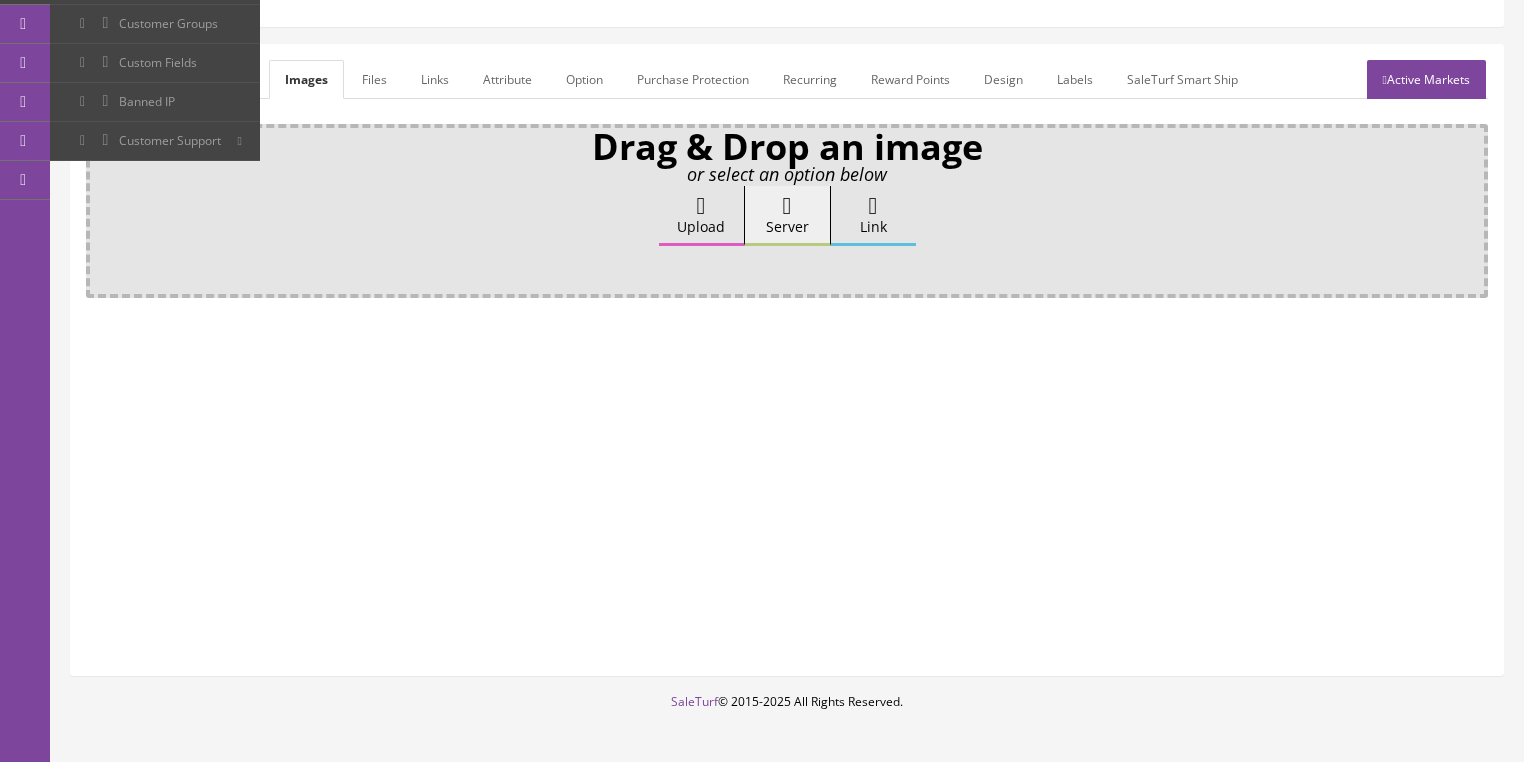 click at bounding box center [701, 206] 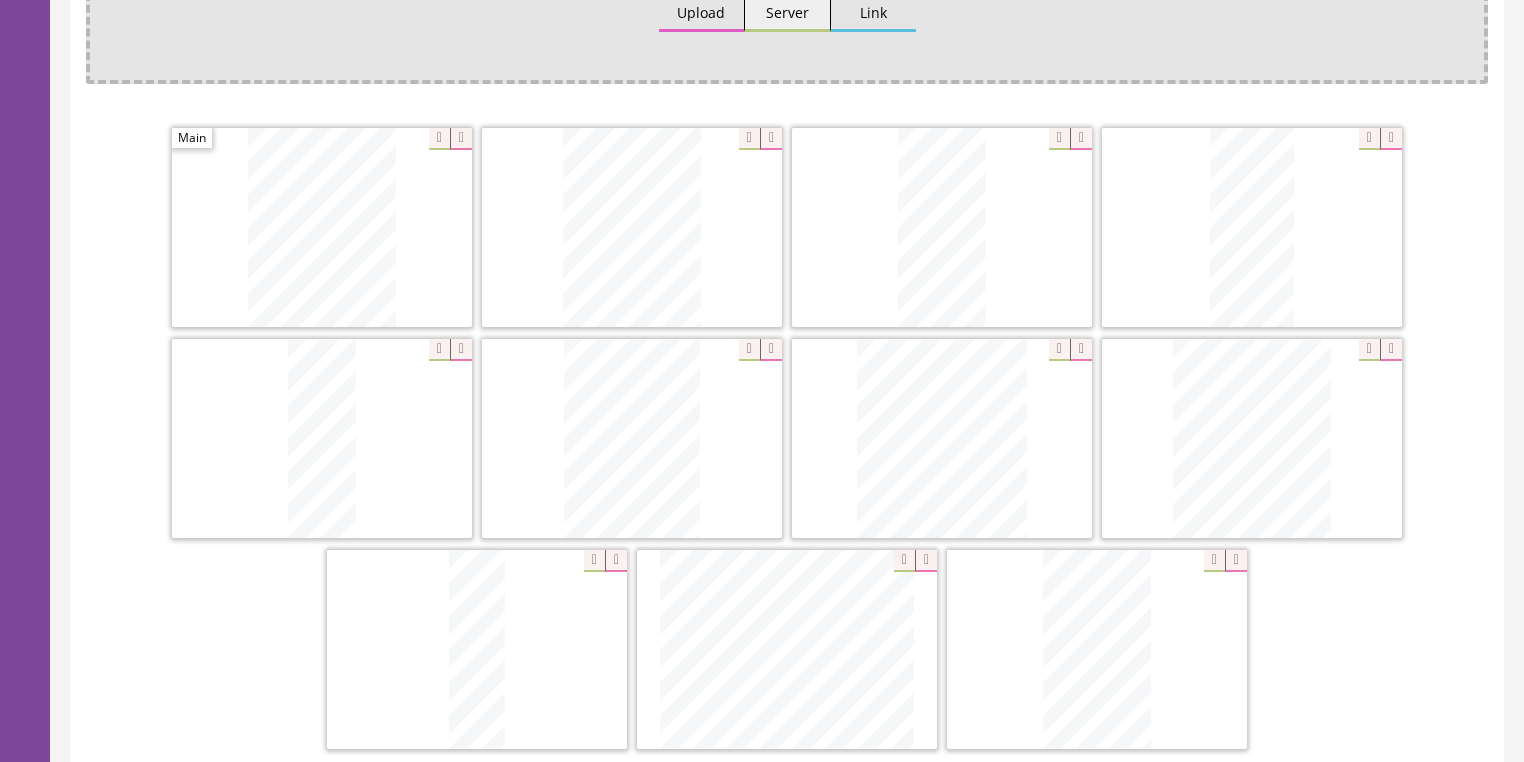 scroll, scrollTop: 480, scrollLeft: 0, axis: vertical 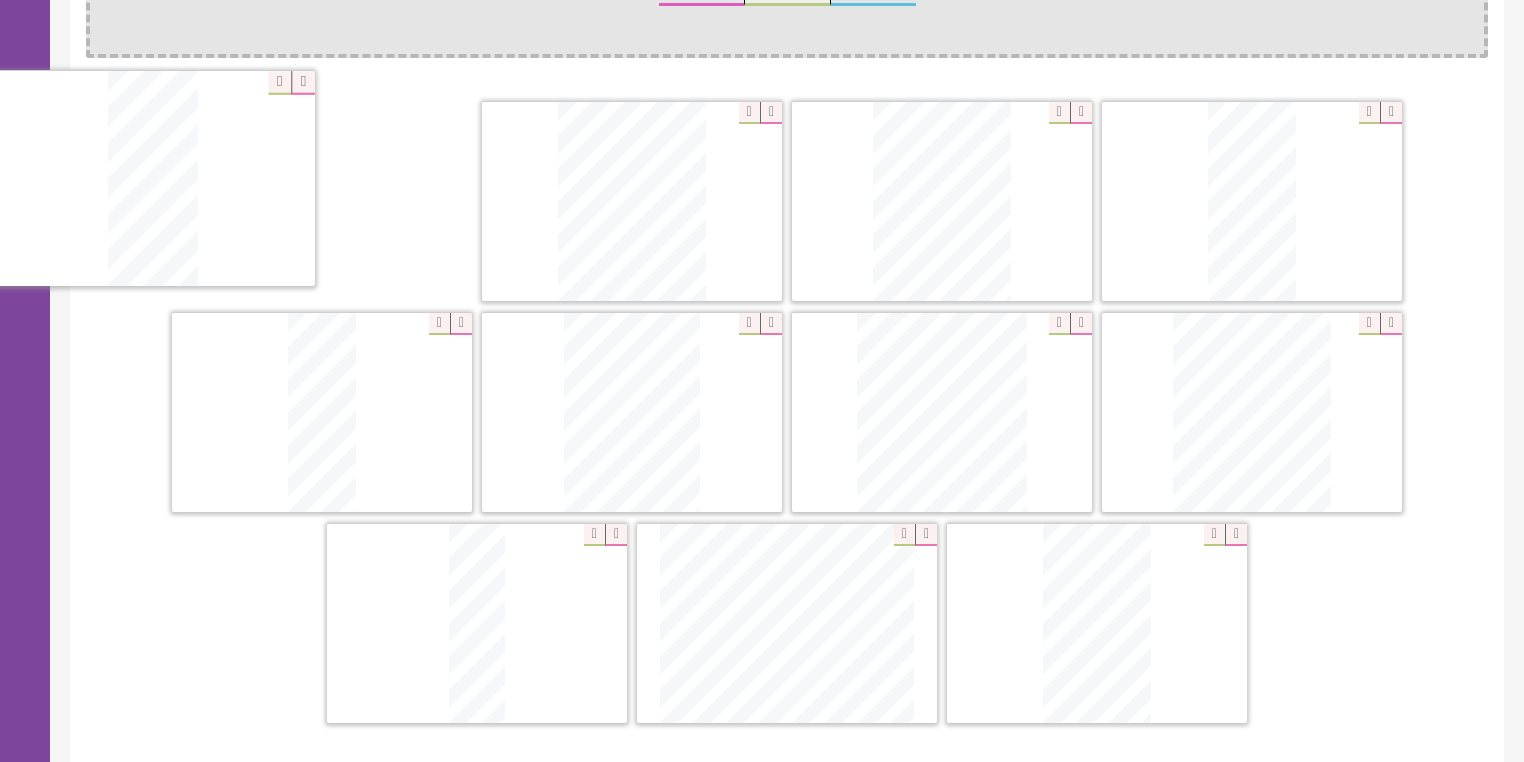 drag, startPoint x: 1275, startPoint y: 216, endPoint x: 228, endPoint y: 222, distance: 1047.0172 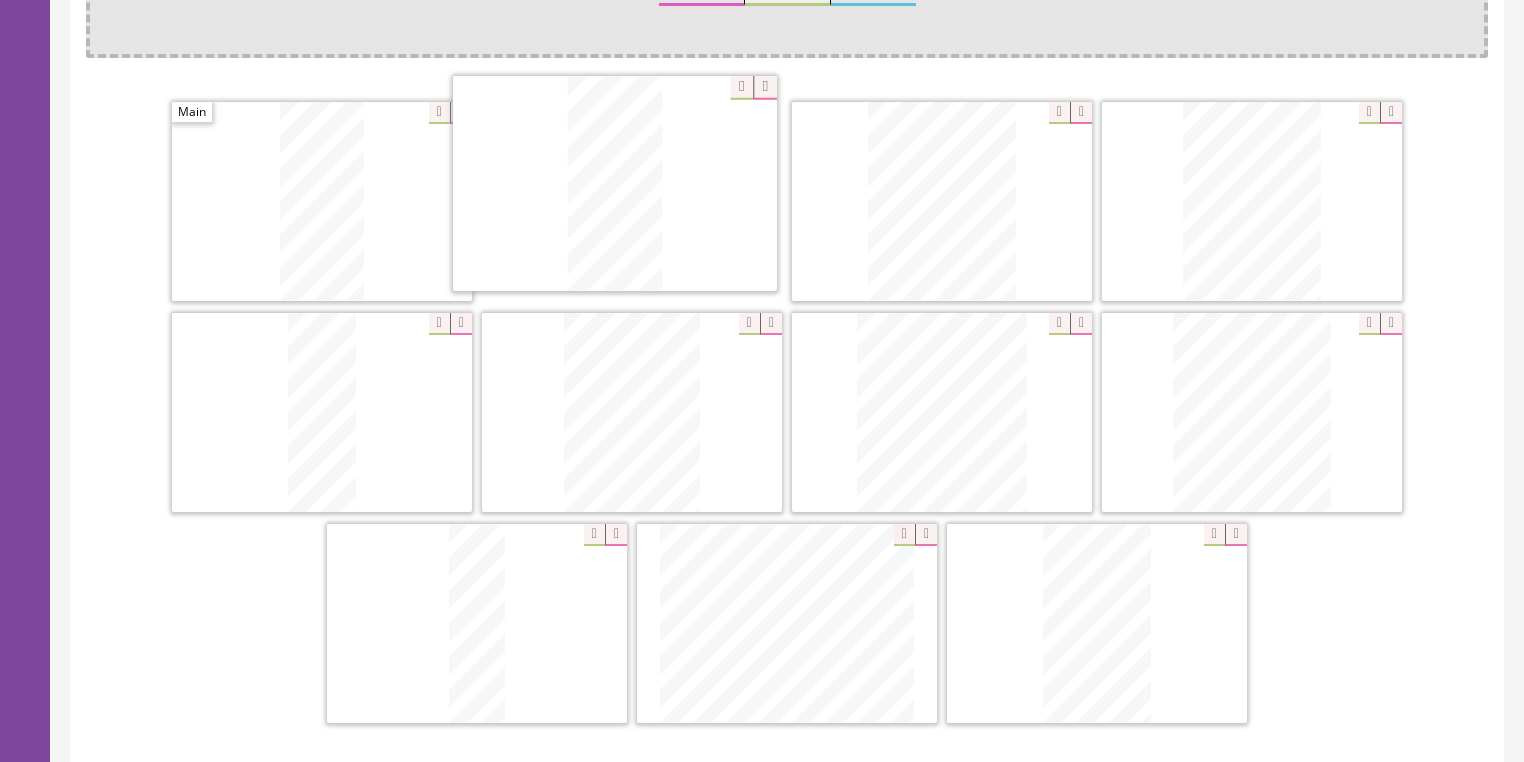 drag, startPoint x: 1225, startPoint y: 224, endPoint x: 820, endPoint y: 215, distance: 405.09998 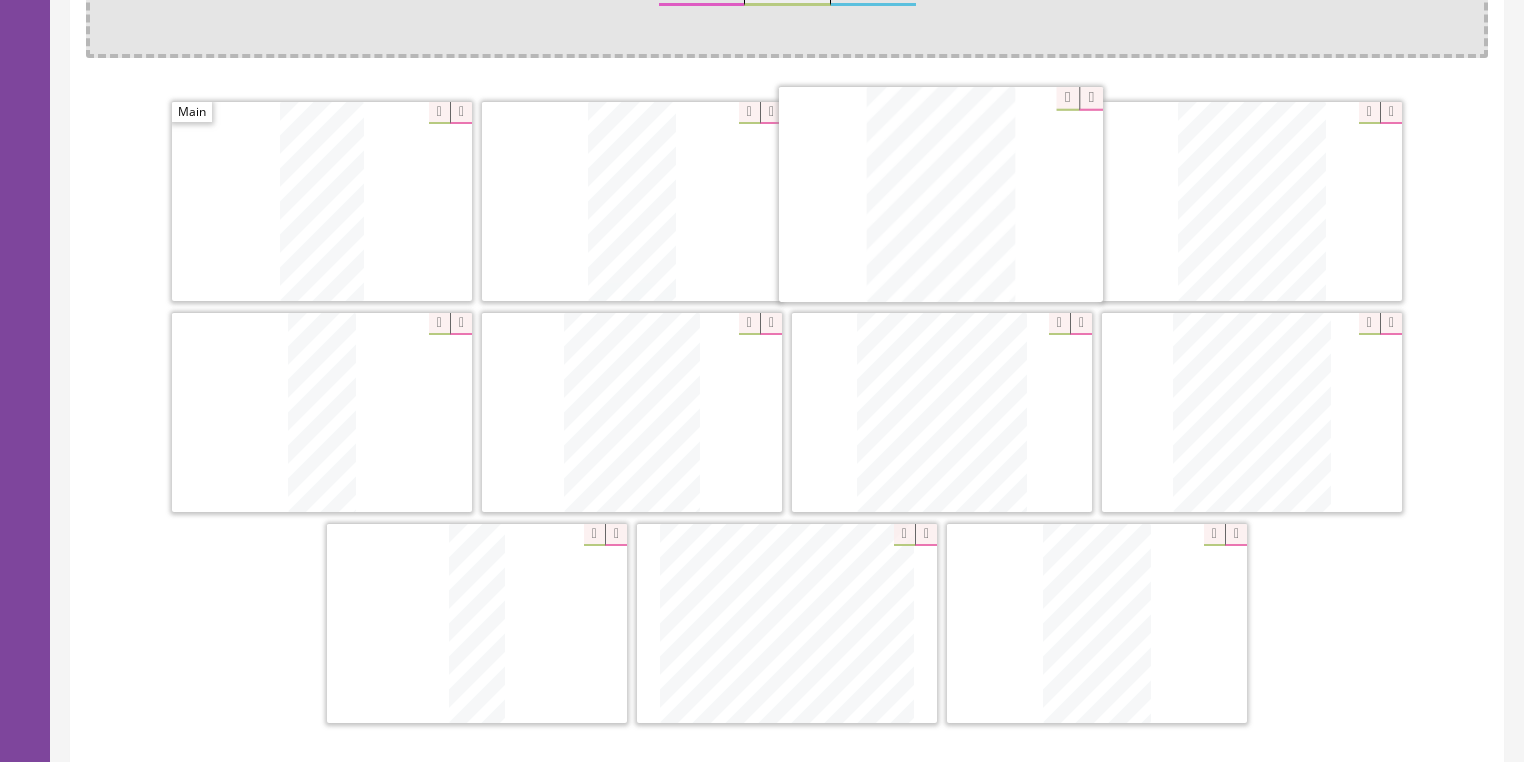 drag, startPoint x: 1212, startPoint y: 200, endPoint x: 901, endPoint y: 195, distance: 311.0402 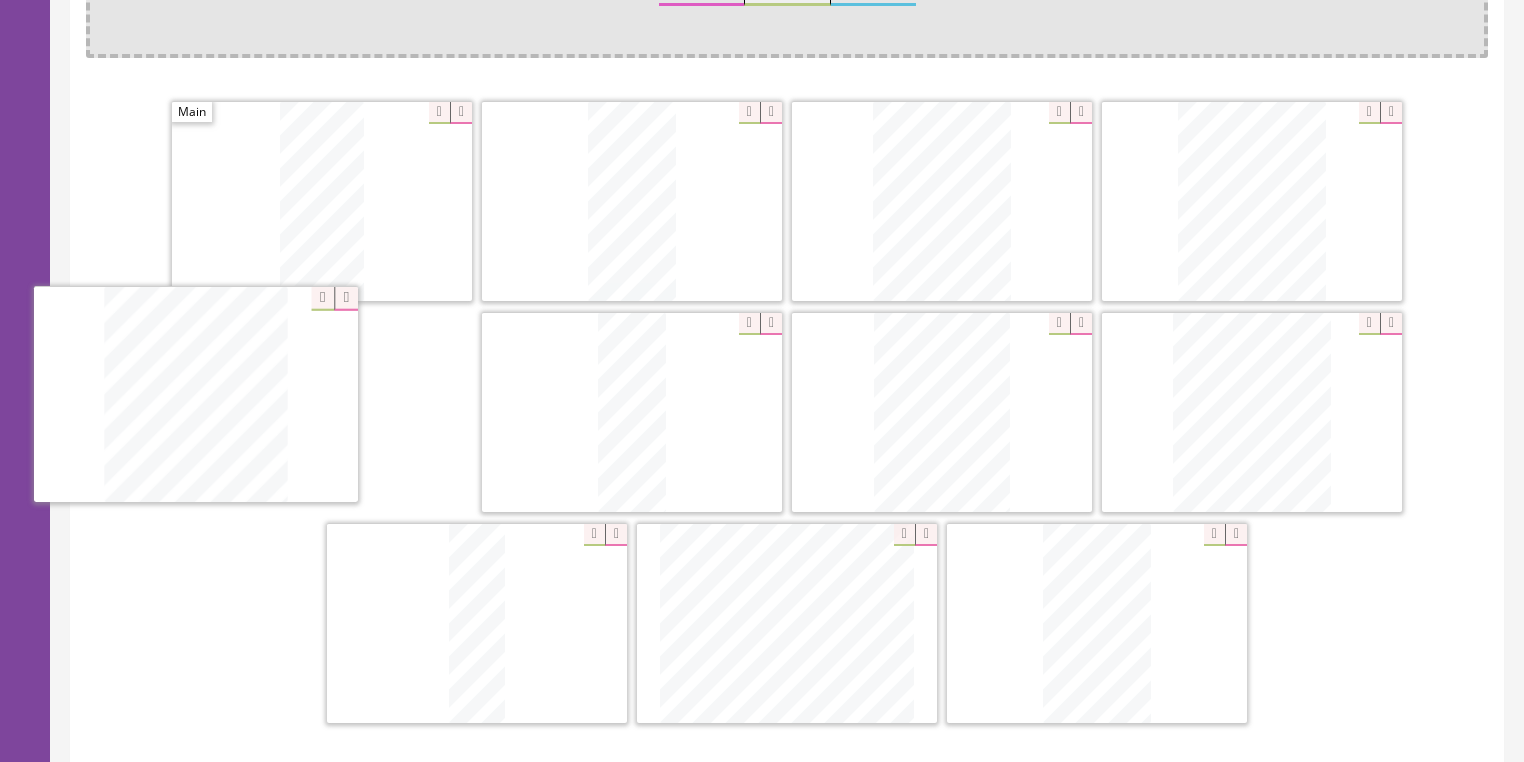 drag, startPoint x: 944, startPoint y: 380, endPoint x: 198, endPoint y: 365, distance: 746.1508 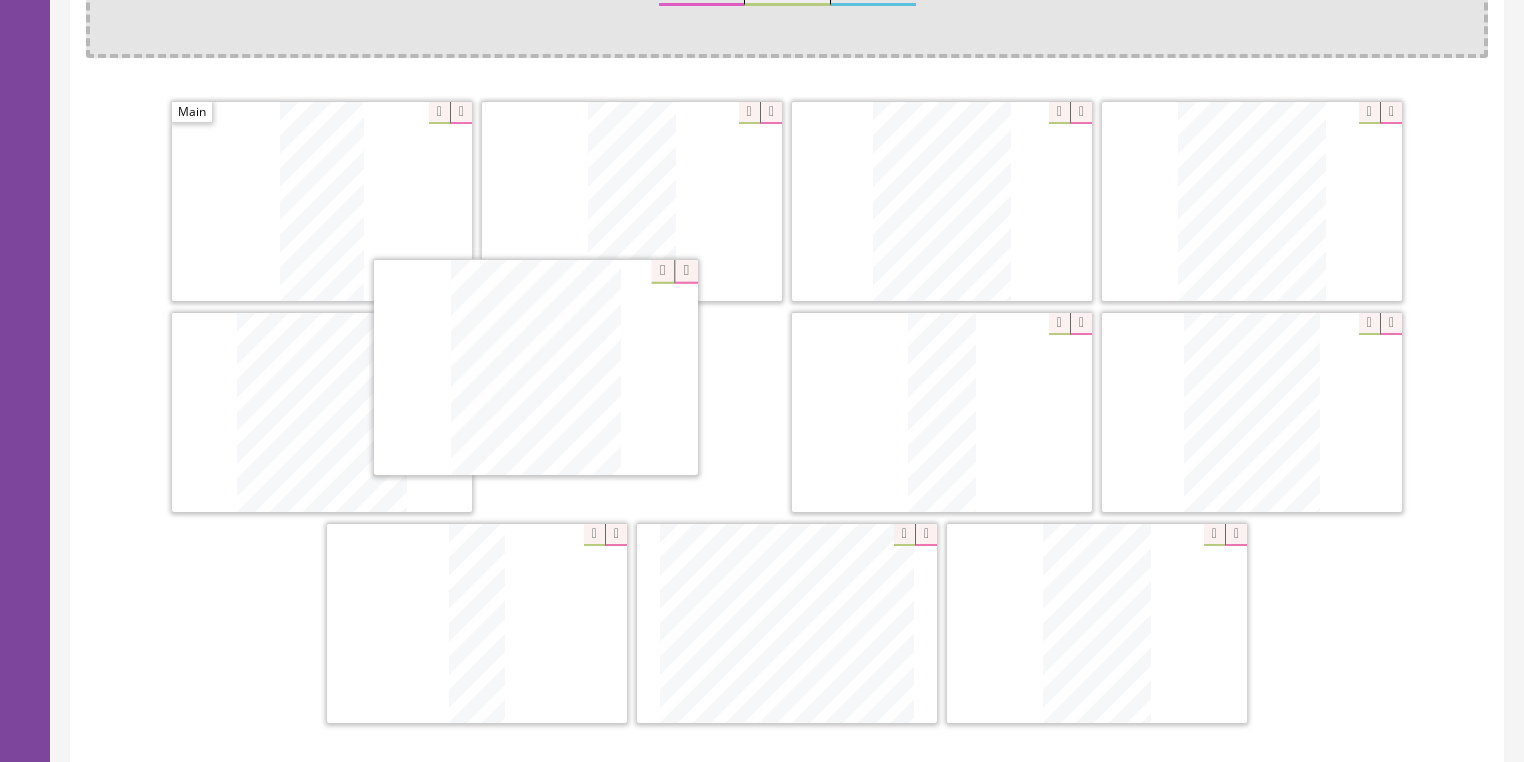 drag, startPoint x: 1283, startPoint y: 408, endPoint x: 581, endPoint y: 376, distance: 702.72894 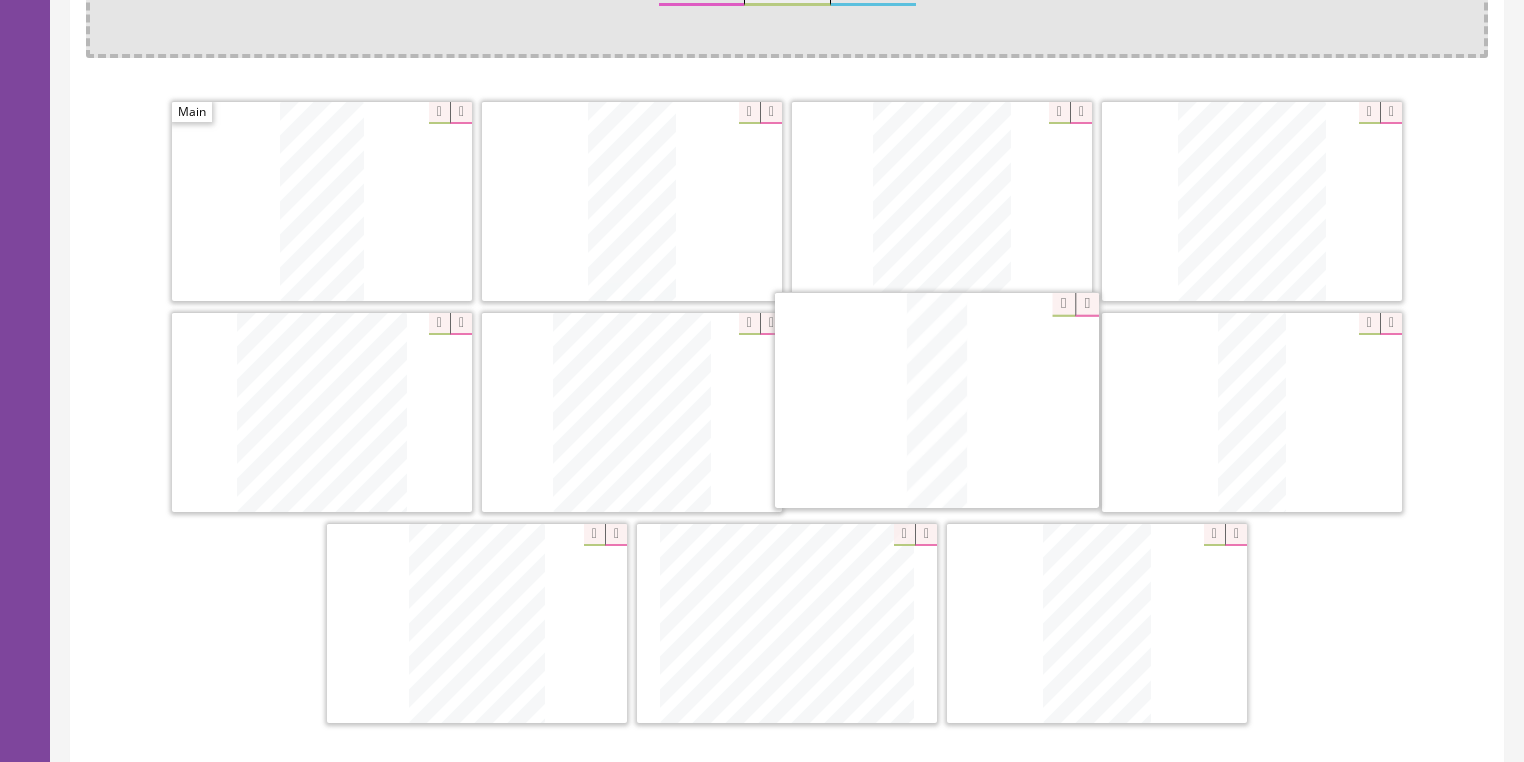 drag, startPoint x: 602, startPoint y: 549, endPoint x: 966, endPoint y: 384, distance: 399.6511 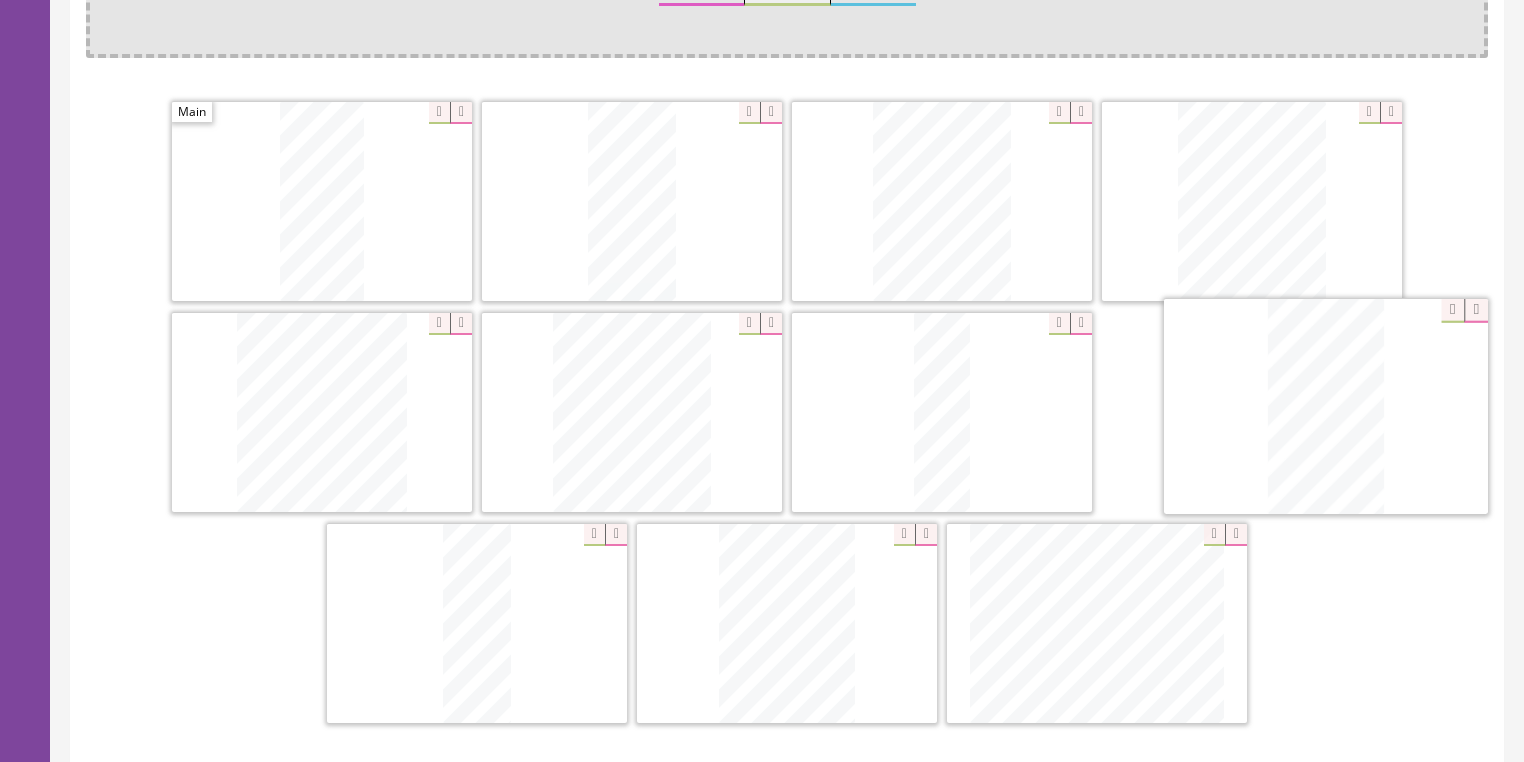 drag, startPoint x: 1063, startPoint y: 574, endPoint x: 1230, endPoint y: 437, distance: 216.00462 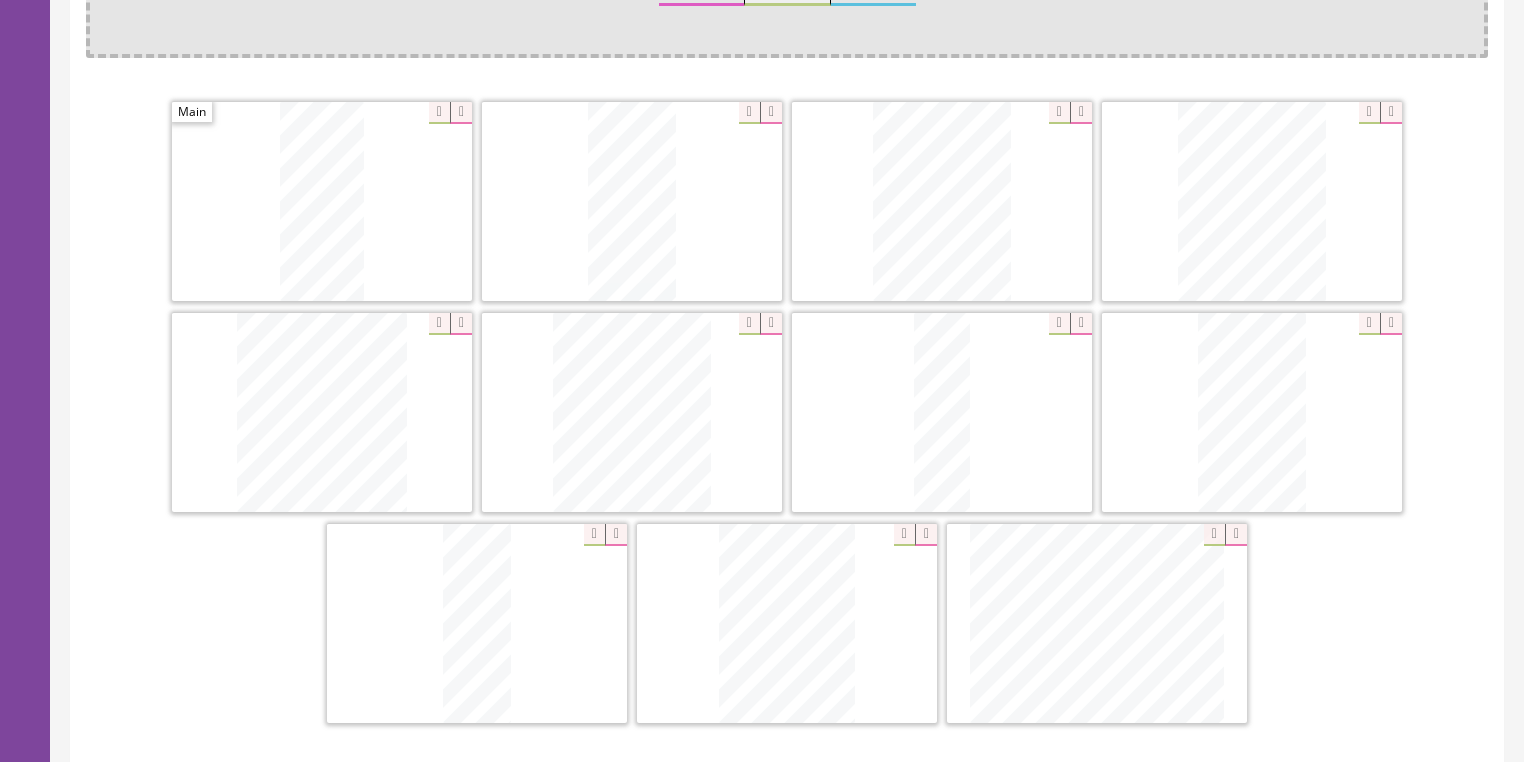 click at bounding box center (926, 535) 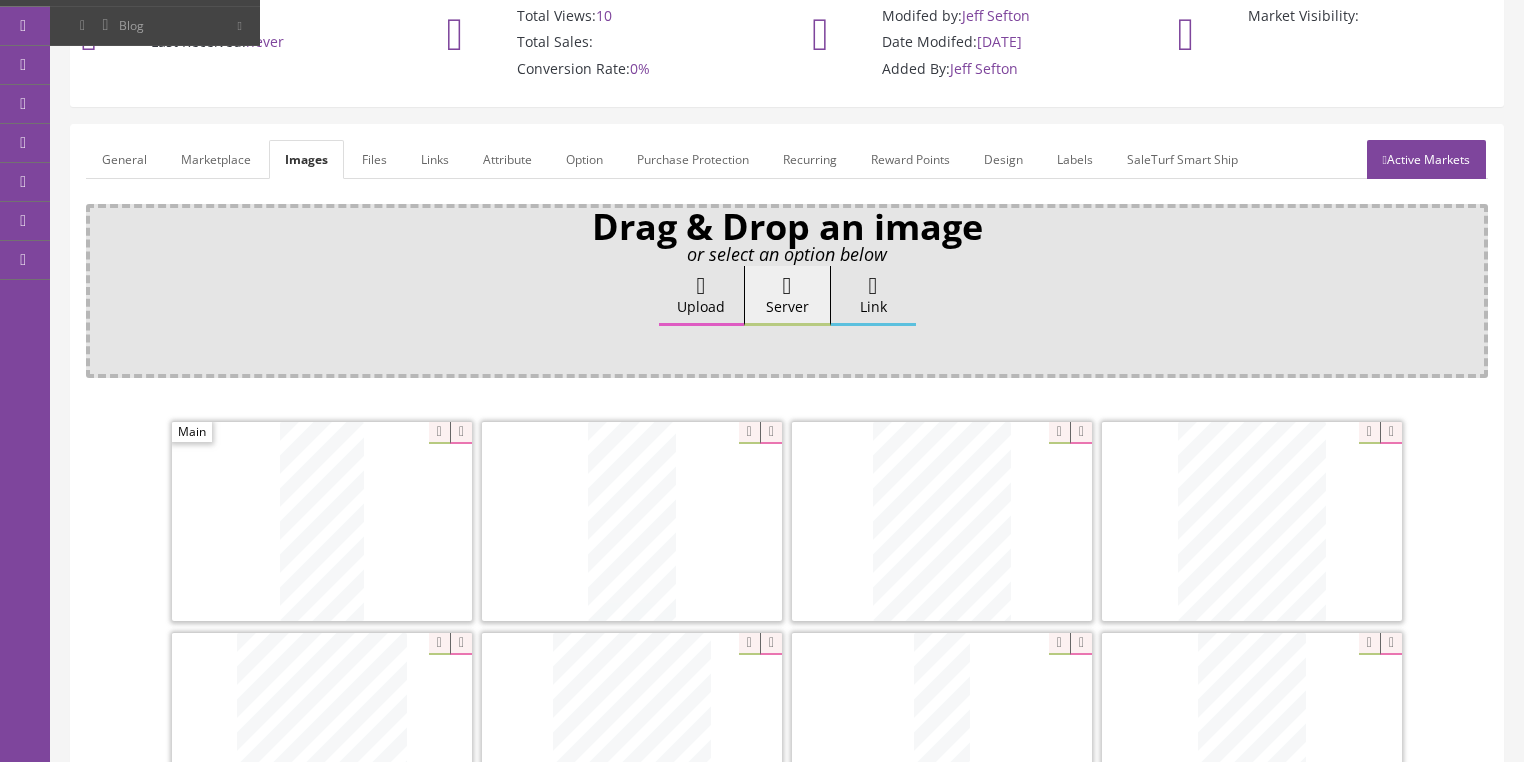 scroll, scrollTop: 160, scrollLeft: 0, axis: vertical 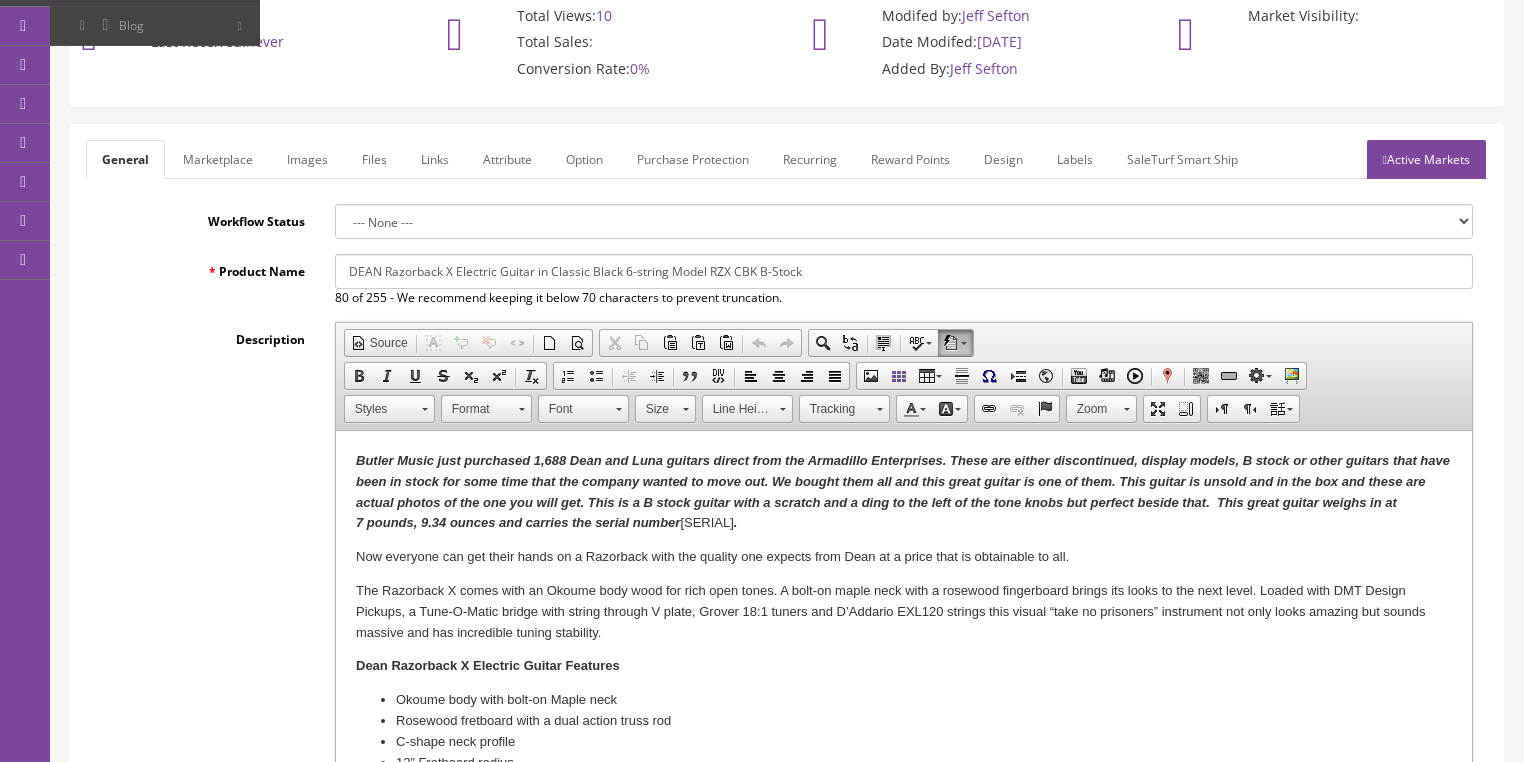 click on "Butler Music just purchased 1,688 Dean and Luna guitars direct from the Armadillo Enterprises. These are either discontinued, display models, B stock or other guitars that have been in stock for some time that the company wanted to move out. We bought them all and this great guitar is one of them. This guitar is unsold and in the box and these are actual photos of the one you will get. This is a B stock guitar with a scratch and a ding to the left of the tone knobs but perfect beside that.  This great guitar weighs in at 7 pounds, 9.34 ounces and carries the serial number" at bounding box center [902, 491] 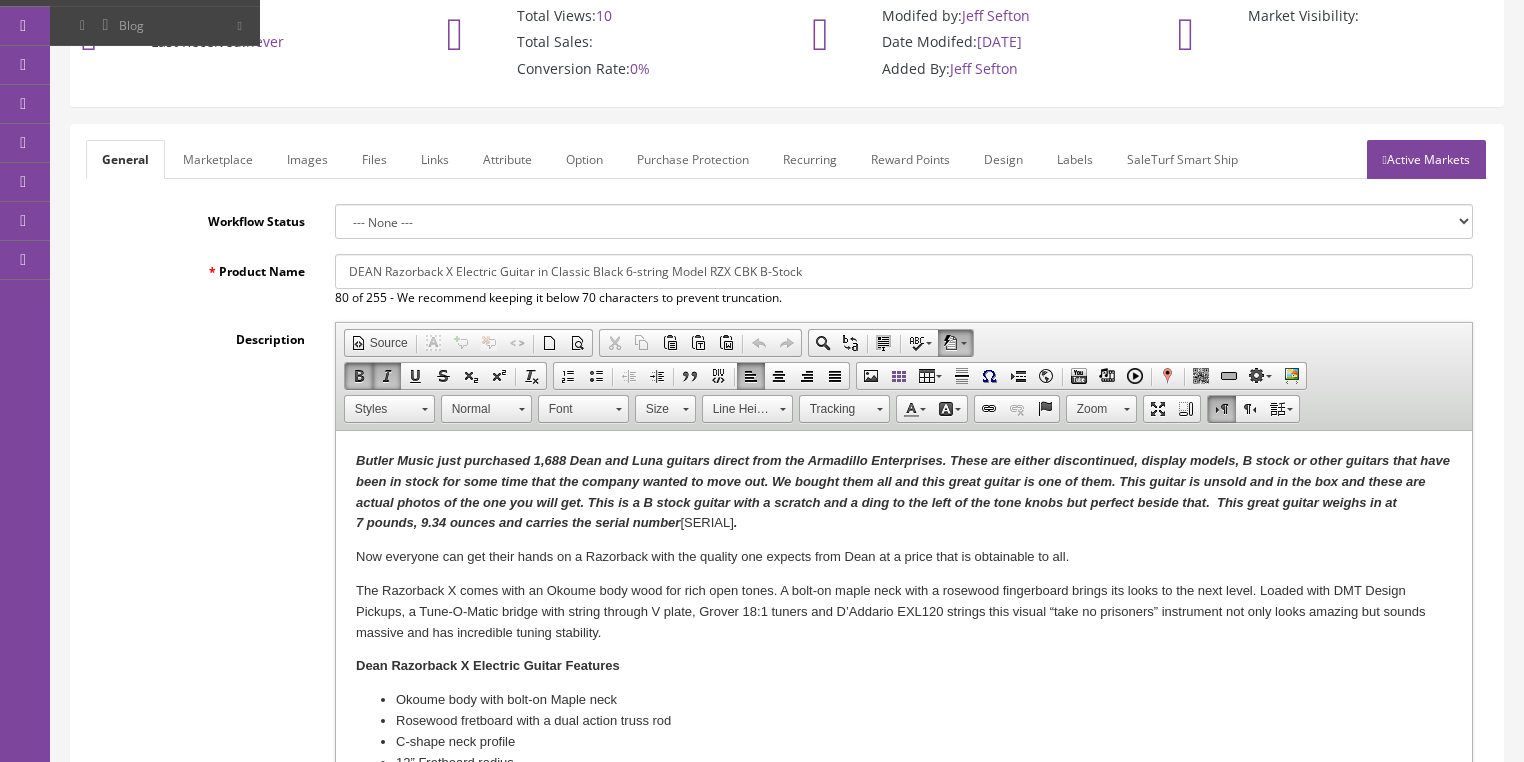 type 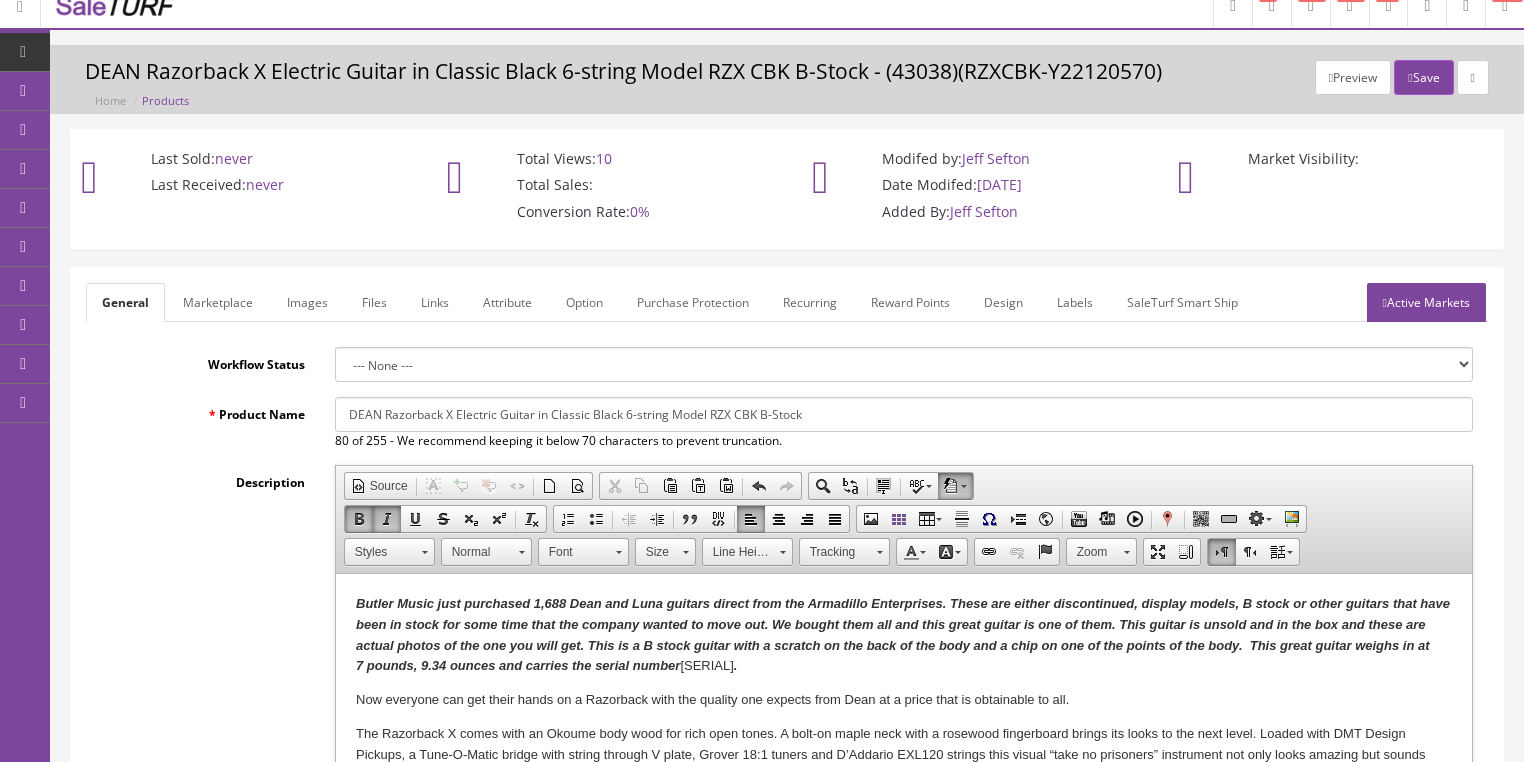 scroll, scrollTop: 0, scrollLeft: 0, axis: both 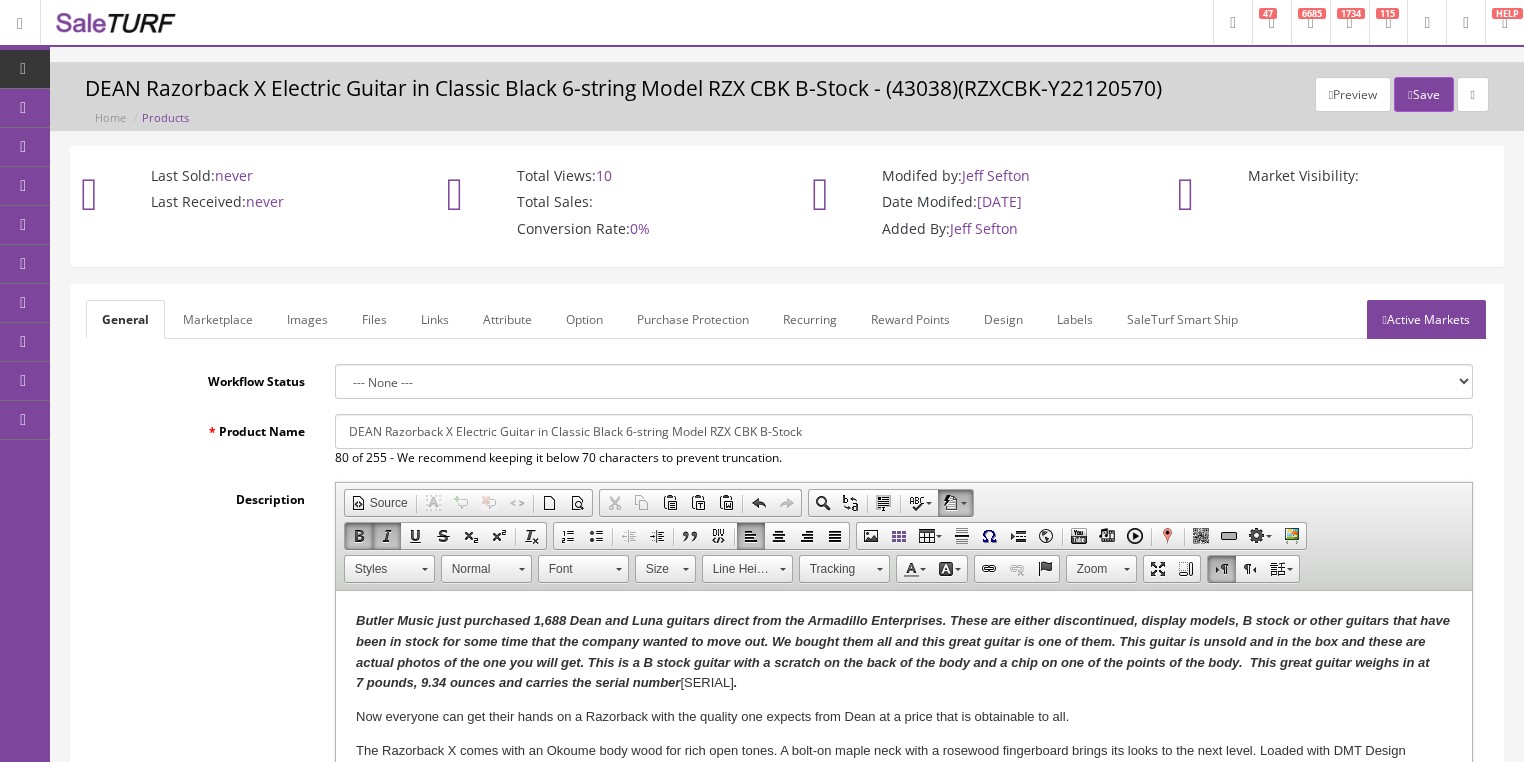 click on "Images" at bounding box center [307, 319] 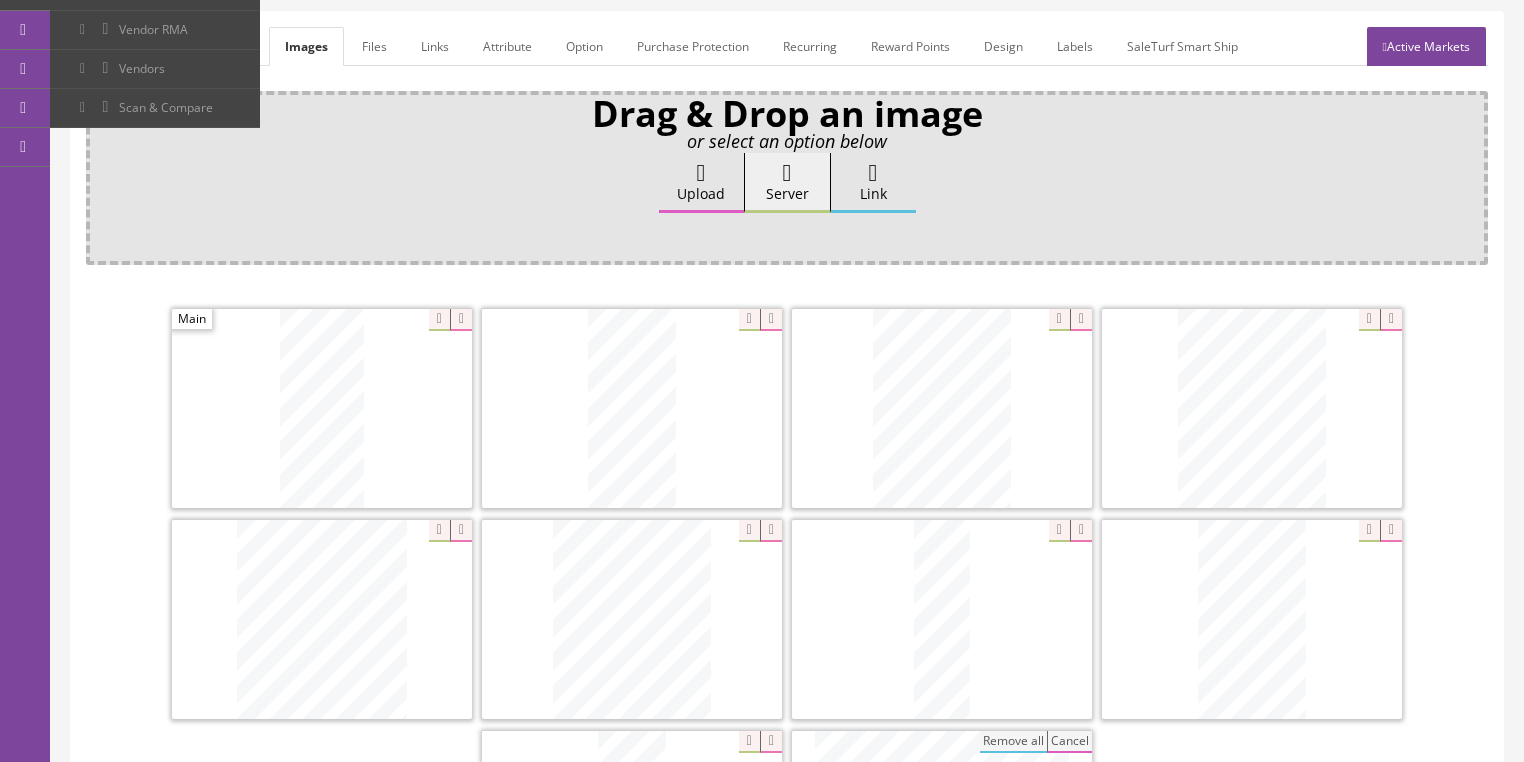 scroll, scrollTop: 240, scrollLeft: 0, axis: vertical 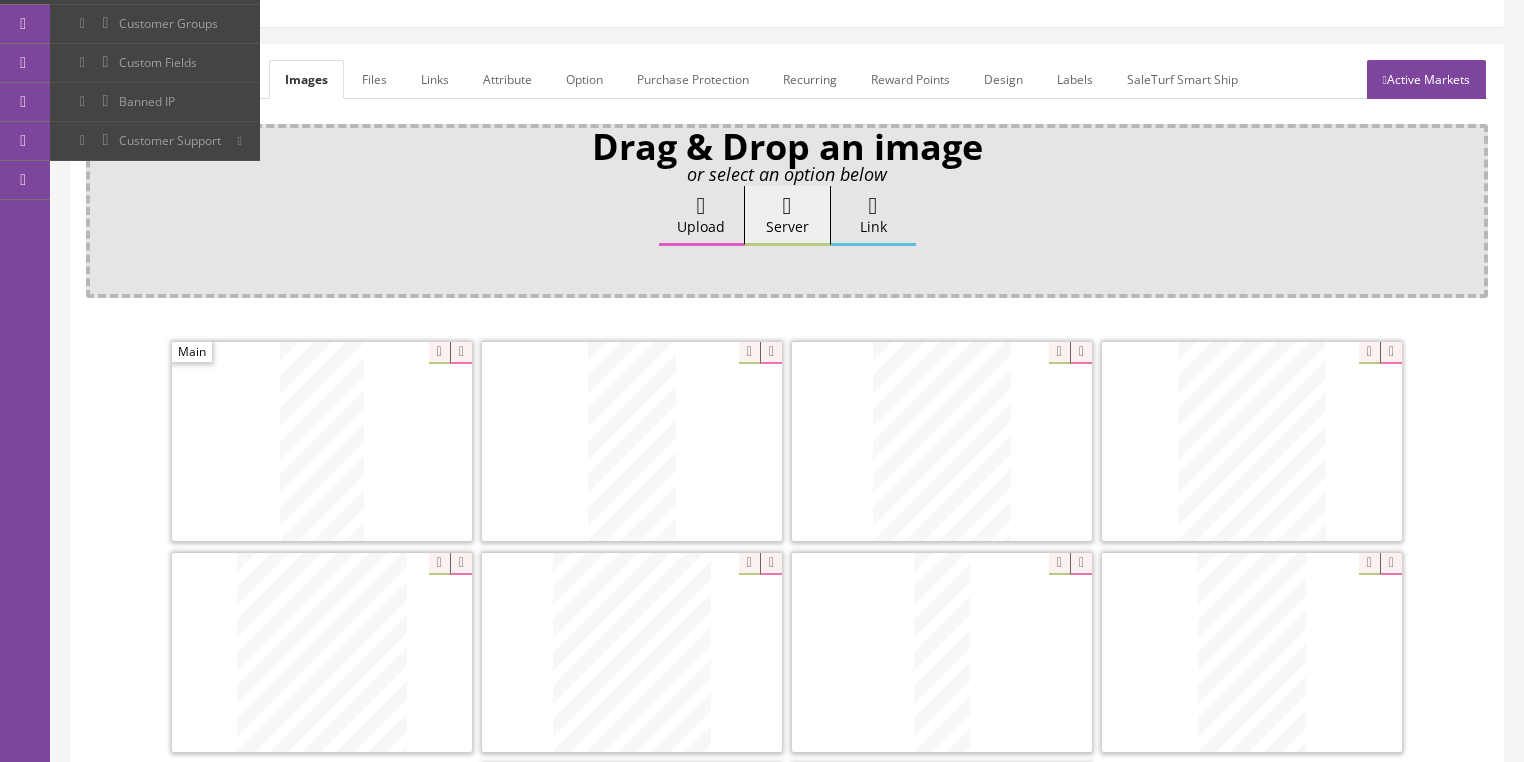 click on "General" at bounding box center [124, 79] 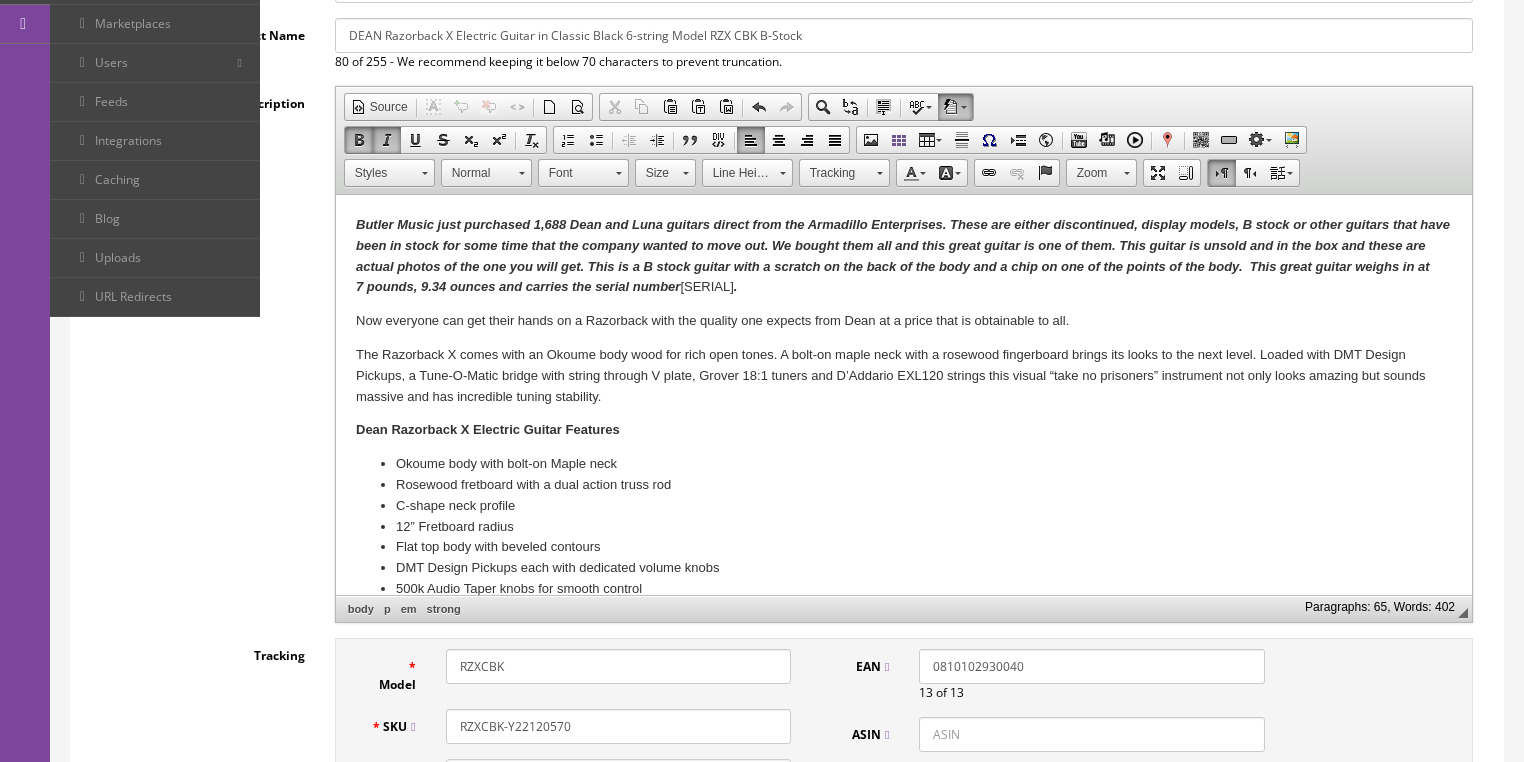 scroll, scrollTop: 400, scrollLeft: 0, axis: vertical 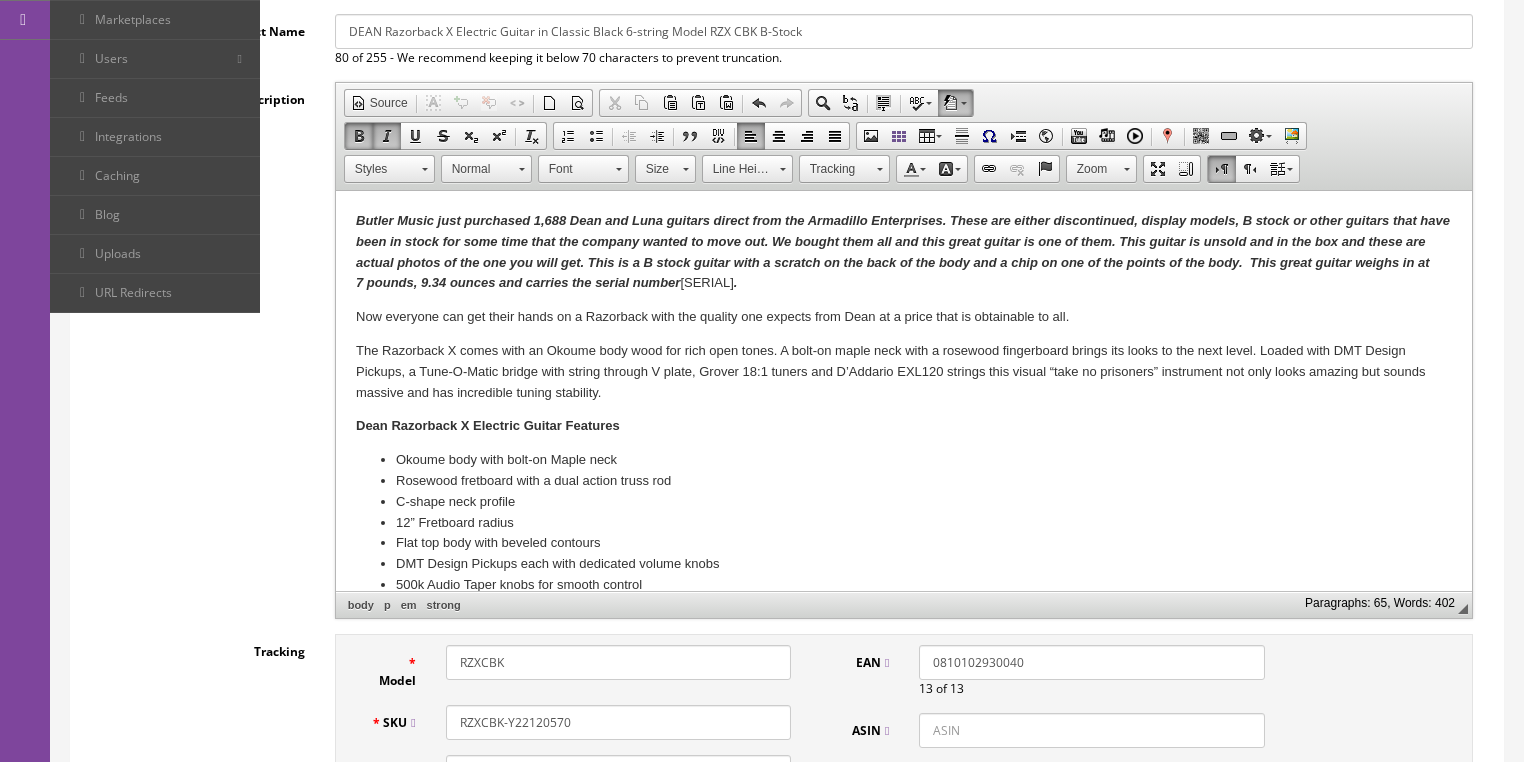 click on "Butler Music just purchased 1,688 Dean and Luna guitars direct from the Armadillo Enterprises. These are either discontinued, display models, B stock or other guitars that have been in stock for some time that the company wanted to move out. We bought them all and this great guitar is one of them. This guitar is unsold and in the box and these are actual photos of the one you will get. This is a B stock guitar with a scratch on the back of the body and a chip on one of the points of the body .  This great guitar weighs in at 7 pounds, 9.34 ounces and carries the serial number" at bounding box center [902, 251] 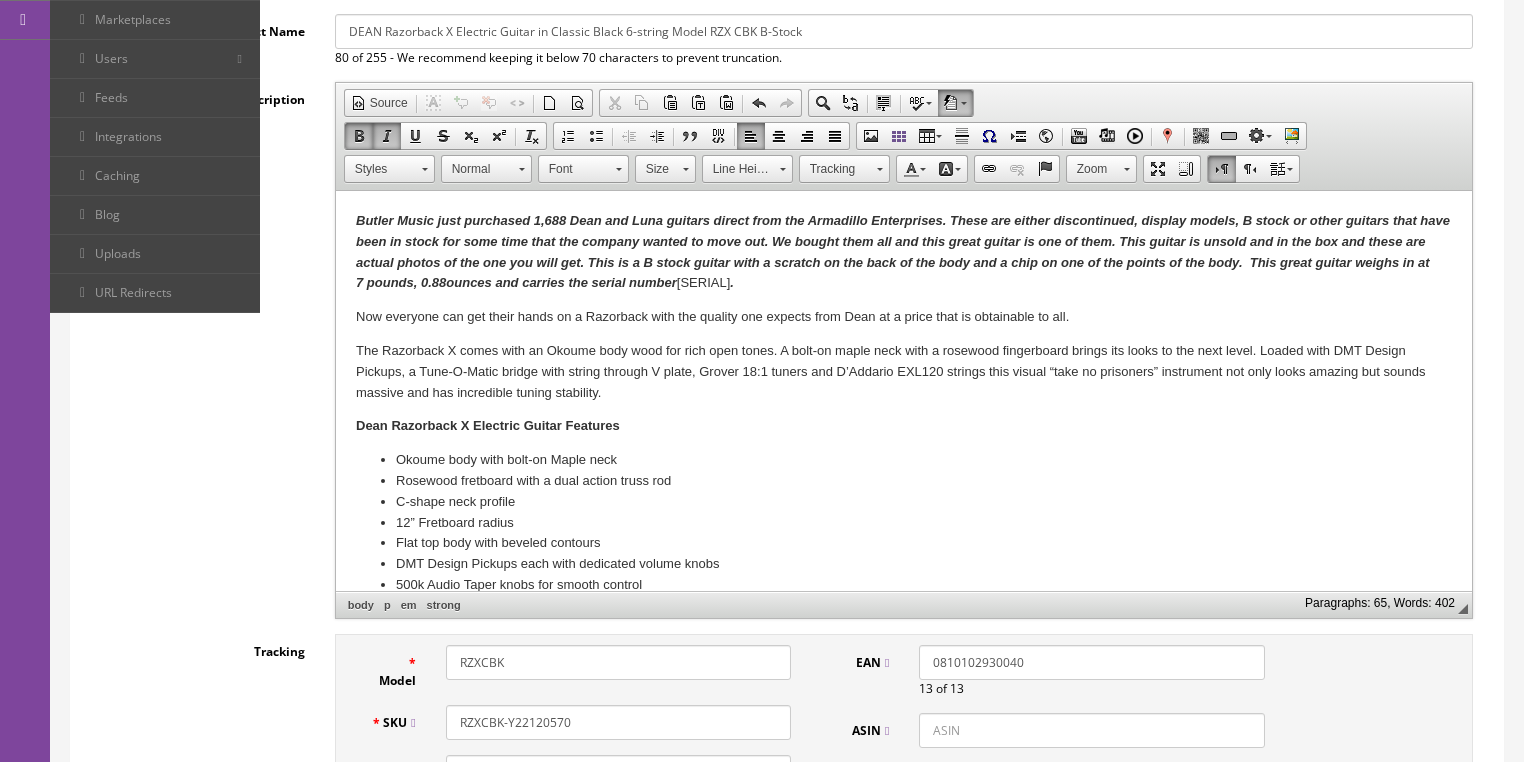 drag, startPoint x: 724, startPoint y: 286, endPoint x: 766, endPoint y: 286, distance: 42 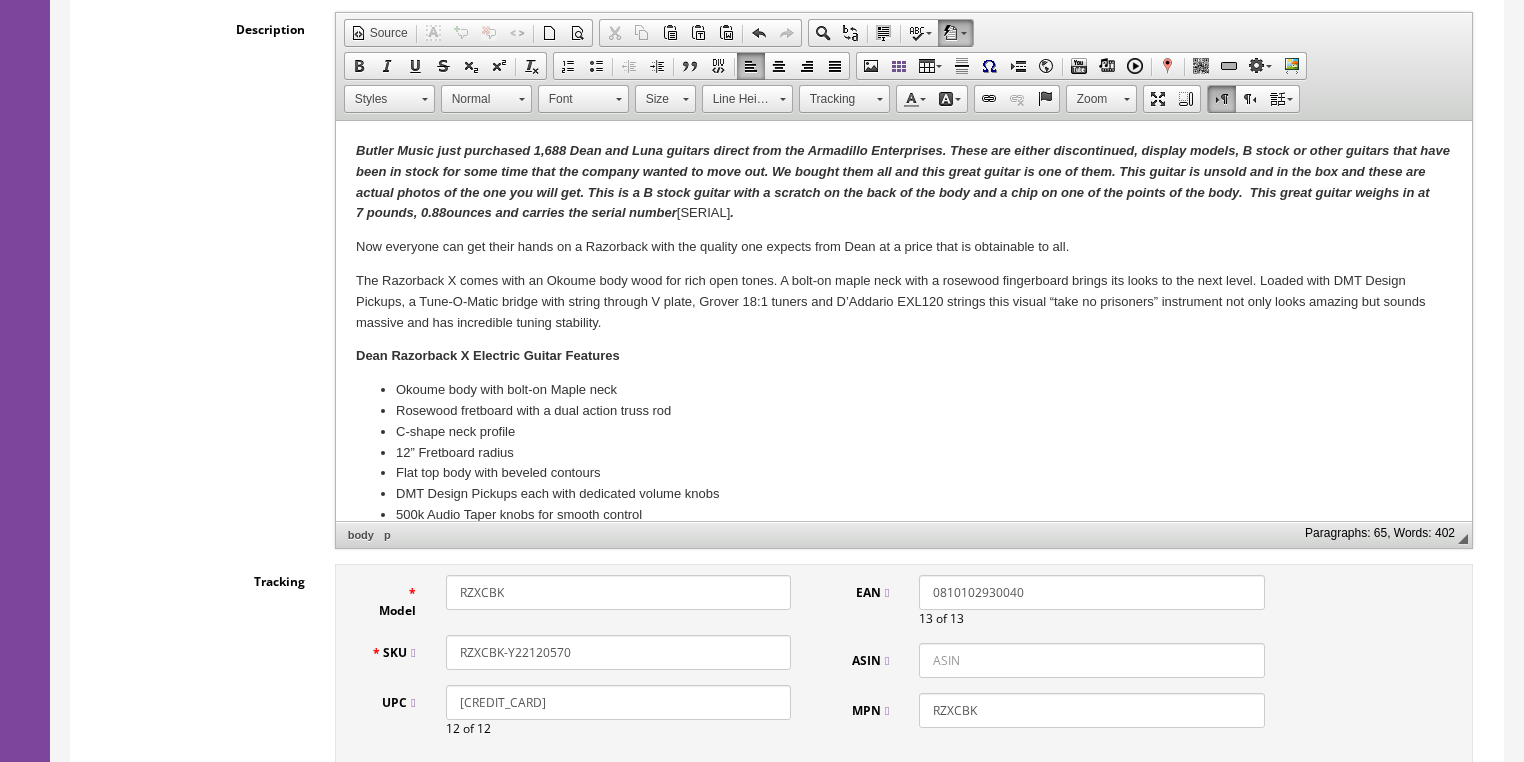 scroll, scrollTop: 480, scrollLeft: 0, axis: vertical 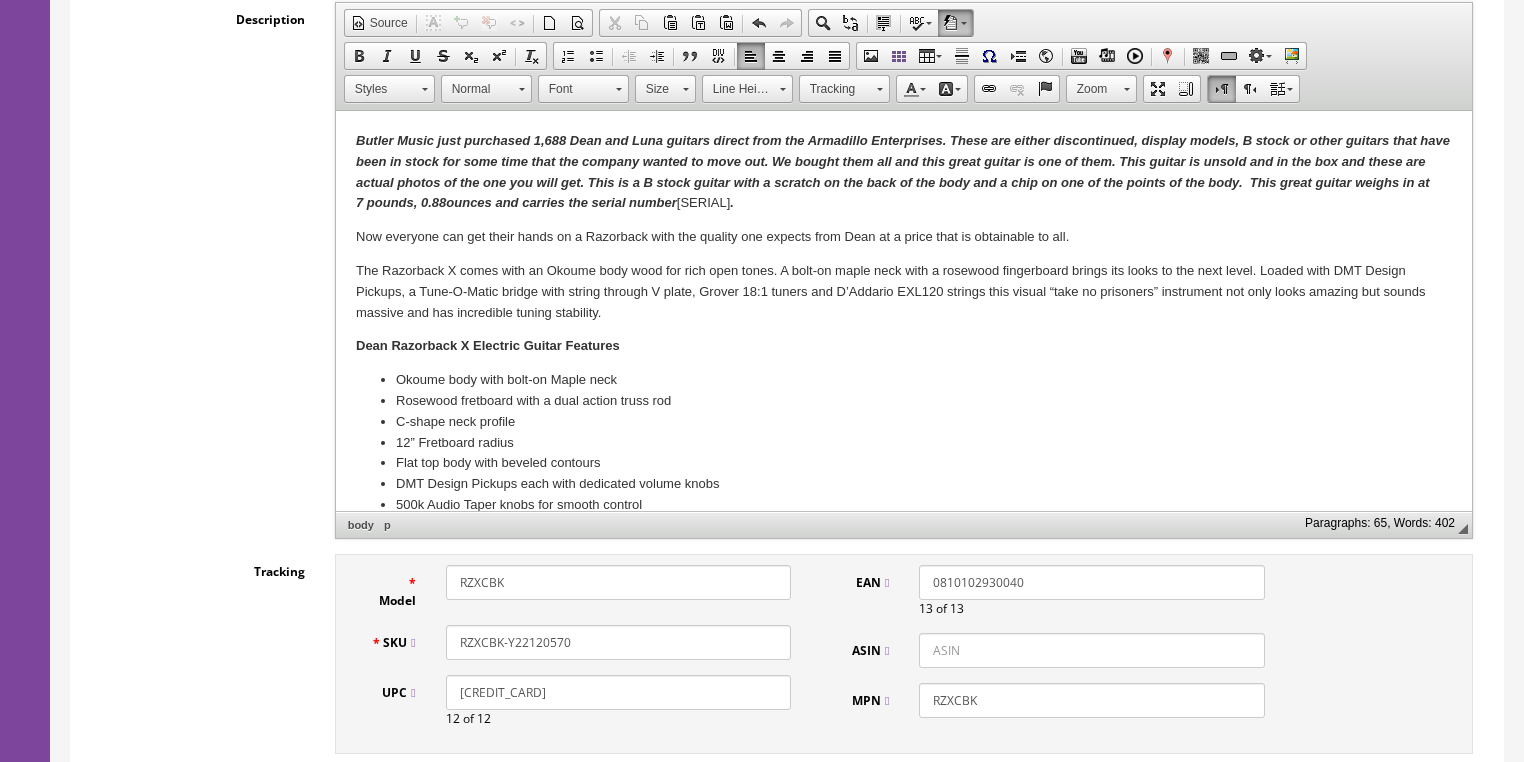 drag, startPoint x: 528, startPoint y: 639, endPoint x: 681, endPoint y: 645, distance: 153.1176 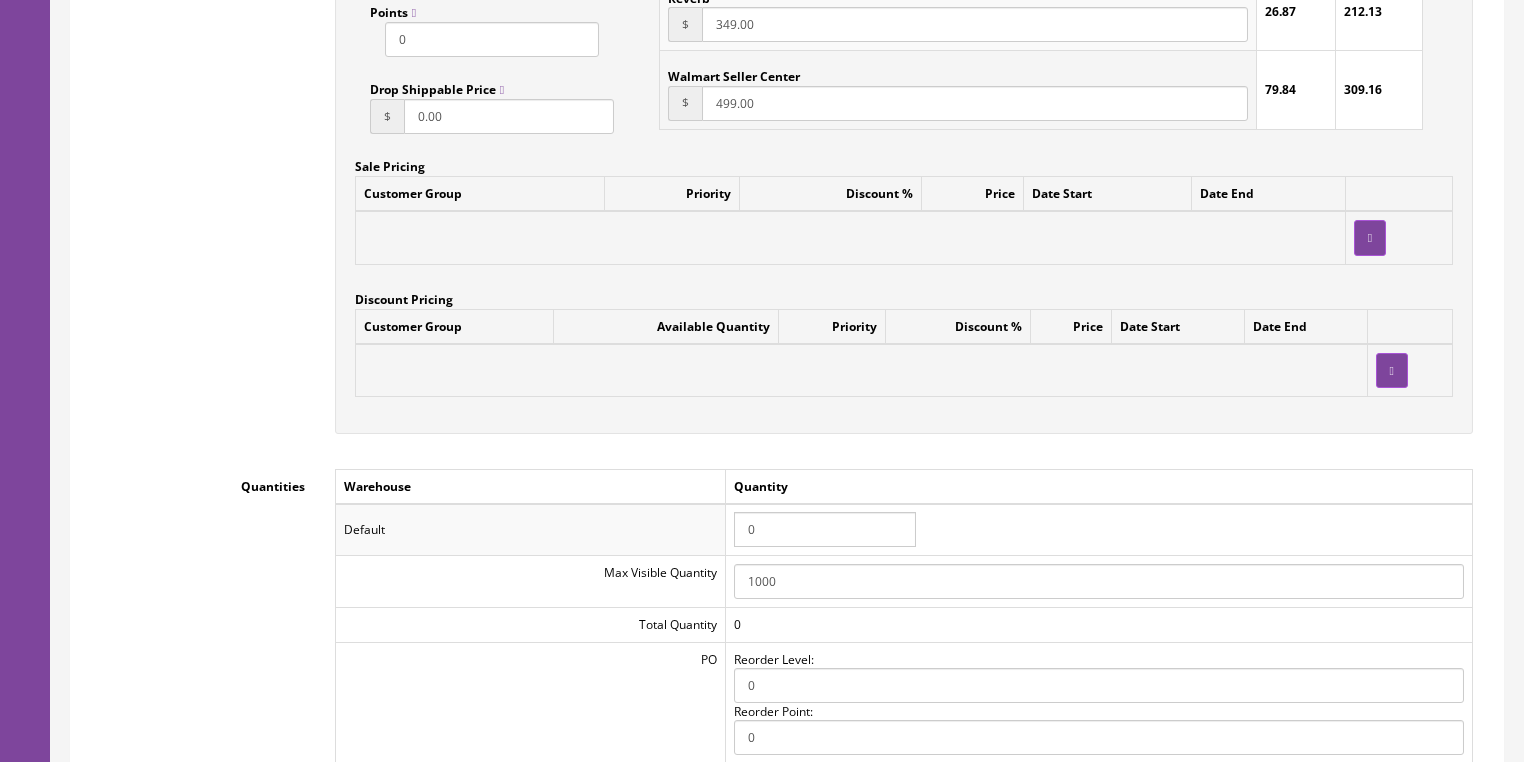 scroll, scrollTop: 1760, scrollLeft: 0, axis: vertical 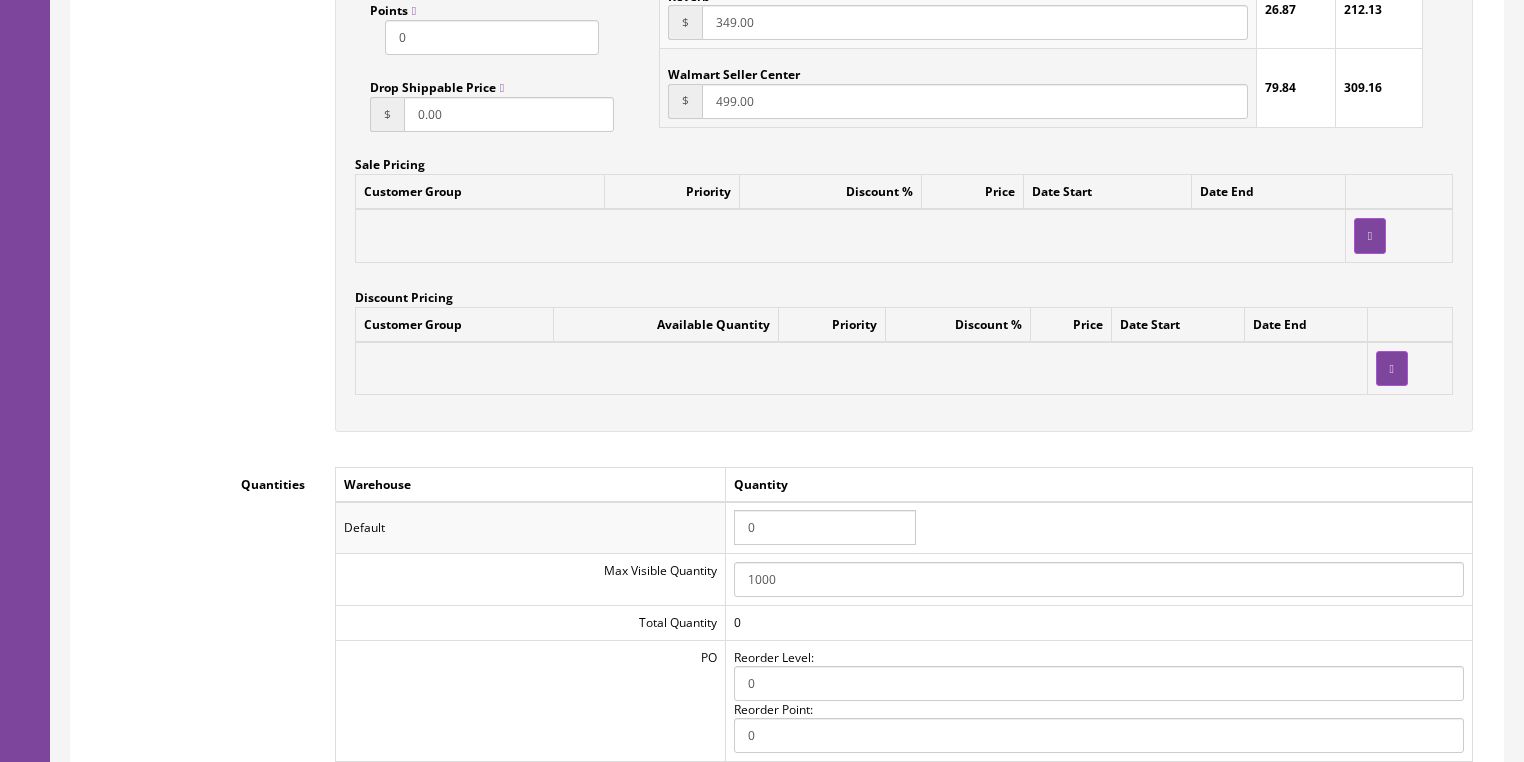 type on "RZXCBK-Y22050597" 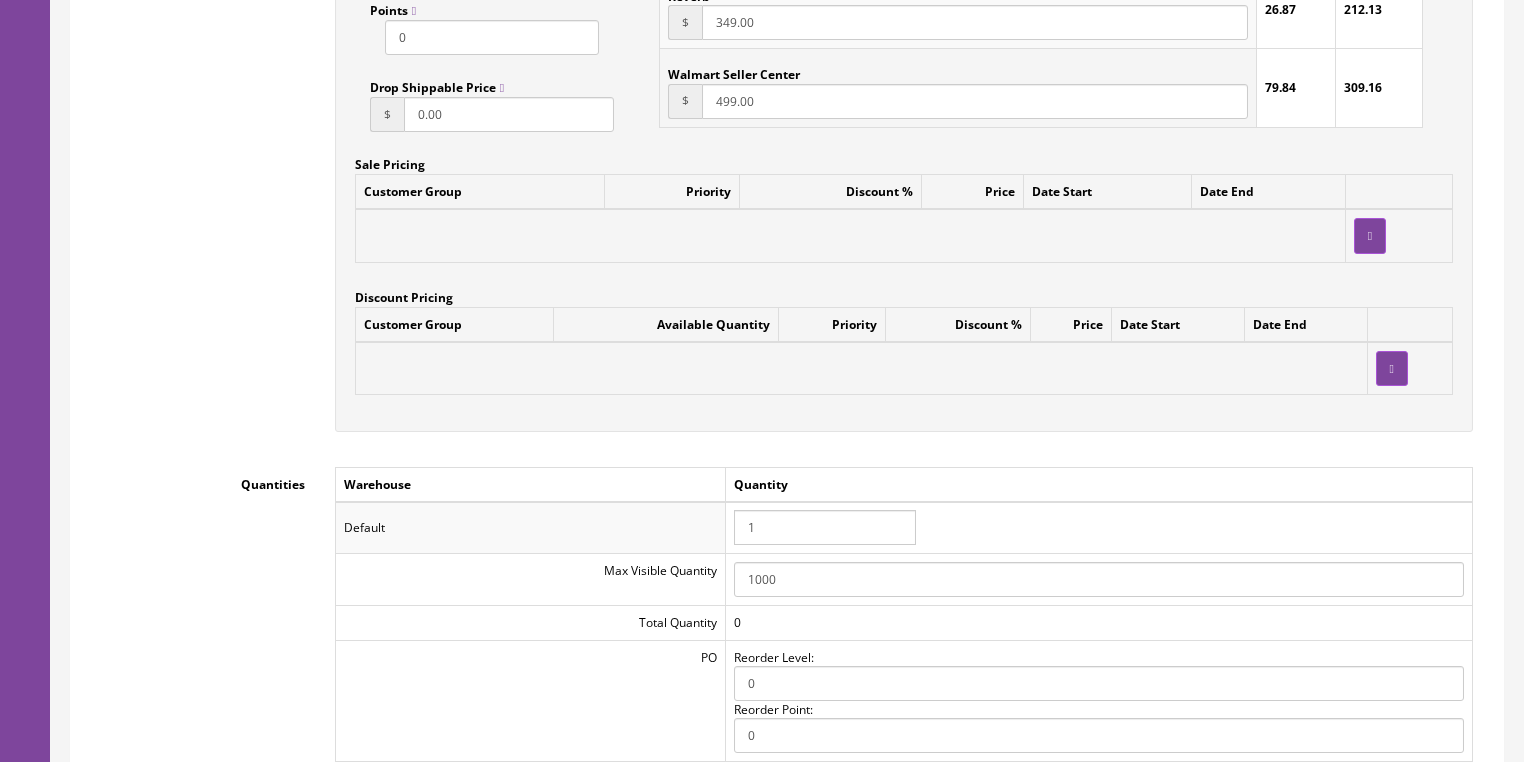 click on "1" at bounding box center [825, 527] 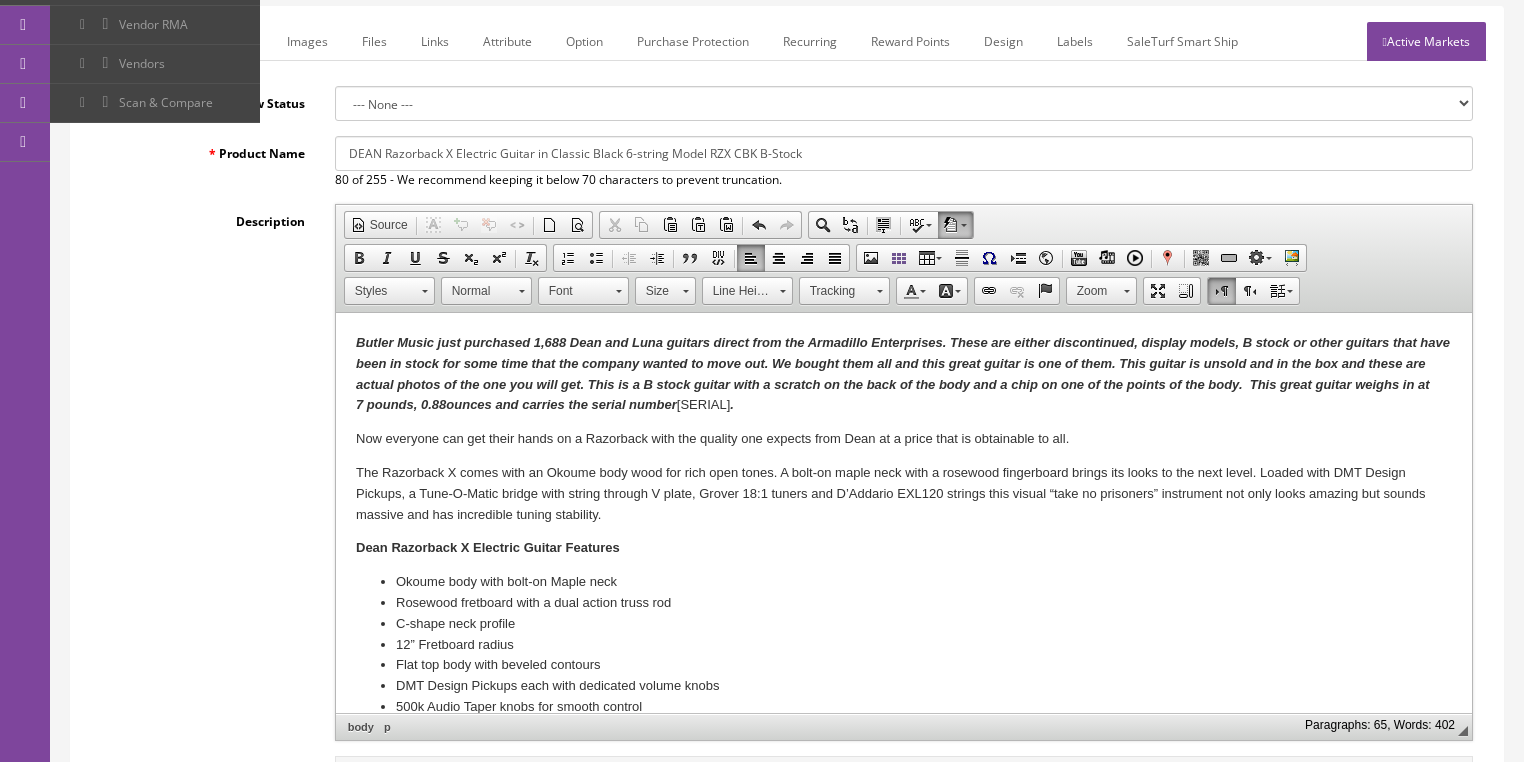 scroll, scrollTop: 160, scrollLeft: 0, axis: vertical 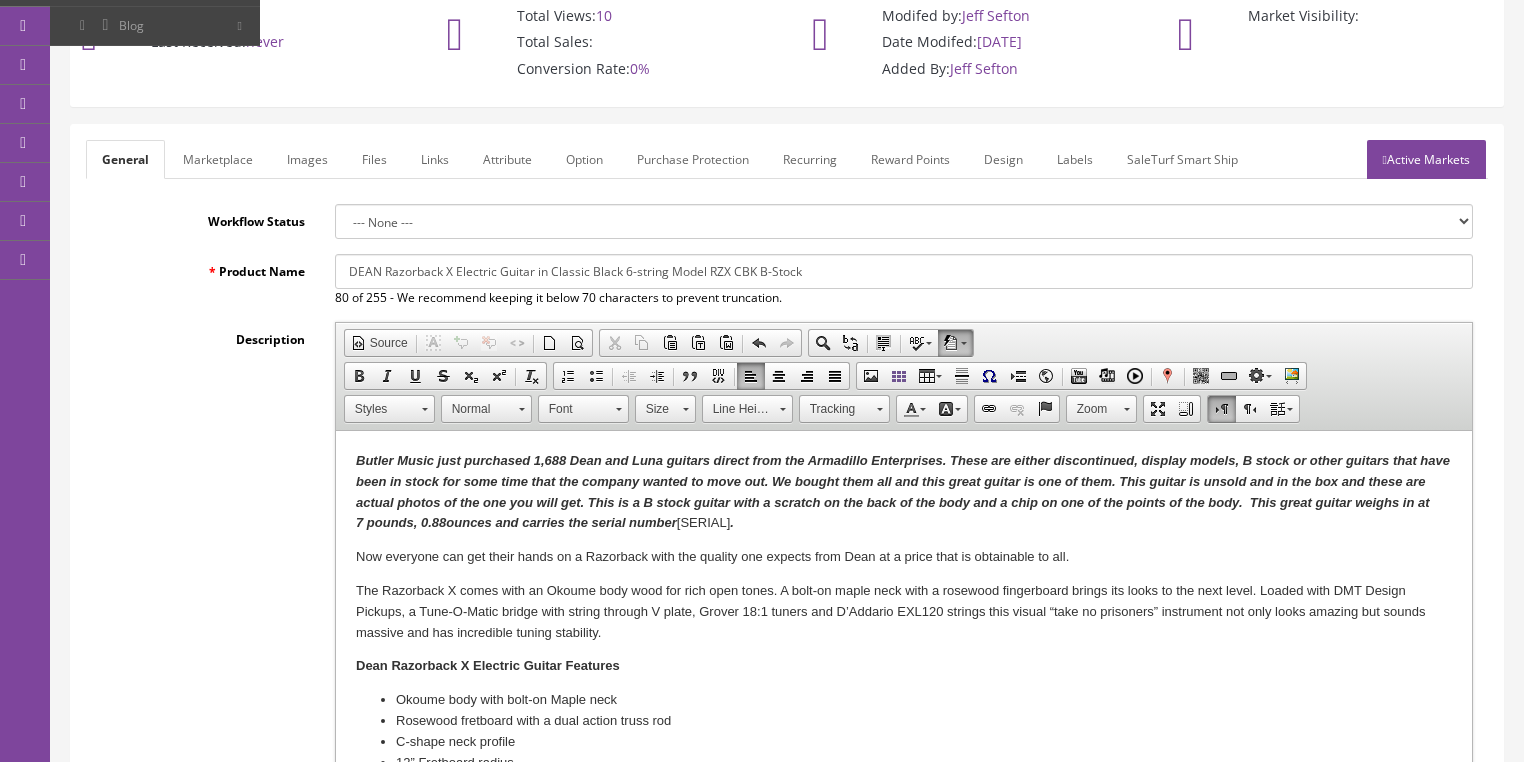 type on "1" 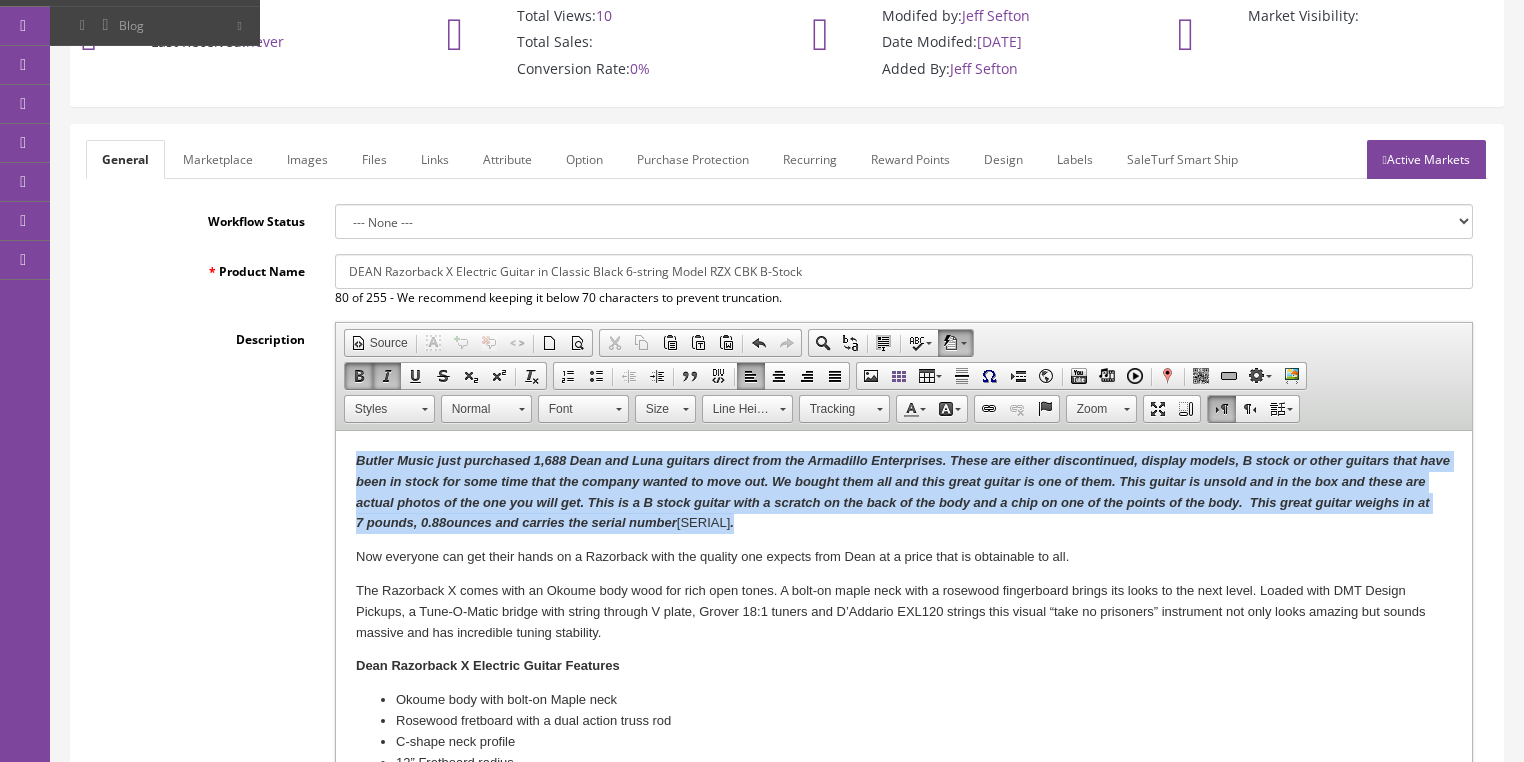 drag, startPoint x: 350, startPoint y: 462, endPoint x: 786, endPoint y: 506, distance: 438.21457 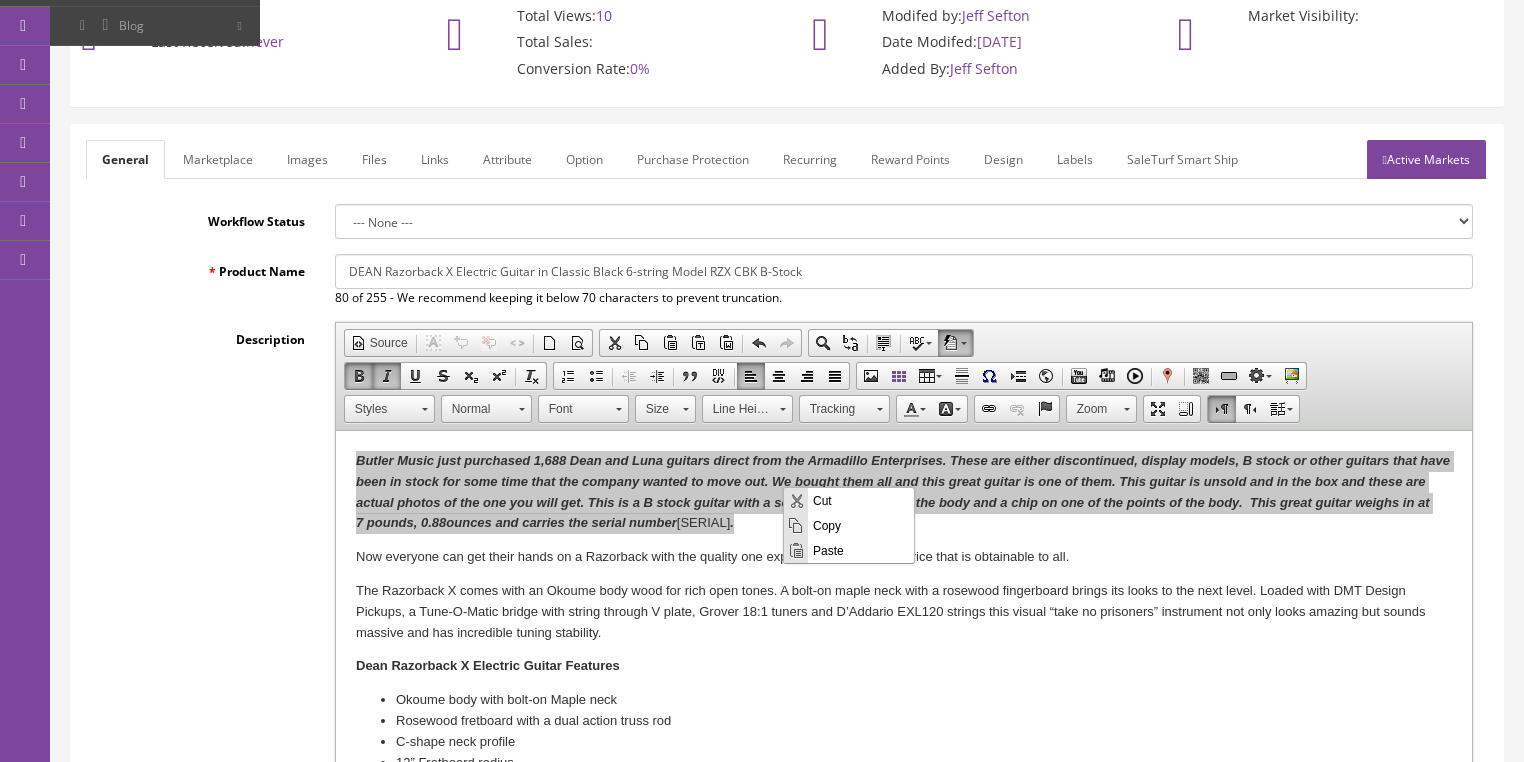 scroll, scrollTop: 0, scrollLeft: 0, axis: both 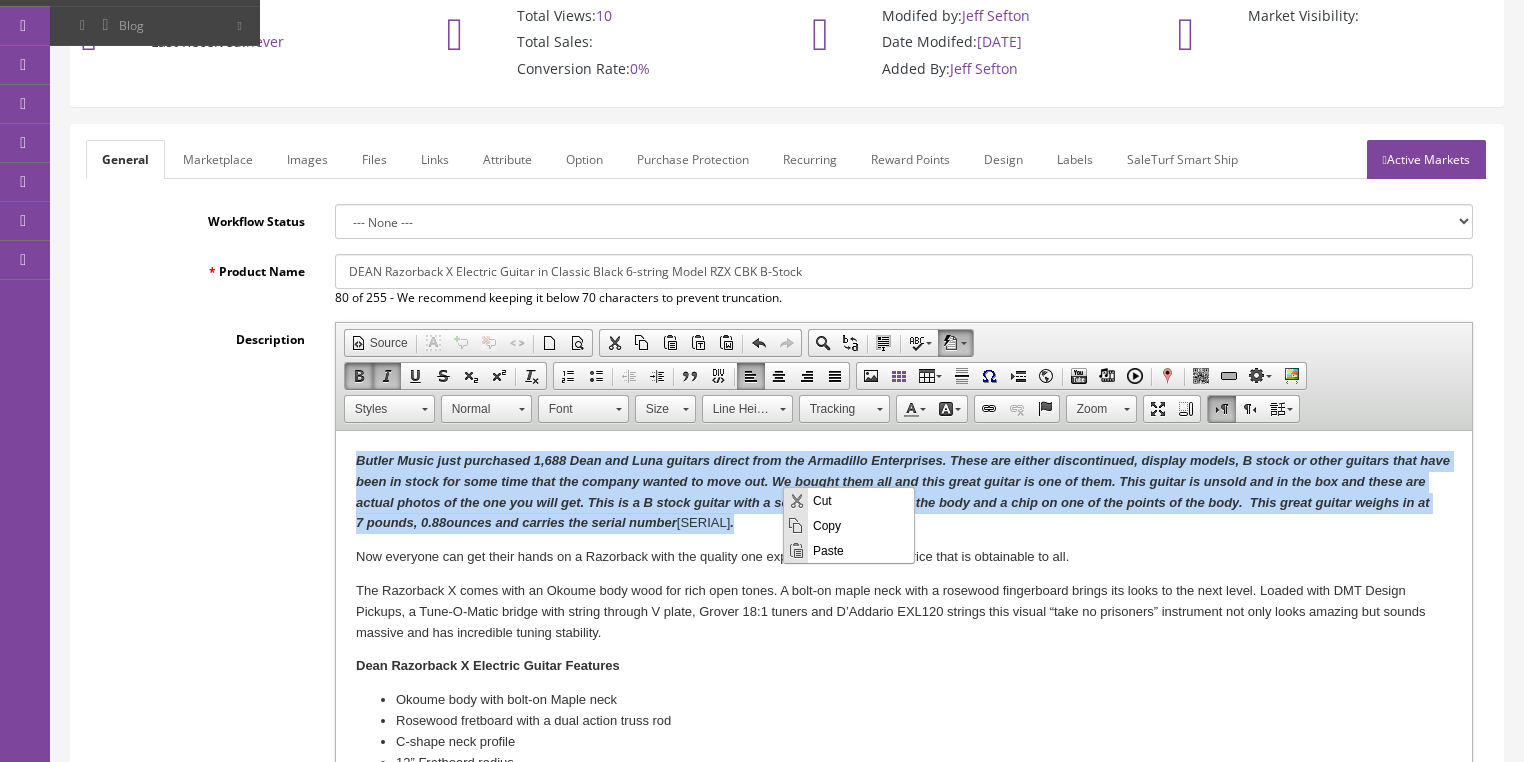 copy on "Butler Music just purchased 1,688 Dean and Luna guitars direct from the Armadillo Enterprises. These are either discontinued, display models, B stock or other guitars that have been in stock for some time that the company wanted to move out. We bought them all and this great guitar is one of them. This guitar is unsold and in the box and these are actual photos of the one you will get. This is a B stock guitar with a scratch on the back of the body and a chip on one of the points of the body .  This great guitar weighs in at 7 pounds, 0.88  ounces and carries the serial number   Y22050597 ." 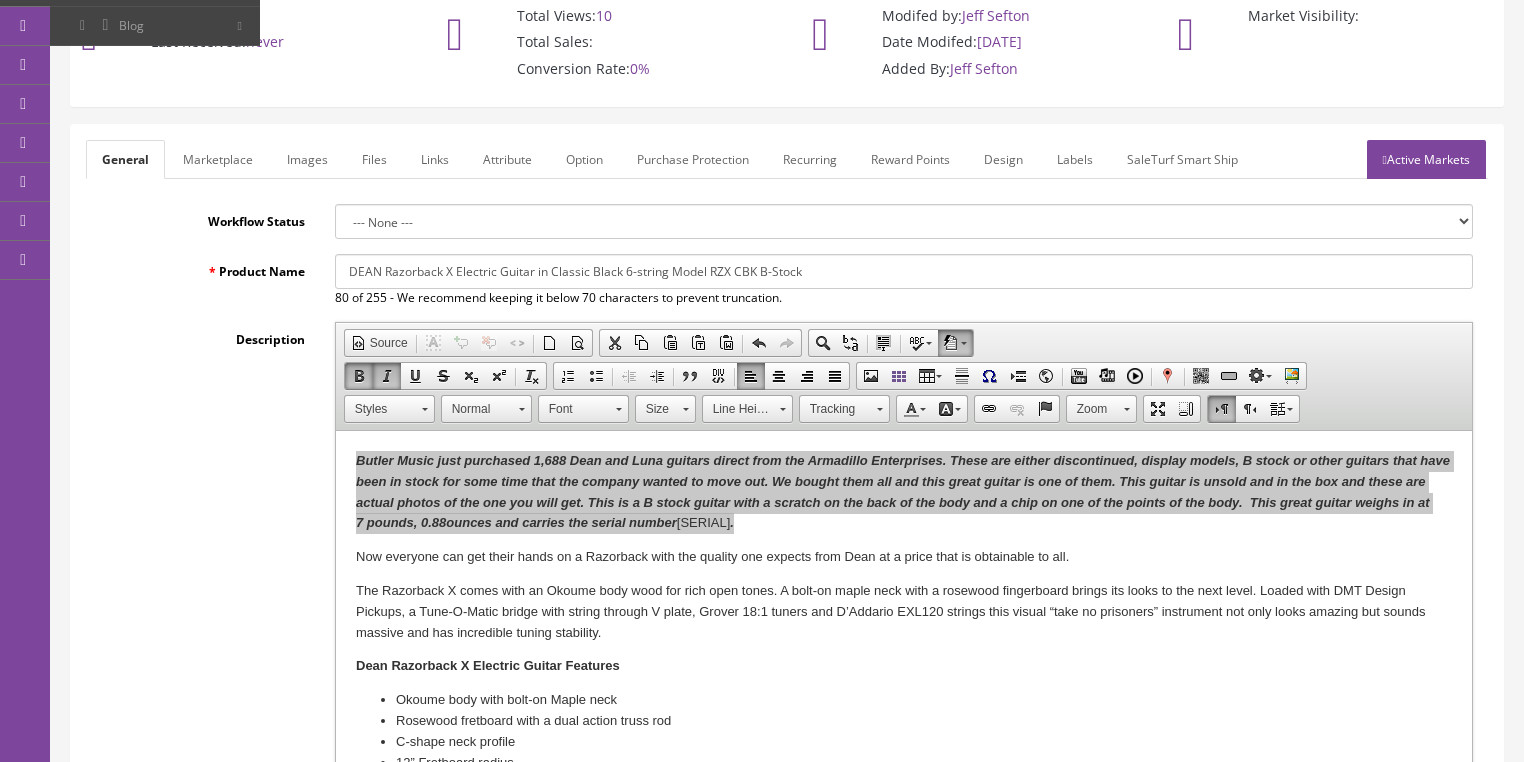 click on "Marketplace" at bounding box center (218, 159) 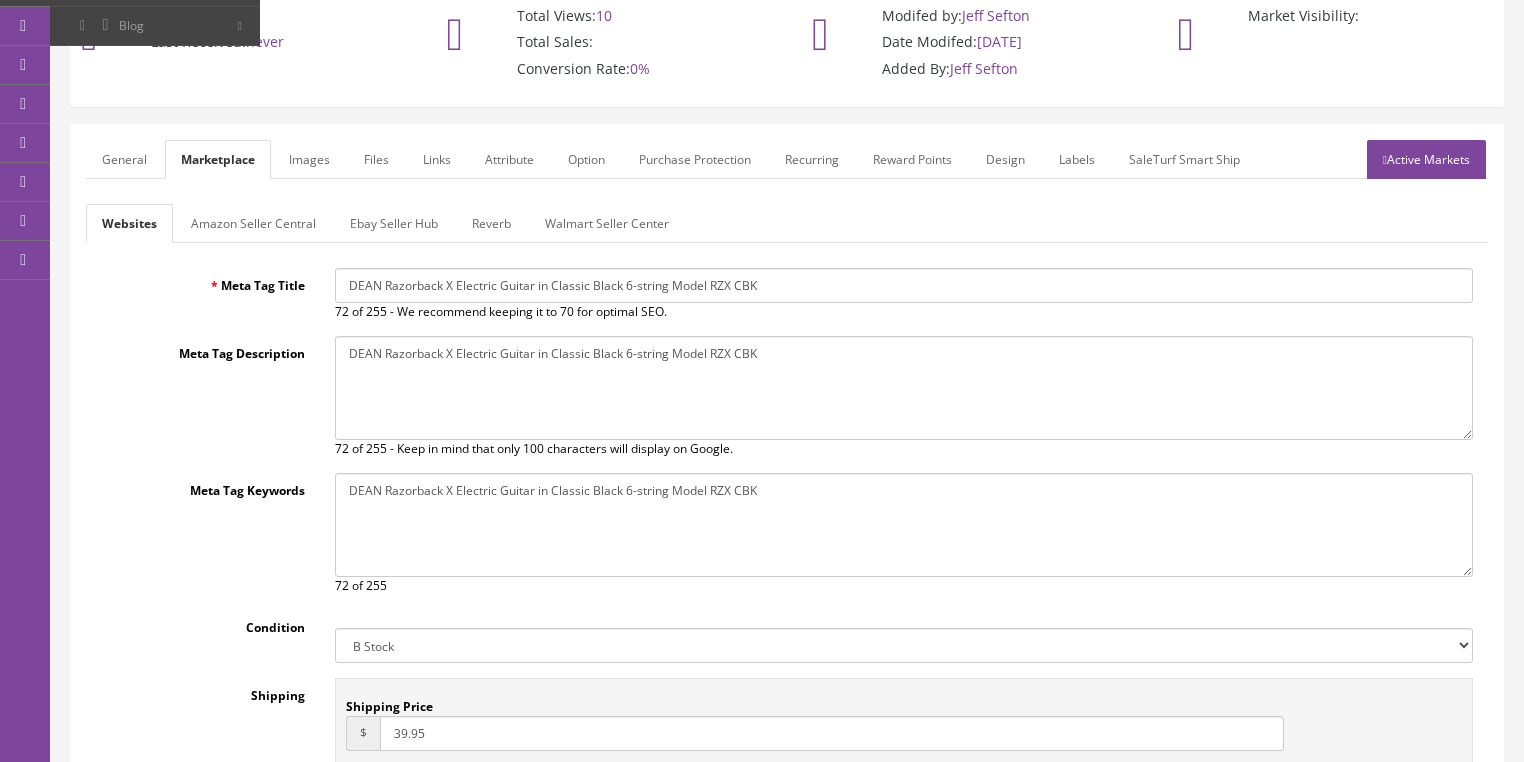 drag, startPoint x: 260, startPoint y: 219, endPoint x: 285, endPoint y: 245, distance: 36.069378 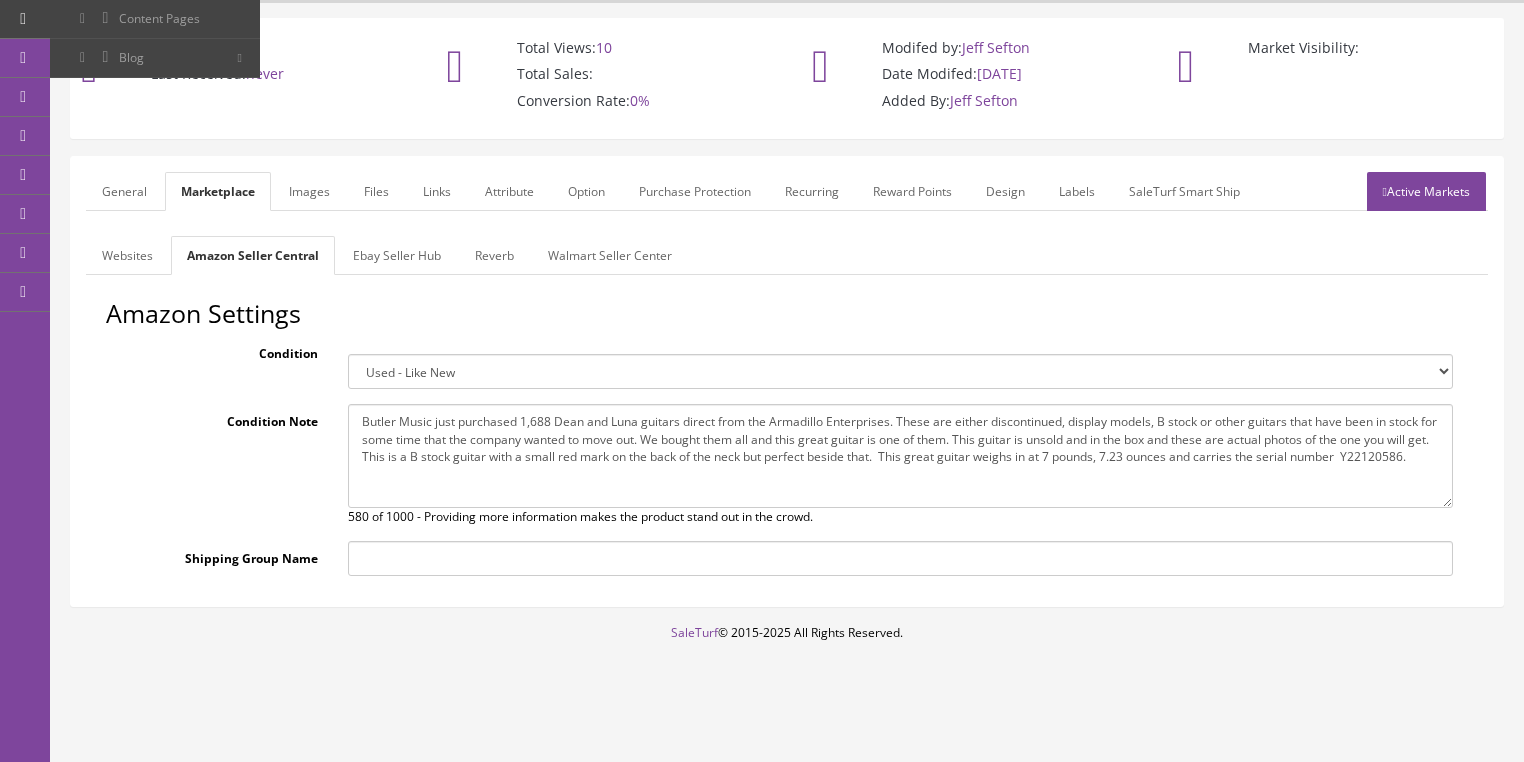 drag, startPoint x: 351, startPoint y: 412, endPoint x: 1432, endPoint y: 460, distance: 1082.0652 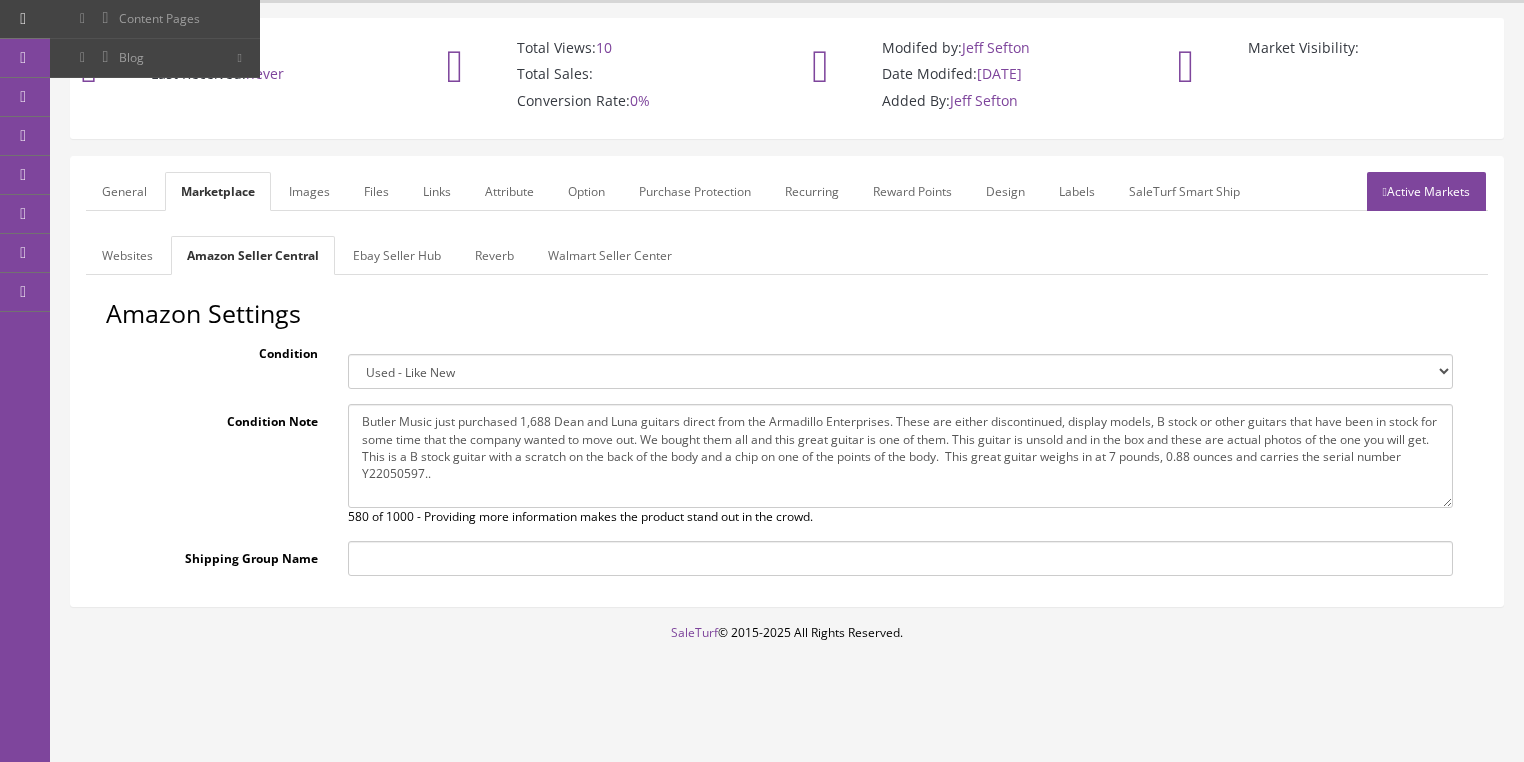 type on "Butler Music just purchased 1,688 Dean and Luna guitars direct from the Armadillo Enterprises. These are either discontinued, display models, B stock or other guitars that have been in stock for some time that the company wanted to move out. We bought them all and this great guitar is one of them. This guitar is unsold and in the box and these are actual photos of the one you will get. This is a B stock guitar with a scratch on the back of the body and a chip on one of the points of the body.  This great guitar weighs in at 7 pounds, 0.88 ounces and carries the serial number  Y22050597.." 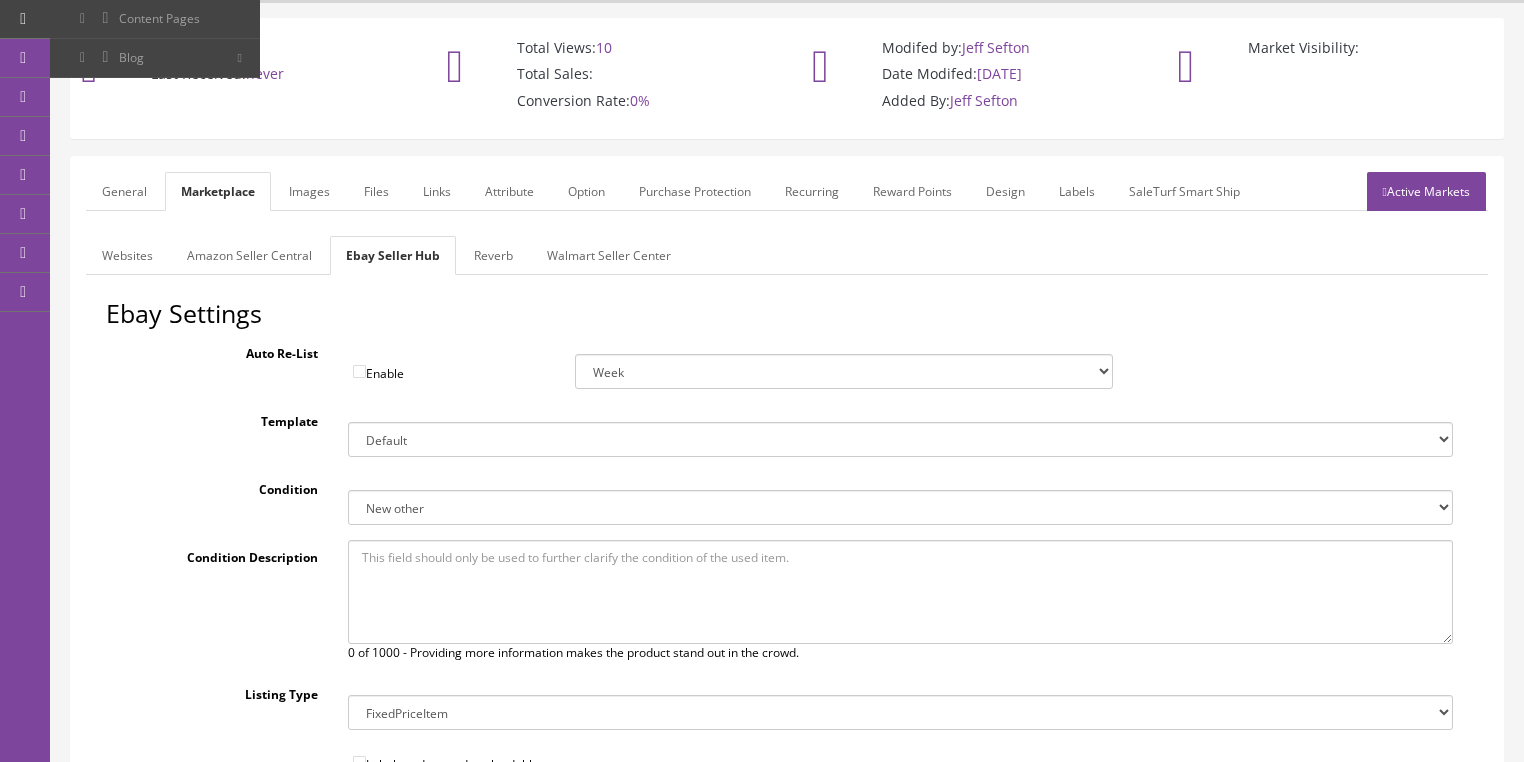 click on "Active Markets" at bounding box center [1426, 191] 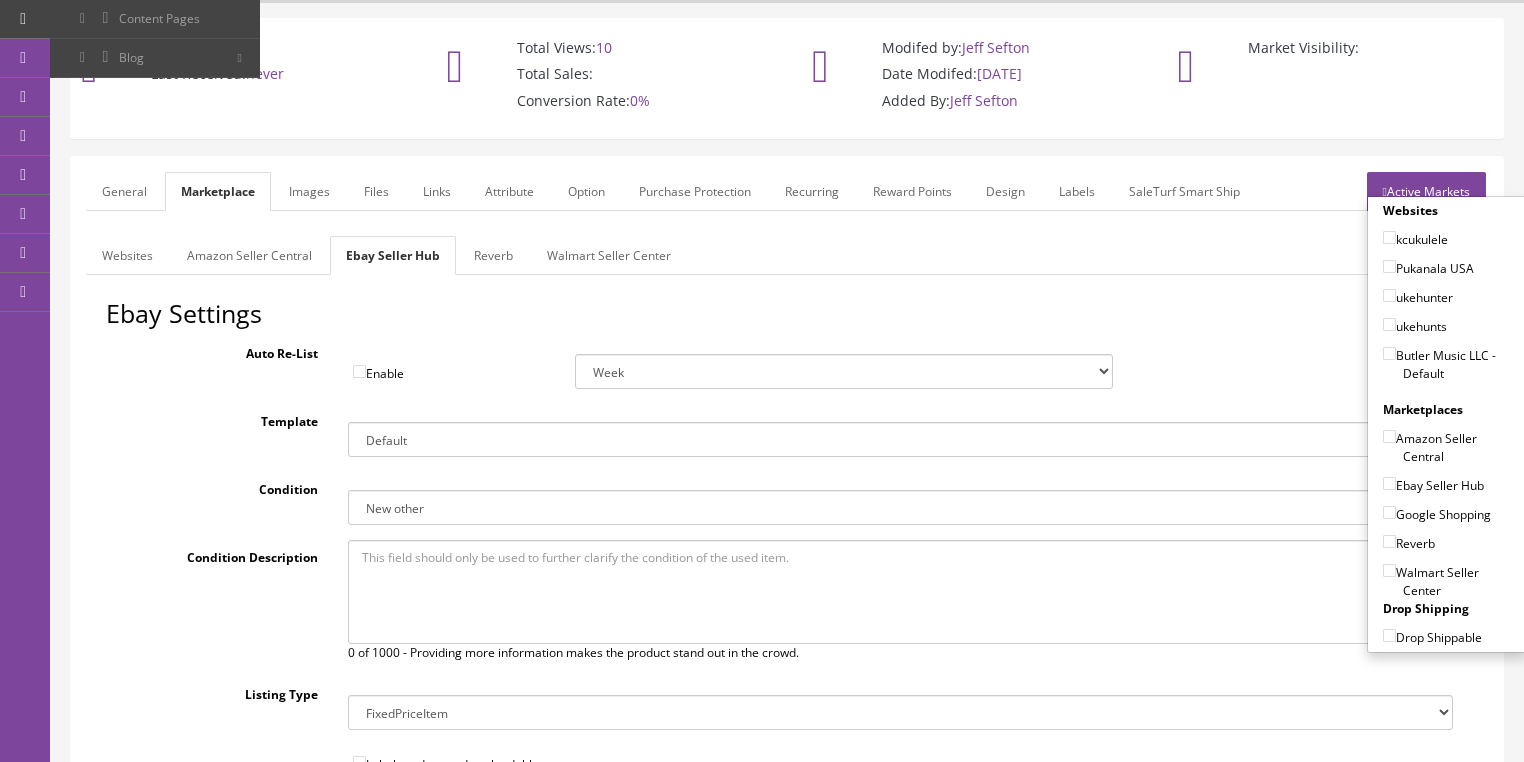 drag, startPoint x: 1384, startPoint y: 348, endPoint x: 1371, endPoint y: 388, distance: 42.059483 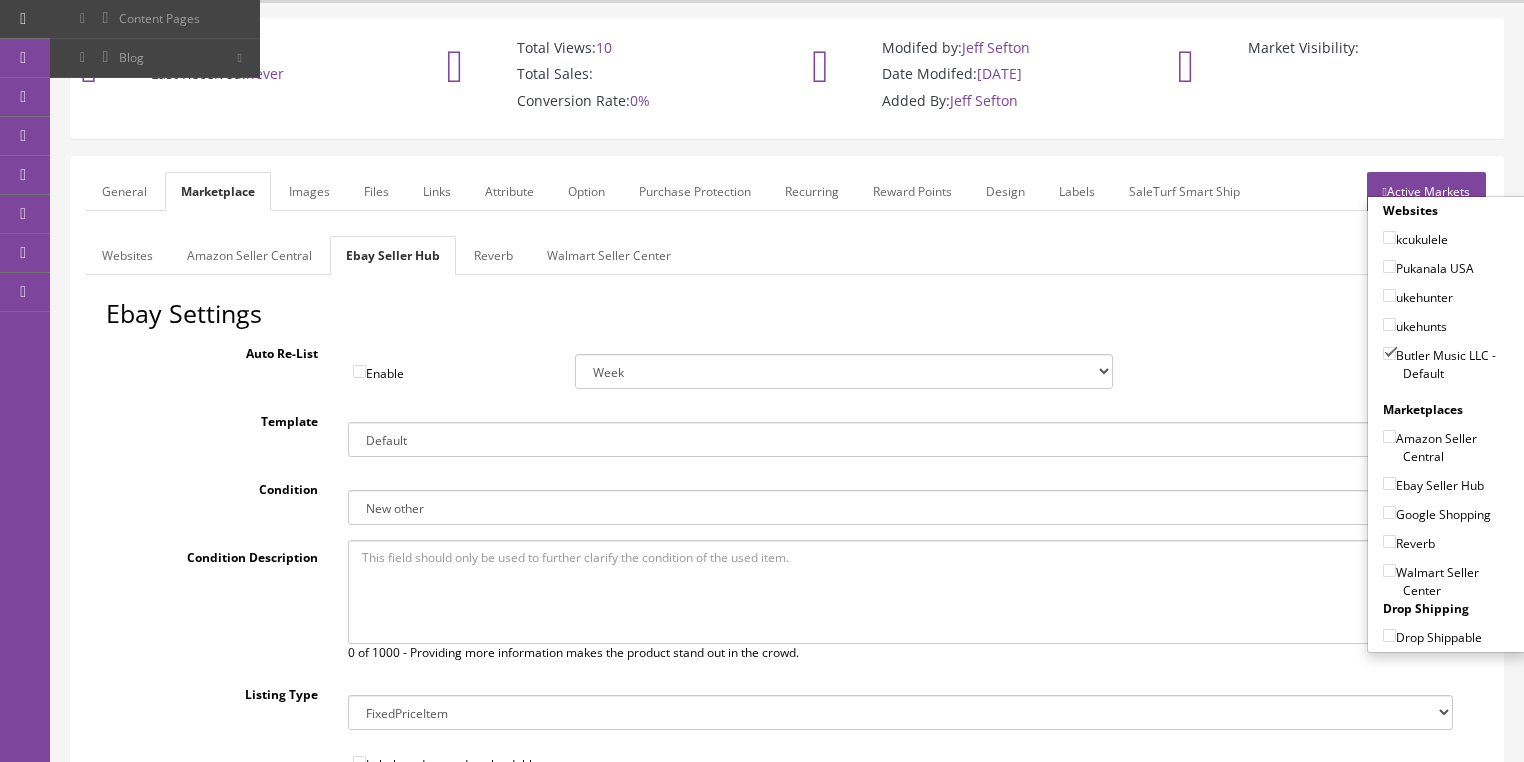 drag, startPoint x: 1381, startPoint y: 434, endPoint x: 1375, endPoint y: 471, distance: 37.48333 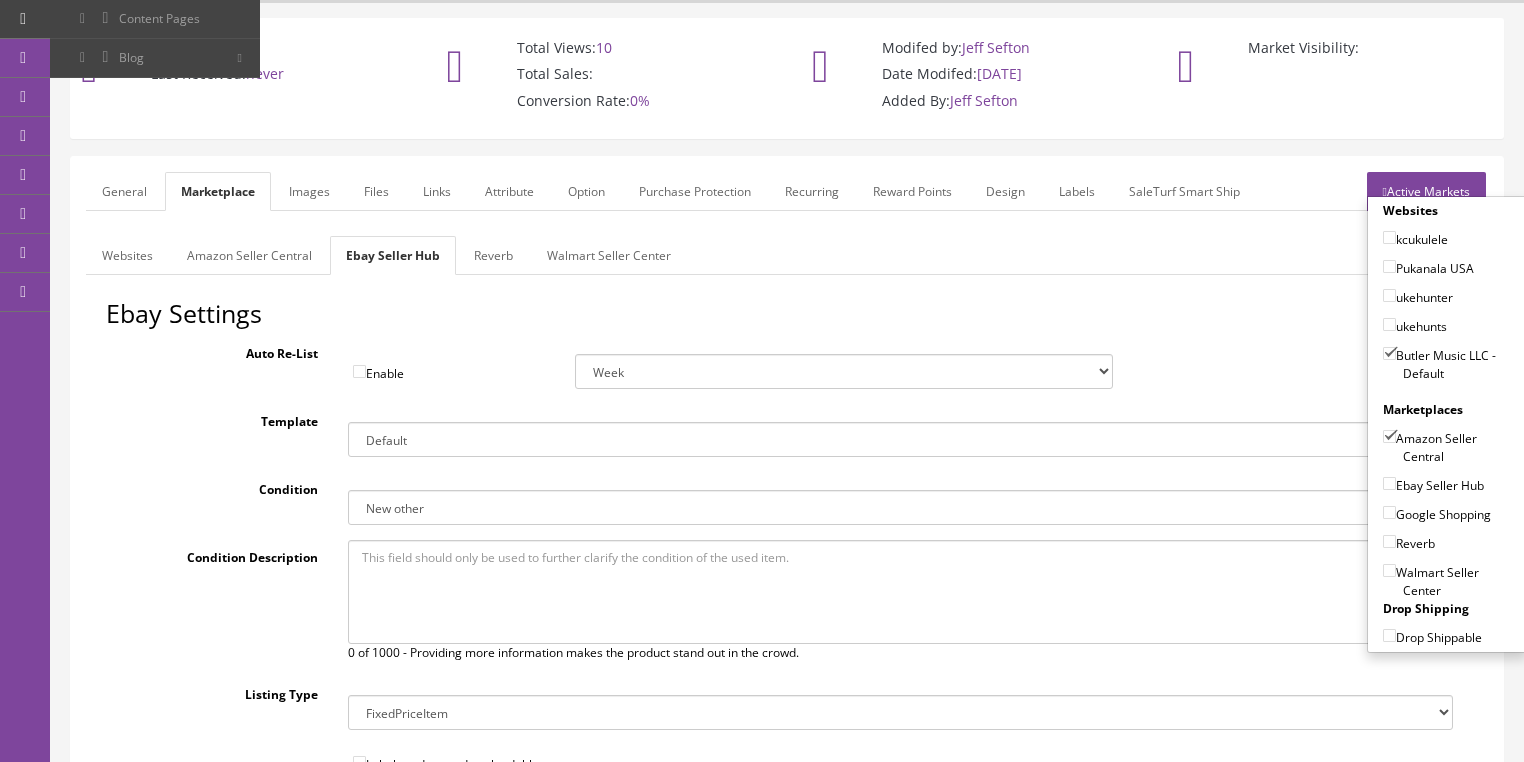 drag, startPoint x: 1381, startPoint y: 480, endPoint x: 1382, endPoint y: 493, distance: 13.038404 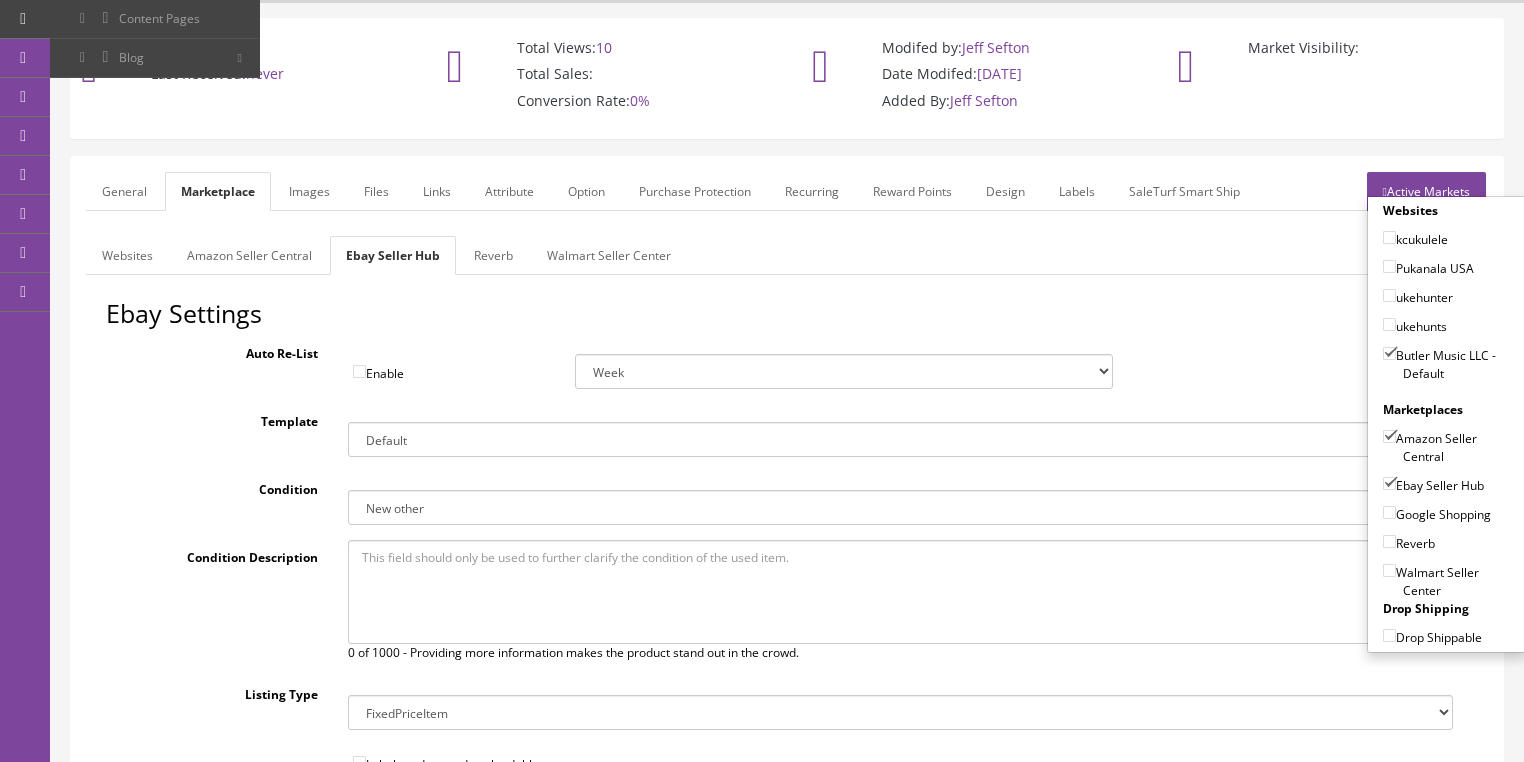 drag, startPoint x: 1381, startPoint y: 506, endPoint x: 1387, endPoint y: 520, distance: 15.231546 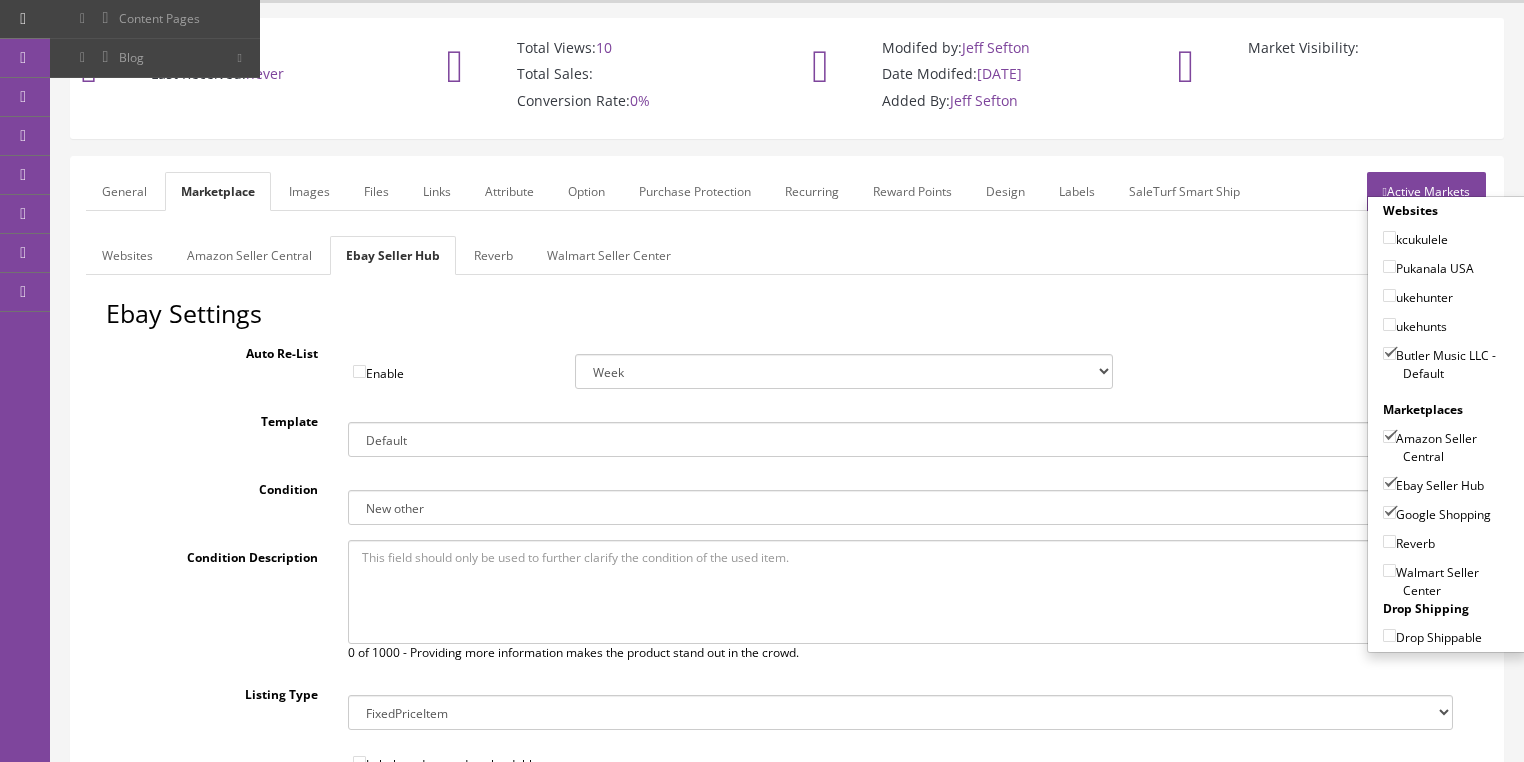 click on "Reverb" at bounding box center (1389, 541) 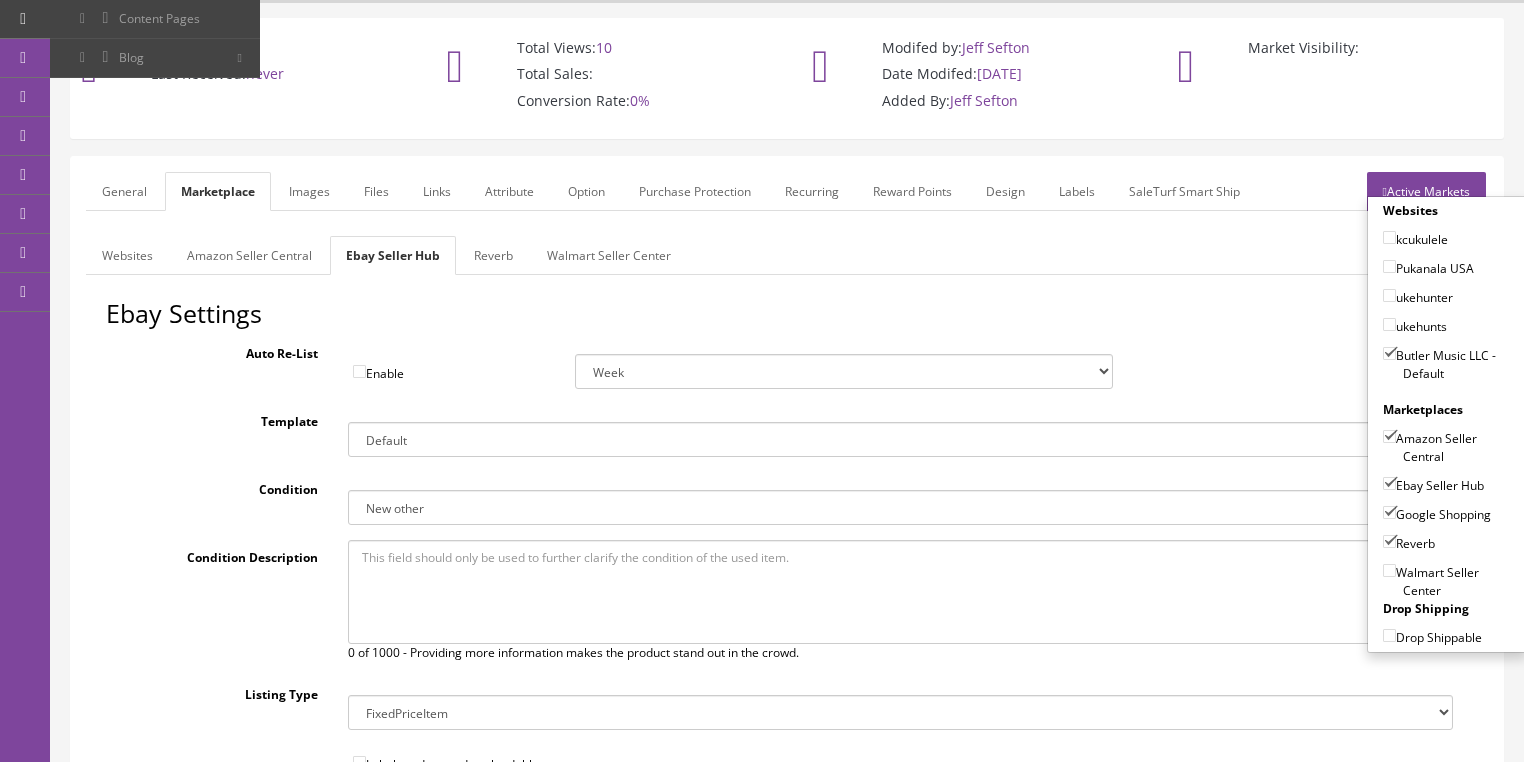 click on "Active Markets" at bounding box center (1426, 191) 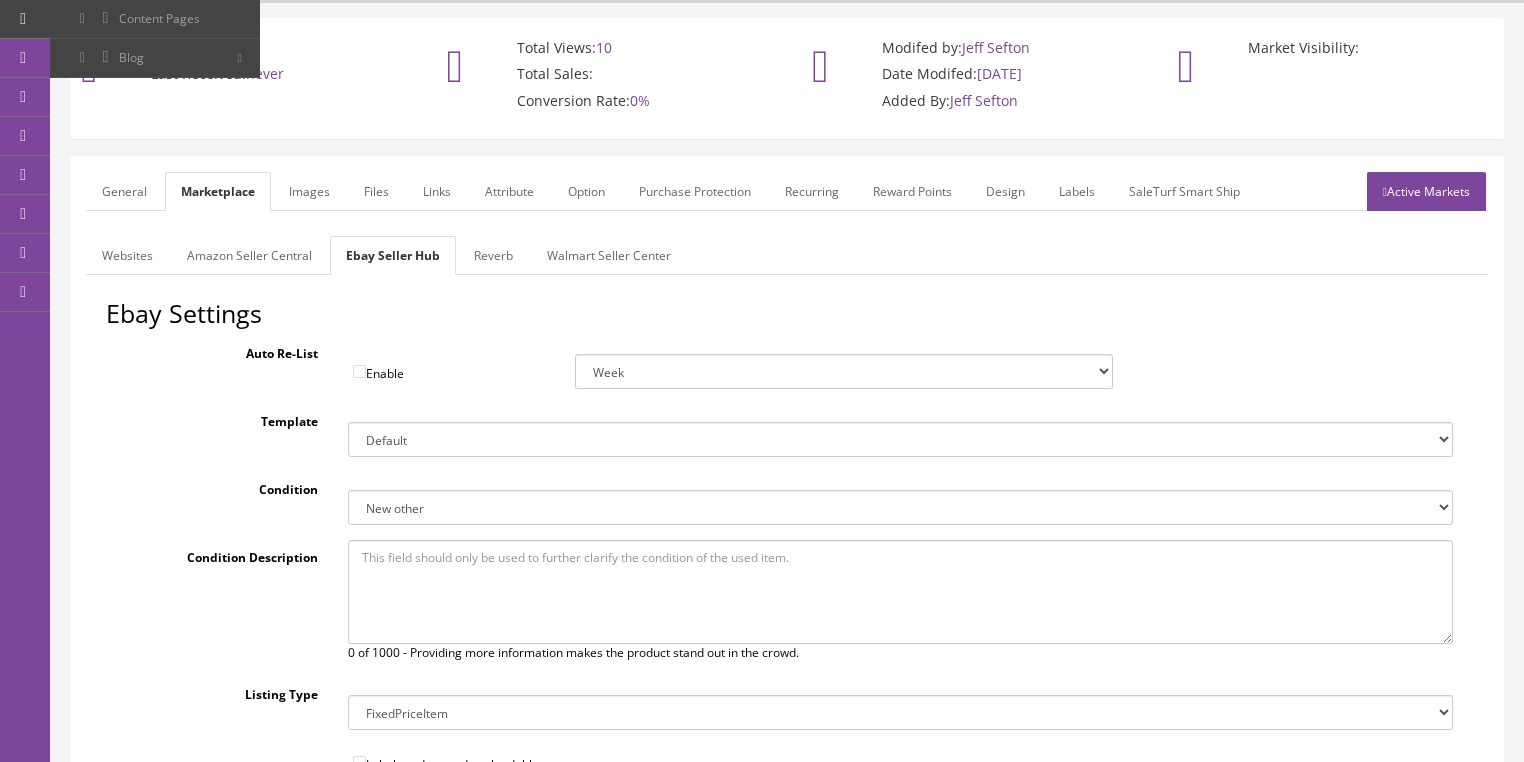 click on "General" at bounding box center (124, 191) 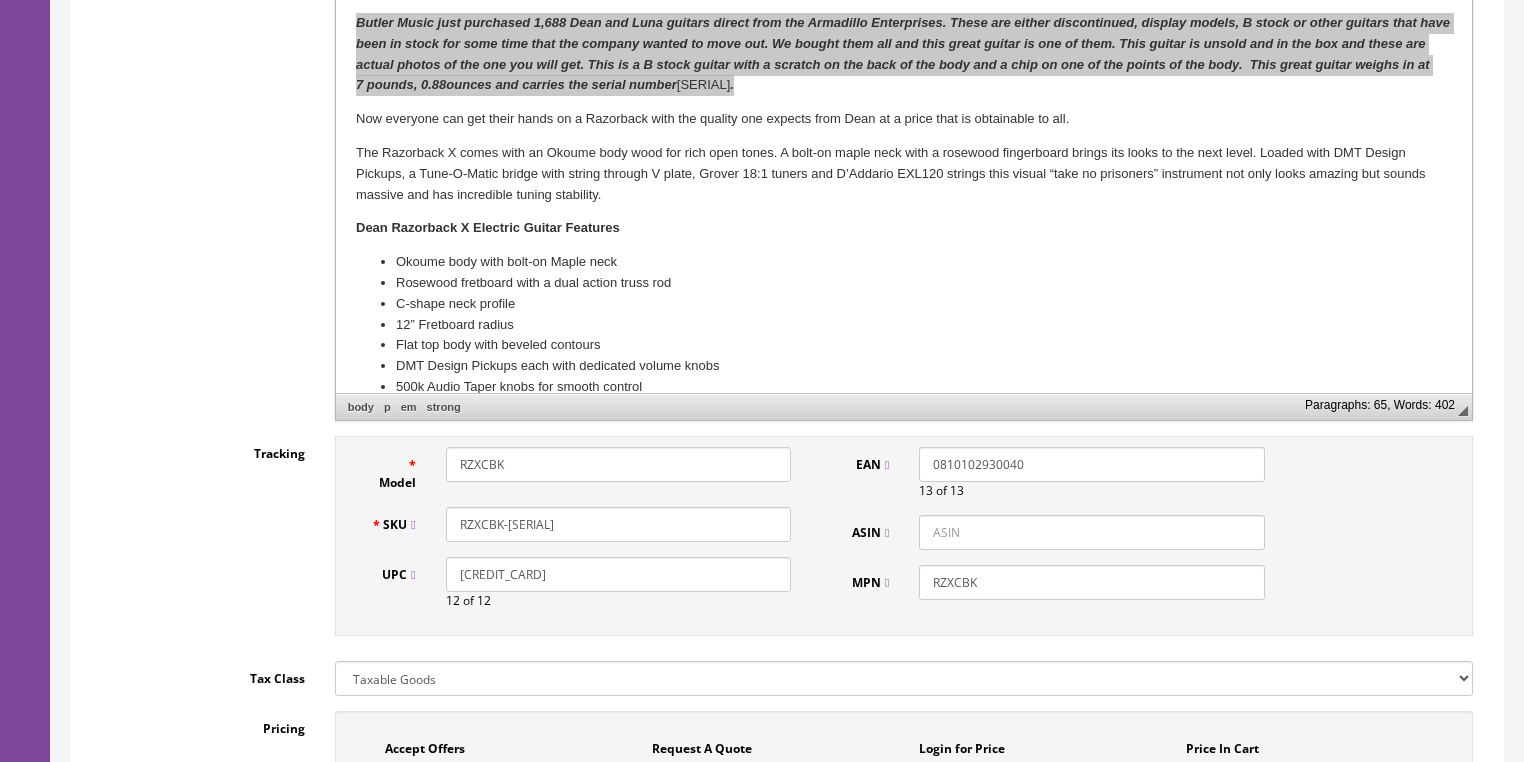 scroll, scrollTop: 608, scrollLeft: 0, axis: vertical 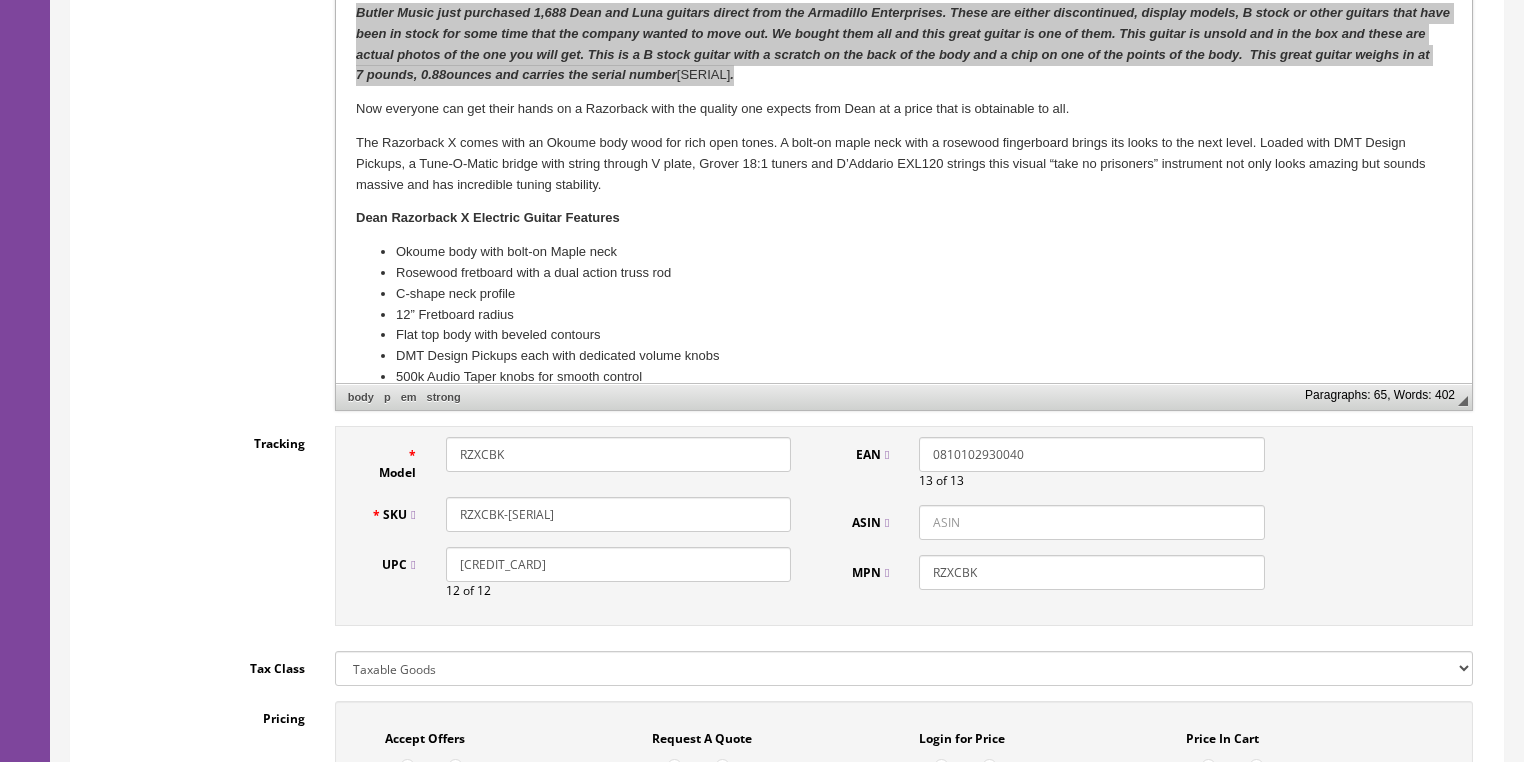 drag, startPoint x: 550, startPoint y: 510, endPoint x: 456, endPoint y: 520, distance: 94.53042 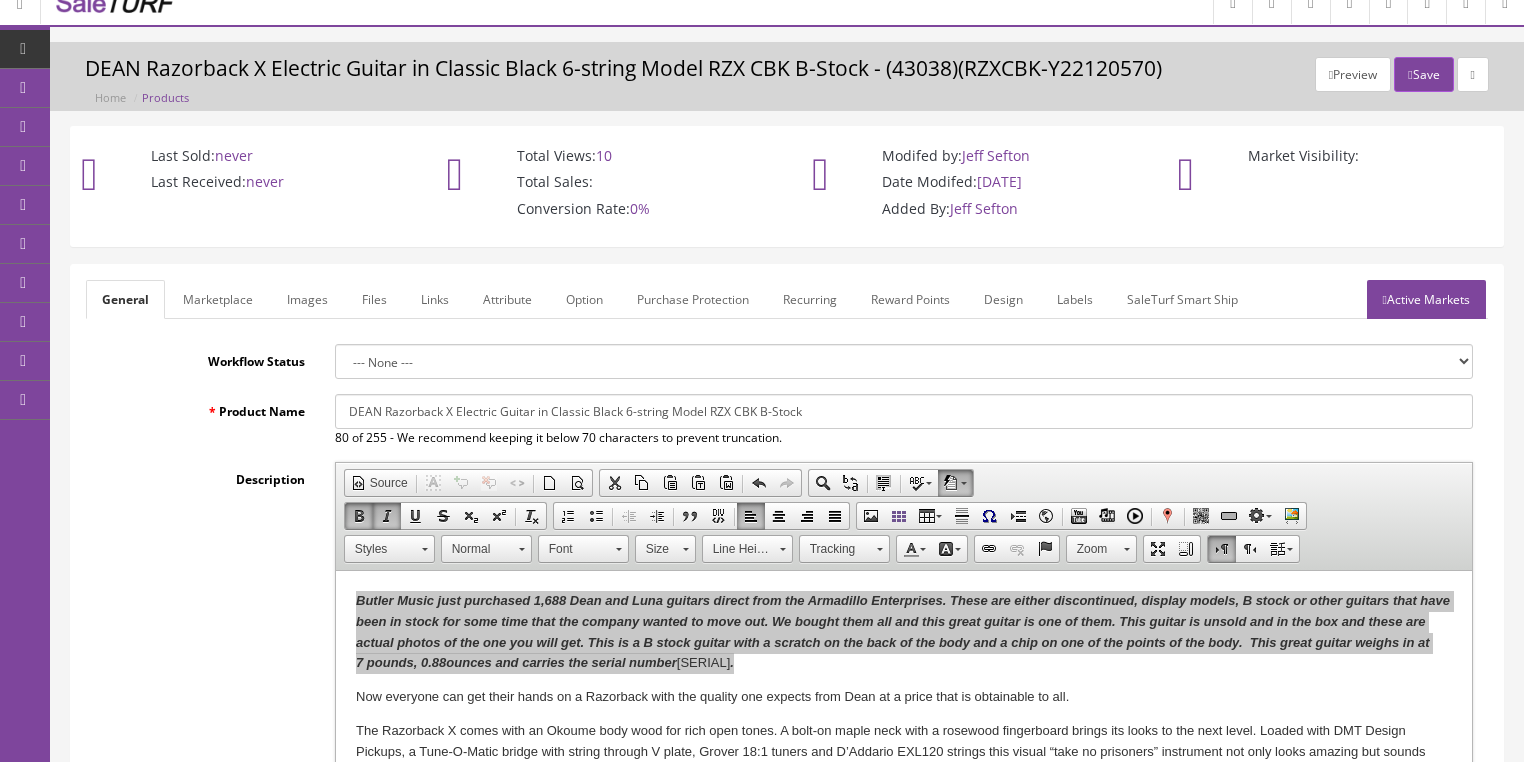 scroll, scrollTop: 0, scrollLeft: 0, axis: both 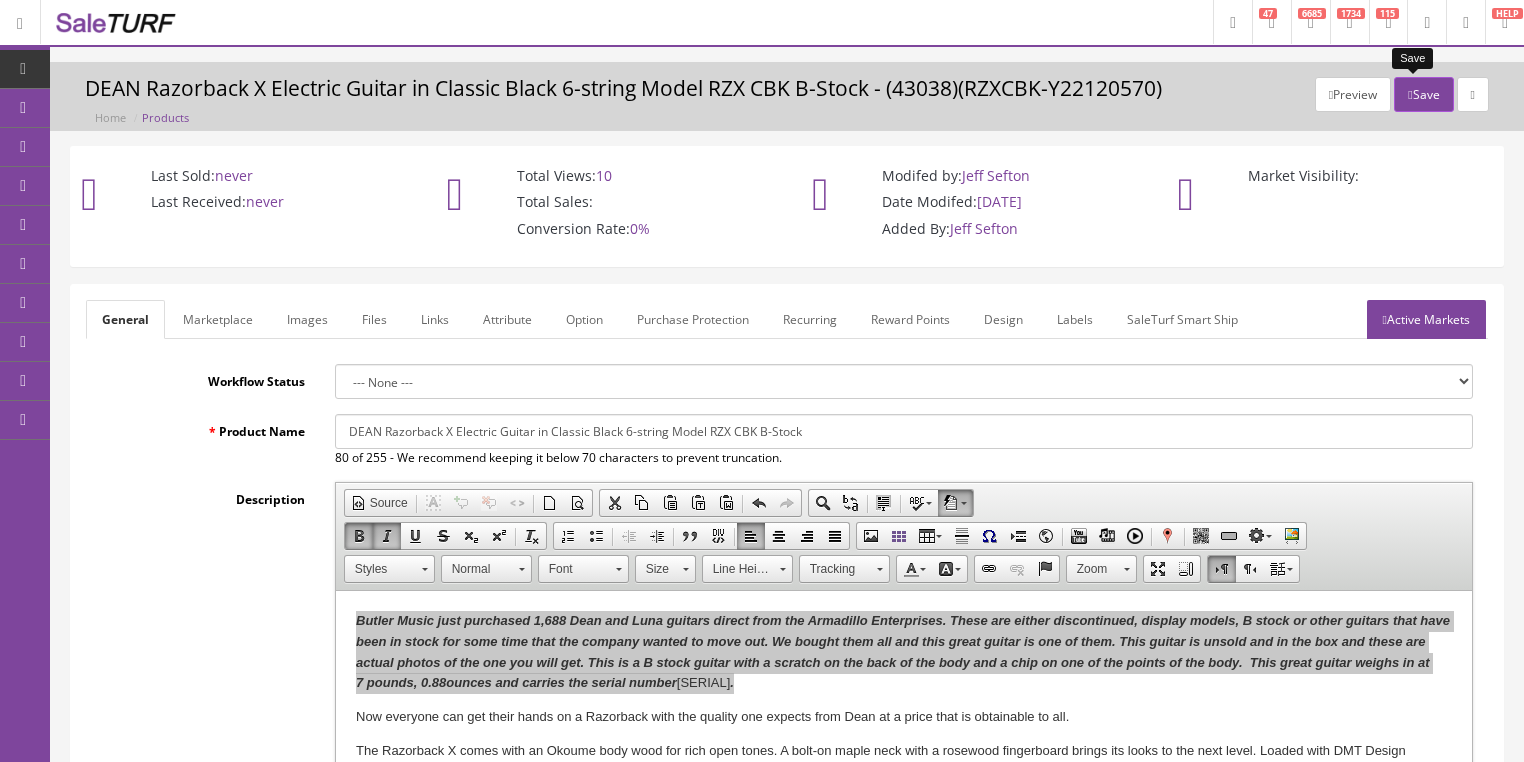 click on "Save" at bounding box center (1423, 94) 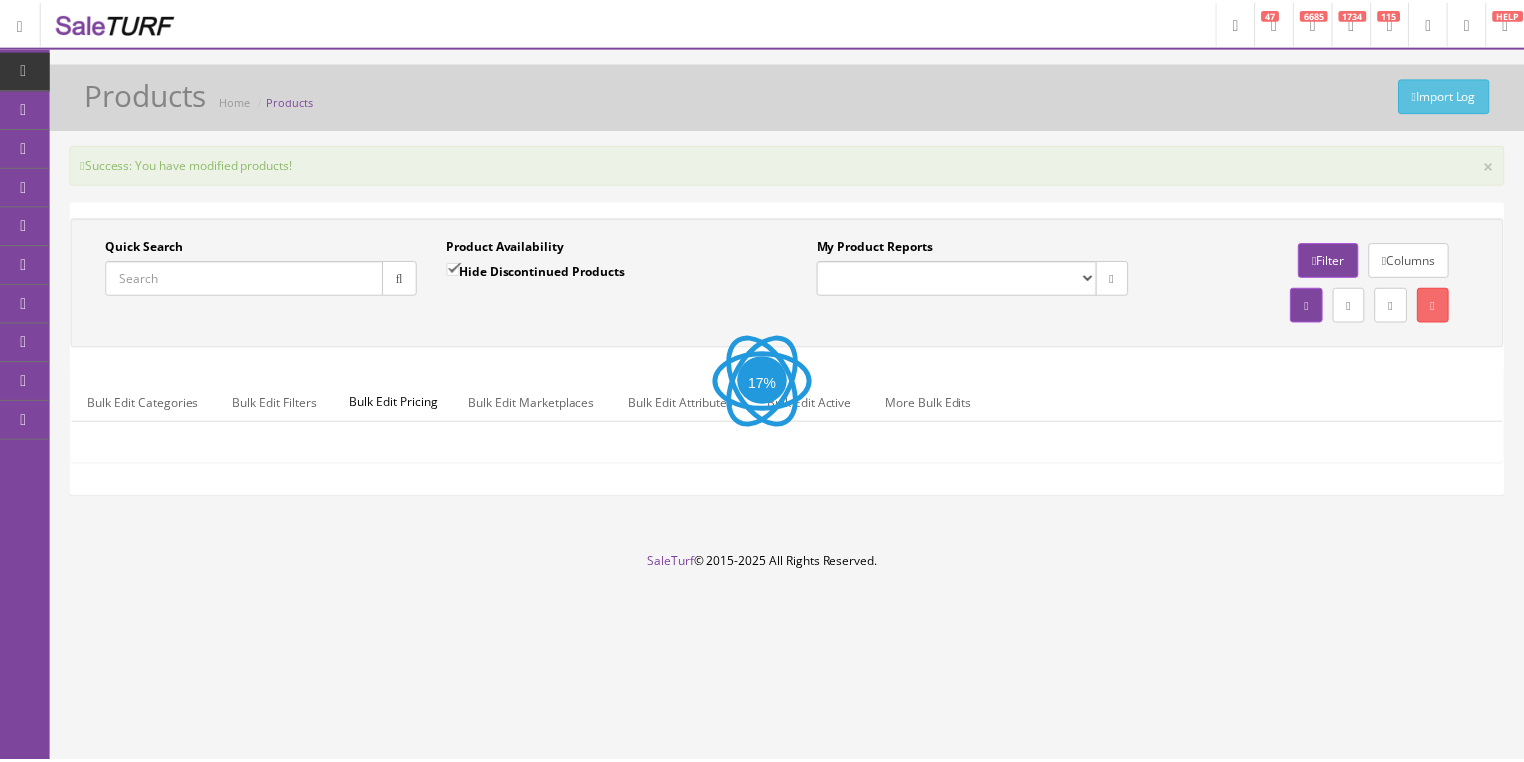 scroll, scrollTop: 0, scrollLeft: 0, axis: both 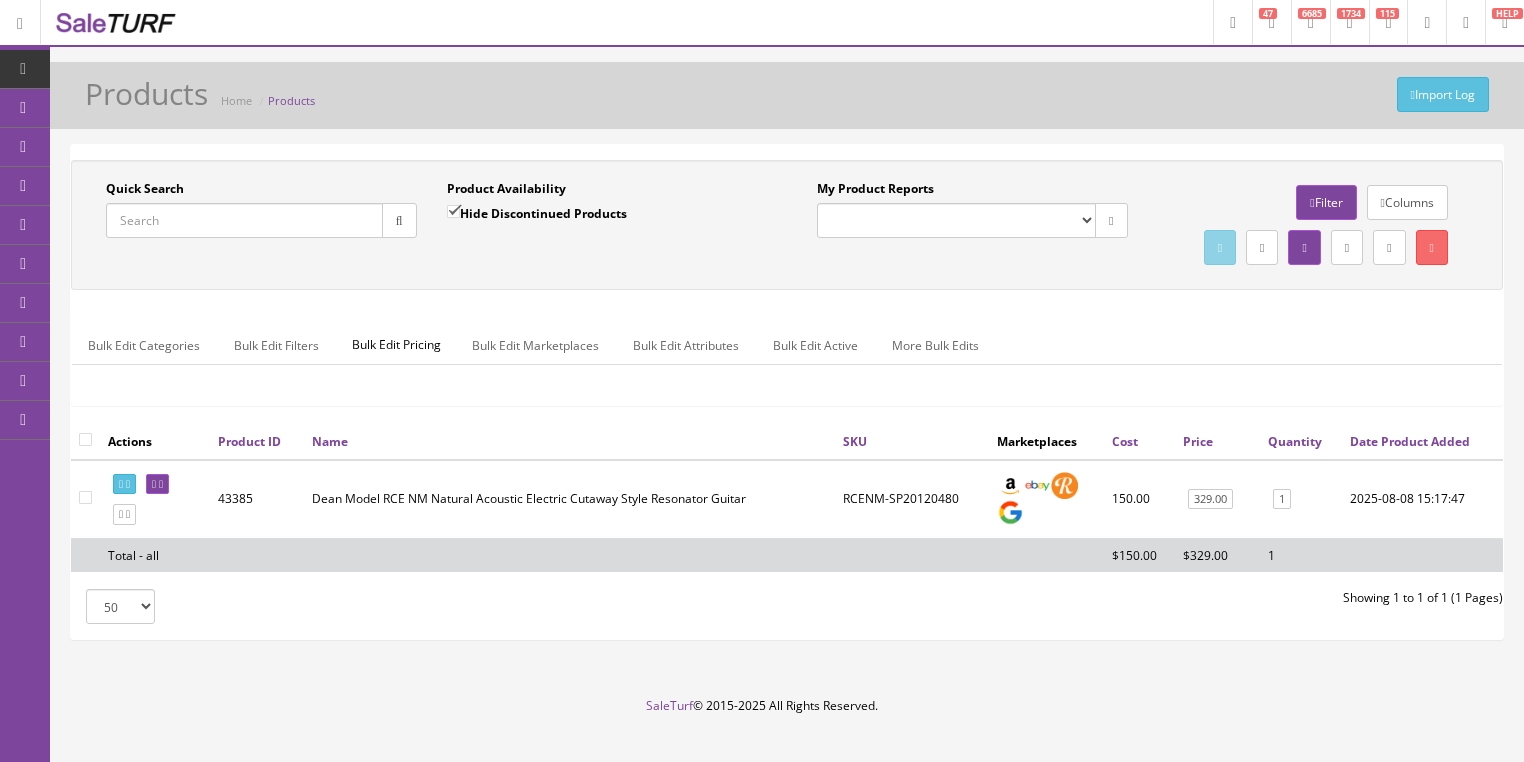 click on "Quick Search" at bounding box center [244, 220] 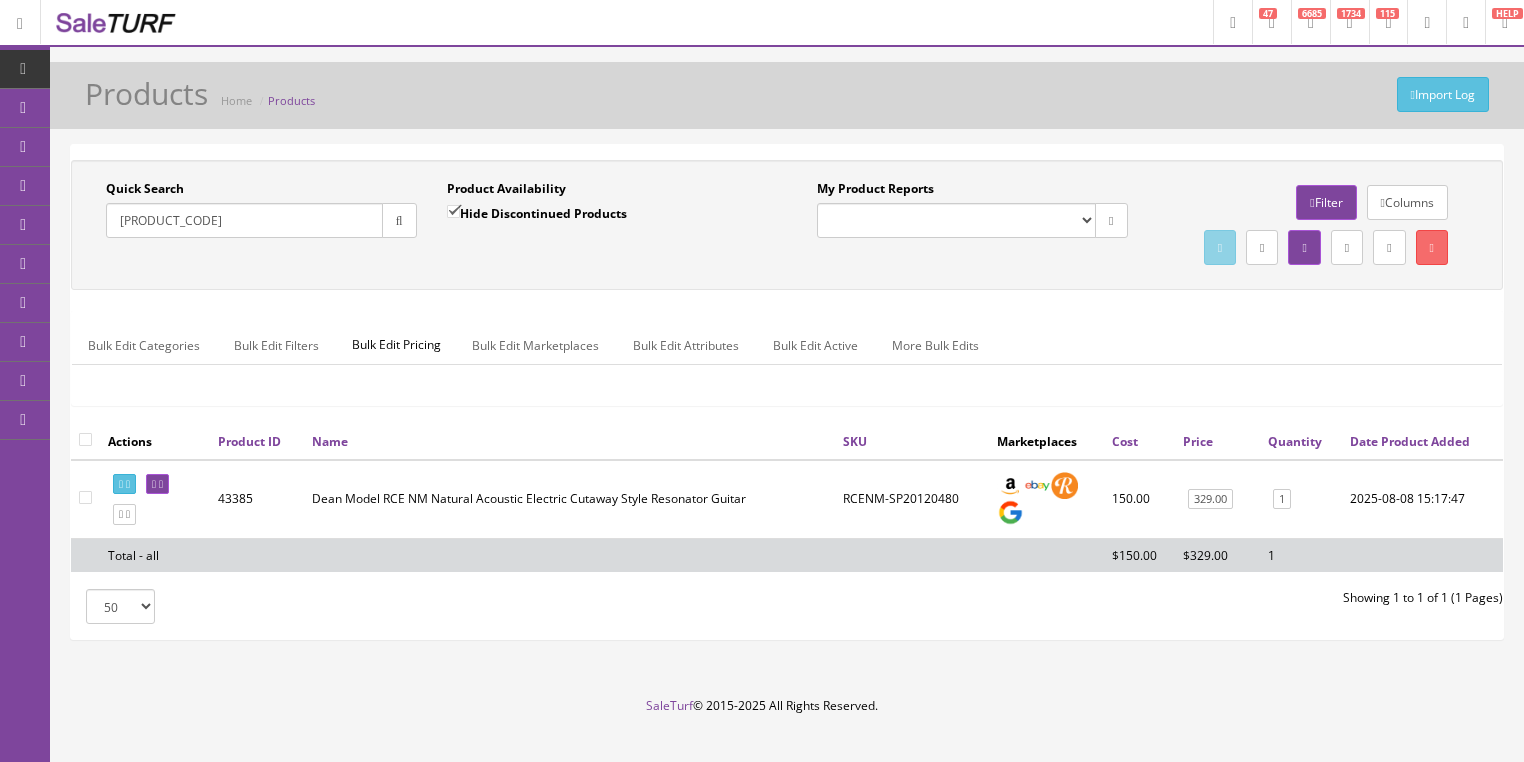 click at bounding box center [399, 220] 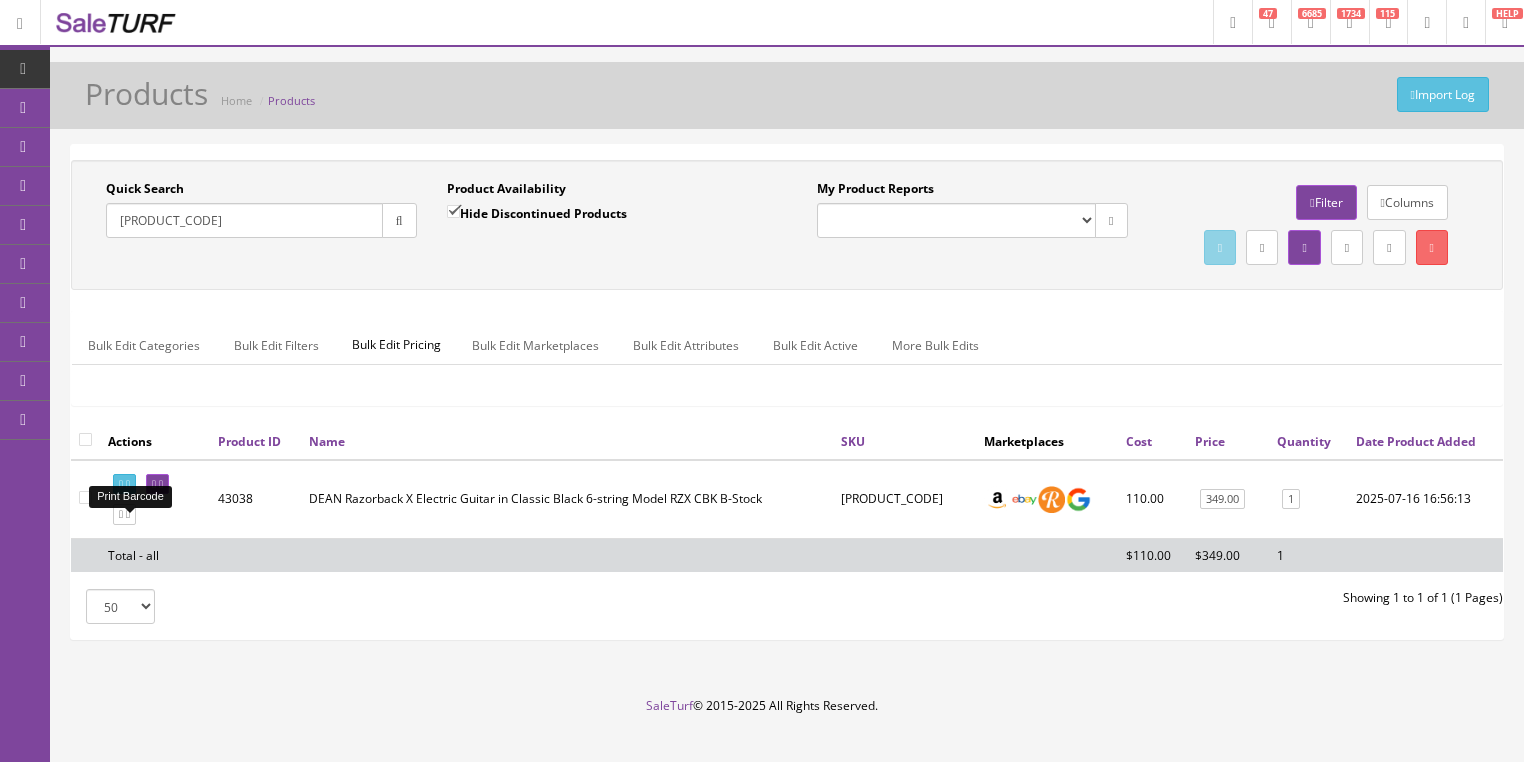 click at bounding box center [128, 484] 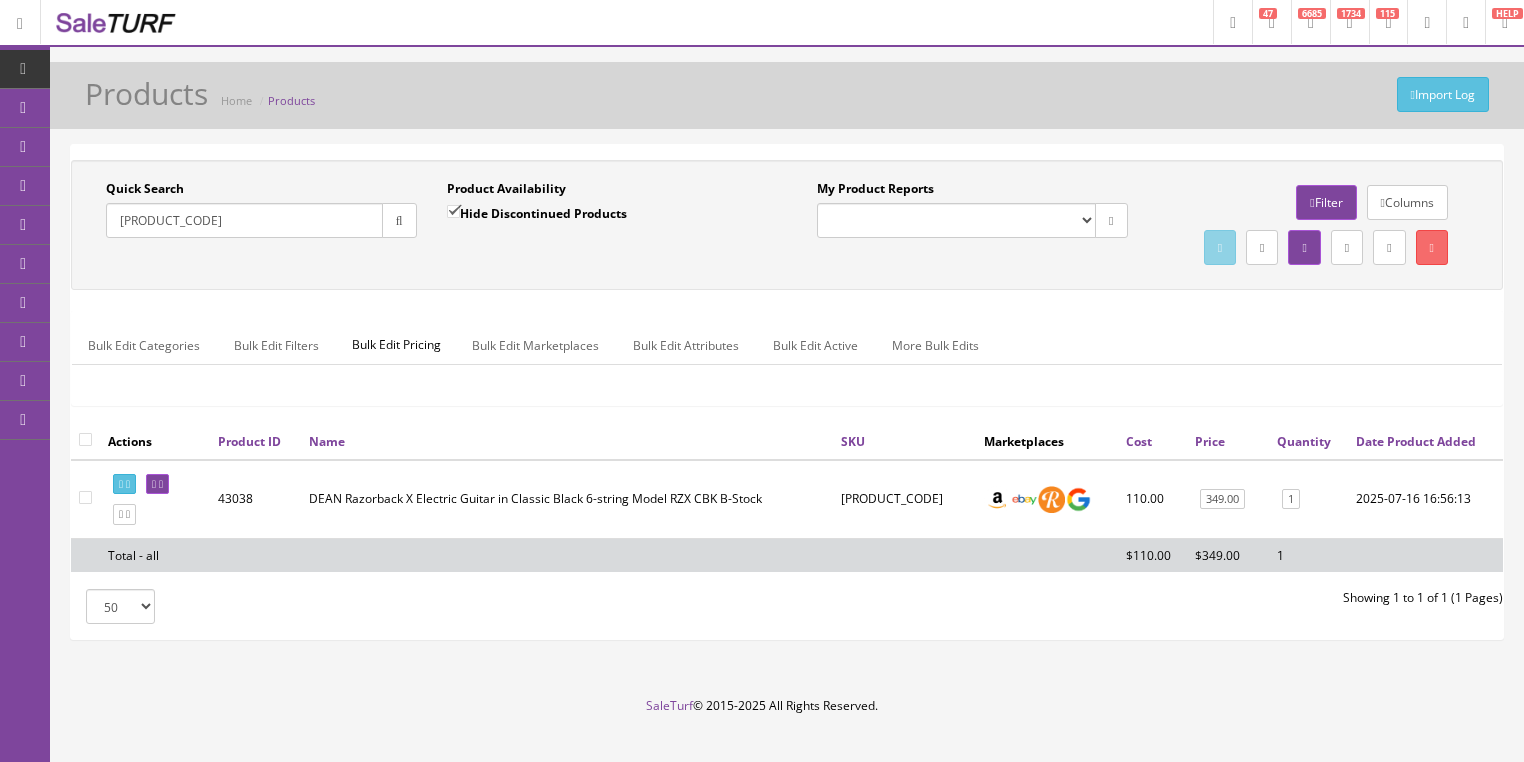 drag, startPoint x: 251, startPoint y: 239, endPoint x: 85, endPoint y: 274, distance: 169.64964 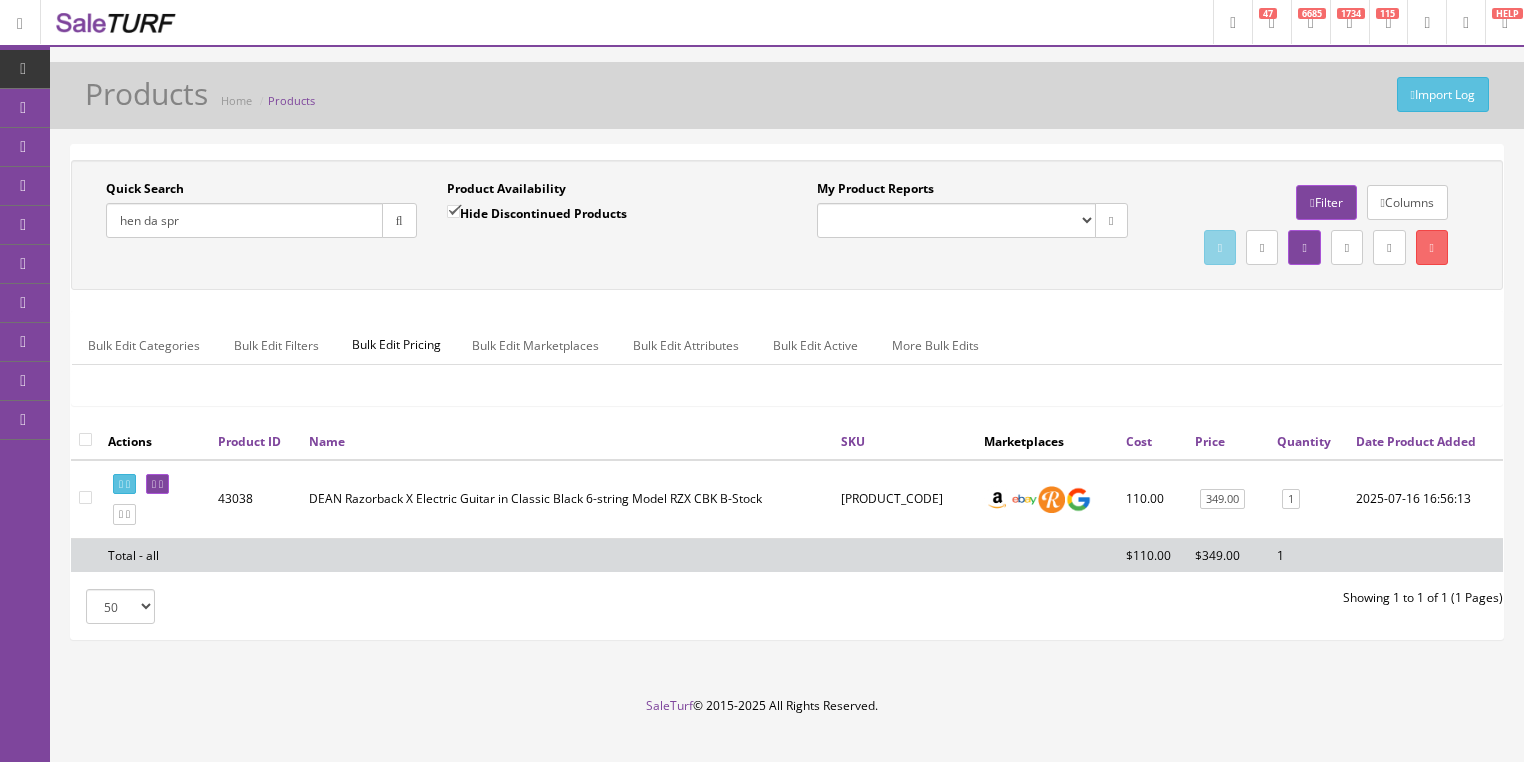 type on "hen da spr" 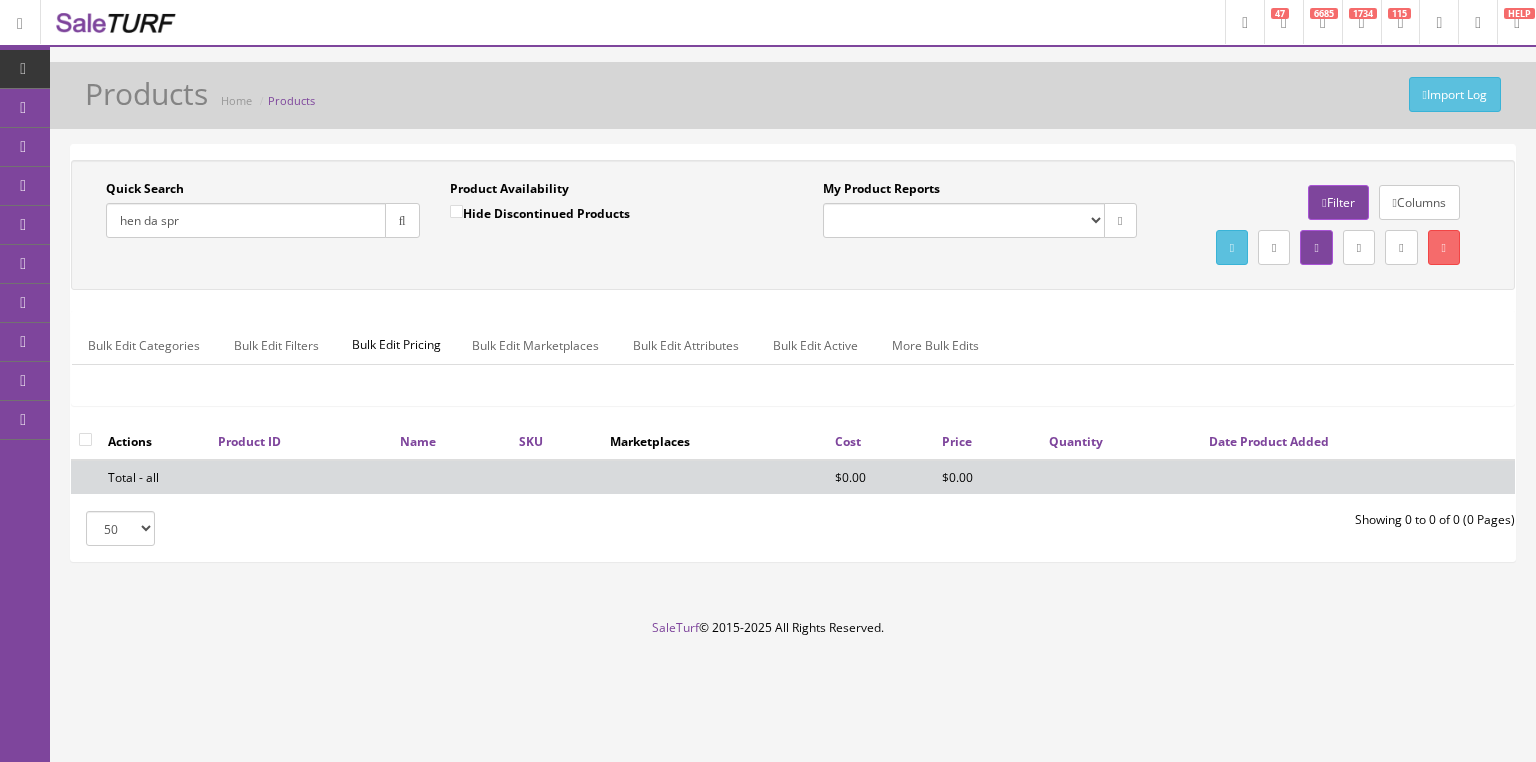 click on "hen da spr" at bounding box center (246, 220) 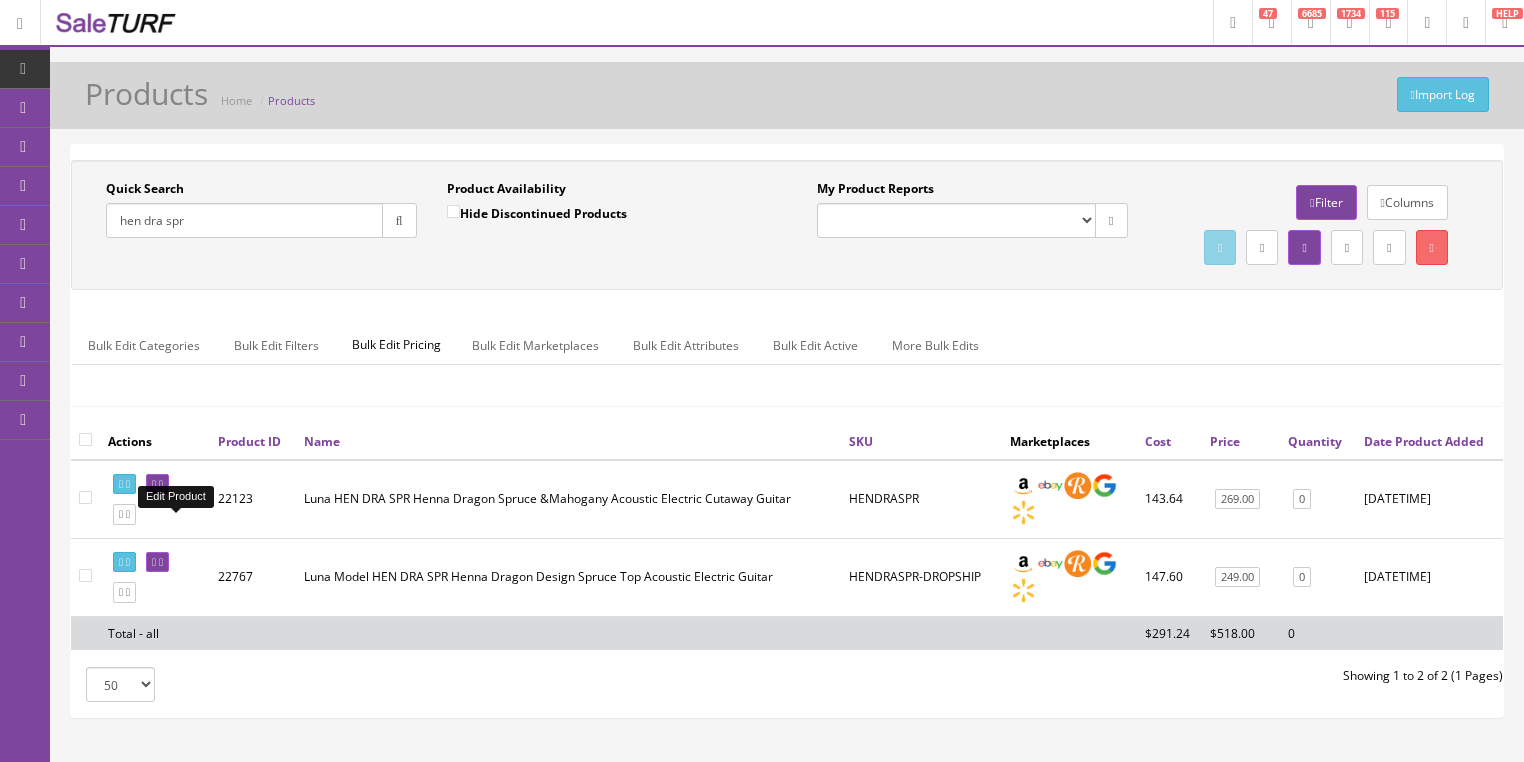 type on "hen dra spr" 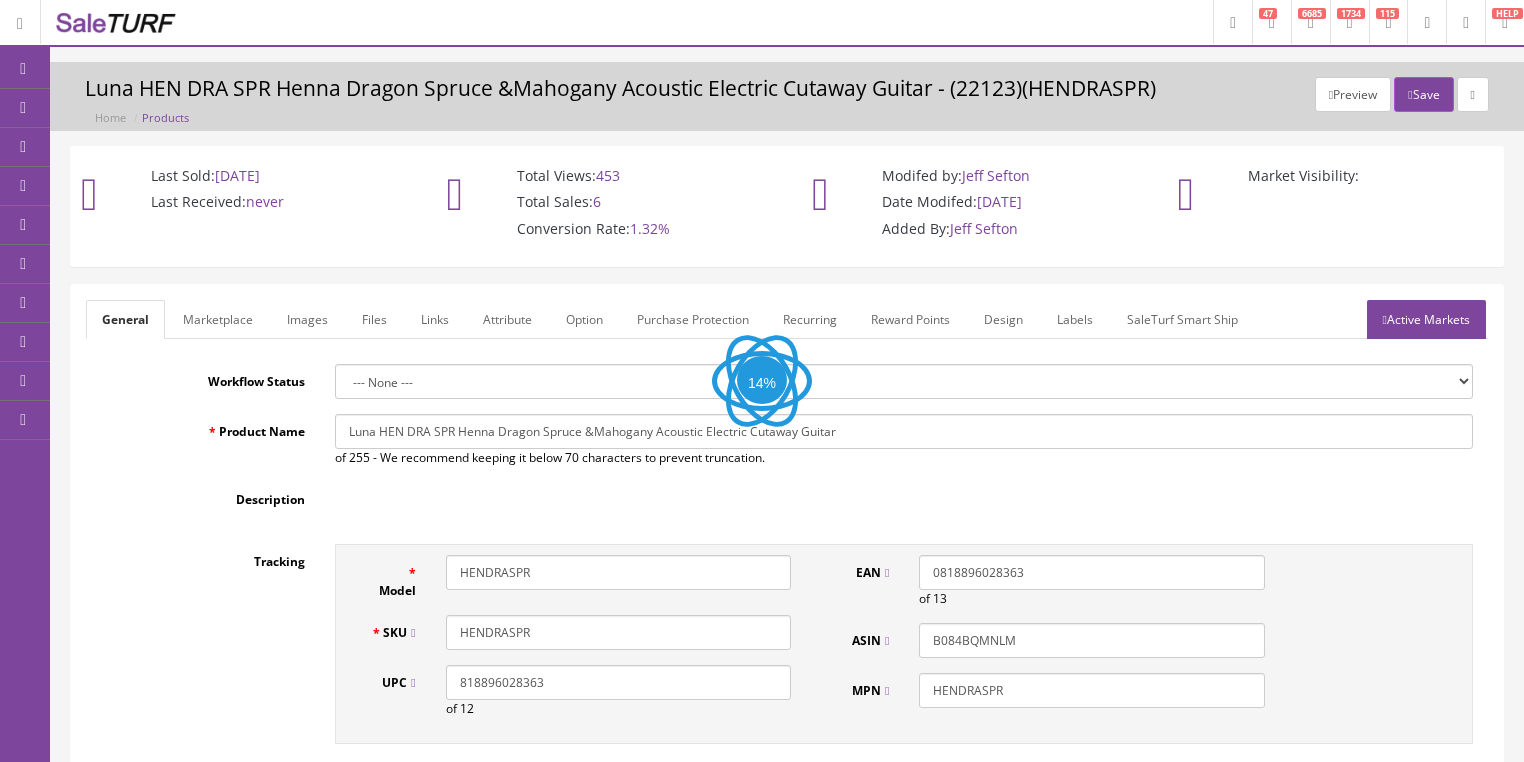 scroll, scrollTop: 0, scrollLeft: 0, axis: both 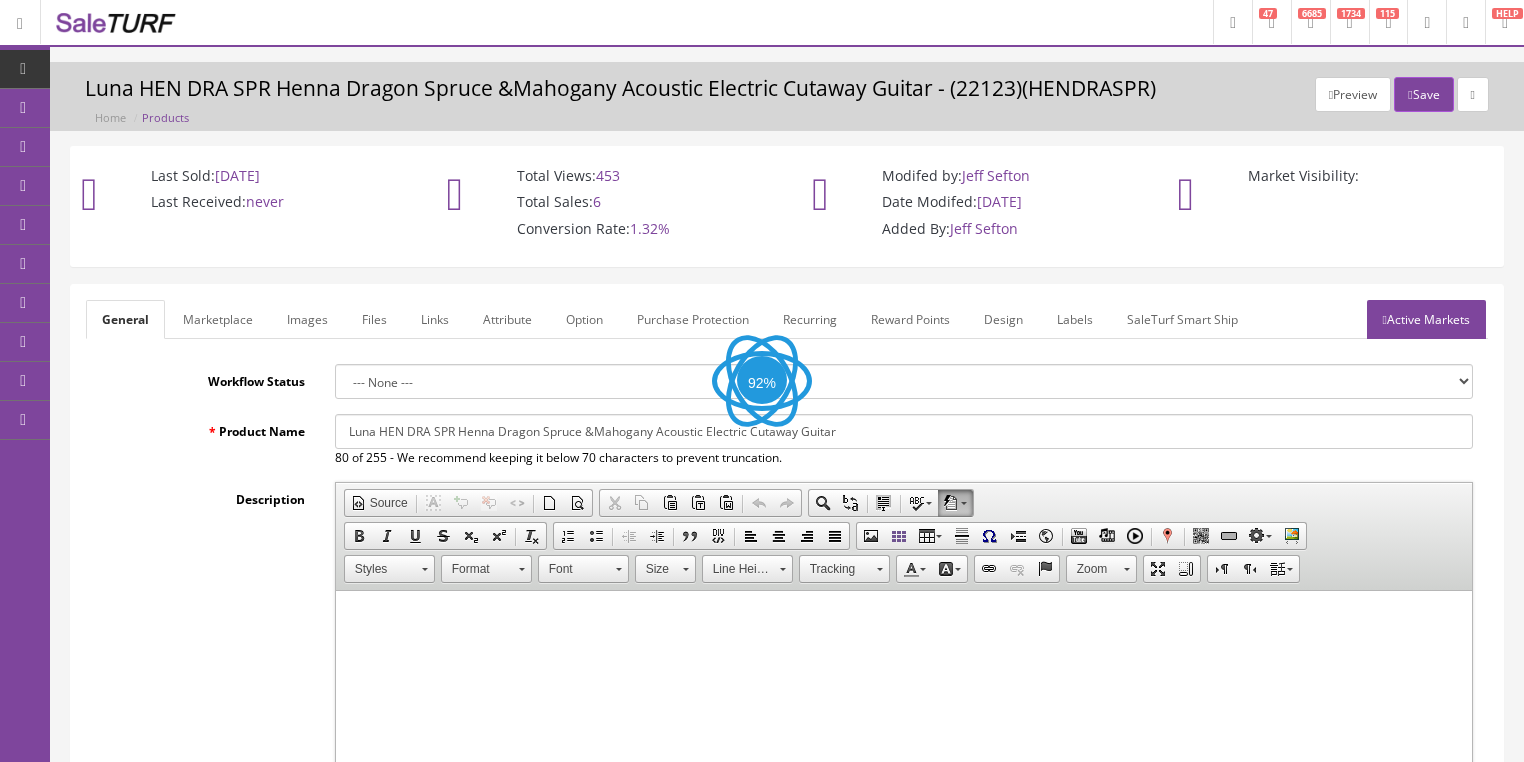 click on "Images" at bounding box center [307, 319] 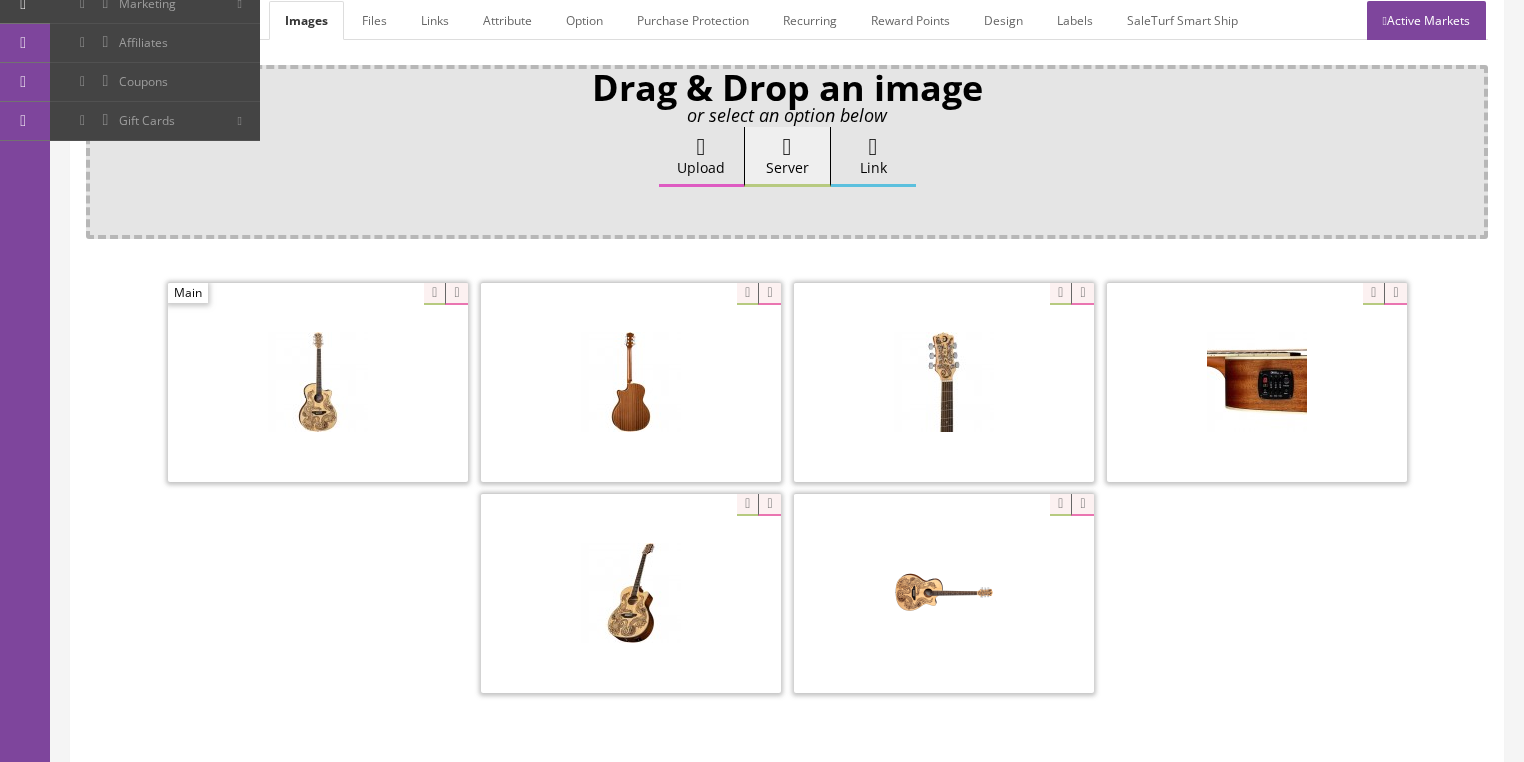 scroll, scrollTop: 320, scrollLeft: 0, axis: vertical 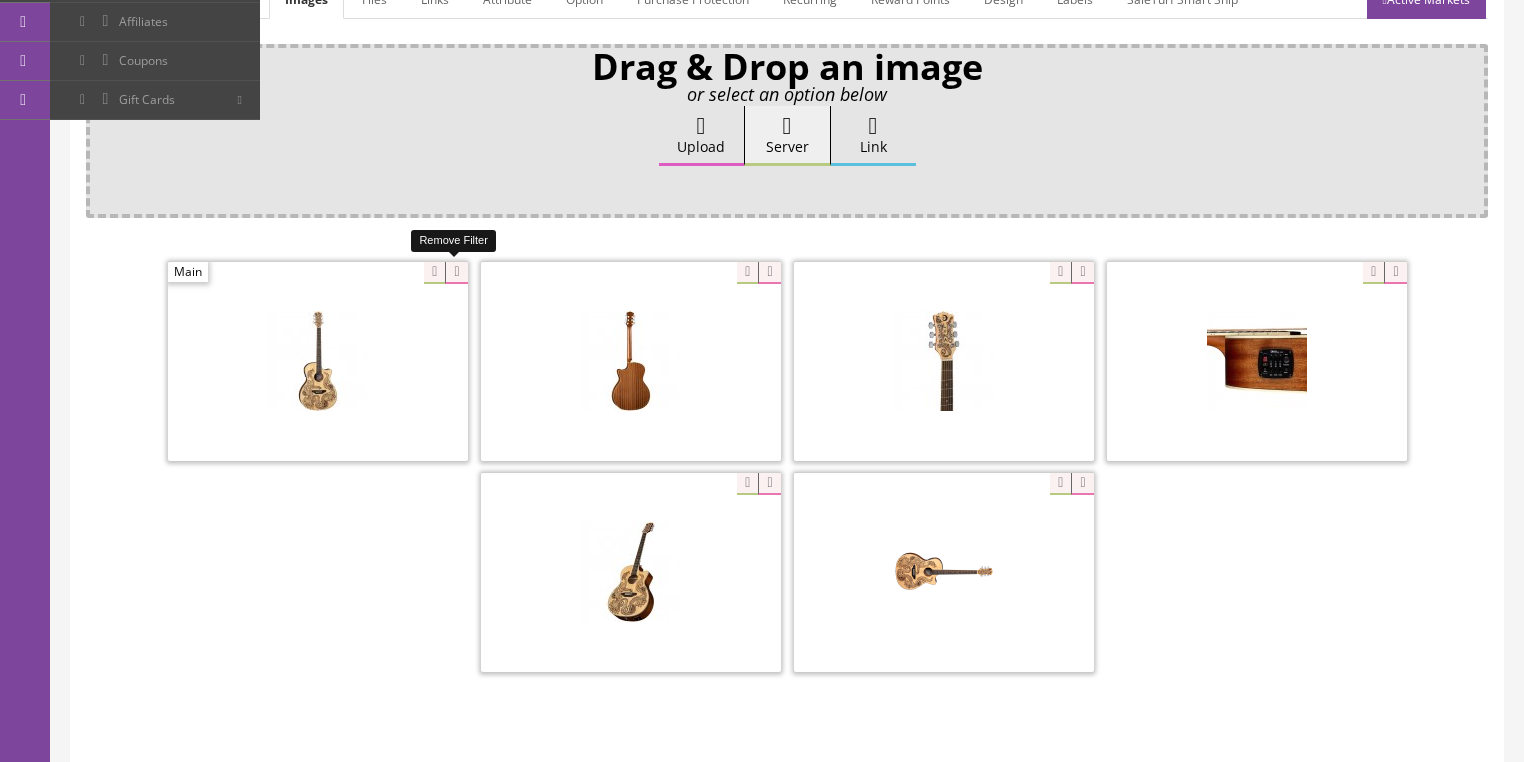 click at bounding box center (456, 273) 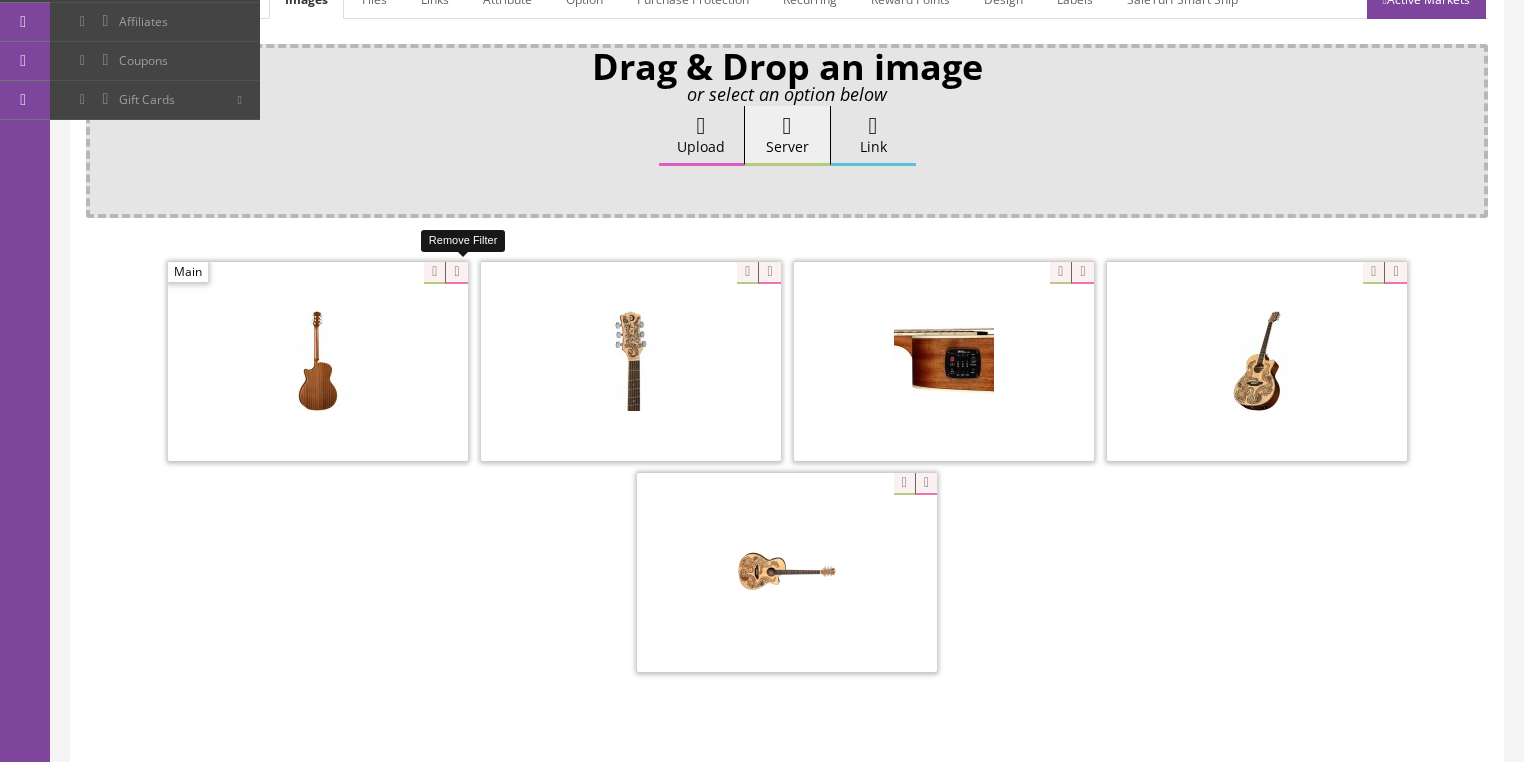 click at bounding box center (456, 273) 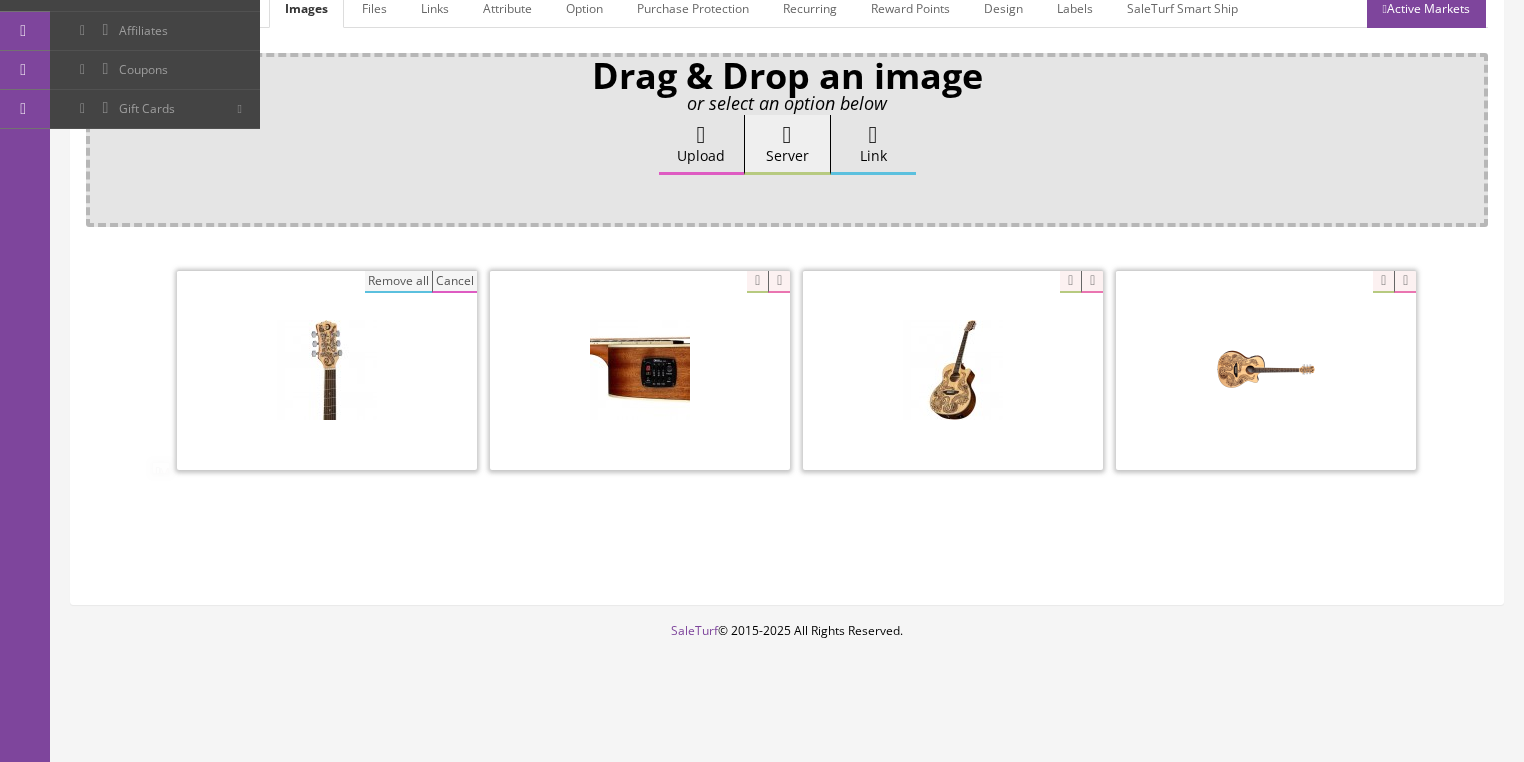scroll, scrollTop: 308, scrollLeft: 0, axis: vertical 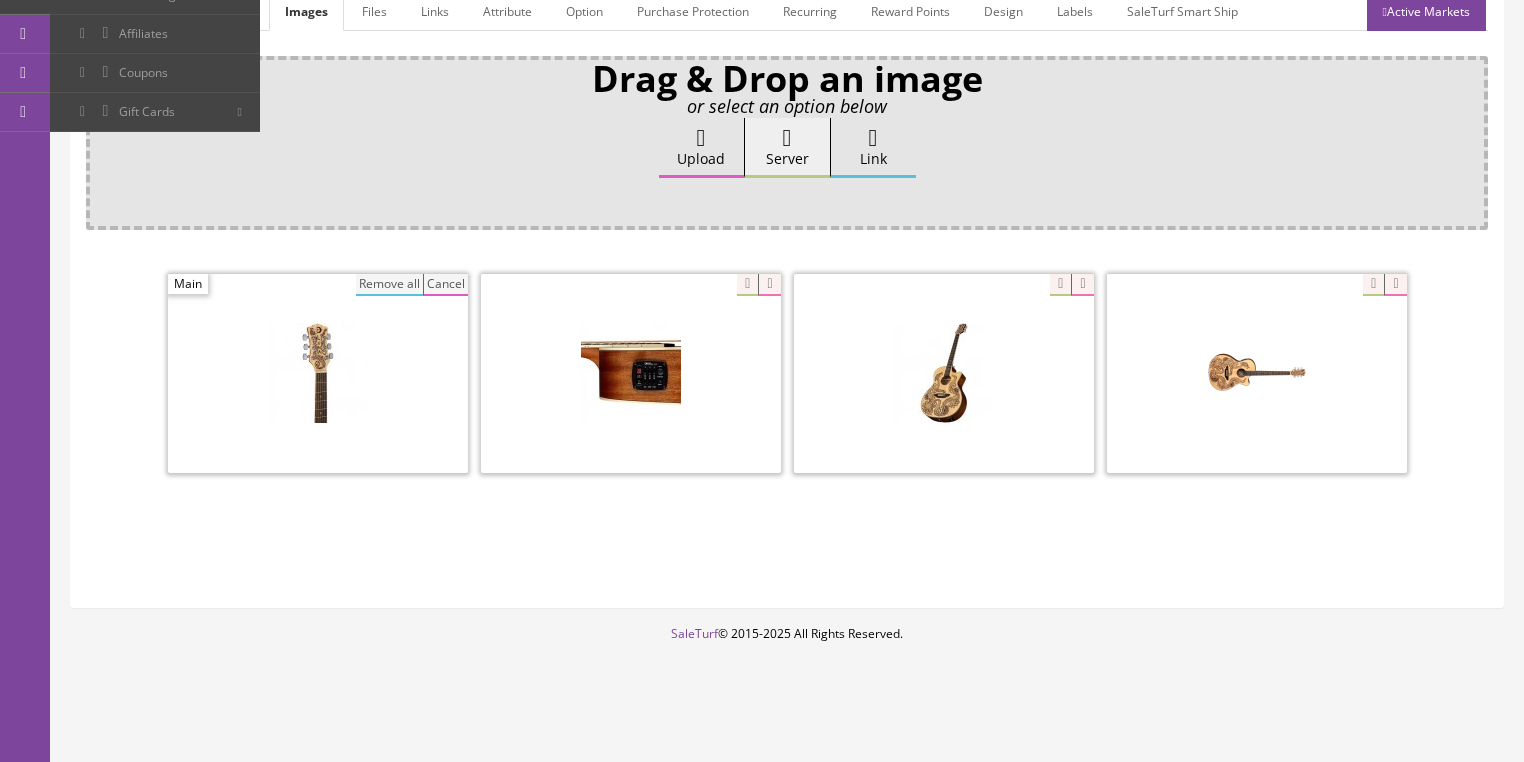 click on "Remove all" at bounding box center [389, 285] 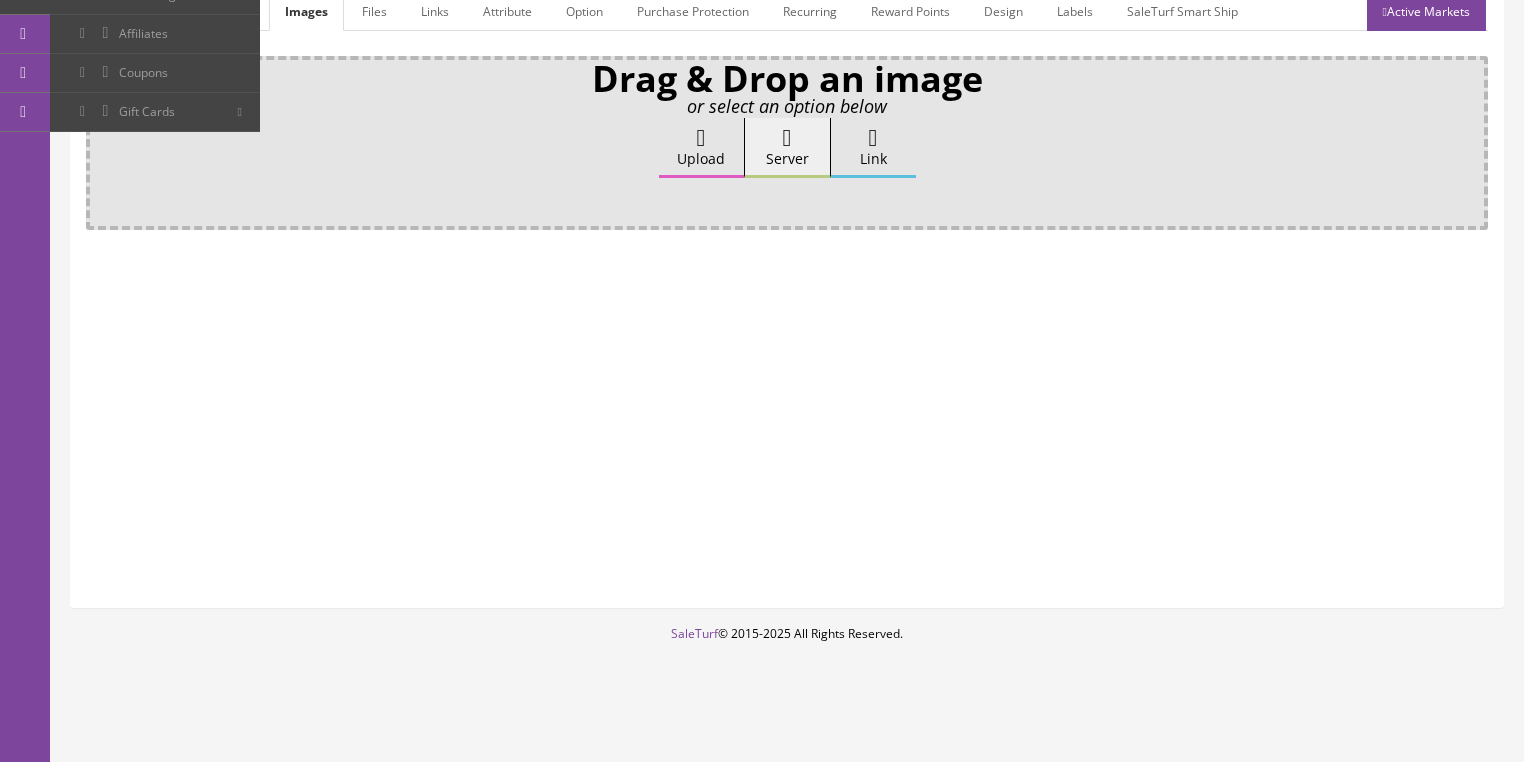 click on "Upload" at bounding box center (701, 148) 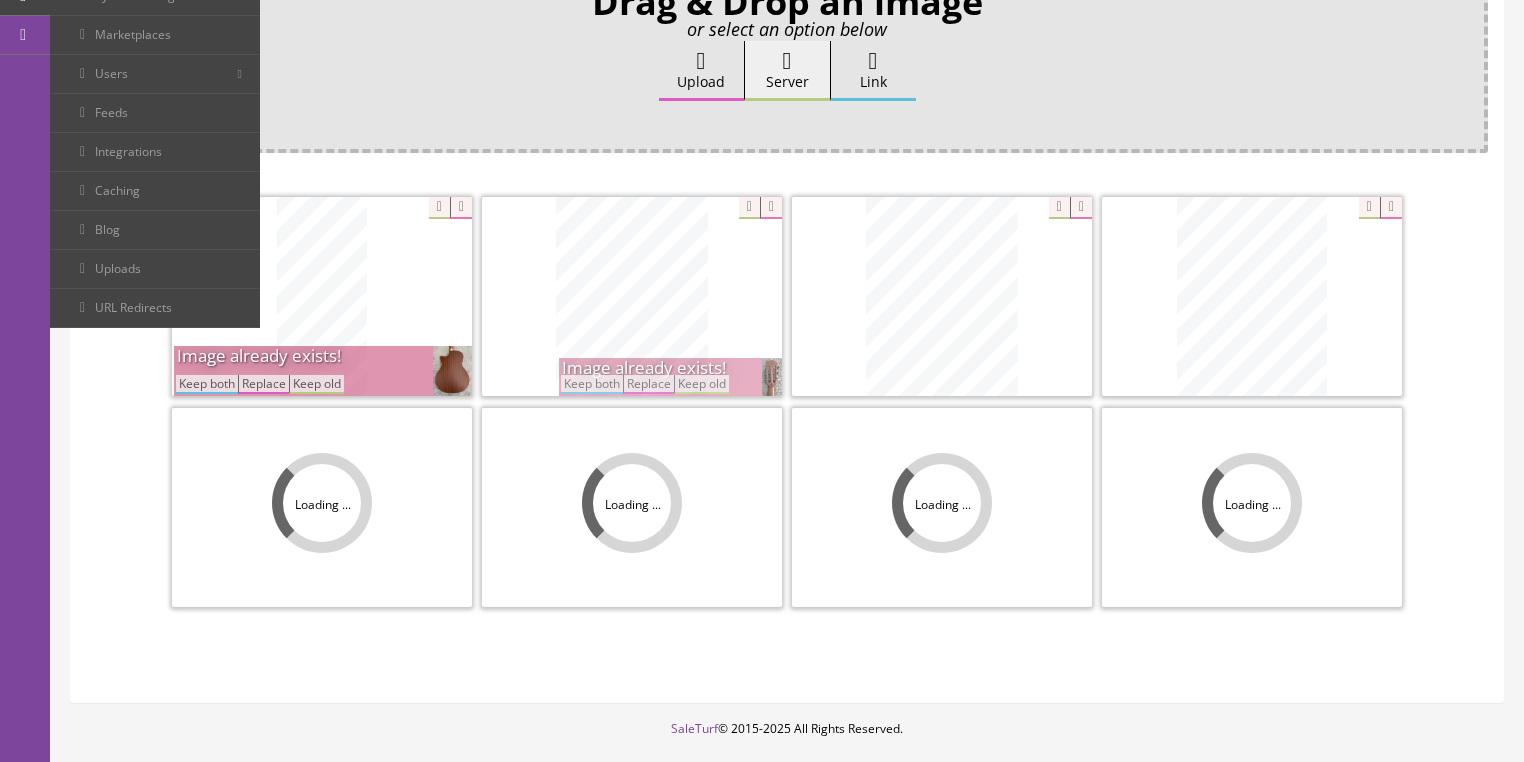 scroll, scrollTop: 388, scrollLeft: 0, axis: vertical 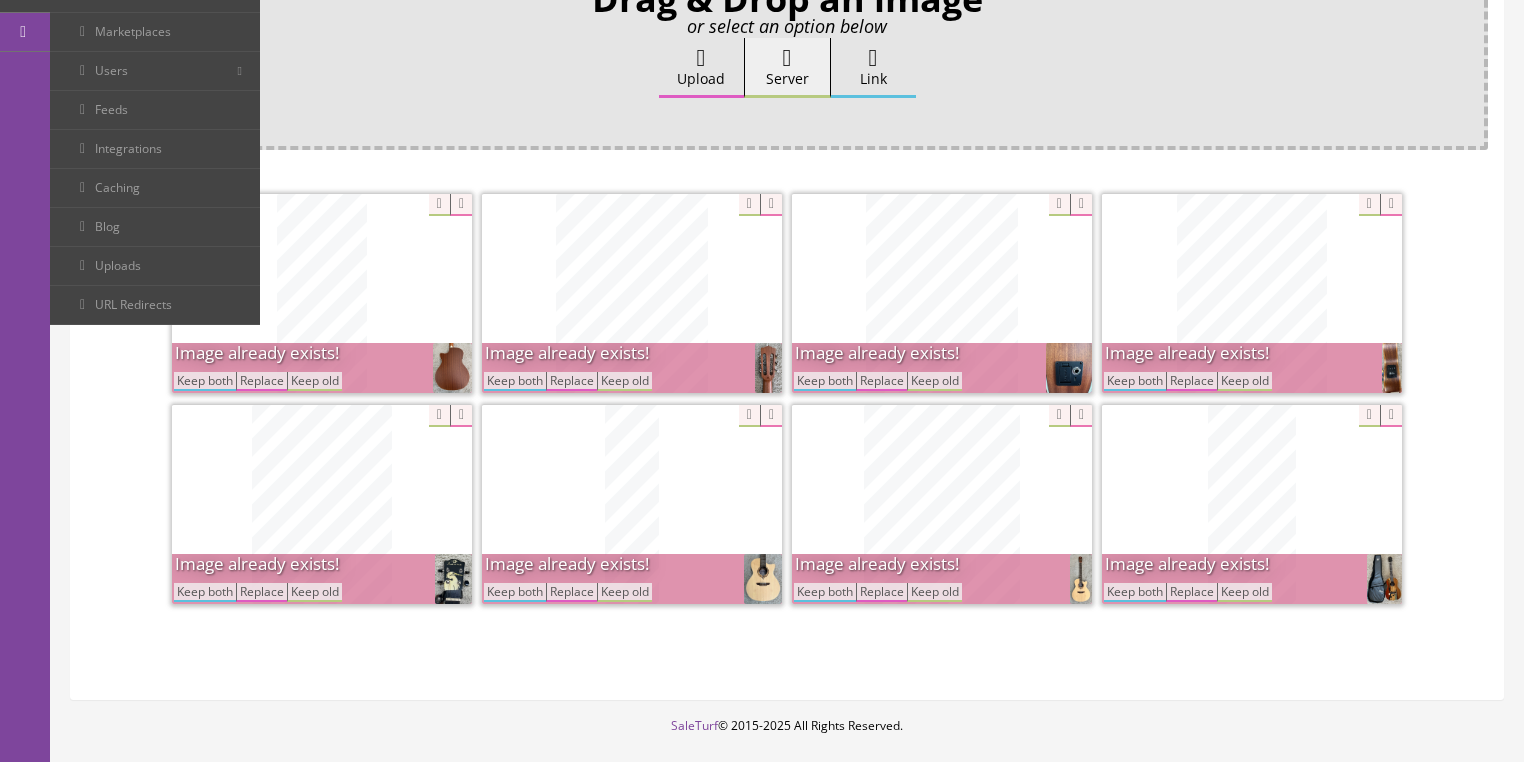 drag, startPoint x: 1148, startPoint y: 592, endPoint x: 1139, endPoint y: 574, distance: 20.12461 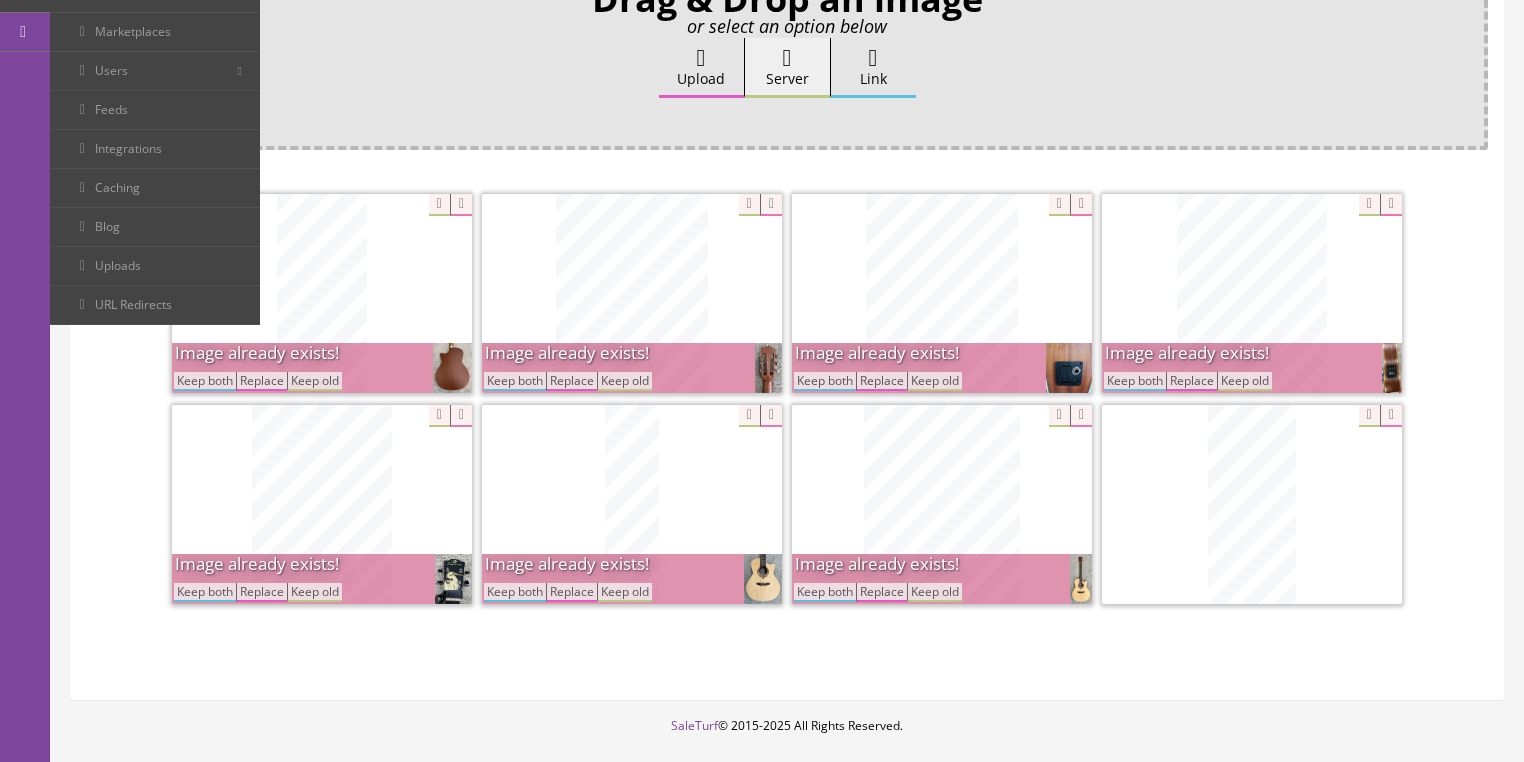 click on "Keep both" at bounding box center (1135, 381) 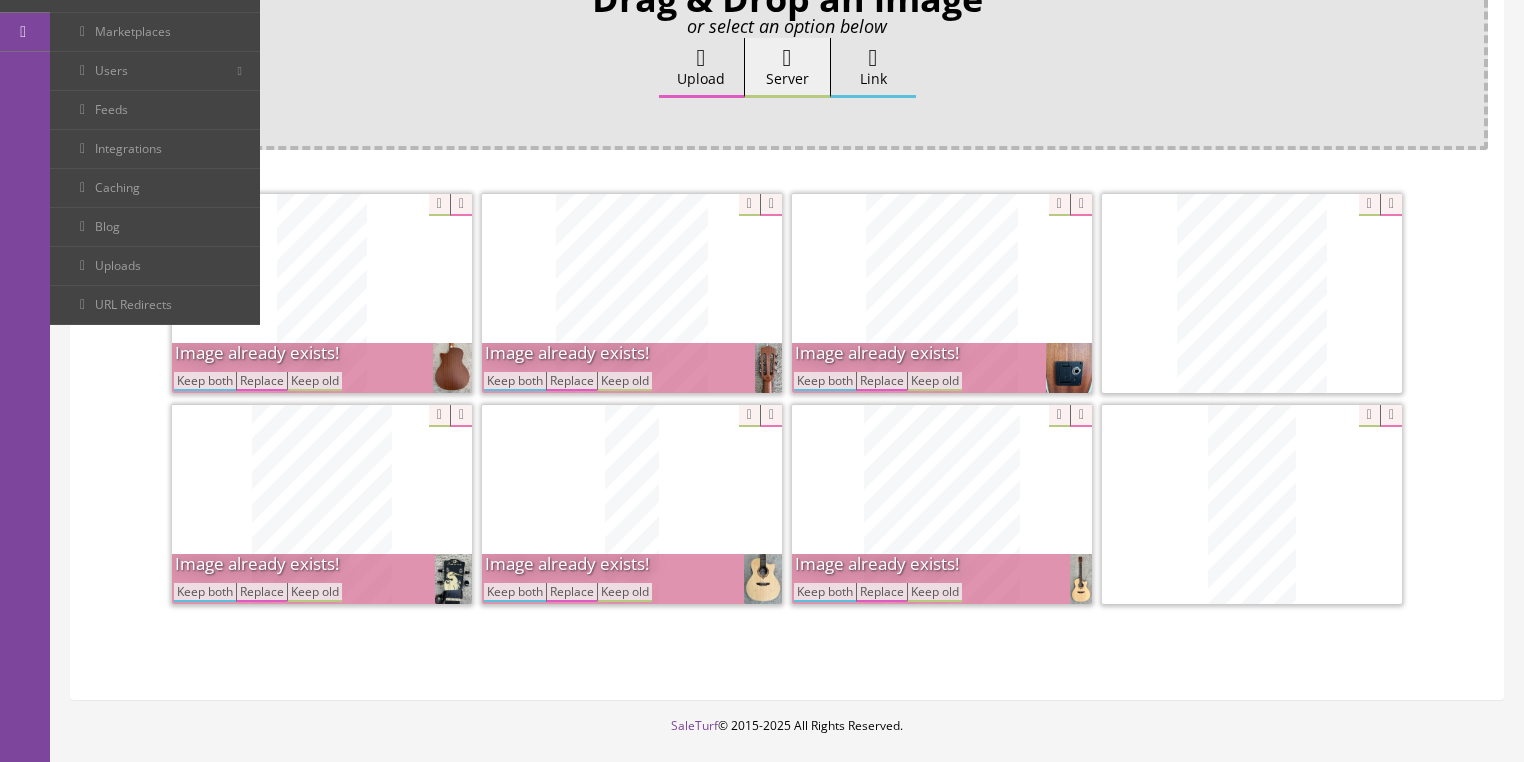 click on "Keep both" at bounding box center [825, 381] 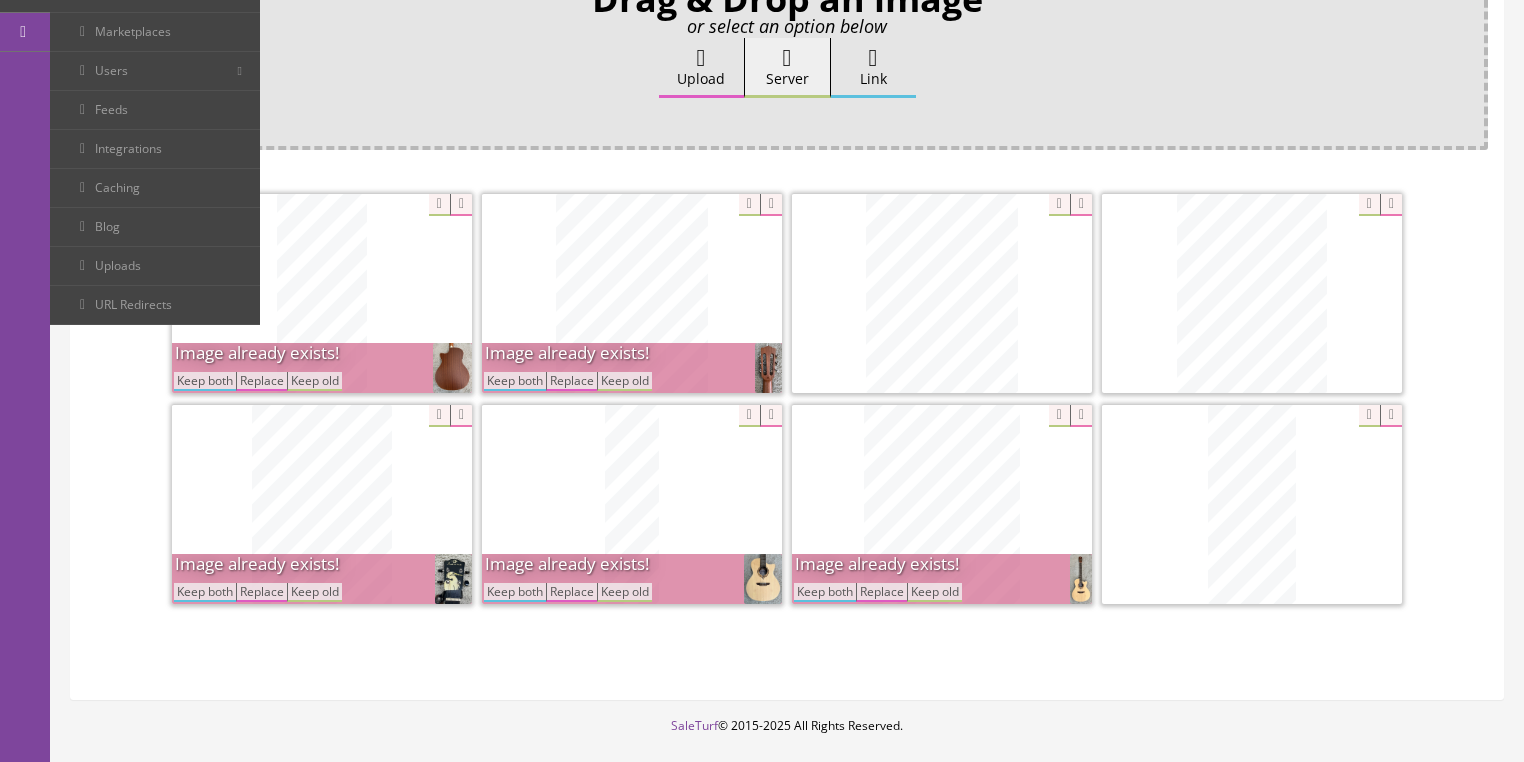 click on "Keep both" at bounding box center [825, 592] 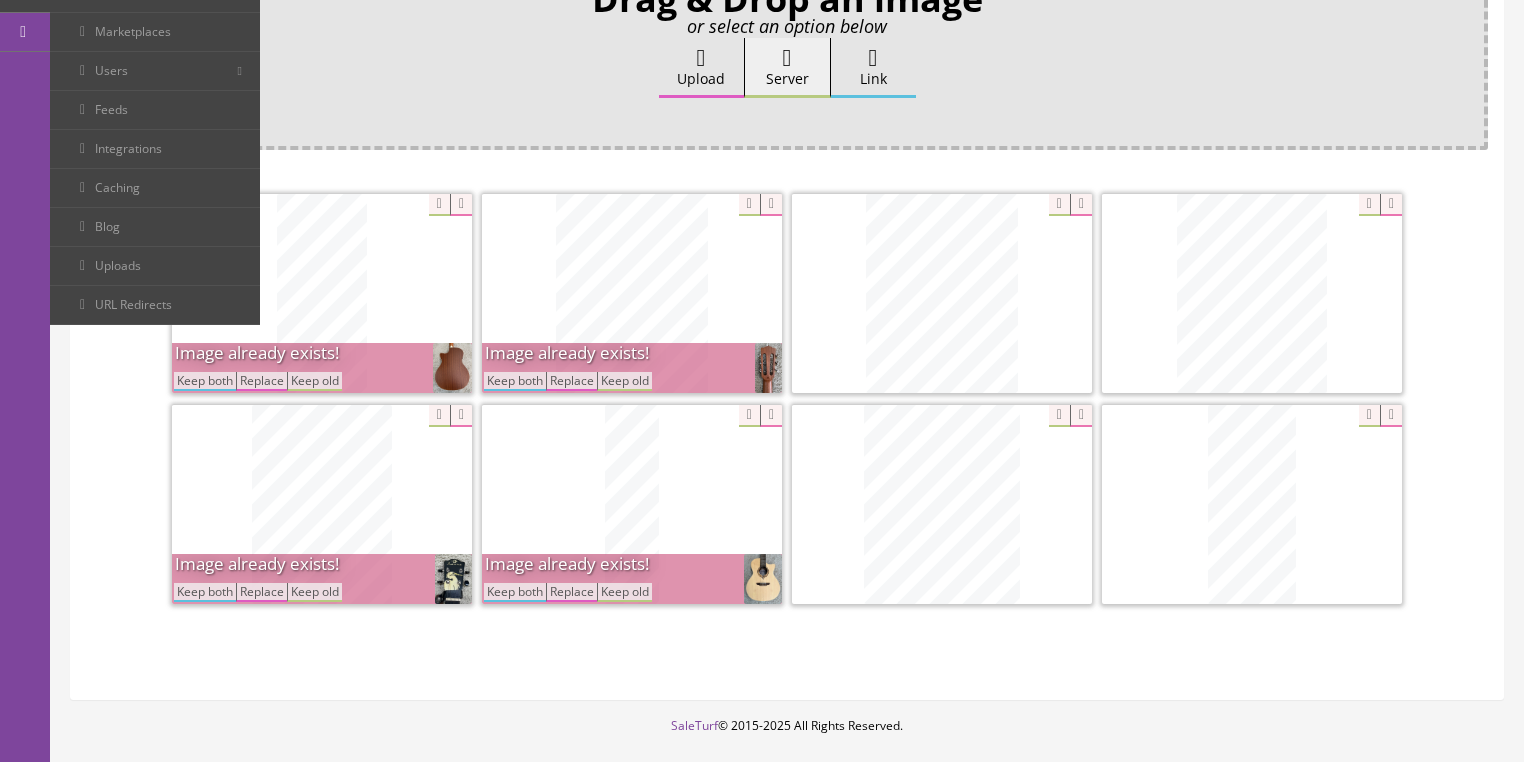 click on "Keep both" at bounding box center (515, 592) 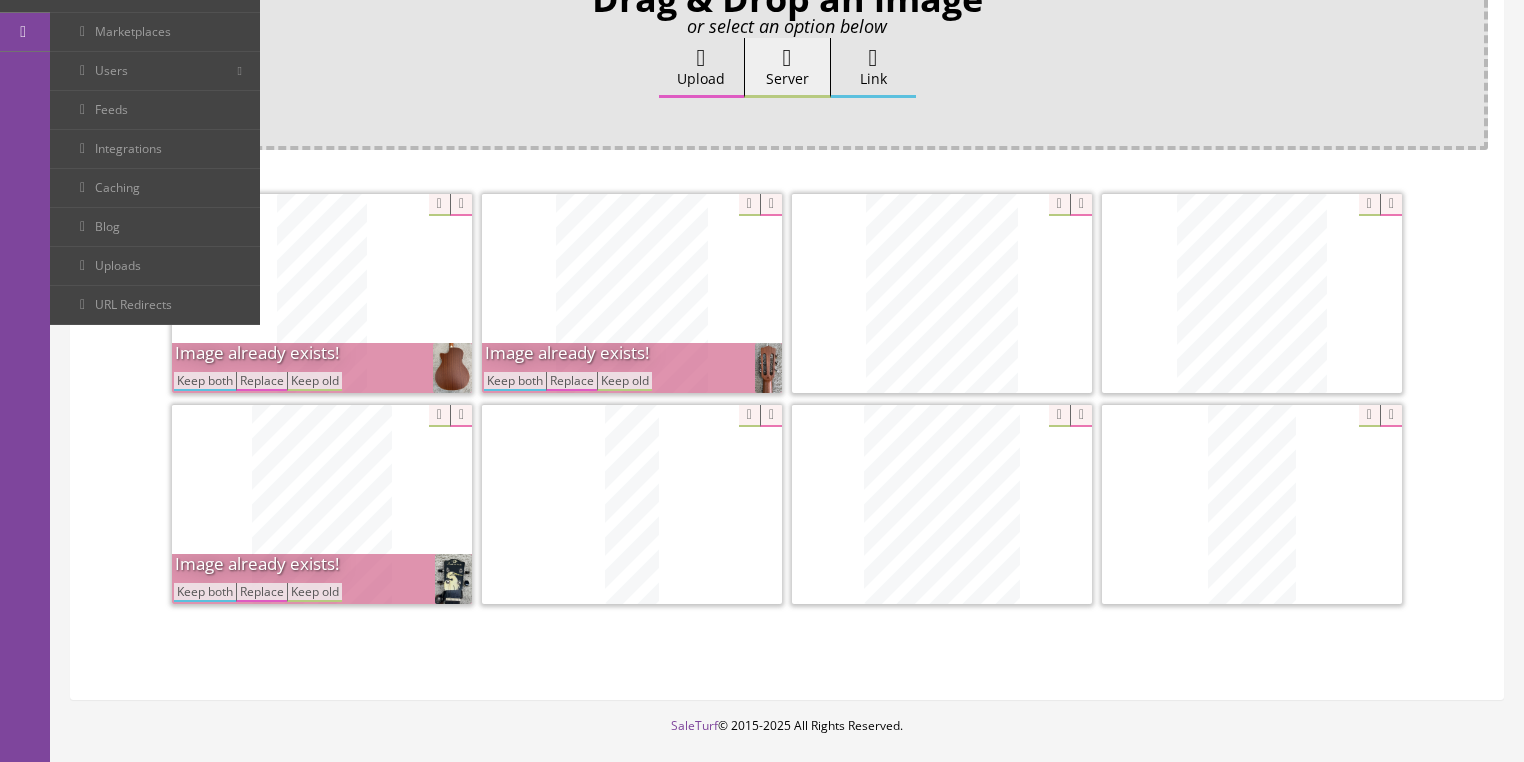 click on "Keep both" at bounding box center (515, 381) 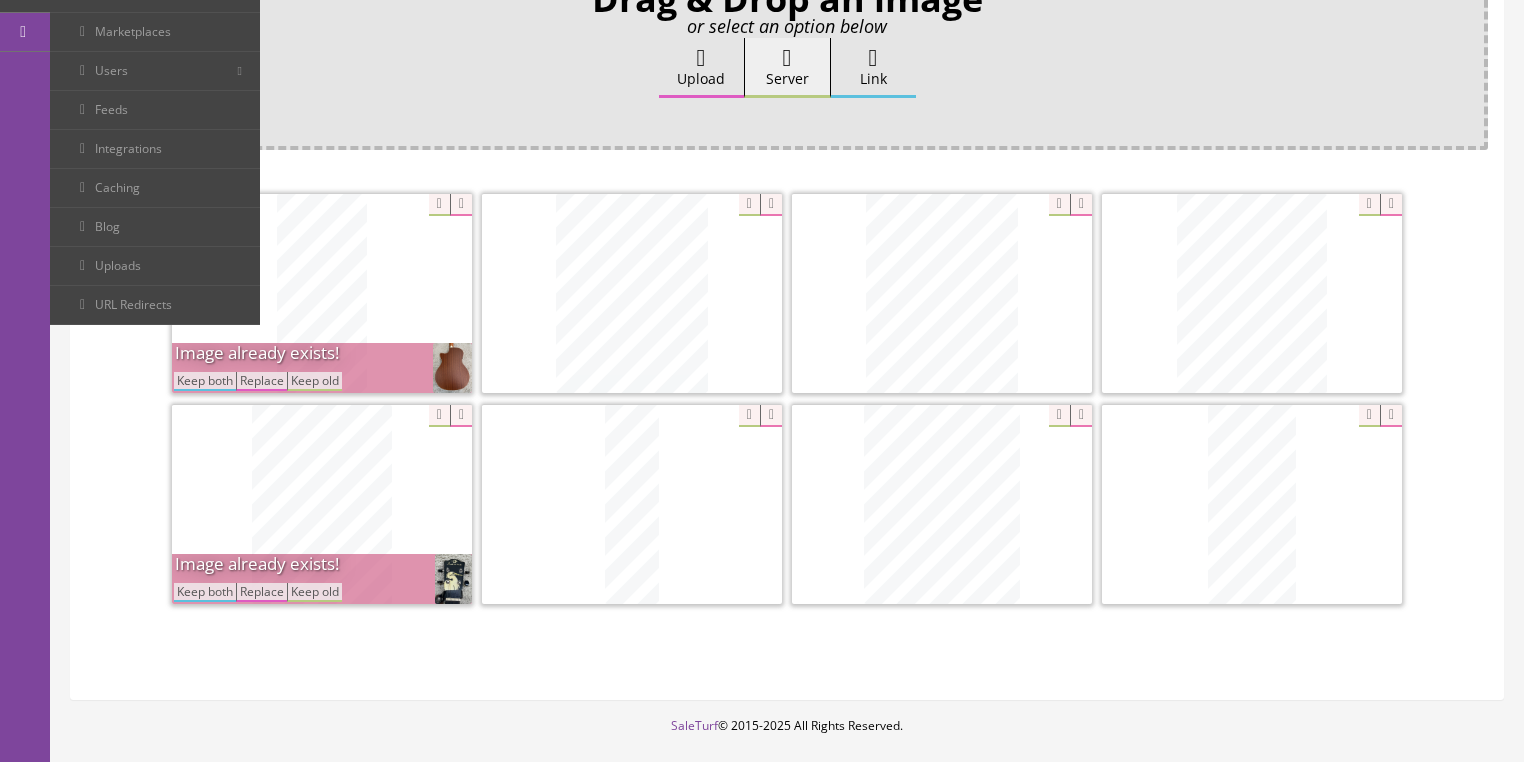 click on "Keep both" at bounding box center (205, 381) 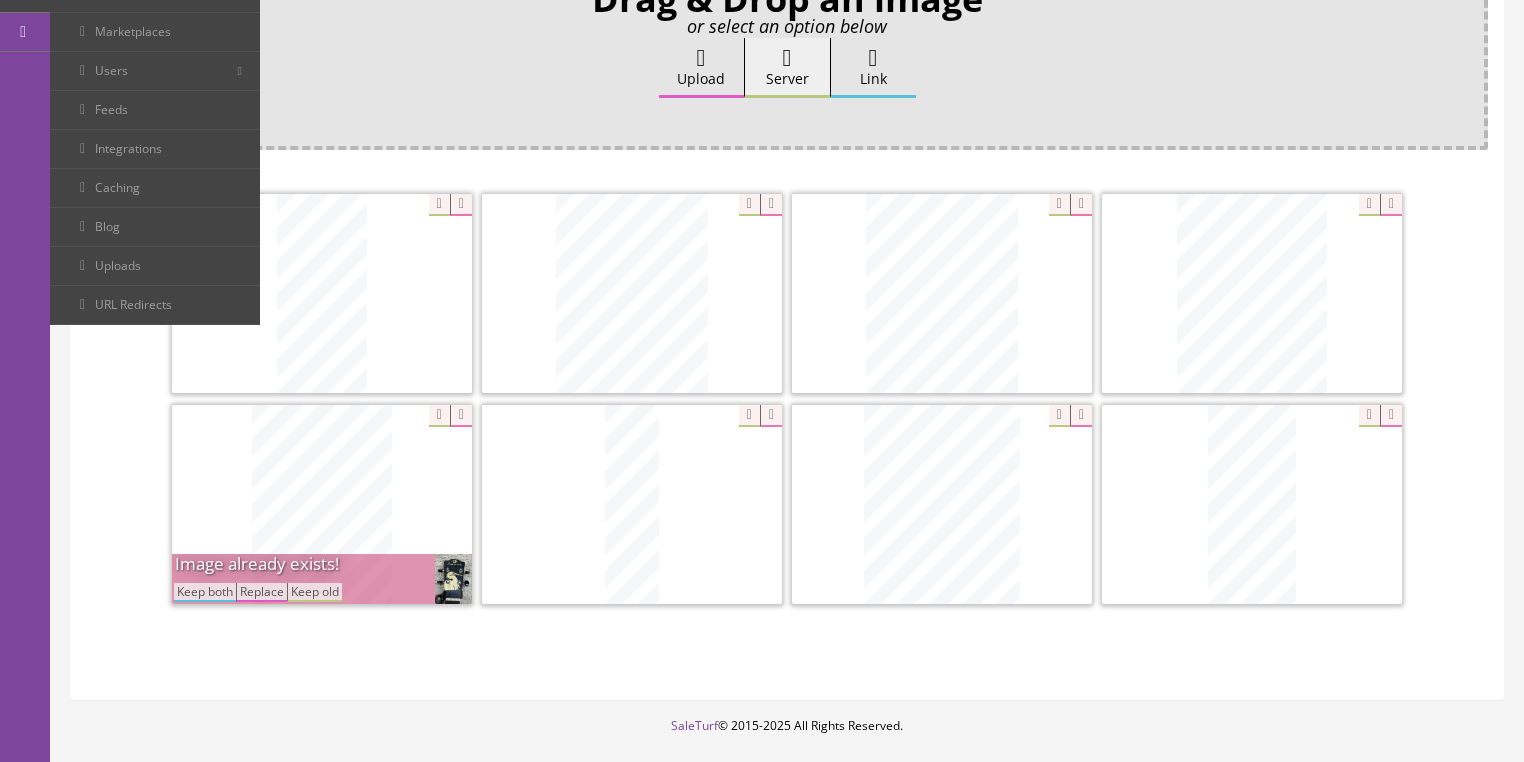 click on "Keep both" at bounding box center [205, 592] 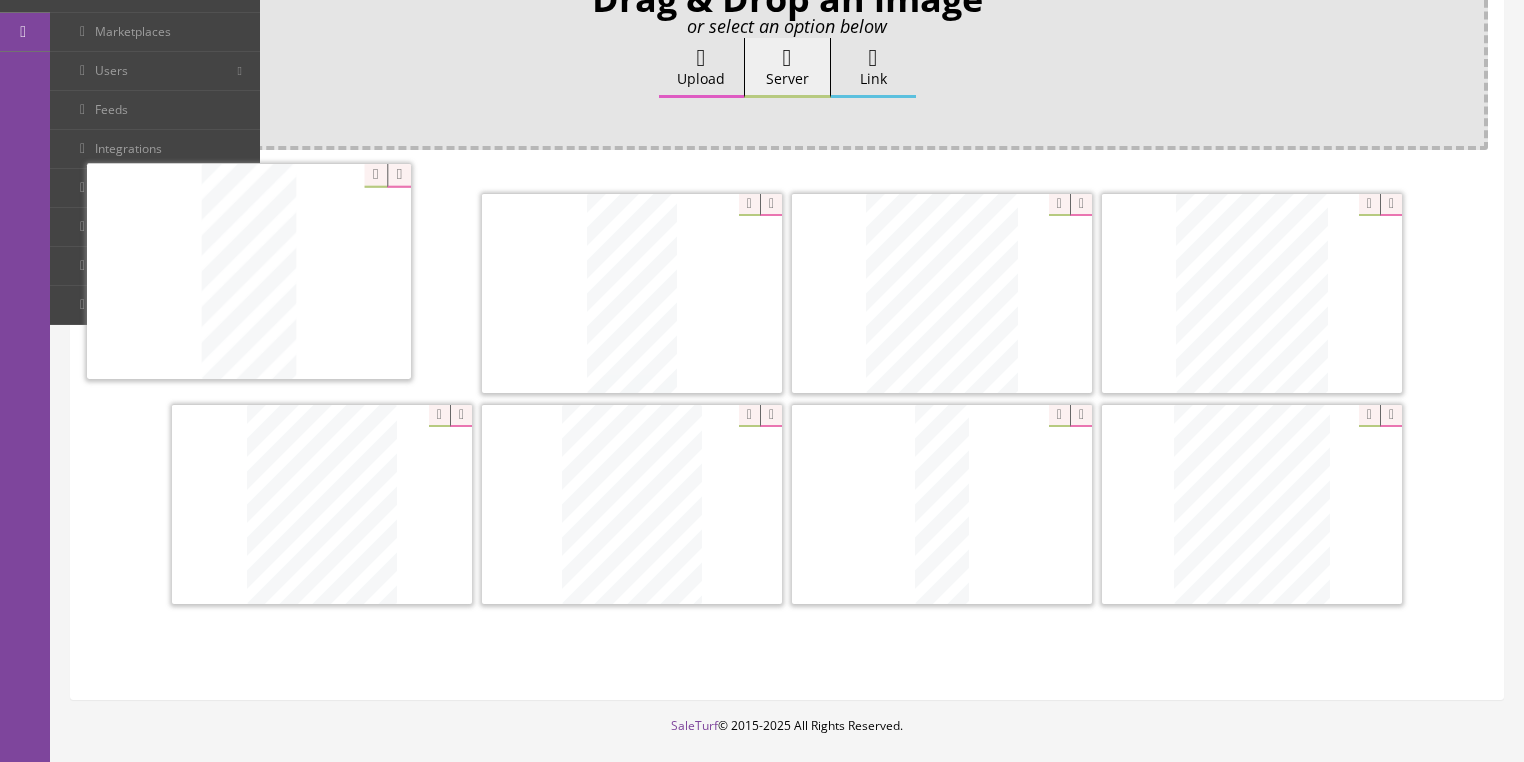 drag, startPoint x: 1189, startPoint y: 557, endPoint x: 211, endPoint y: 337, distance: 1002.439 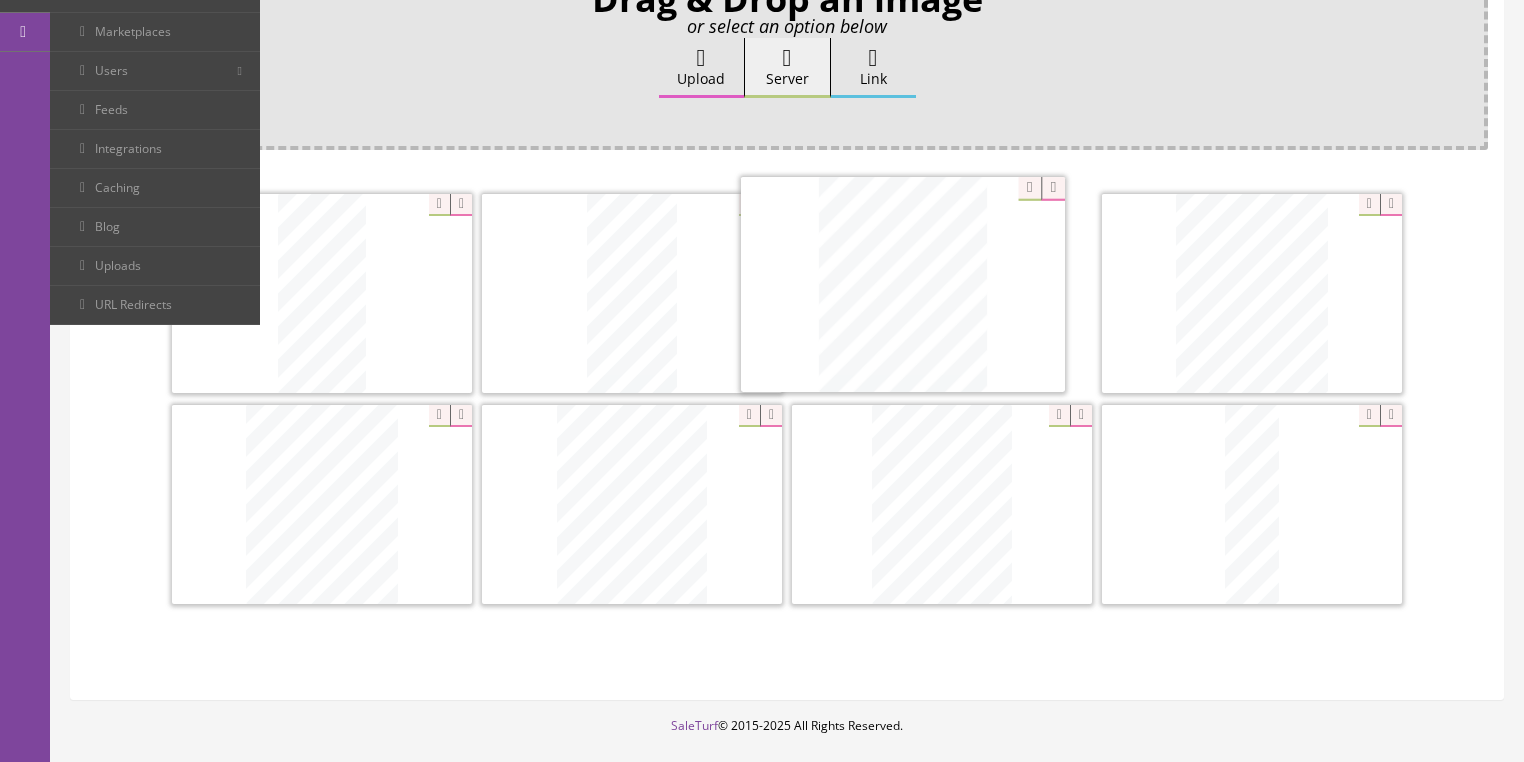 drag, startPoint x: 1200, startPoint y: 513, endPoint x: 874, endPoint y: 303, distance: 387.78345 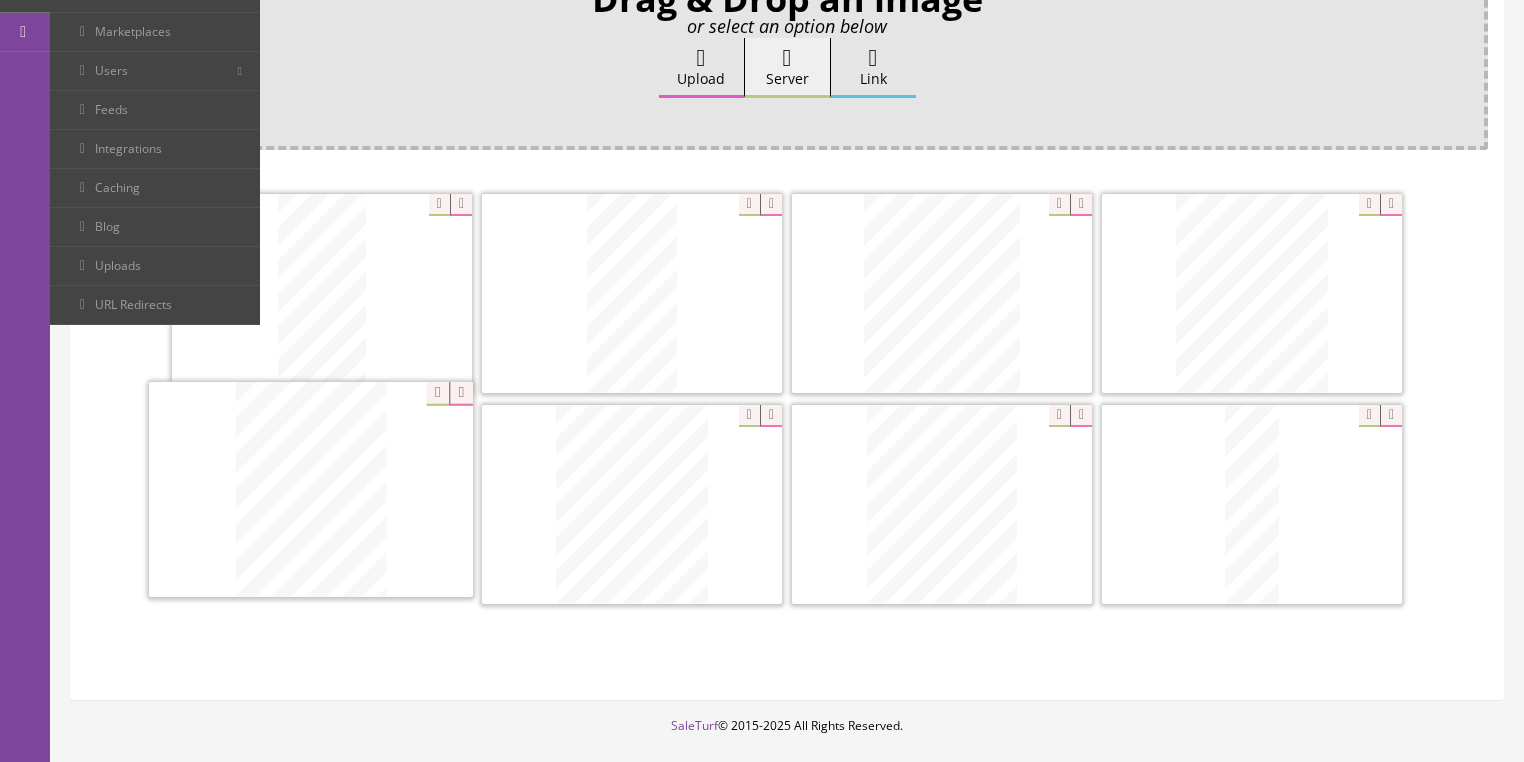 drag, startPoint x: 893, startPoint y: 488, endPoint x: 504, endPoint y: 478, distance: 389.1285 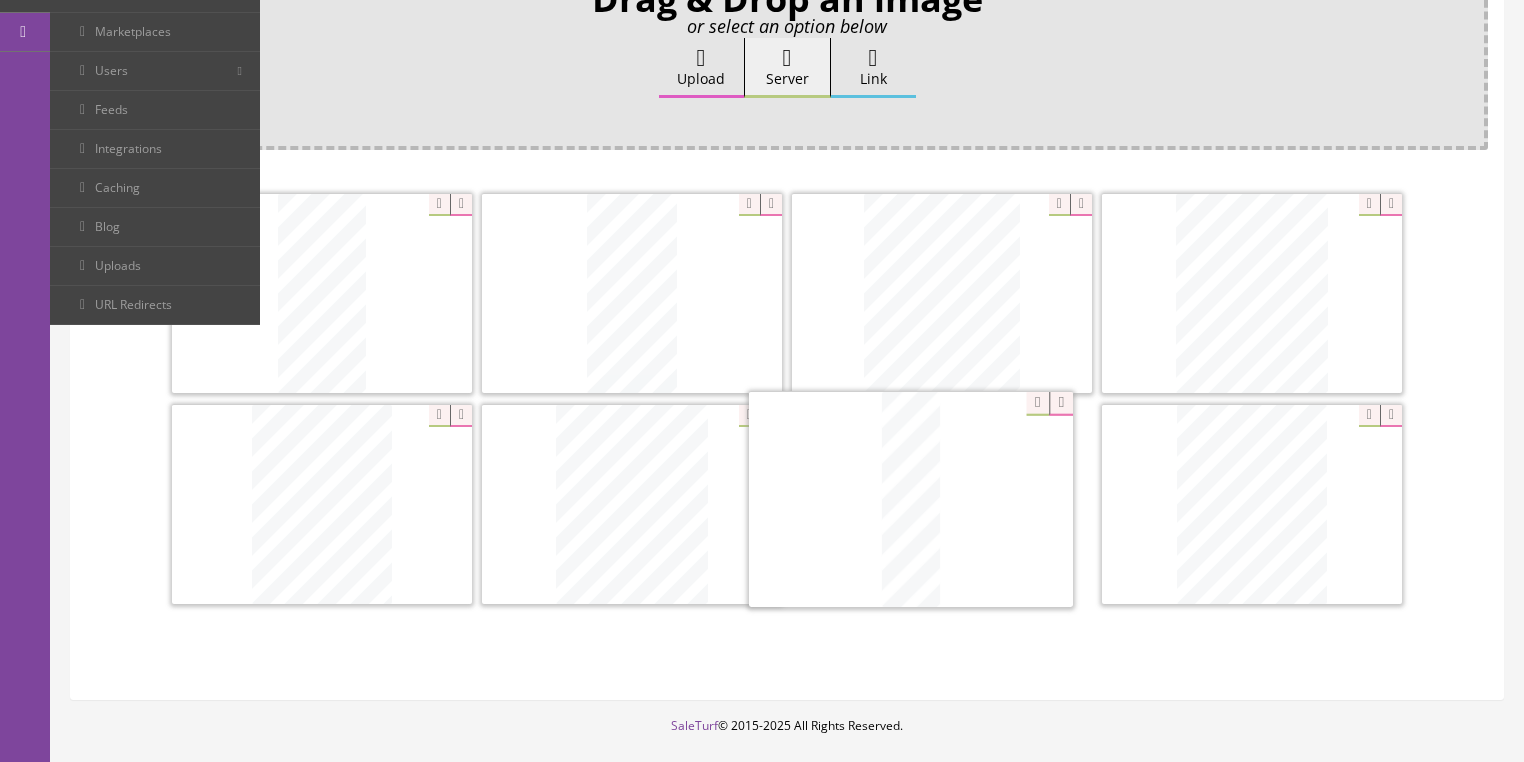 drag, startPoint x: 1248, startPoint y: 503, endPoint x: 918, endPoint y: 500, distance: 330.01364 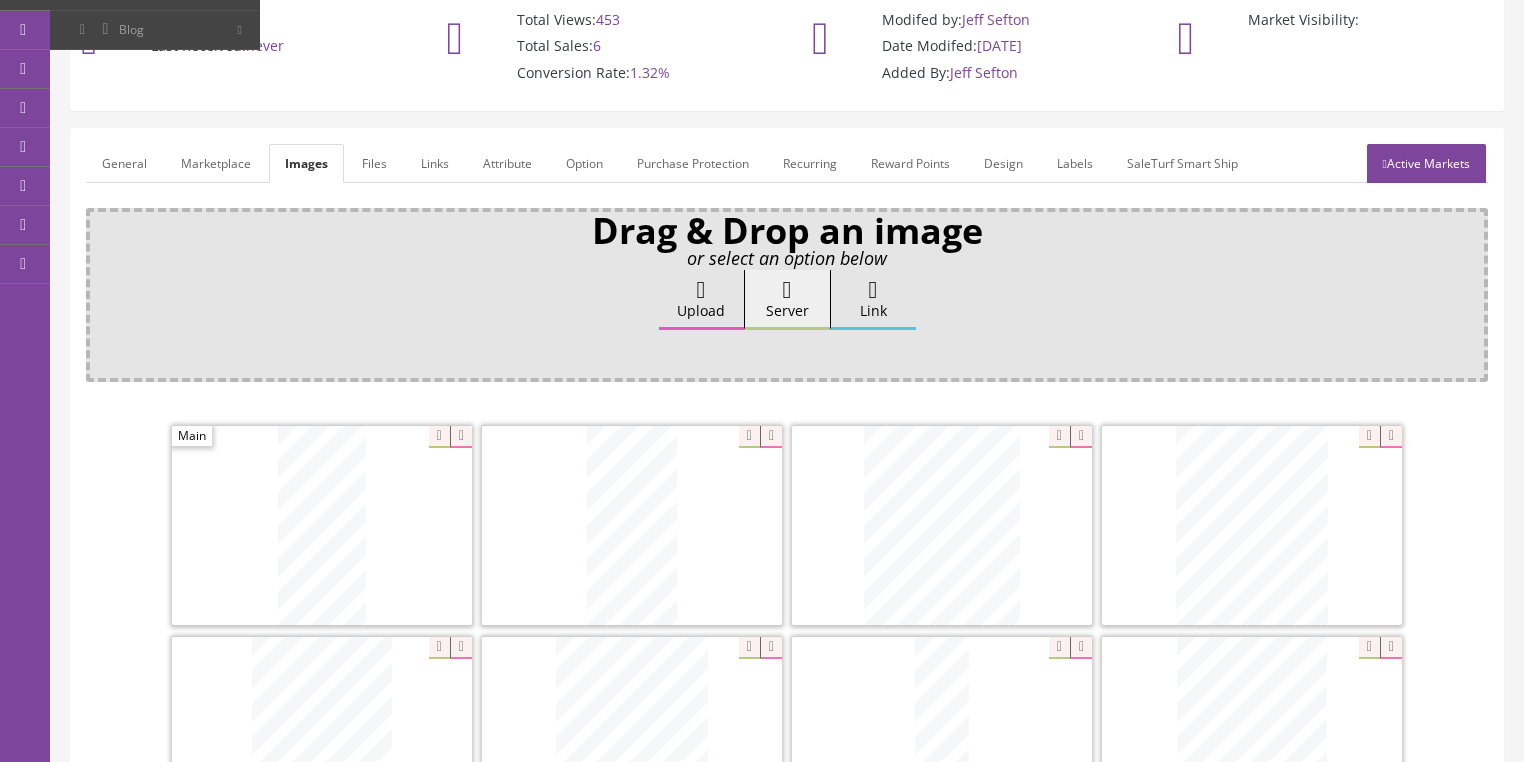 scroll, scrollTop: 148, scrollLeft: 0, axis: vertical 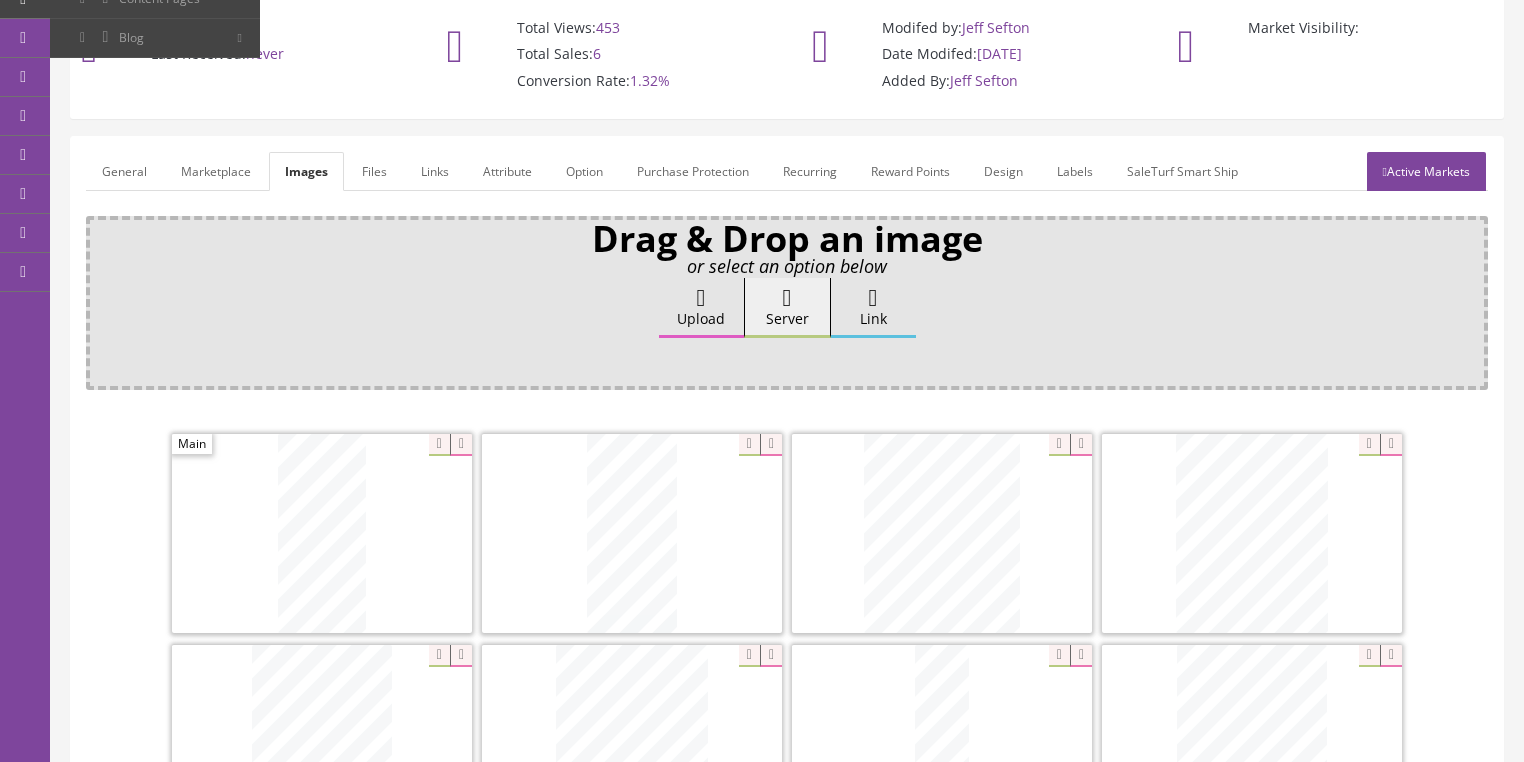 click on "Active Markets" at bounding box center [1426, 171] 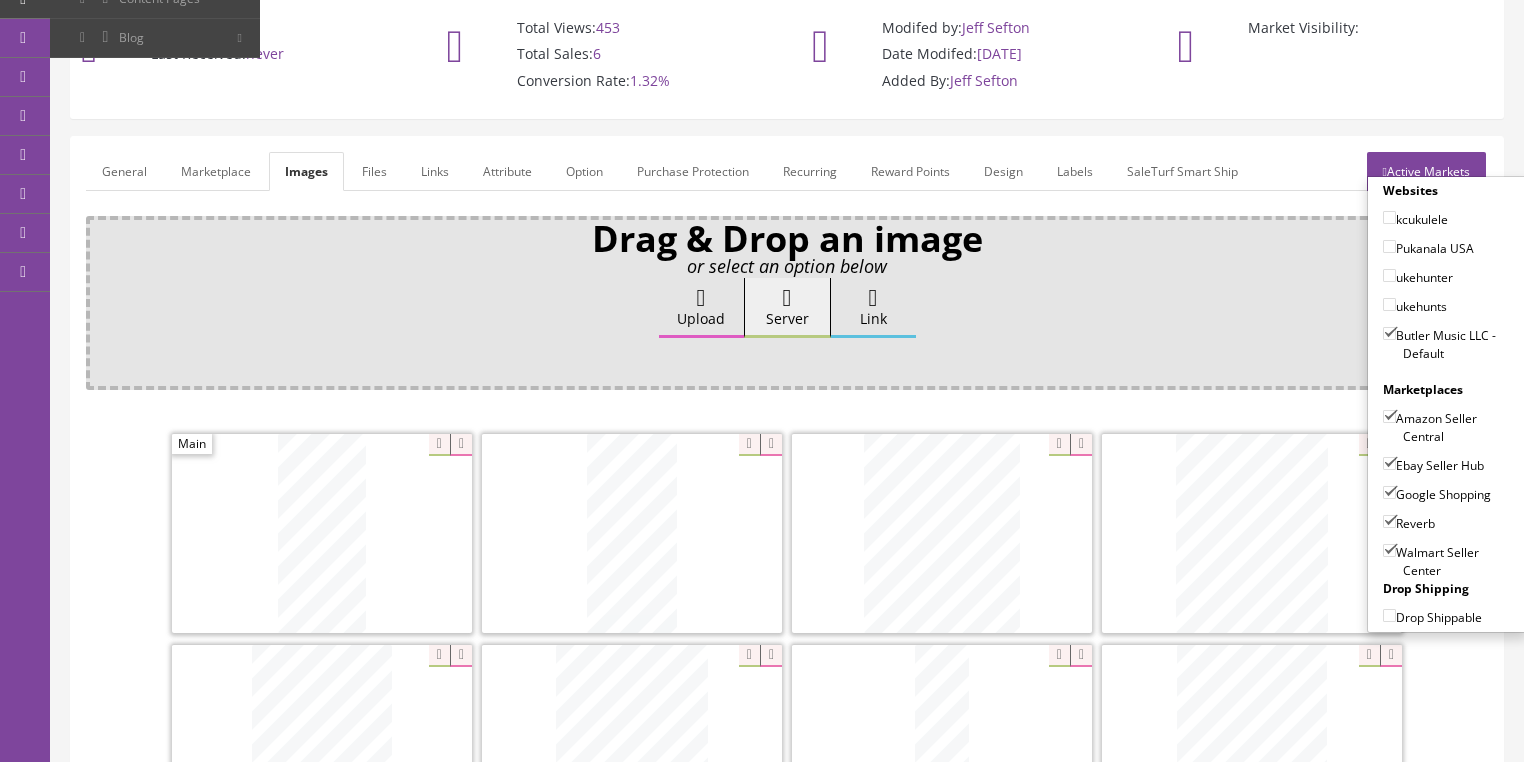 click on "Walmart Seller Center" at bounding box center [1389, 550] 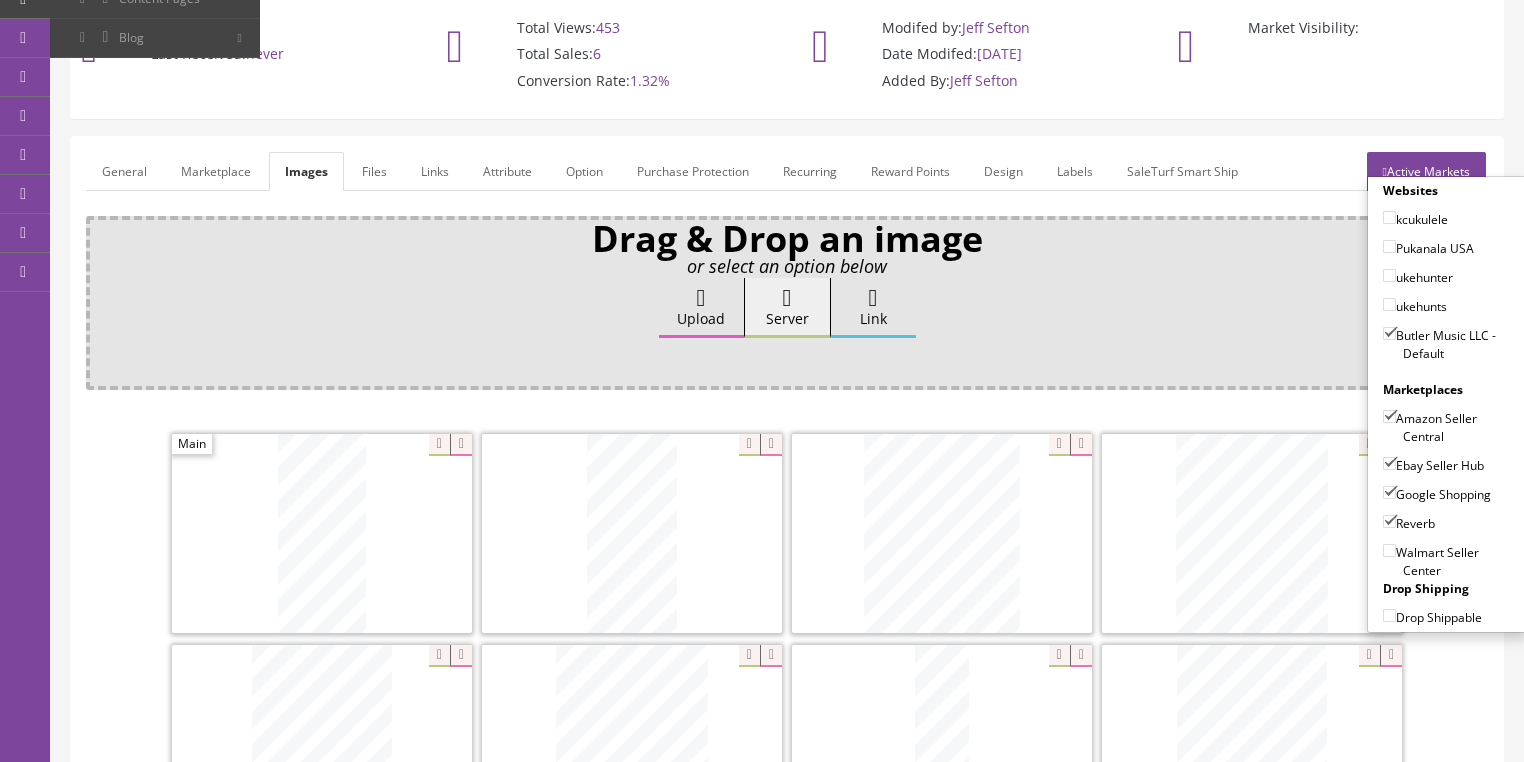 click on "Active Markets" at bounding box center [1426, 171] 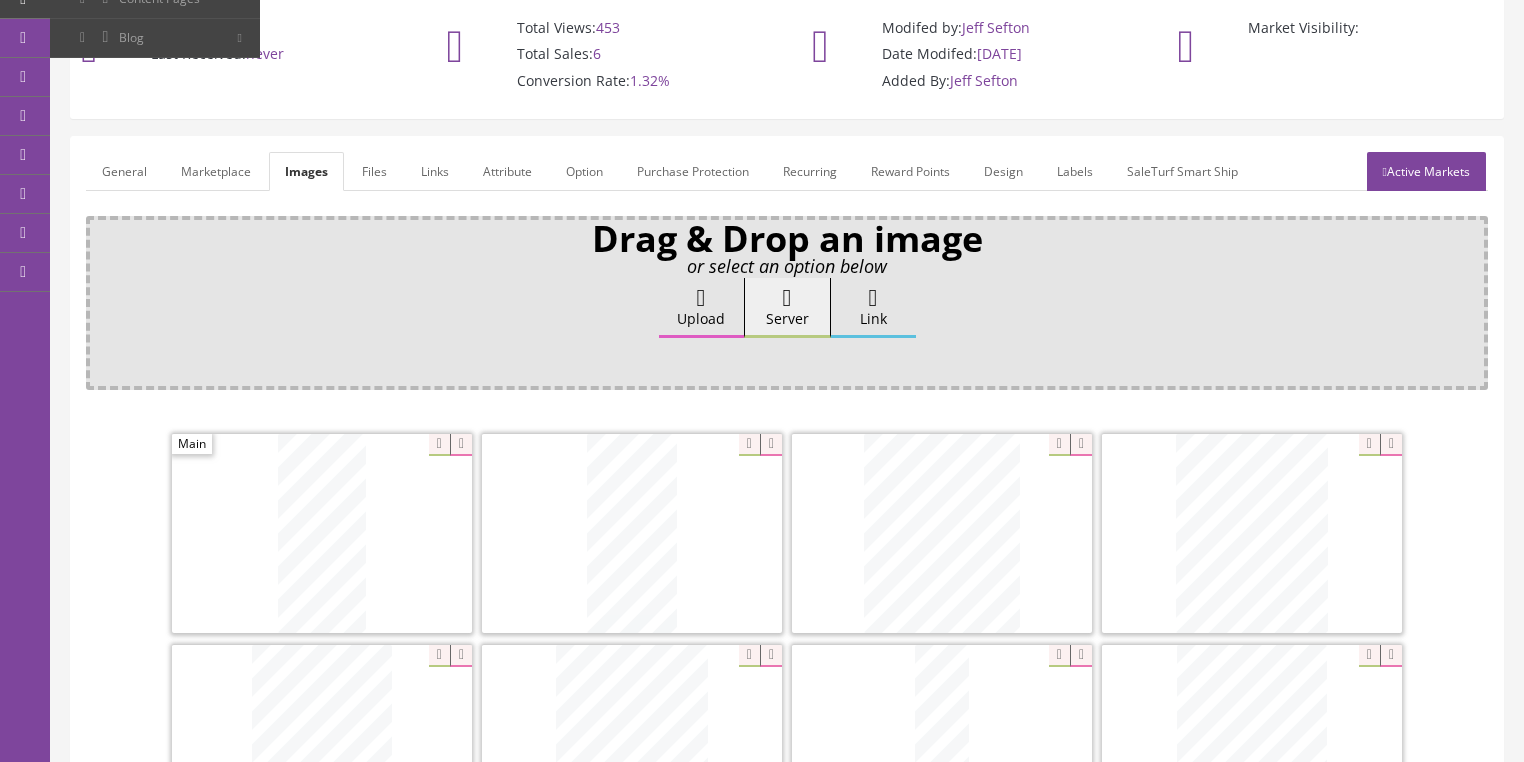 click on "General" at bounding box center (124, 171) 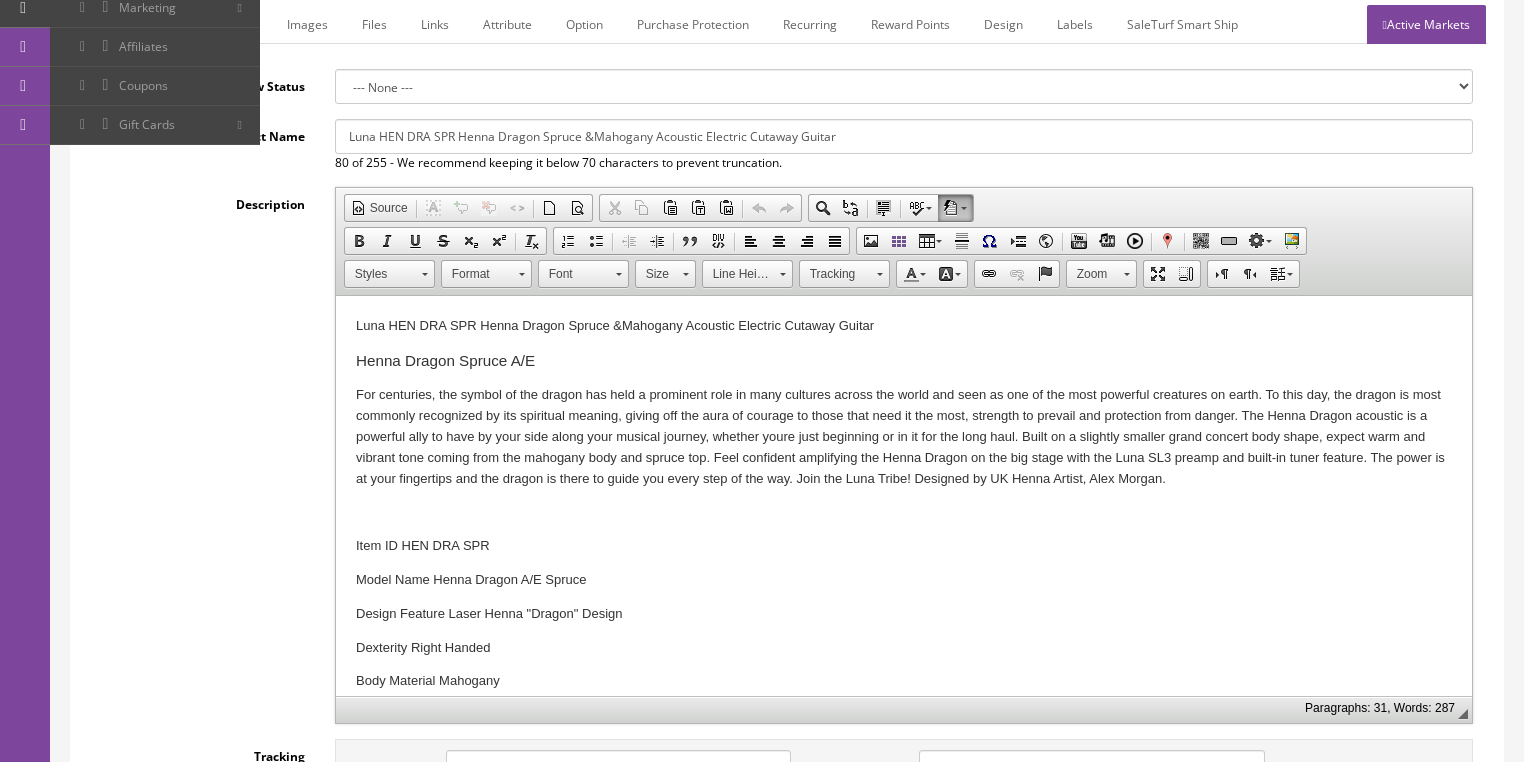 scroll, scrollTop: 308, scrollLeft: 0, axis: vertical 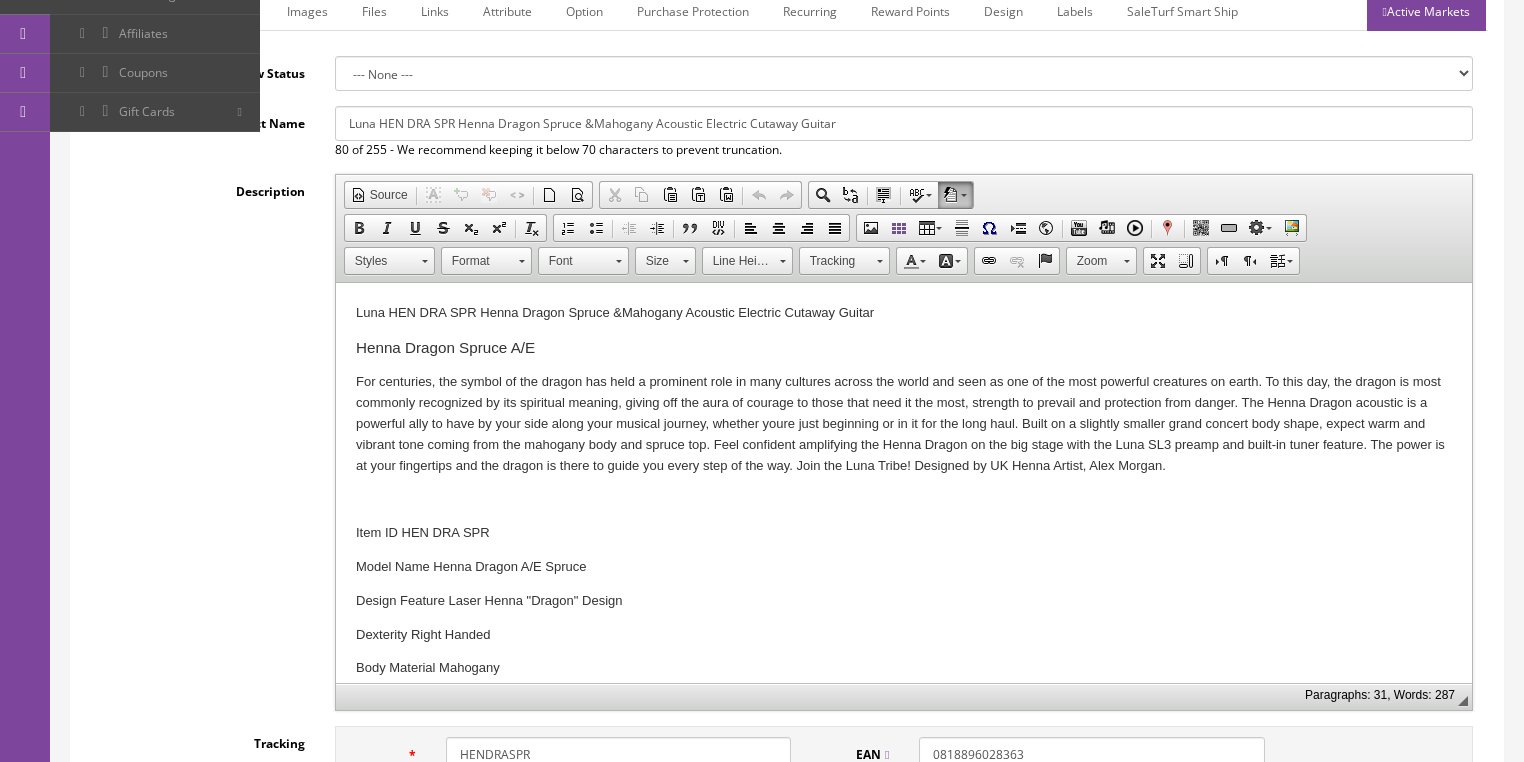 click on "Luna HEN DRA SPR Henna Dragon Spruce &Mahogany Acoustic Electric Cutaway Guitar" at bounding box center [903, 313] 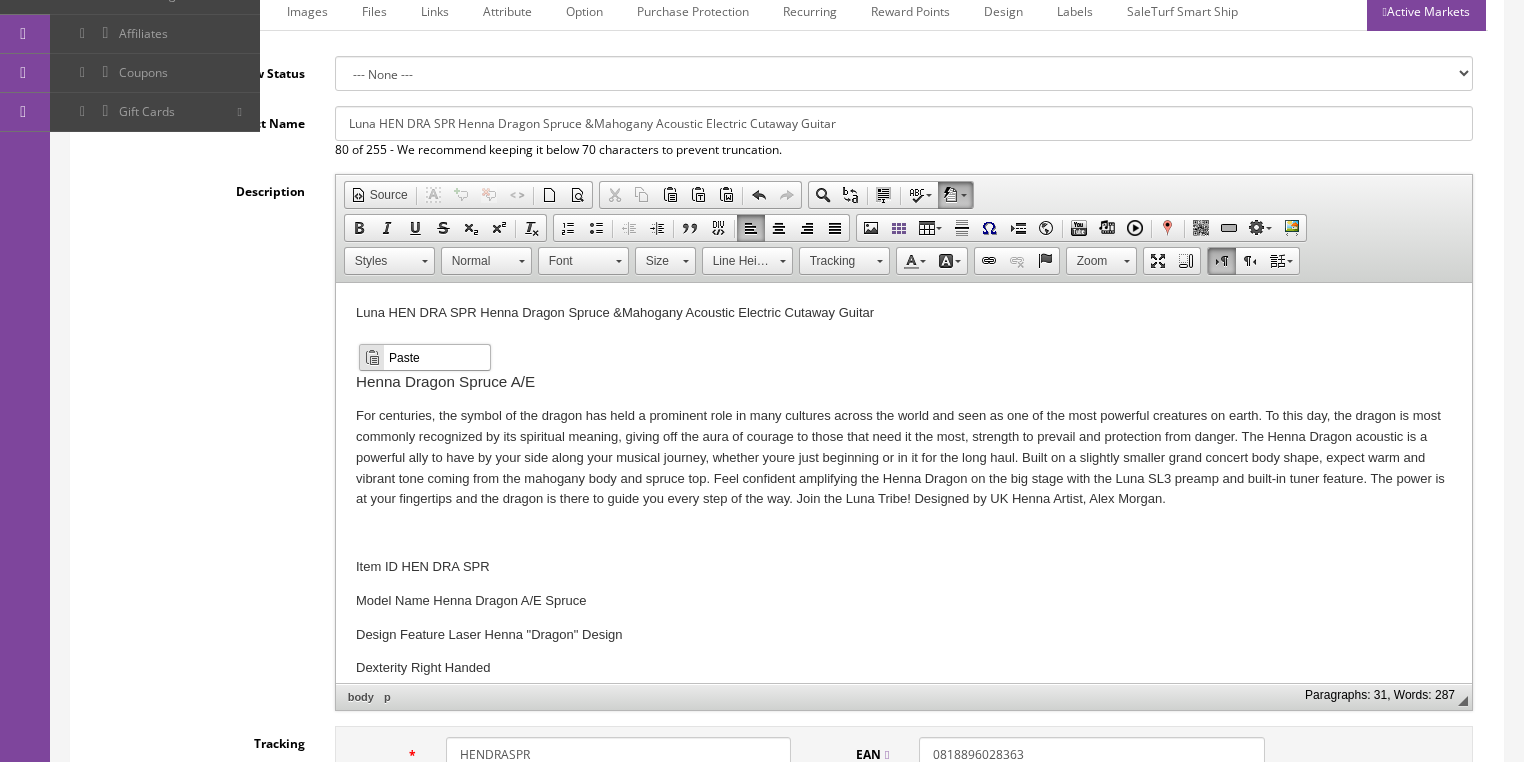 scroll, scrollTop: 0, scrollLeft: 0, axis: both 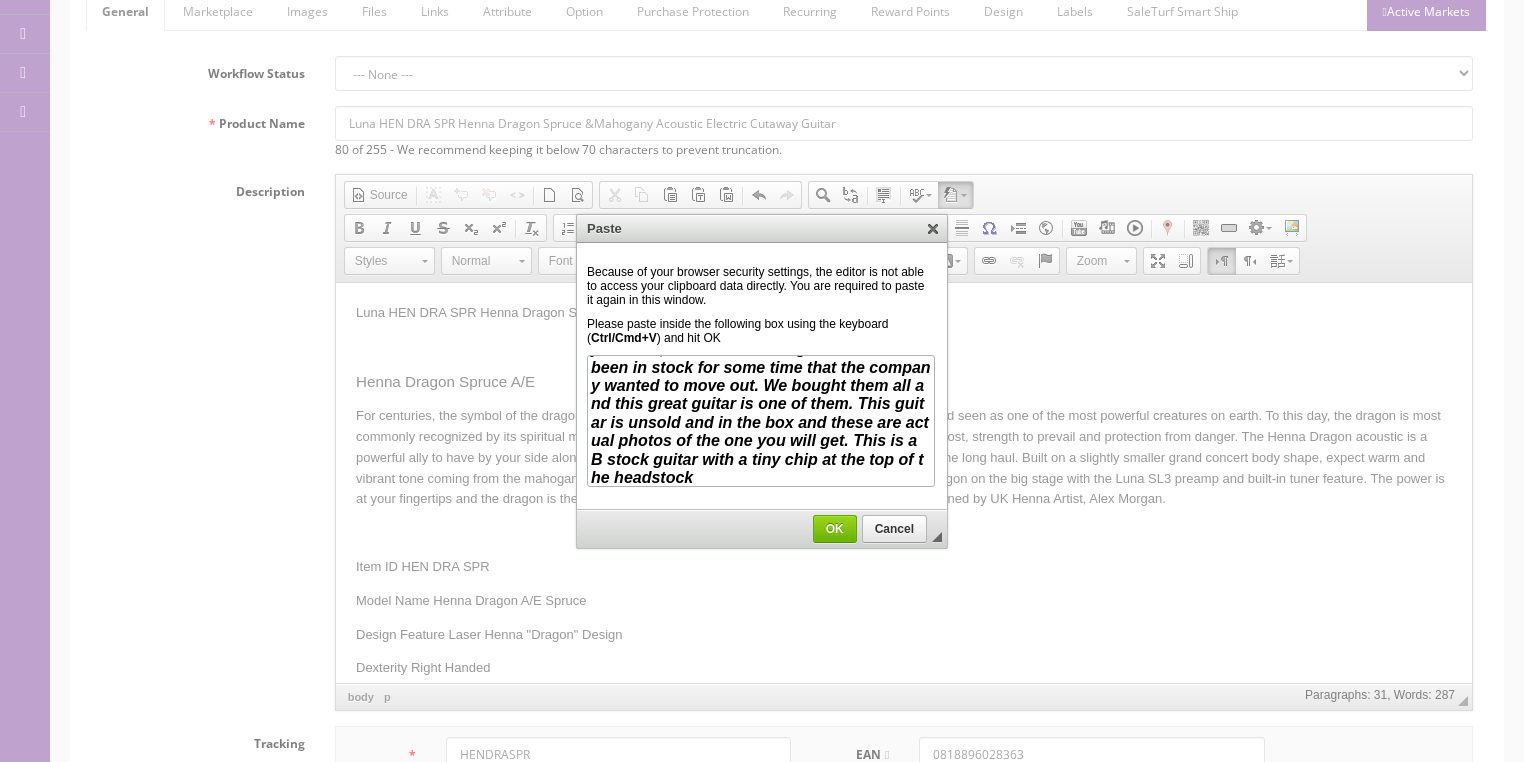click on "OK" at bounding box center (835, 529) 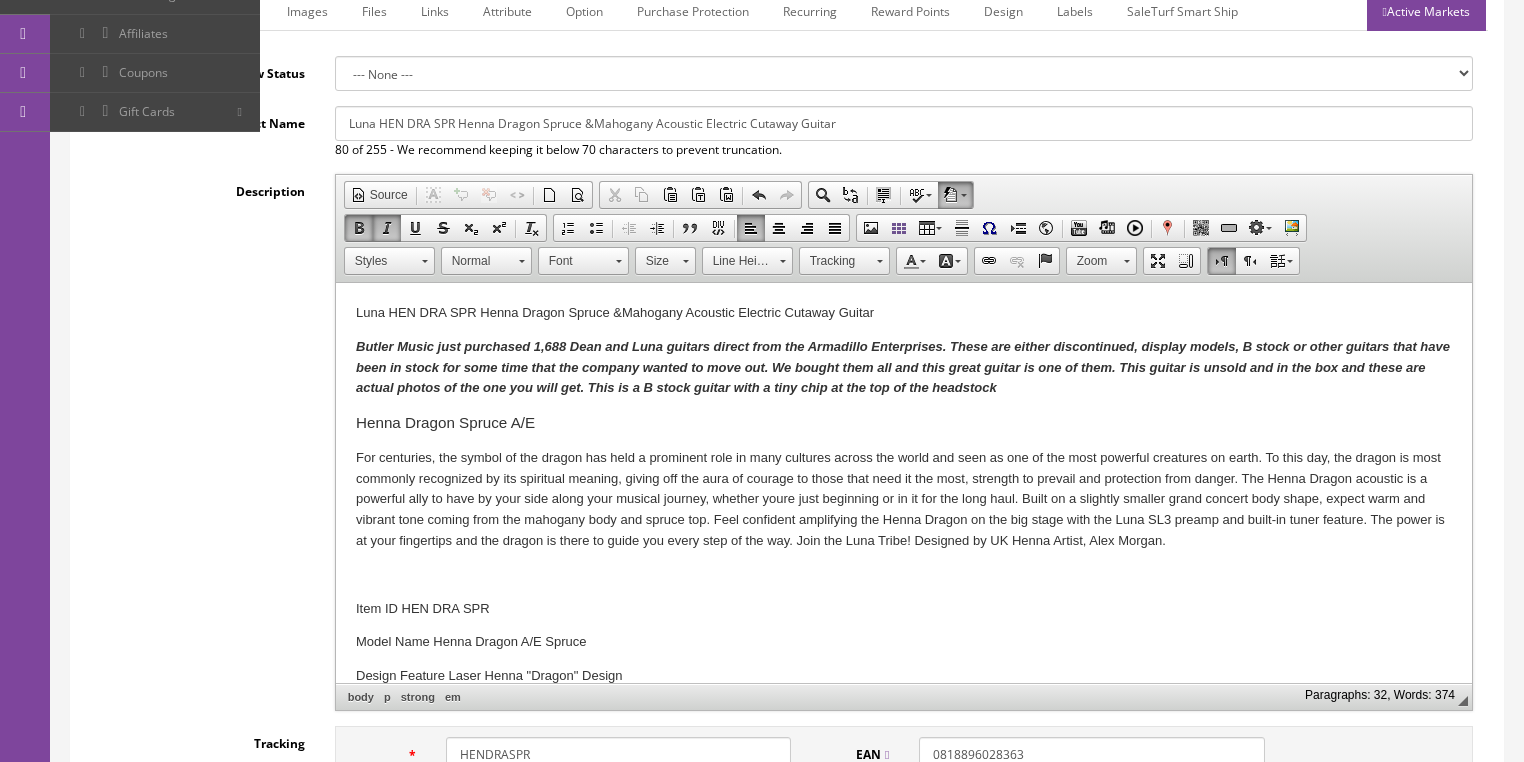 click on "Butler Music just purchased 1,688 Dean and Luna guitars direct from the Armadillo Enterprises. These are either discontinued, display models, B stock or other guitars that have been in stock for some time that the company wanted to move out. We bought them all and this great guitar is one of them. This guitar is unsold and in the box and these are actual photos of the one you will get. This is a B stock guitar with a tiny chip at the top of the headstock" at bounding box center (902, 367) 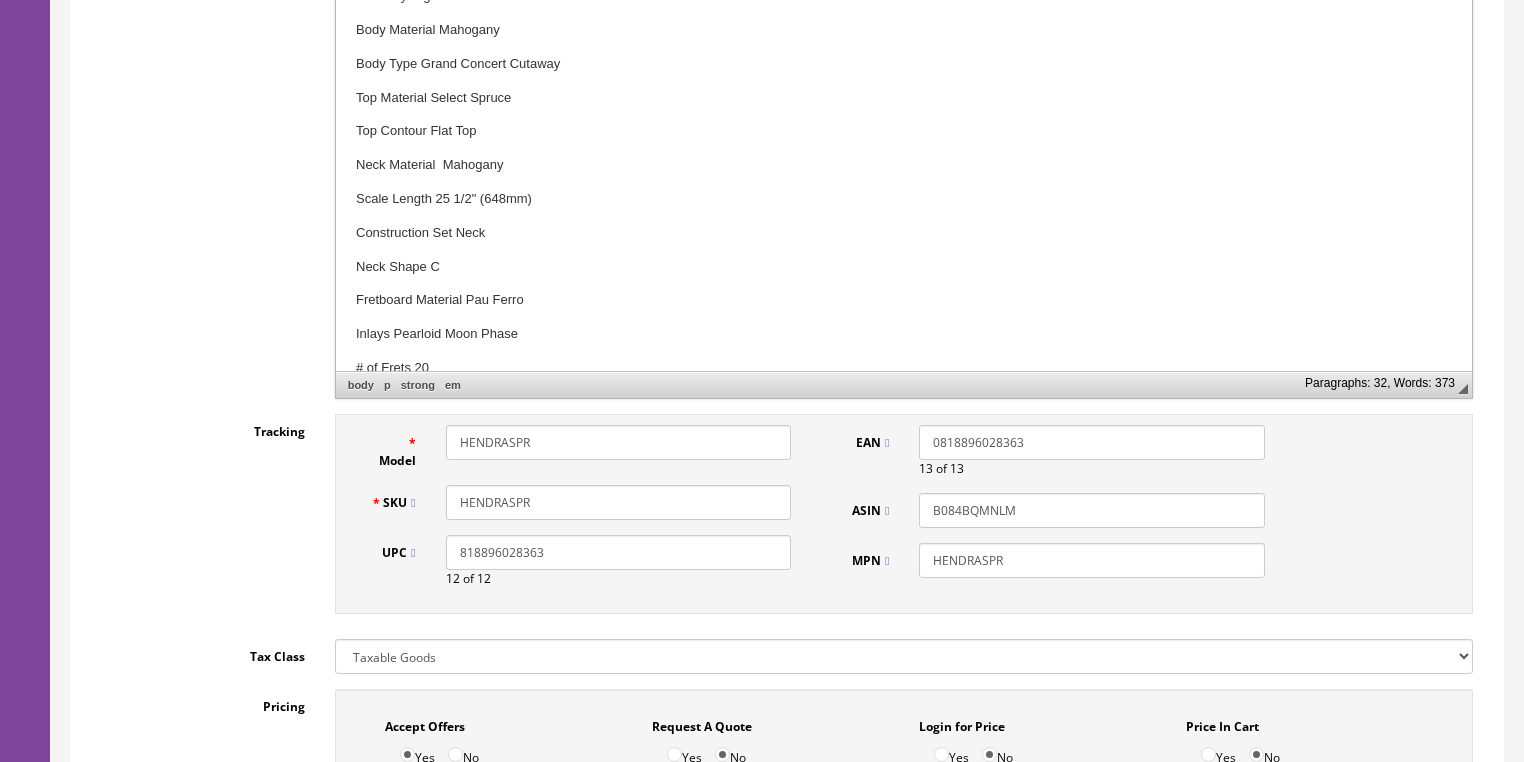 scroll, scrollTop: 628, scrollLeft: 0, axis: vertical 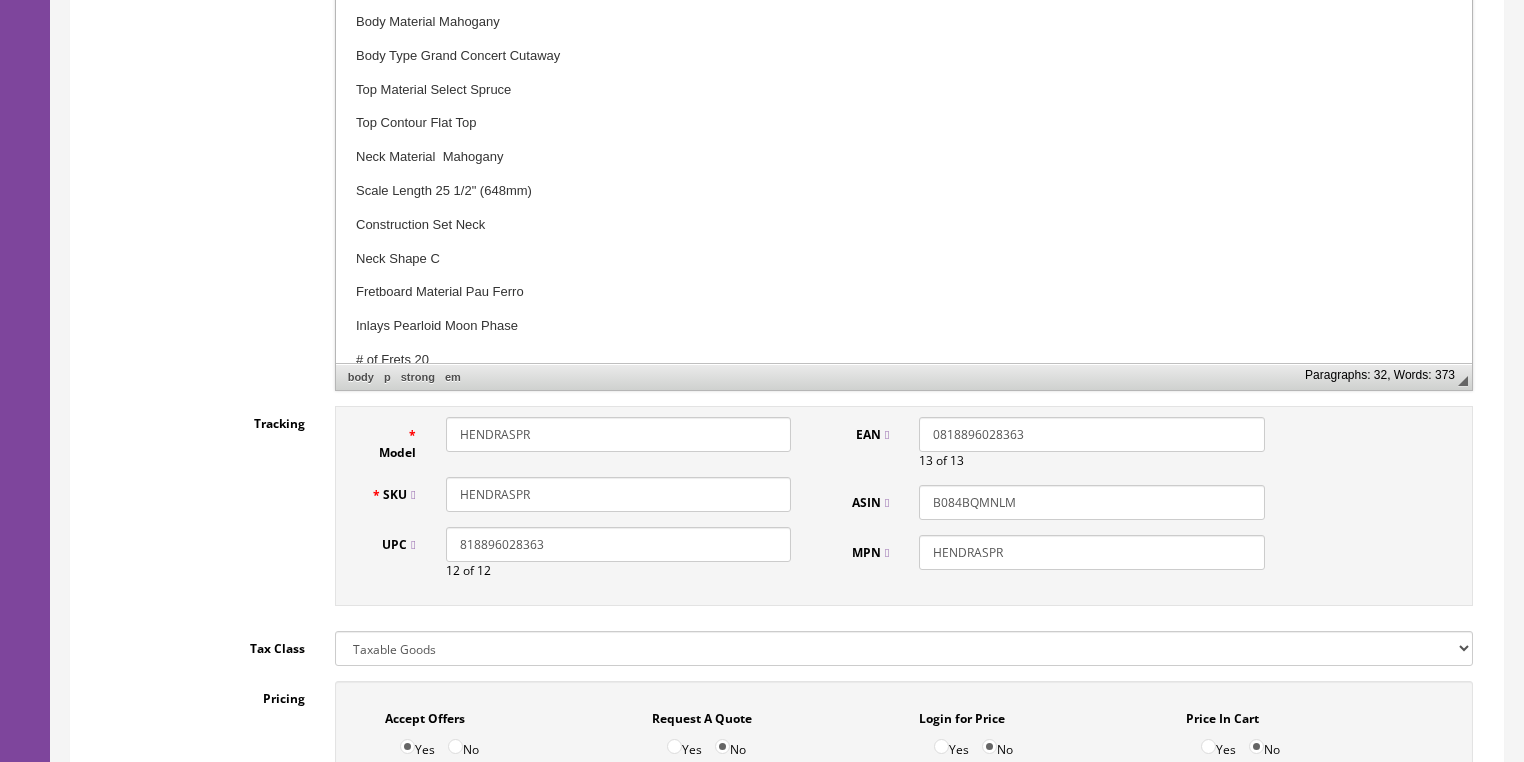 click on "HENDRASPR" at bounding box center [618, 494] 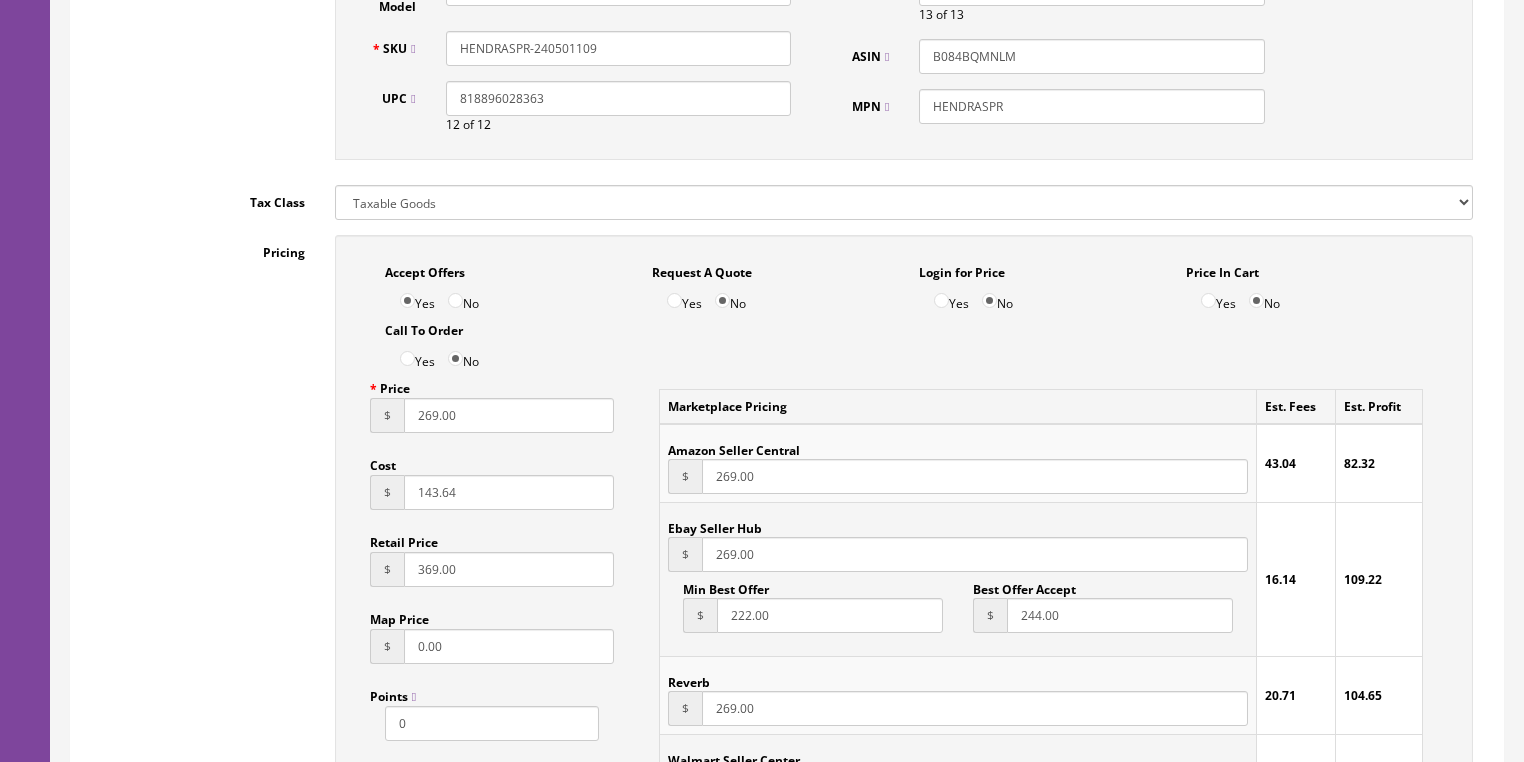 scroll, scrollTop: 1108, scrollLeft: 0, axis: vertical 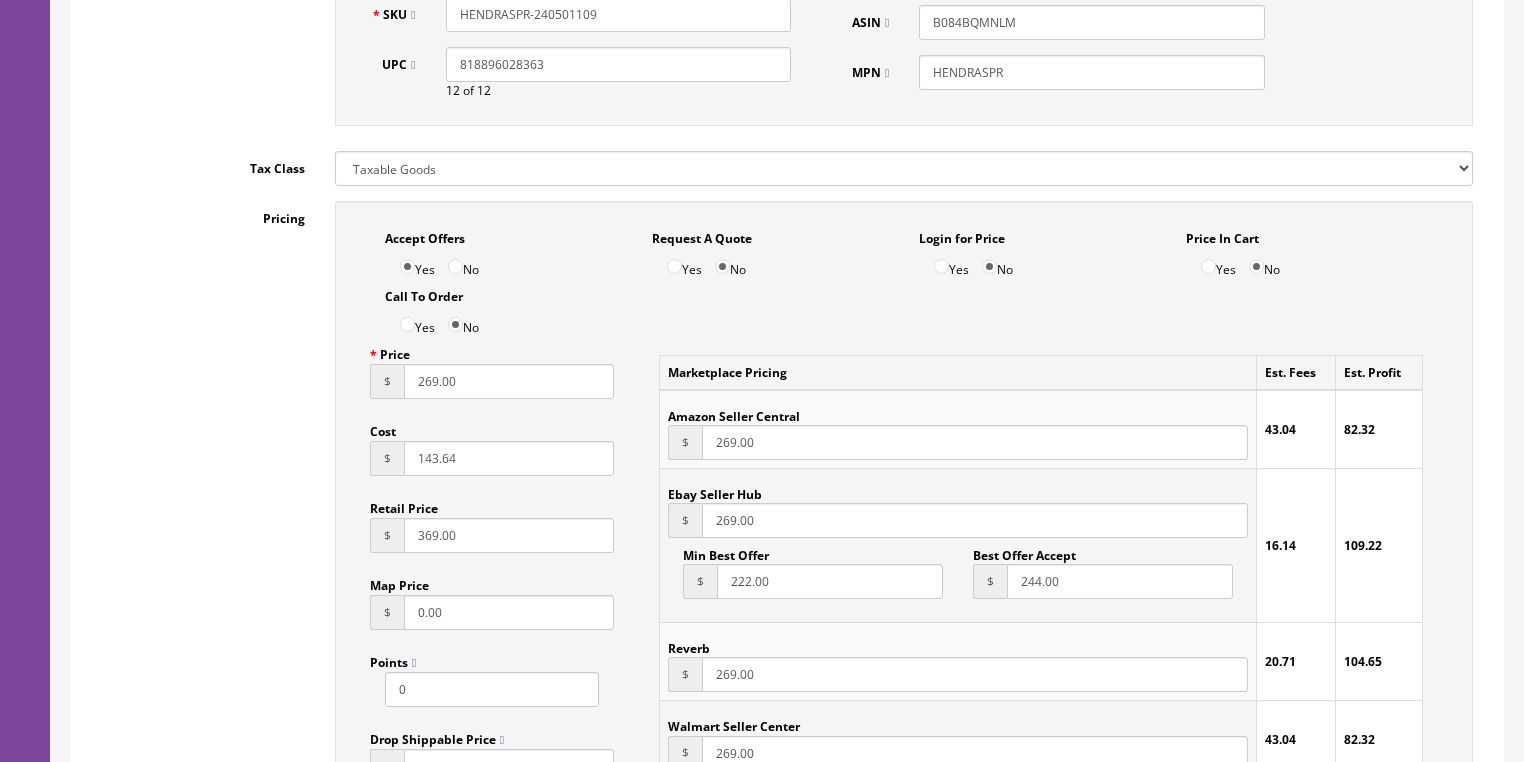 type on "HENDRASPR-240501109" 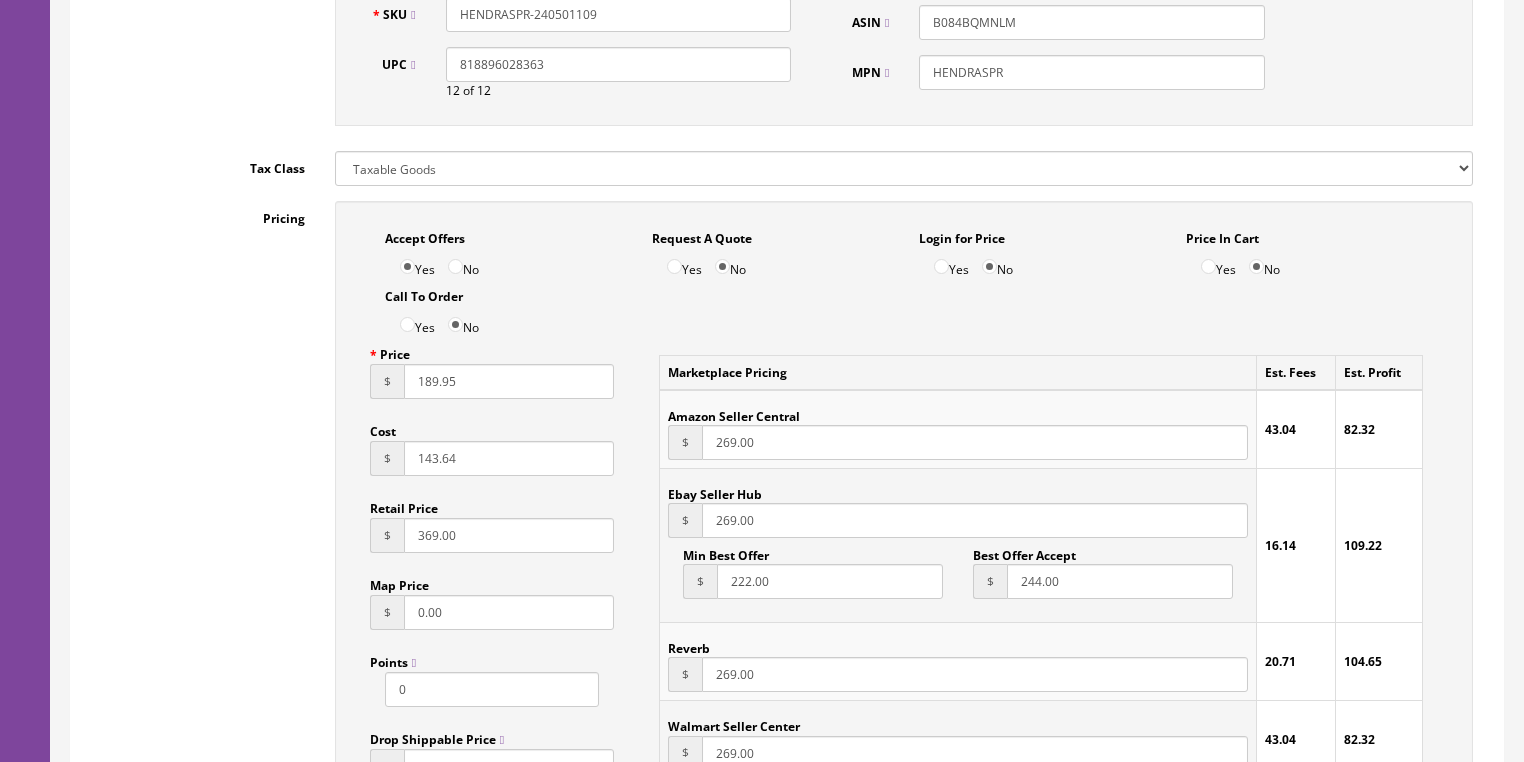 type on "189.95" 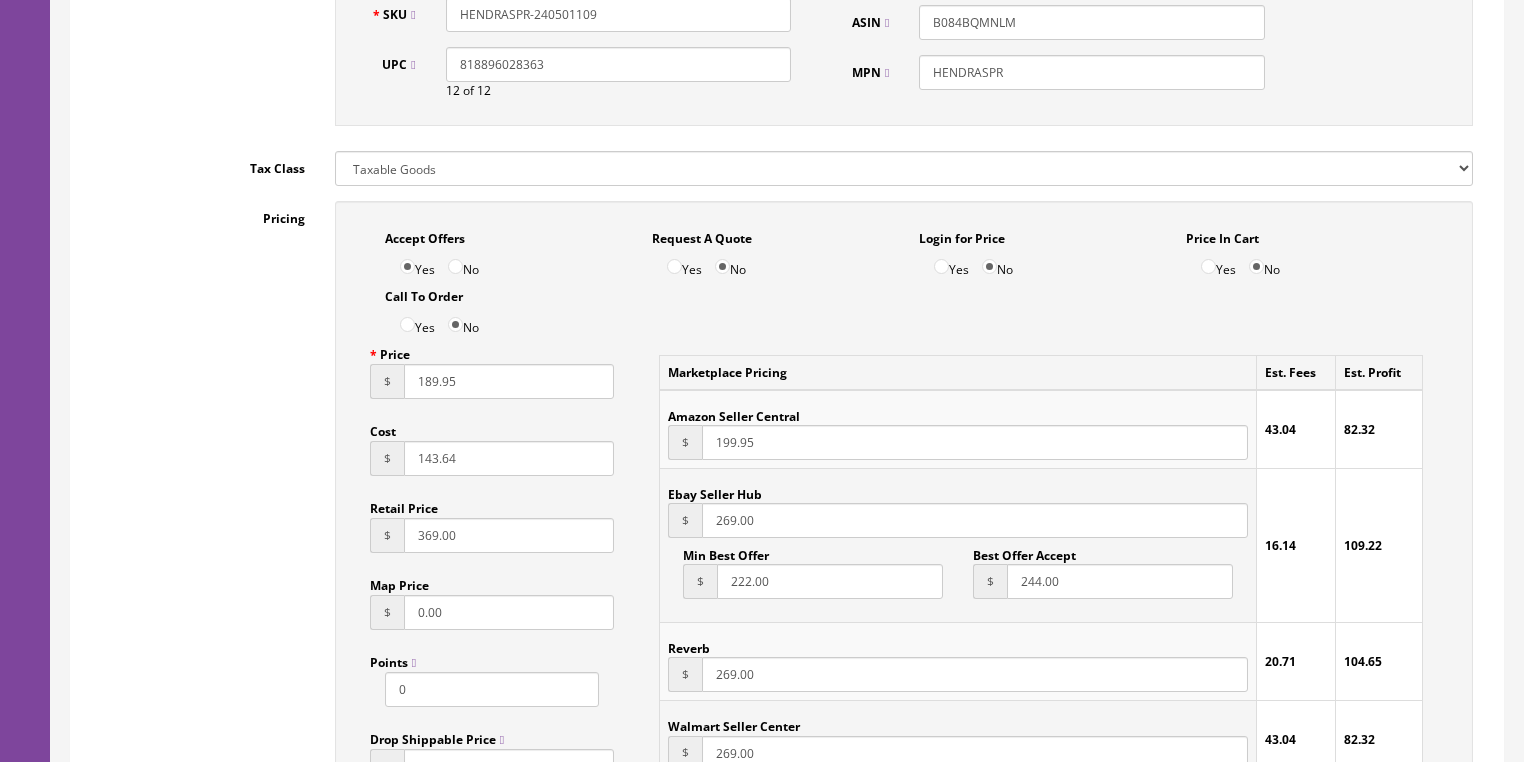 type on "199.95" 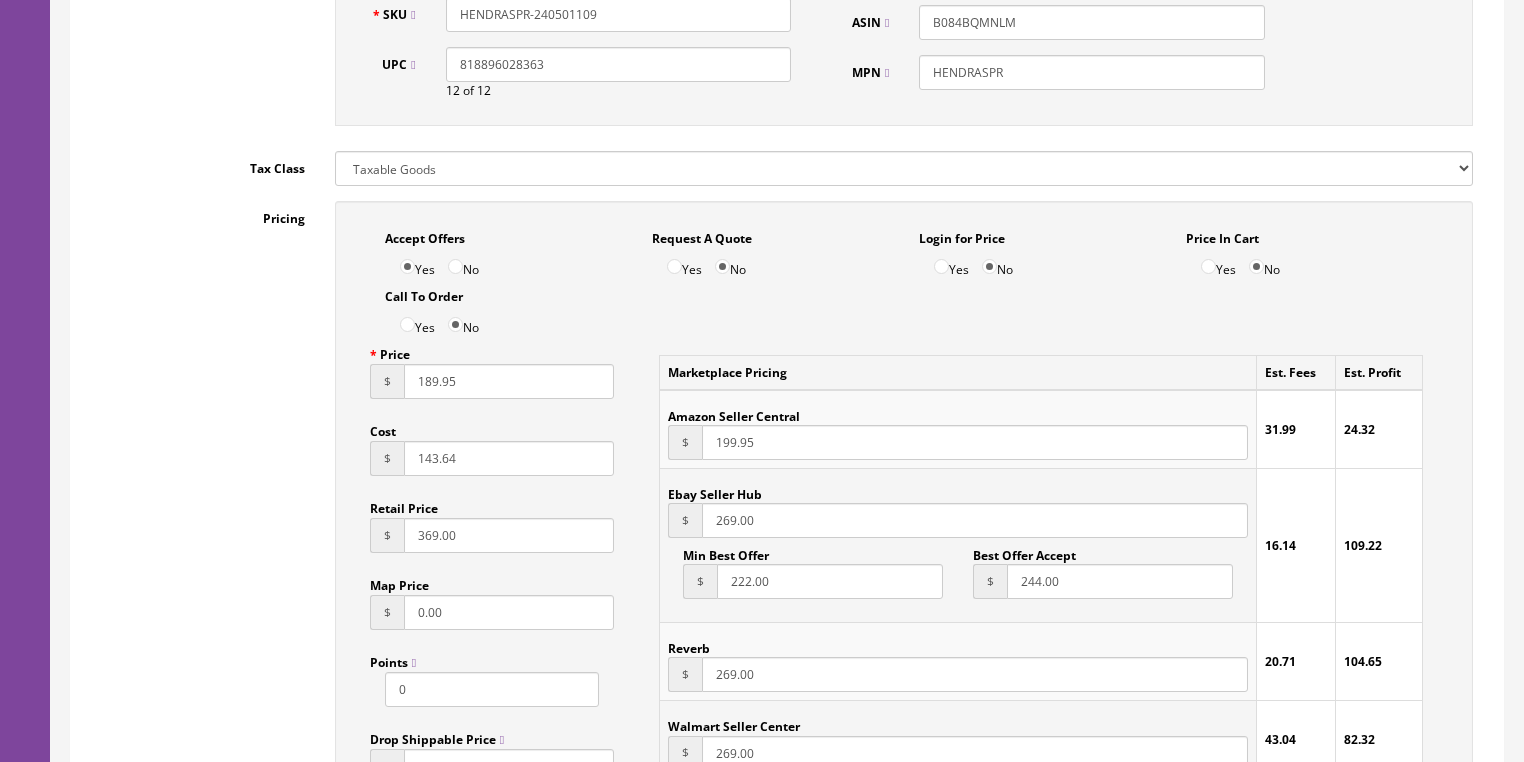 drag, startPoint x: 776, startPoint y: 525, endPoint x: 644, endPoint y: 535, distance: 132.37825 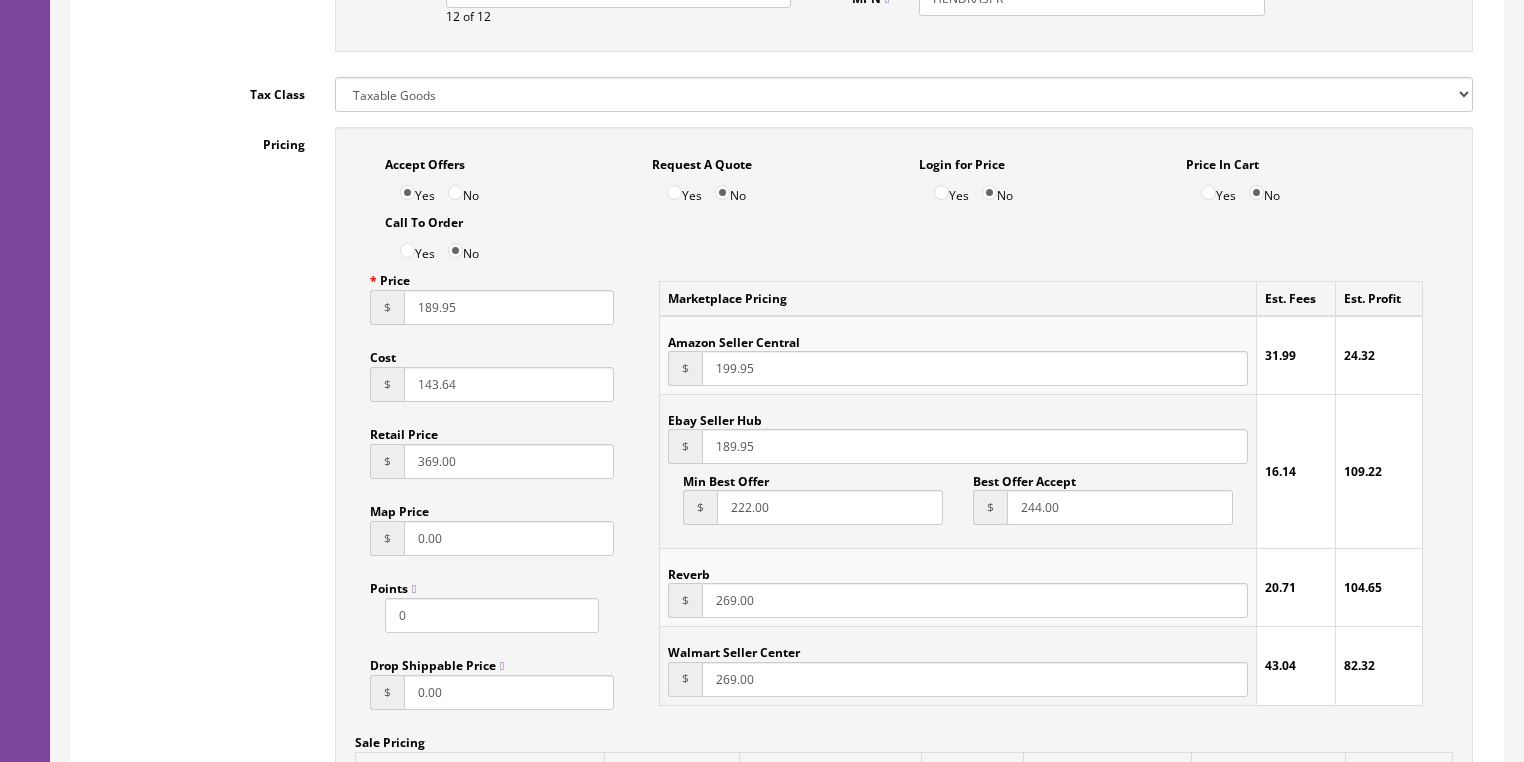 scroll, scrollTop: 1188, scrollLeft: 0, axis: vertical 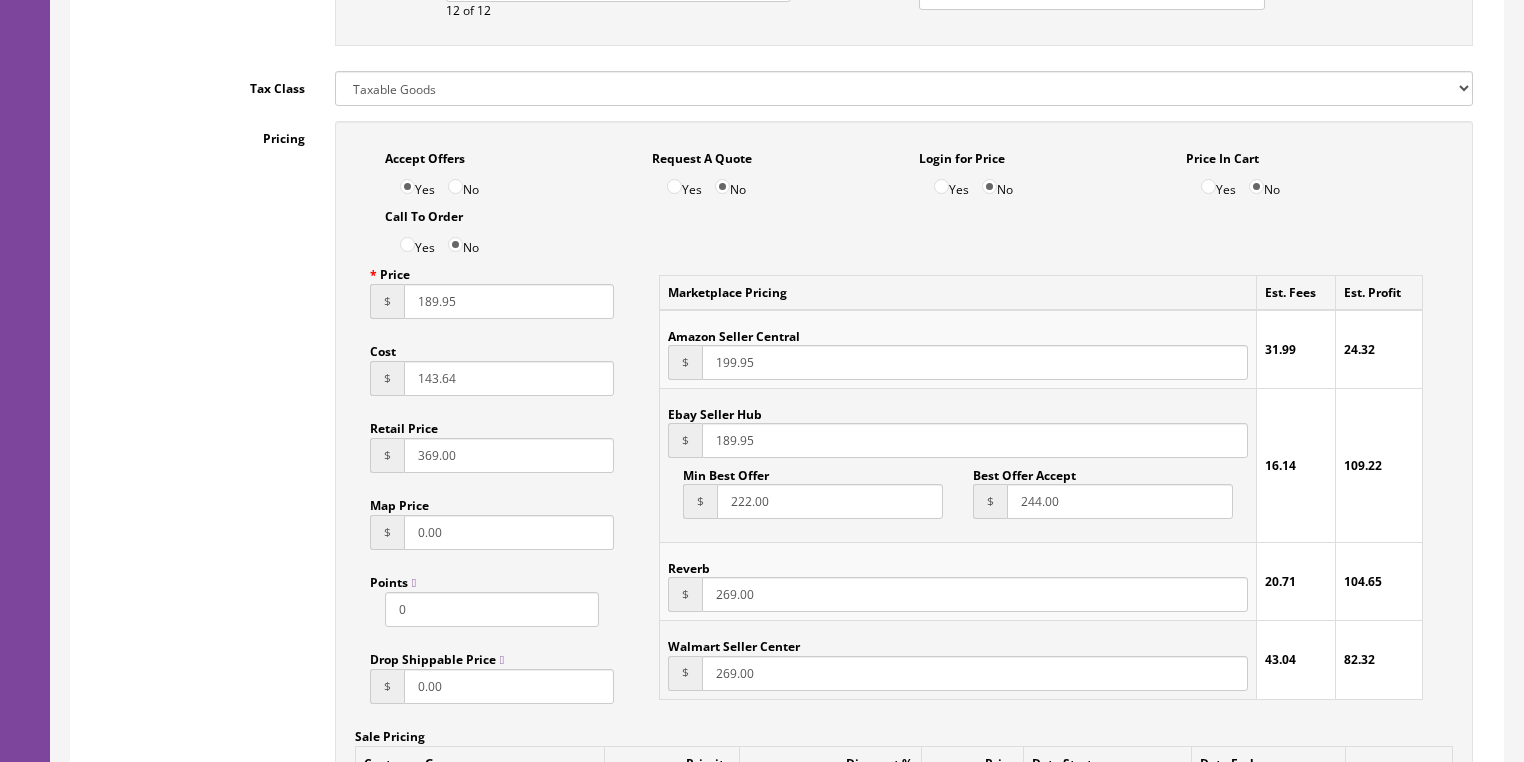 type on "189.95" 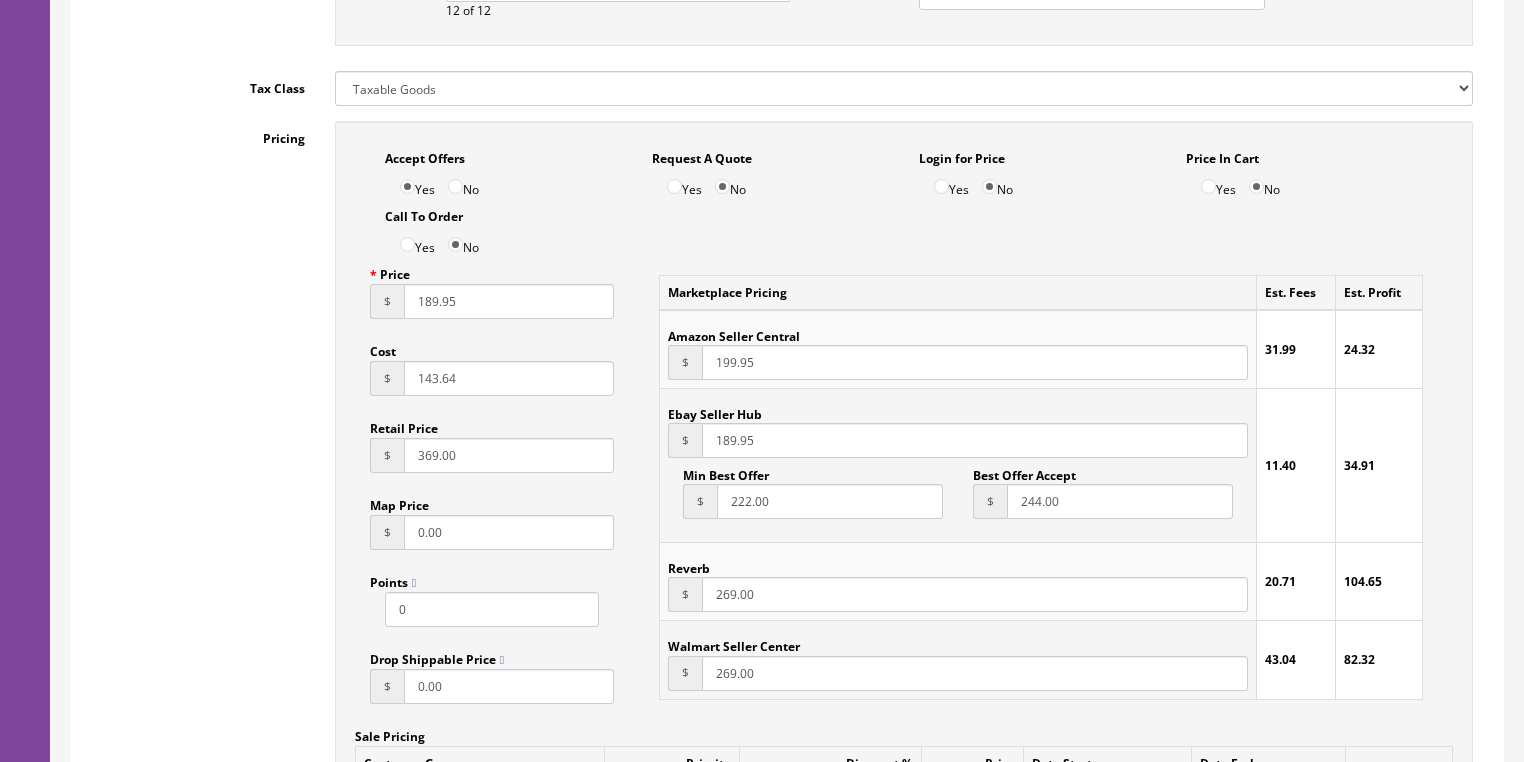 drag, startPoint x: 768, startPoint y: 605, endPoint x: 657, endPoint y: 606, distance: 111.0045 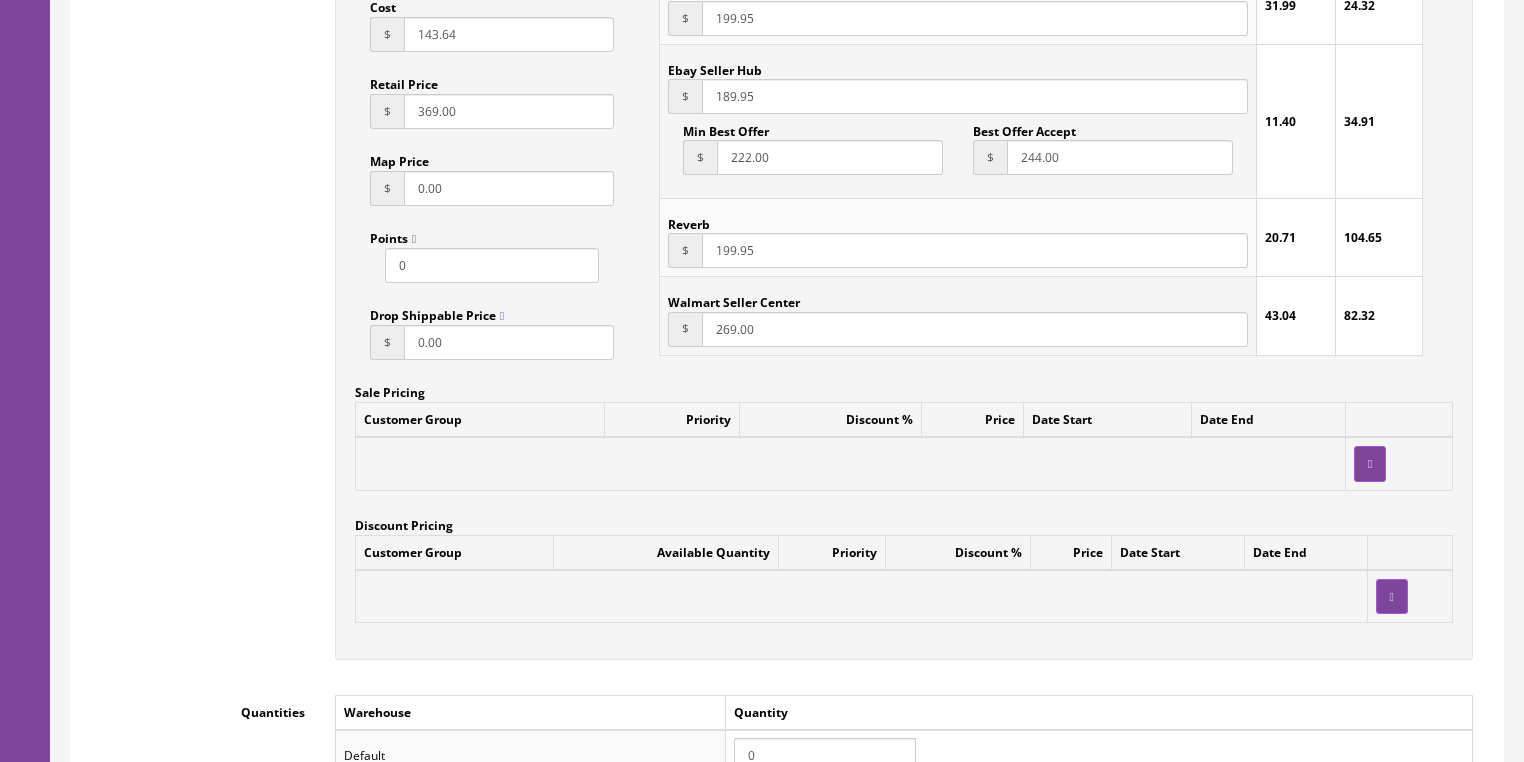 scroll, scrollTop: 1668, scrollLeft: 0, axis: vertical 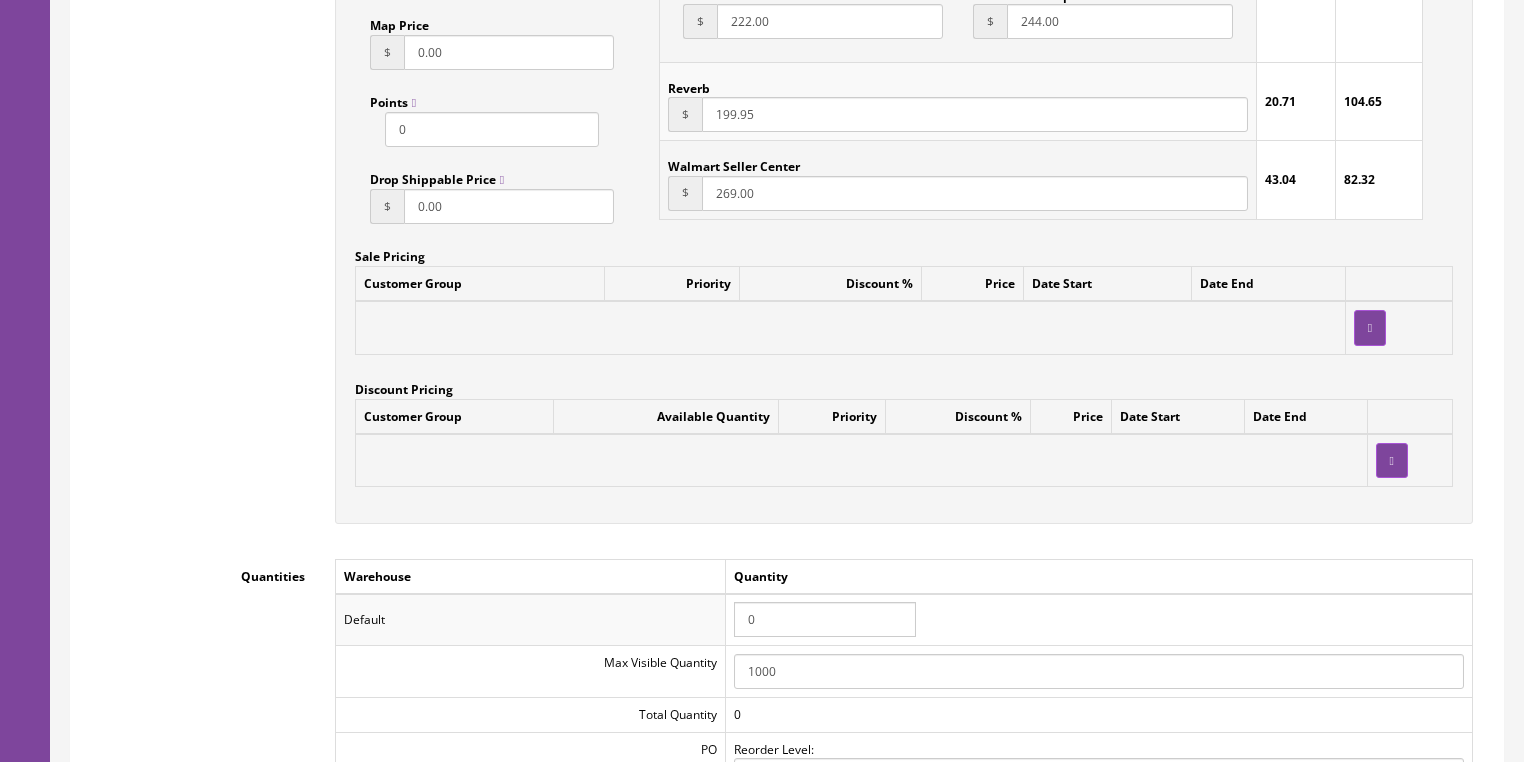 type on "199.95" 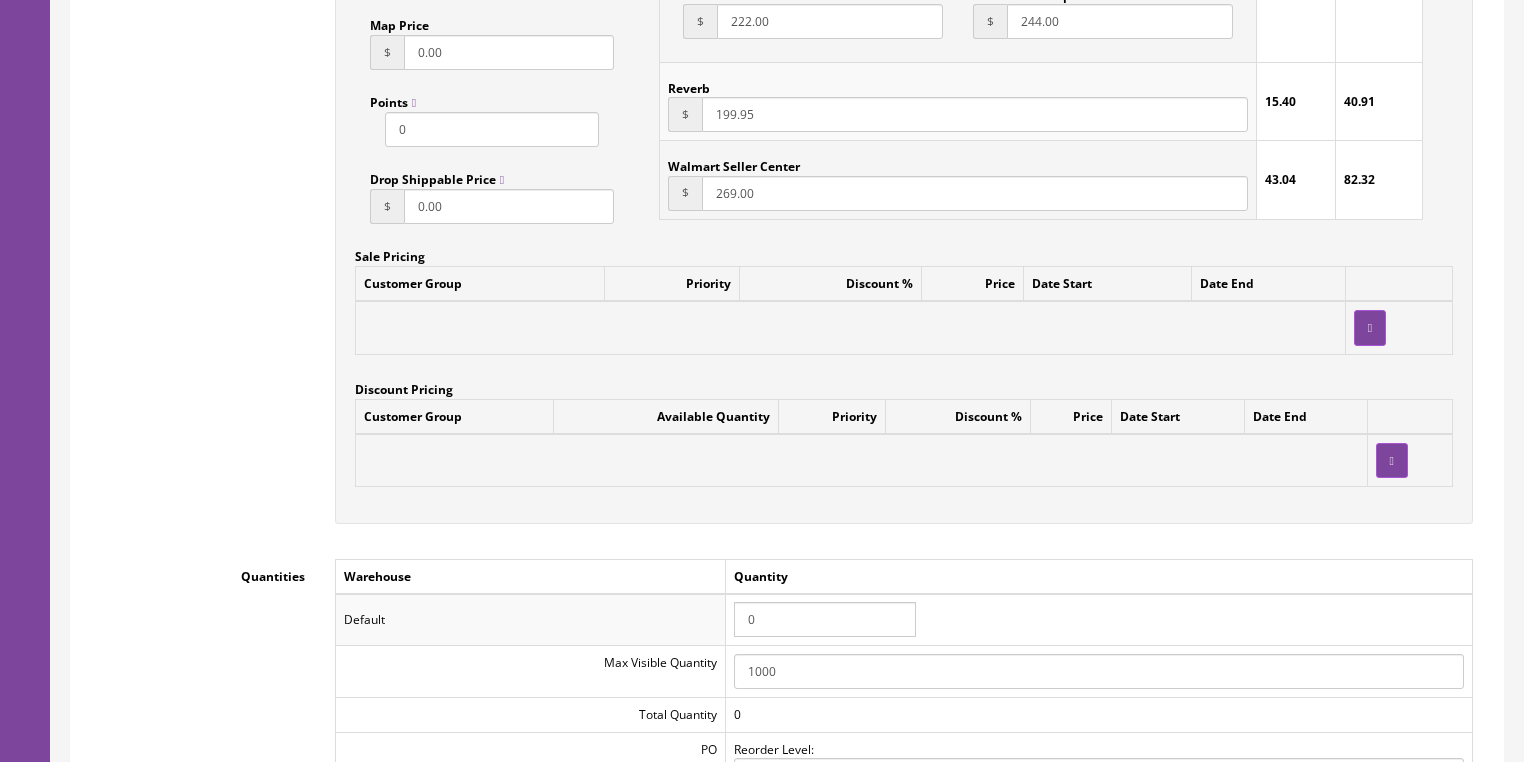 drag, startPoint x: 790, startPoint y: 622, endPoint x: 671, endPoint y: 612, distance: 119.419426 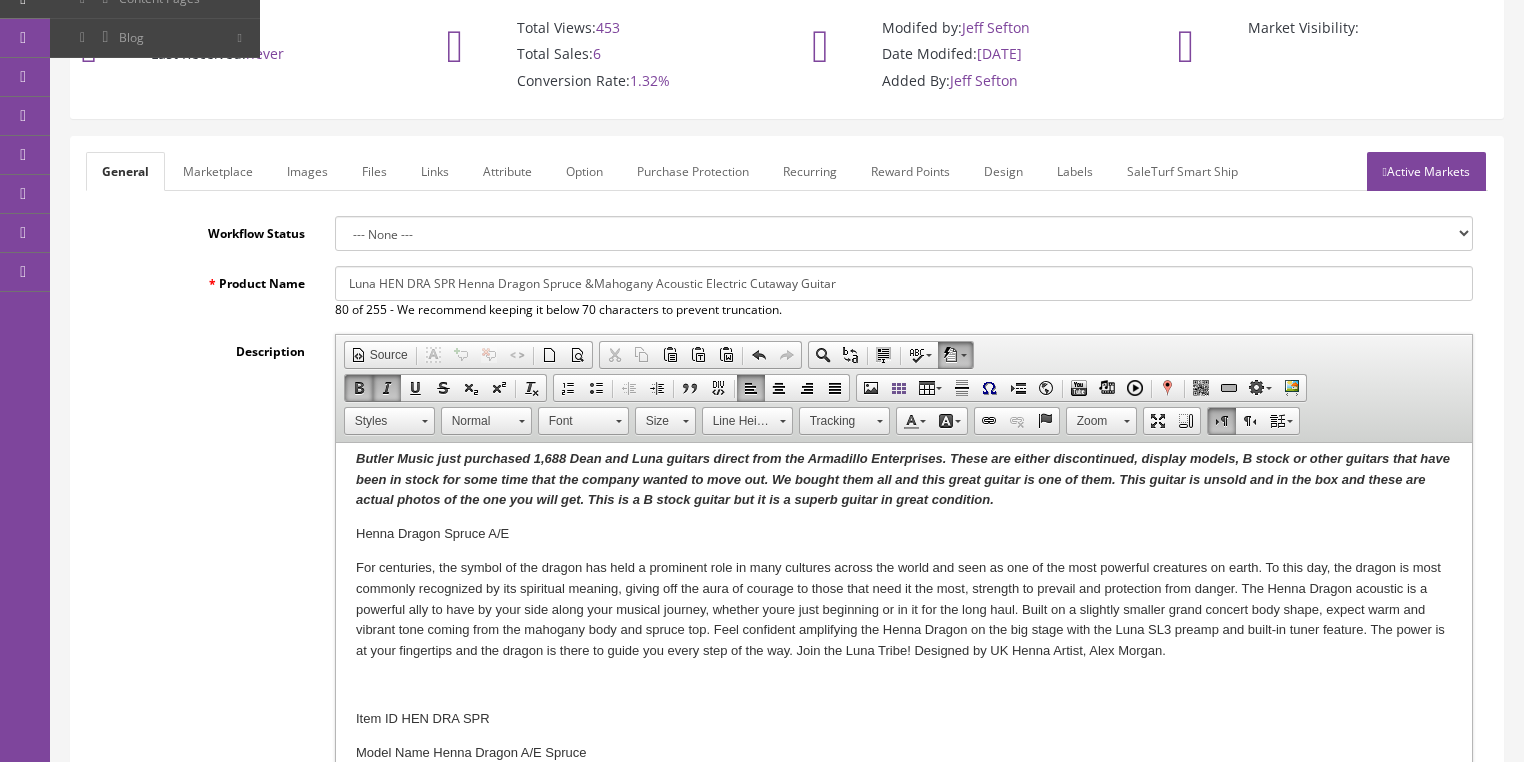 scroll, scrollTop: 0, scrollLeft: 0, axis: both 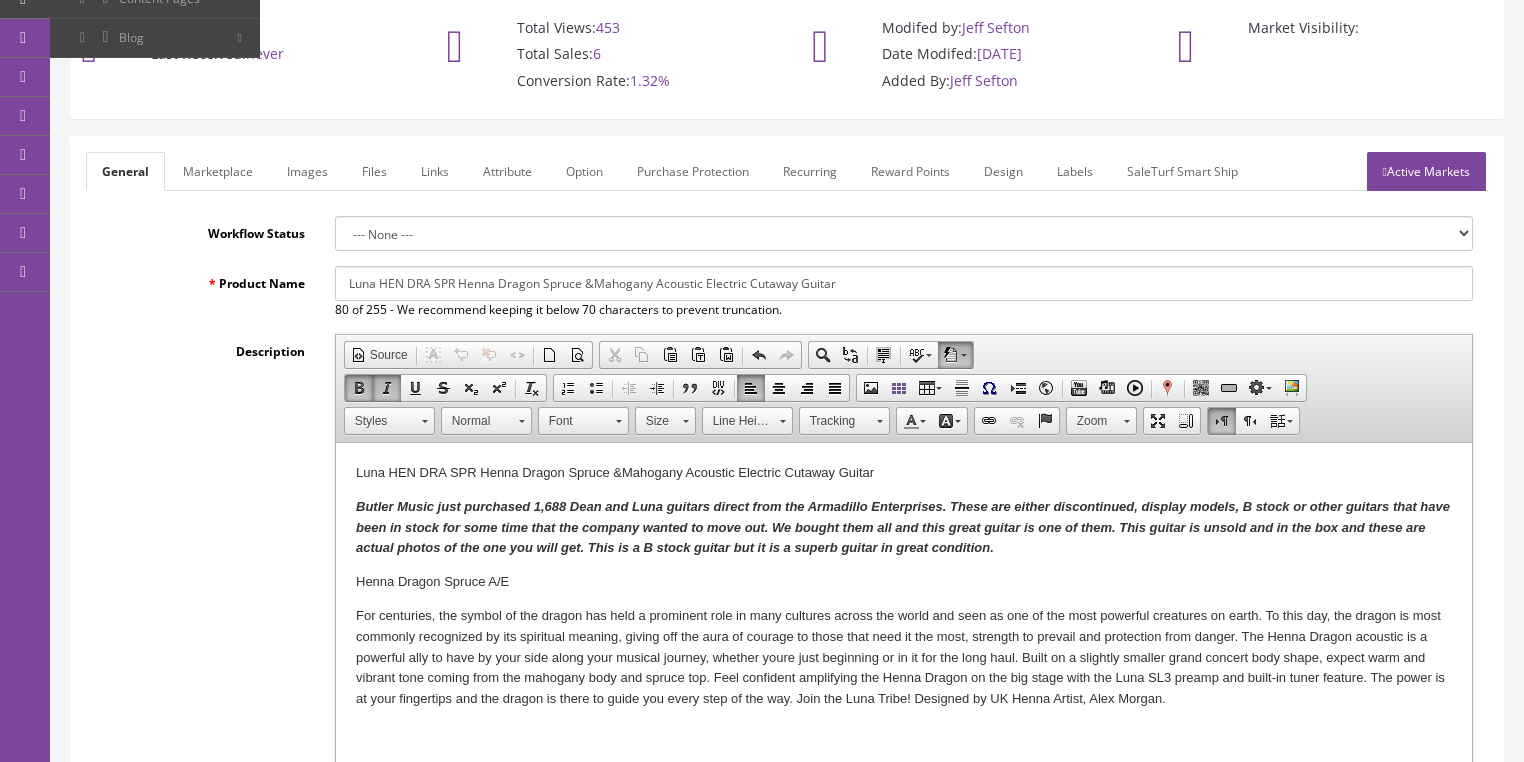 type on "1" 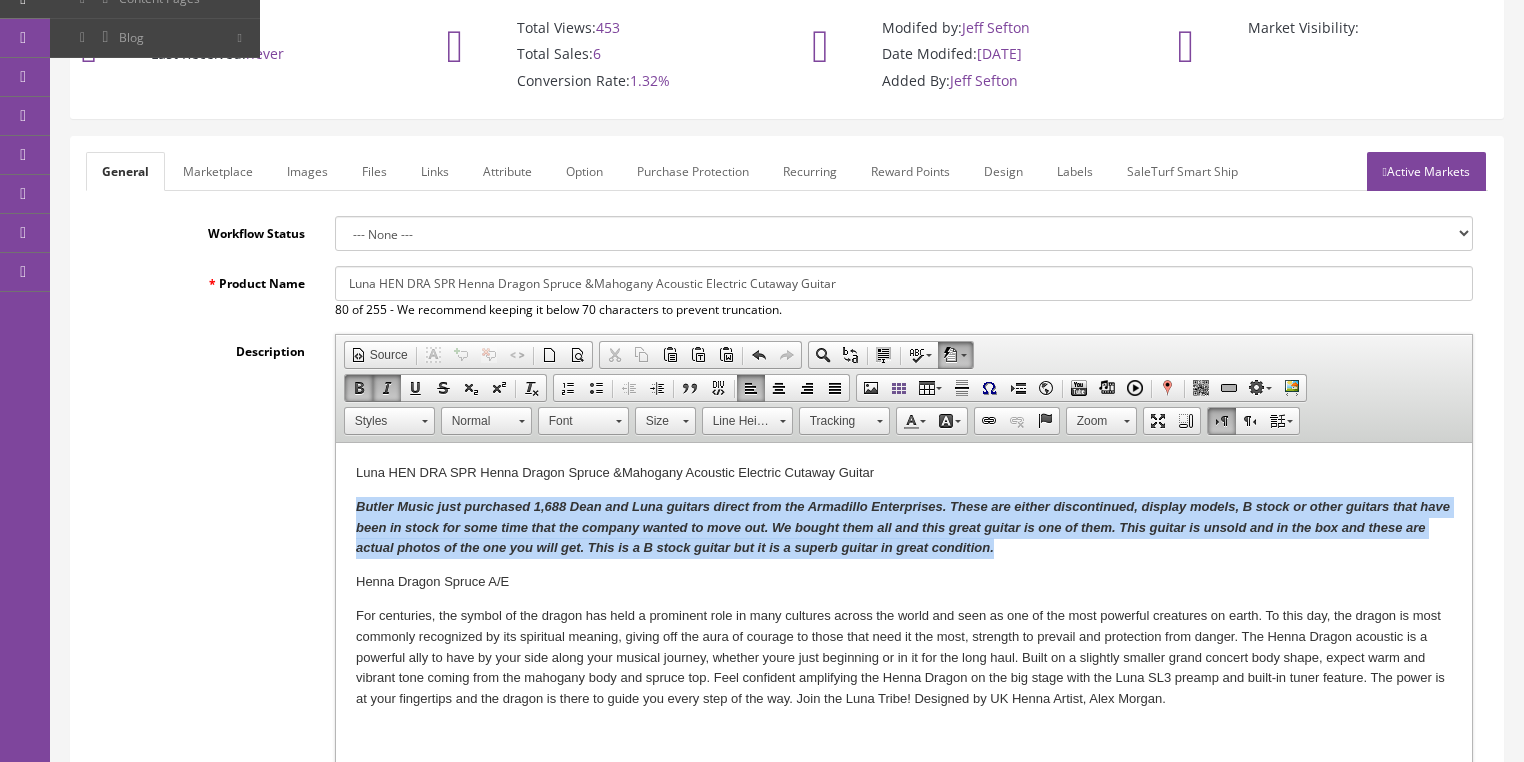 drag, startPoint x: 346, startPoint y: 509, endPoint x: 1053, endPoint y: 546, distance: 707.9675 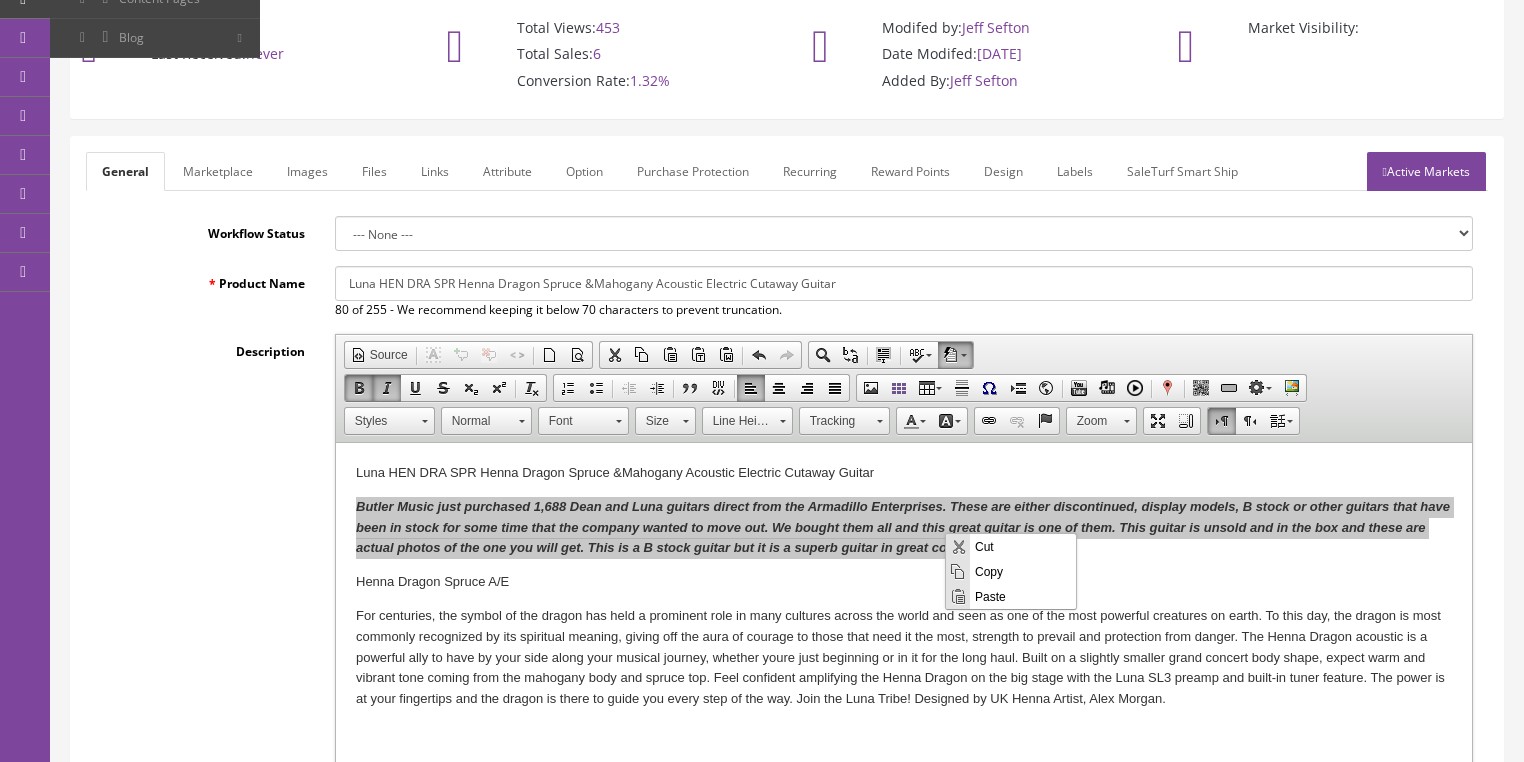 click on "Copy" at bounding box center (1023, 570) 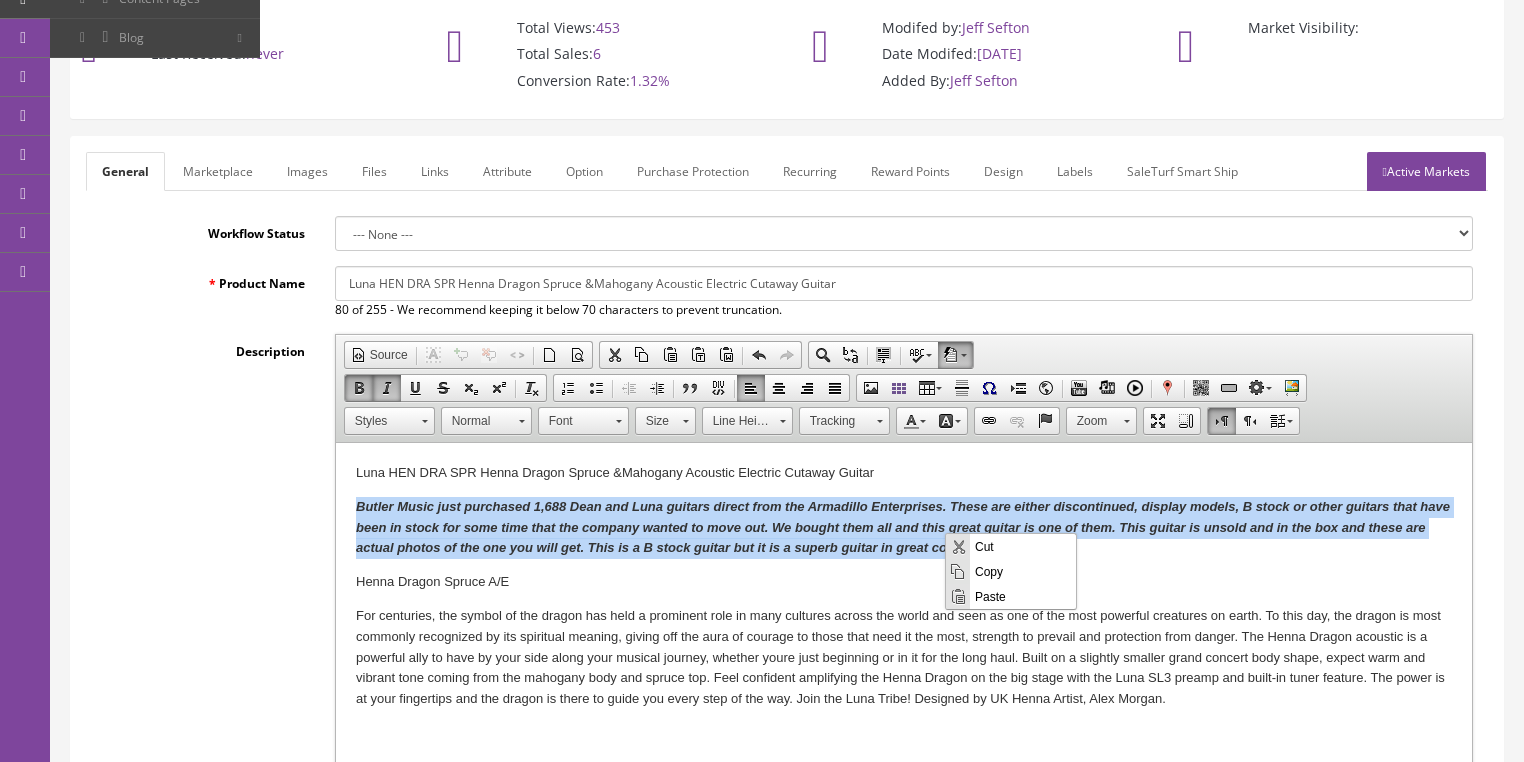 copy on "Butler Music just purchased 1,688 Dean and Luna guitars direct from the Armadillo Enterprises. These are either discontinued, display models, B stock or other guitars that have been in stock for some time that the company wanted to move out. We bought them all and this great guitar is one of them. This guitar is unsold and in the box and these are actual photos of the one you will get. This is a B stock guitar but it is a superb guitar in great condition." 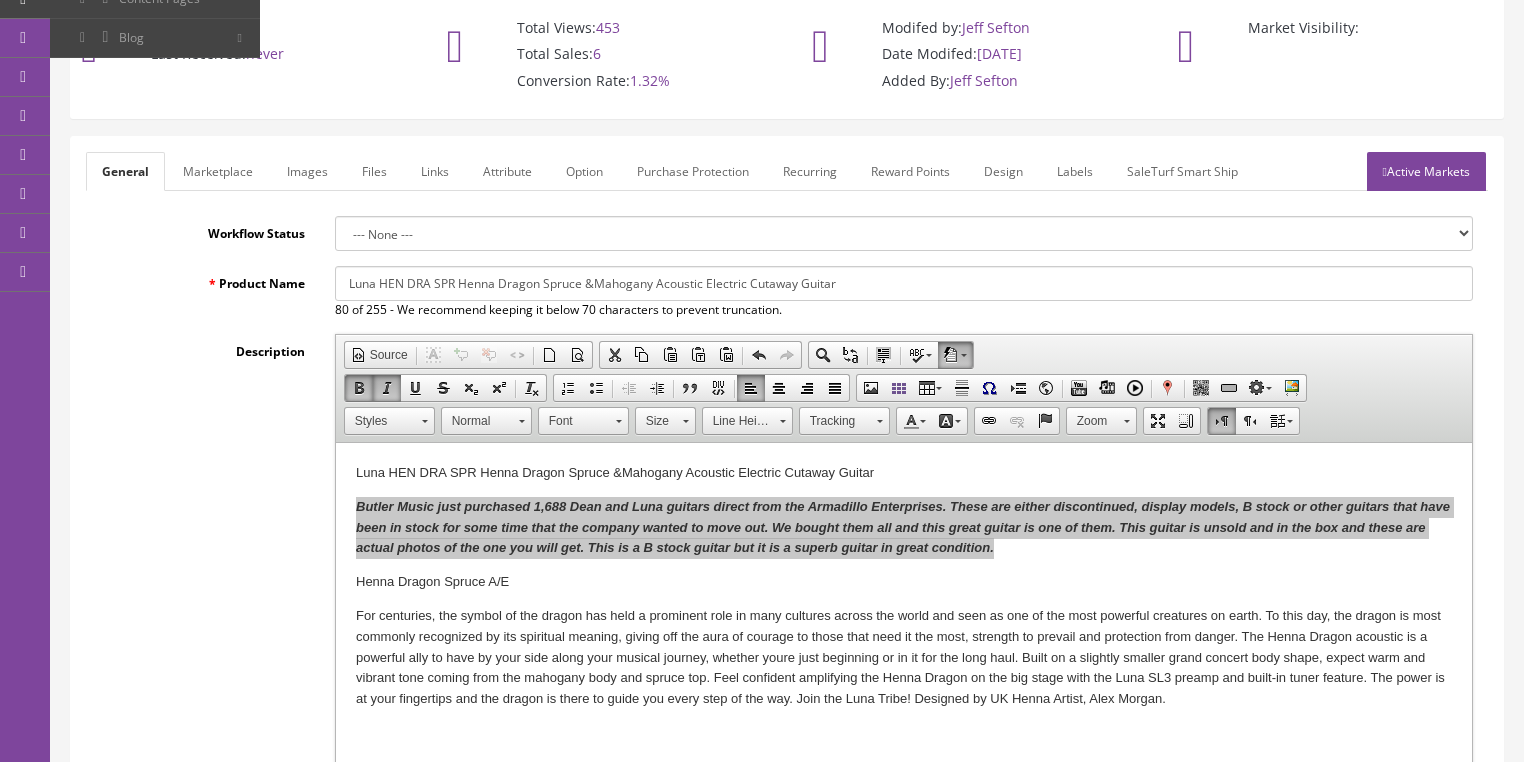 click on "Marketplace" at bounding box center [218, 171] 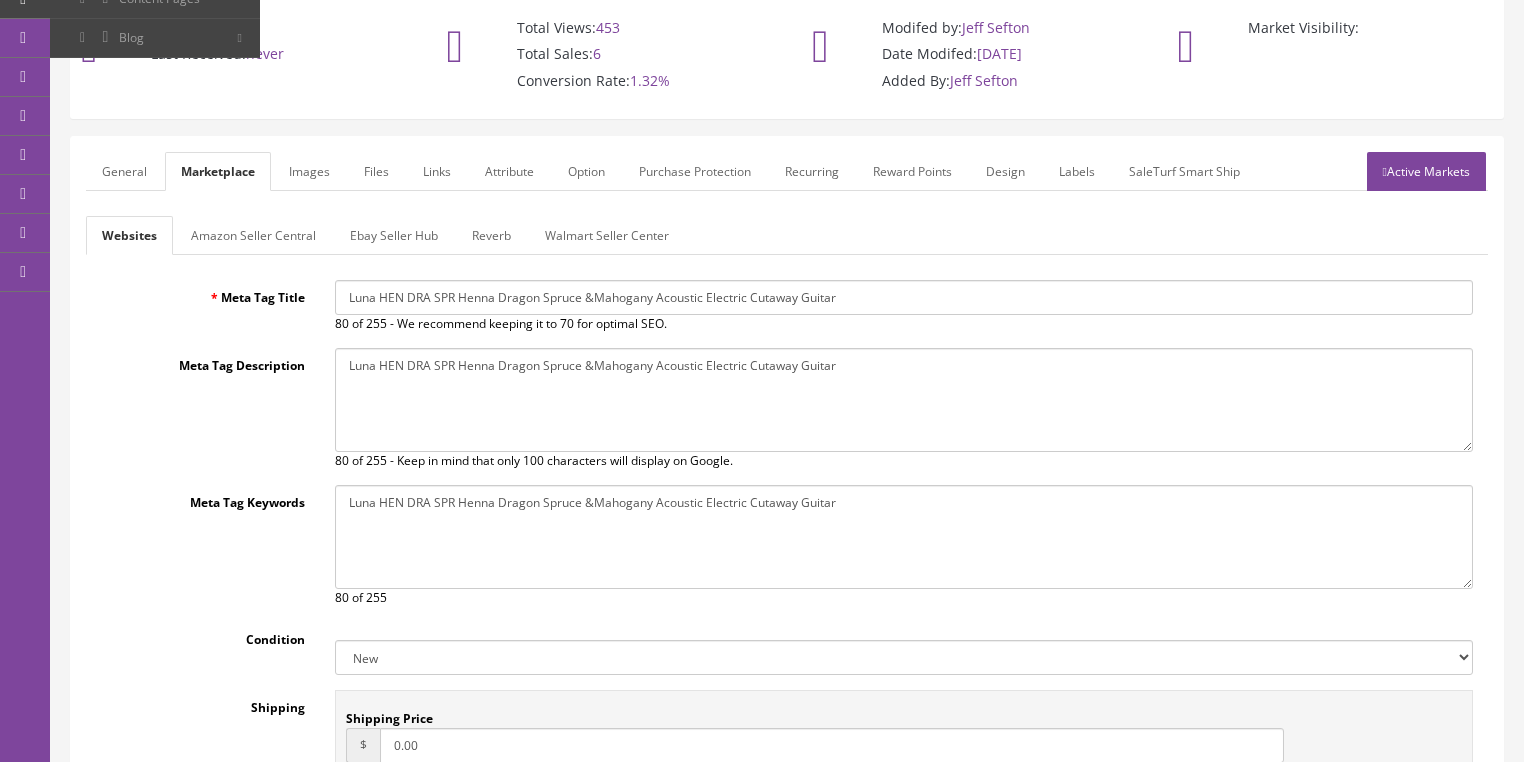 click on "Amazon Seller Central" at bounding box center (253, 235) 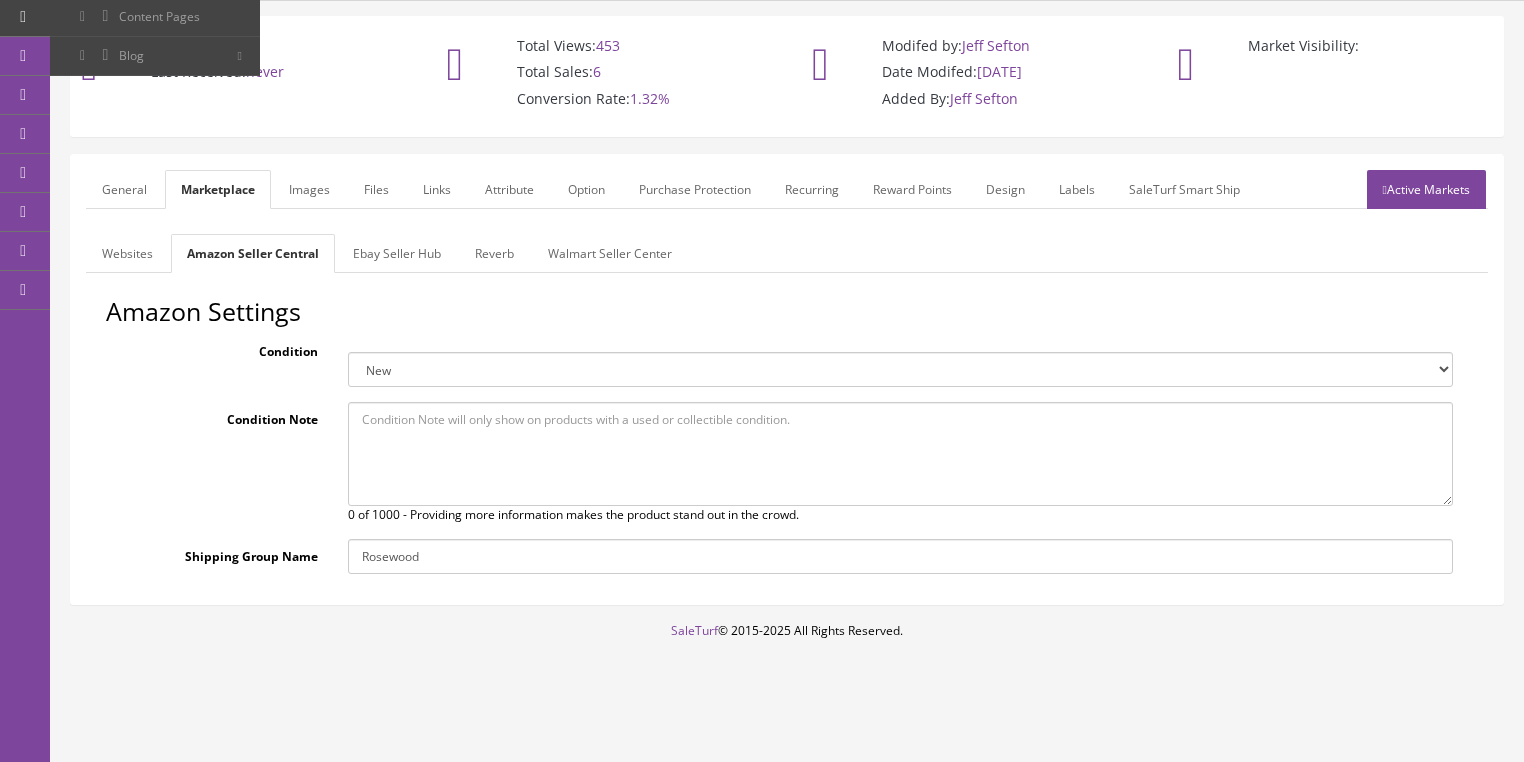 scroll, scrollTop: 128, scrollLeft: 0, axis: vertical 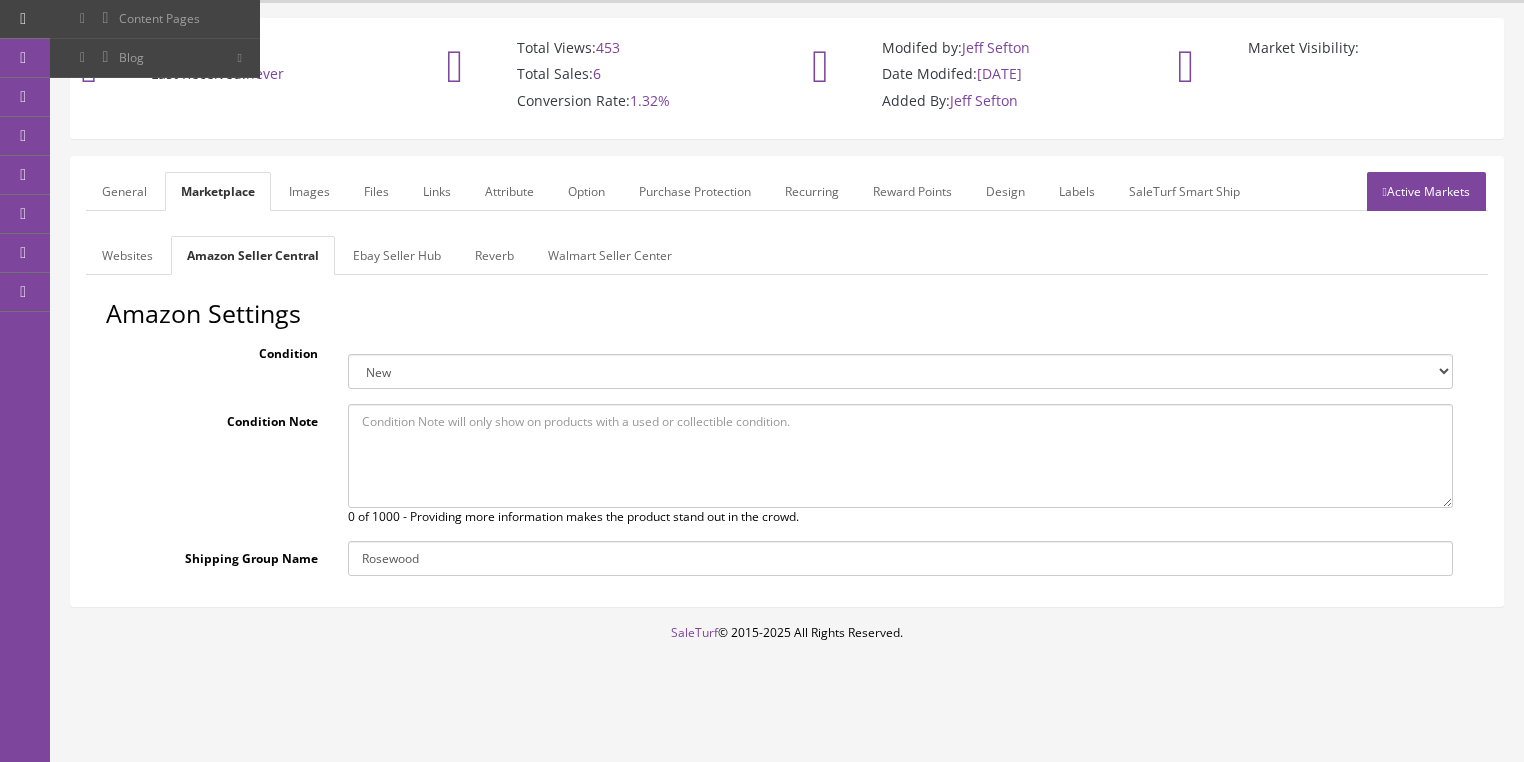 click on "New
Used - Like New
Used - Very Good
Used - Good
Used - Acceptable
Collectible - Like New
Collectible - Very Good
Collectible - Good
Collectible - Acceptable
Refurbished" at bounding box center (900, 371) 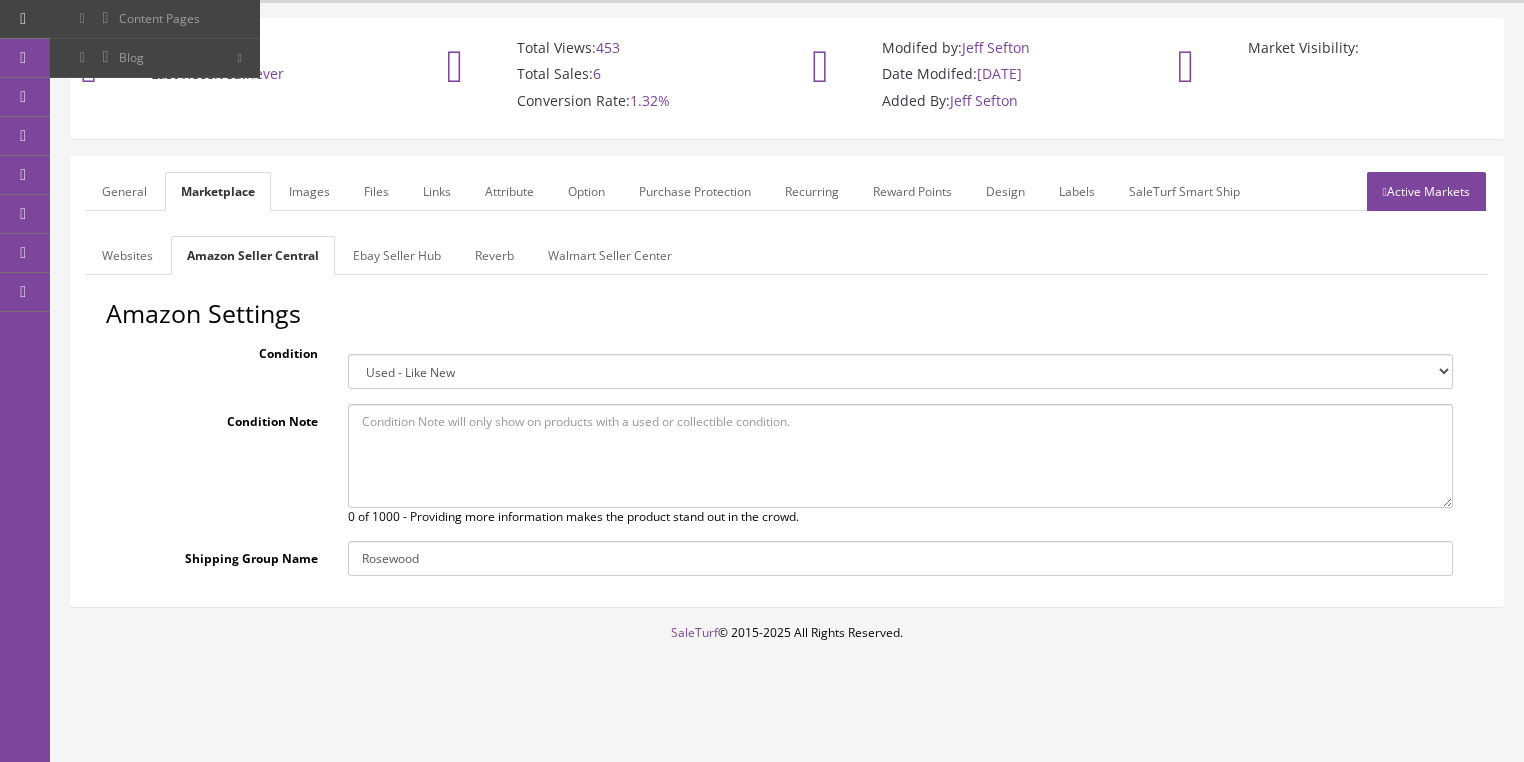 paste on "Butler Music just purchased 1,688 Dean and Luna guitars direct from the Armadillo Enterprises. These are either discontinued, display models, B stock or other guitars that have been in stock for some time that the company wanted to move out. We bought them all and this great guitar is one of them. This guitar is unsold and in the box and these are actual photos of the one you will get. This is a B stock guitar but it is a superb guitar in great condition." 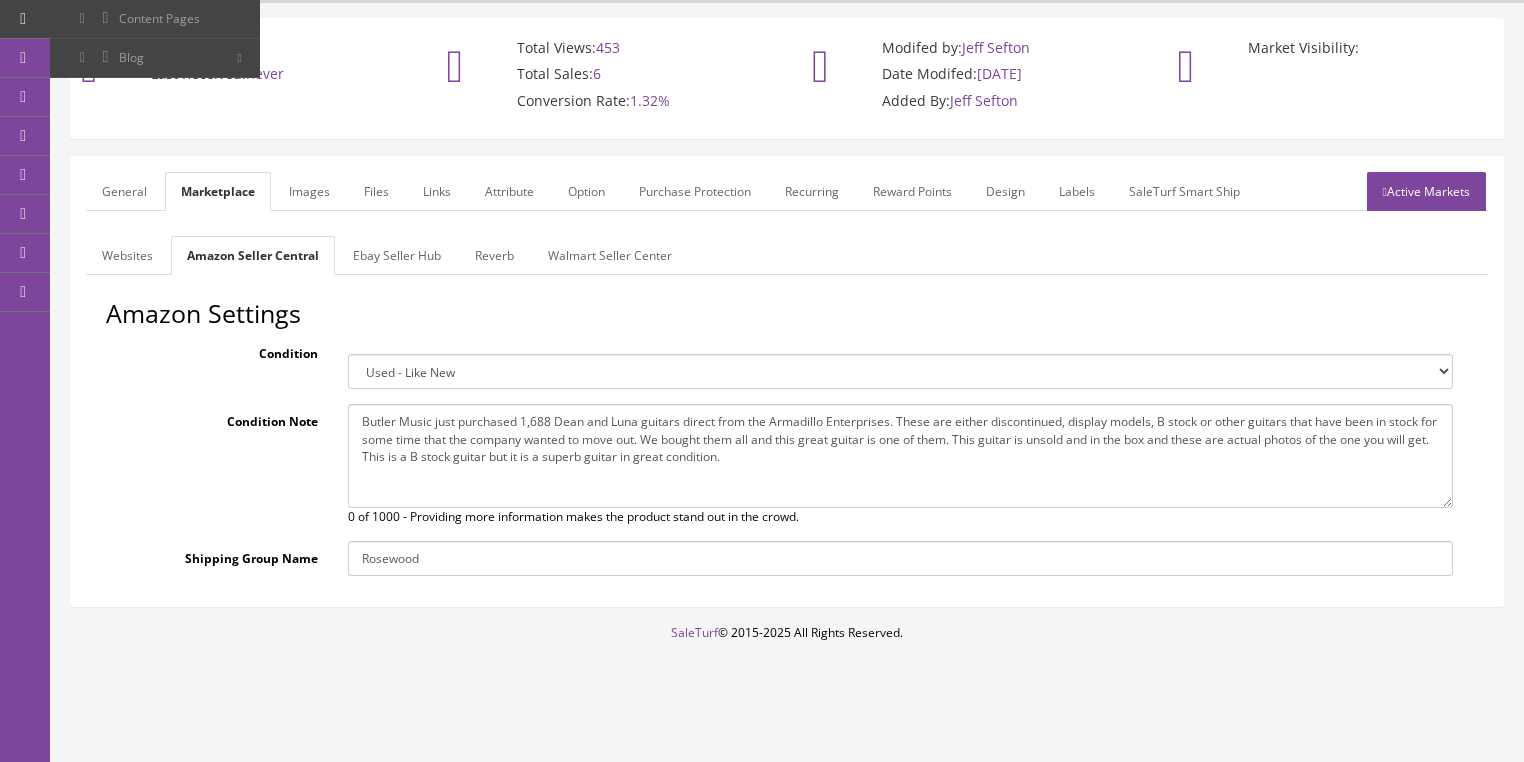 type on "Butler Music just purchased 1,688 Dean and Luna guitars direct from the Armadillo Enterprises. These are either discontinued, display models, B stock or other guitars that have been in stock for some time that the company wanted to move out. We bought them all and this great guitar is one of them. This guitar is unsold and in the box and these are actual photos of the one you will get. This is a B stock guitar but it is a superb guitar in great condition." 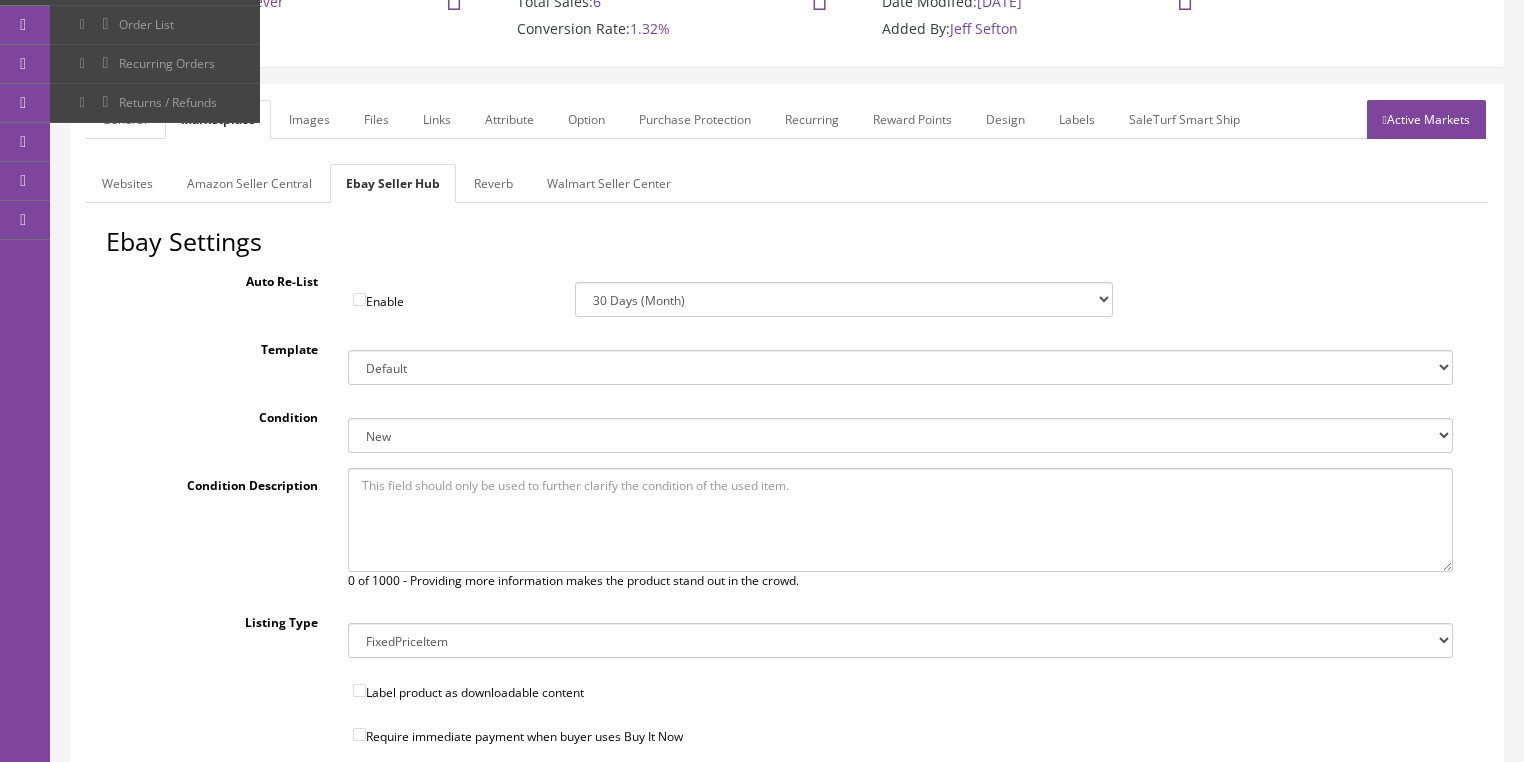 scroll, scrollTop: 208, scrollLeft: 0, axis: vertical 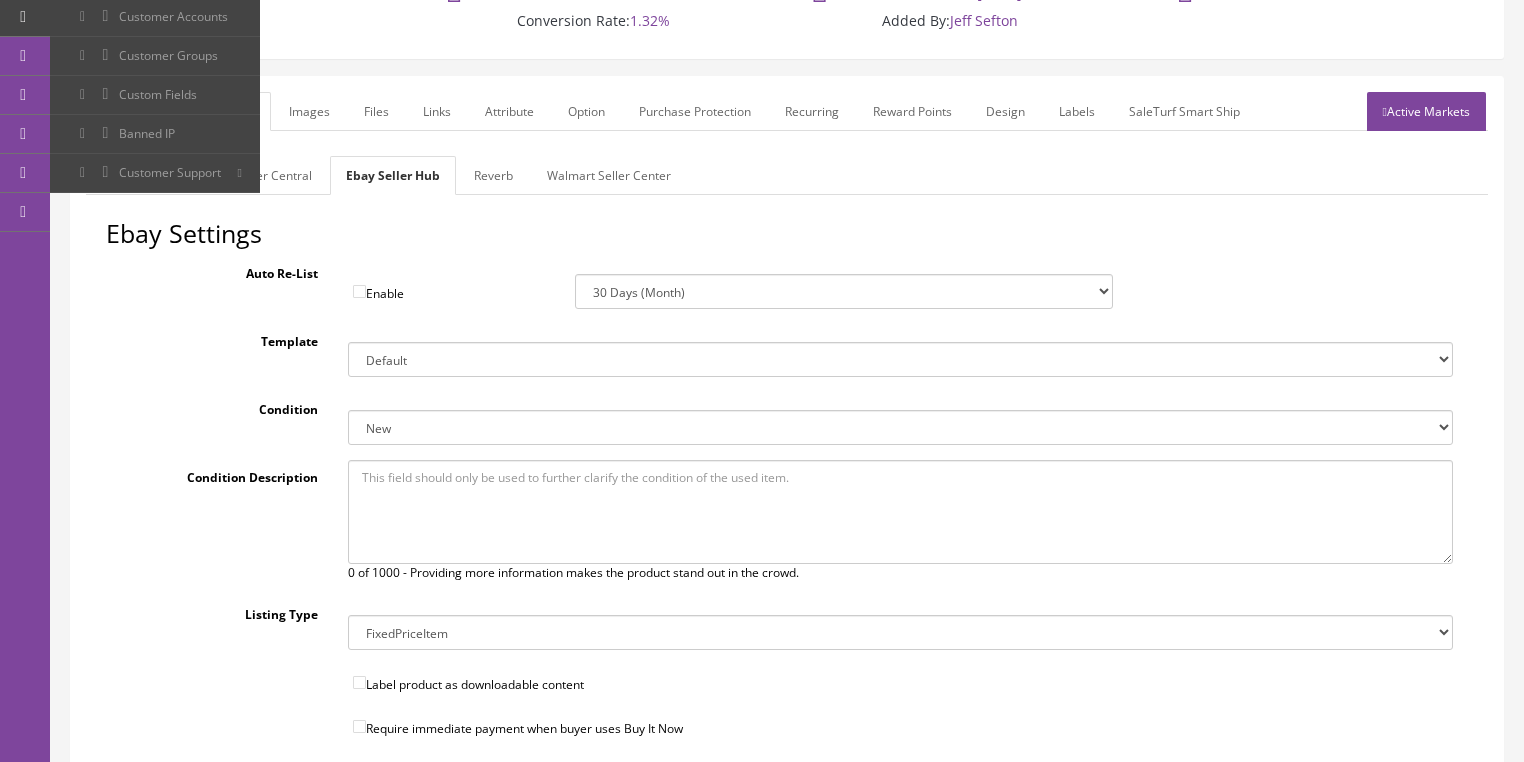 click on "New
New other
New with defects
Manufacturer refurbished
Seller refurbished
Used/Pre-owned
Very Good
Good
Acceptable
For parts or not working" at bounding box center [900, 427] 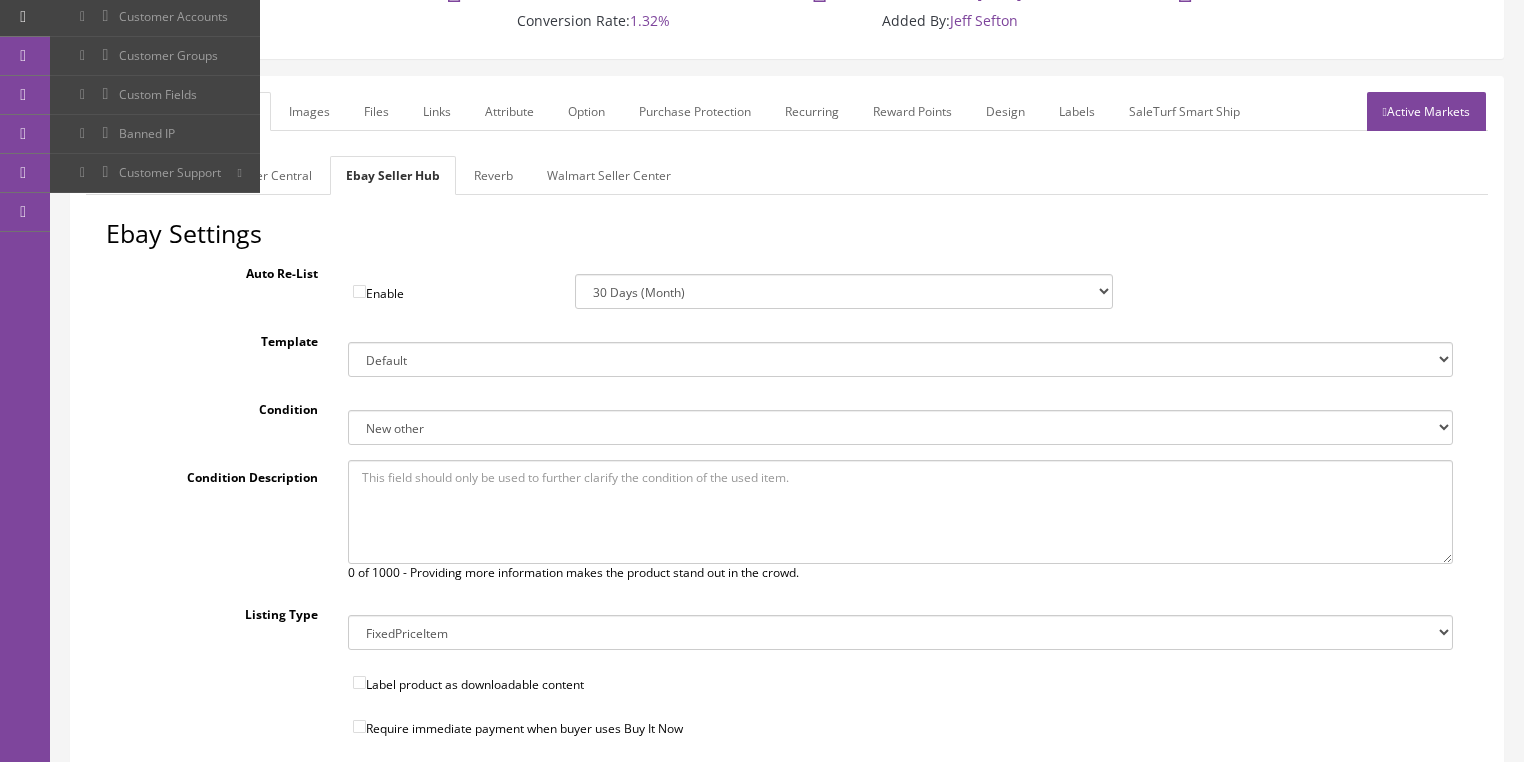 paste on "Butler Music just purchased 1,688 Dean and Luna guitars direct from the Armadillo Enterprises. These are either discontinued, display models, B stock or other guitars that have been in stock for some time that the company wanted to move out. We bought them all and this great guitar is one of them. This guitar is unsold and in the box and these are actual photos of the one you will get. This is a B stock guitar but it is a superb guitar in great condition." 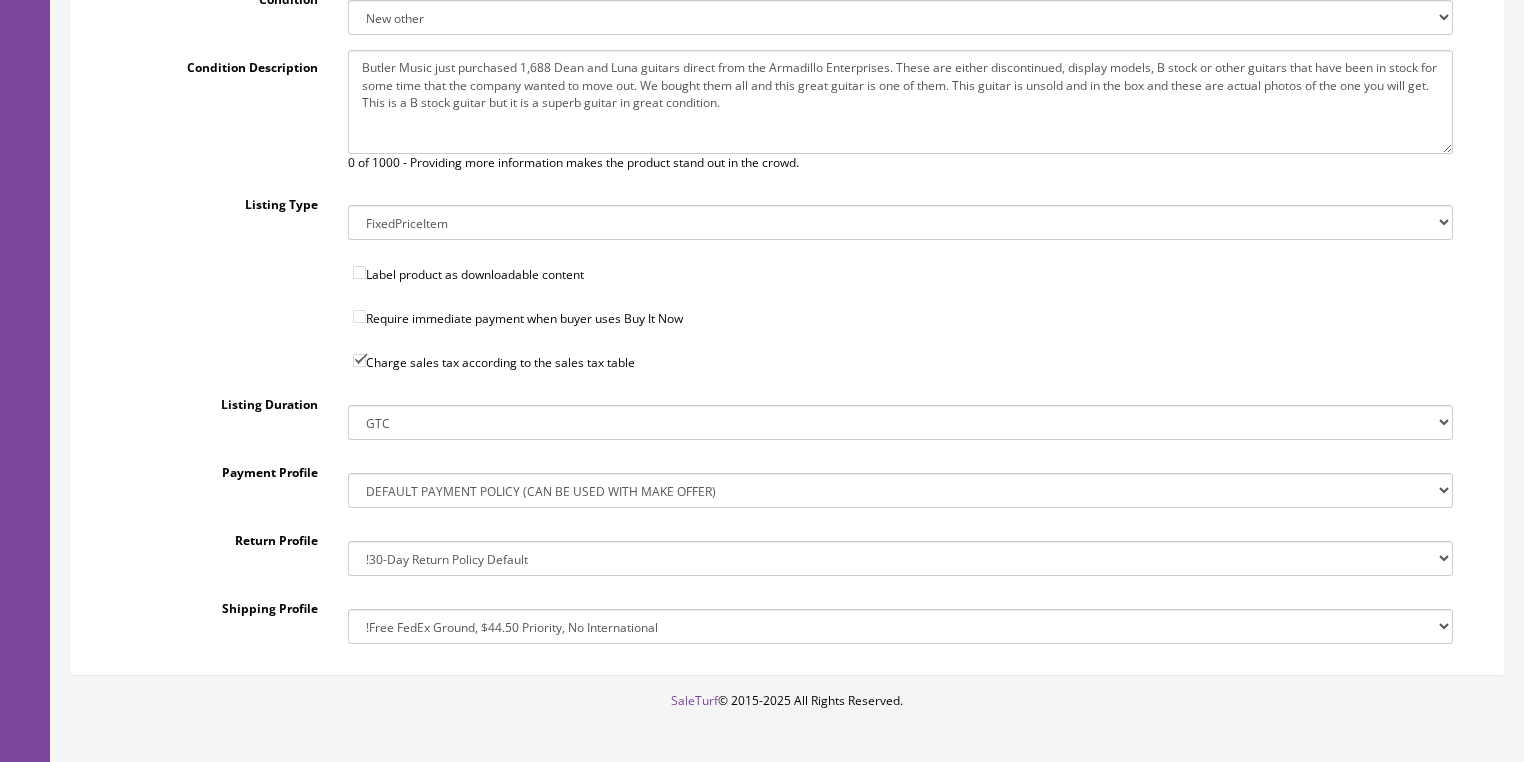 scroll, scrollTop: 684, scrollLeft: 0, axis: vertical 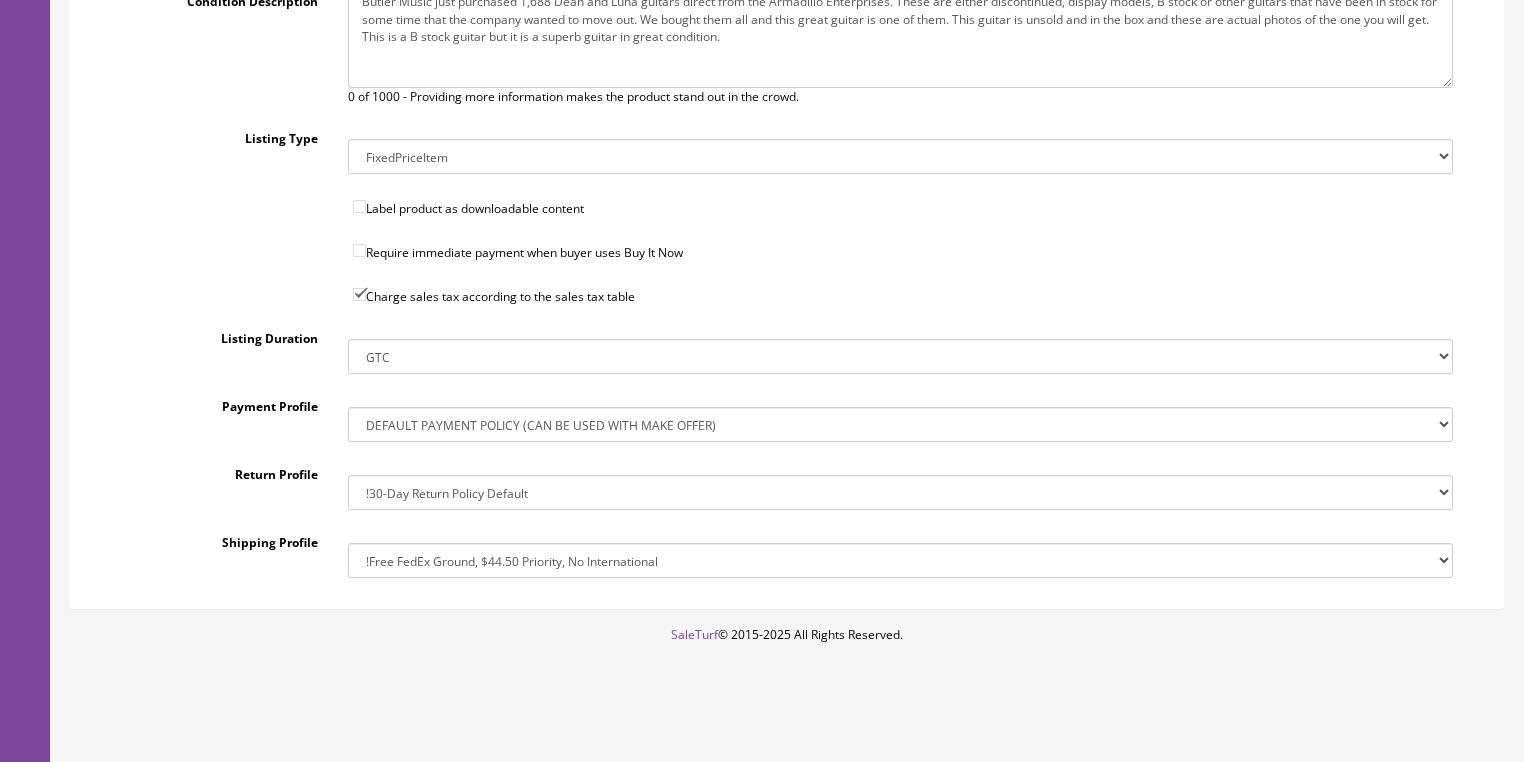 type on "Butler Music just purchased 1,688 Dean and Luna guitars direct from the Armadillo Enterprises. These are either discontinued, display models, B stock or other guitars that have been in stock for some time that the company wanted to move out. We bought them all and this great guitar is one of them. This guitar is unsold and in the box and these are actual photos of the one you will get. This is a B stock guitar but it is a superb guitar in great condition." 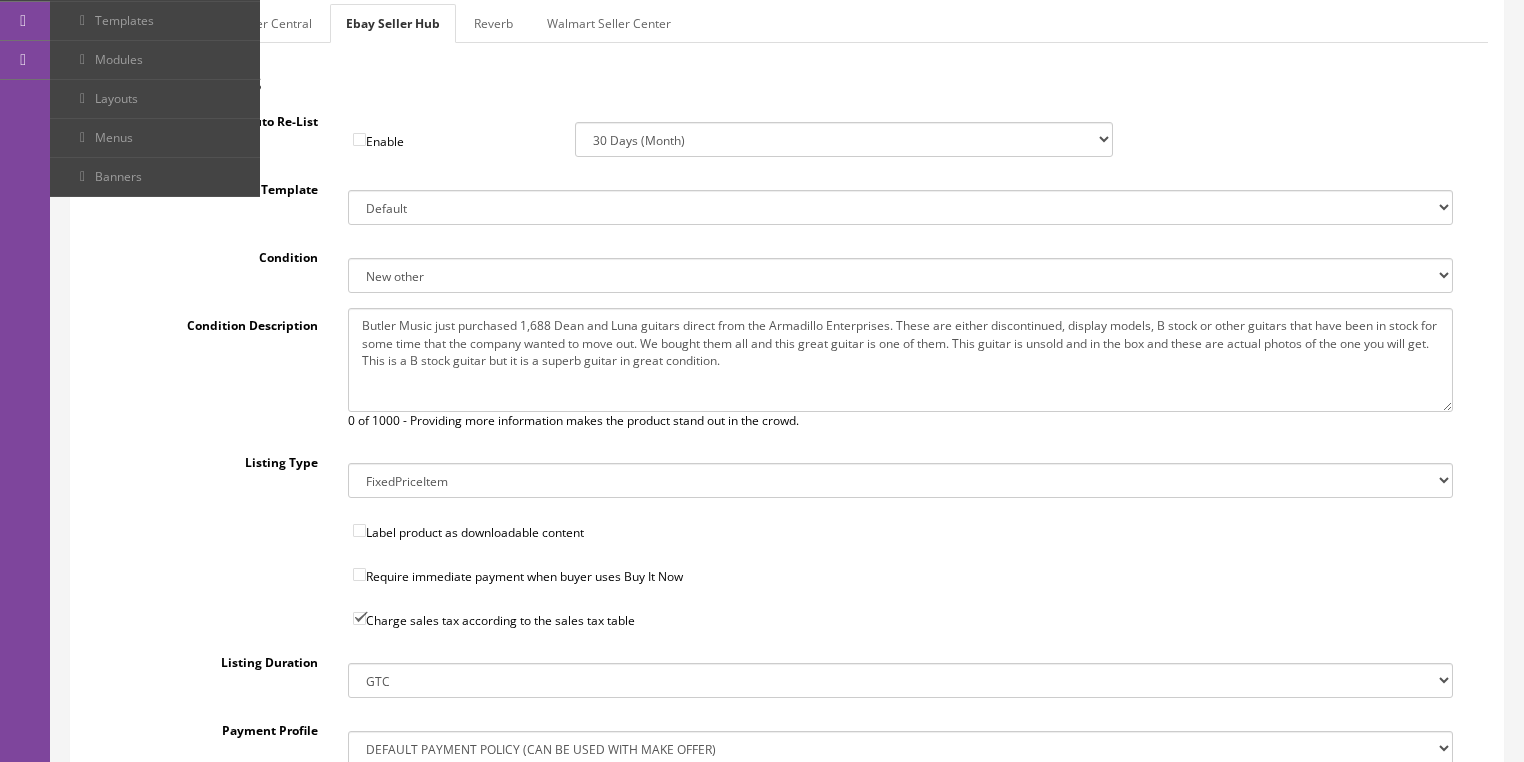 scroll, scrollTop: 284, scrollLeft: 0, axis: vertical 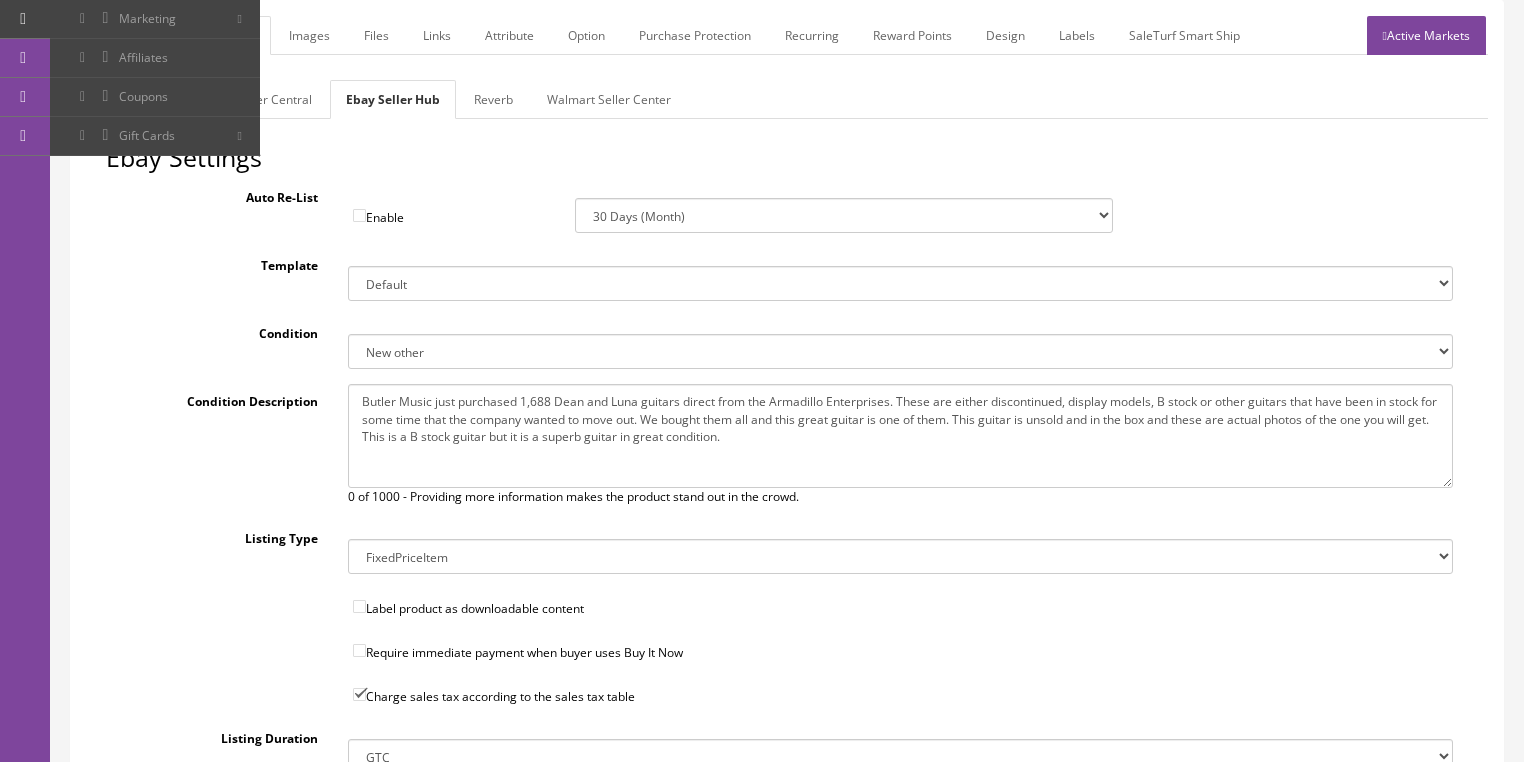 click on "Reverb" at bounding box center (493, 99) 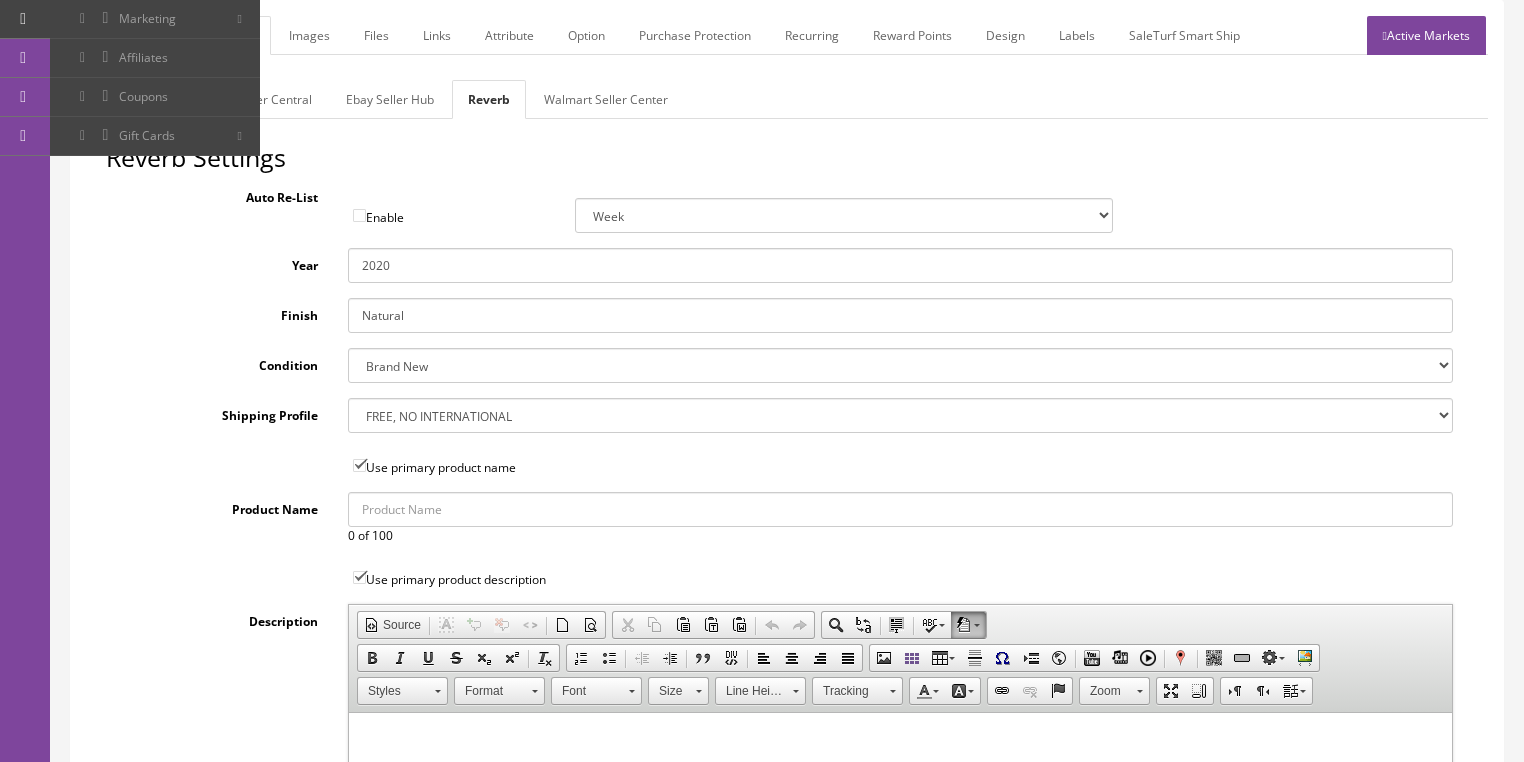 click on "Brand New
Mint
Excellent
Very Good
Good
Fair
Poor
B-Stock
Non Functioning" at bounding box center [900, 365] 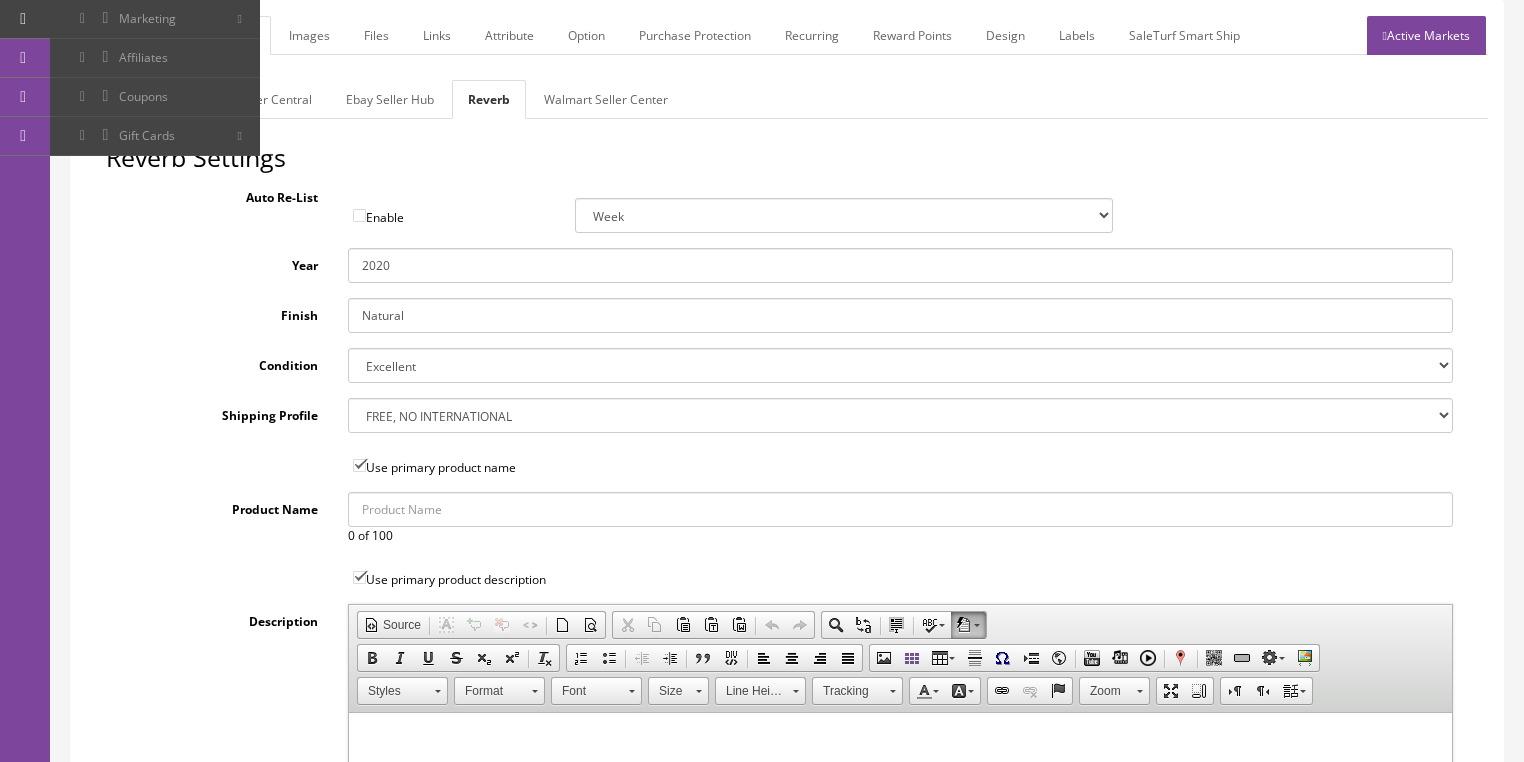 click on "Brand New
Mint
Excellent
Very Good
Good
Fair
Poor
B-Stock
Non Functioning" at bounding box center (900, 365) 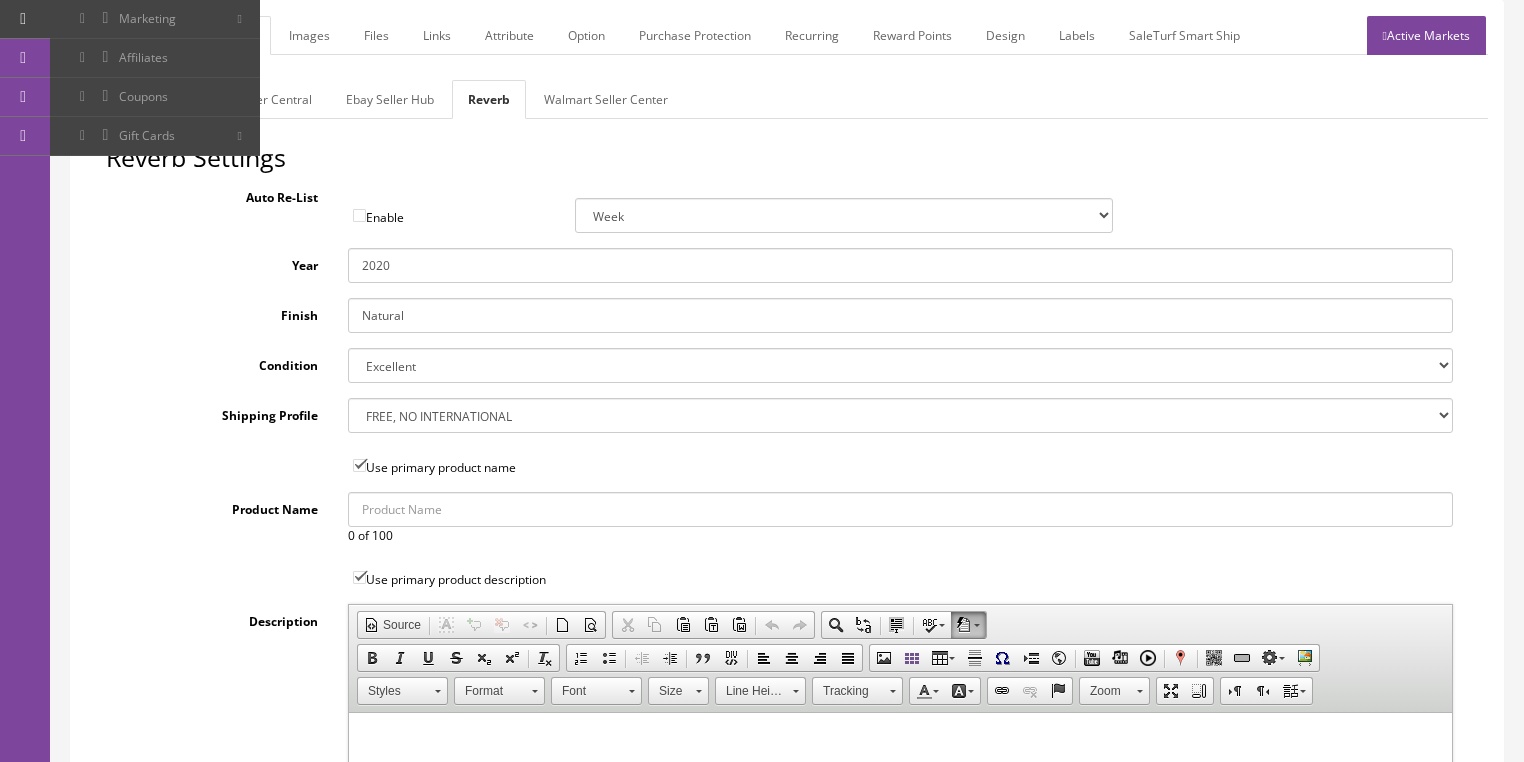 select on "77132" 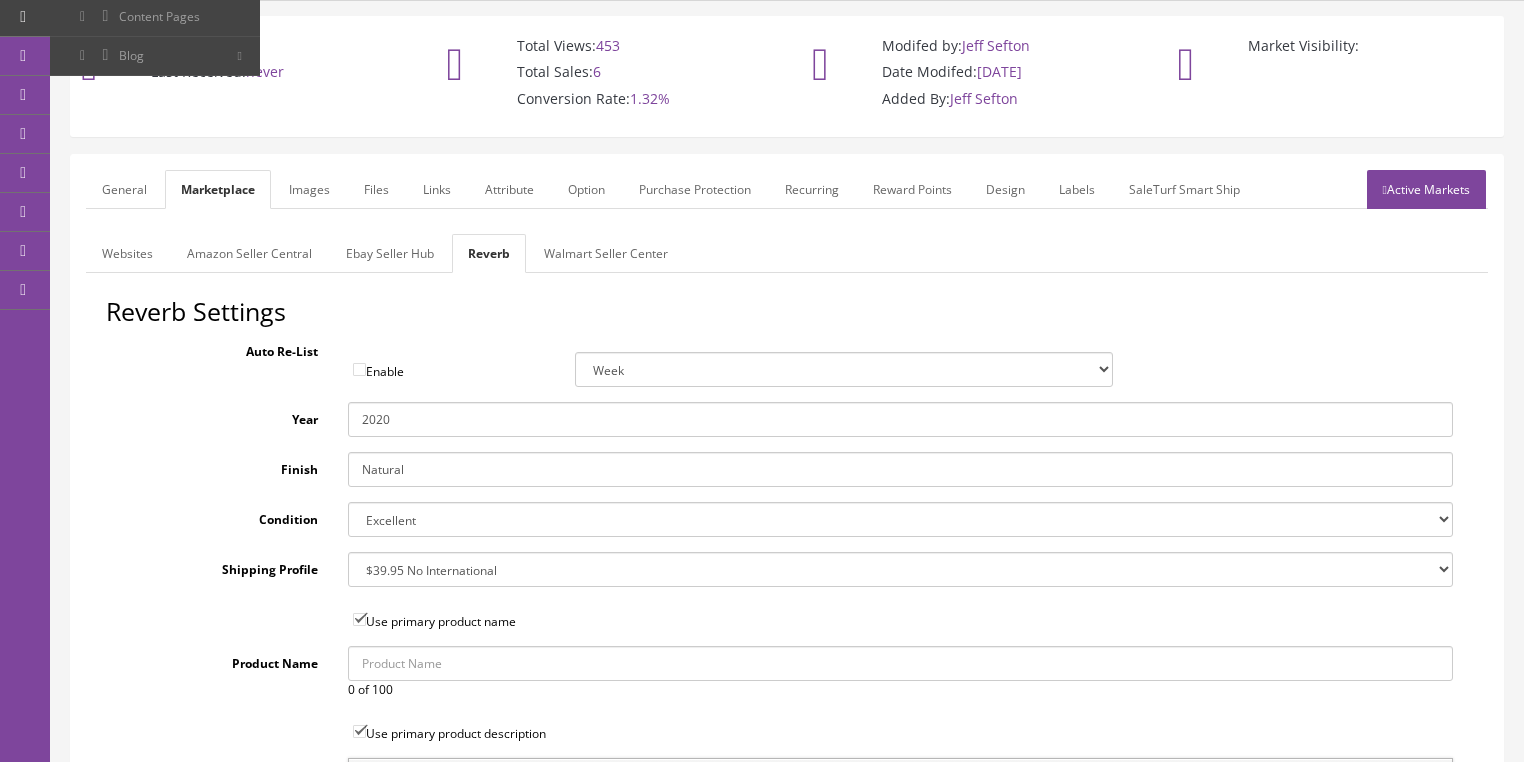 scroll, scrollTop: 124, scrollLeft: 0, axis: vertical 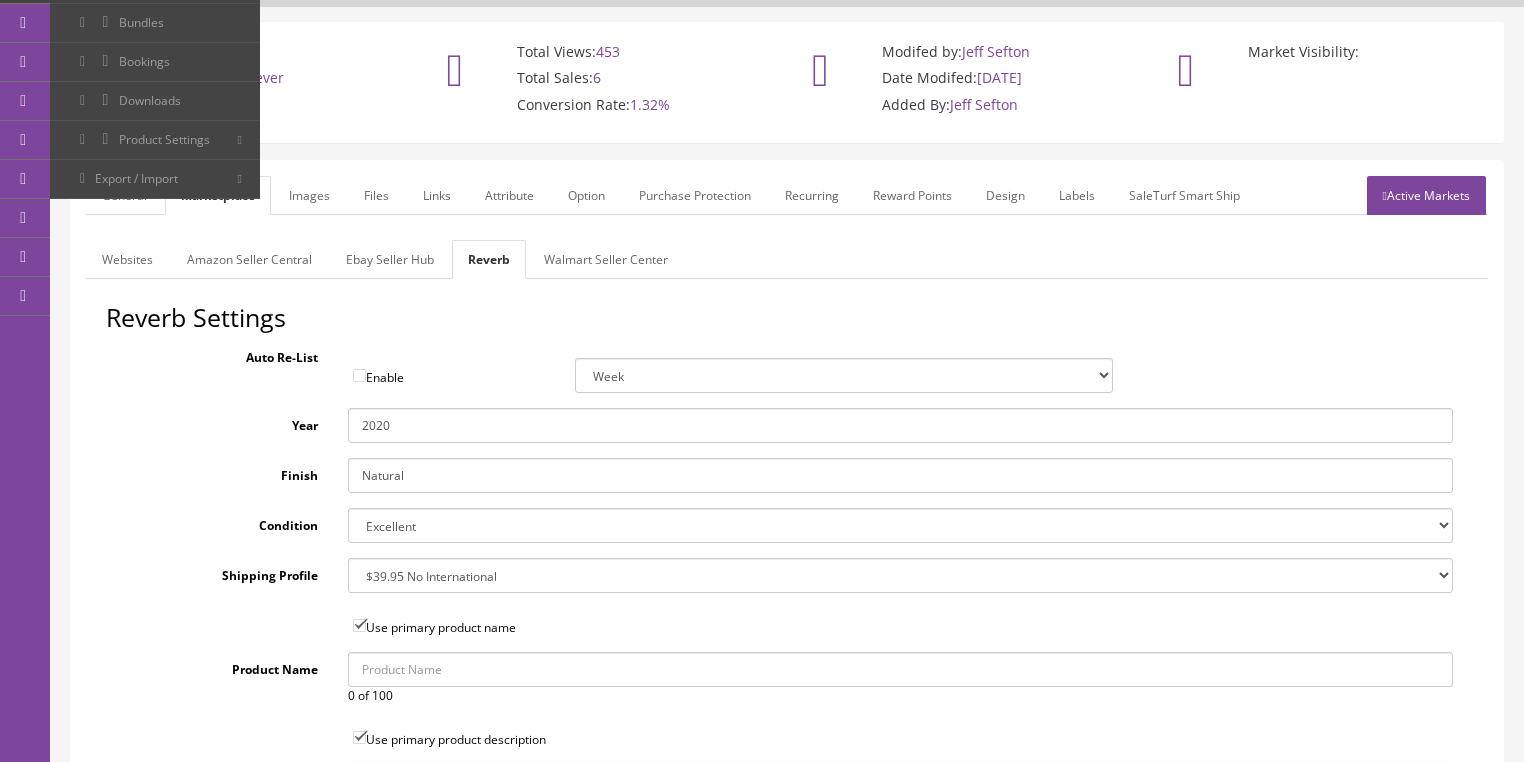 click on "Images" at bounding box center [309, 195] 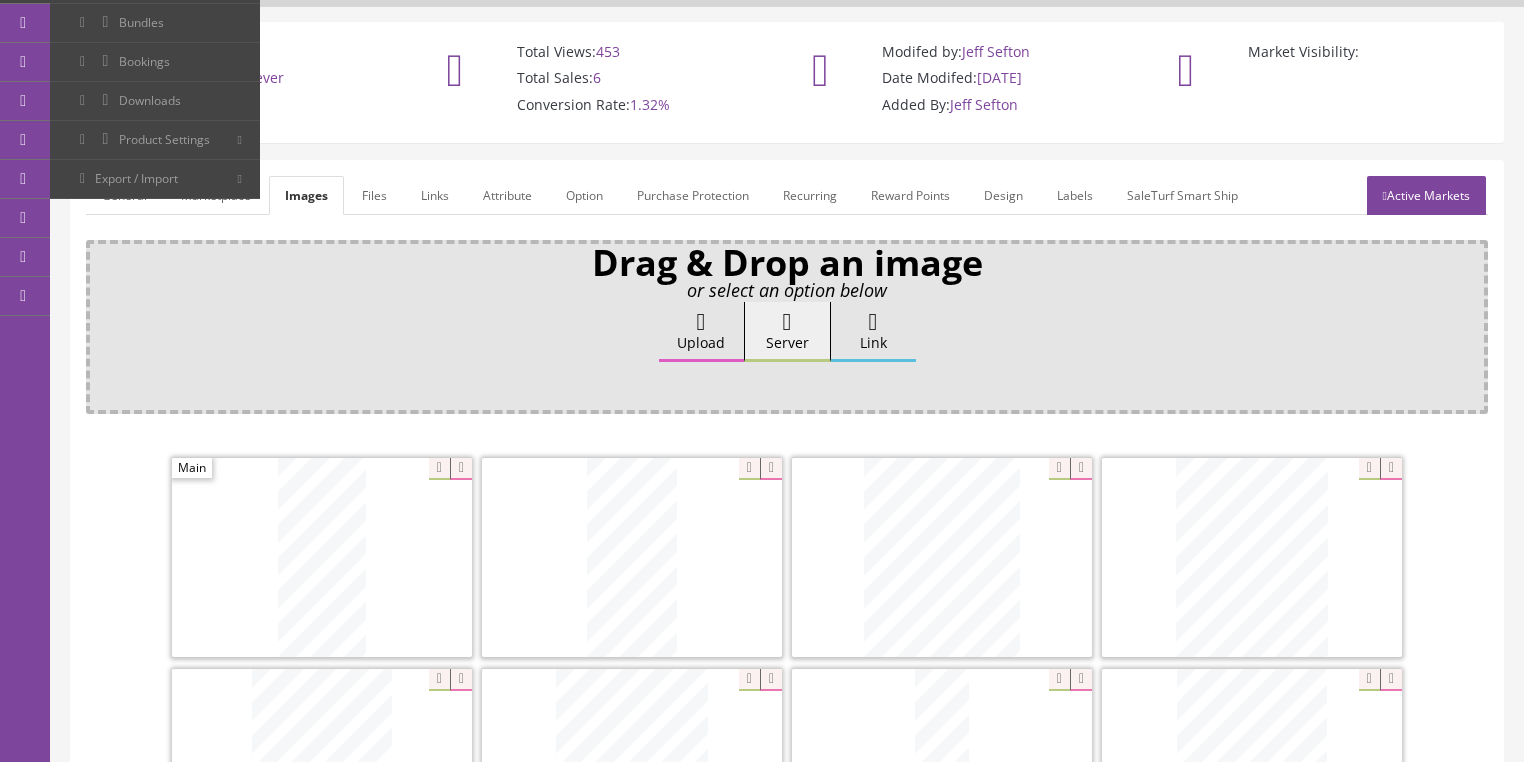 click on "Attribute" at bounding box center [507, 195] 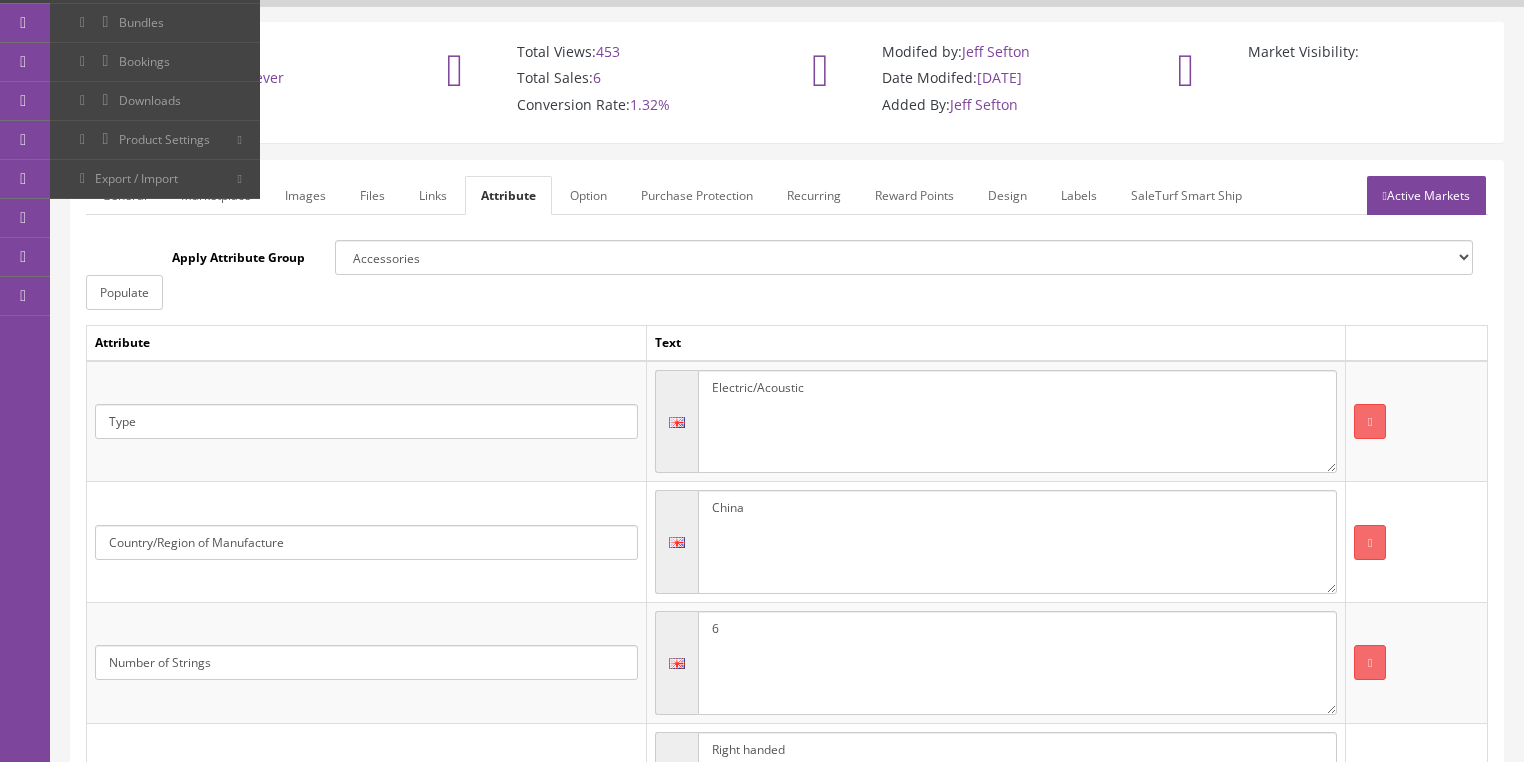 click on "Active Markets" at bounding box center [1426, 195] 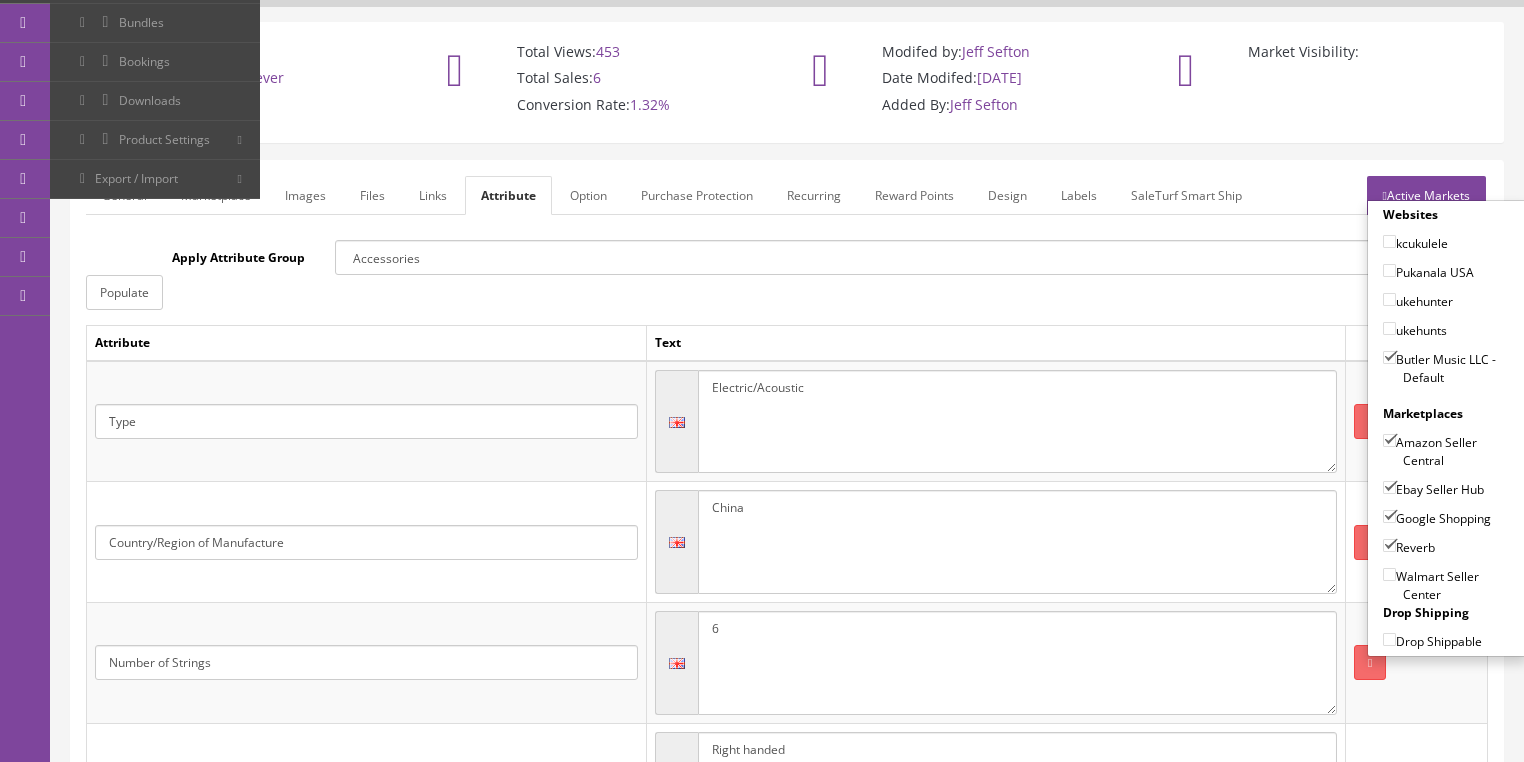 click on "Websites
kcukulele
Pukanala USA
ukehunter
ukehunts
Butler Music LLC - Default
Marketplaces
Amazon Seller Central
Ebay Seller Hub
Google Shopping
Reverb
Walmart Seller Center
Drop Shipping
Drop Shippable" at bounding box center [1447, 428] 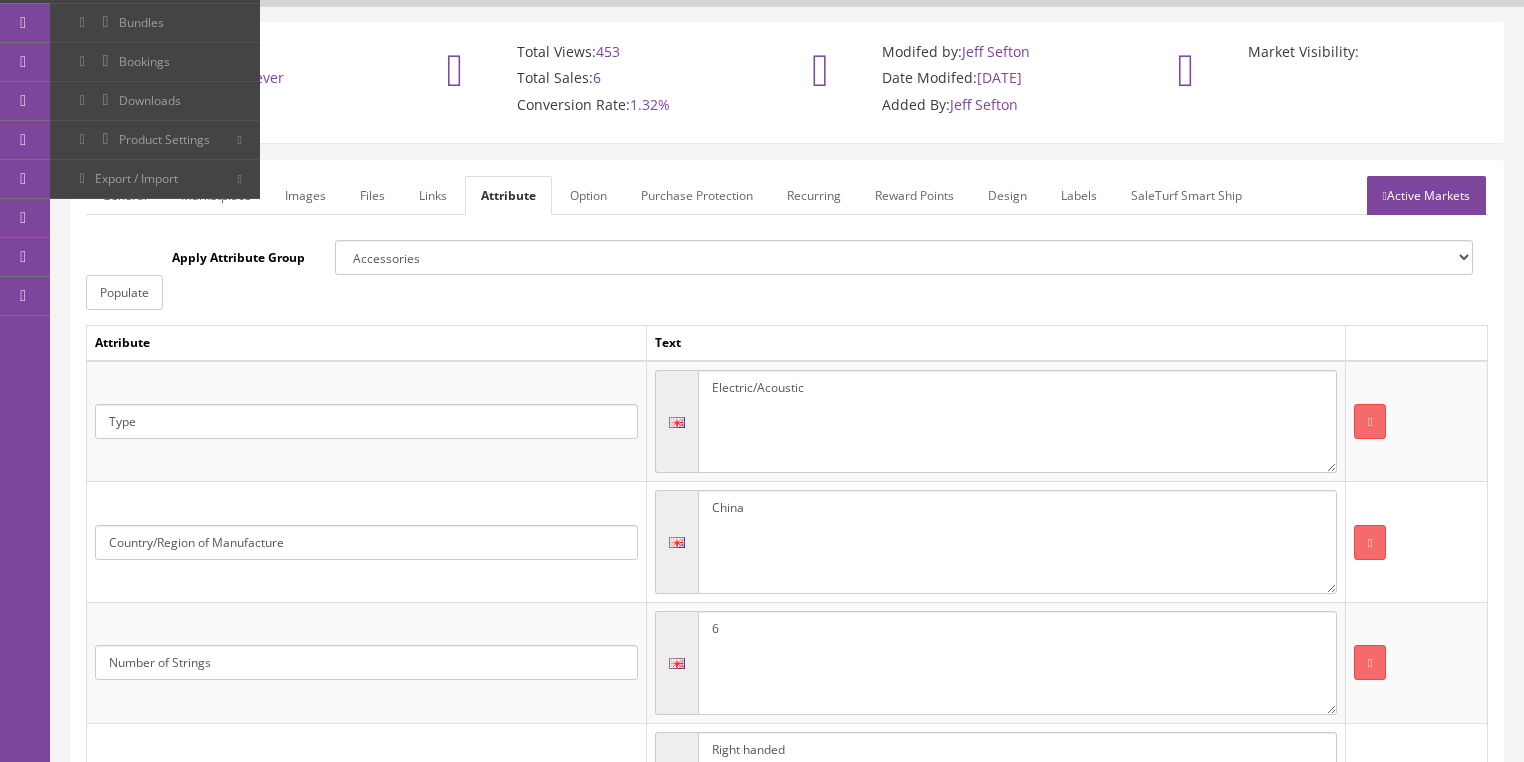 click on "General" at bounding box center [124, 195] 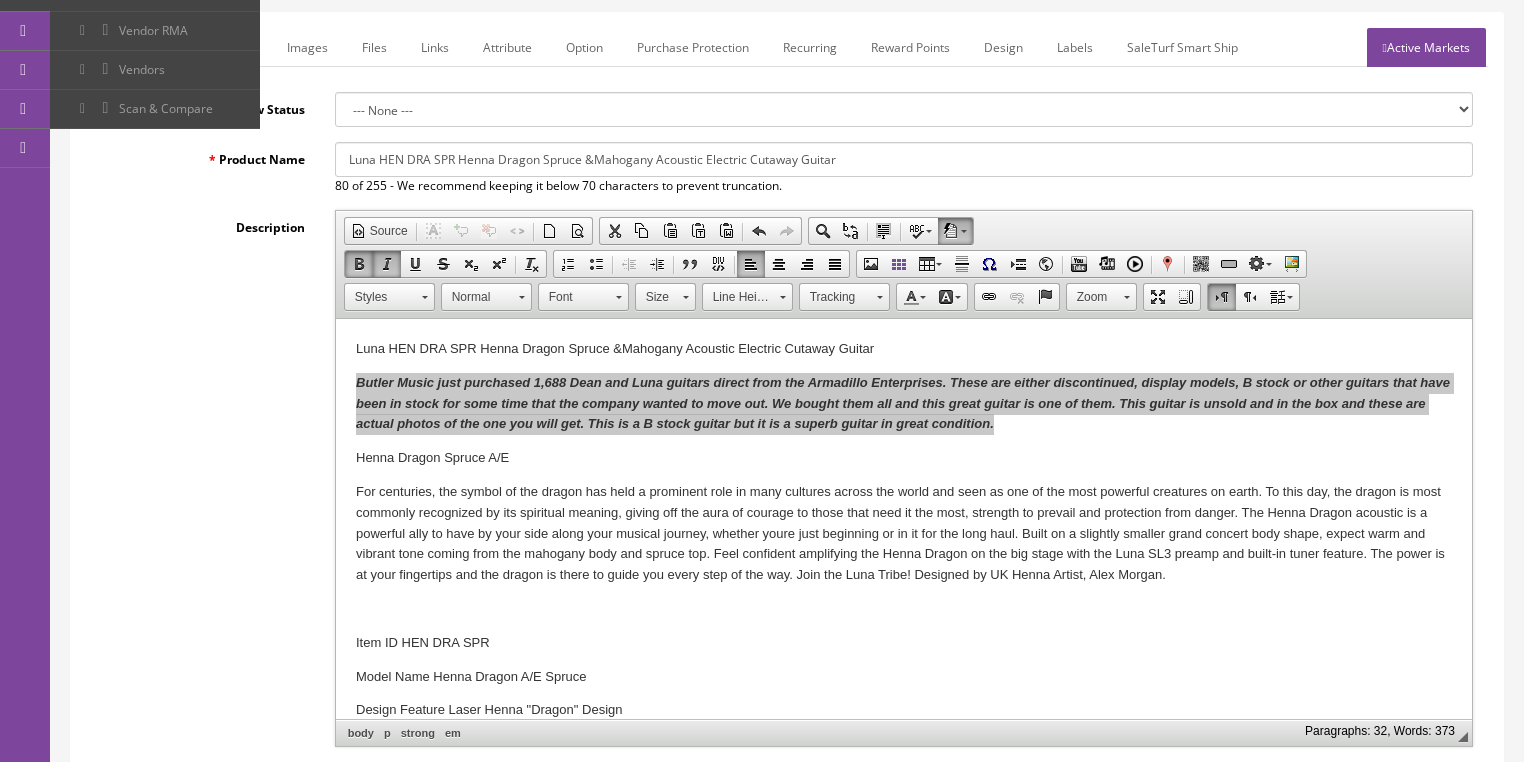 scroll, scrollTop: 524, scrollLeft: 0, axis: vertical 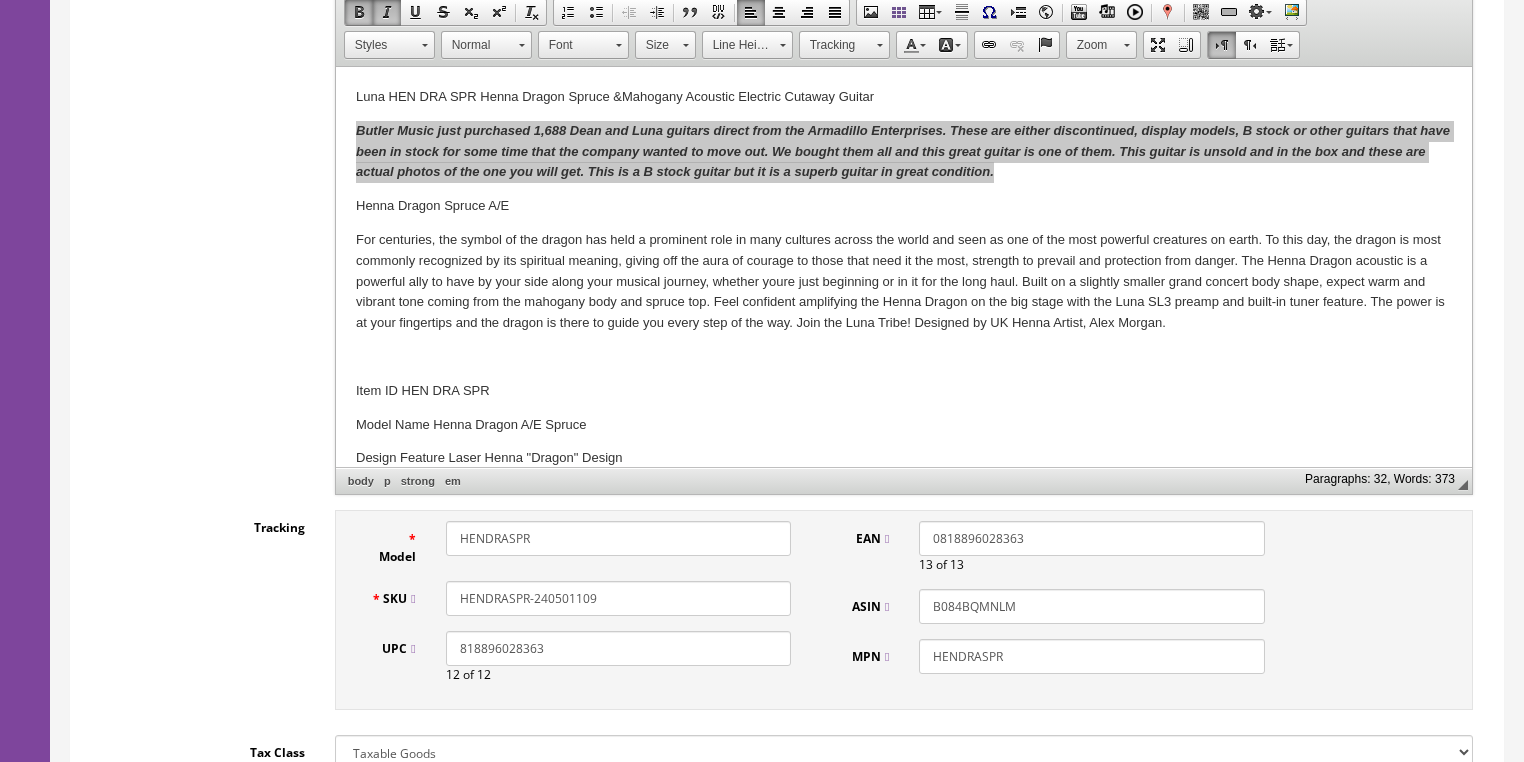 drag, startPoint x: 602, startPoint y: 592, endPoint x: 450, endPoint y: 600, distance: 152.21039 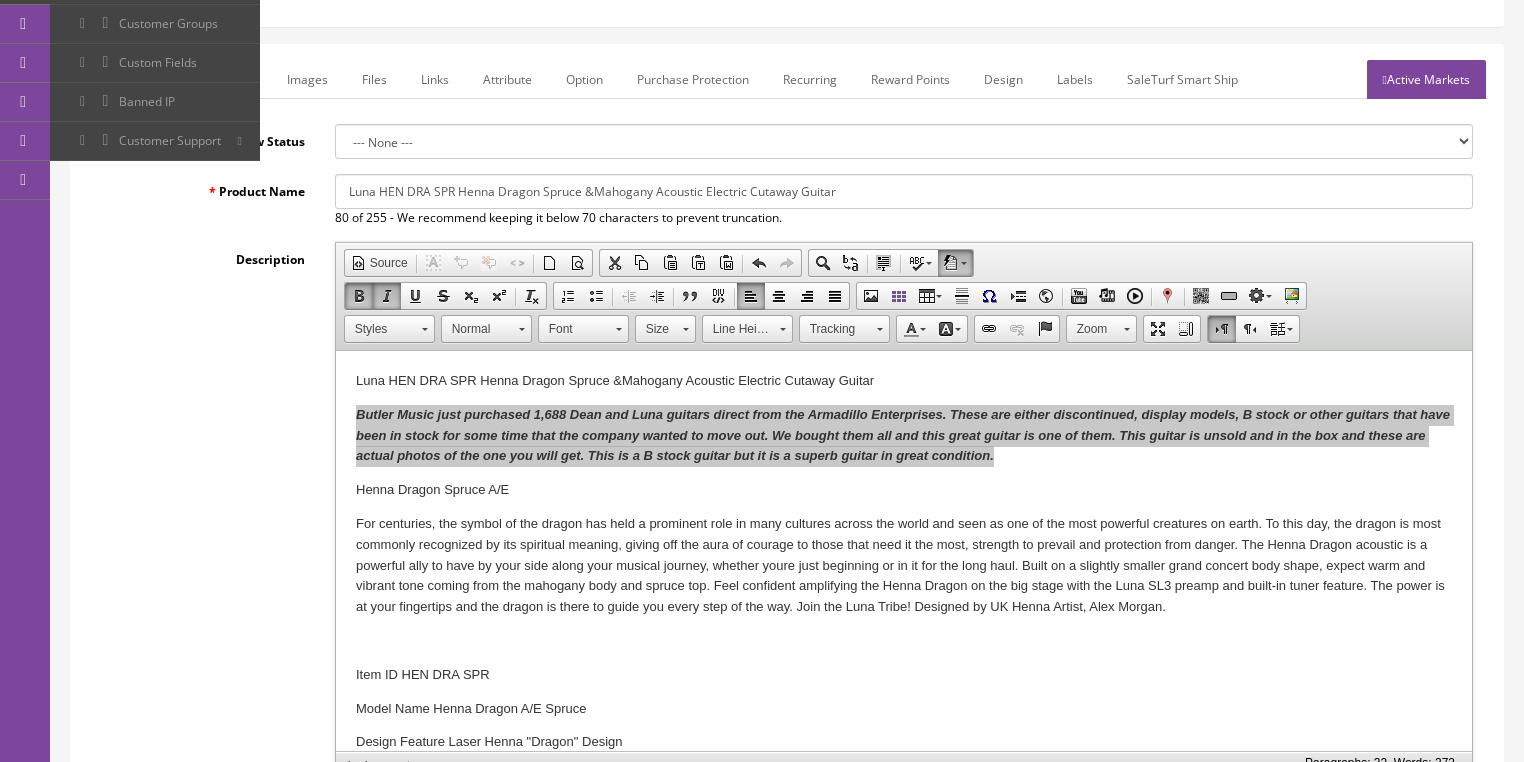scroll, scrollTop: 124, scrollLeft: 0, axis: vertical 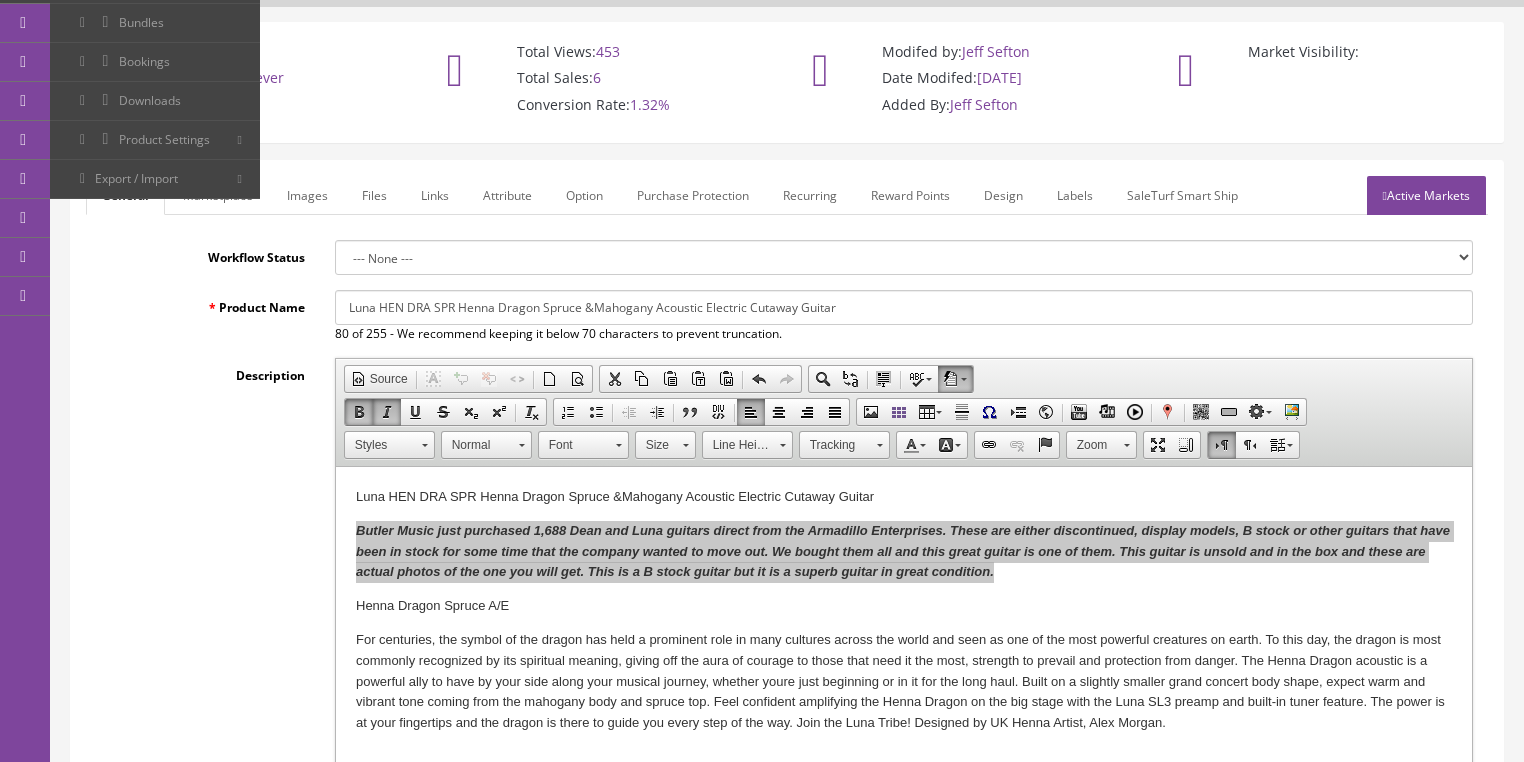 click on "Active Markets" at bounding box center [1426, 195] 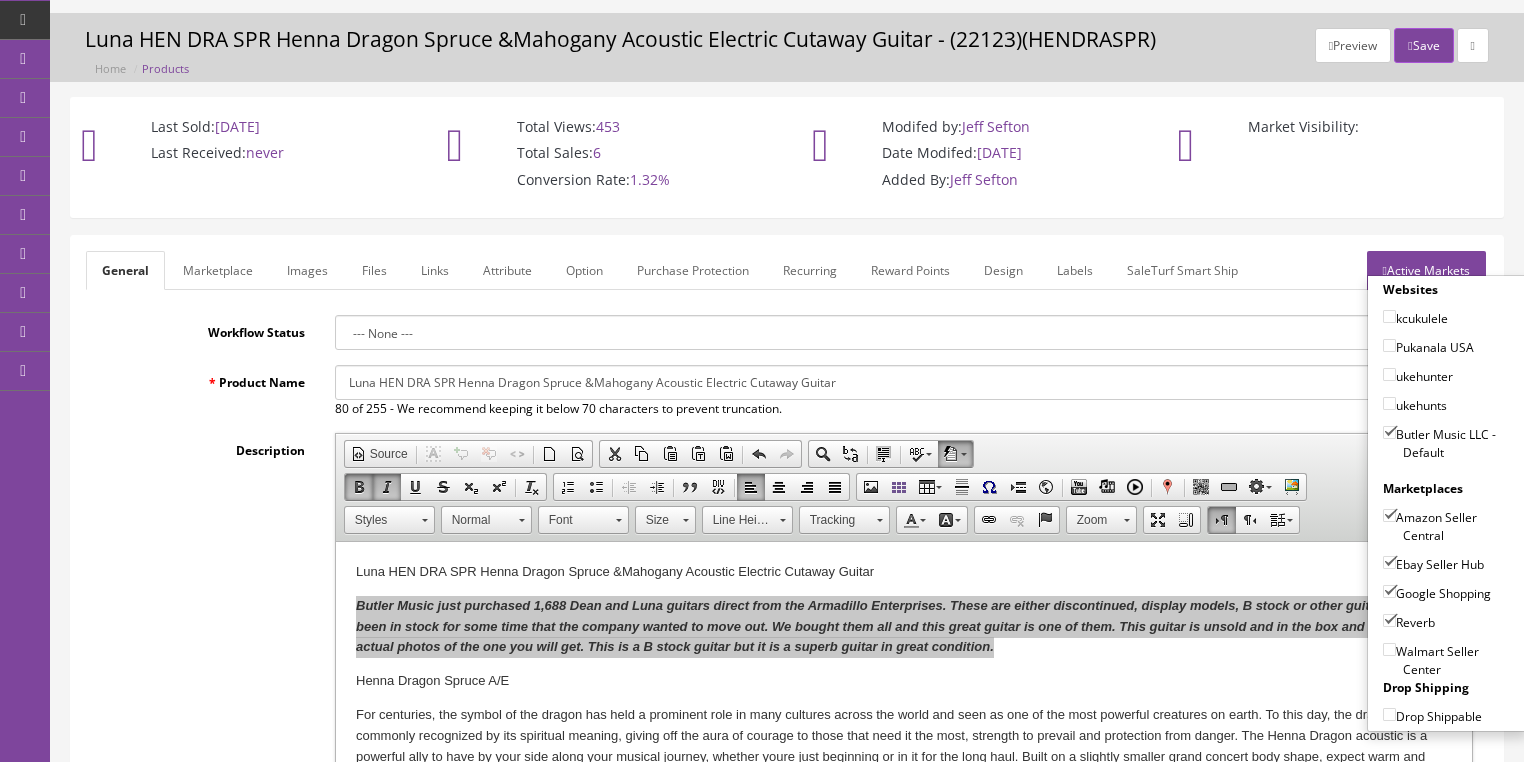 scroll, scrollTop: 44, scrollLeft: 0, axis: vertical 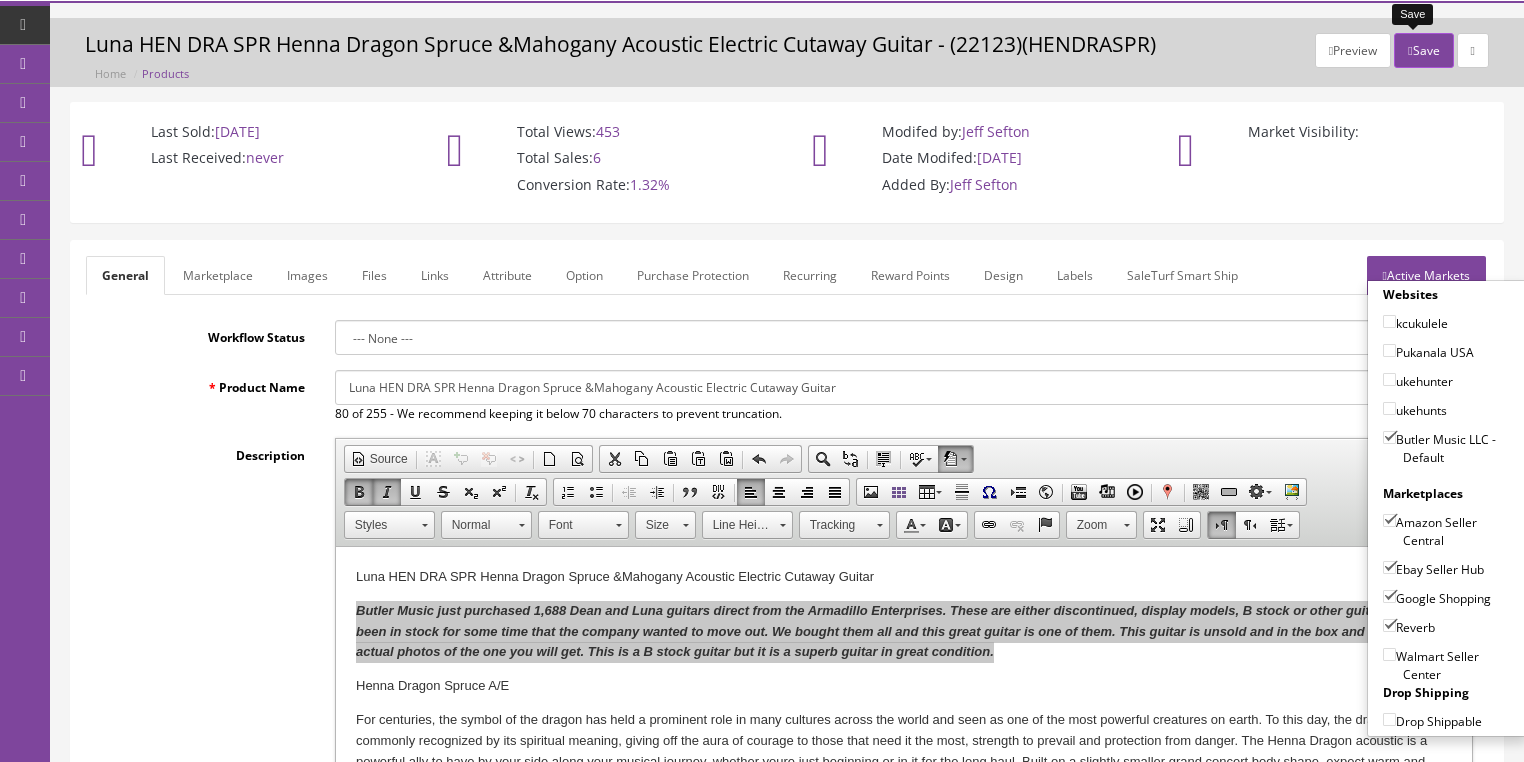 click on "Save" at bounding box center (1423, 50) 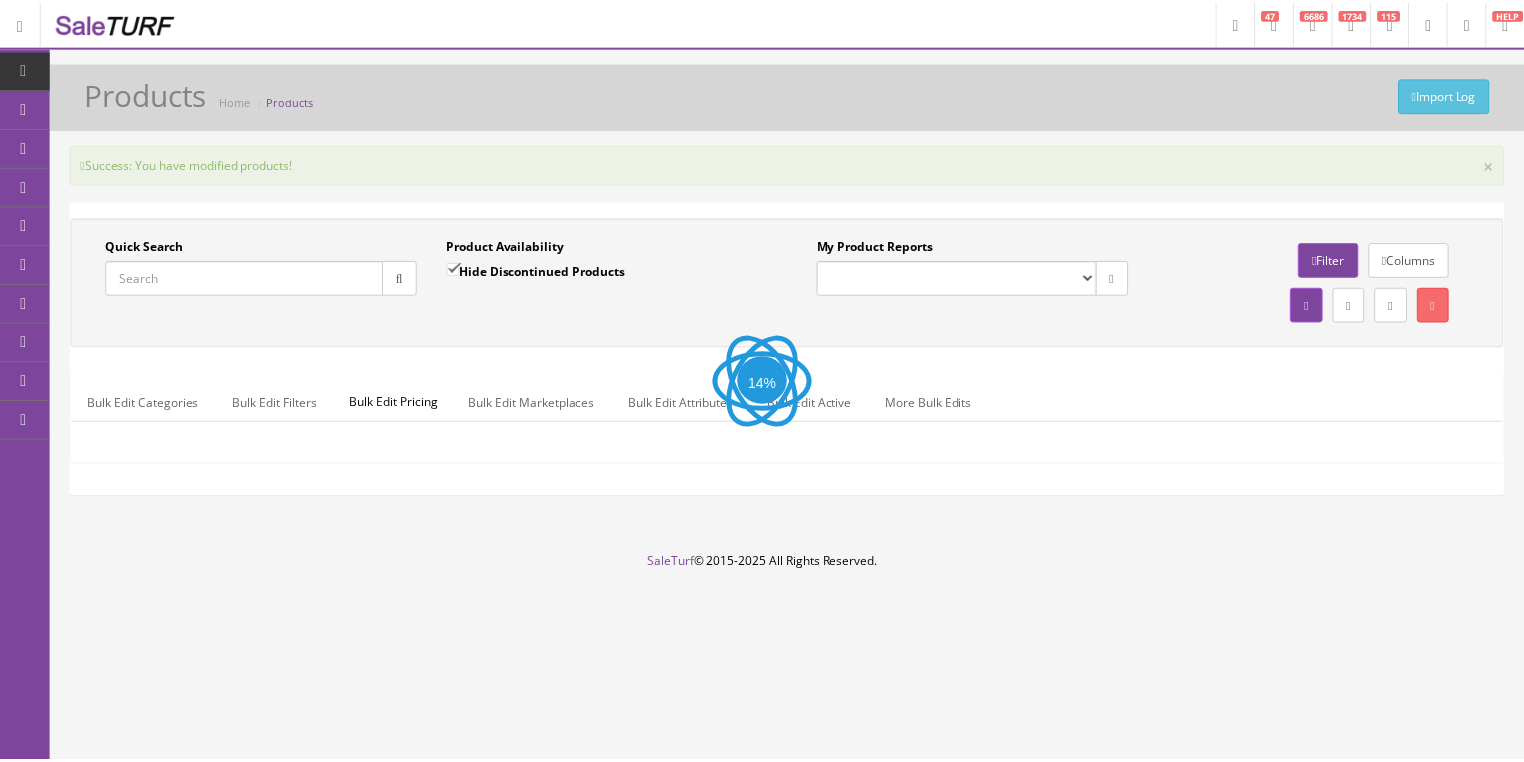 scroll, scrollTop: 0, scrollLeft: 0, axis: both 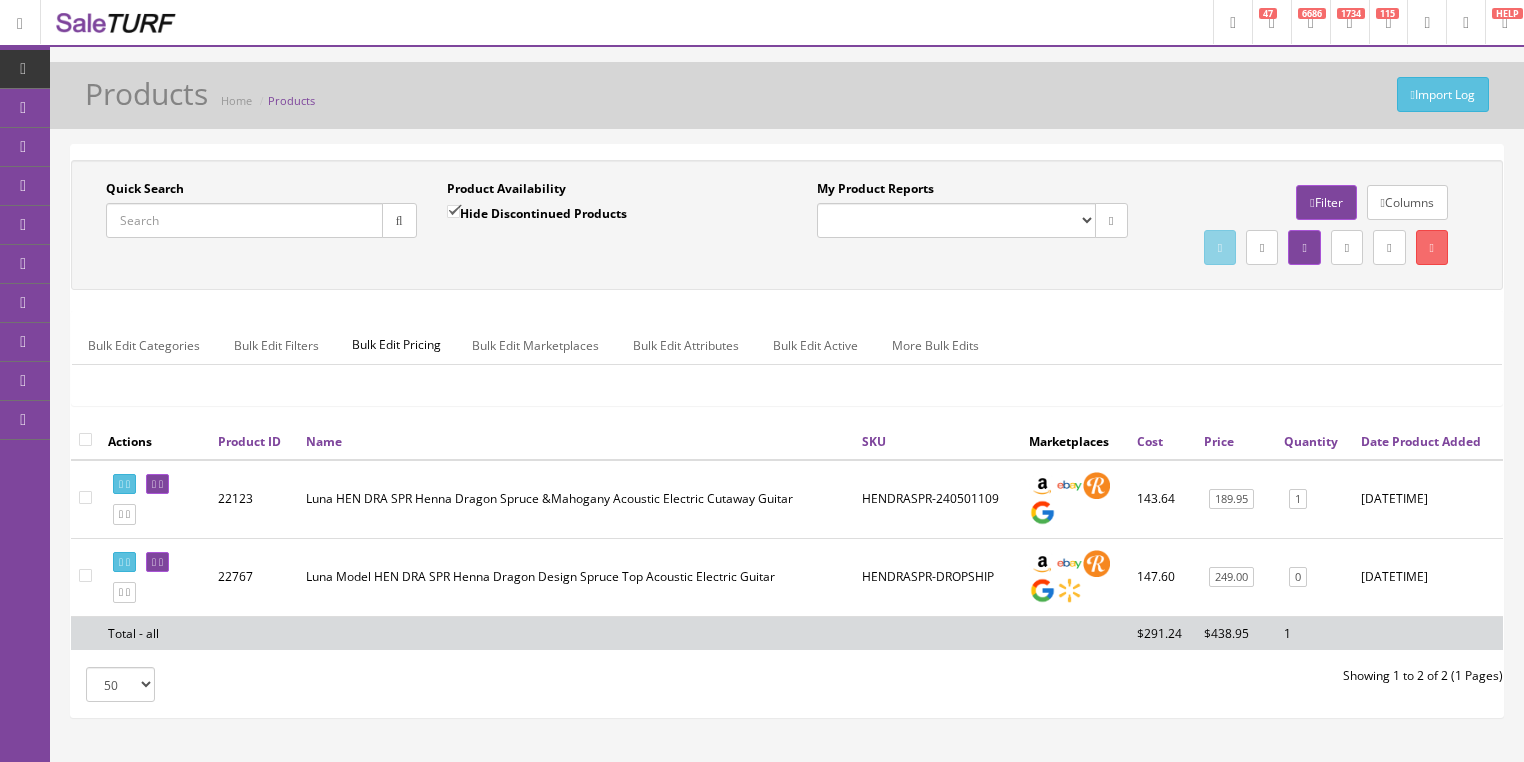 click on "Quick Search" at bounding box center [244, 220] 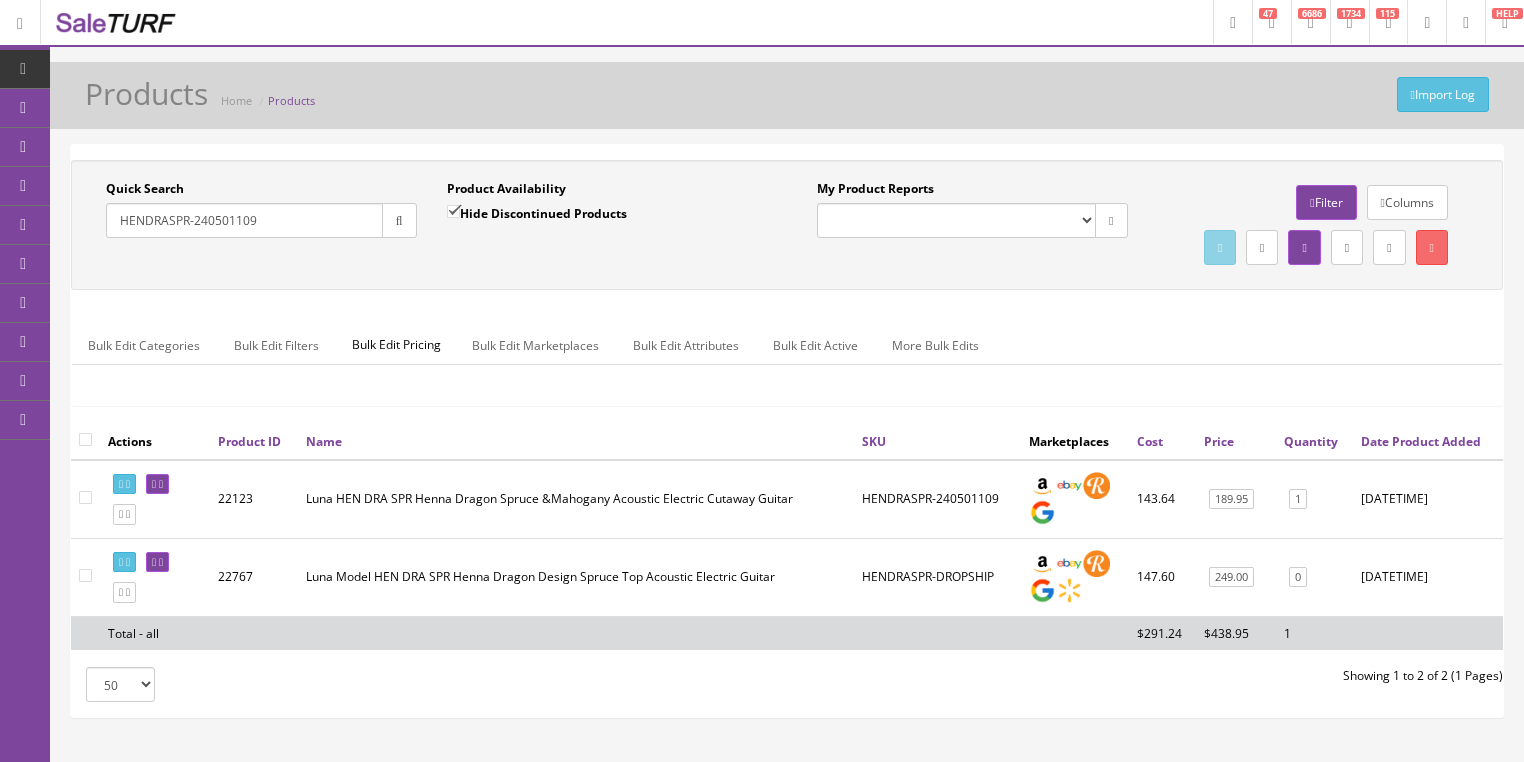 click at bounding box center [399, 220] 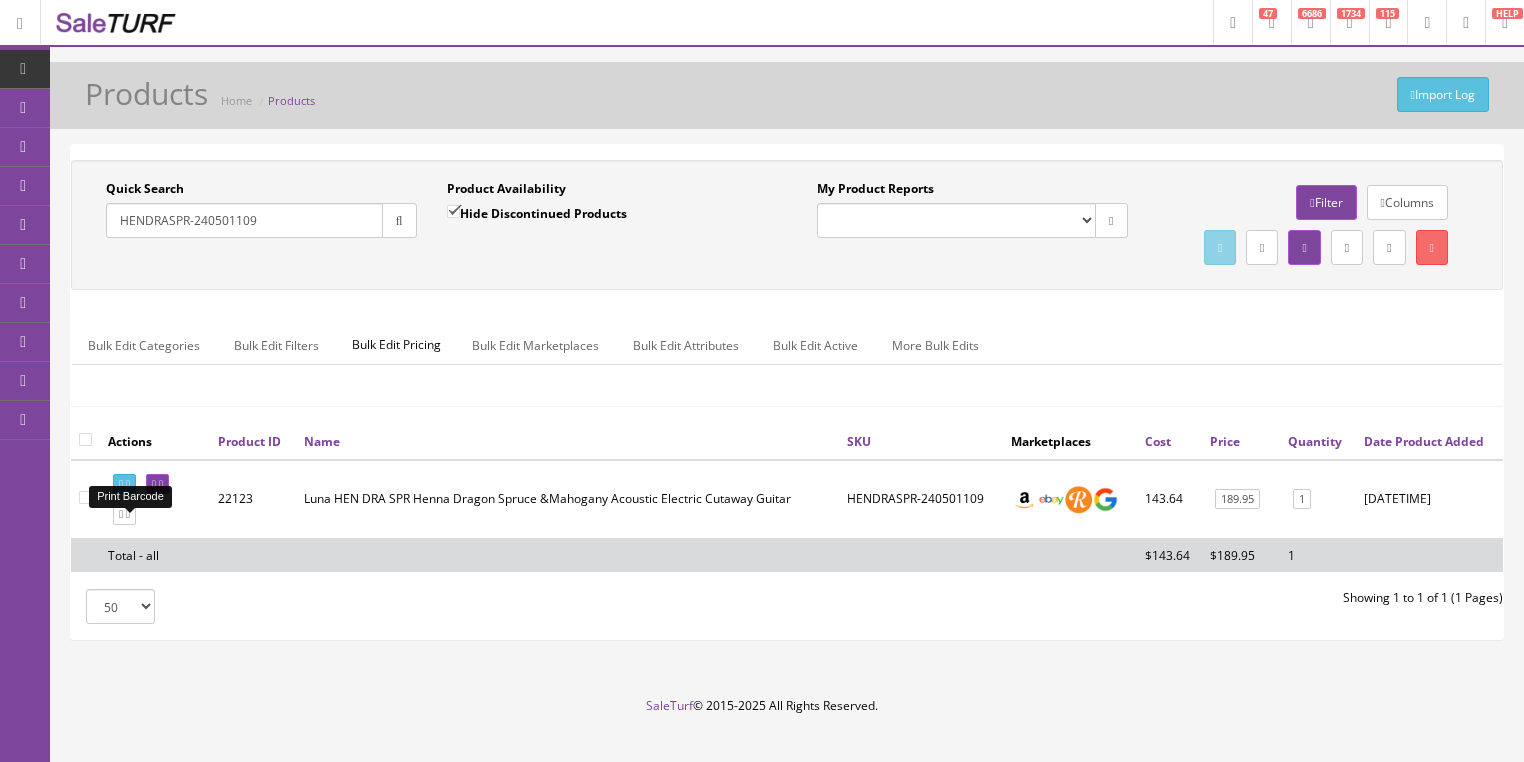 click at bounding box center [124, 484] 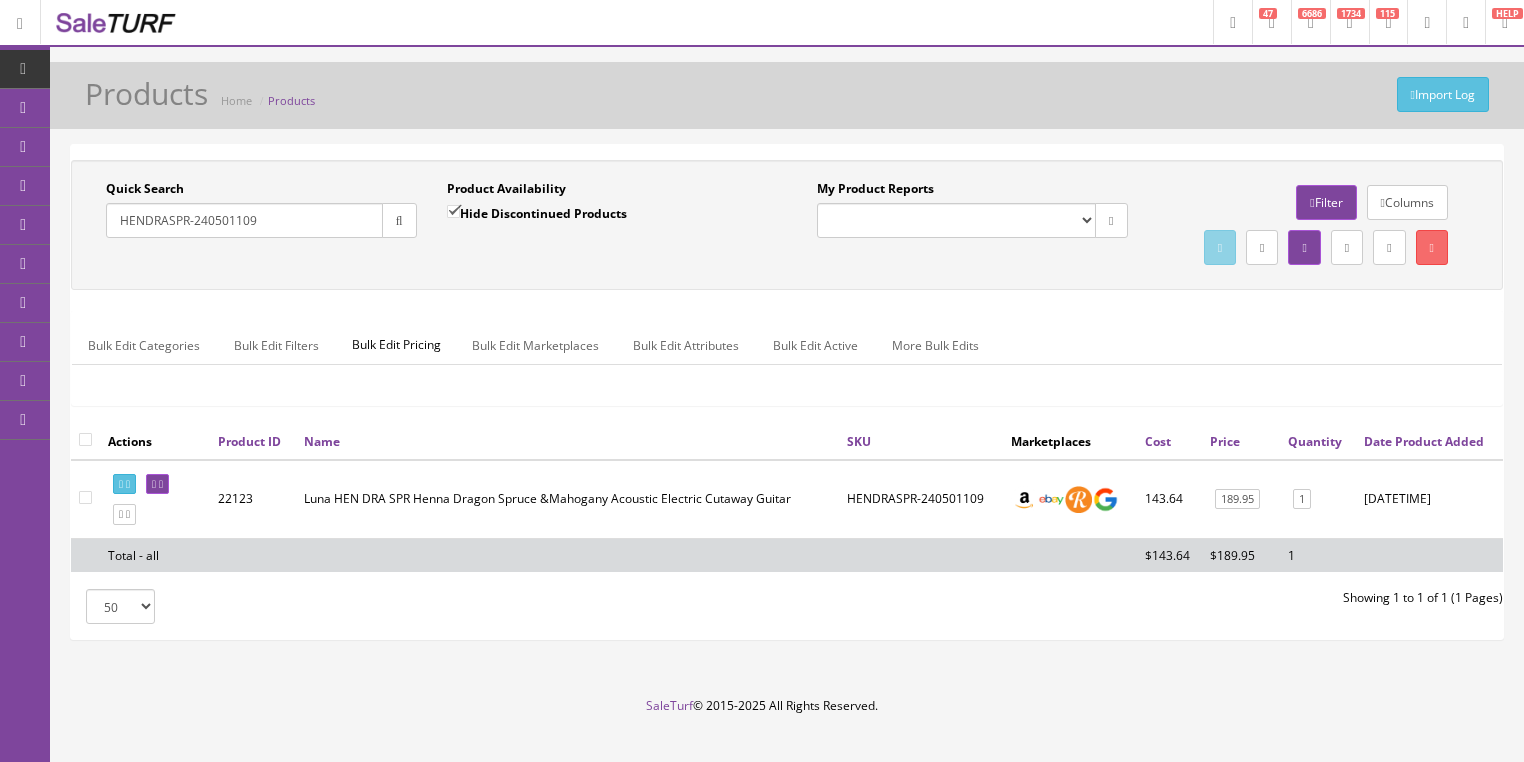 drag, startPoint x: 304, startPoint y: 231, endPoint x: 80, endPoint y: 280, distance: 229.29675 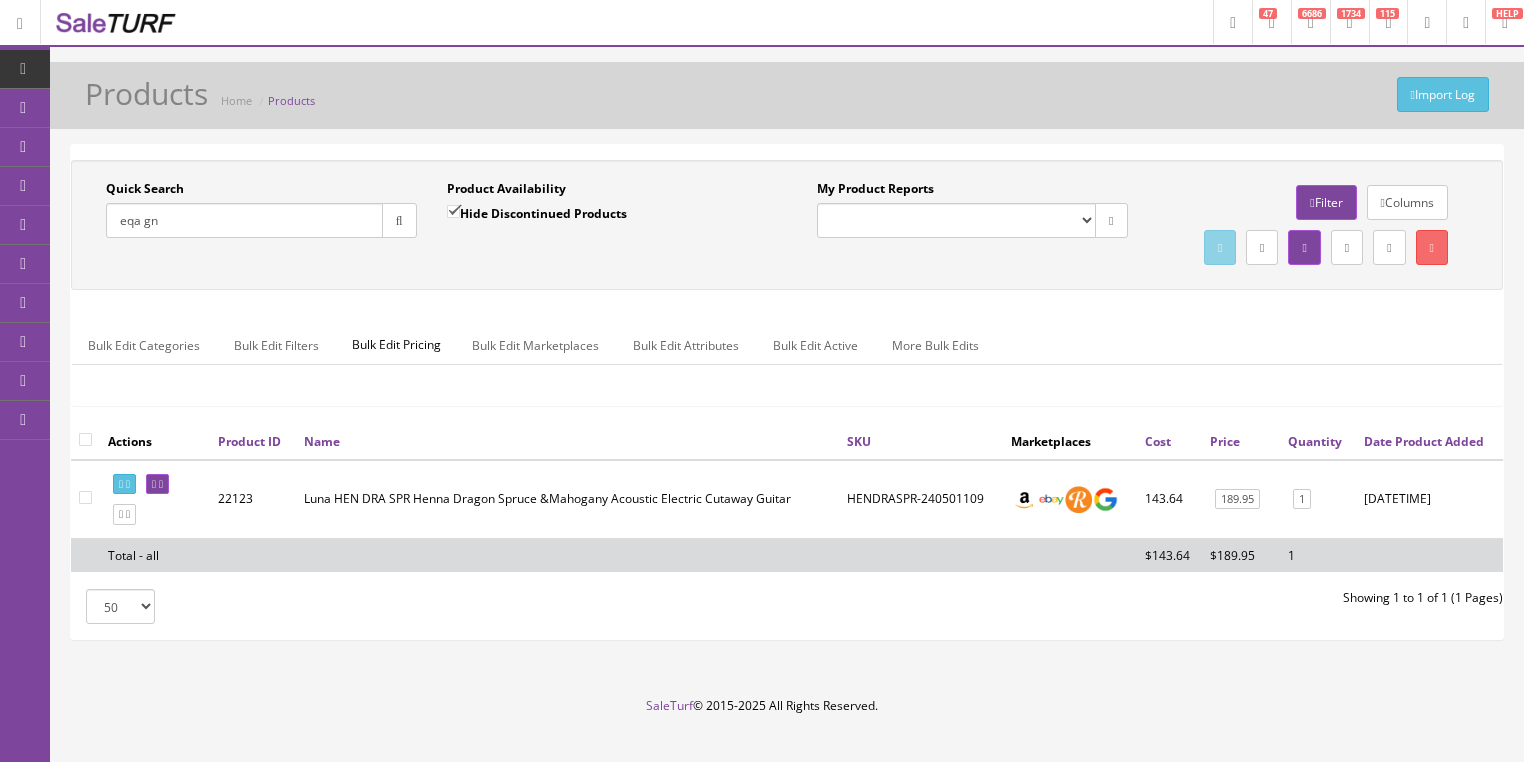 type on "eqa gn" 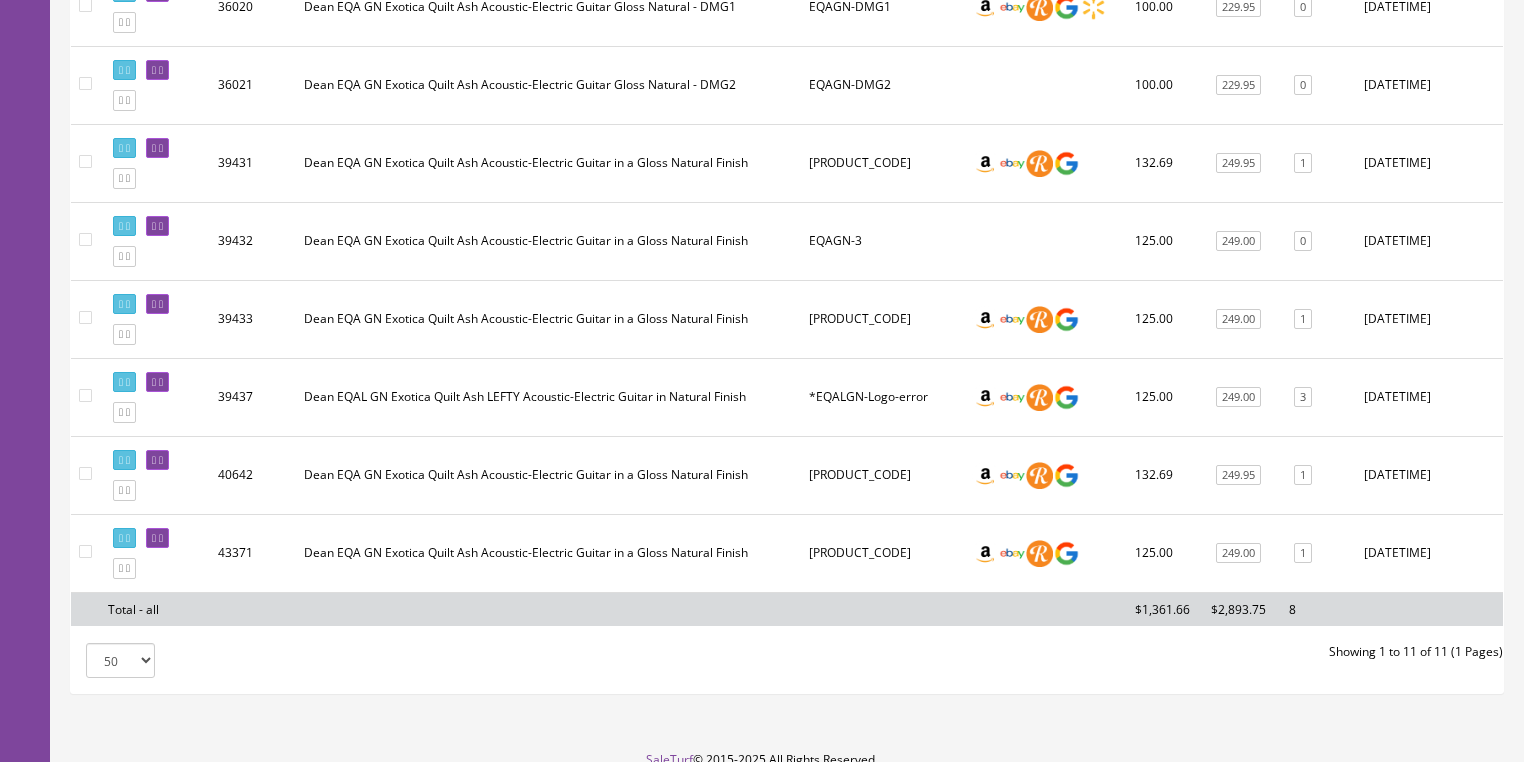 scroll, scrollTop: 720, scrollLeft: 0, axis: vertical 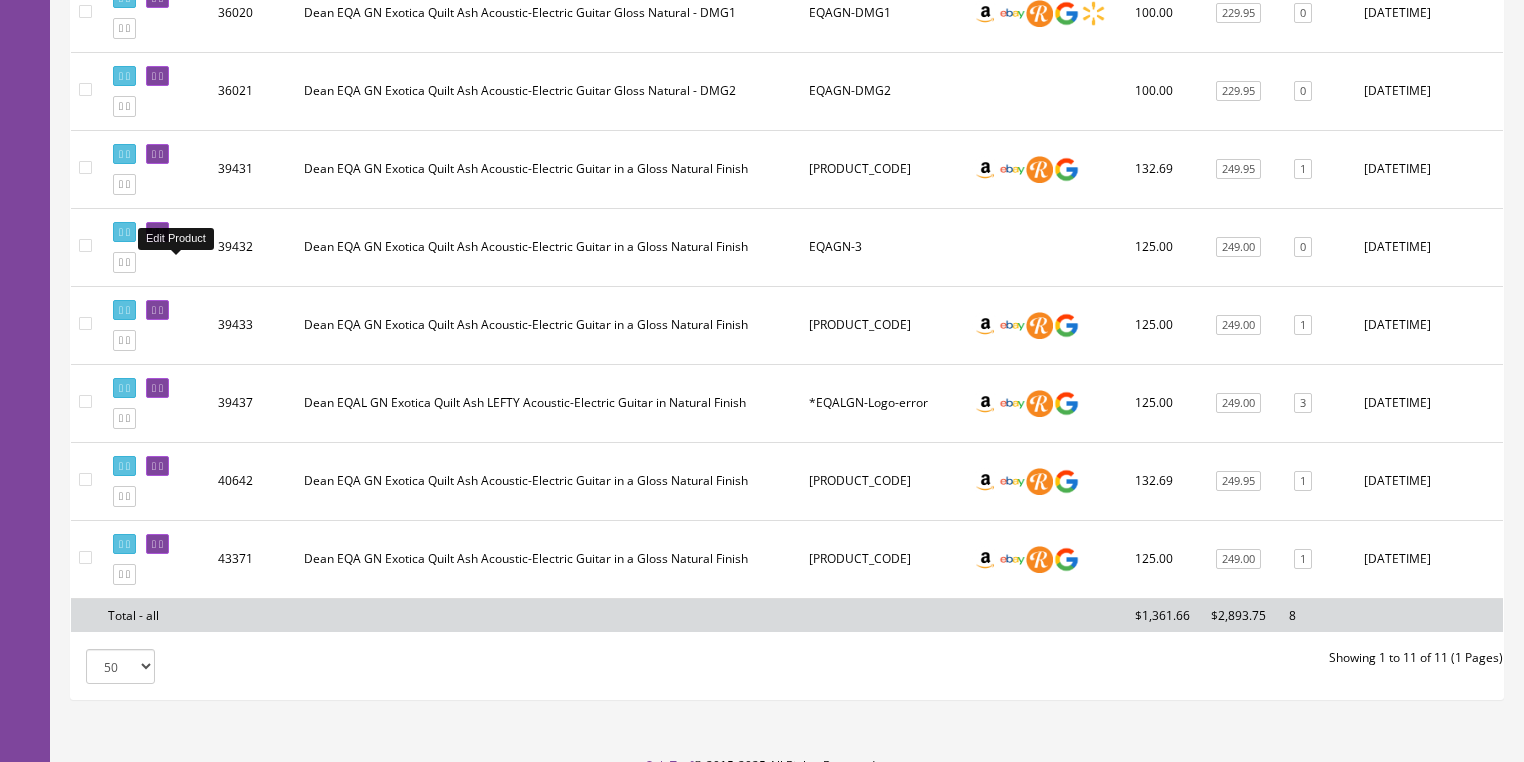 click at bounding box center (161, 232) 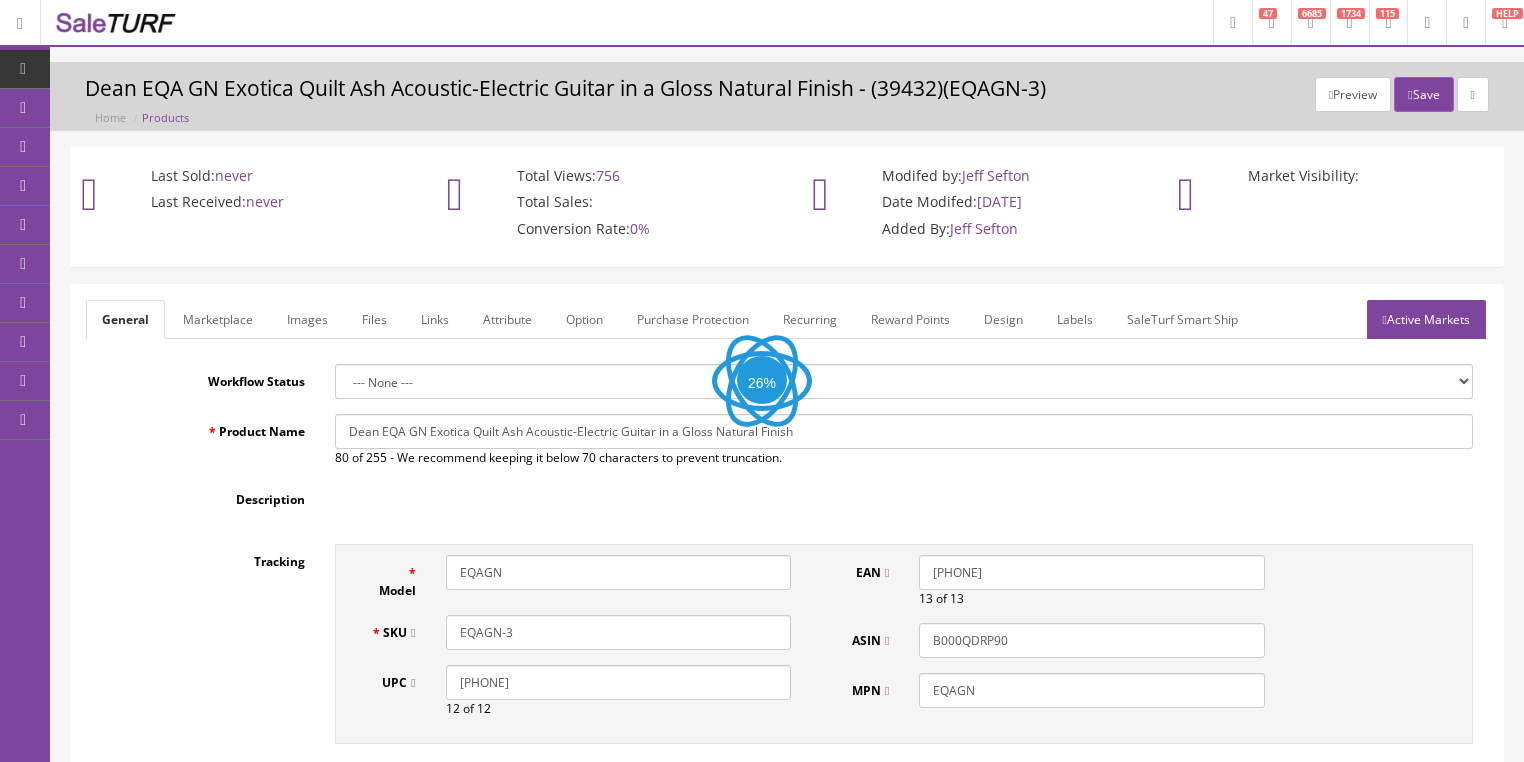 scroll, scrollTop: 0, scrollLeft: 0, axis: both 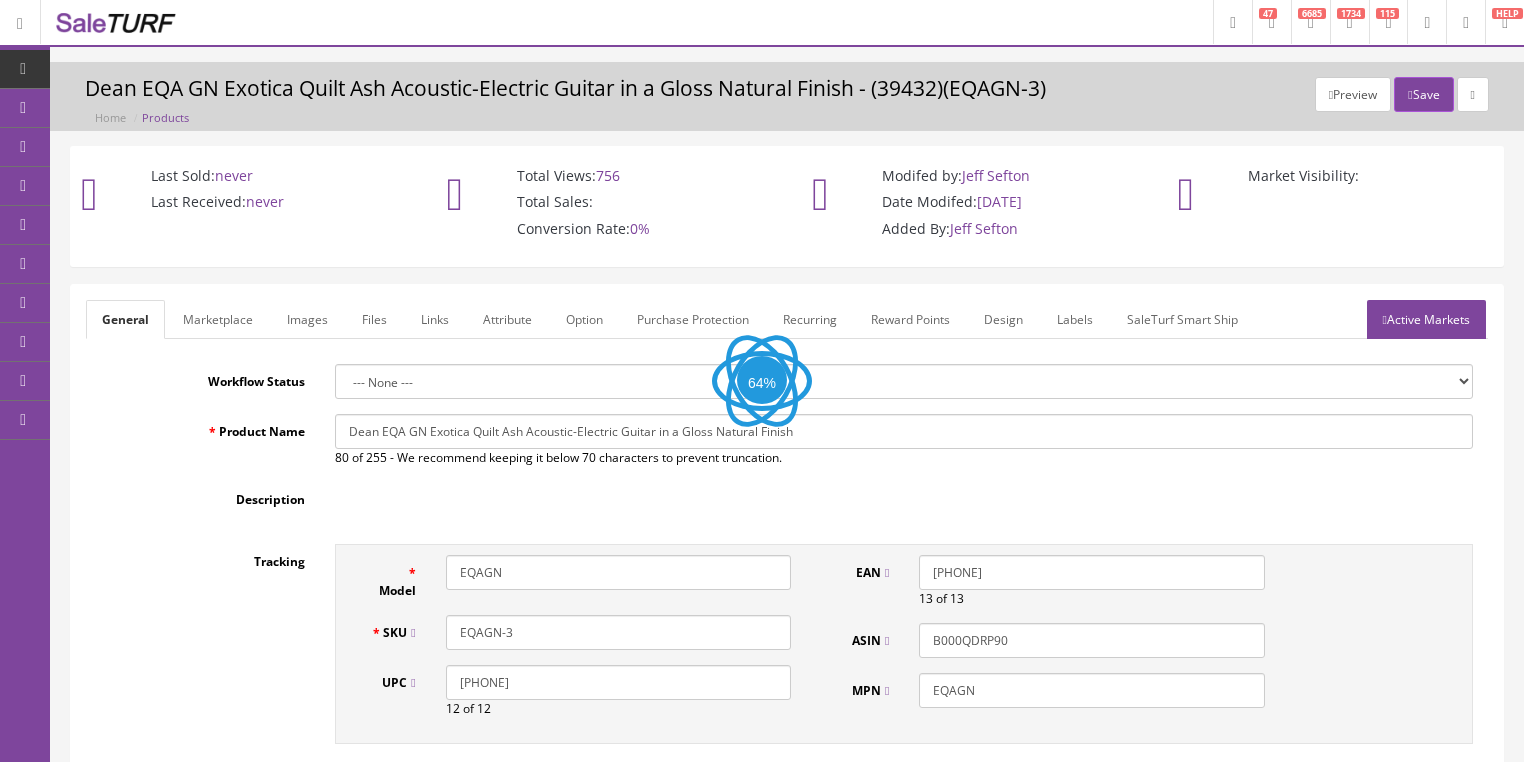 click on "Images" at bounding box center (307, 319) 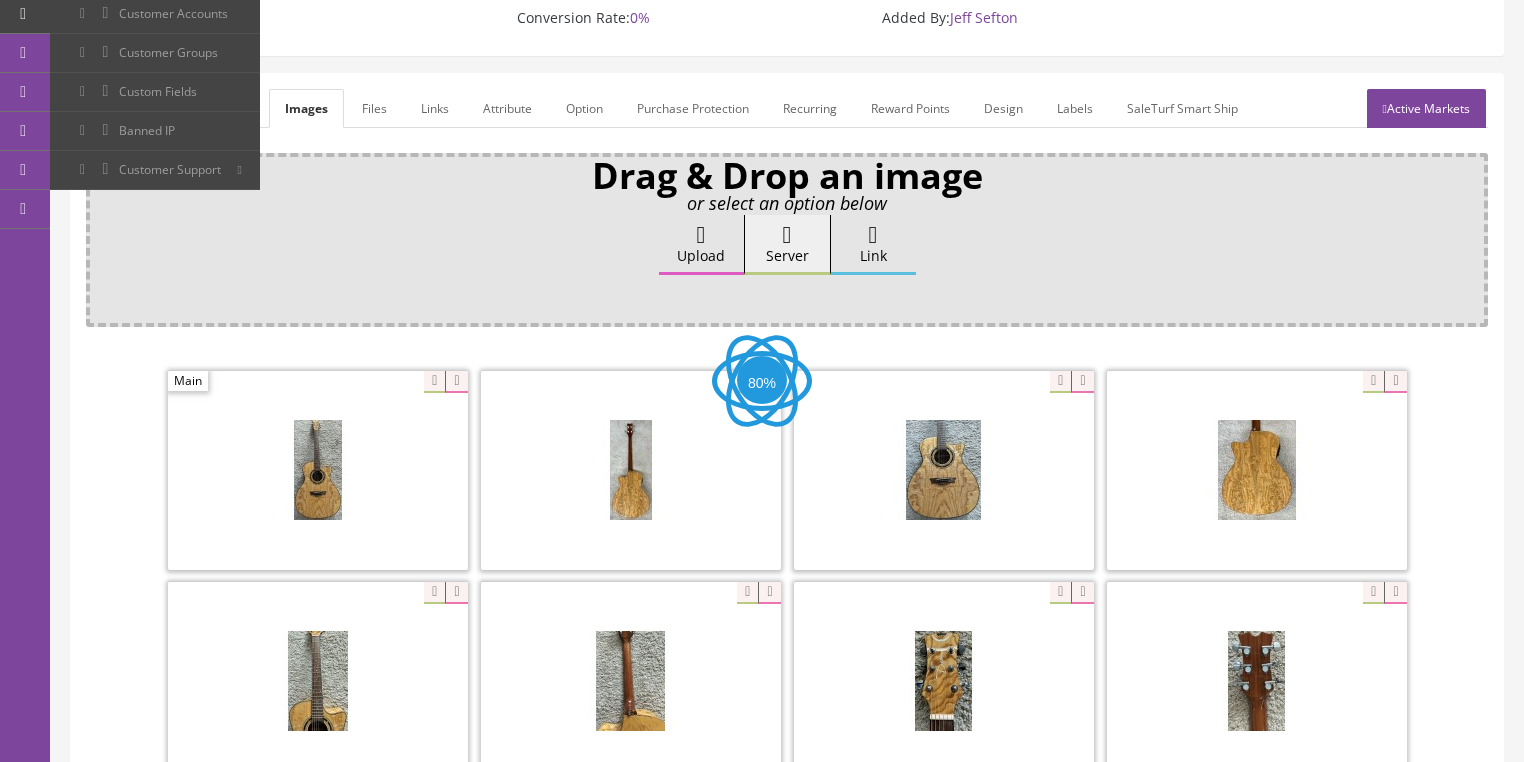 scroll, scrollTop: 240, scrollLeft: 0, axis: vertical 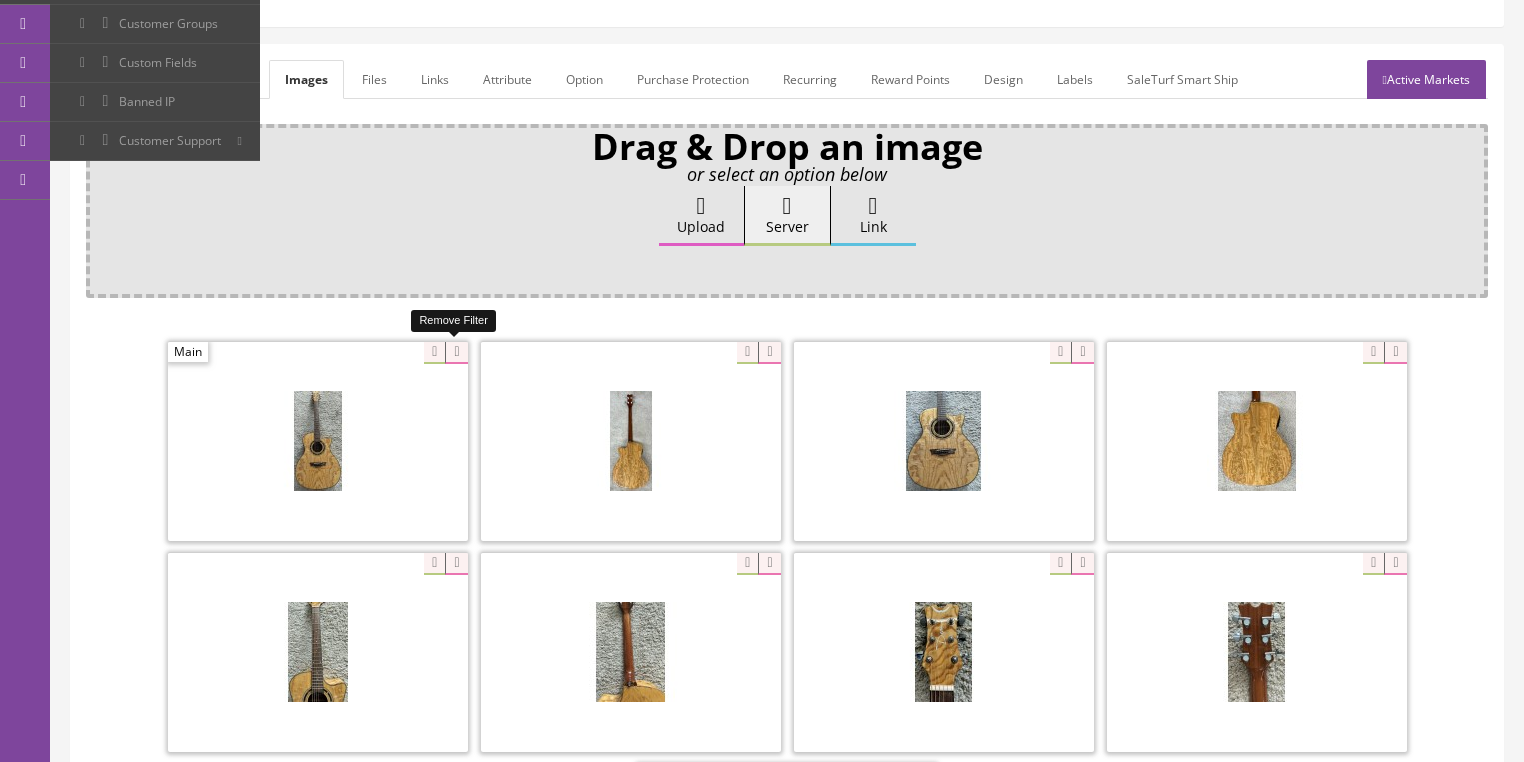 click at bounding box center [456, 353] 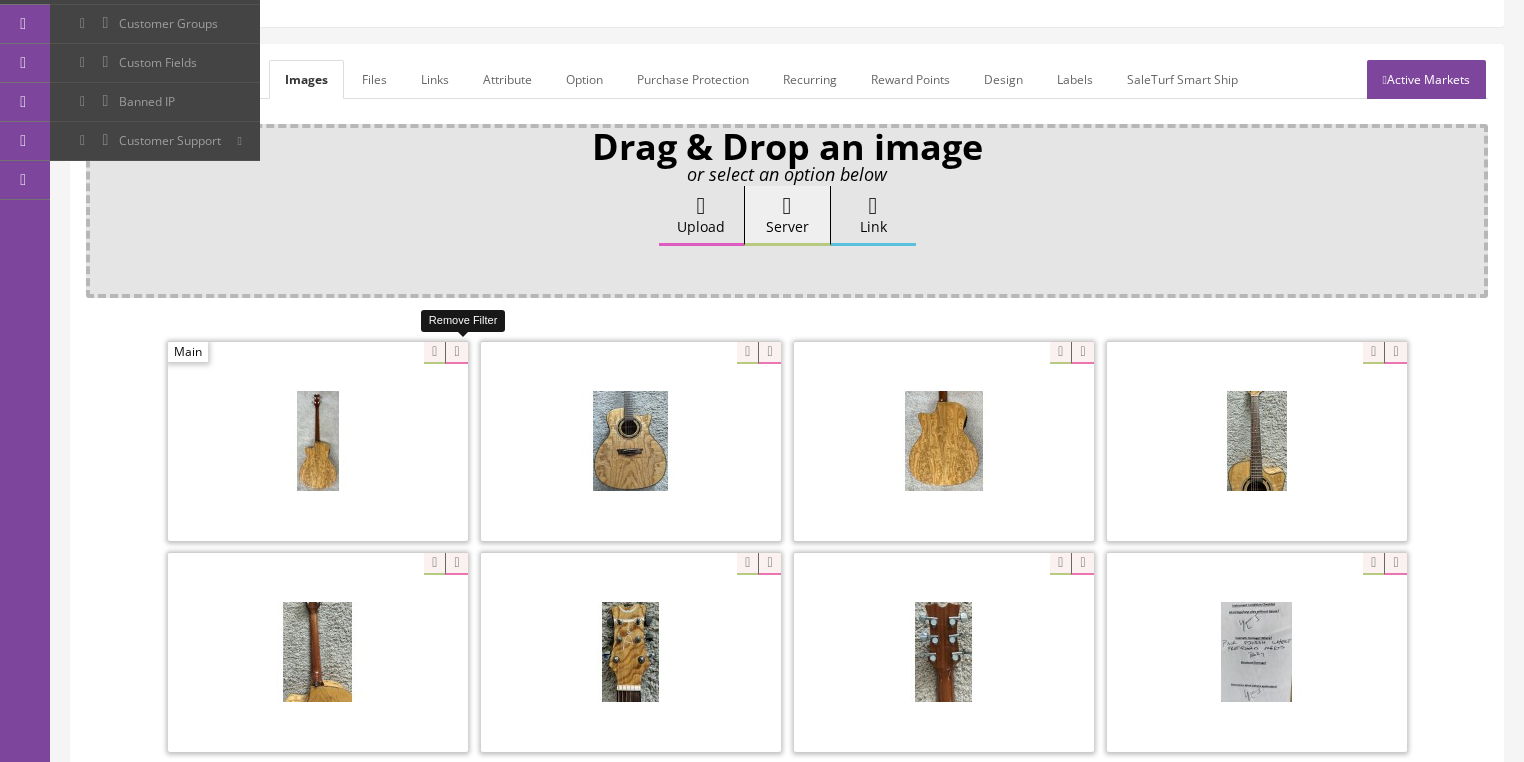 drag, startPoint x: 450, startPoint y: 348, endPoint x: 409, endPoint y: 348, distance: 41 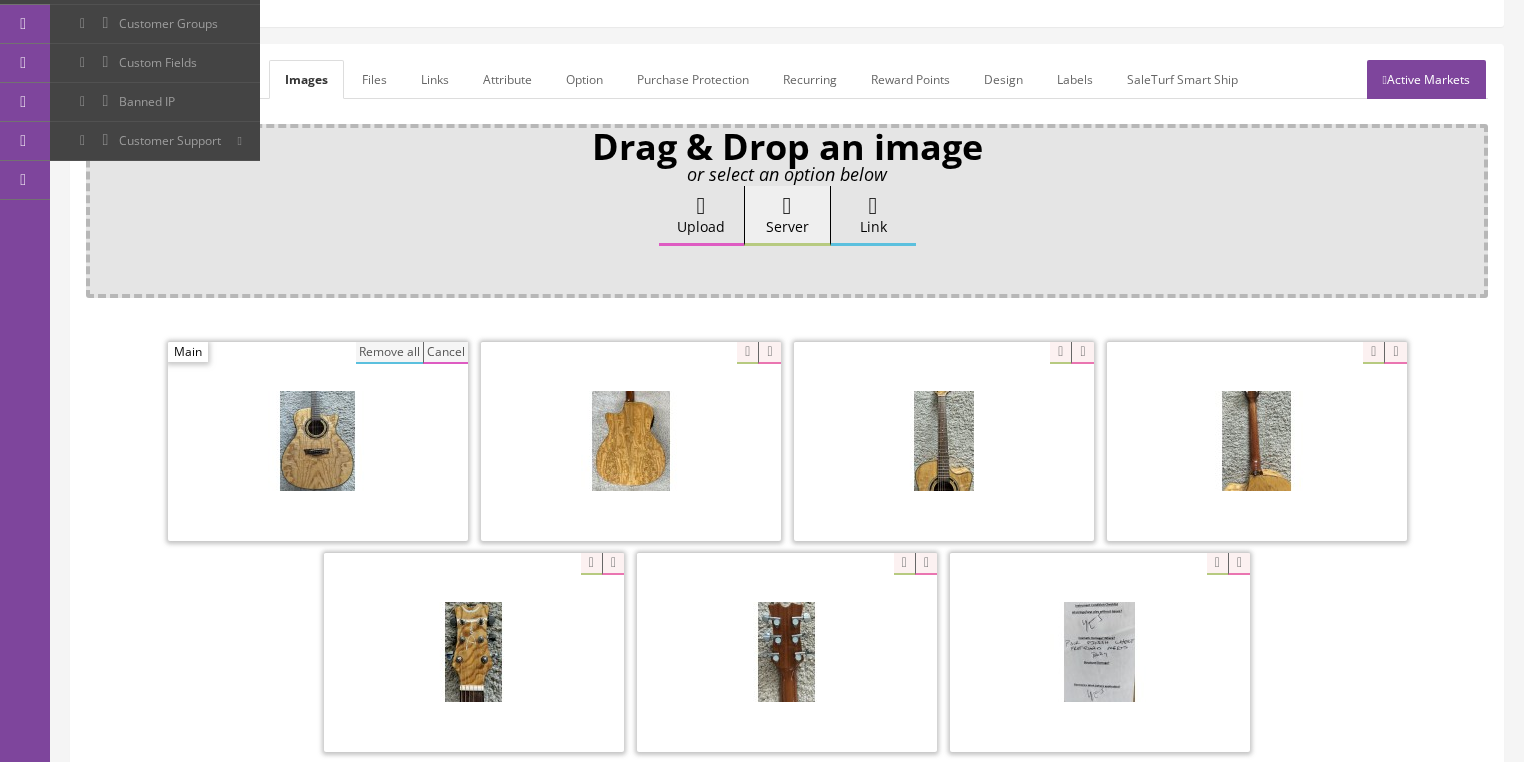 click on "Remove all" at bounding box center [389, 353] 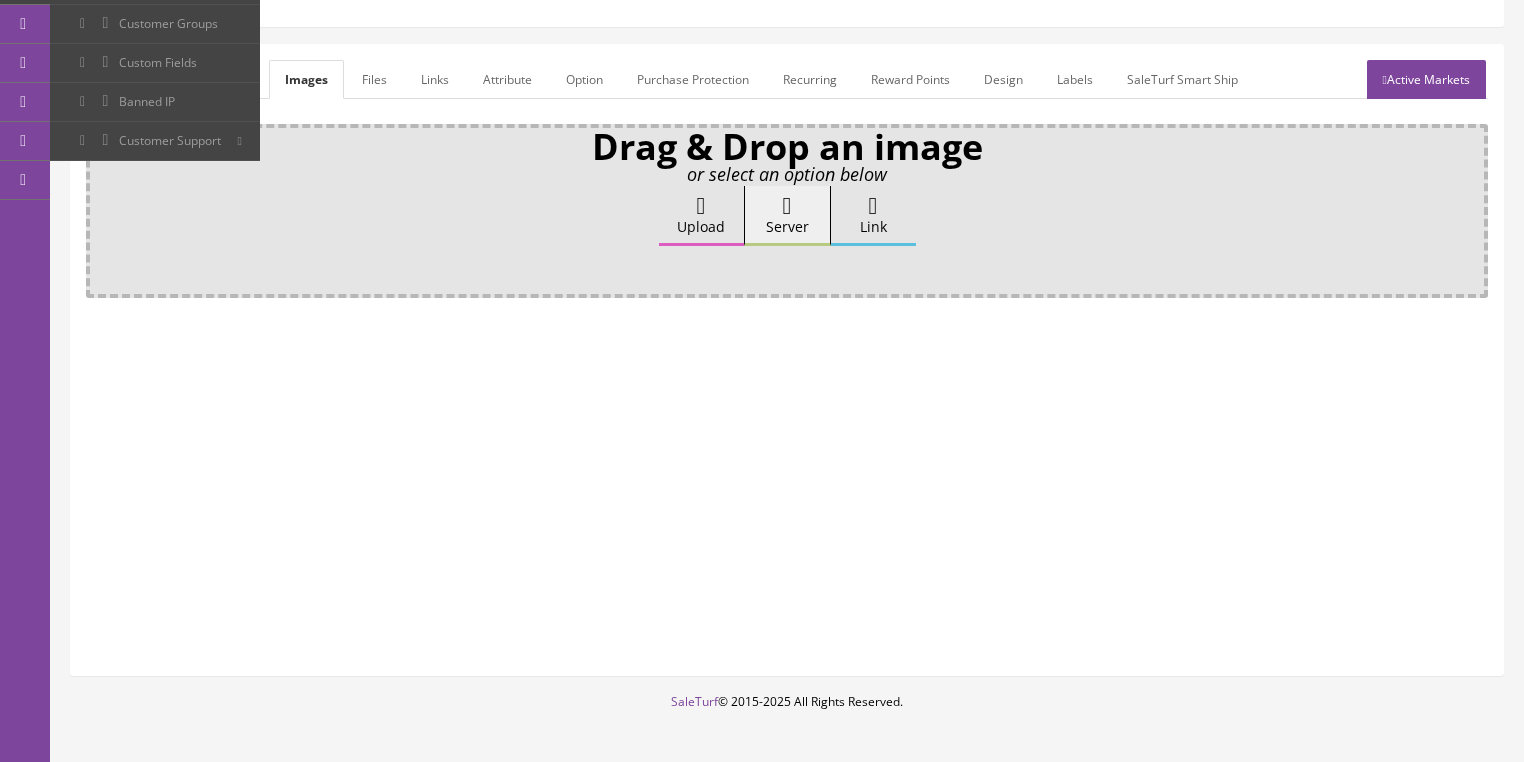 click on "Upload" at bounding box center [701, 216] 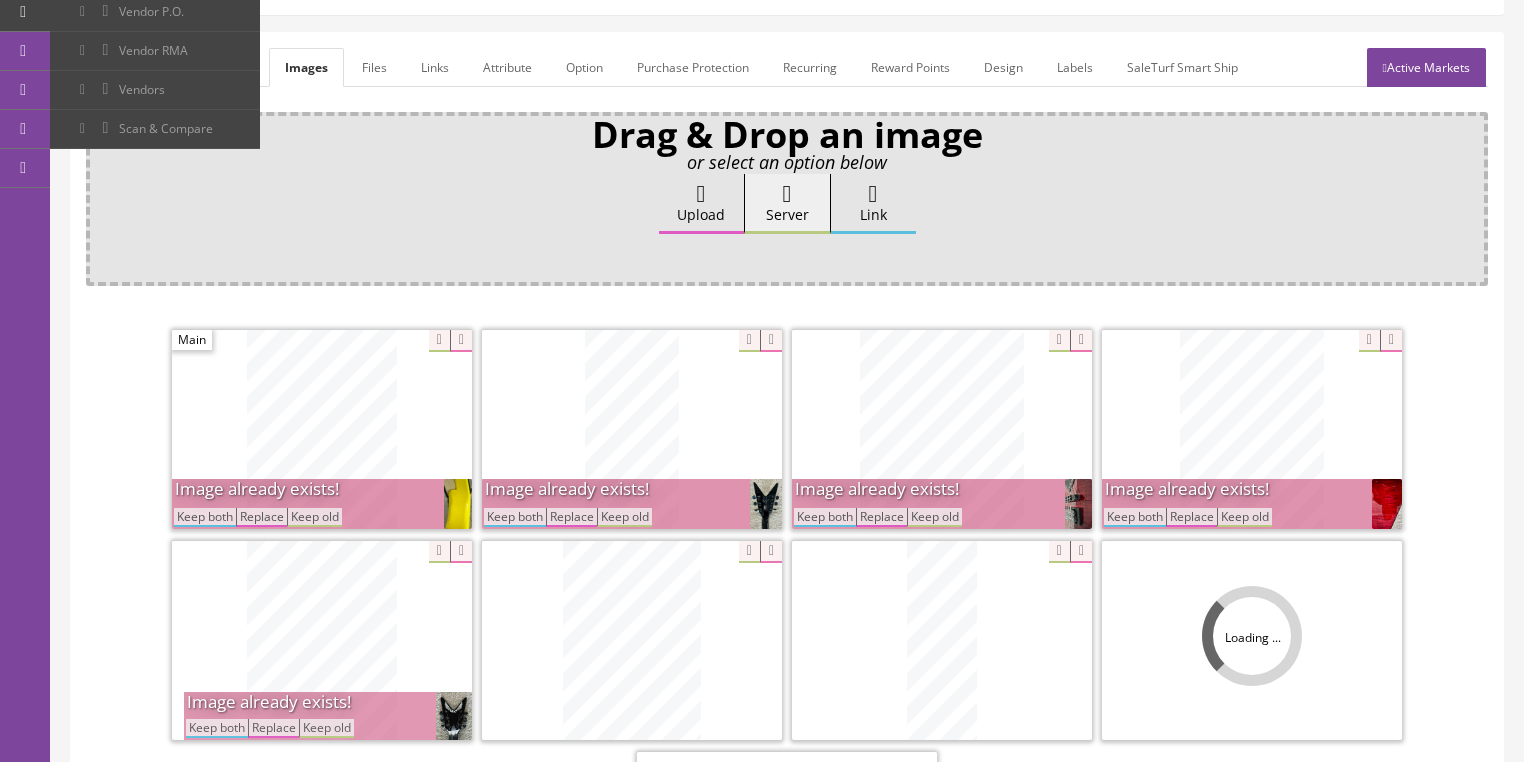 scroll, scrollTop: 400, scrollLeft: 0, axis: vertical 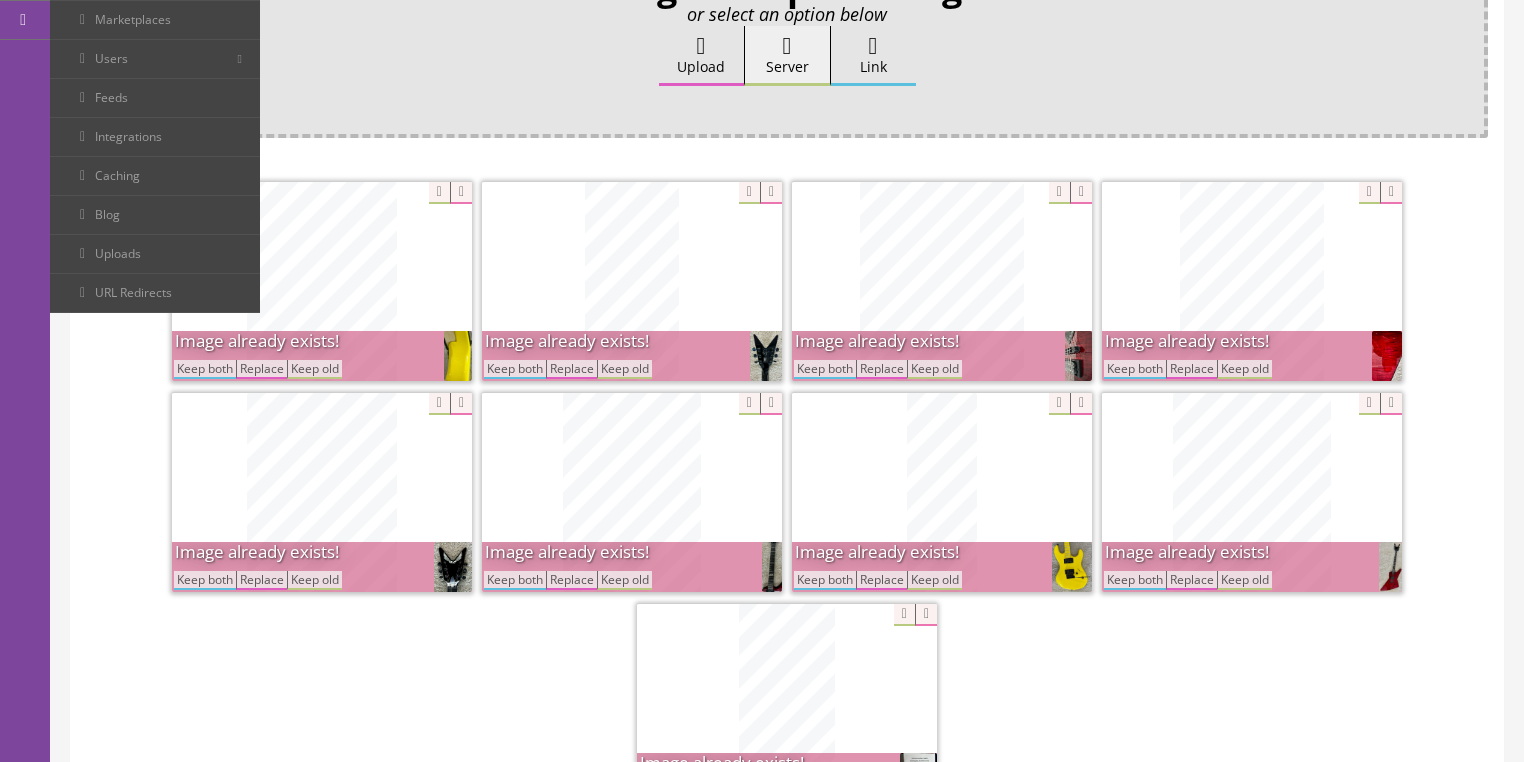 click on "Keep both" at bounding box center [1135, 369] 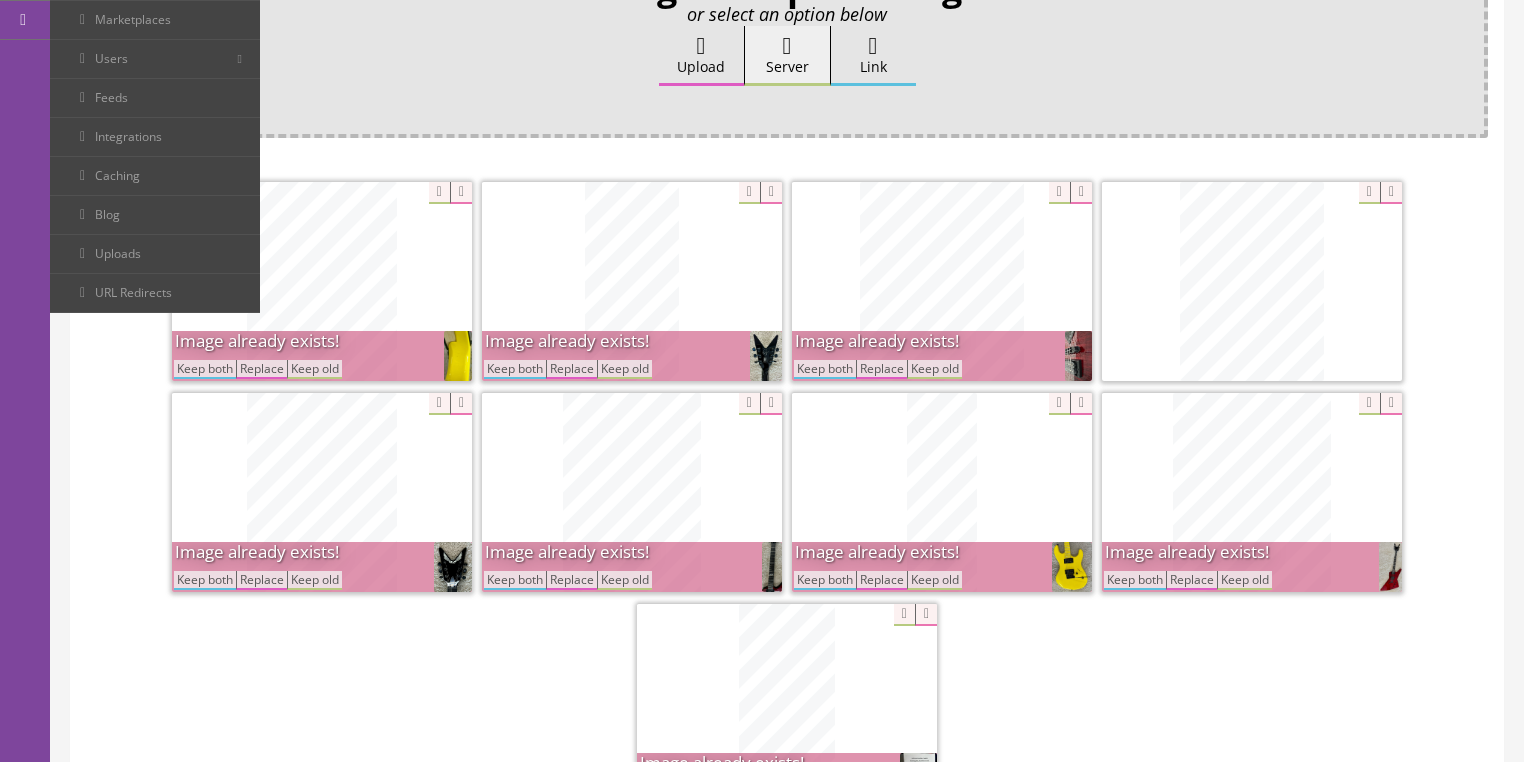click on "Keep both" at bounding box center (1135, 580) 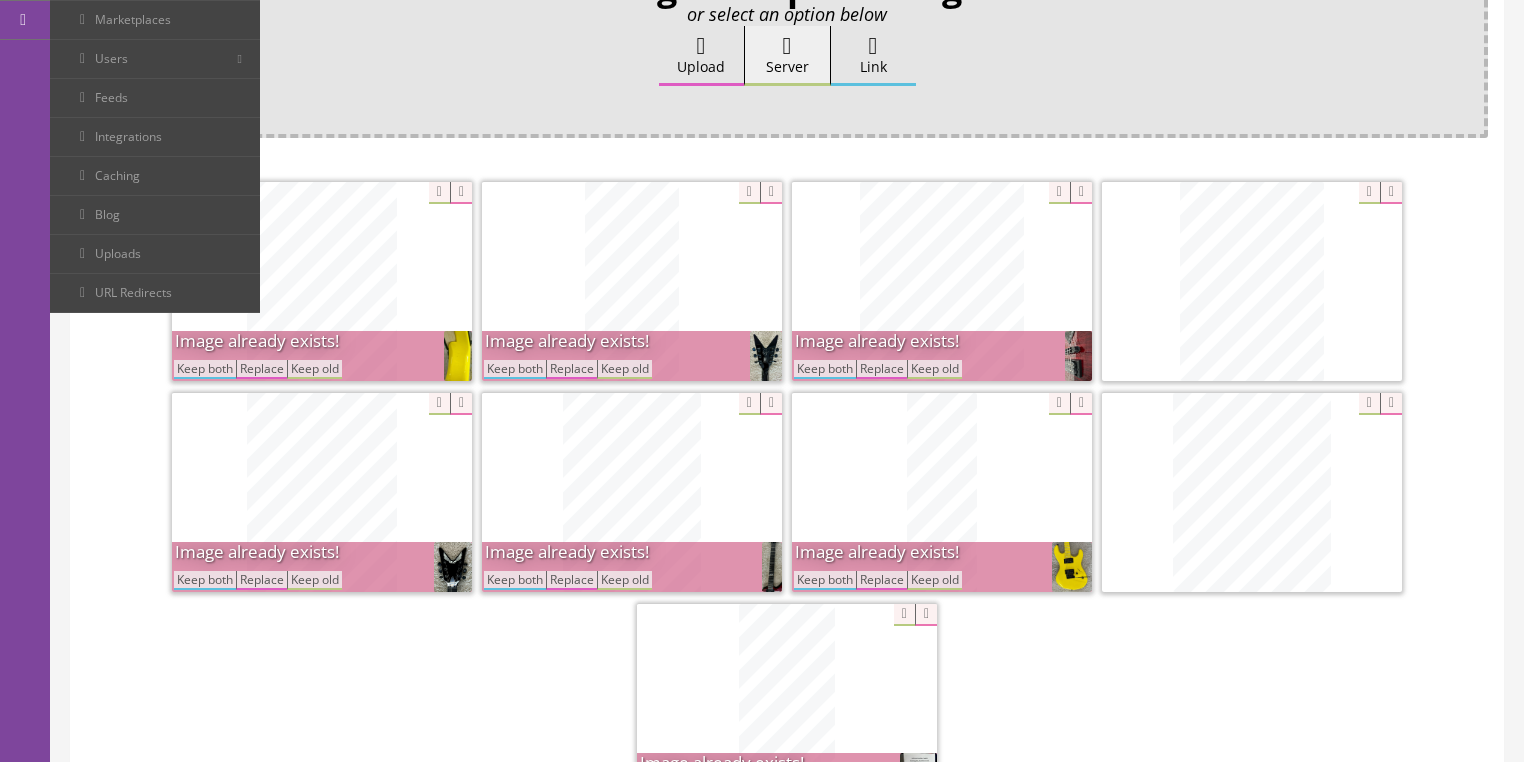 click on "Keep both" at bounding box center (825, 369) 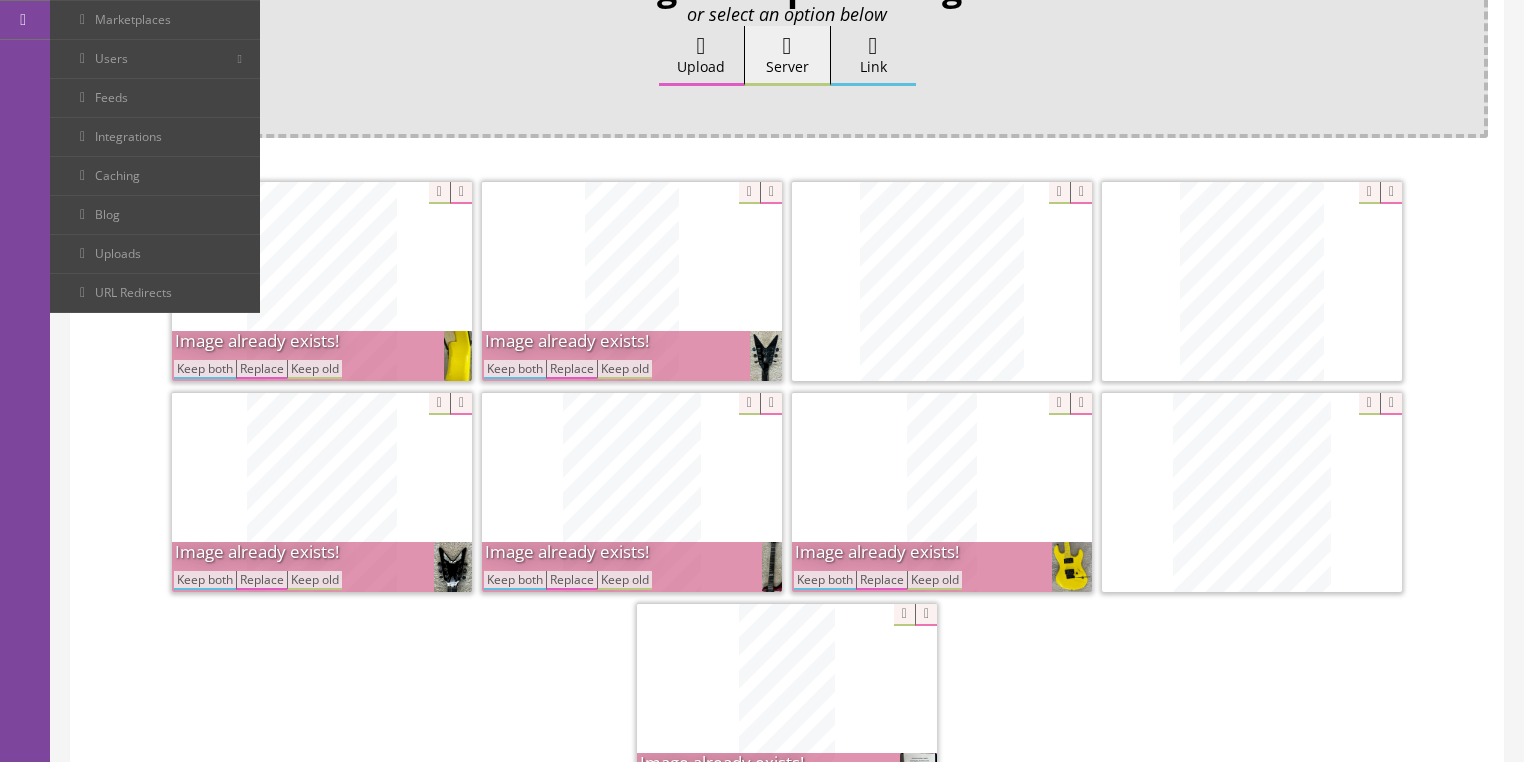 click on "Keep both" at bounding box center (825, 580) 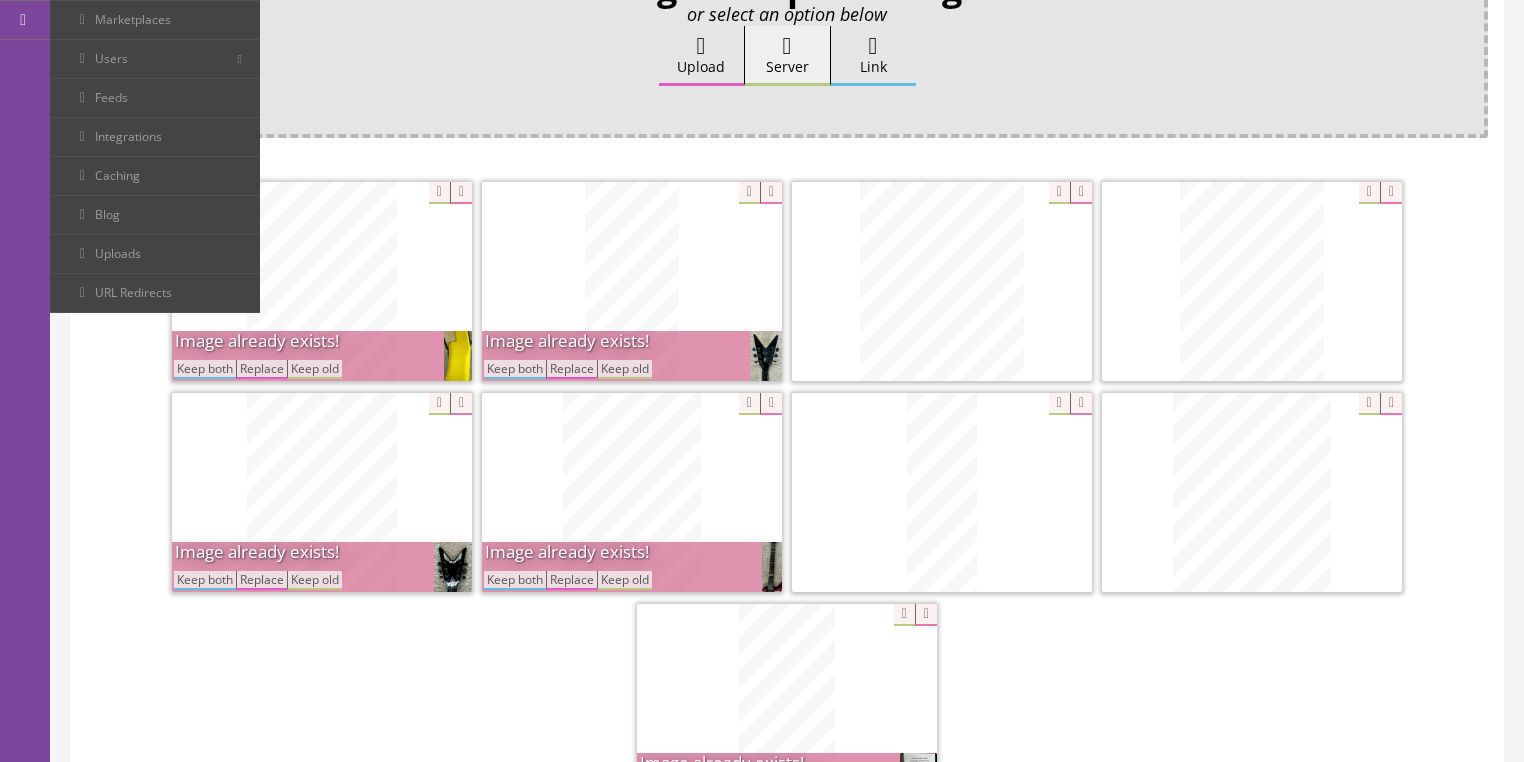 drag, startPoint x: 532, startPoint y: 367, endPoint x: 328, endPoint y: 378, distance: 204.29636 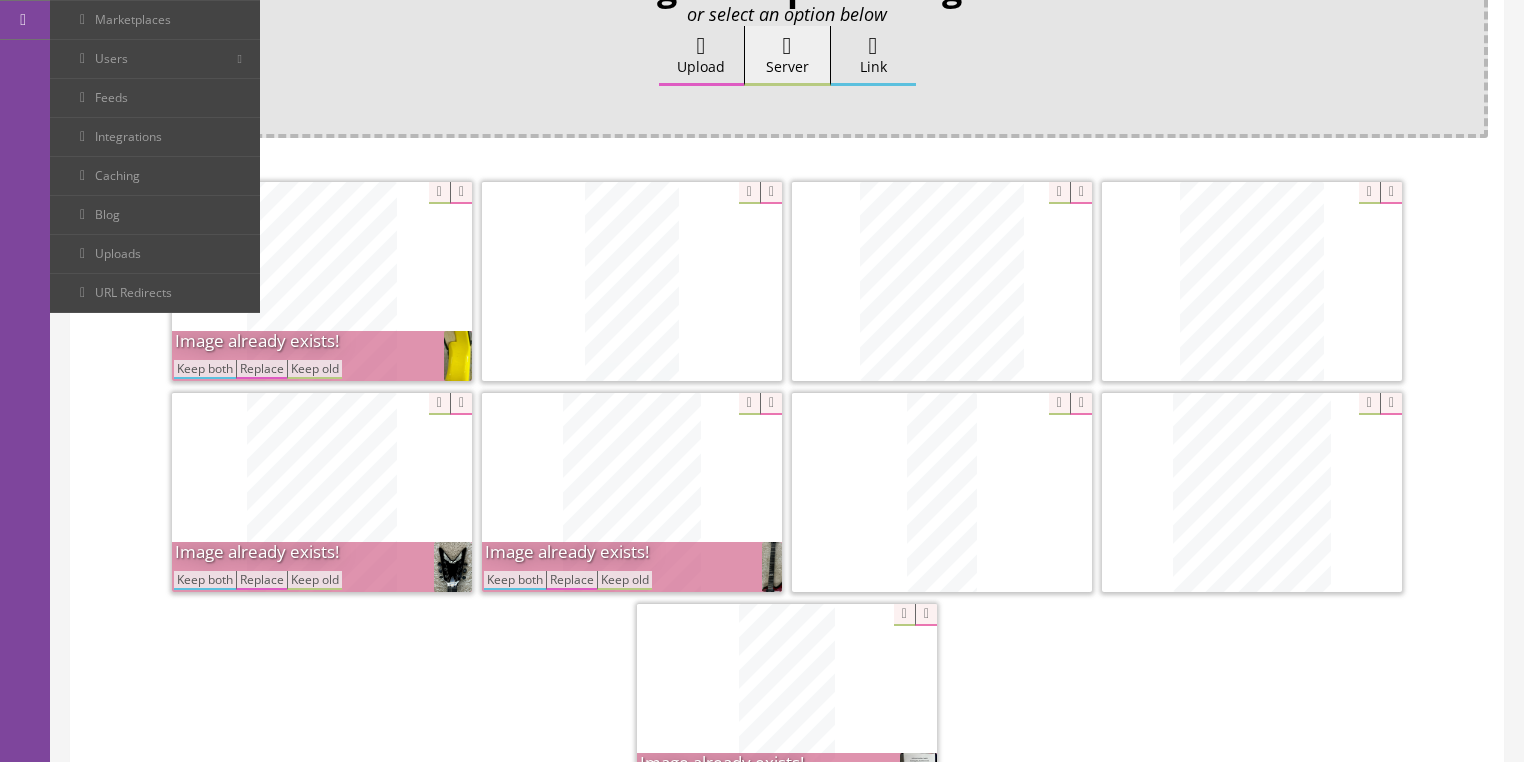 click on "Keep both" at bounding box center (205, 369) 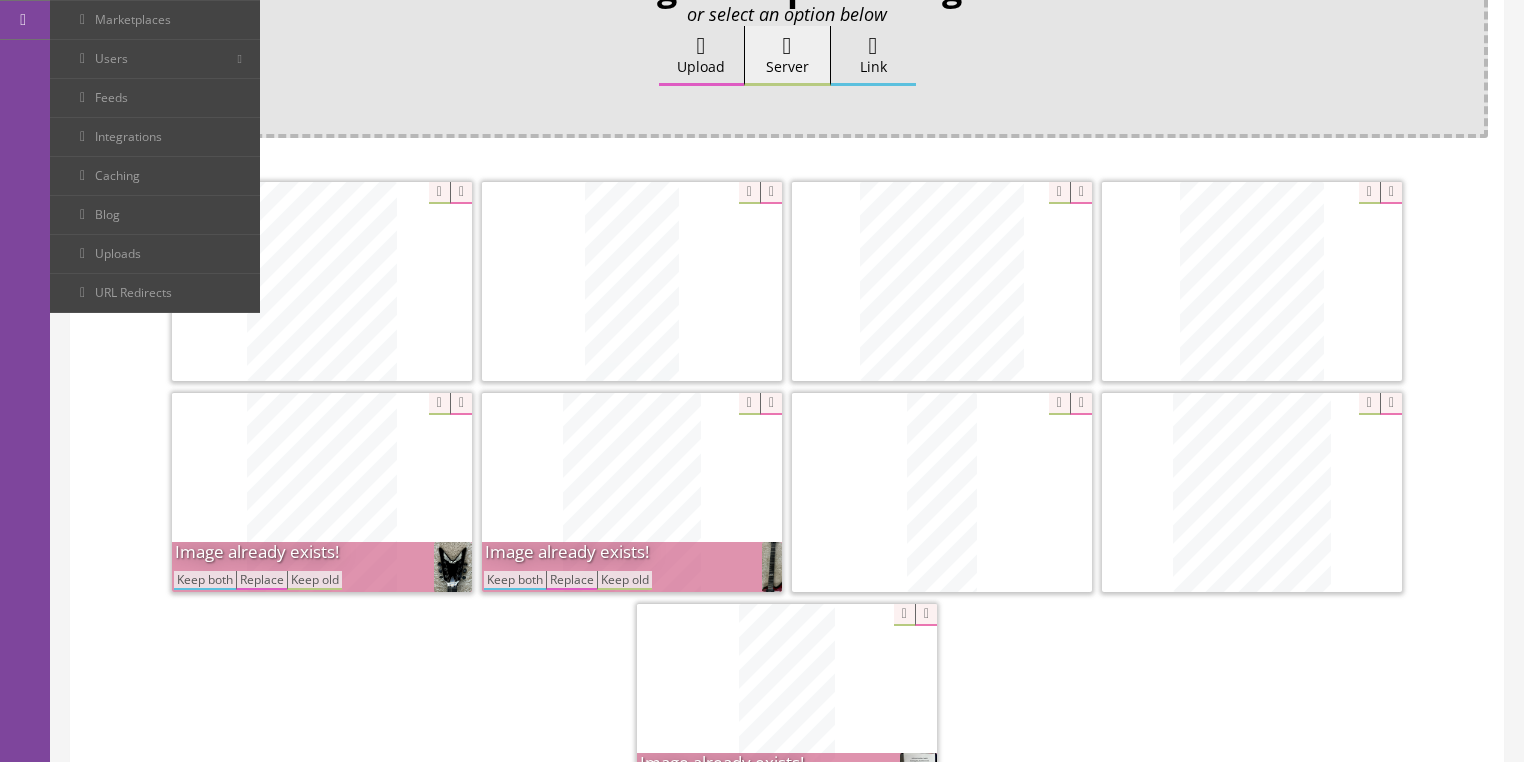 drag, startPoint x: 213, startPoint y: 580, endPoint x: 308, endPoint y: 585, distance: 95.131485 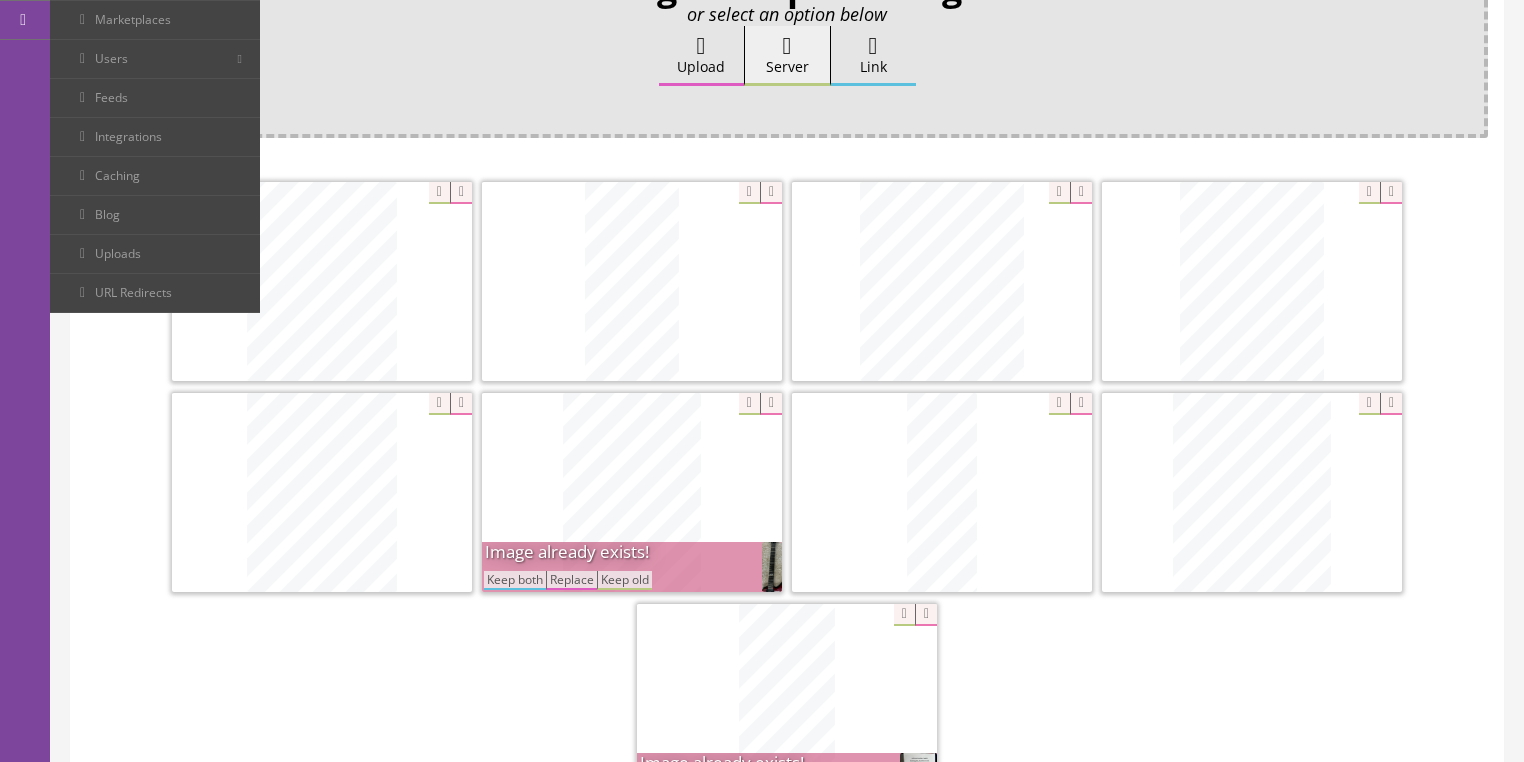 click on "Keep both" at bounding box center (515, 580) 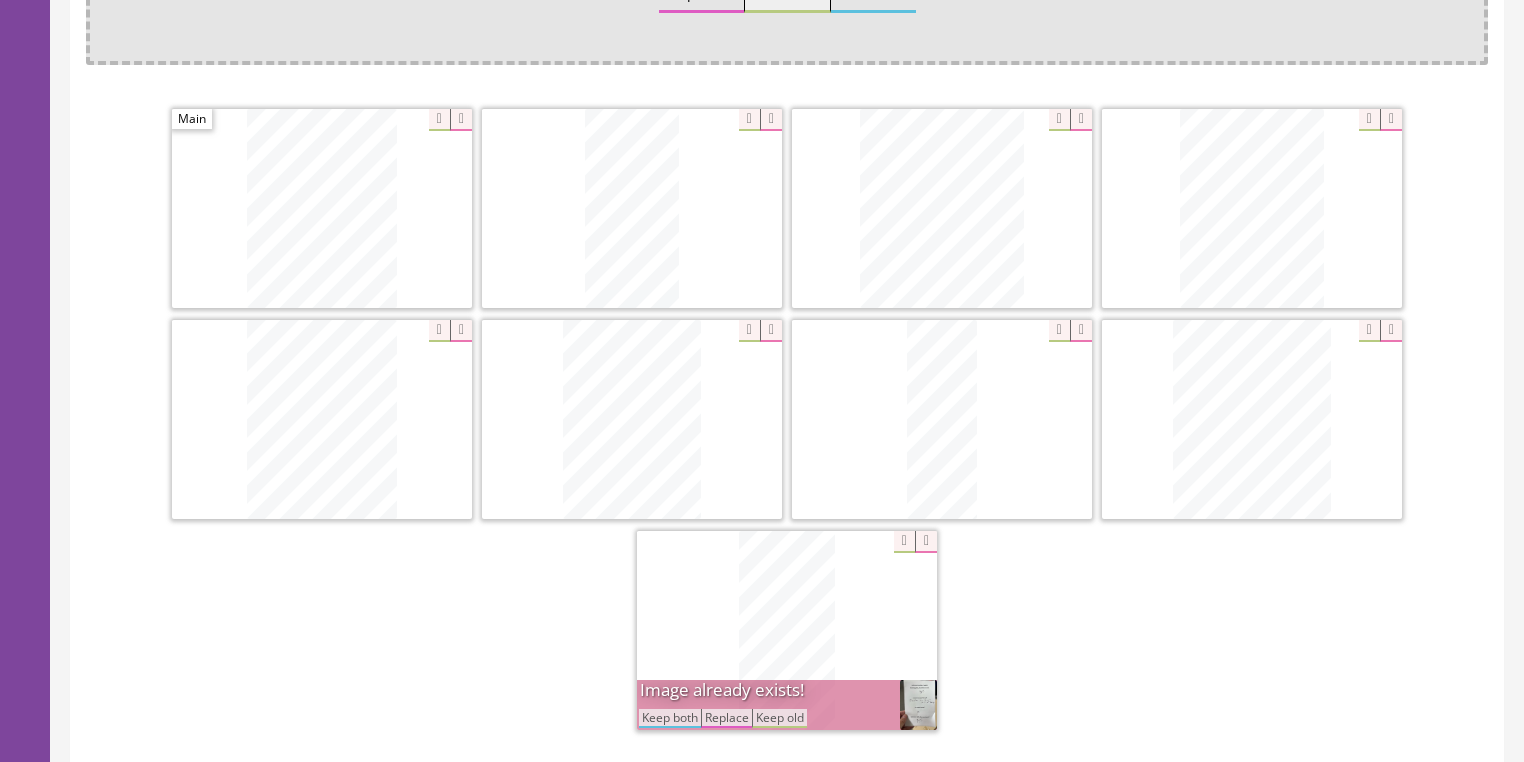 scroll, scrollTop: 480, scrollLeft: 0, axis: vertical 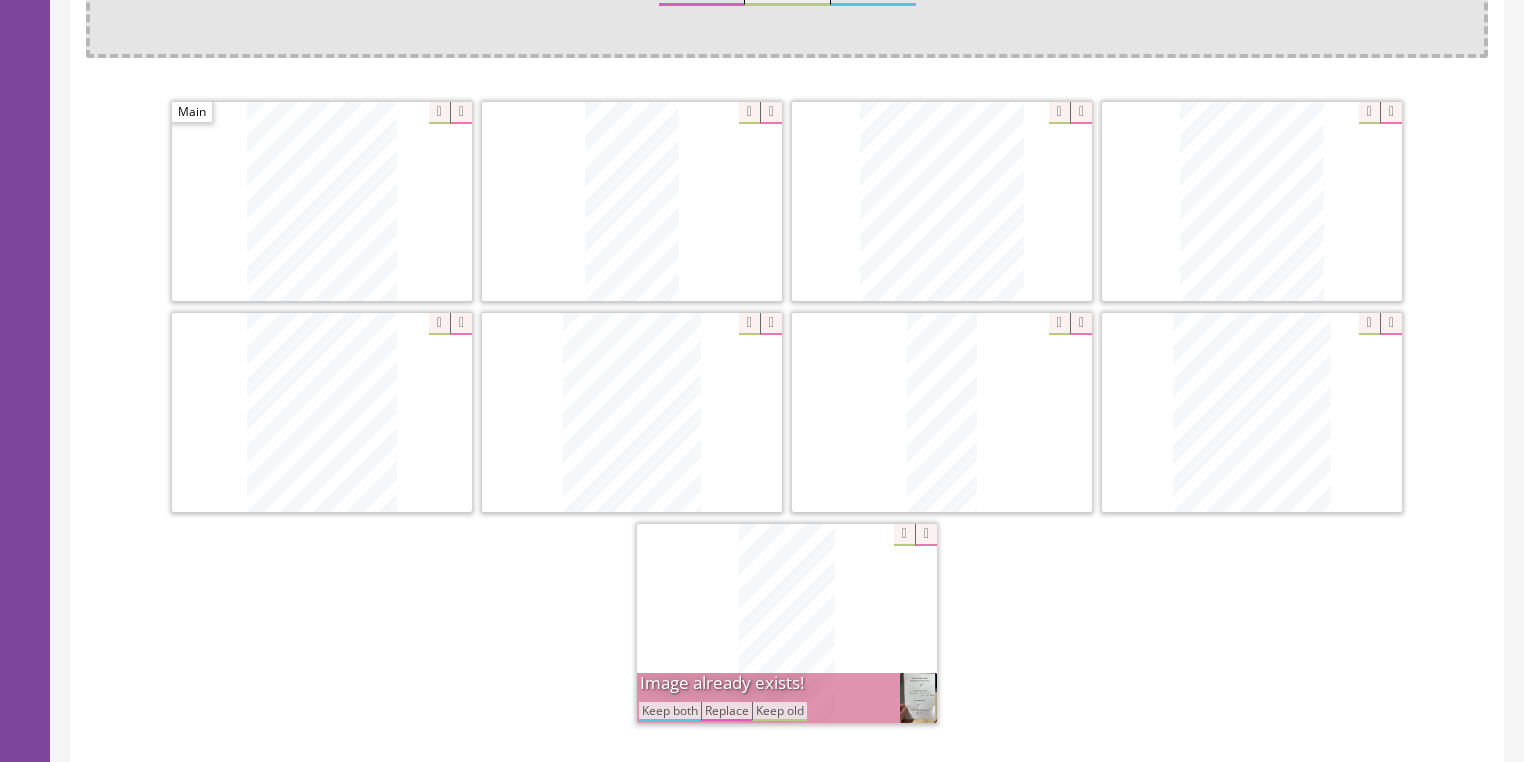 drag, startPoint x: 668, startPoint y: 702, endPoint x: 727, endPoint y: 656, distance: 74.8131 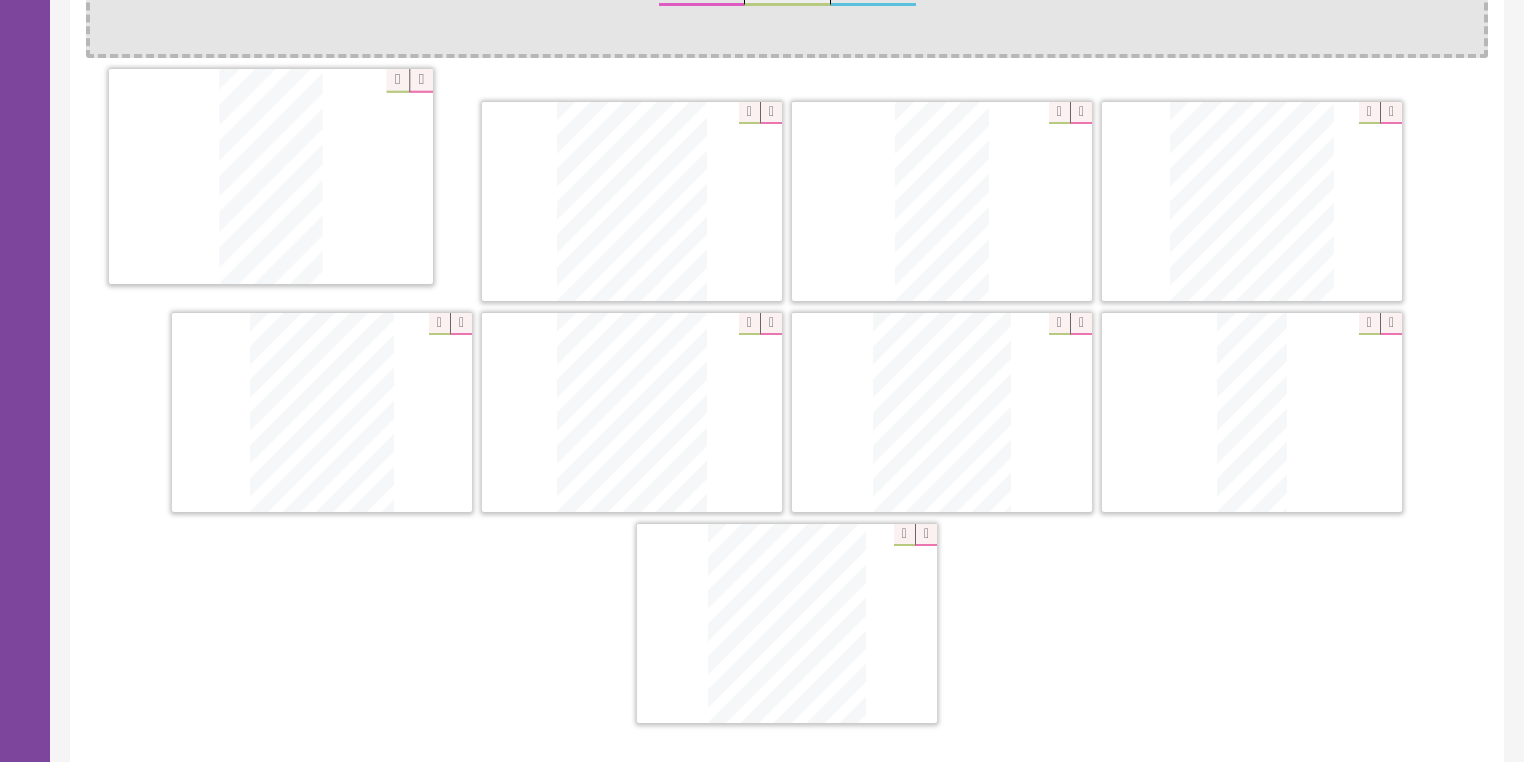 drag, startPoint x: 764, startPoint y: 652, endPoint x: 357, endPoint y: 228, distance: 587.7287 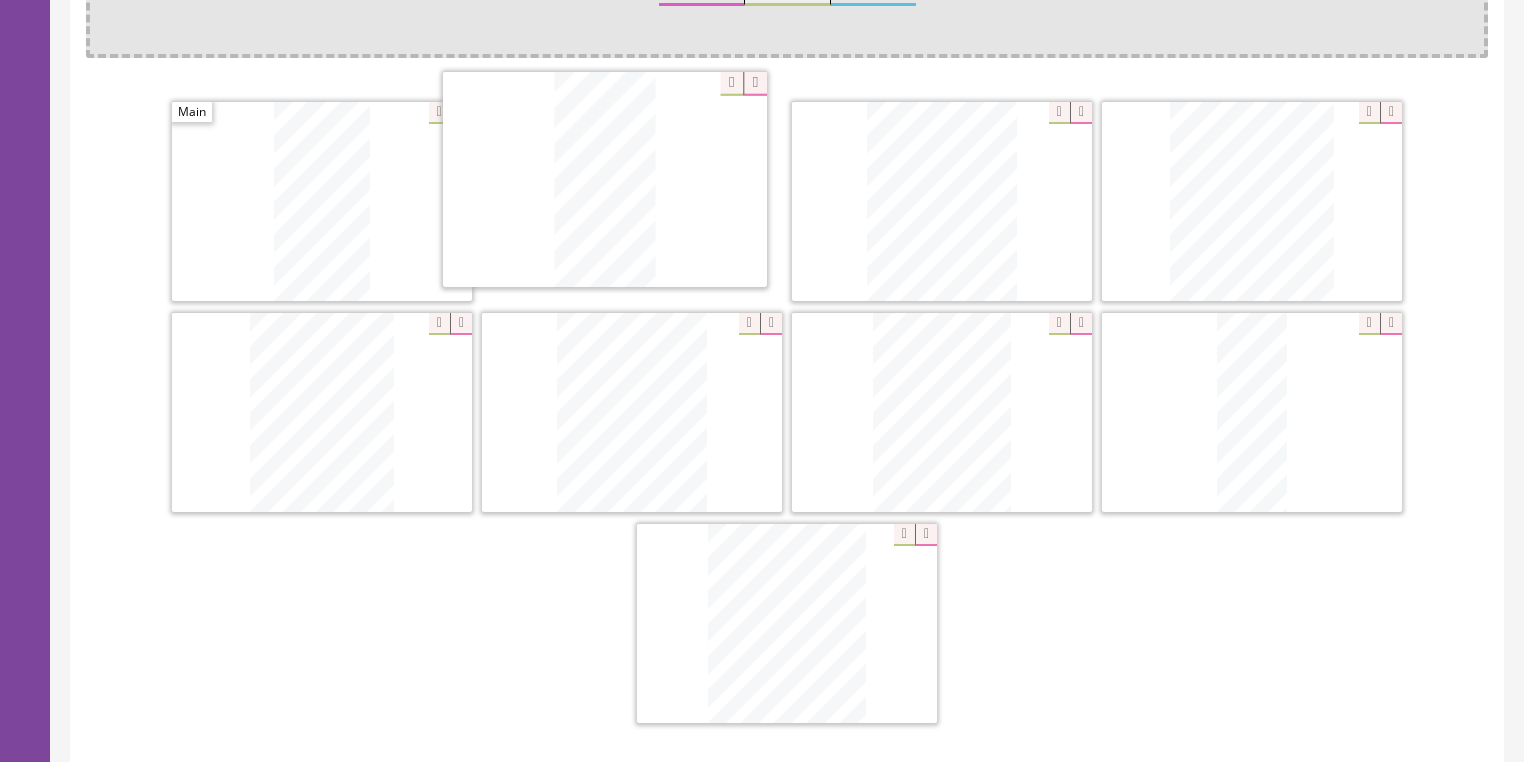 drag, startPoint x: 925, startPoint y: 256, endPoint x: 636, endPoint y: 352, distance: 304.5275 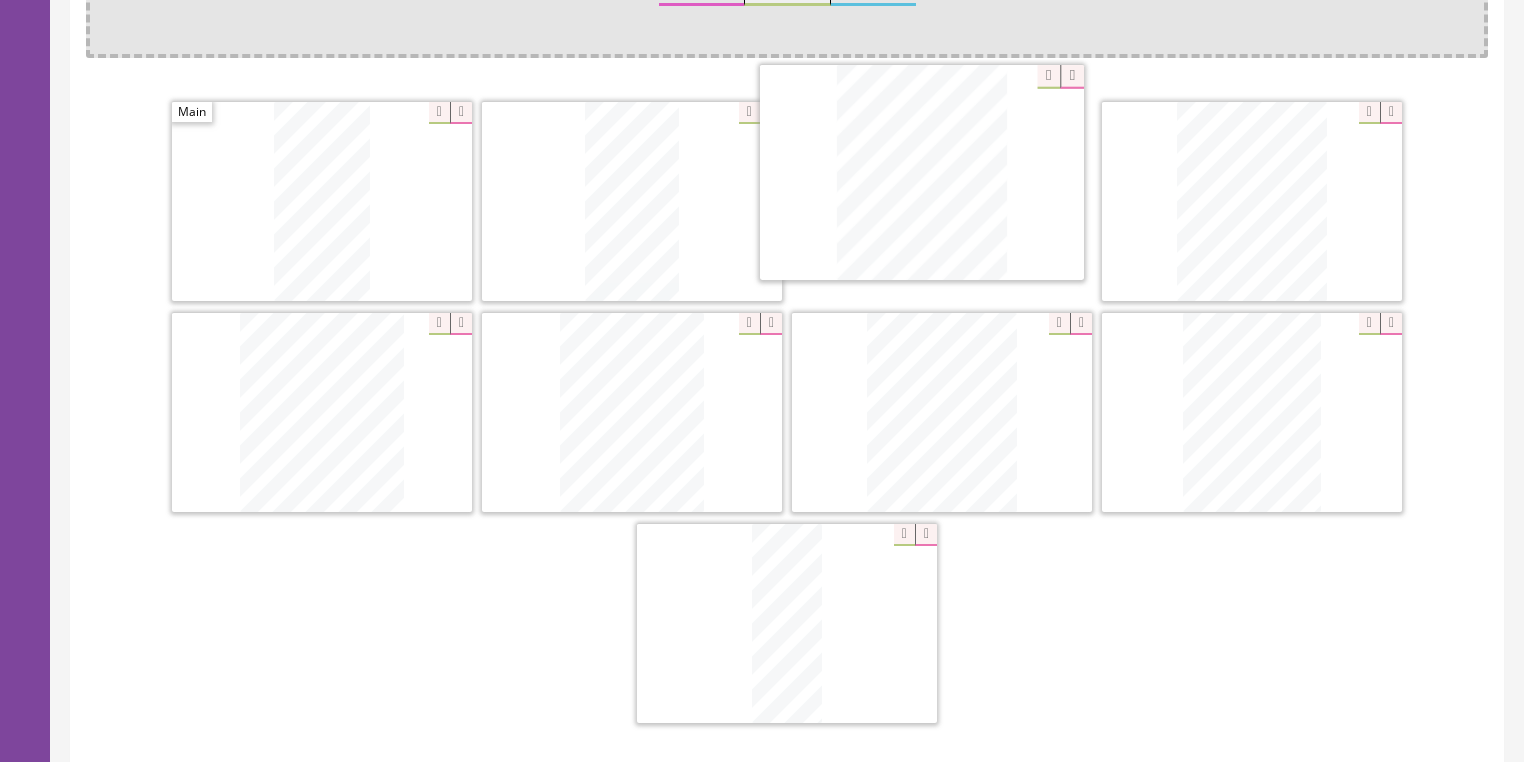 drag, startPoint x: 757, startPoint y: 541, endPoint x: 903, endPoint y: 220, distance: 352.64288 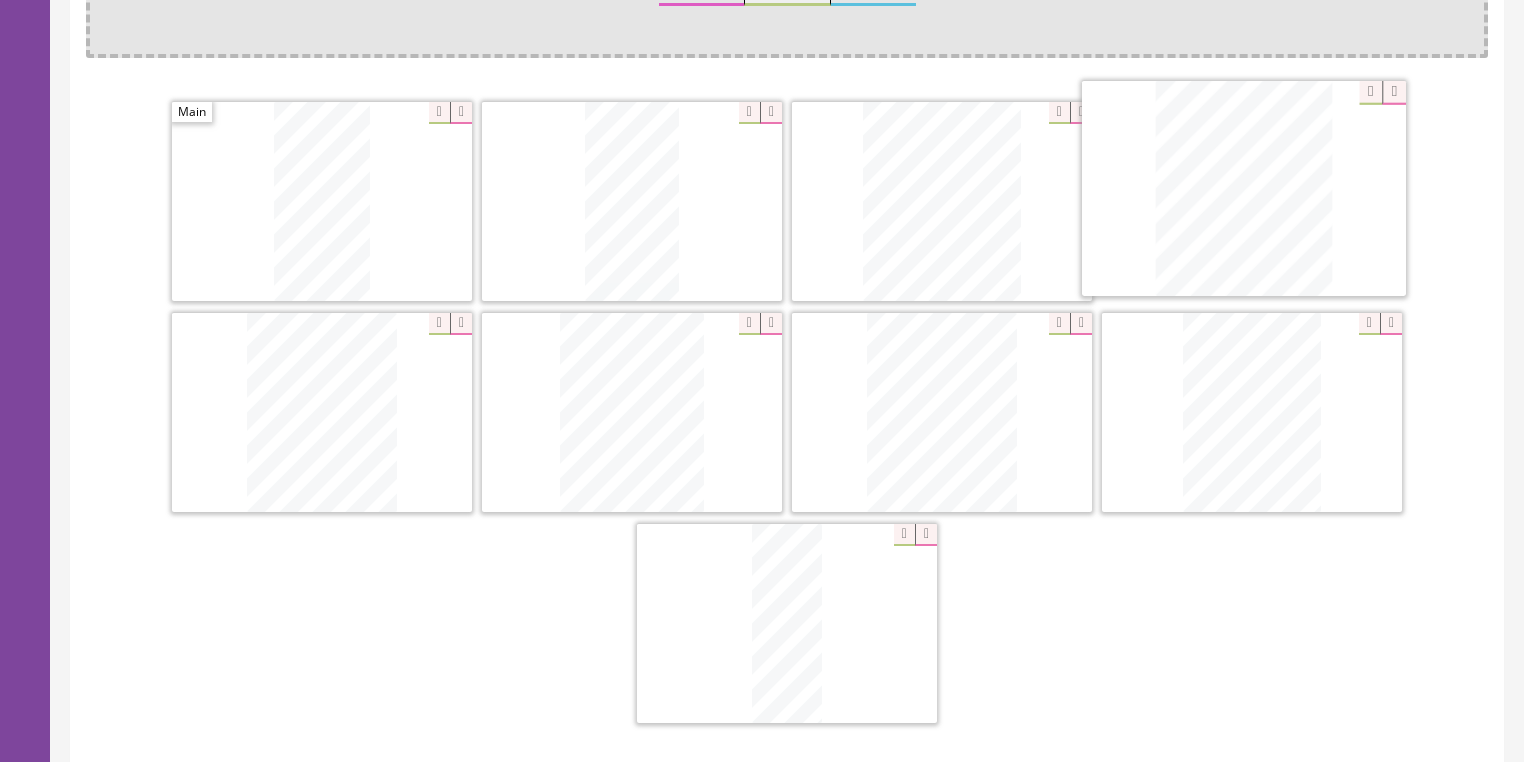 drag, startPoint x: 400, startPoint y: 440, endPoint x: 1265, endPoint y: 250, distance: 885.6213 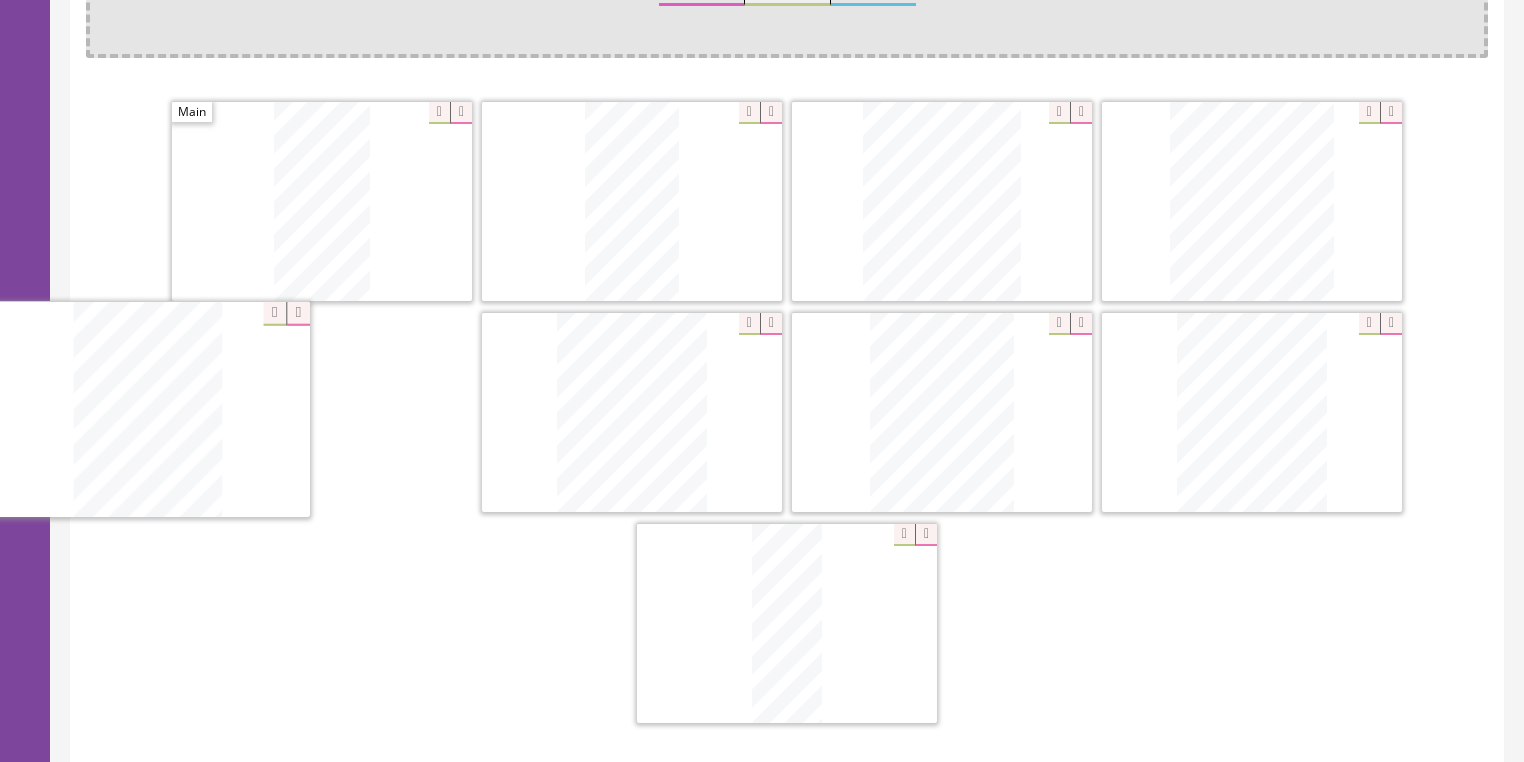 drag, startPoint x: 1238, startPoint y: 416, endPoint x: 504, endPoint y: 421, distance: 734.017 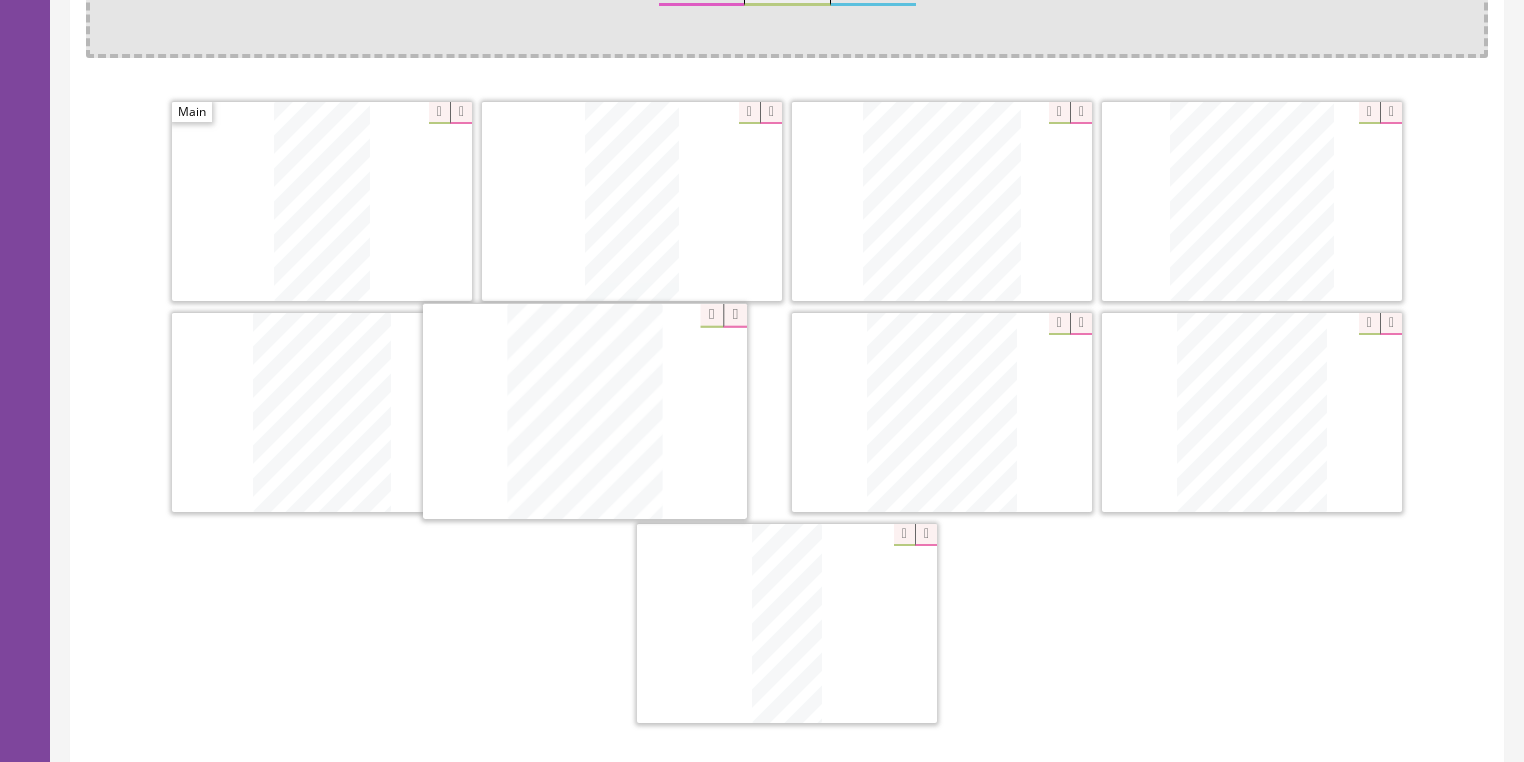 drag, startPoint x: 905, startPoint y: 392, endPoint x: 578, endPoint y: 484, distance: 339.69547 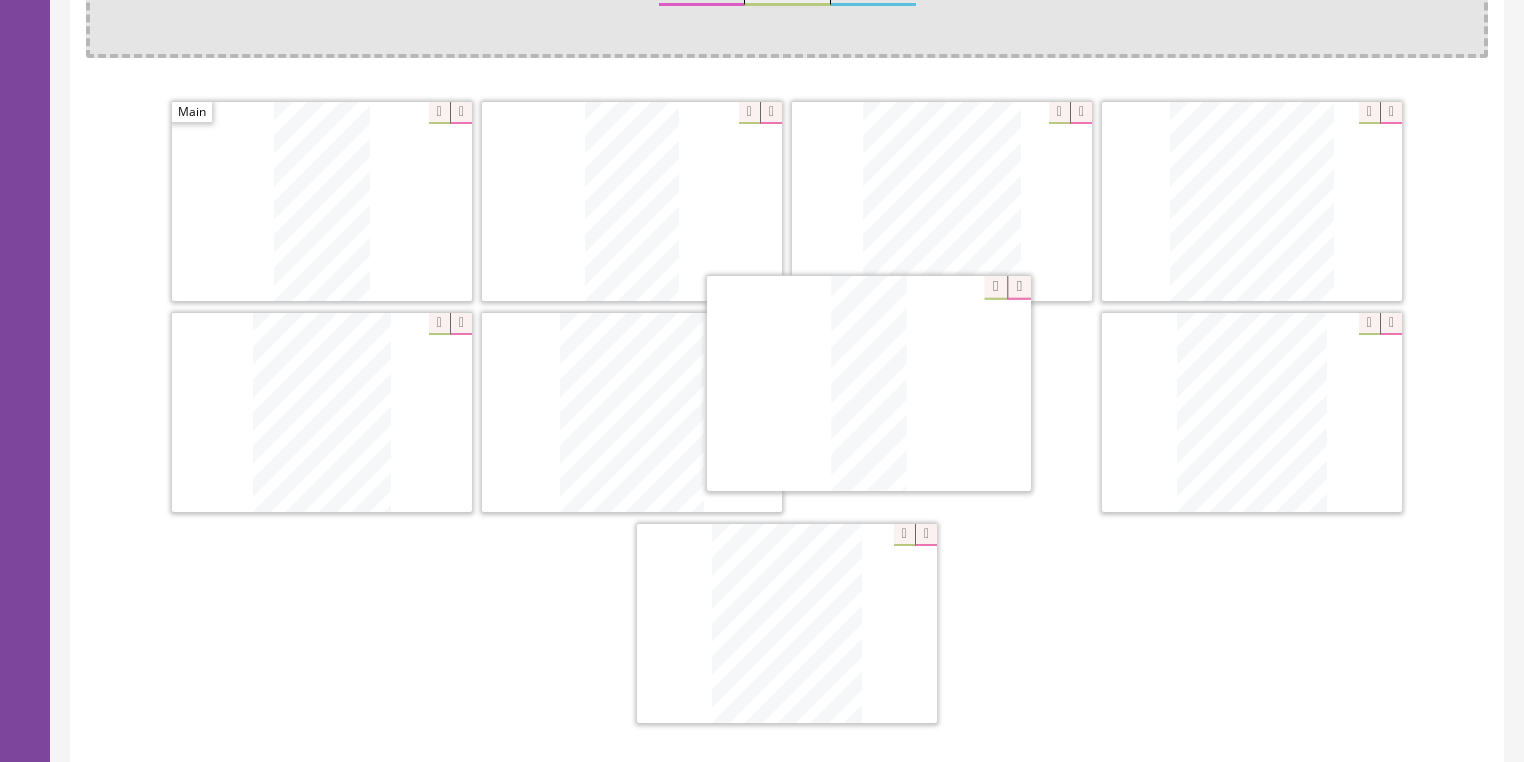 drag, startPoint x: 778, startPoint y: 599, endPoint x: 866, endPoint y: 373, distance: 242.52835 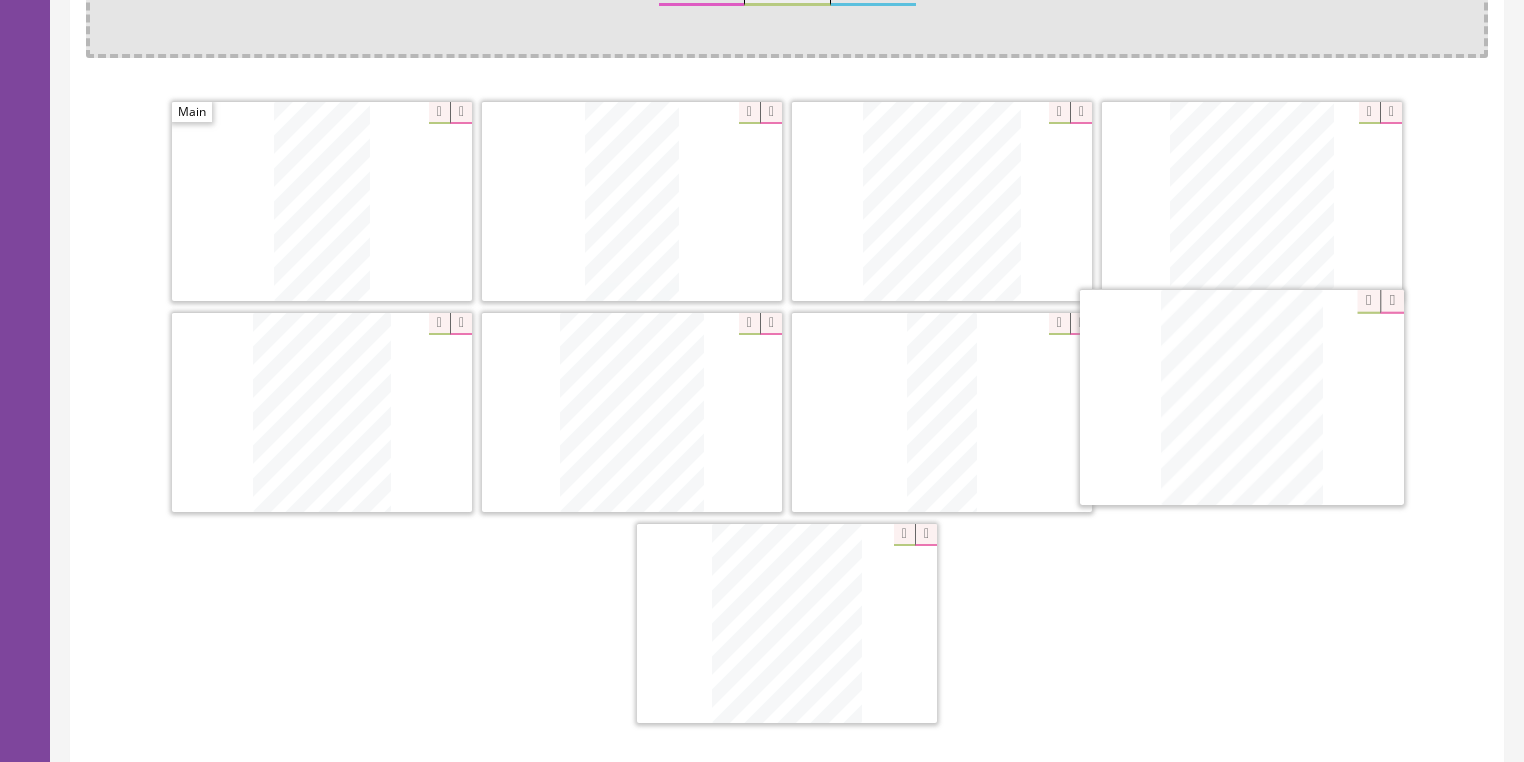 drag, startPoint x: 874, startPoint y: 546, endPoint x: 1158, endPoint y: 425, distance: 308.70212 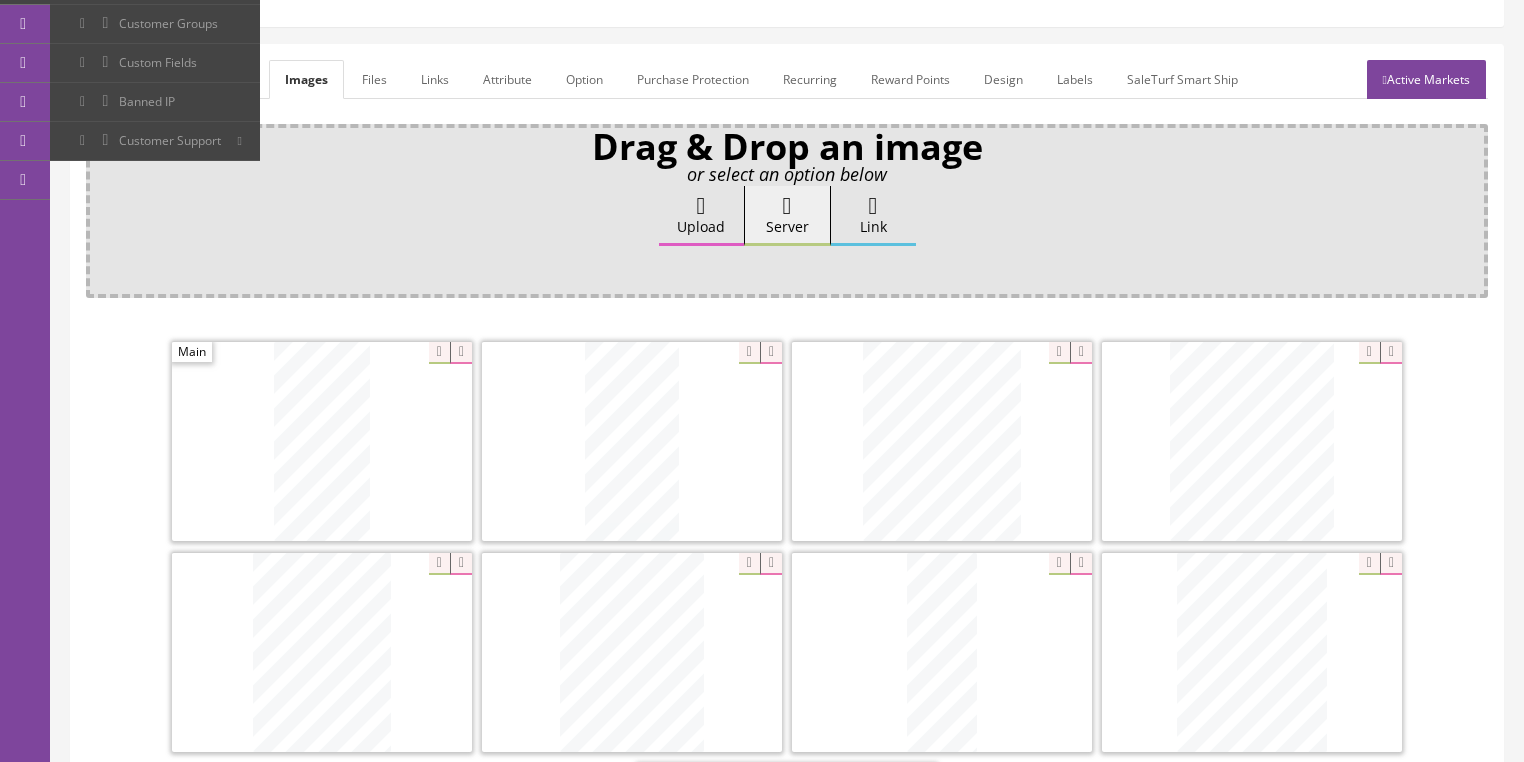 scroll, scrollTop: 240, scrollLeft: 0, axis: vertical 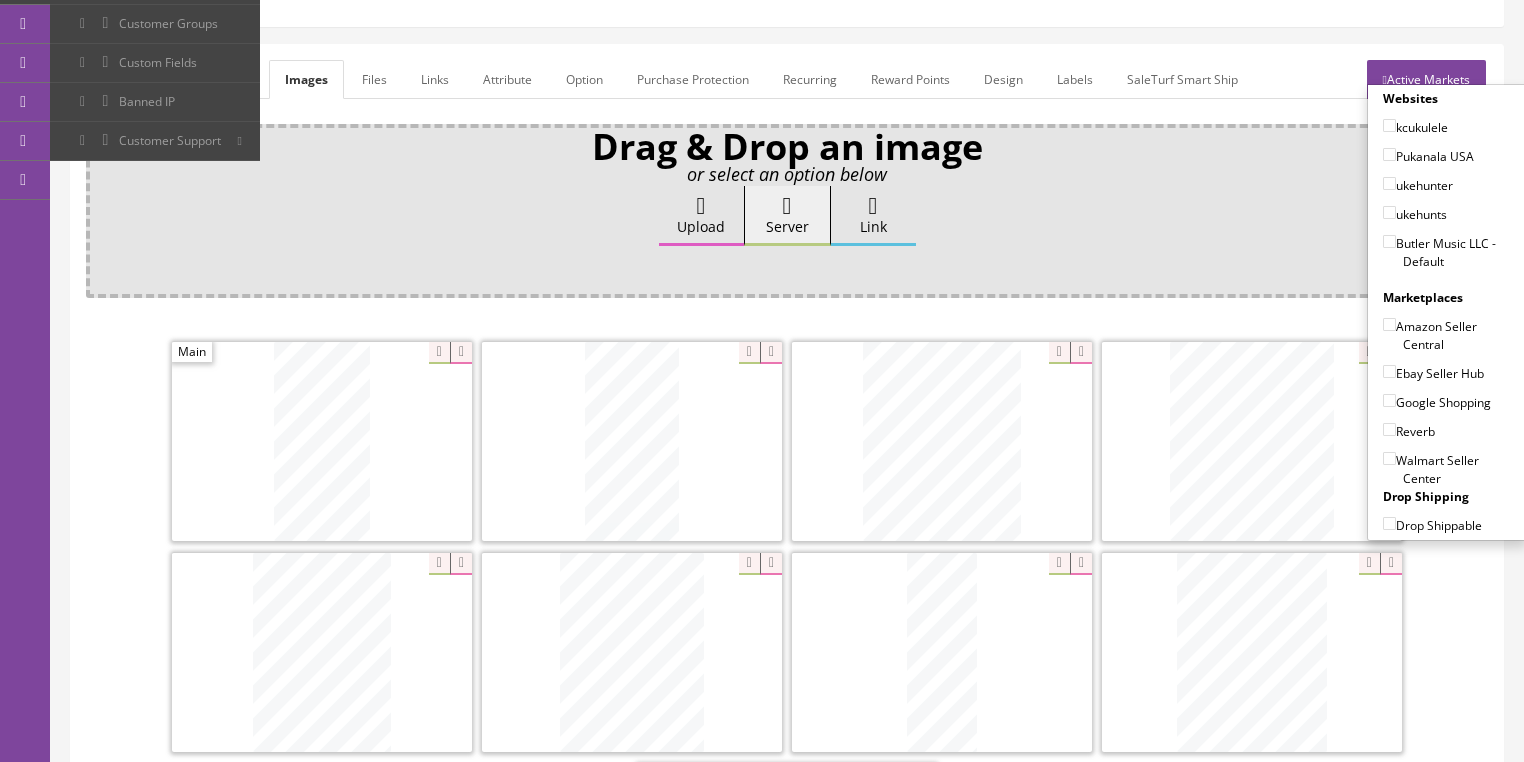 drag, startPoint x: 1380, startPoint y: 239, endPoint x: 1378, endPoint y: 249, distance: 10.198039 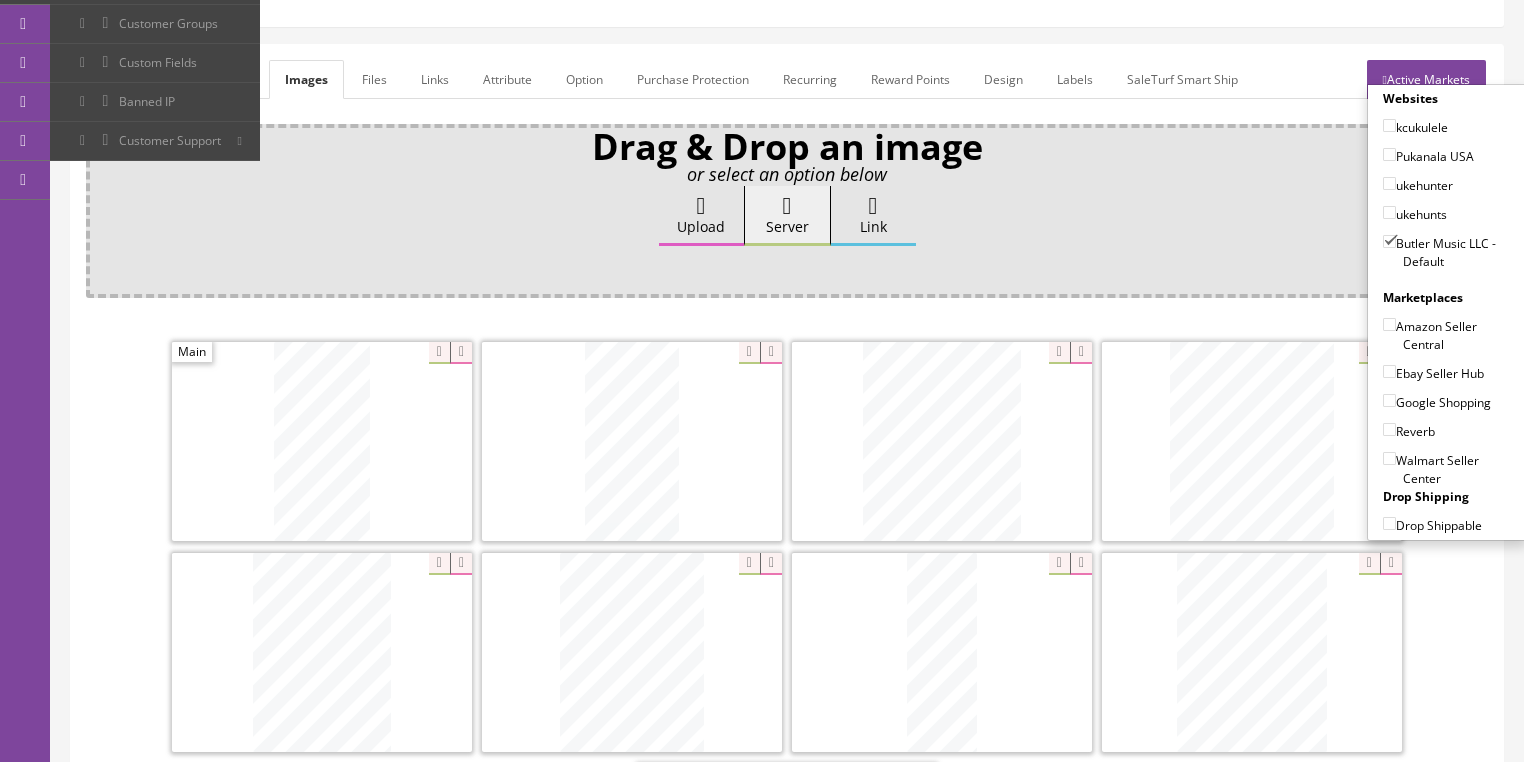 click on "Ebay Seller Hub" at bounding box center [1433, 373] 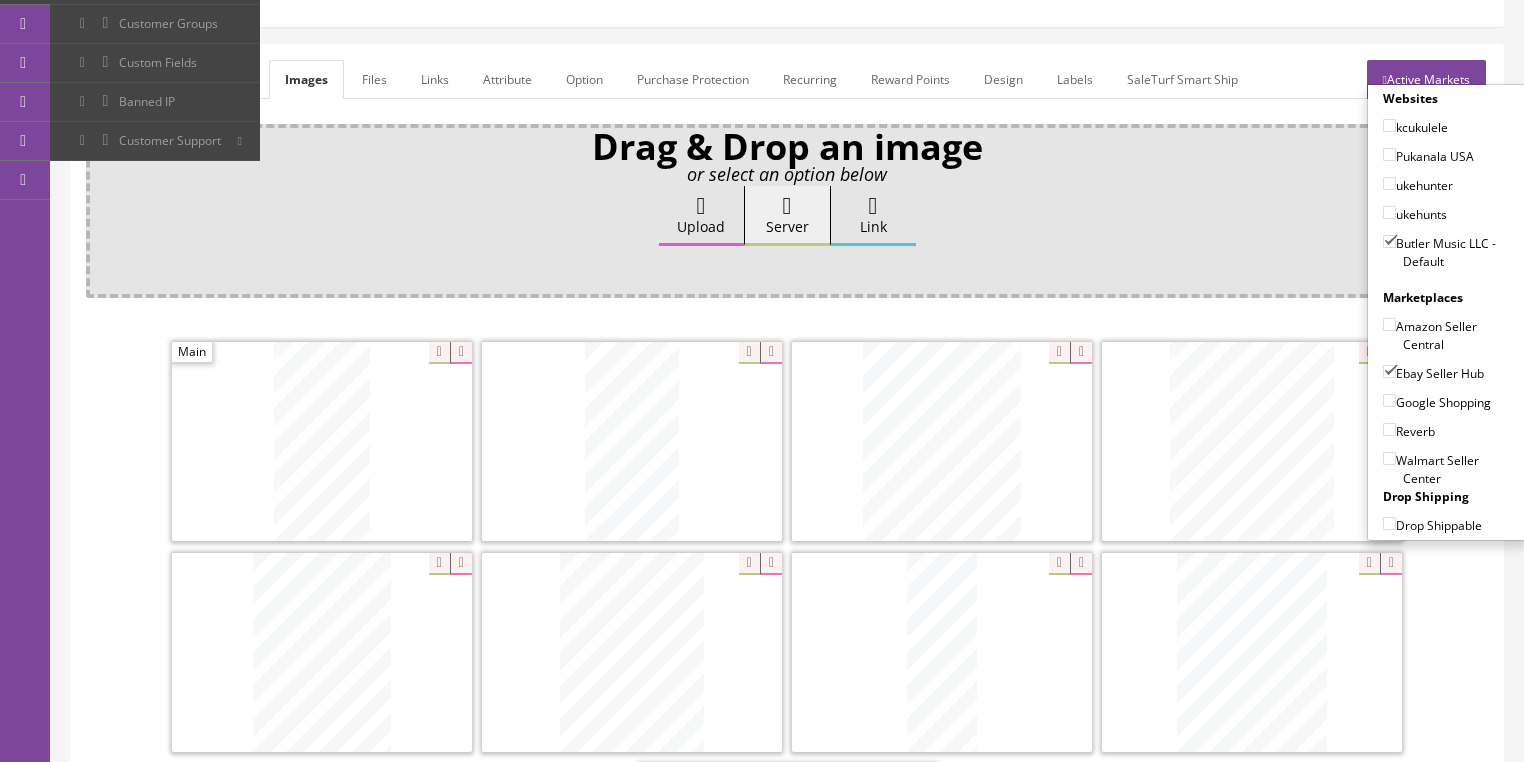 click on "Google Shopping" at bounding box center [1389, 400] 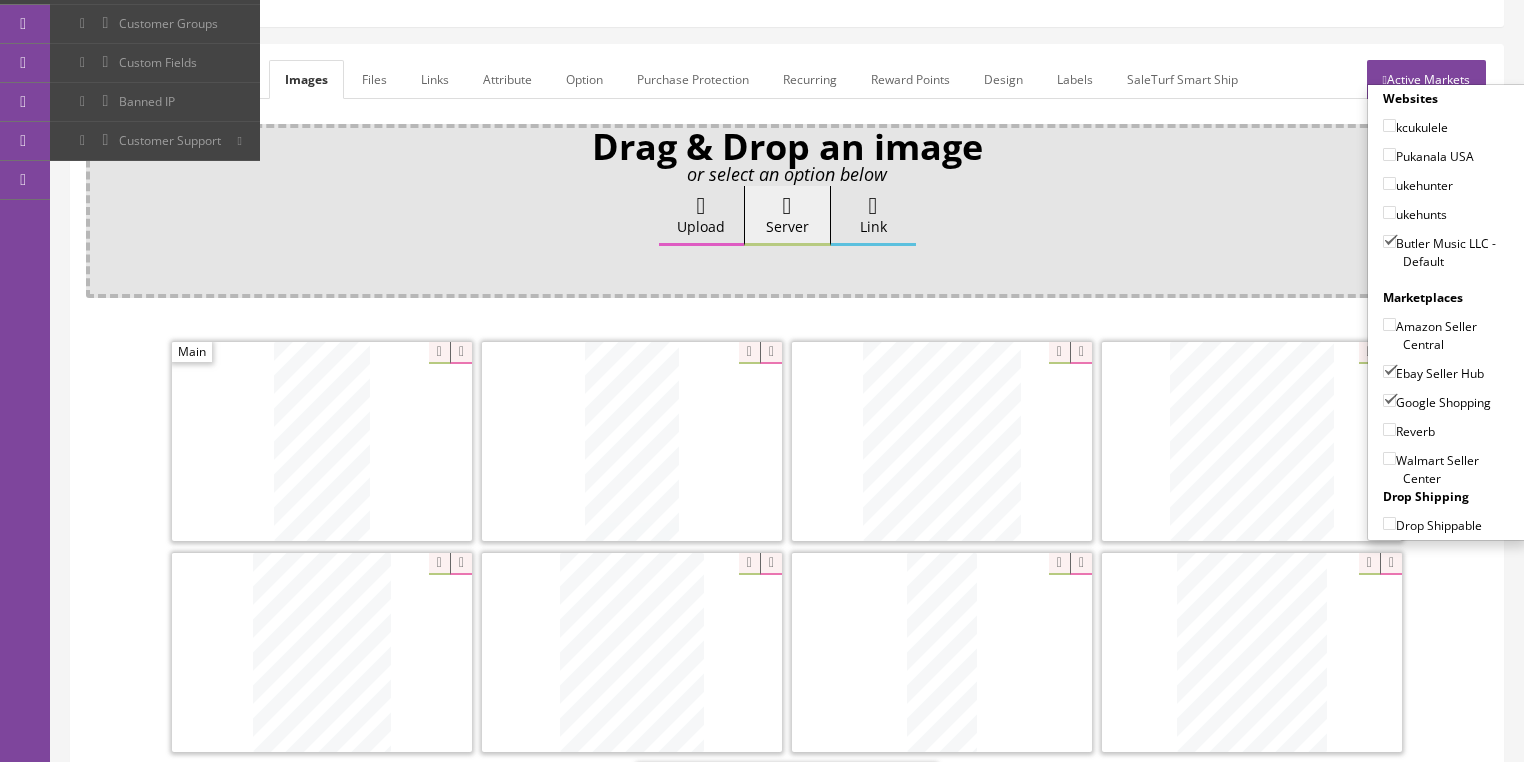 drag, startPoint x: 1380, startPoint y: 421, endPoint x: 1402, endPoint y: 352, distance: 72.42237 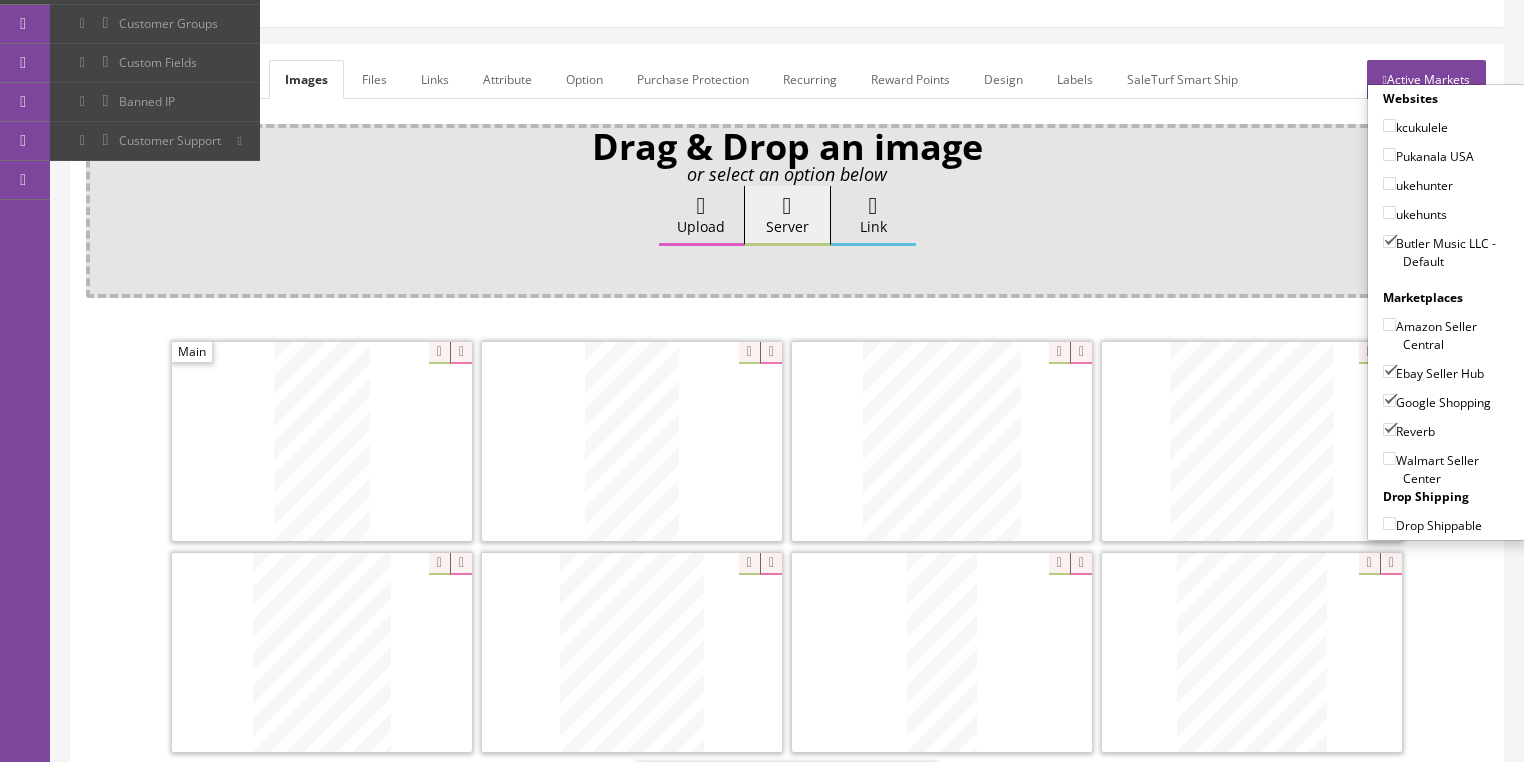 click on "Active Markets" at bounding box center [1426, 79] 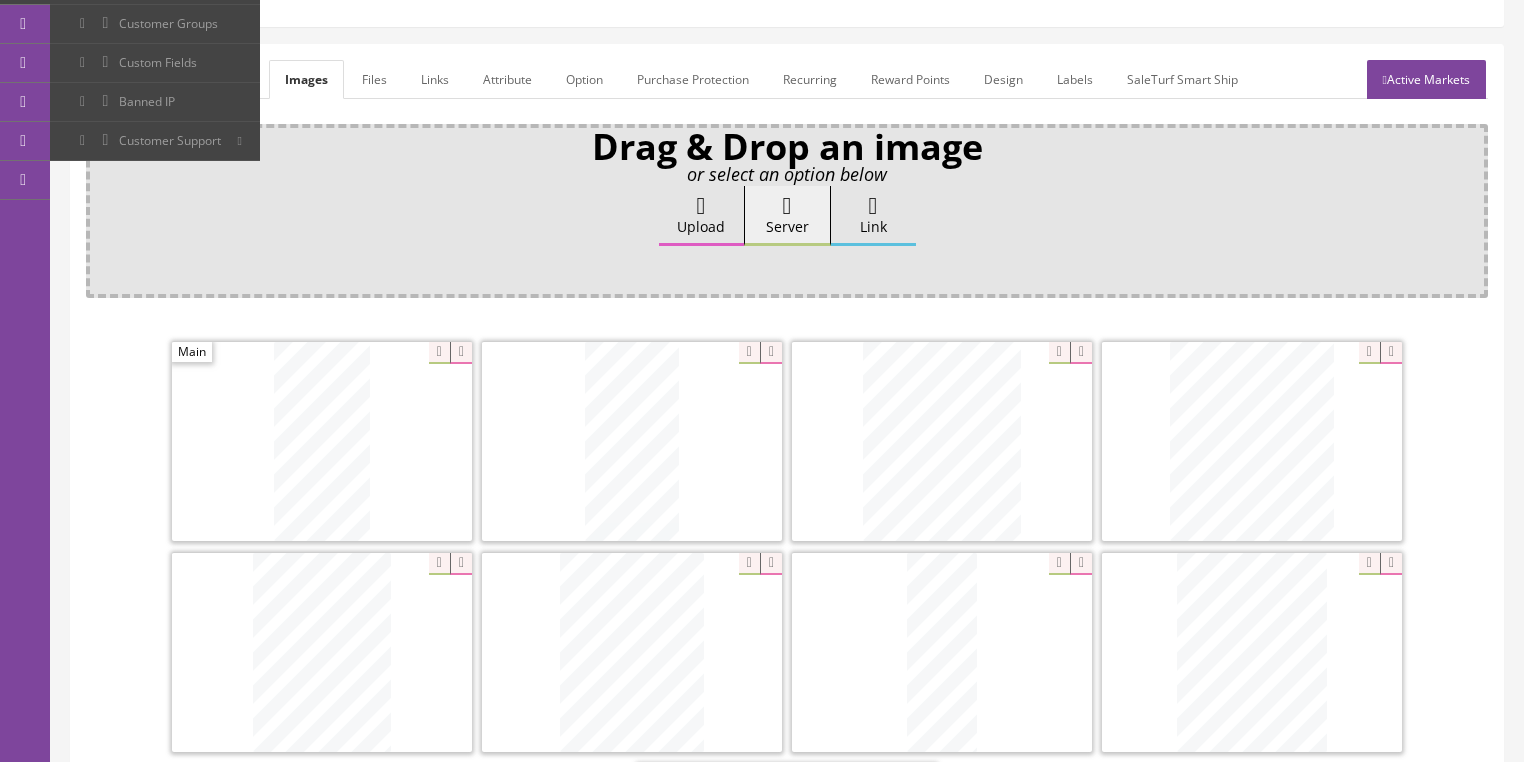 click on "General" at bounding box center [124, 79] 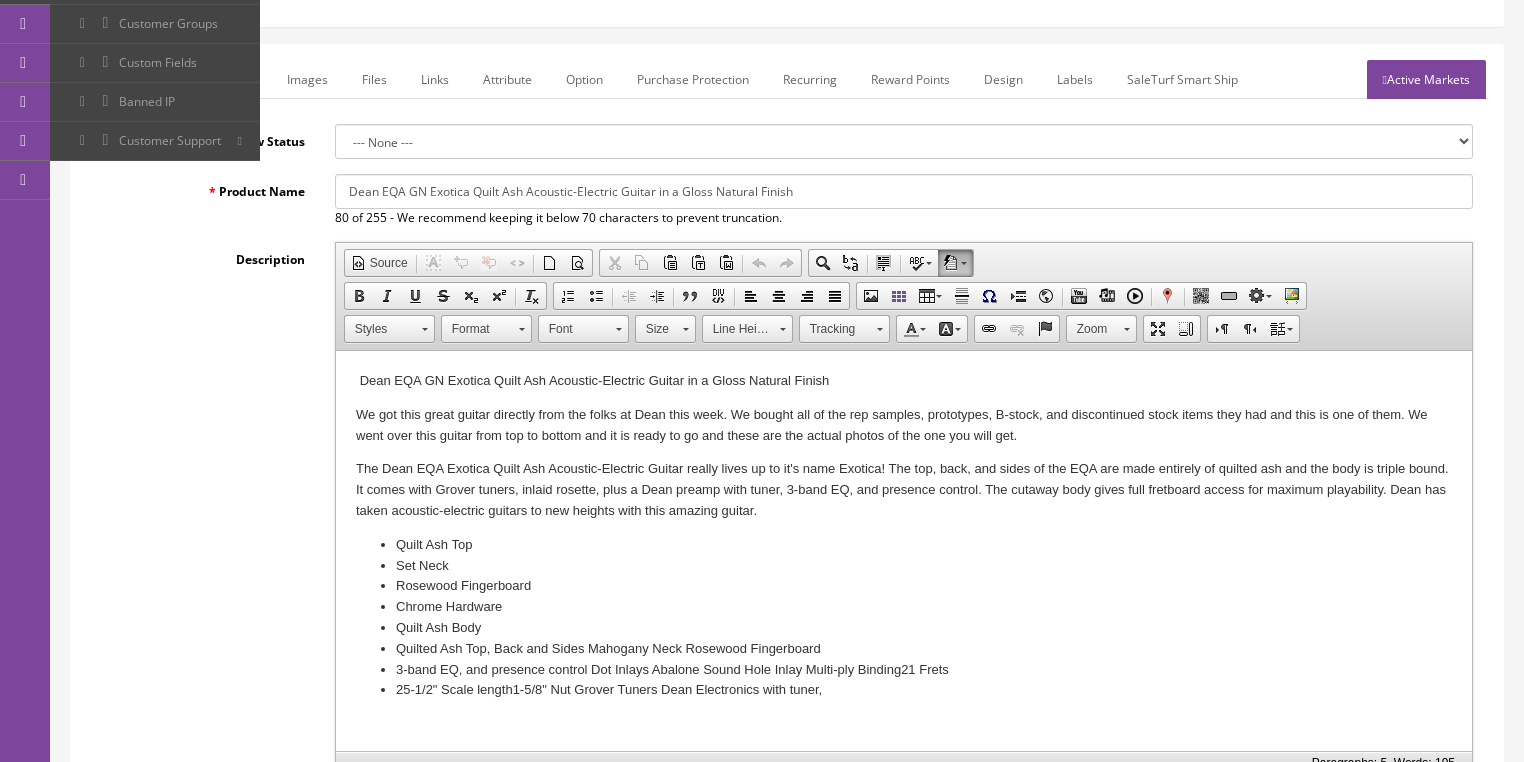 click on "We got this great guitar directly from the folks at Dean this week. We bought all of the rep samples, prototypes, B-stock, and discontinued stock items they had and this is one of them. We went over this guitar from top to bottom and it is ready to go and these are the actual photos of the one you will get." at bounding box center (903, 426) 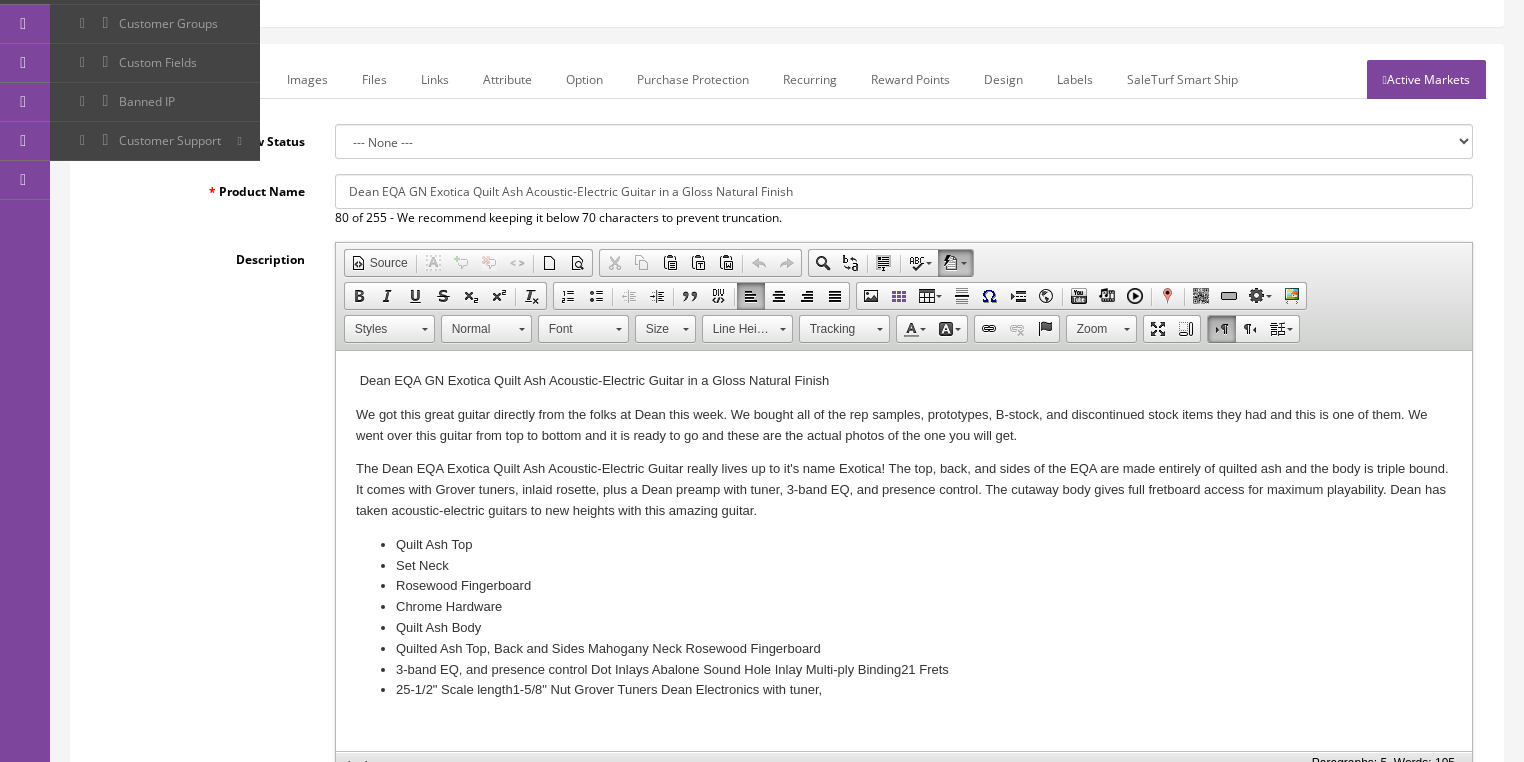 type 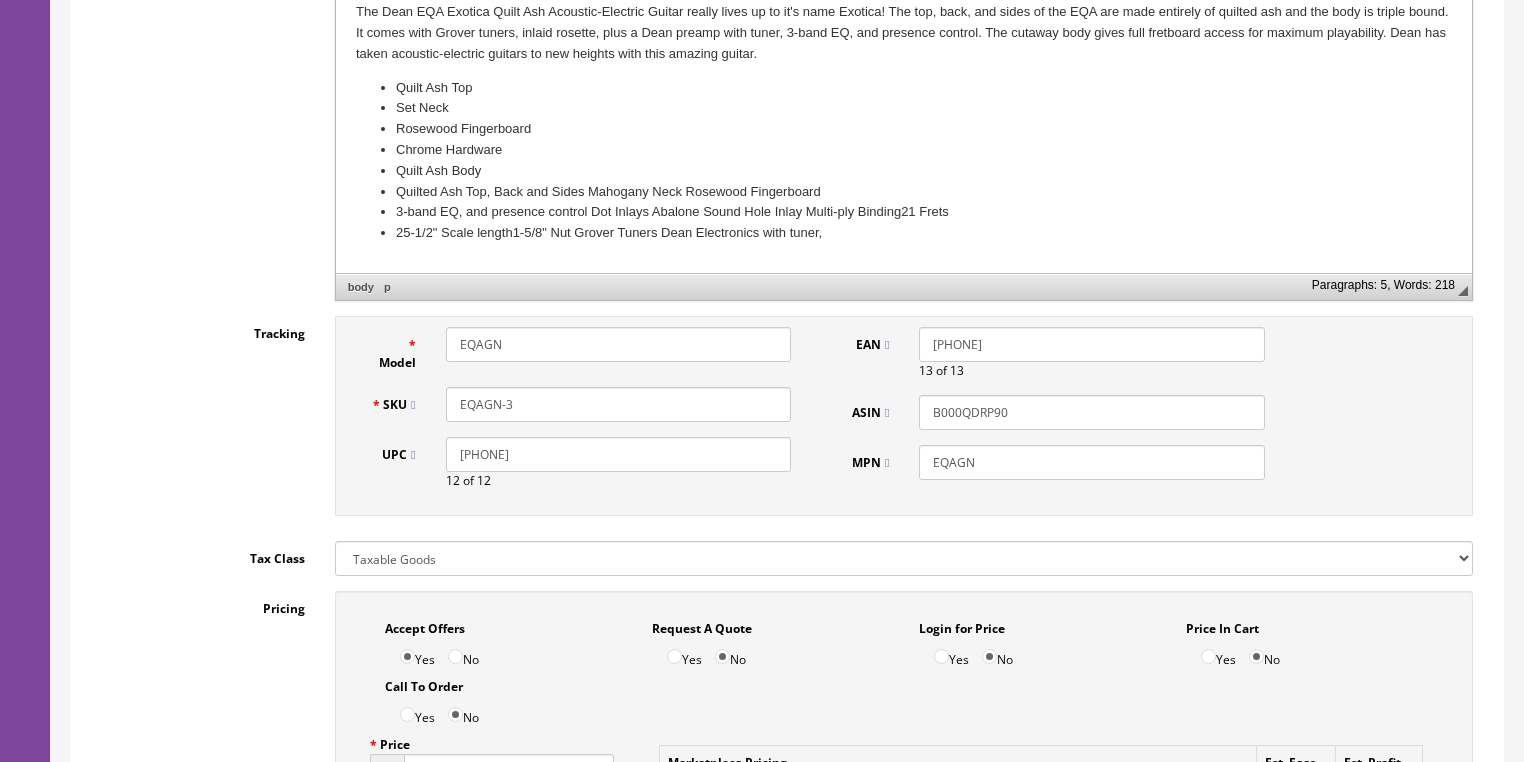 scroll, scrollTop: 720, scrollLeft: 0, axis: vertical 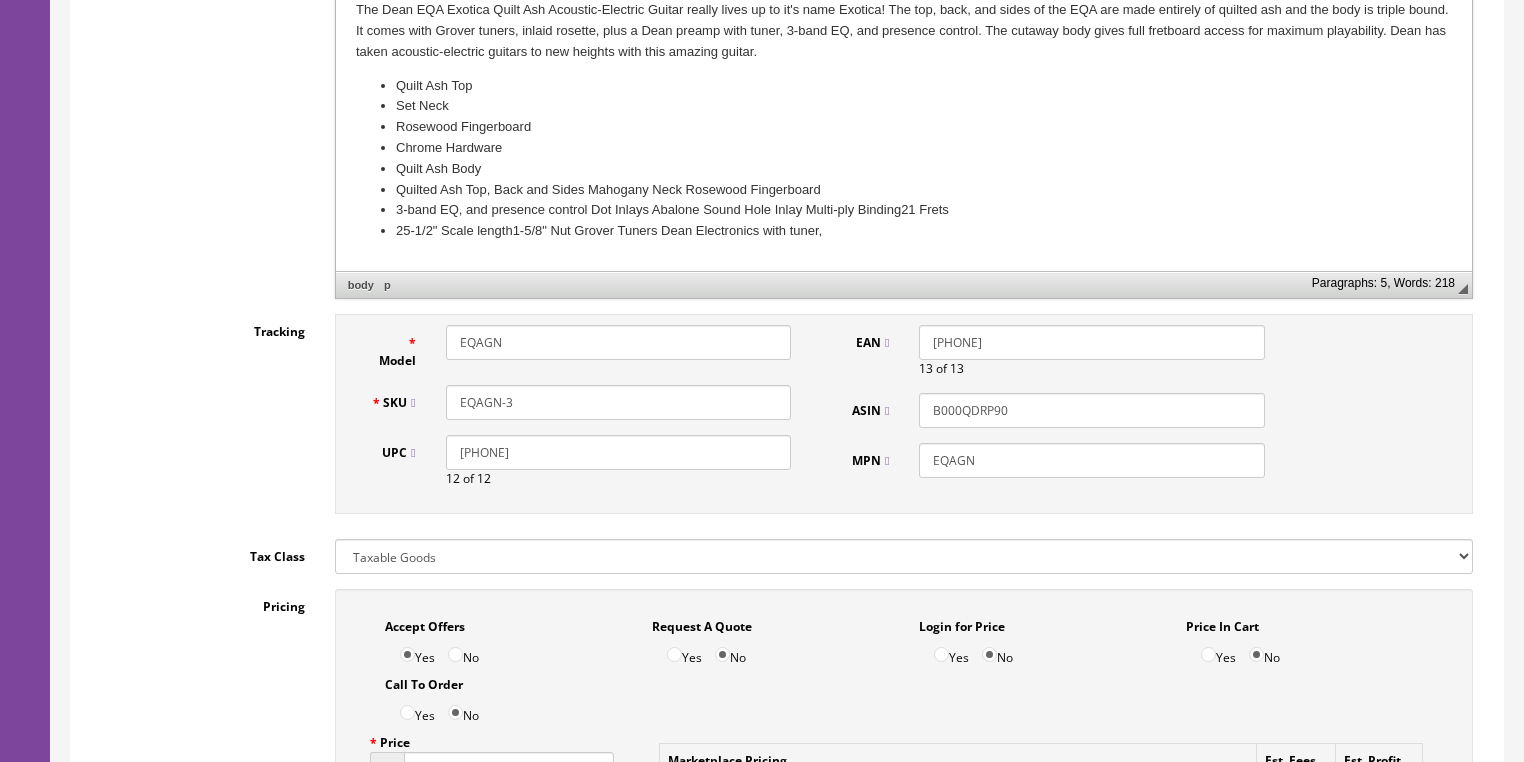 drag, startPoint x: 506, startPoint y: 411, endPoint x: 539, endPoint y: 410, distance: 33.01515 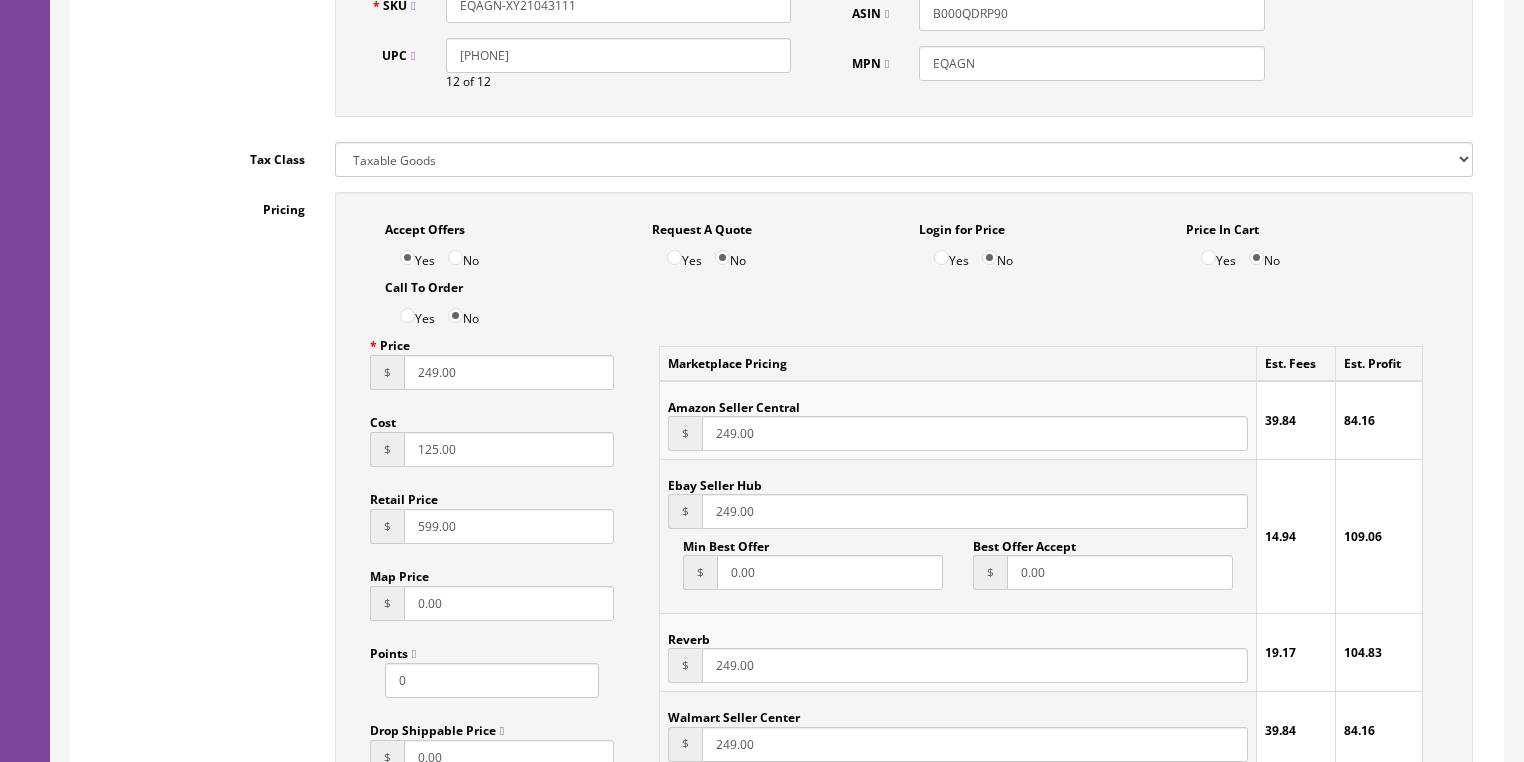 scroll, scrollTop: 1120, scrollLeft: 0, axis: vertical 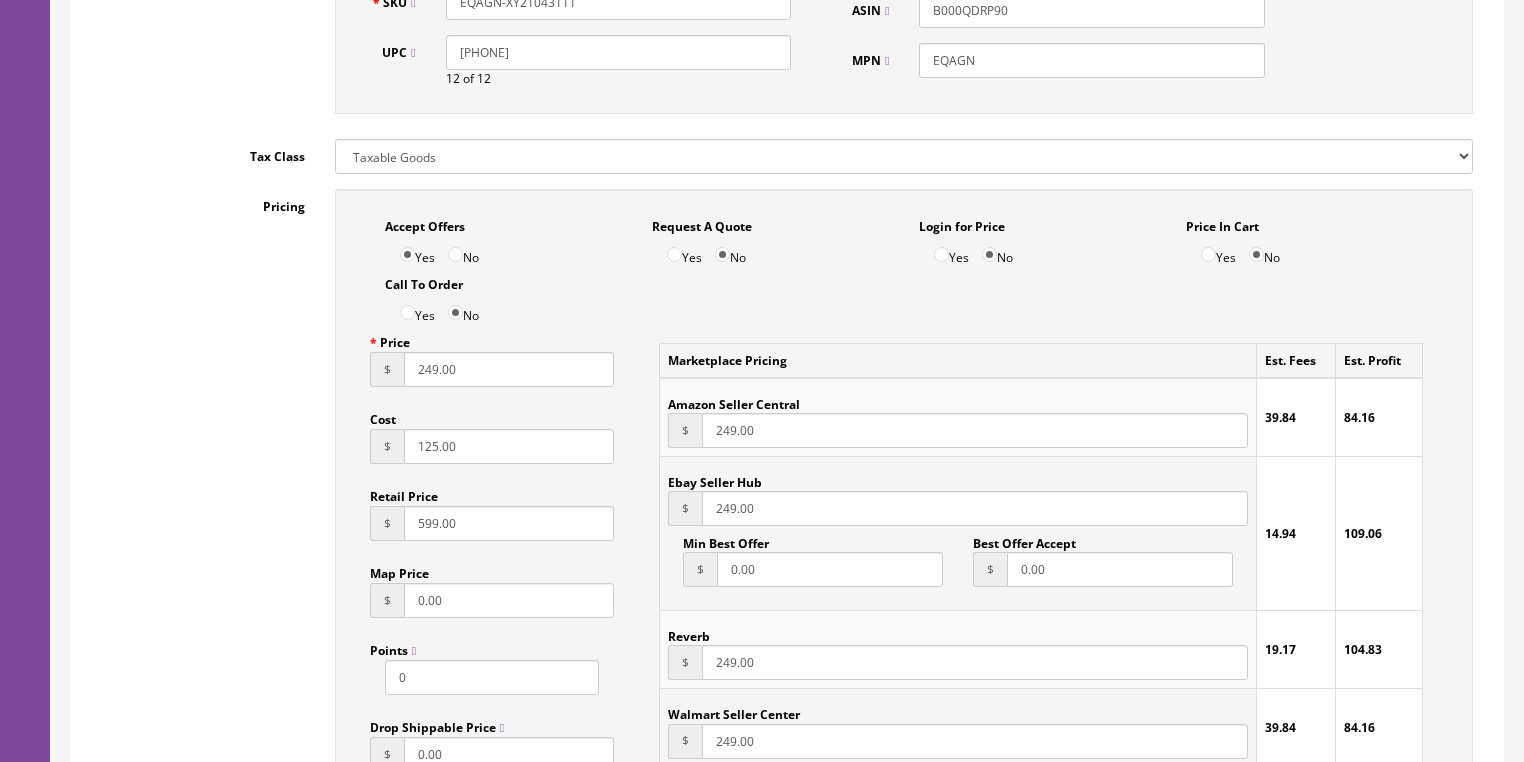 type on "EQAGN-XY21043111" 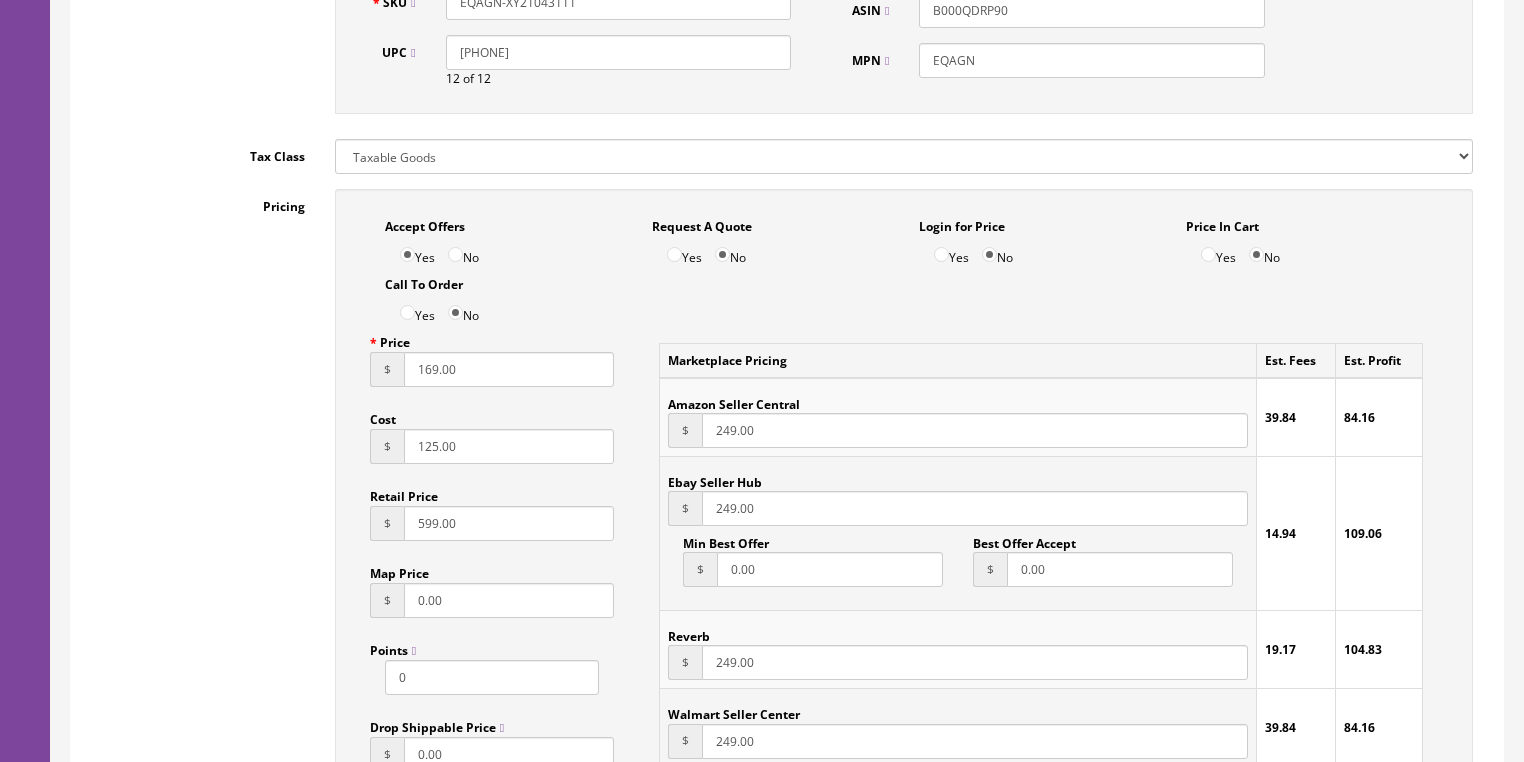 type on "169.00" 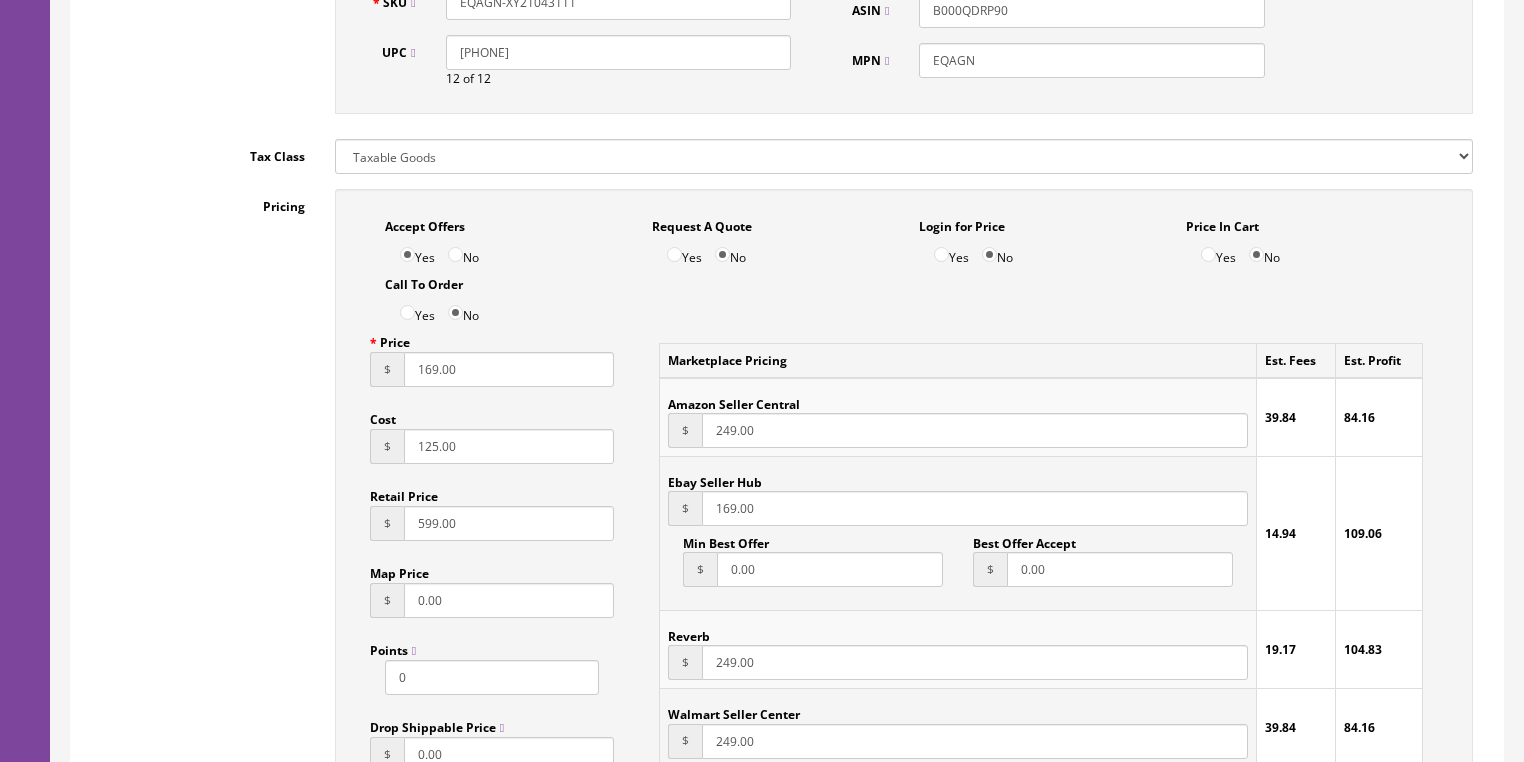 type on "169.00" 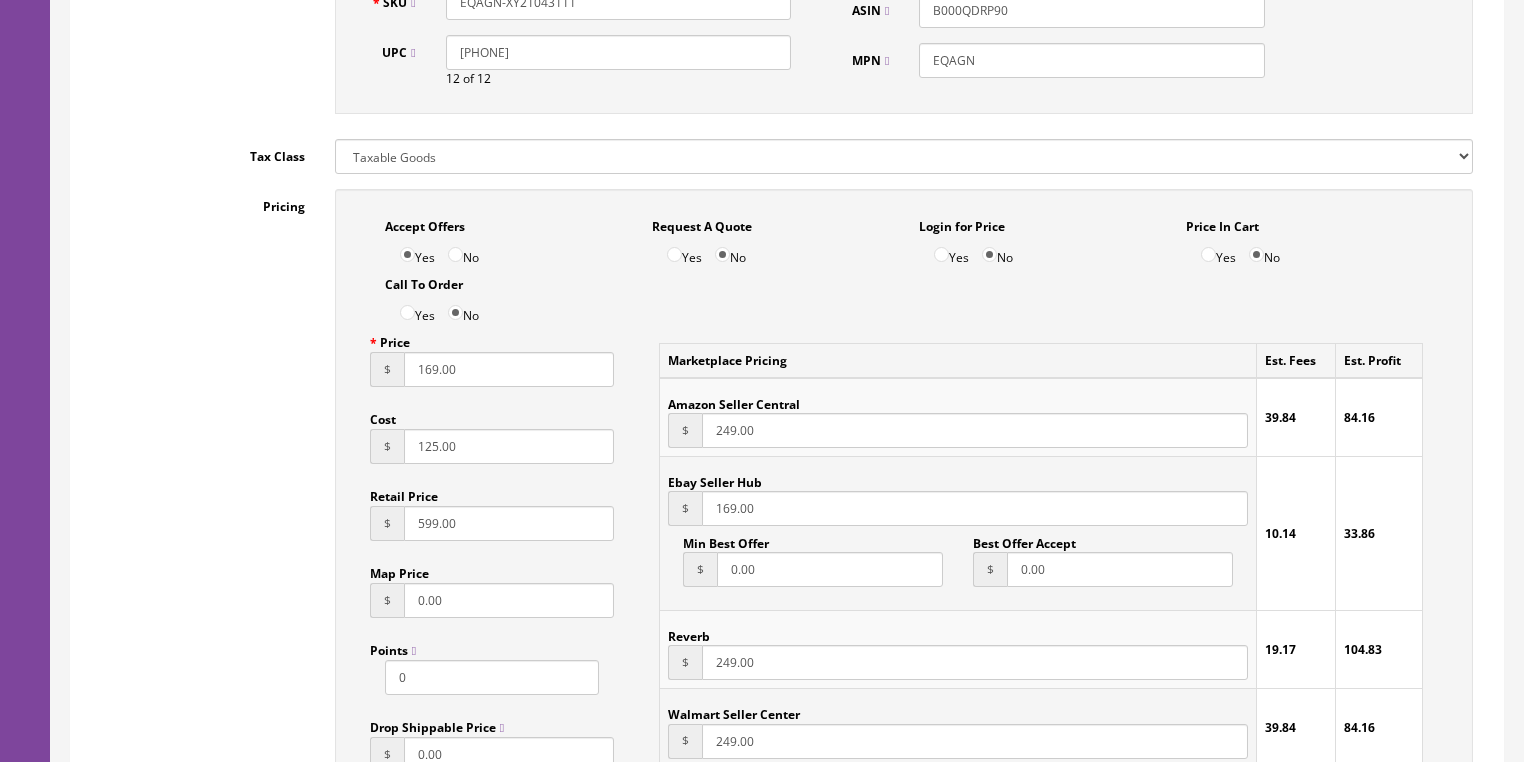 click on "249.00" at bounding box center [974, 662] 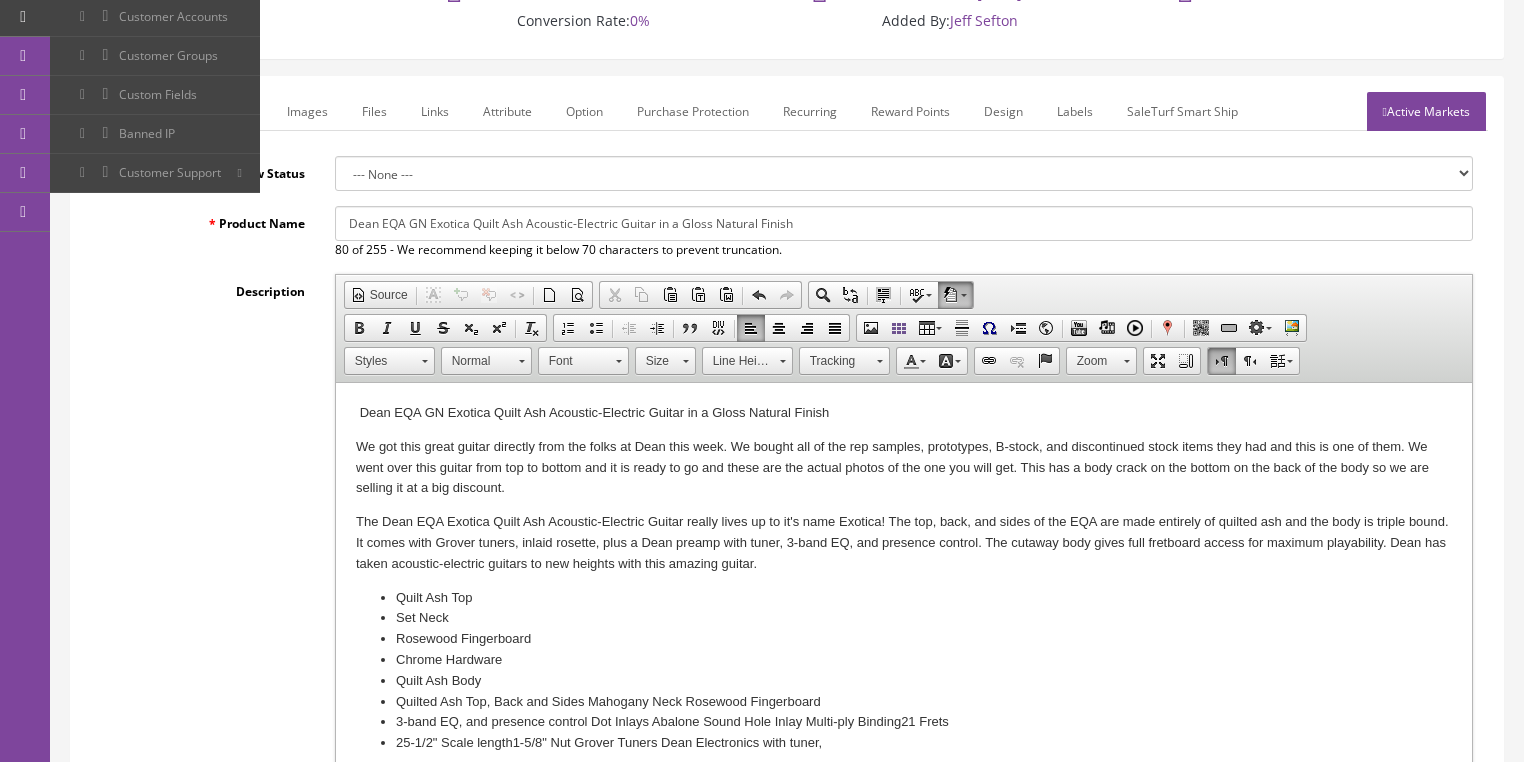 scroll, scrollTop: 160, scrollLeft: 0, axis: vertical 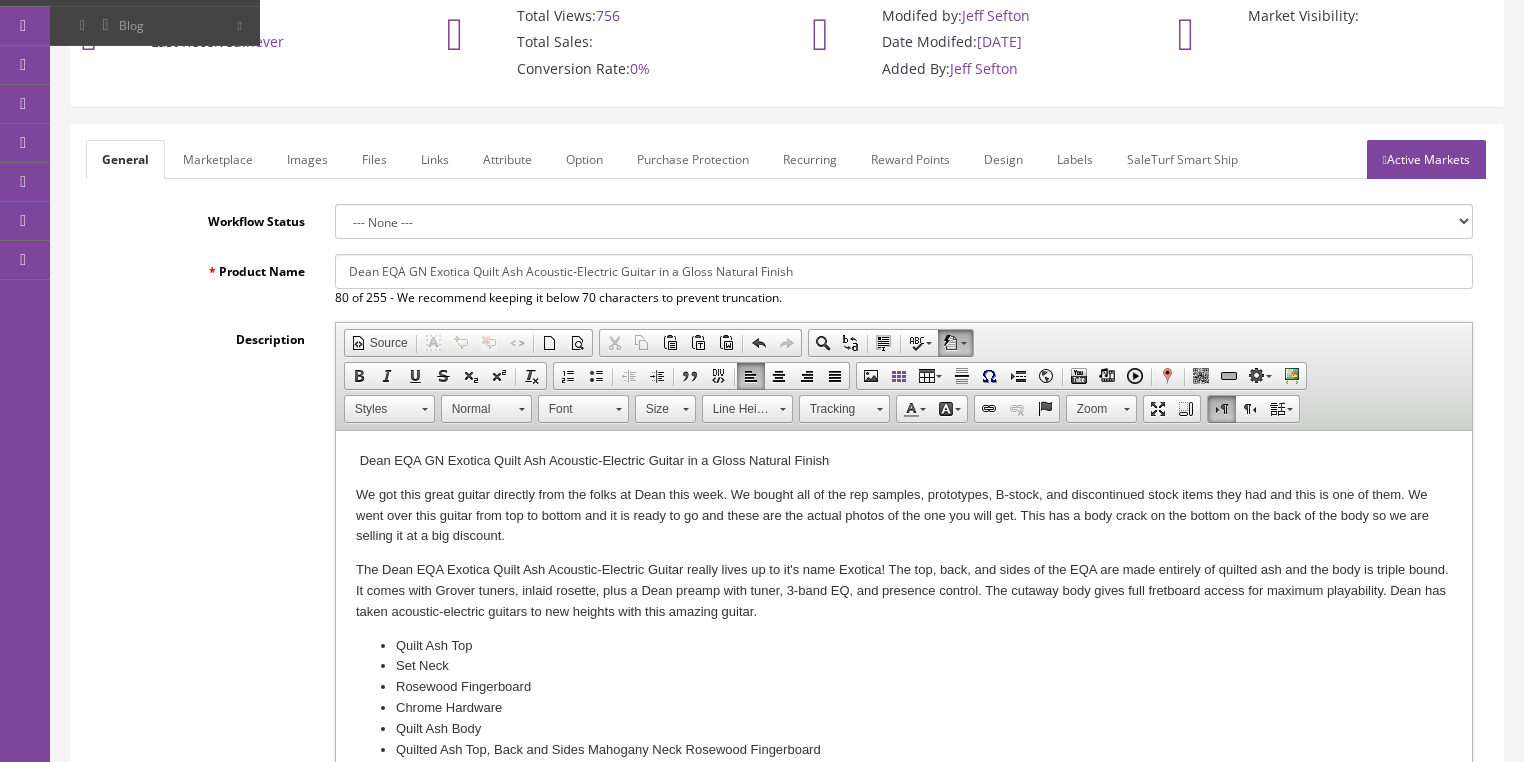 type on "169.00" 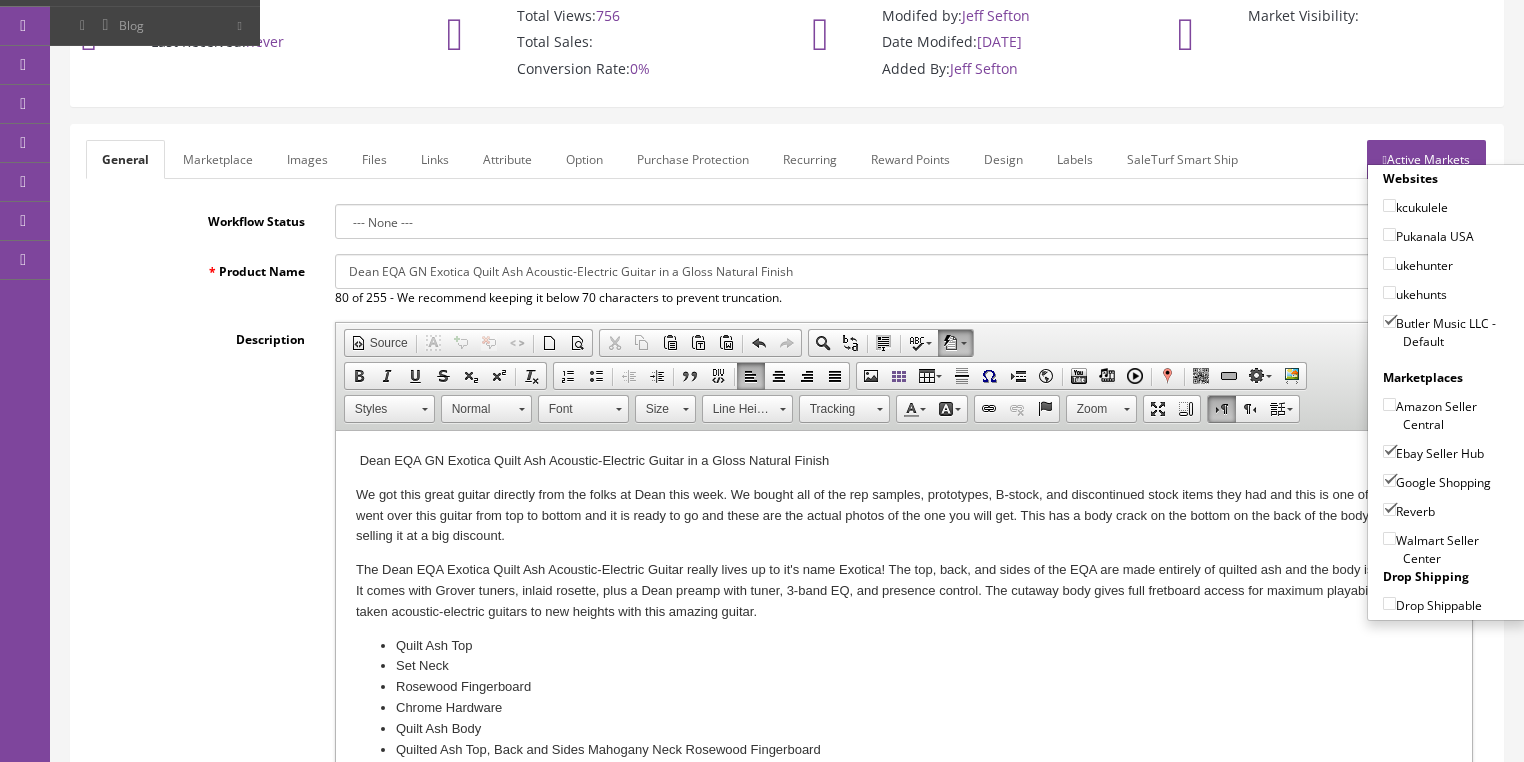 click on "Active Markets" at bounding box center [1426, 159] 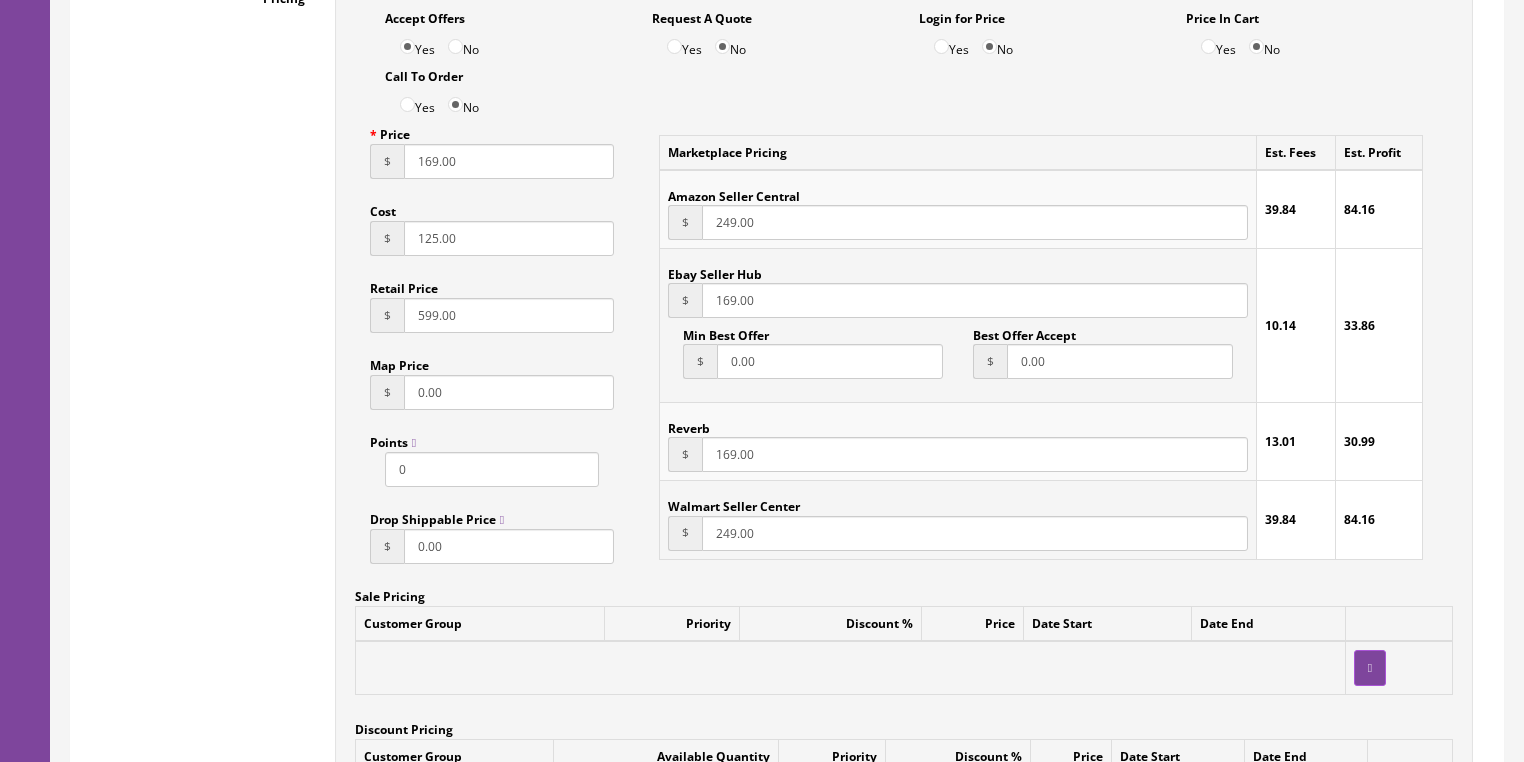 scroll, scrollTop: 1840, scrollLeft: 0, axis: vertical 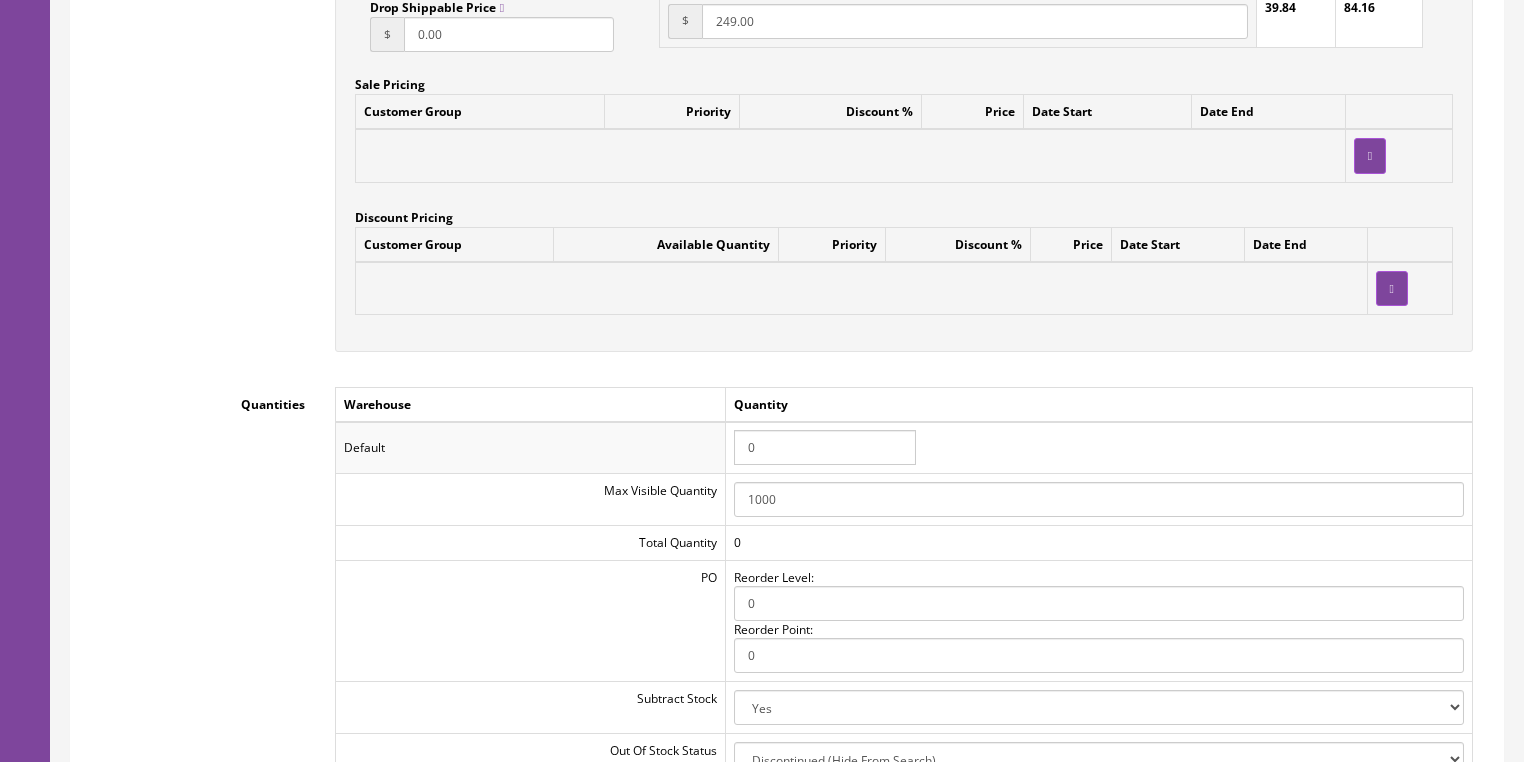 drag, startPoint x: 782, startPoint y: 441, endPoint x: 711, endPoint y: 443, distance: 71.02816 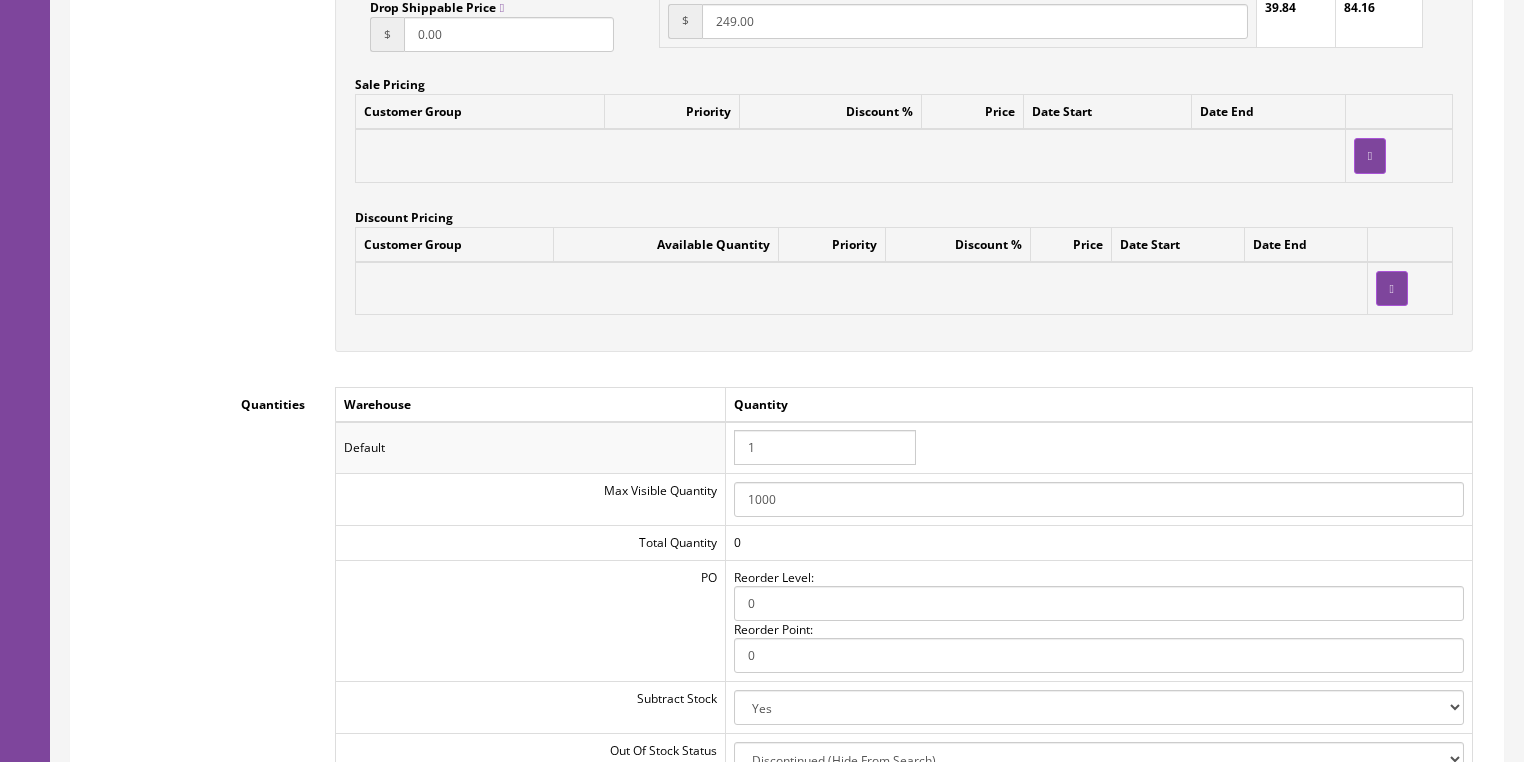 type on "1" 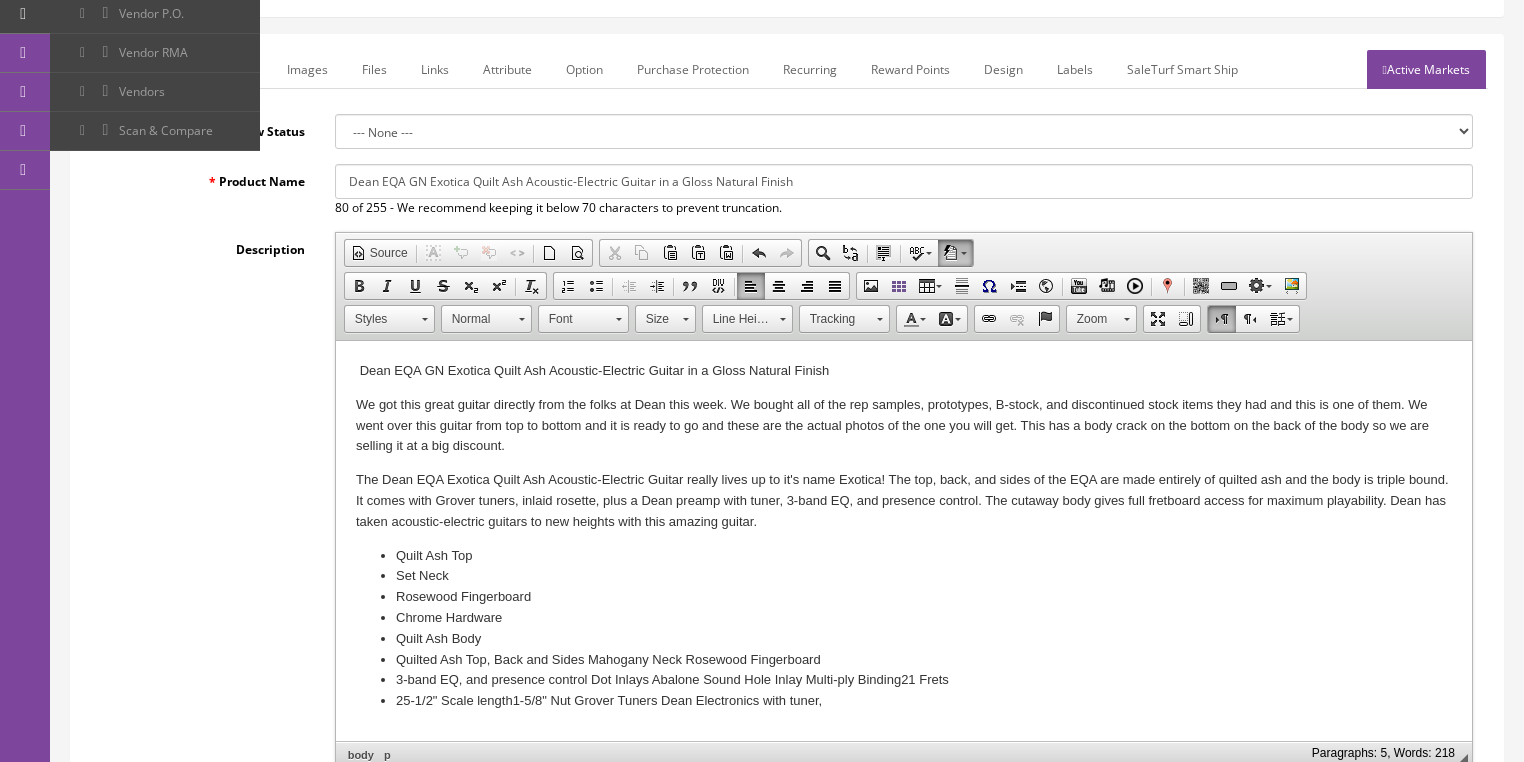 scroll, scrollTop: 640, scrollLeft: 0, axis: vertical 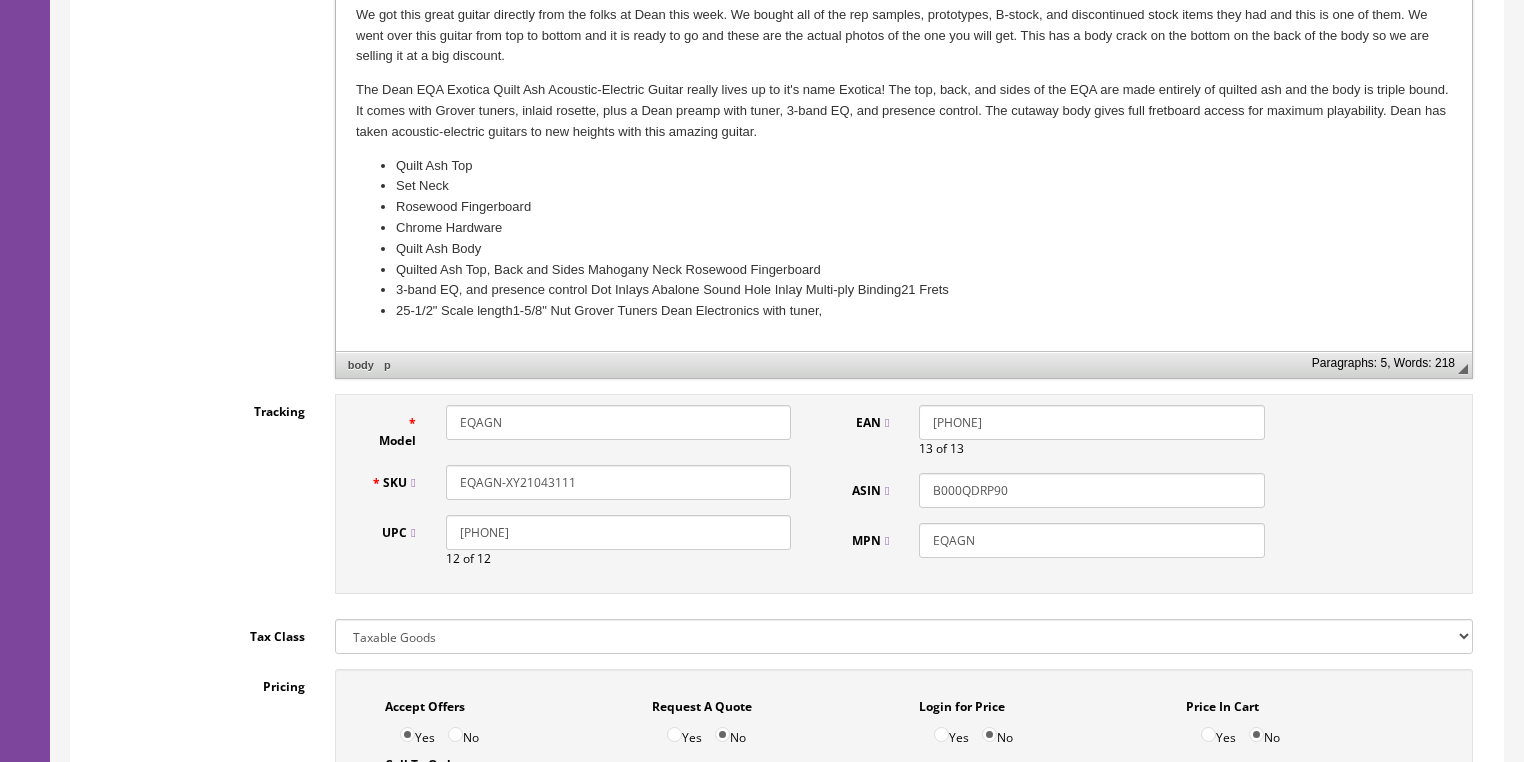 drag, startPoint x: 570, startPoint y: 488, endPoint x: 442, endPoint y: 496, distance: 128.24976 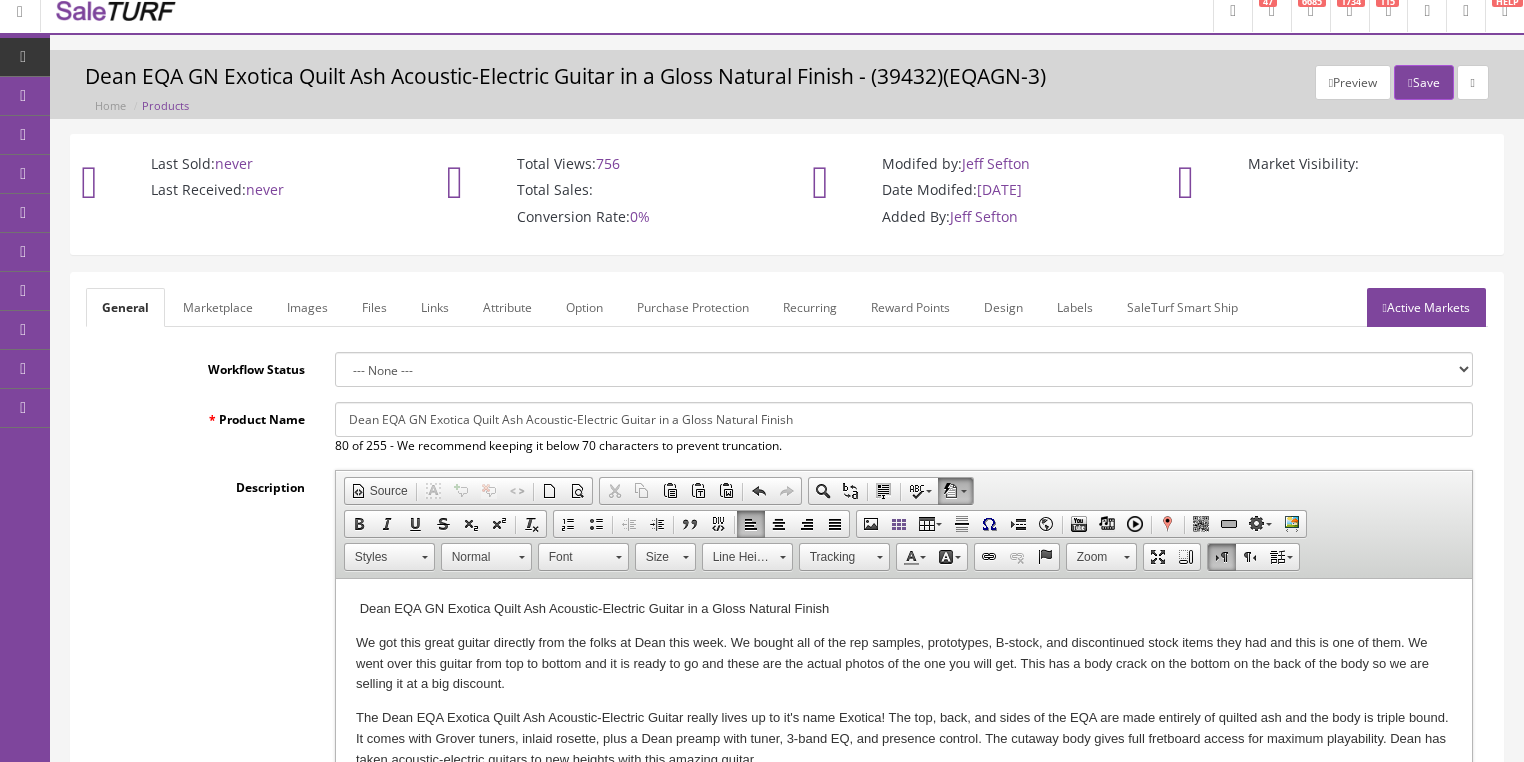 scroll, scrollTop: 0, scrollLeft: 0, axis: both 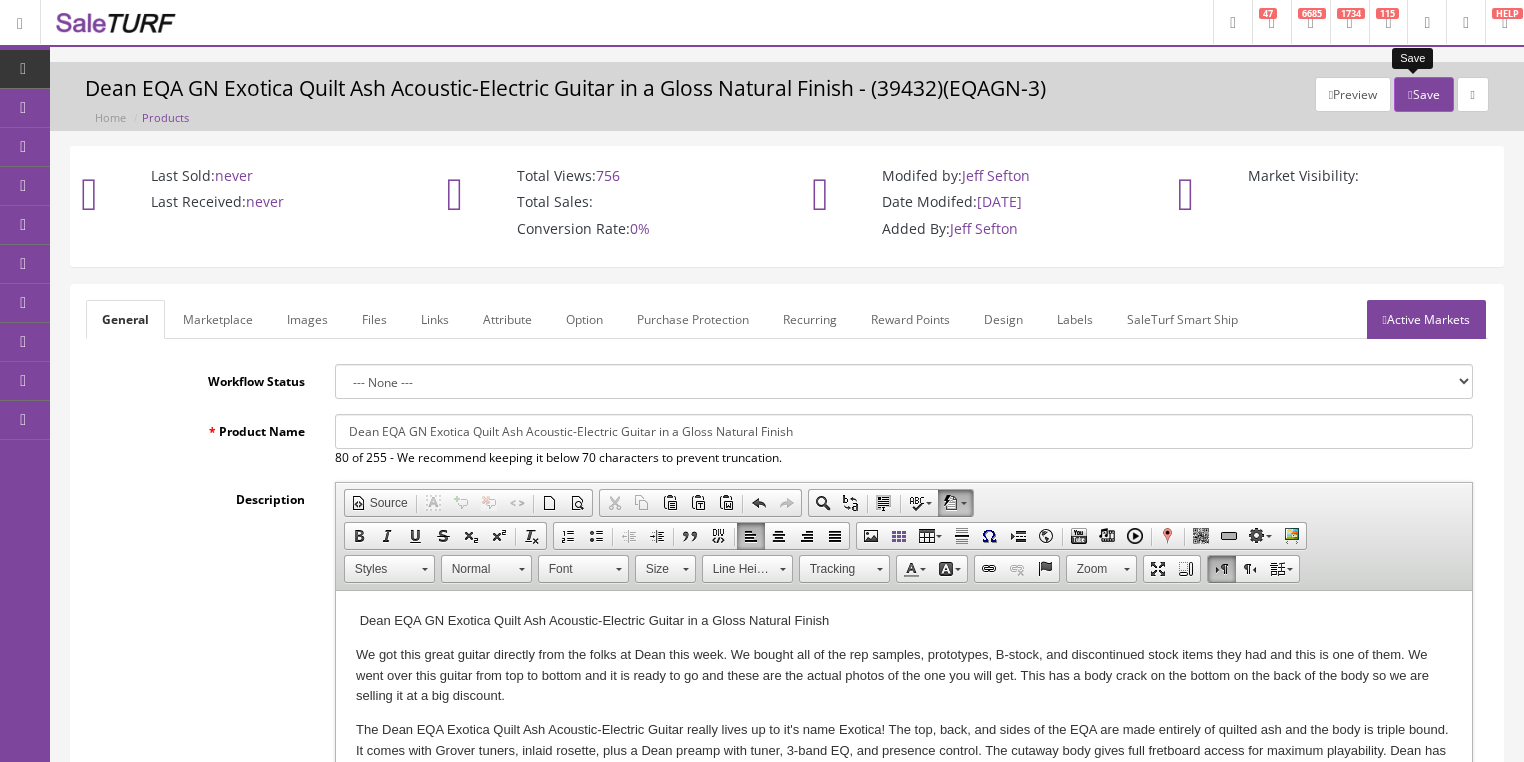 click on "Save" at bounding box center [1423, 94] 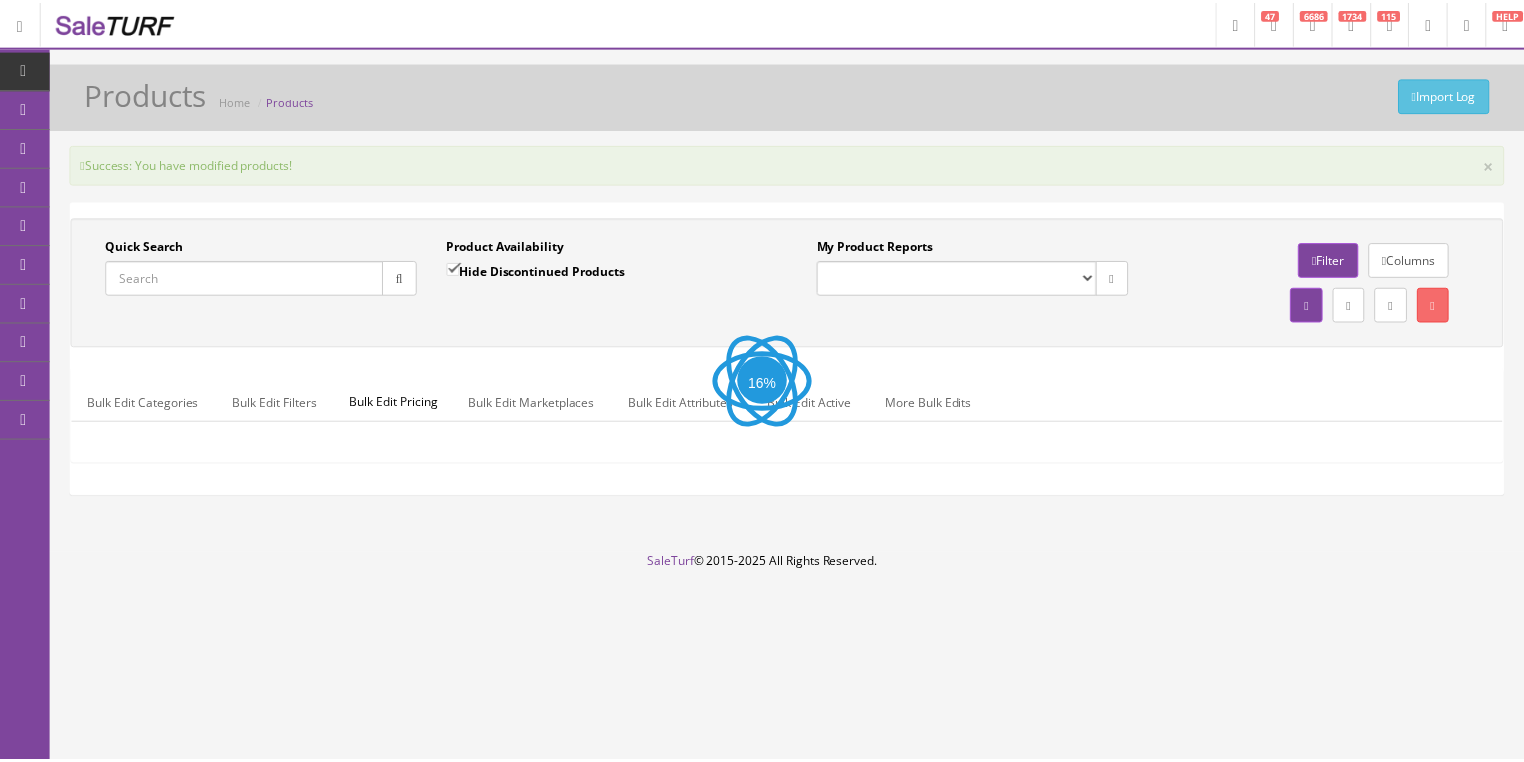 scroll, scrollTop: 0, scrollLeft: 0, axis: both 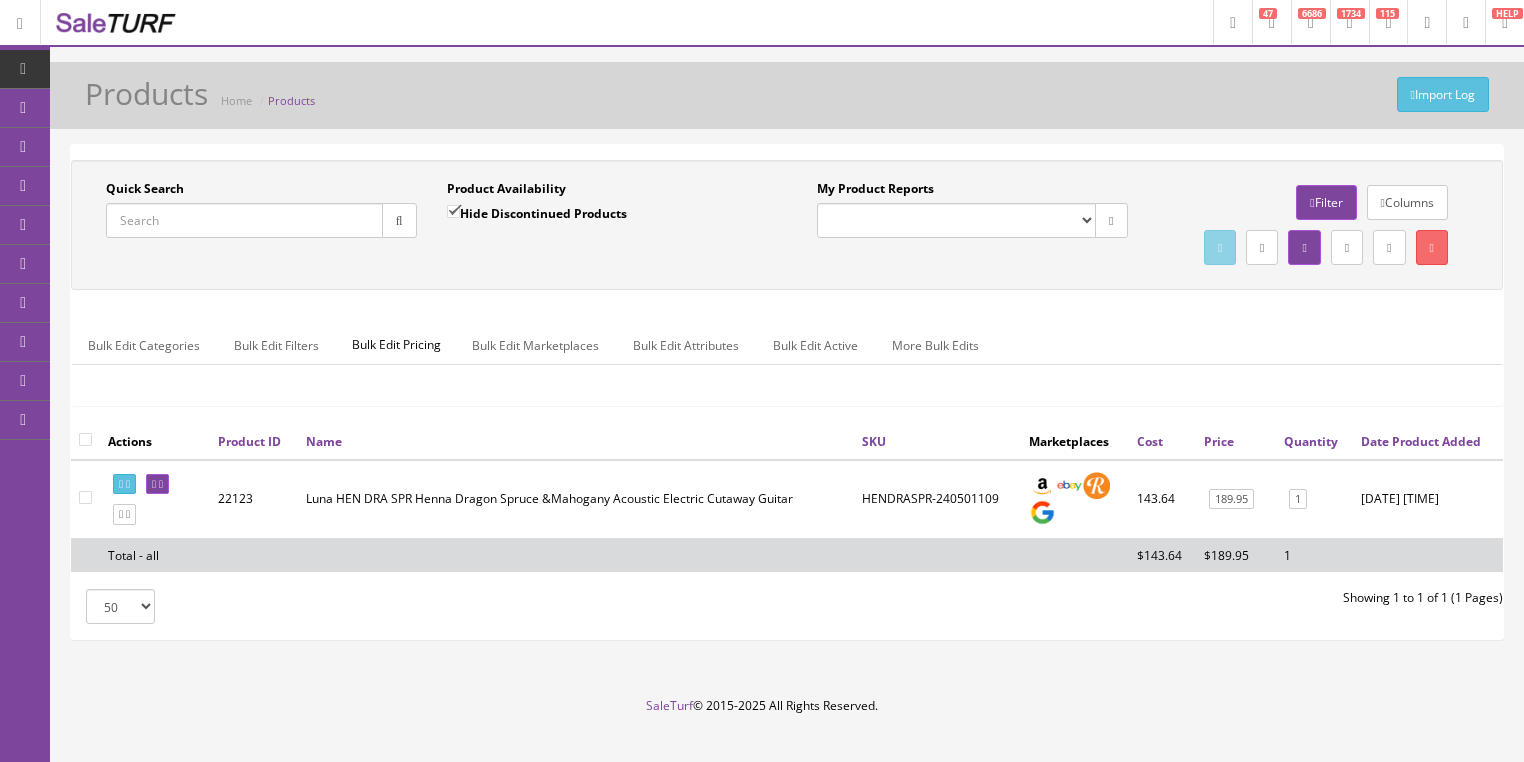 click on "Quick Search" at bounding box center [244, 220] 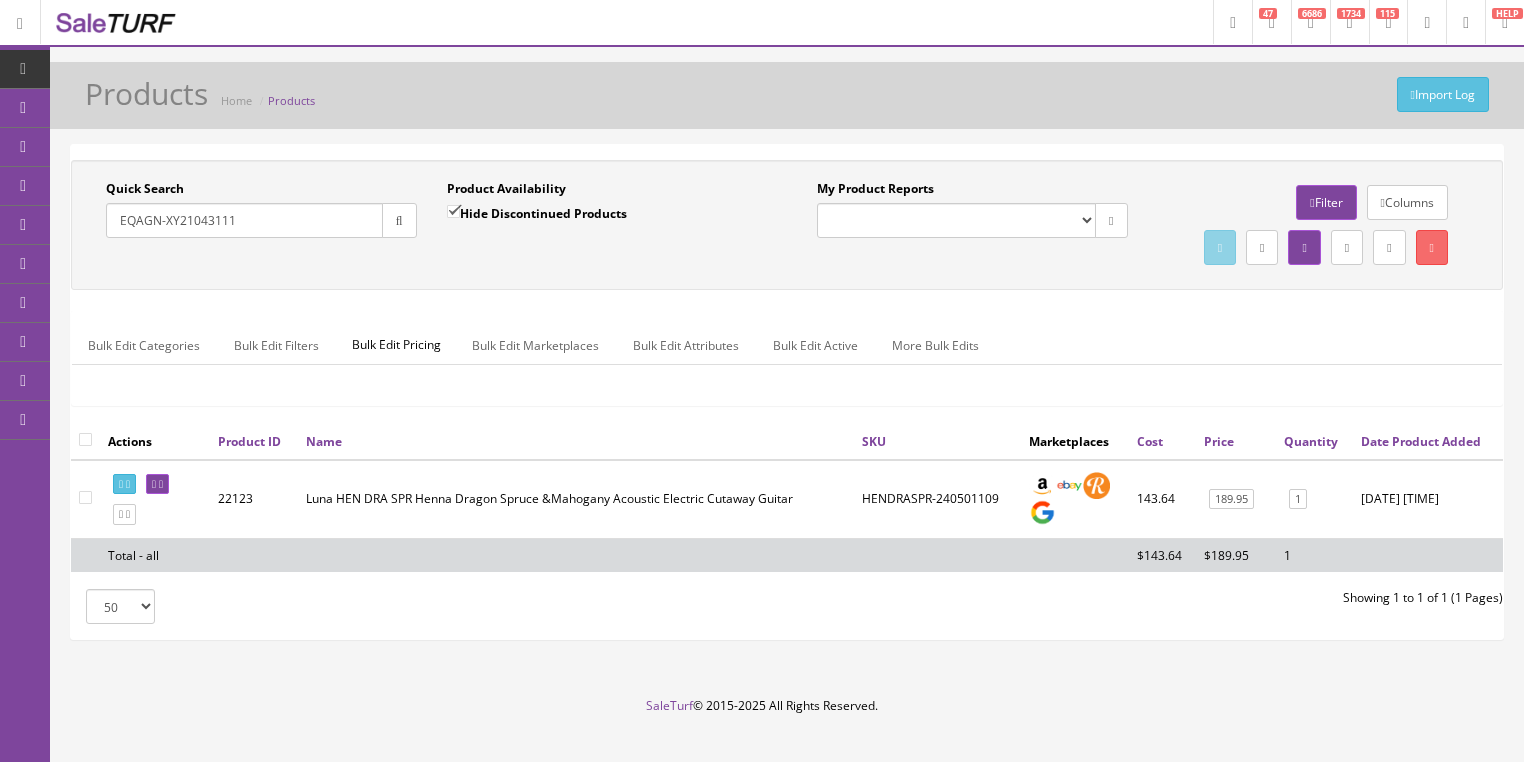 click at bounding box center [399, 220] 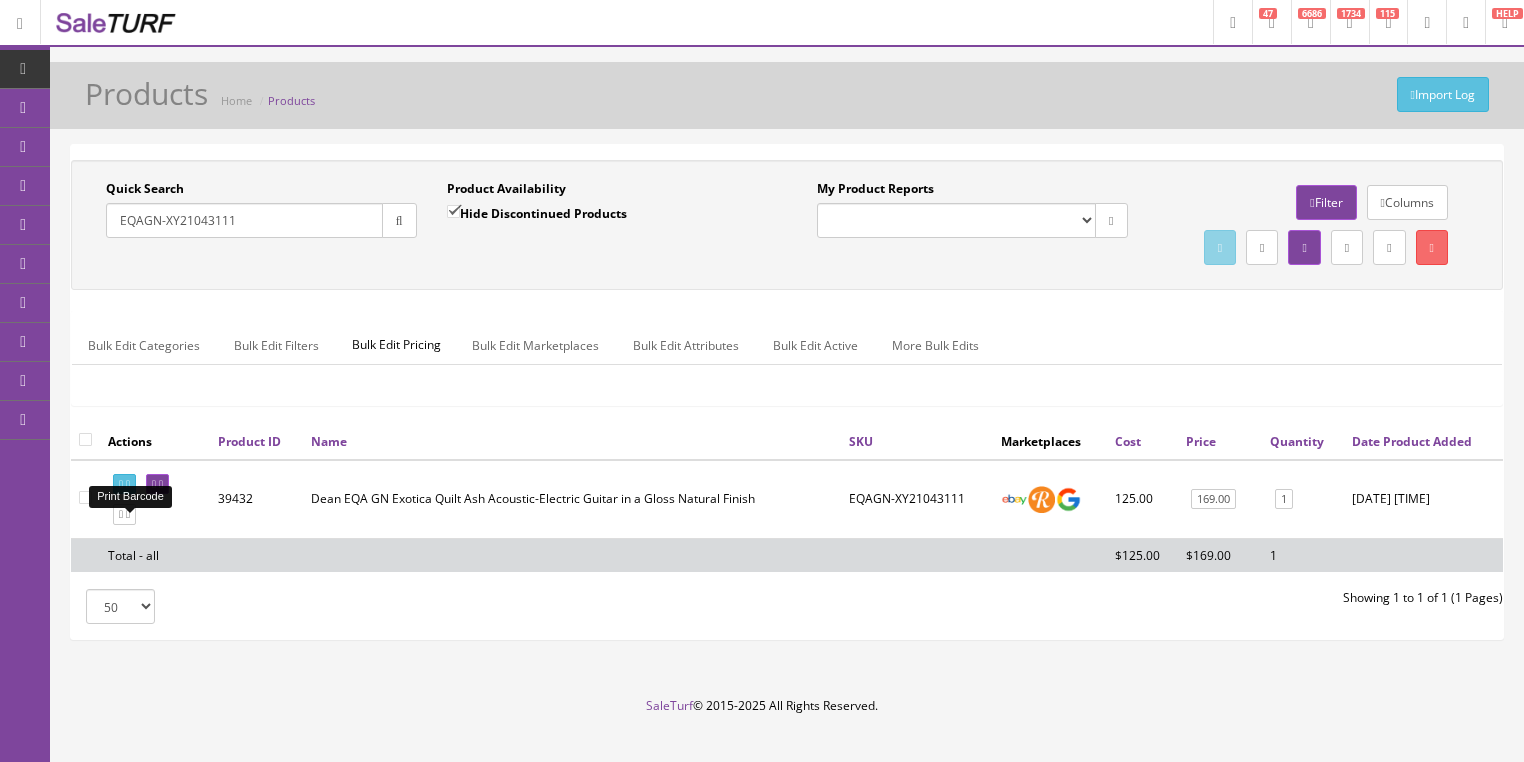 click at bounding box center (128, 484) 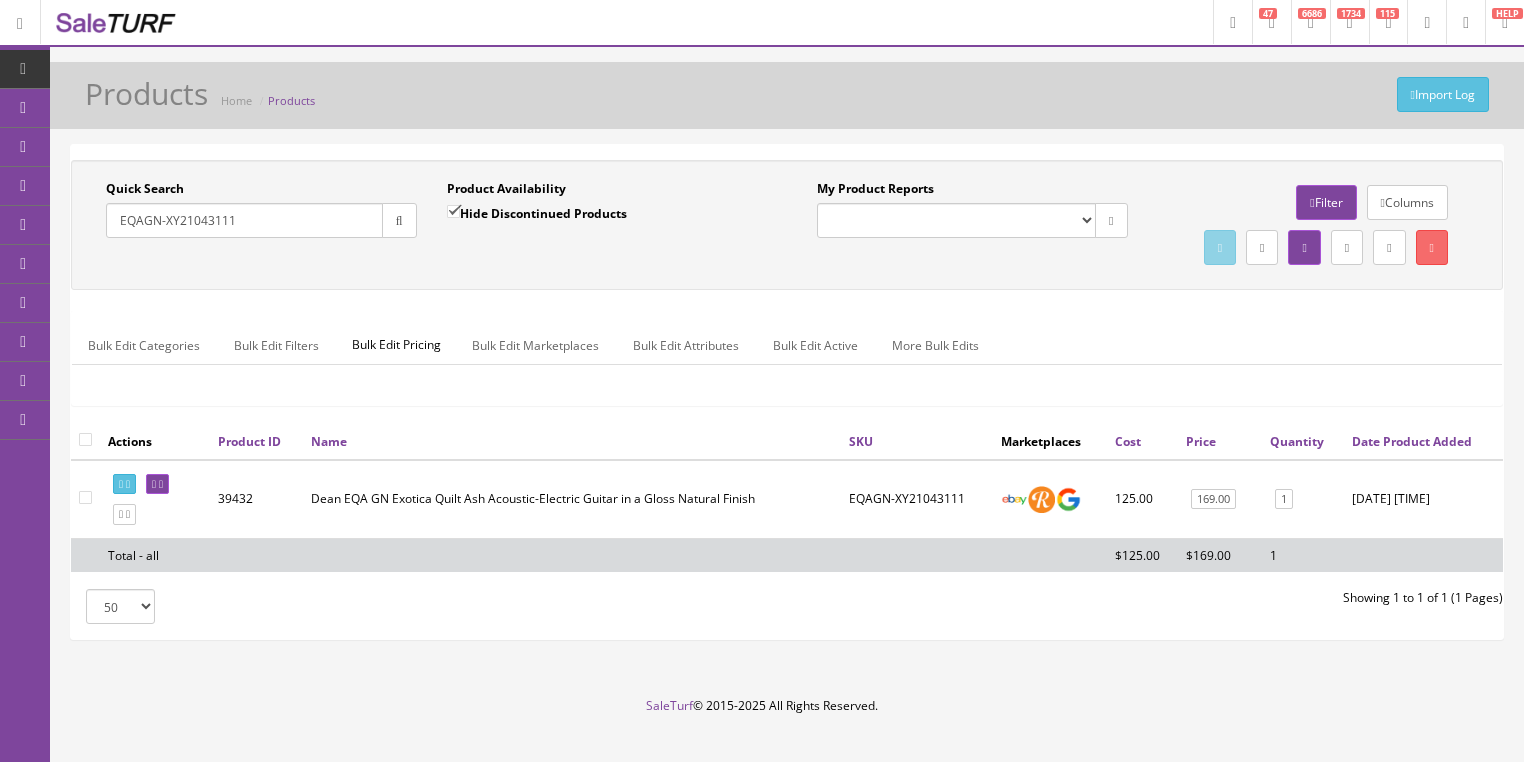 drag, startPoint x: 242, startPoint y: 230, endPoint x: 110, endPoint y: 275, distance: 139.45967 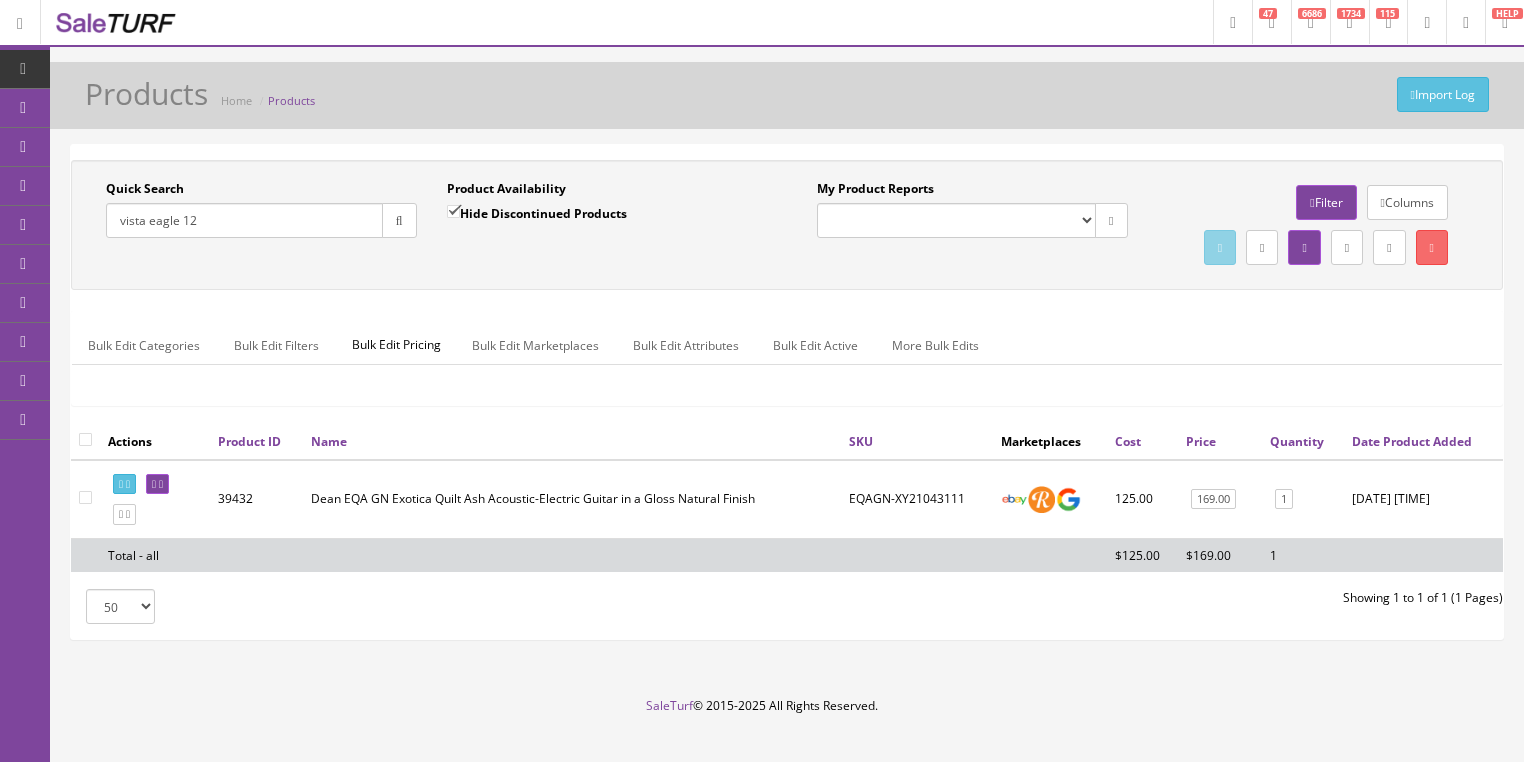 type on "vista eagle 12" 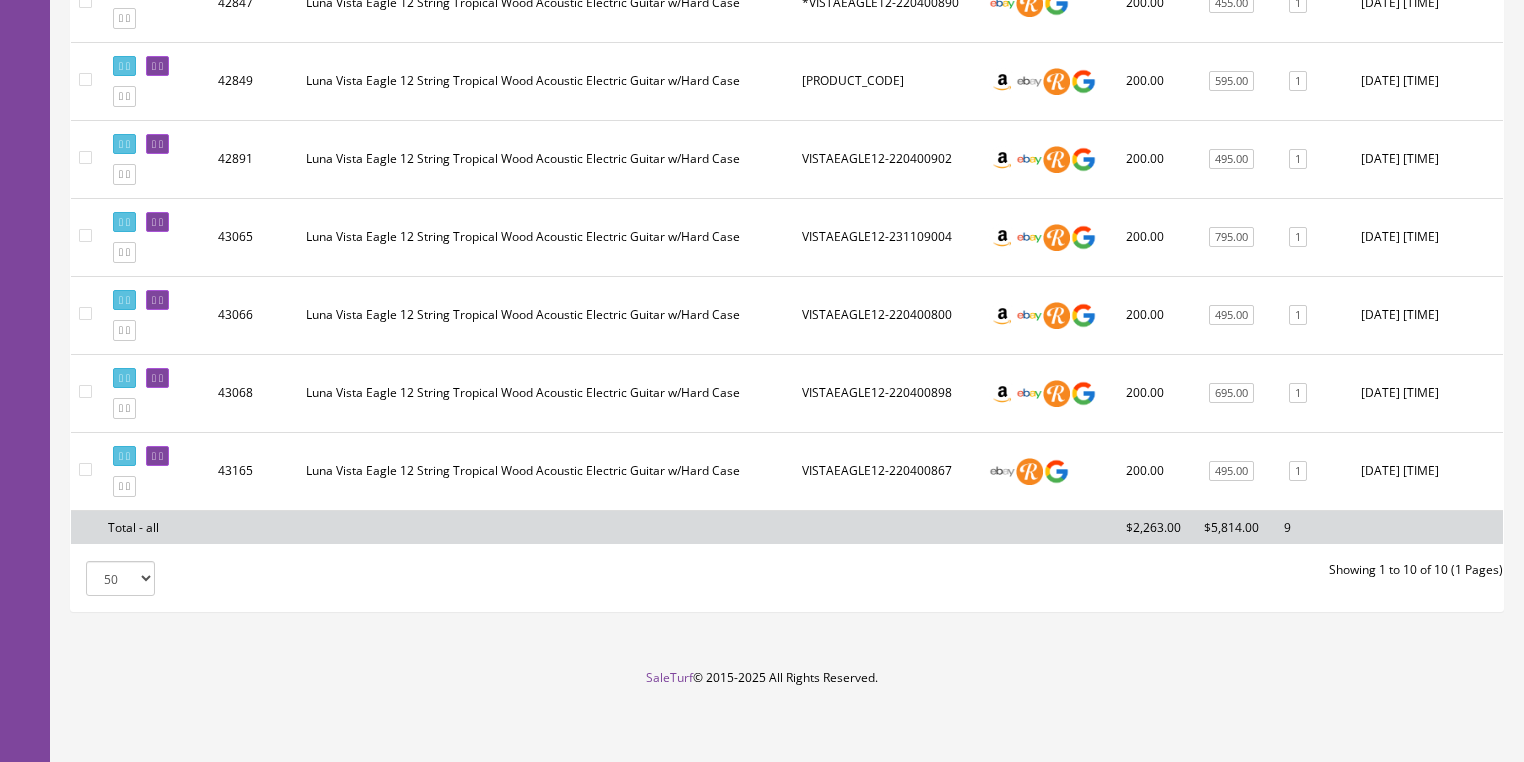 scroll, scrollTop: 768, scrollLeft: 0, axis: vertical 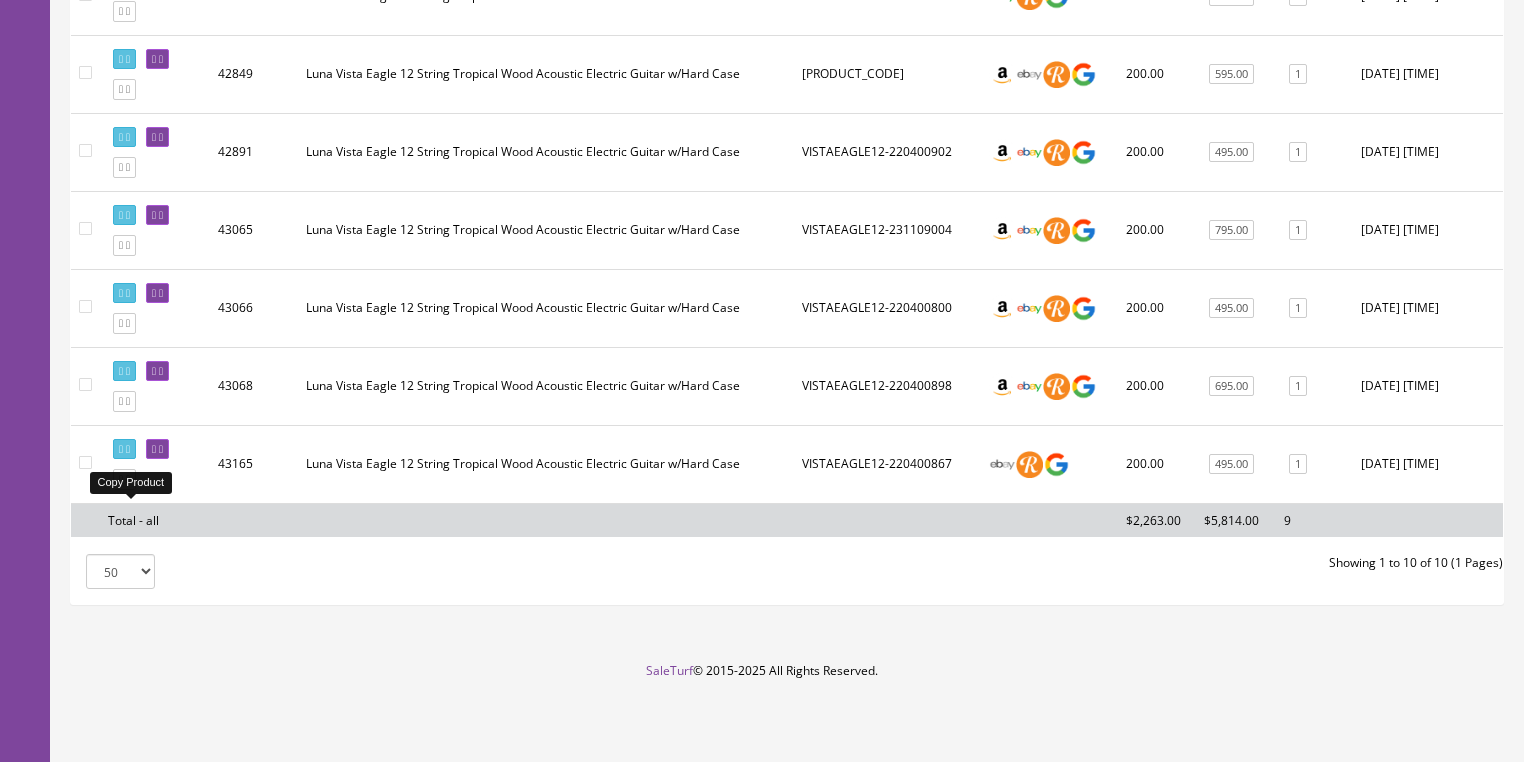 click at bounding box center (128, 479) 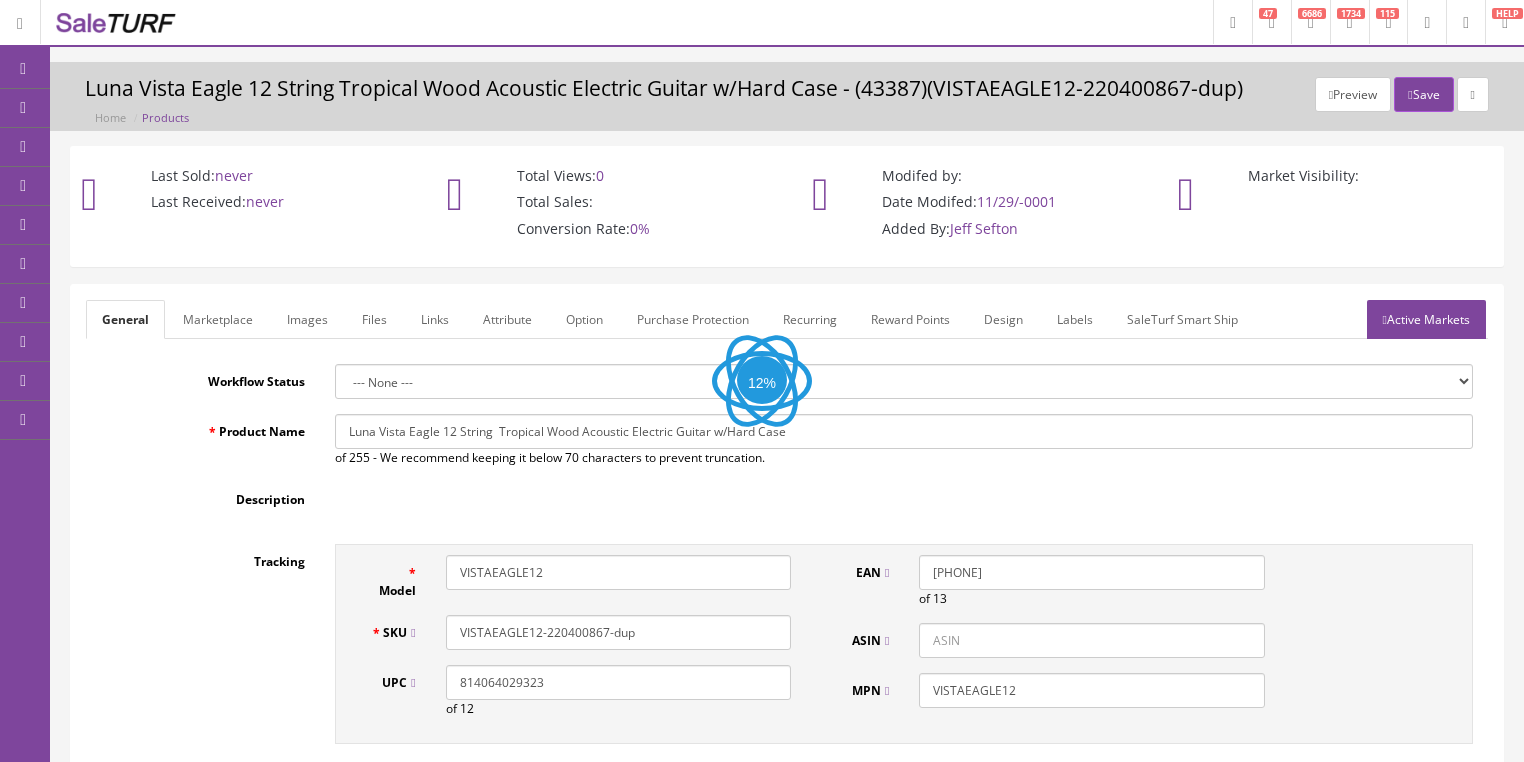 scroll, scrollTop: 0, scrollLeft: 0, axis: both 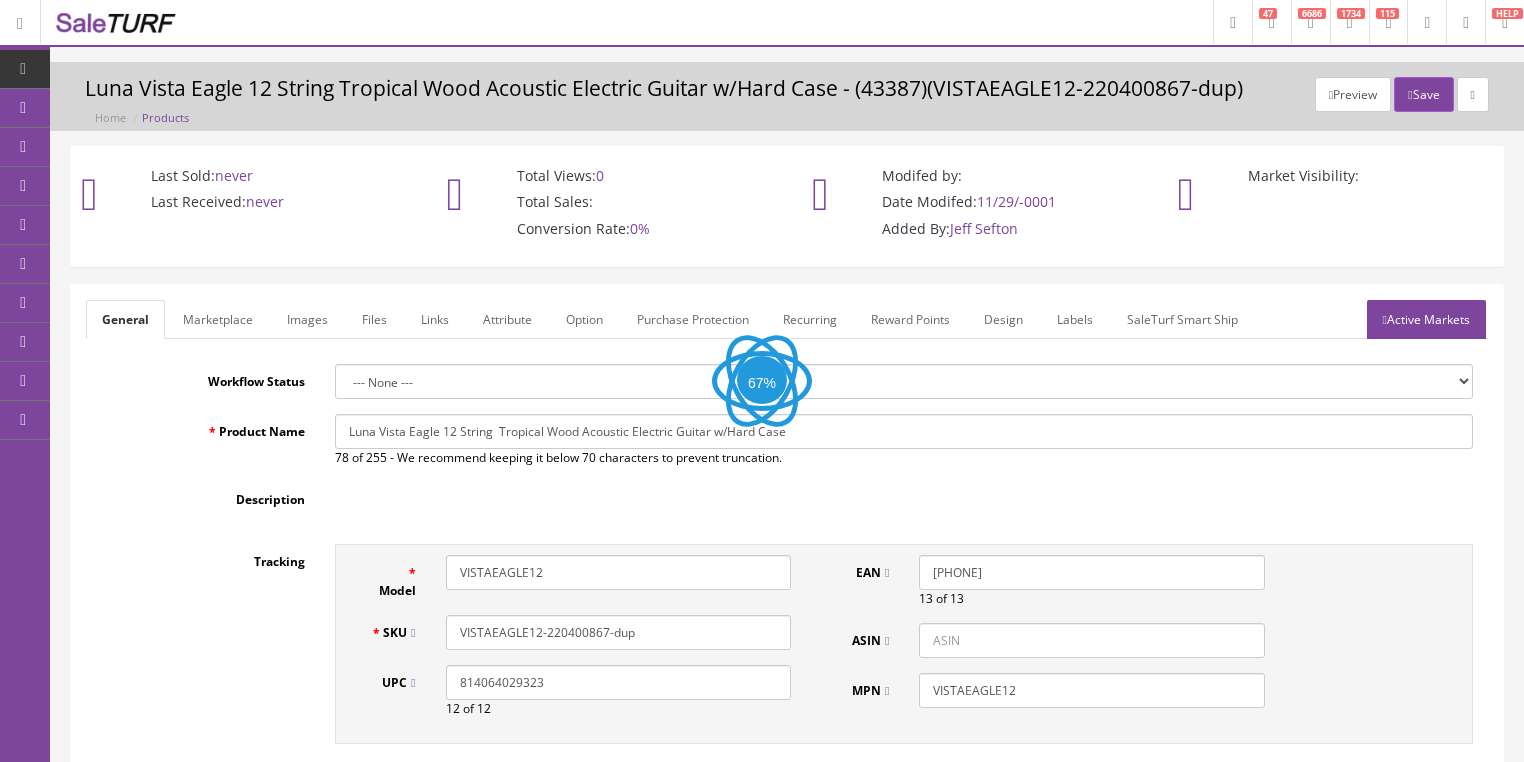 click on "Images" at bounding box center (307, 319) 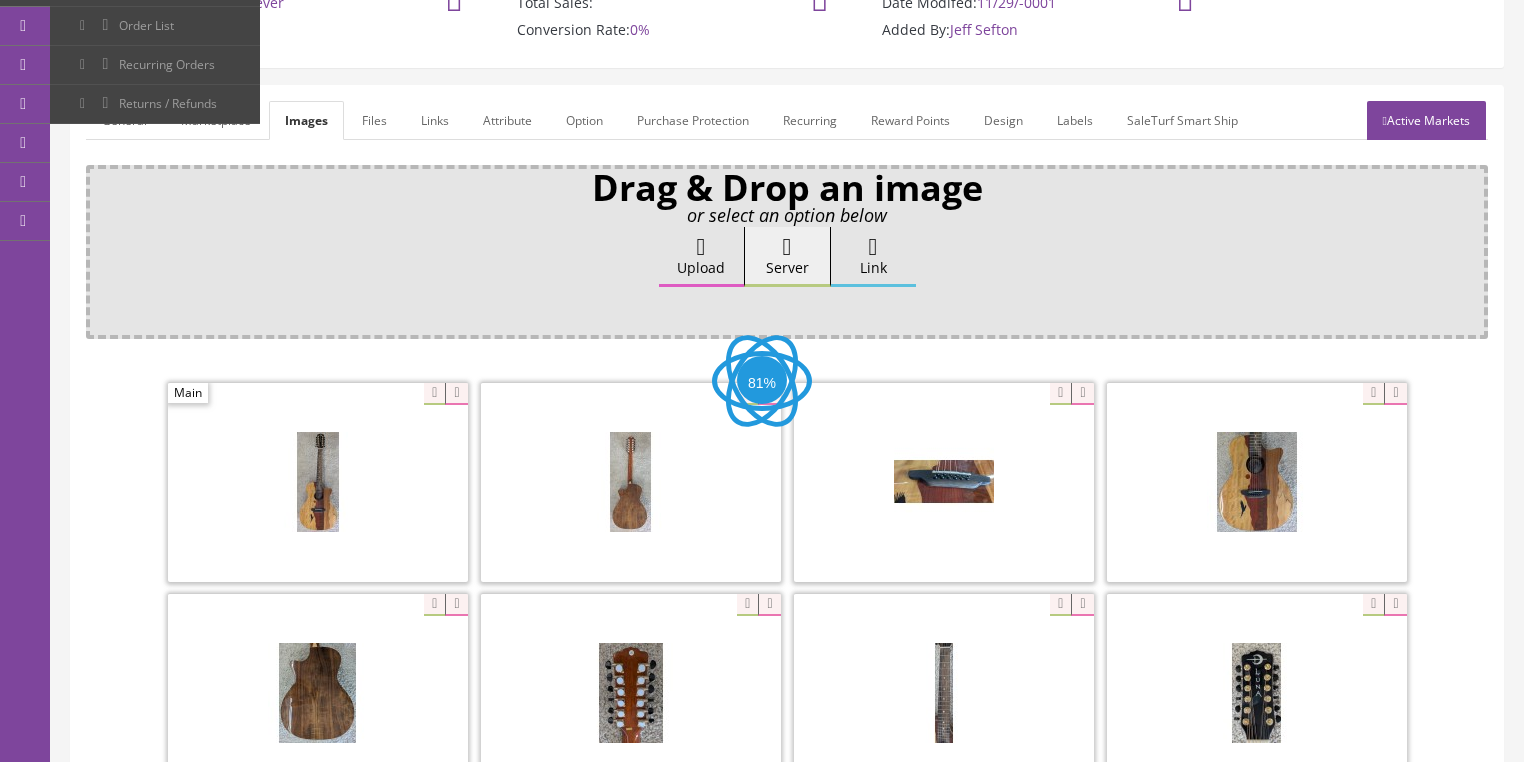 scroll, scrollTop: 240, scrollLeft: 0, axis: vertical 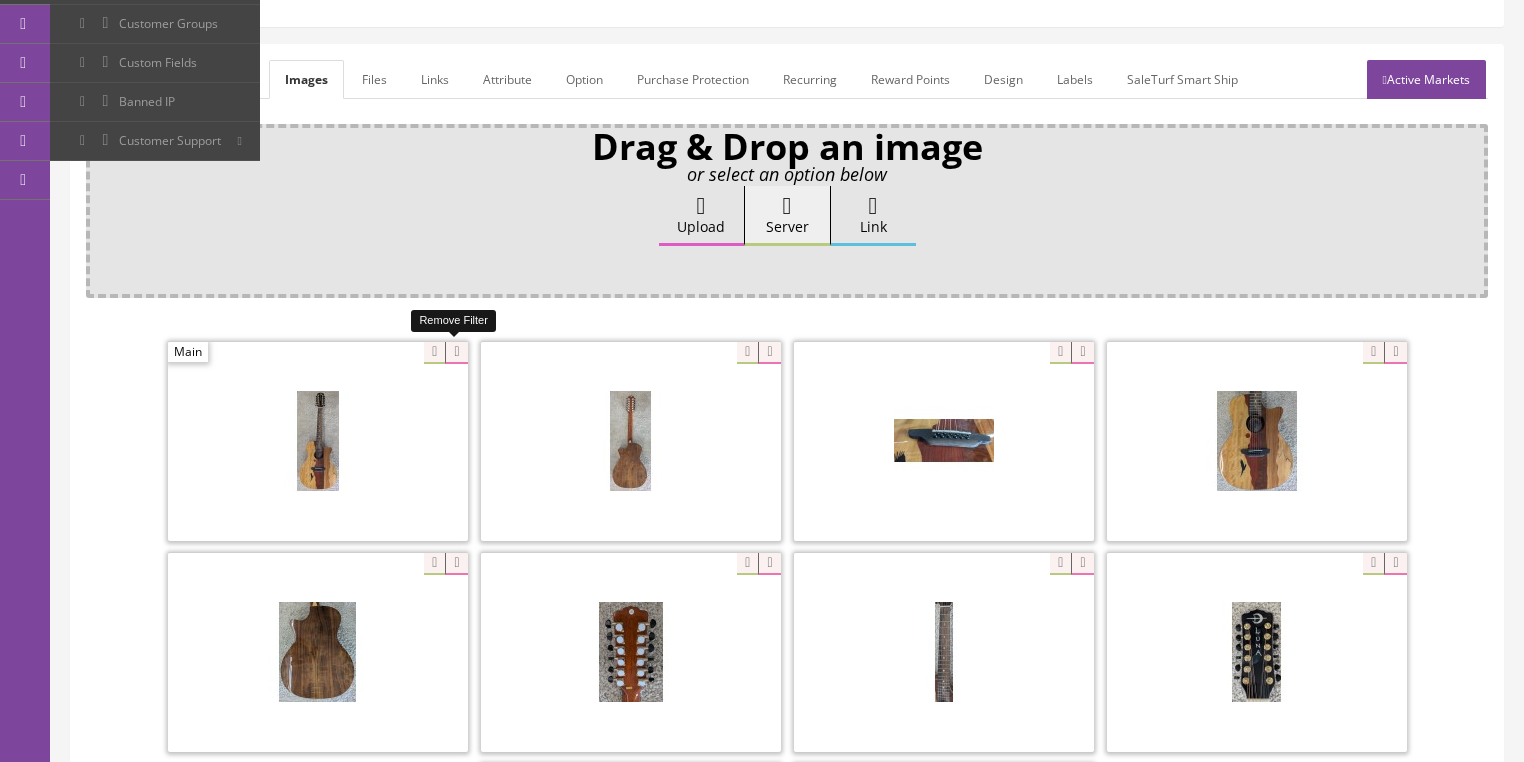 click at bounding box center (456, 353) 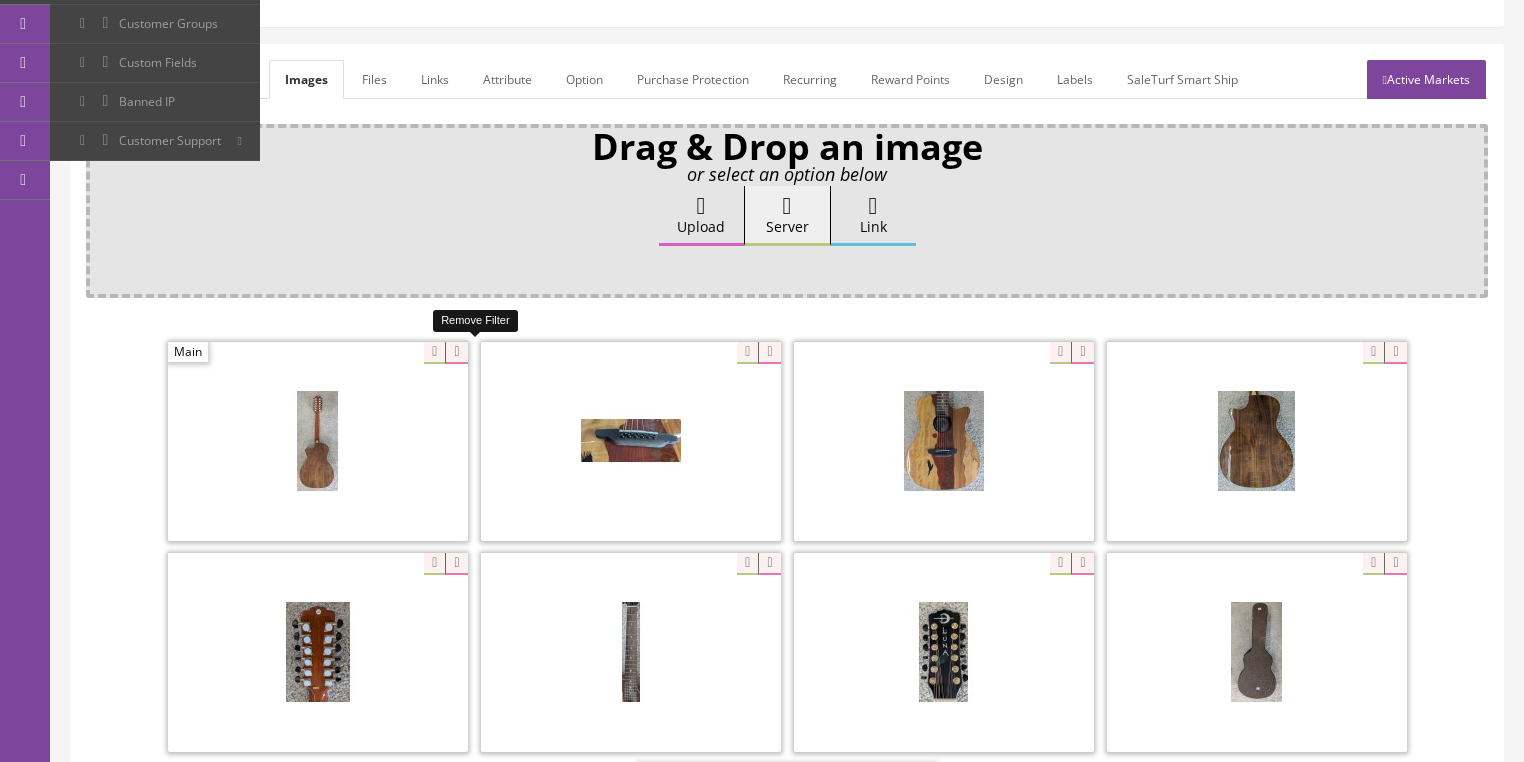 drag, startPoint x: 460, startPoint y: 354, endPoint x: 403, endPoint y: 357, distance: 57.07889 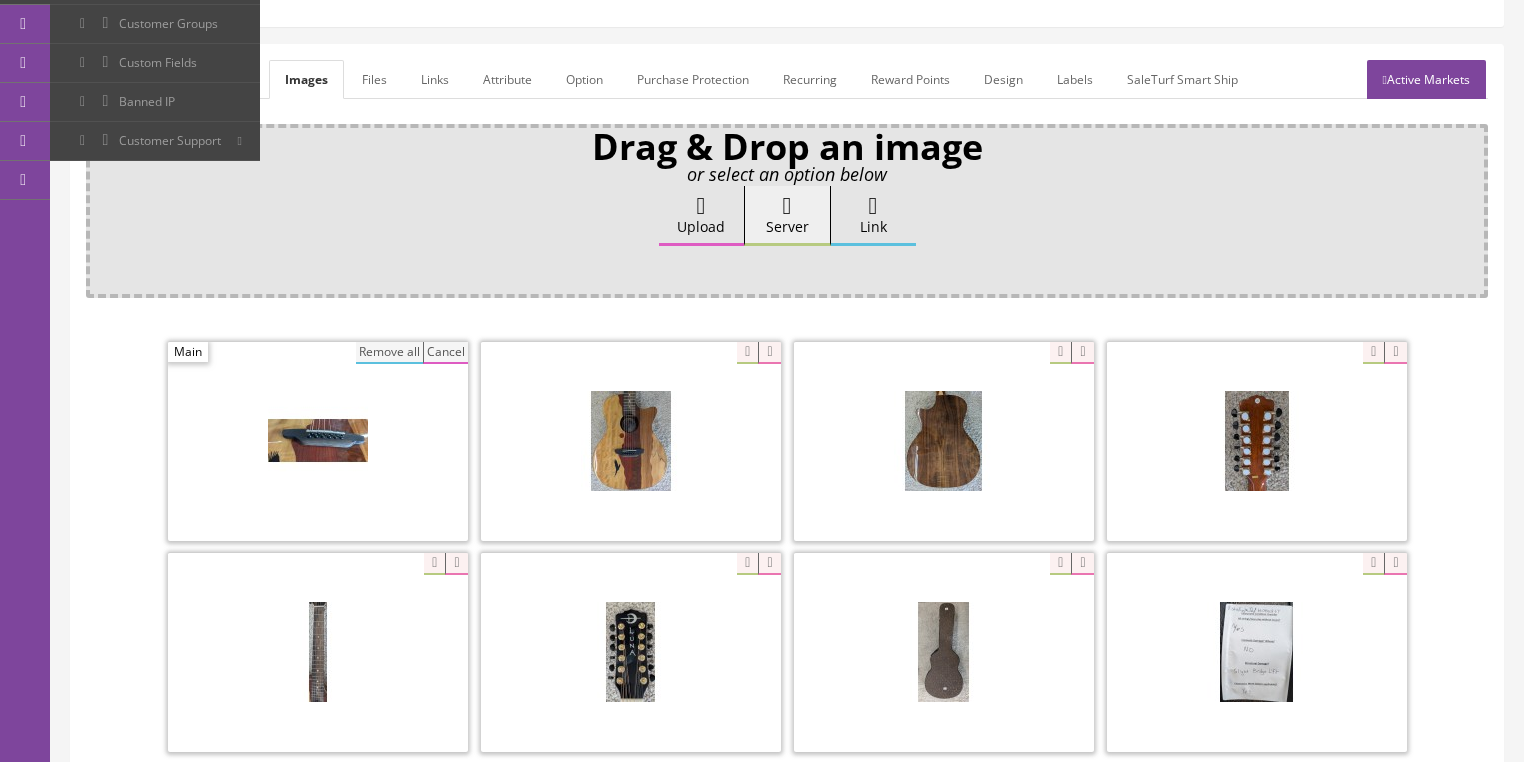 click on "Remove all" at bounding box center (389, 353) 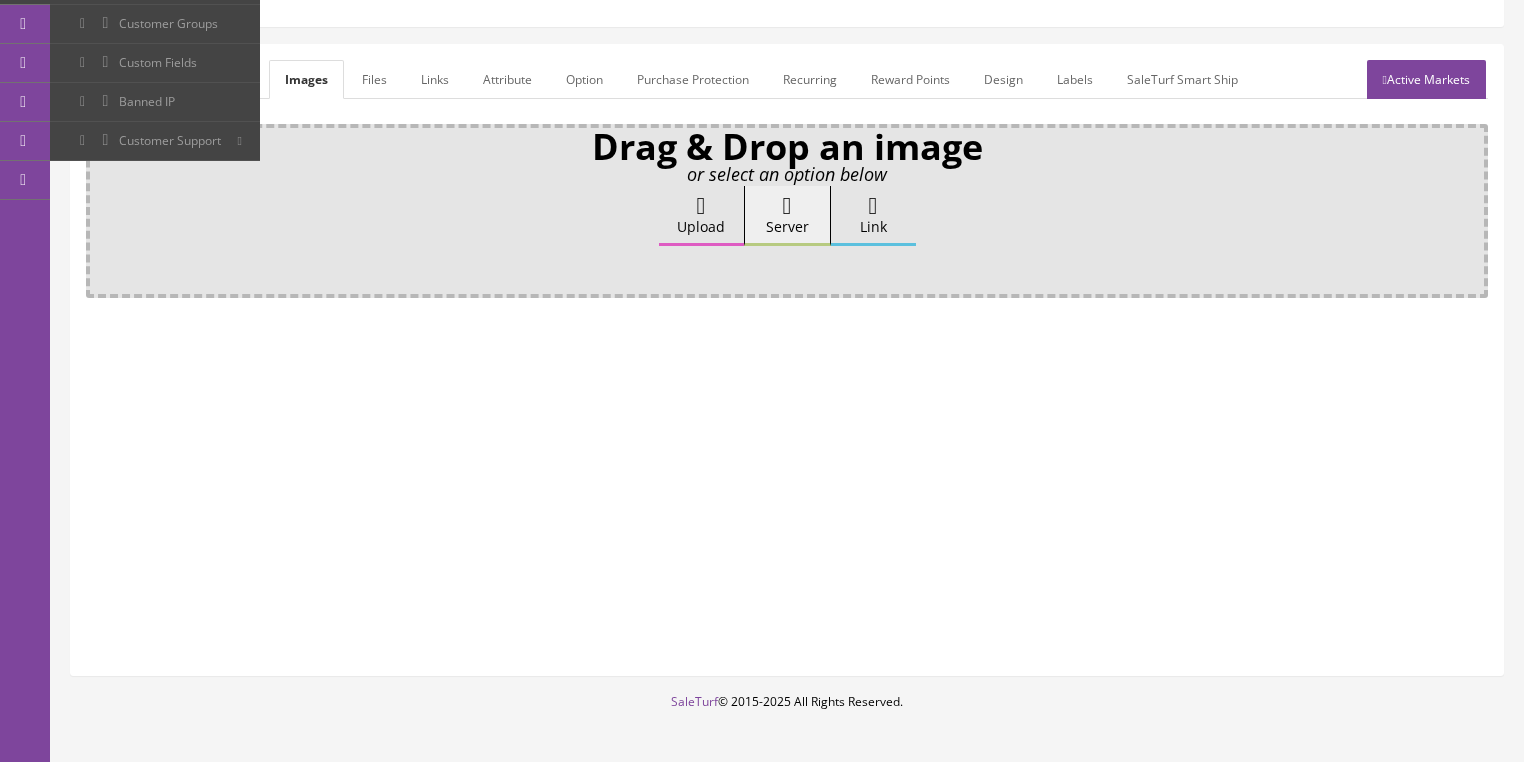 click on "Upload" at bounding box center (701, 216) 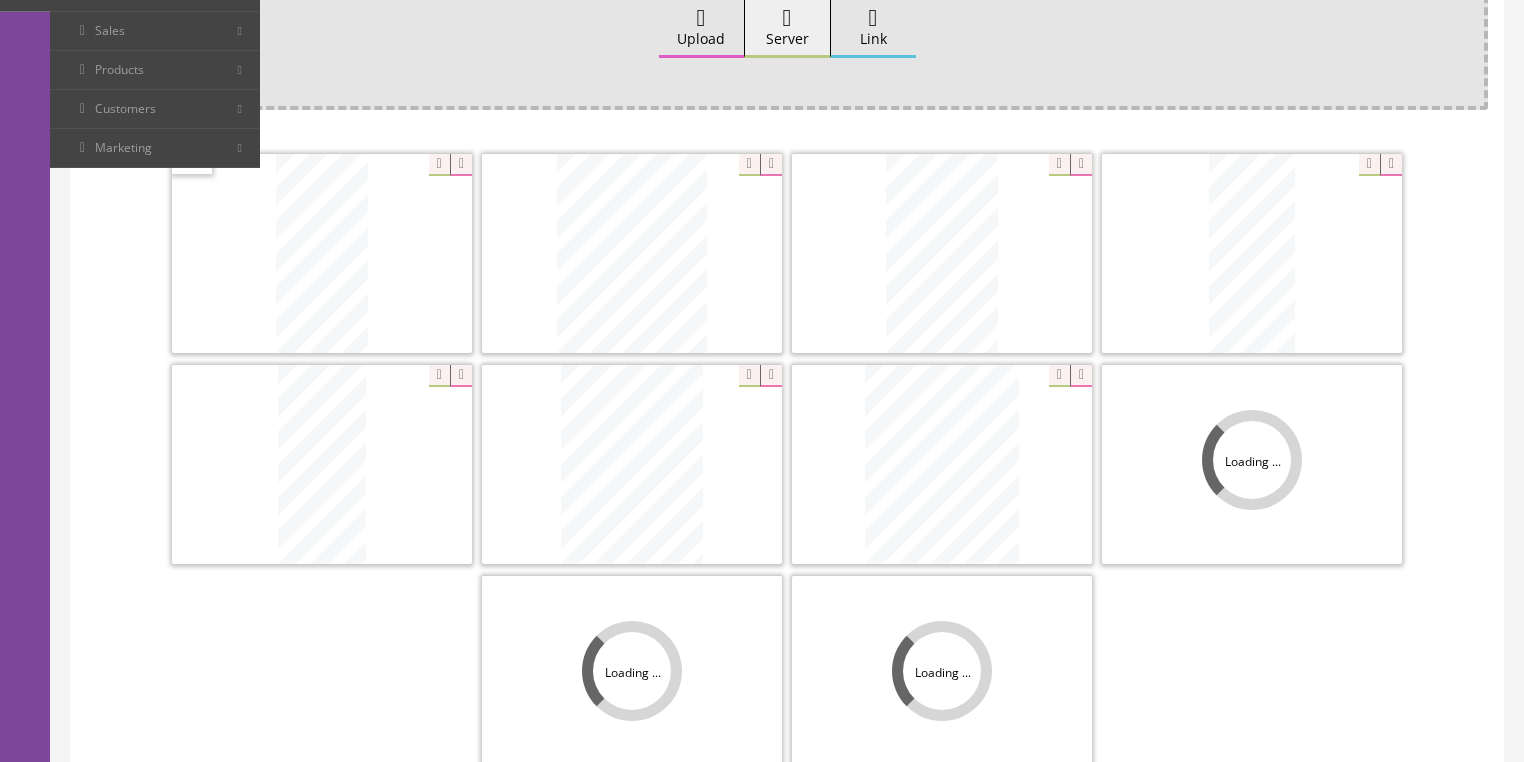 scroll, scrollTop: 480, scrollLeft: 0, axis: vertical 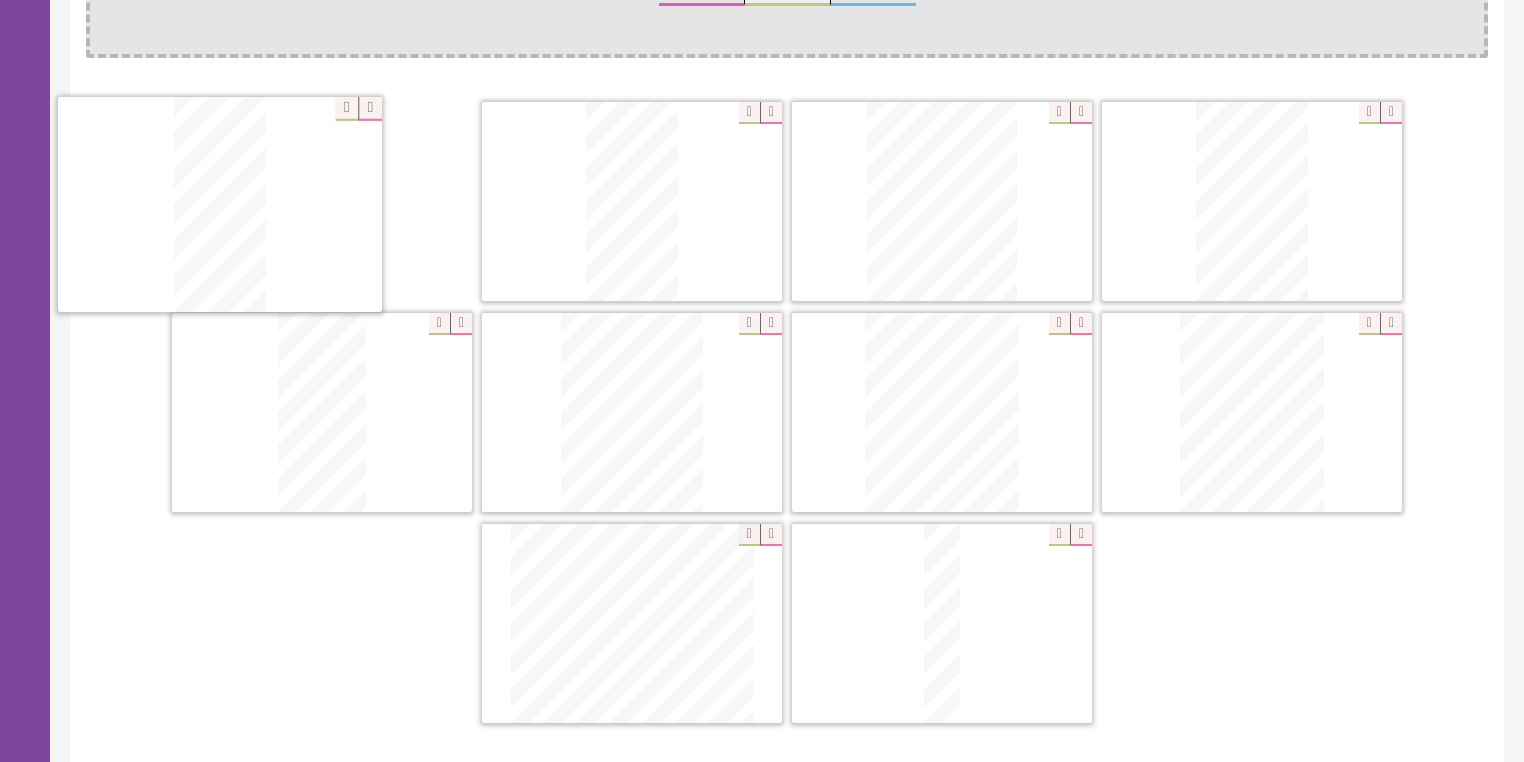 drag, startPoint x: 1184, startPoint y: 214, endPoint x: 152, endPoint y: 219, distance: 1032.0121 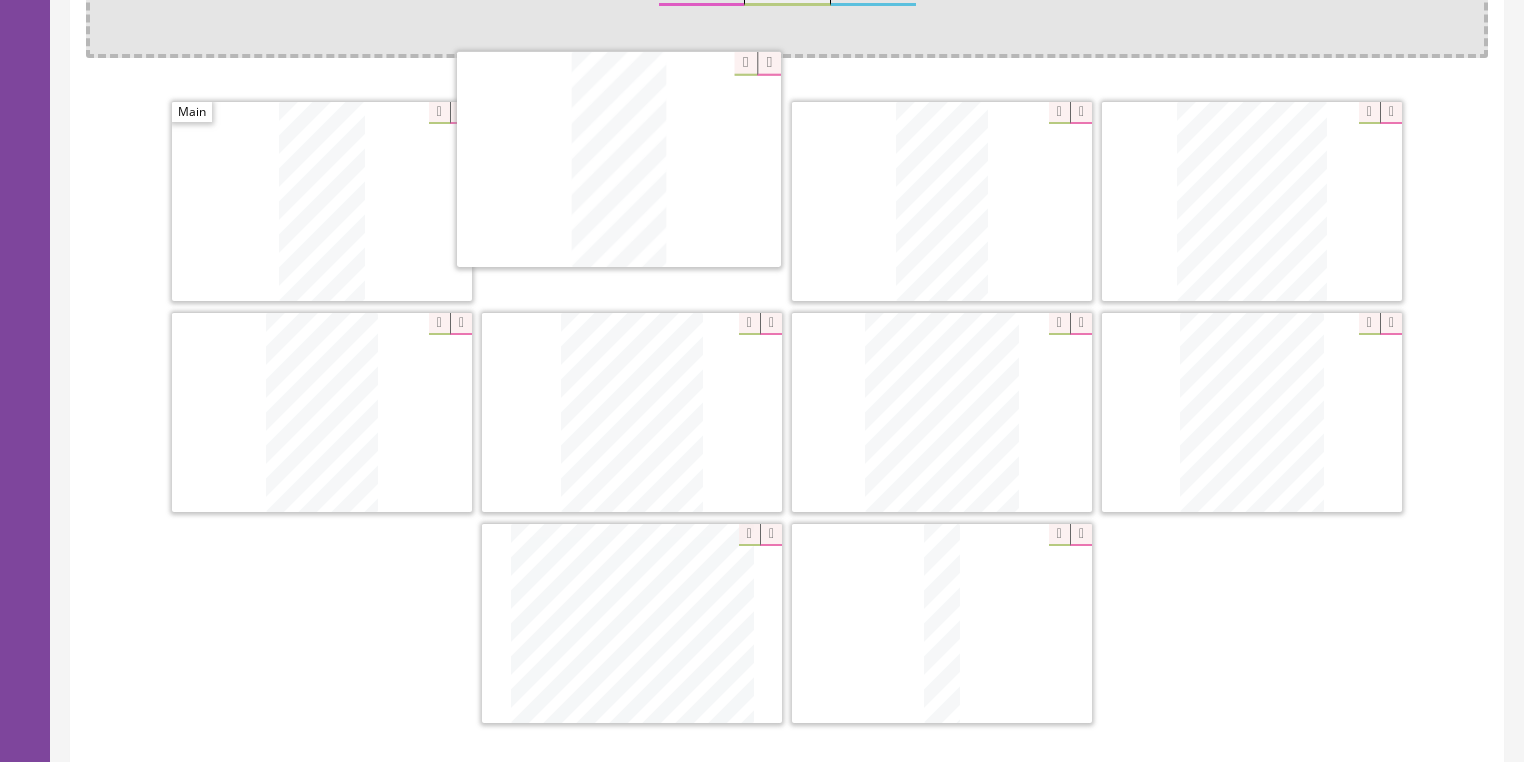 drag, startPoint x: 347, startPoint y: 390, endPoint x: 699, endPoint y: 166, distance: 417.22894 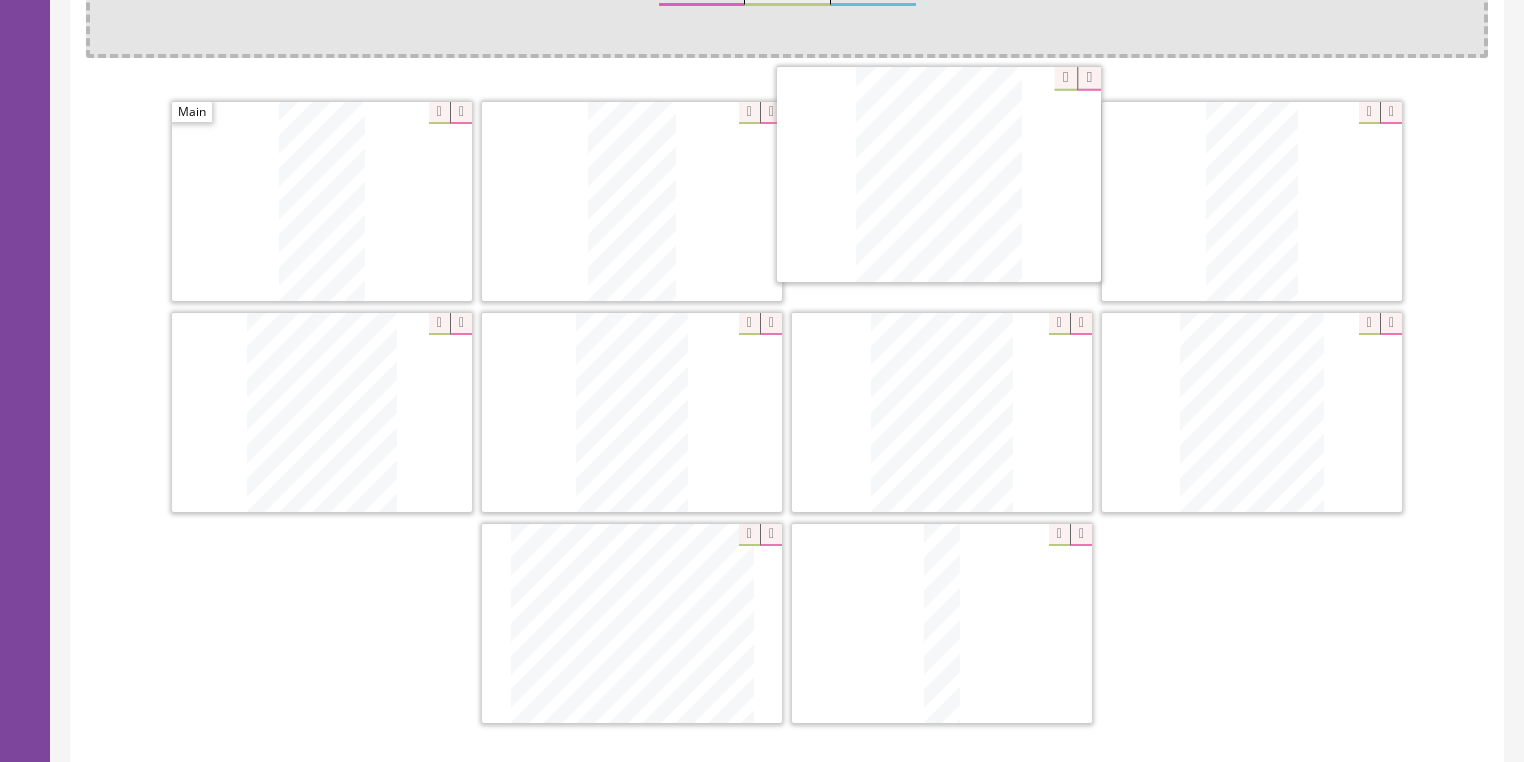 drag, startPoint x: 945, startPoint y: 346, endPoint x: 942, endPoint y: 111, distance: 235.01915 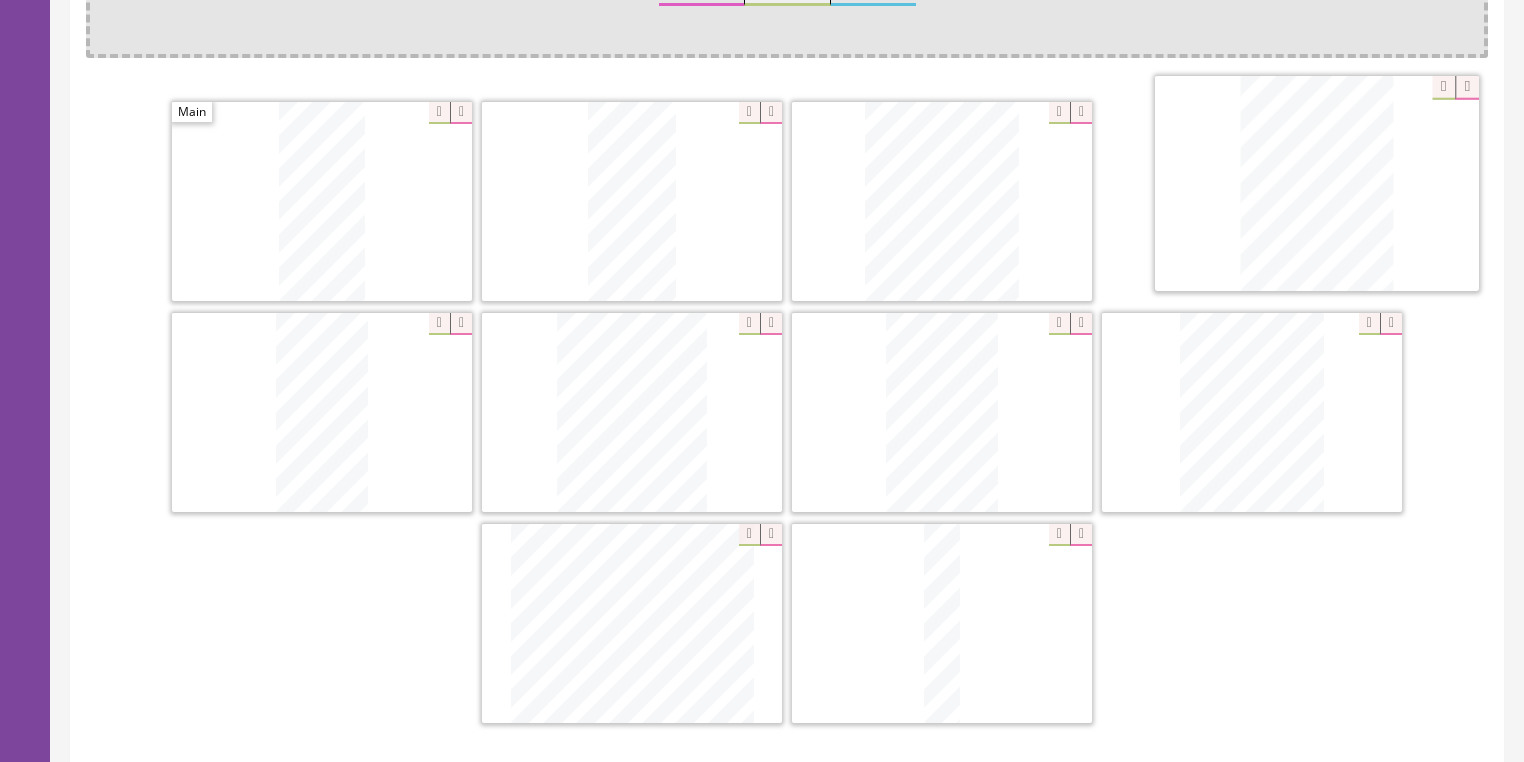 drag, startPoint x: 943, startPoint y: 360, endPoint x: 1318, endPoint y: 134, distance: 437.83673 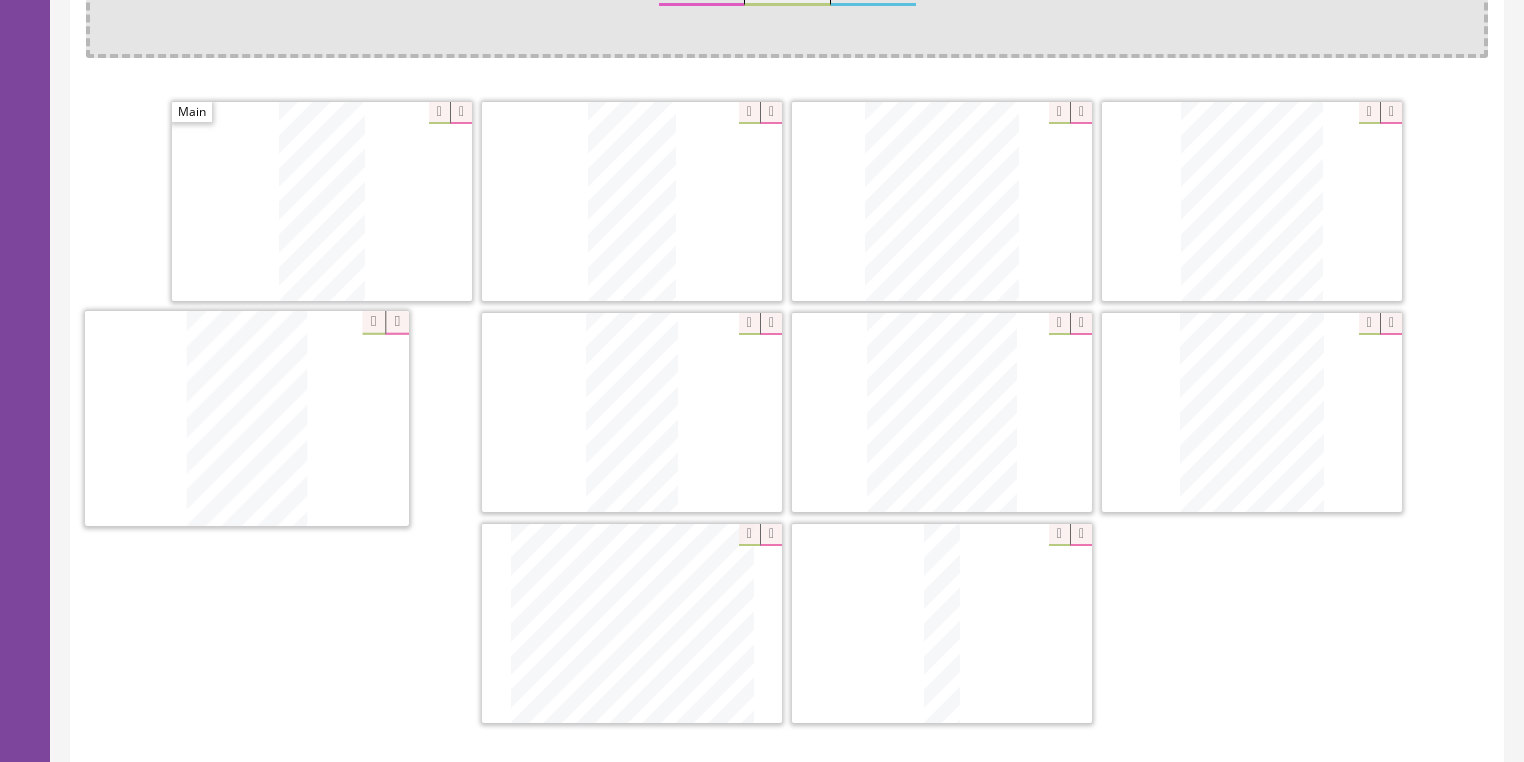 drag, startPoint x: 697, startPoint y: 376, endPoint x: 225, endPoint y: 381, distance: 472.0265 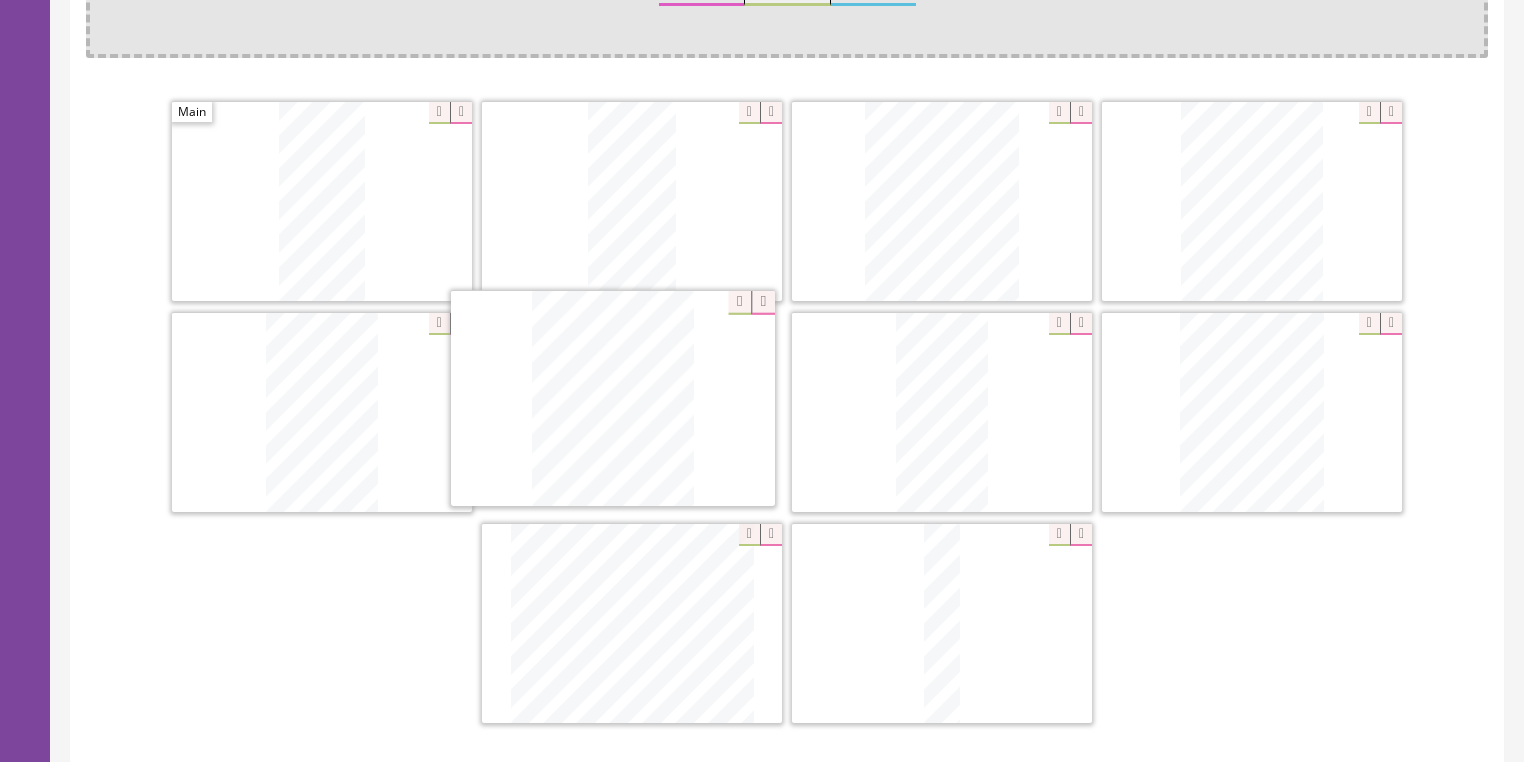 drag, startPoint x: 948, startPoint y: 392, endPoint x: 631, endPoint y: 395, distance: 317.0142 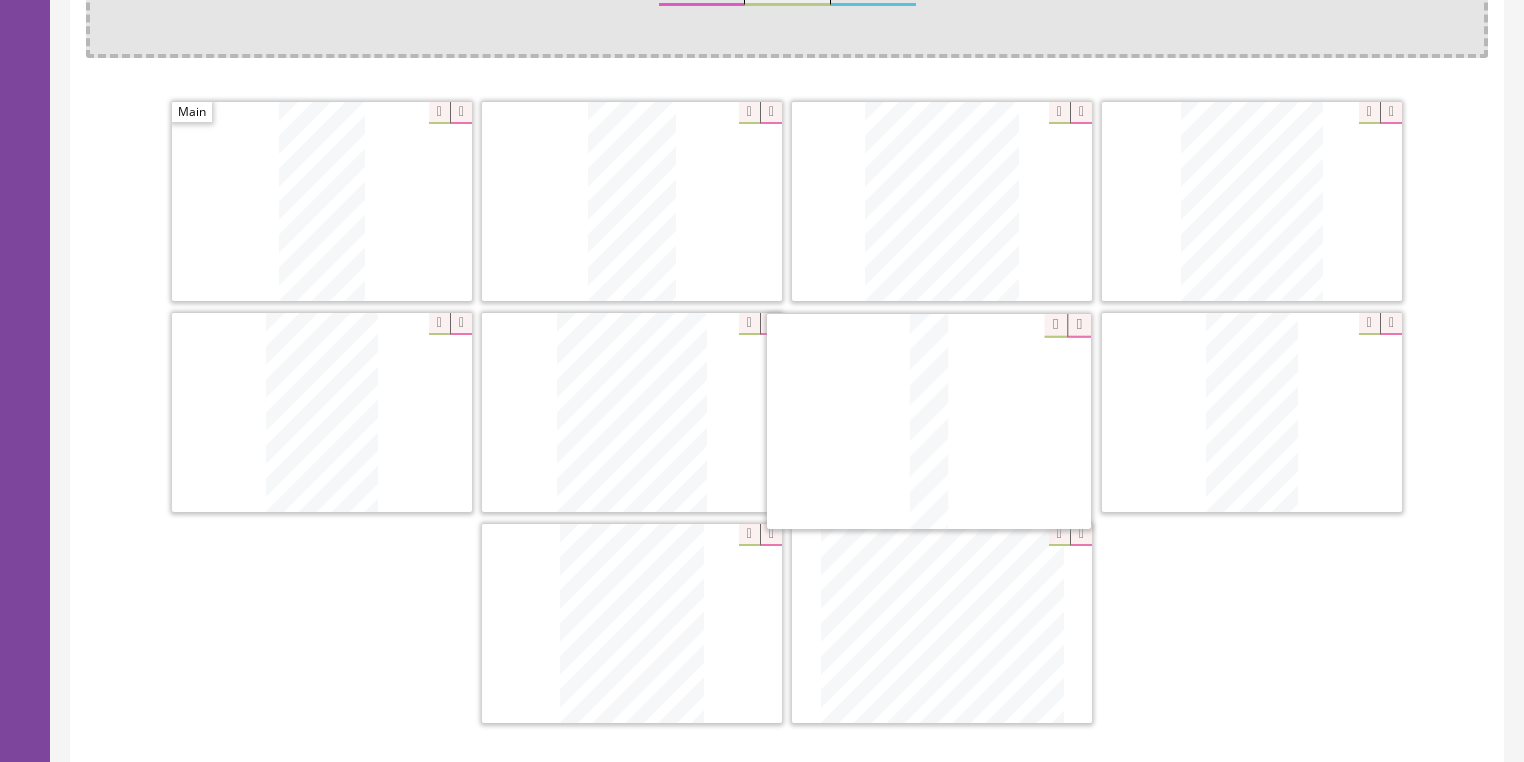 drag, startPoint x: 929, startPoint y: 626, endPoint x: 954, endPoint y: 430, distance: 197.58795 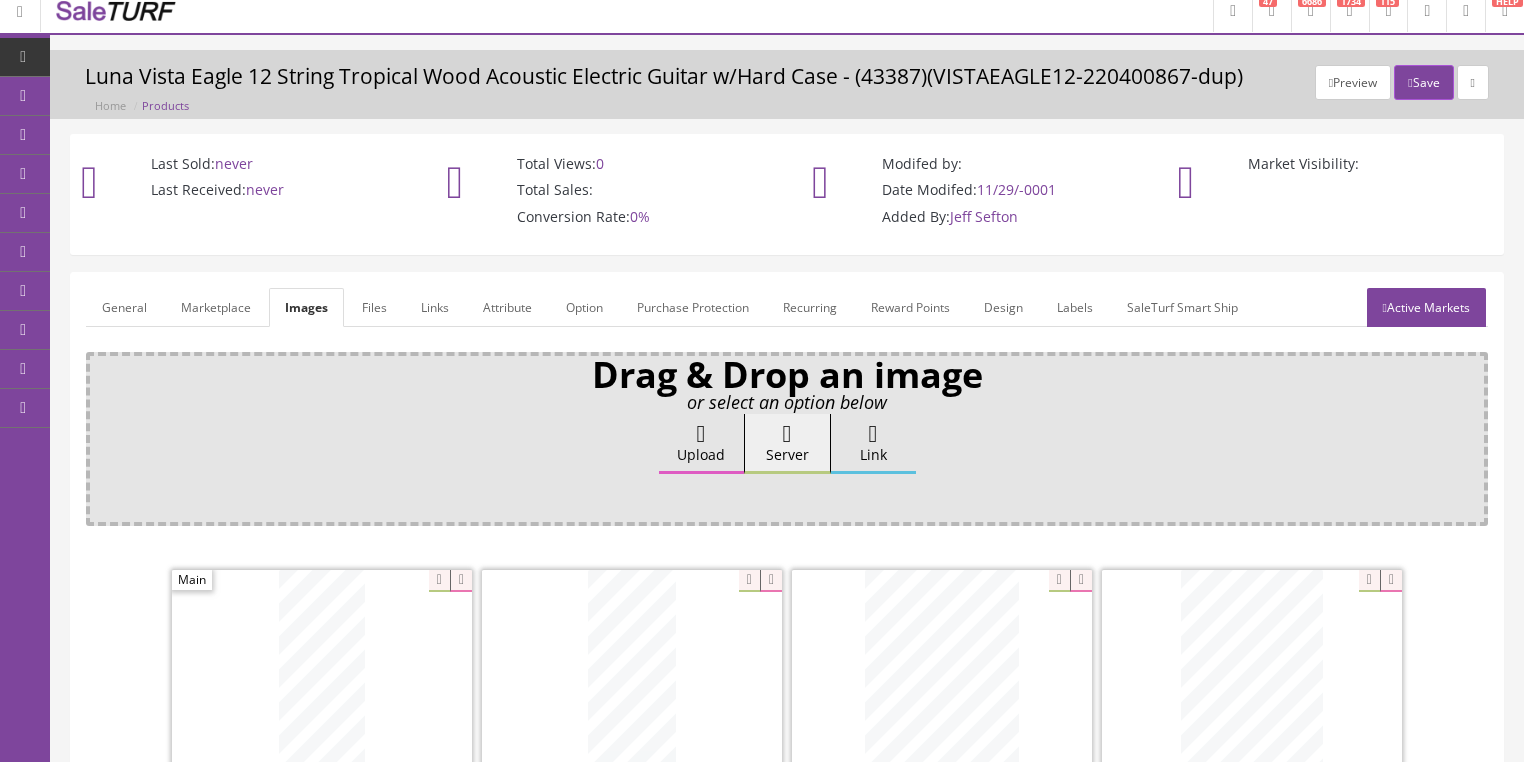 scroll, scrollTop: 0, scrollLeft: 0, axis: both 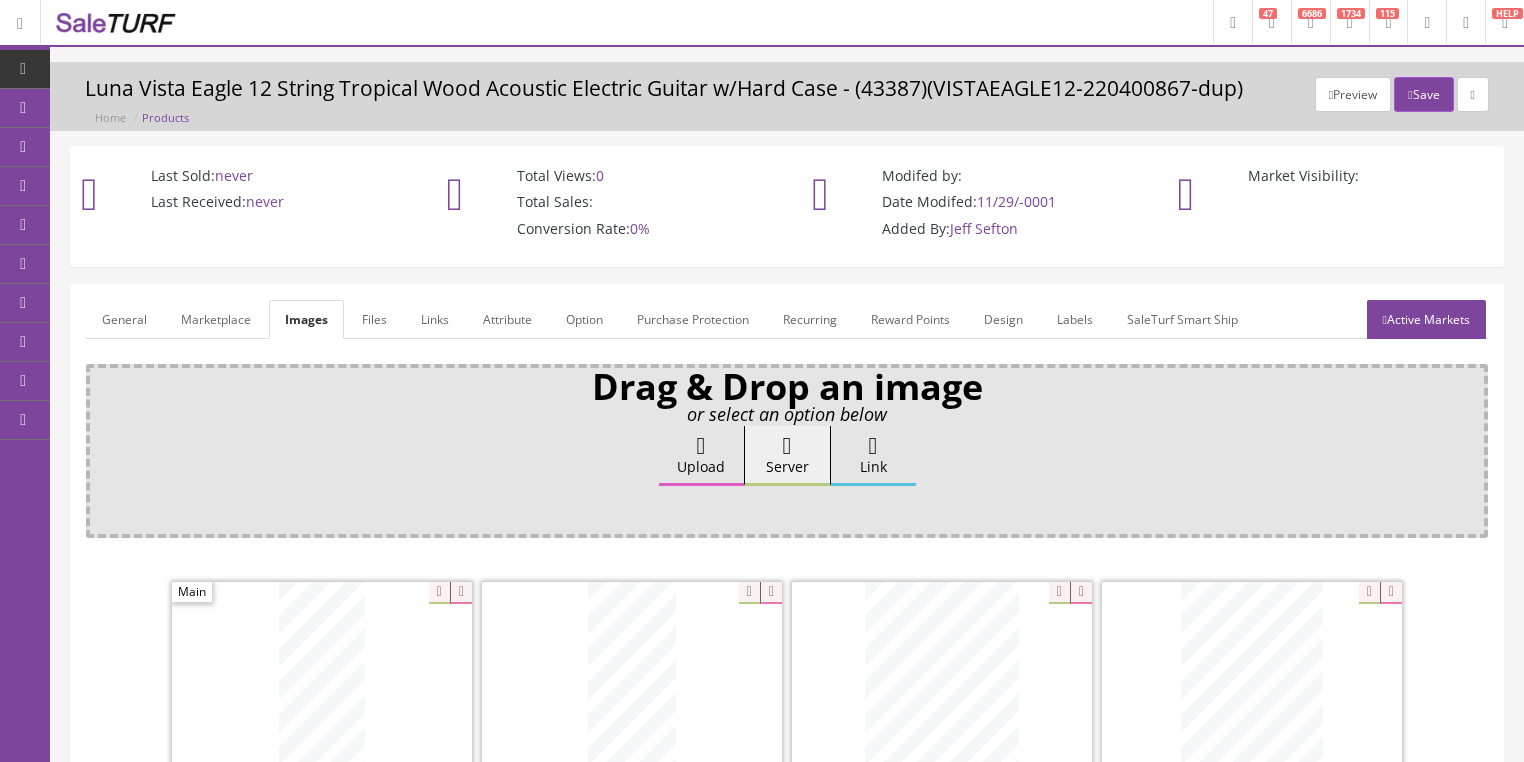 click on "Active Markets" at bounding box center (1426, 319) 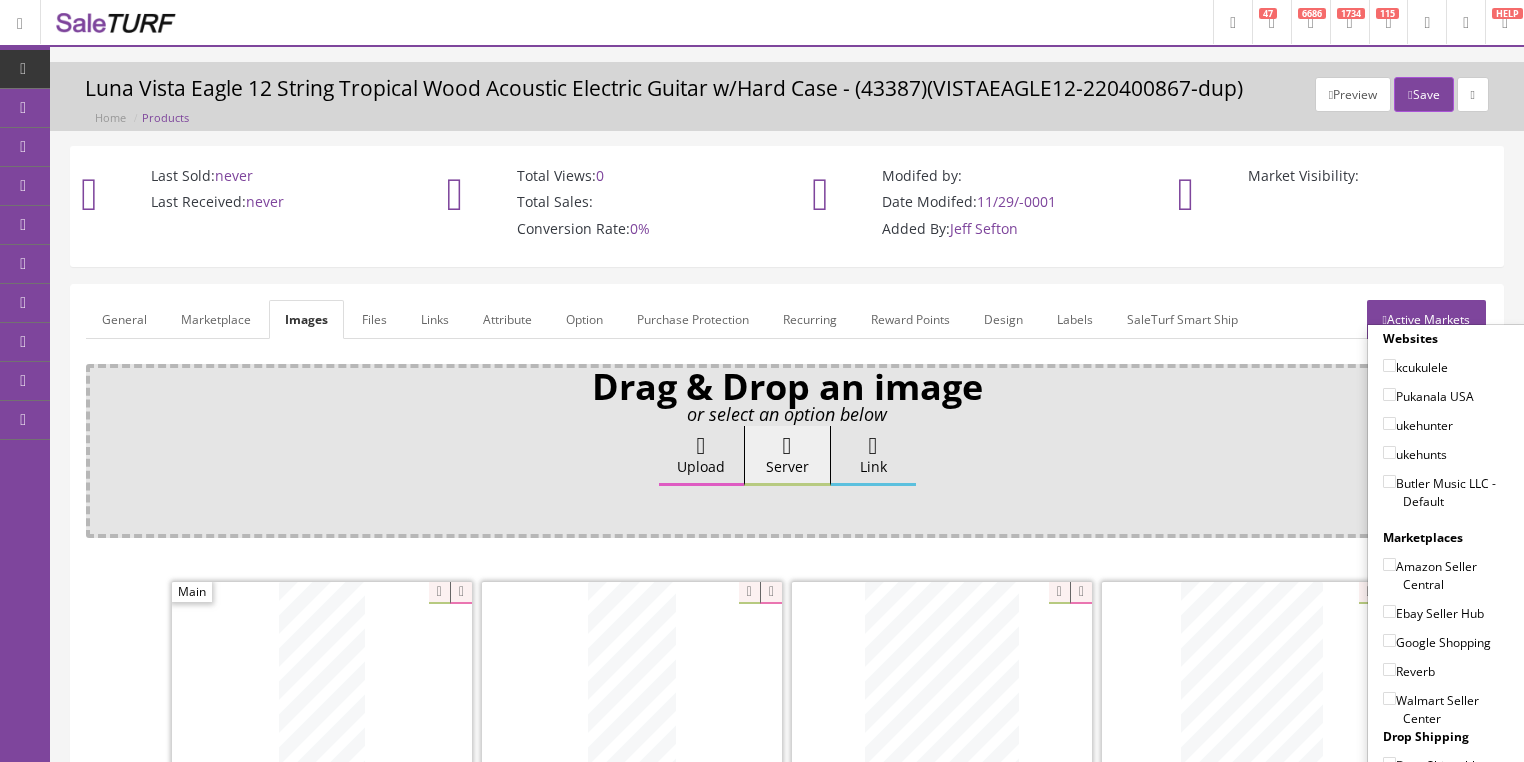 click on "Butler Music LLC - Default" at bounding box center [1389, 481] 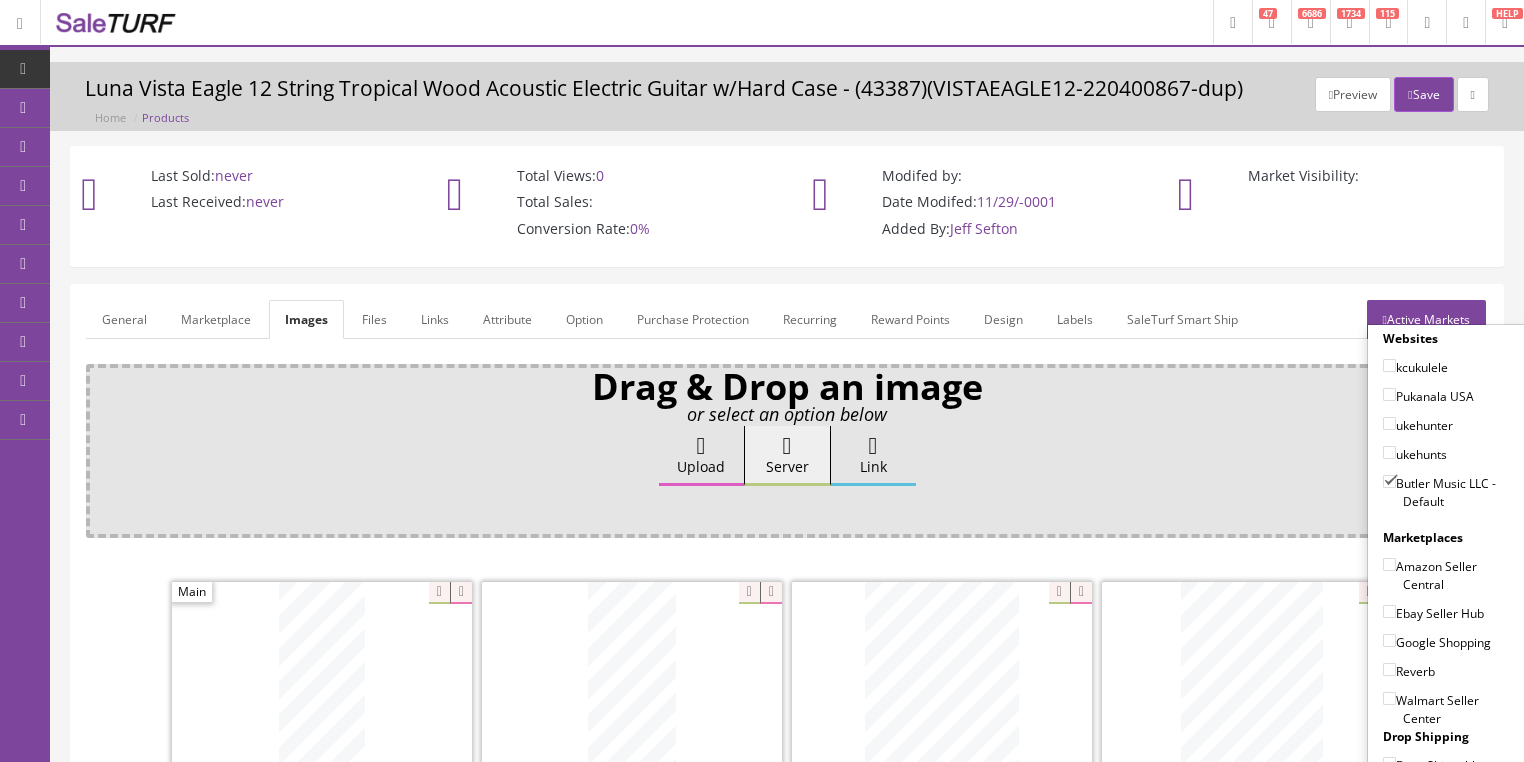 click on "Ebay Seller Hub" at bounding box center [1389, 611] 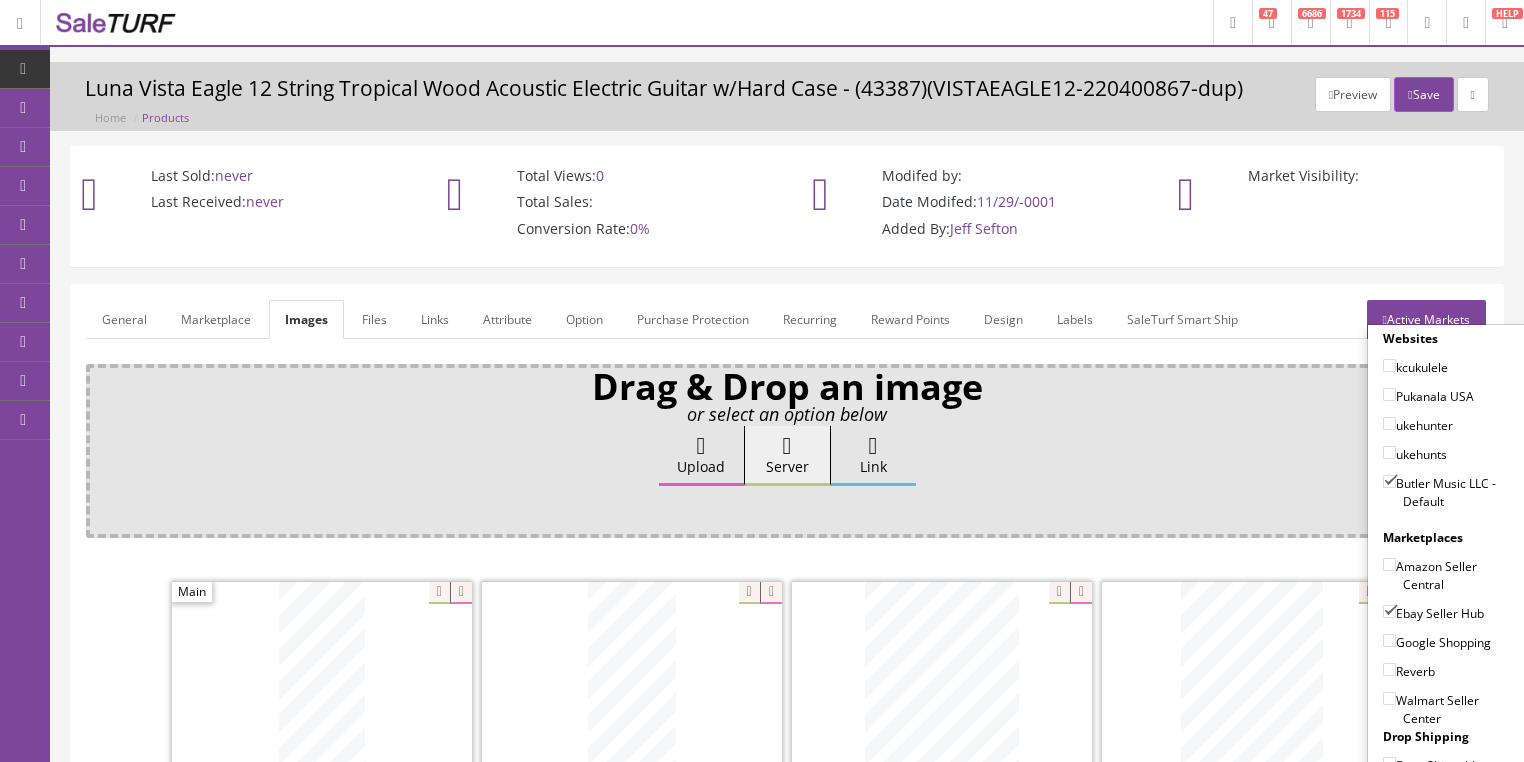 drag, startPoint x: 1384, startPoint y: 638, endPoint x: 1384, endPoint y: 650, distance: 12 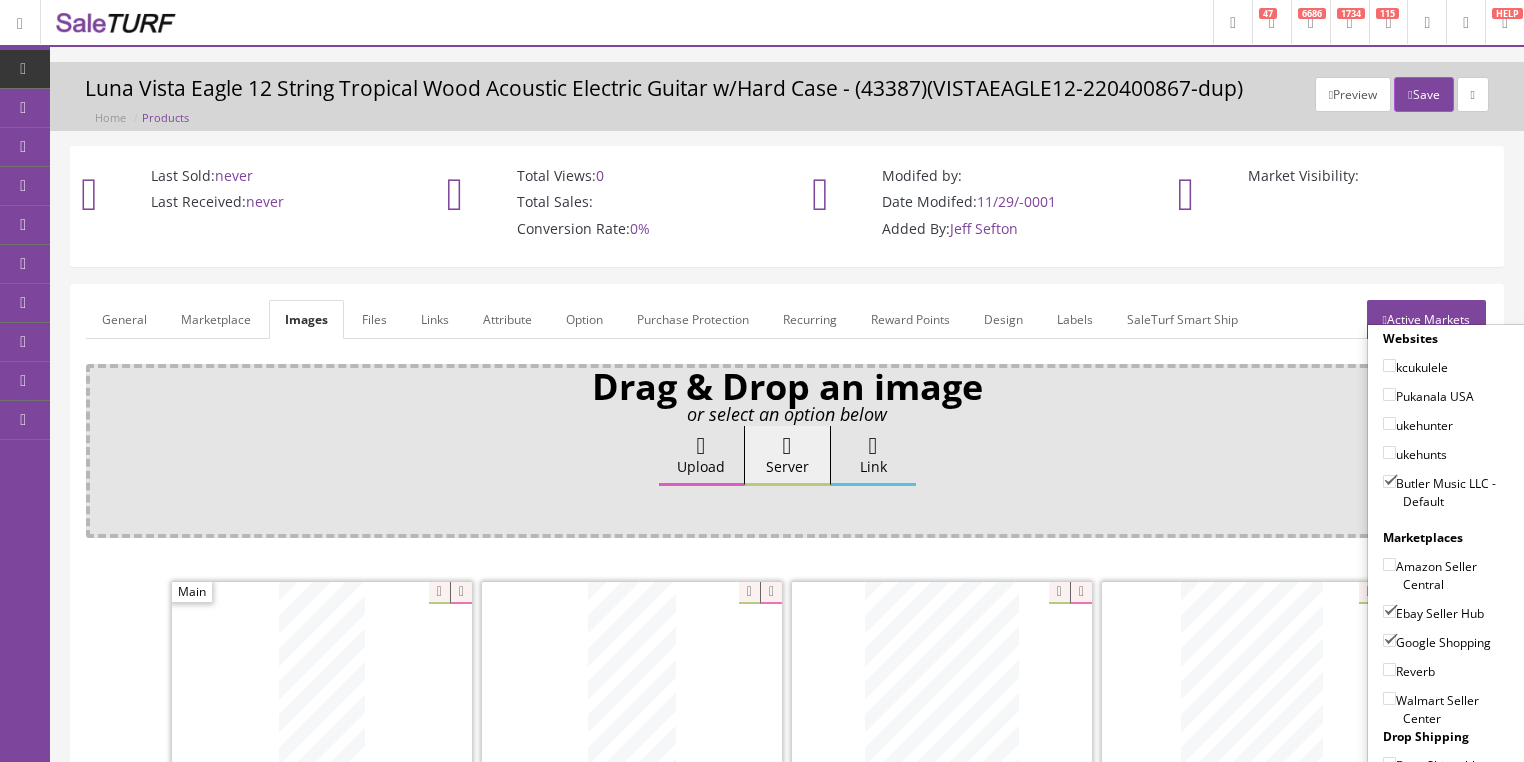 click on "Reverb" at bounding box center [1389, 669] 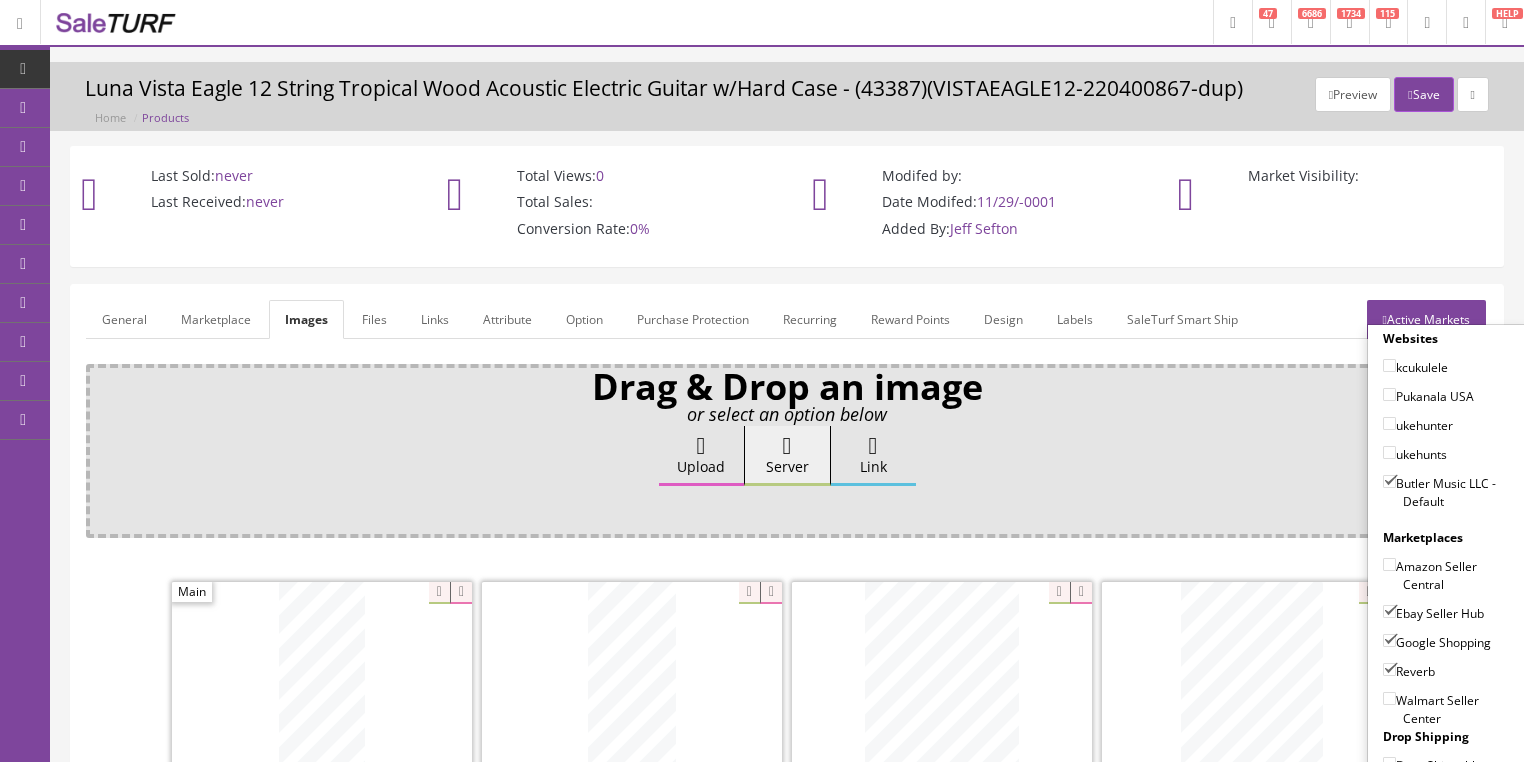 click on "Active Markets" at bounding box center (1426, 319) 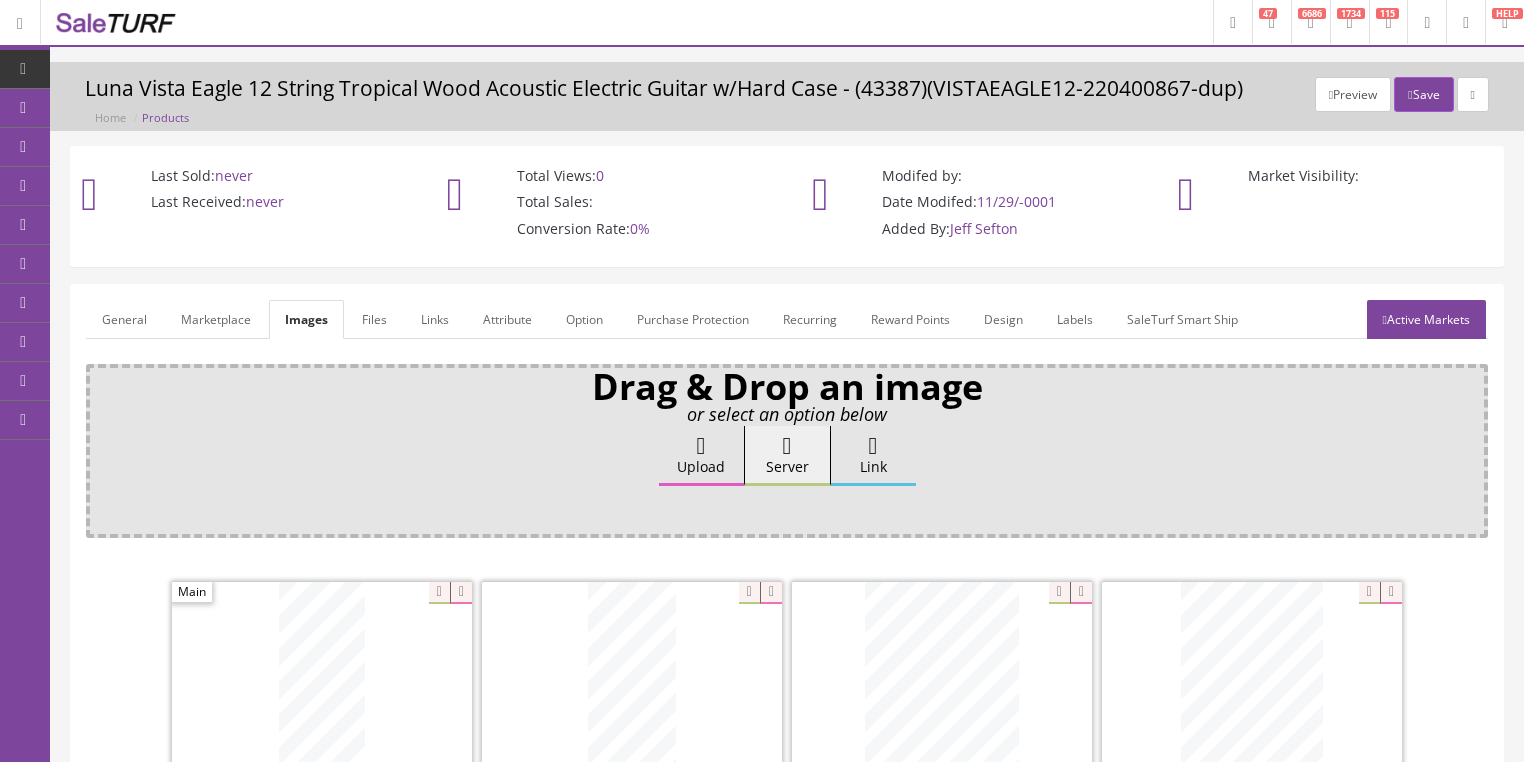 click on "General" at bounding box center (124, 319) 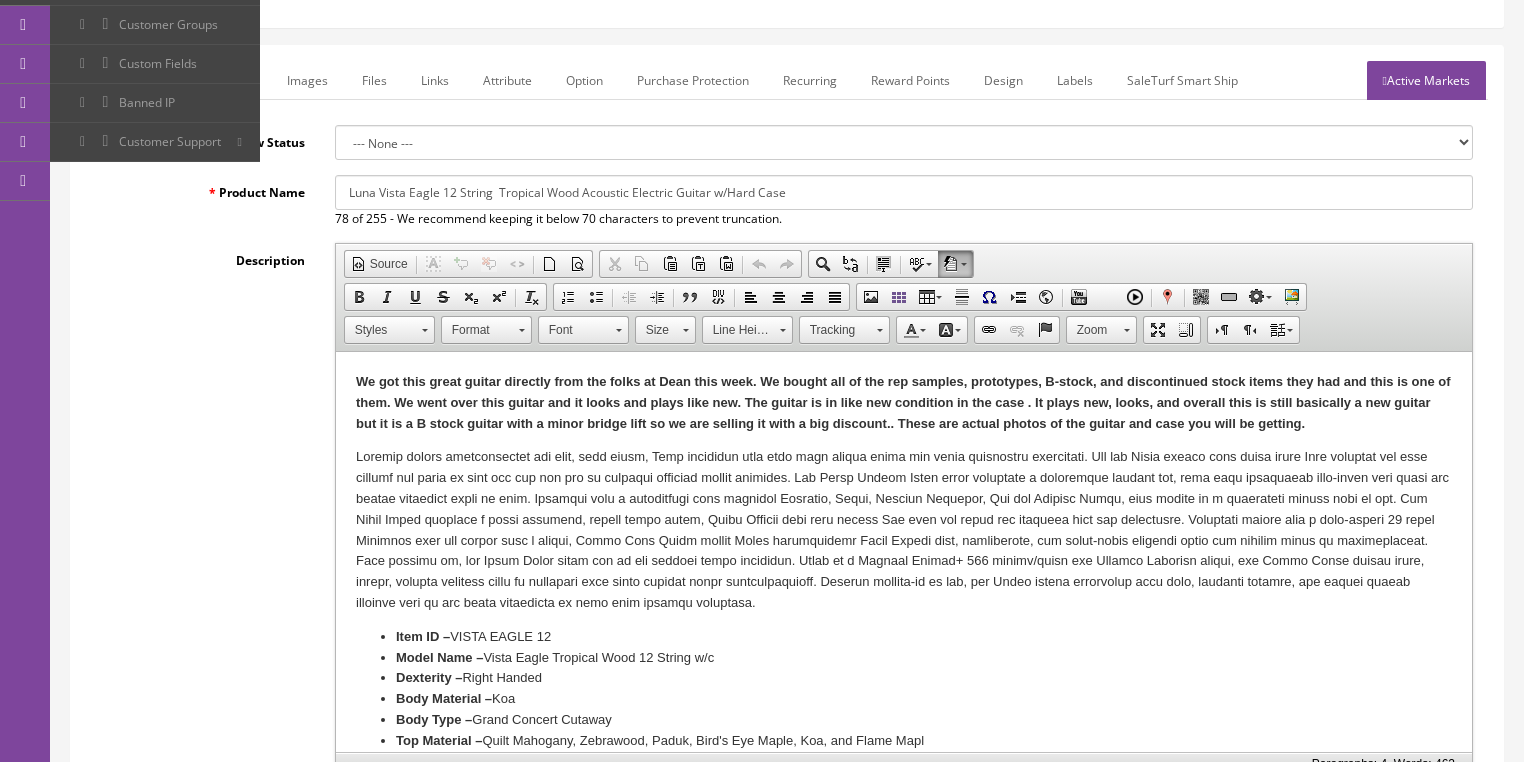 scroll, scrollTop: 240, scrollLeft: 0, axis: vertical 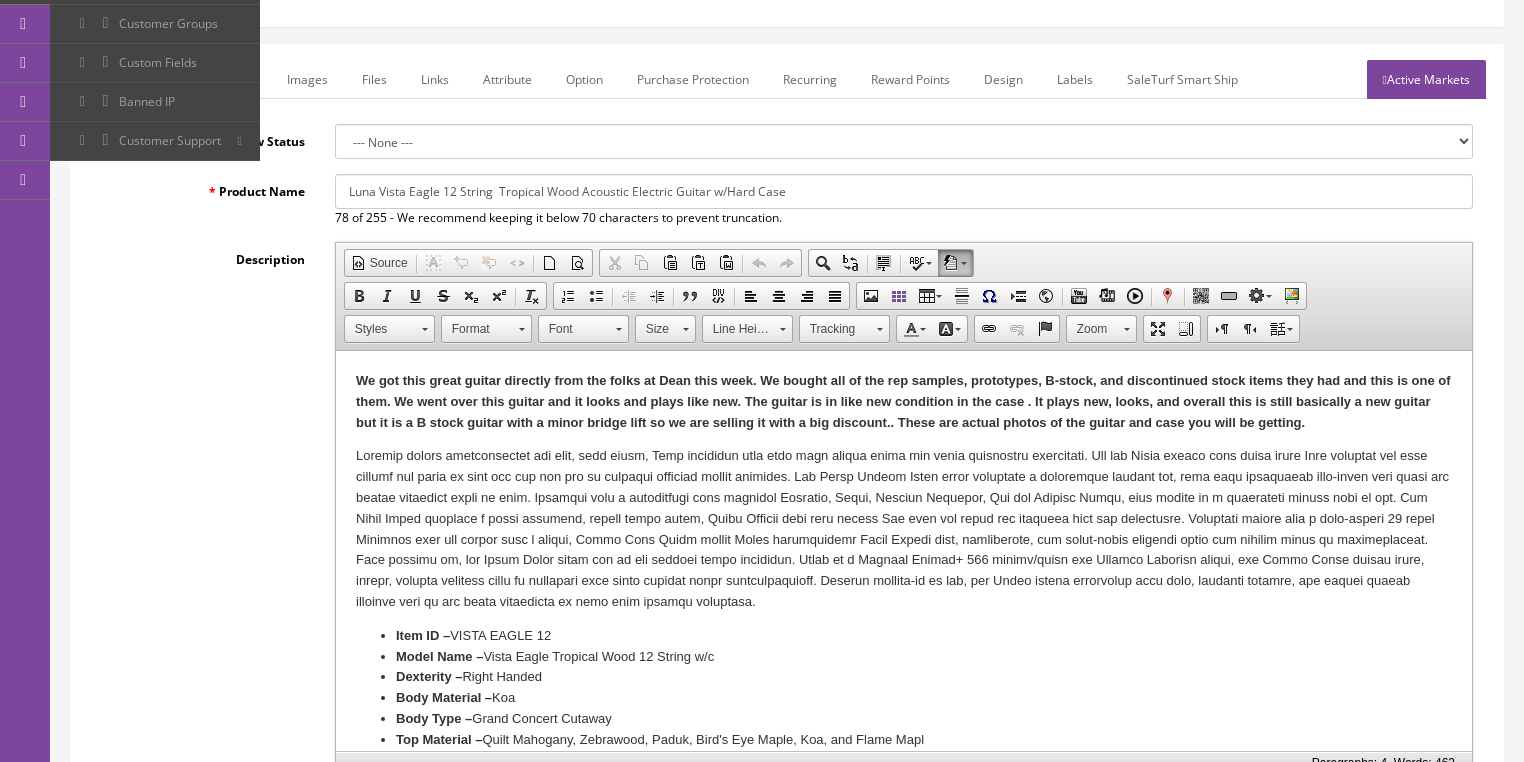 click on "We got this great guitar directly from the folks at Dean this week. We bought all of the rep samples, prototypes, B-stock, and discontinued stock items they had and this is one of them. We went over this guitar and it looks and plays like new. The guitar is in like new condition in the case . It plays new, looks, and overall this is still basically a new guitar but it is a B stock guitar with a minor bridge lift so we are selling it with a big discount.. These are actual photos of the guitar and case you will be getting." at bounding box center [902, 401] 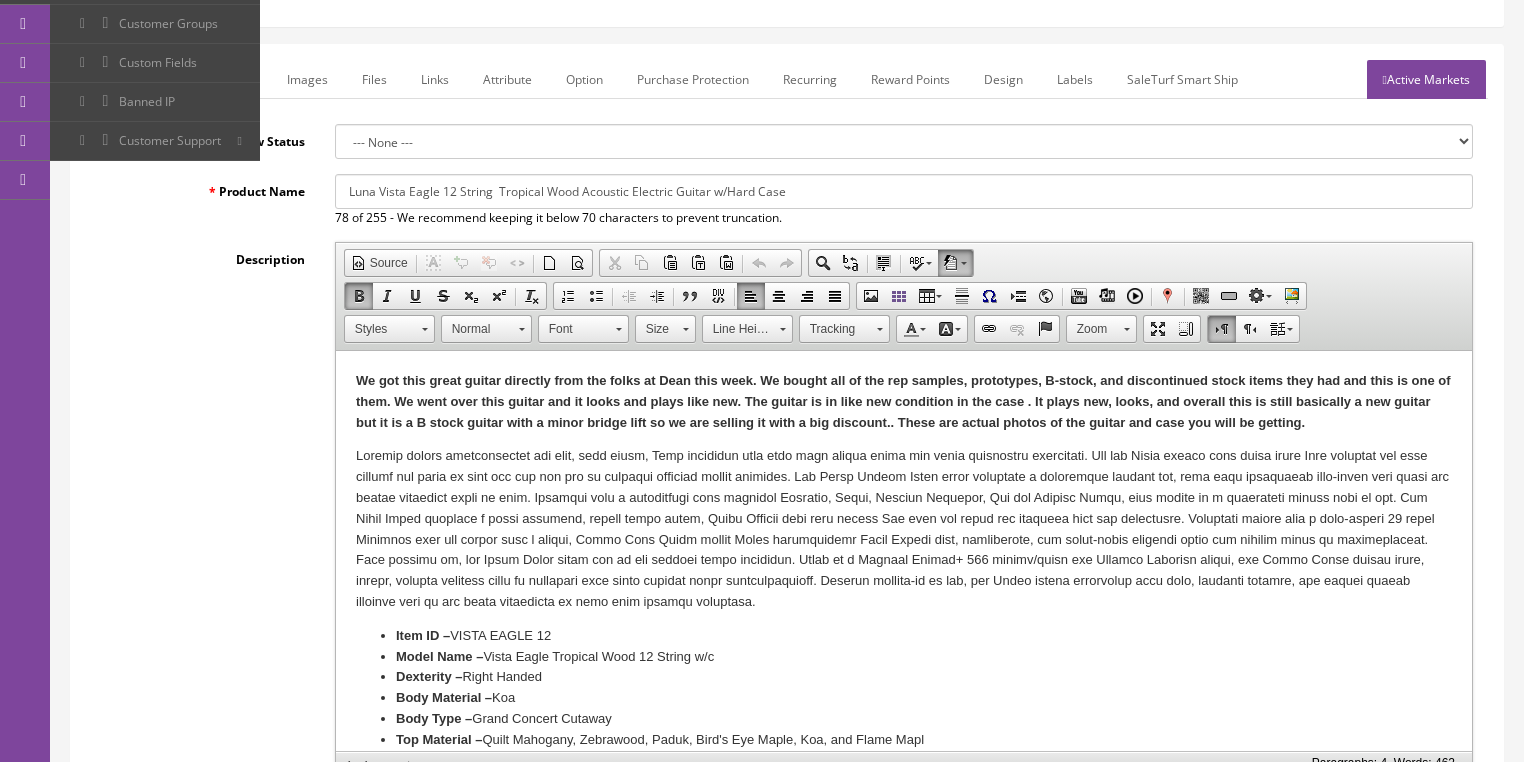type 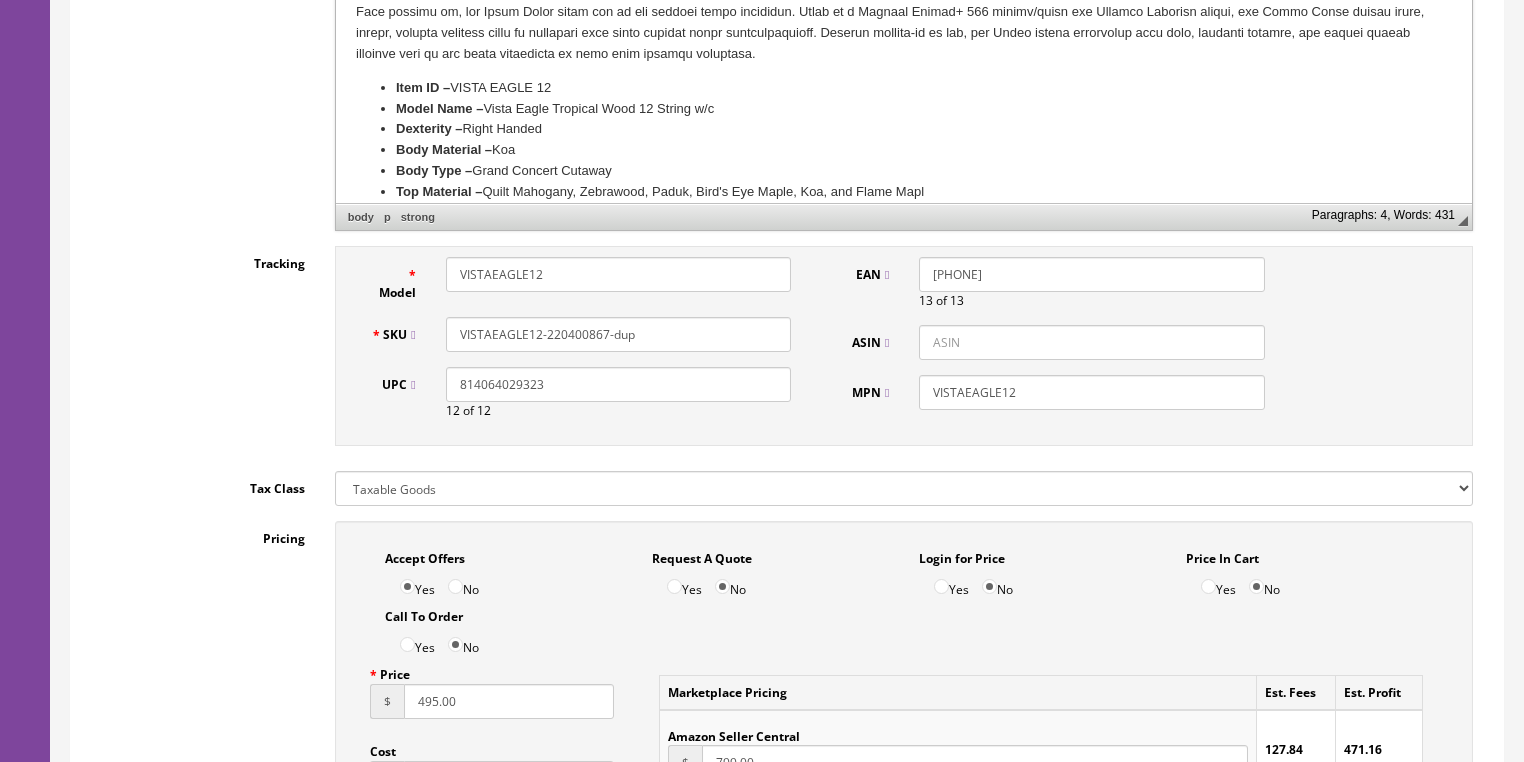 scroll, scrollTop: 800, scrollLeft: 0, axis: vertical 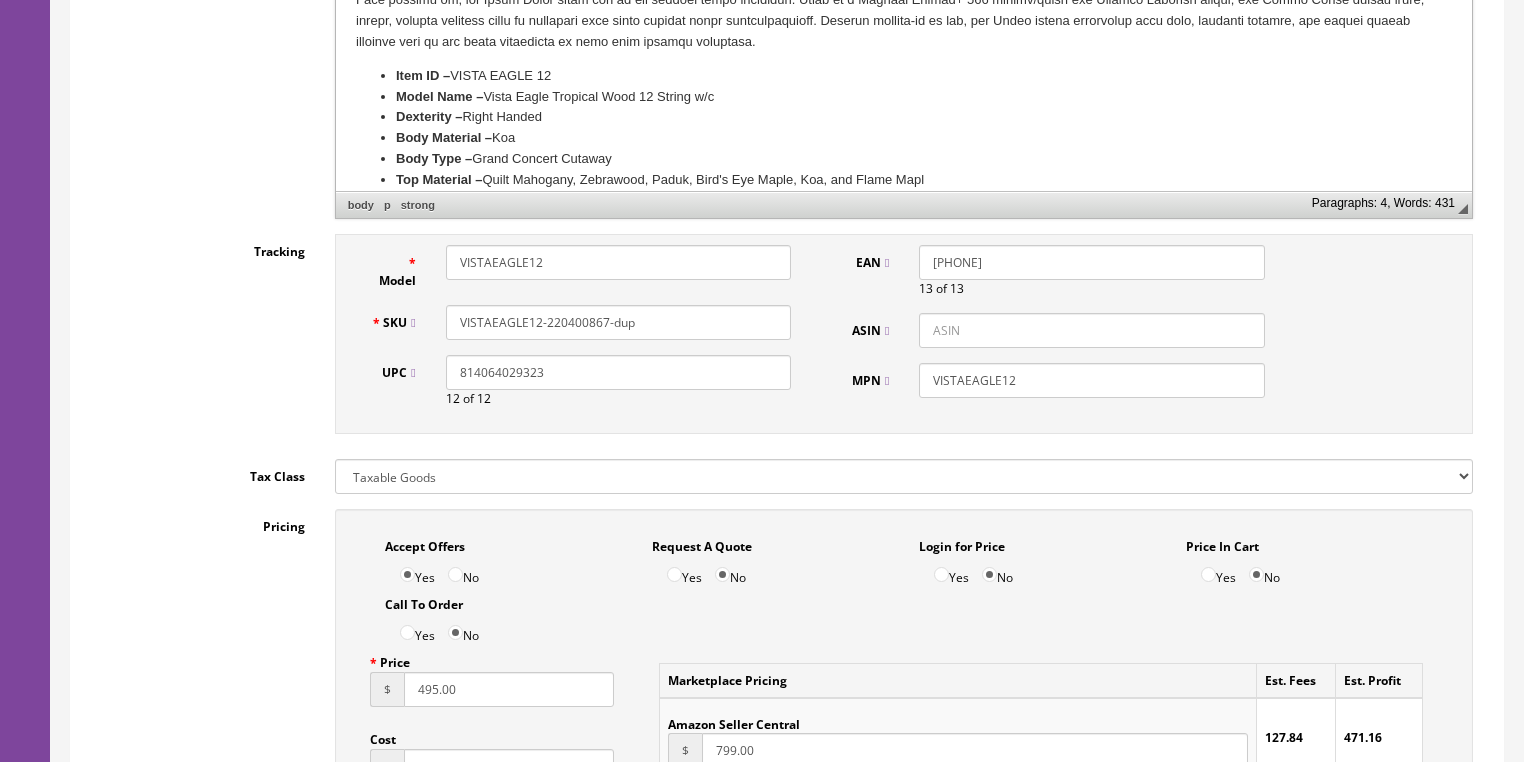 drag, startPoint x: 575, startPoint y: 319, endPoint x: 697, endPoint y: 321, distance: 122.016396 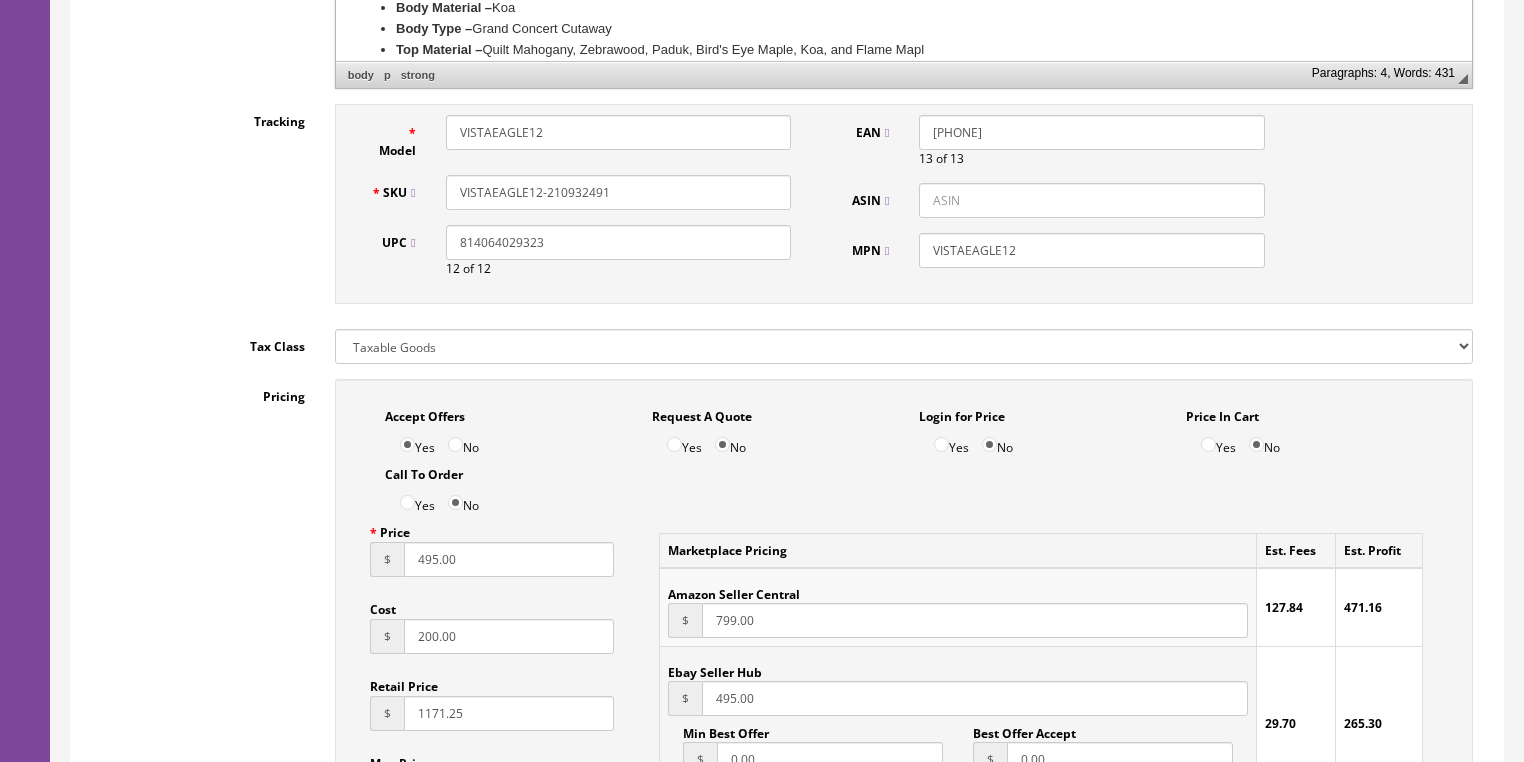 scroll, scrollTop: 1040, scrollLeft: 0, axis: vertical 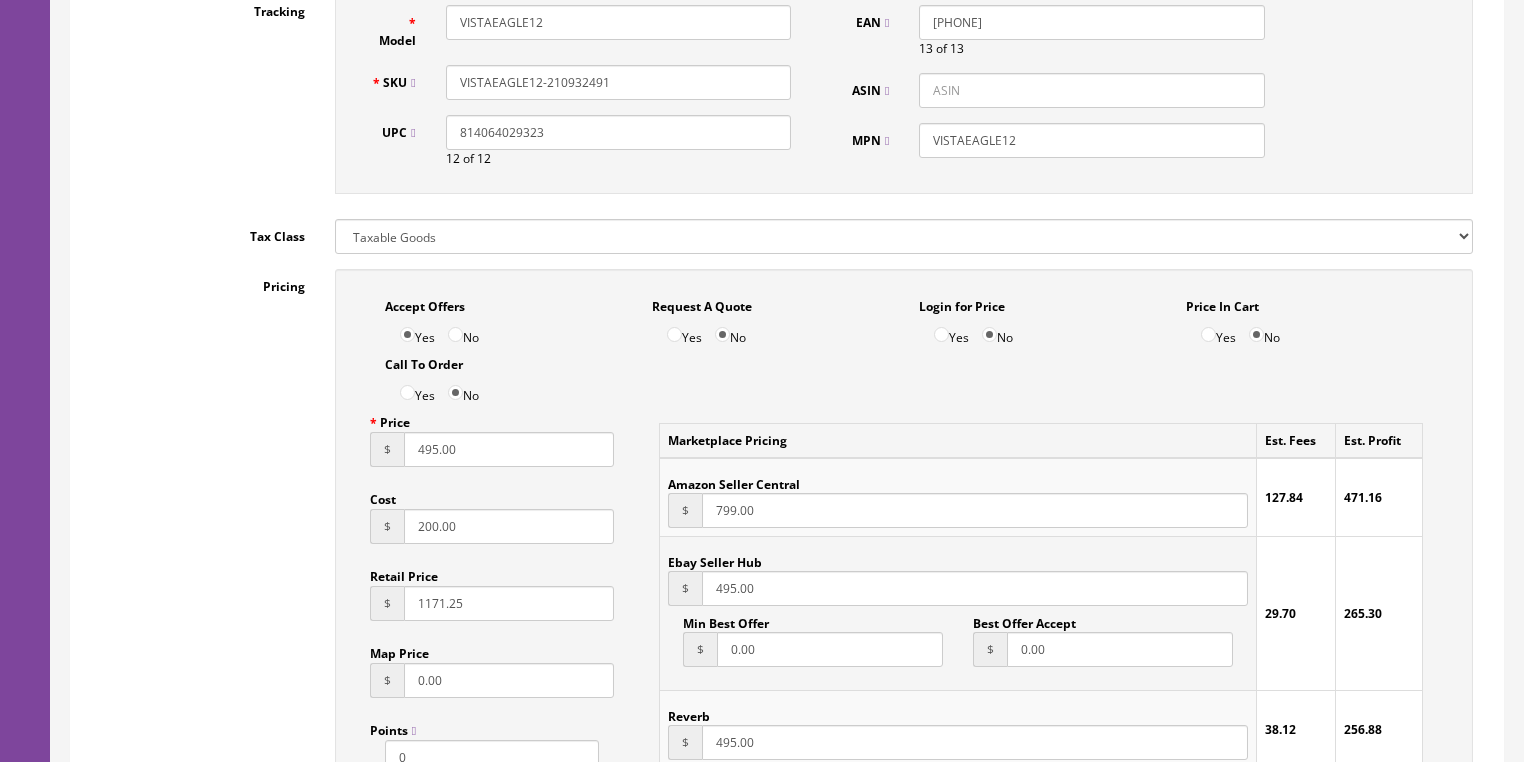type on "VISTAEAGLE12-210932491" 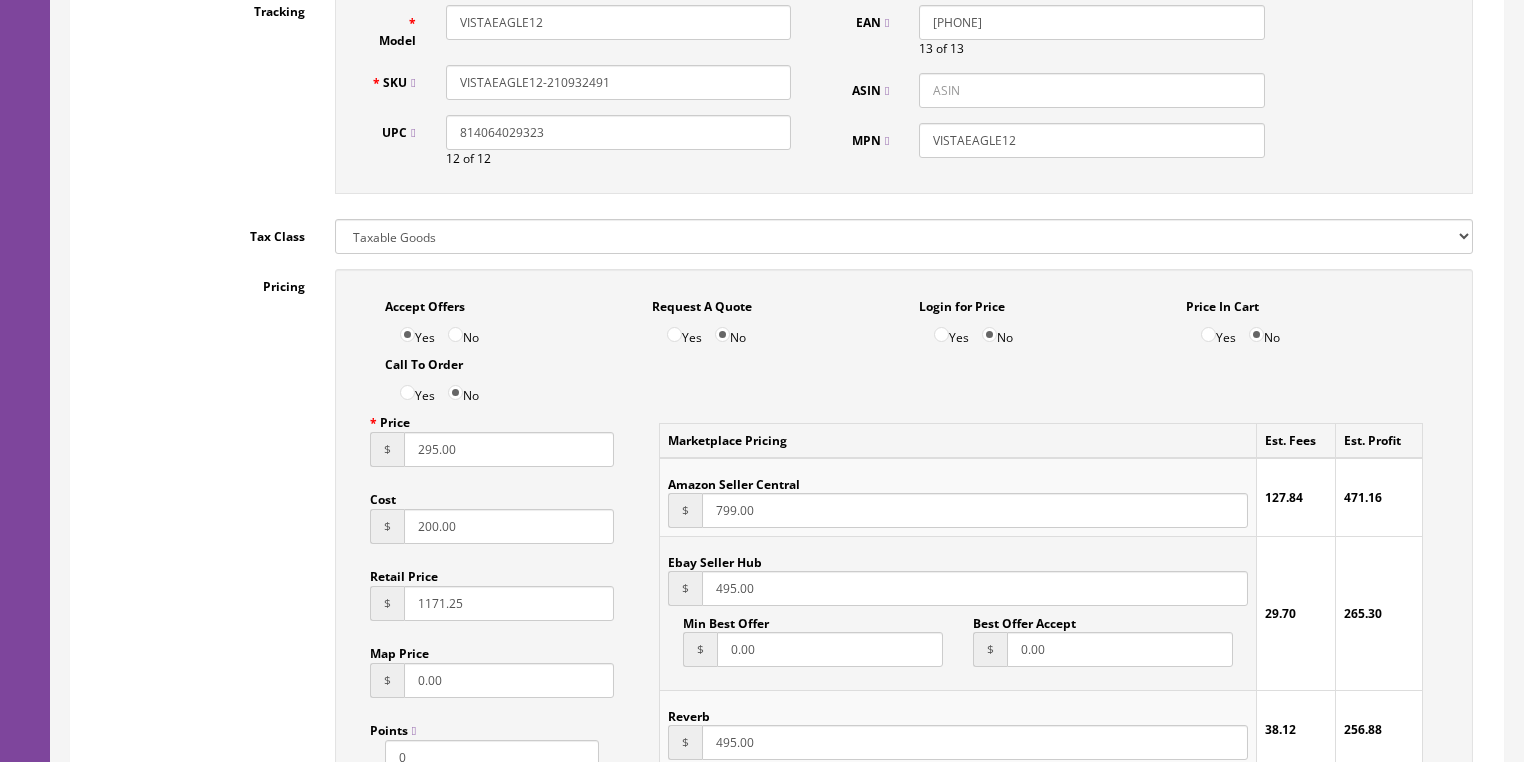 type on "295.00" 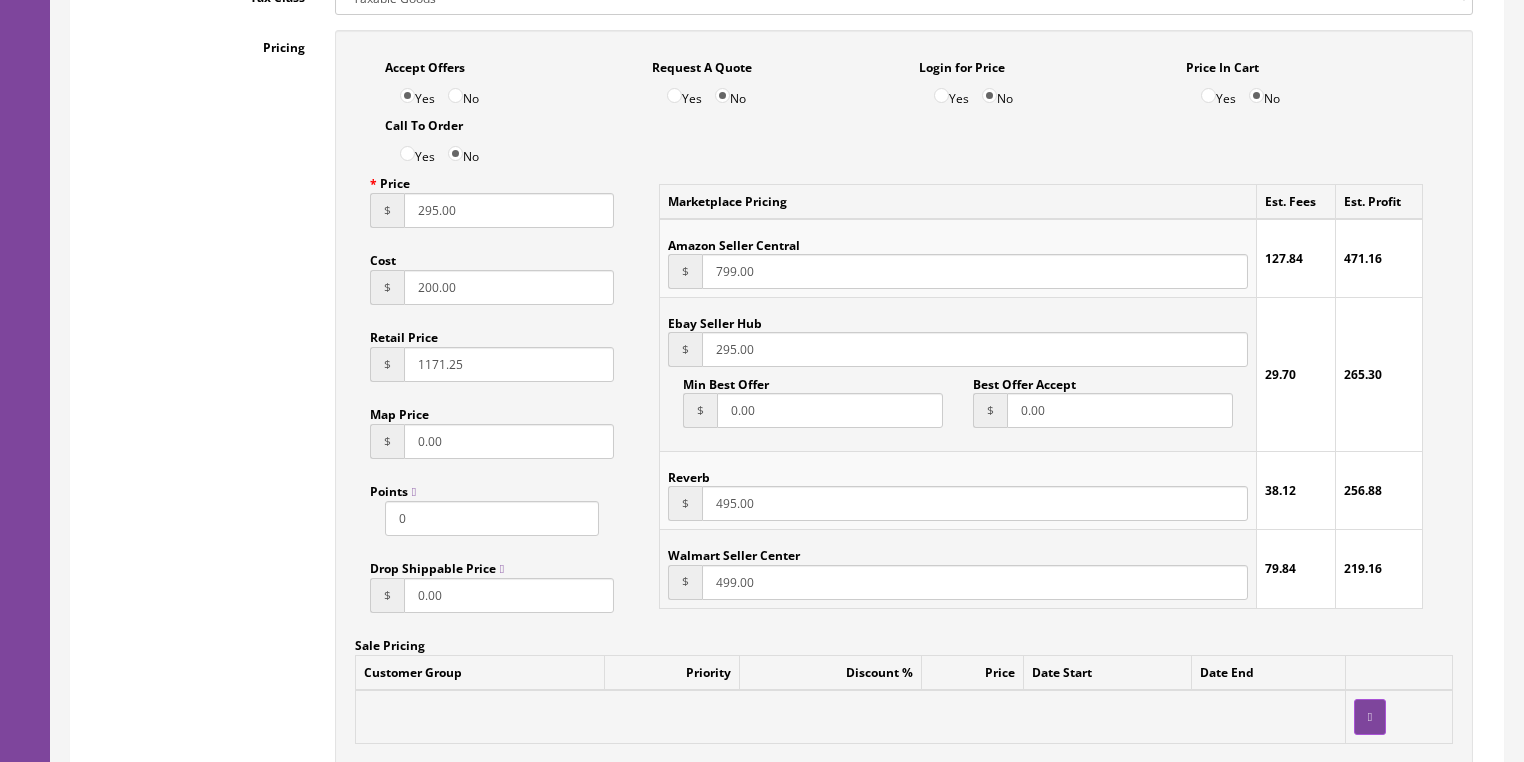 scroll, scrollTop: 1280, scrollLeft: 0, axis: vertical 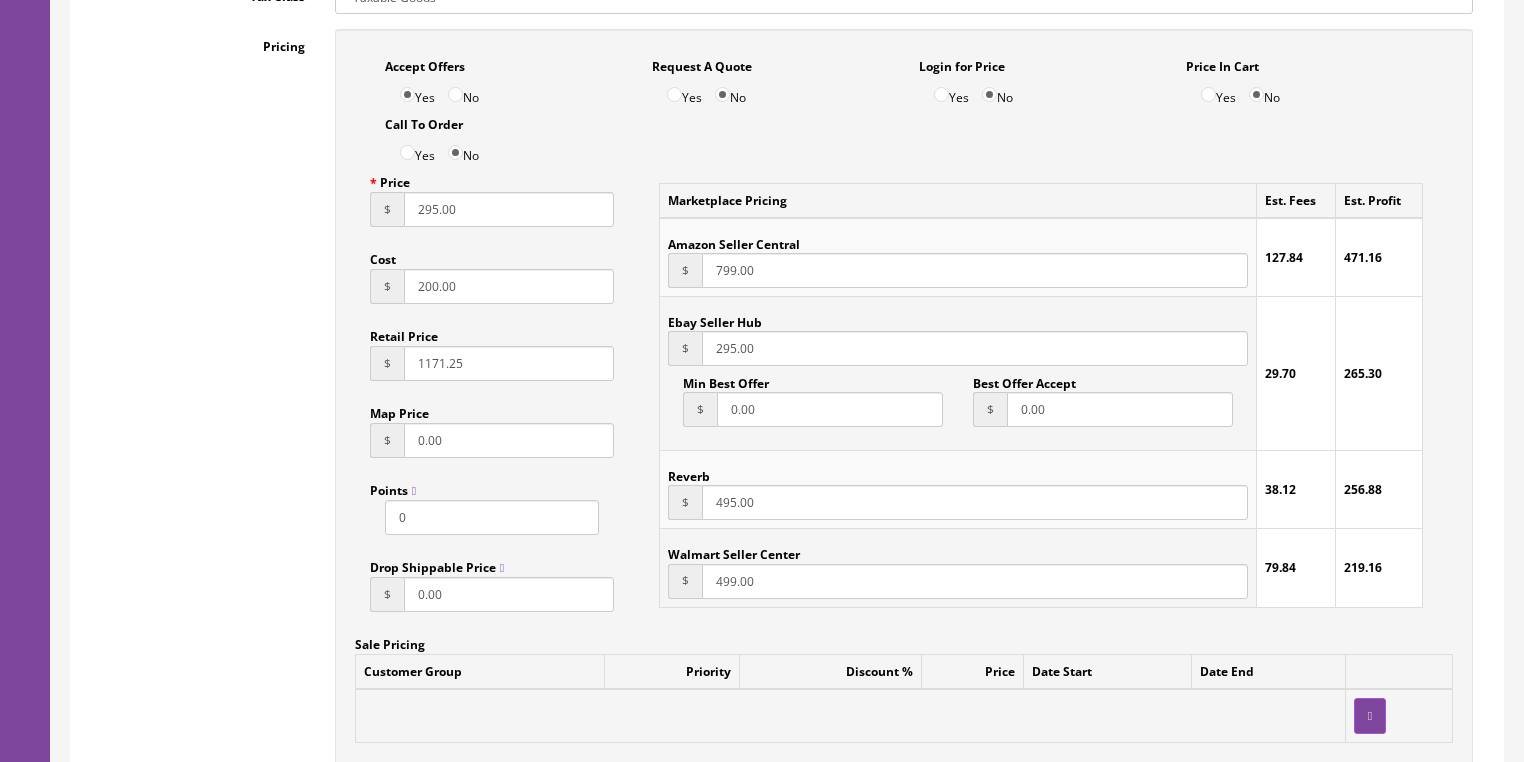 type on "295.00" 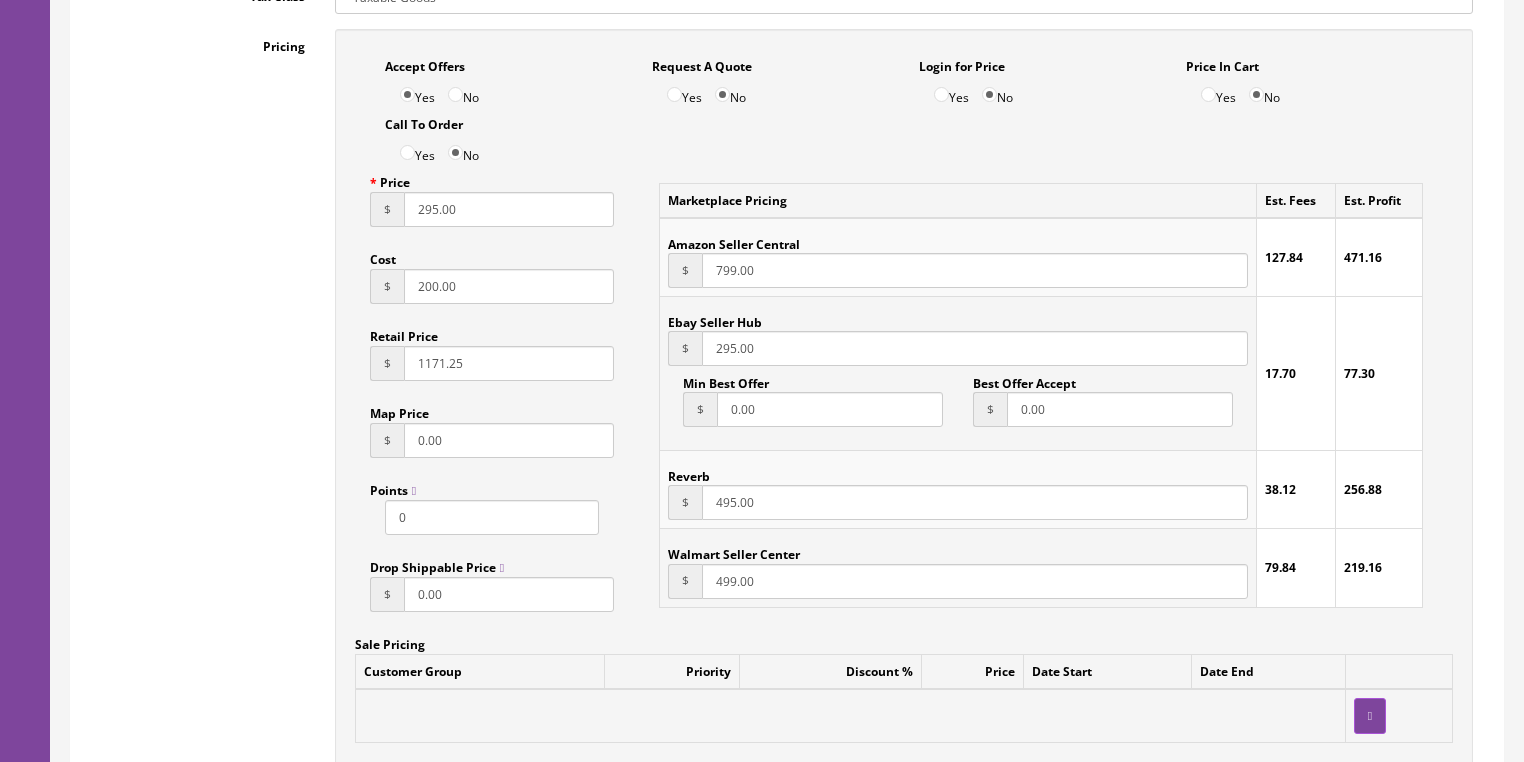 drag, startPoint x: 771, startPoint y: 519, endPoint x: 676, endPoint y: 522, distance: 95.047356 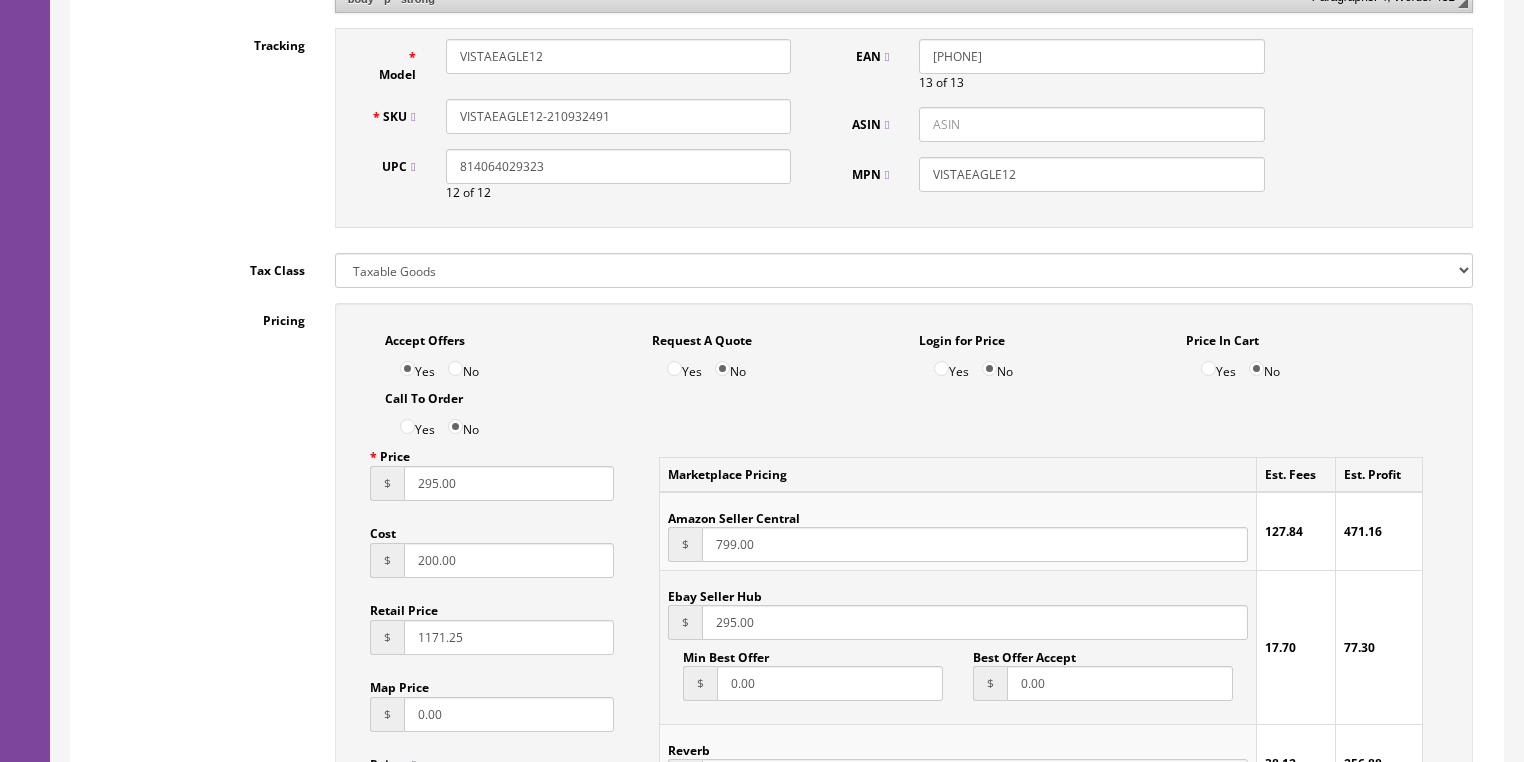 scroll, scrollTop: 880, scrollLeft: 0, axis: vertical 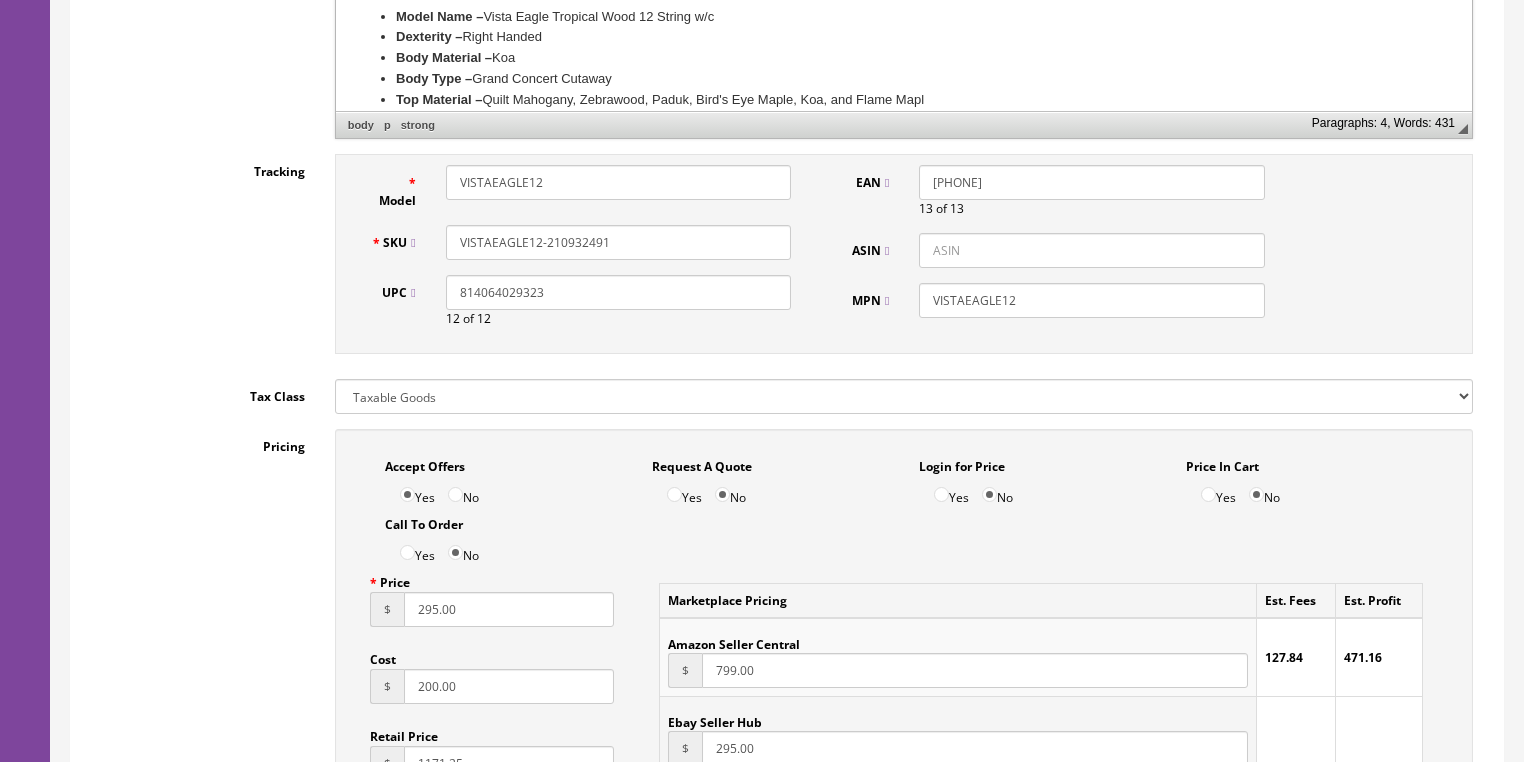 type on "295.00" 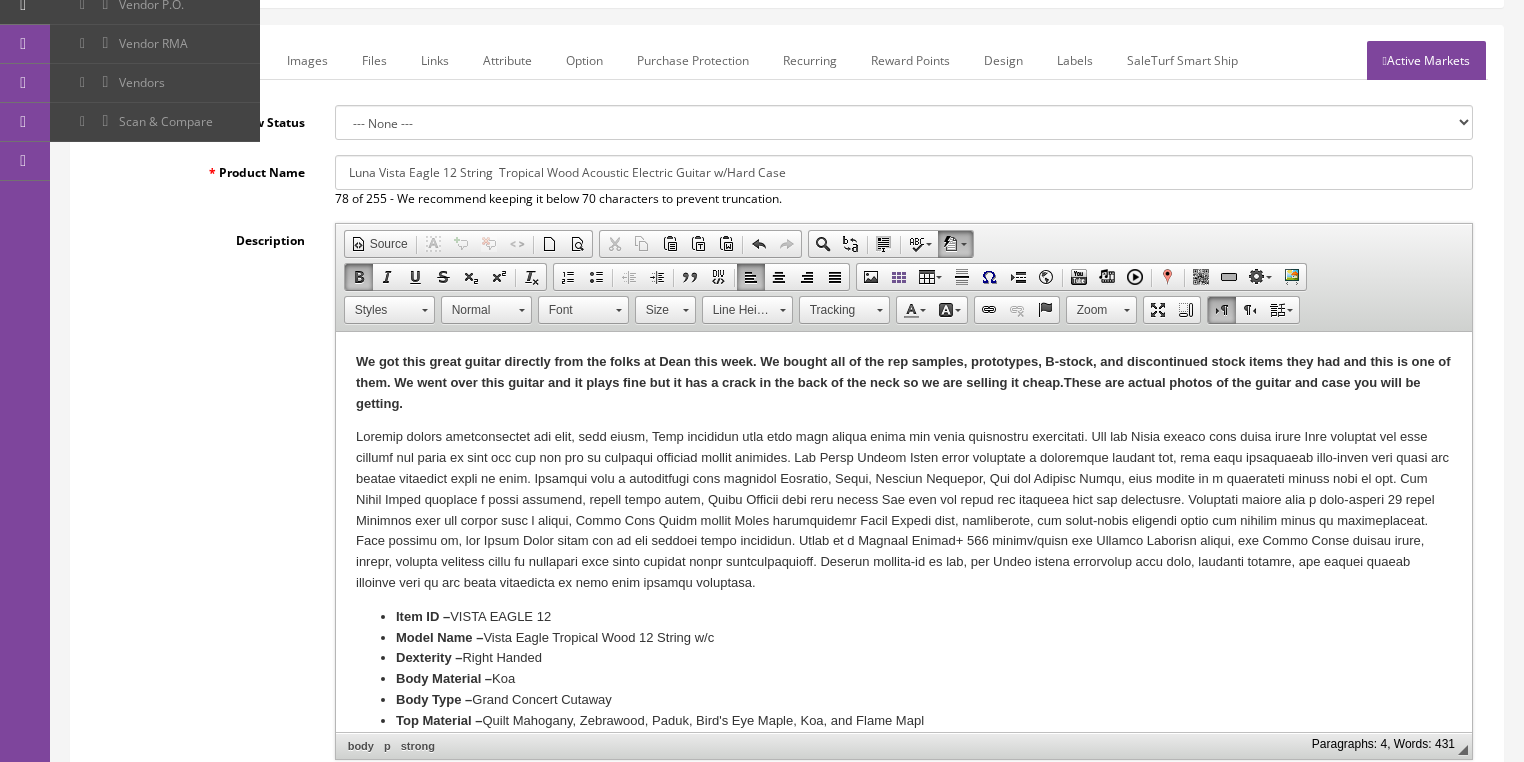 scroll, scrollTop: 240, scrollLeft: 0, axis: vertical 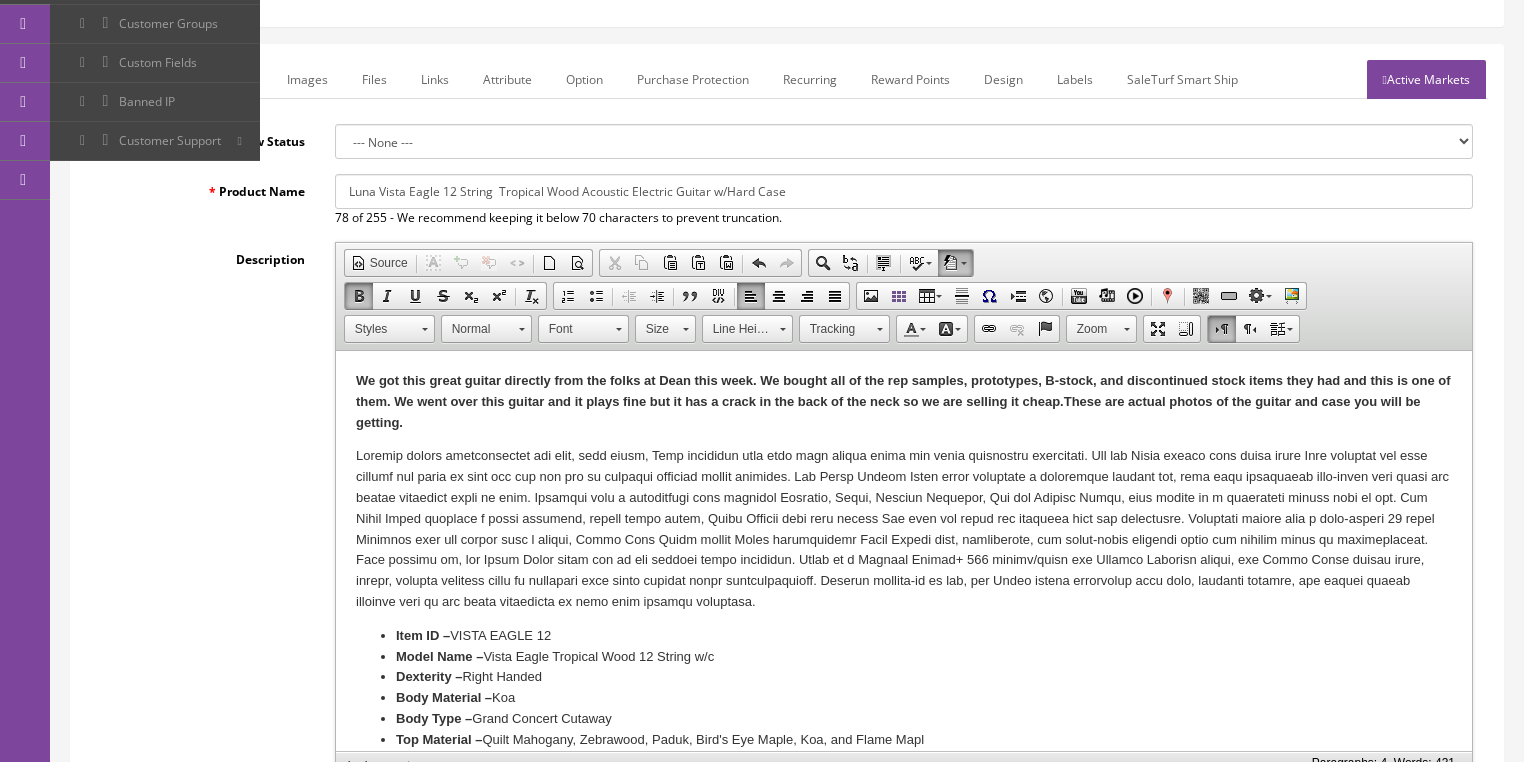 click on "Active Markets" at bounding box center (1426, 79) 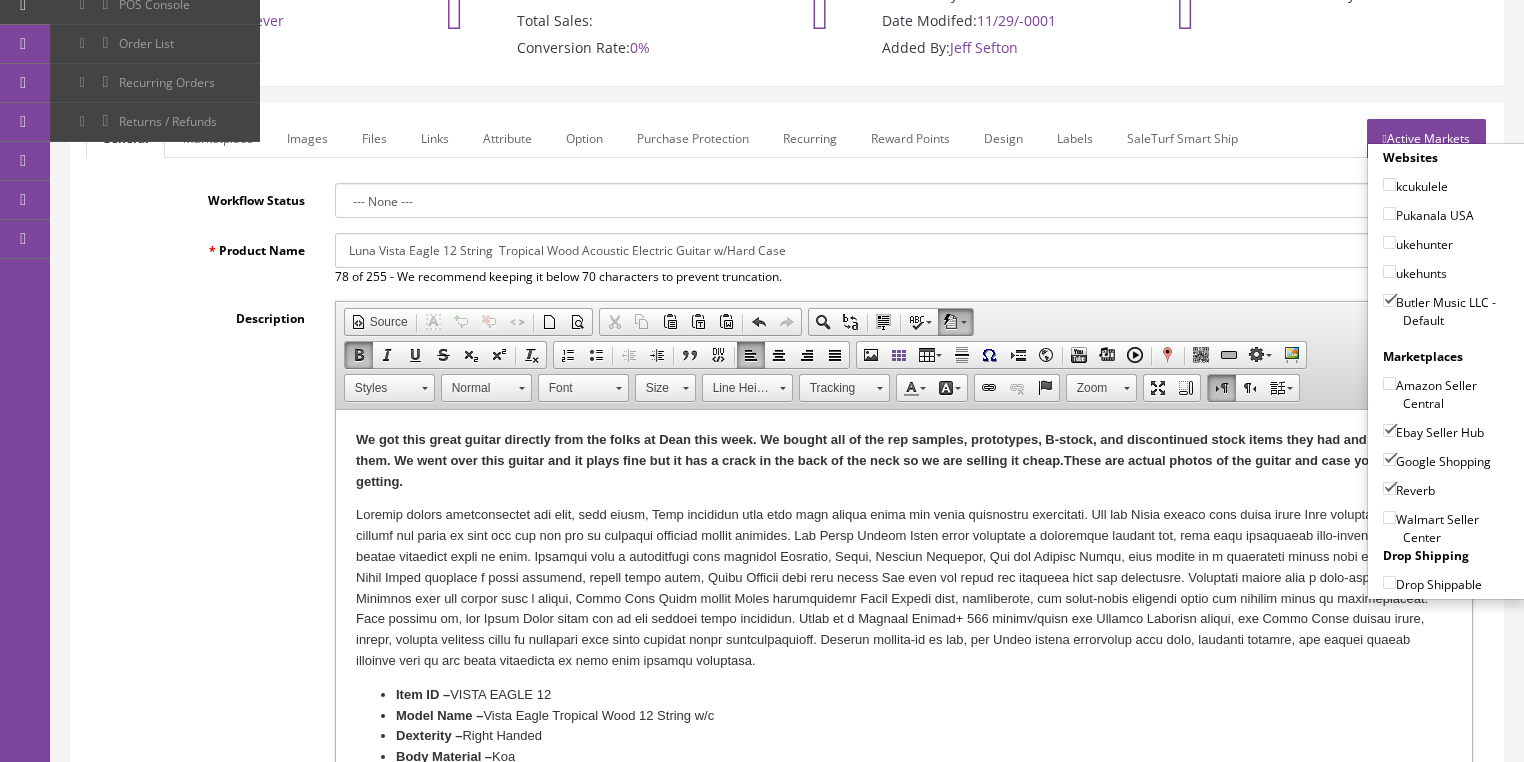 scroll, scrollTop: 0, scrollLeft: 0, axis: both 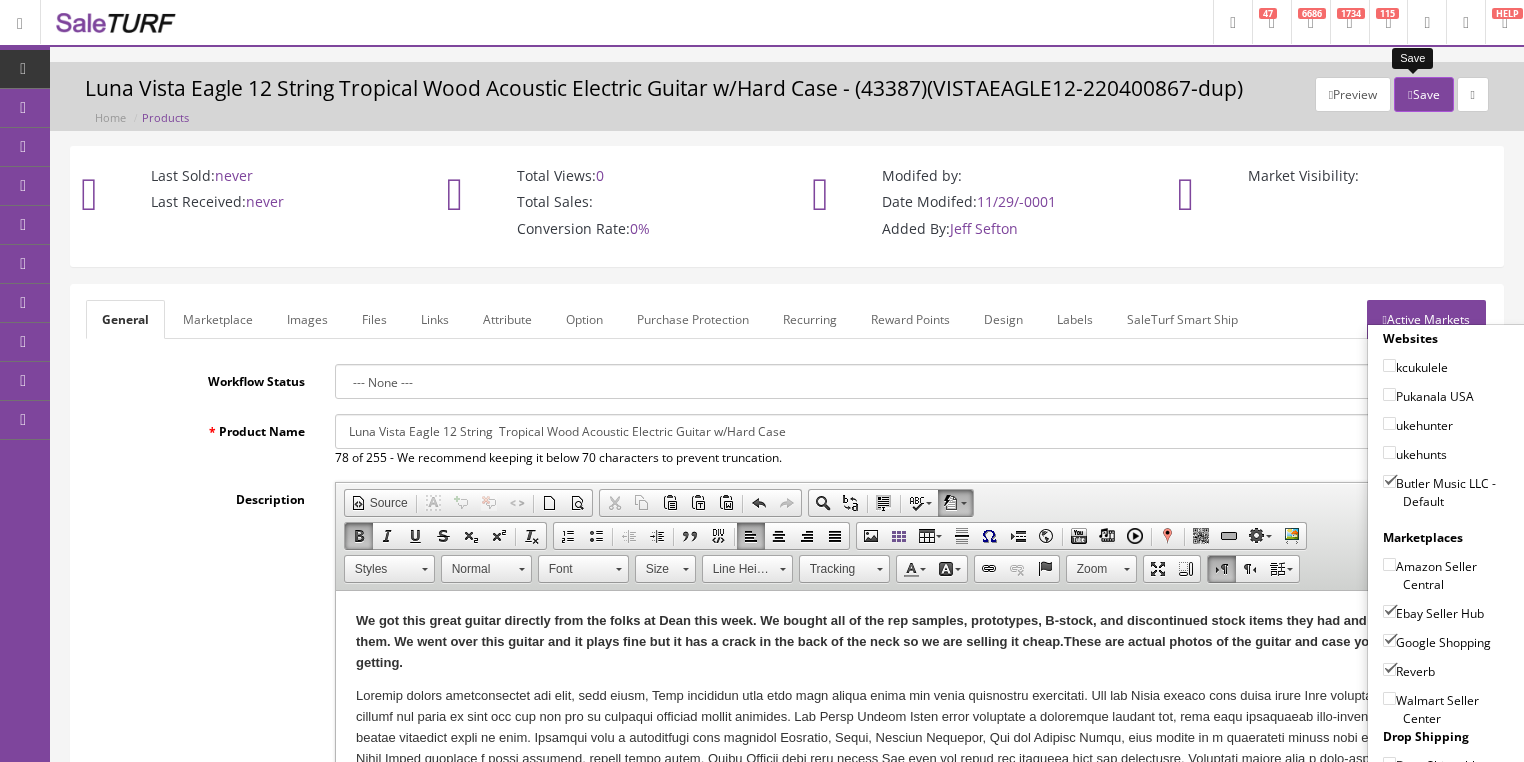click at bounding box center (1410, 95) 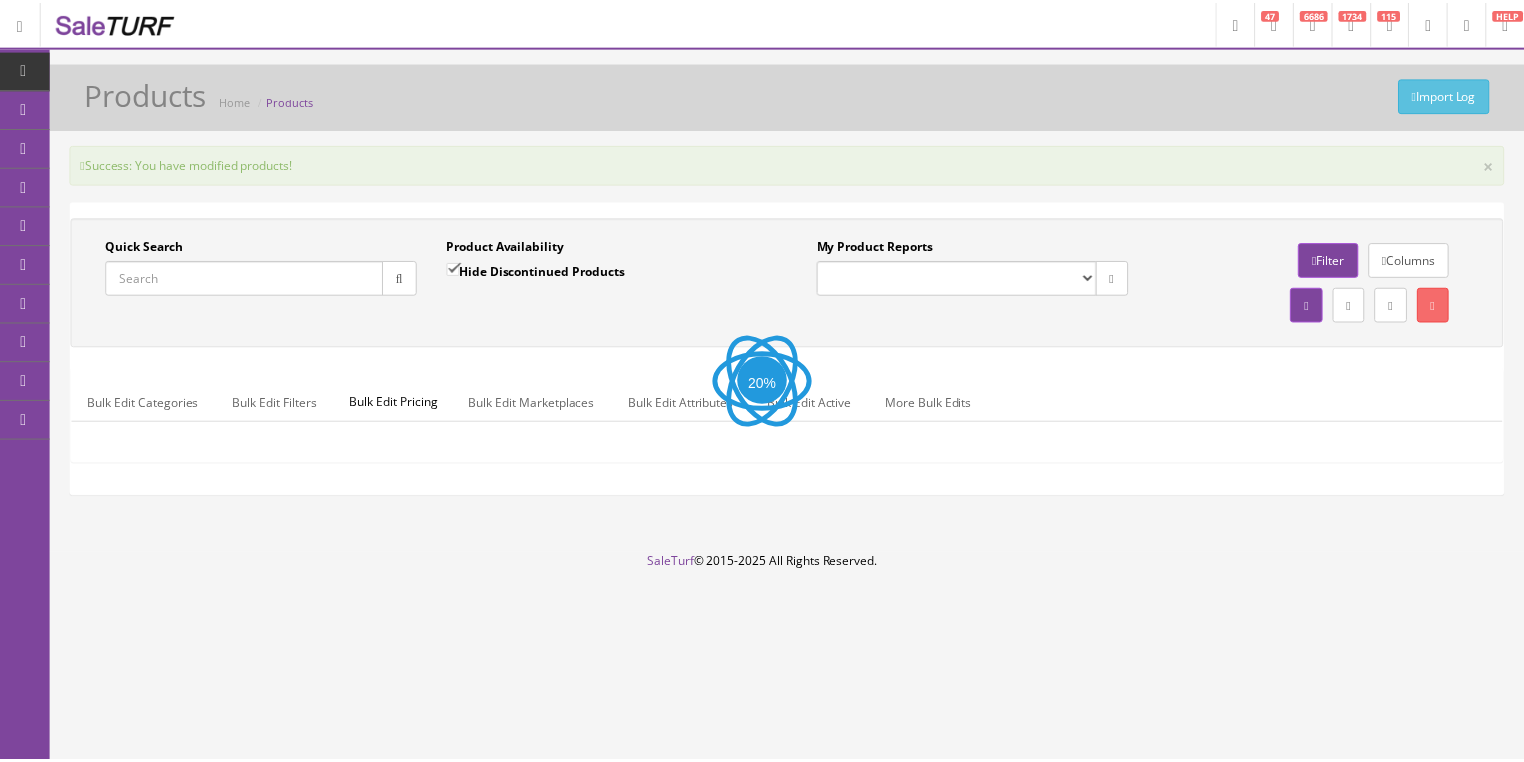 scroll, scrollTop: 0, scrollLeft: 0, axis: both 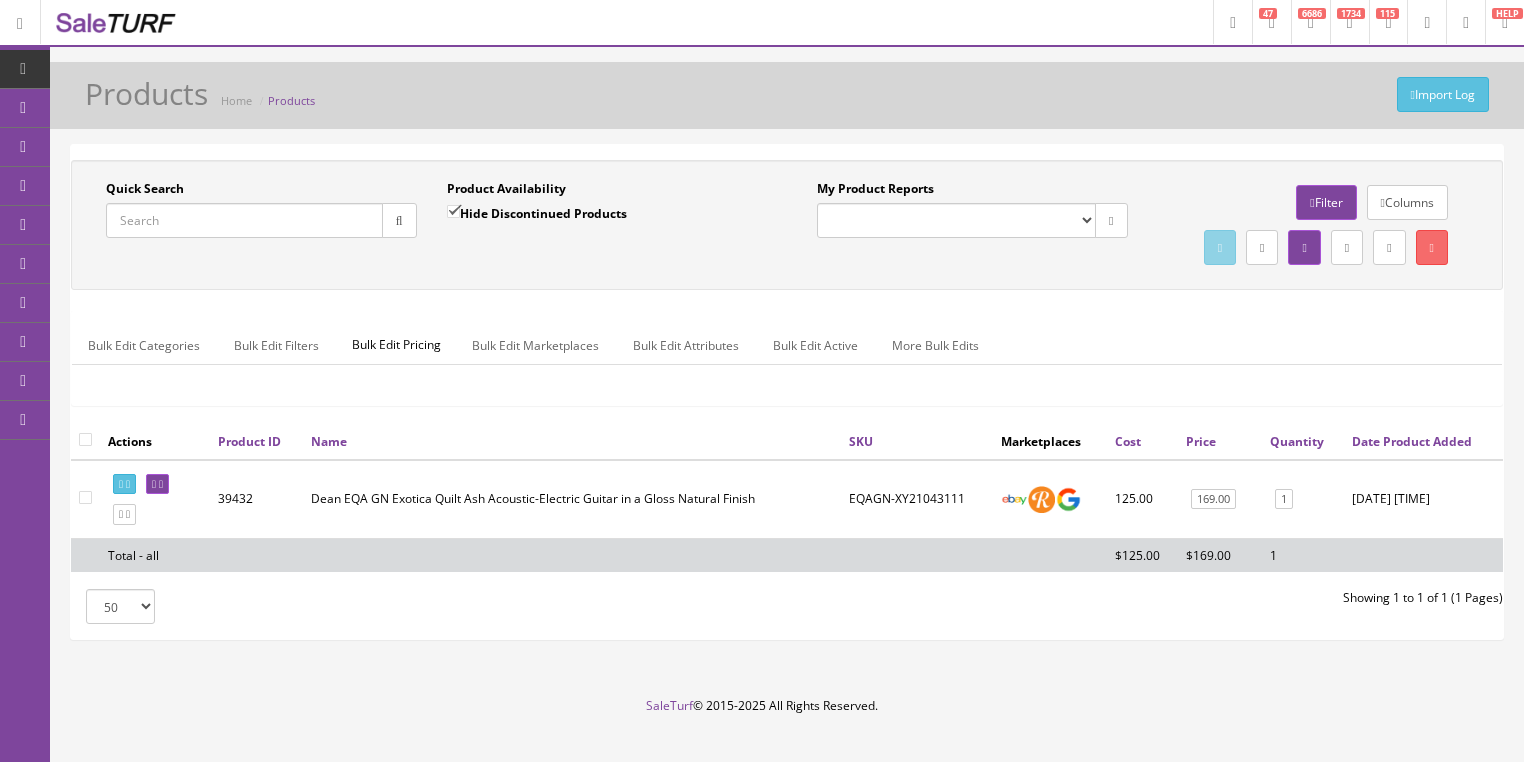 click on "Quick Search" at bounding box center [244, 220] 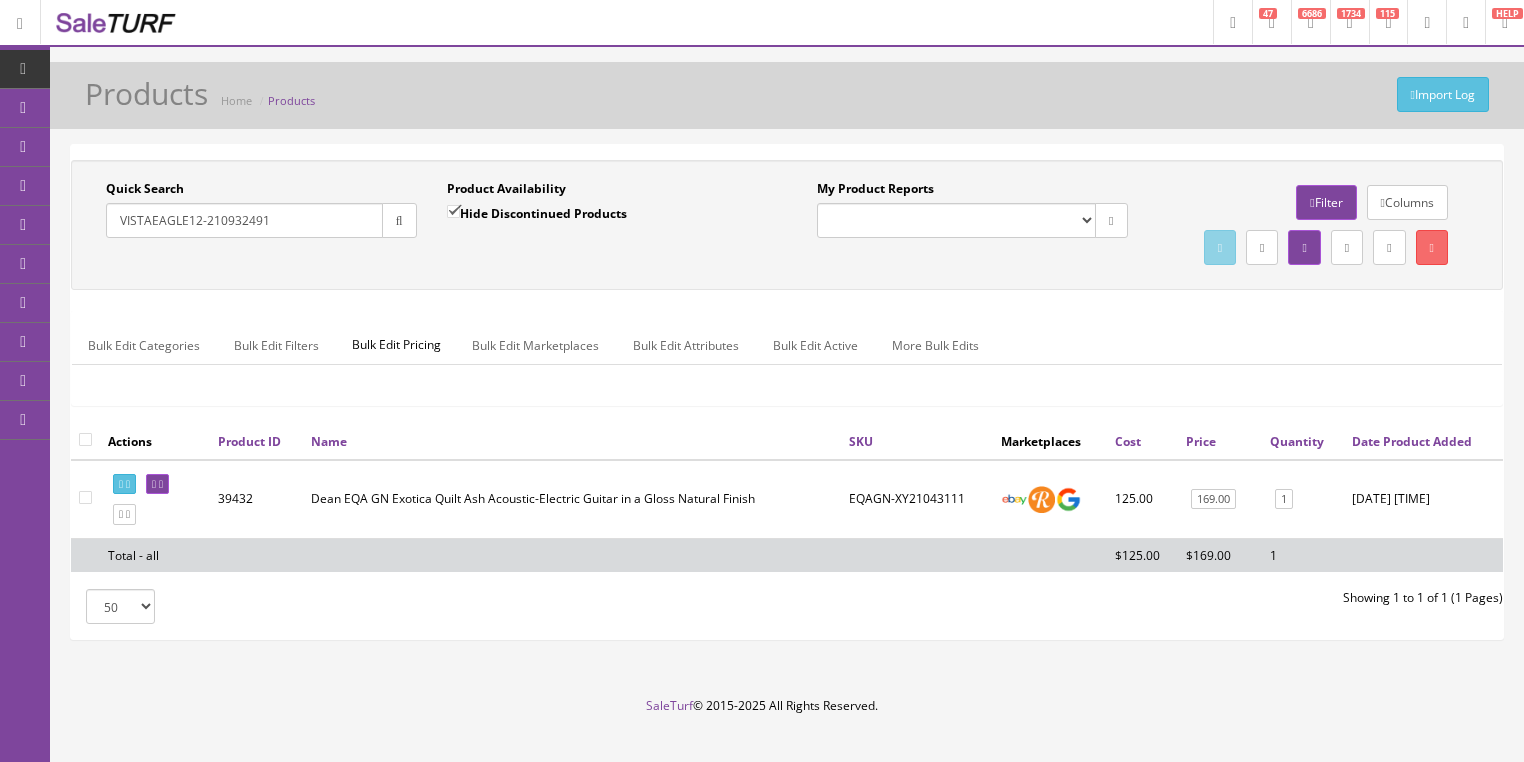 type on "VISTAEAGLE12-210932491" 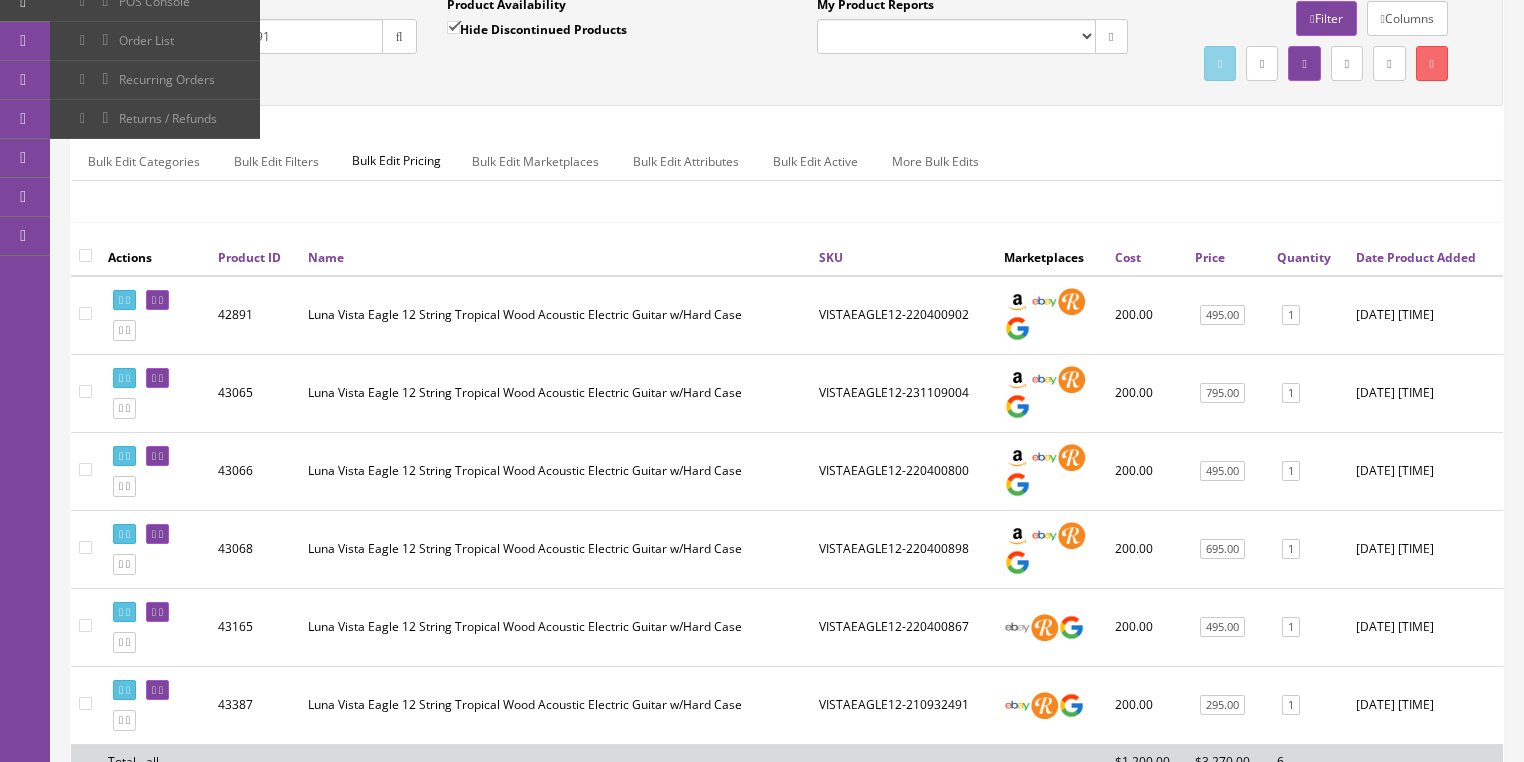 scroll, scrollTop: 320, scrollLeft: 0, axis: vertical 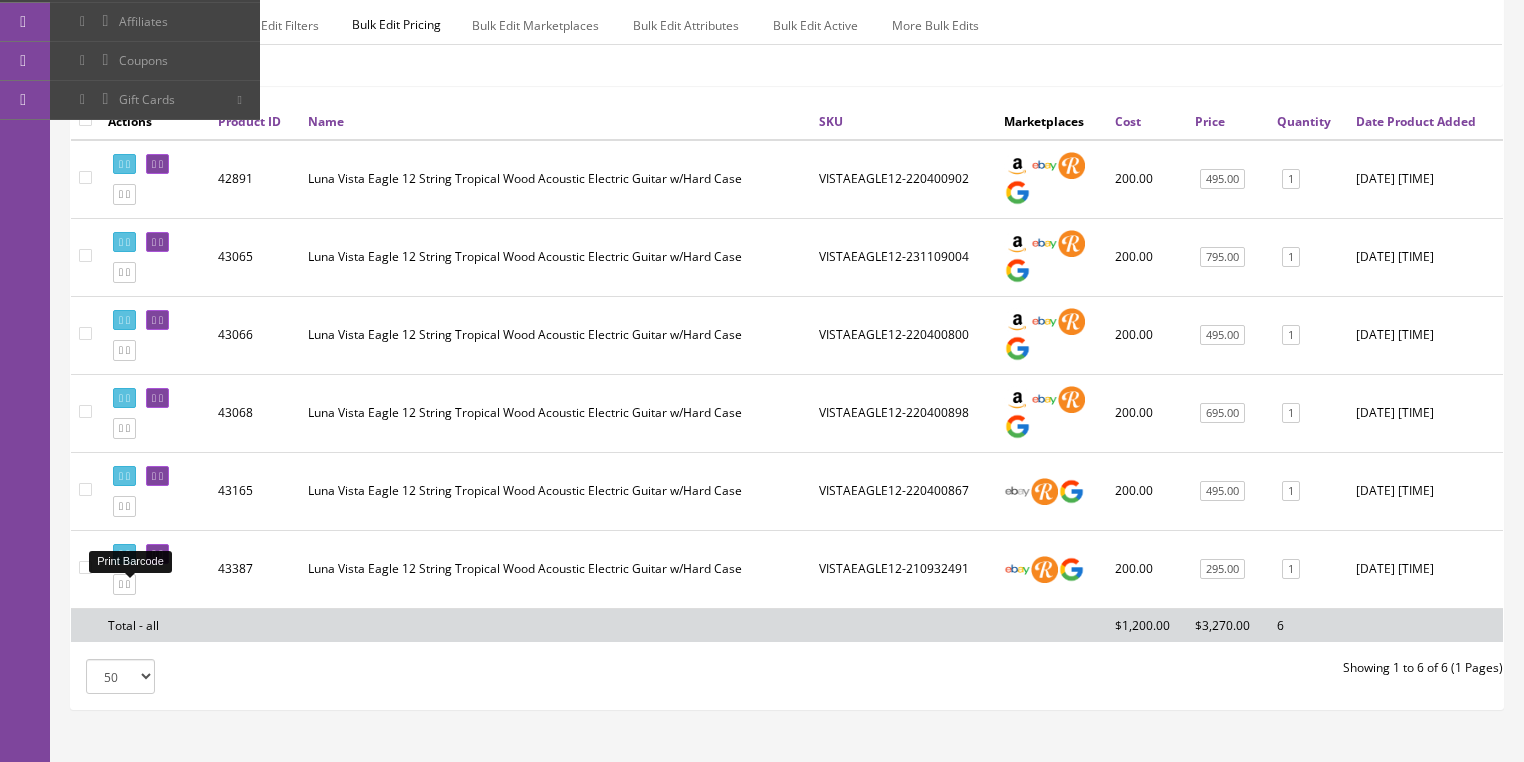 click at bounding box center (124, 554) 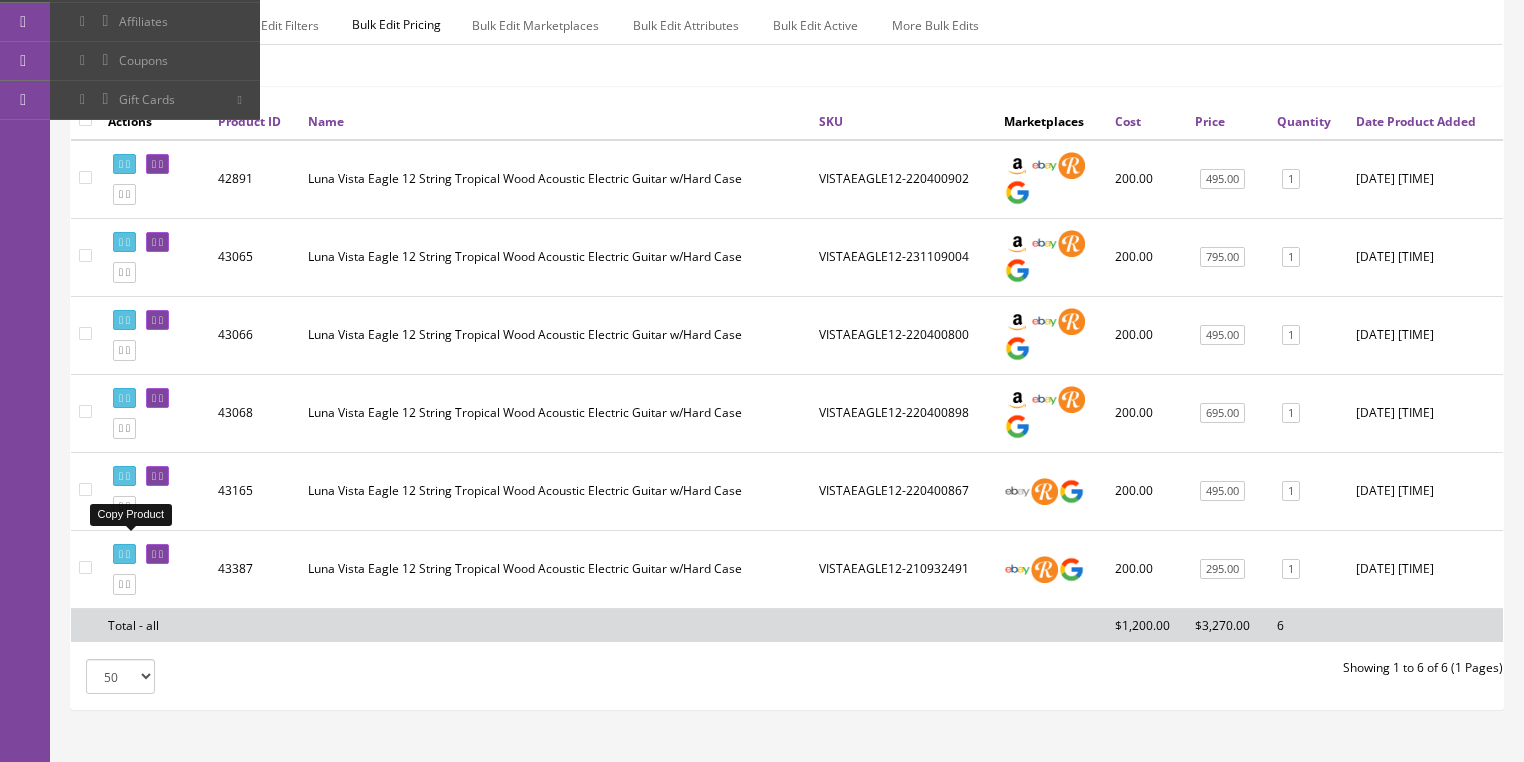 click at bounding box center (128, 506) 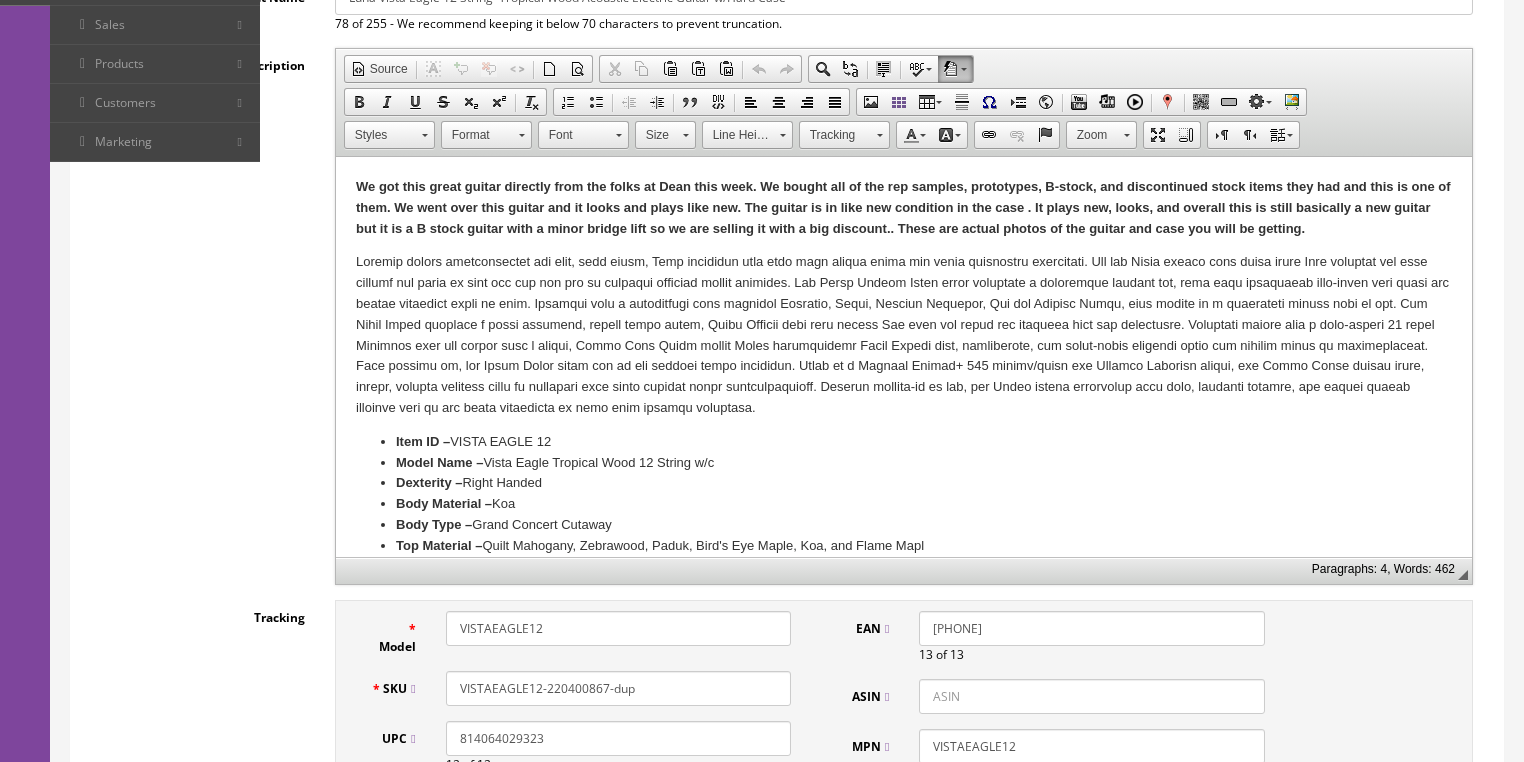 scroll, scrollTop: 480, scrollLeft: 0, axis: vertical 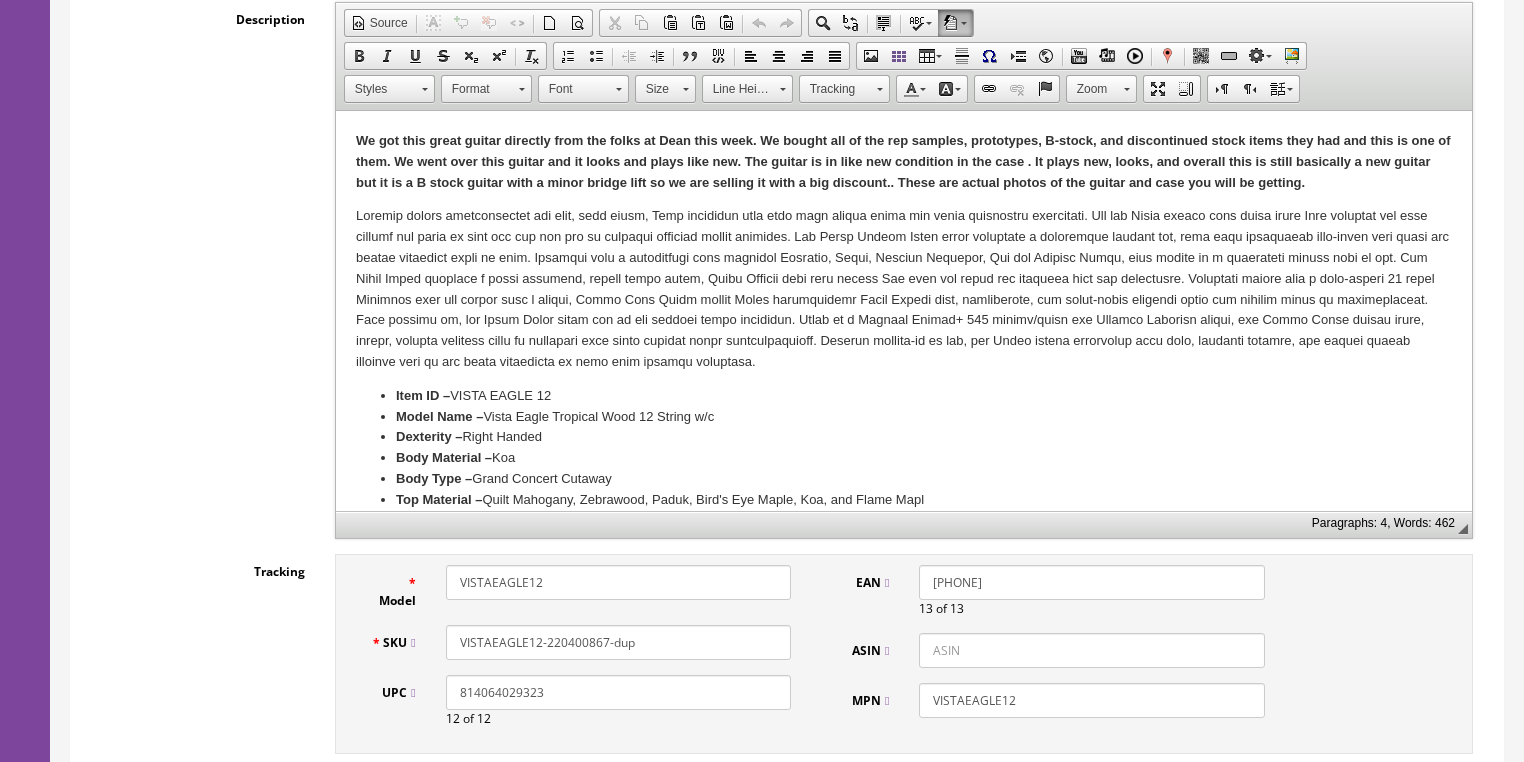 drag, startPoint x: 592, startPoint y: 647, endPoint x: 704, endPoint y: 647, distance: 112 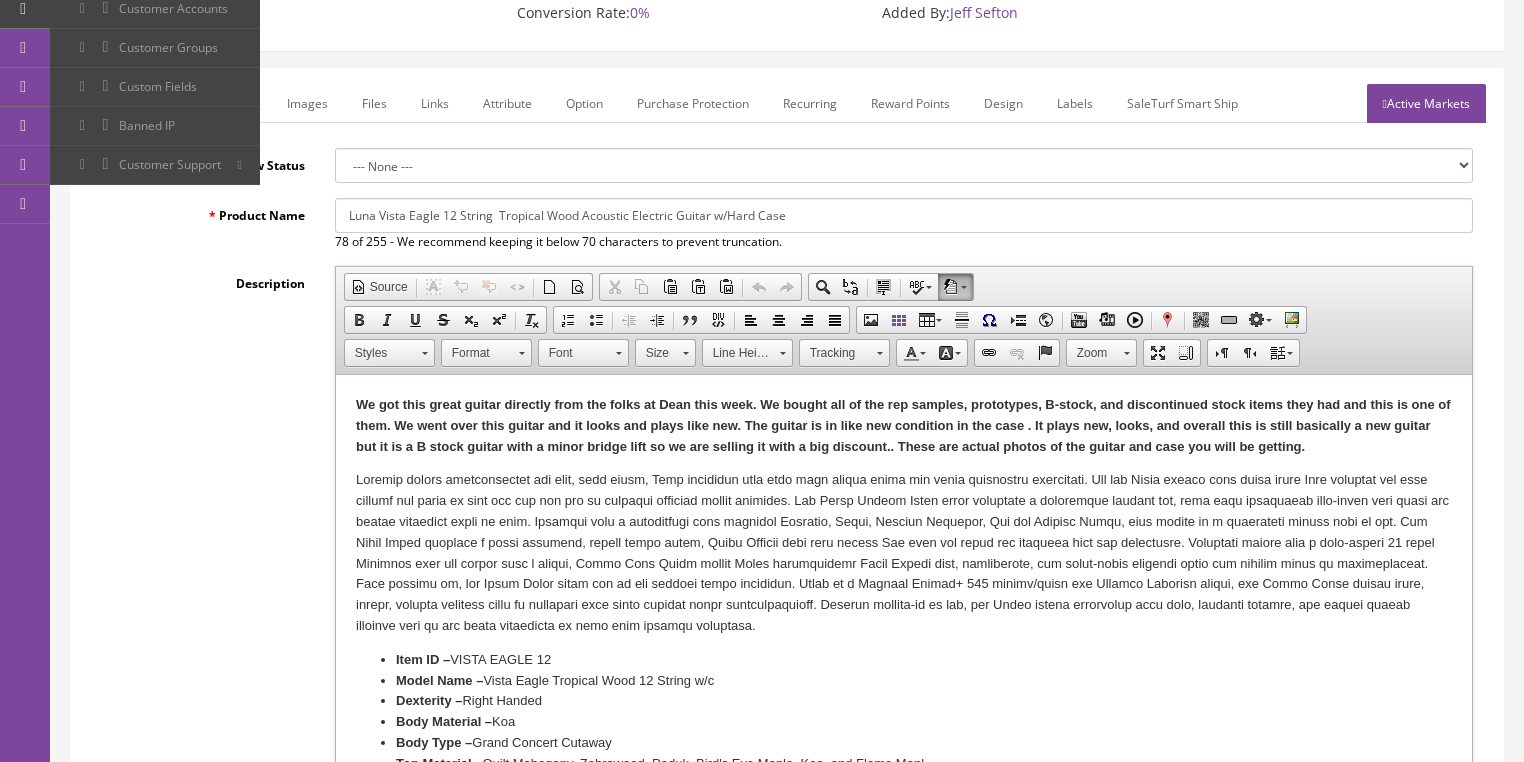 scroll, scrollTop: 80, scrollLeft: 0, axis: vertical 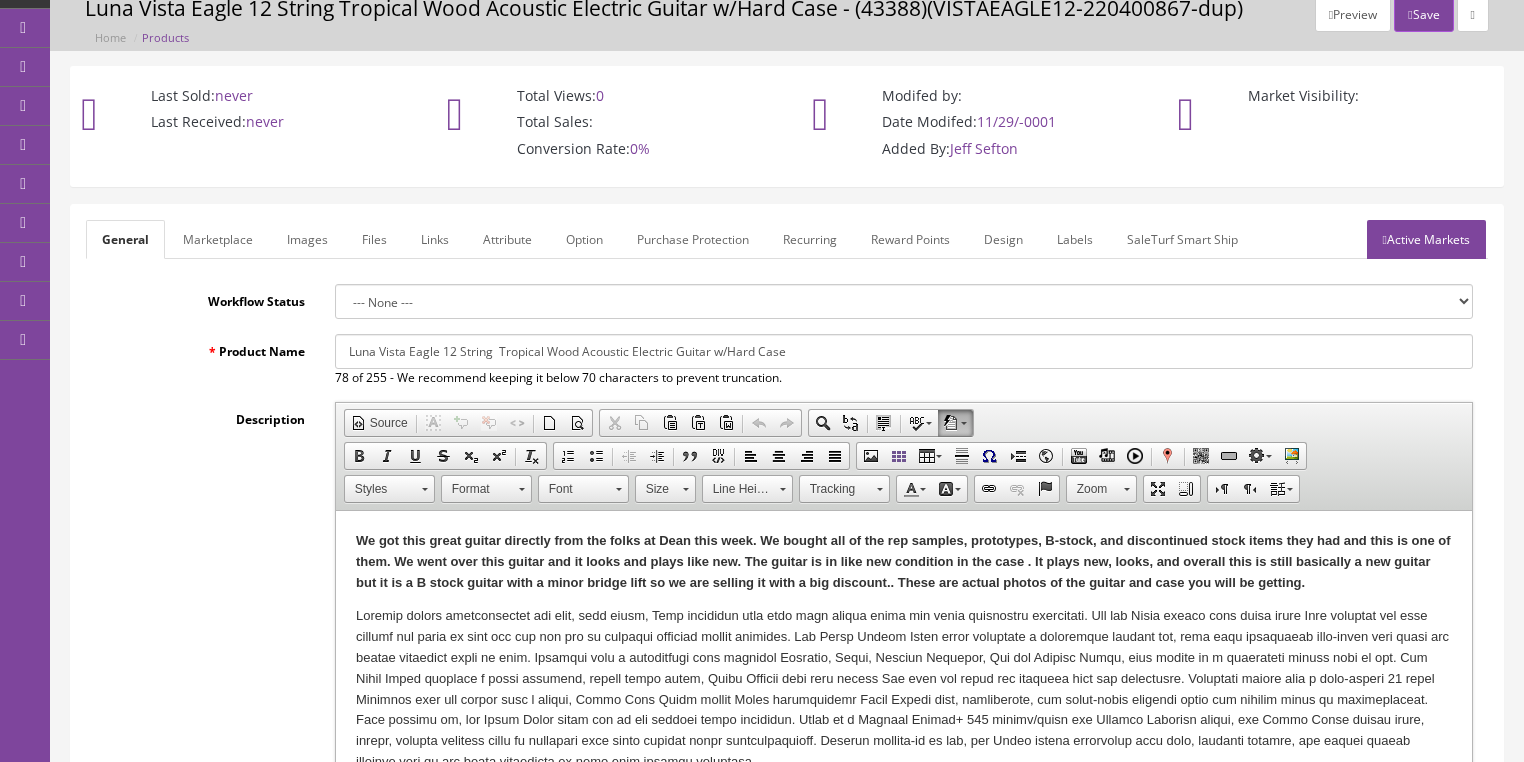 type on "VISTAEAGLE12-220400801" 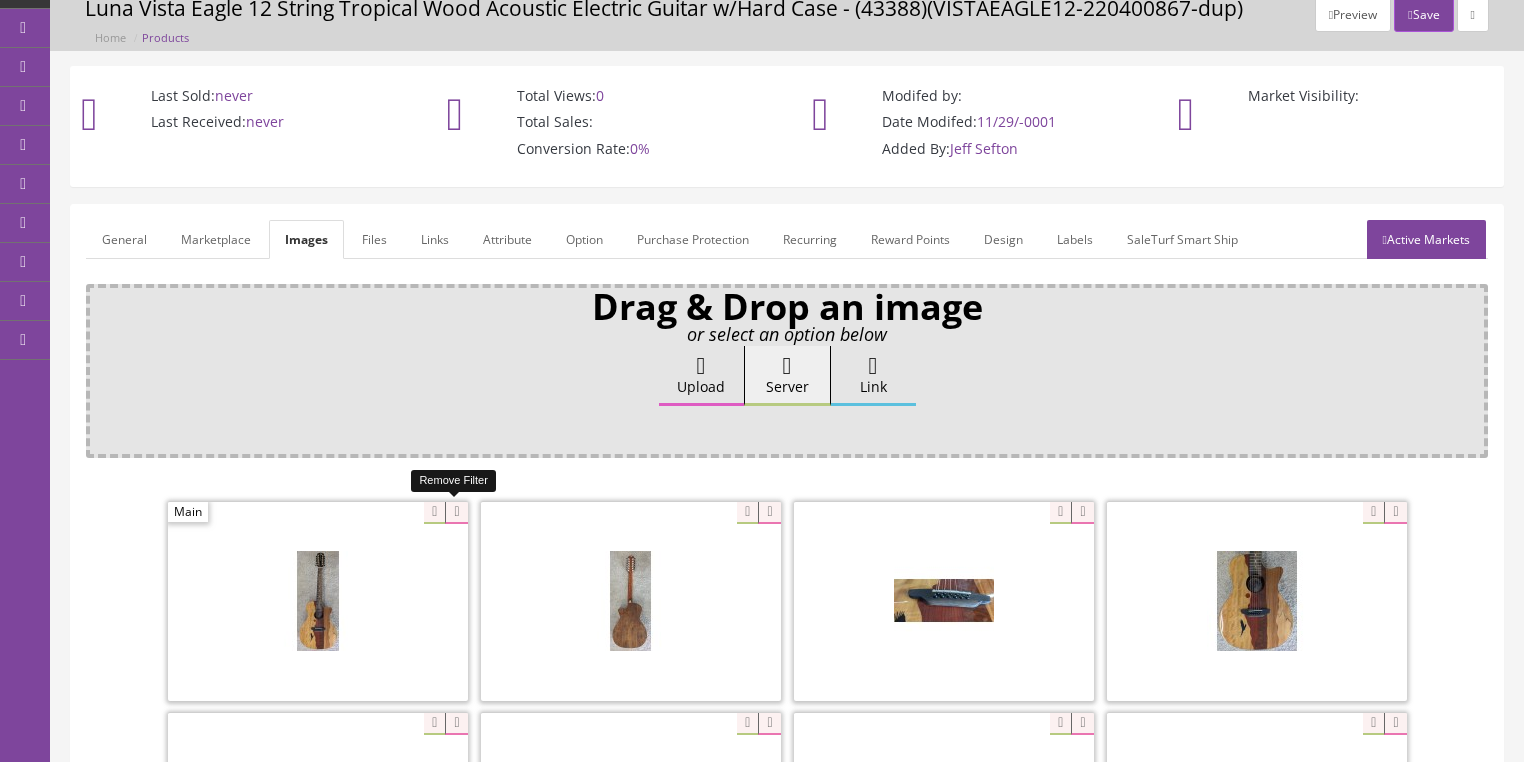 click at bounding box center [456, 513] 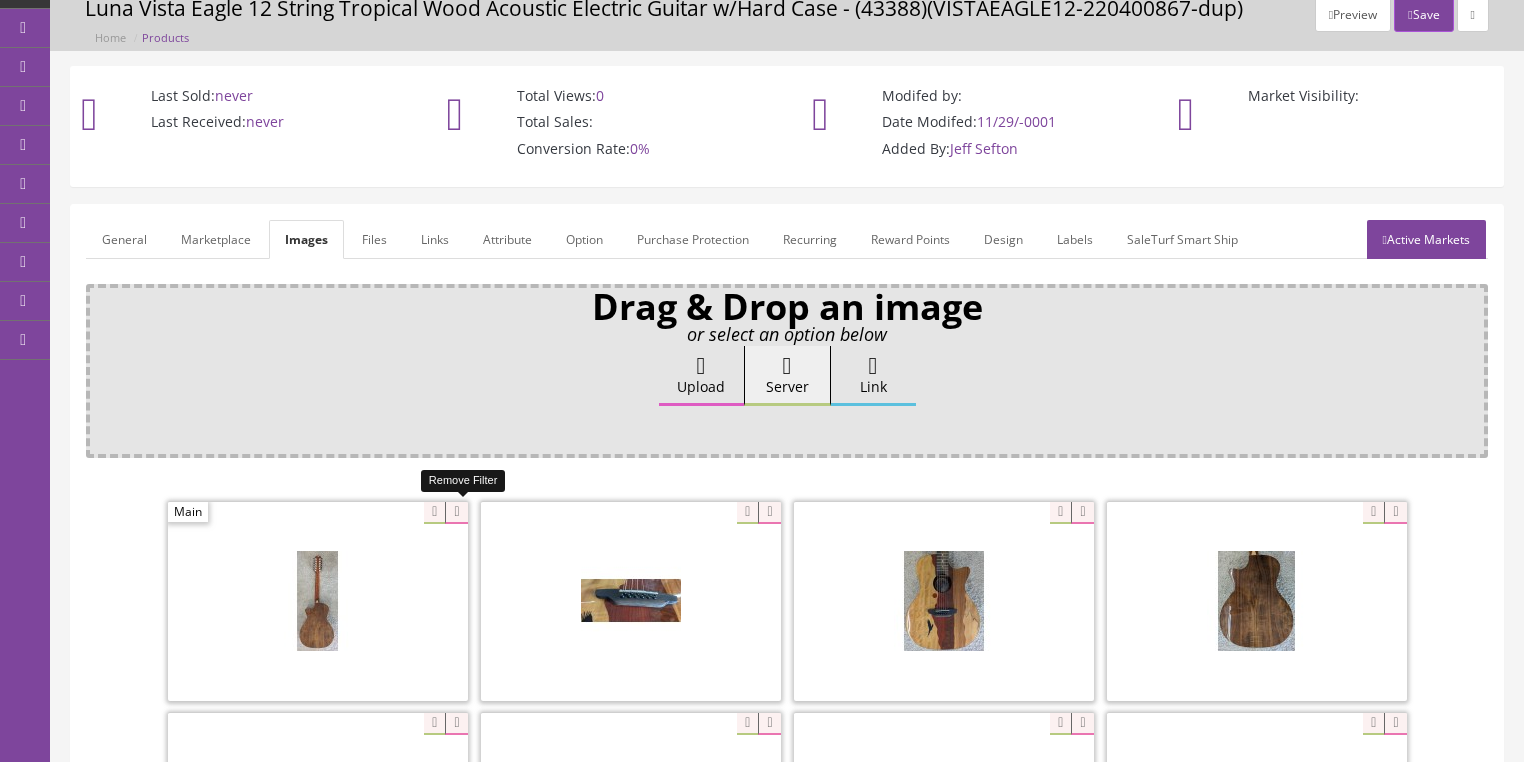 click at bounding box center [456, 513] 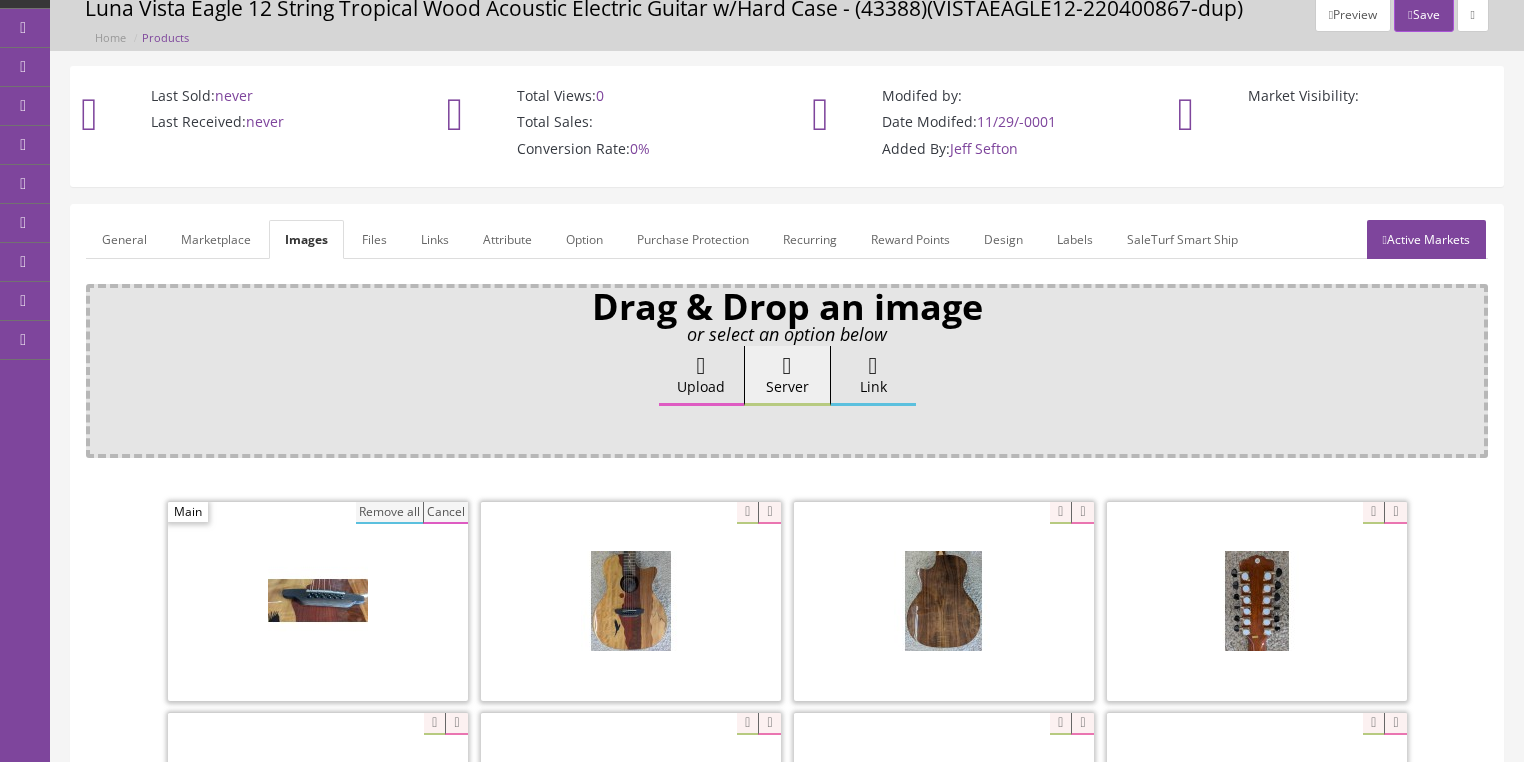 click on "Remove all" at bounding box center (389, 513) 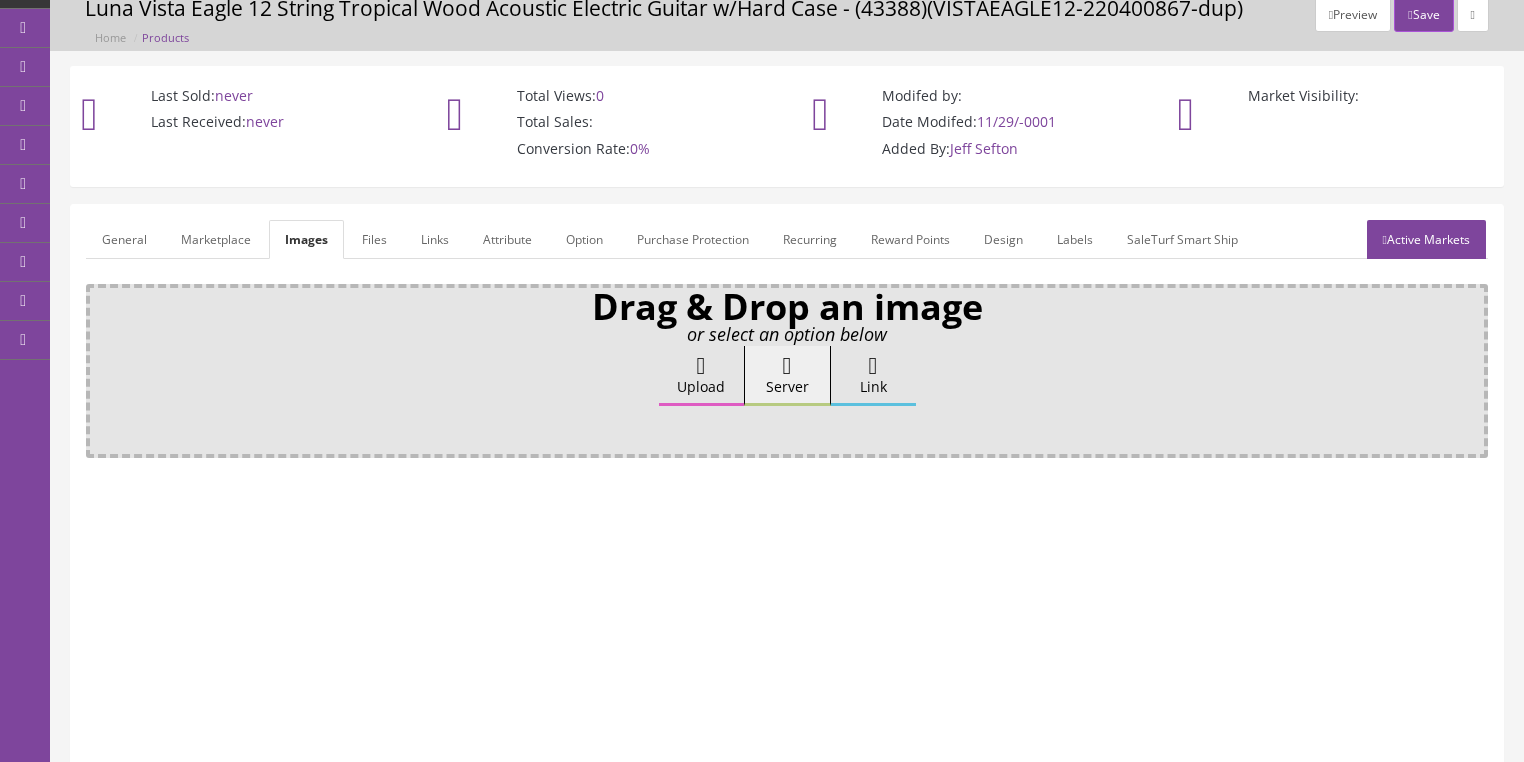 click on "Upload" at bounding box center (701, 376) 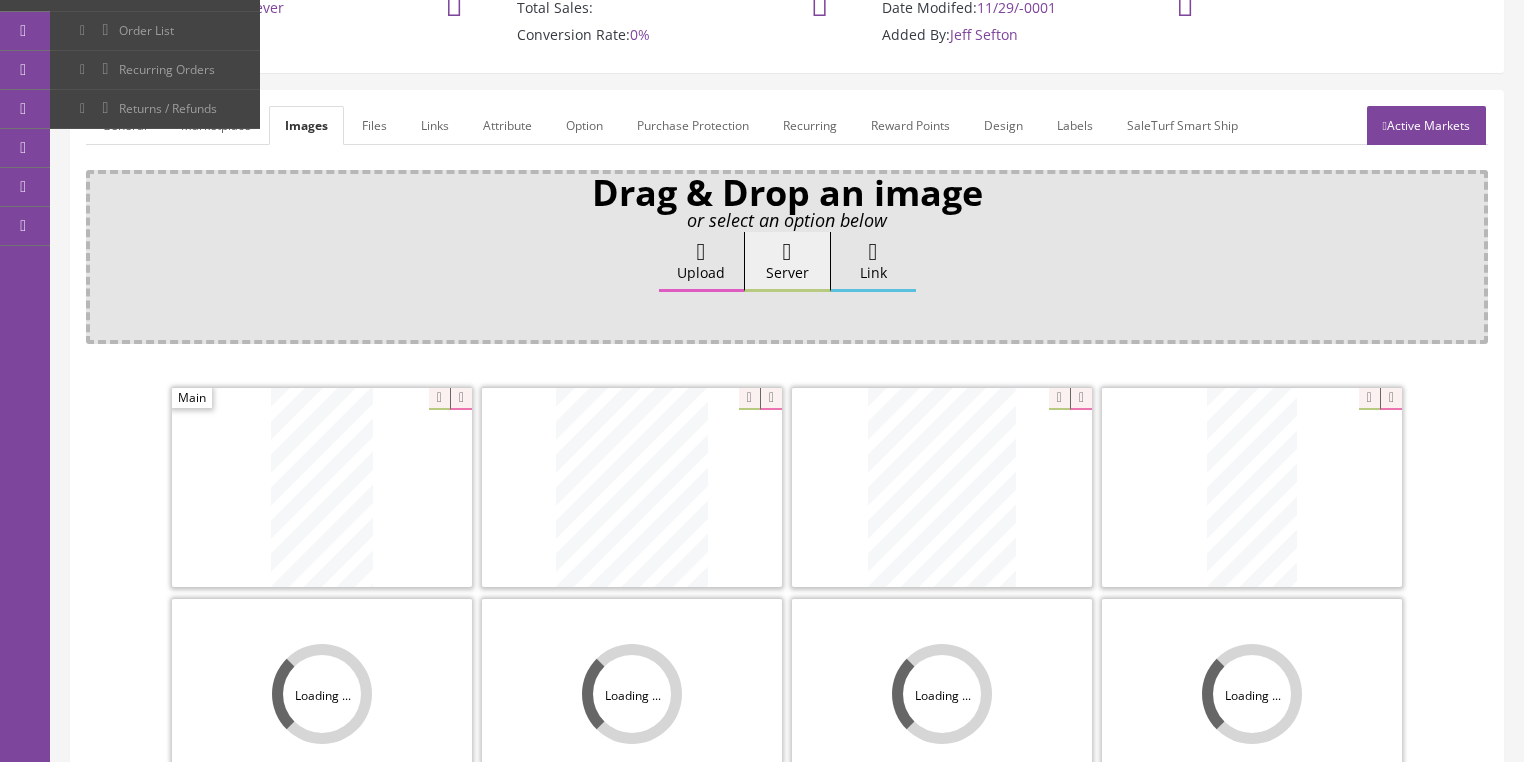scroll, scrollTop: 400, scrollLeft: 0, axis: vertical 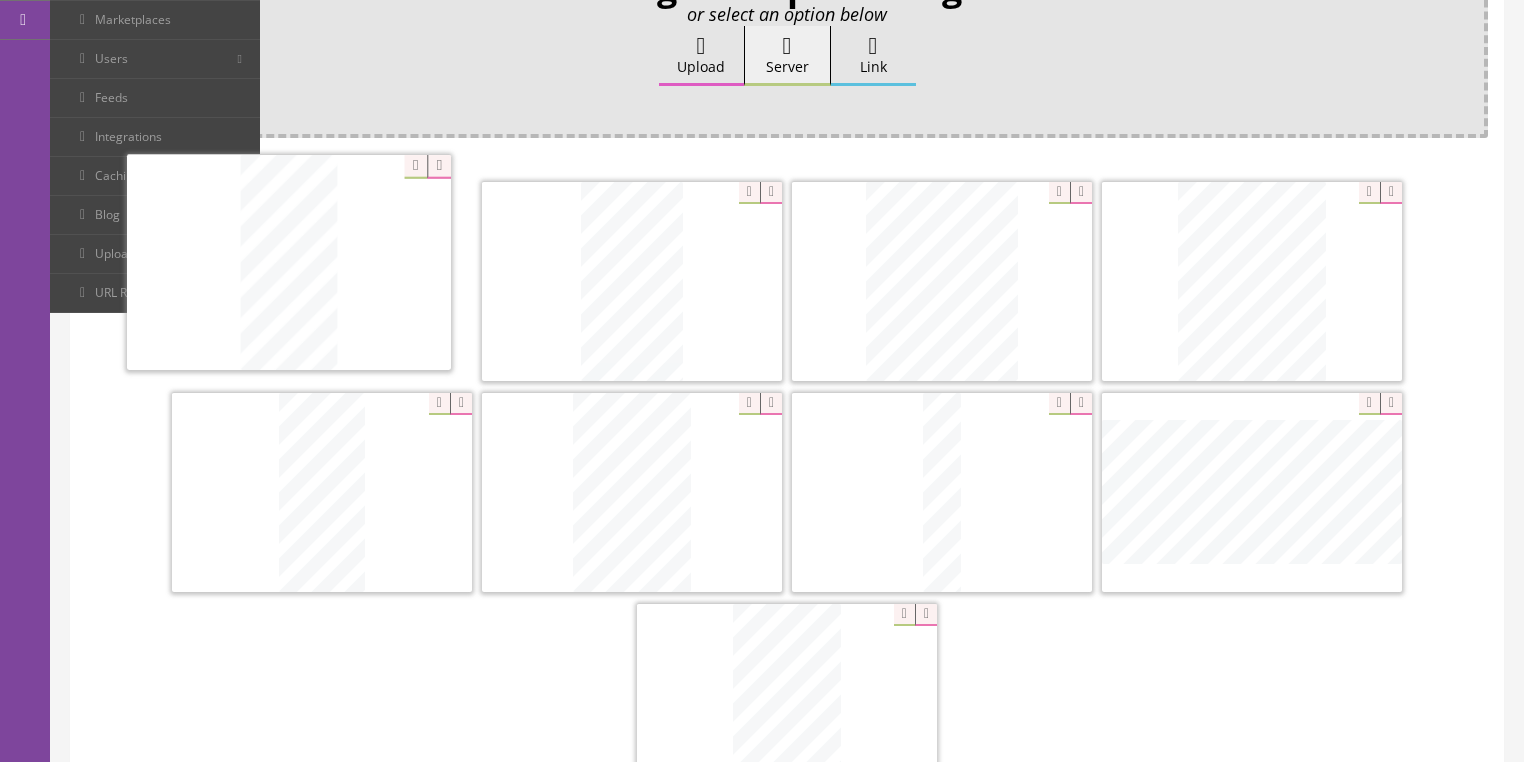 drag, startPoint x: 1206, startPoint y: 337, endPoint x: 284, endPoint y: 382, distance: 923.0975 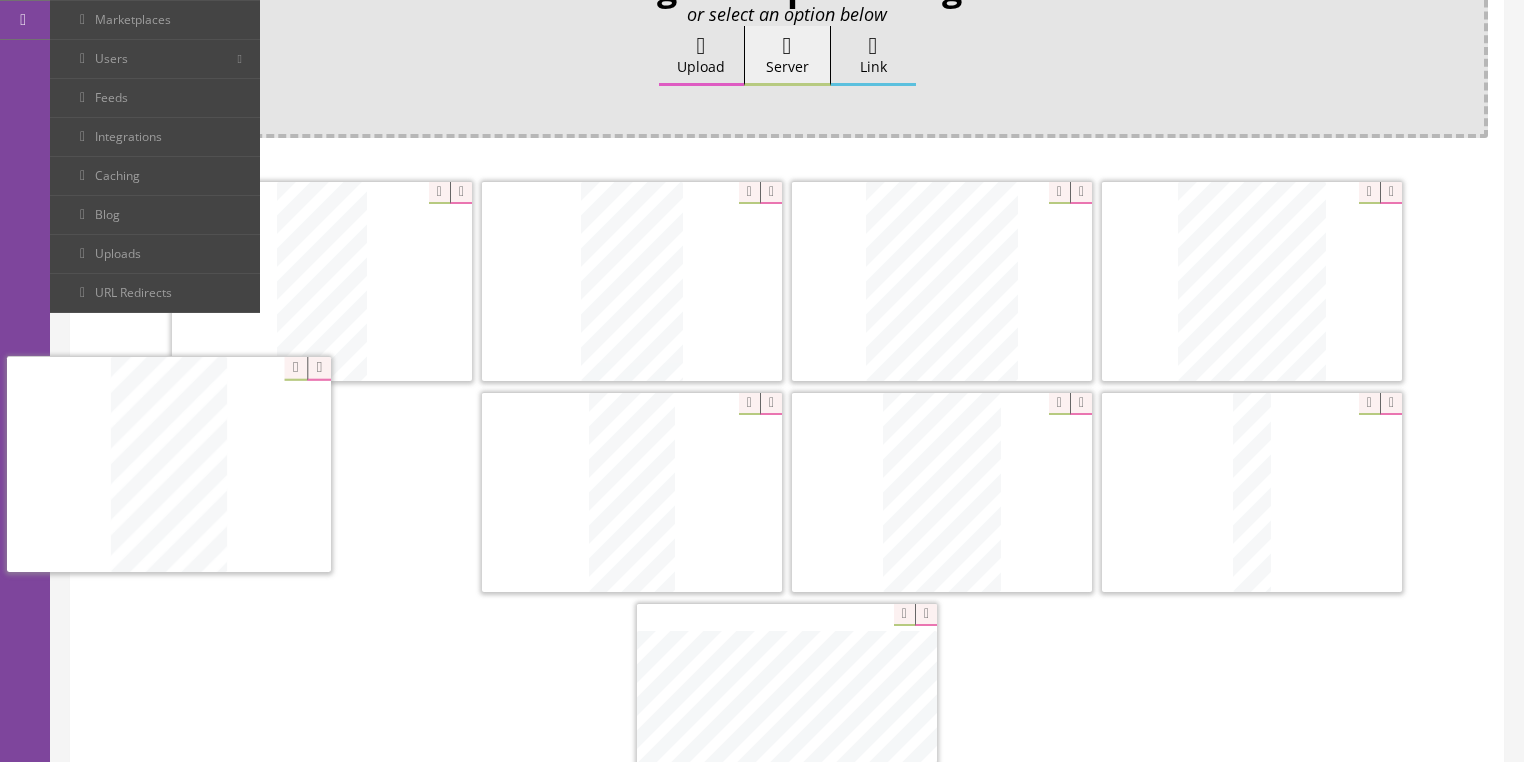 drag, startPoint x: 724, startPoint y: 704, endPoint x: 251, endPoint y: 527, distance: 505.03268 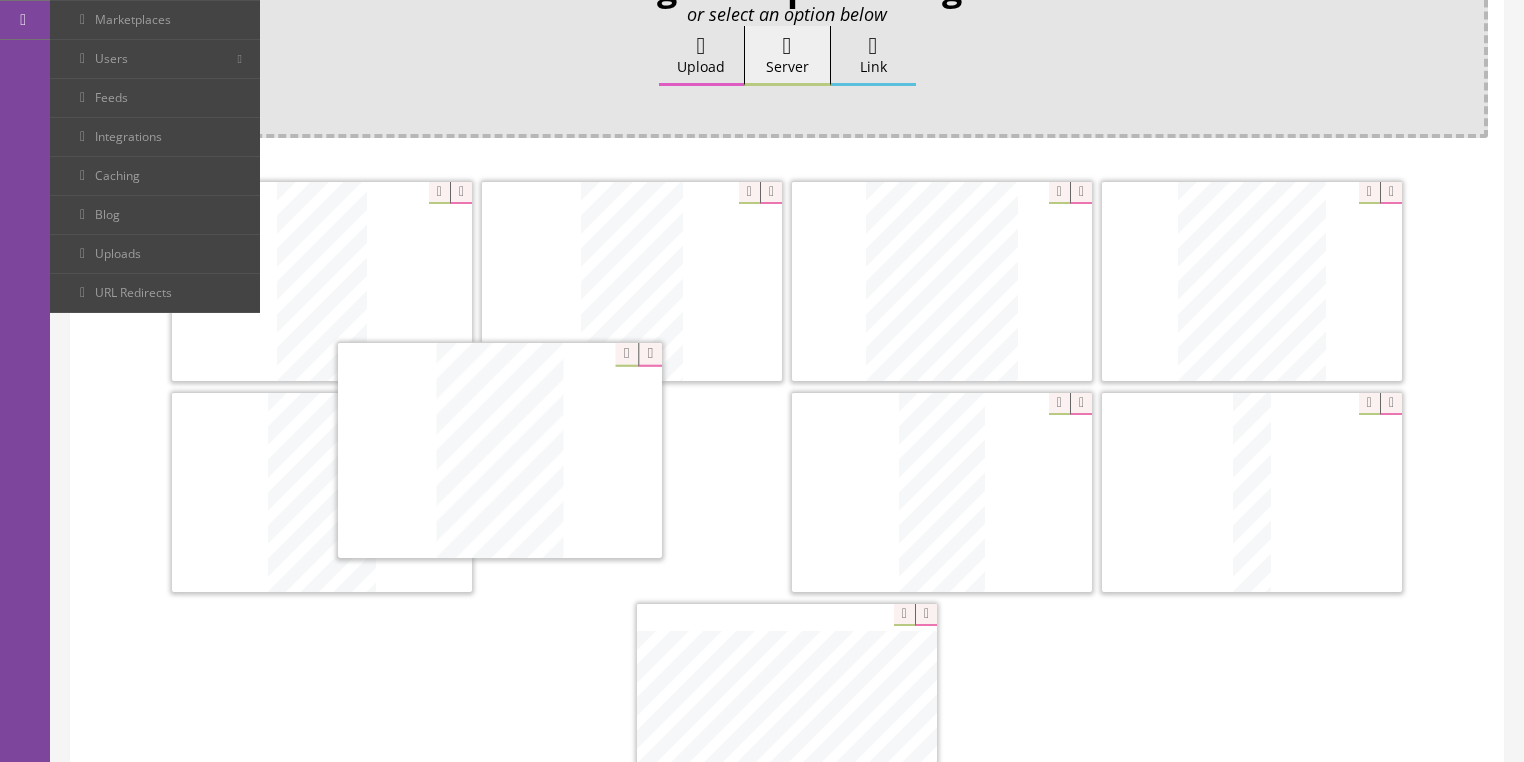 drag, startPoint x: 960, startPoint y: 548, endPoint x: 572, endPoint y: 532, distance: 388.32974 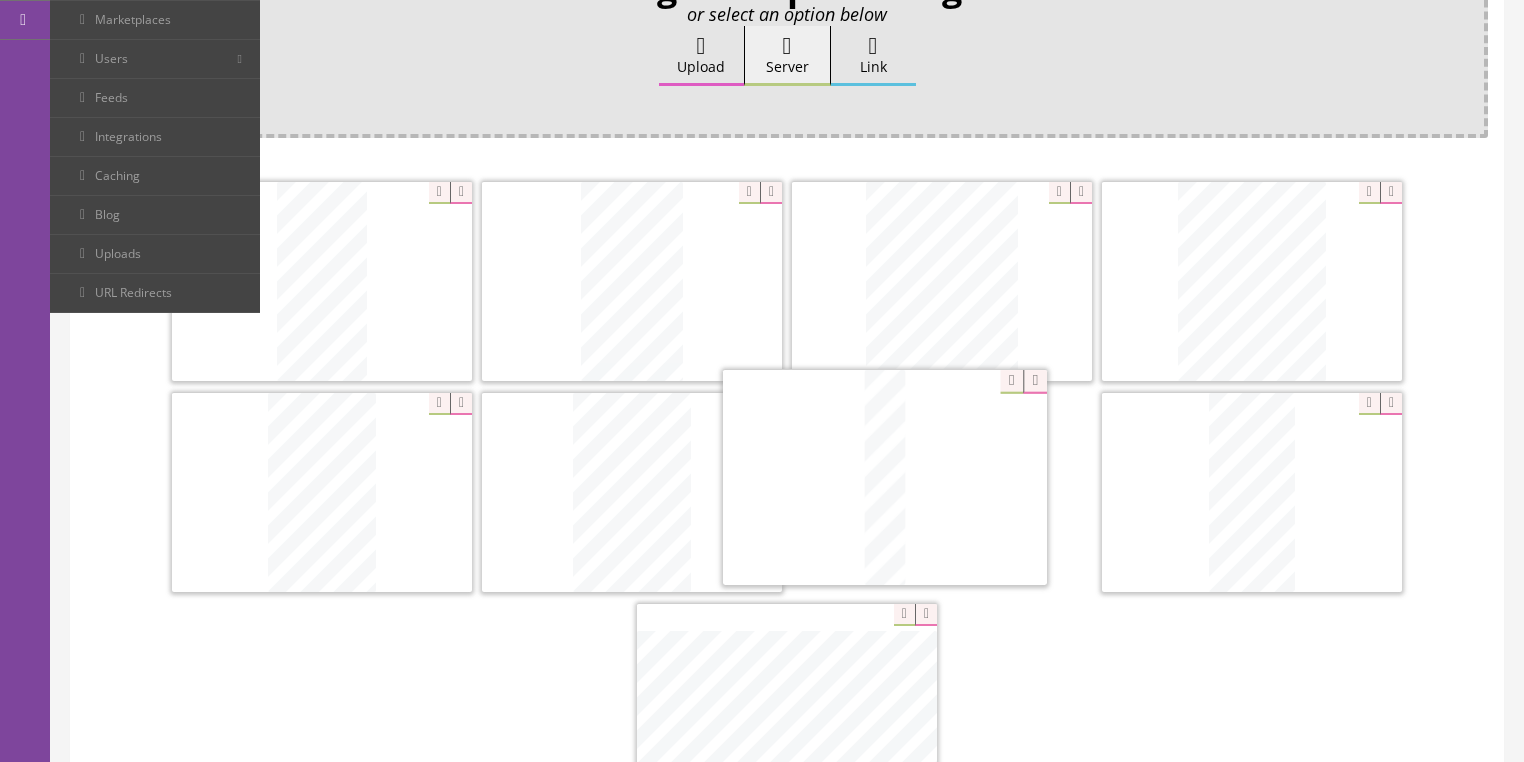 drag, startPoint x: 1280, startPoint y: 506, endPoint x: 1164, endPoint y: 444, distance: 131.52946 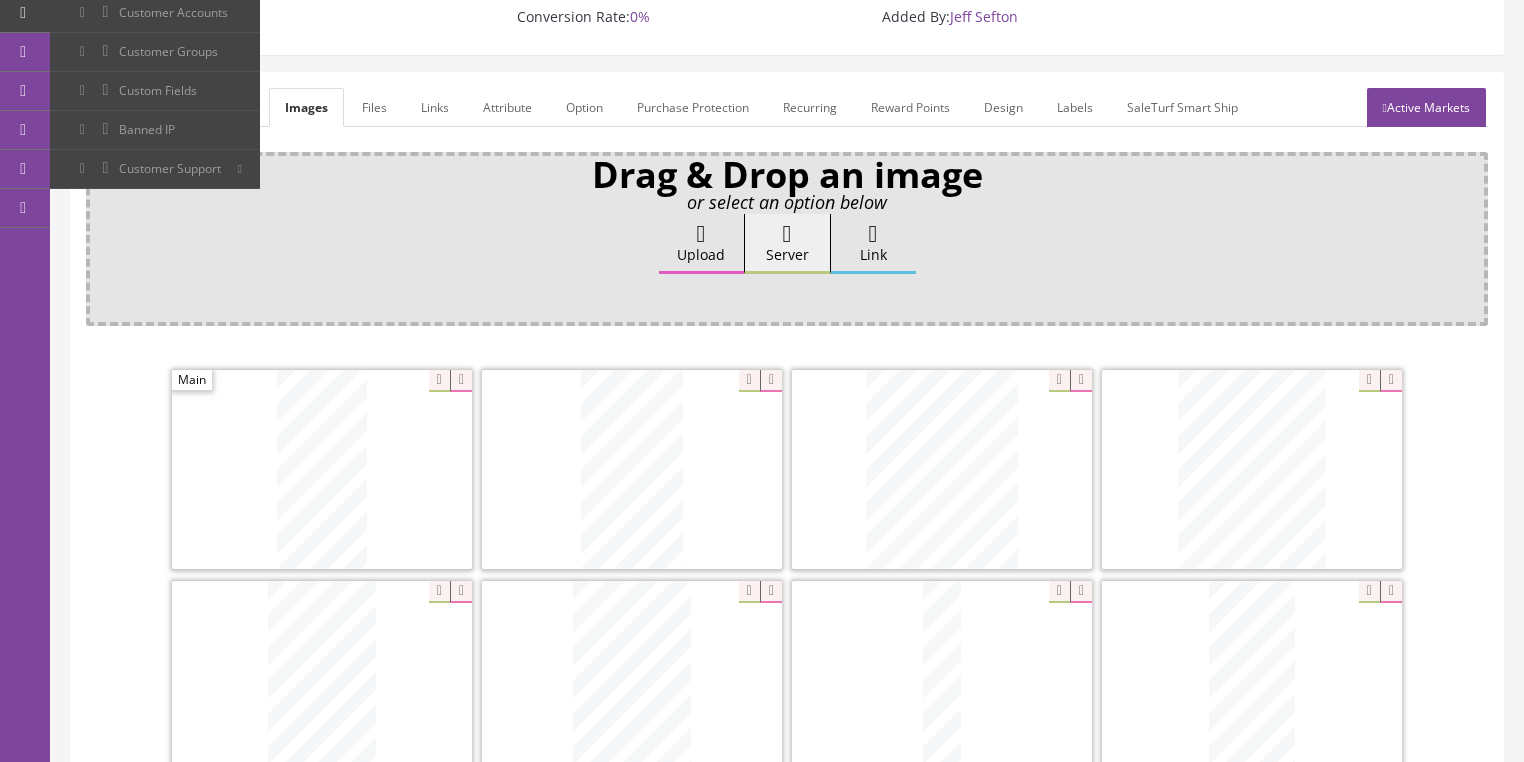 scroll, scrollTop: 160, scrollLeft: 0, axis: vertical 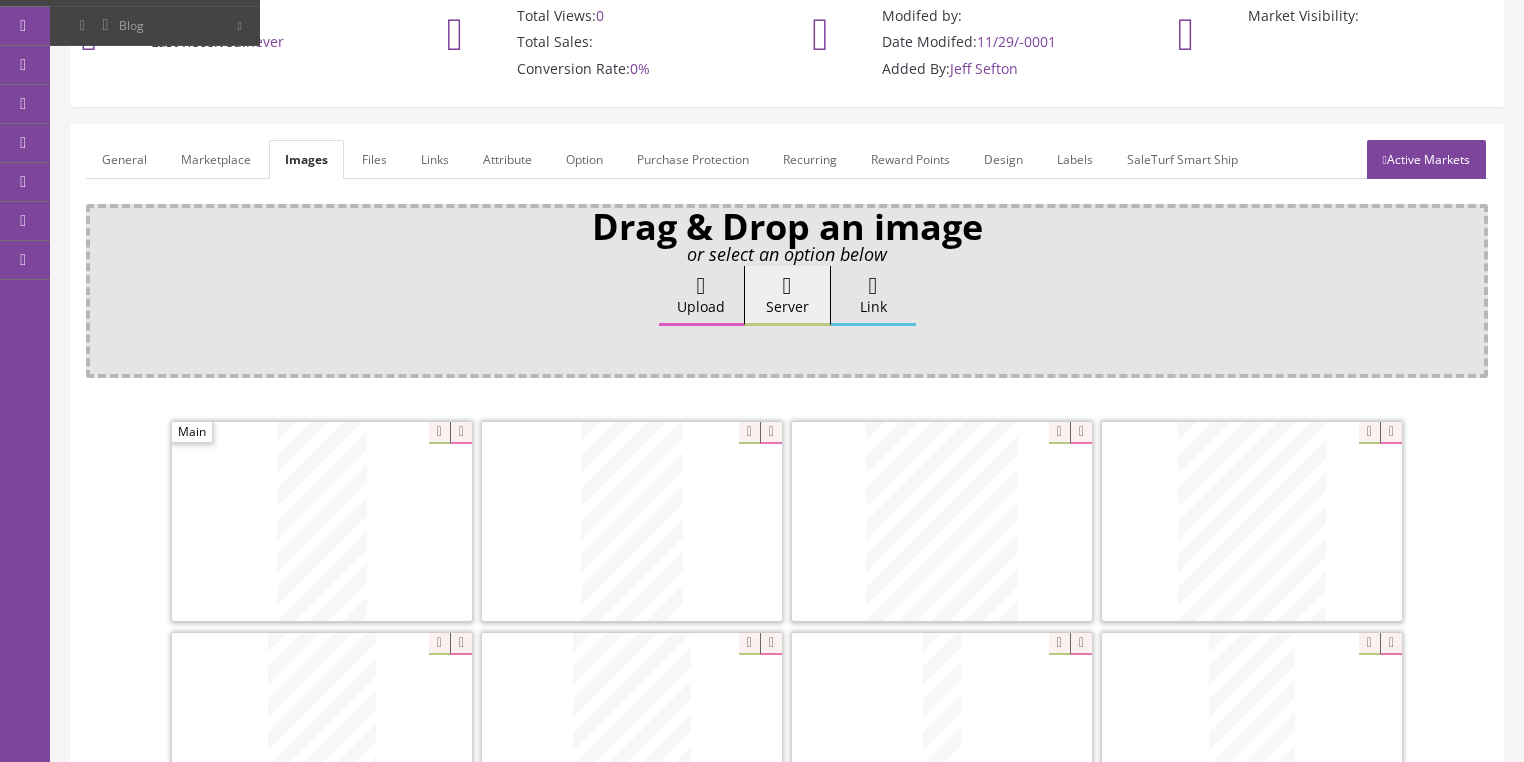 click on "Active Markets" at bounding box center (1426, 159) 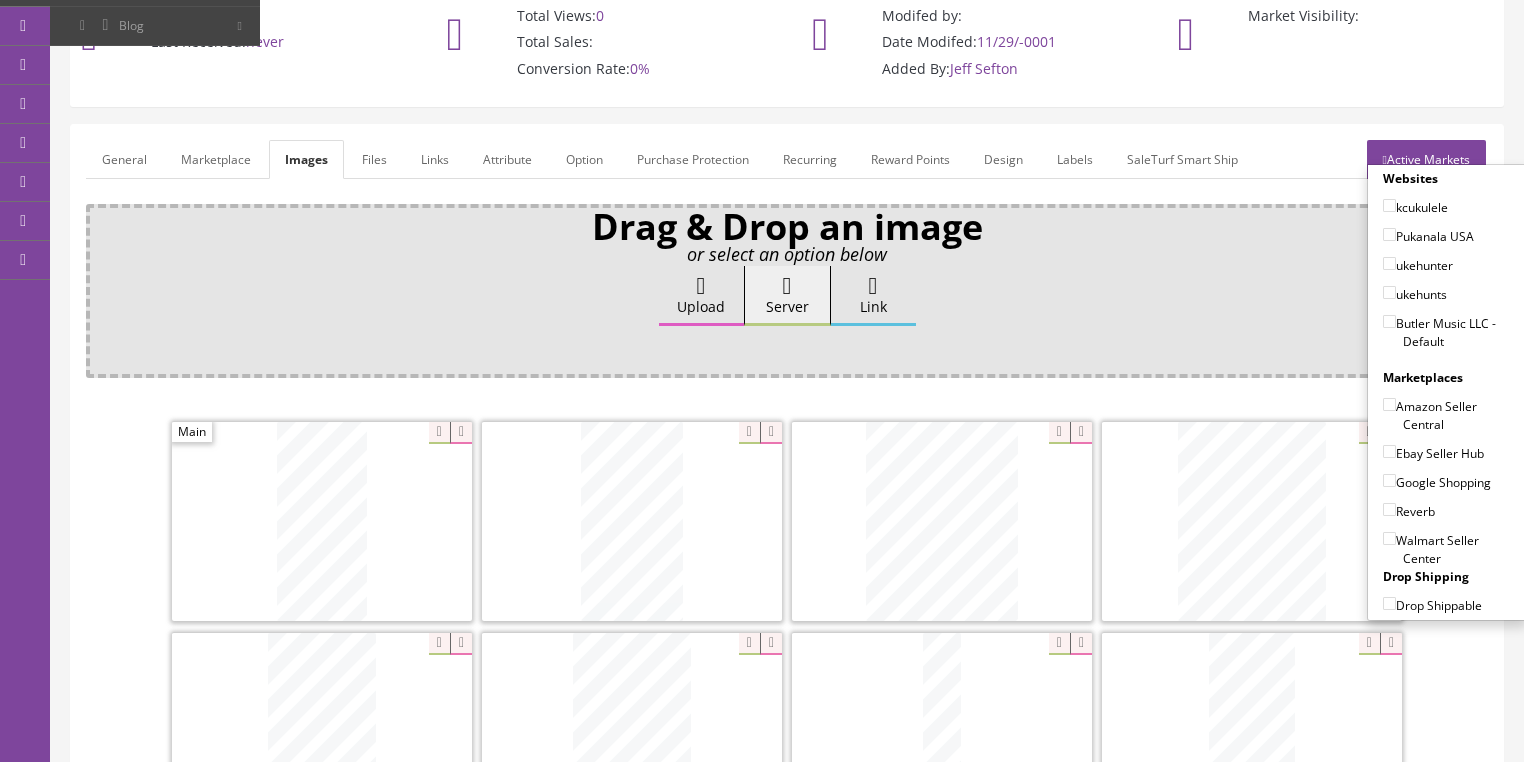 click on "Butler Music LLC - Default" at bounding box center [1389, 321] 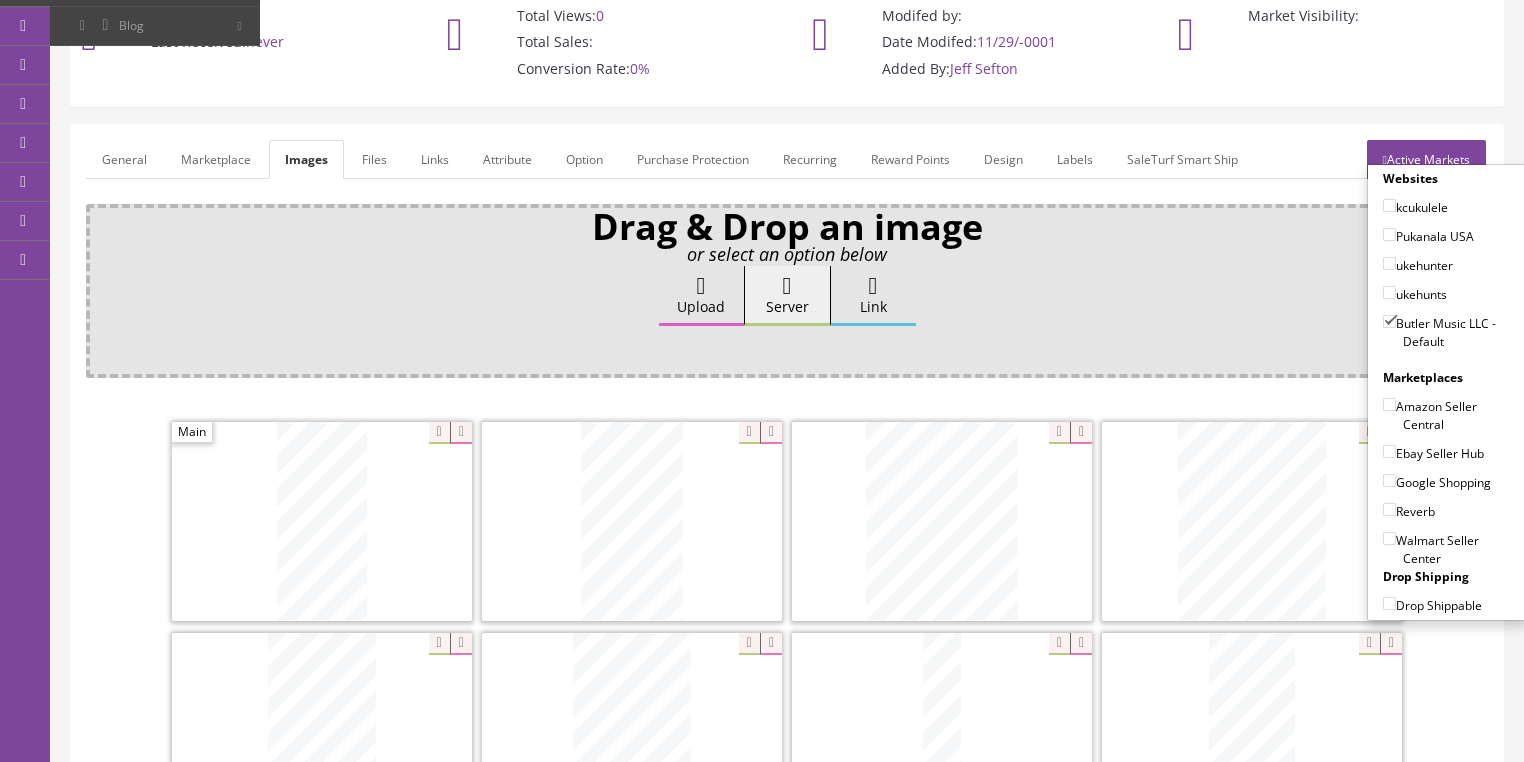 click on "Ebay Seller Hub" at bounding box center [1389, 451] 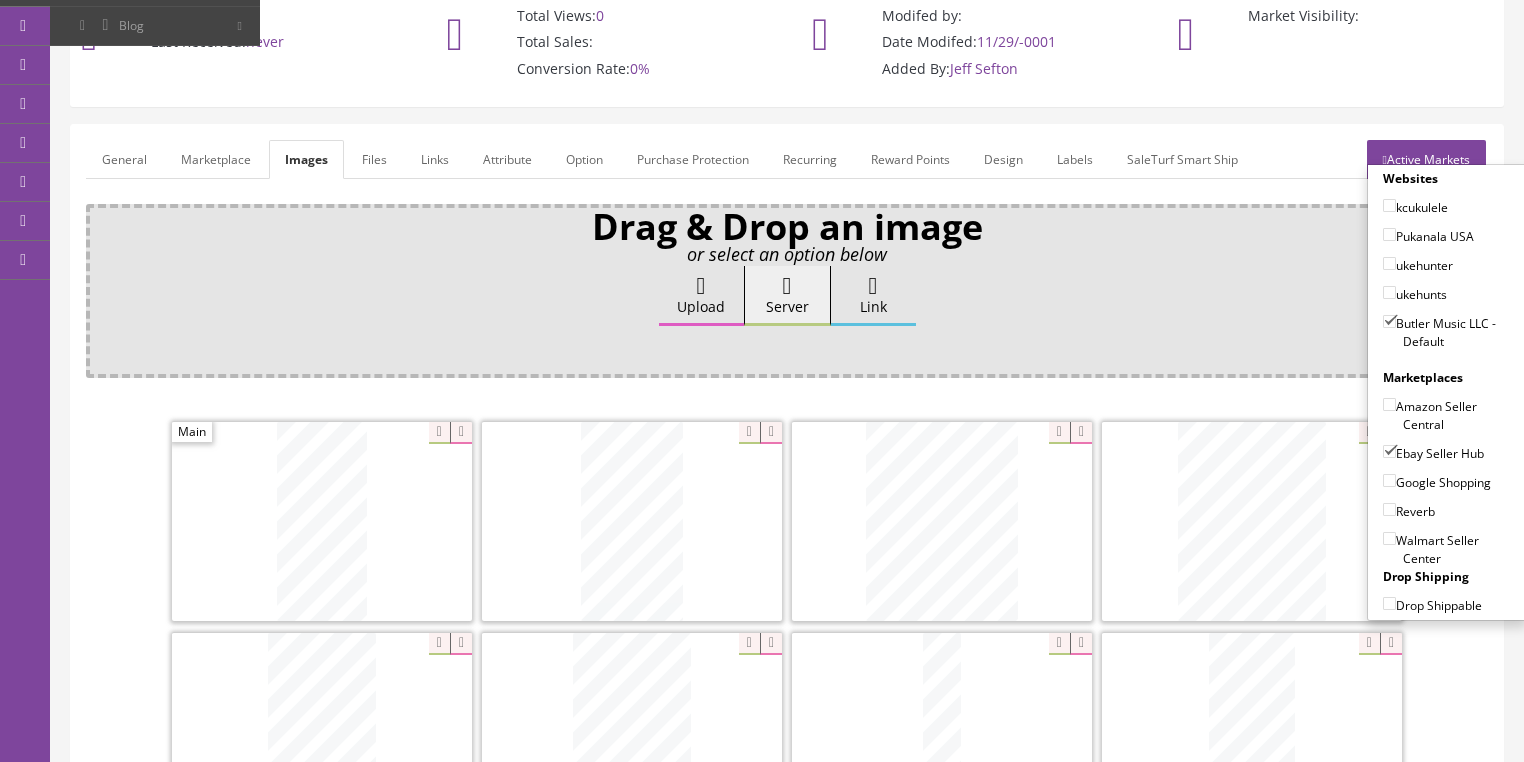 click on "Google Shopping" at bounding box center [1389, 480] 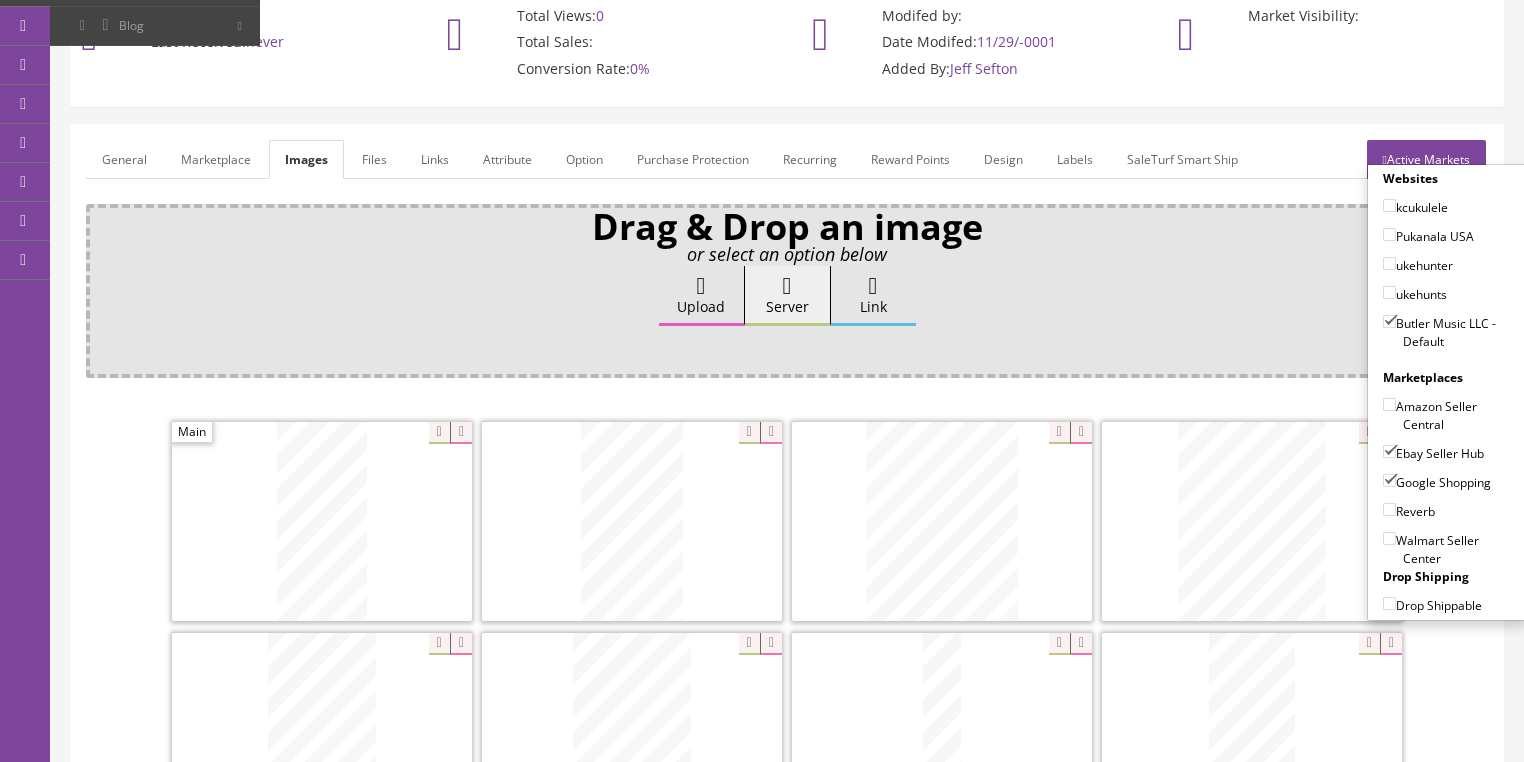 click on "Reverb" at bounding box center [1389, 509] 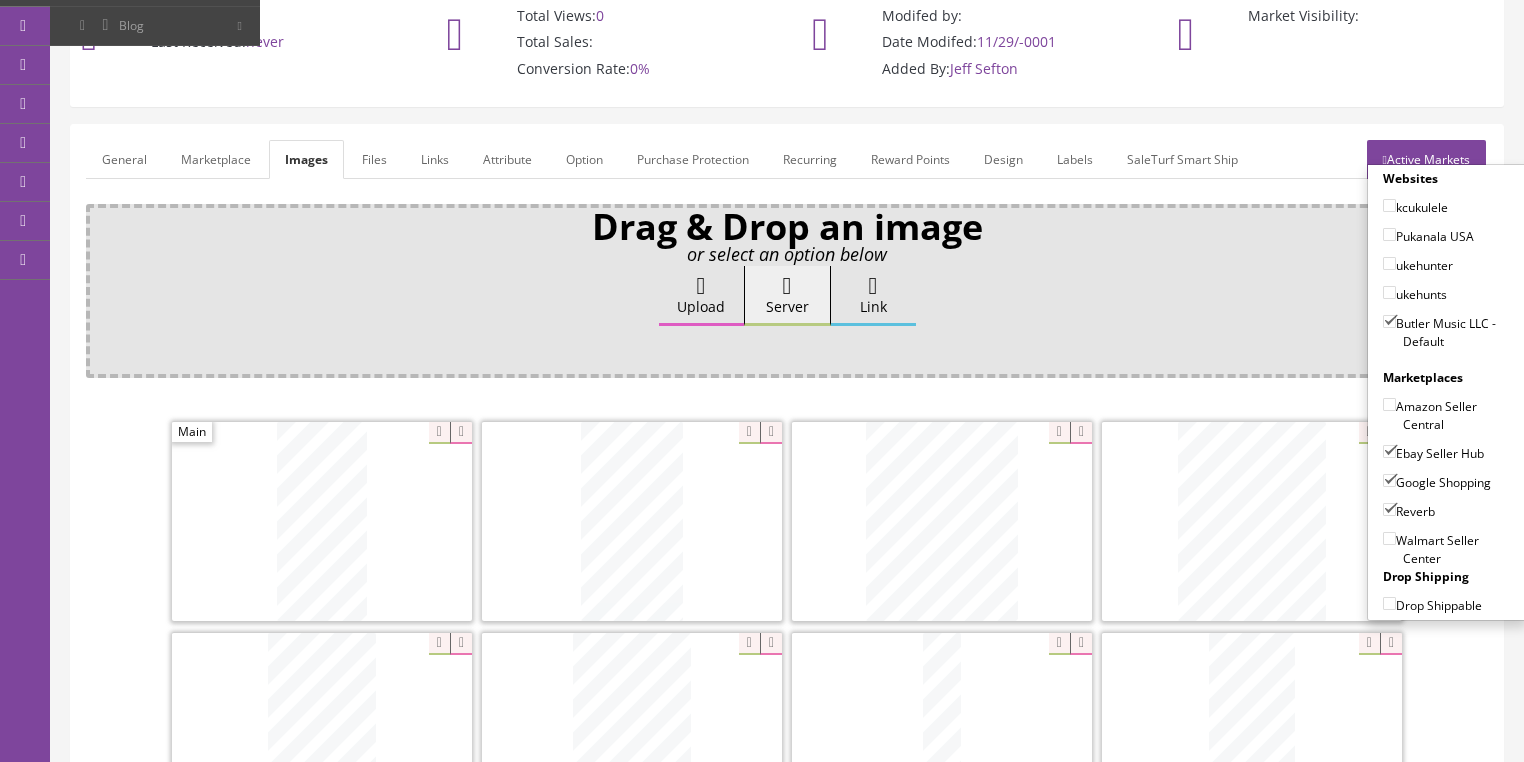 click on "Active Markets" at bounding box center [1426, 159] 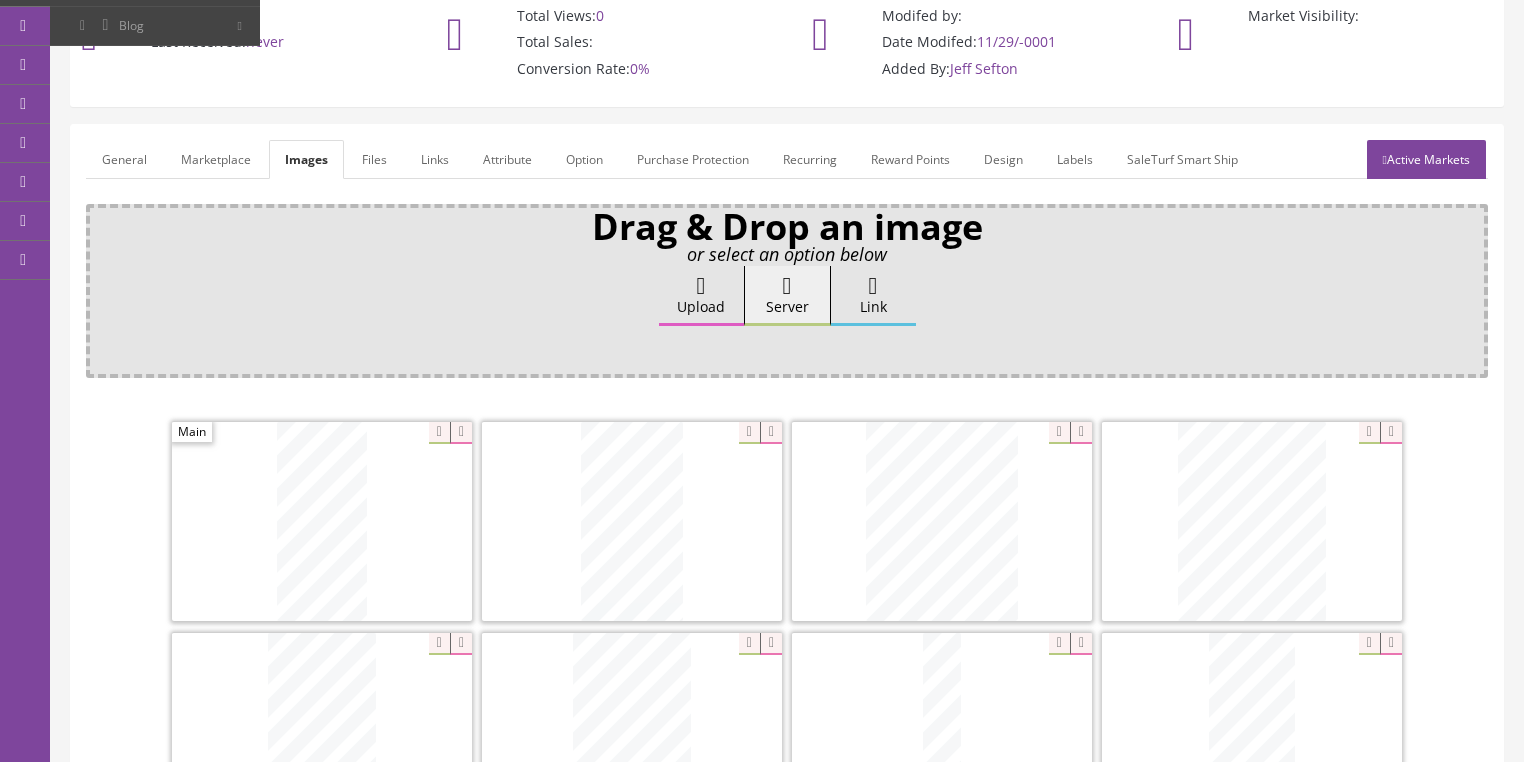 click on "General" at bounding box center (124, 159) 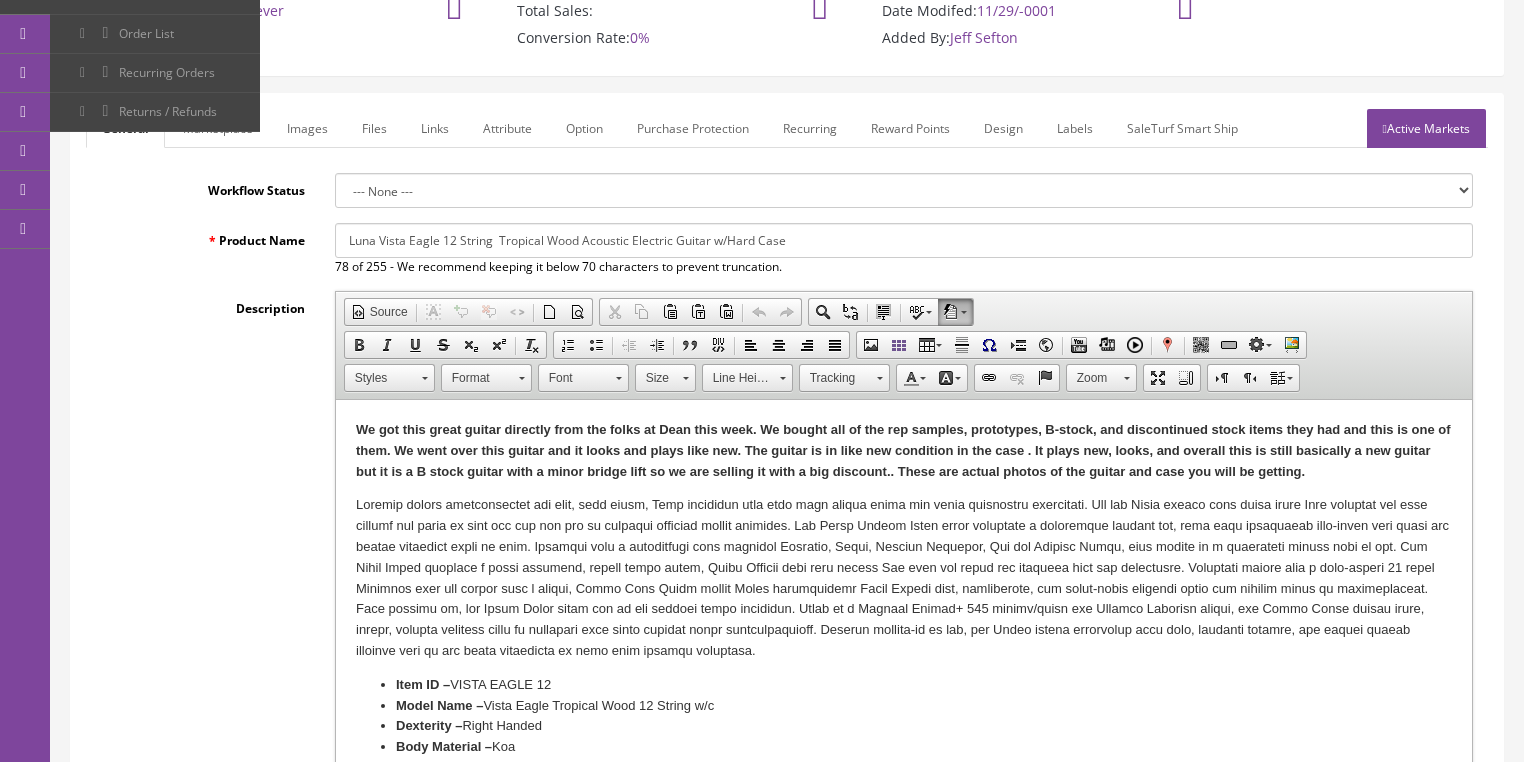 scroll, scrollTop: 560, scrollLeft: 0, axis: vertical 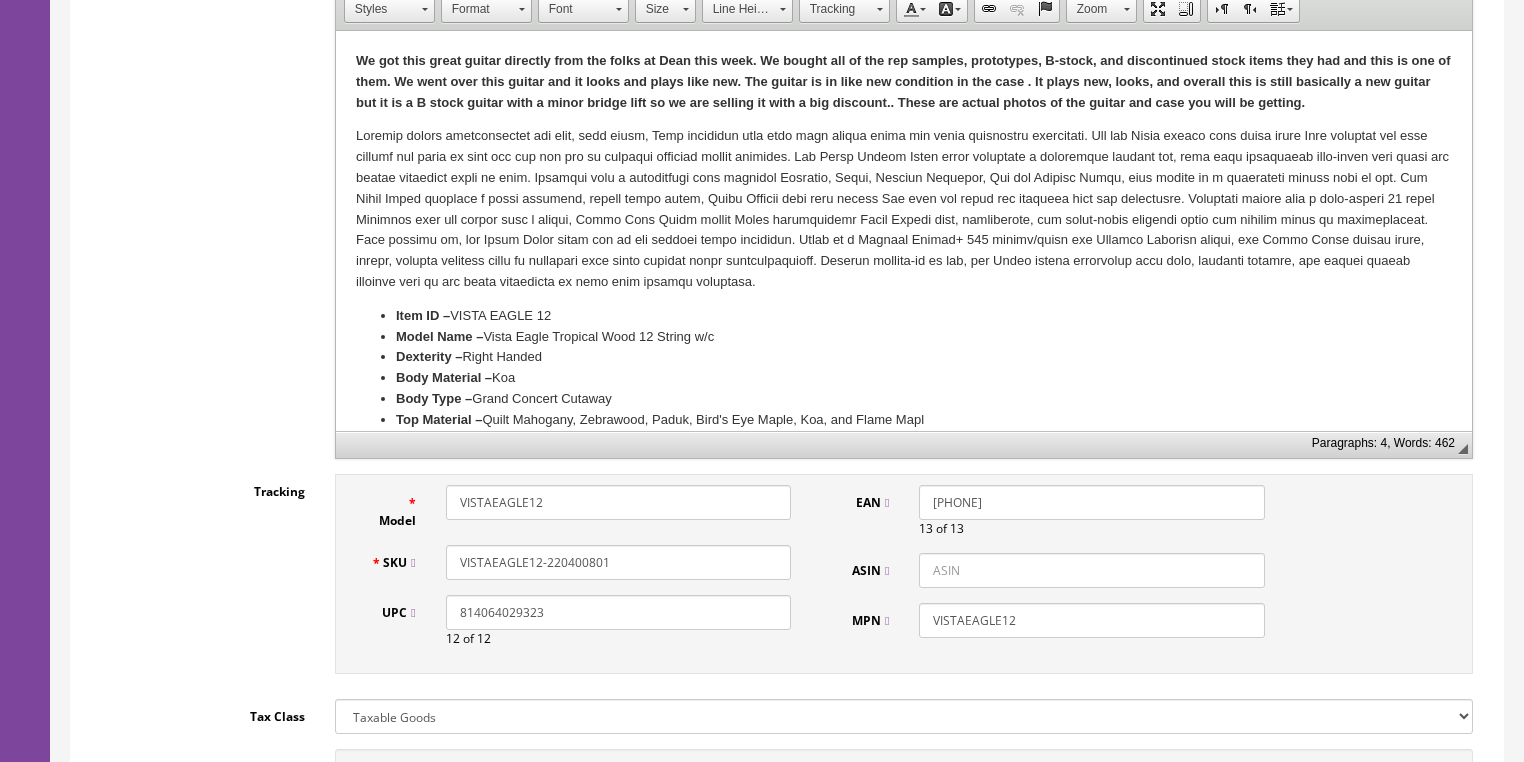 drag, startPoint x: 629, startPoint y: 548, endPoint x: 452, endPoint y: 556, distance: 177.1807 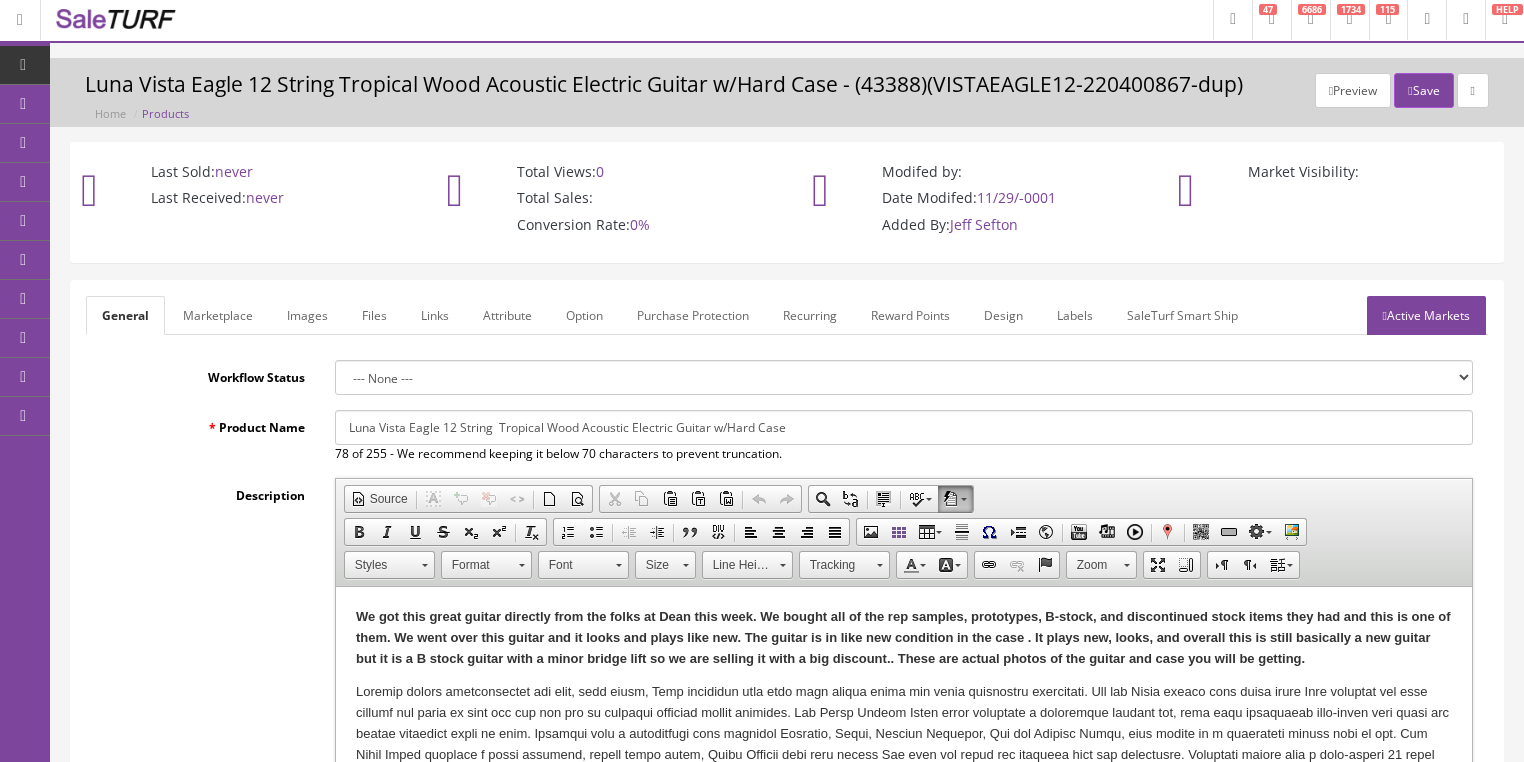 scroll, scrollTop: 0, scrollLeft: 0, axis: both 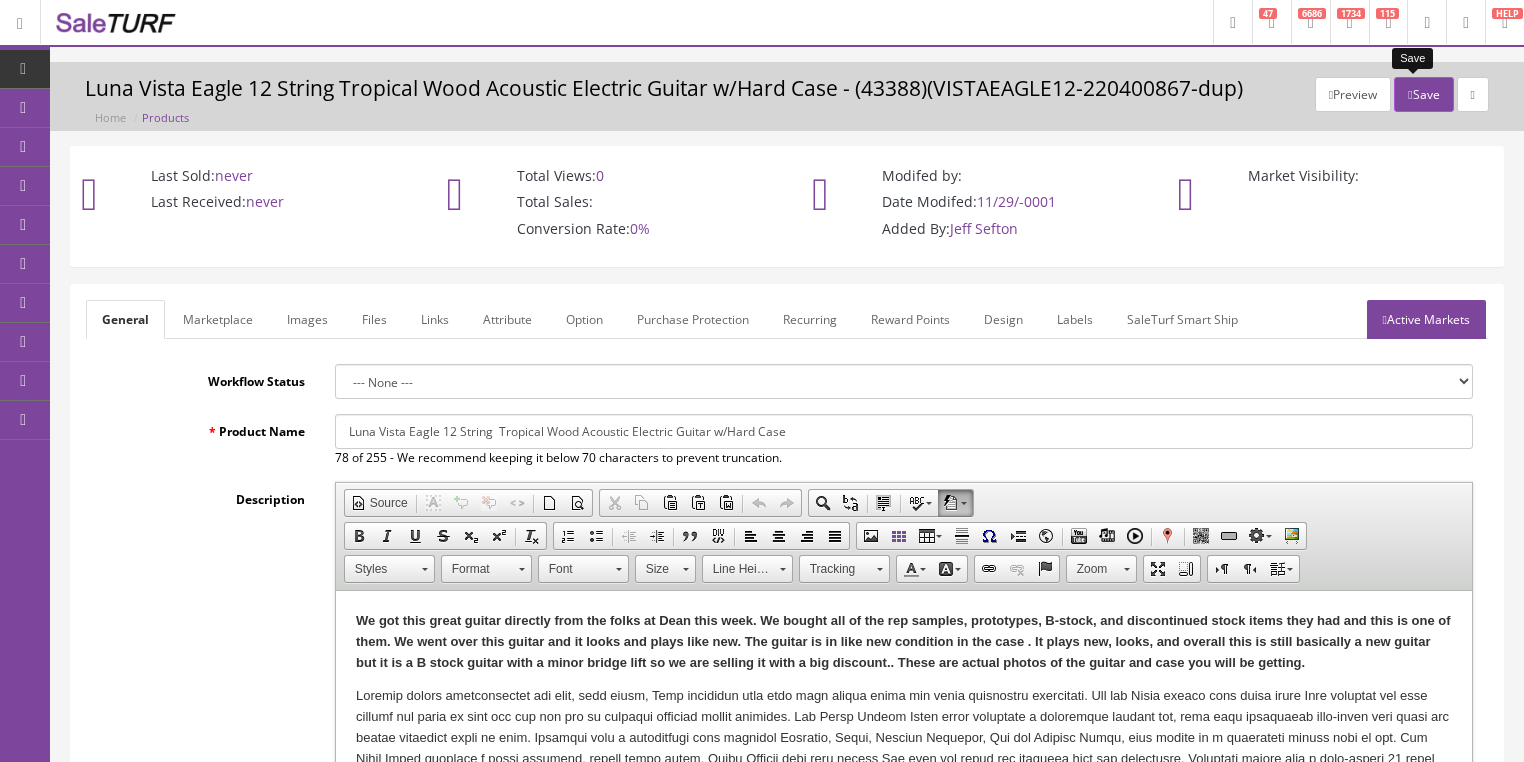 click on "Save" at bounding box center (1423, 94) 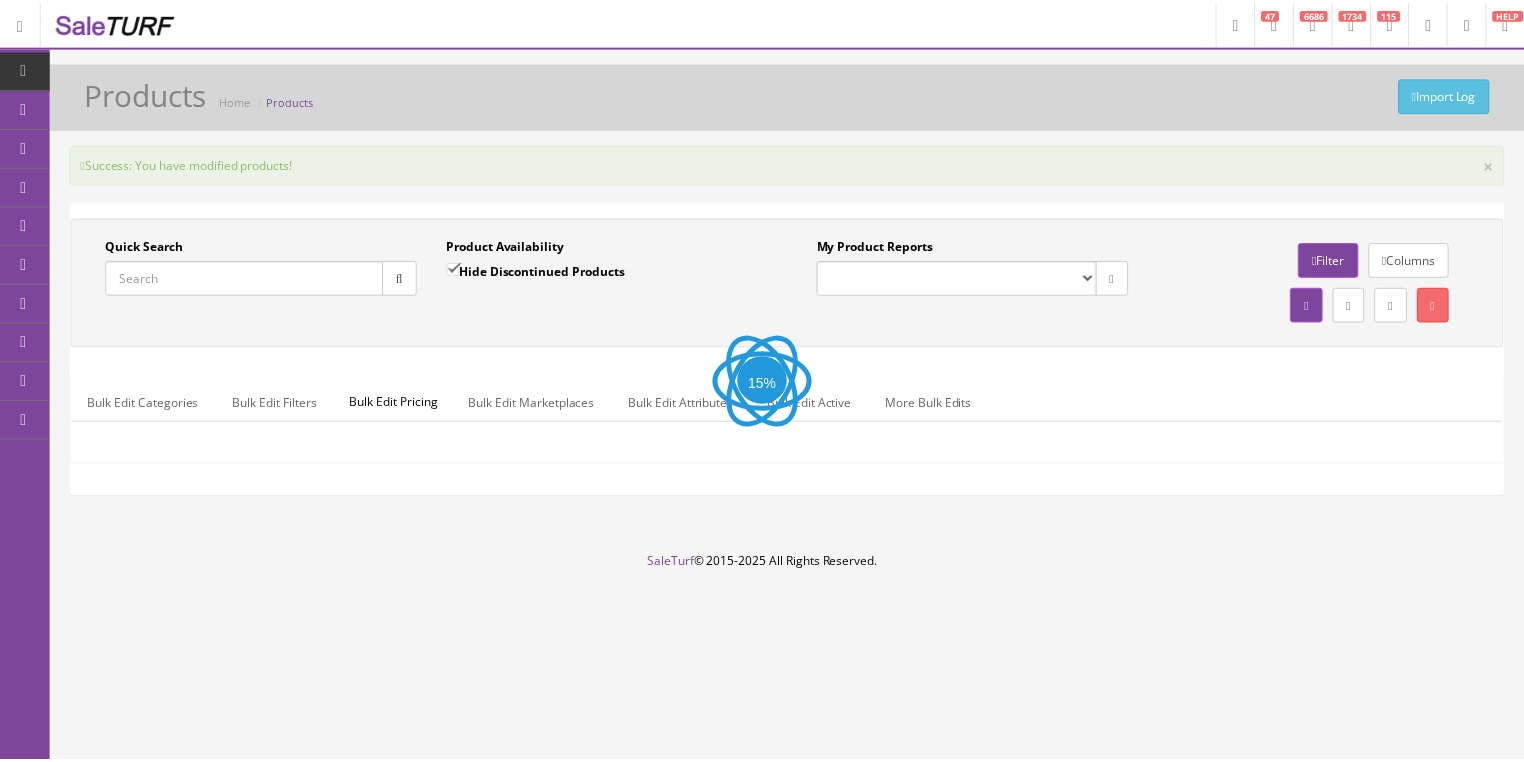 scroll, scrollTop: 0, scrollLeft: 0, axis: both 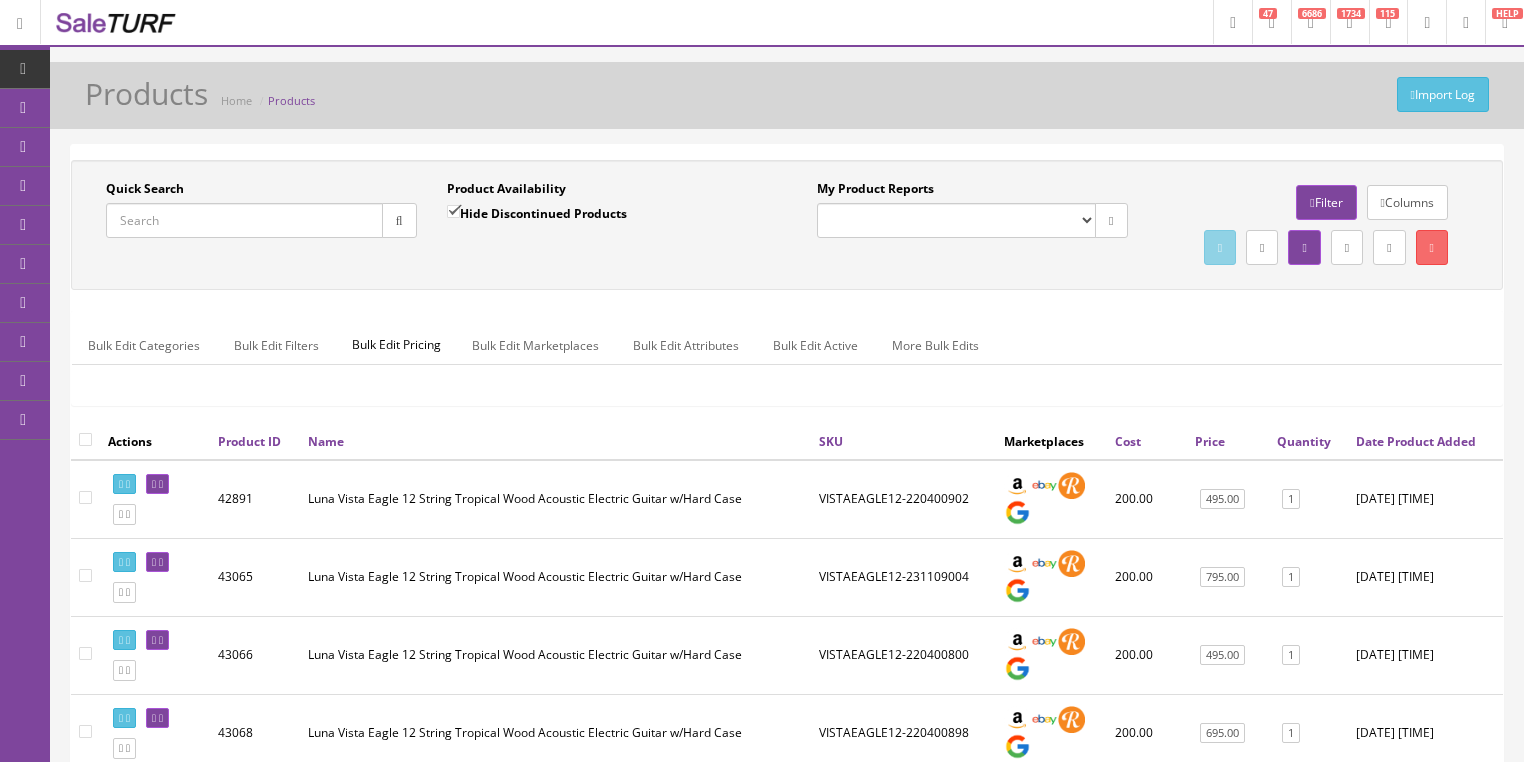 click on "Quick Search" at bounding box center (244, 220) 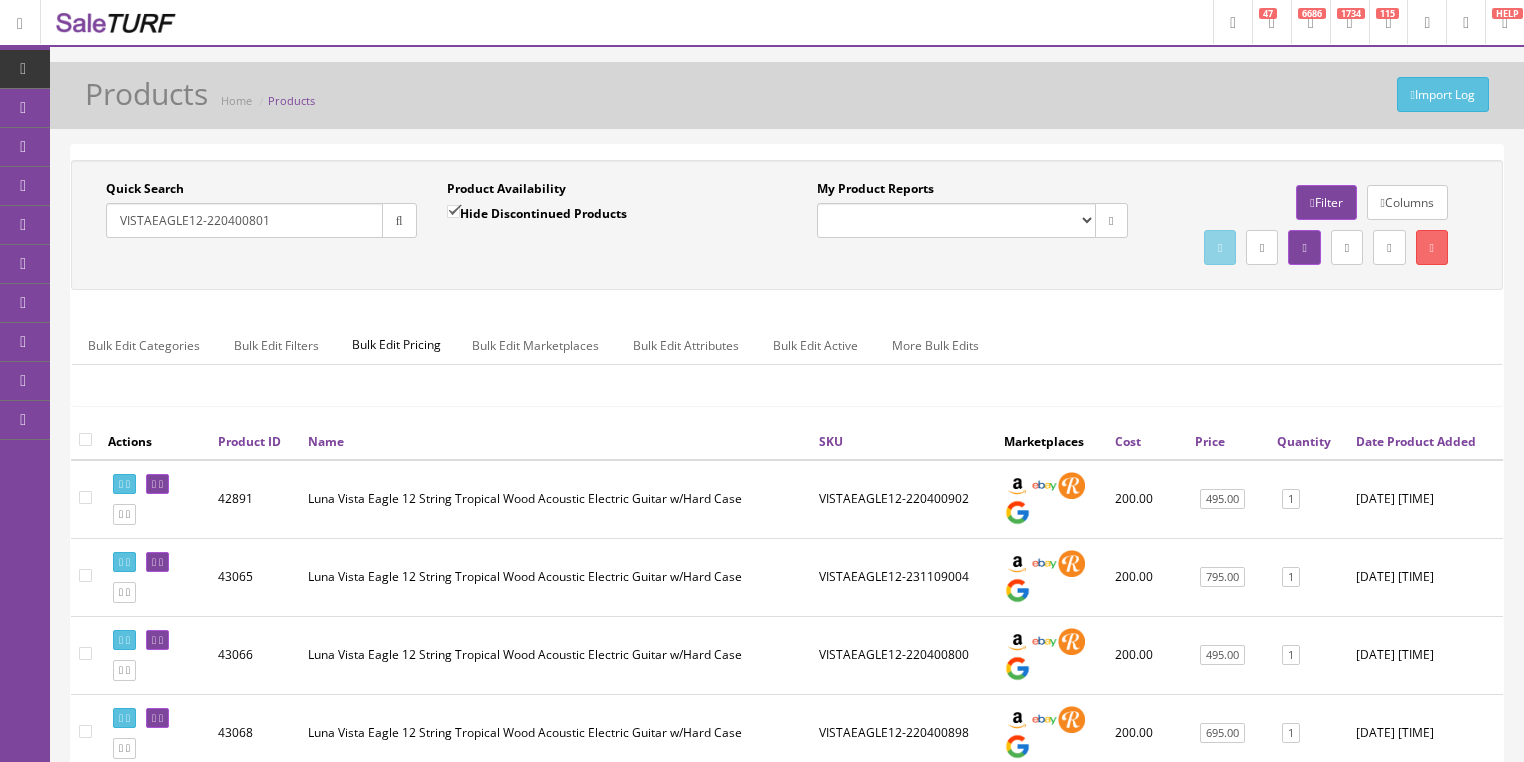 click at bounding box center (399, 220) 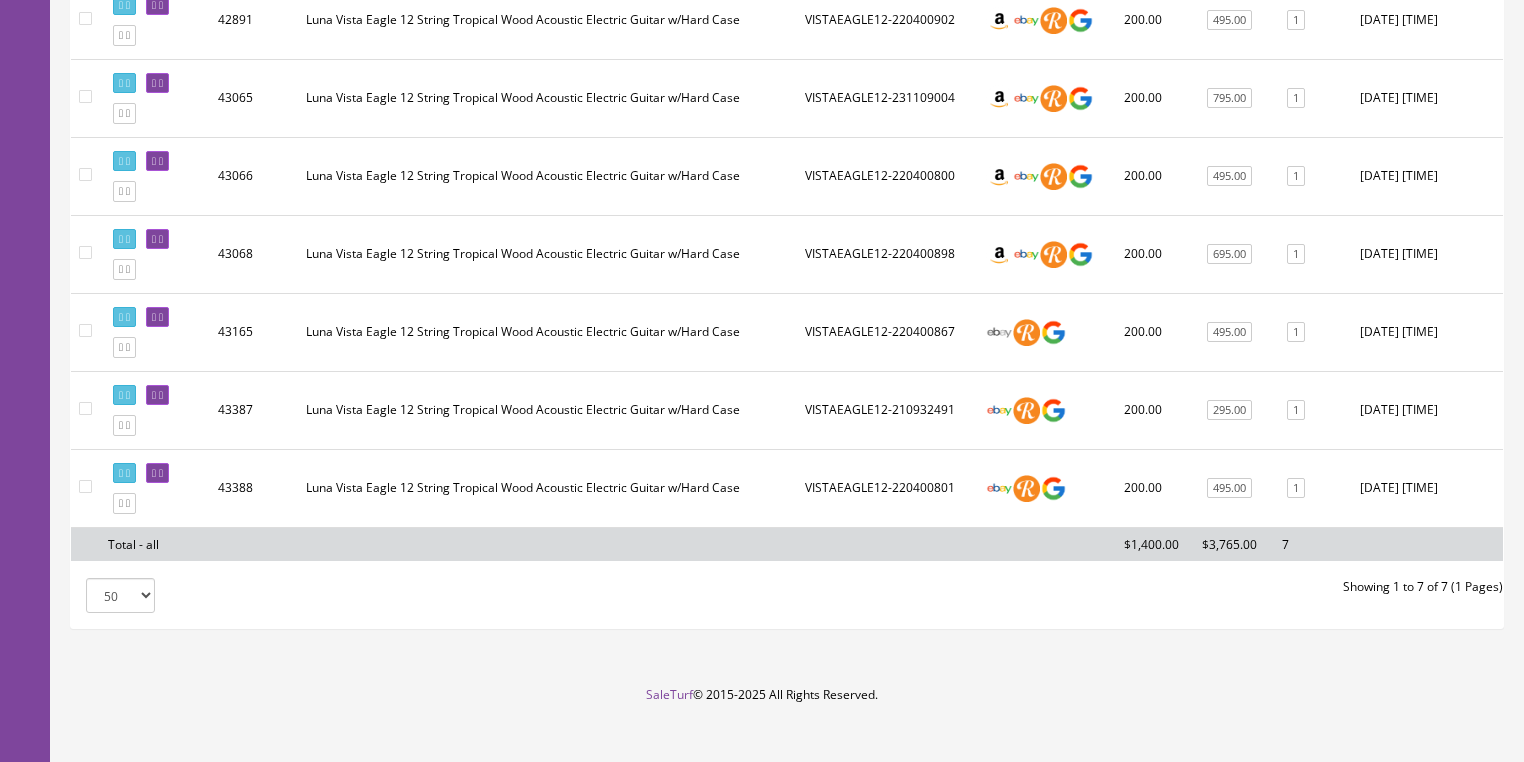 scroll, scrollTop: 480, scrollLeft: 0, axis: vertical 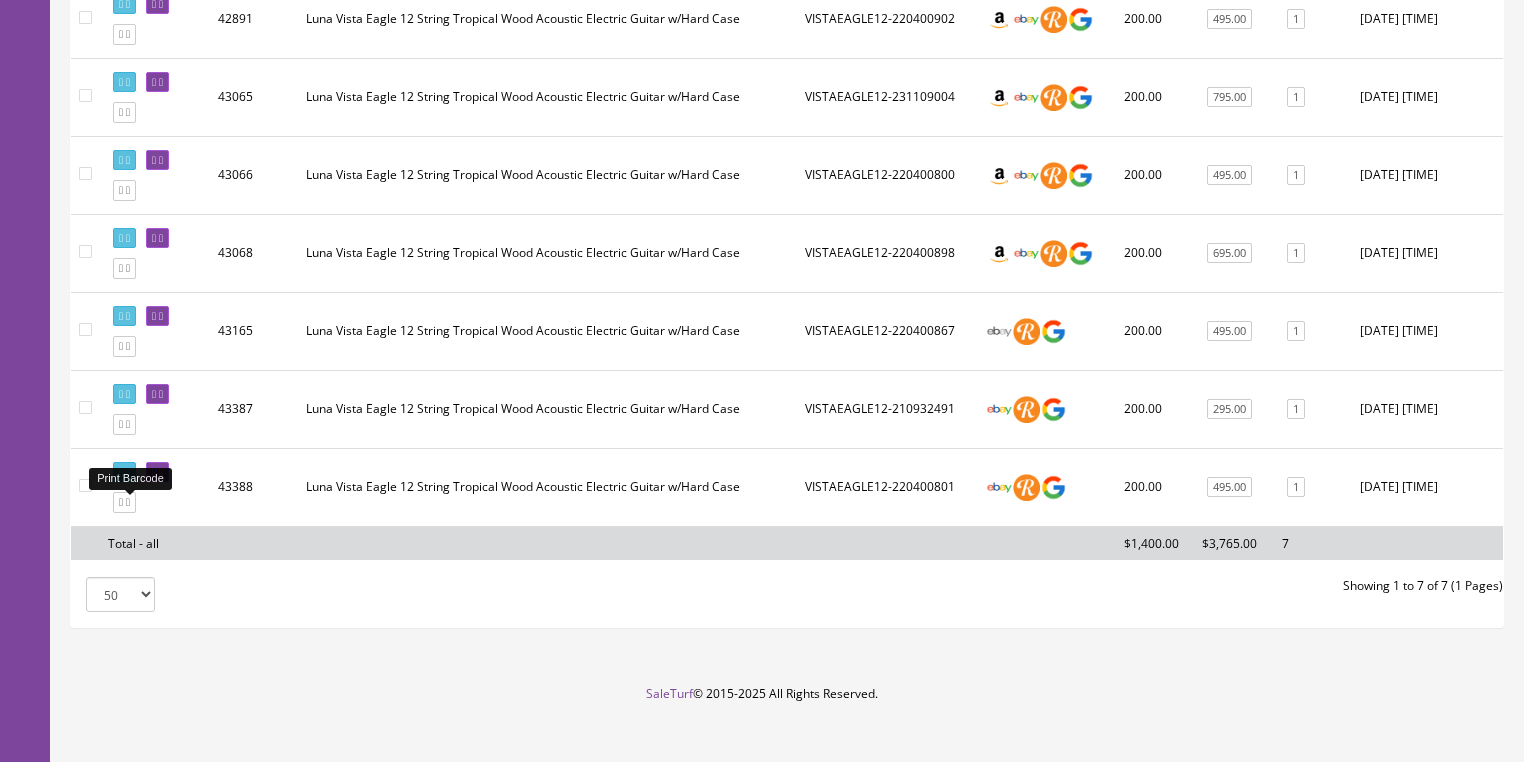 click at bounding box center (124, 472) 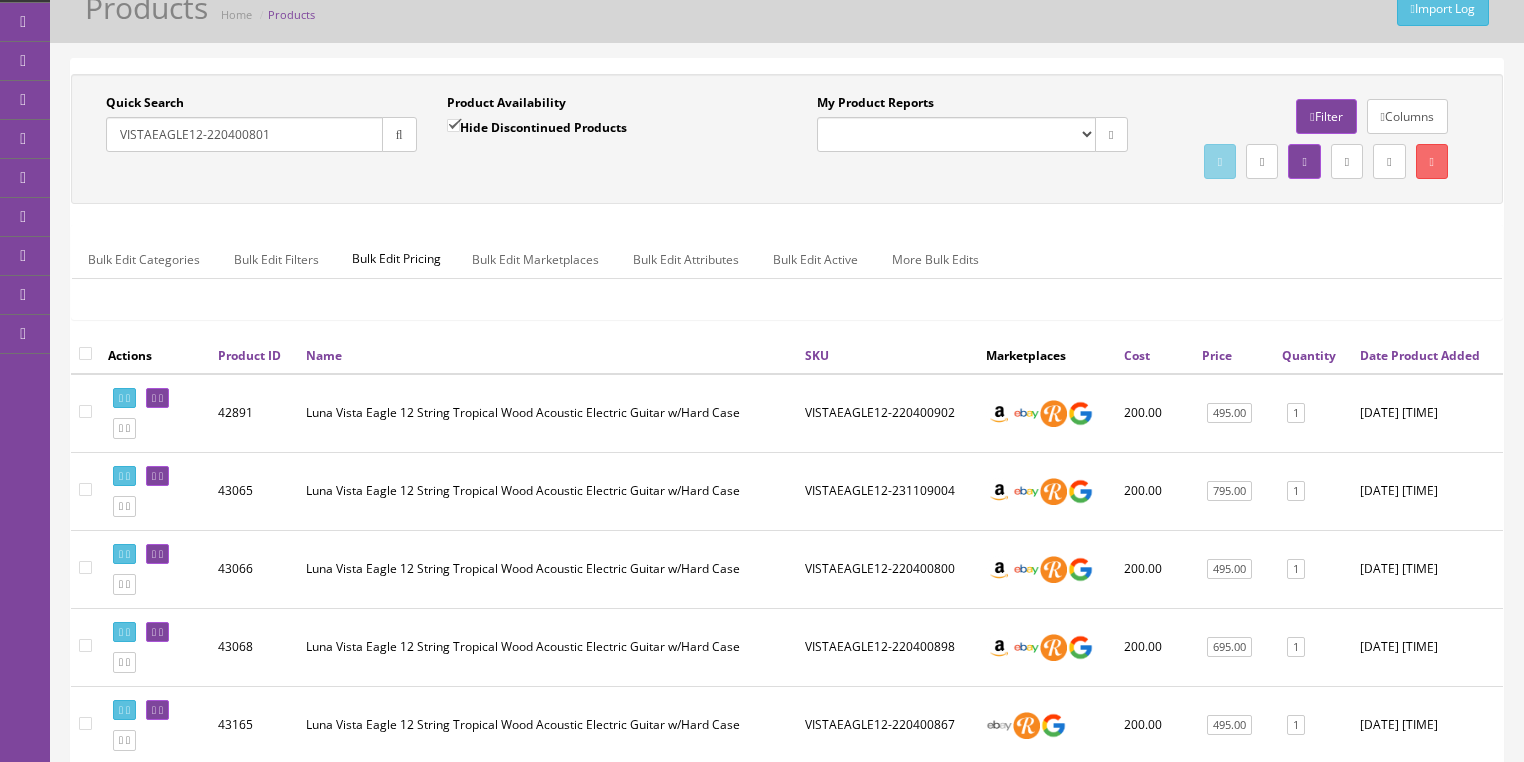 scroll, scrollTop: 80, scrollLeft: 0, axis: vertical 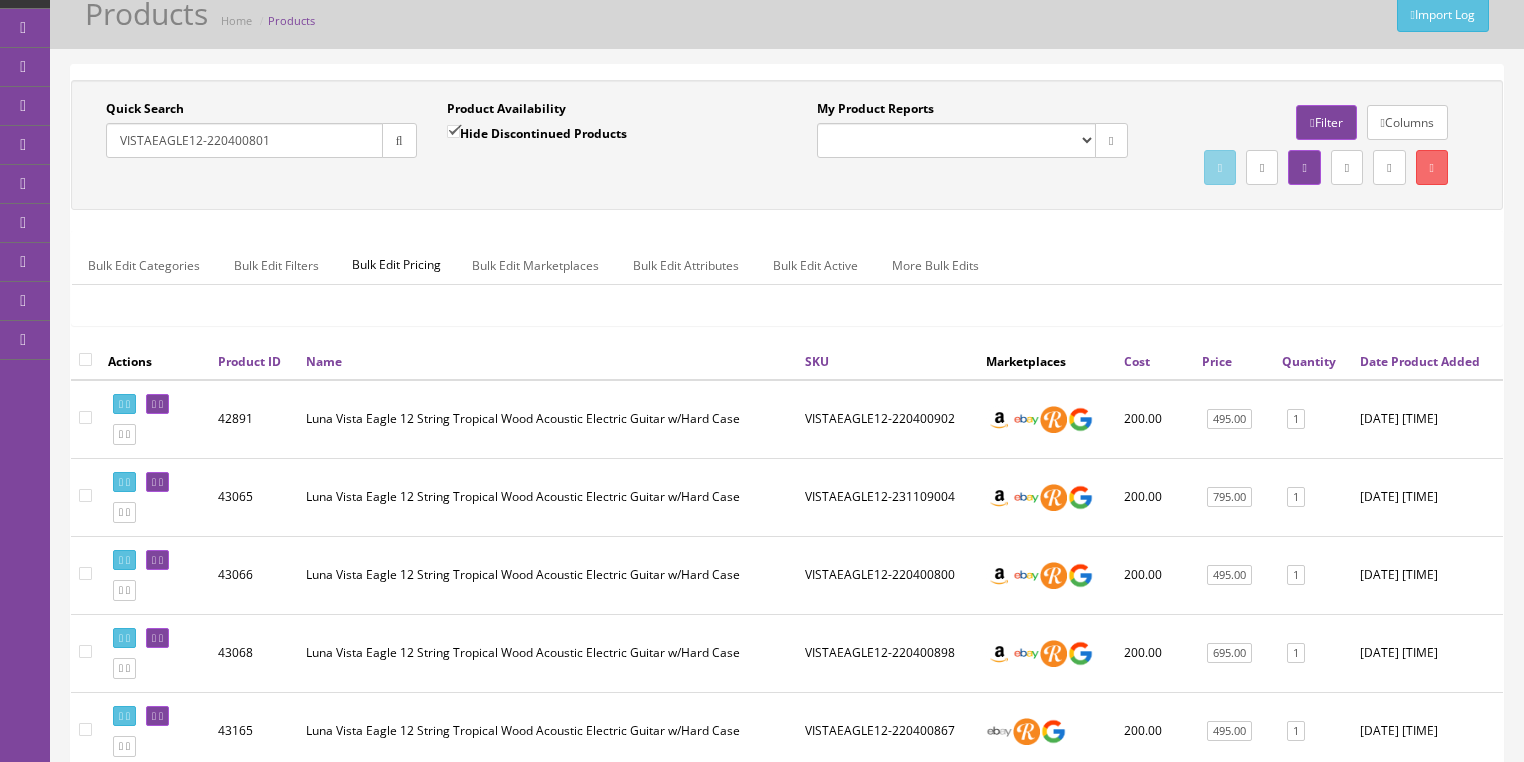 drag, startPoint x: 280, startPoint y: 149, endPoint x: 158, endPoint y: 215, distance: 138.70833 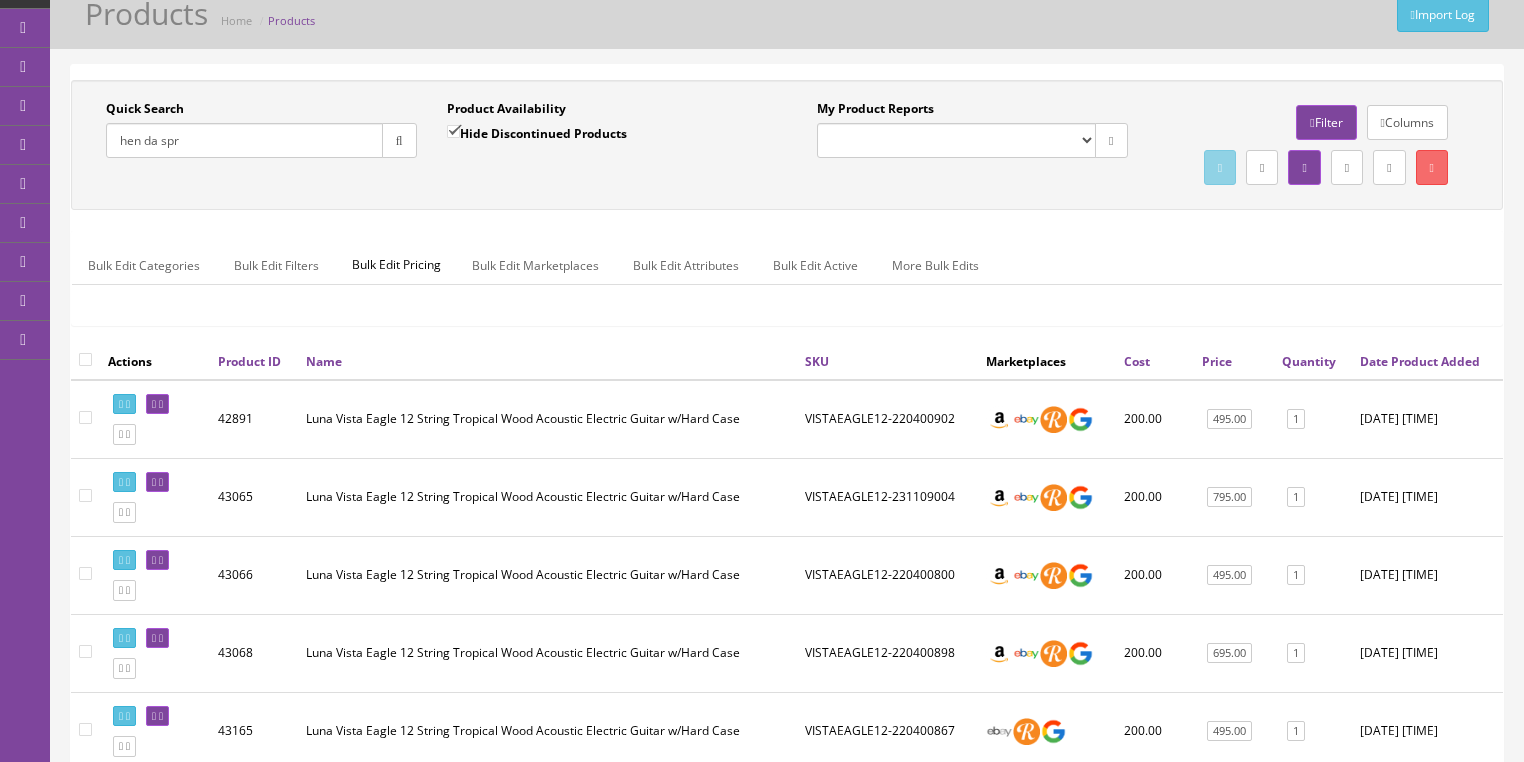 type on "hen da spr" 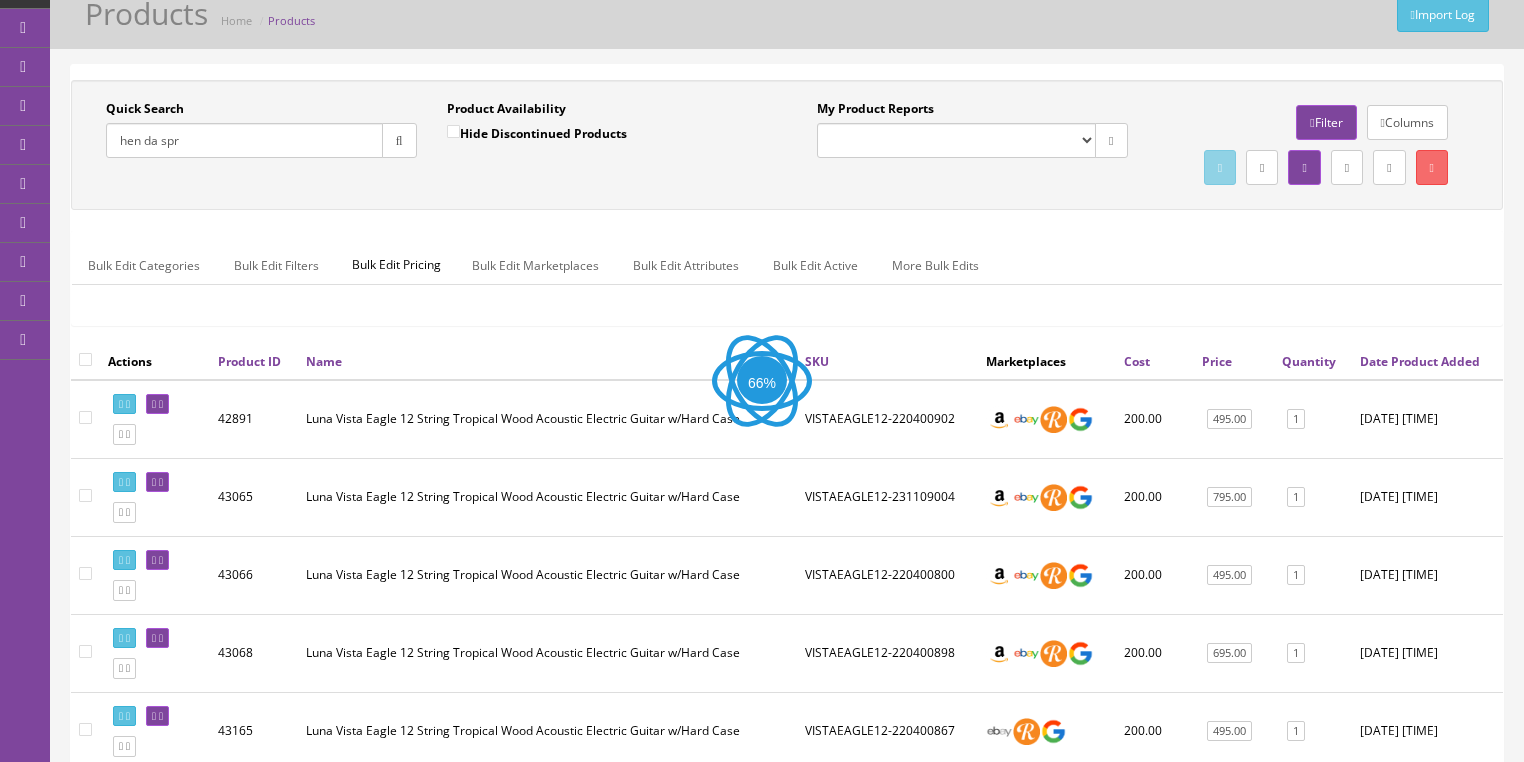 scroll, scrollTop: 0, scrollLeft: 0, axis: both 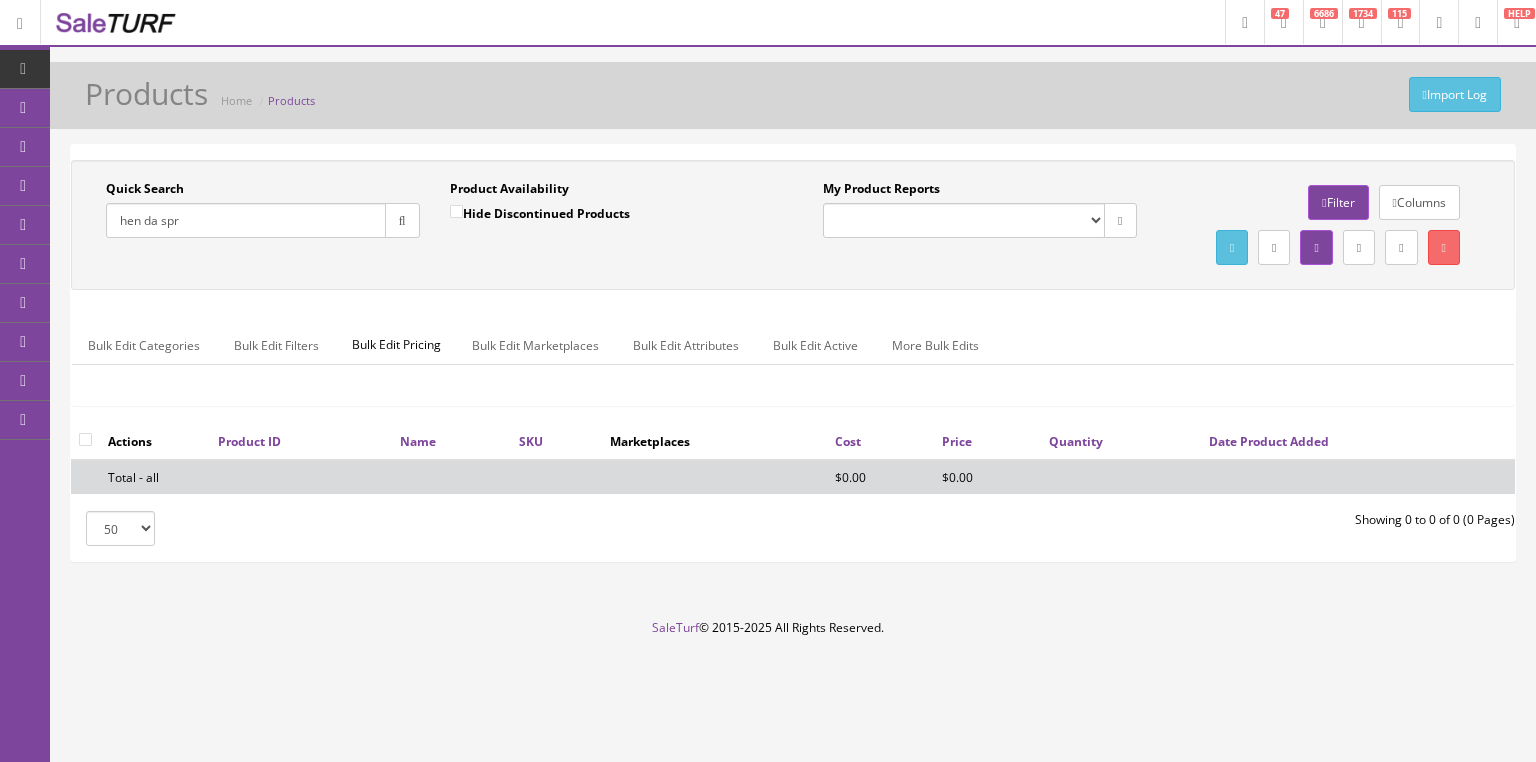 drag, startPoint x: 152, startPoint y: 220, endPoint x: 160, endPoint y: 266, distance: 46.69047 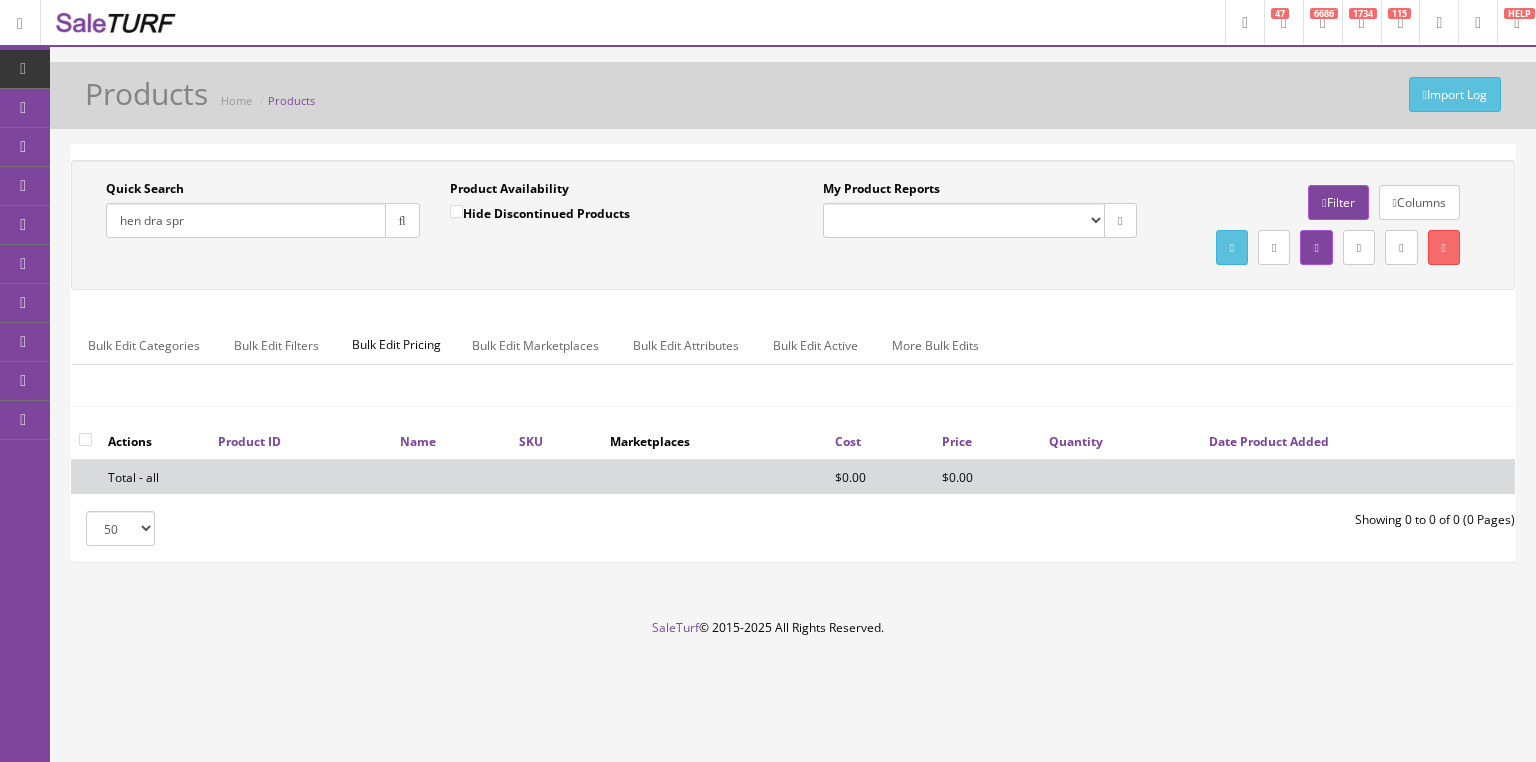 type on "hen dra spr" 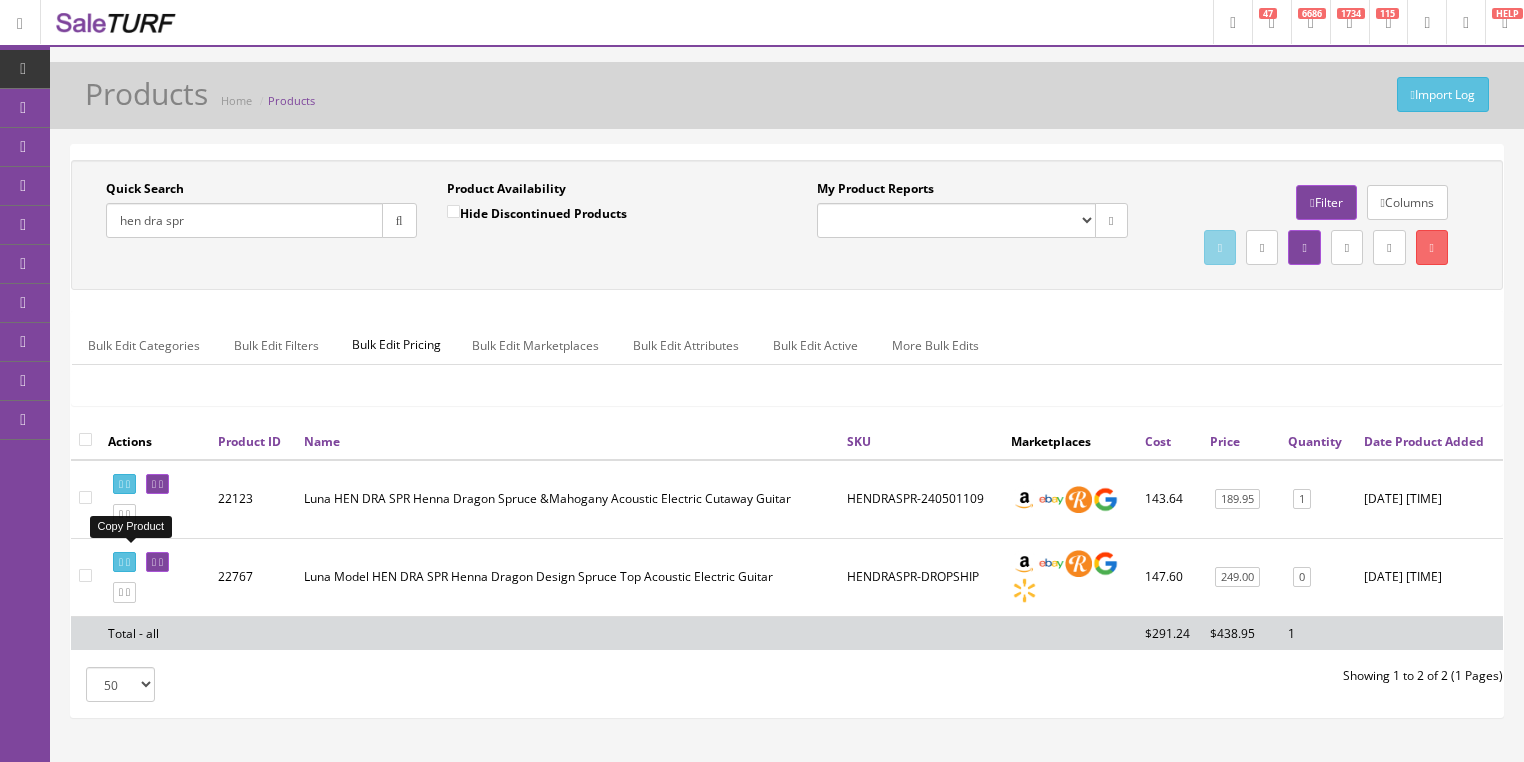 click at bounding box center [128, 514] 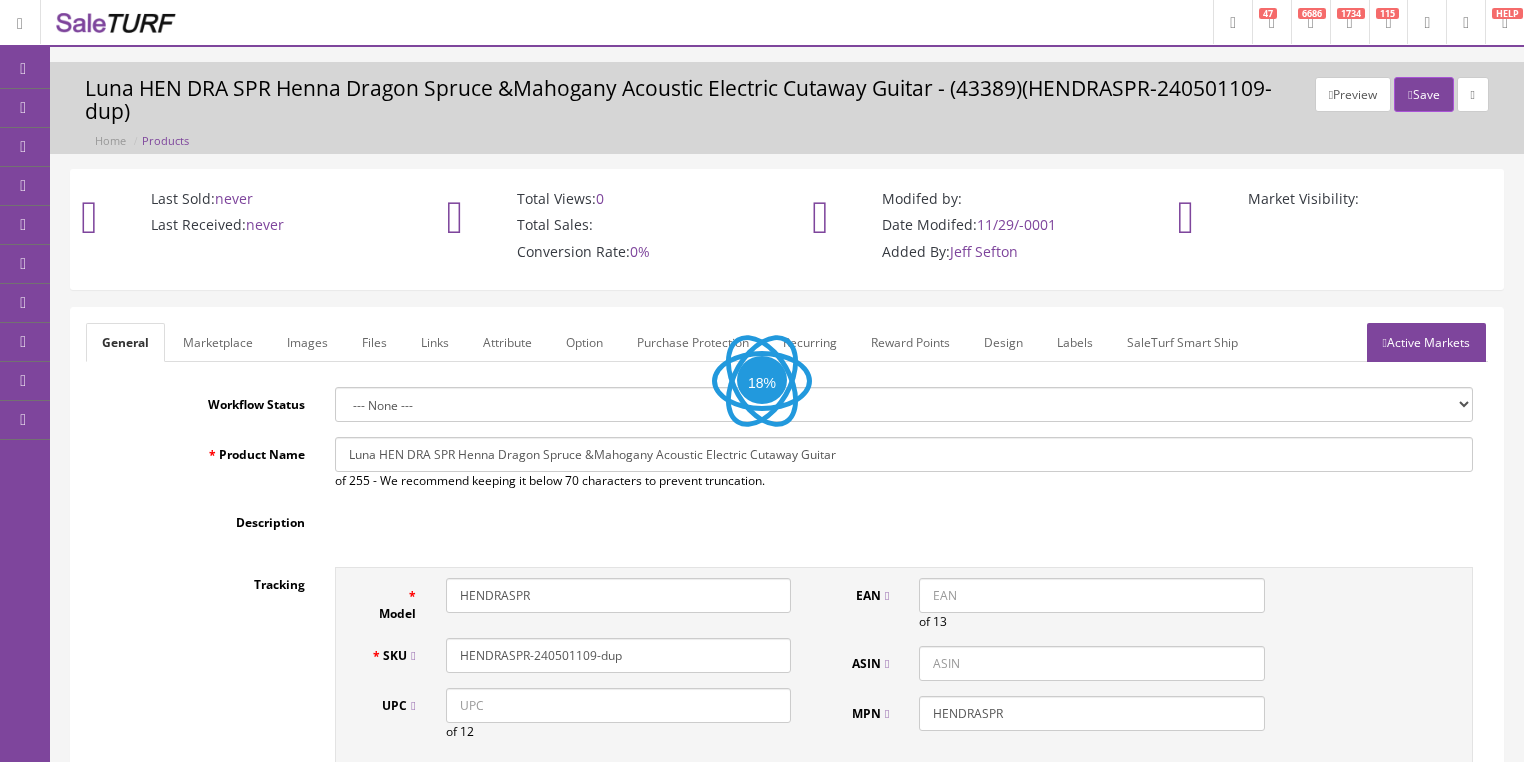 scroll, scrollTop: 0, scrollLeft: 0, axis: both 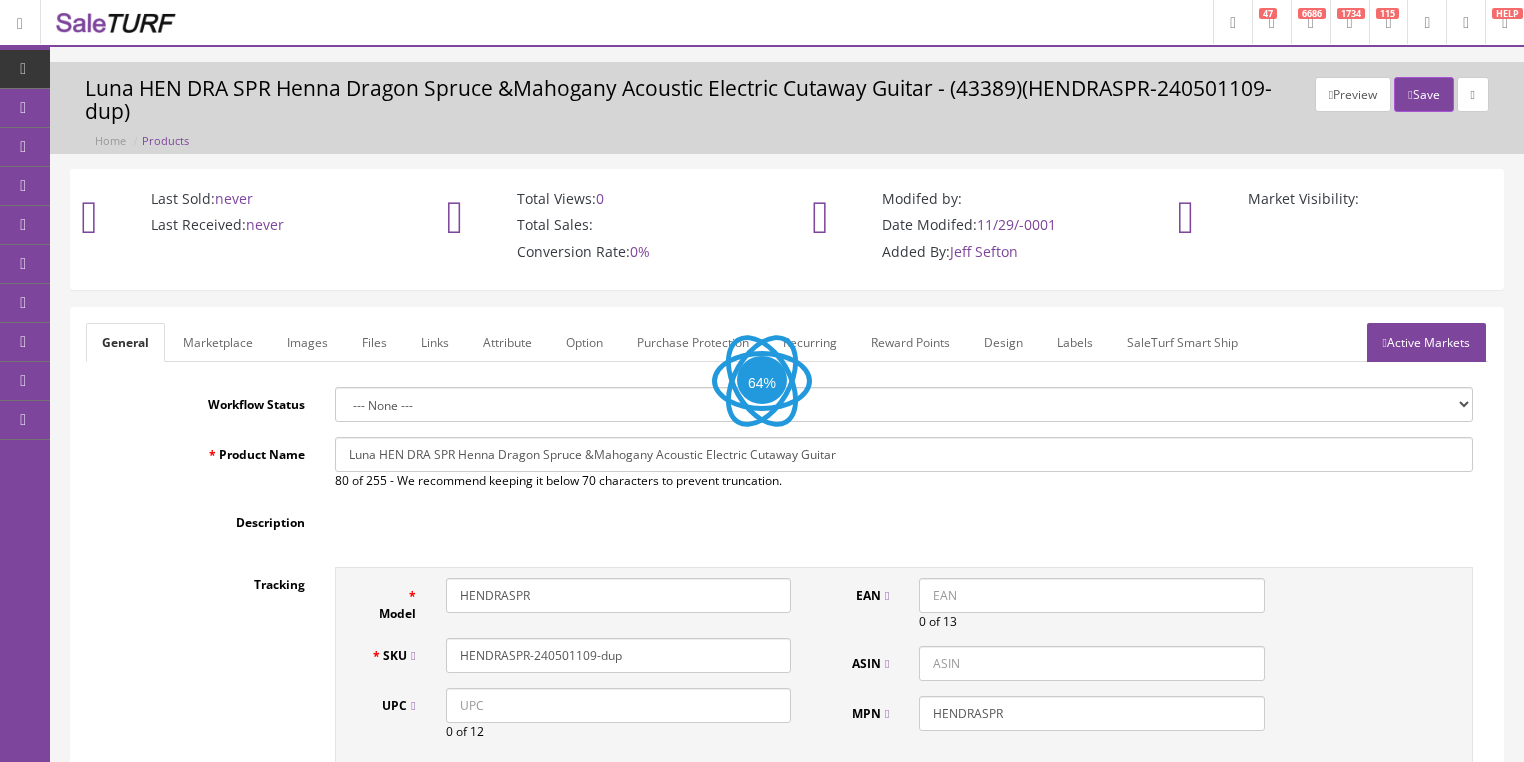 click on "Images" at bounding box center (307, 342) 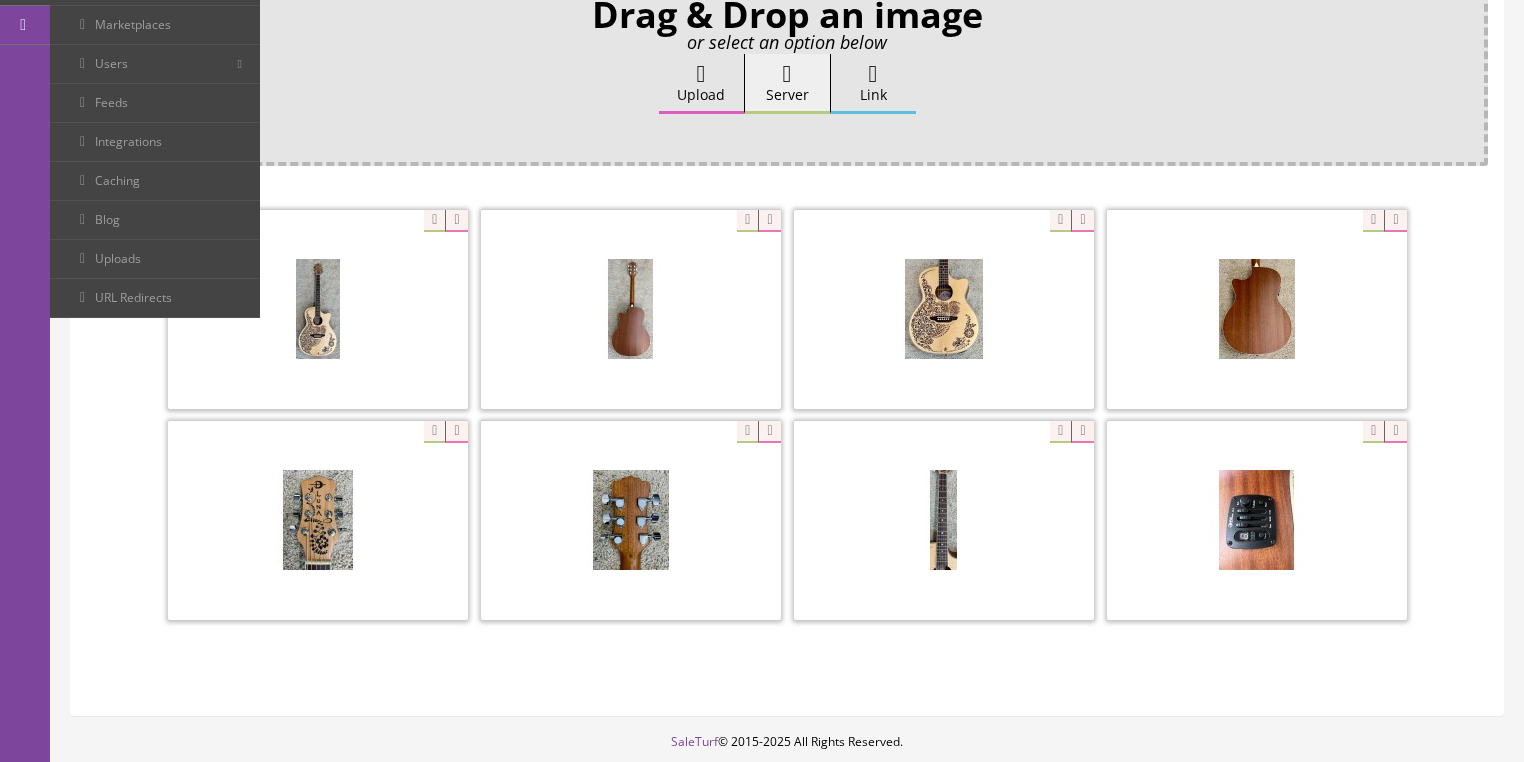 scroll, scrollTop: 400, scrollLeft: 0, axis: vertical 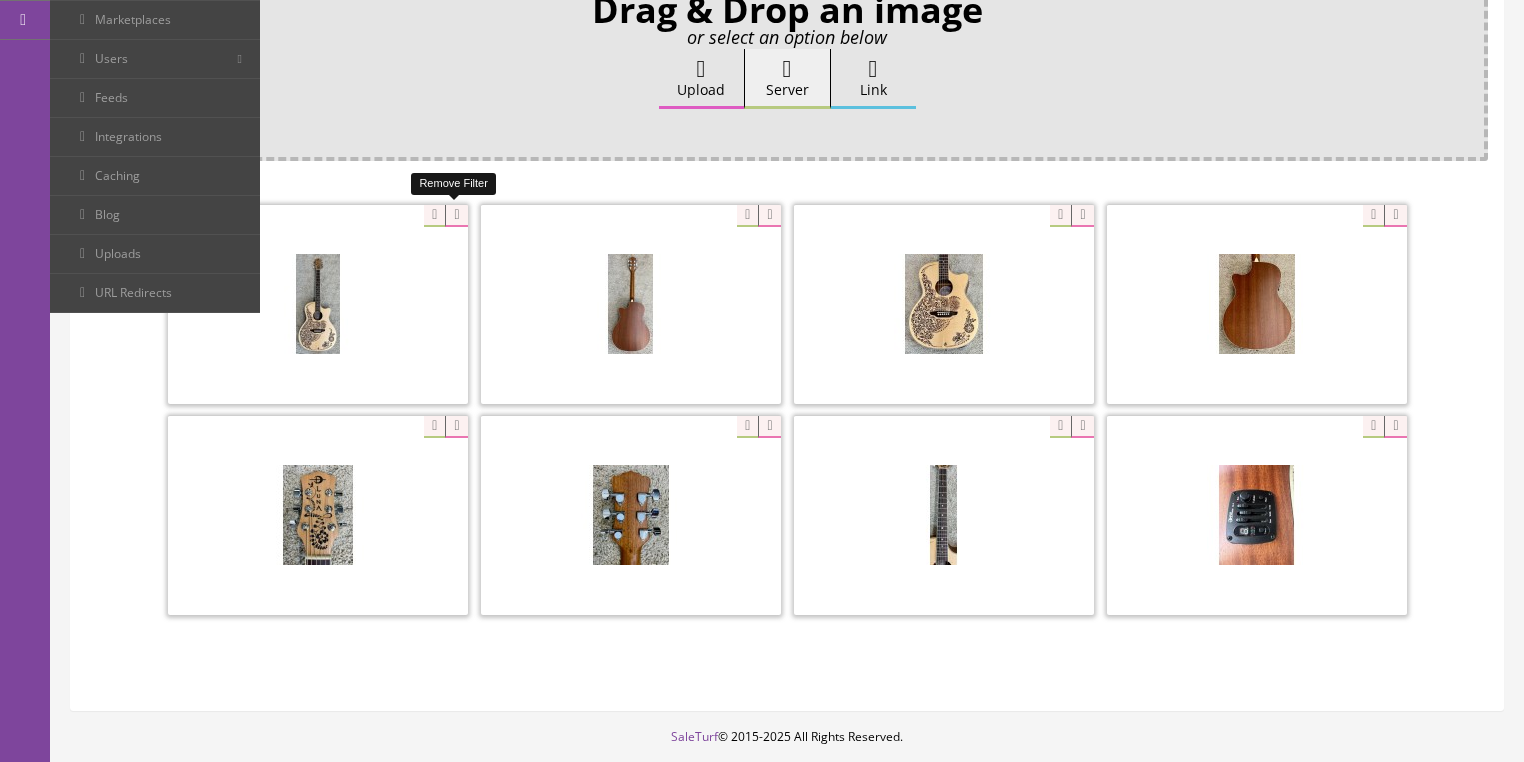 click at bounding box center [456, 216] 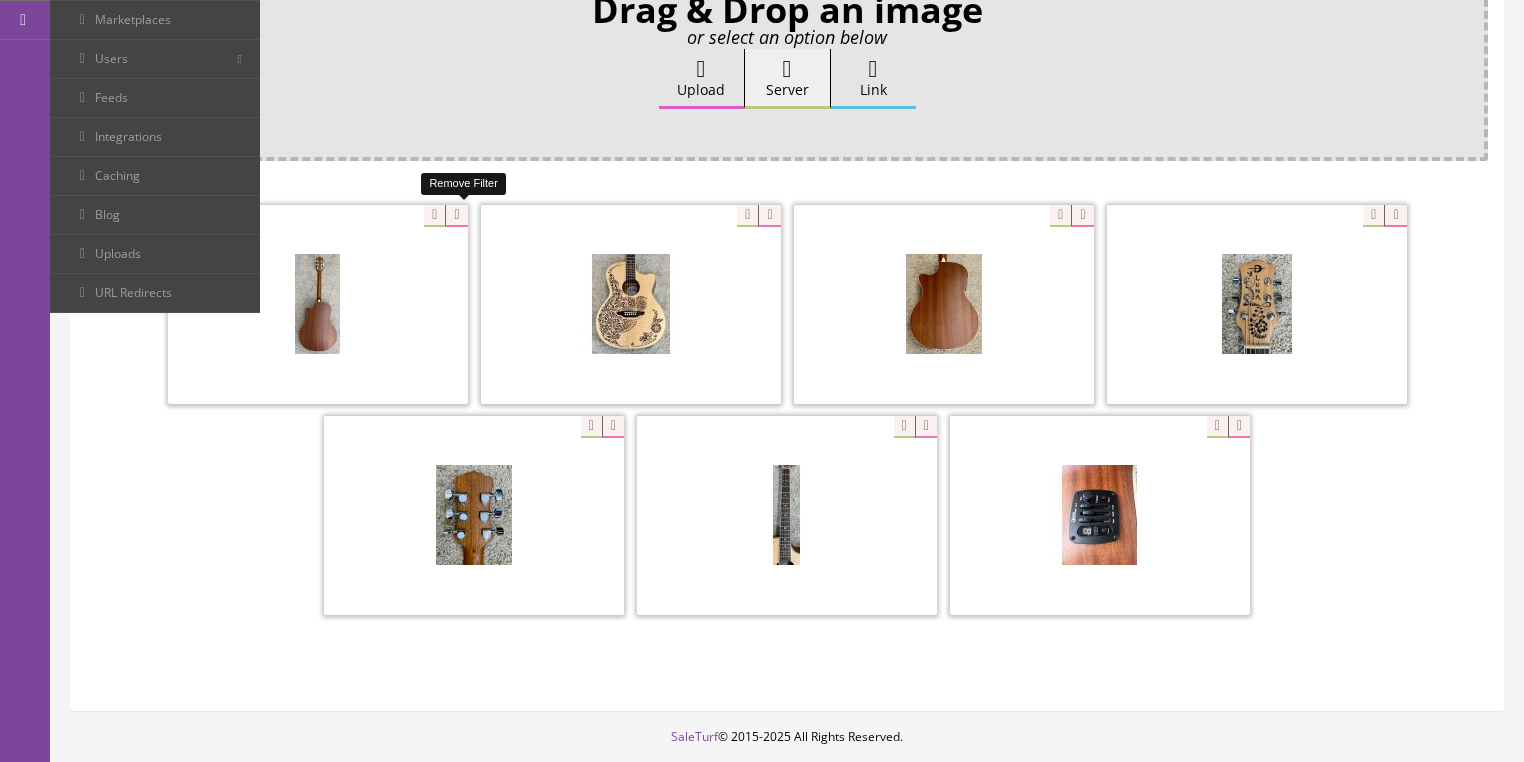 click at bounding box center [456, 216] 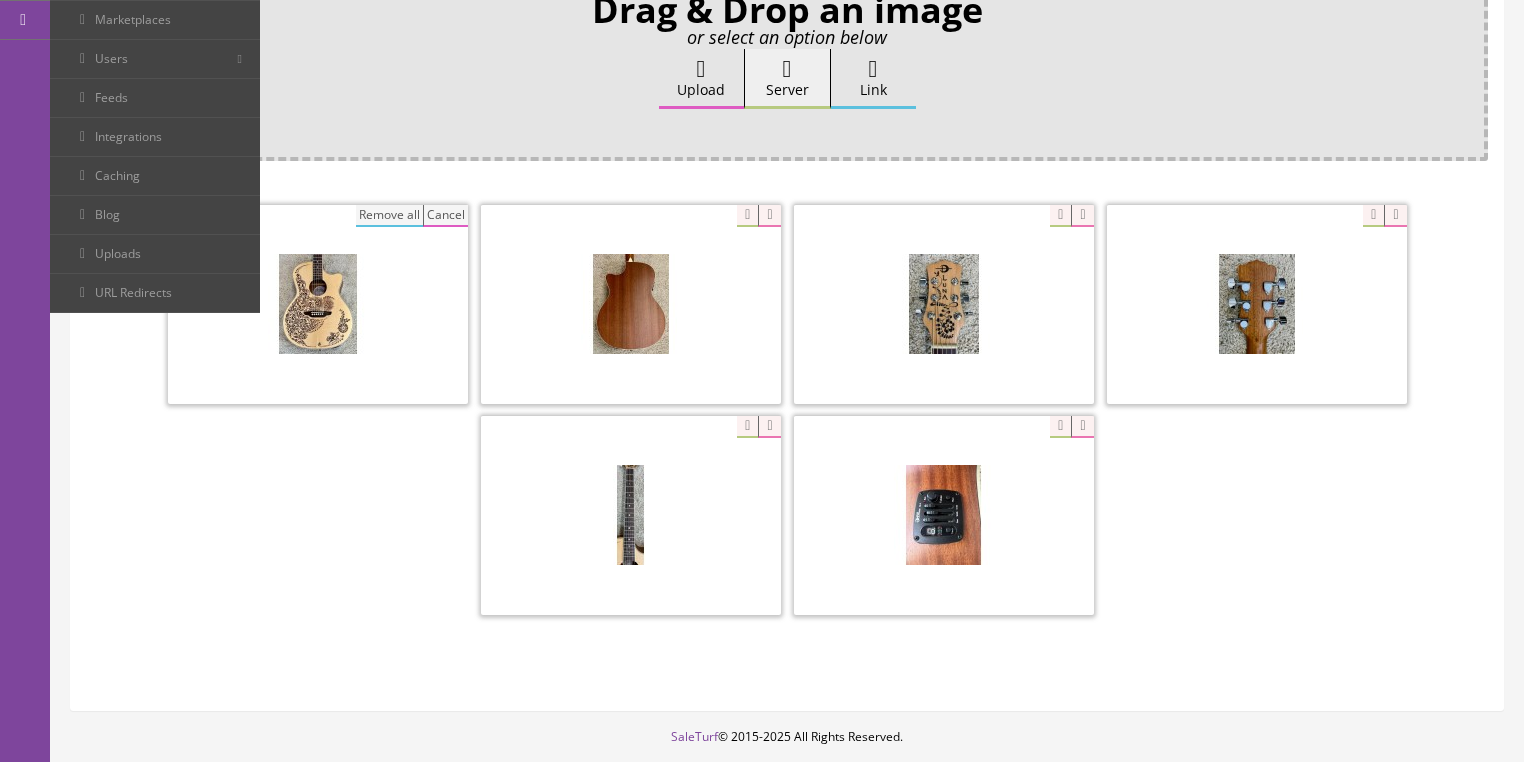 click on "Remove all" at bounding box center [389, 216] 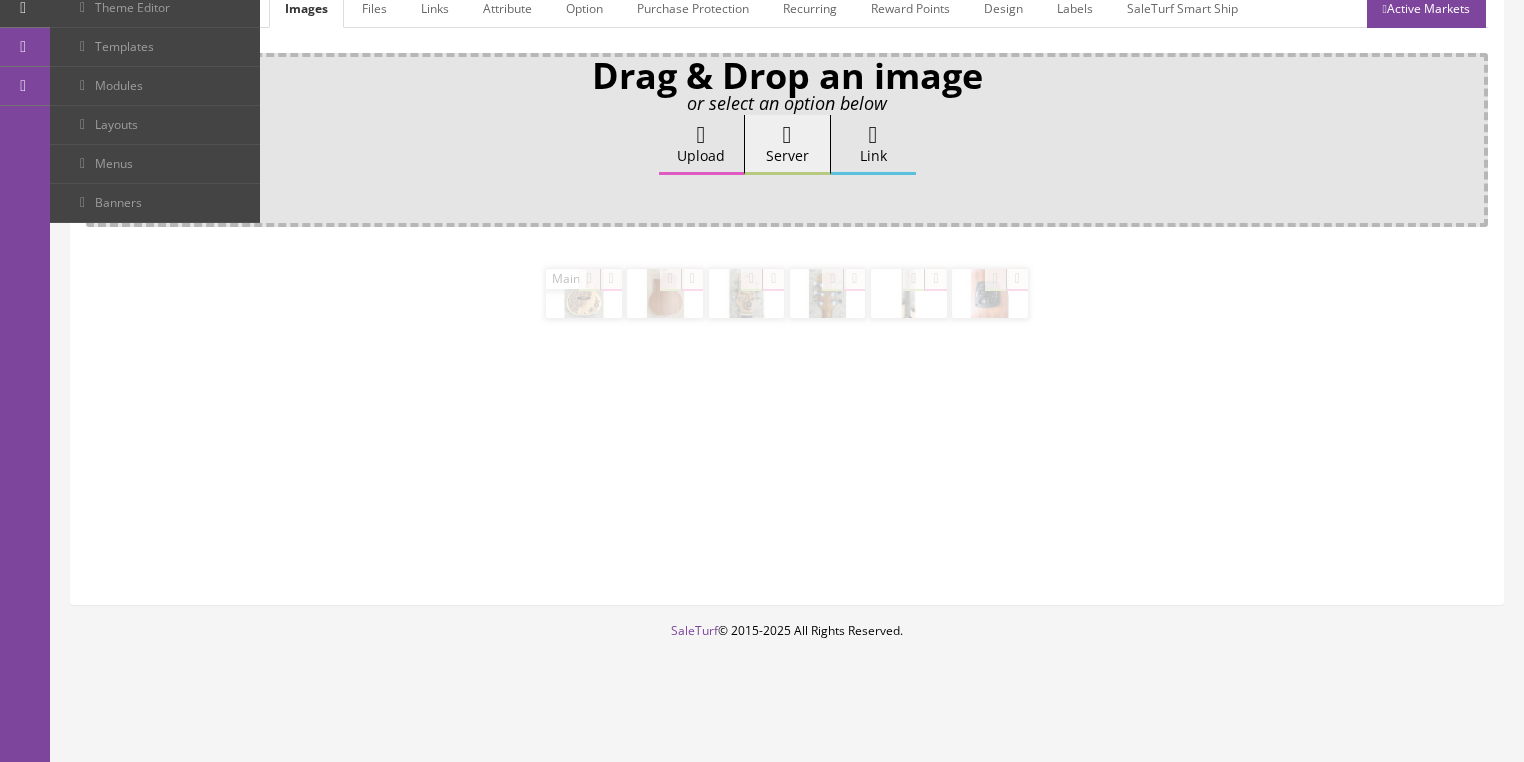 scroll, scrollTop: 331, scrollLeft: 0, axis: vertical 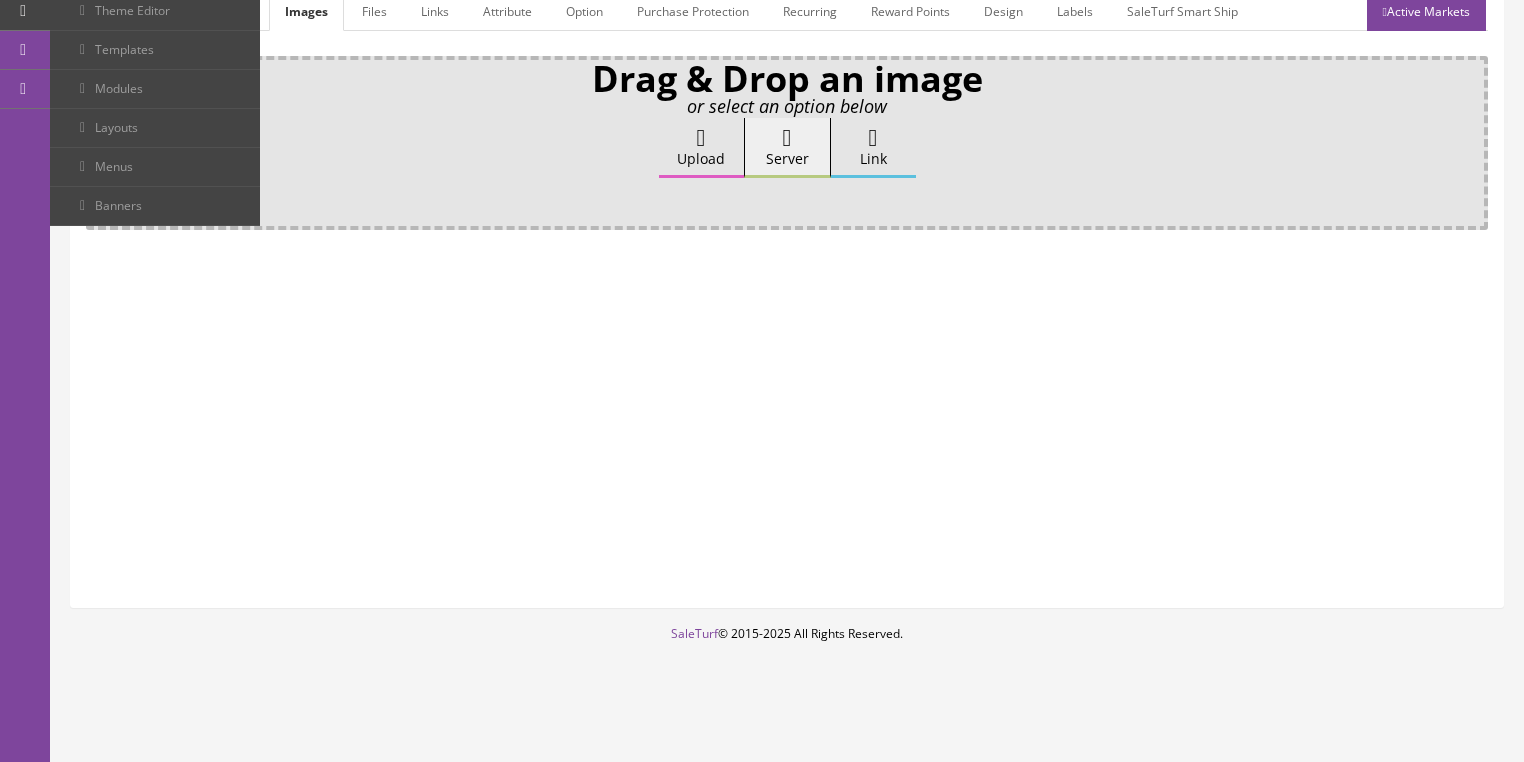 click on "Upload" at bounding box center [701, 148] 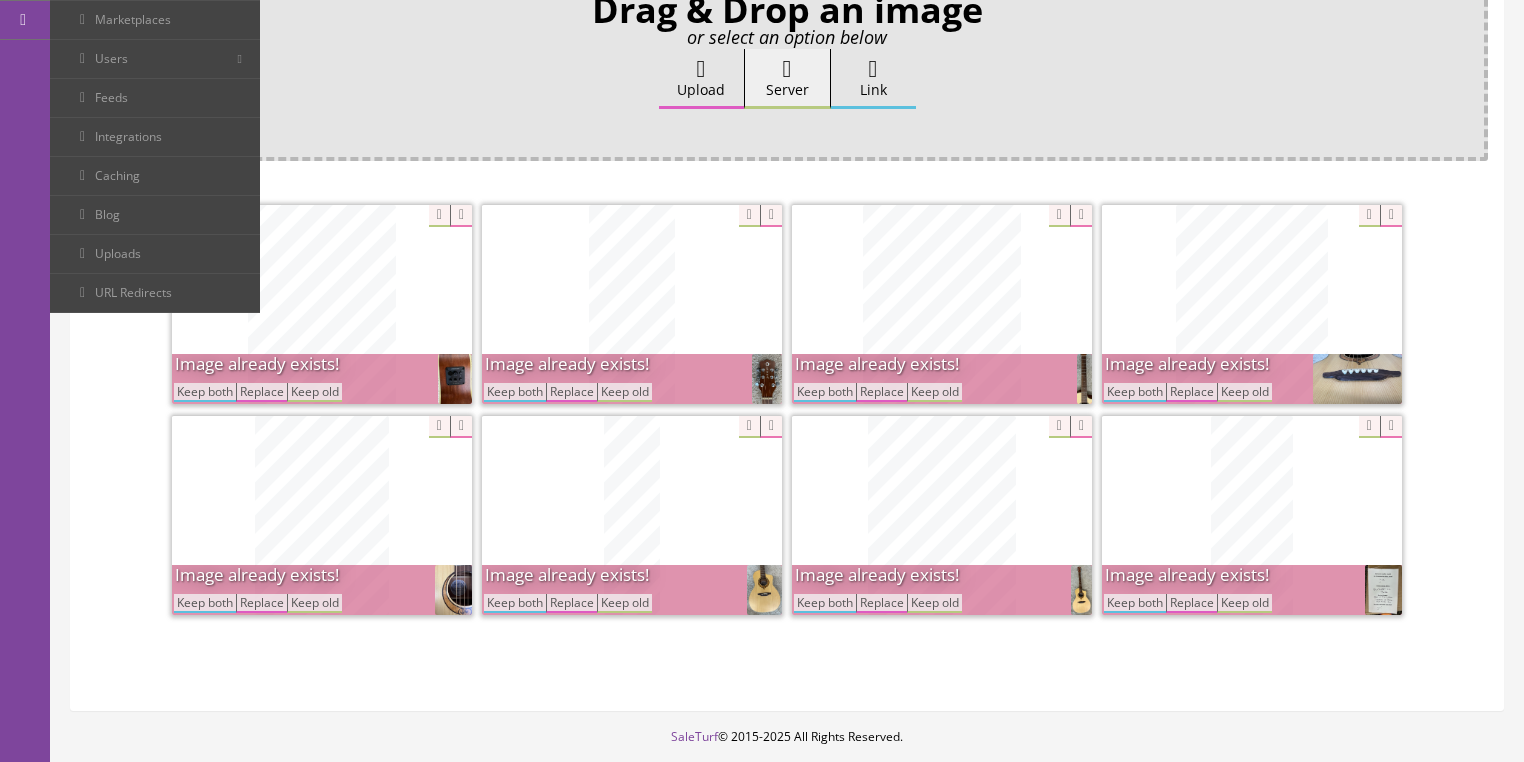 click on "Keep both" at bounding box center (1135, 392) 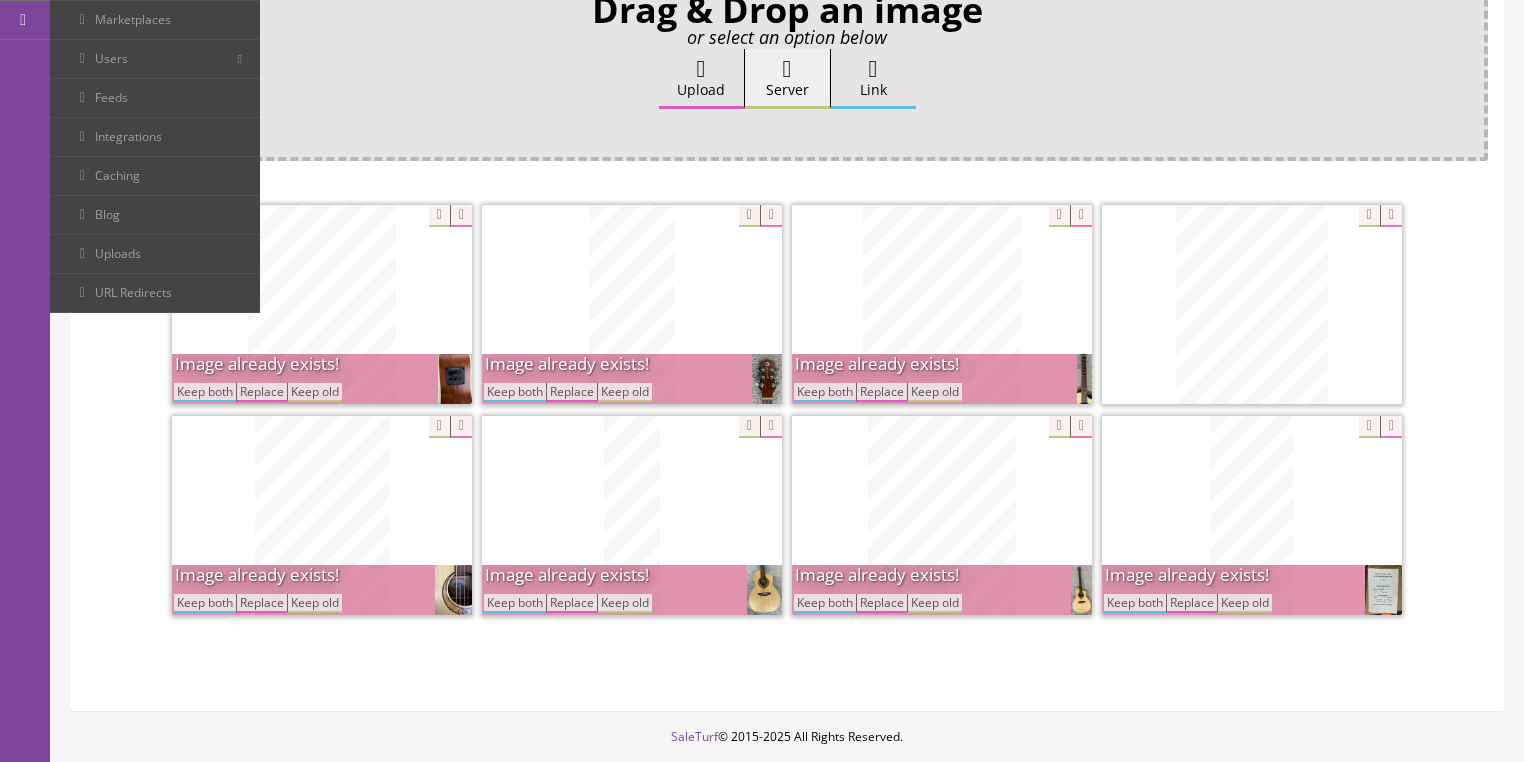 drag, startPoint x: 1134, startPoint y: 606, endPoint x: 1048, endPoint y: 509, distance: 129.6341 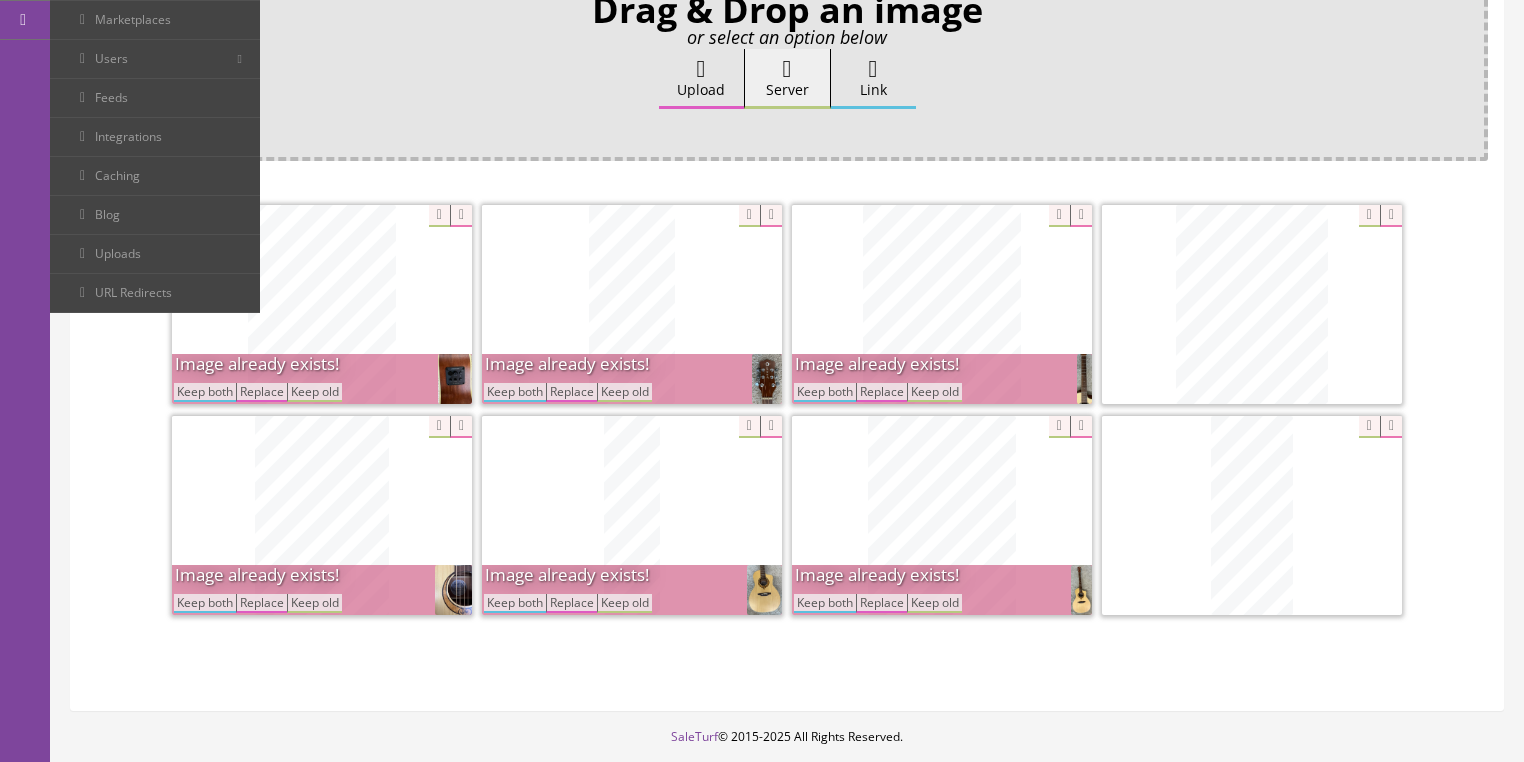 drag, startPoint x: 800, startPoint y: 396, endPoint x: 808, endPoint y: 403, distance: 10.630146 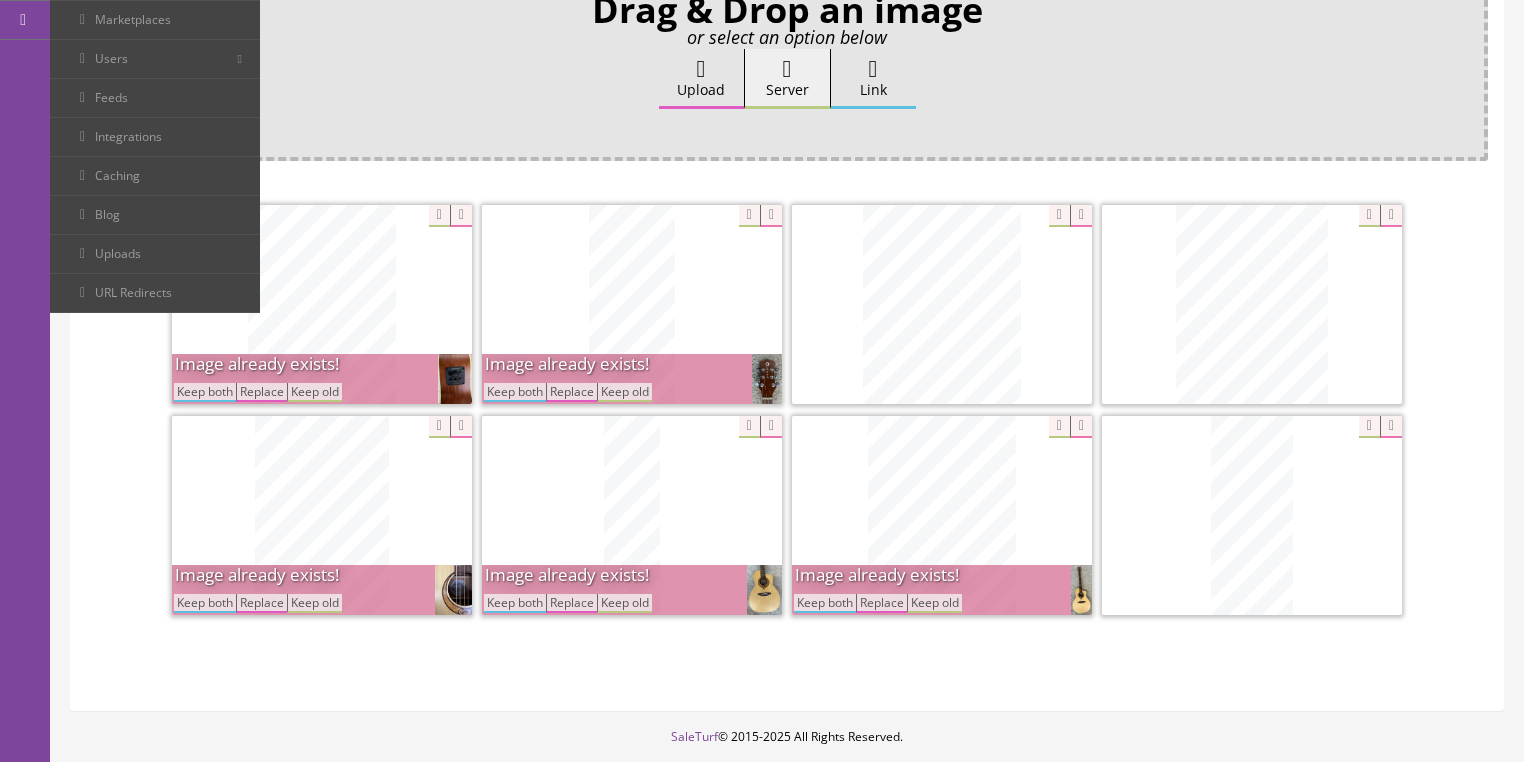 click on "Keep both" at bounding box center (825, 603) 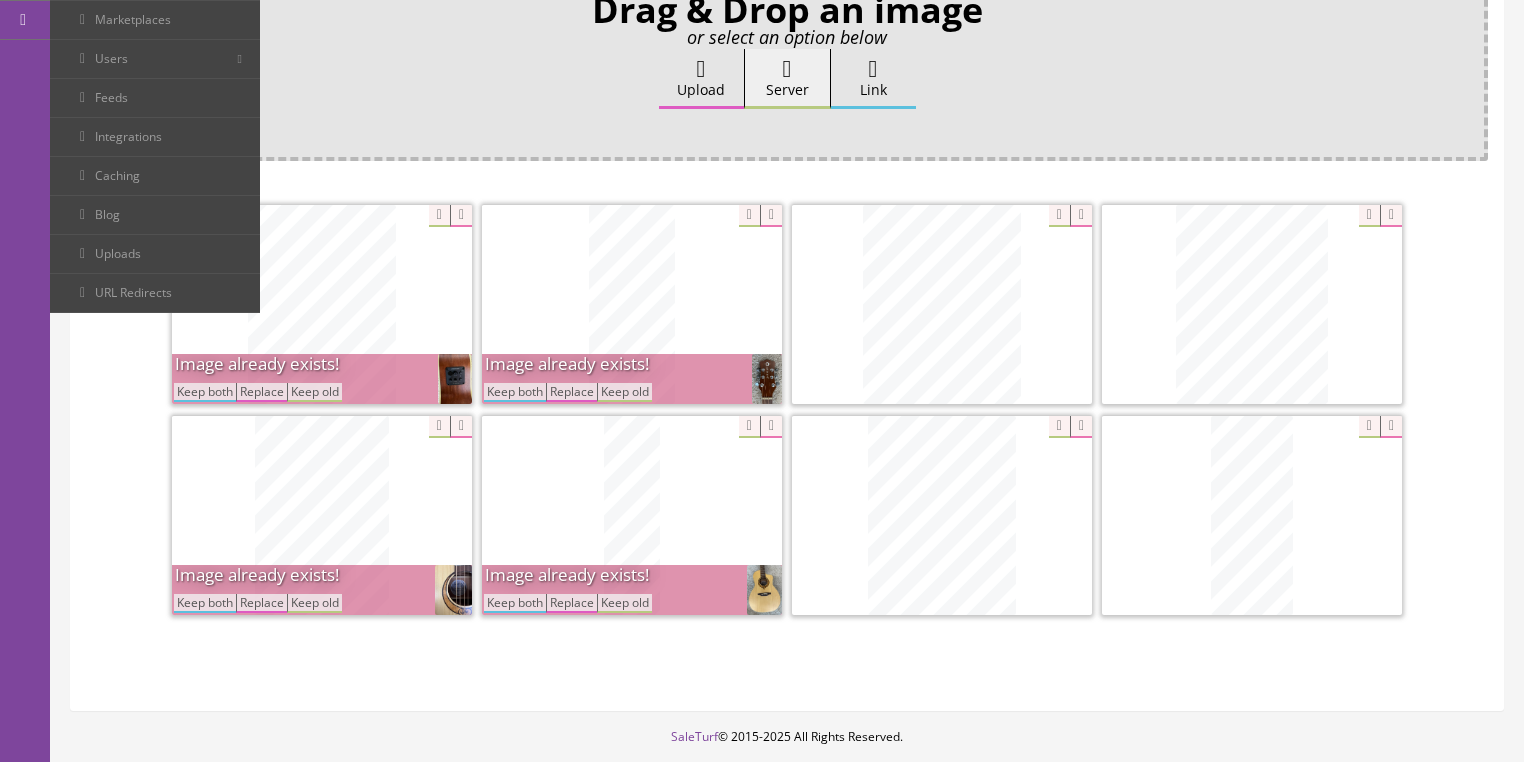 click on "Keep both" at bounding box center (515, 392) 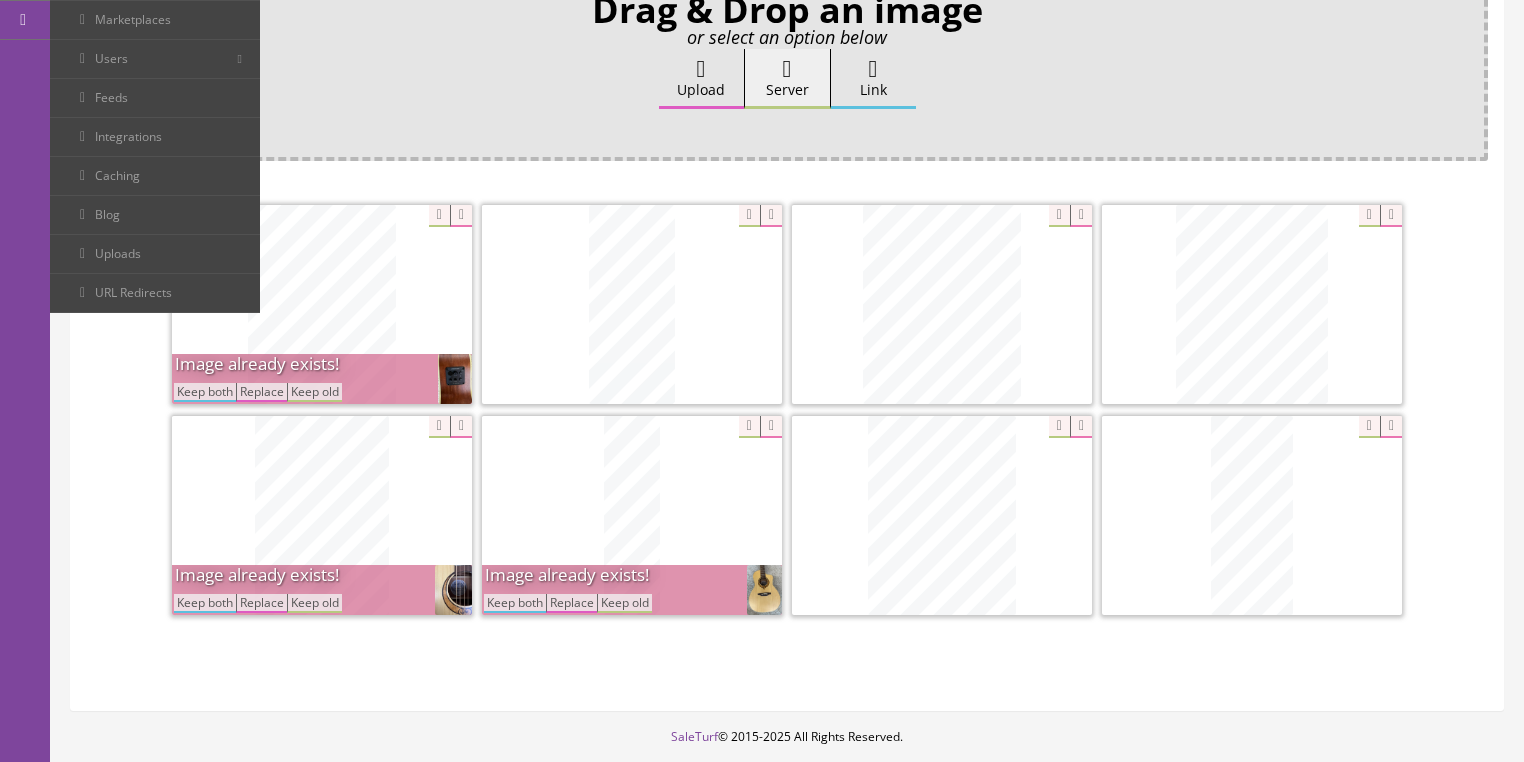 click on "Keep both" at bounding box center [515, 603] 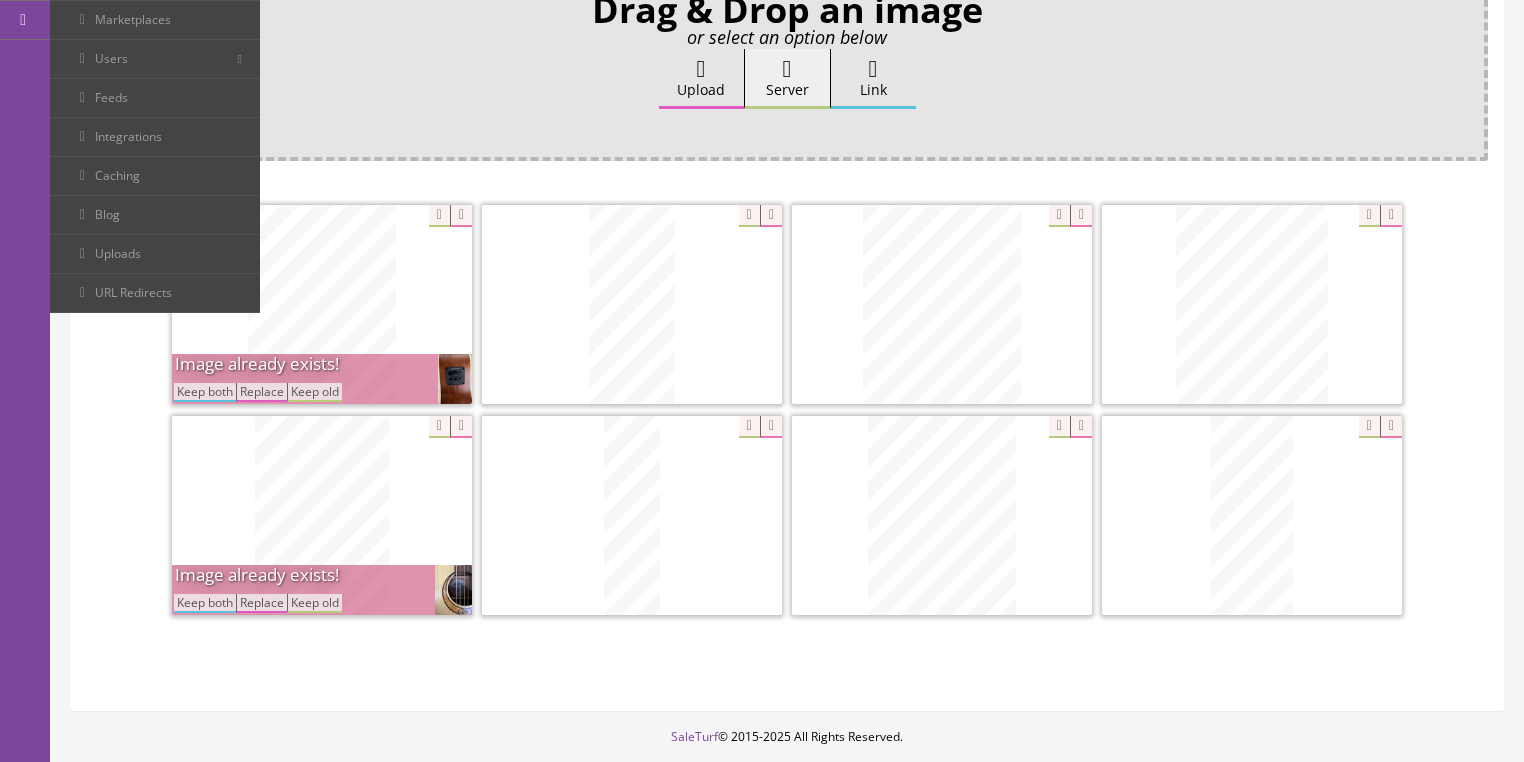 drag, startPoint x: 212, startPoint y: 388, endPoint x: 224, endPoint y: 404, distance: 20 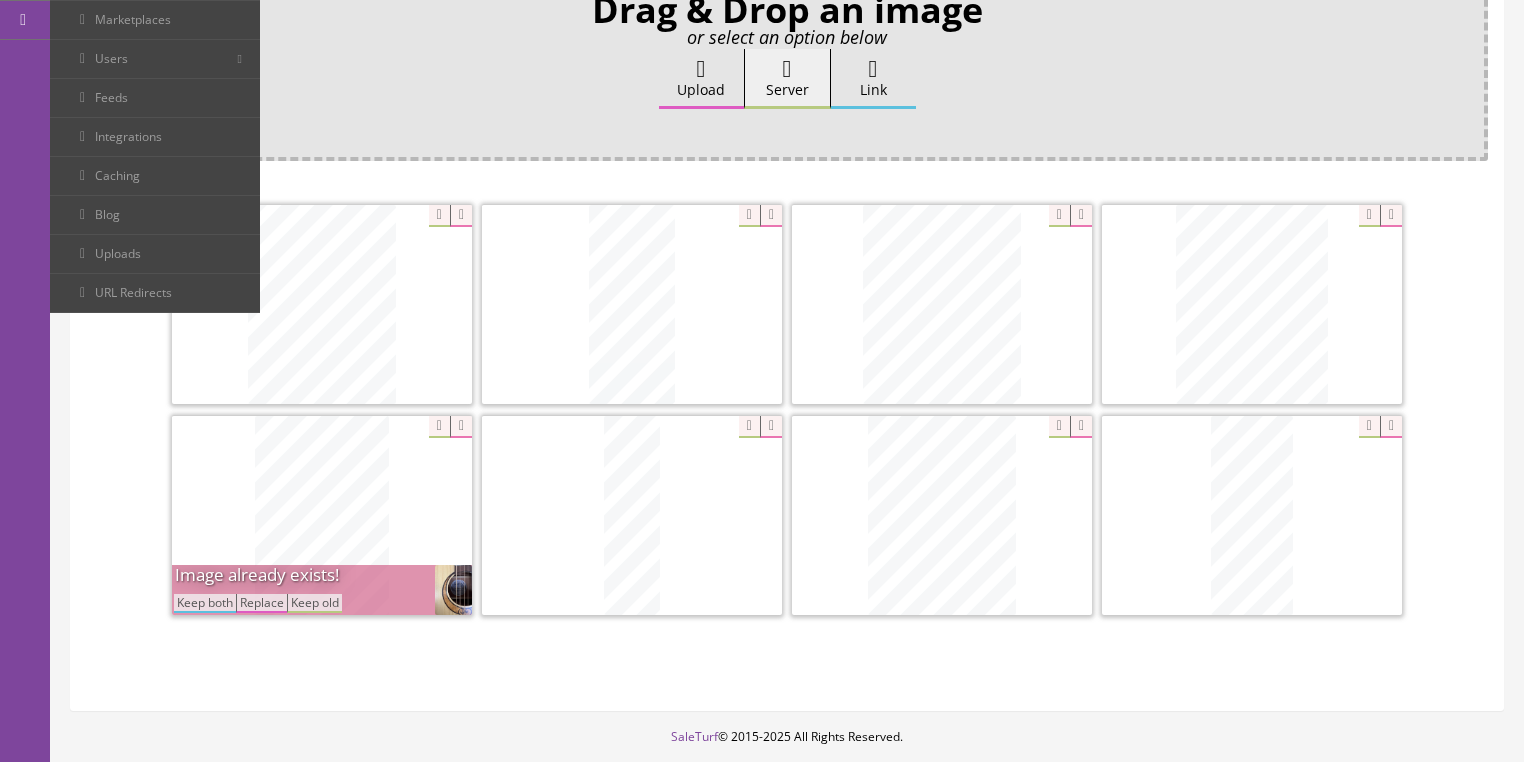 click on "Keep both" at bounding box center (205, 603) 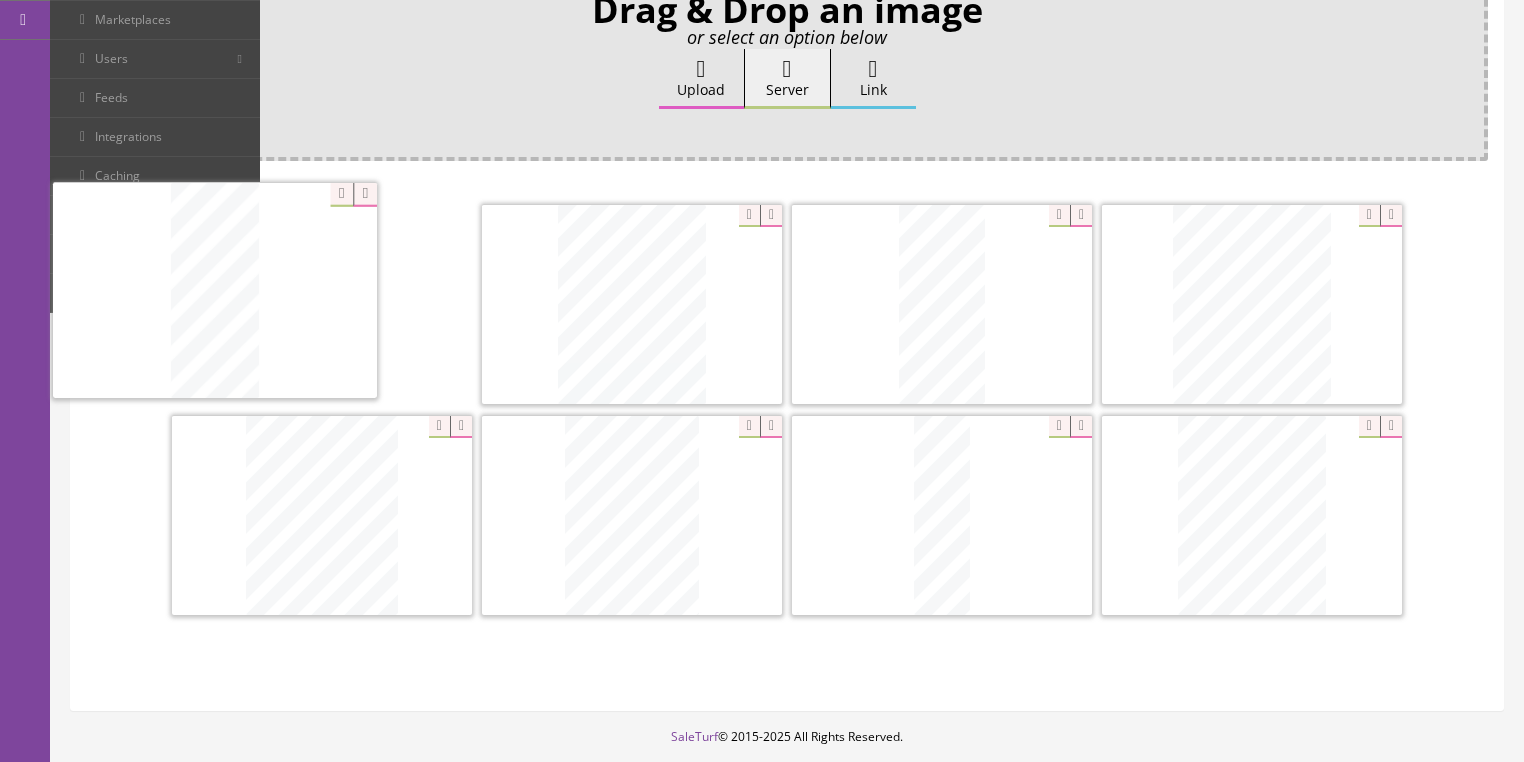 drag, startPoint x: 1228, startPoint y: 512, endPoint x: 380, endPoint y: 296, distance: 875.07715 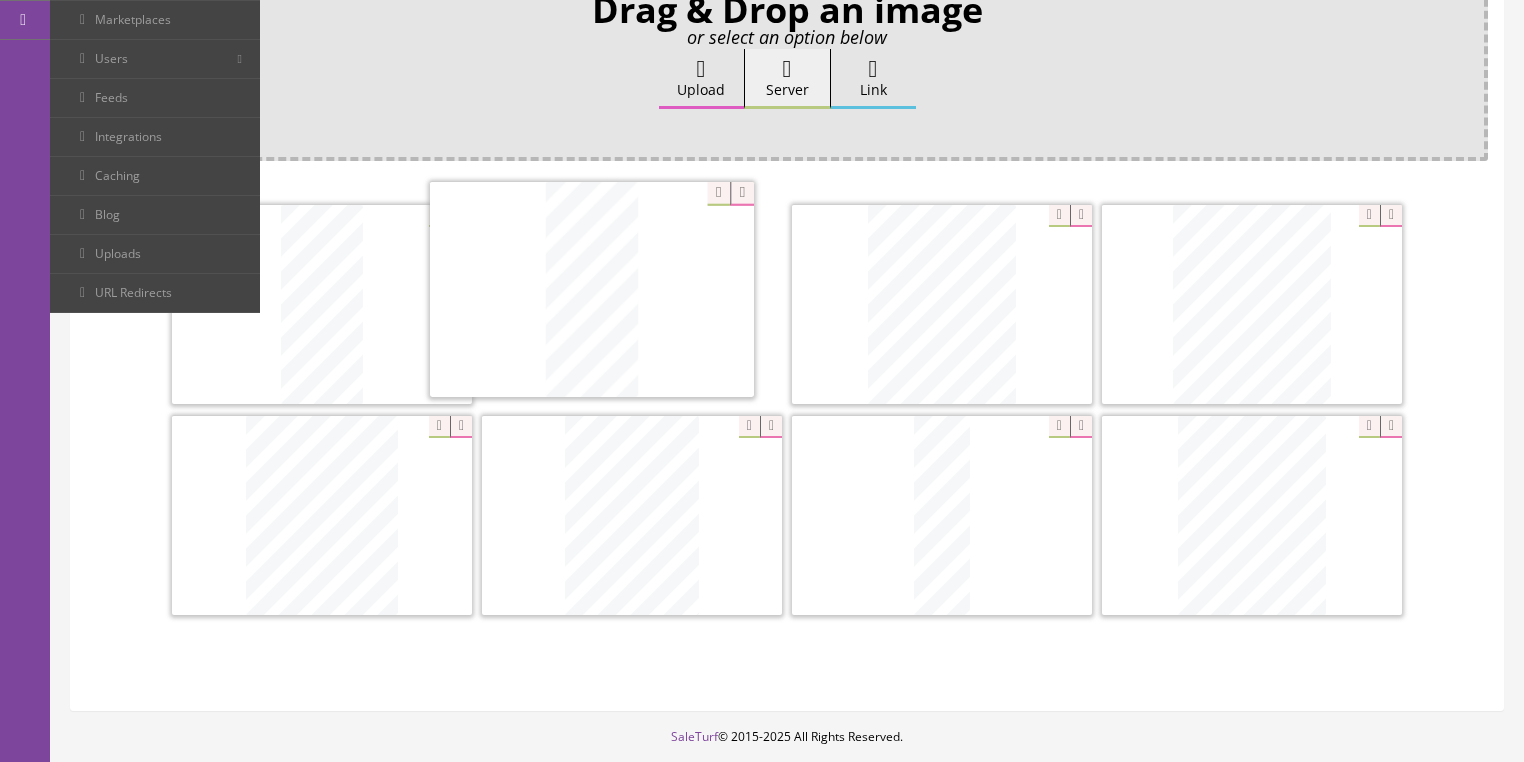 drag, startPoint x: 959, startPoint y: 315, endPoint x: 665, endPoint y: 334, distance: 294.6133 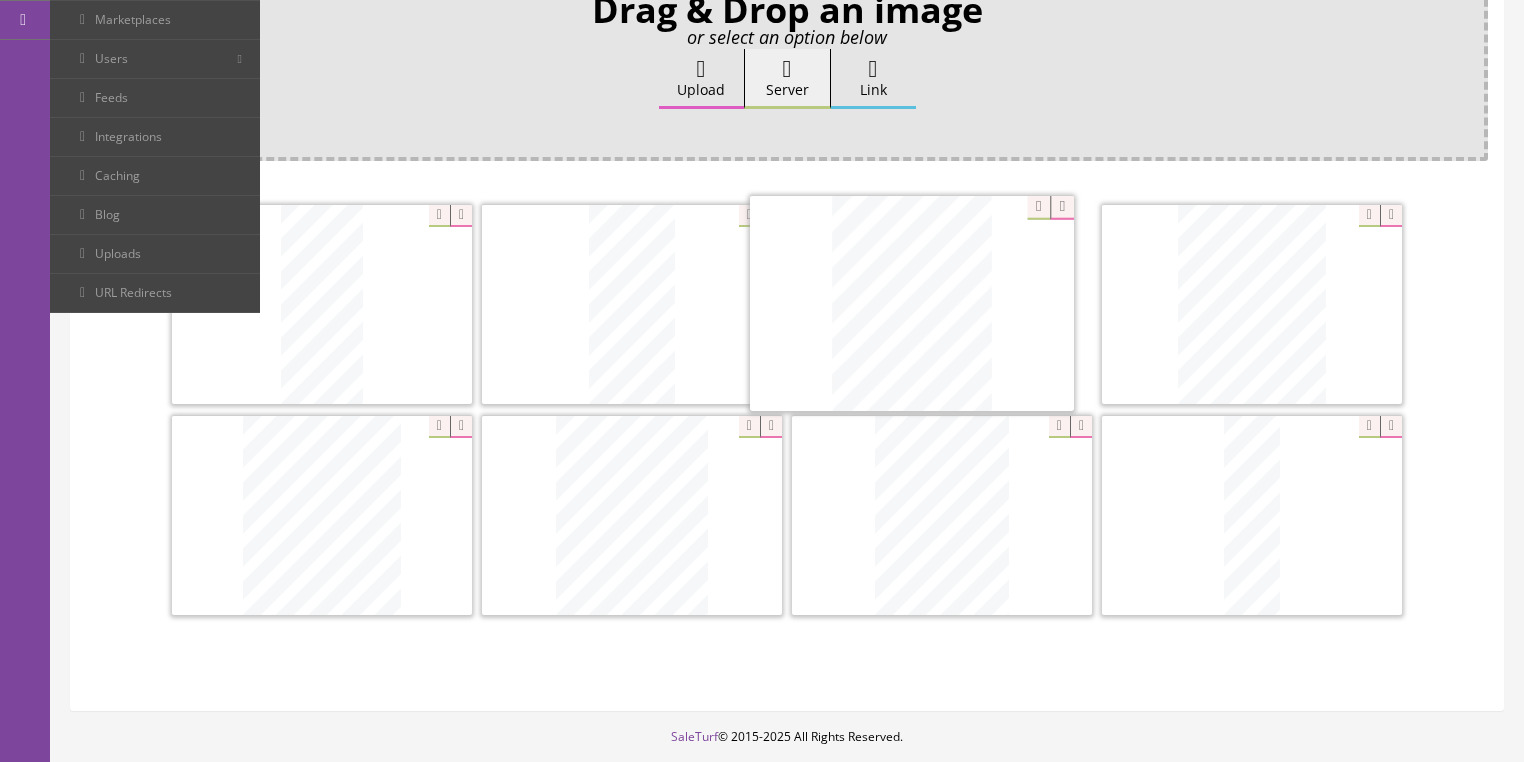 drag, startPoint x: 1224, startPoint y: 537, endPoint x: 884, endPoint y: 328, distance: 399.10025 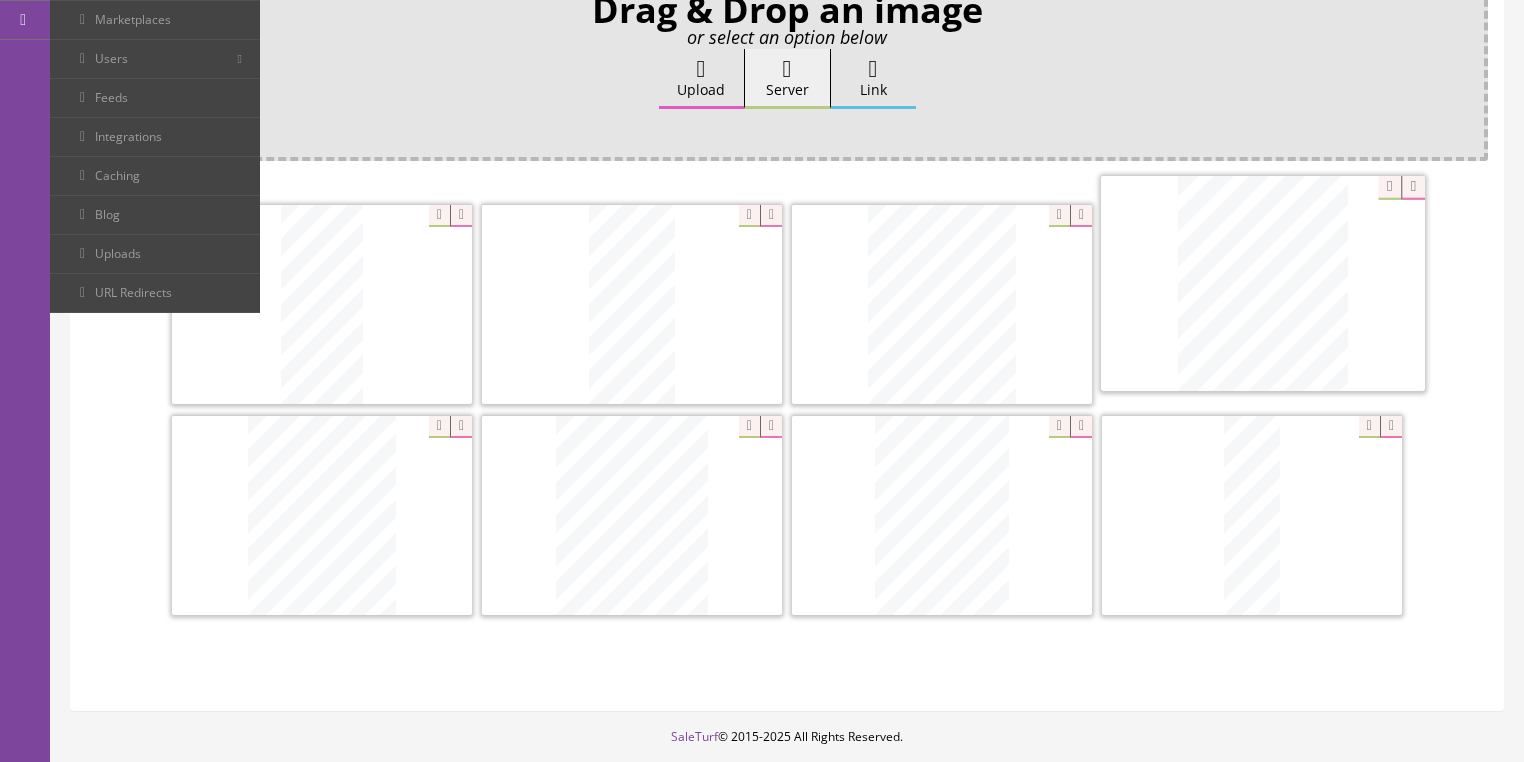 drag, startPoint x: 331, startPoint y: 540, endPoint x: 1153, endPoint y: 405, distance: 833.012 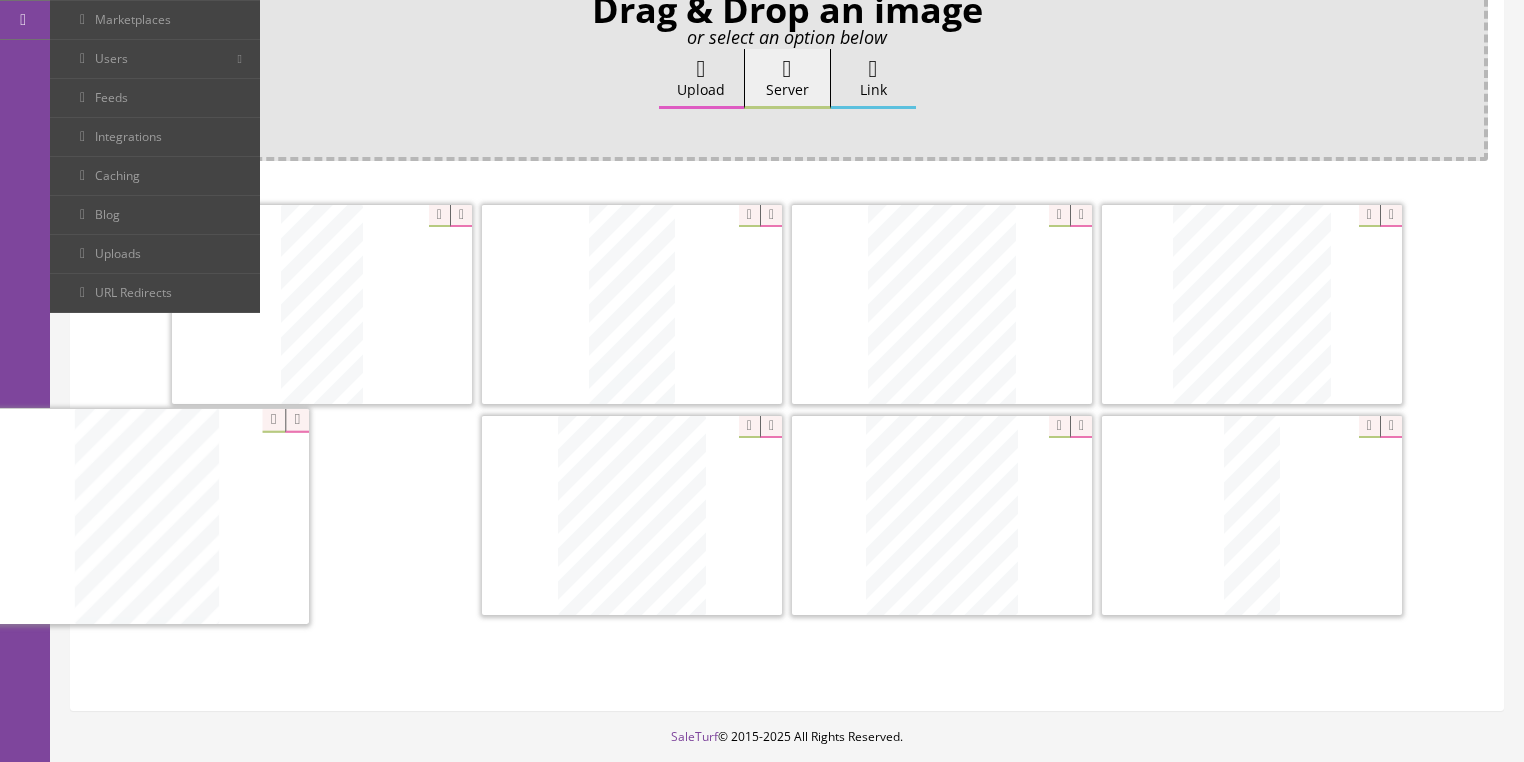 drag, startPoint x: 916, startPoint y: 526, endPoint x: 427, endPoint y: 530, distance: 489.01636 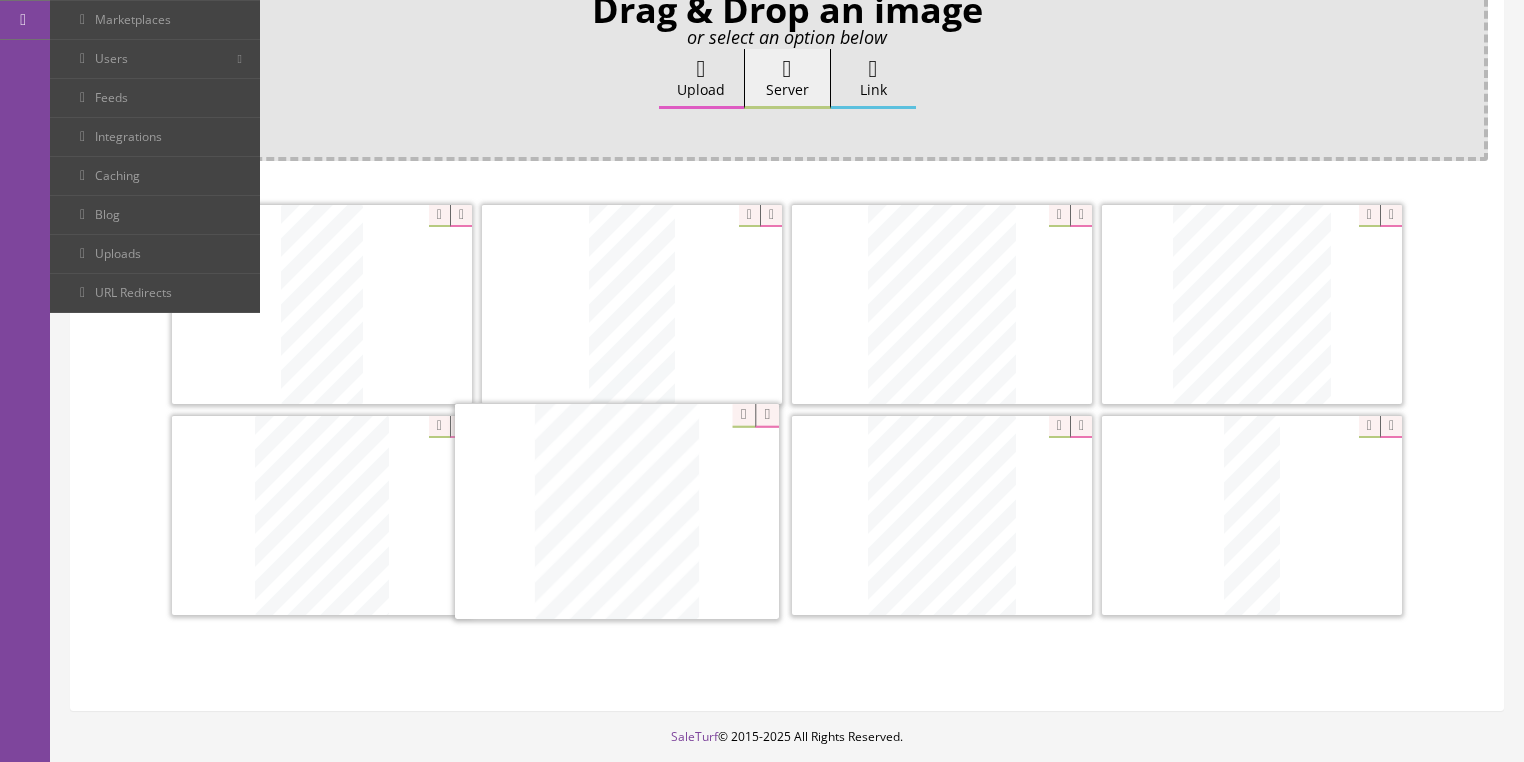 drag, startPoint x: 935, startPoint y: 515, endPoint x: 624, endPoint y: 509, distance: 311.05786 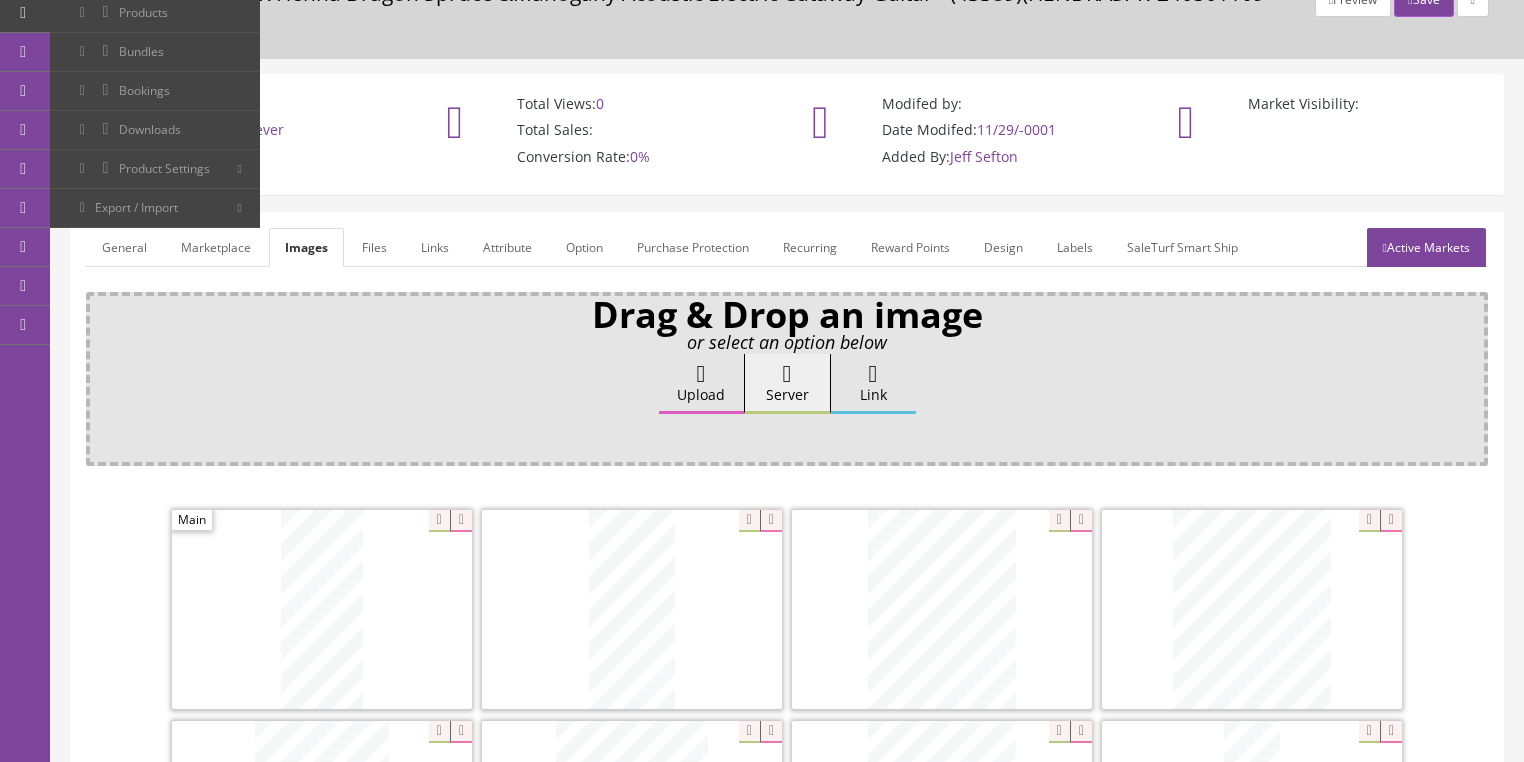 scroll, scrollTop: 80, scrollLeft: 0, axis: vertical 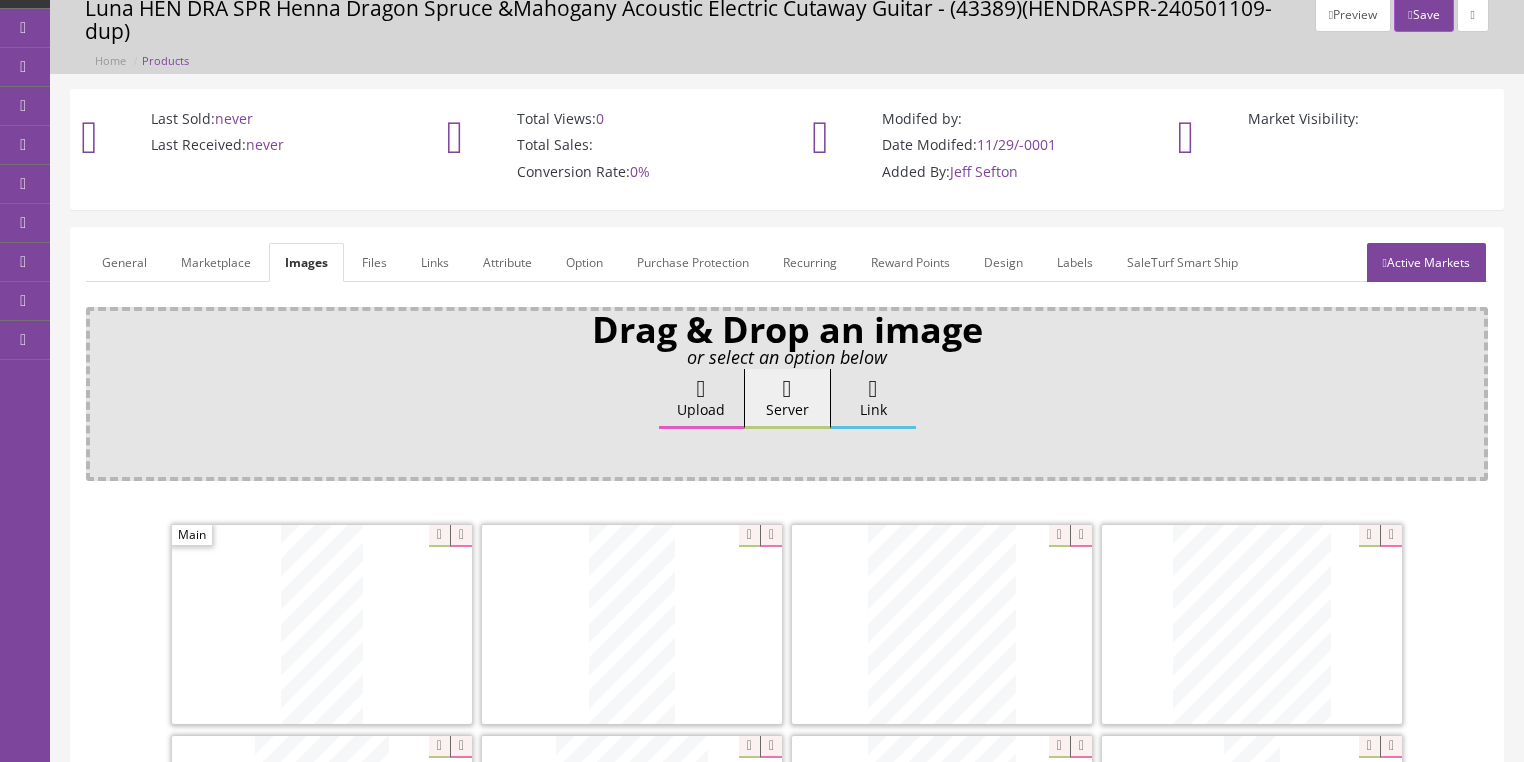 click on "Active Markets" at bounding box center (1426, 262) 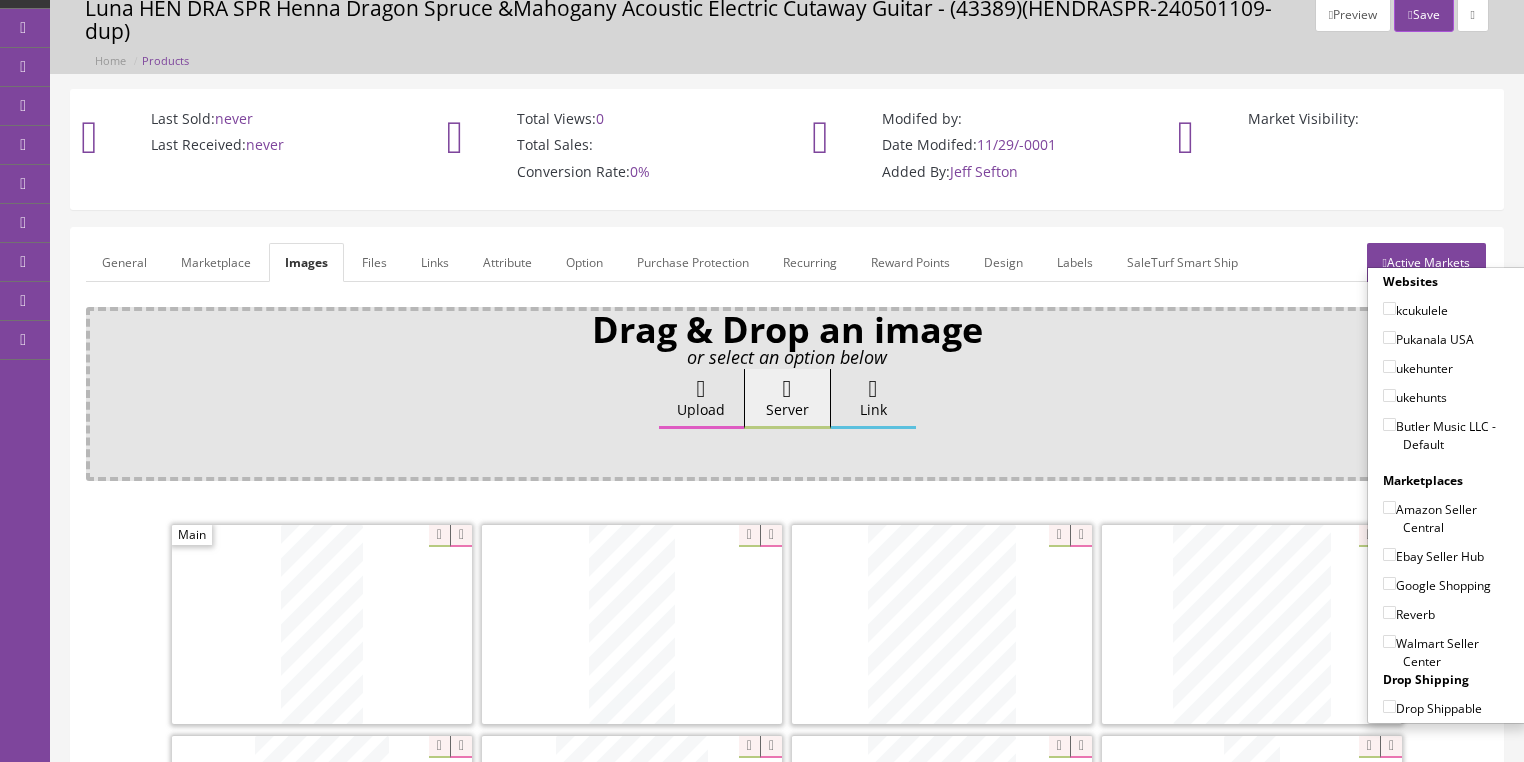 click on "Butler Music LLC - Default" at bounding box center [1389, 424] 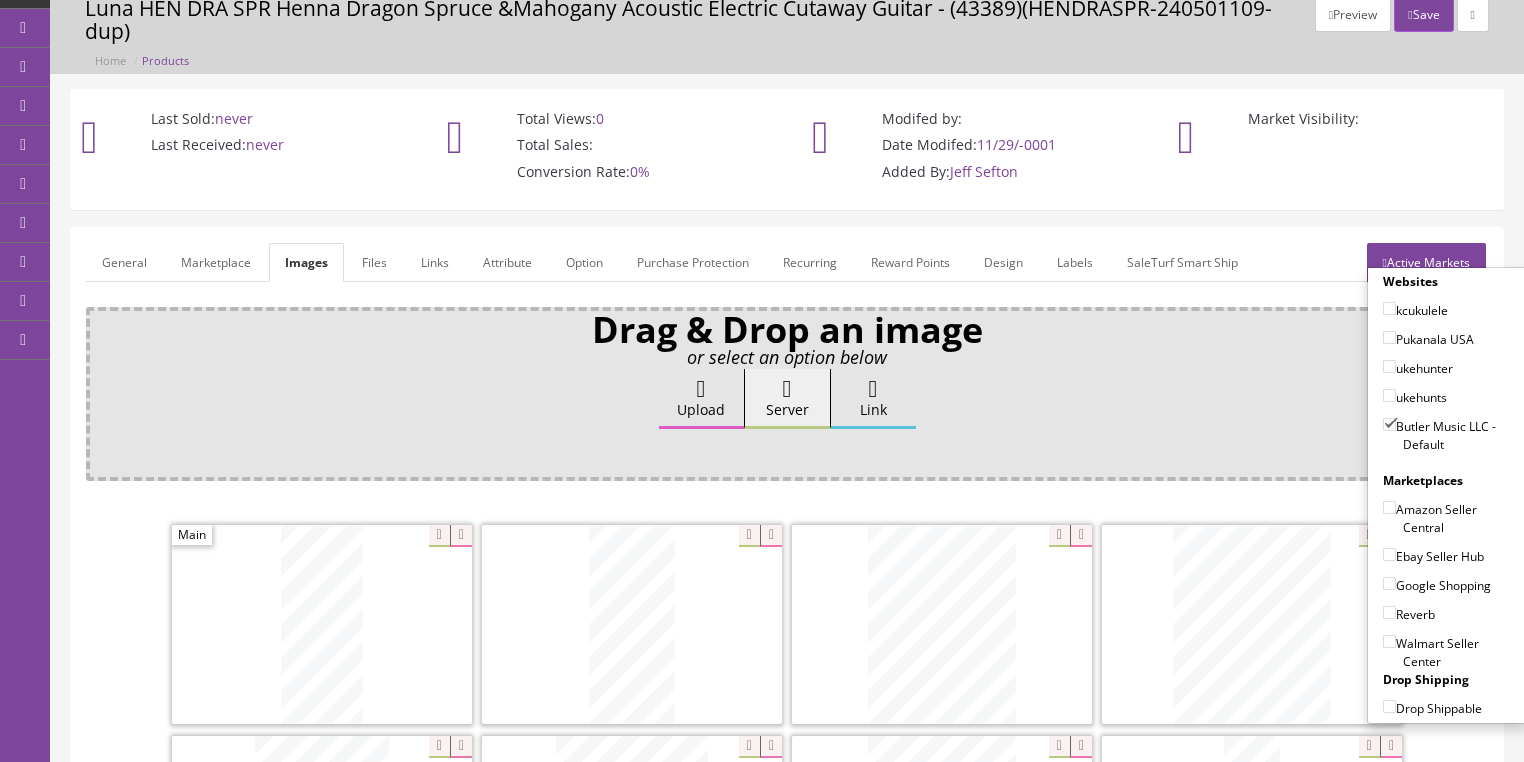 drag, startPoint x: 1384, startPoint y: 547, endPoint x: 1381, endPoint y: 515, distance: 32.140316 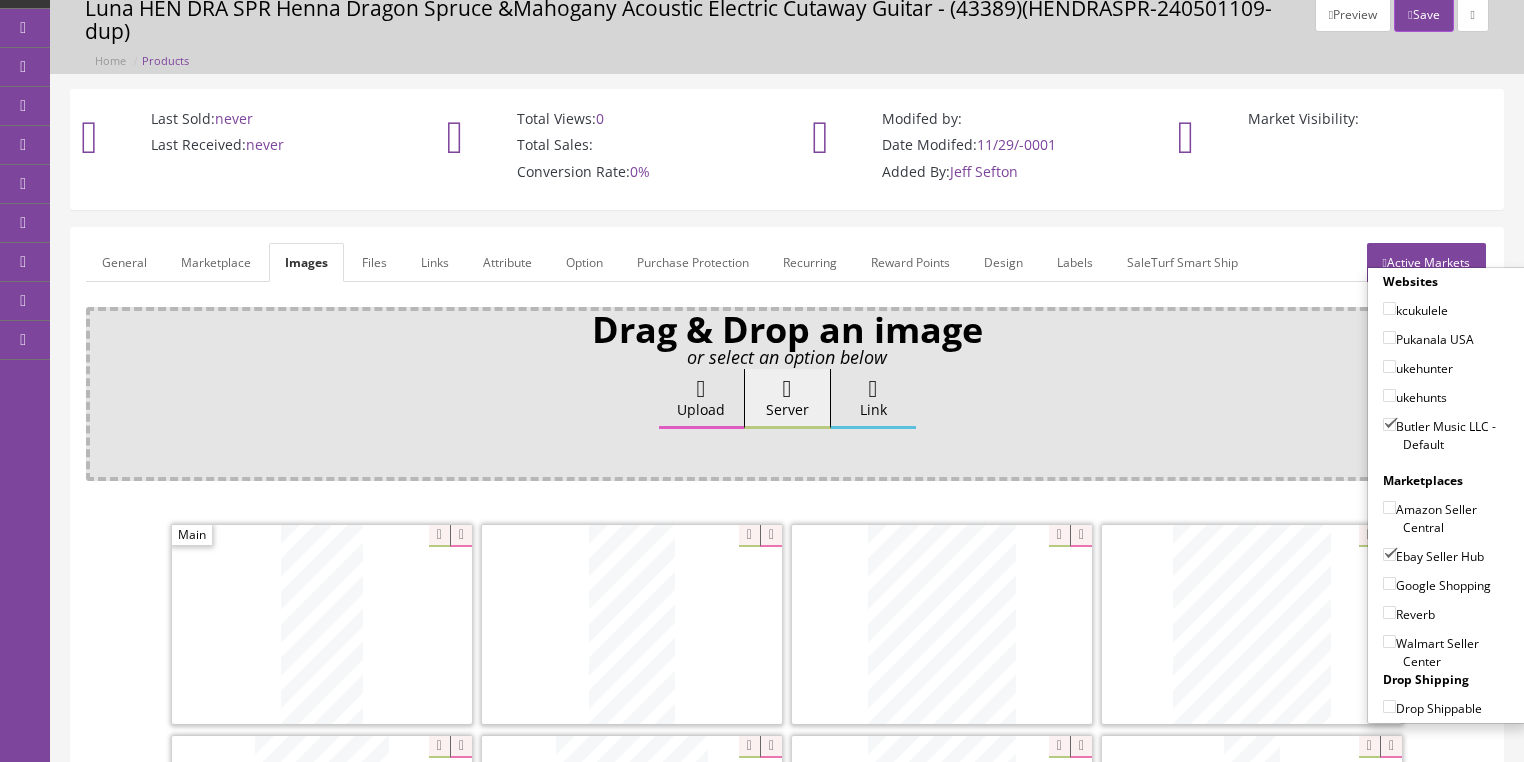 click on "Amazon Seller Central" at bounding box center [1389, 507] 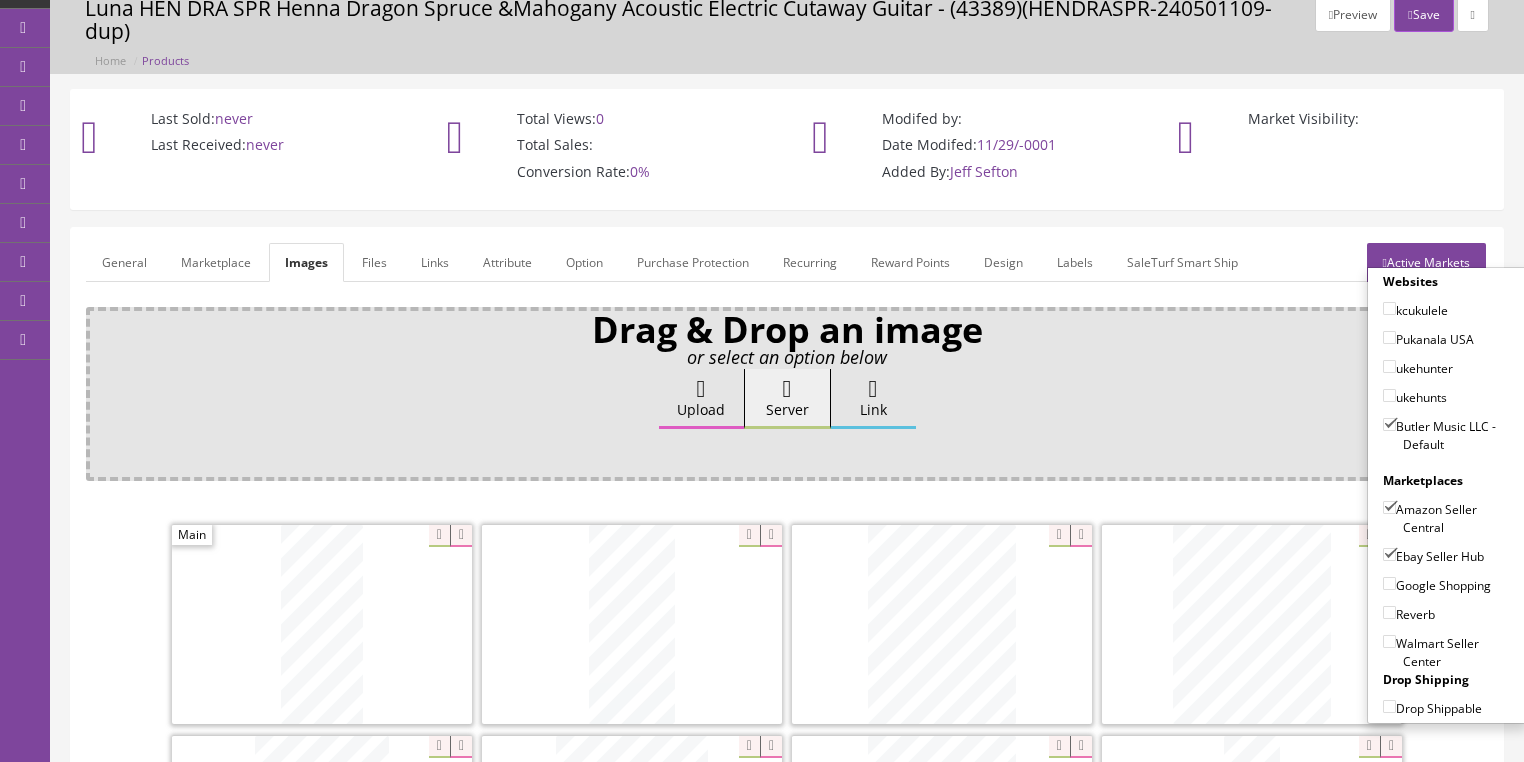 click on "Google Shopping" at bounding box center [1389, 583] 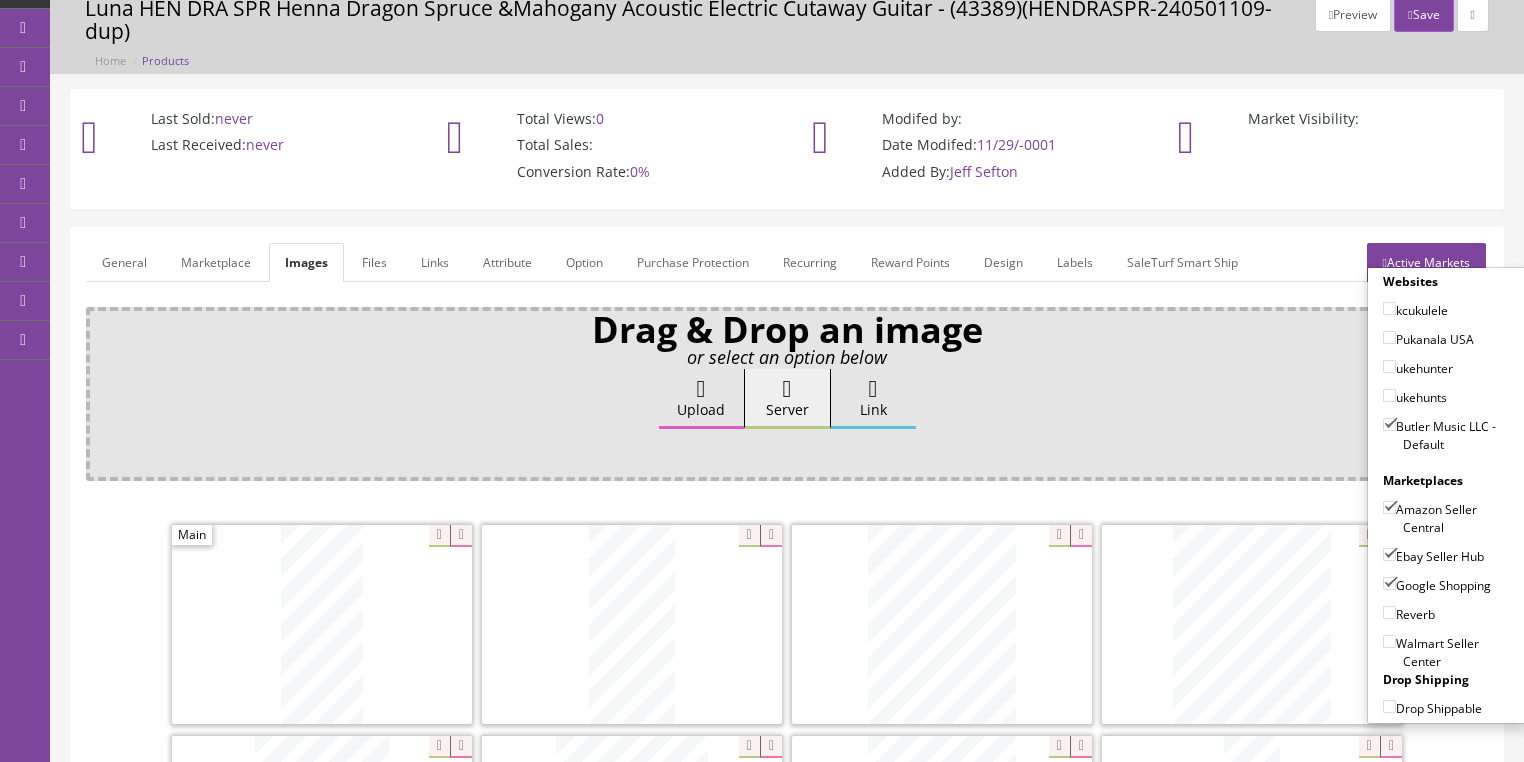 drag, startPoint x: 1384, startPoint y: 607, endPoint x: 1408, endPoint y: 510, distance: 99.92497 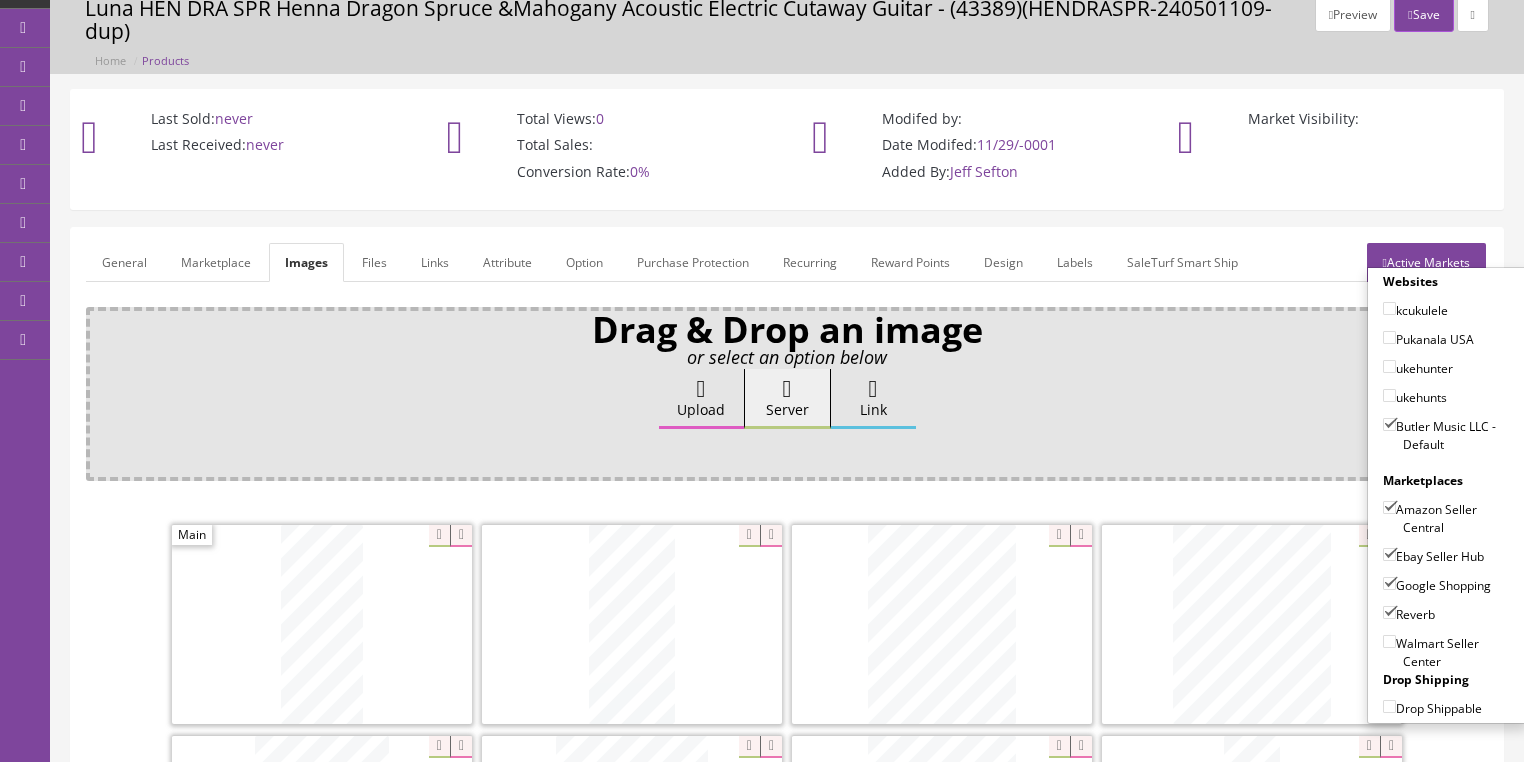 click on "Active Markets" at bounding box center [1426, 262] 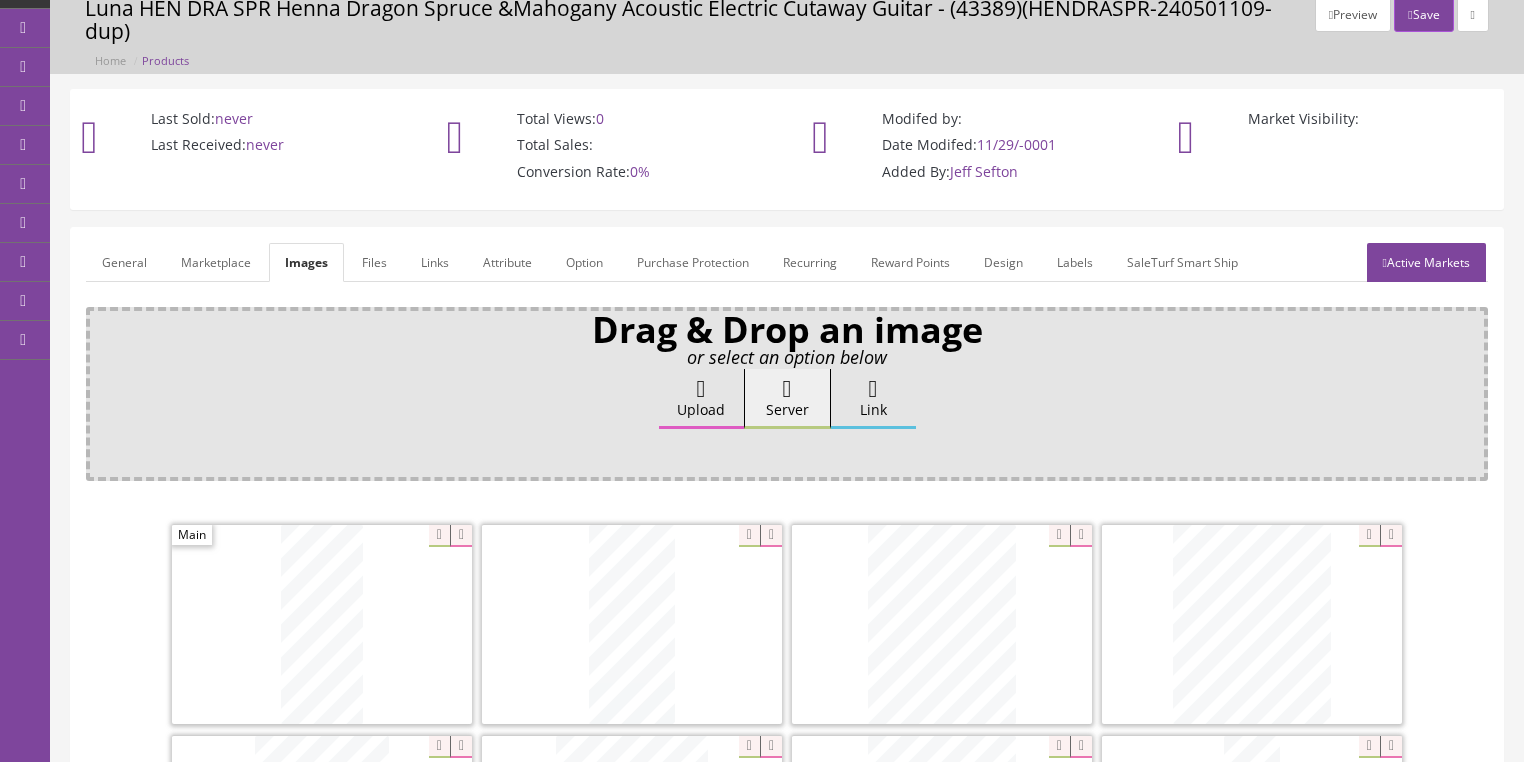 click on "General" at bounding box center (124, 262) 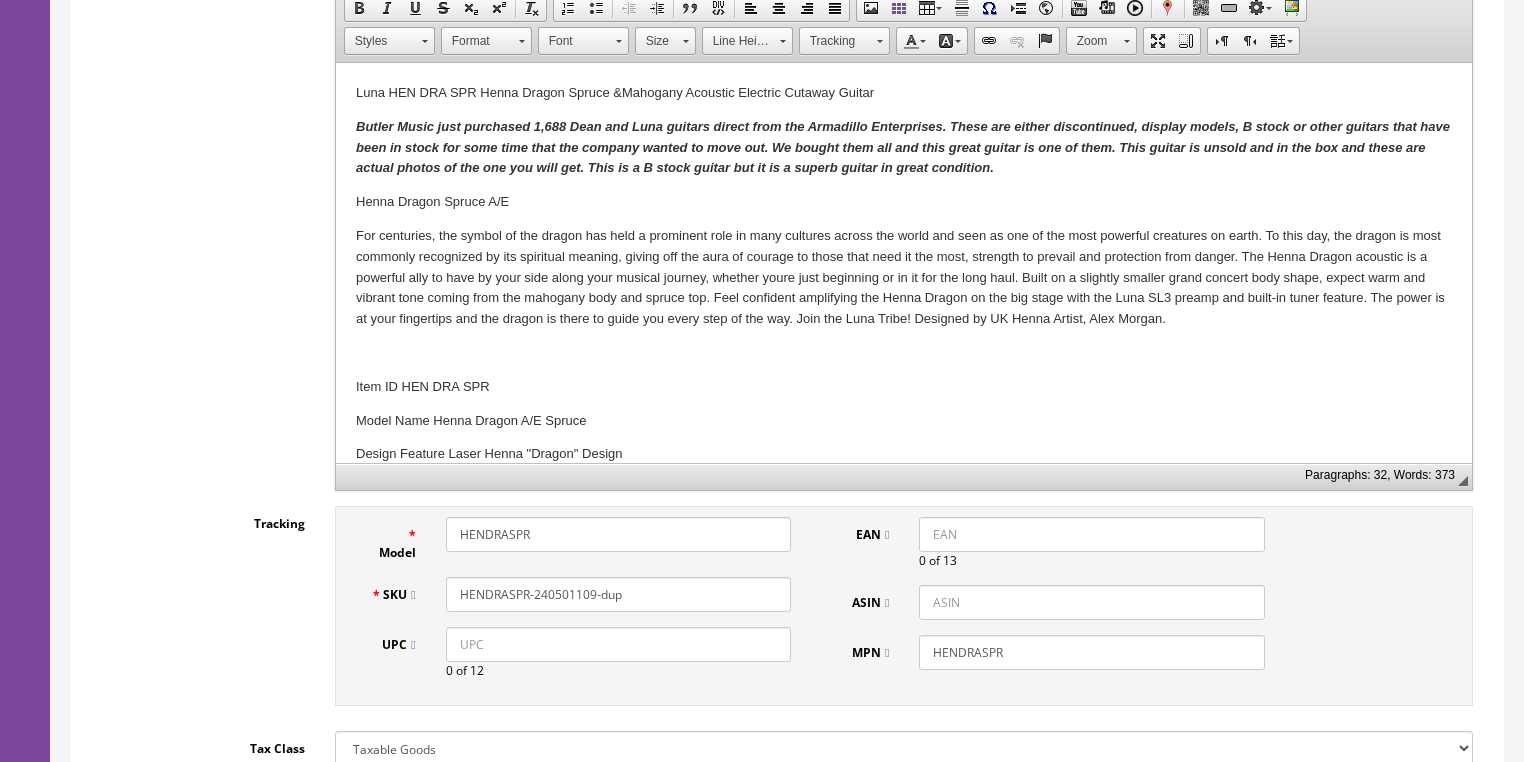 scroll, scrollTop: 720, scrollLeft: 0, axis: vertical 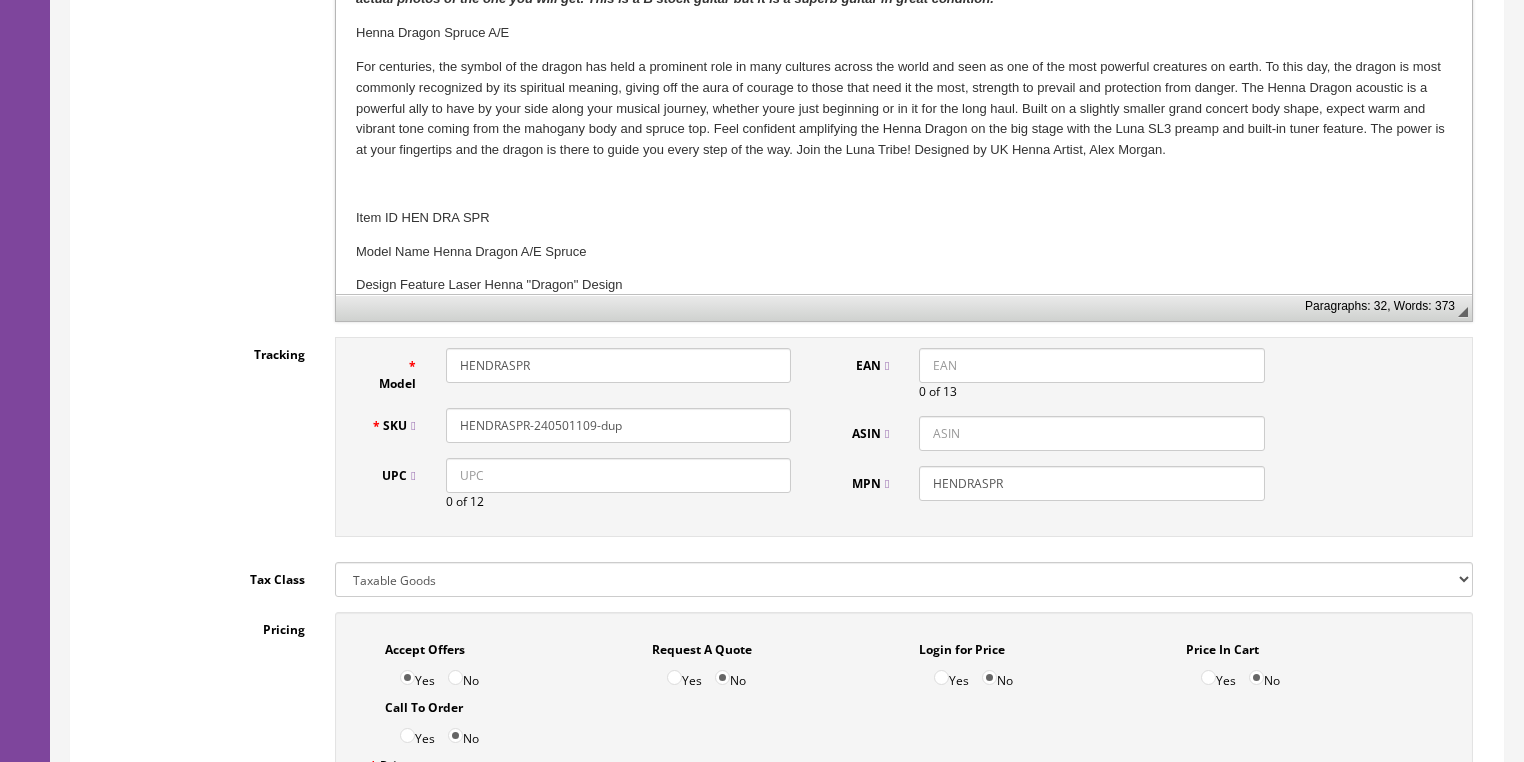 drag, startPoint x: 560, startPoint y: 432, endPoint x: 695, endPoint y: 432, distance: 135 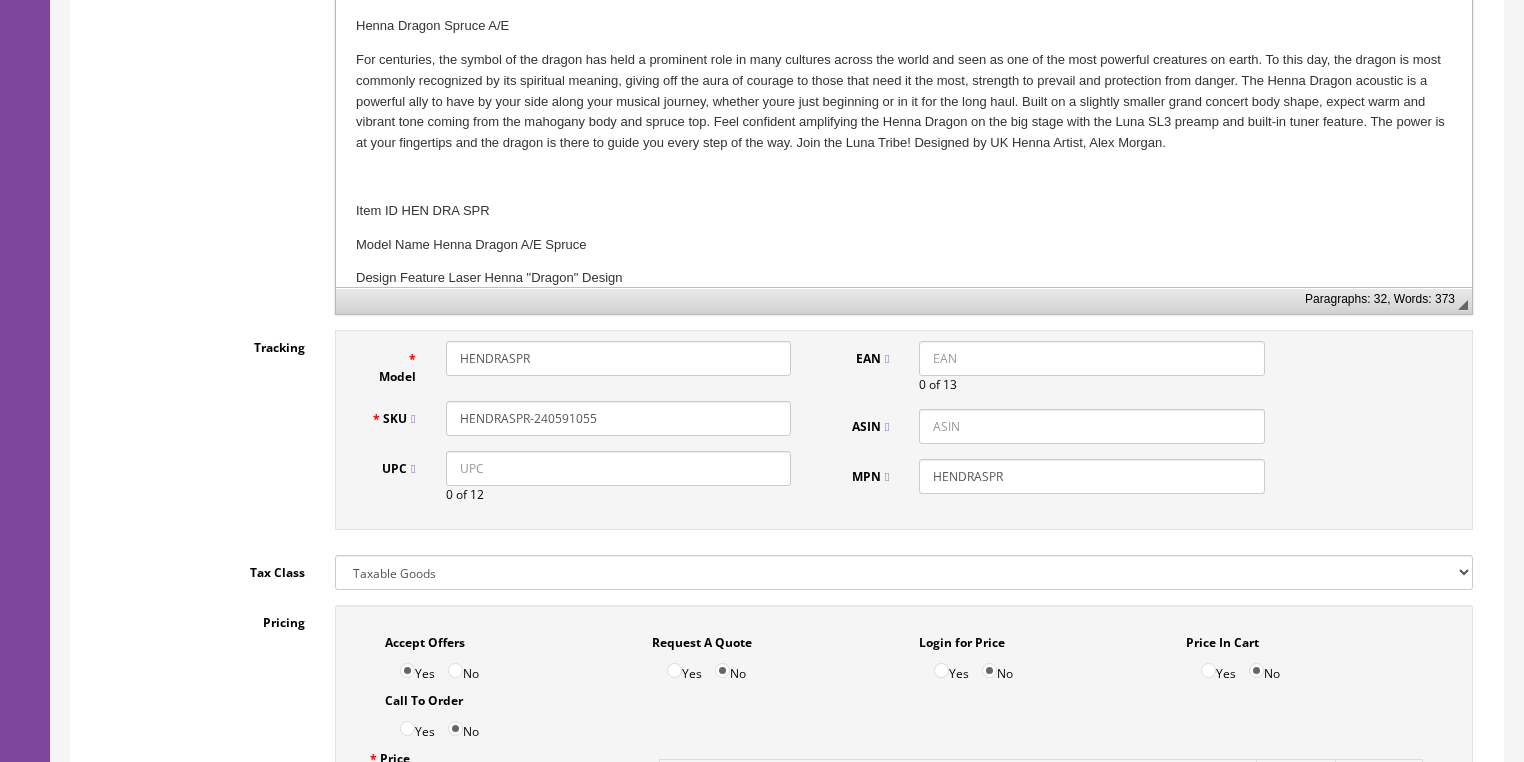 scroll, scrollTop: 720, scrollLeft: 0, axis: vertical 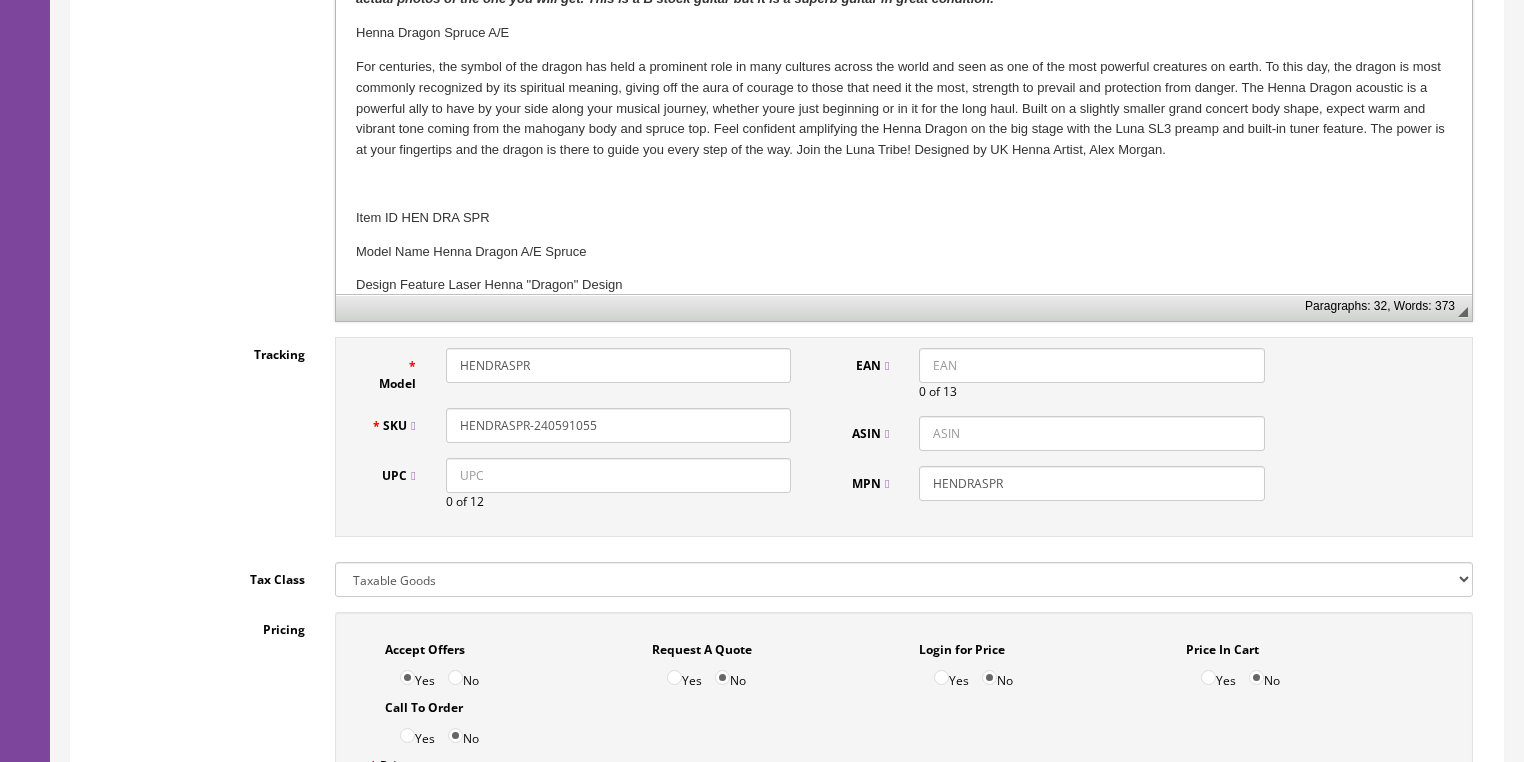 drag, startPoint x: 606, startPoint y: 431, endPoint x: 464, endPoint y: 444, distance: 142.59383 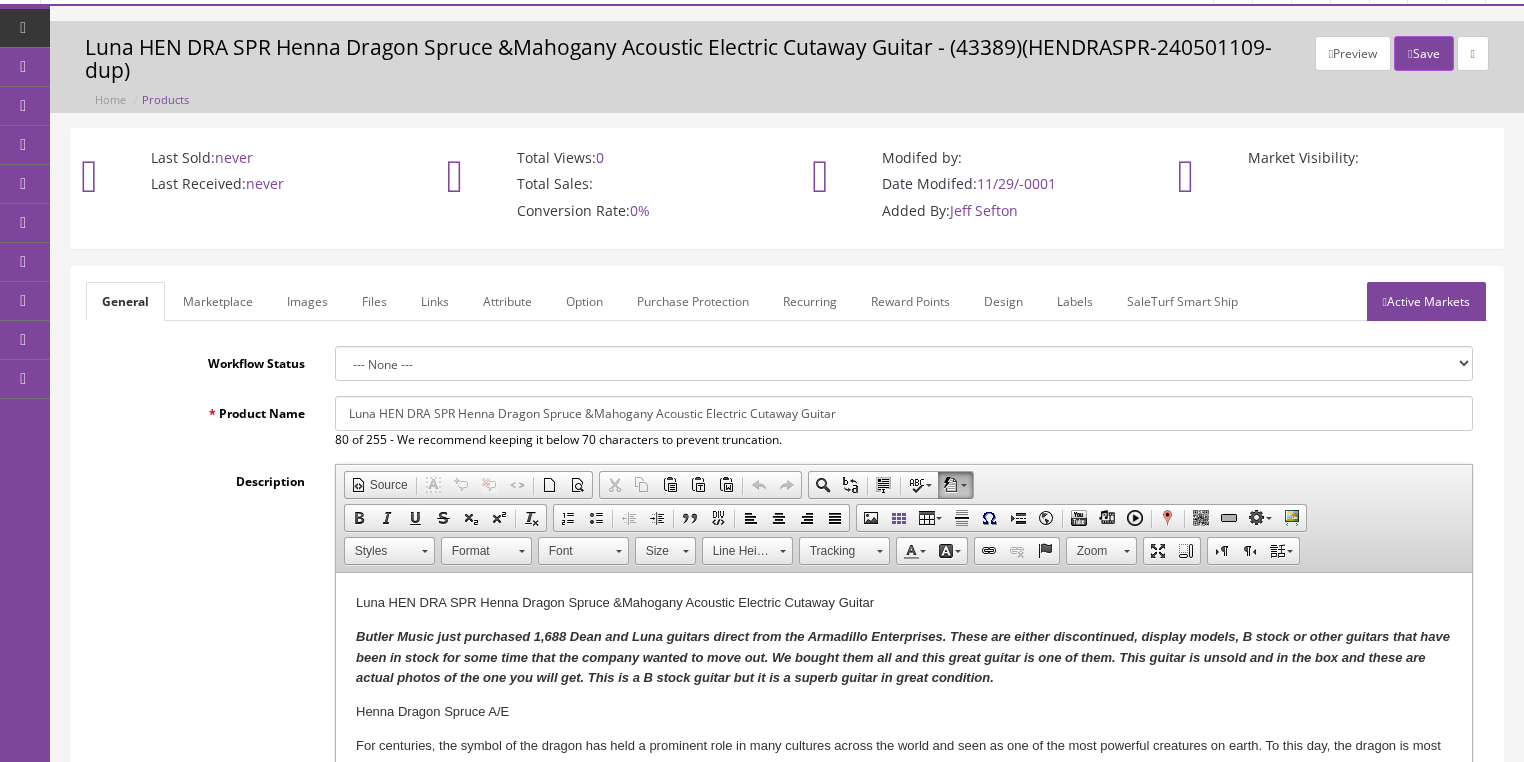 scroll, scrollTop: 0, scrollLeft: 0, axis: both 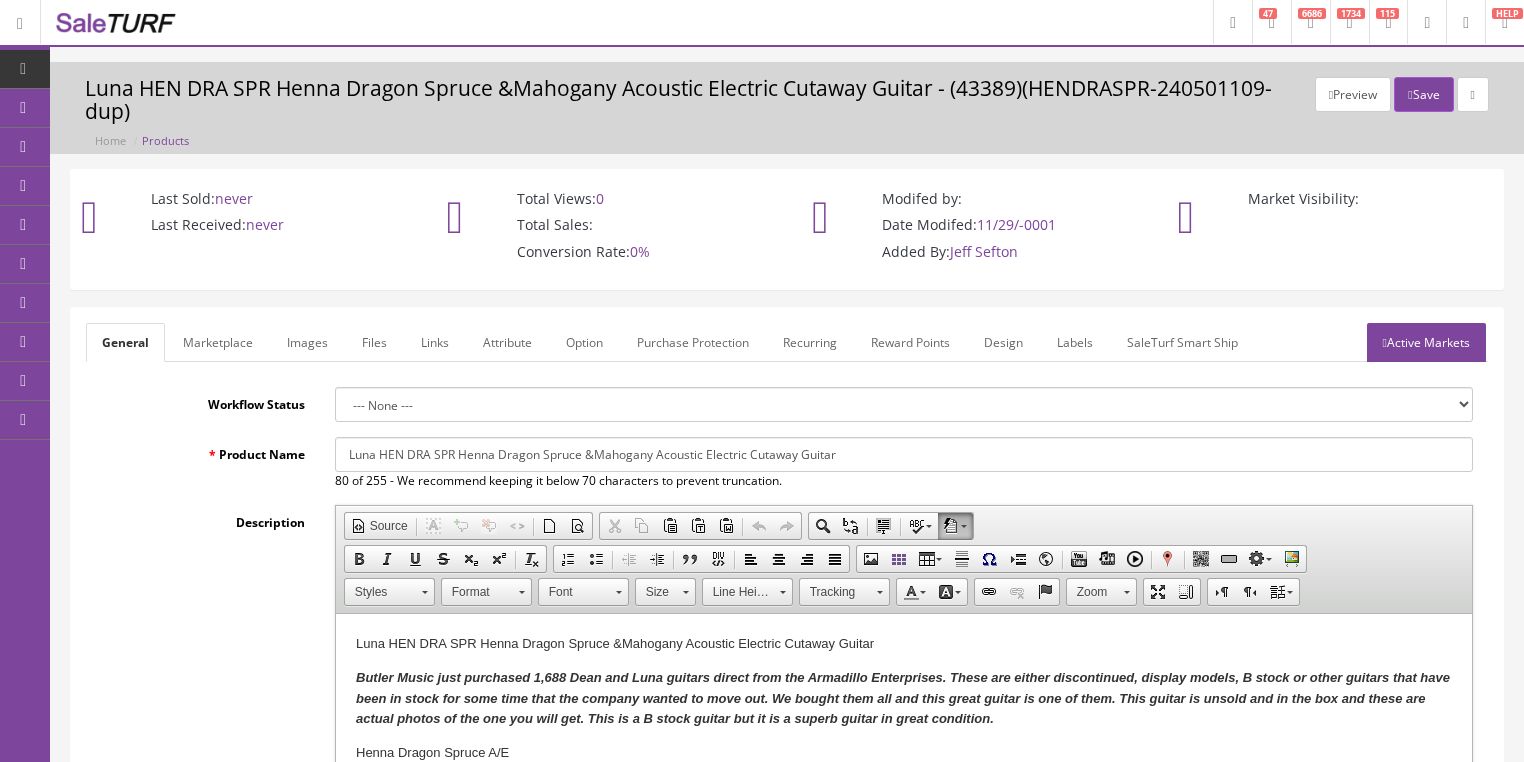type on "HENDRASPR-240591055" 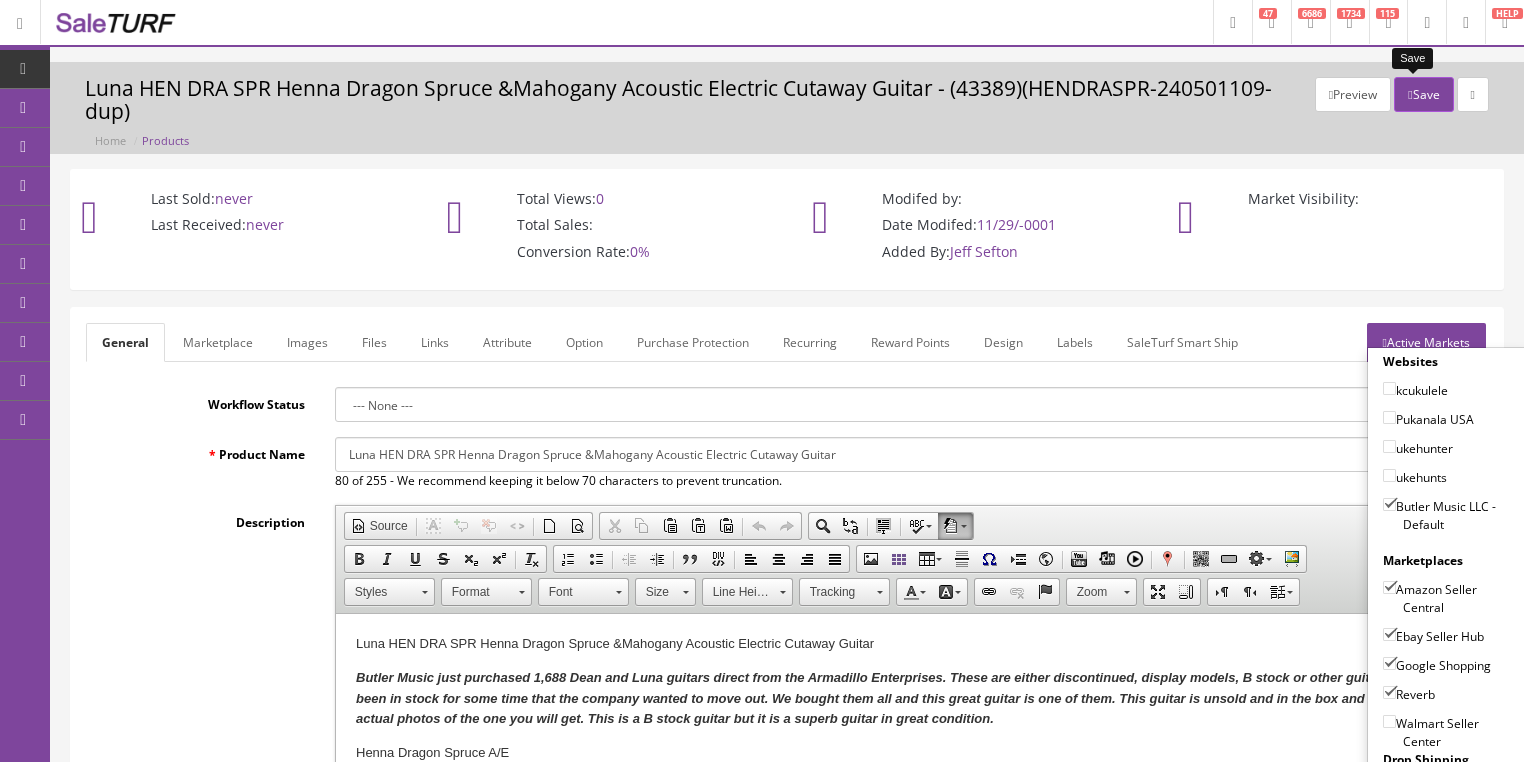 click on "Save" at bounding box center [1423, 94] 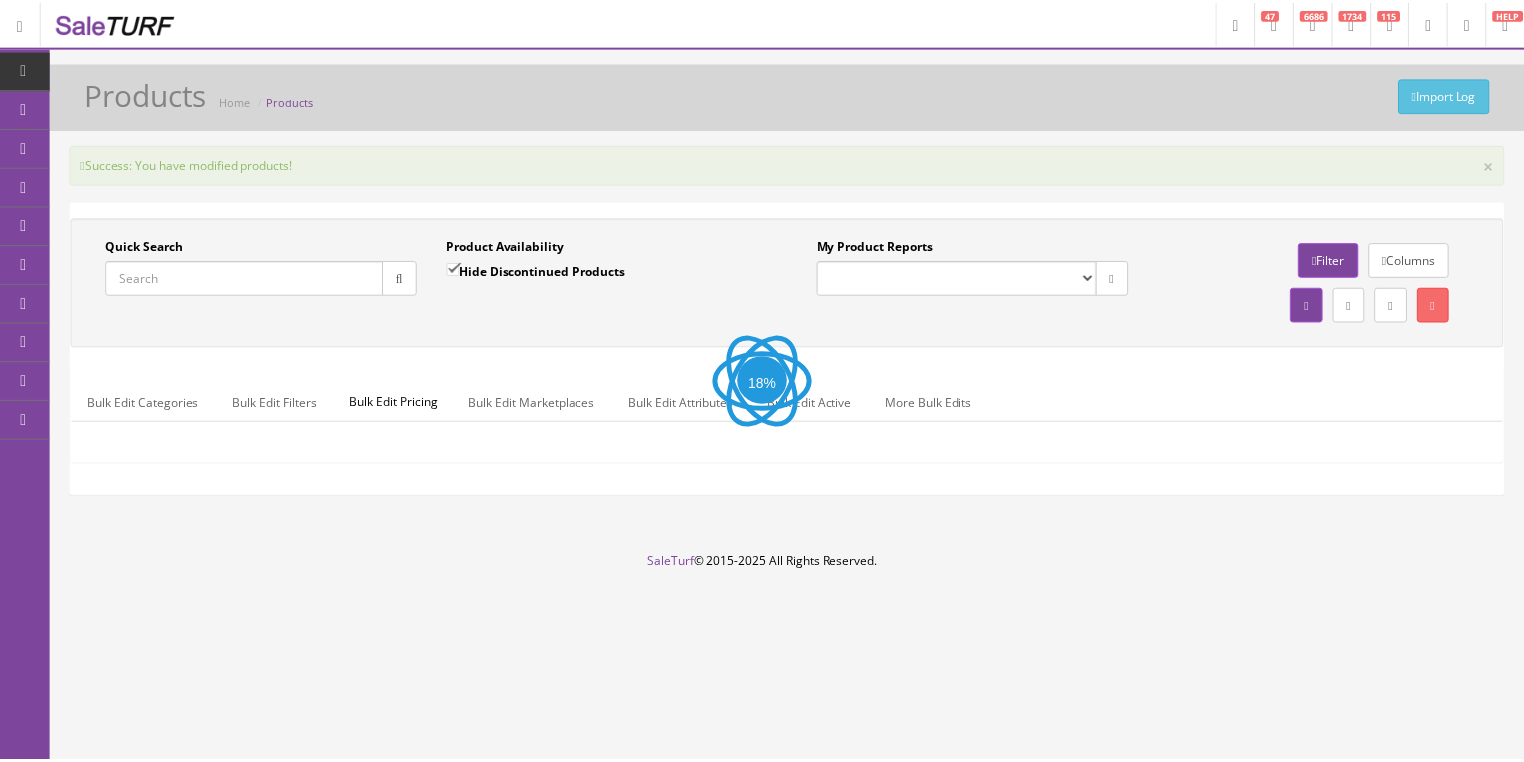 scroll, scrollTop: 0, scrollLeft: 0, axis: both 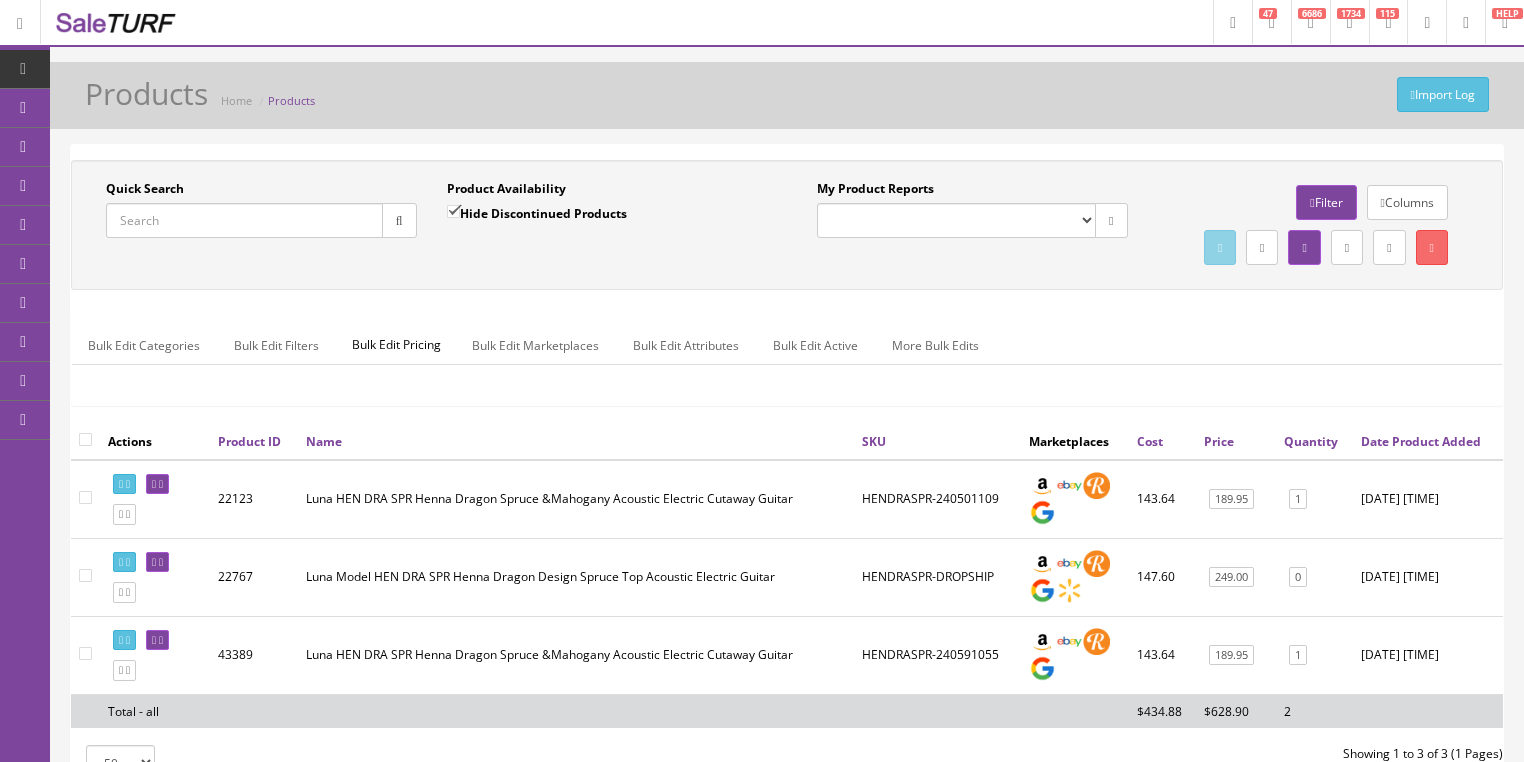 click on "Quick Search" at bounding box center [244, 220] 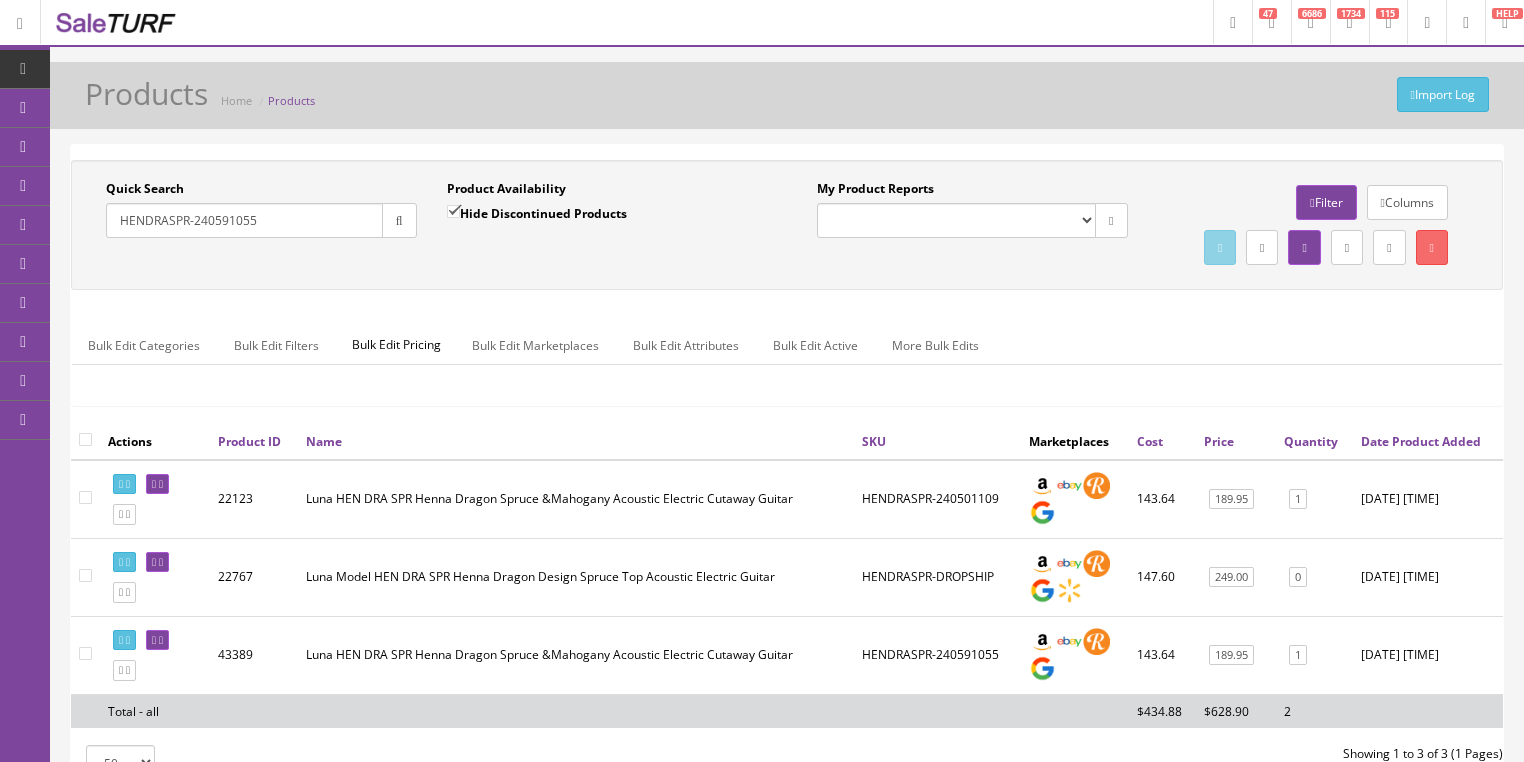 type on "HENDRASPR-240591055" 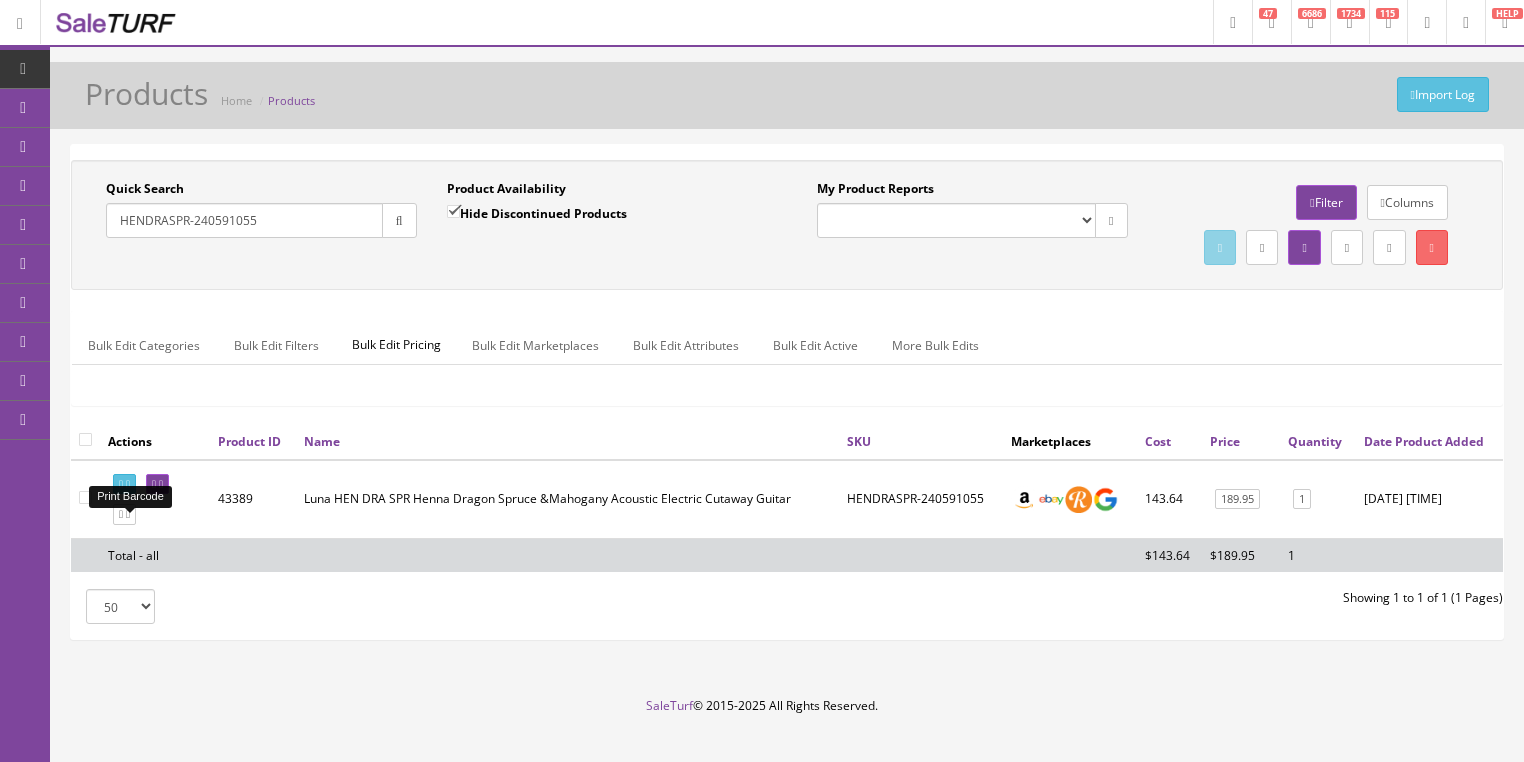 click at bounding box center [128, 484] 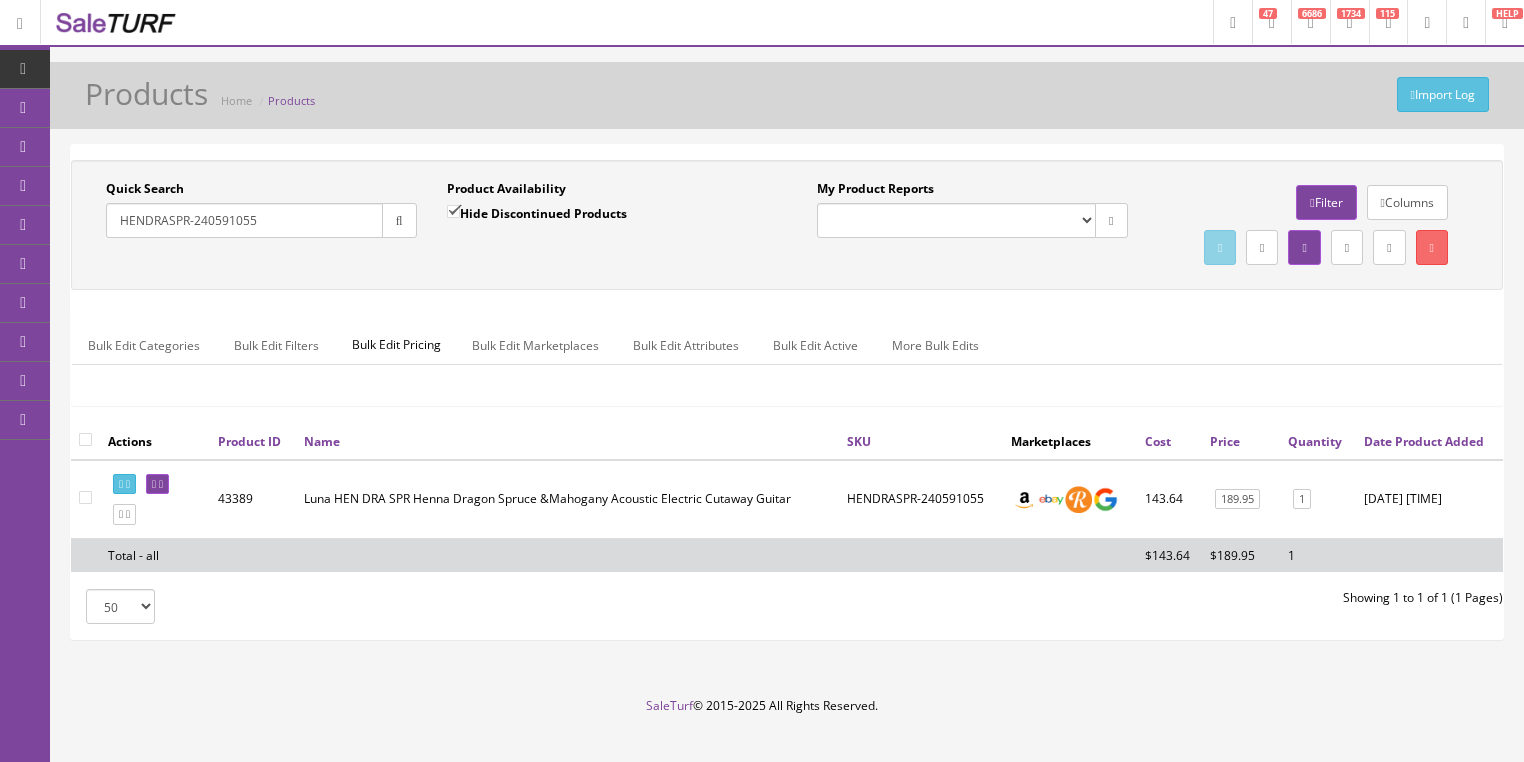 click on "Hide Discontinued Products" at bounding box center [453, 211] 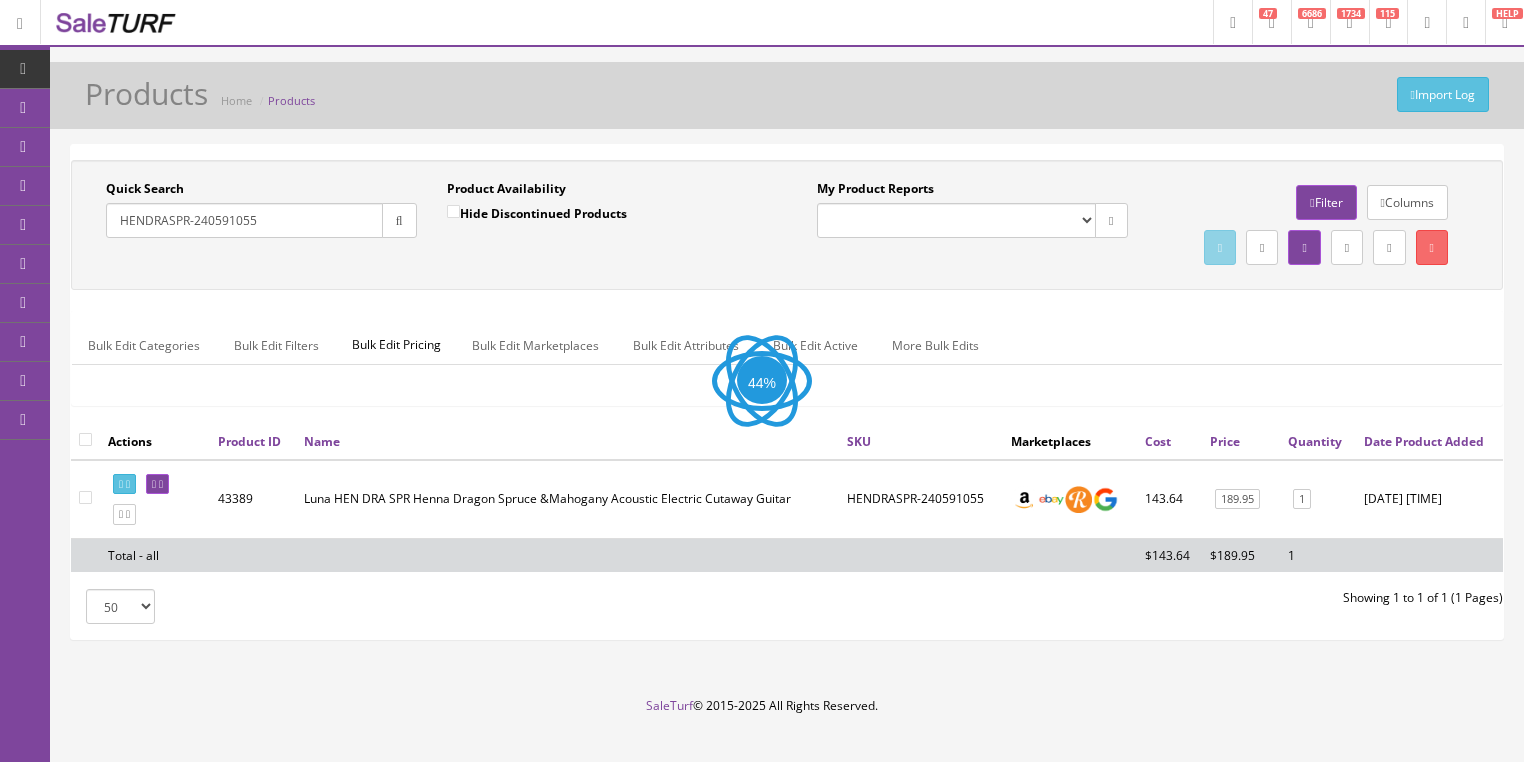 drag, startPoint x: 301, startPoint y: 220, endPoint x: 108, endPoint y: 220, distance: 193 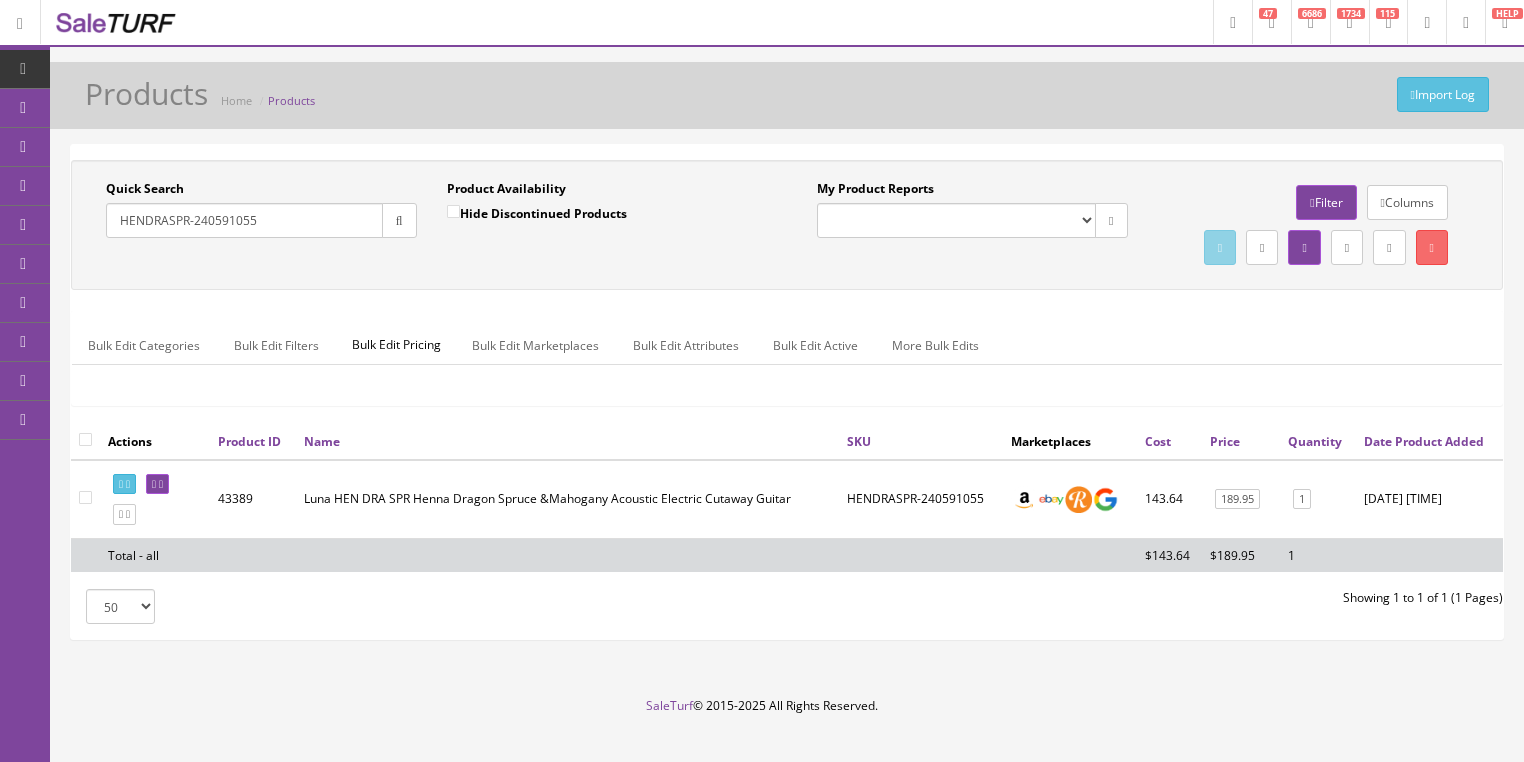 paste on "[PRODUCT_ID]" 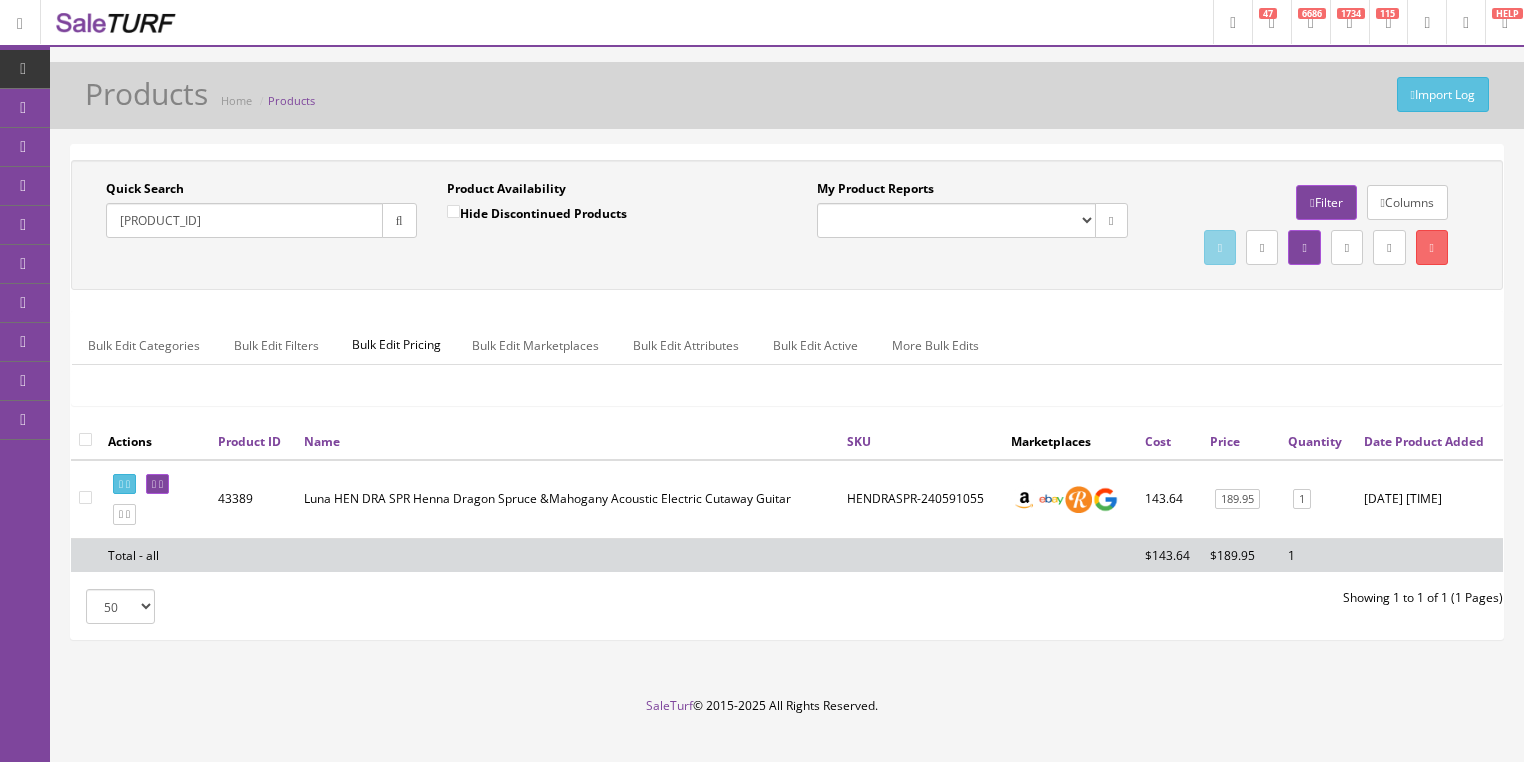 click at bounding box center [399, 220] 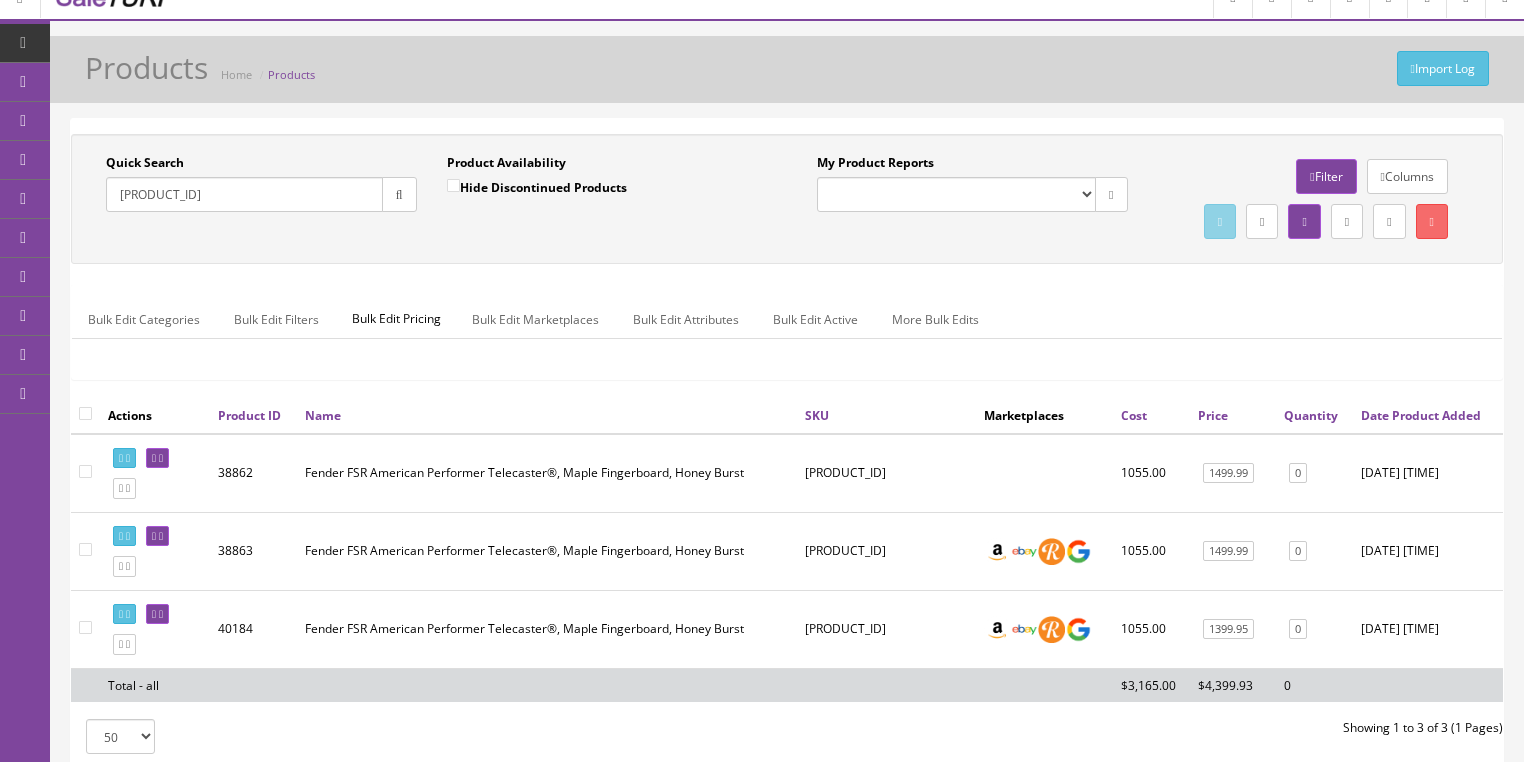 scroll, scrollTop: 0, scrollLeft: 0, axis: both 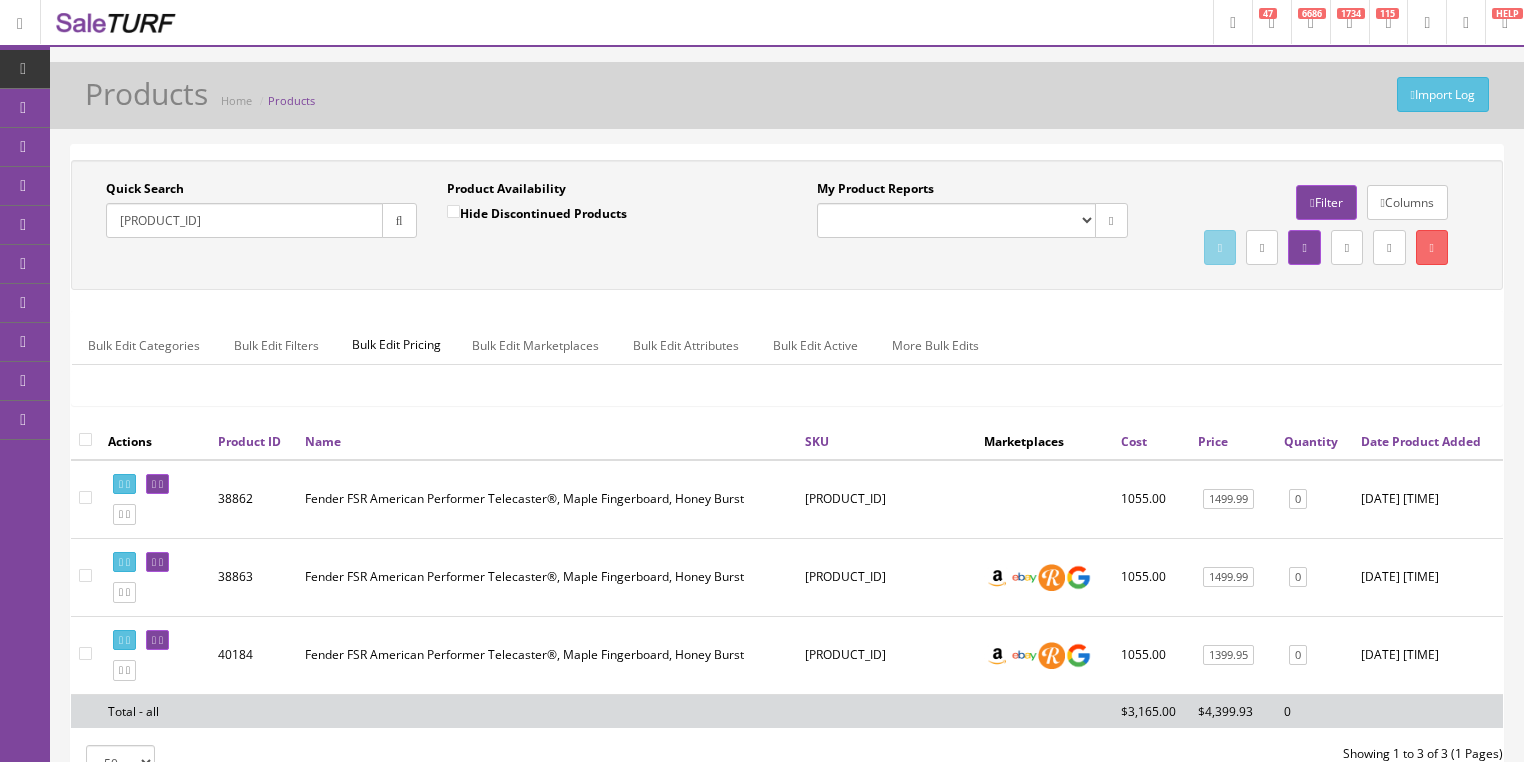 drag, startPoint x: 108, startPoint y: 233, endPoint x: 178, endPoint y: 219, distance: 71.38628 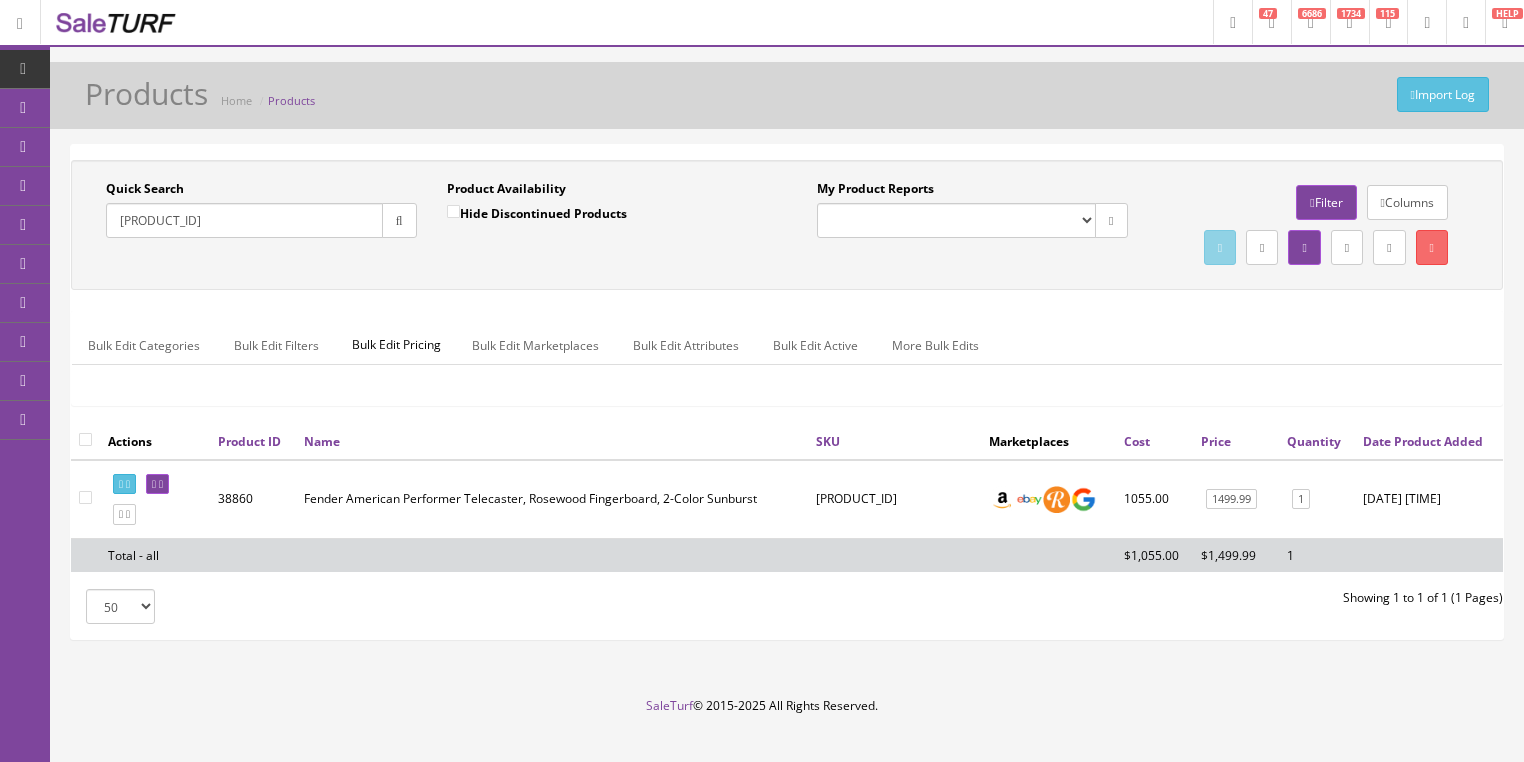 drag, startPoint x: 205, startPoint y: 215, endPoint x: 191, endPoint y: 228, distance: 19.104973 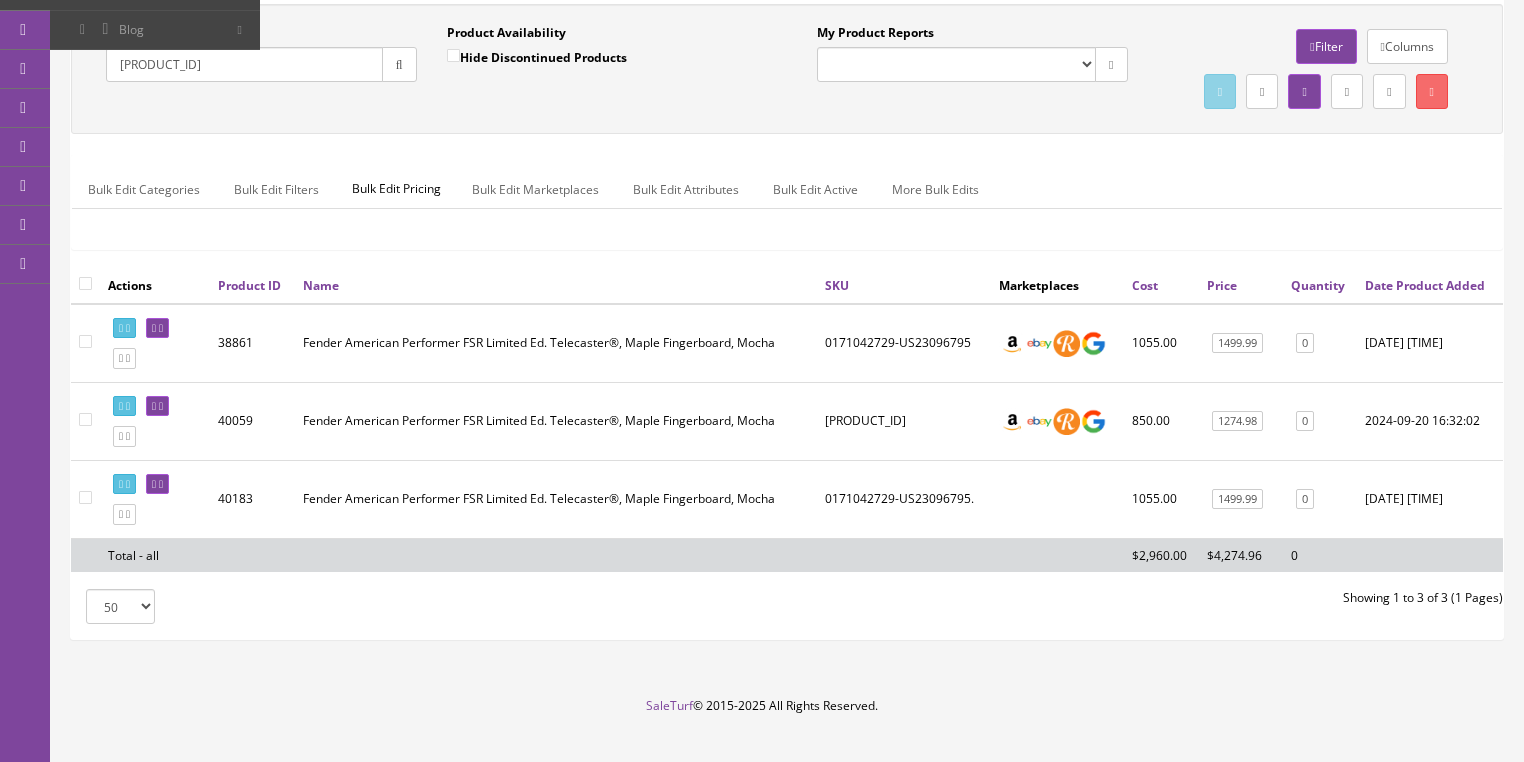 scroll, scrollTop: 160, scrollLeft: 0, axis: vertical 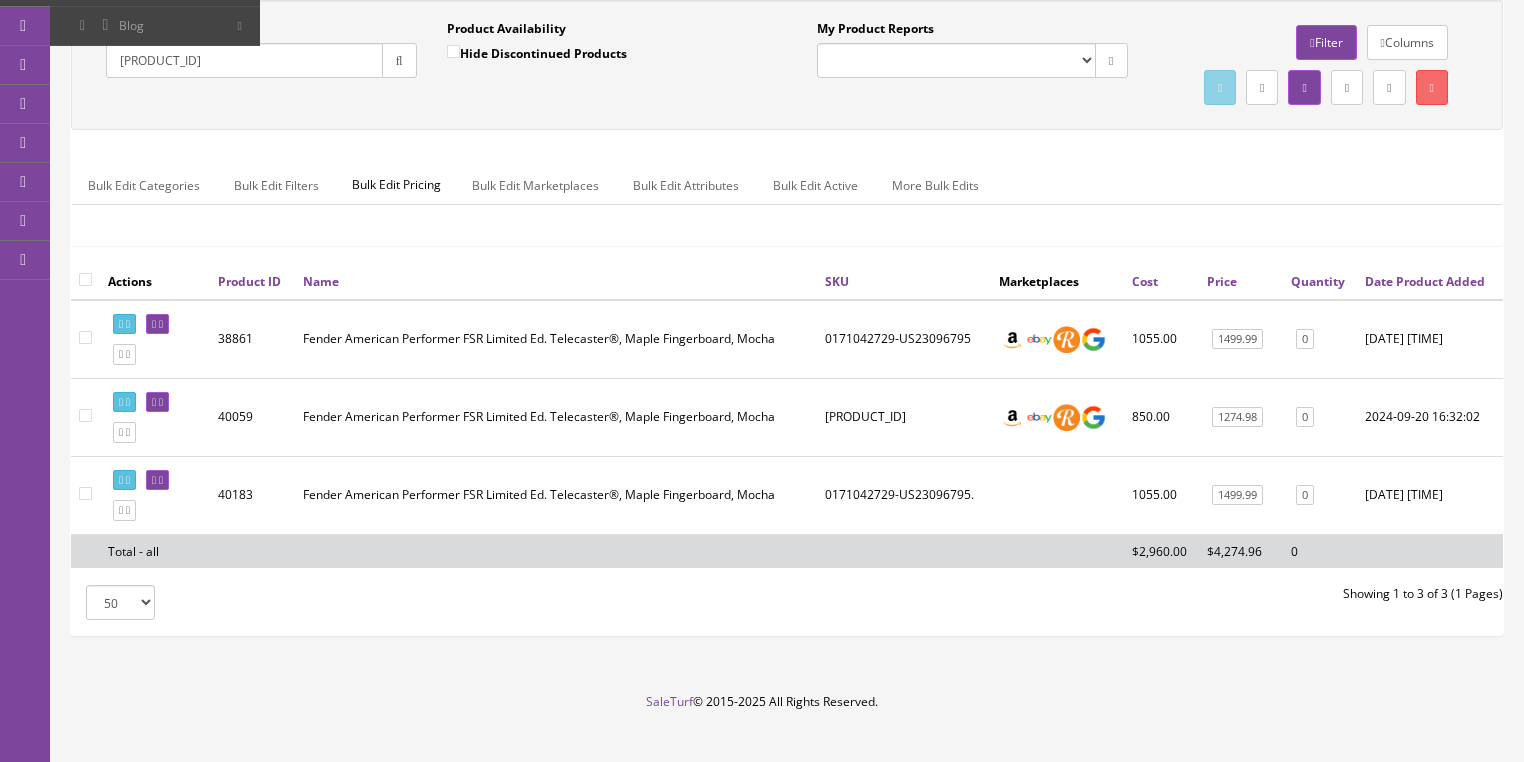 drag, startPoint x: 260, startPoint y: 65, endPoint x: 100, endPoint y: 65, distance: 160 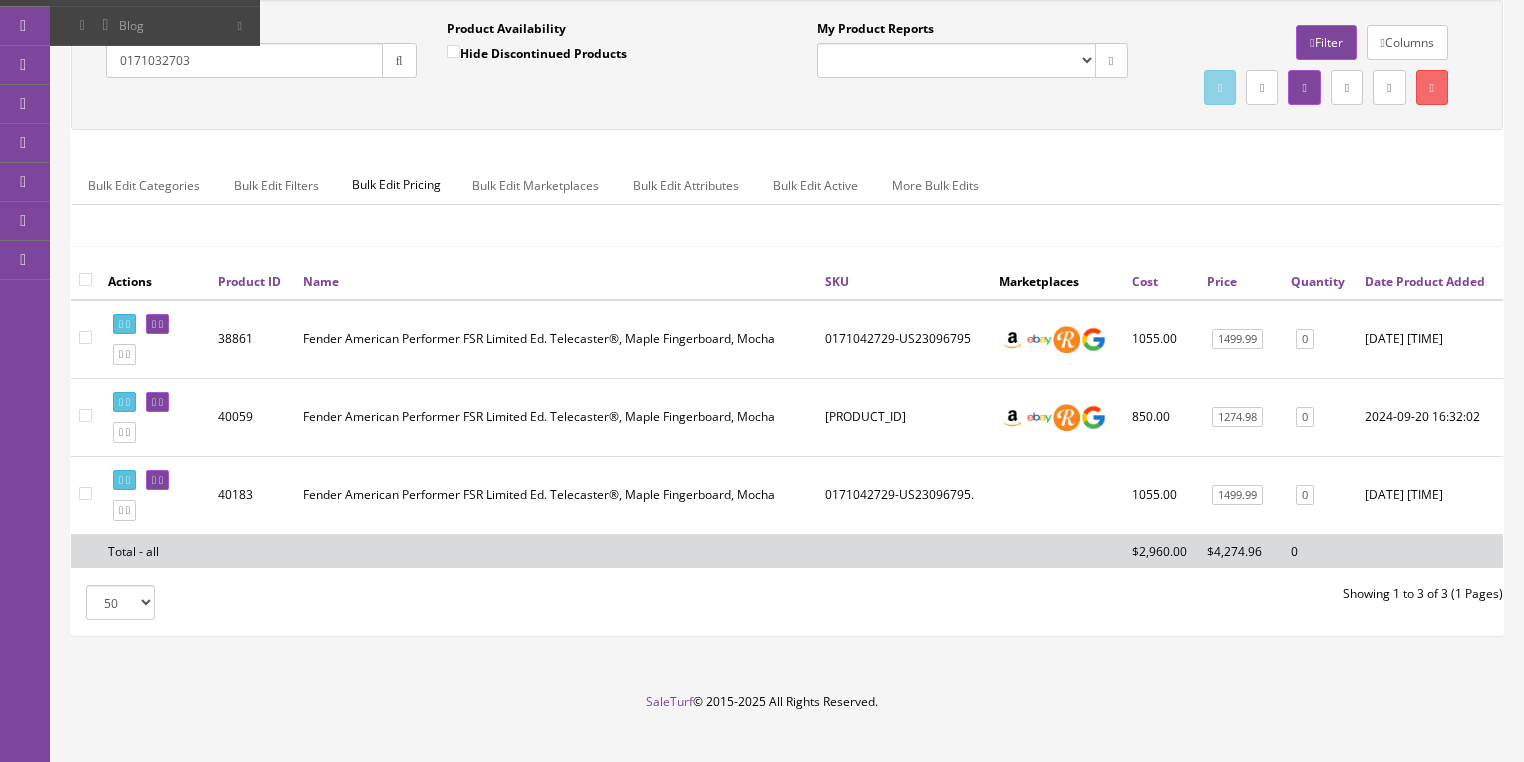 click at bounding box center [399, 60] 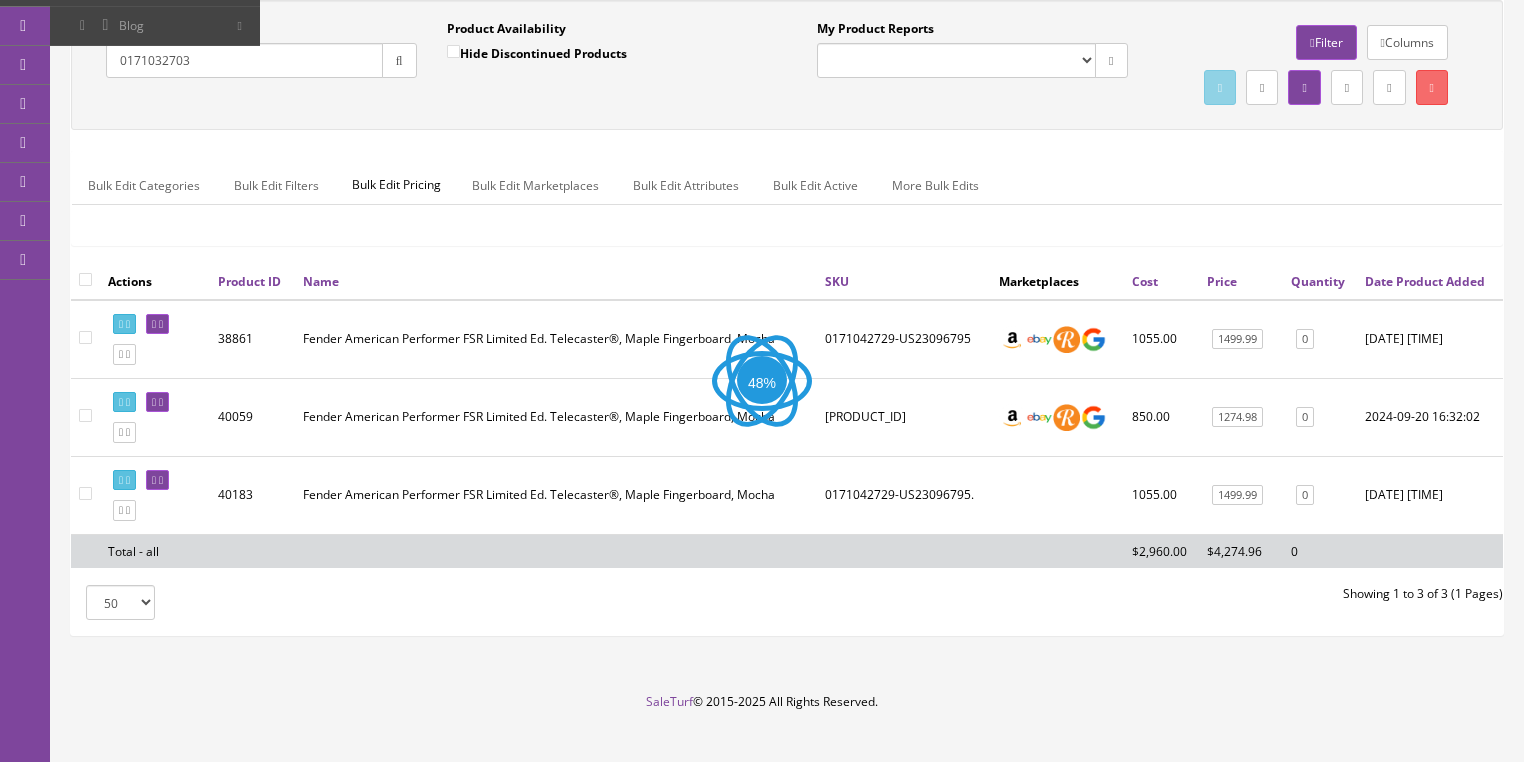 scroll, scrollTop: 75, scrollLeft: 0, axis: vertical 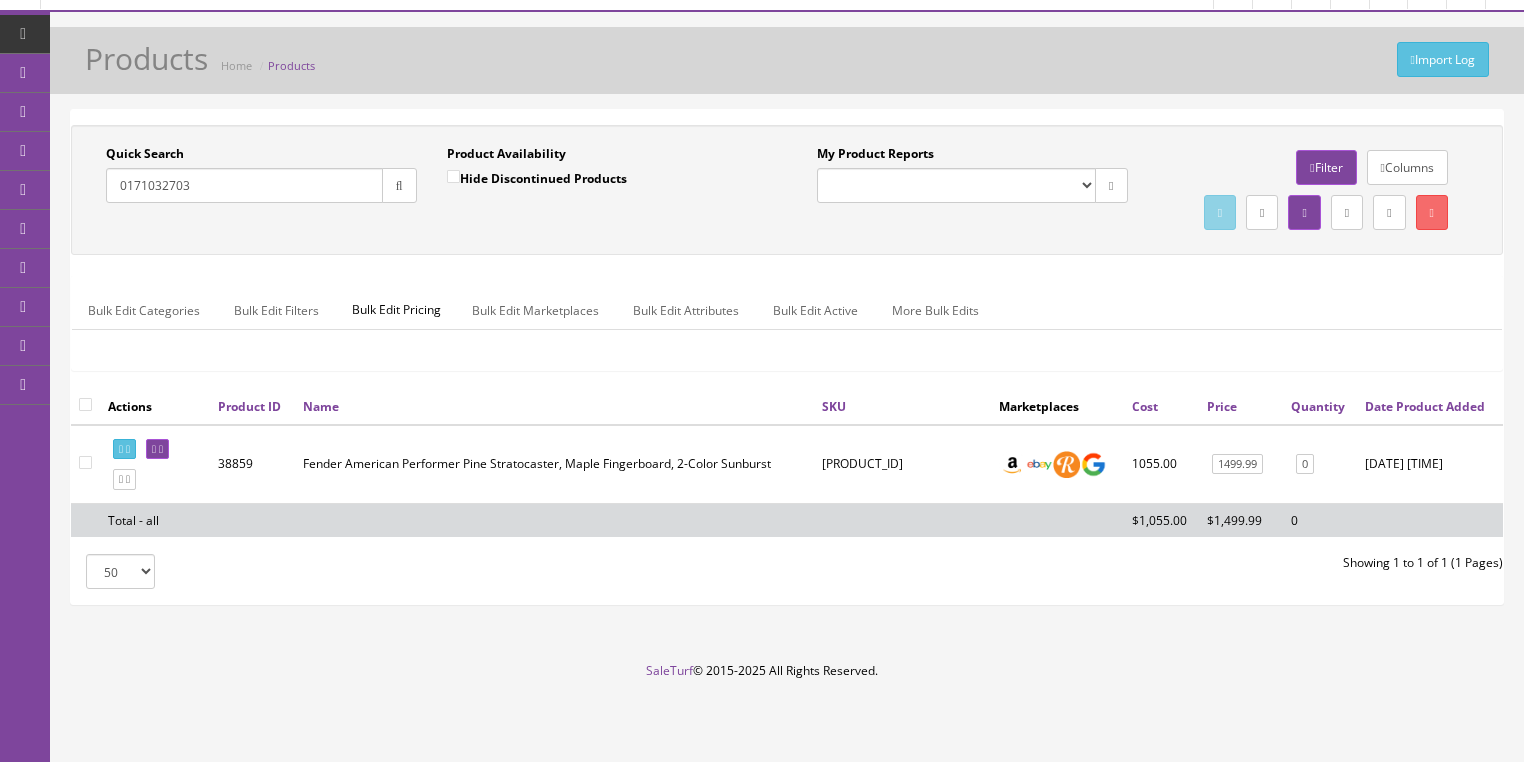 drag, startPoint x: 224, startPoint y: 153, endPoint x: 165, endPoint y: 165, distance: 60.207973 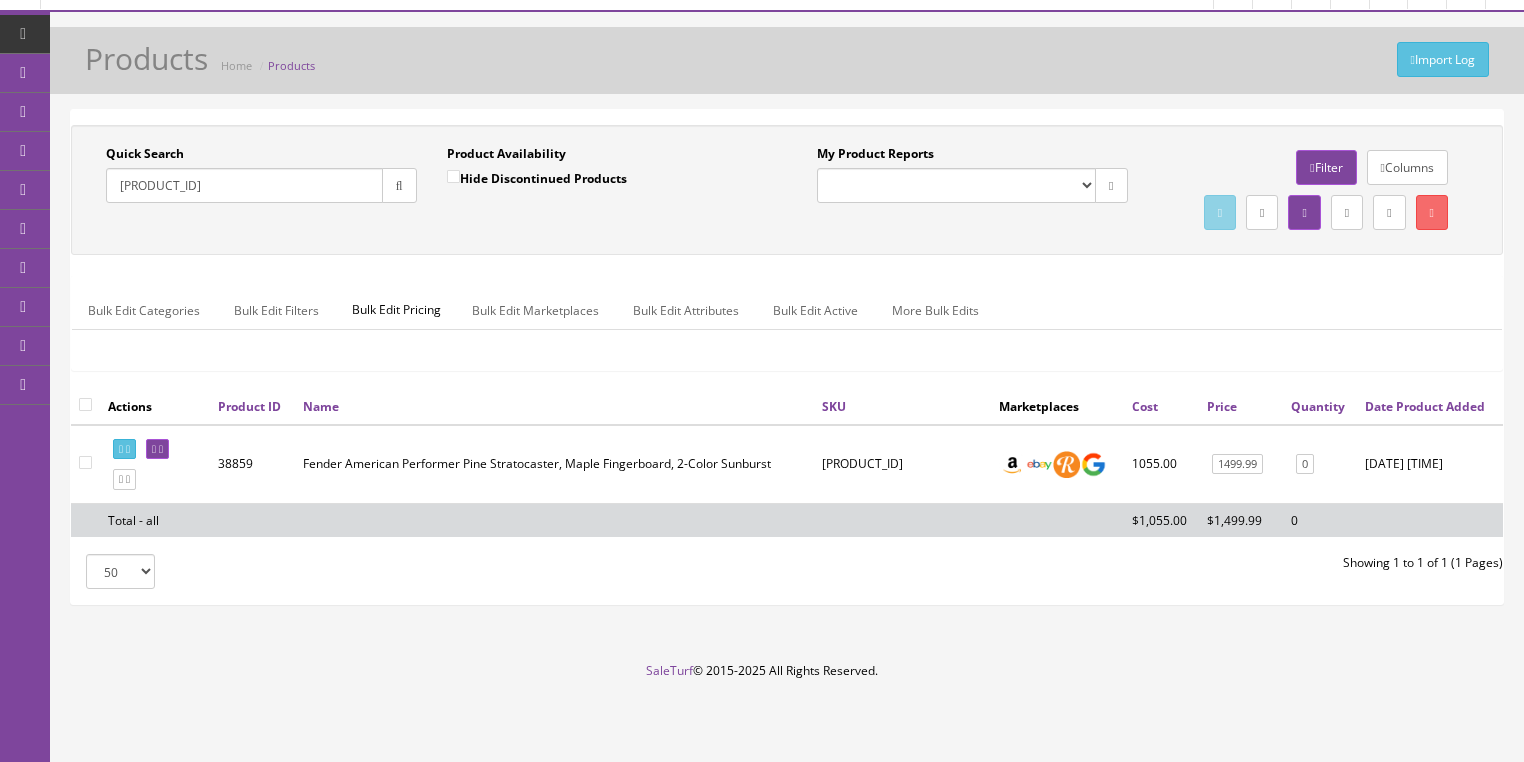 click at bounding box center [399, 185] 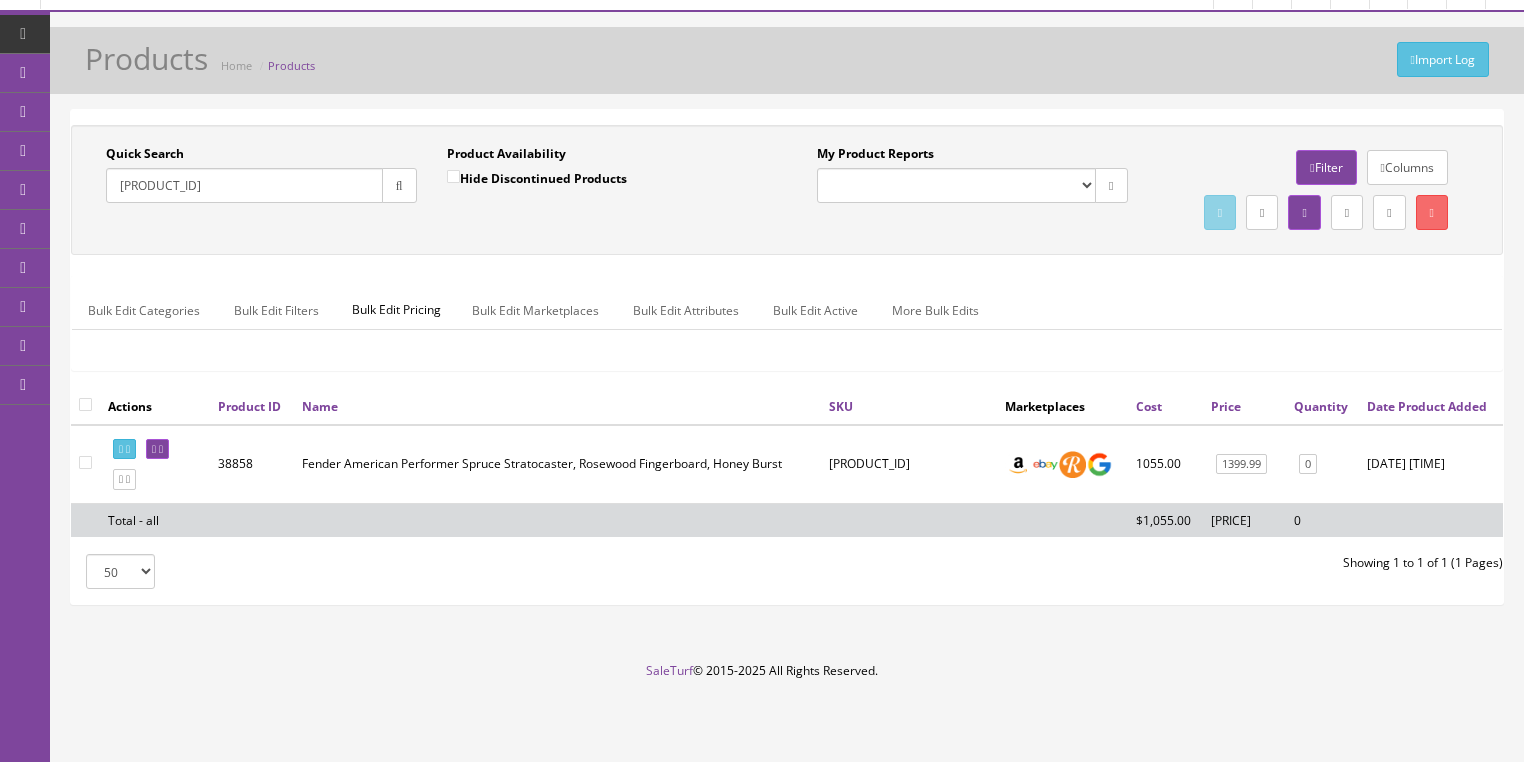 drag, startPoint x: 208, startPoint y: 138, endPoint x: 116, endPoint y: 155, distance: 93.55747 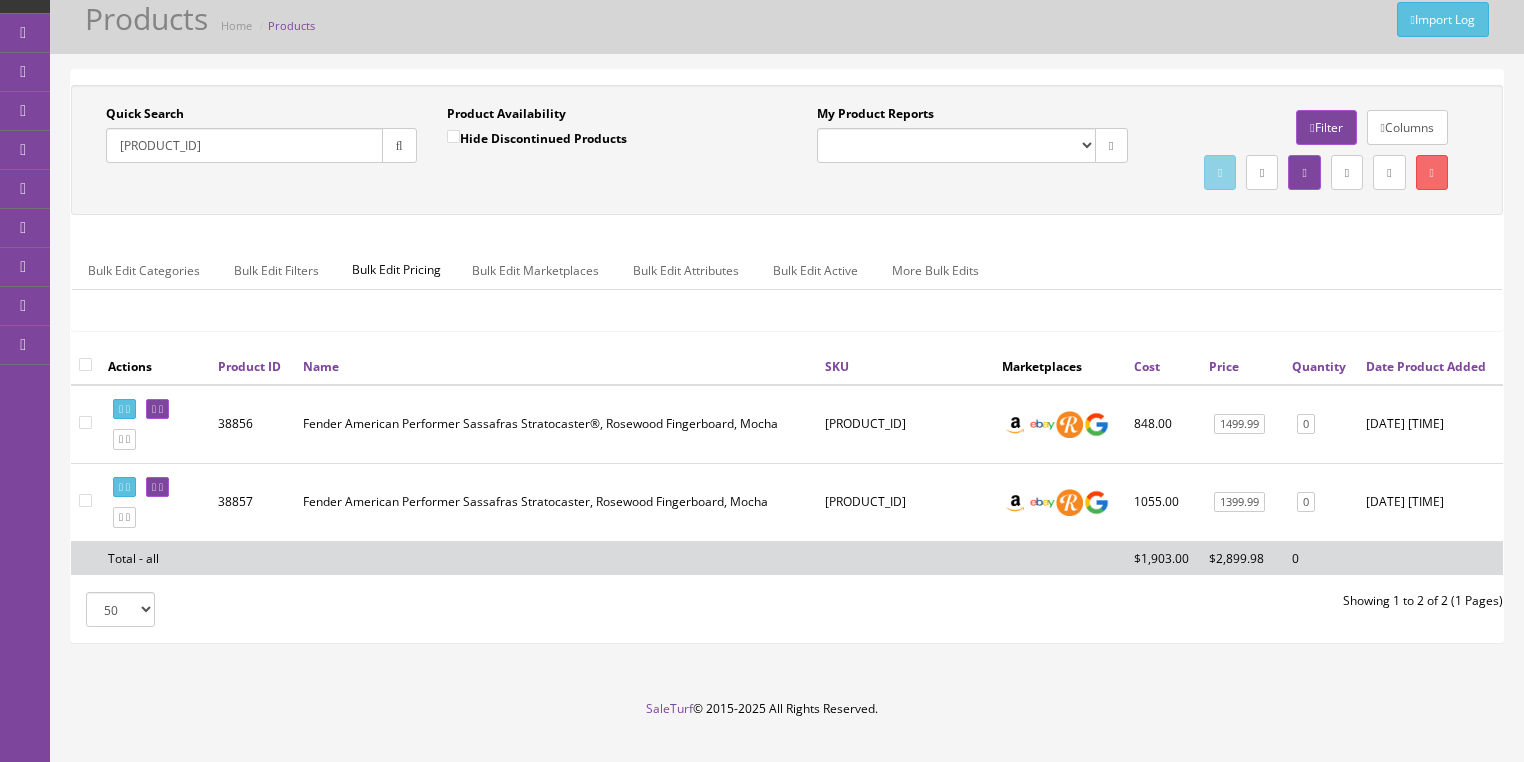 drag, startPoint x: 240, startPoint y: 144, endPoint x: 121, endPoint y: 144, distance: 119 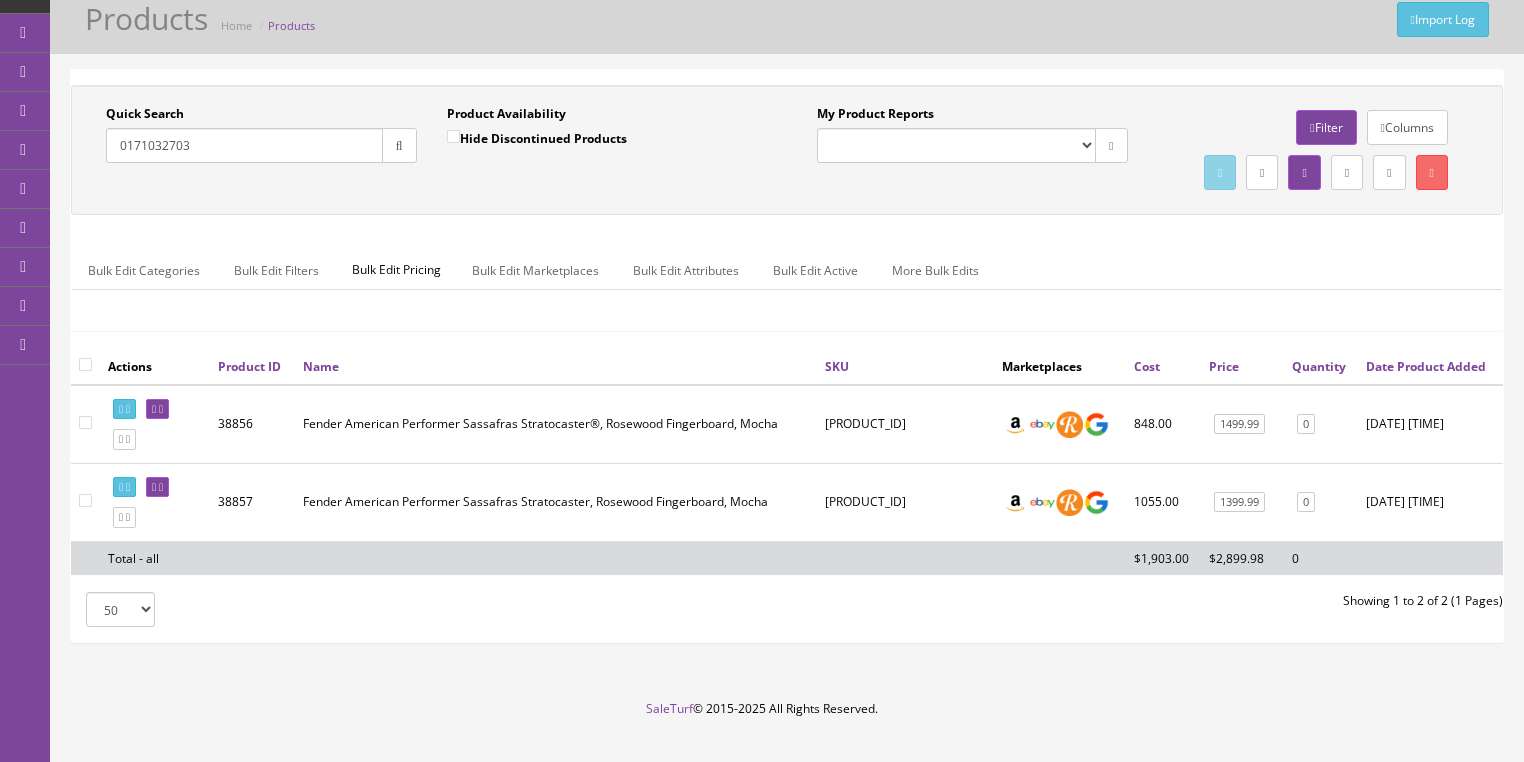 click at bounding box center [399, 145] 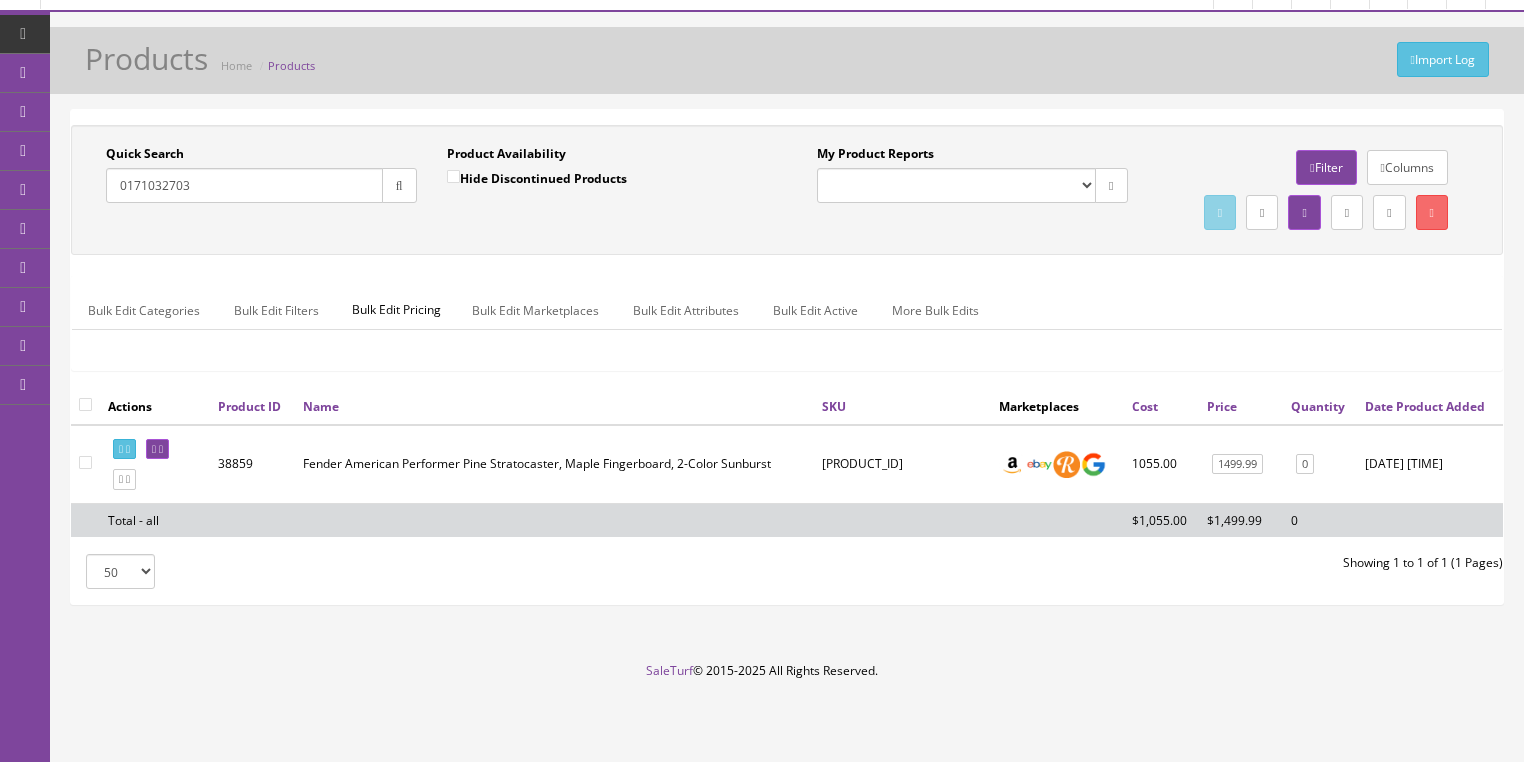 drag, startPoint x: 192, startPoint y: 143, endPoint x: 117, endPoint y: 156, distance: 76.11833 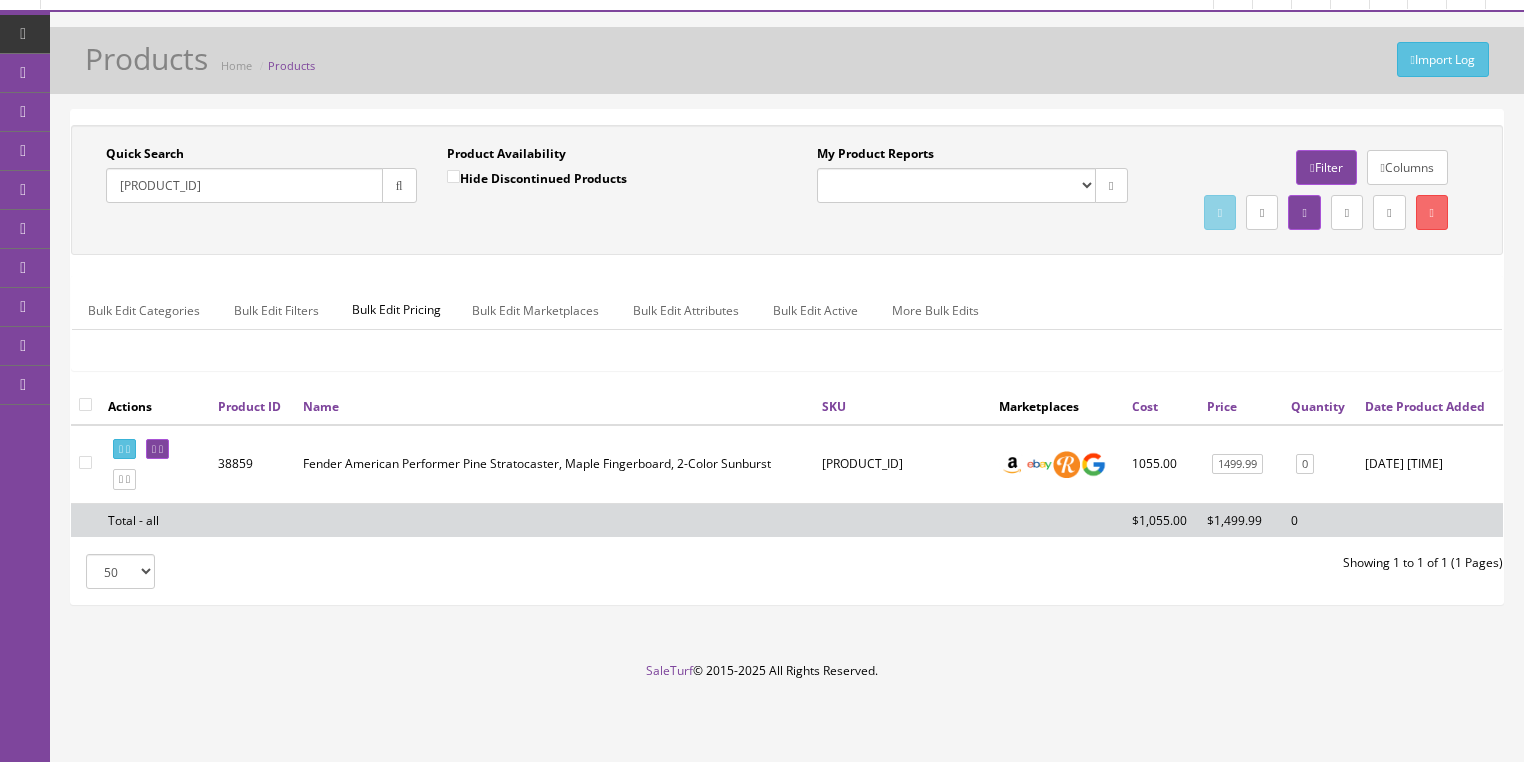 click at bounding box center (399, 185) 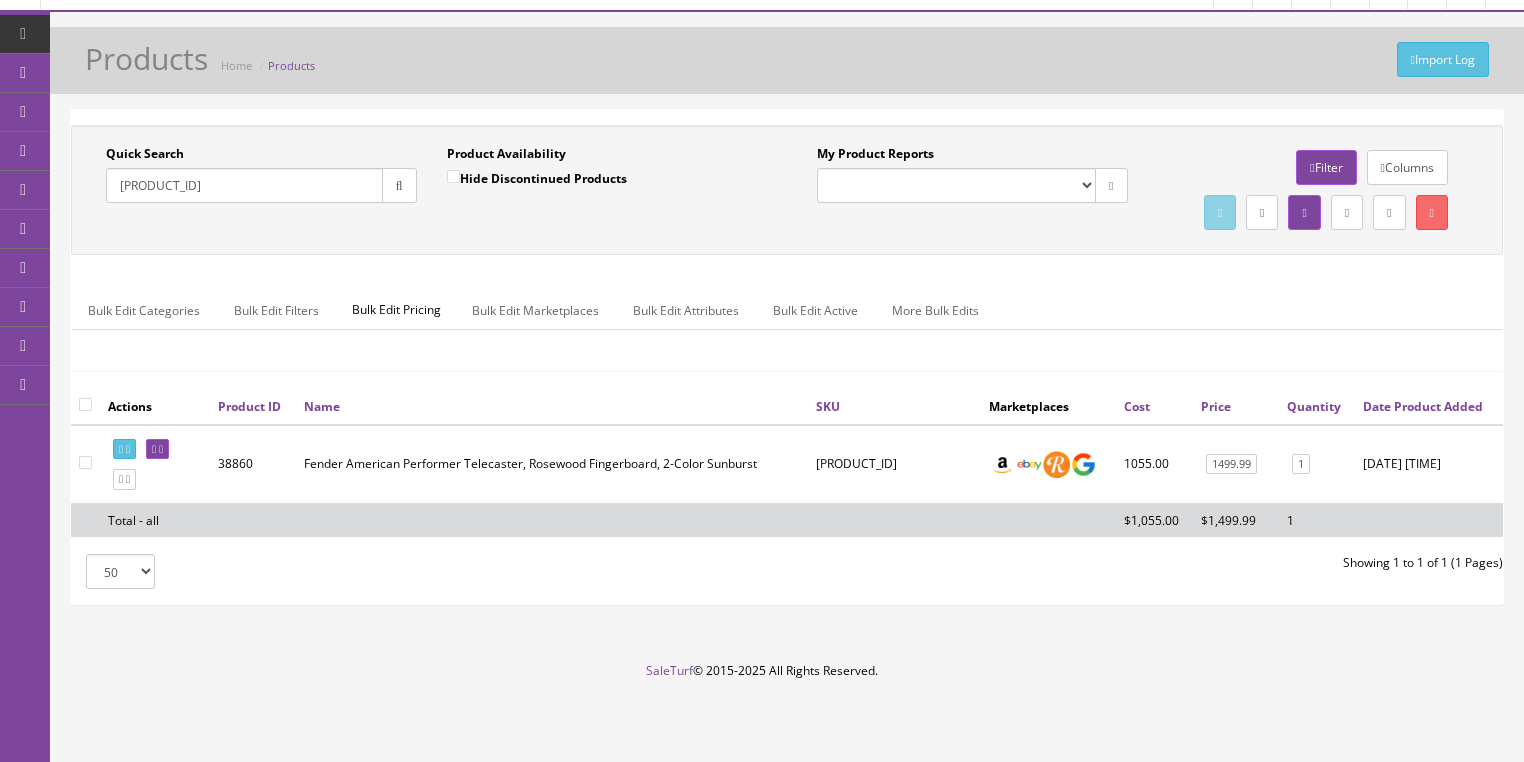drag, startPoint x: 236, startPoint y: 154, endPoint x: 100, endPoint y: 232, distance: 156.7801 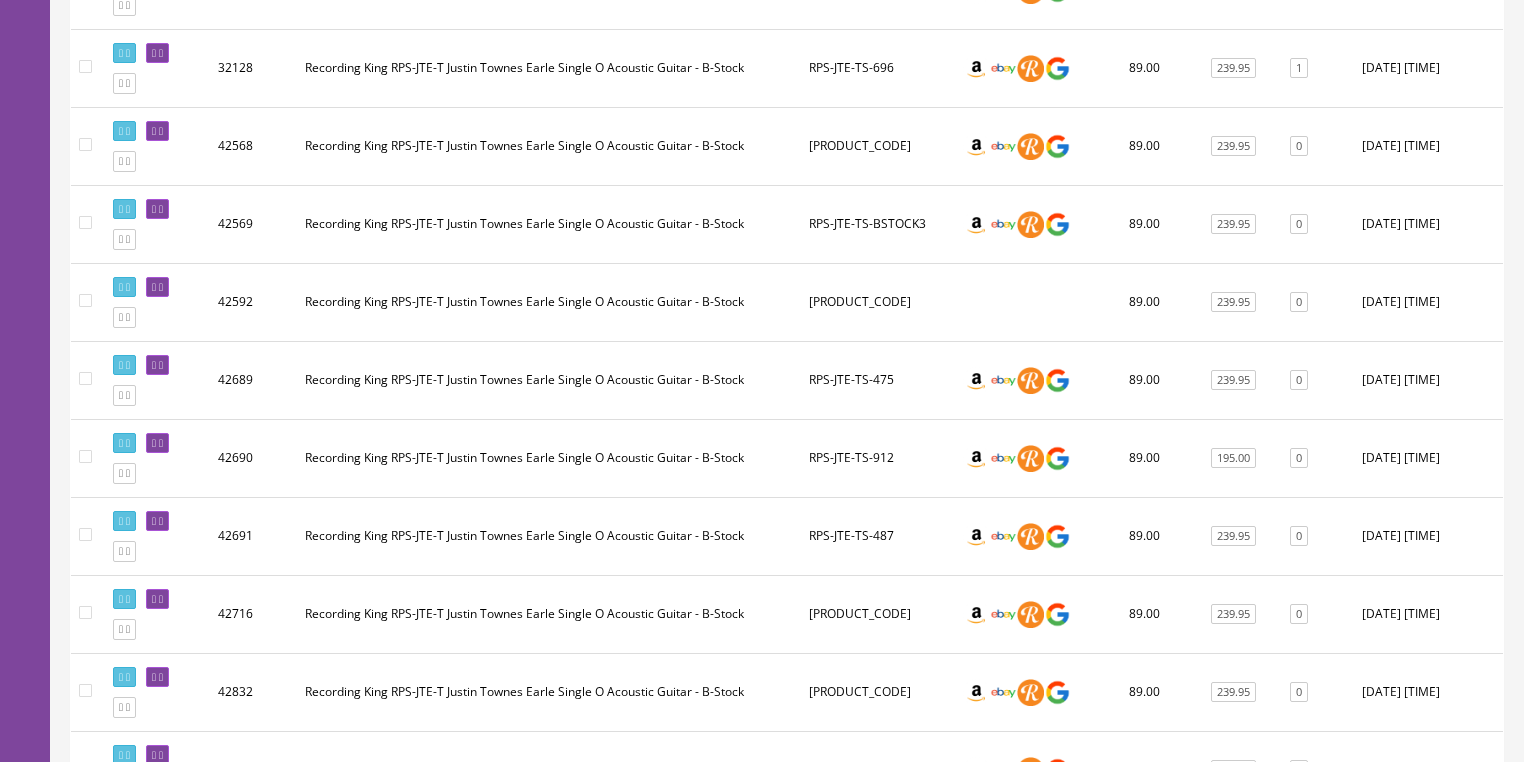 scroll, scrollTop: 817, scrollLeft: 0, axis: vertical 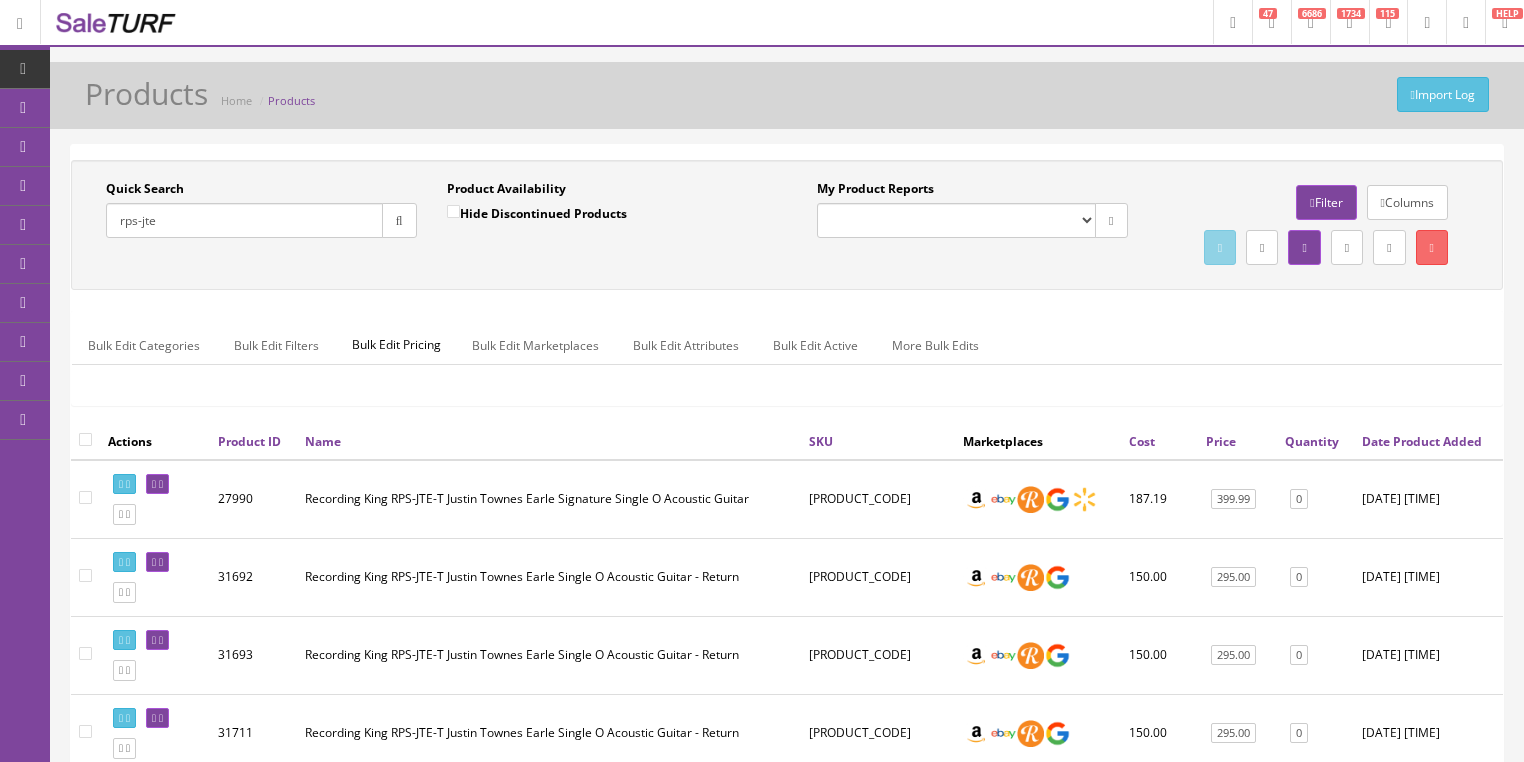 drag, startPoint x: 192, startPoint y: 234, endPoint x: 115, endPoint y: 271, distance: 85.42833 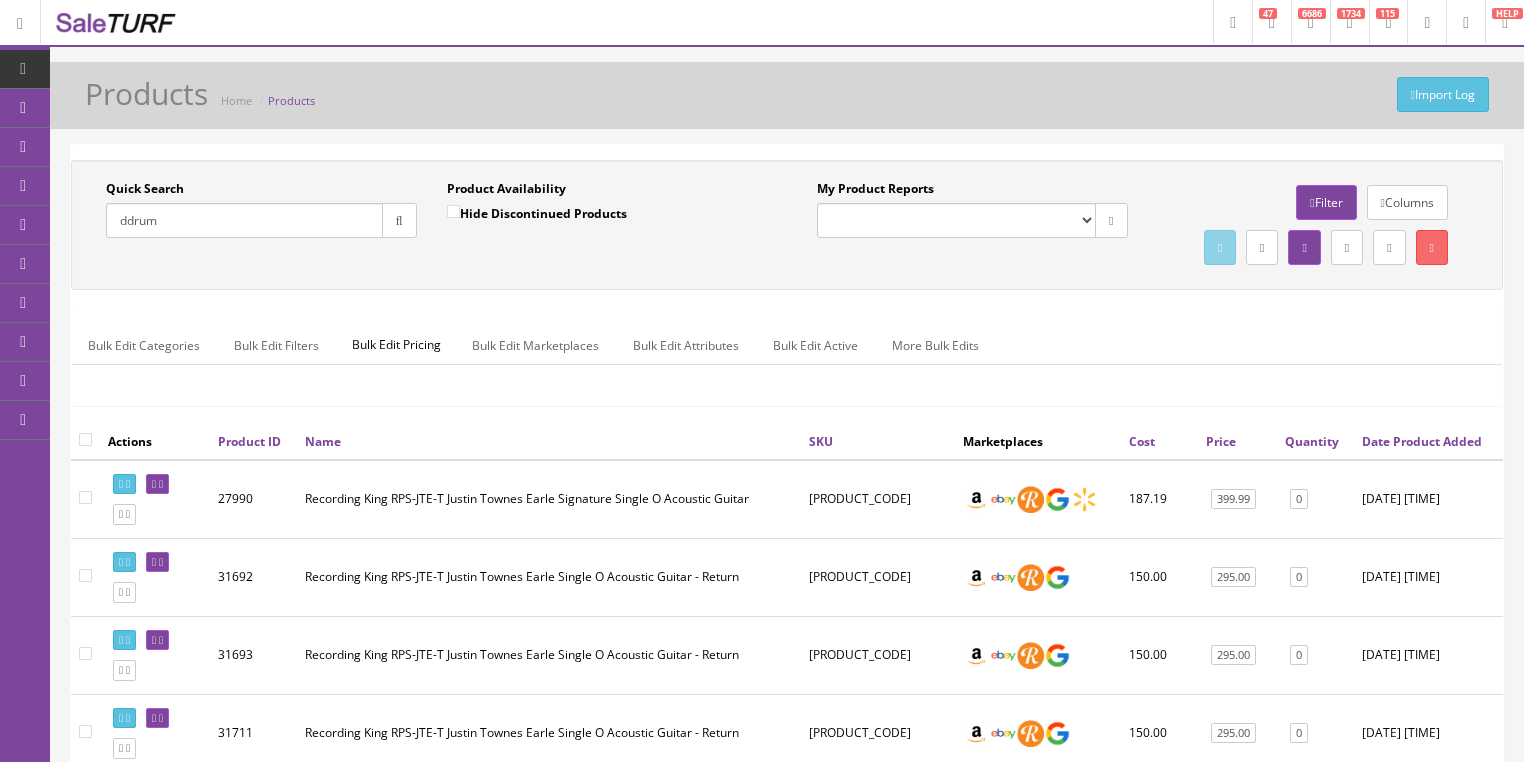 type on "ddrum" 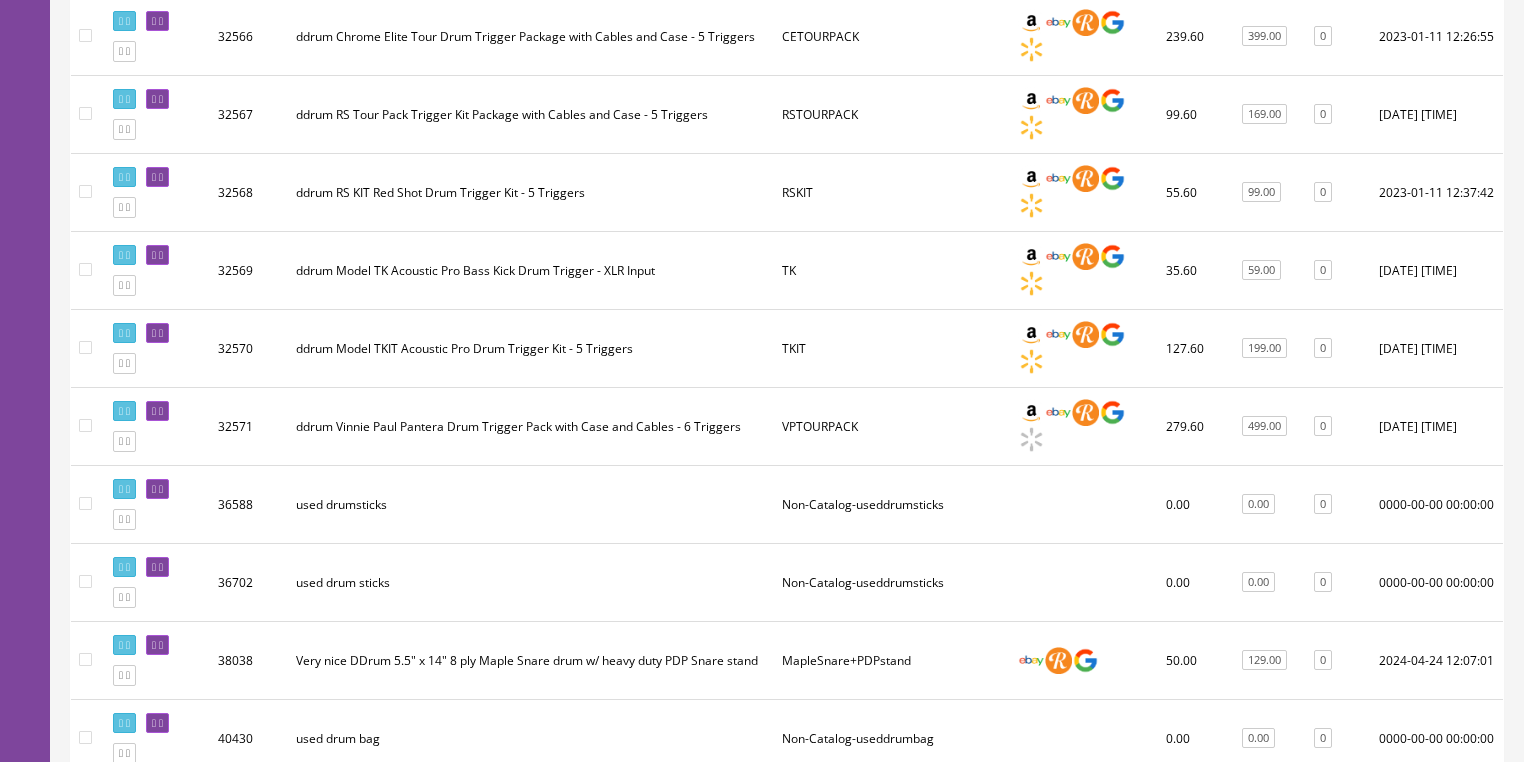 scroll, scrollTop: 2553, scrollLeft: 0, axis: vertical 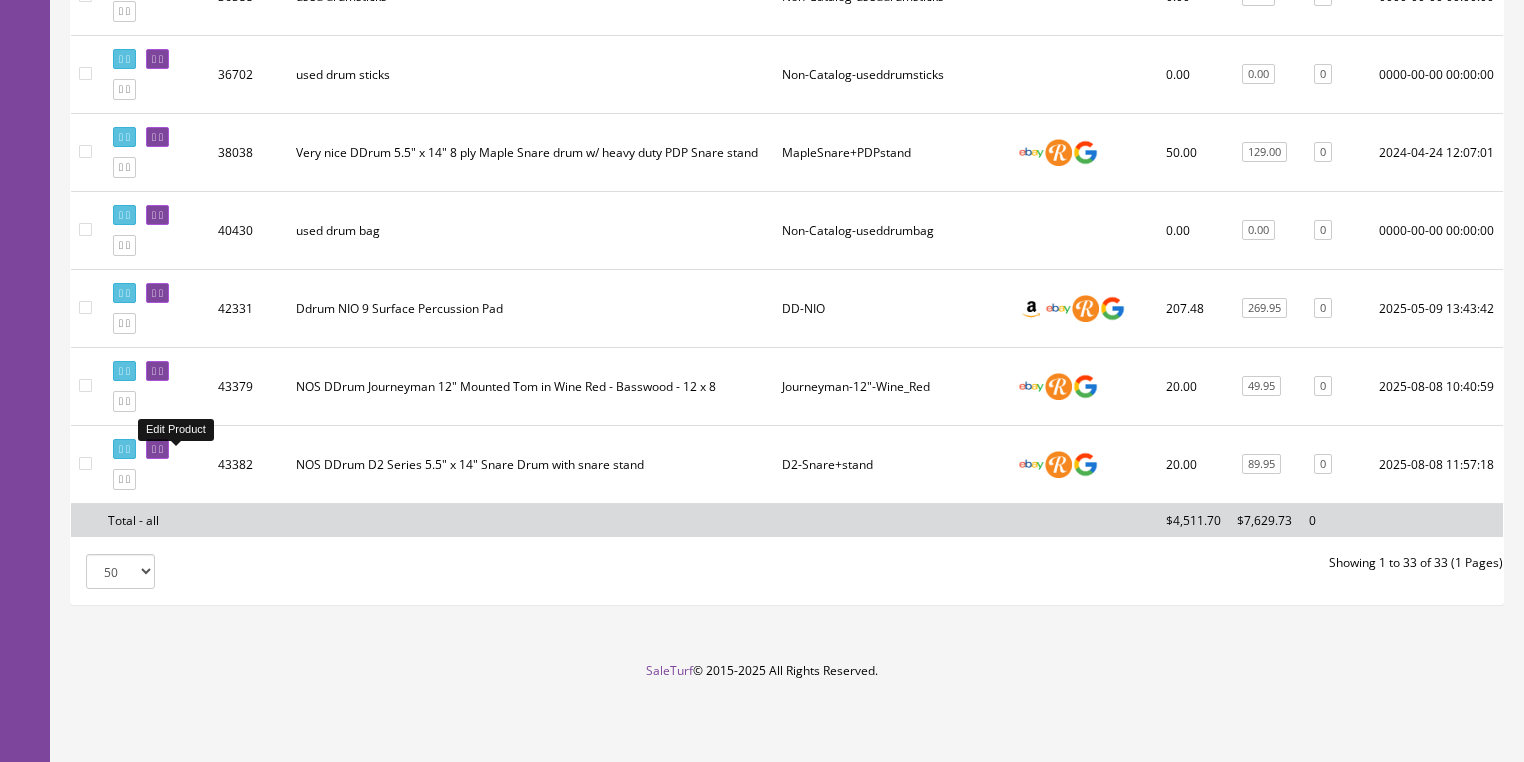click at bounding box center [161, 449] 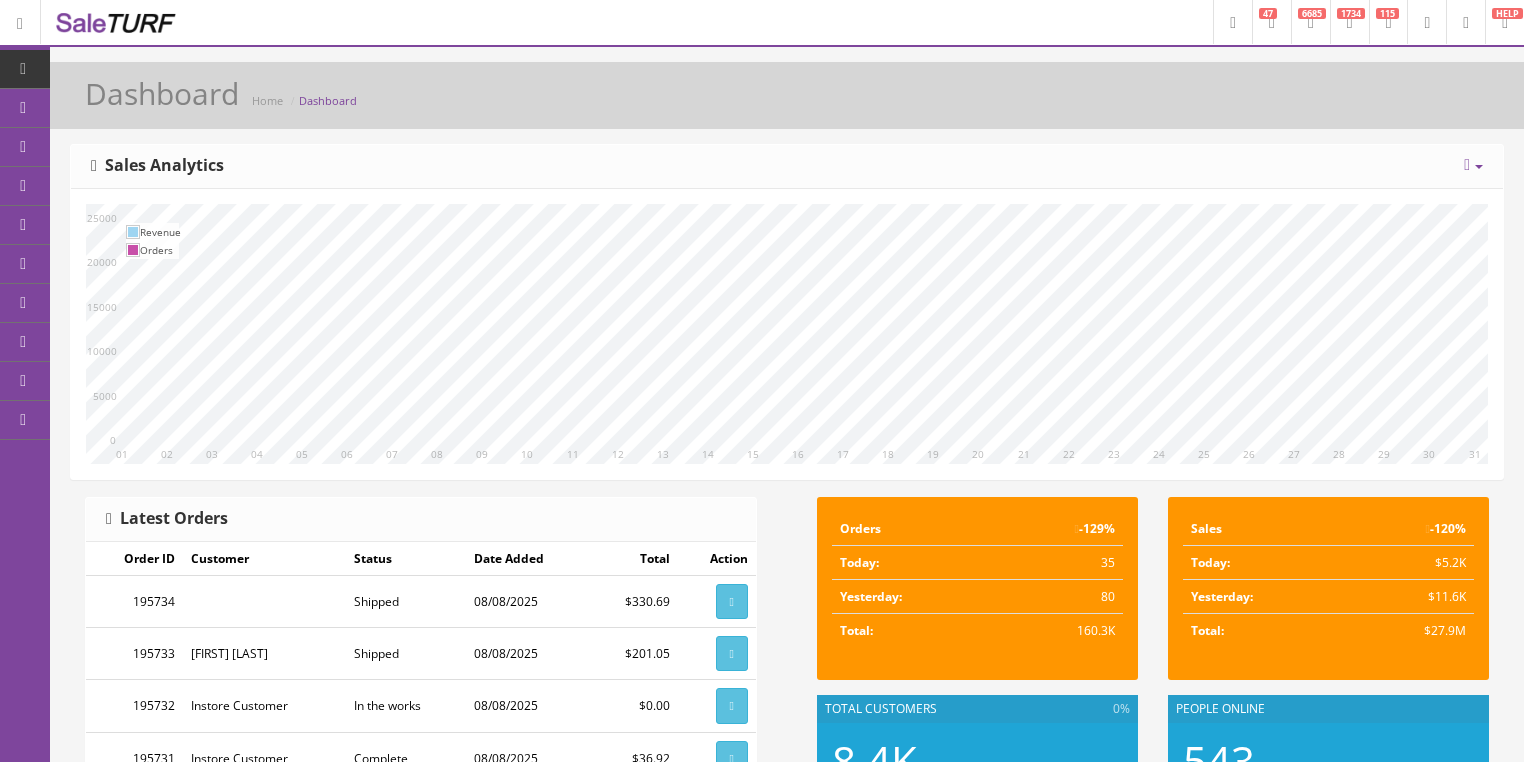 scroll, scrollTop: 0, scrollLeft: 0, axis: both 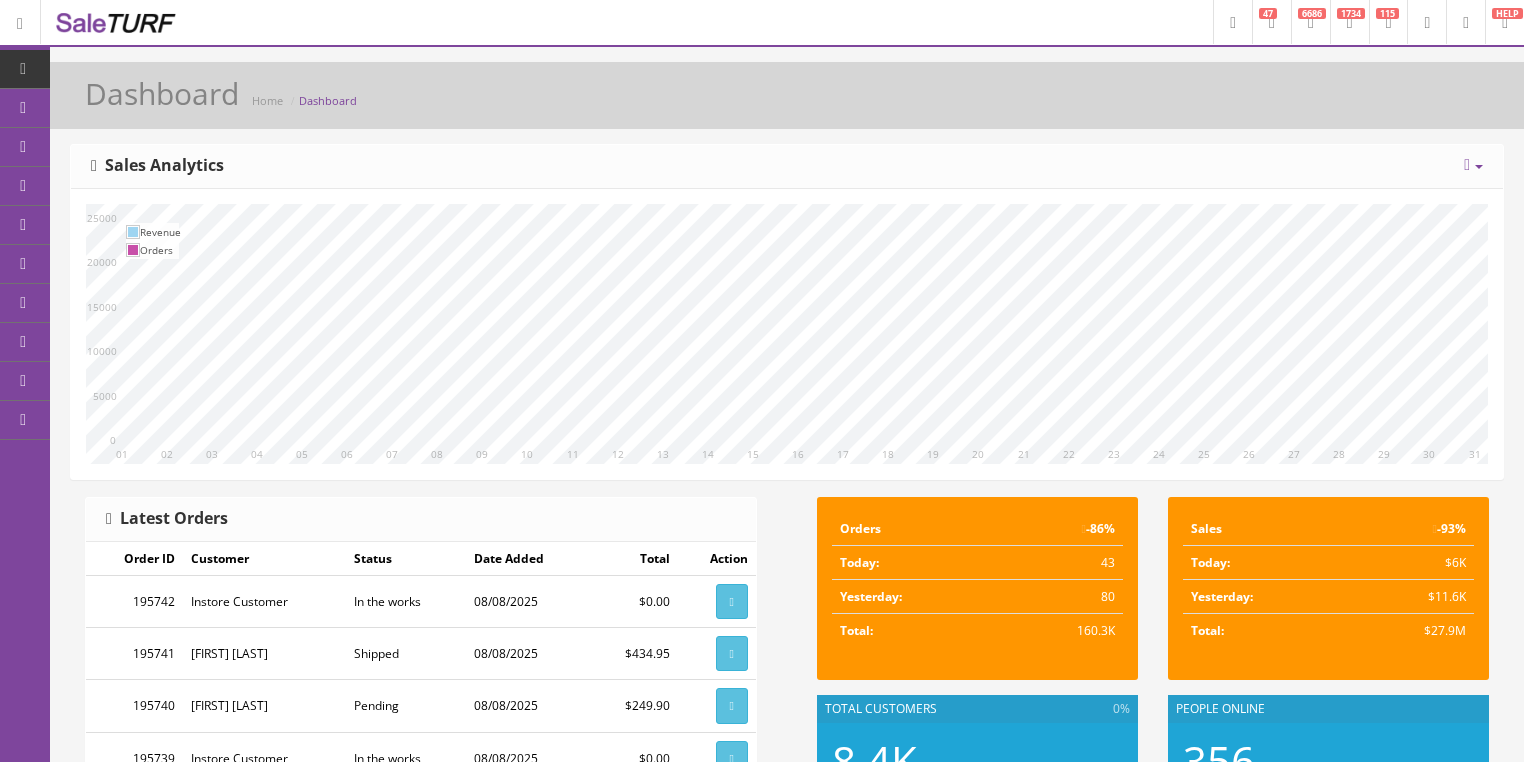 click at bounding box center [1467, 165] 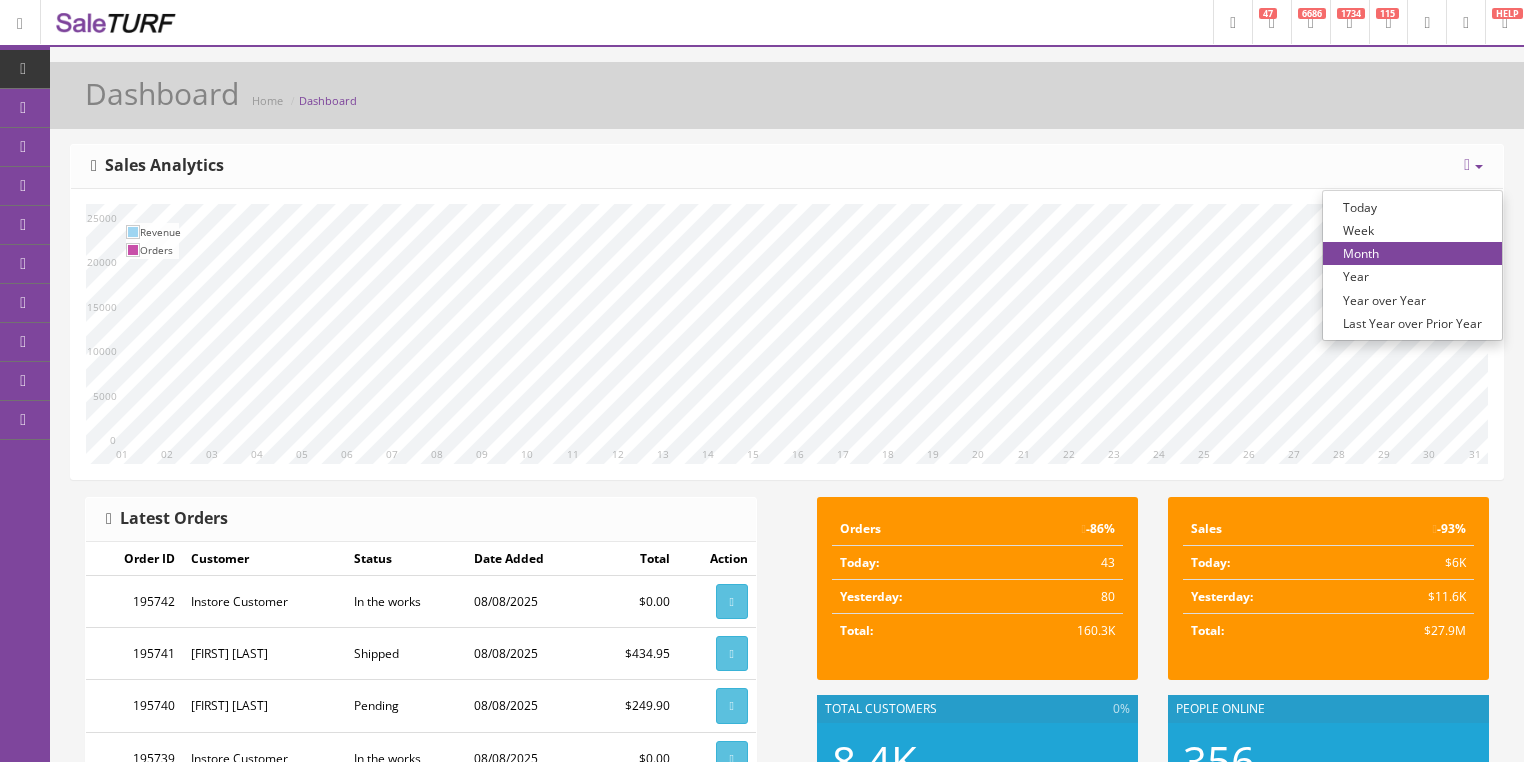 click on "Year over Year" at bounding box center [1412, 300] 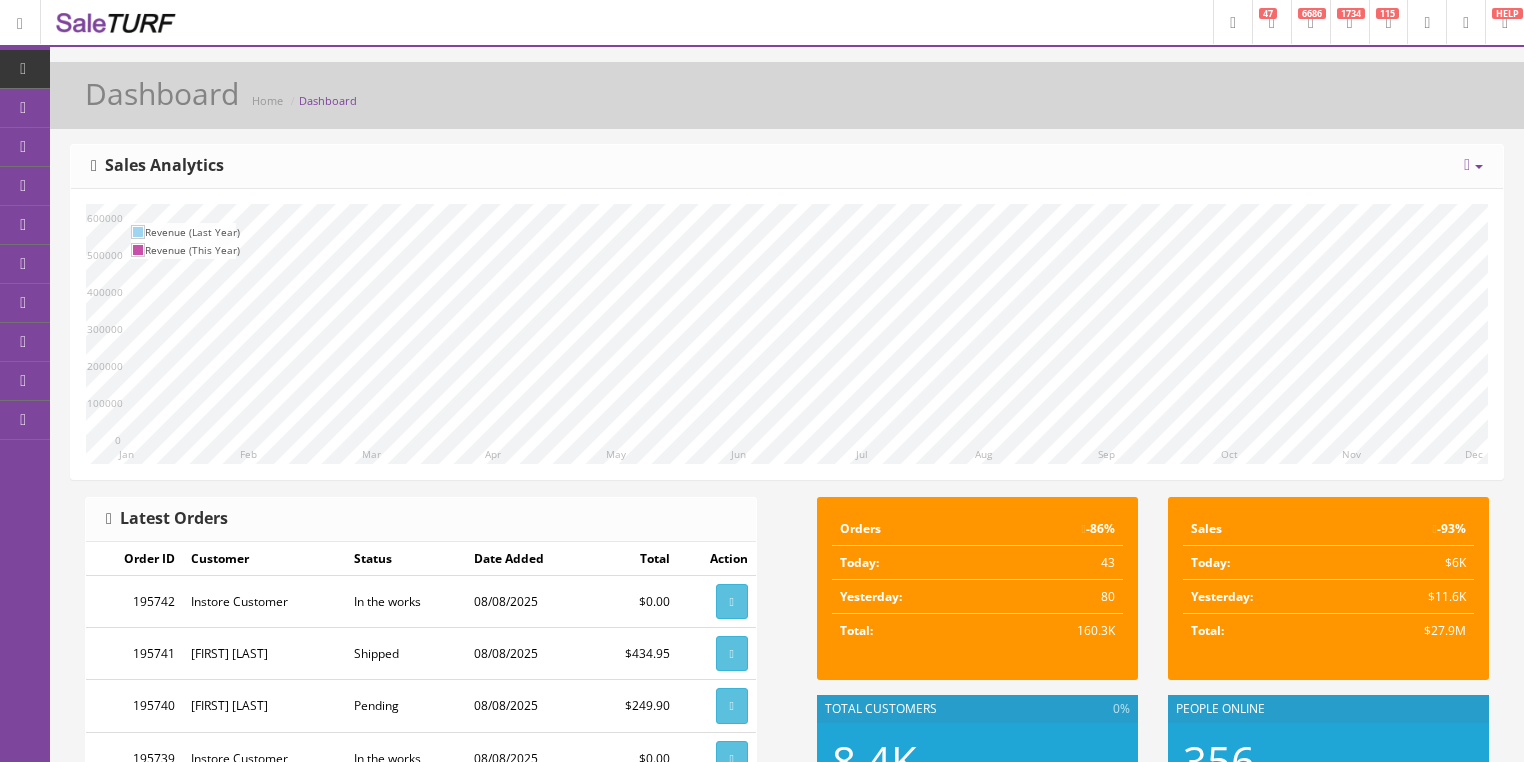 click on "Jan Feb Mar Apr May Jun Jul Aug Sep Oct Nov Dec 0 100000 200000 300000 400000 500000 600000   Revenue (Last Year) Revenue (This Year)" at bounding box center [787, 334] 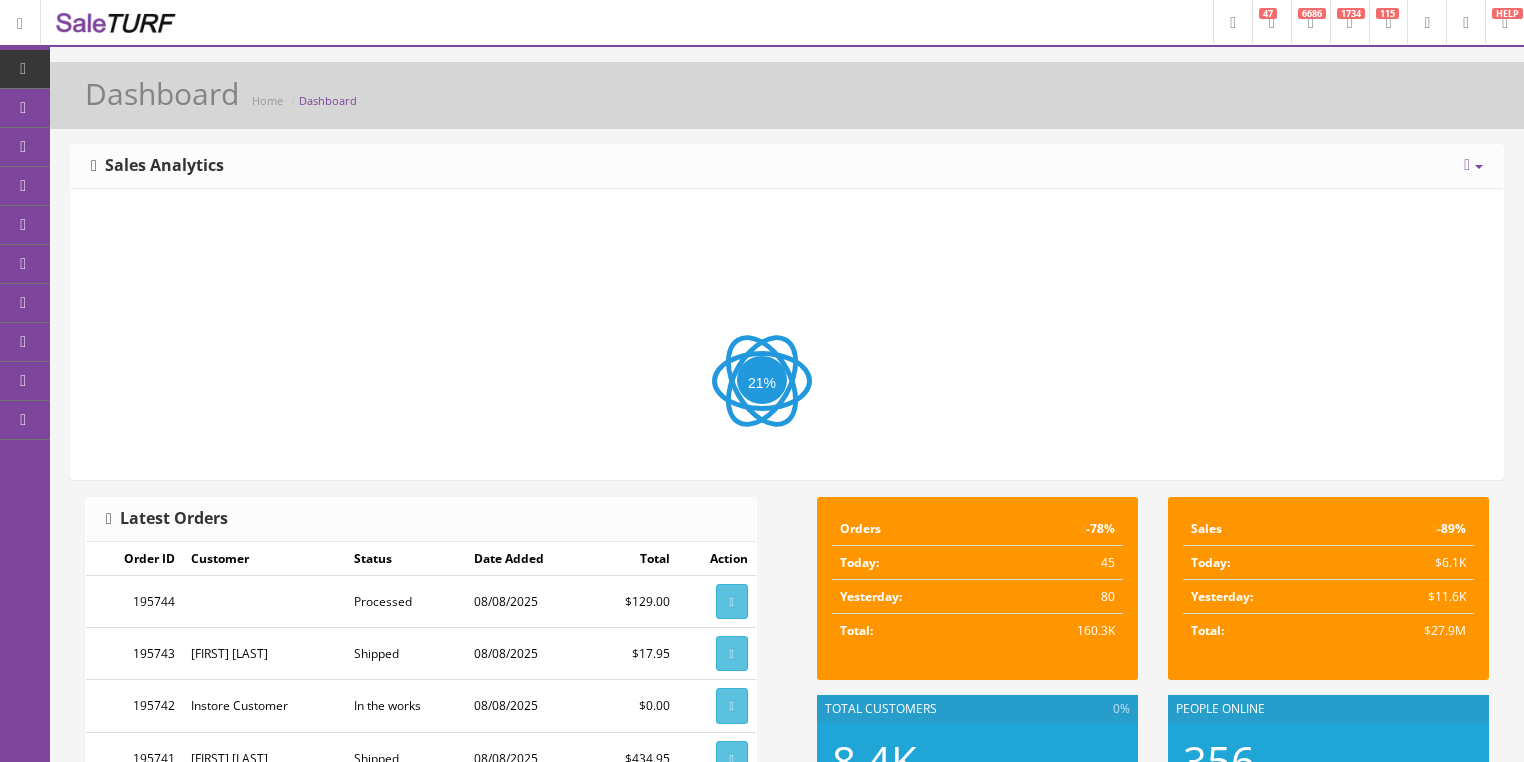 scroll, scrollTop: 0, scrollLeft: 0, axis: both 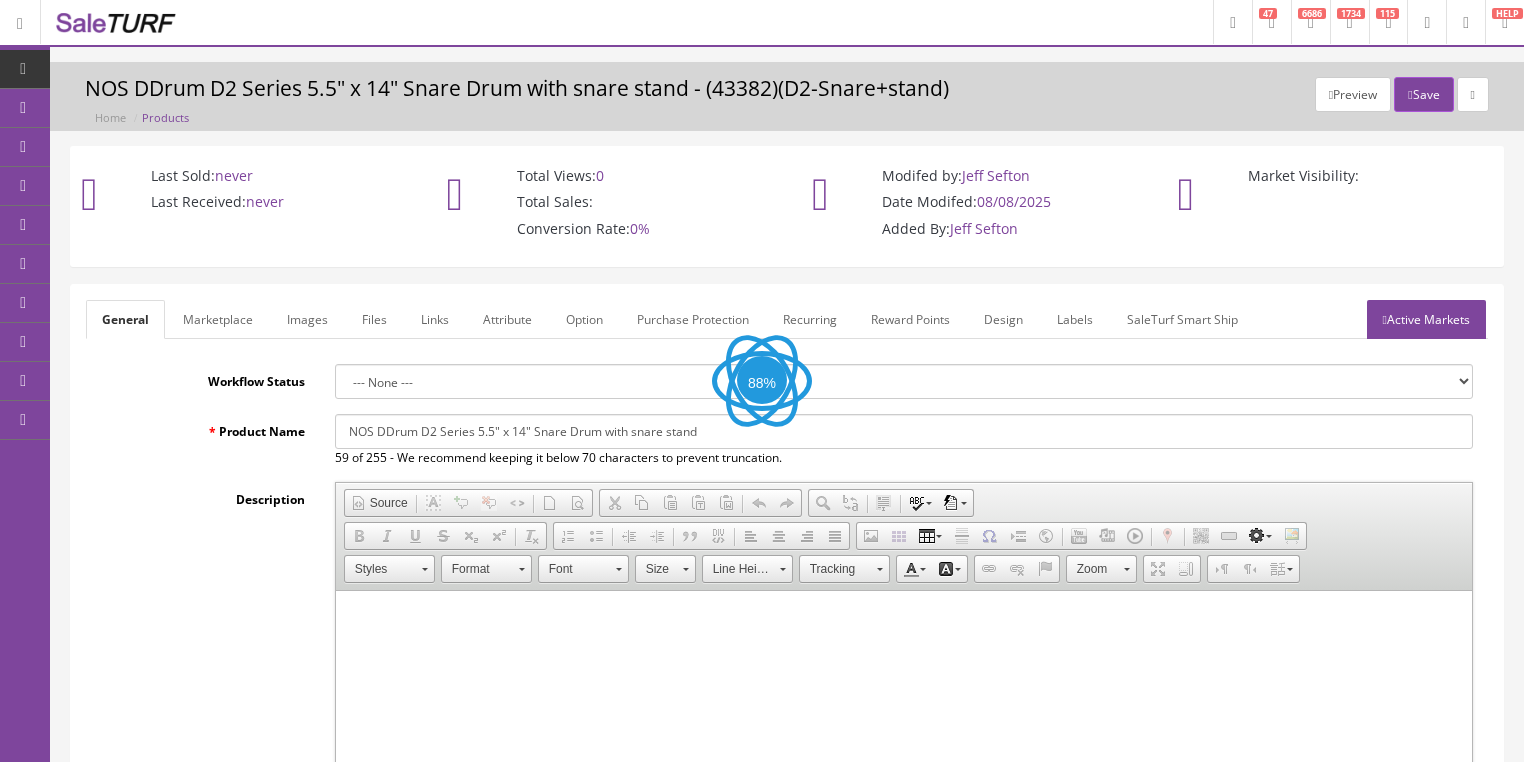 click on "NOS DDrum D2 Series 5.5" x 14" Snare Drum with snare stand" at bounding box center [904, 431] 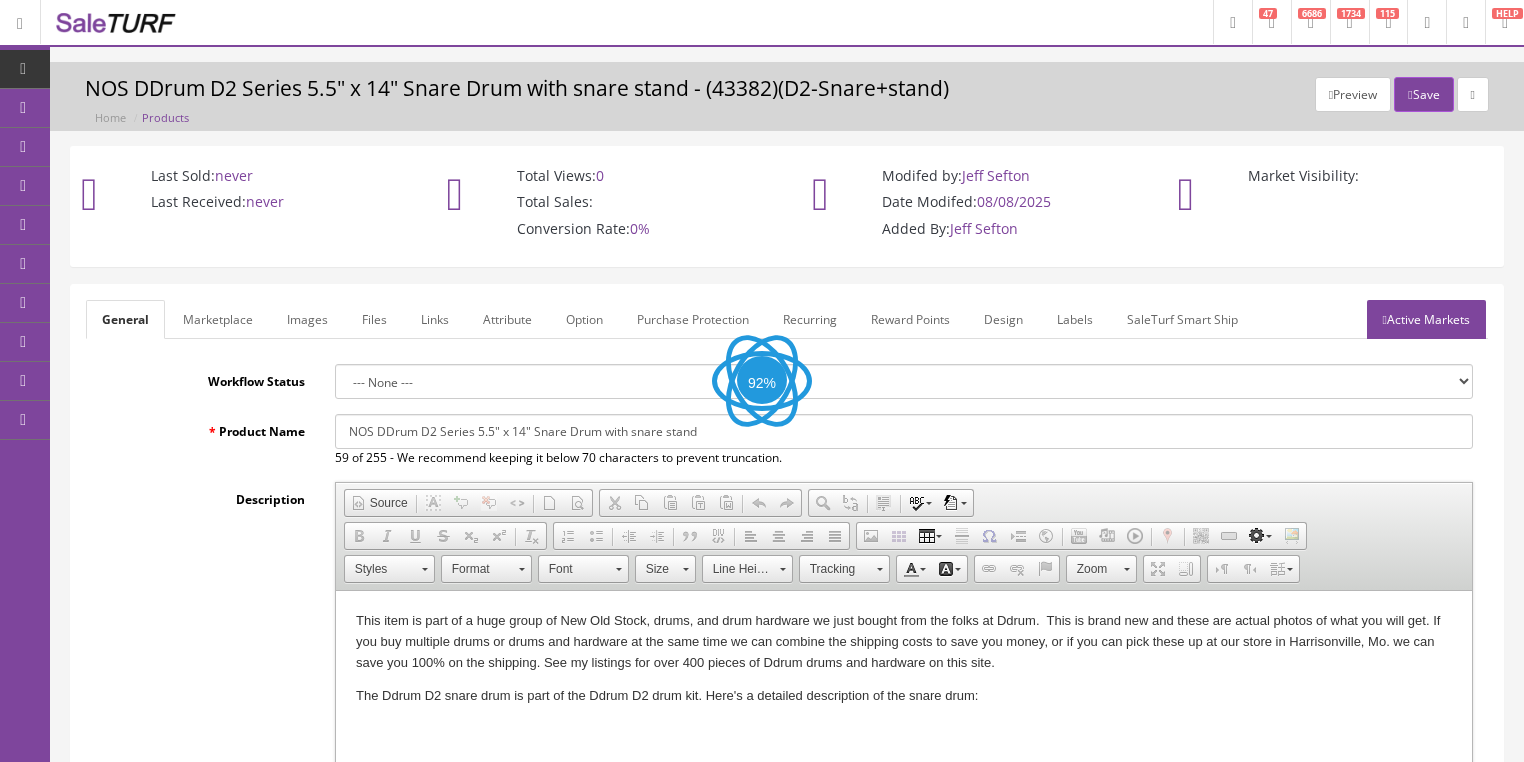 scroll, scrollTop: 0, scrollLeft: 0, axis: both 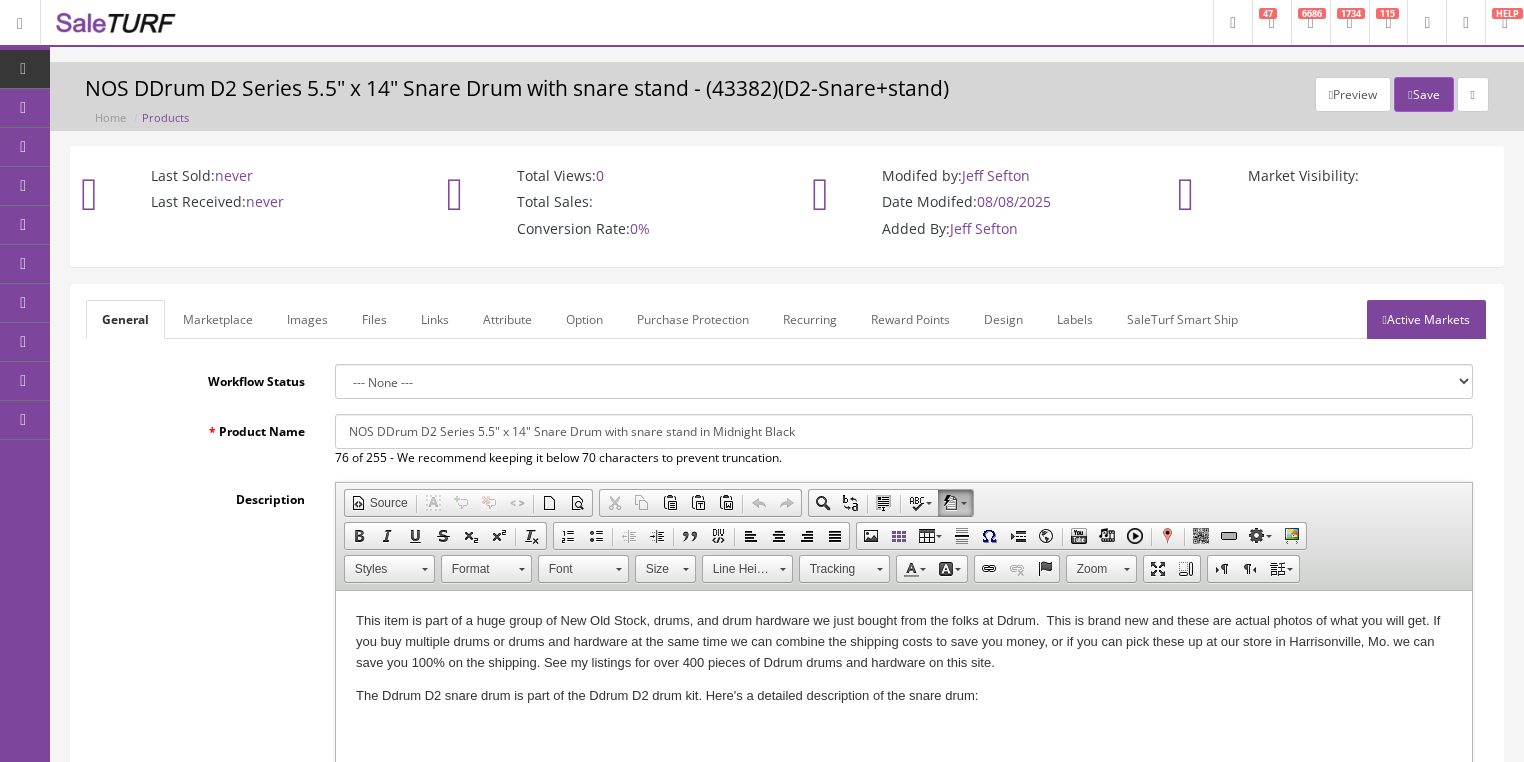 drag, startPoint x: 347, startPoint y: 429, endPoint x: 852, endPoint y: 439, distance: 505.099 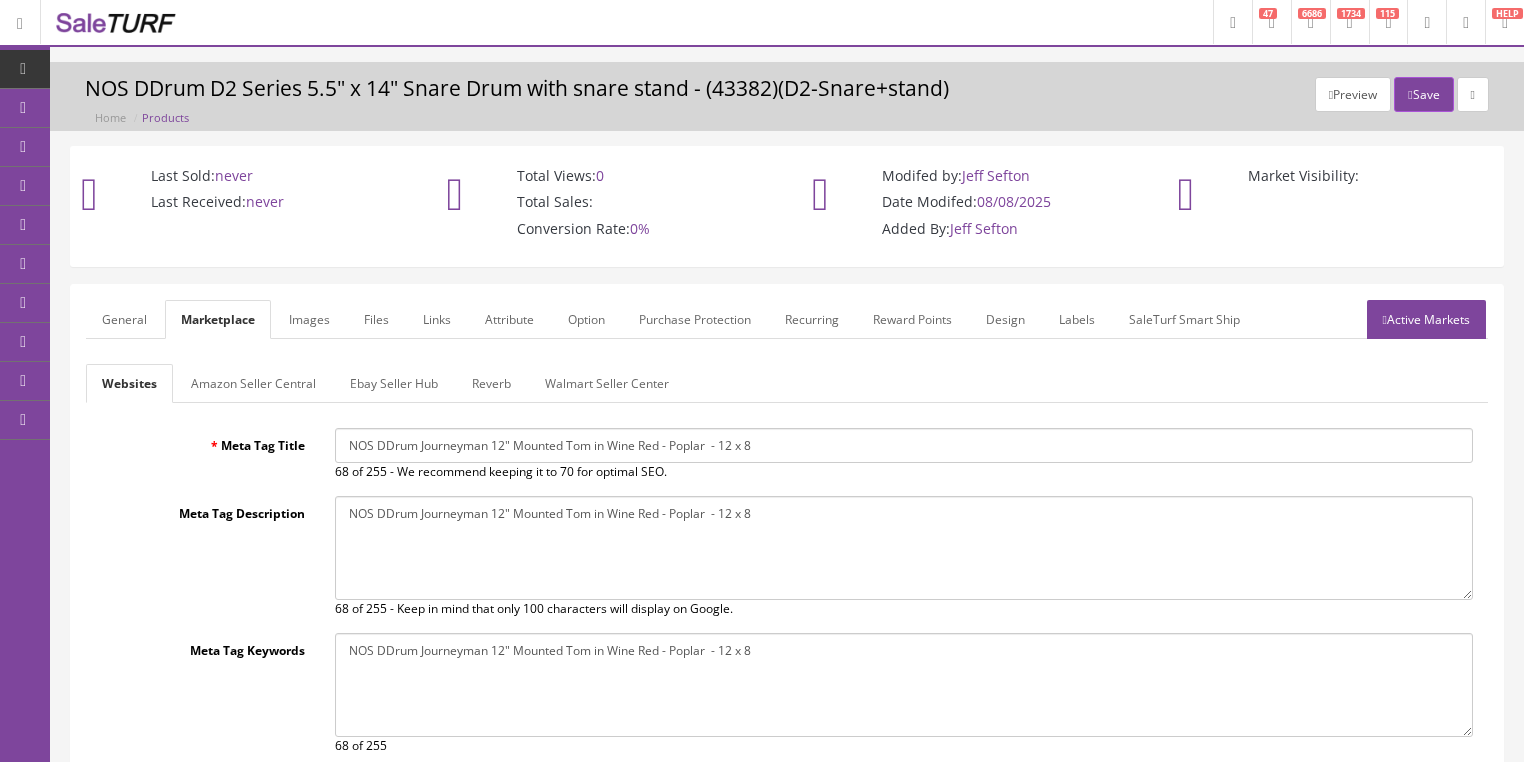 drag, startPoint x: 343, startPoint y: 442, endPoint x: 929, endPoint y: 442, distance: 586 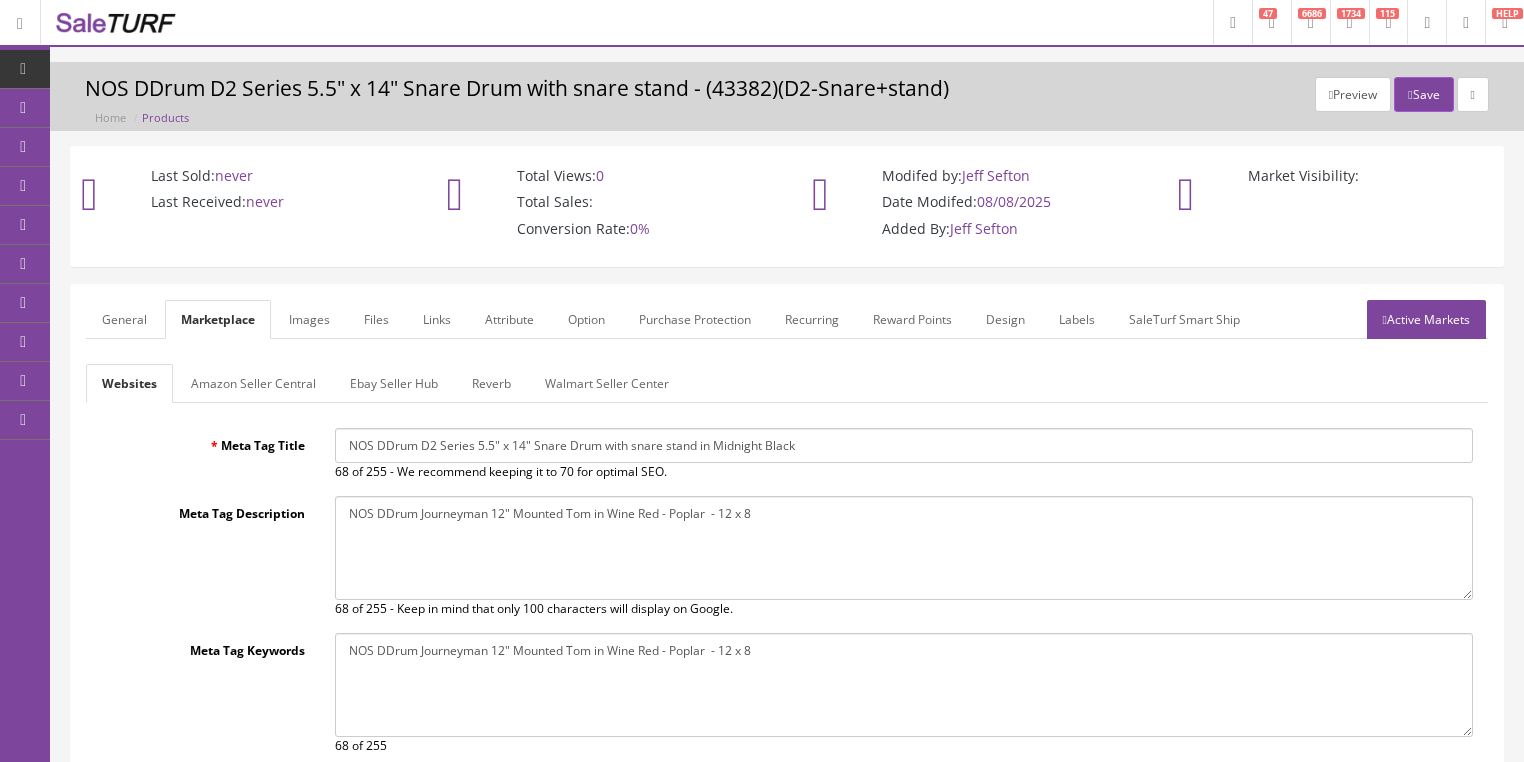 type on "NOS DDrum D2 Series 5.5" x 14" Snare Drum with snare stand in Midnight Black" 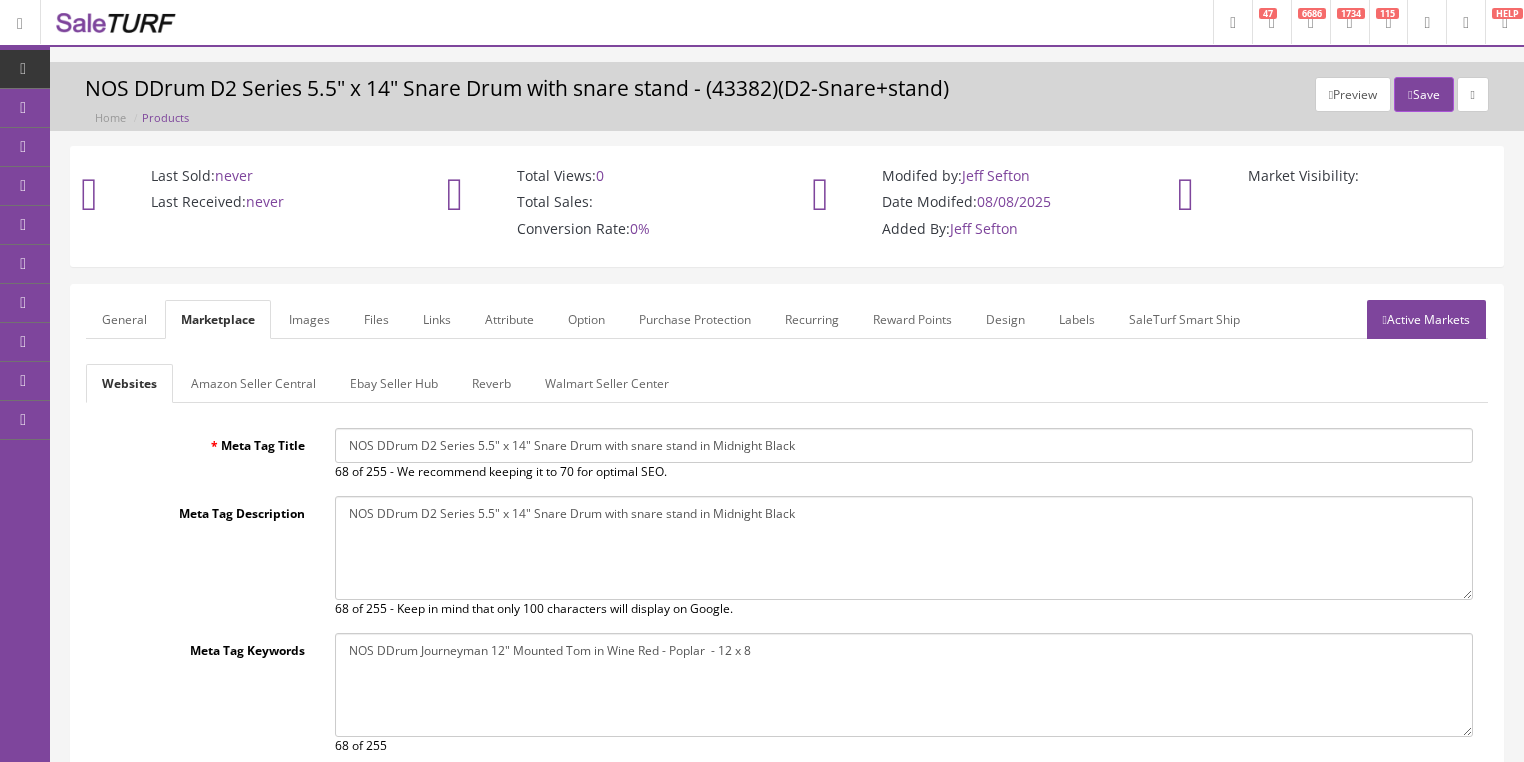 type on "NOS DDrum D2 Series 5.5" x 14" Snare Drum with snare stand in Midnight Black" 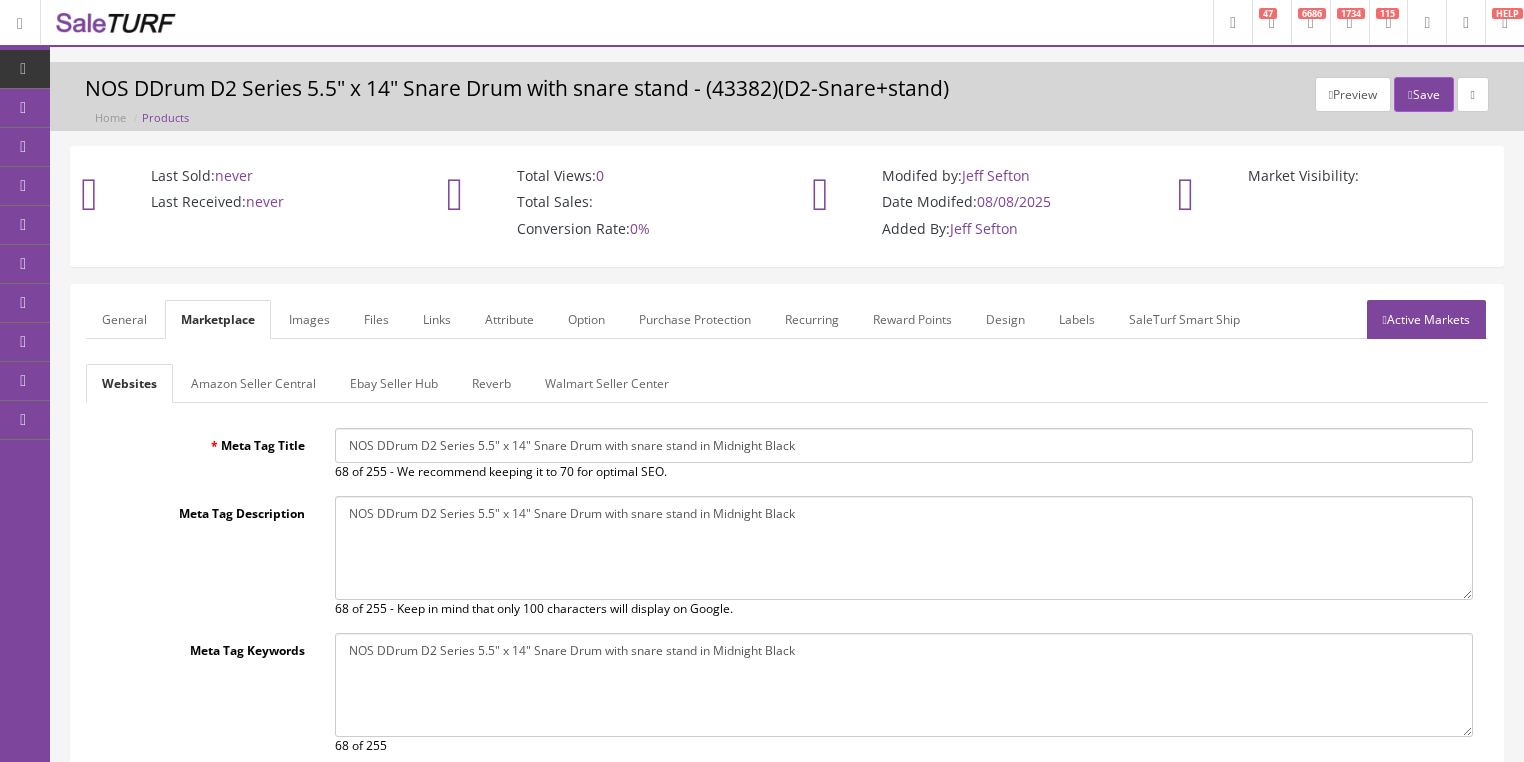 type on "NOS DDrum D2 Series 5.5" x 14" Snare Drum with snare stand in Midnight Black" 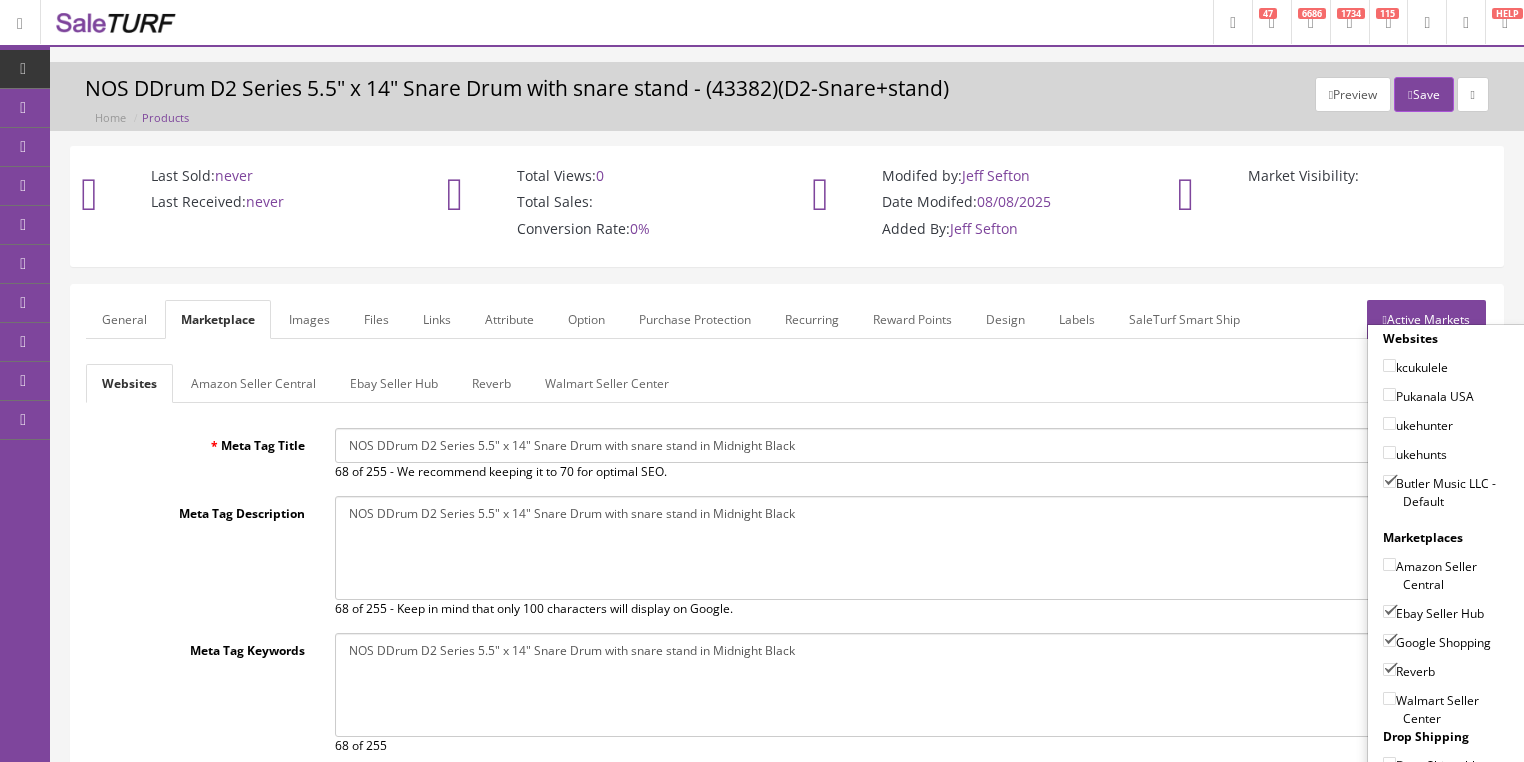 click on "Active Markets" at bounding box center [1426, 319] 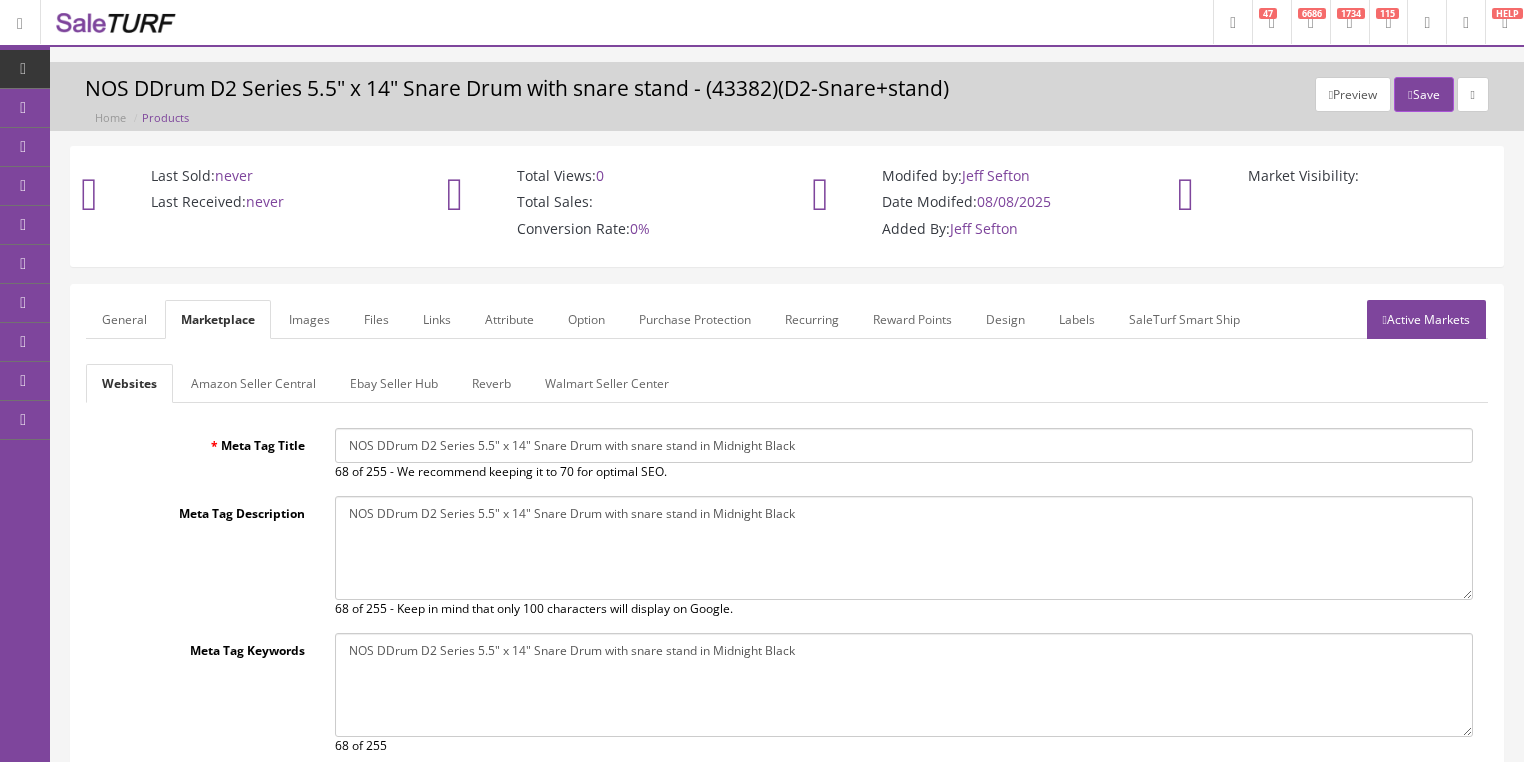 click on "General" at bounding box center (124, 319) 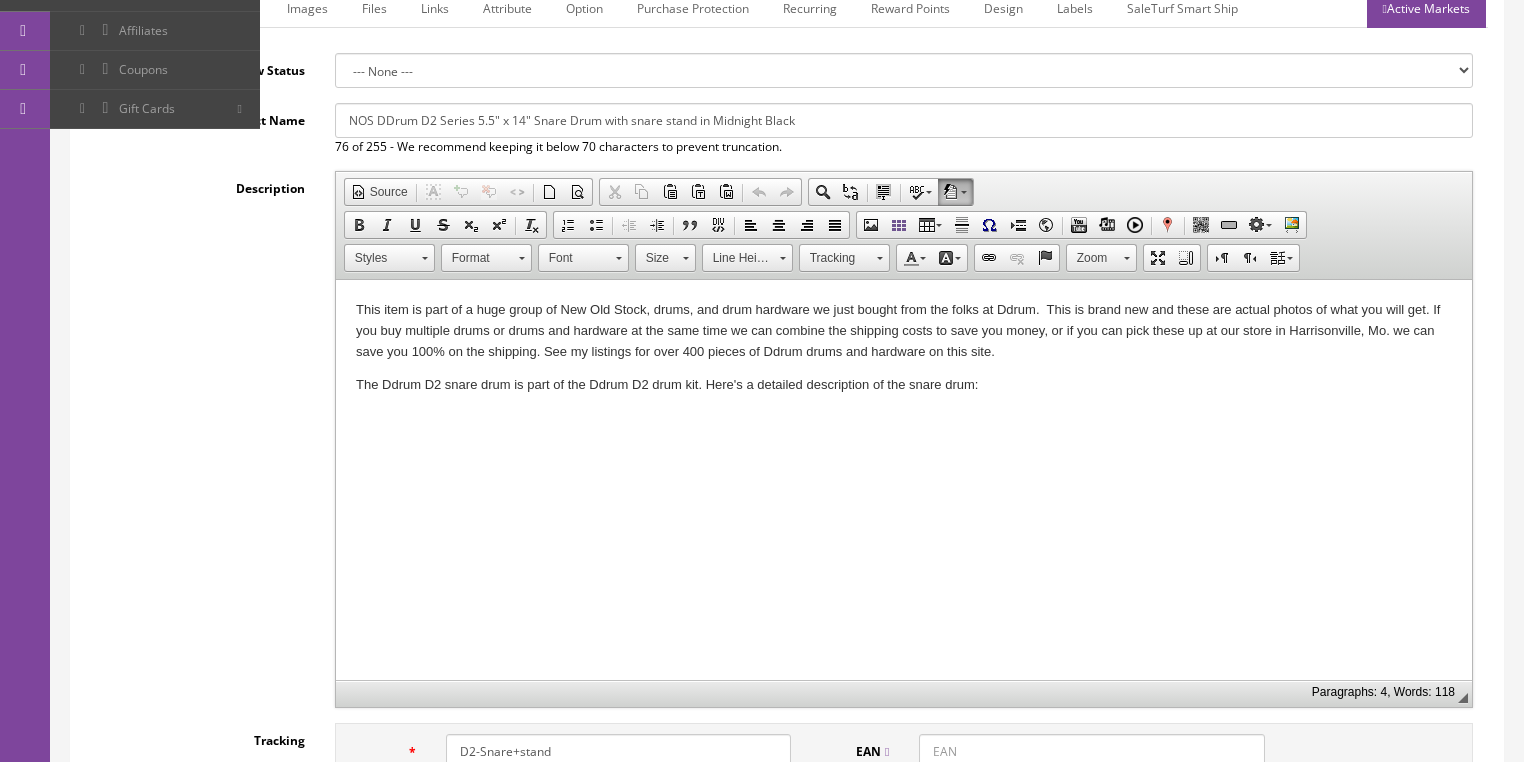 scroll, scrollTop: 320, scrollLeft: 0, axis: vertical 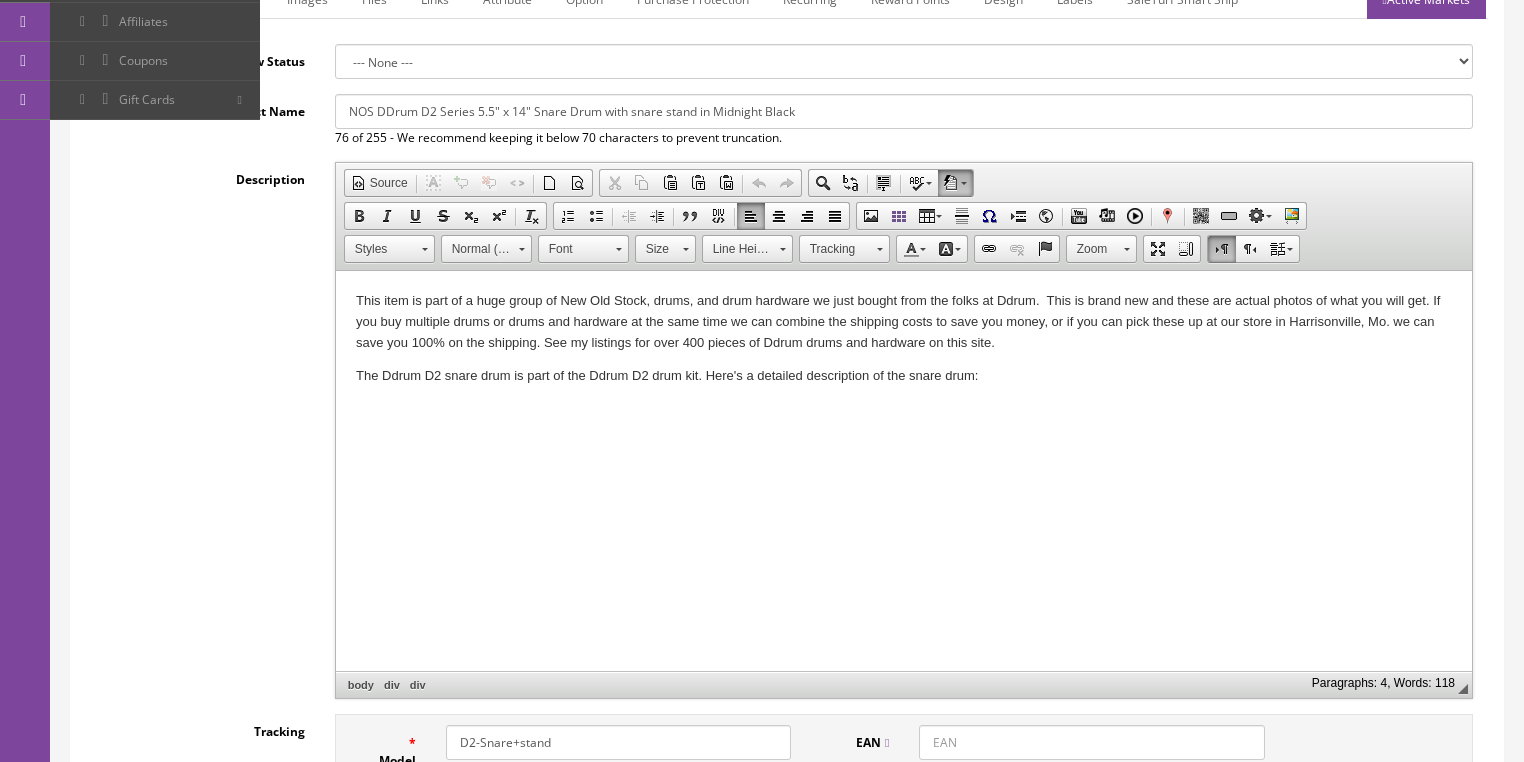 click on "The Ddrum D2 snare drum is part of the Ddrum D2 drum kit. Here's a detailed description of the snare drum:" at bounding box center (903, 376) 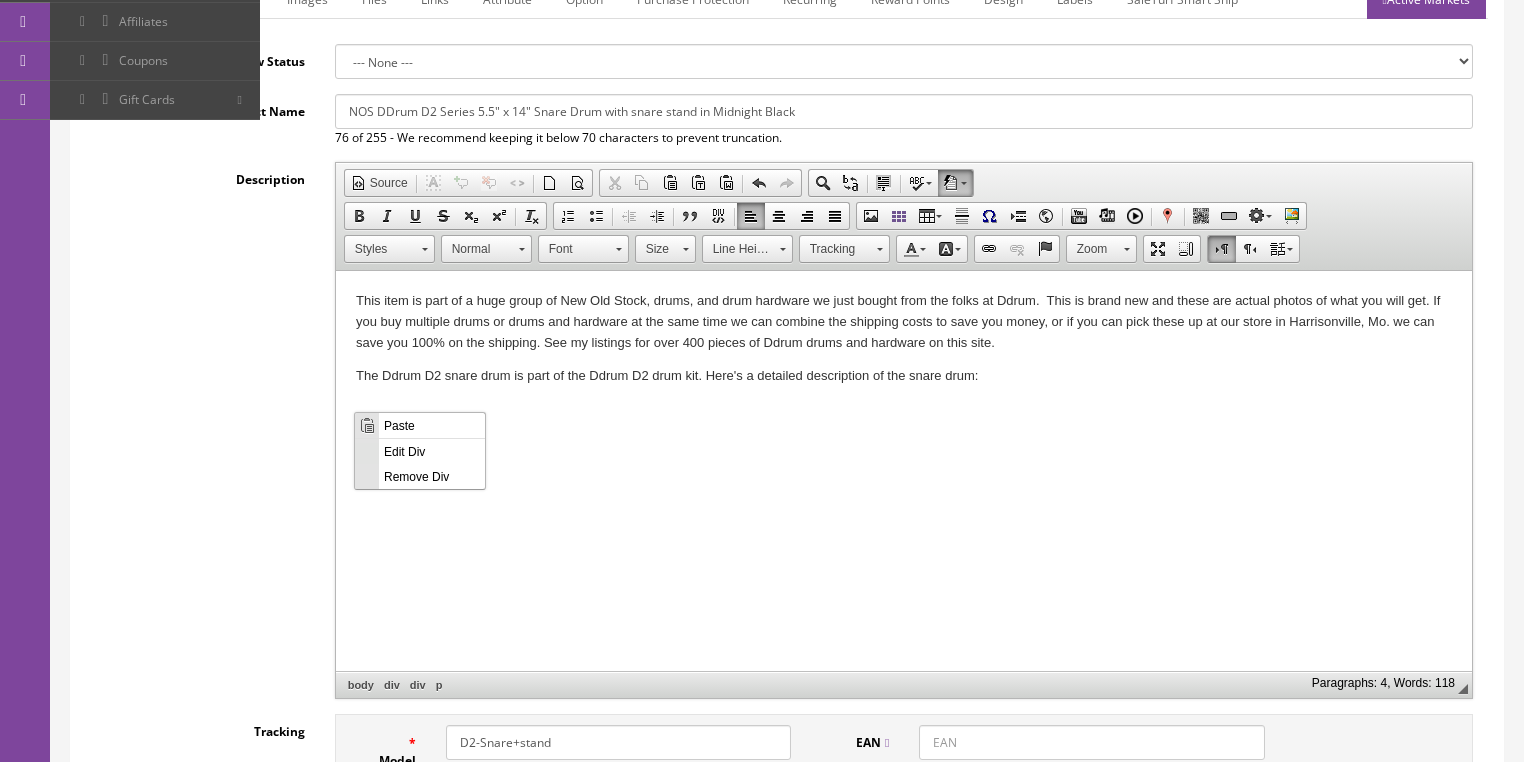 scroll, scrollTop: 0, scrollLeft: 0, axis: both 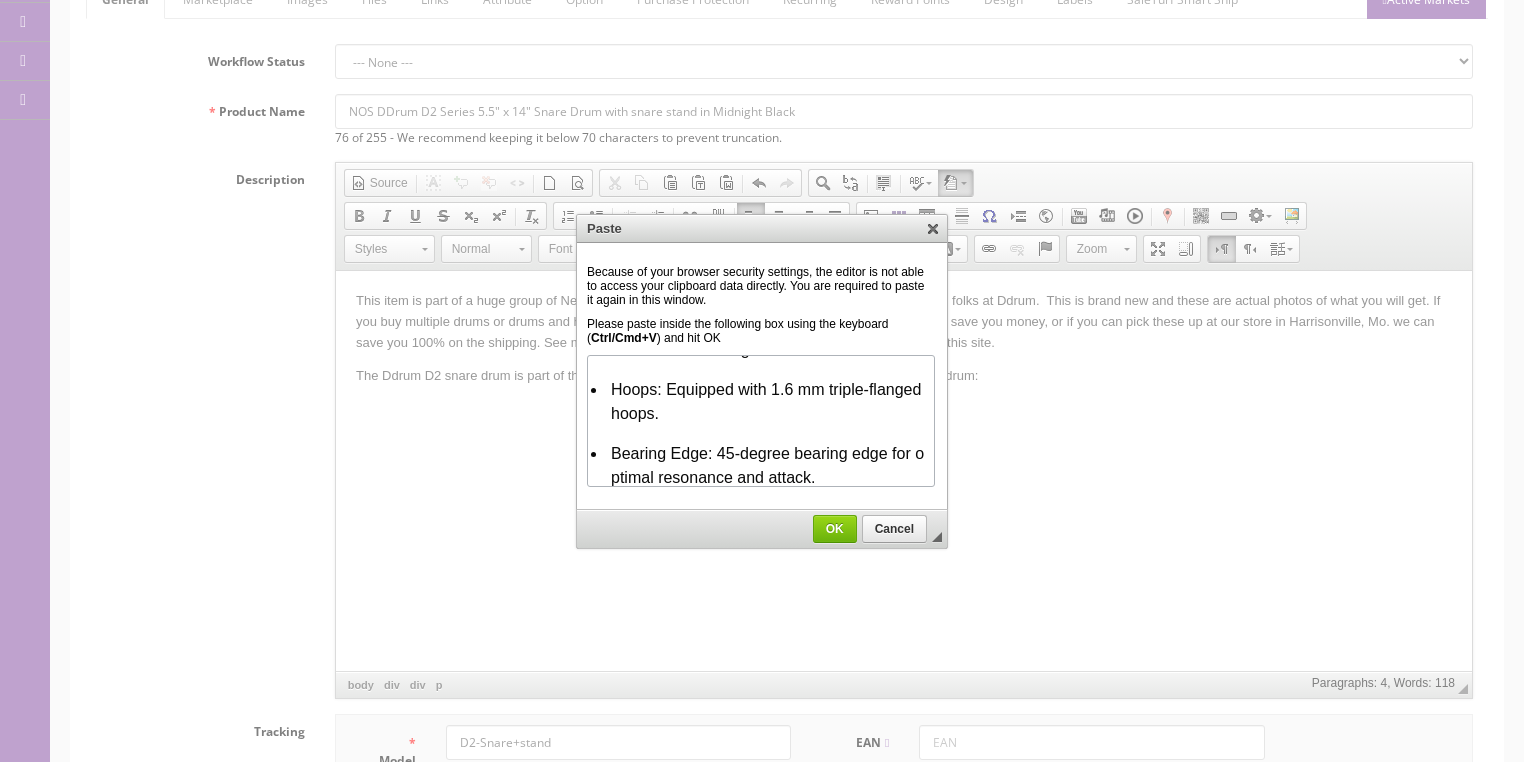 click on "OK" at bounding box center [835, 529] 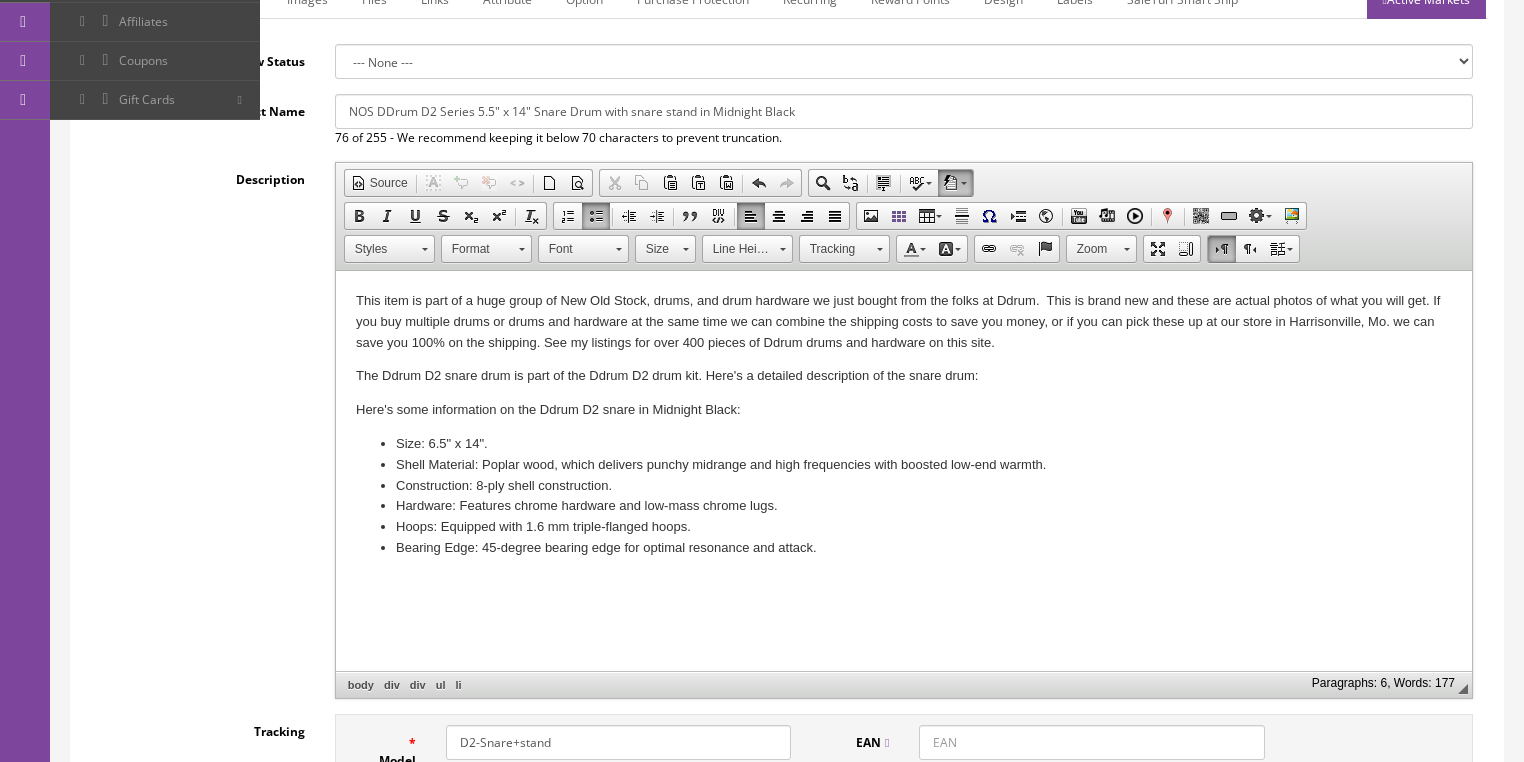 scroll, scrollTop: 0, scrollLeft: 0, axis: both 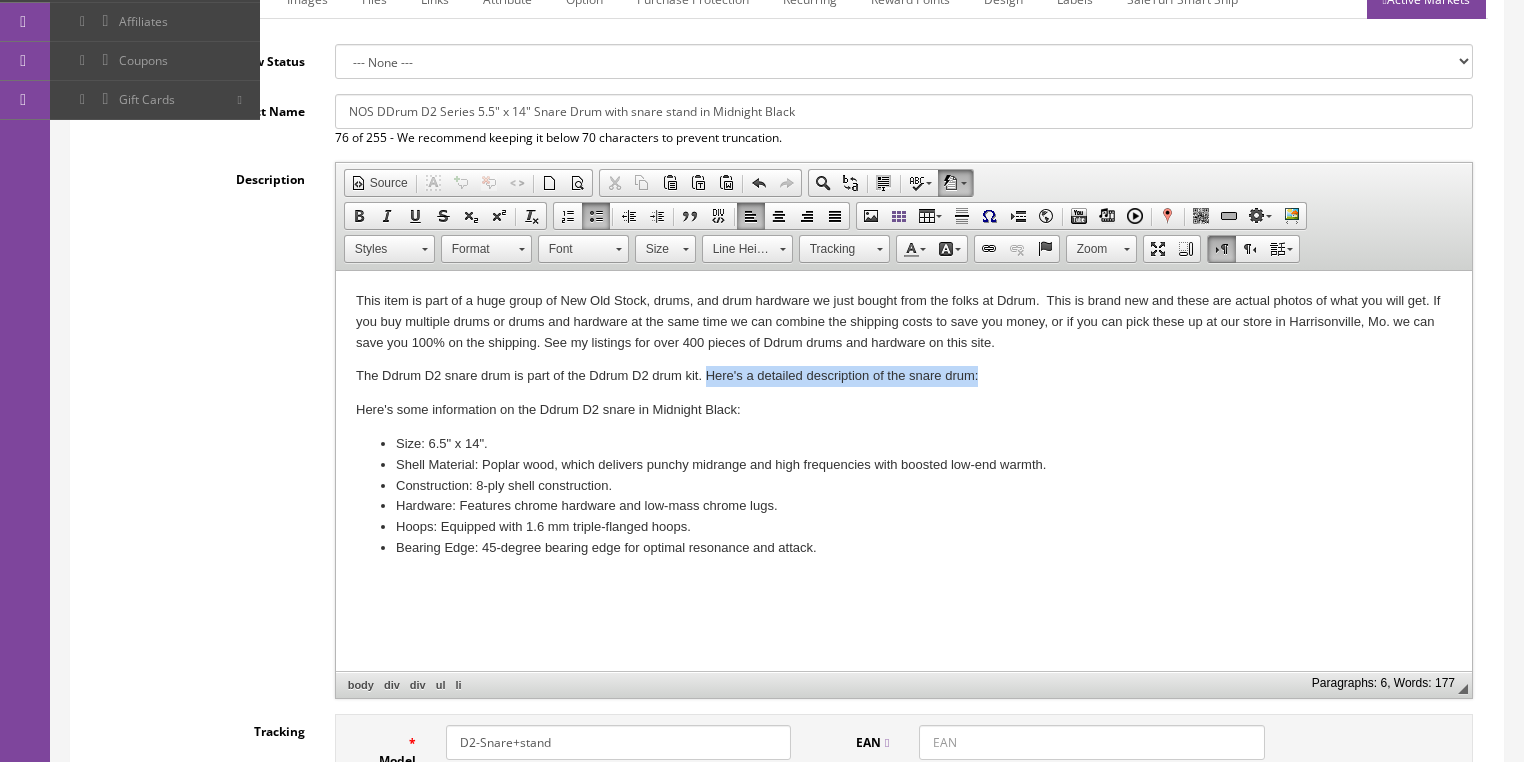 drag, startPoint x: 702, startPoint y: 377, endPoint x: 1102, endPoint y: 393, distance: 400.3199 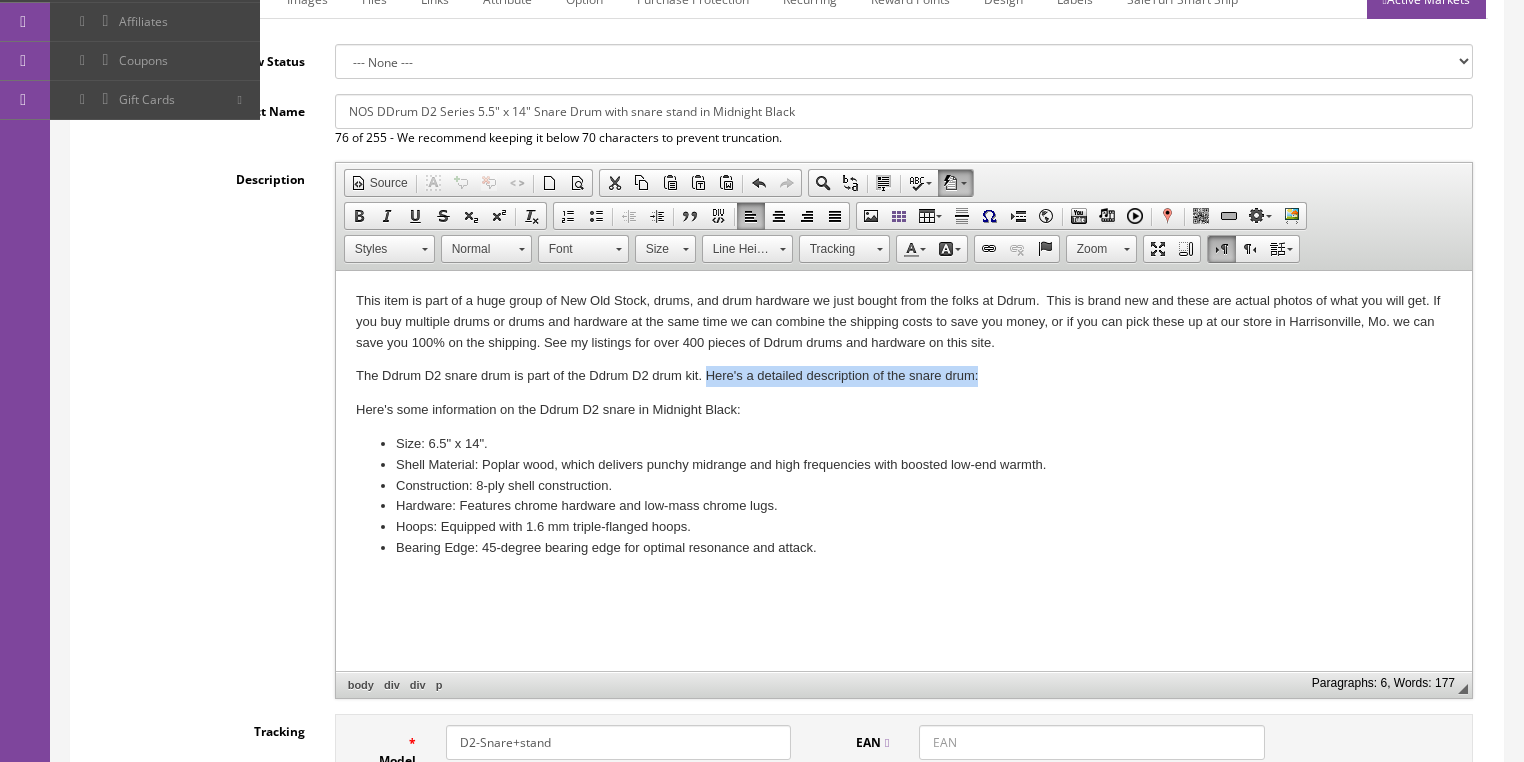 type 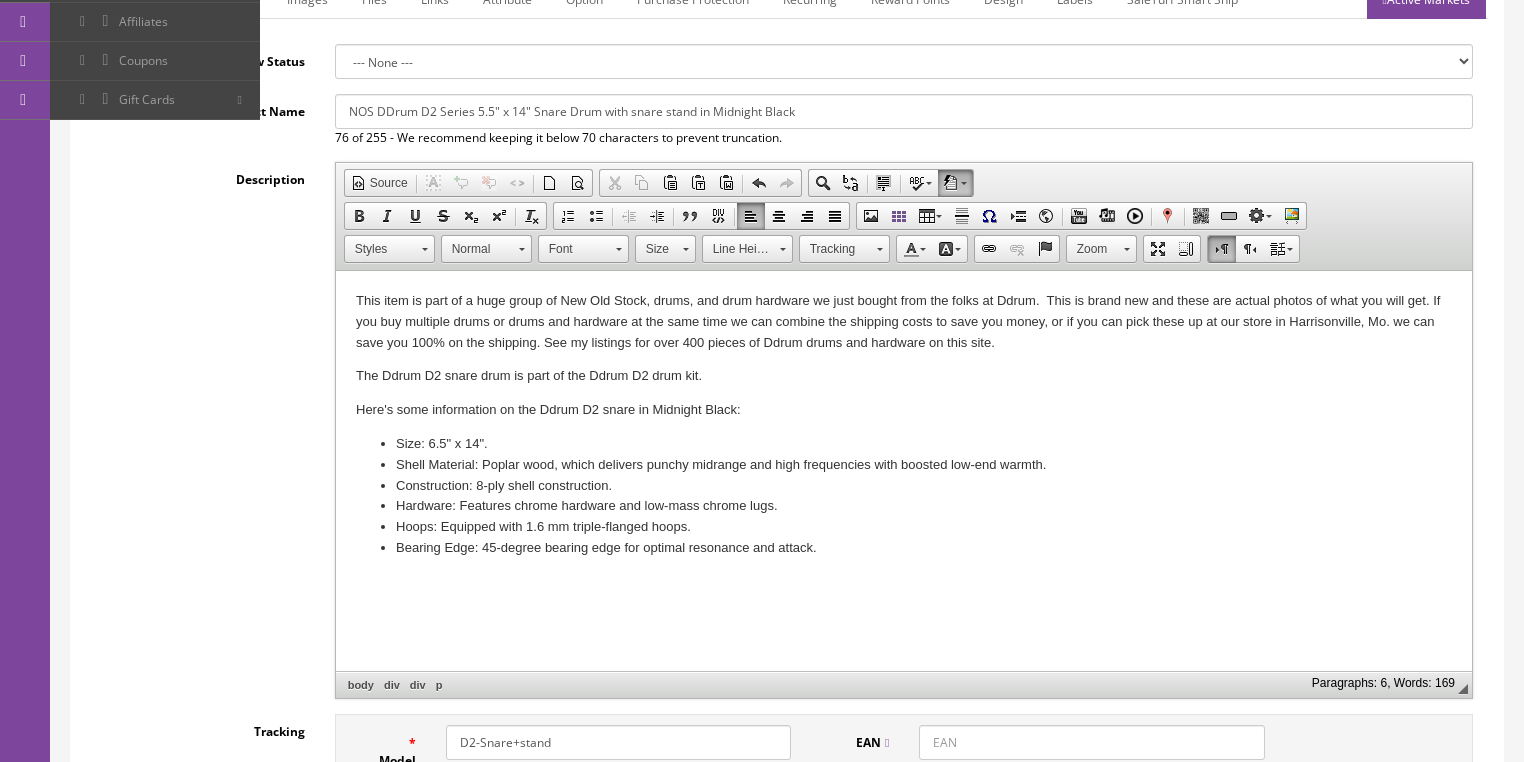 click on "Bearing Edge: 45-degree bearing edge for optimal resonance and attack." at bounding box center [903, 548] 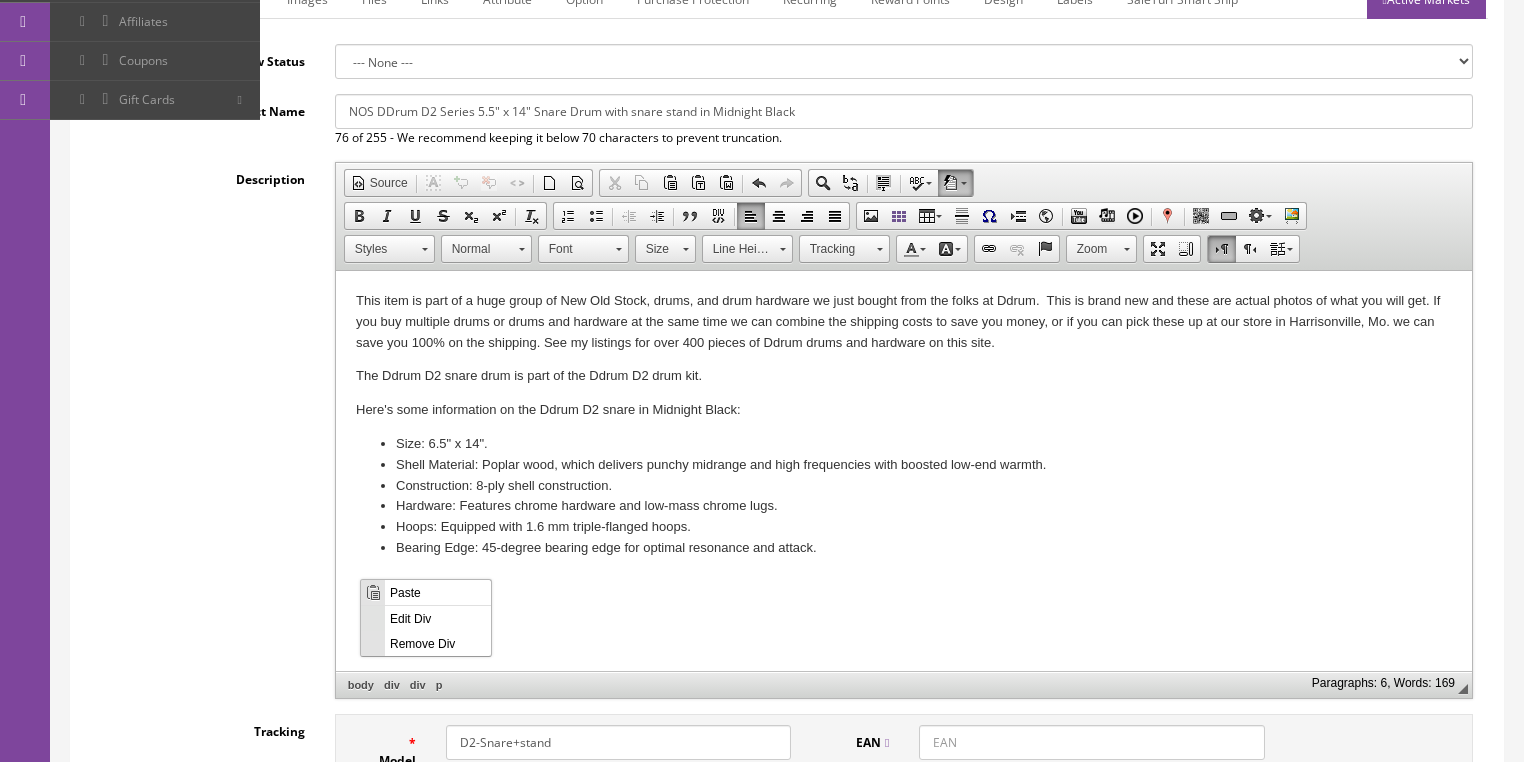 drag, startPoint x: 406, startPoint y: 588, endPoint x: 917, endPoint y: 1159, distance: 766.26495 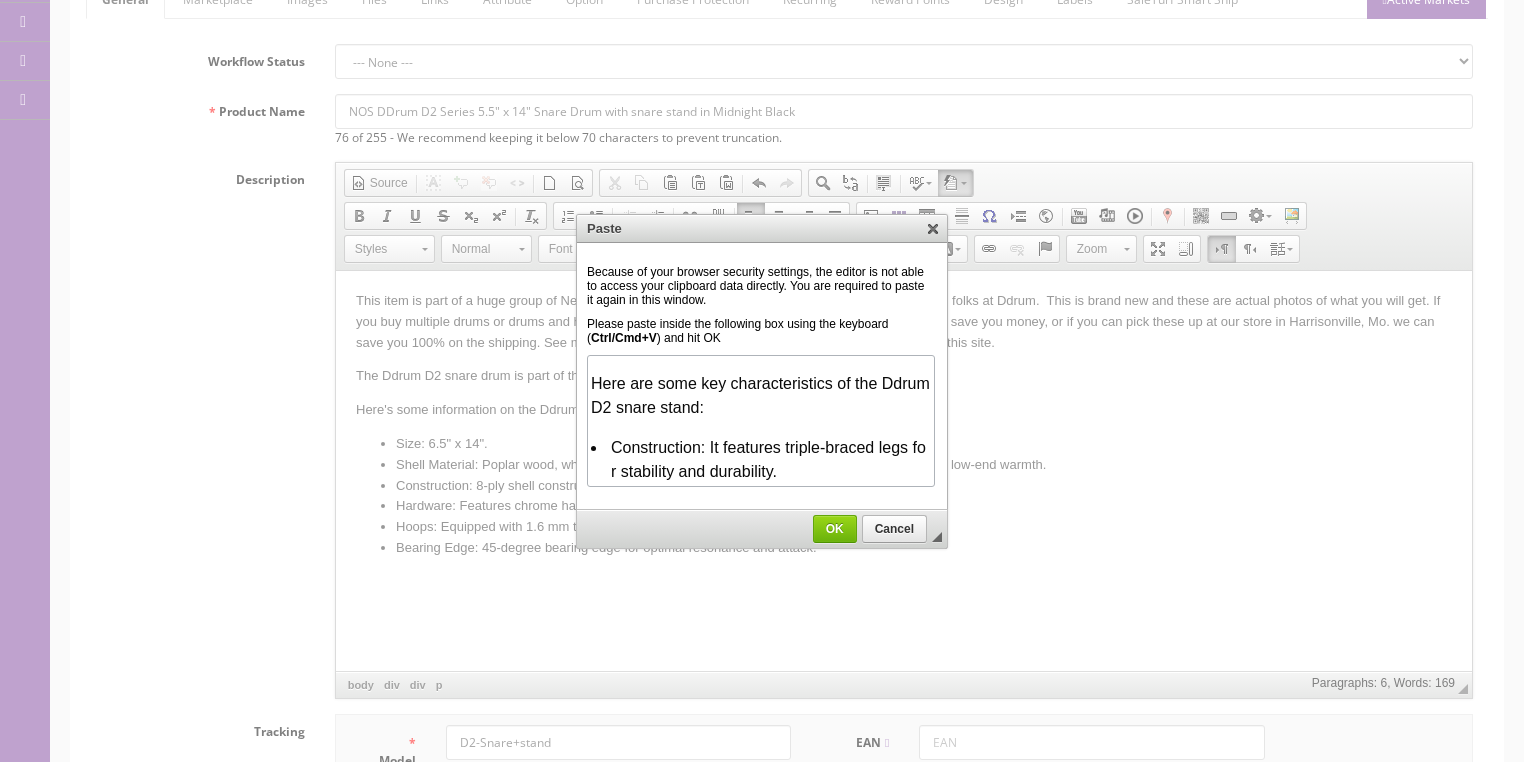 scroll, scrollTop: 218, scrollLeft: 0, axis: vertical 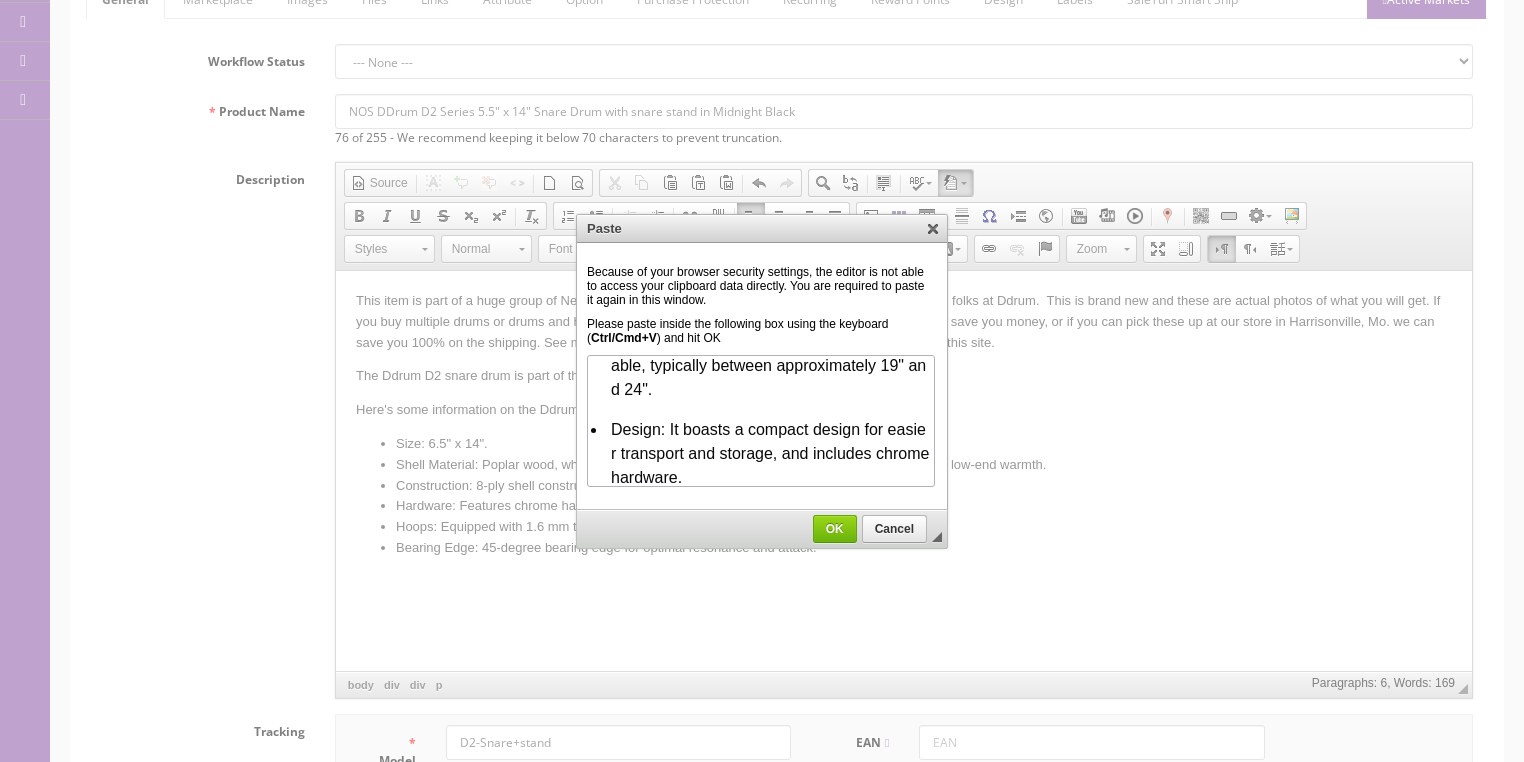 click on "OK" at bounding box center [835, 529] 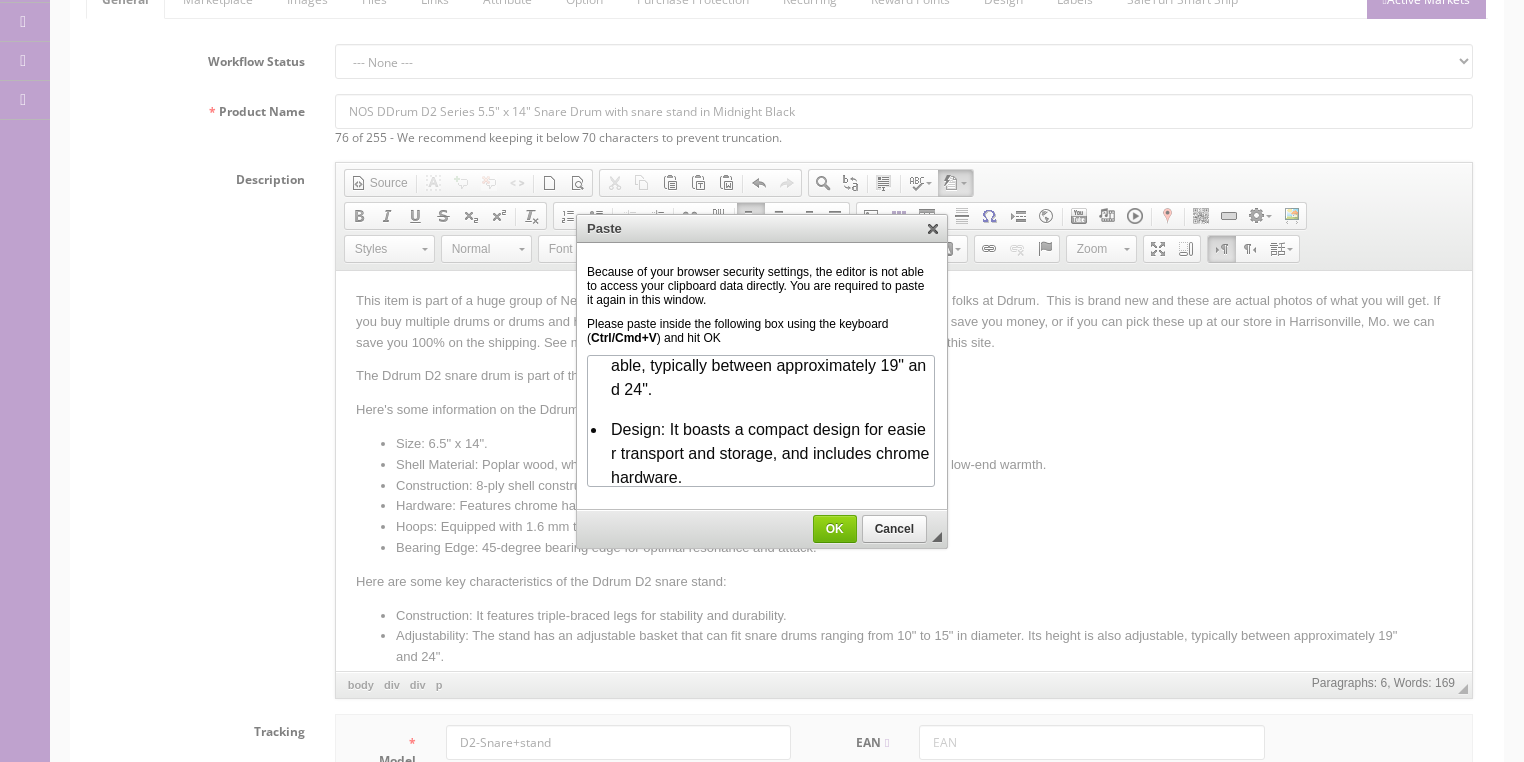 scroll, scrollTop: 14, scrollLeft: 0, axis: vertical 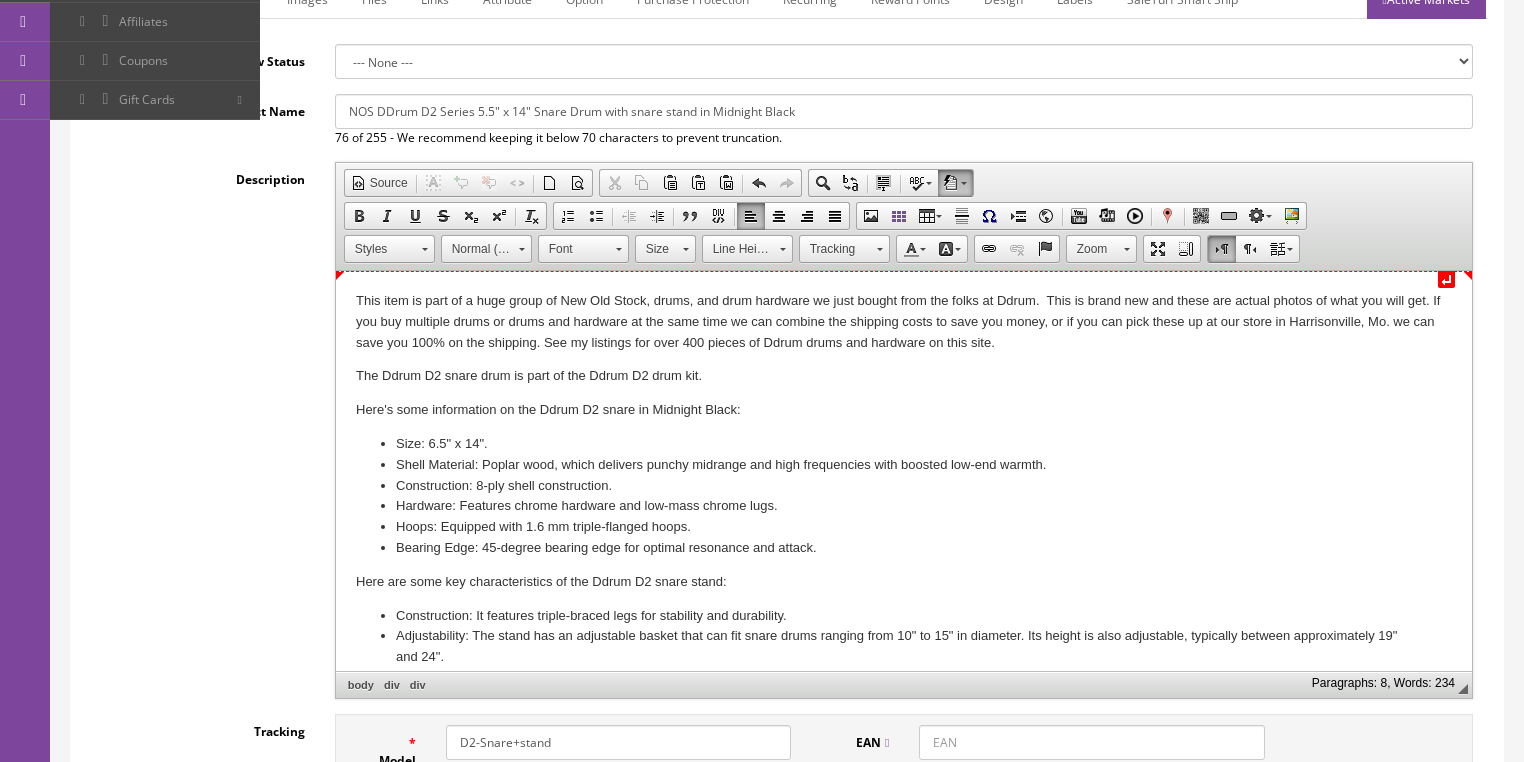 click on "↵ This item is part of a huge group of New Old Stock, drums, and drum hardware we just bought from the folks at Ddrum.  This is brand new and these are actual photos of what you will get. If you buy multiple drums or drums and hardware at the same time we can combine the shipping costs to save you money, or if you can pick these up at our store in Harrisonville, Mo. we can save you 100% on the shipping. See my listings for over 400 pieces of Ddrum drums and hardware on this site.  The Ddrum D2 snare drum is part of the Ddrum D2 drum kit.  Here's some information on the Ddrum D2 snare in Midnight Black: Size: 6.5" x 14". Shell Material: Poplar wood, which delivers punchy midrange and high frequencies with boosted low-end warmth. Construction: 8-ply shell construction. Hardware: Features chrome hardware and low-mass chrome lugs. Hoops: Equipped with 1.6 mm triple-flanged hoops. Bearing Edge: 45-degree bearing edge for optimal resonance and attack." at bounding box center [903, 507] 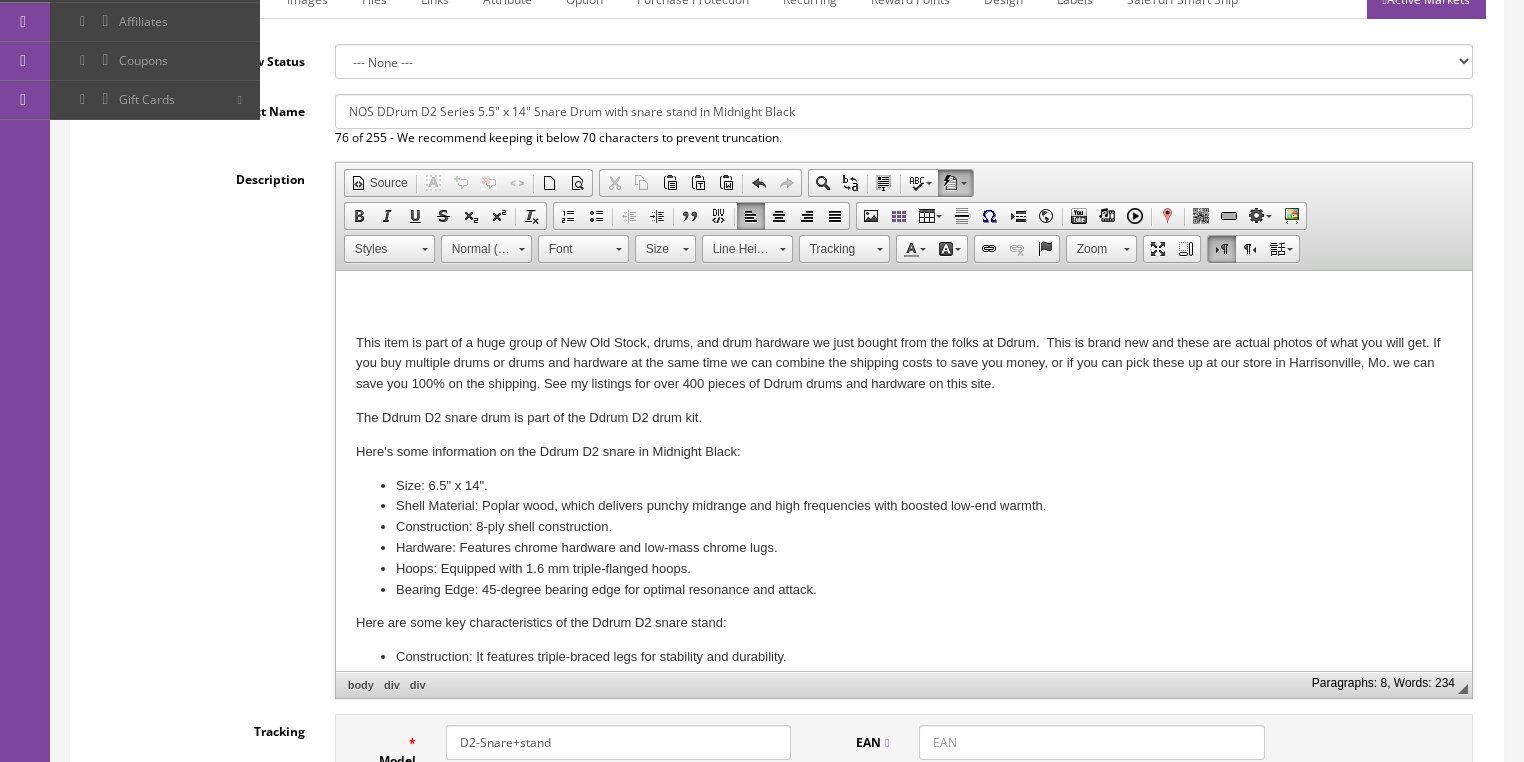 drag, startPoint x: 343, startPoint y: 113, endPoint x: 829, endPoint y: 109, distance: 486.01645 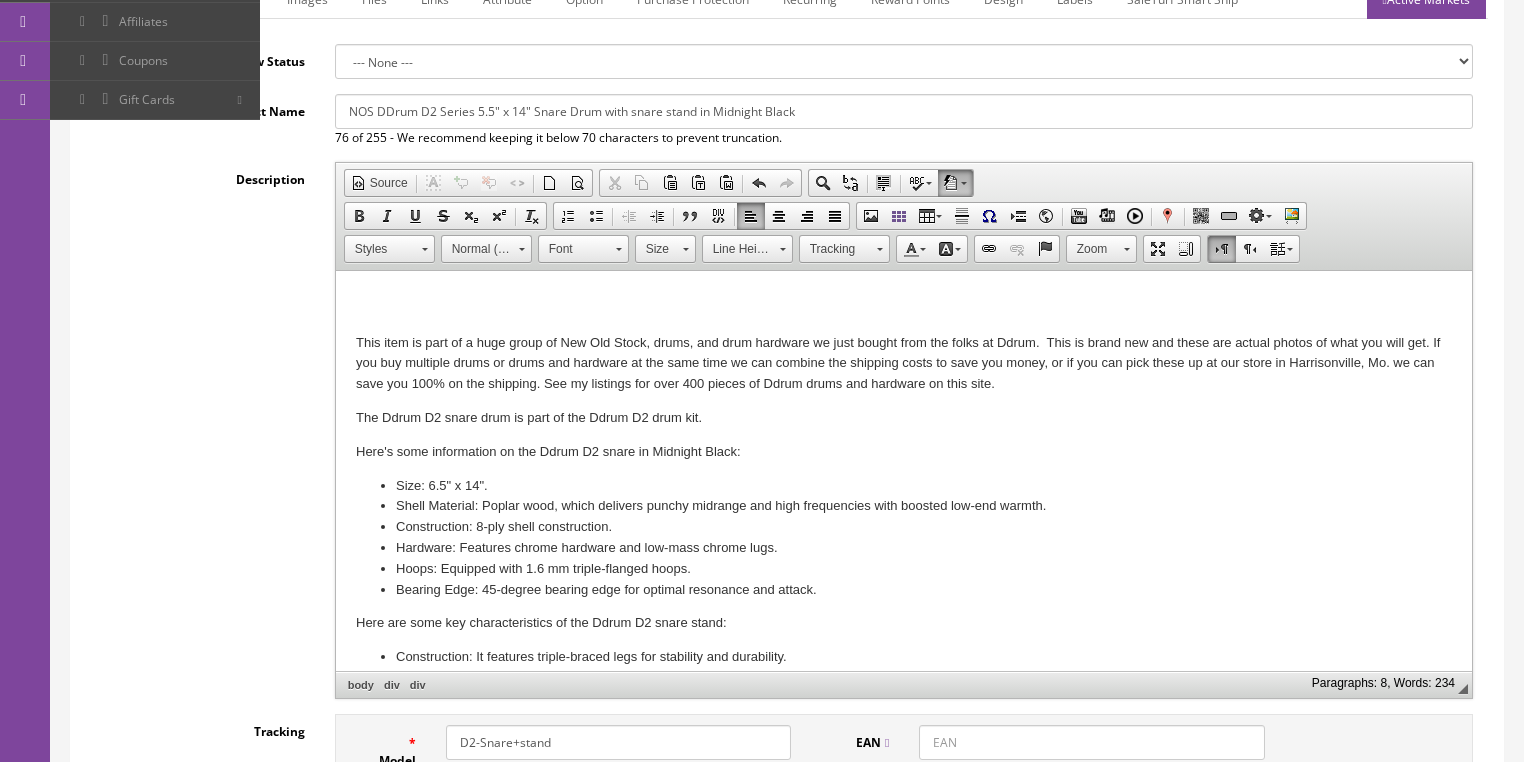 click on "This item is part of a huge group of New Old Stock, drums, and drum hardware we just bought from the folks at Ddrum.  This is brand new and these are actual photos of what you will get. If you buy multiple drums or drums and hardware at the same time we can combine the shipping costs to save you money, or if you can pick these up at our store in Harrisonville, Mo. we can save you 100% on the shipping. See my listings for over 400 pieces of Ddrum drums and hardware on this site.  The Ddrum D2 snare drum is part of the Ddrum D2 drum kit.  Here's some information on the Ddrum D2 snare in Midnight Black: Size: 6.5" x 14". Shell Material: Poplar wood, which delivers punchy midrange and high frequencies with boosted low-end warmth. Construction: 8-ply shell construction. Hardware: Features chrome hardware and low-mass chrome lugs. Hoops: Equipped with 1.6 mm triple-flanged hoops. Bearing Edge: 45-degree bearing edge for optimal resonance and attack." at bounding box center (903, 527) 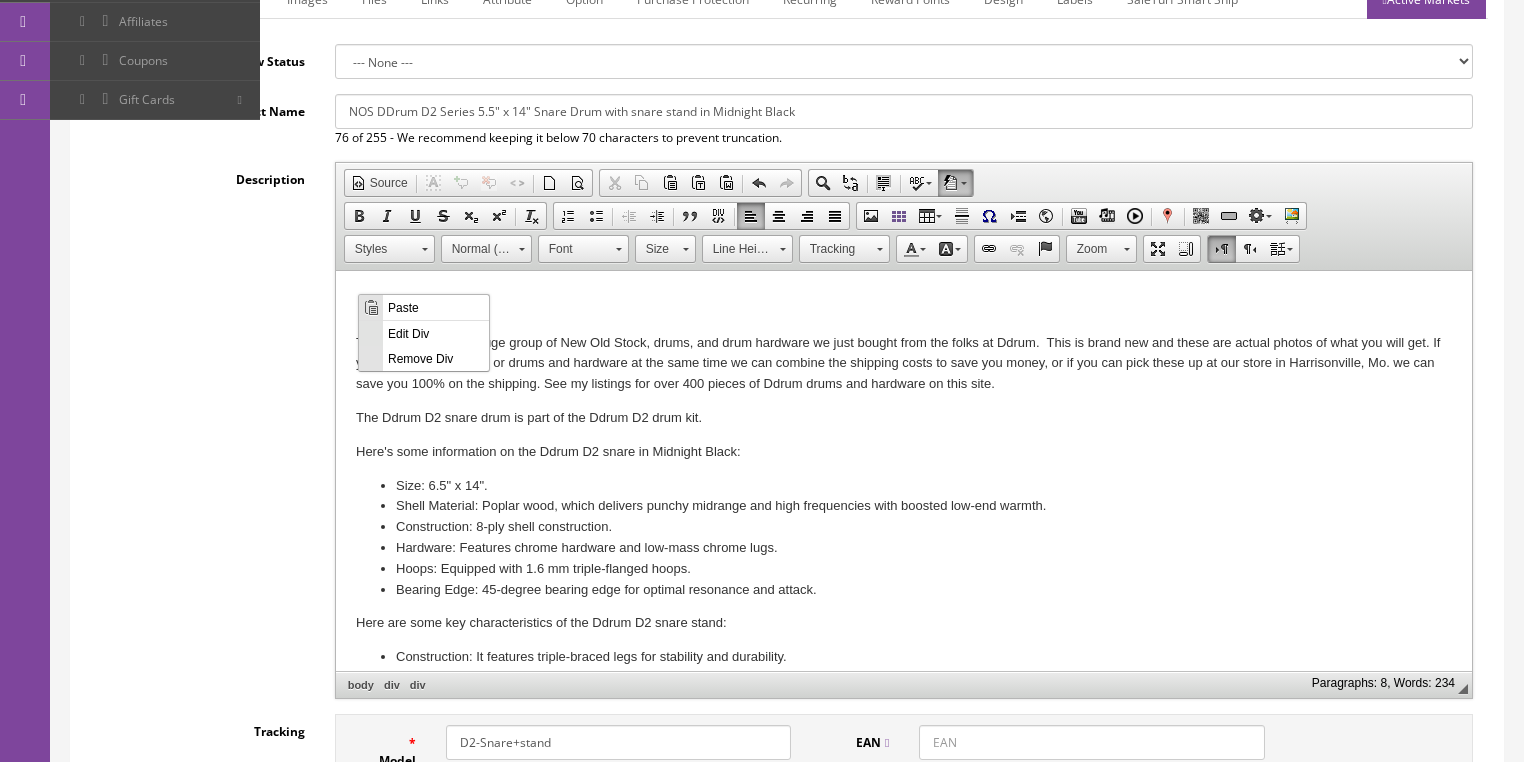 drag, startPoint x: 390, startPoint y: 304, endPoint x: 754, endPoint y: 599, distance: 468.53067 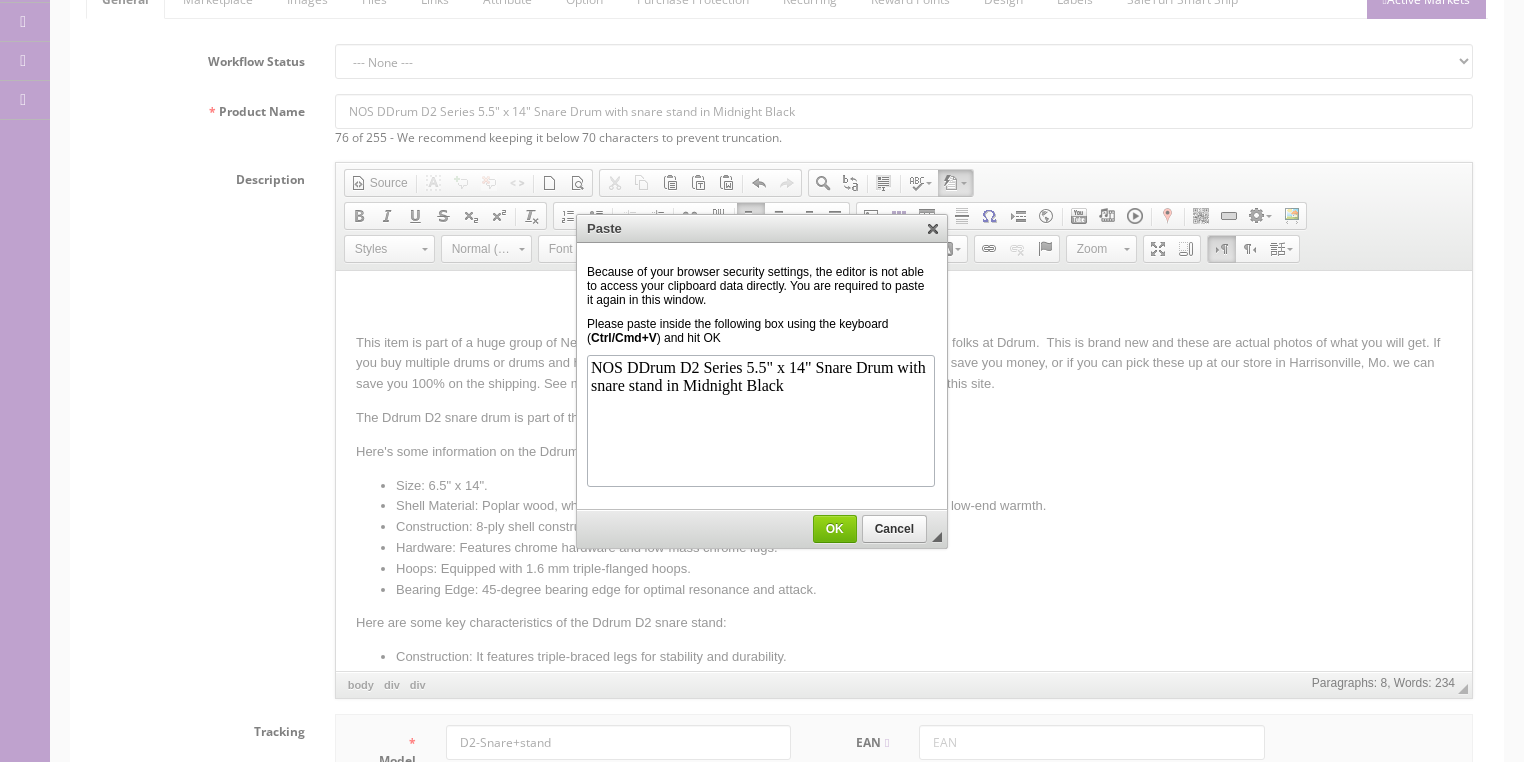 scroll, scrollTop: 0, scrollLeft: 0, axis: both 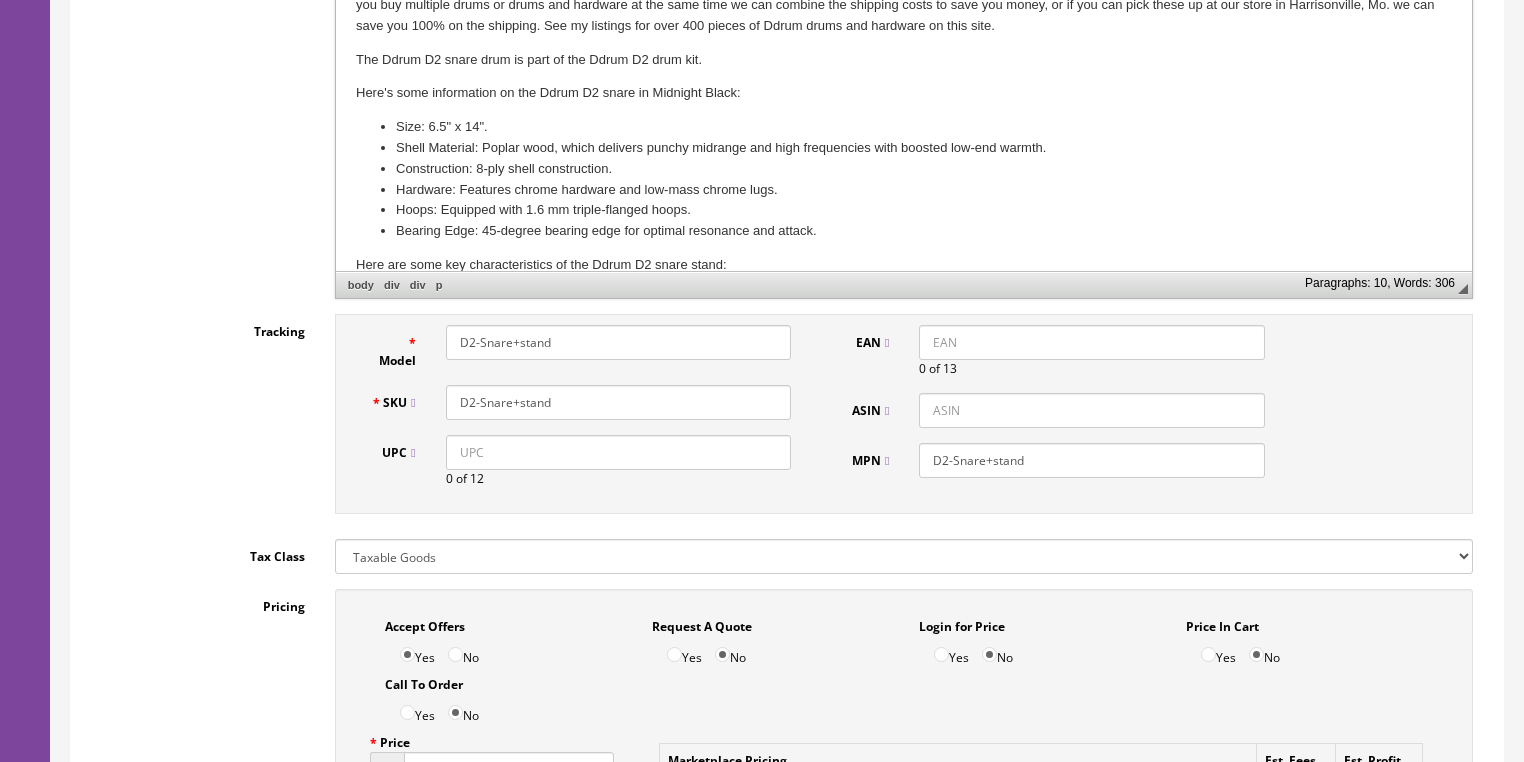 click on "D2-Snare+stand" at bounding box center (618, 402) 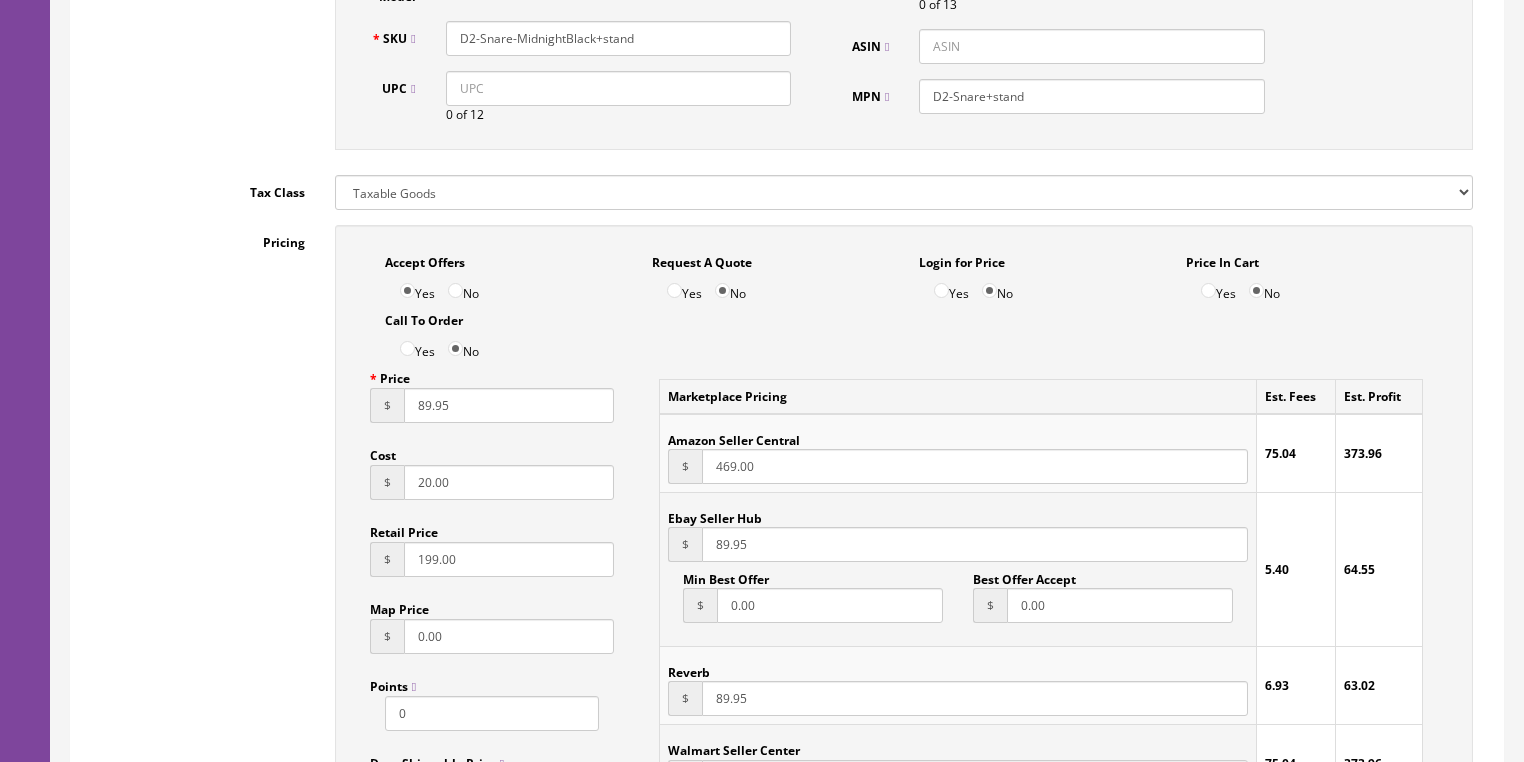 scroll, scrollTop: 1120, scrollLeft: 0, axis: vertical 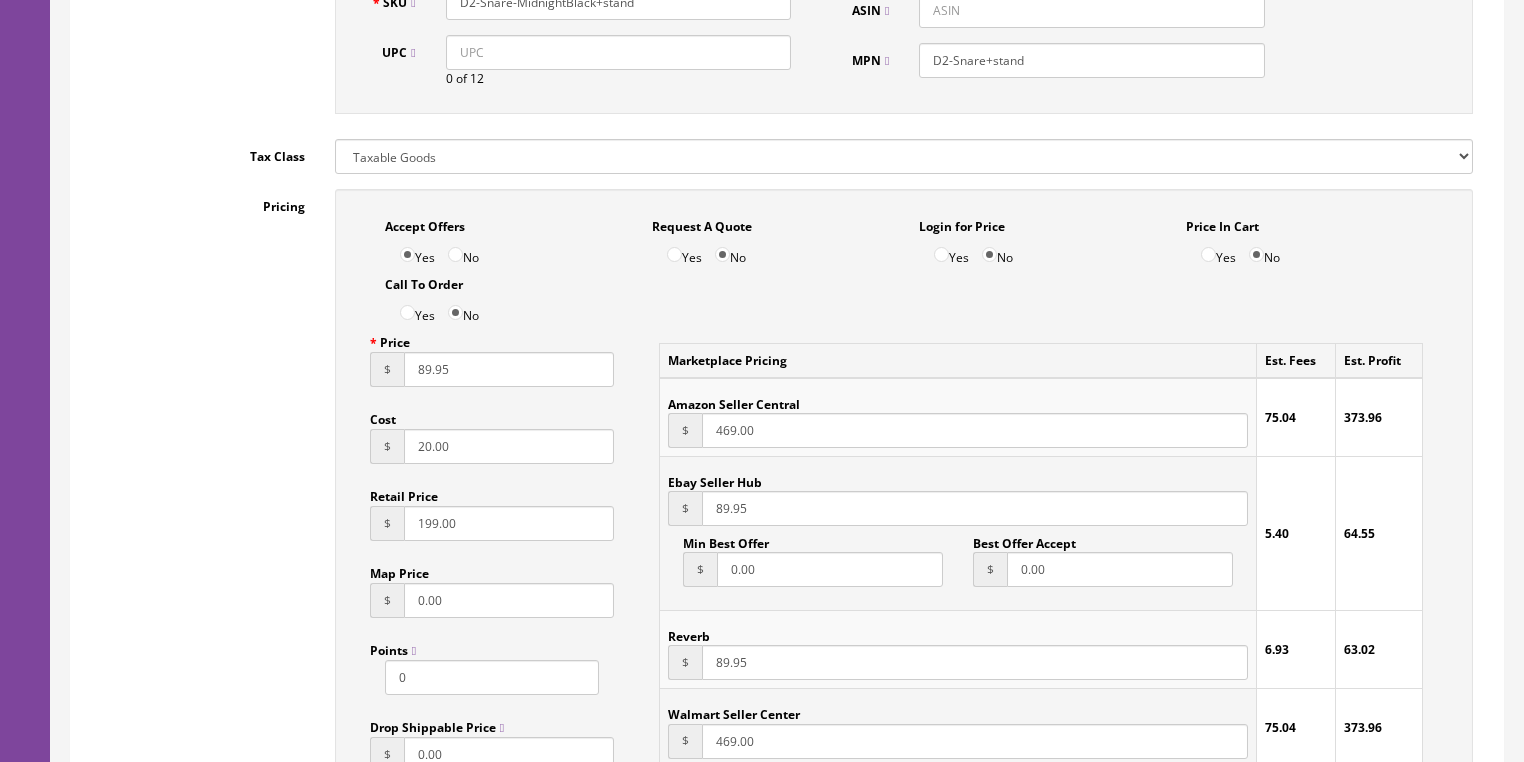 type on "D2-Snare-MidnightBlack+stand" 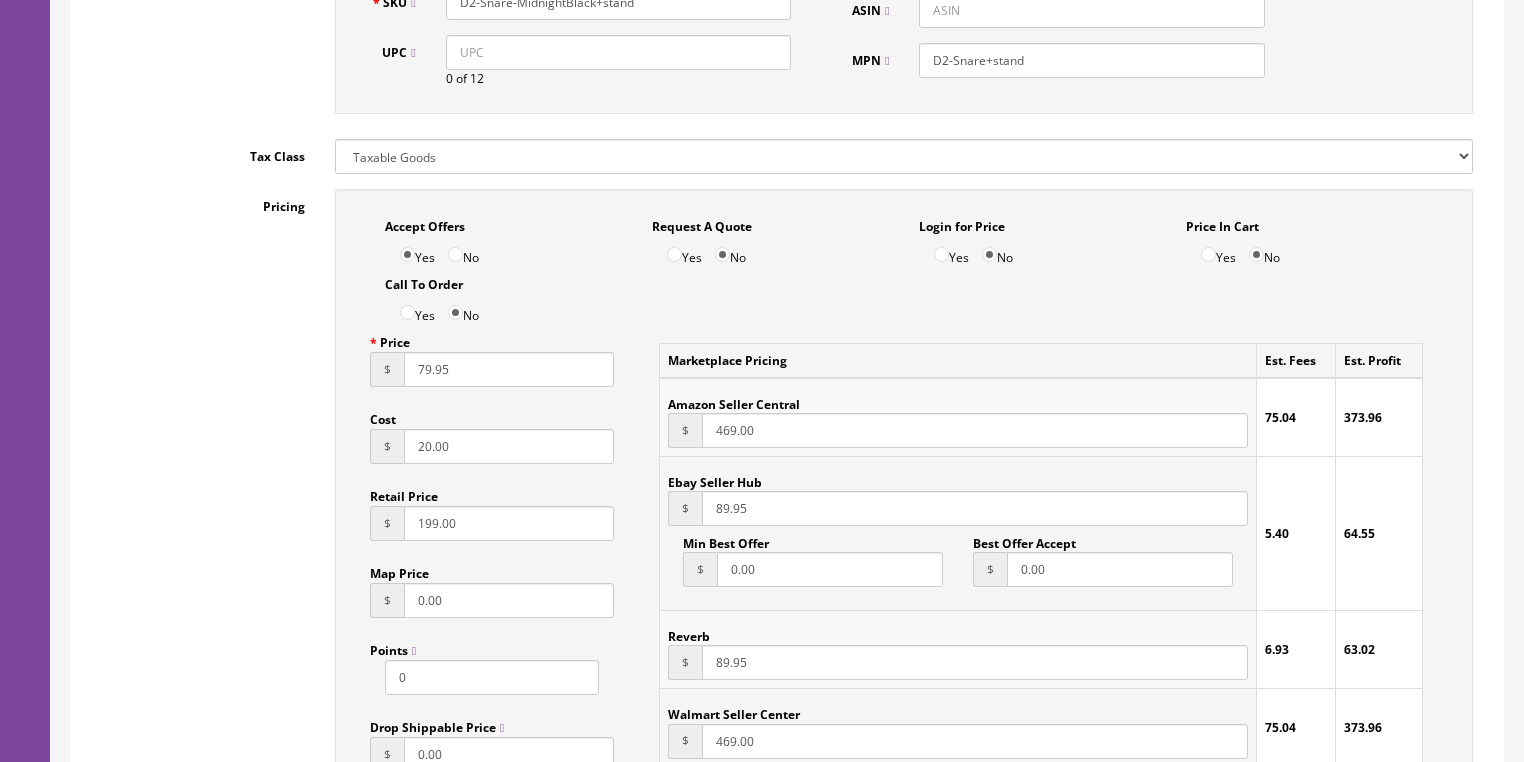 type on "79.95" 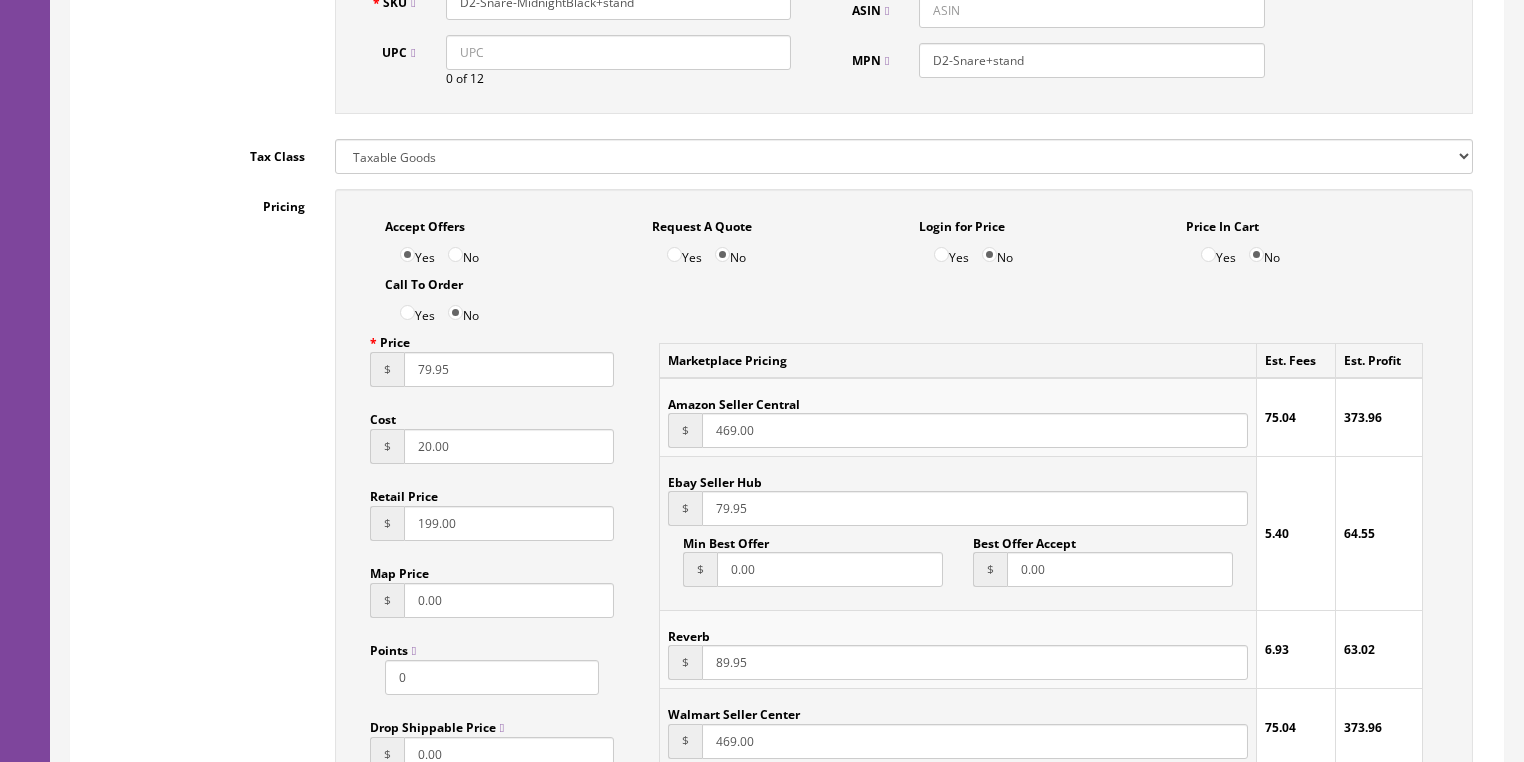 type on "79.95" 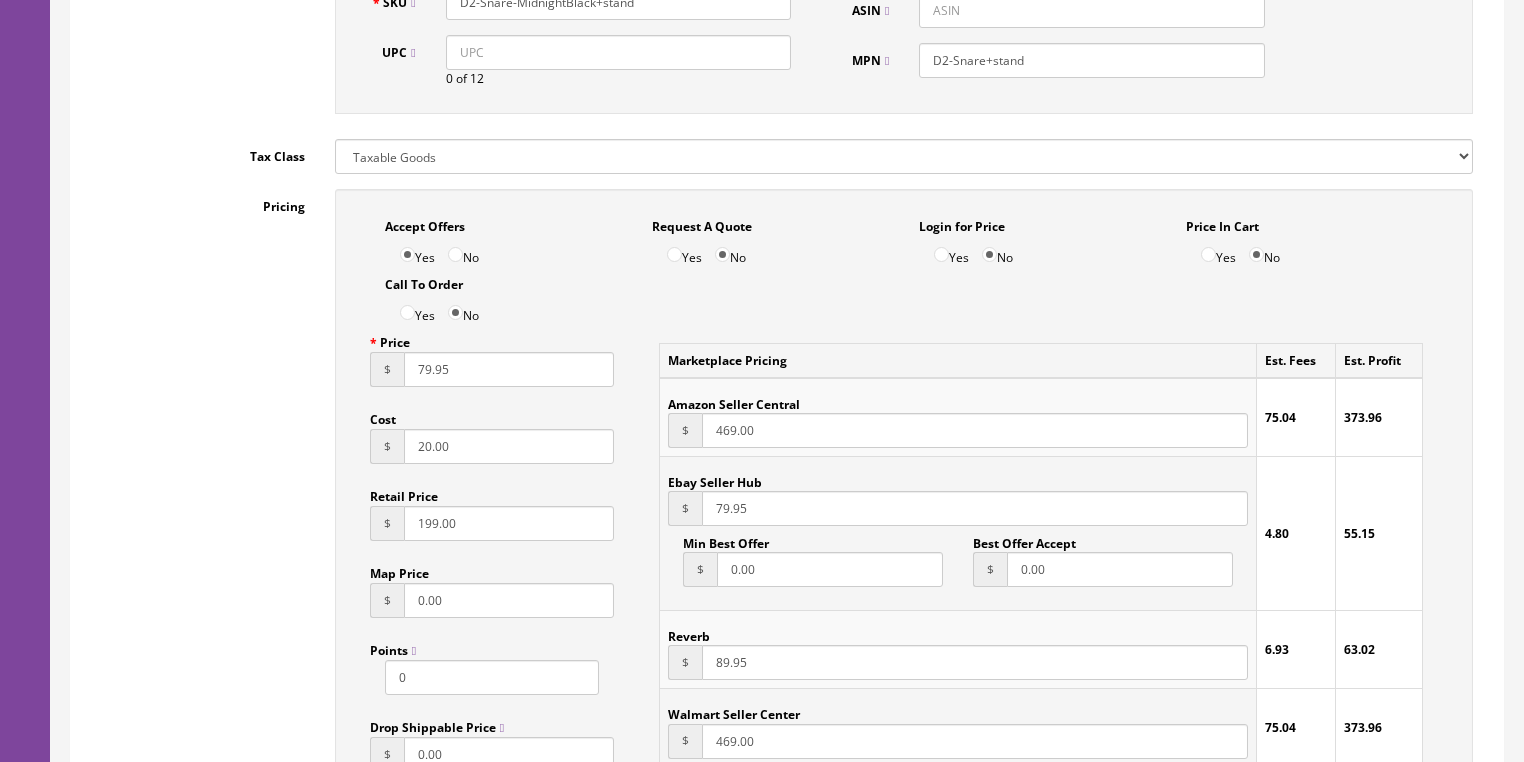 click on "89.95" at bounding box center (974, 662) 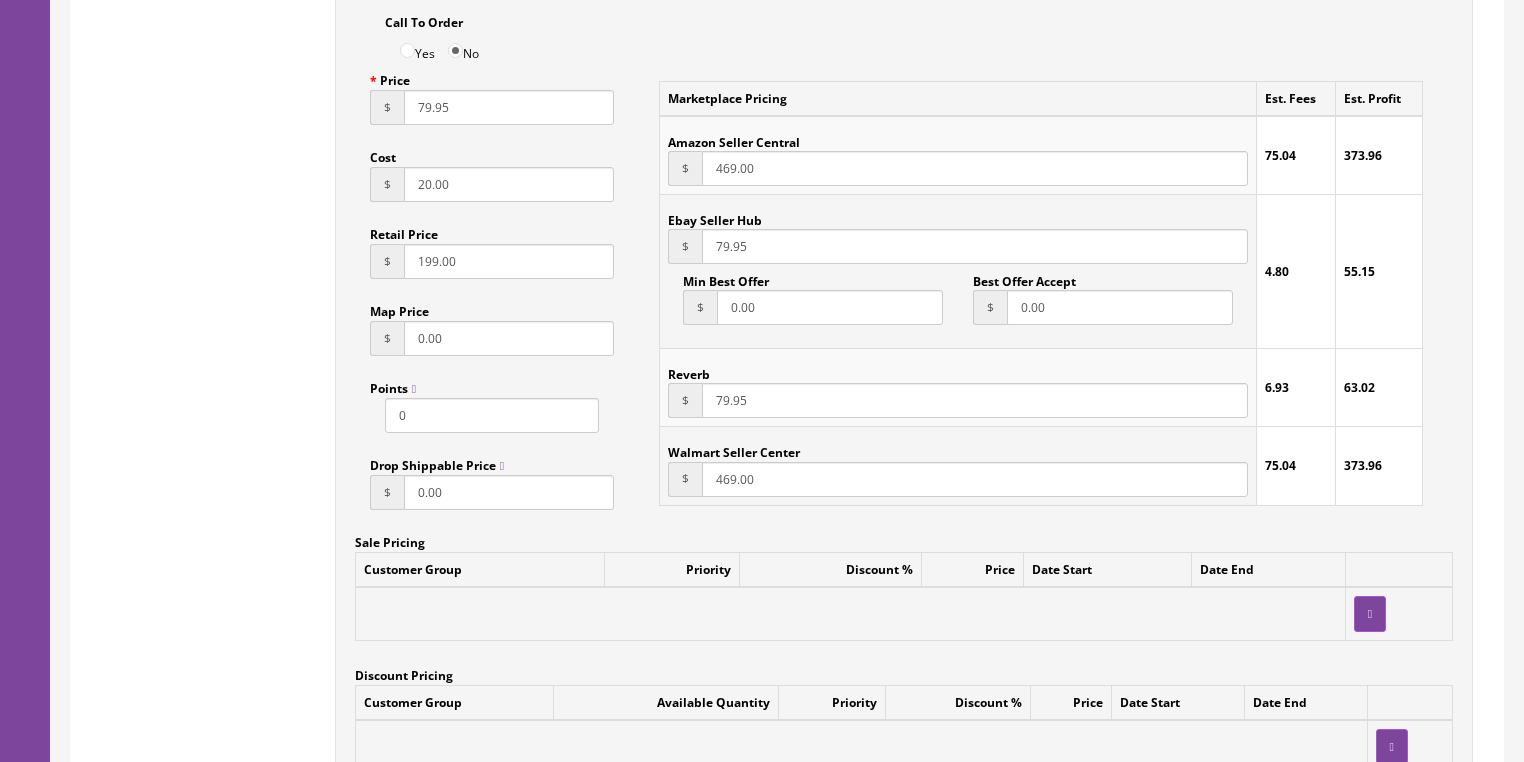scroll, scrollTop: 1680, scrollLeft: 0, axis: vertical 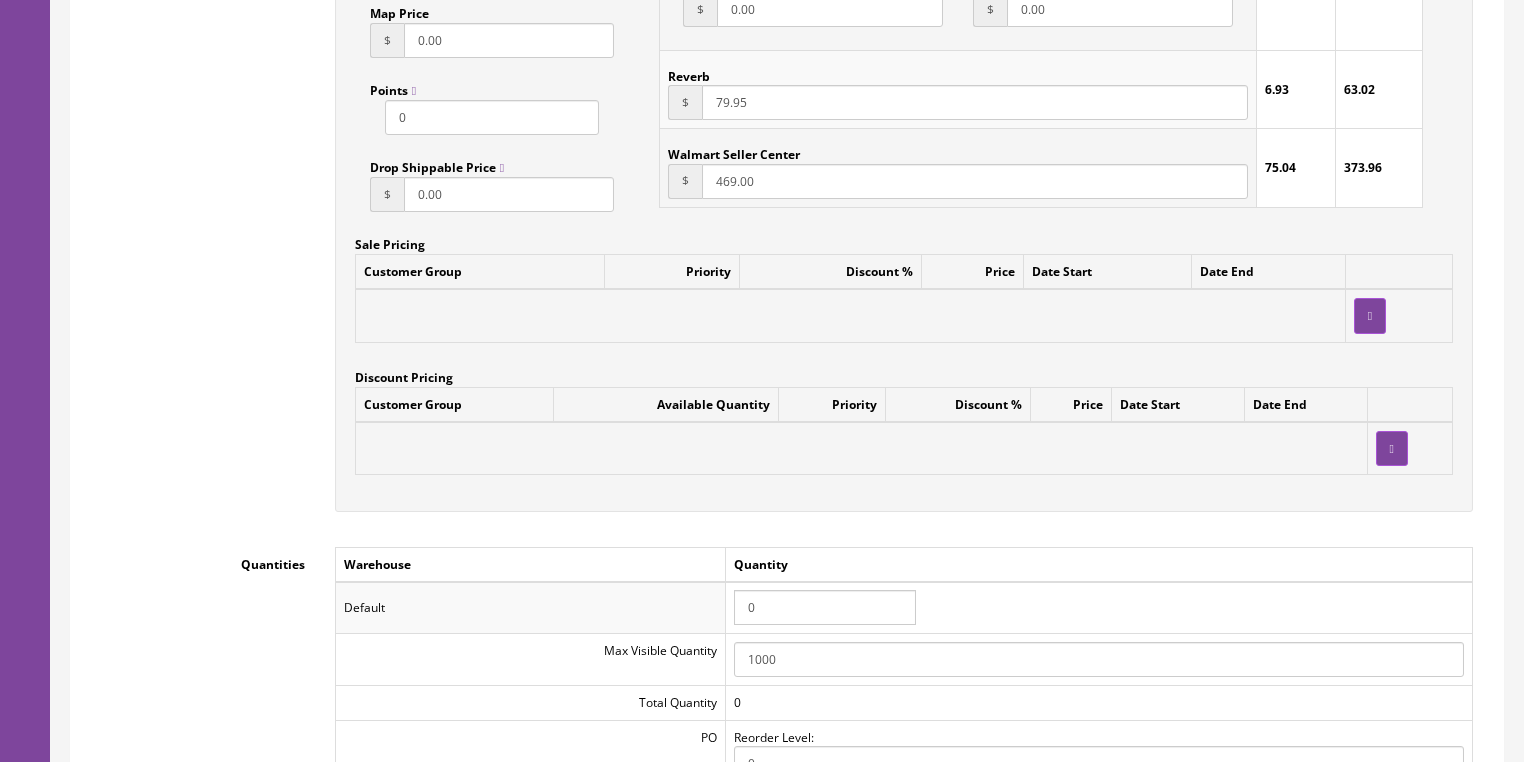type on "79.95" 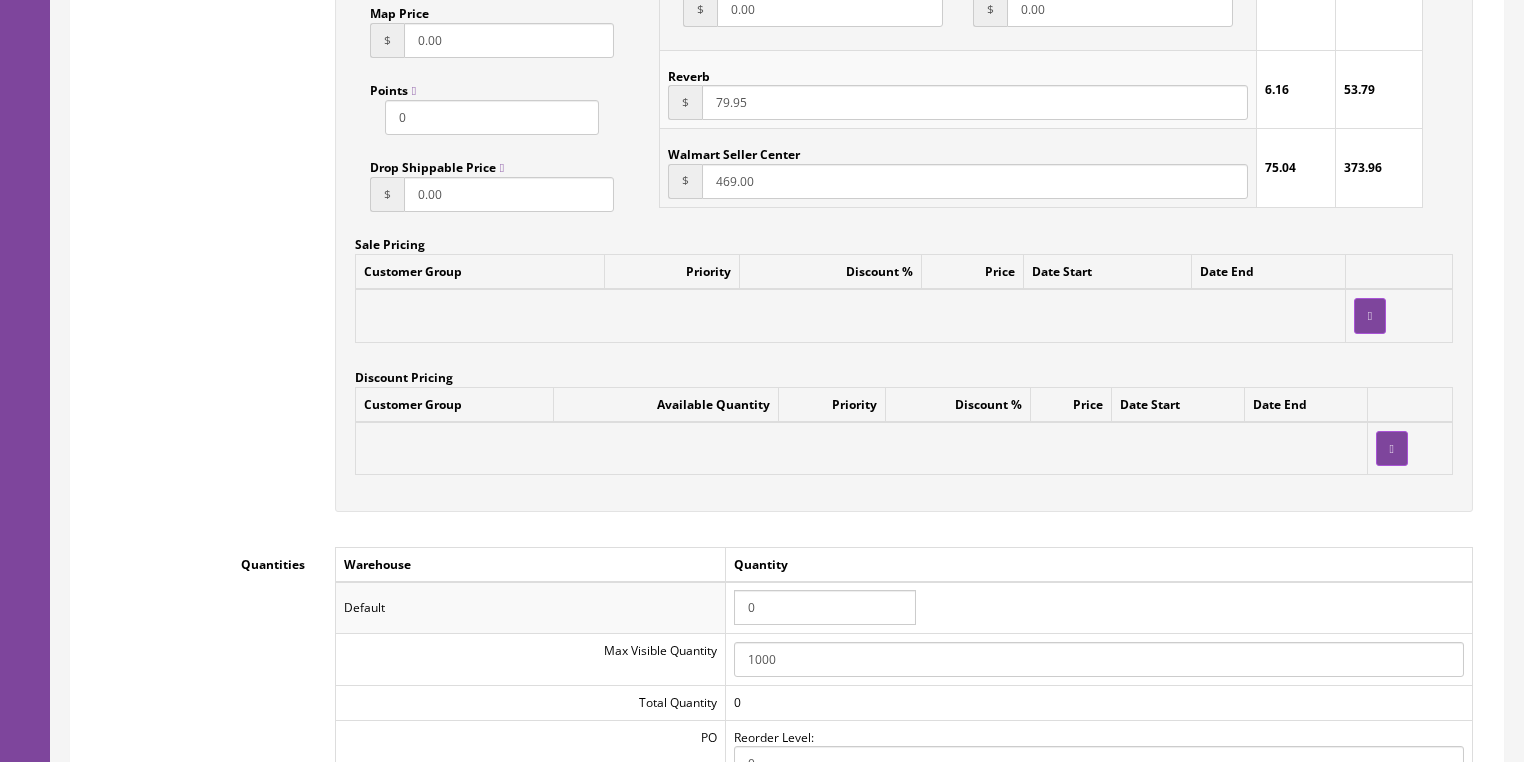 drag, startPoint x: 757, startPoint y: 616, endPoint x: 728, endPoint y: 612, distance: 29.274563 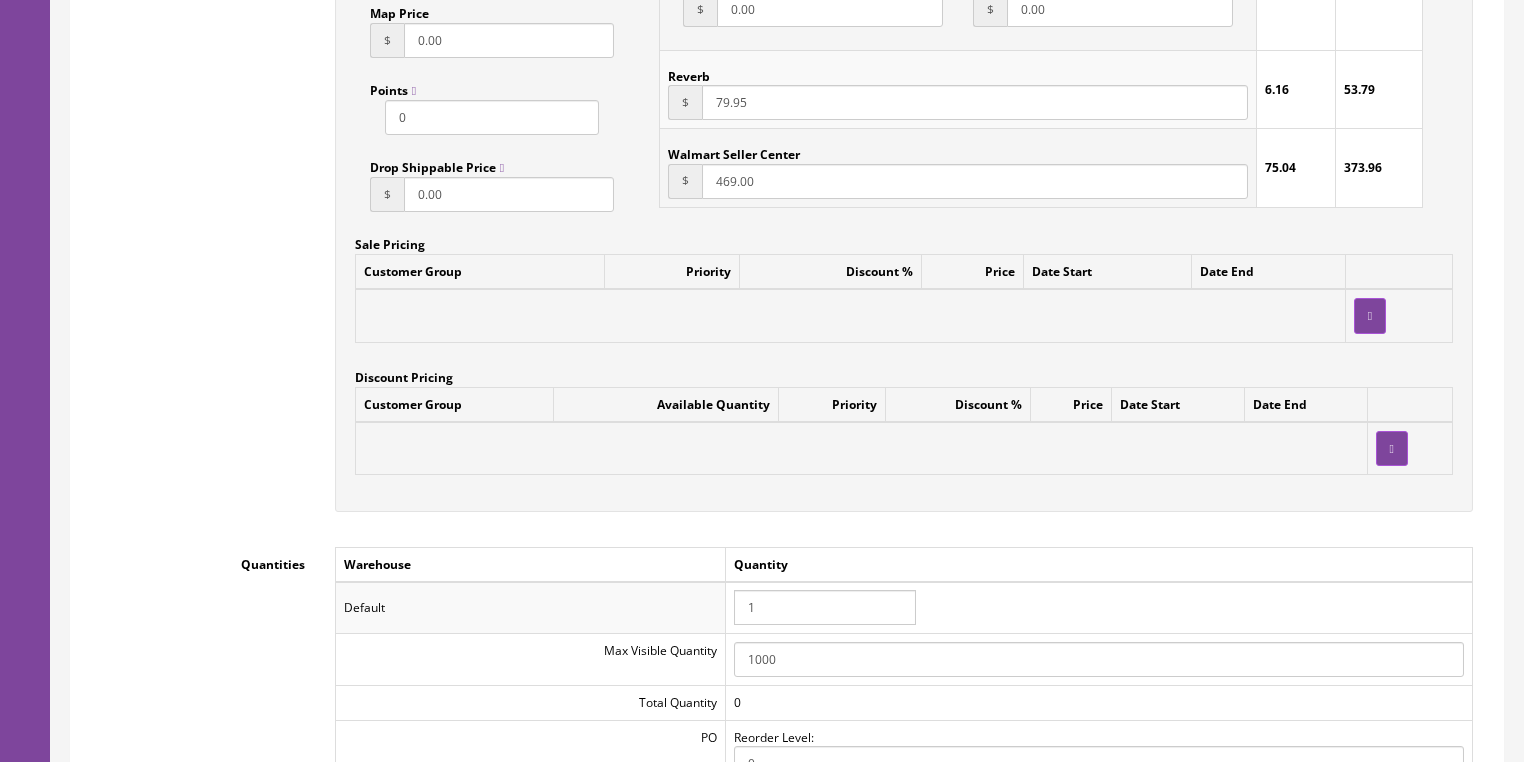 type on "1" 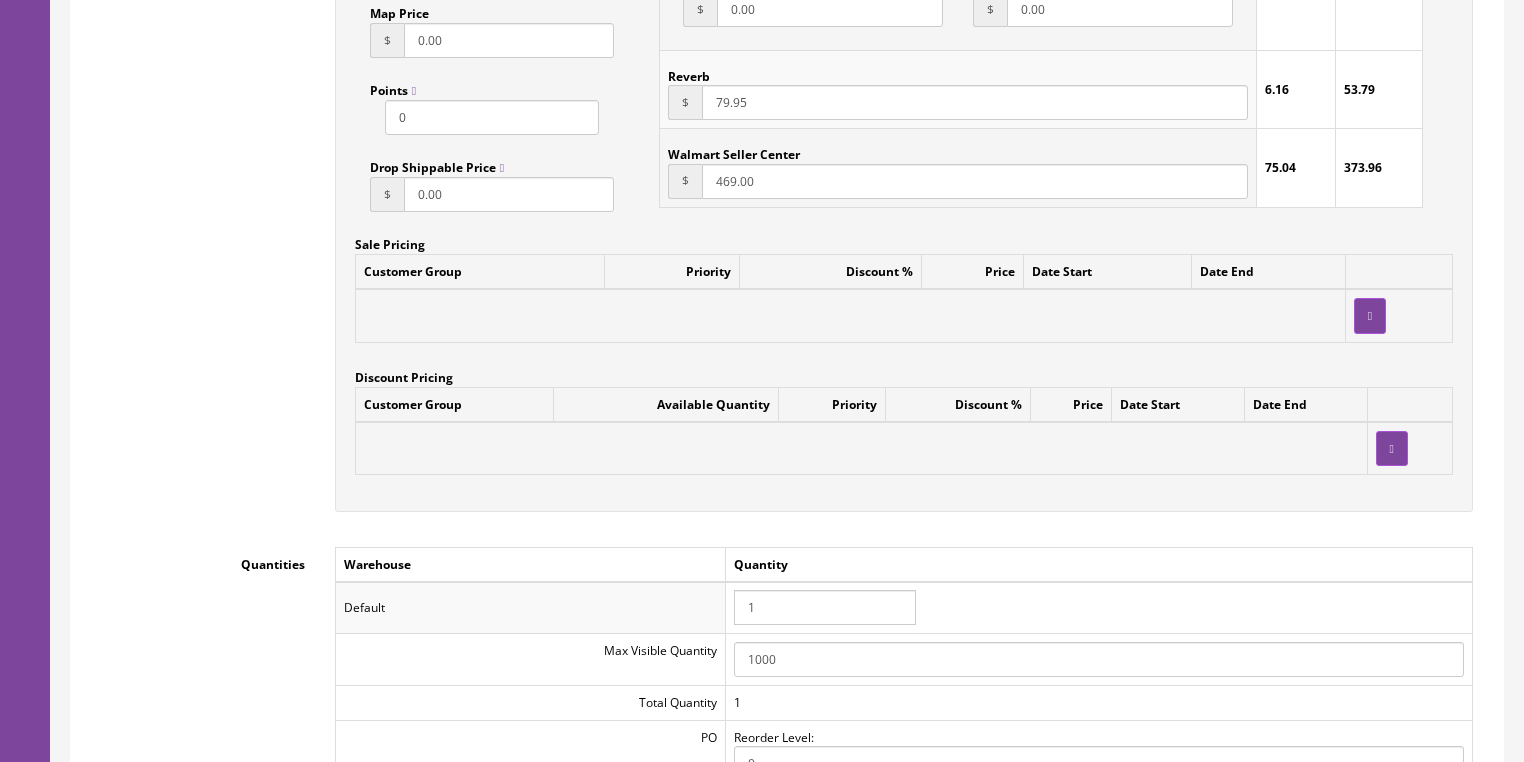 click on "Customer Group
Available Quantity
Priority
Discount %
Price
Date Start
Date End" at bounding box center [904, 439] 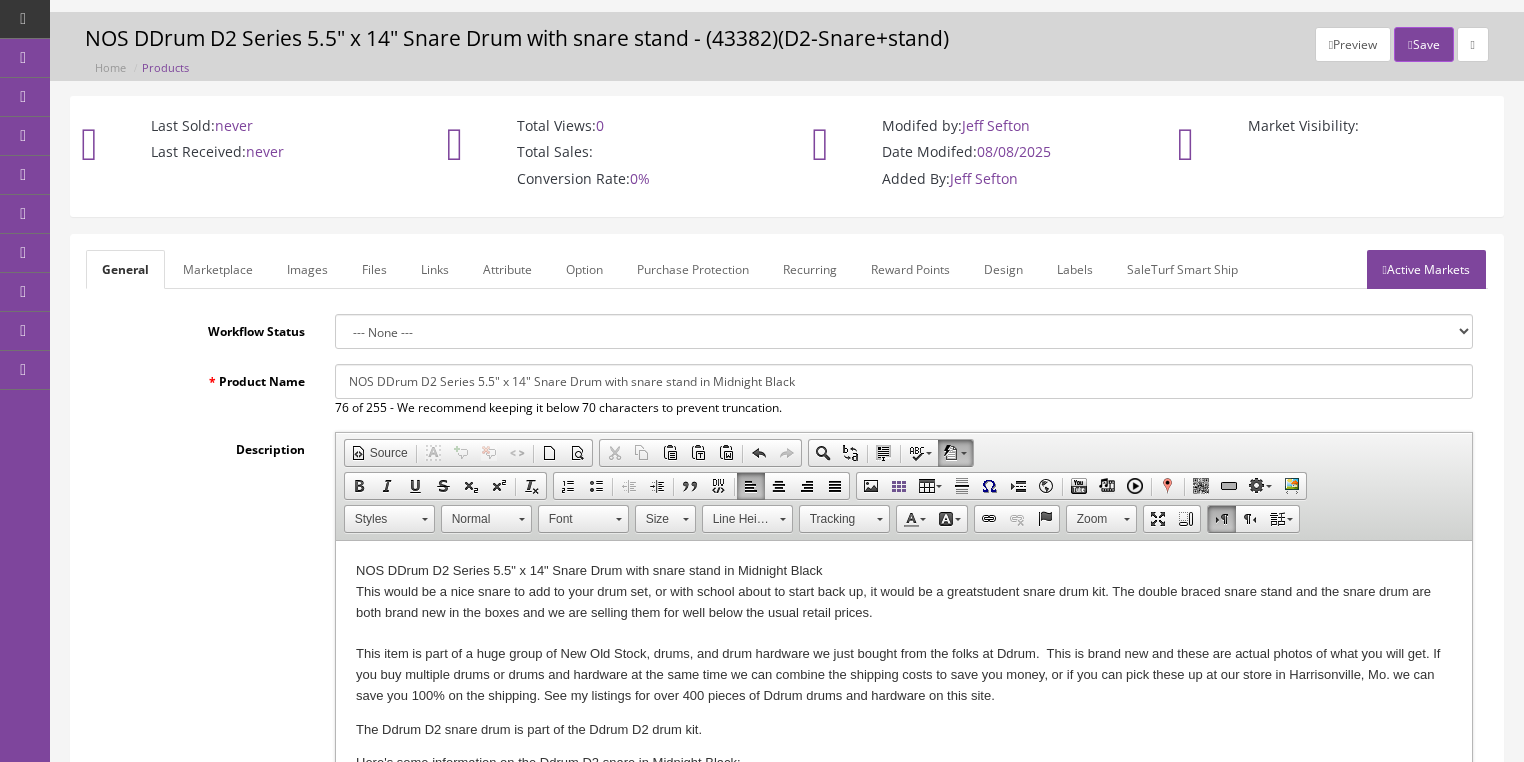 scroll, scrollTop: 0, scrollLeft: 0, axis: both 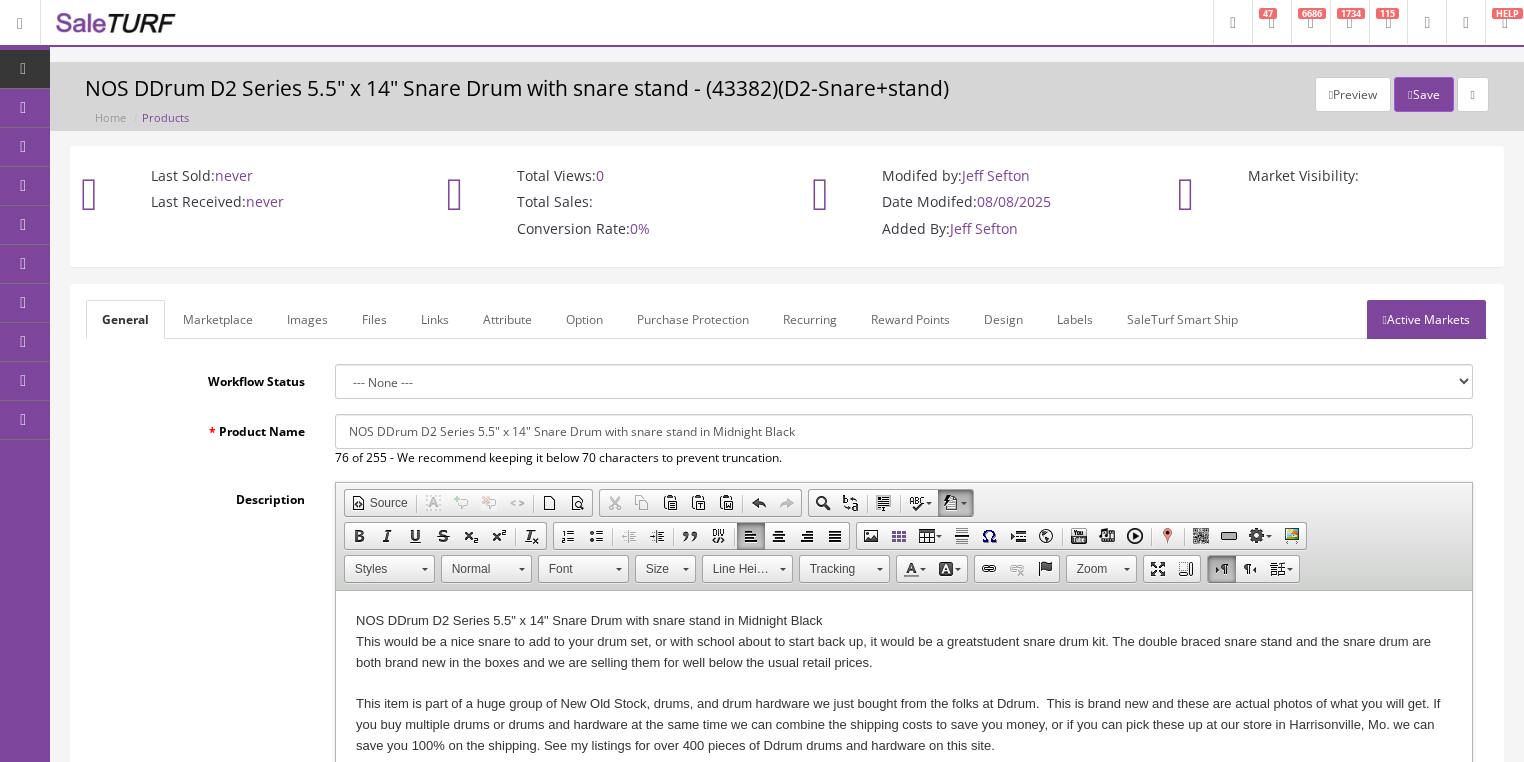 click on "Marketplace" at bounding box center (218, 319) 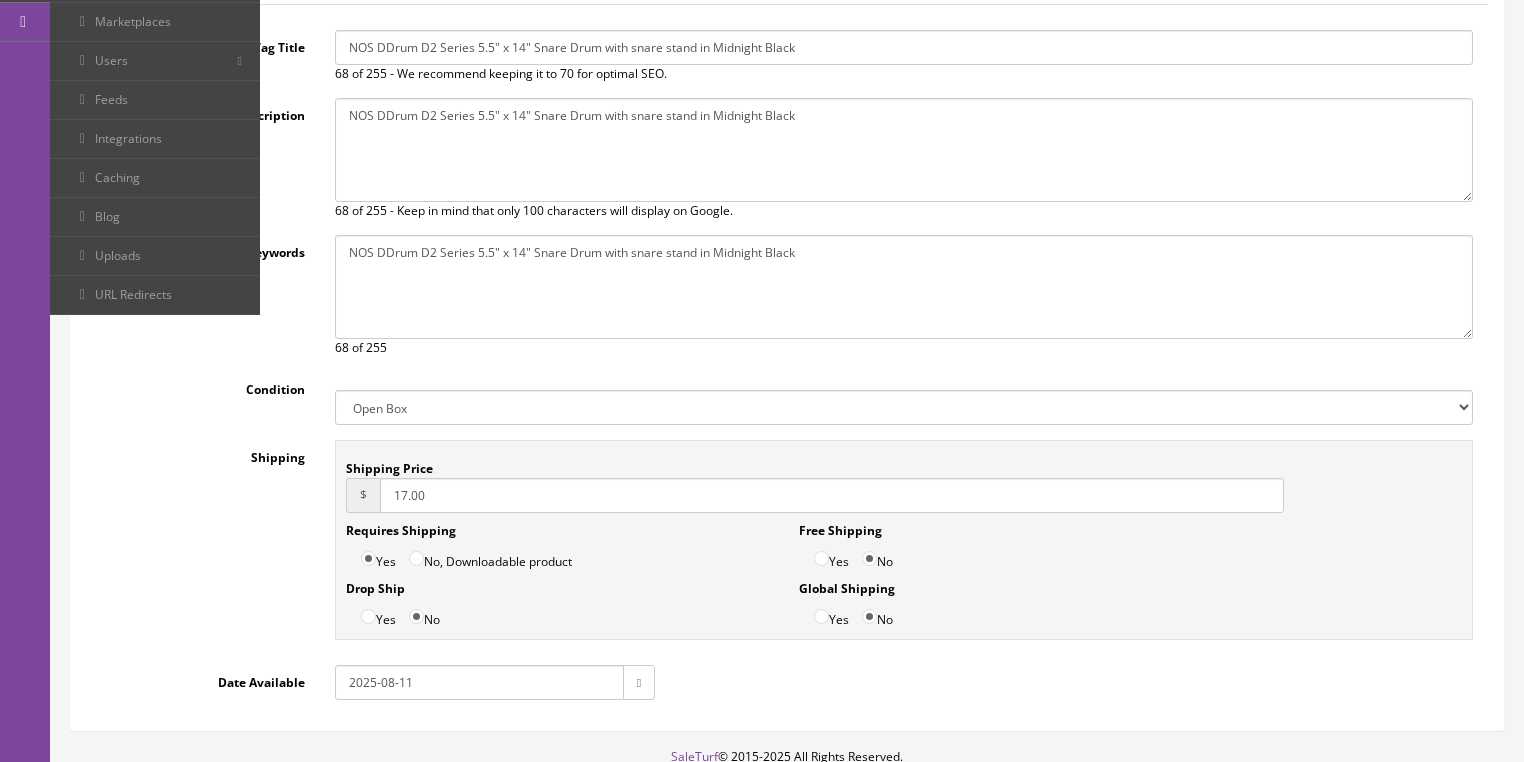 scroll, scrollTop: 400, scrollLeft: 0, axis: vertical 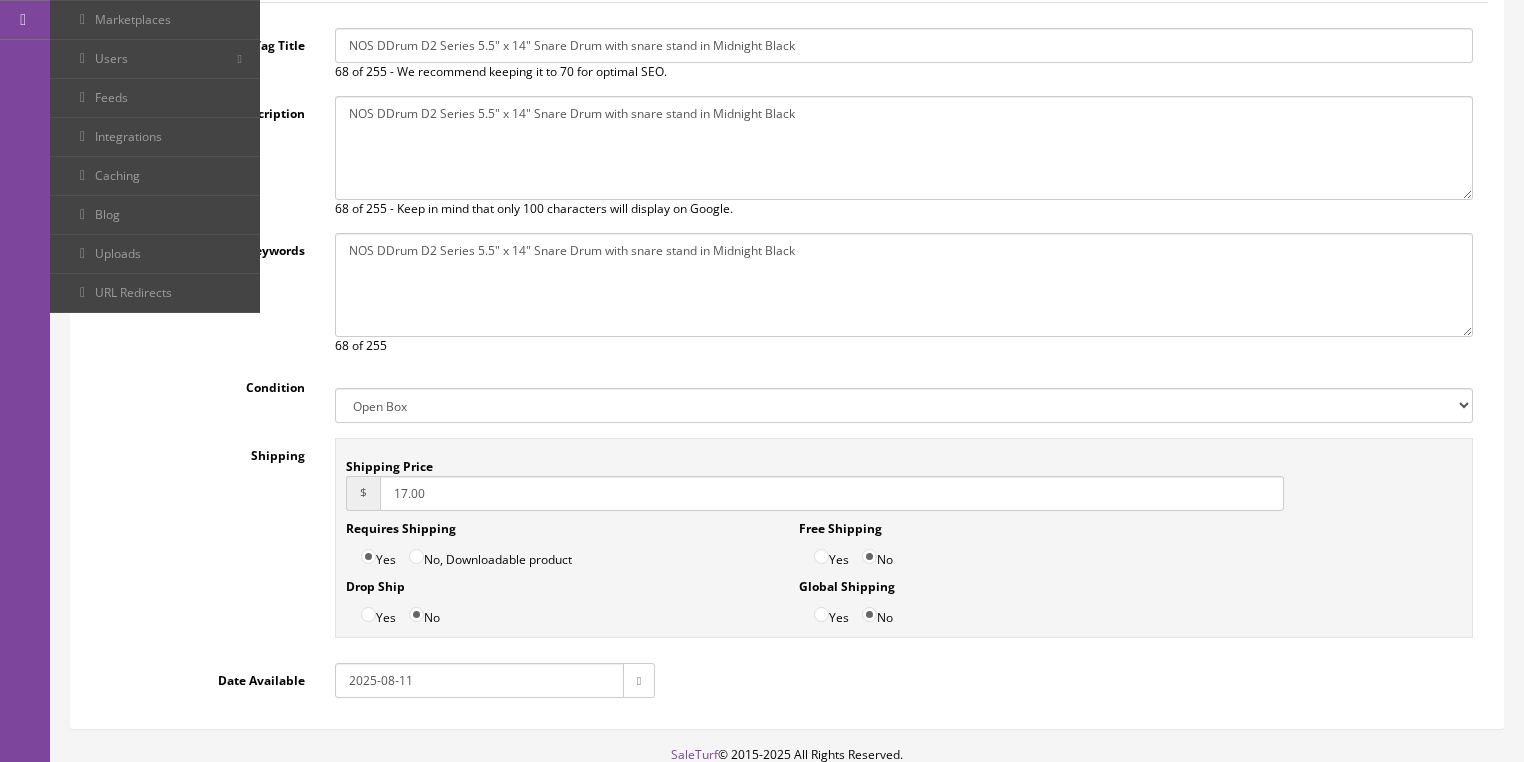click on "New
Used
B Stock
Open Box
Re-Packed" at bounding box center (904, 405) 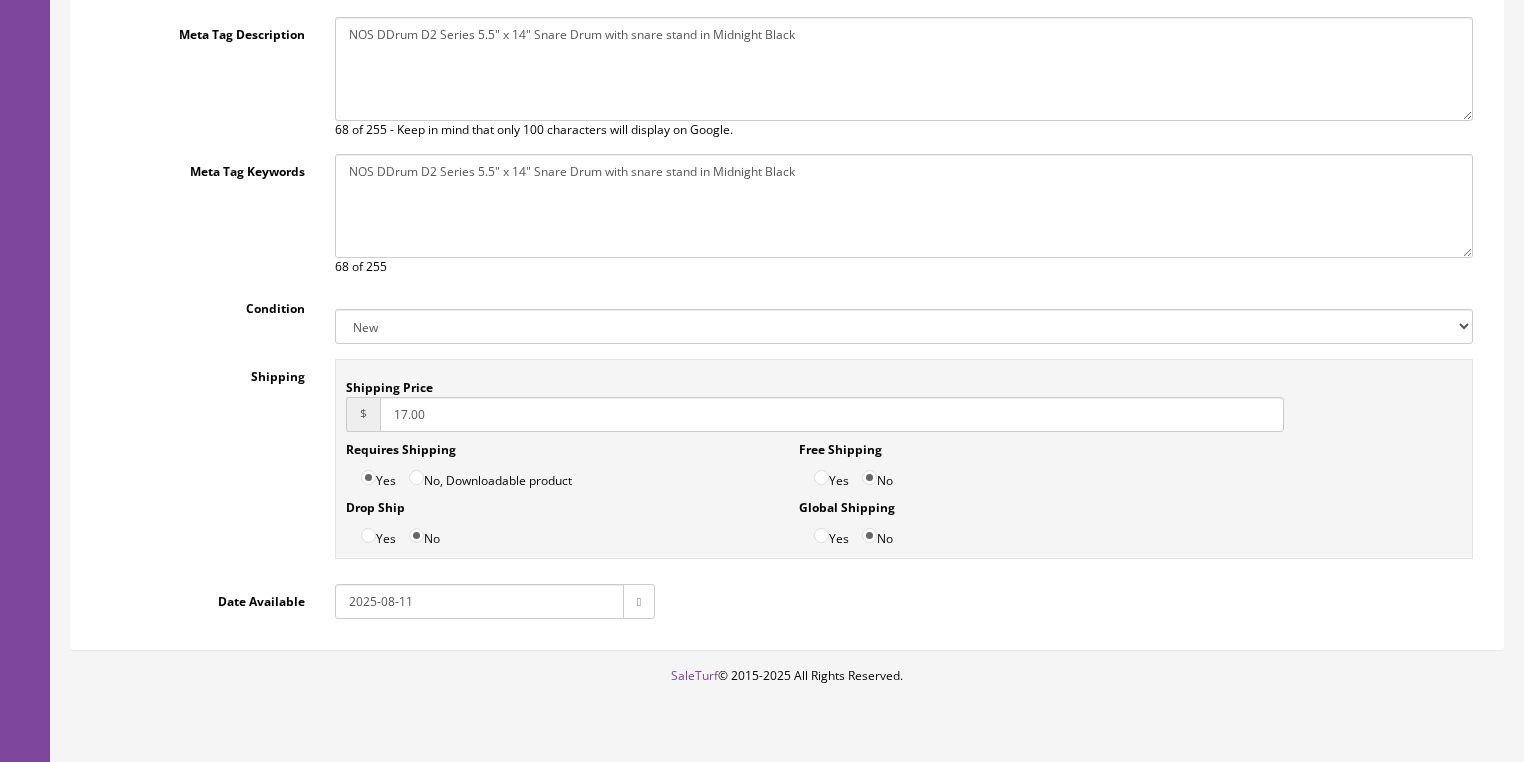 scroll, scrollTop: 480, scrollLeft: 0, axis: vertical 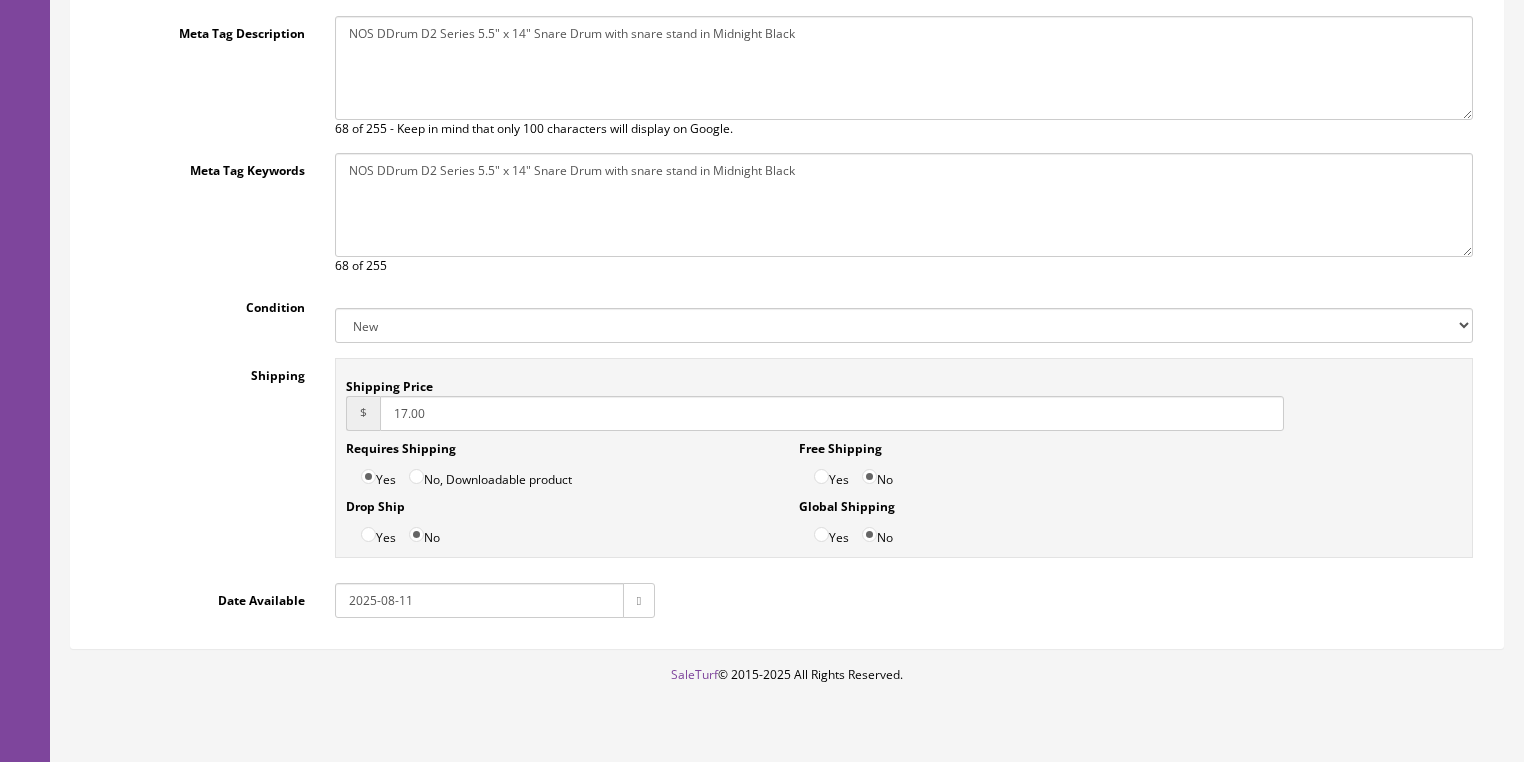 click at bounding box center (639, 600) 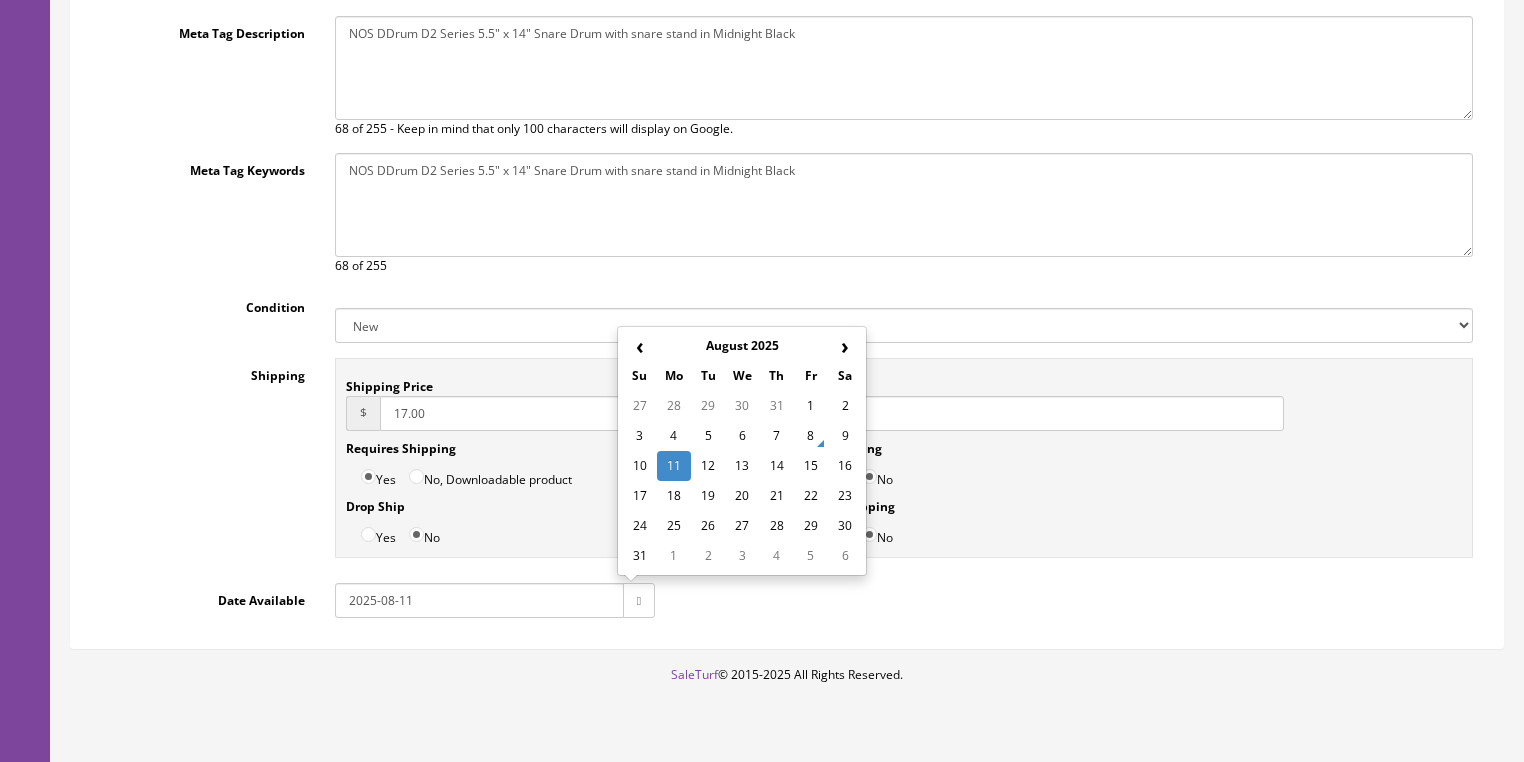 click on "8" at bounding box center (811, 436) 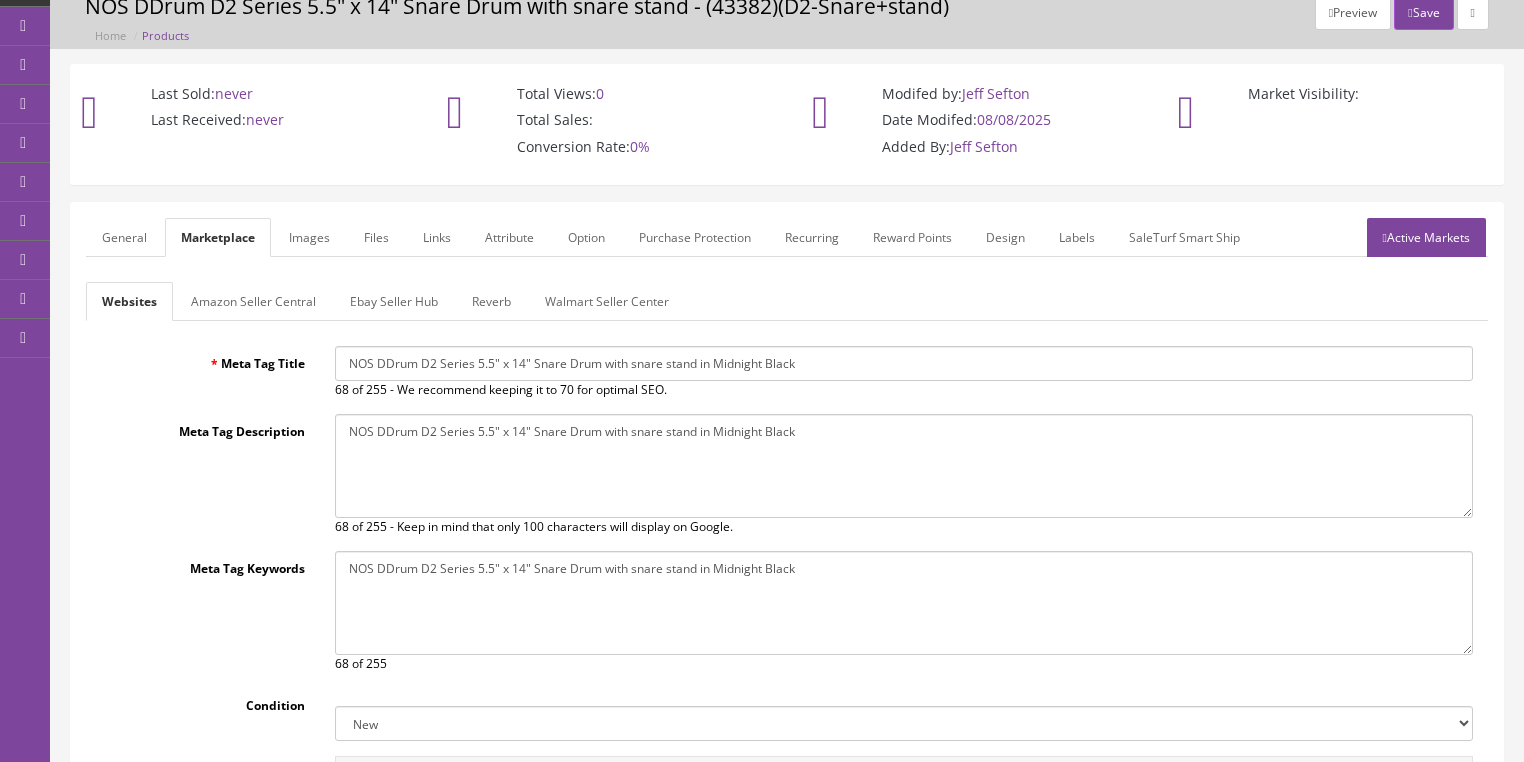 scroll, scrollTop: 80, scrollLeft: 0, axis: vertical 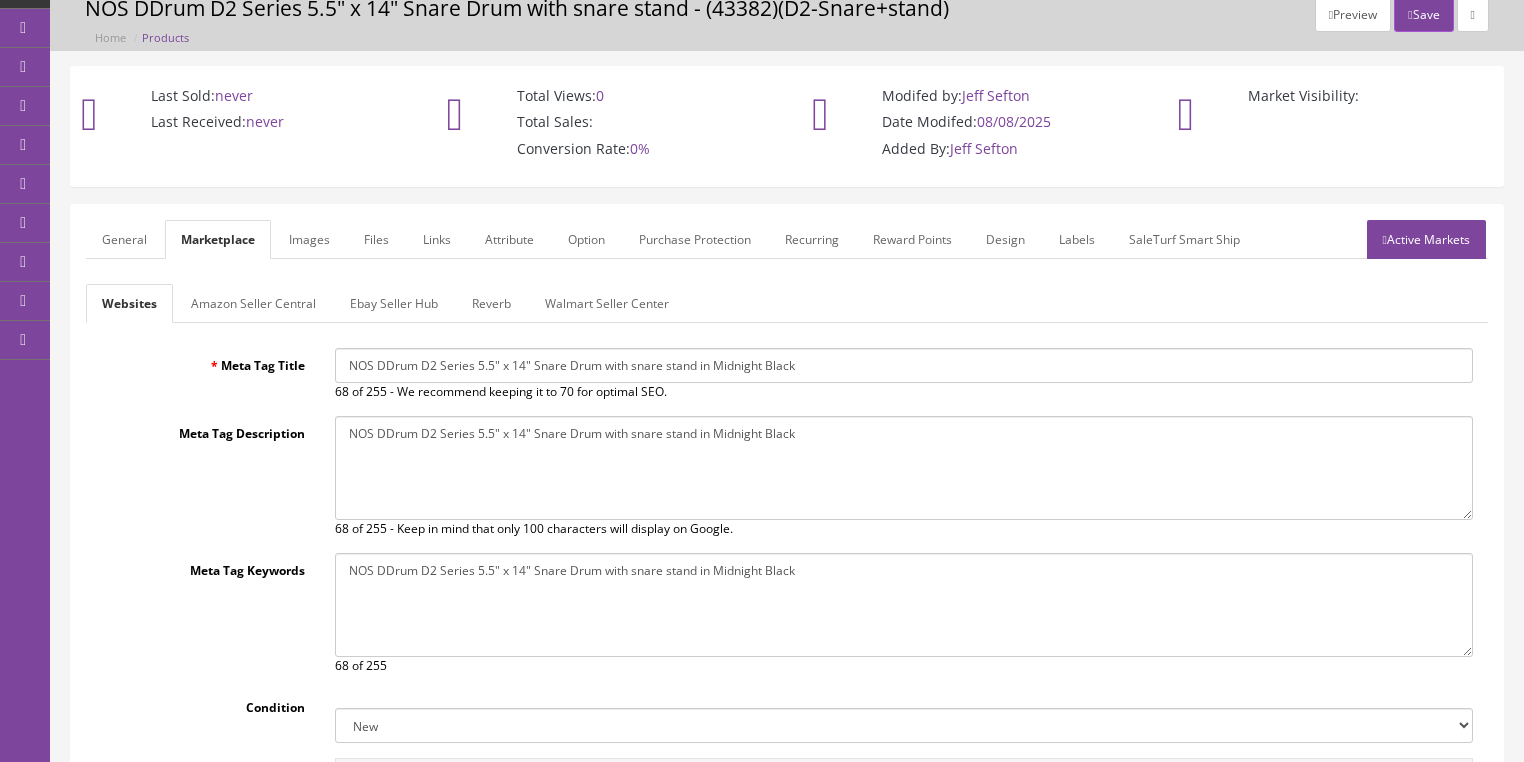 click on "Ebay Seller Hub" at bounding box center (394, 303) 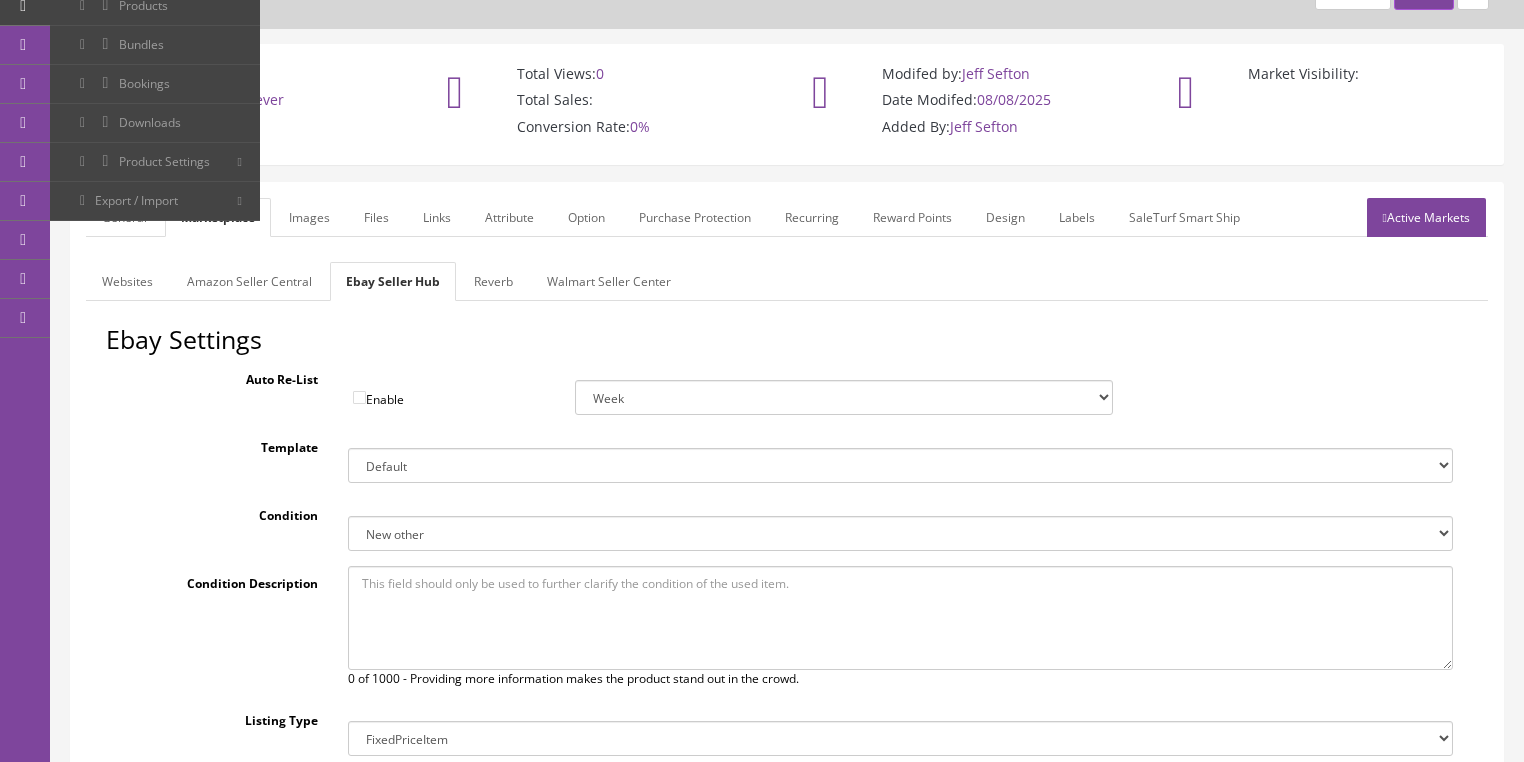 scroll, scrollTop: 44, scrollLeft: 0, axis: vertical 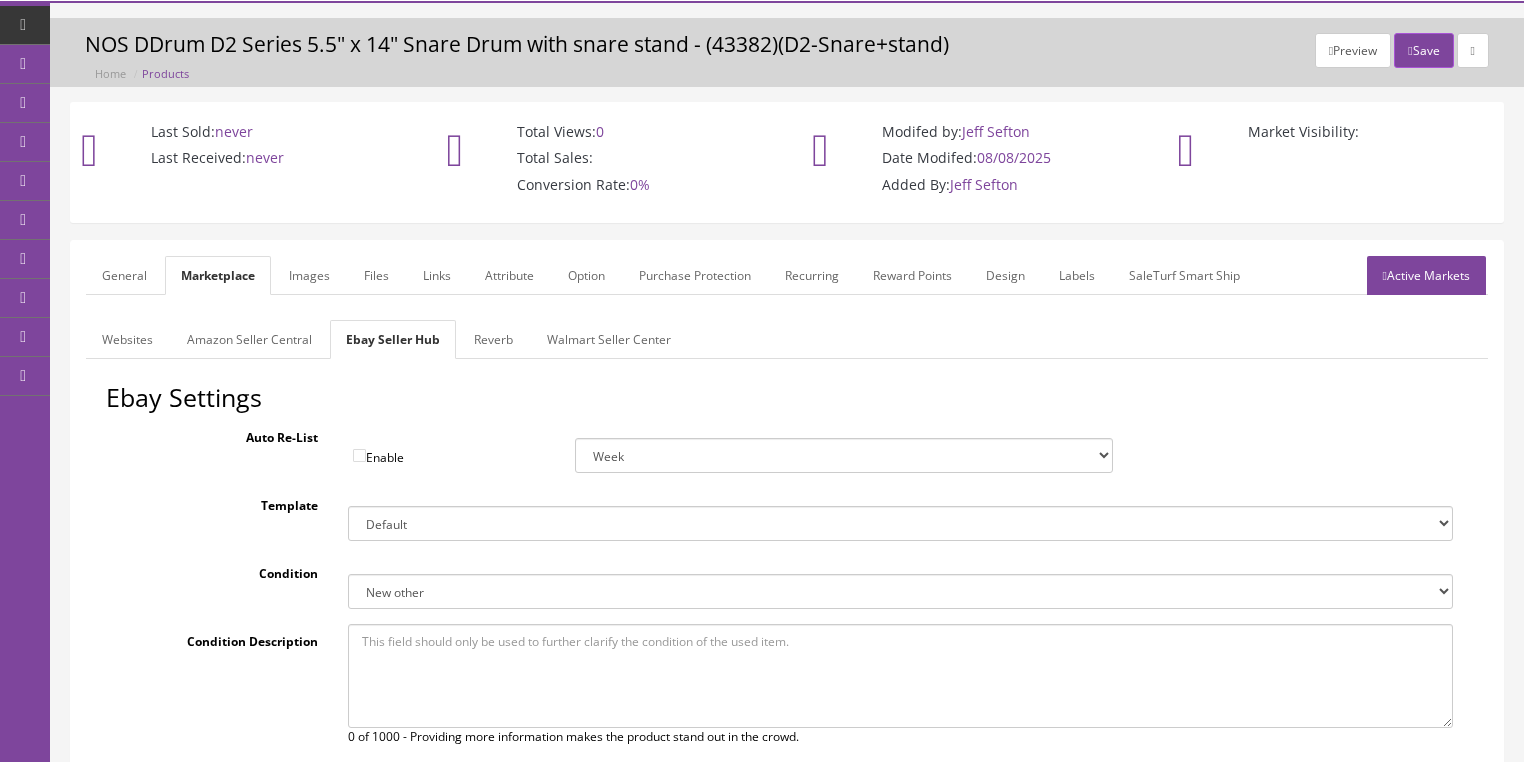 click on "Reverb" at bounding box center [493, 339] 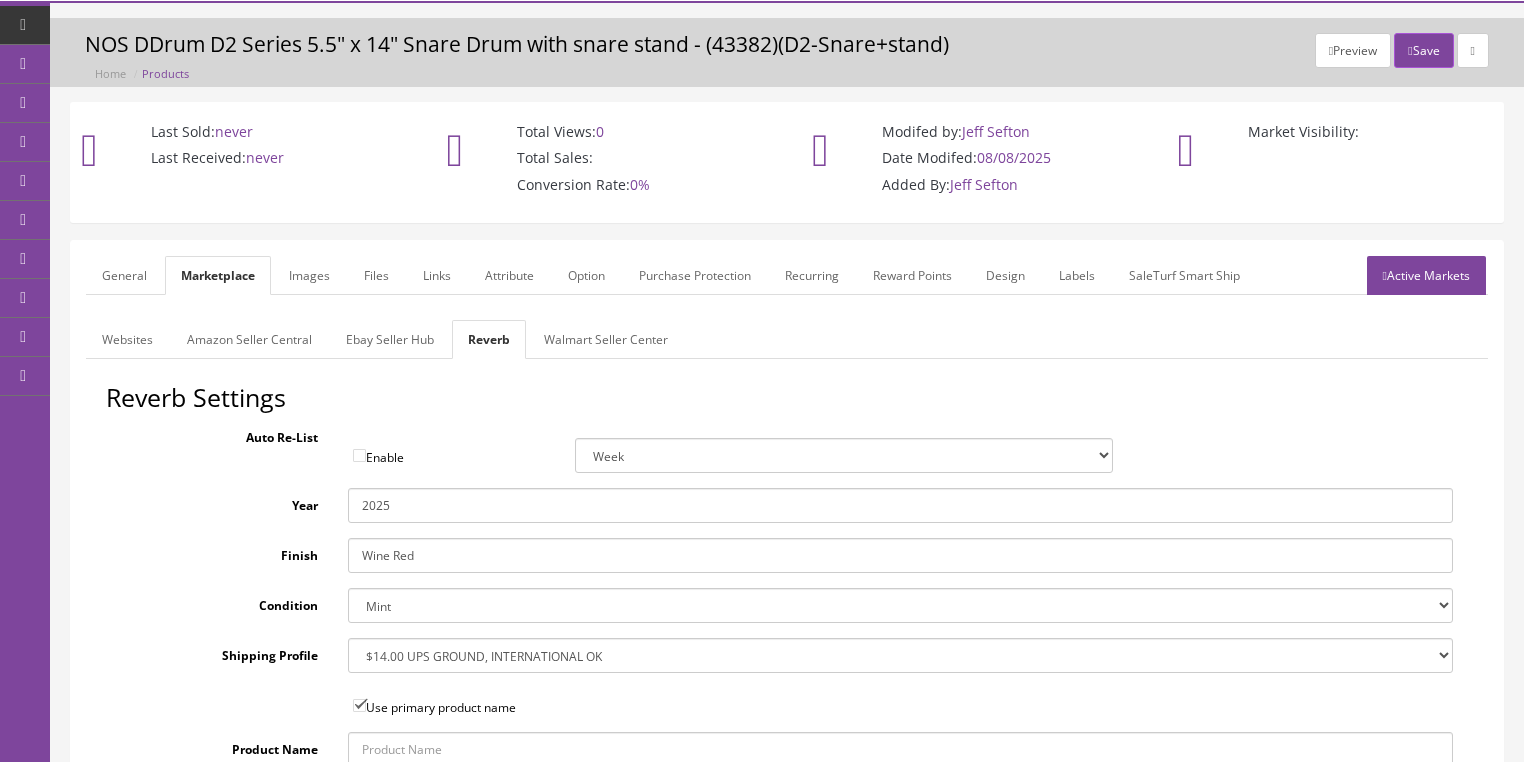 drag, startPoint x: 448, startPoint y: 554, endPoint x: 234, endPoint y: 549, distance: 214.05841 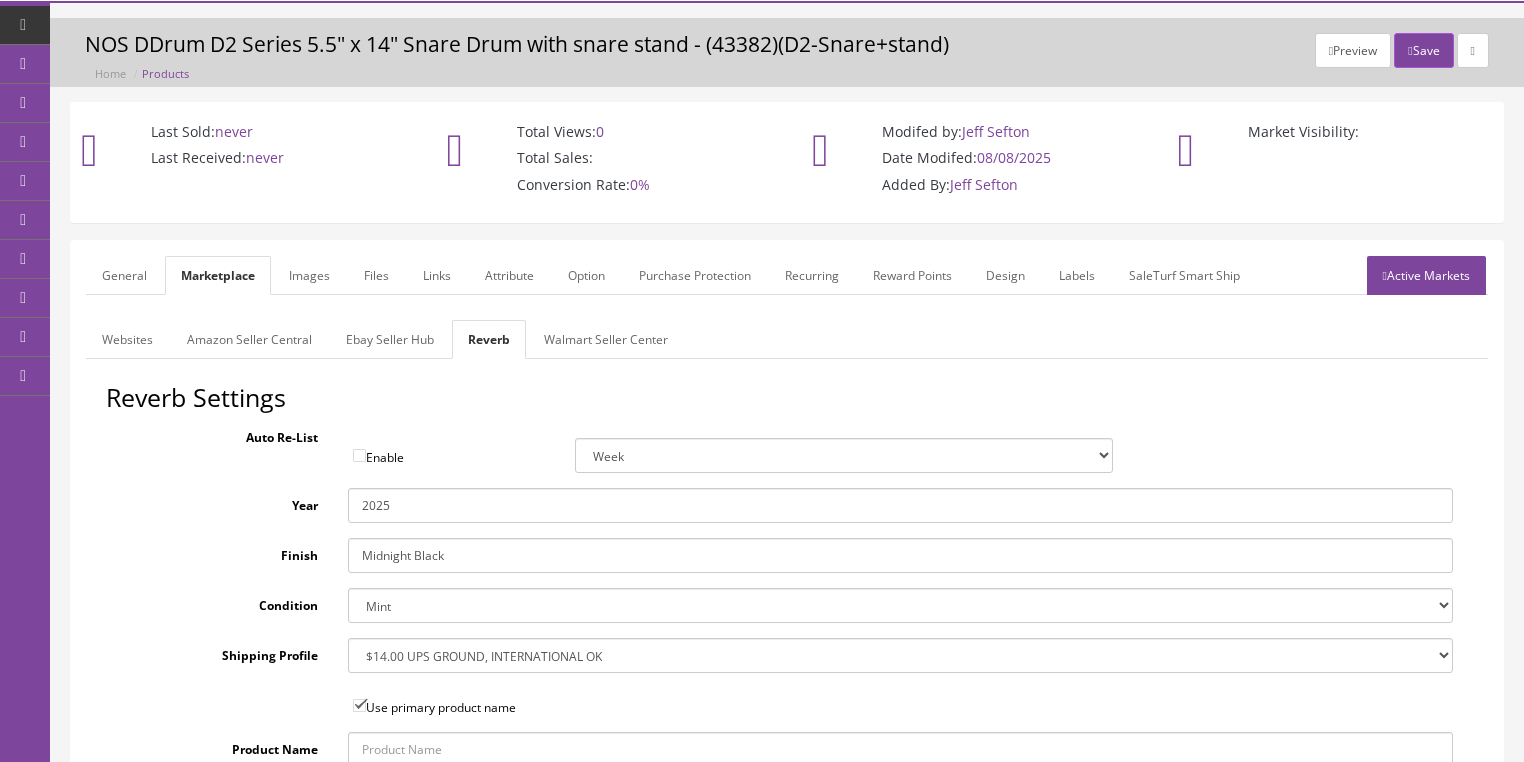 type on "Midnight Black" 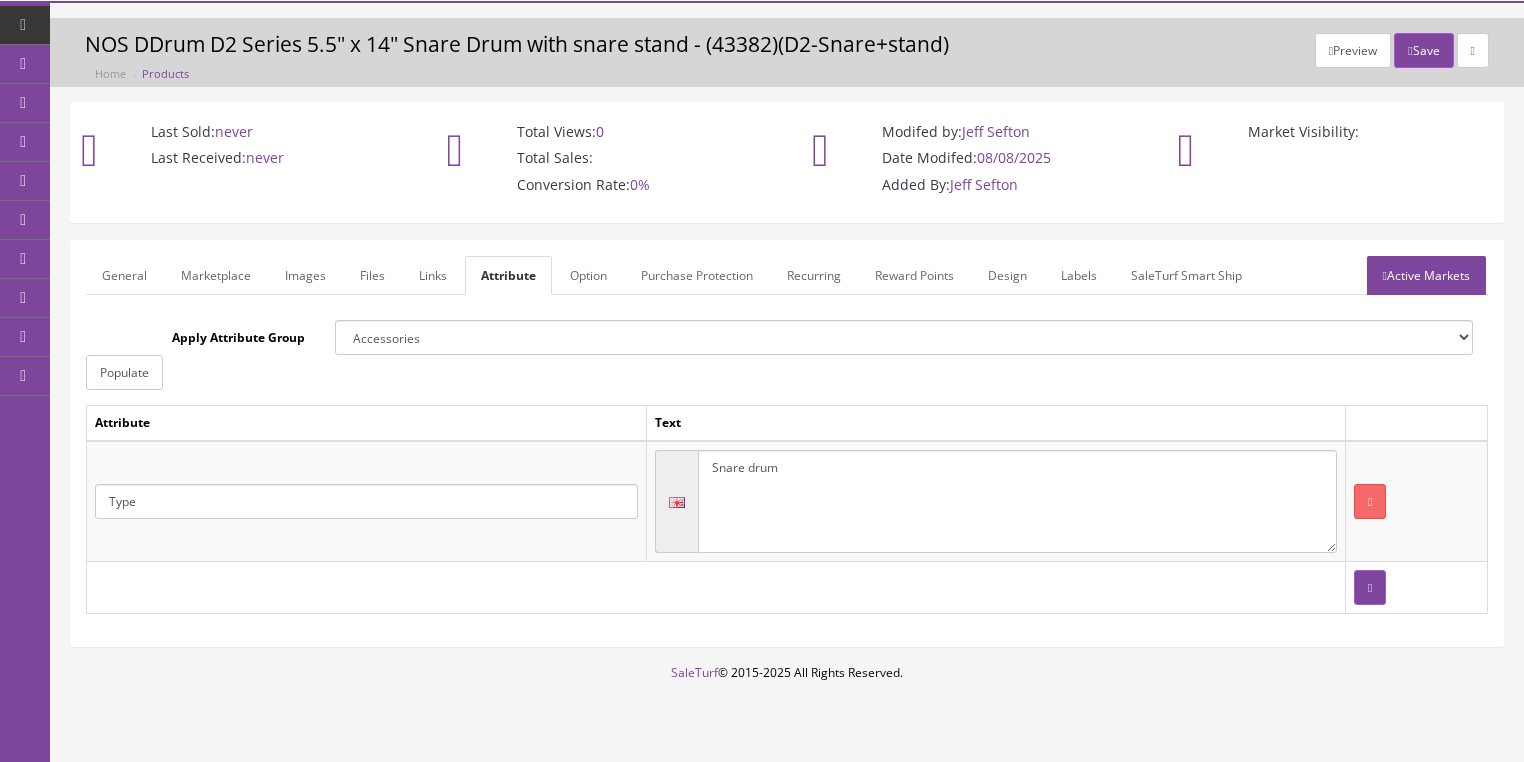 click on "Snare drum" at bounding box center (1017, 502) 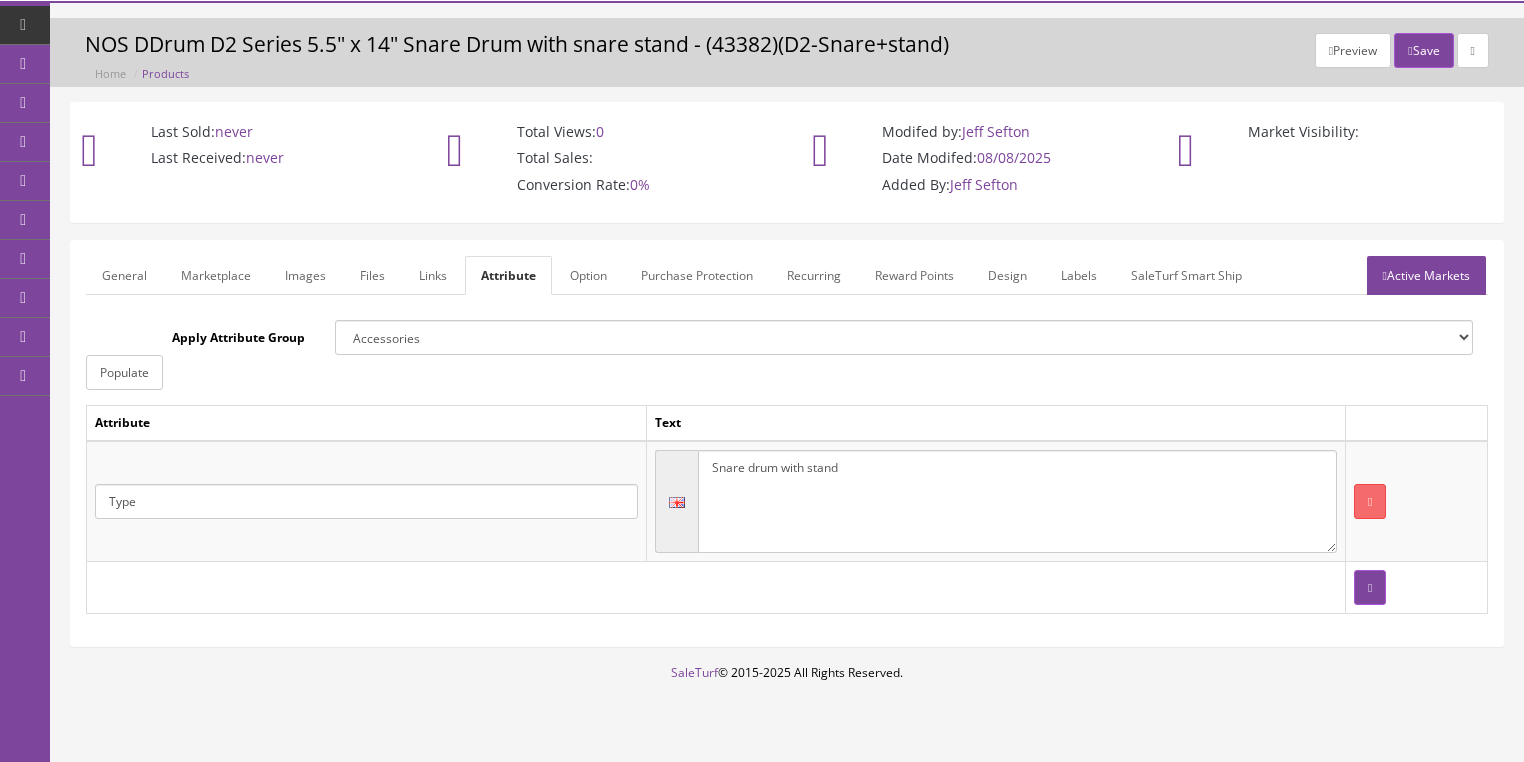 type on "Snare drum with stand" 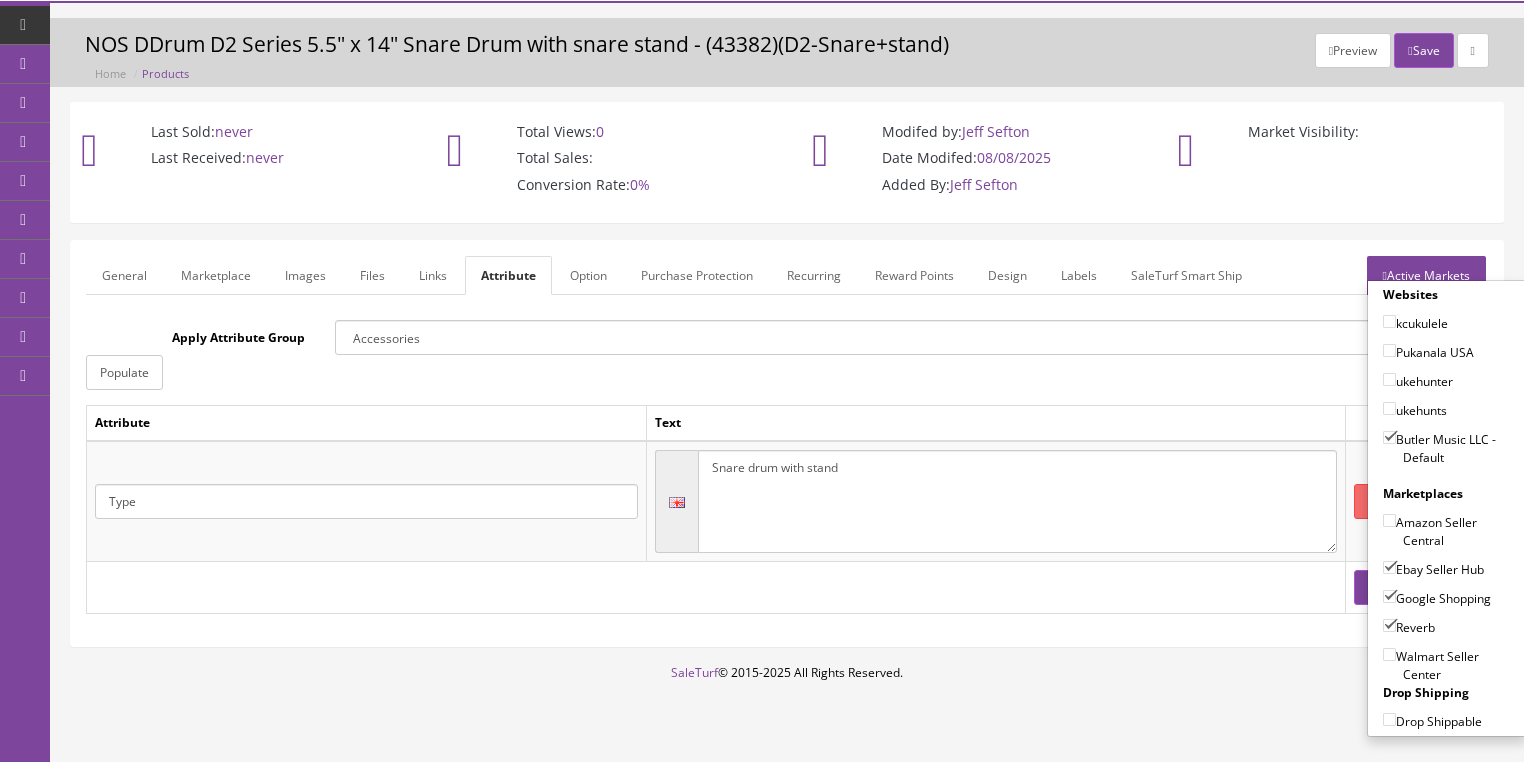 click on "Active Markets" at bounding box center [1426, 275] 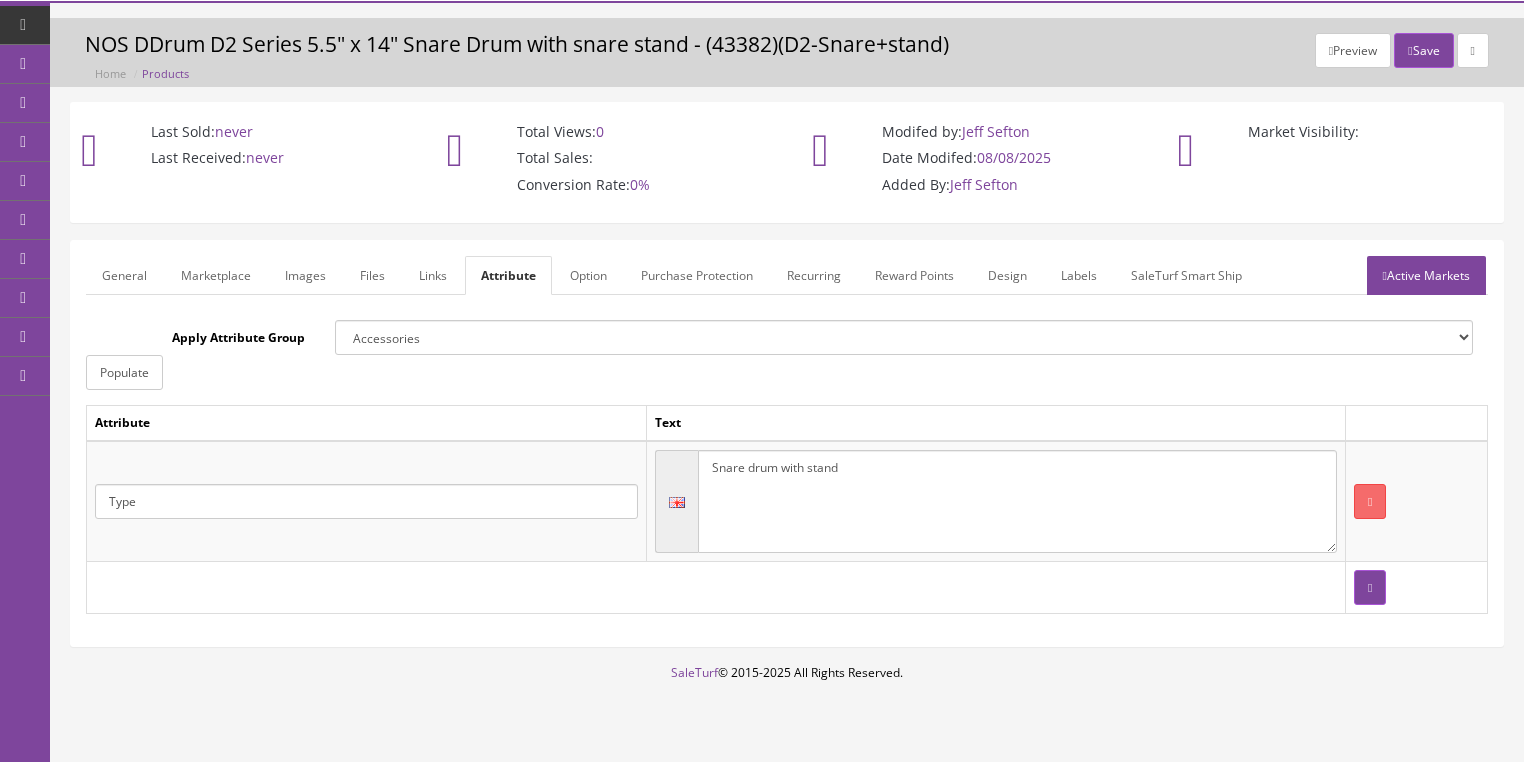 click on "Images" at bounding box center [305, 275] 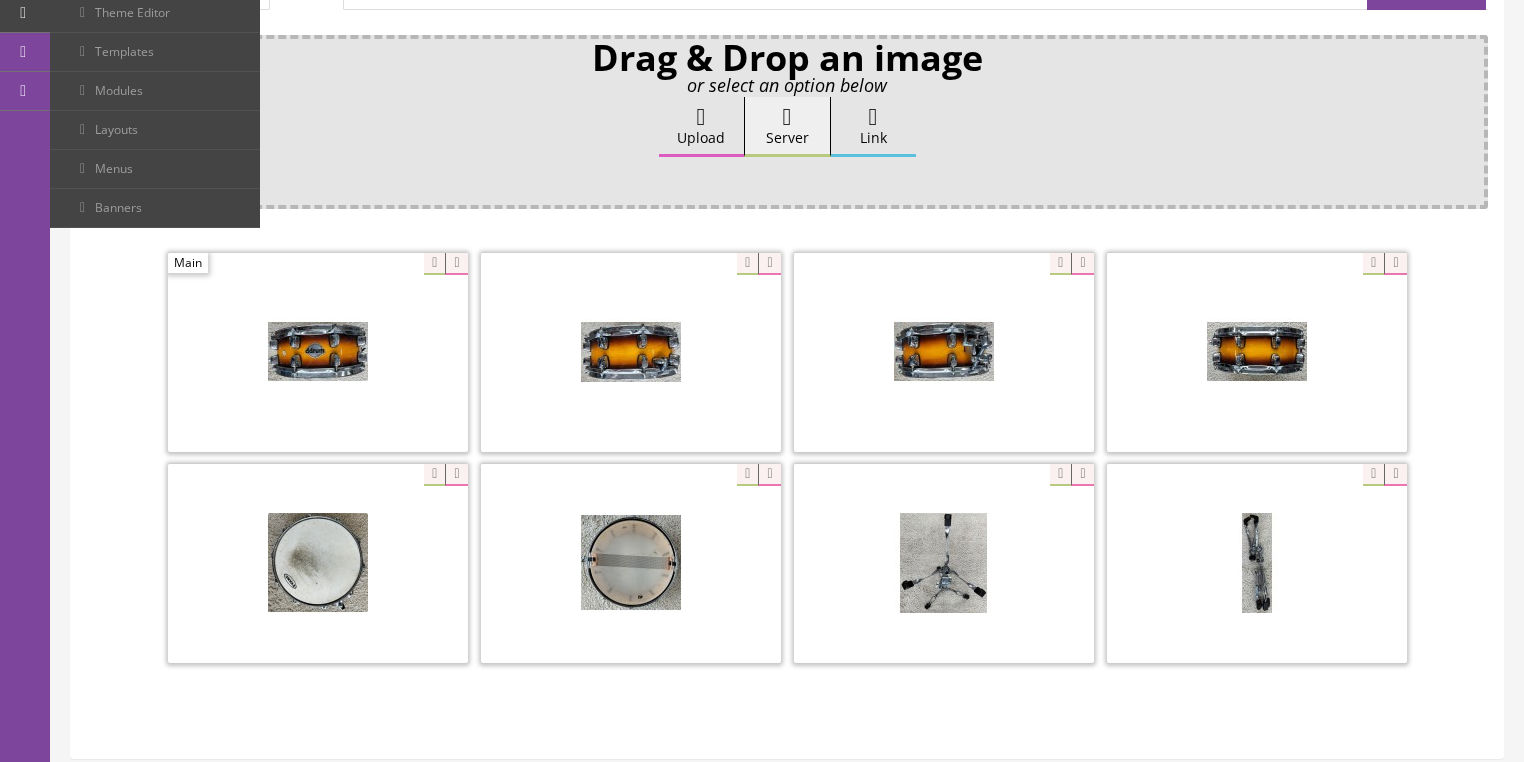 scroll, scrollTop: 444, scrollLeft: 0, axis: vertical 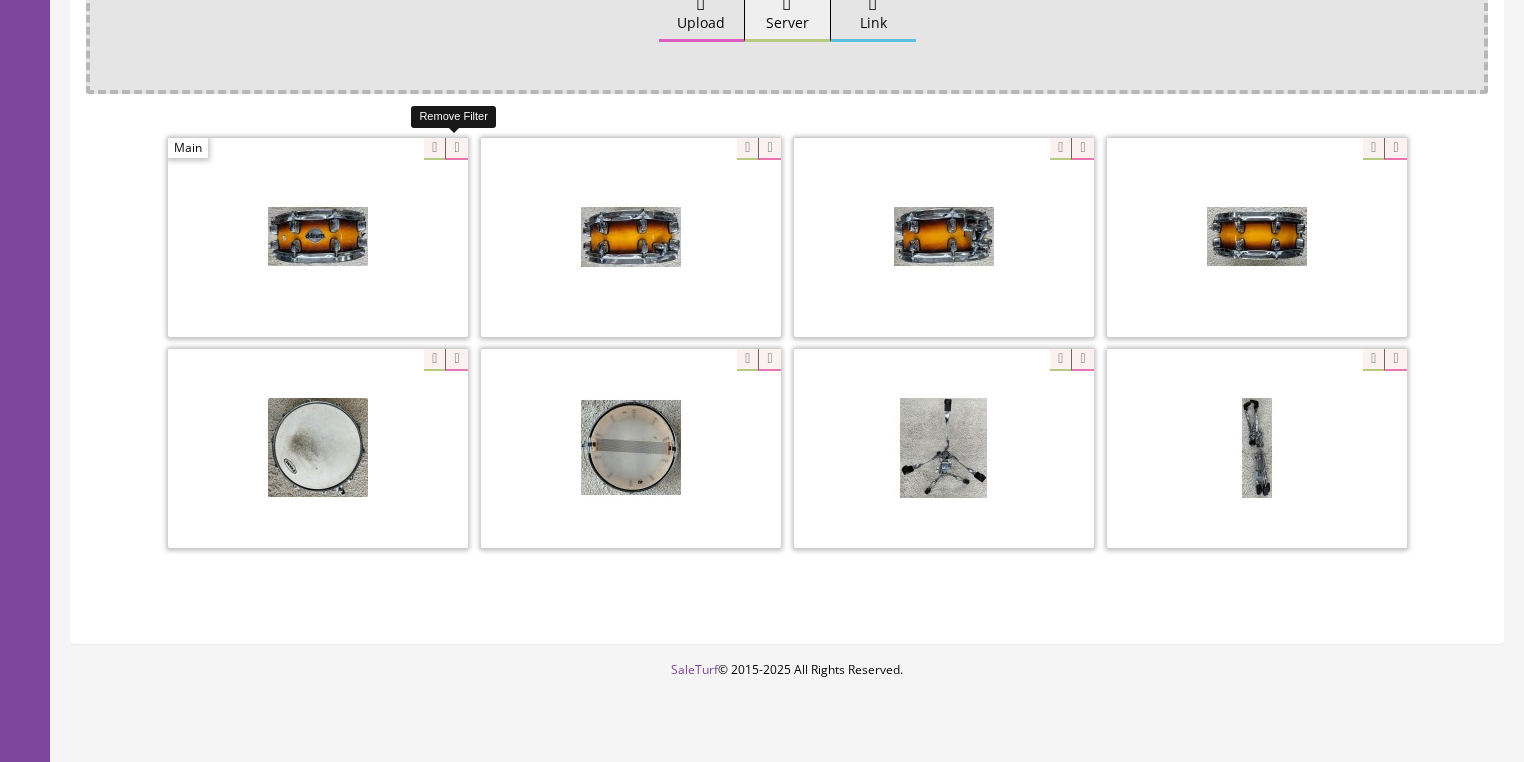 click at bounding box center [456, 149] 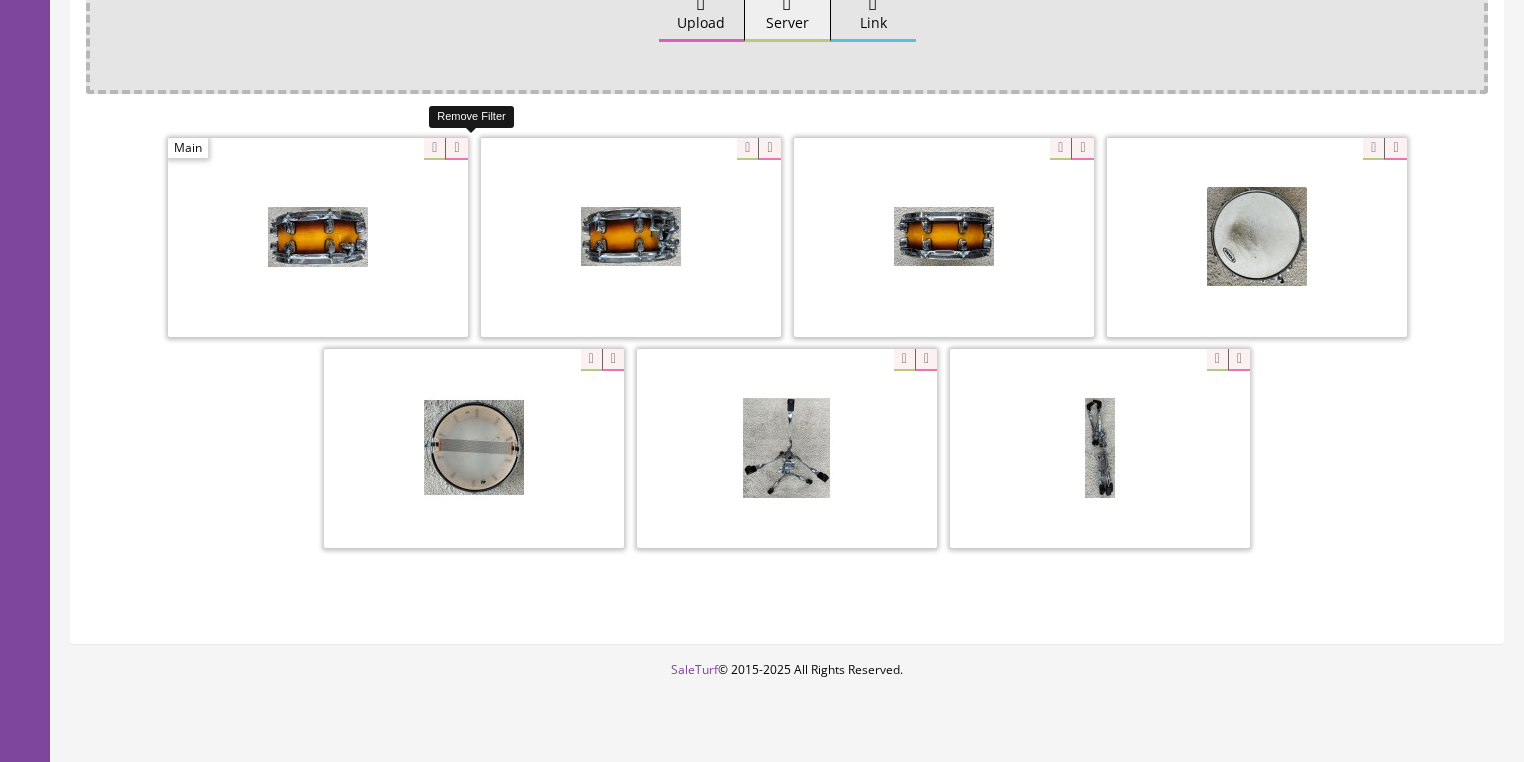 click at bounding box center [456, 149] 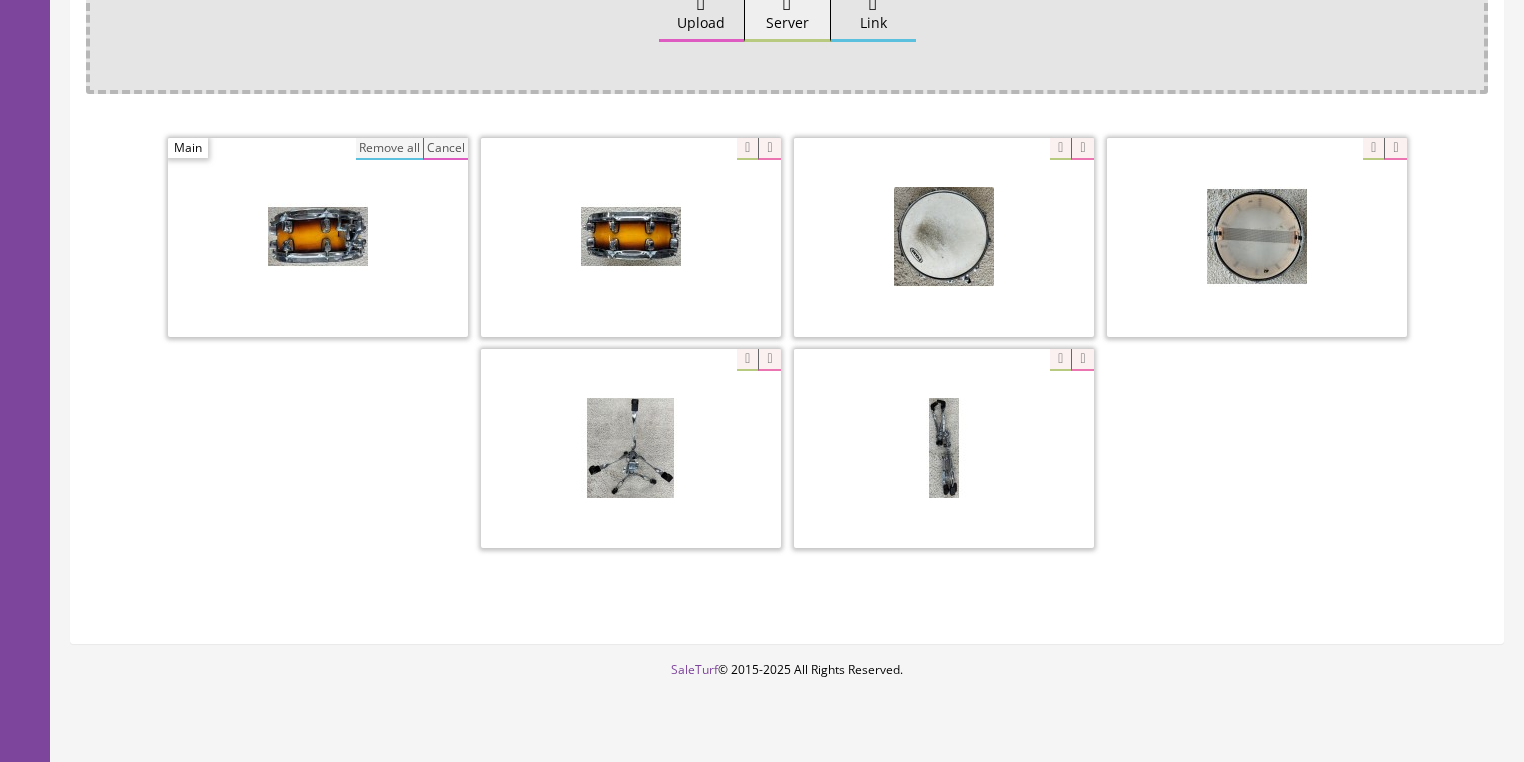 click on "Remove all" at bounding box center (389, 149) 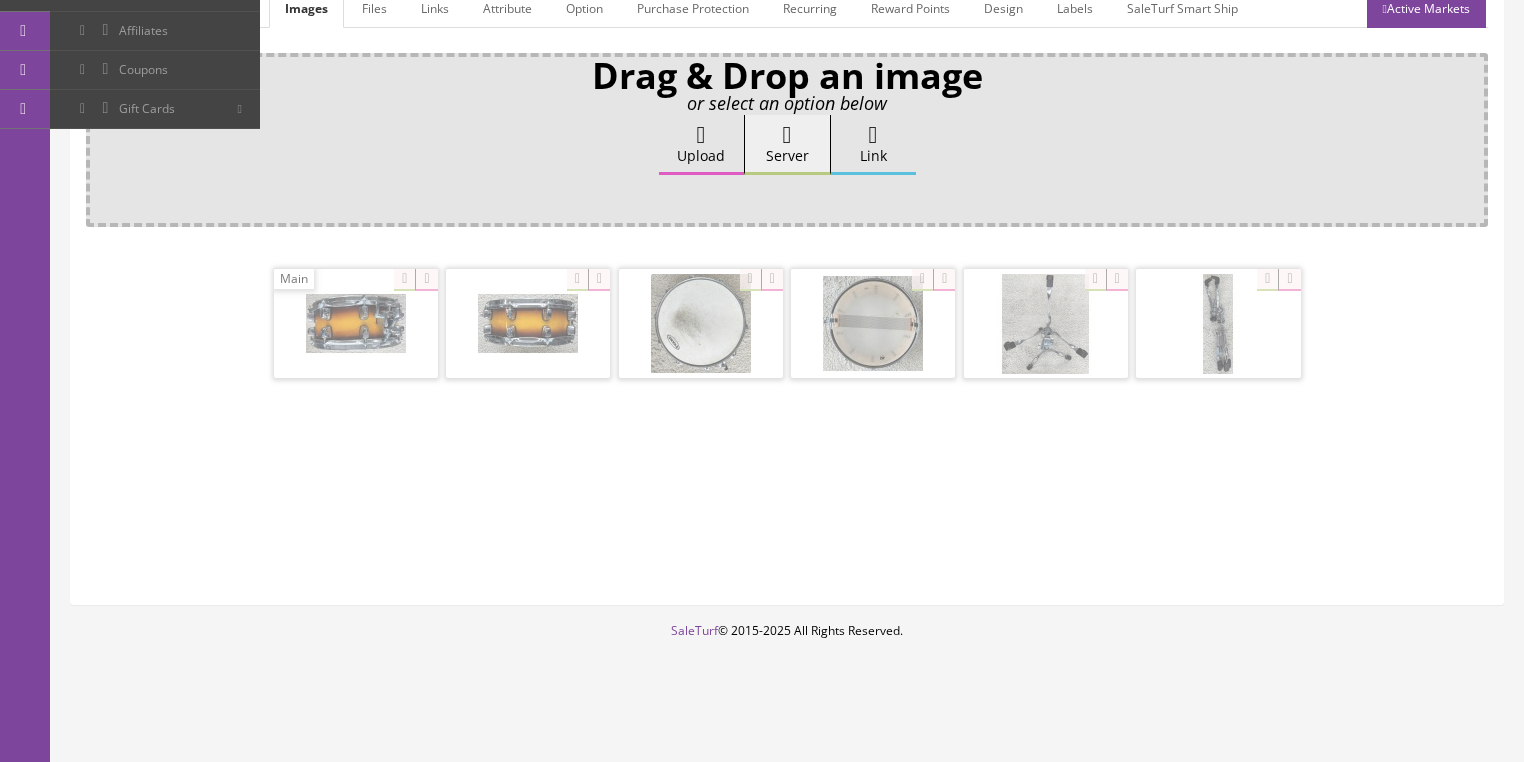 scroll, scrollTop: 308, scrollLeft: 0, axis: vertical 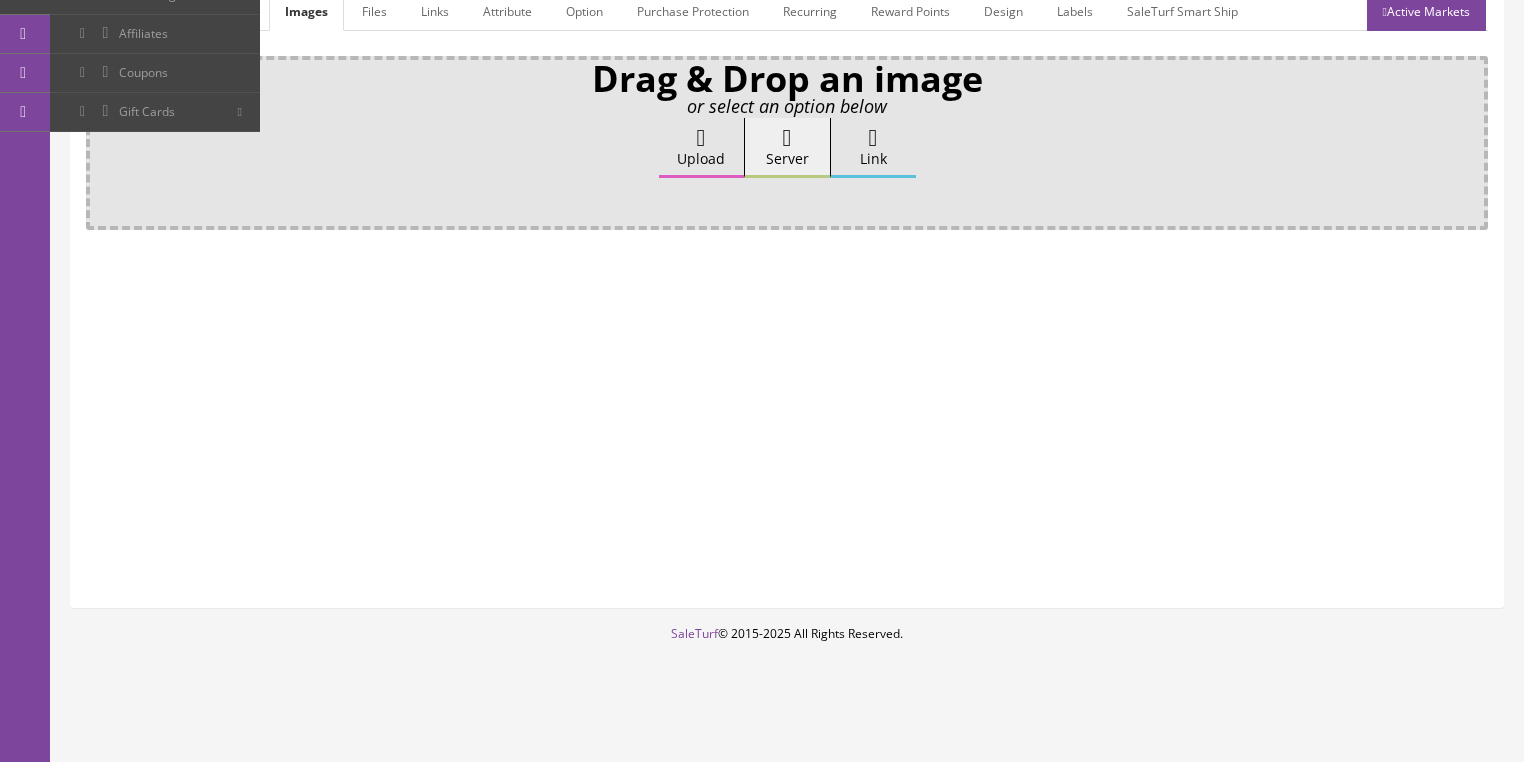 click on "Upload" at bounding box center (701, 148) 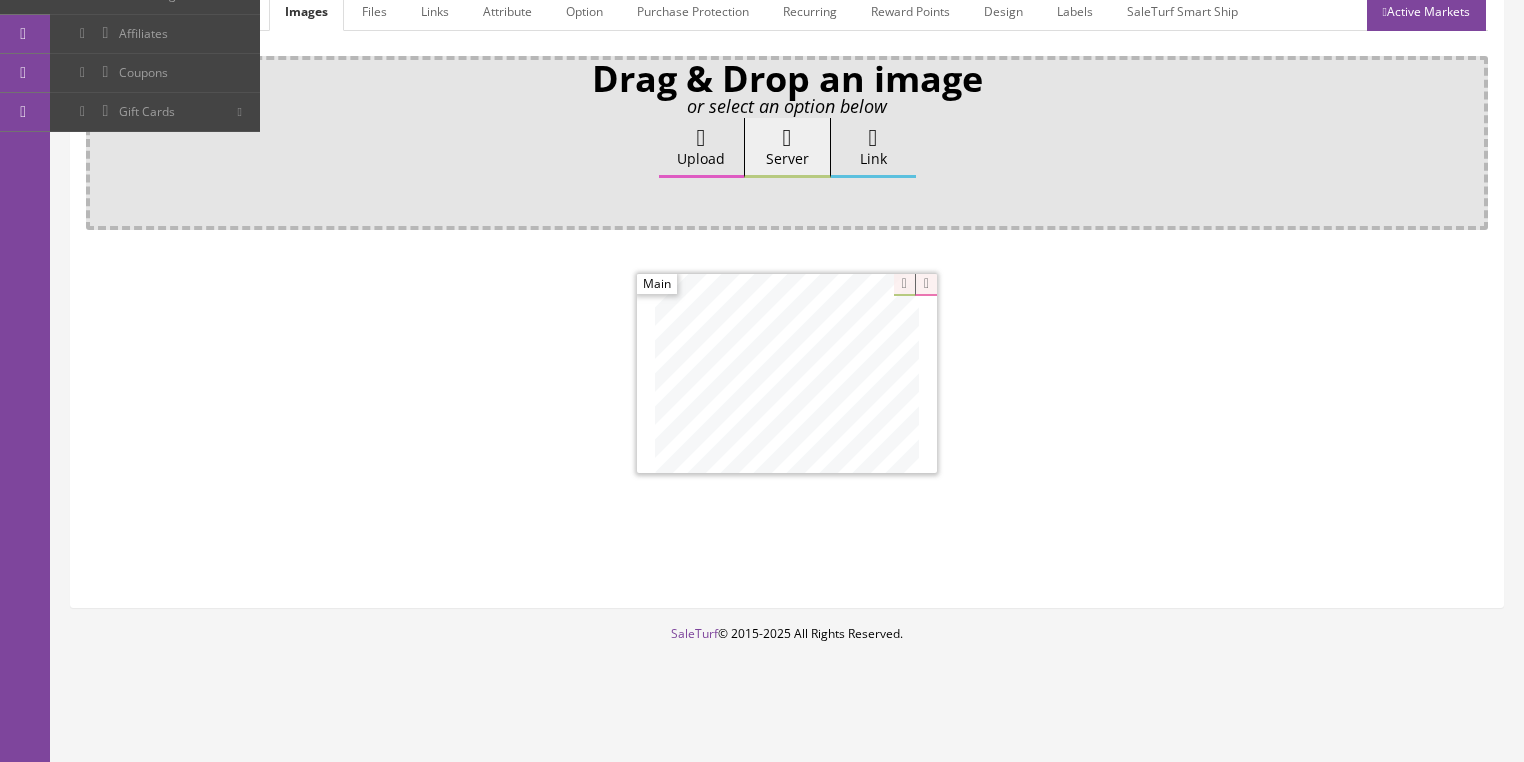 click on "Upload" at bounding box center [701, 148] 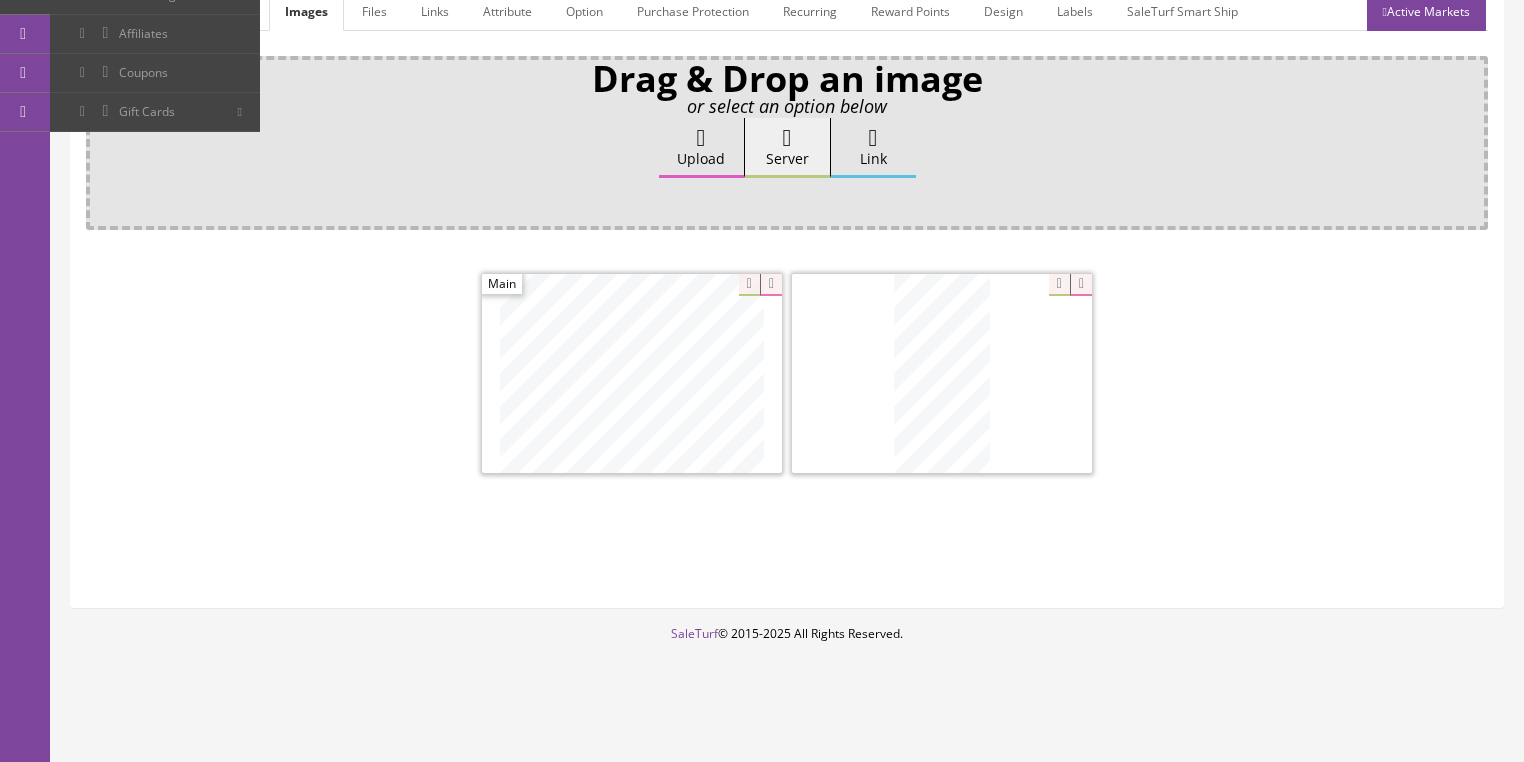 click at bounding box center (1081, 285) 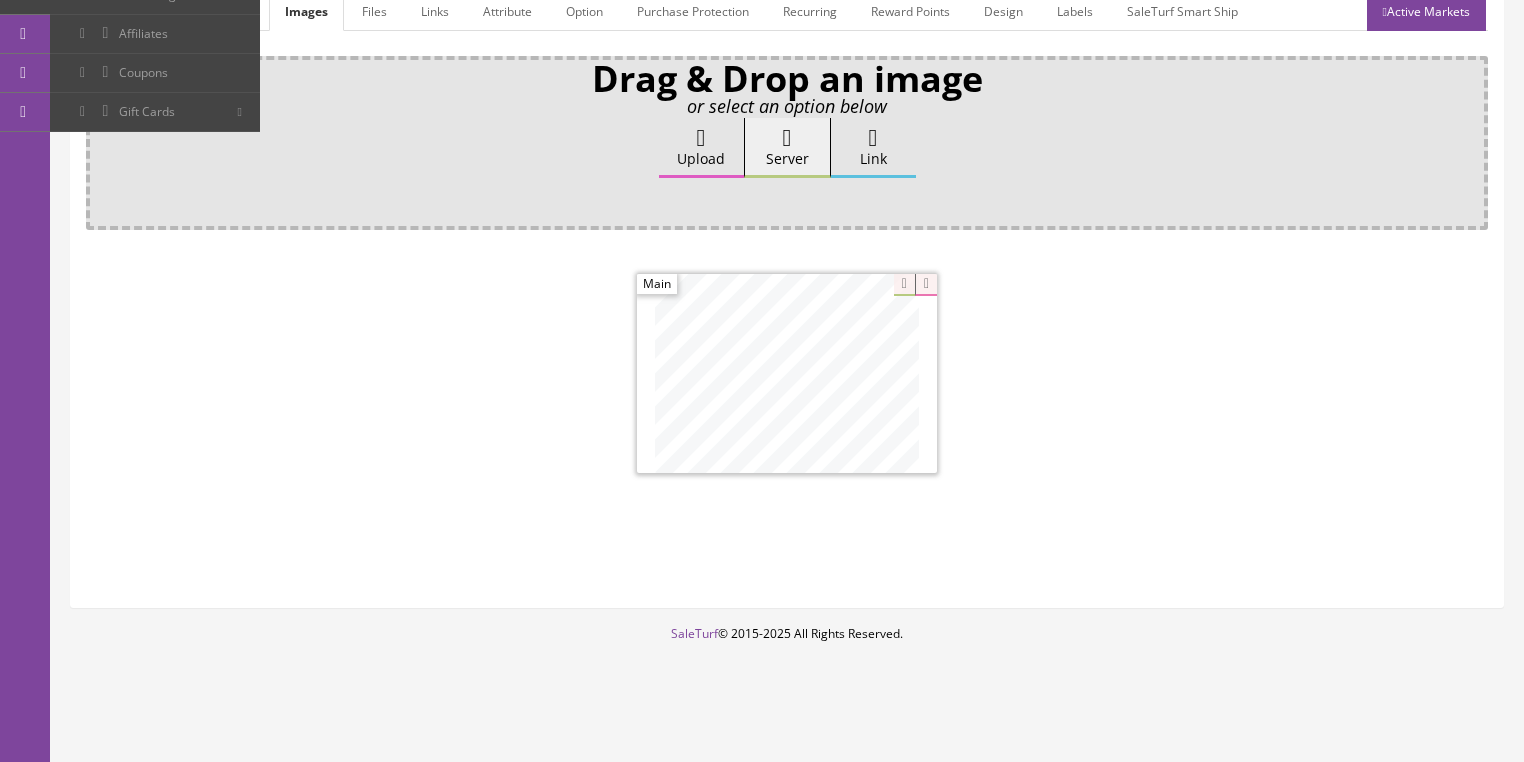 click on "Upload" at bounding box center [701, 148] 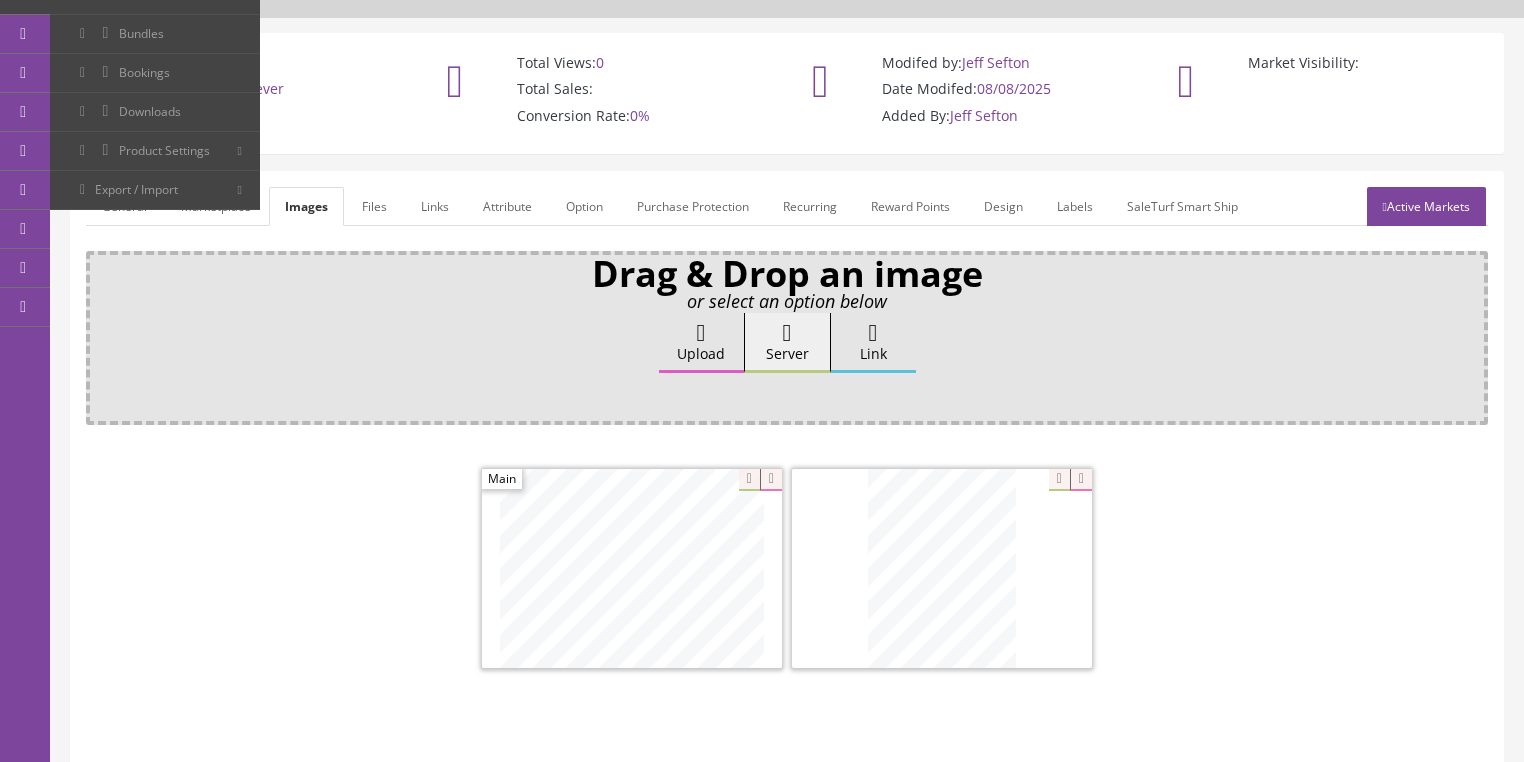 scroll, scrollTop: 0, scrollLeft: 0, axis: both 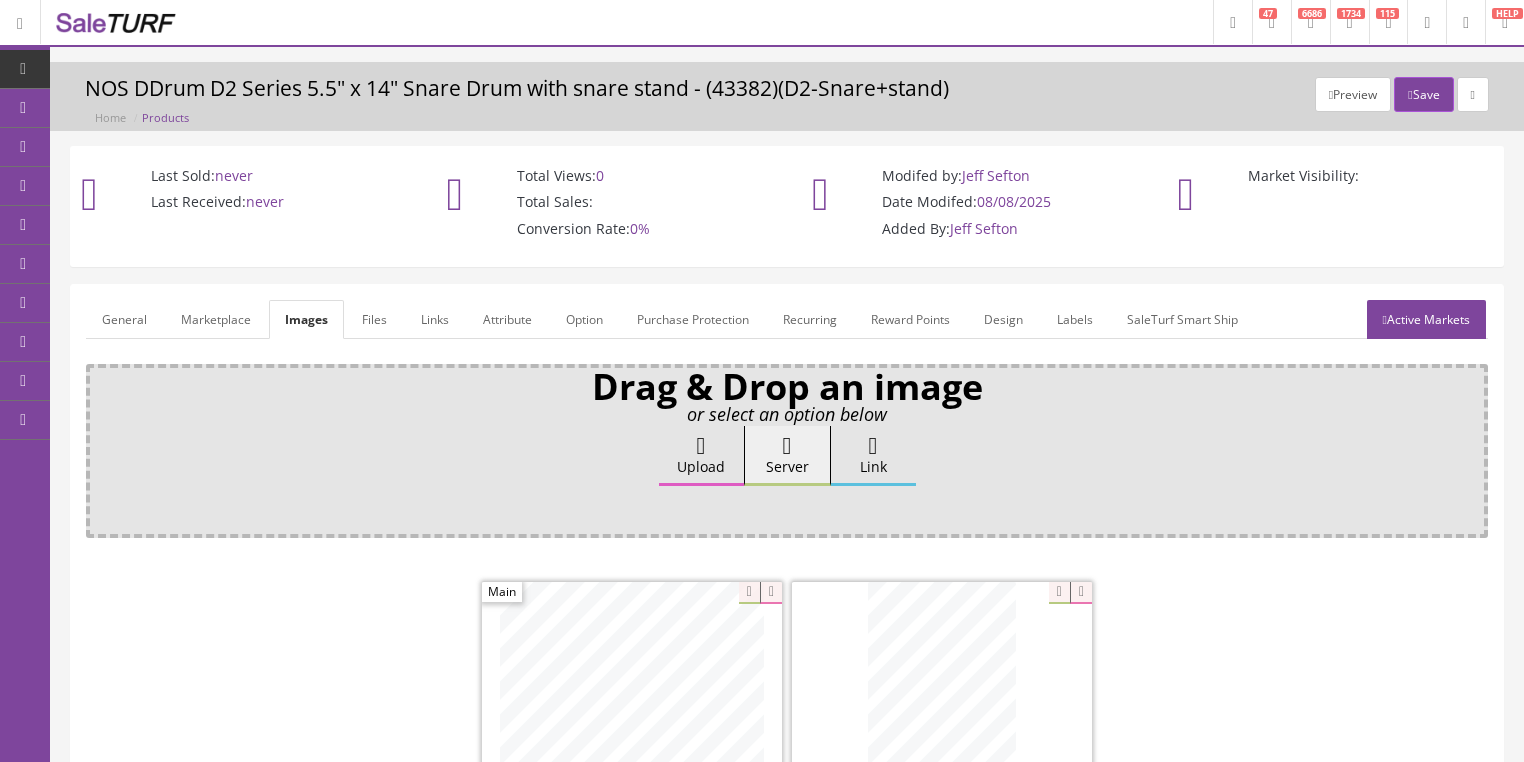 click on "General" at bounding box center [124, 319] 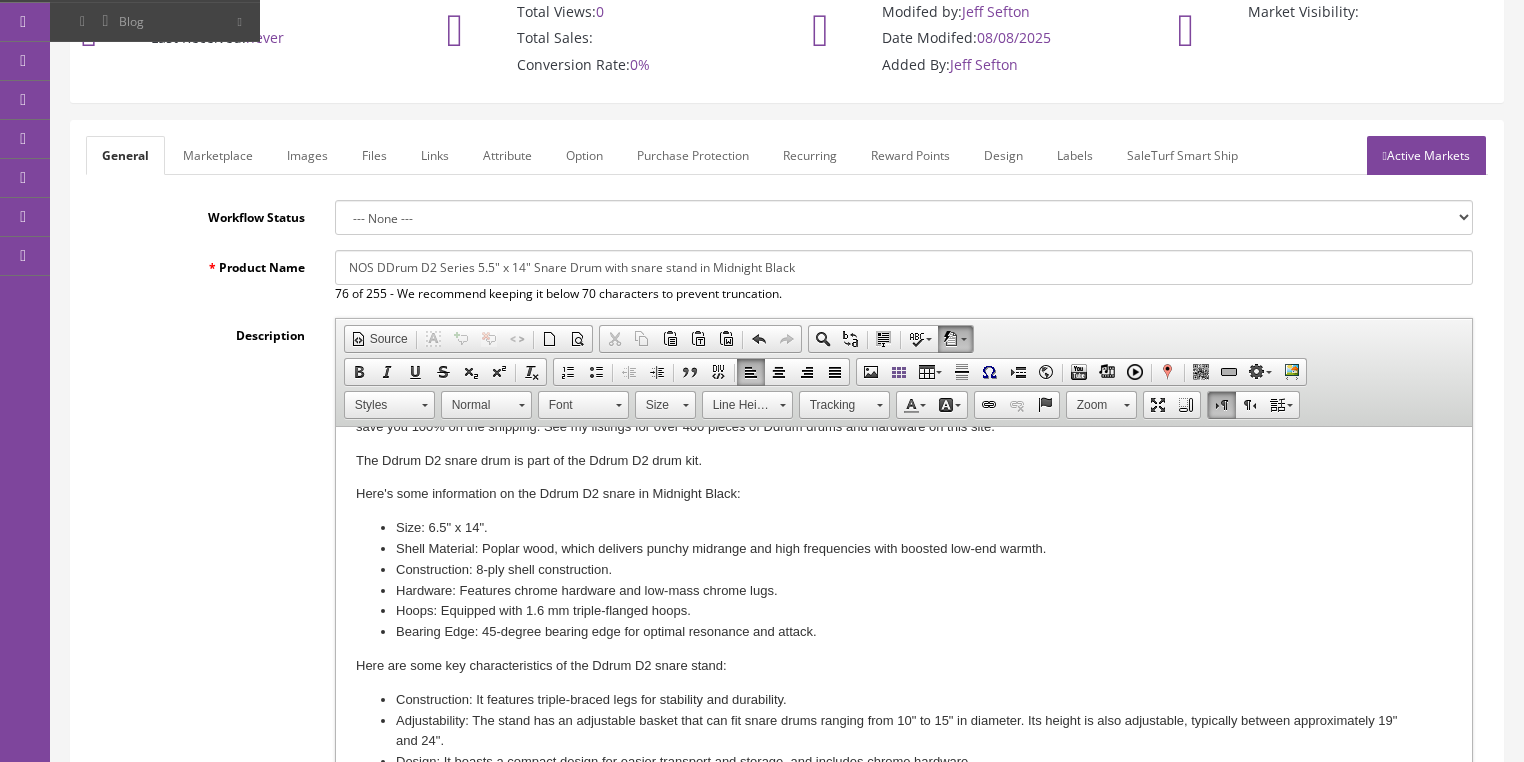 scroll, scrollTop: 160, scrollLeft: 0, axis: vertical 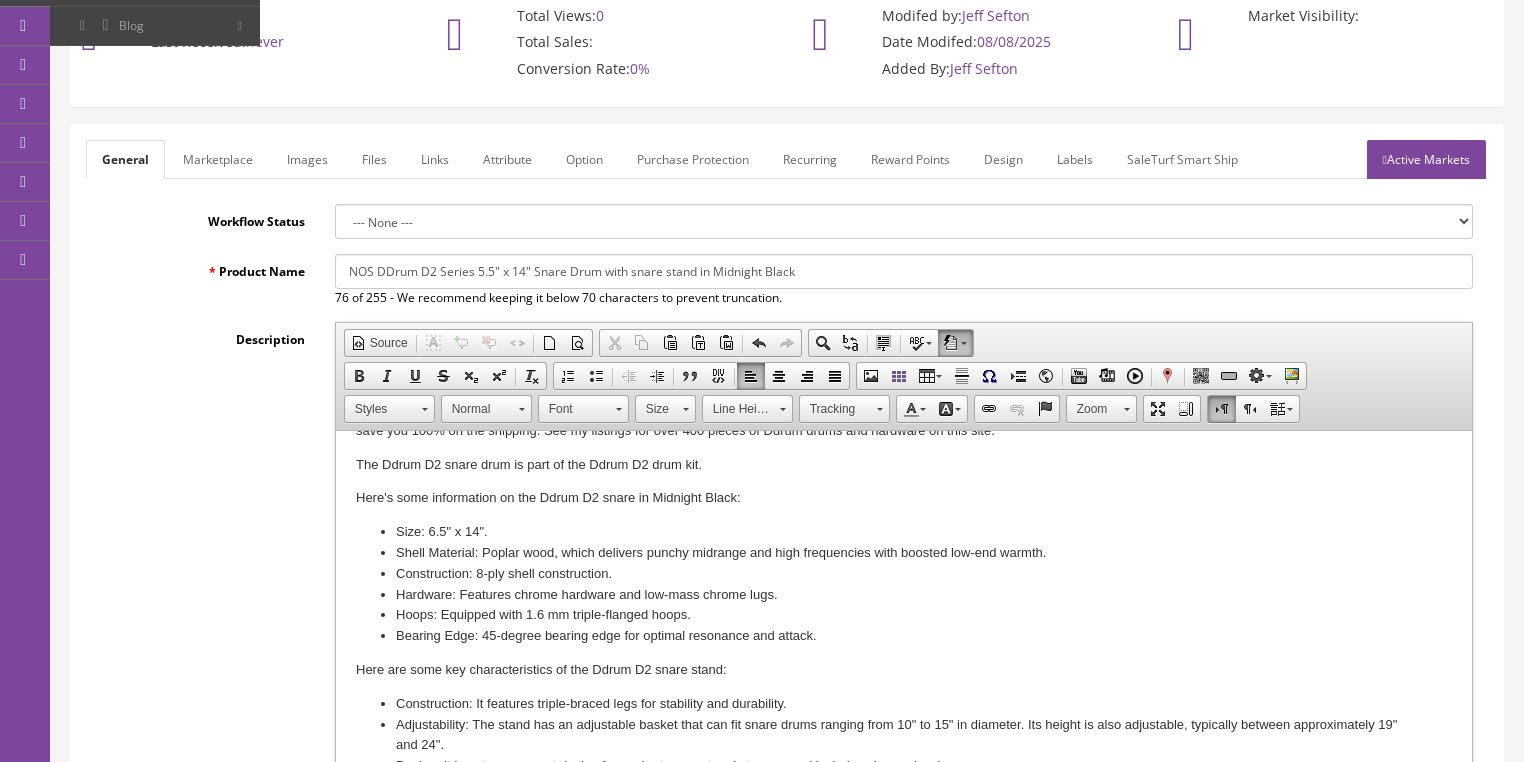 click on "Images" at bounding box center (307, 159) 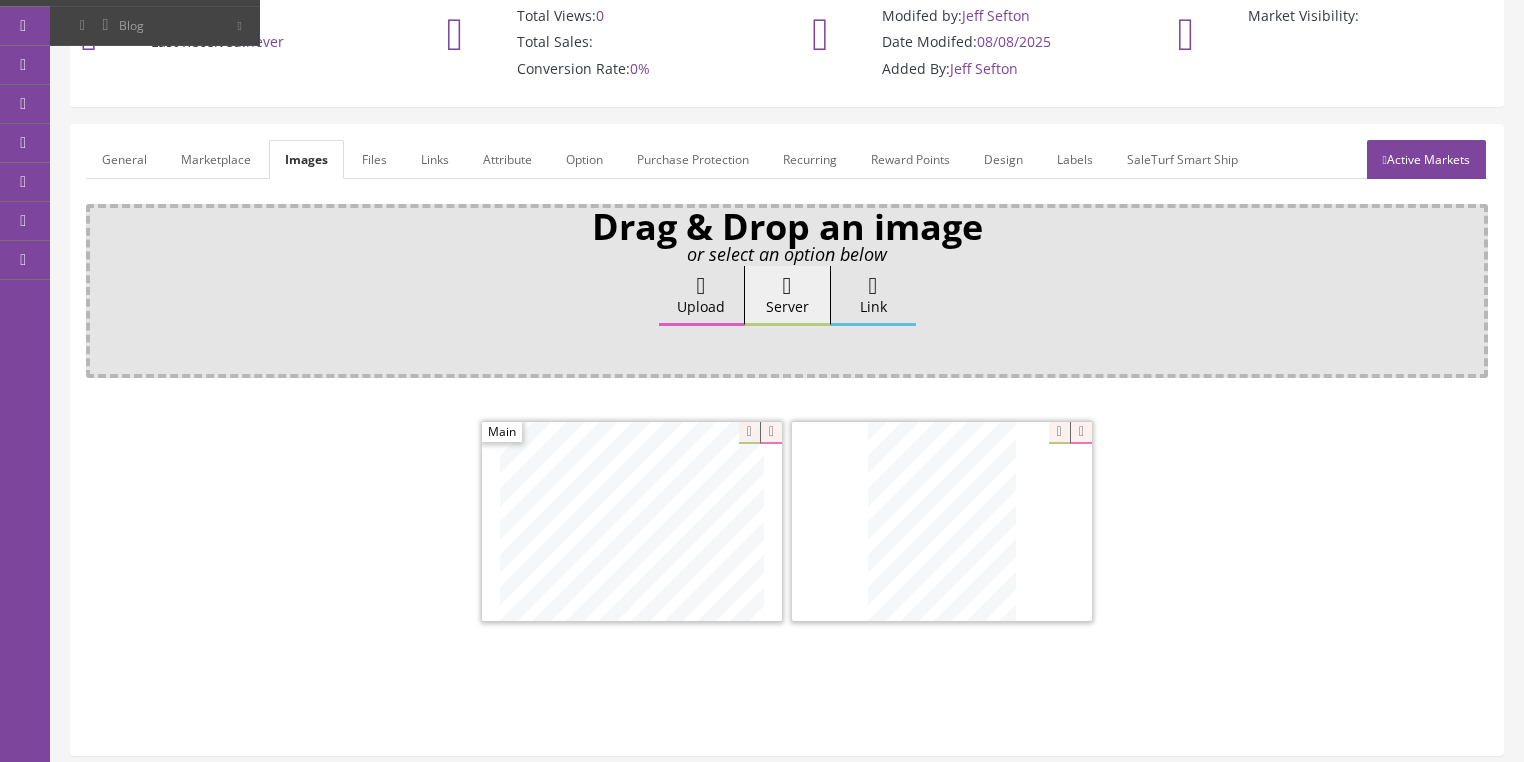 scroll, scrollTop: 0, scrollLeft: 0, axis: both 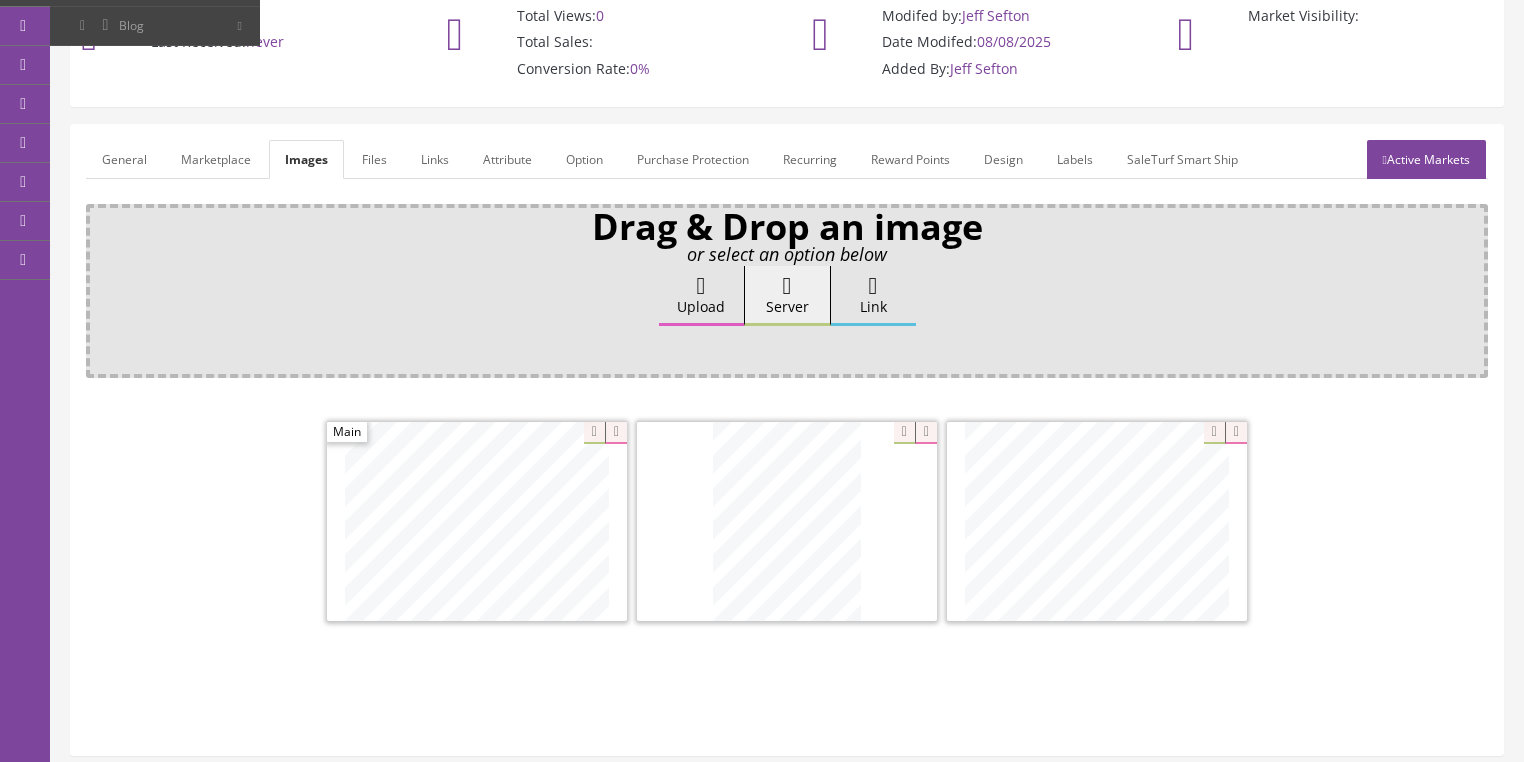click at bounding box center (701, 286) 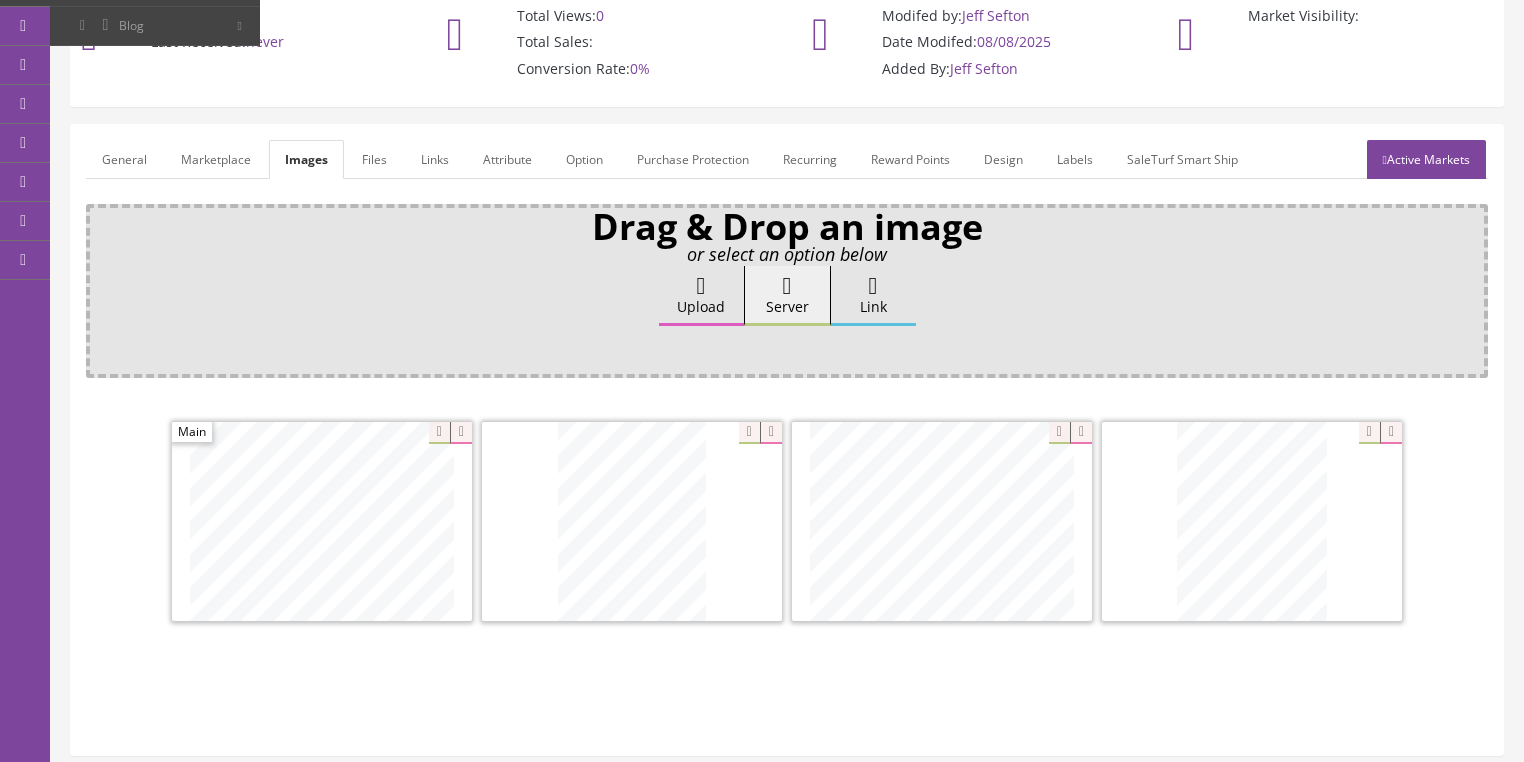 click on "Active Markets" at bounding box center (1426, 159) 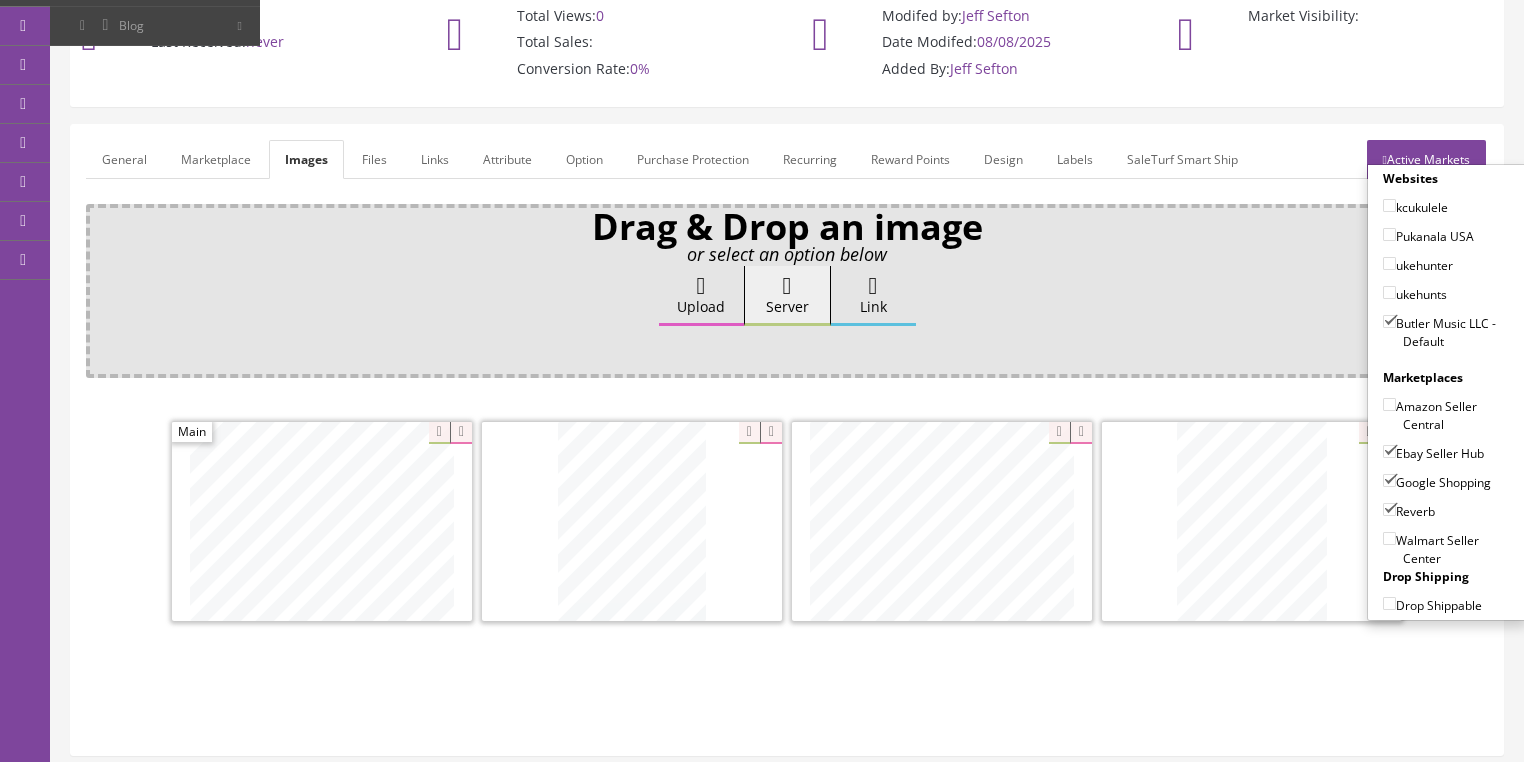 click on "Active Markets" at bounding box center [1426, 159] 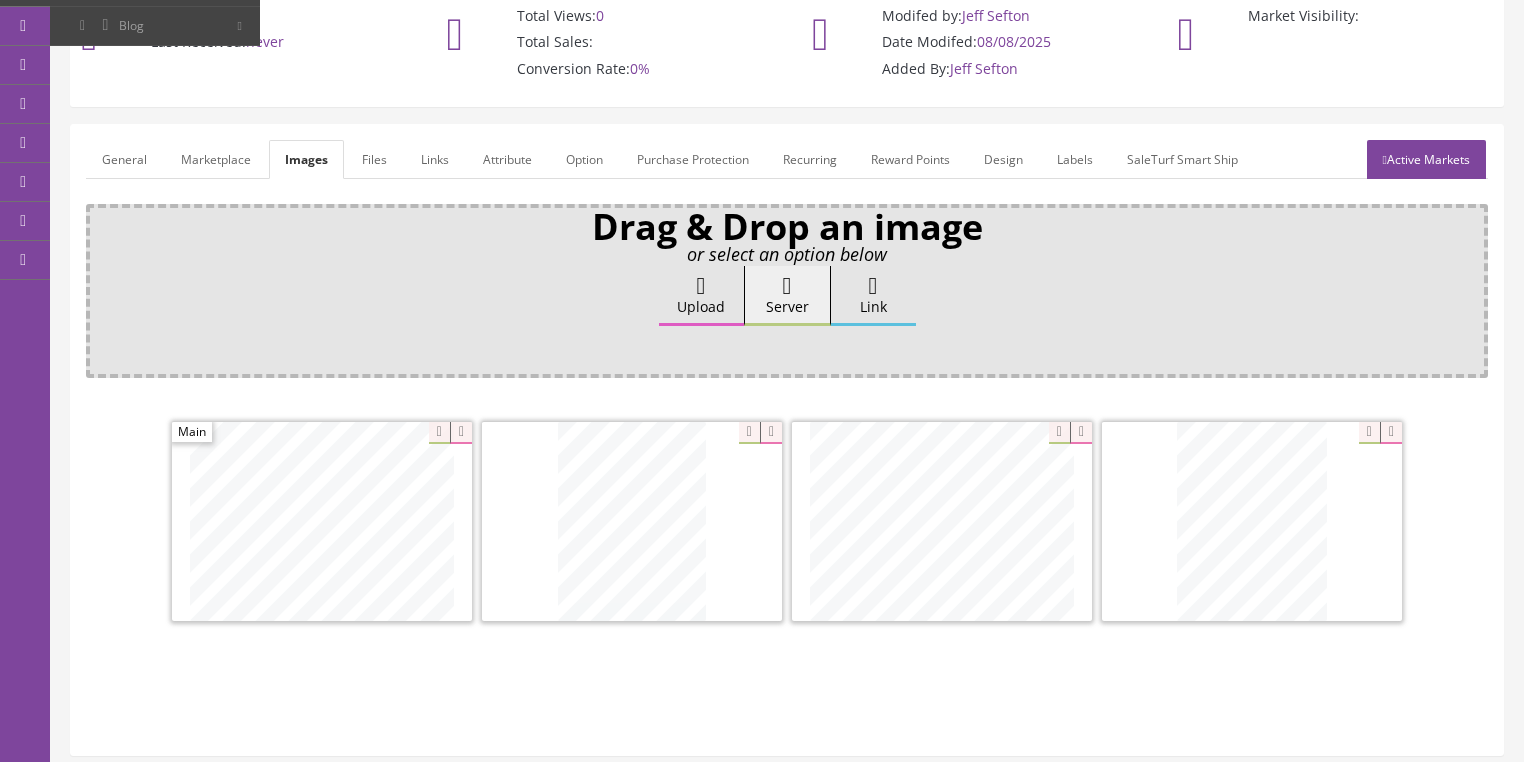 click on "General" at bounding box center [124, 159] 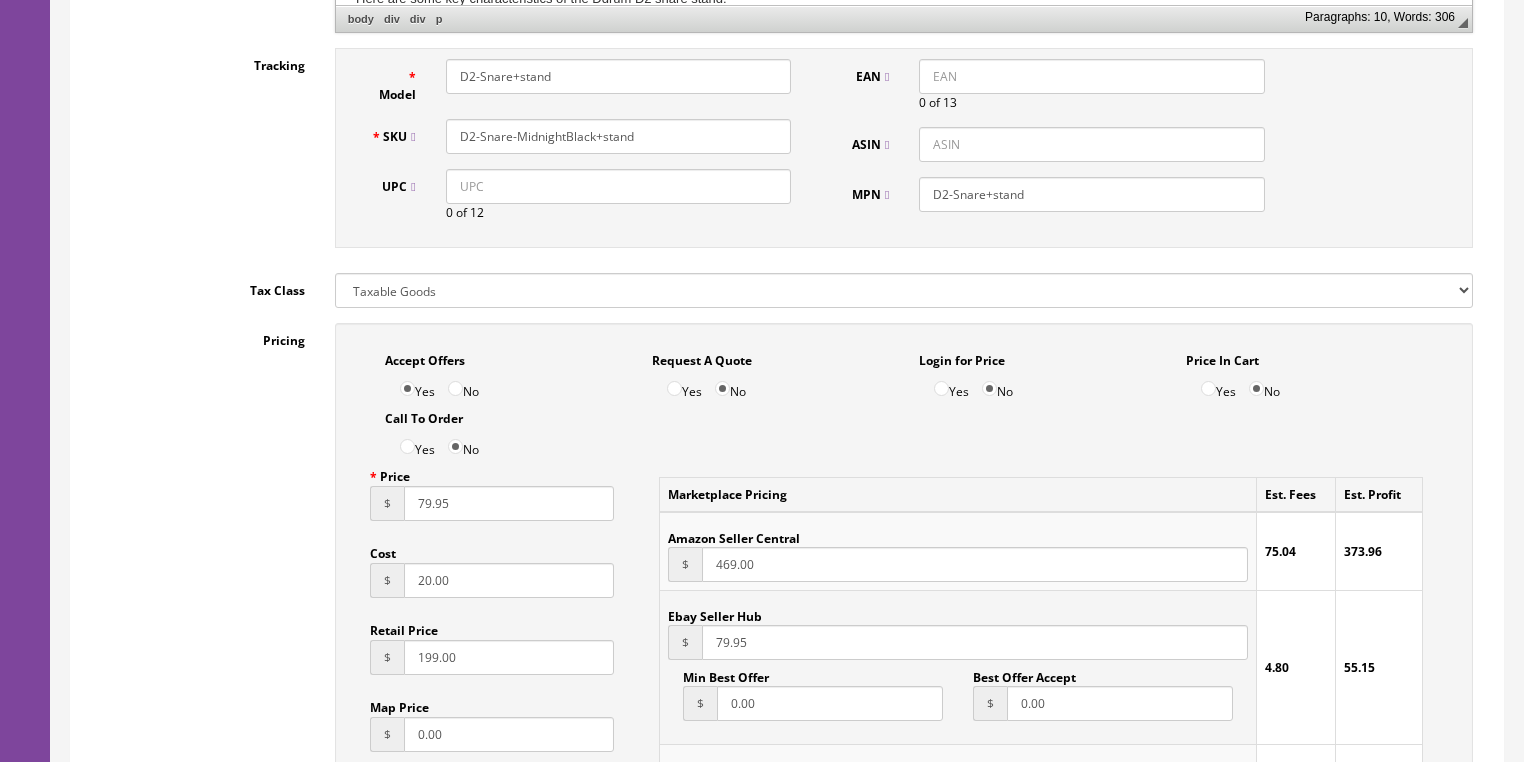 scroll, scrollTop: 960, scrollLeft: 0, axis: vertical 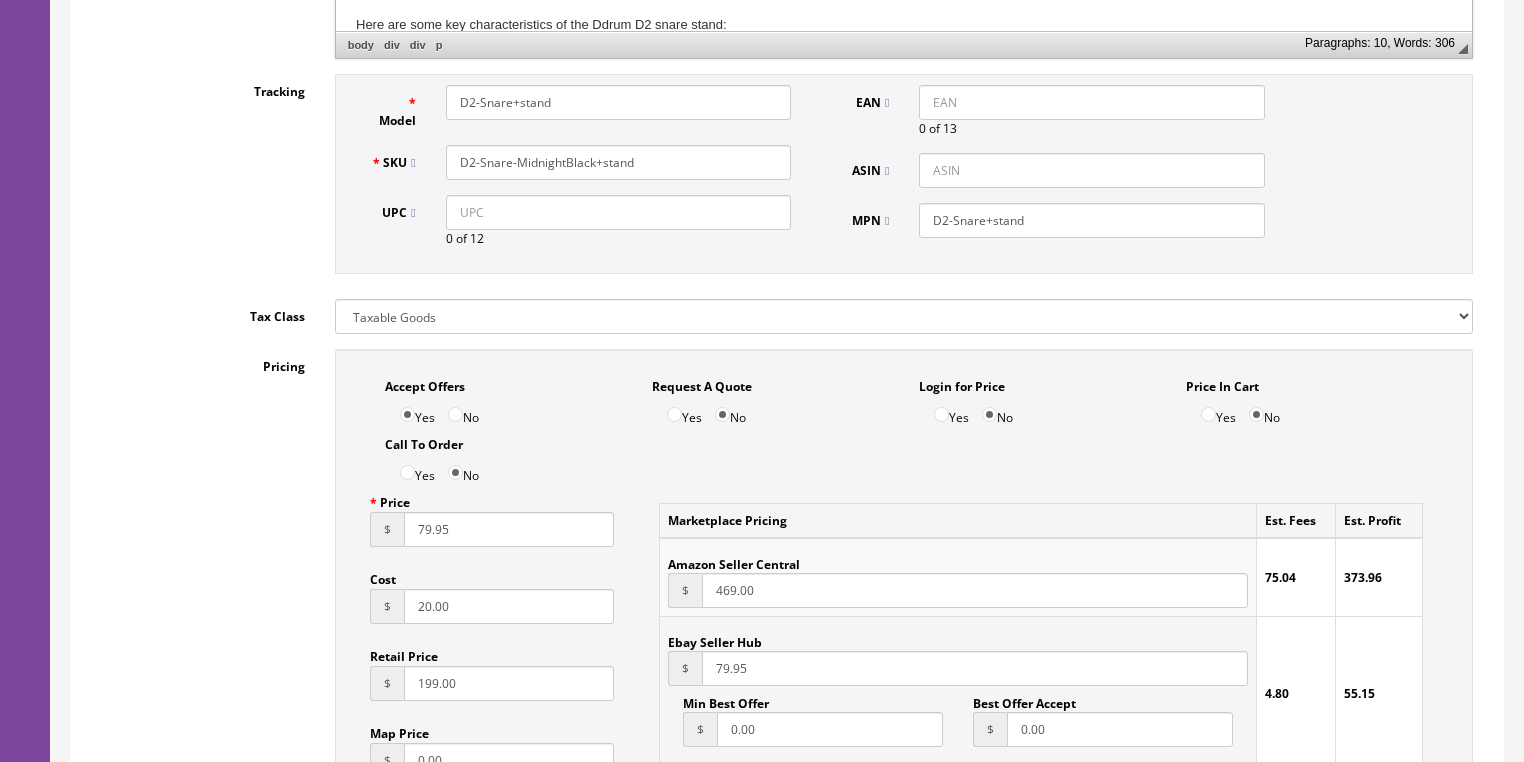 drag, startPoint x: 647, startPoint y: 159, endPoint x: 442, endPoint y: 159, distance: 205 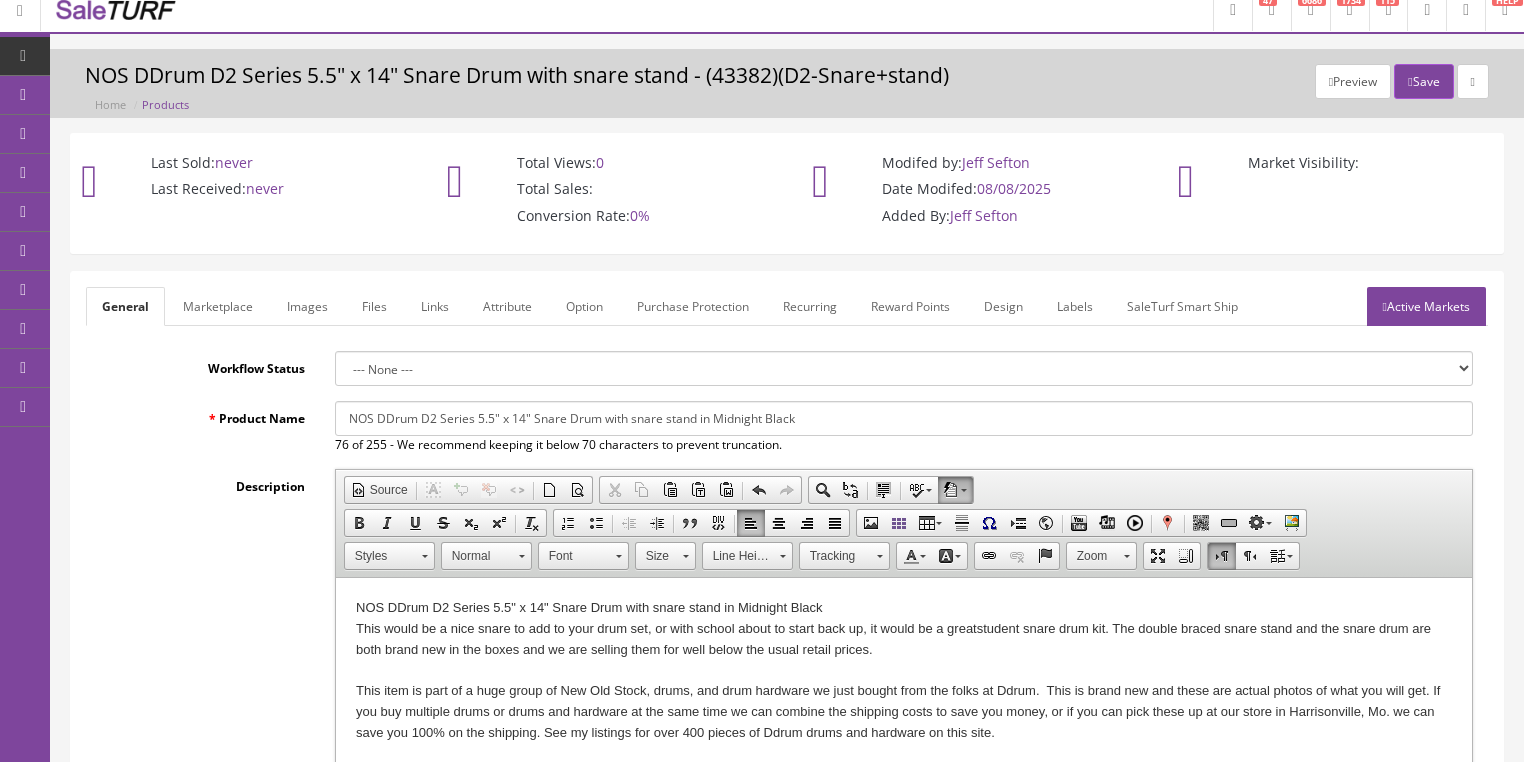 scroll, scrollTop: 0, scrollLeft: 0, axis: both 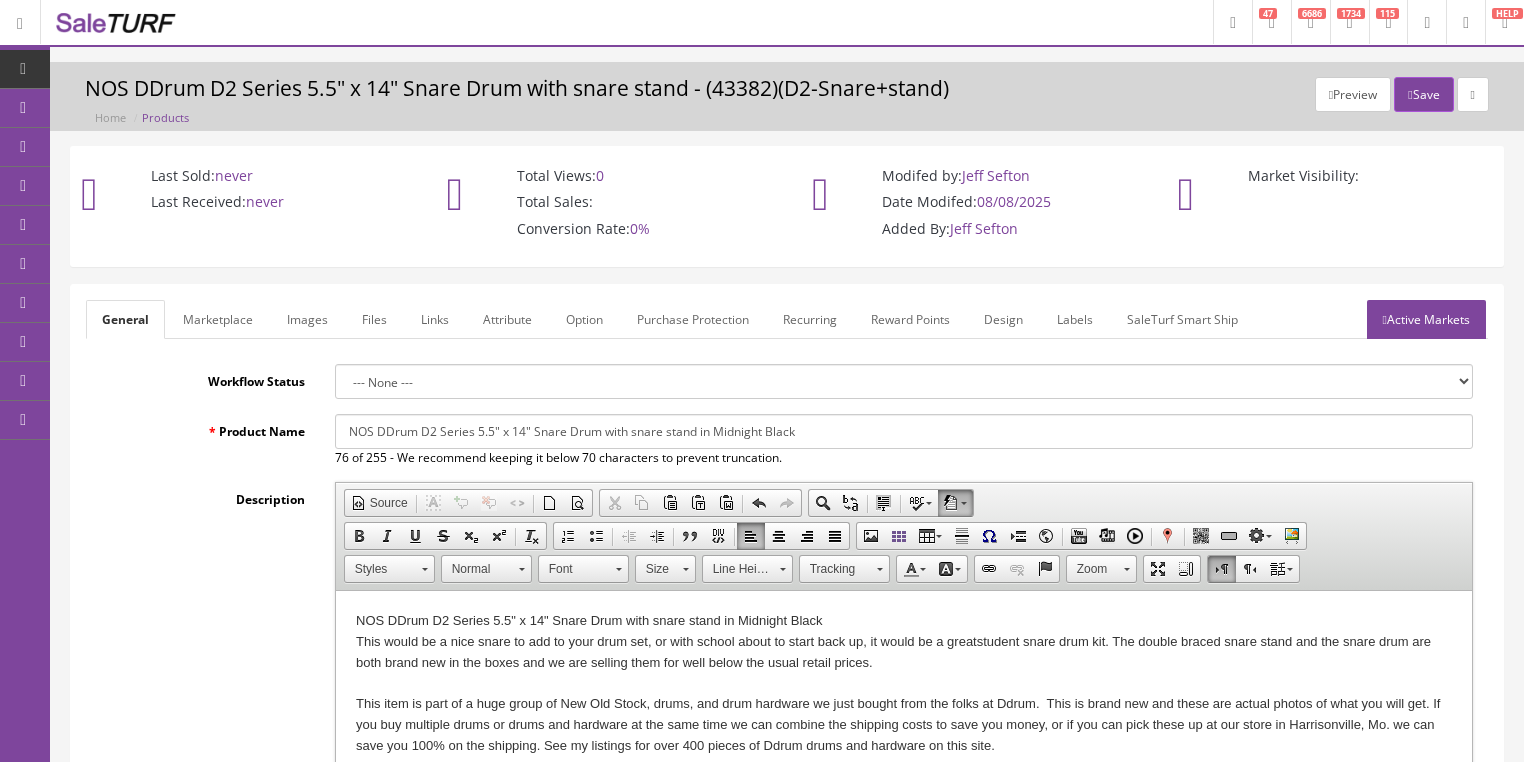 click on "Active Markets" at bounding box center (1426, 319) 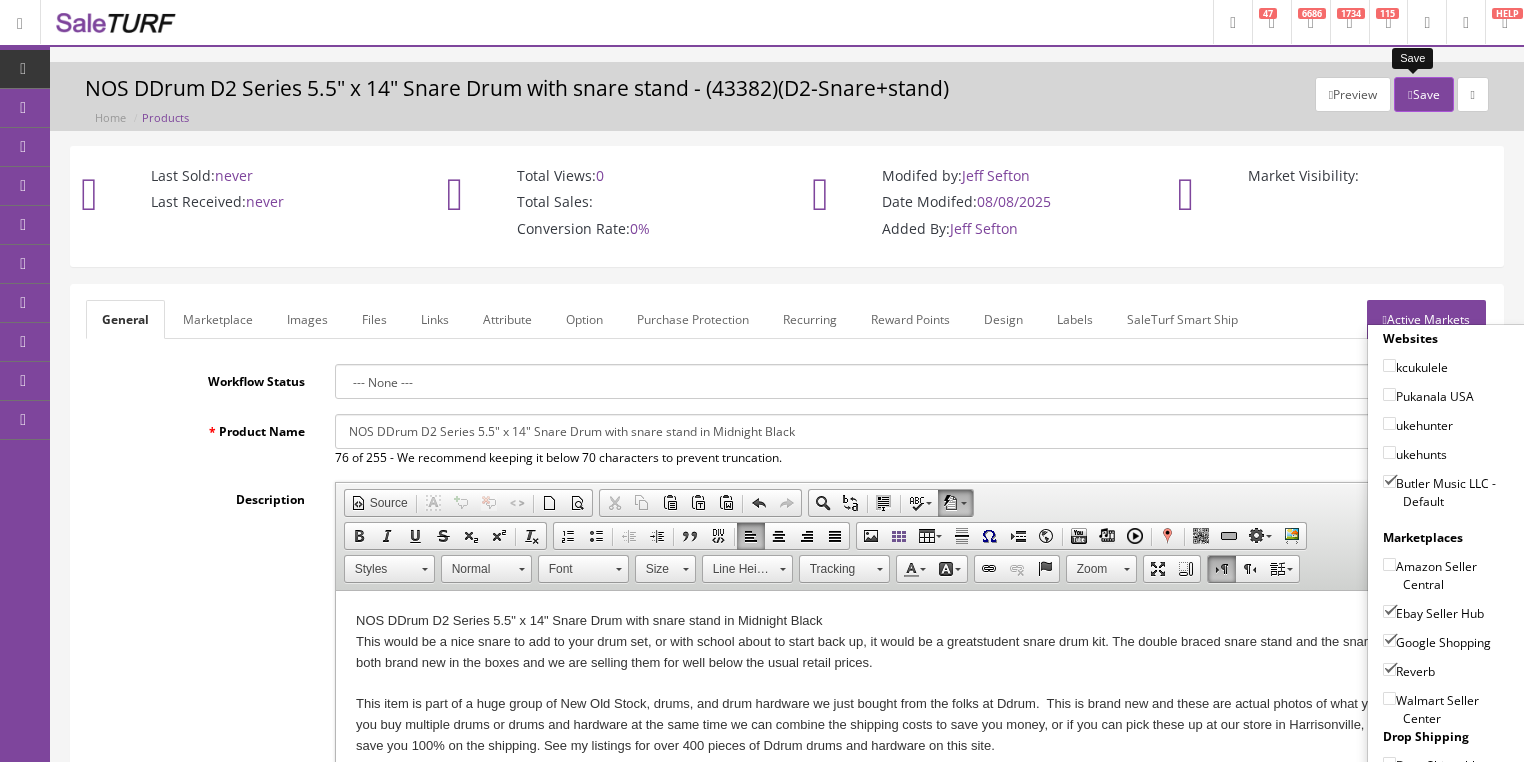 click on "Save" at bounding box center [1423, 94] 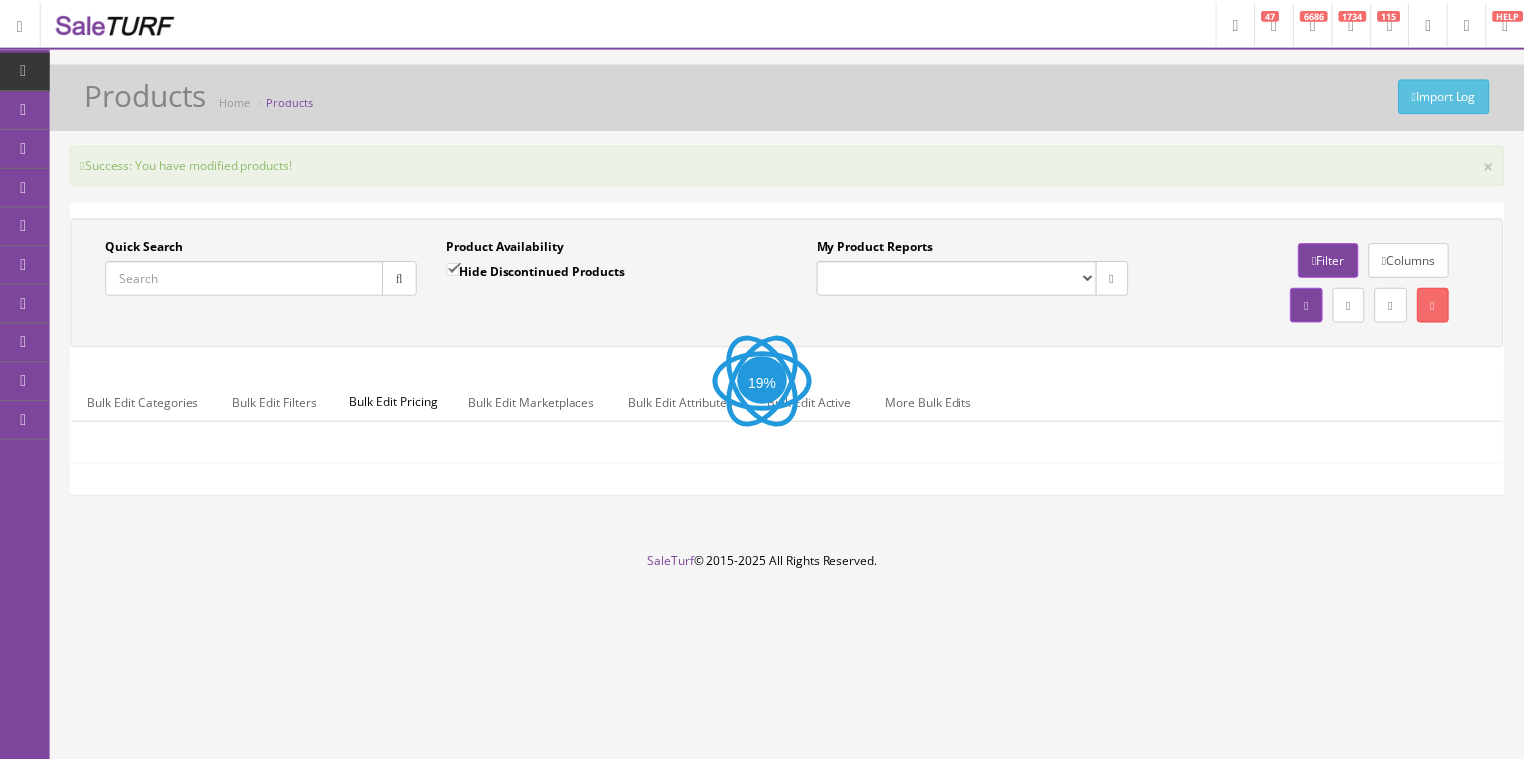scroll, scrollTop: 0, scrollLeft: 0, axis: both 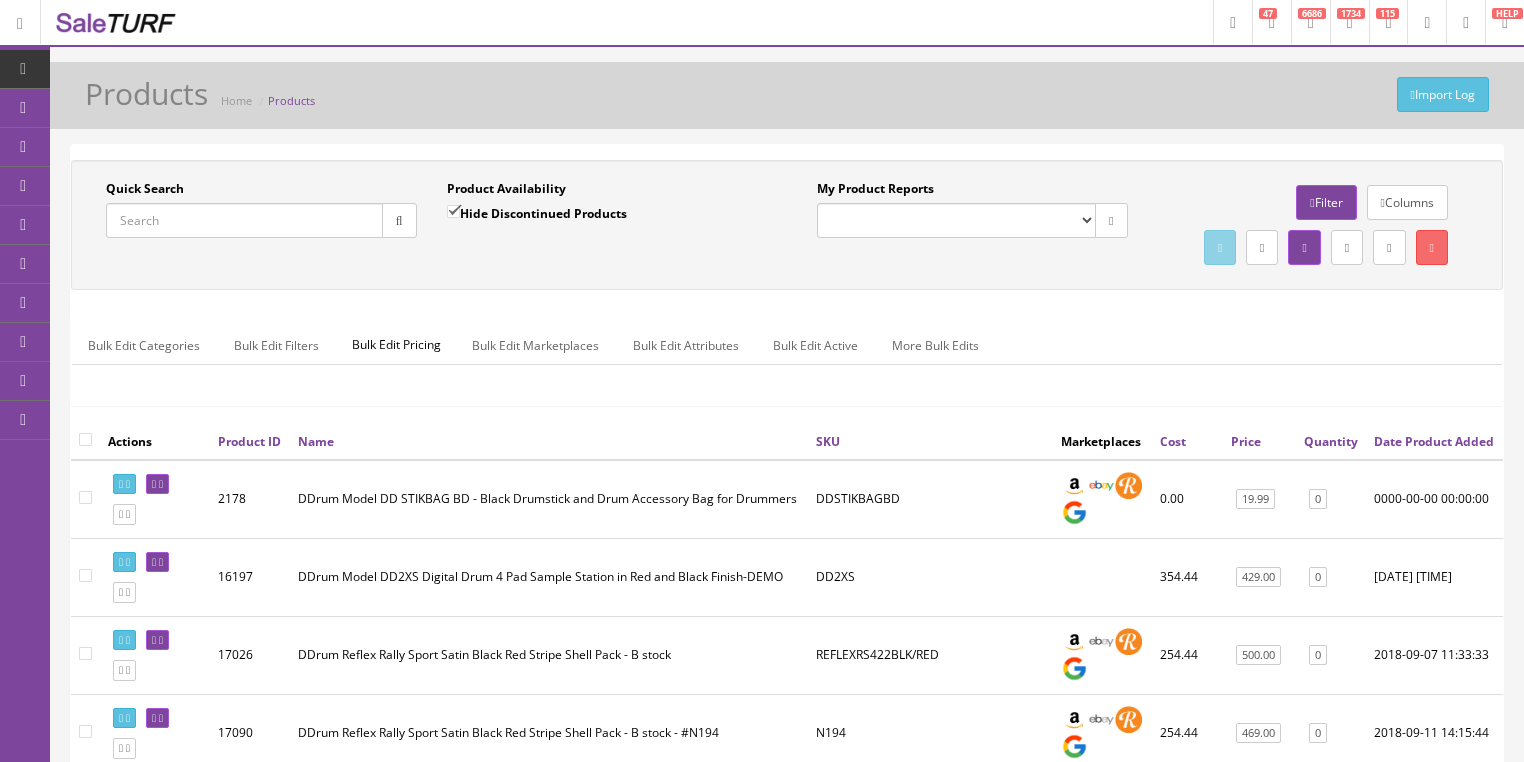 click on "Quick Search" at bounding box center (244, 220) 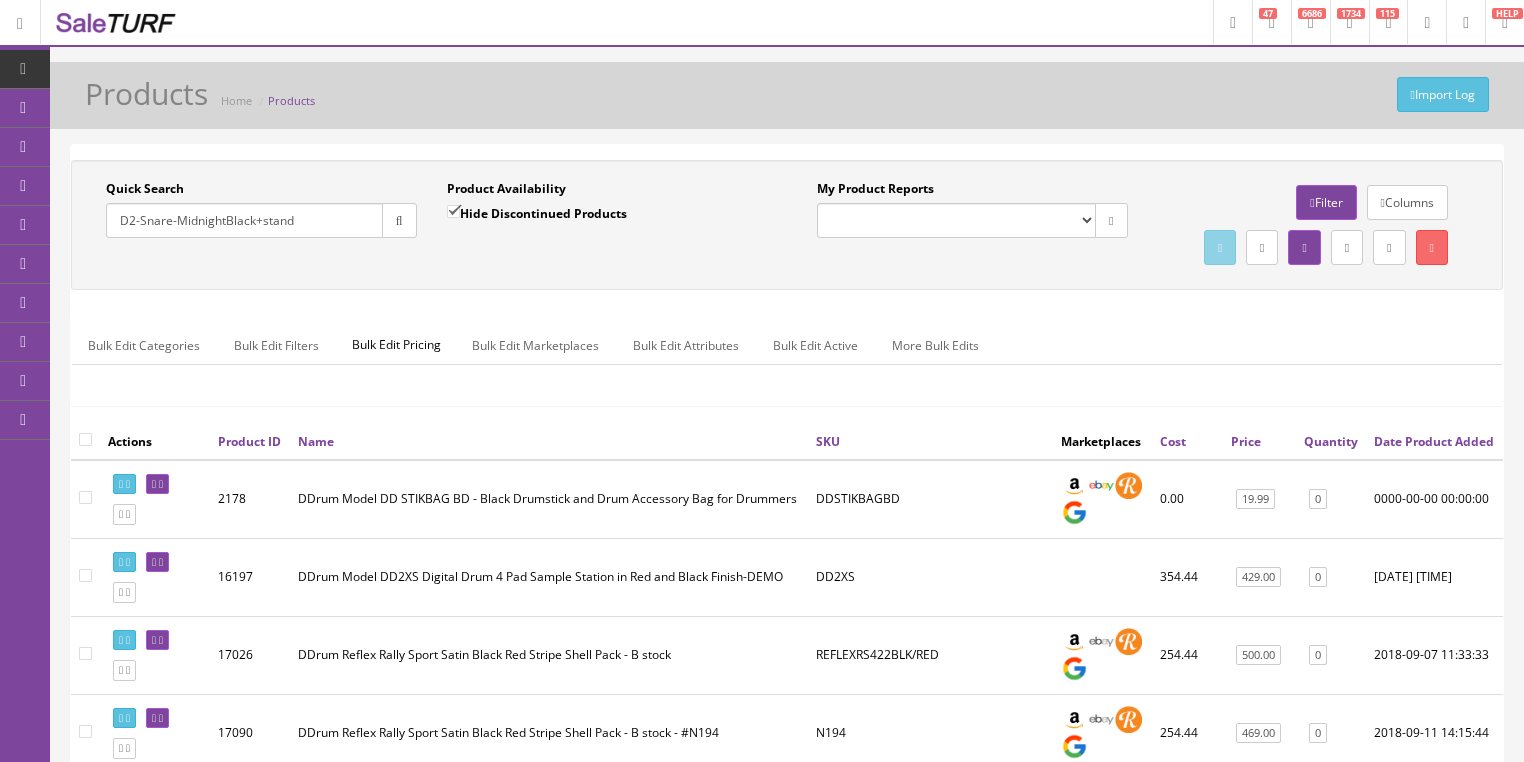 type on "D2-Snare-MidnightBlack+stand" 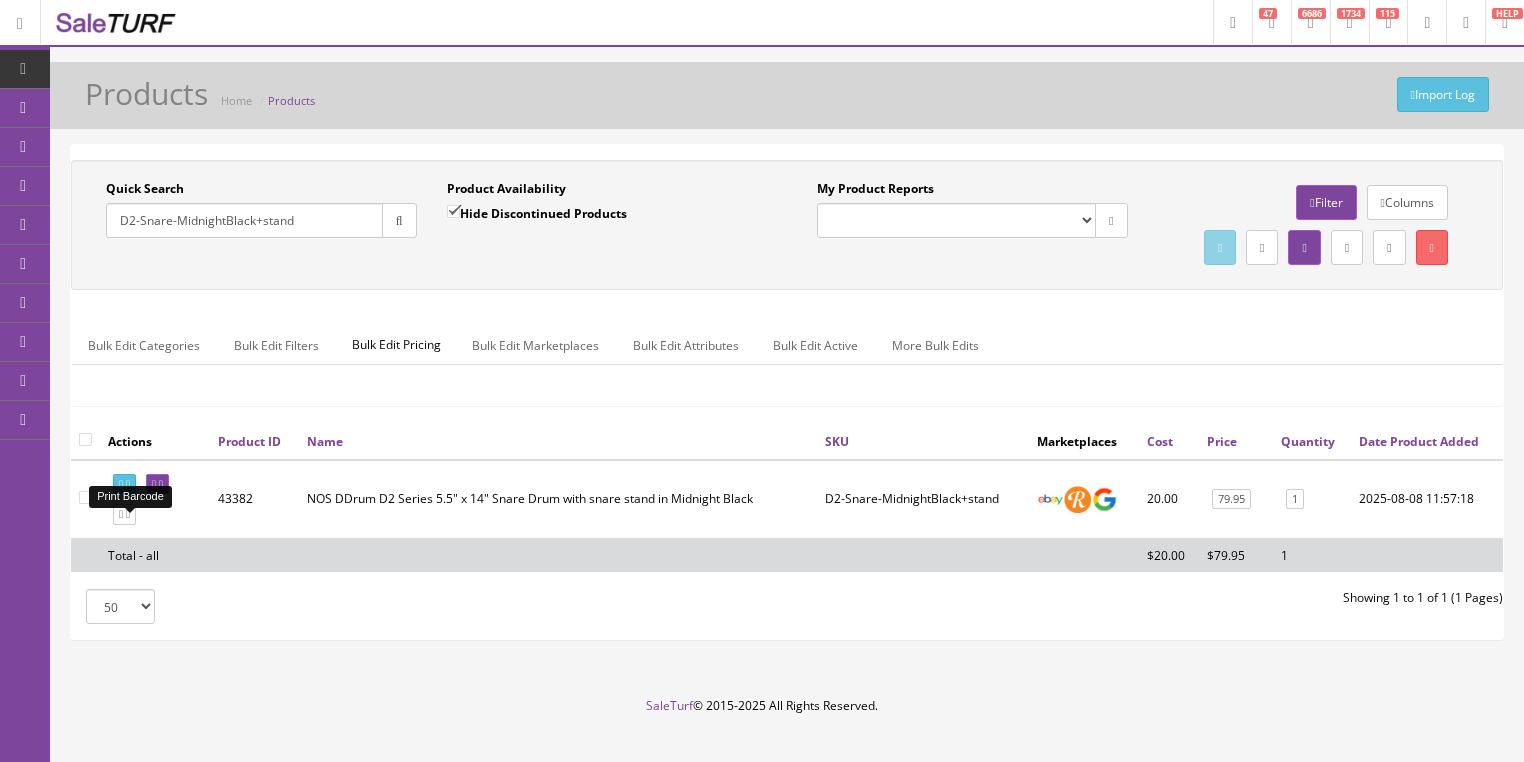 click at bounding box center (128, 484) 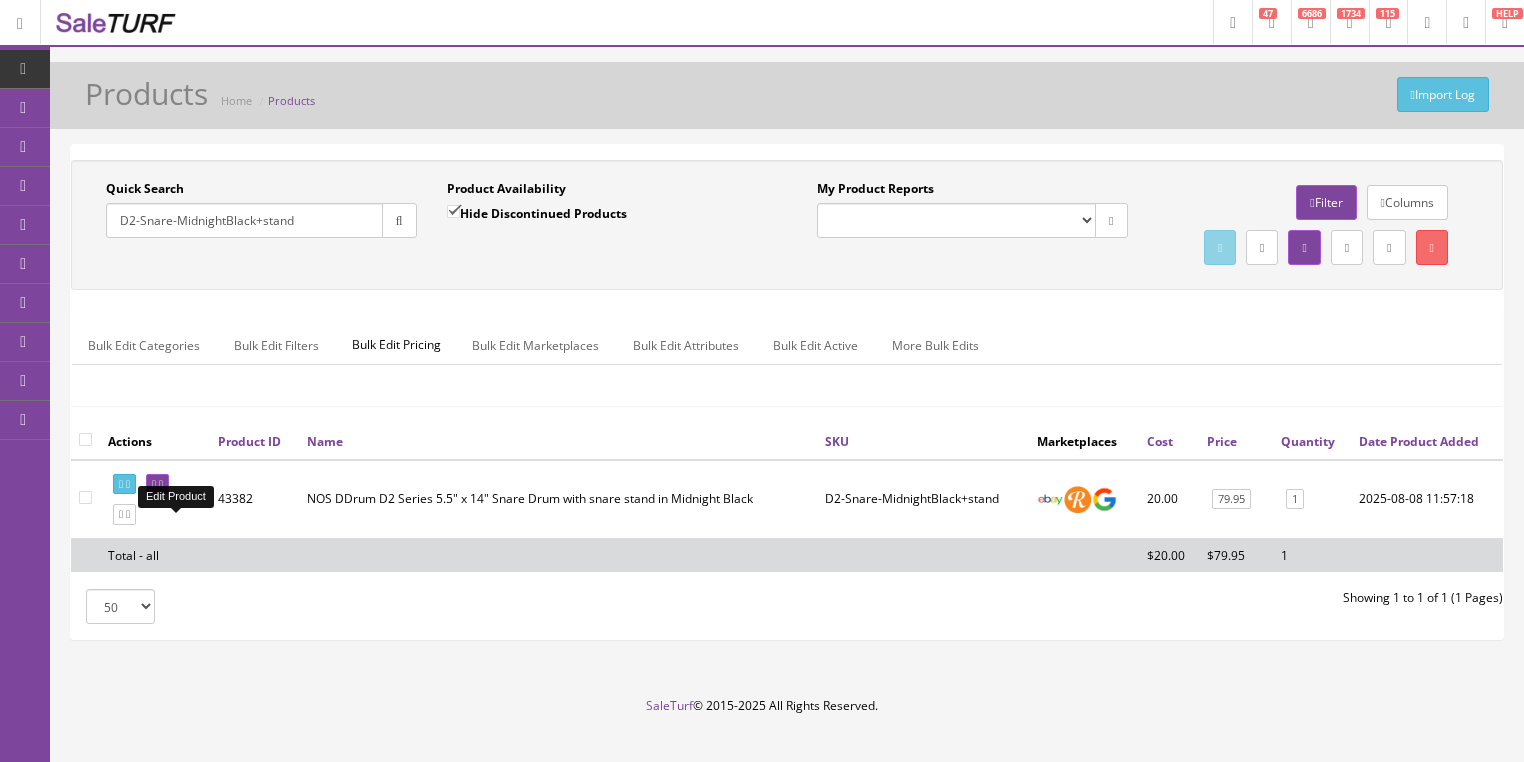 click at bounding box center [157, 484] 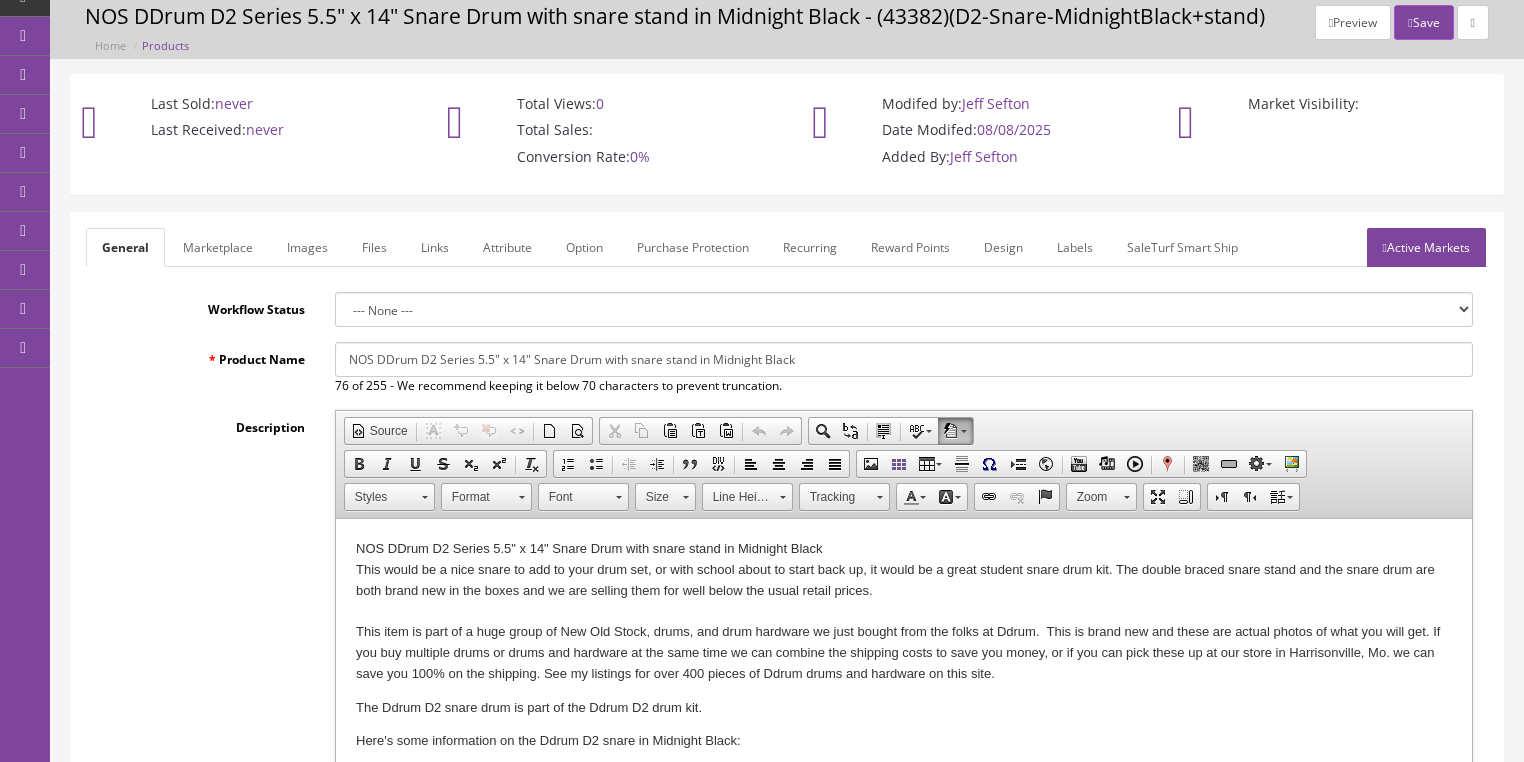 scroll, scrollTop: 0, scrollLeft: 0, axis: both 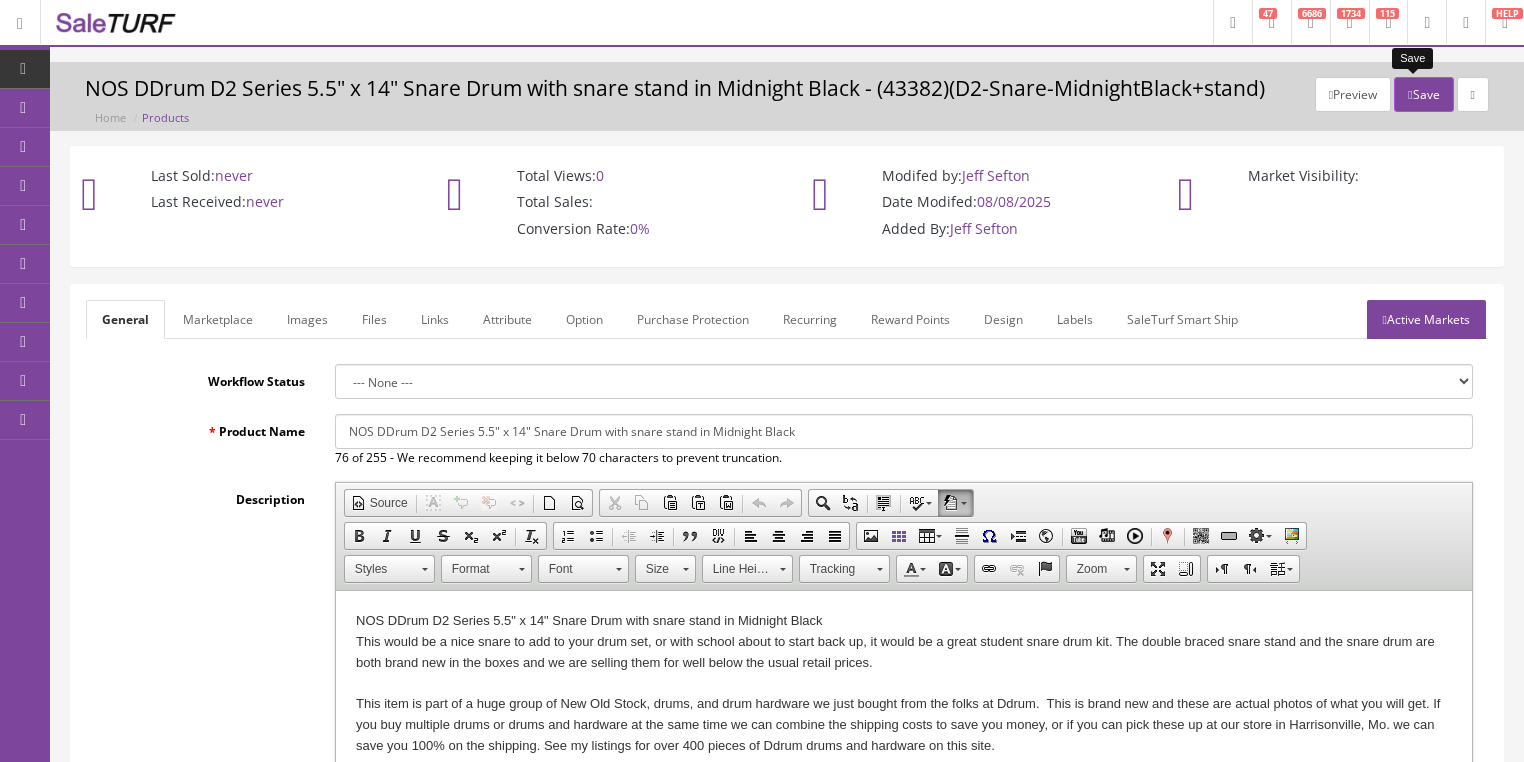 click at bounding box center (1410, 95) 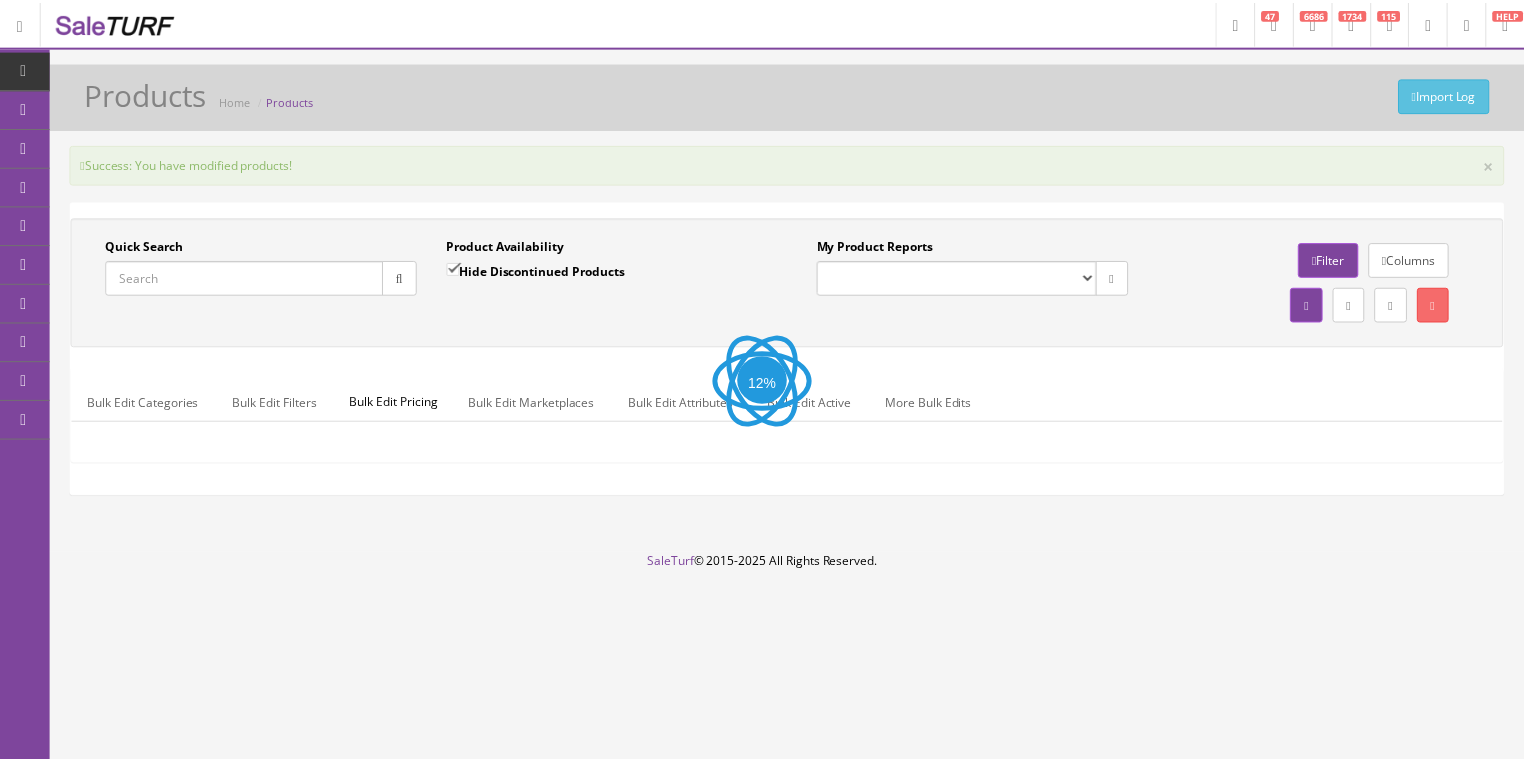 scroll, scrollTop: 0, scrollLeft: 0, axis: both 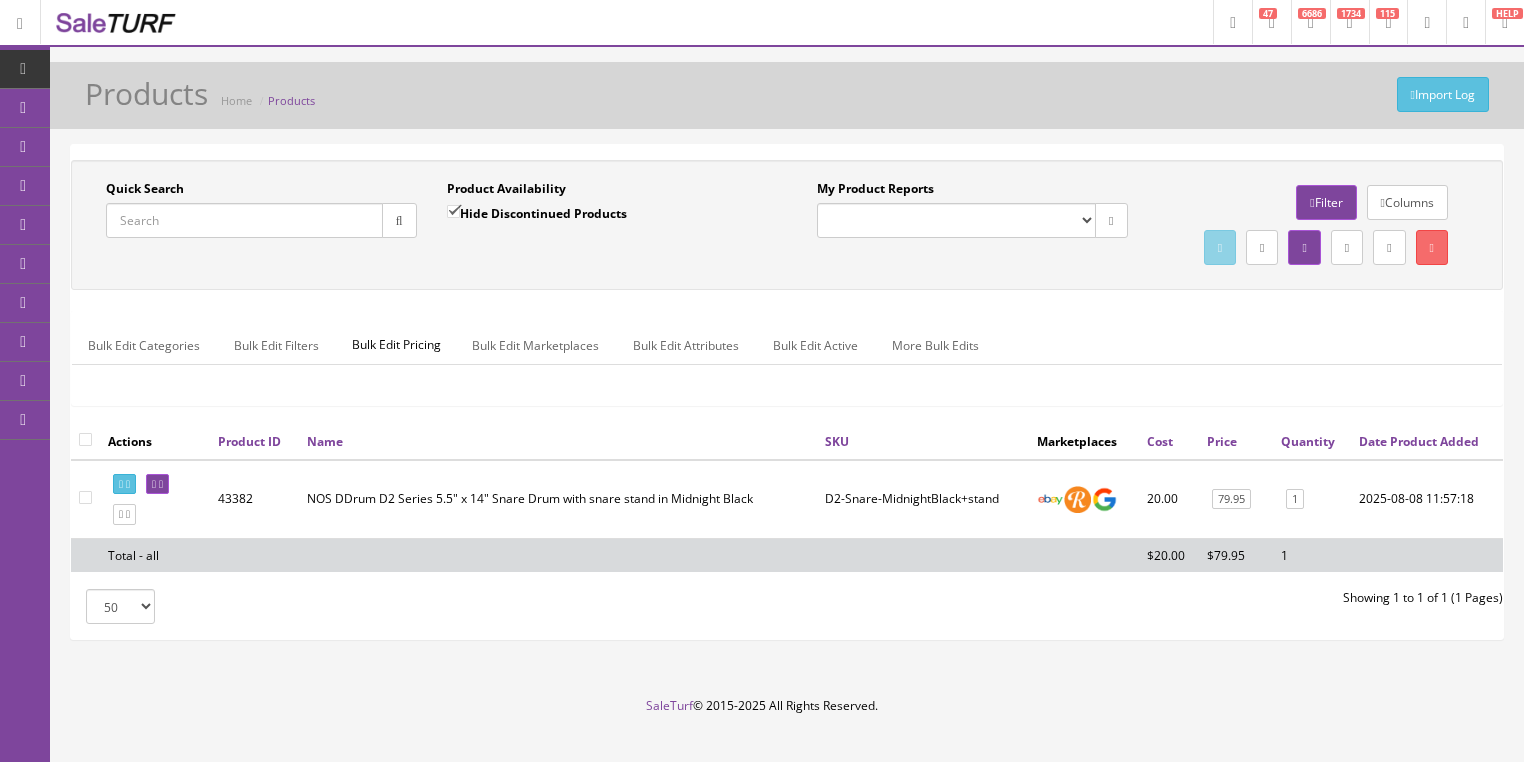 click on "Quick Search" at bounding box center (244, 220) 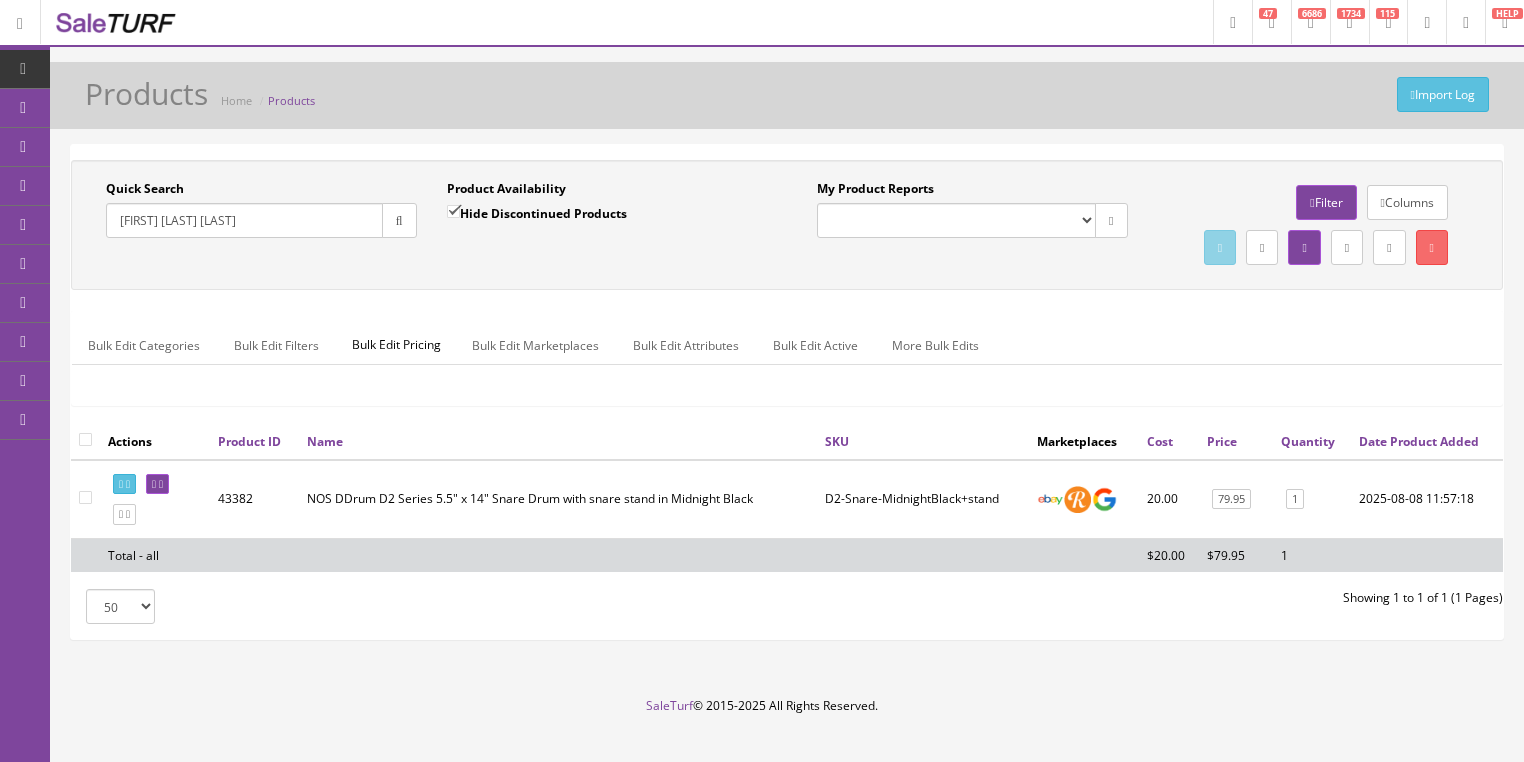 type on "[FIRST] [LAST] [LAST]" 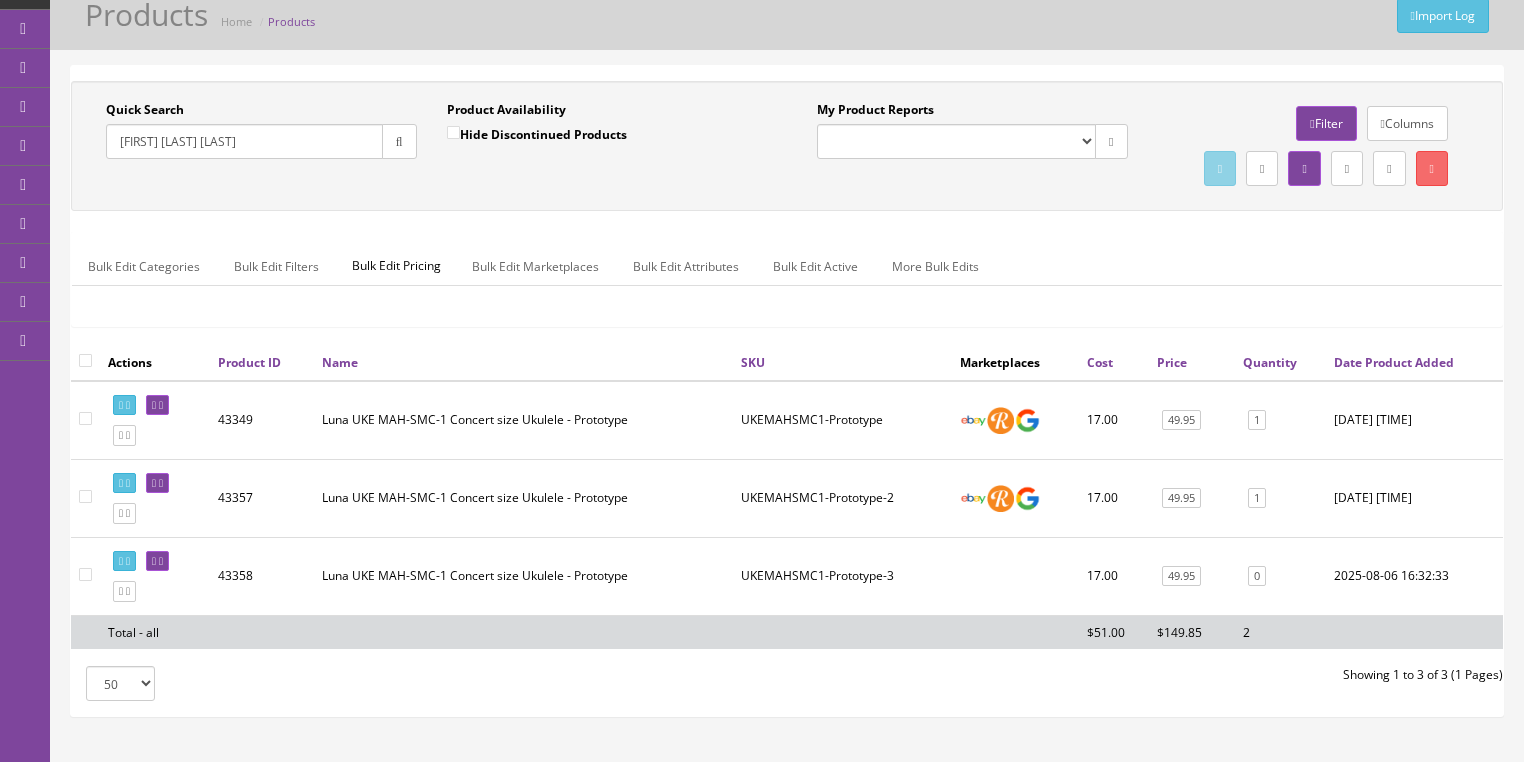 scroll, scrollTop: 80, scrollLeft: 0, axis: vertical 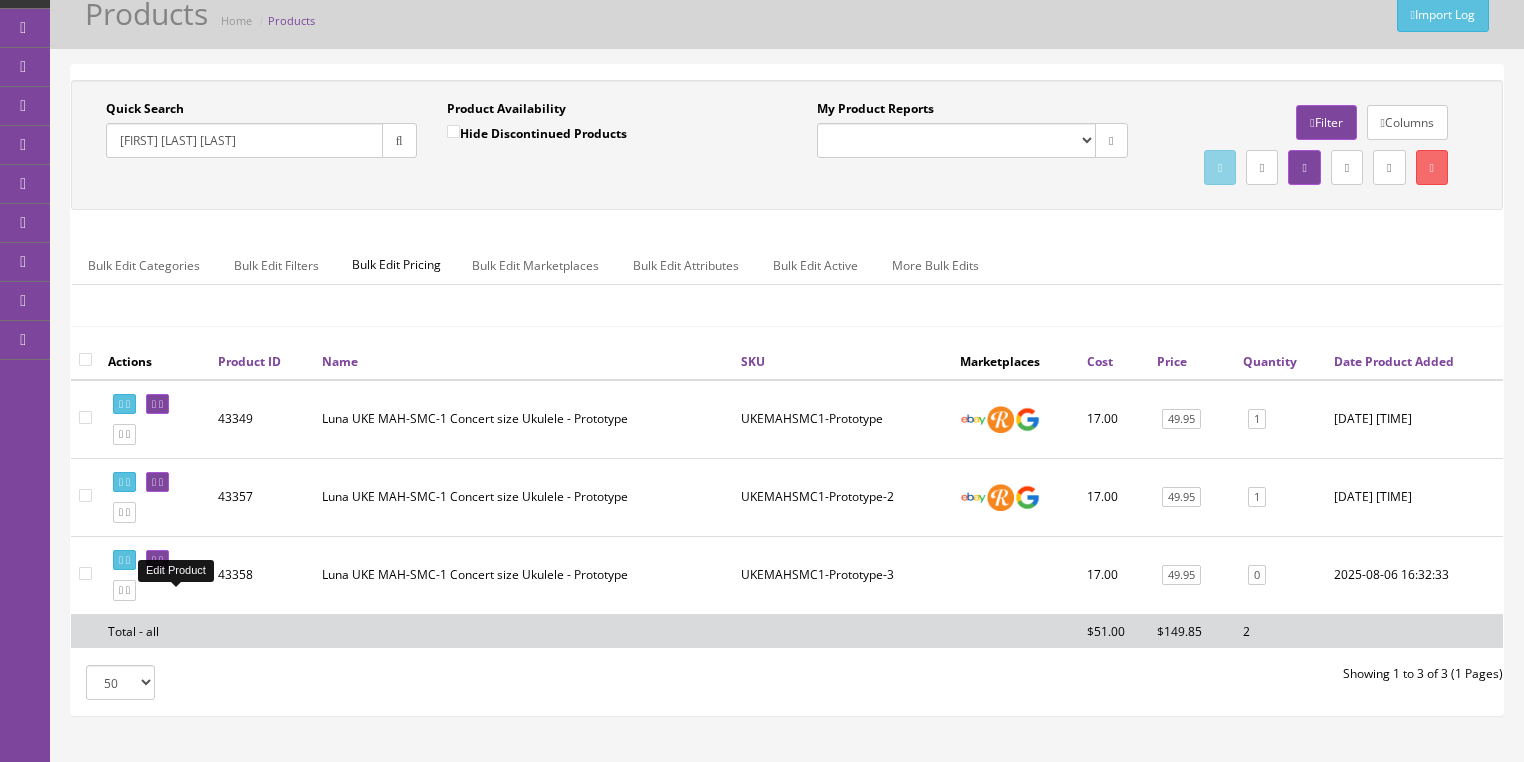 click at bounding box center [161, 560] 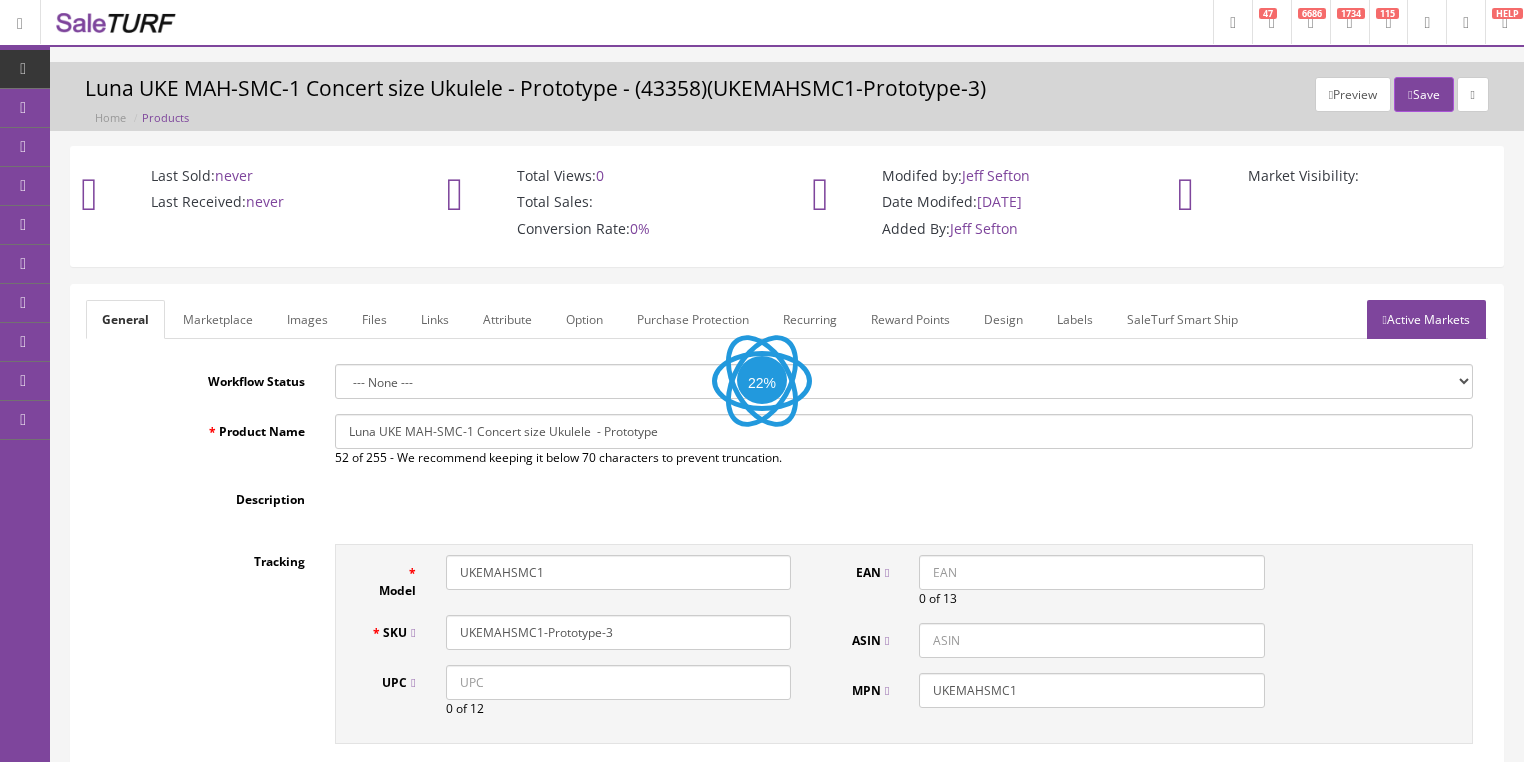 scroll, scrollTop: 0, scrollLeft: 0, axis: both 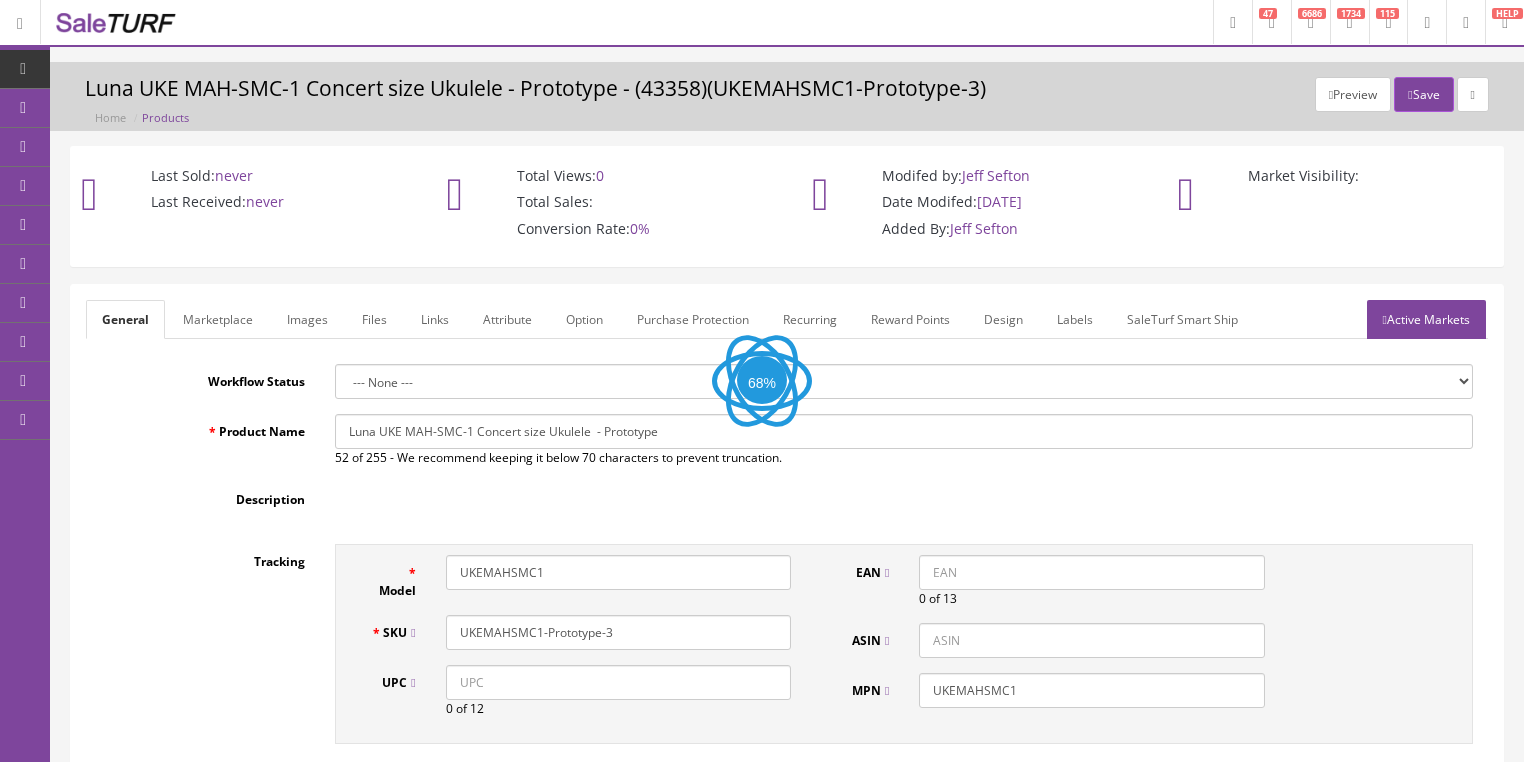 click on "Images" at bounding box center [307, 319] 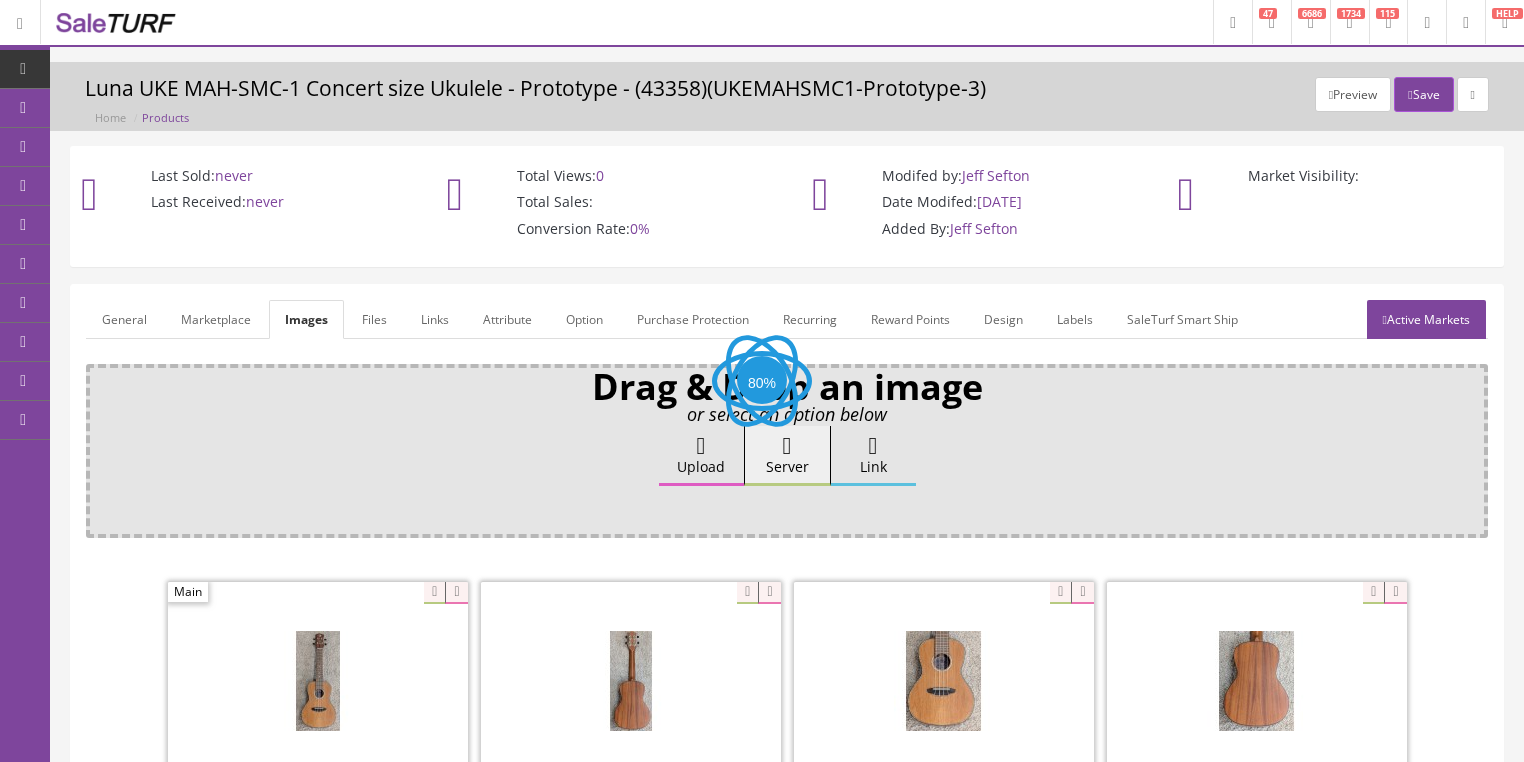 scroll, scrollTop: 0, scrollLeft: 0, axis: both 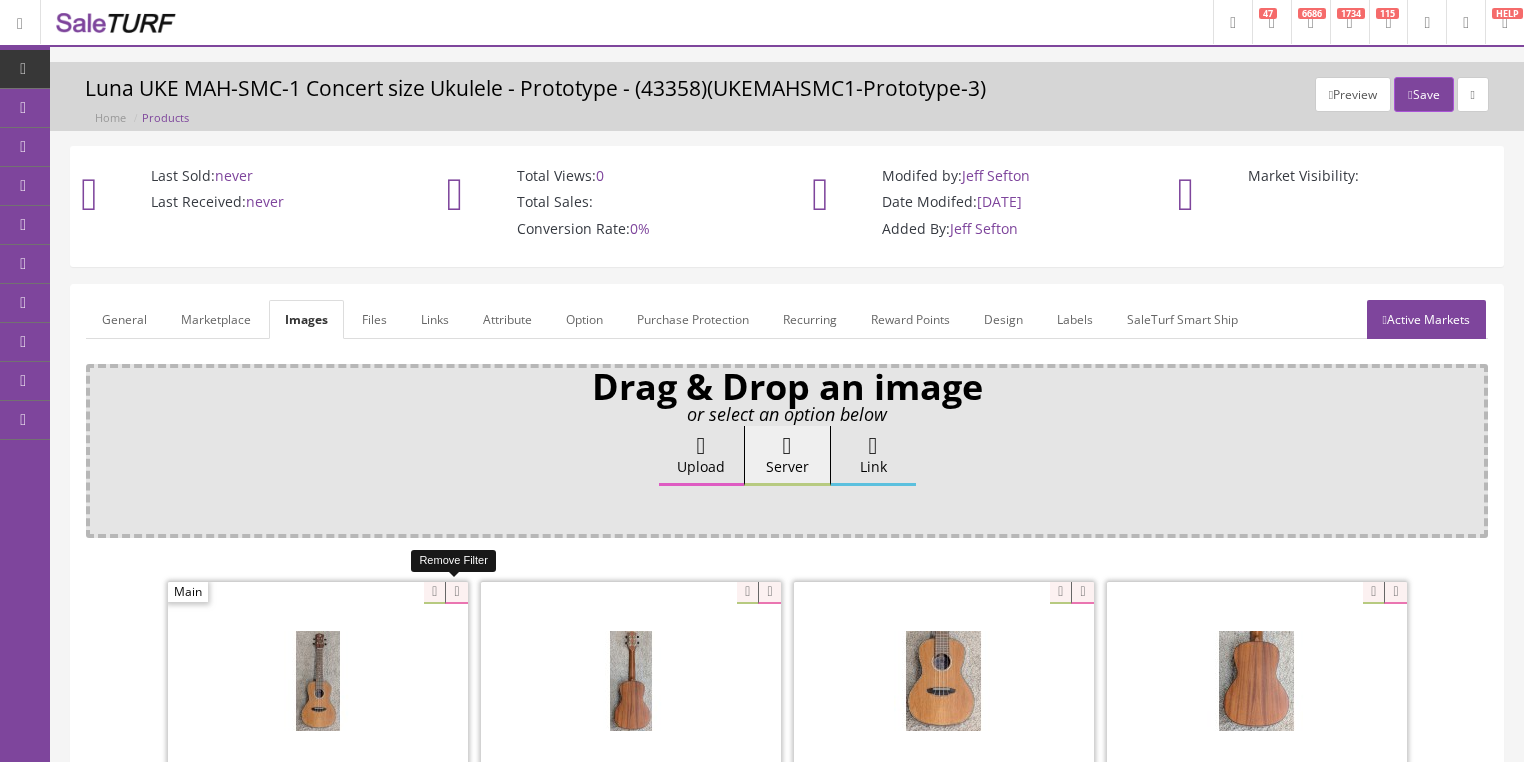 click at bounding box center (456, 593) 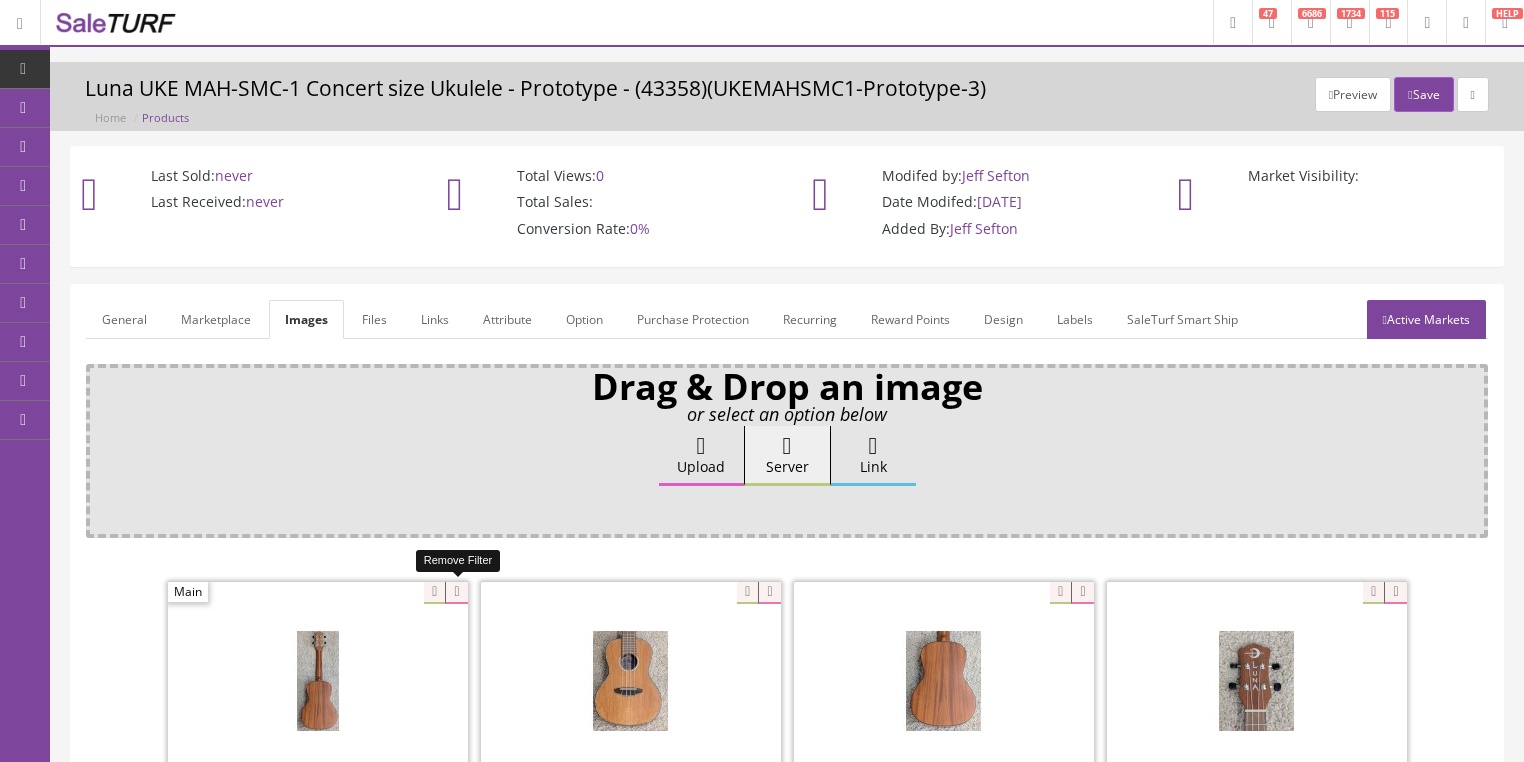 click at bounding box center [456, 593] 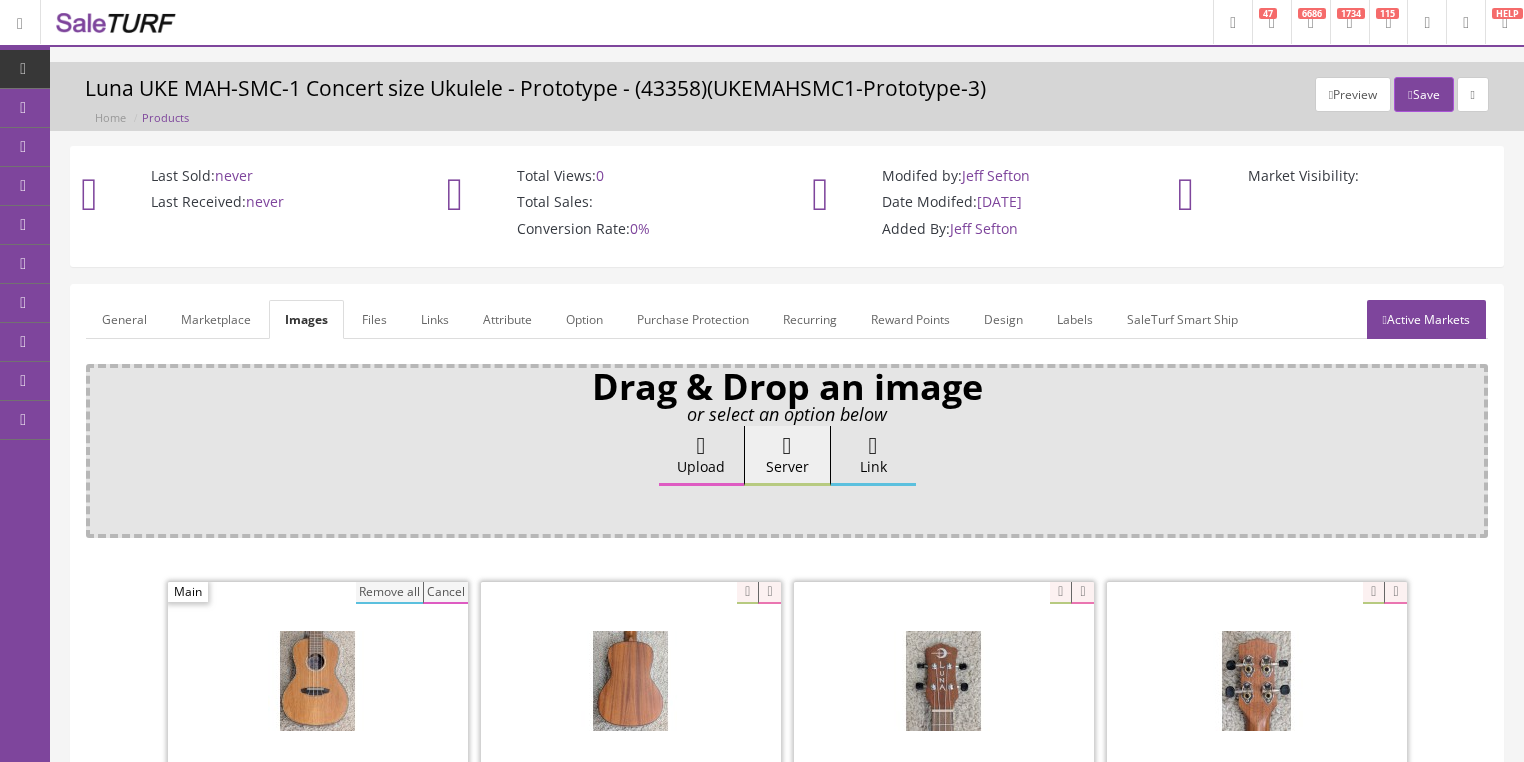 click on "Remove all" at bounding box center [389, 593] 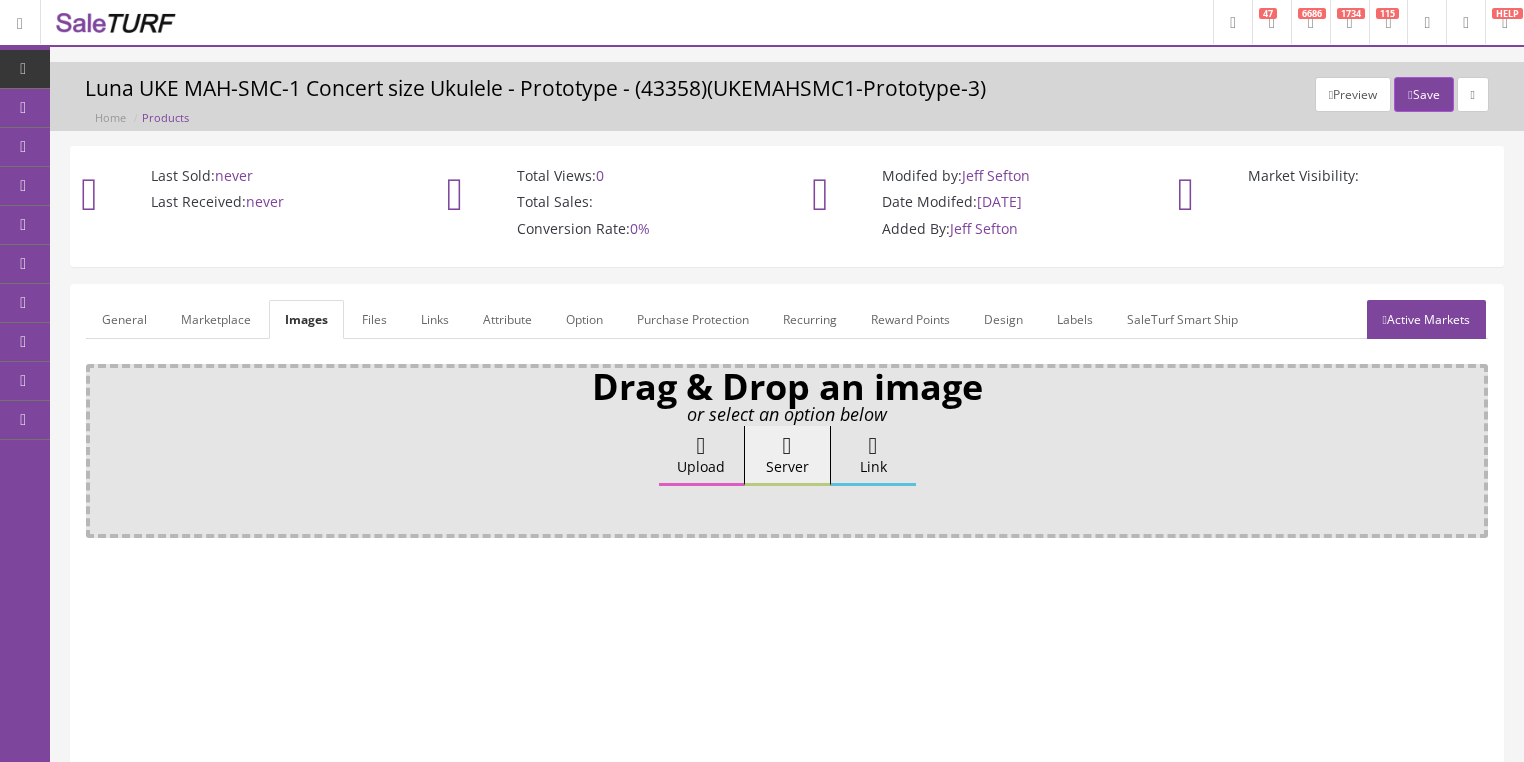 click at bounding box center (701, 446) 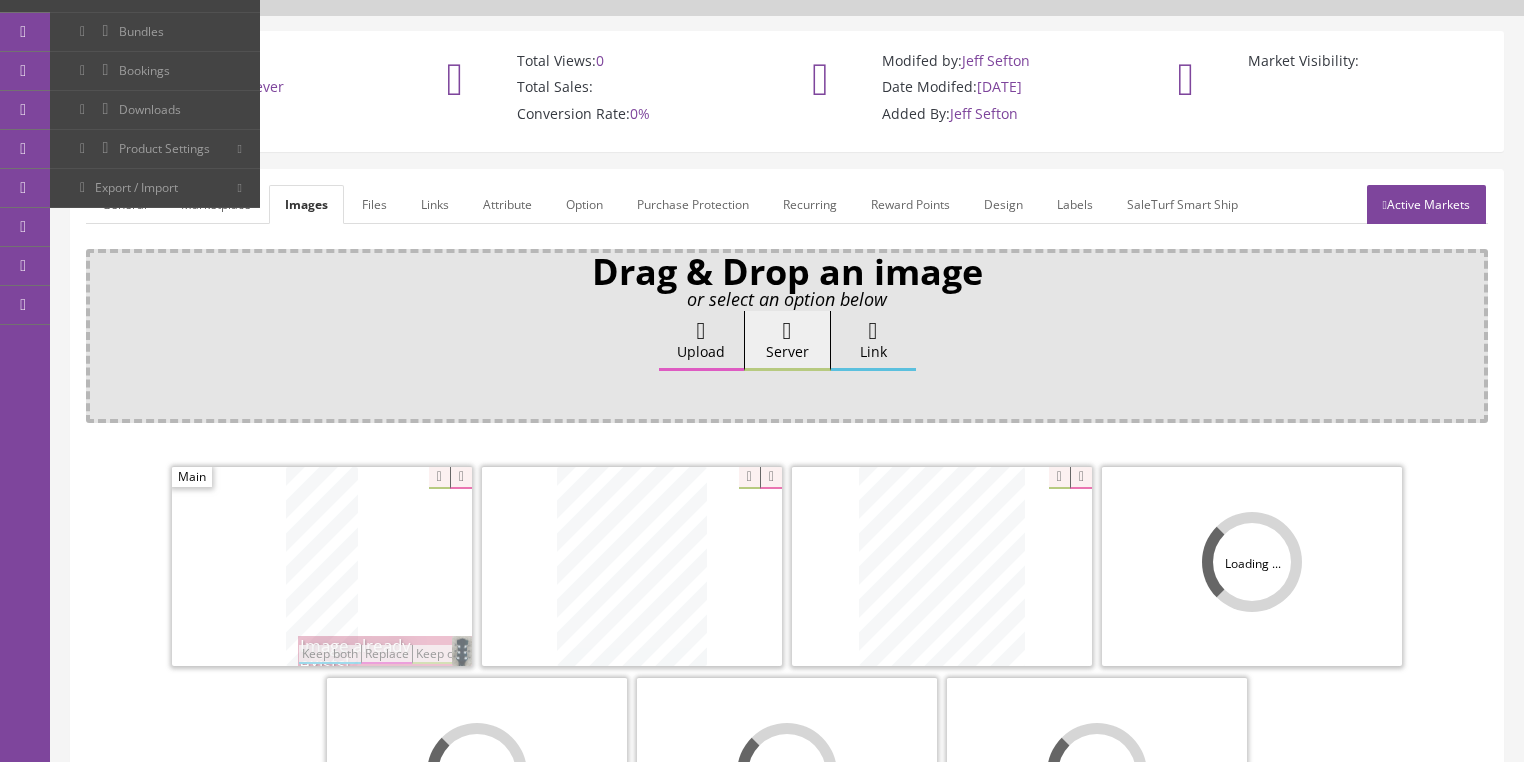 scroll, scrollTop: 400, scrollLeft: 0, axis: vertical 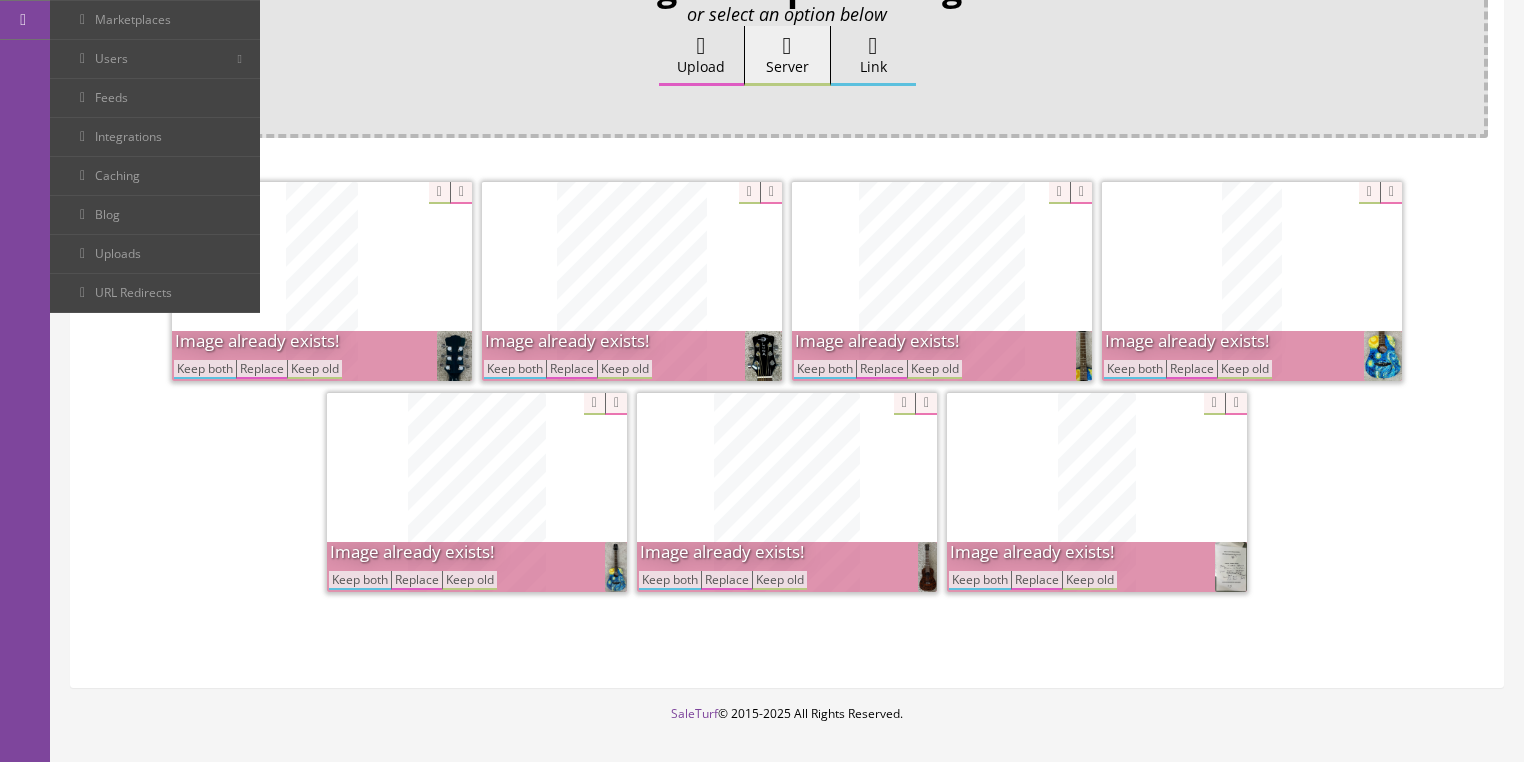 click on "Keep both" at bounding box center (1135, 369) 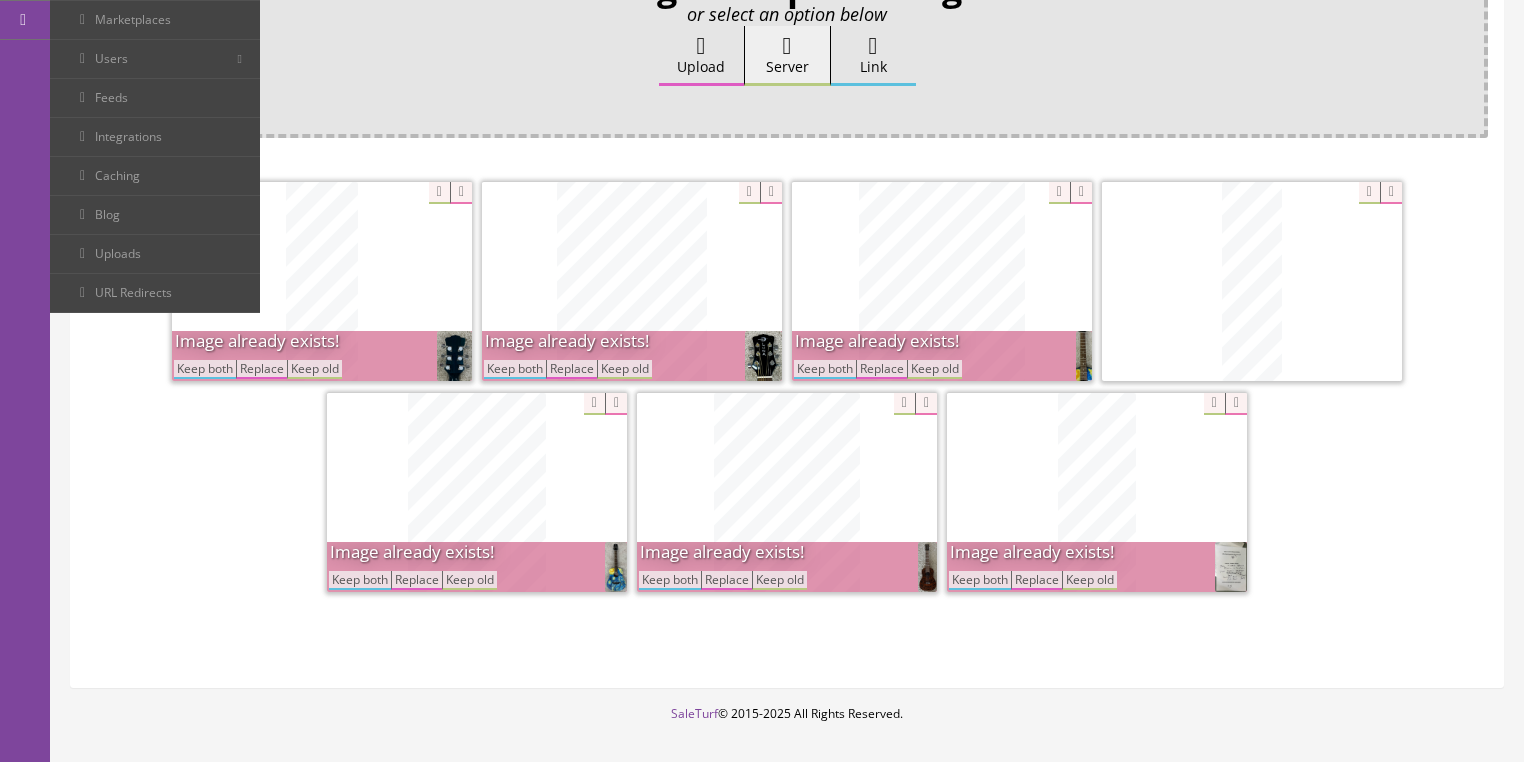 click on "Keep both" at bounding box center [825, 369] 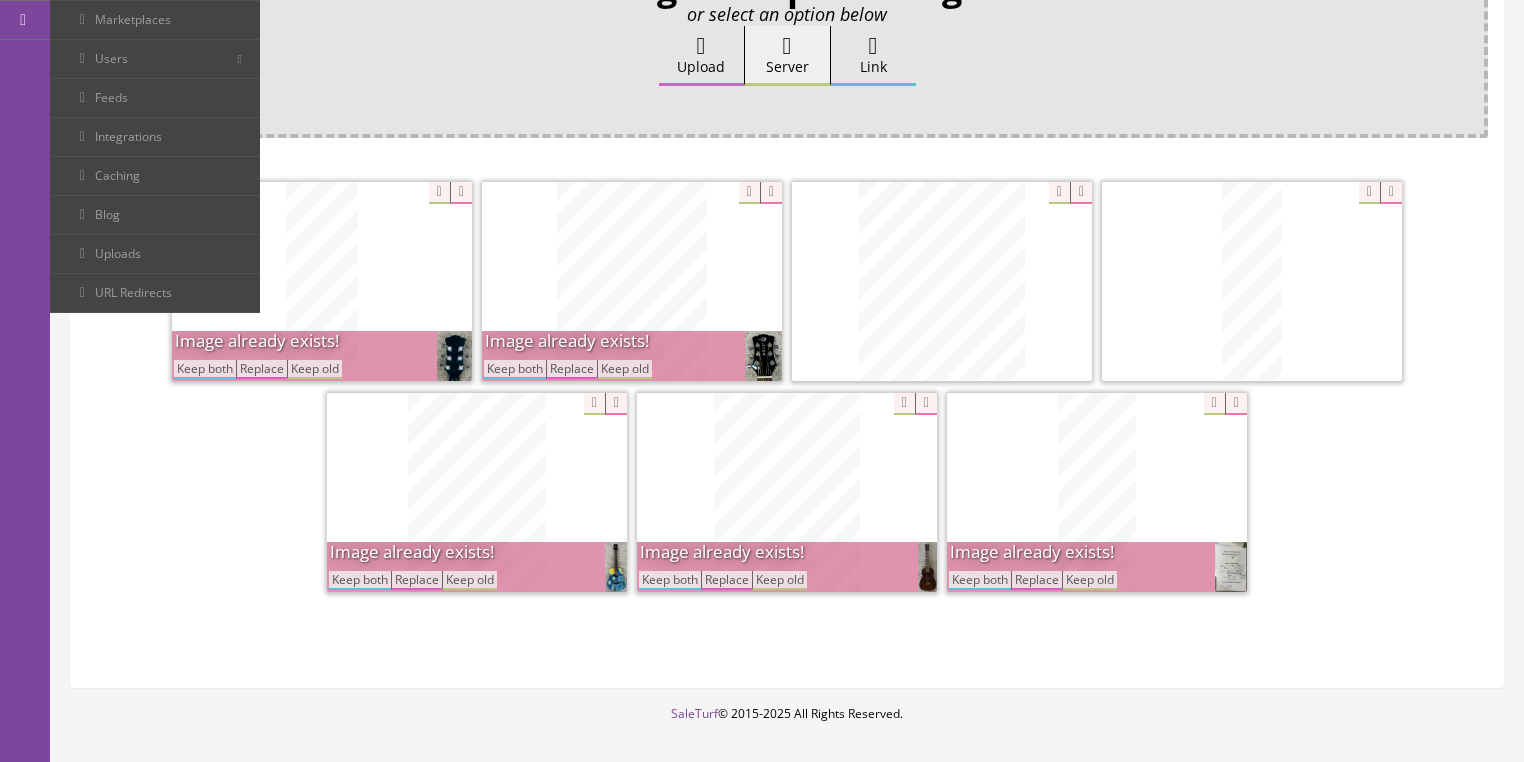 click on "Keep both" at bounding box center [515, 369] 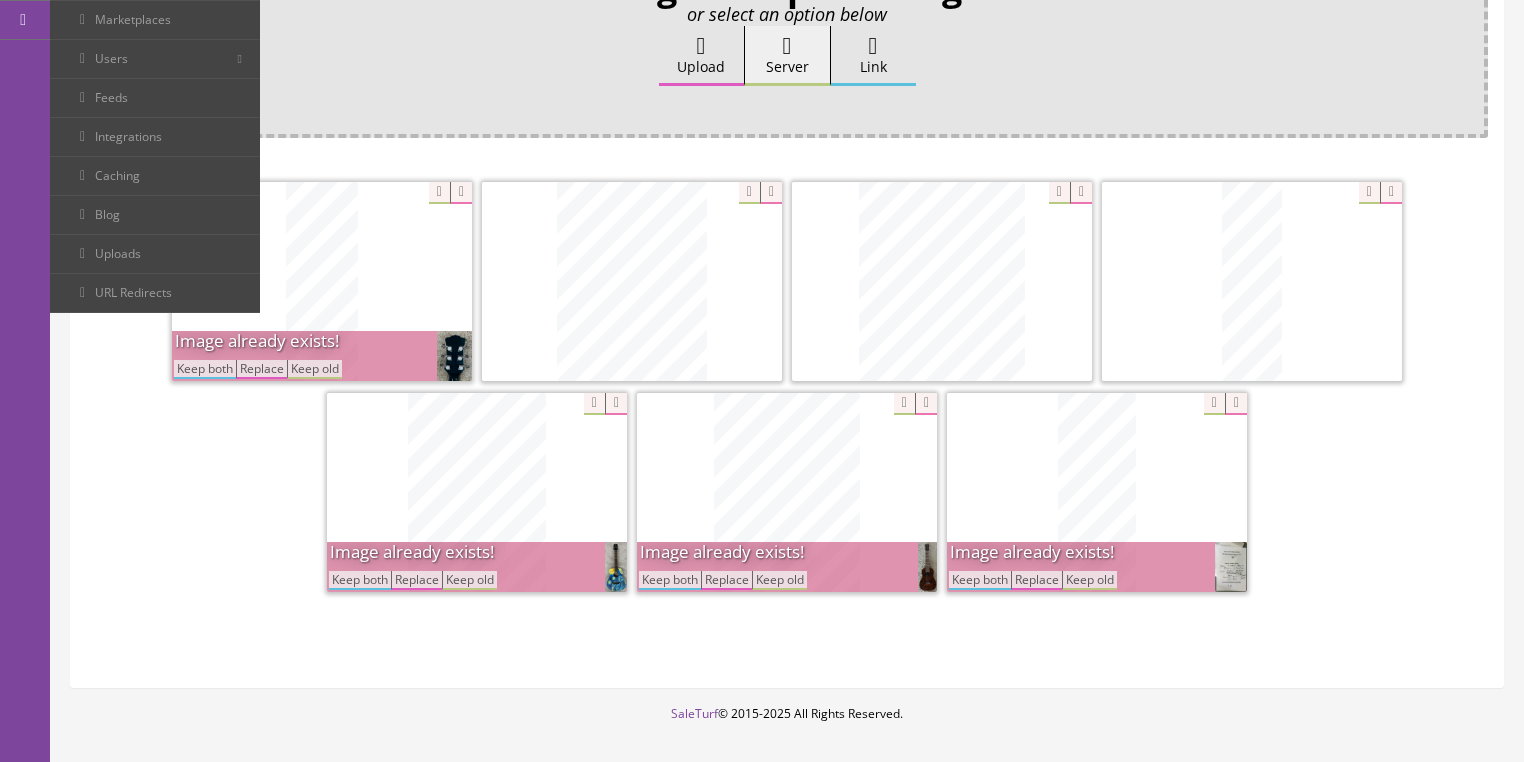 drag, startPoint x: 194, startPoint y: 367, endPoint x: 208, endPoint y: 371, distance: 14.56022 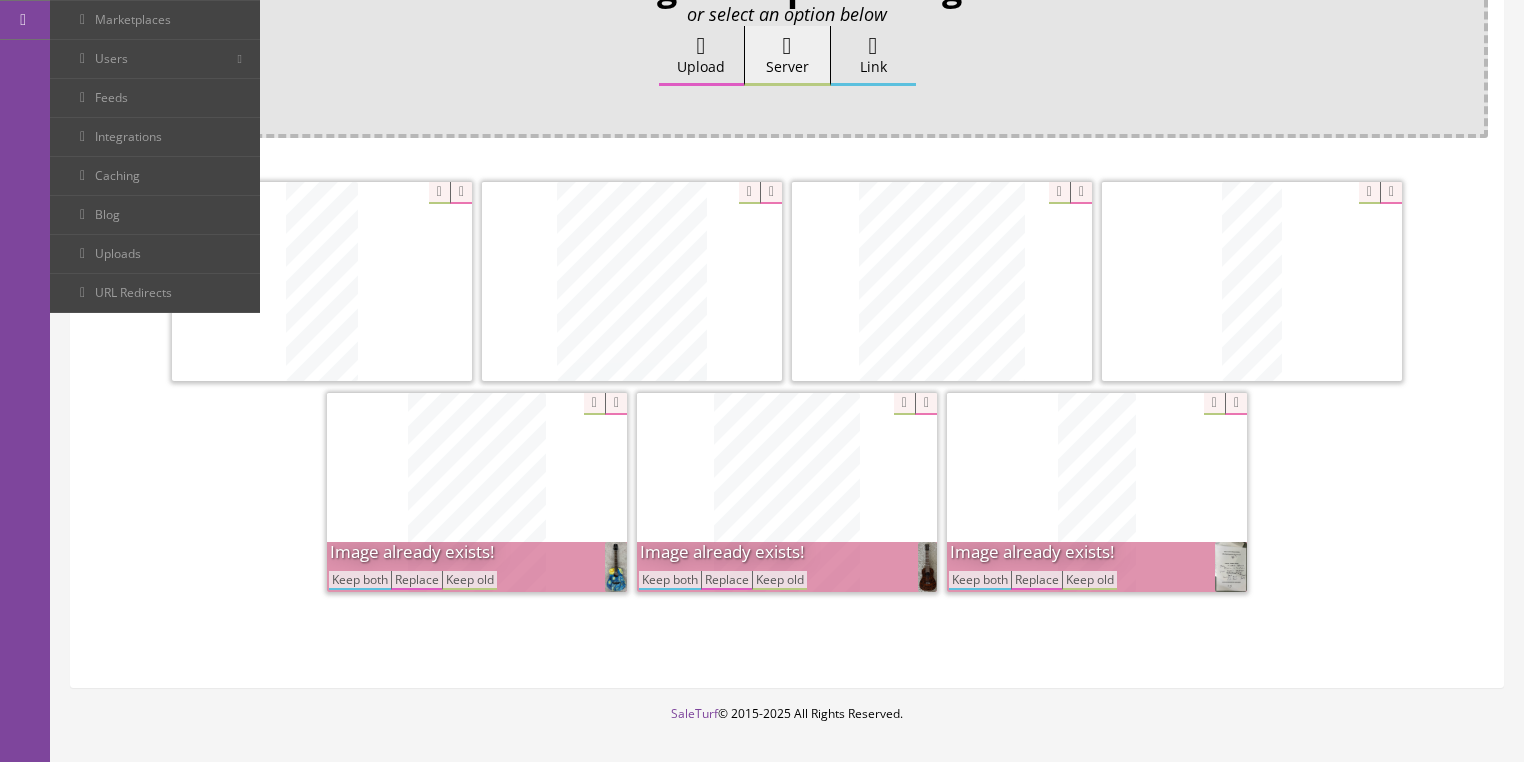 drag, startPoint x: 342, startPoint y: 578, endPoint x: 376, endPoint y: 578, distance: 34 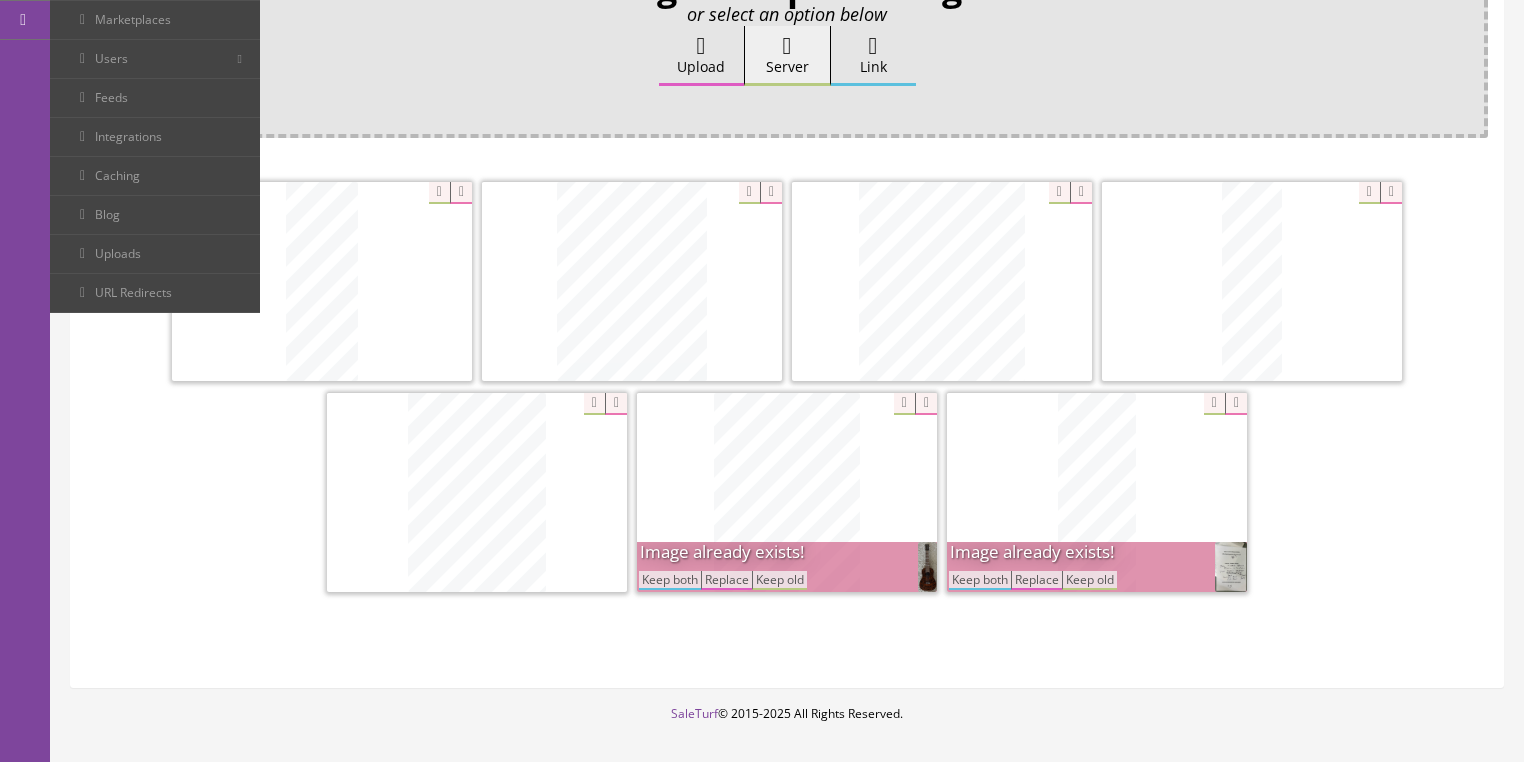 click on "Keep both" at bounding box center [670, 580] 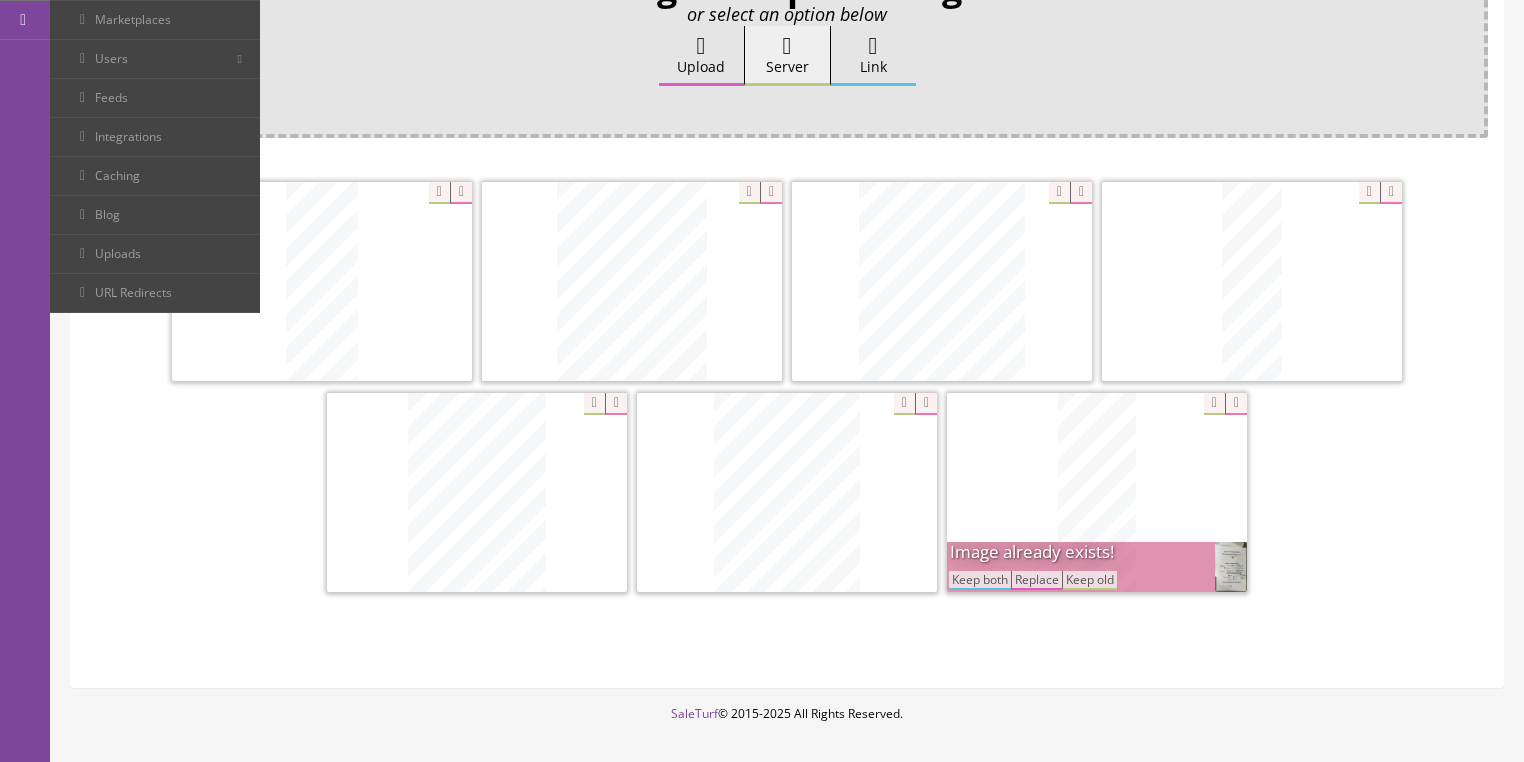 click on "Keep both" at bounding box center (980, 580) 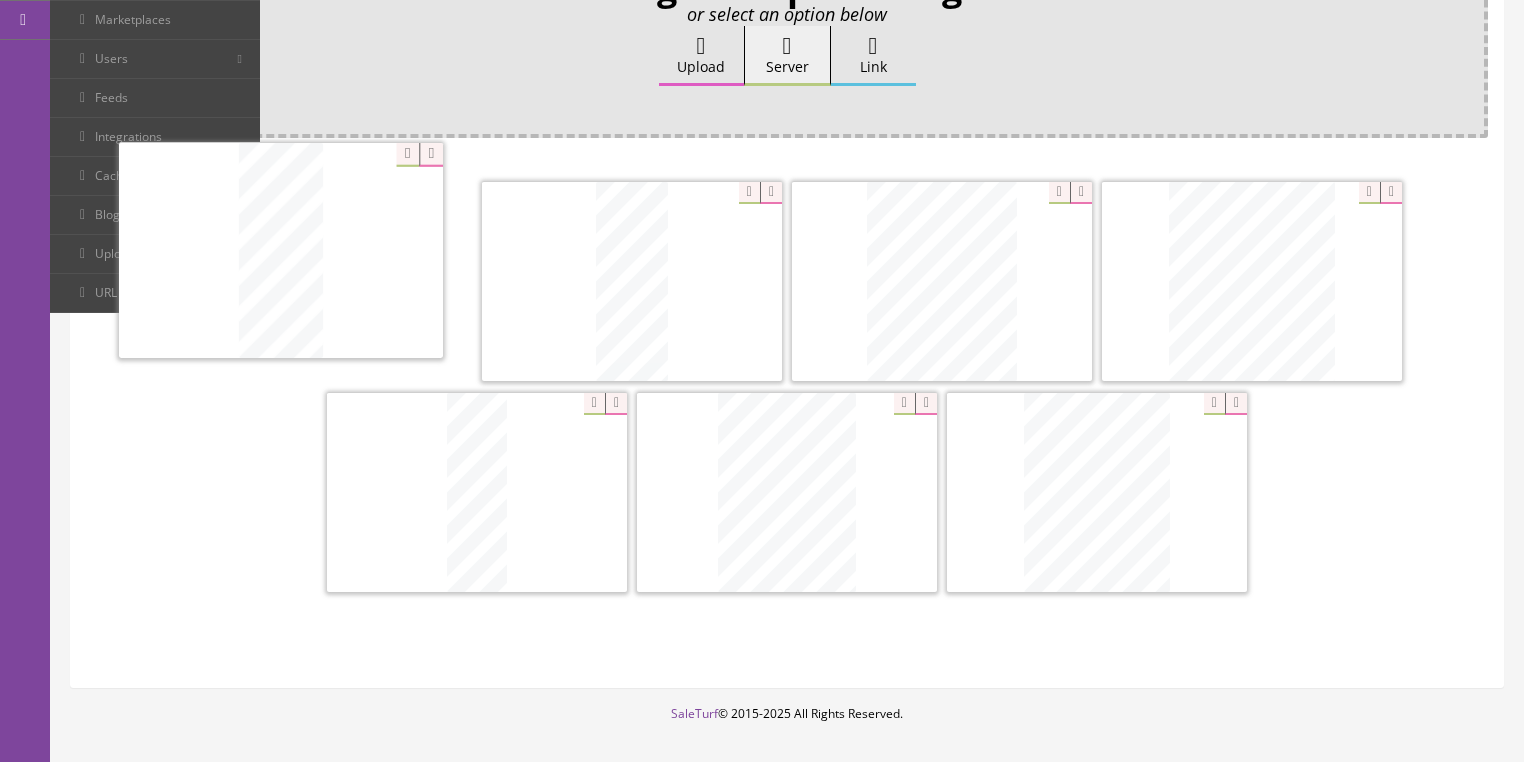 drag, startPoint x: 1039, startPoint y: 523, endPoint x: 244, endPoint y: 294, distance: 827.3246 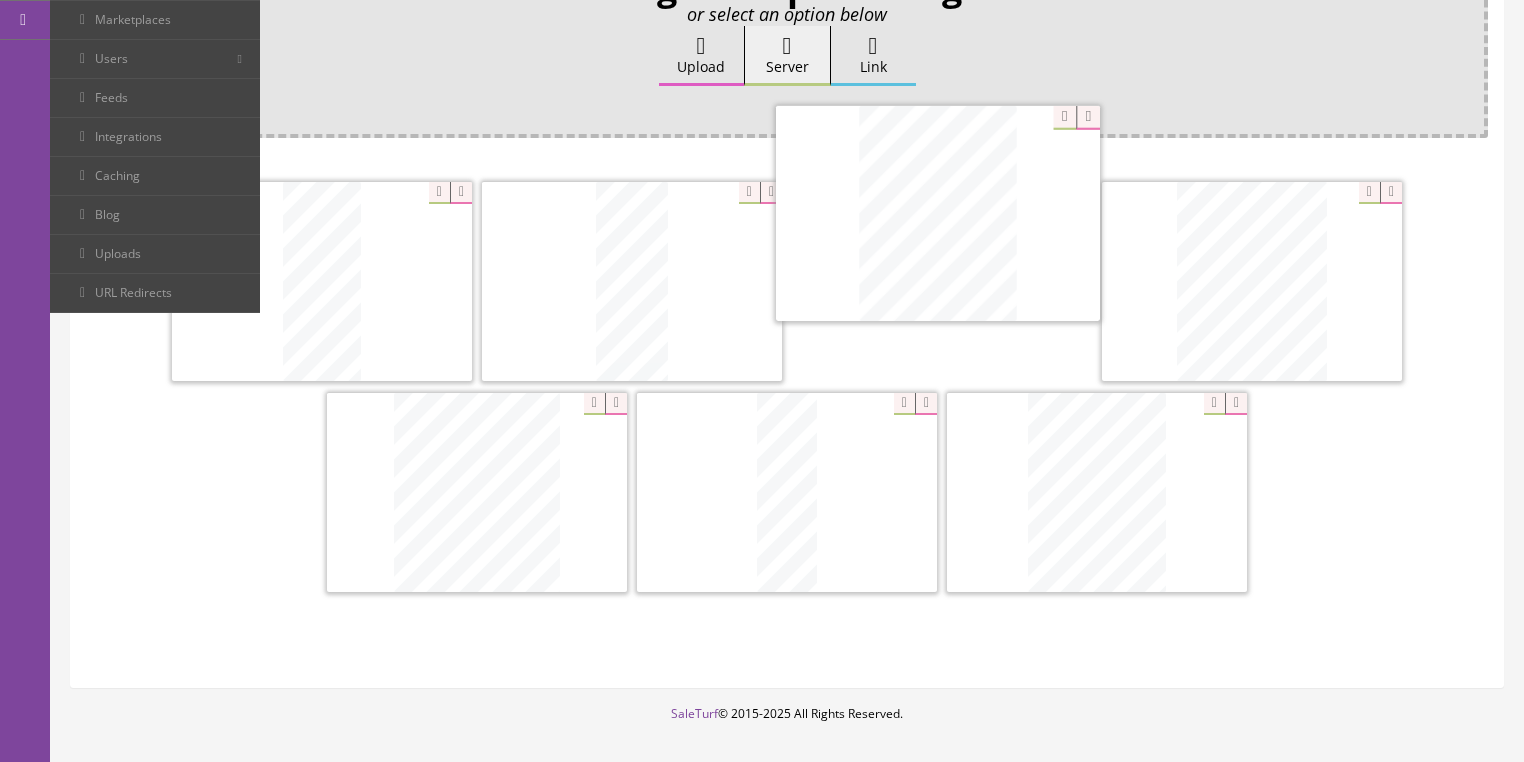 drag, startPoint x: 1050, startPoint y: 466, endPoint x: 909, endPoint y: 213, distance: 289.6377 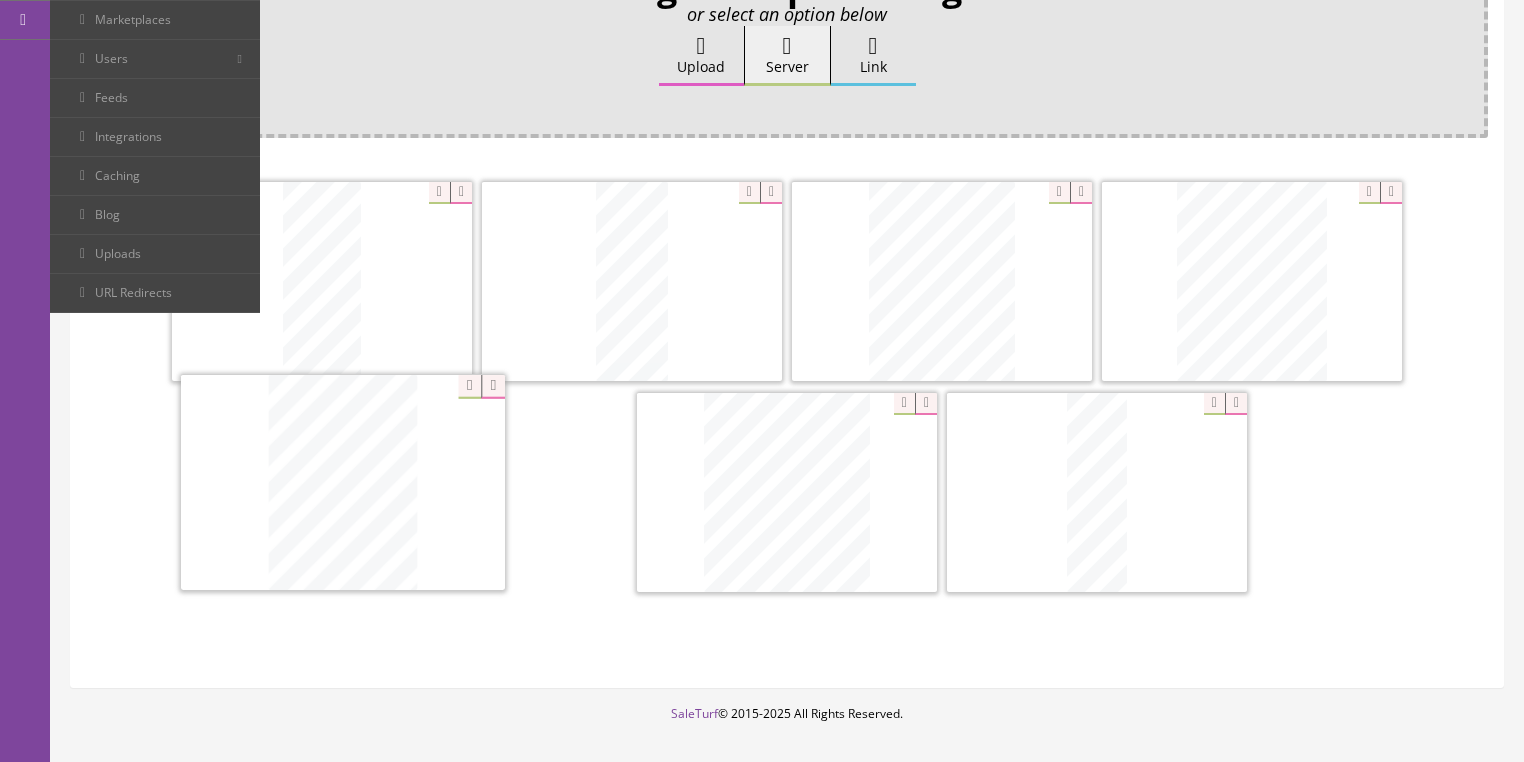 drag, startPoint x: 1078, startPoint y: 475, endPoint x: 401, endPoint y: 476, distance: 677.00073 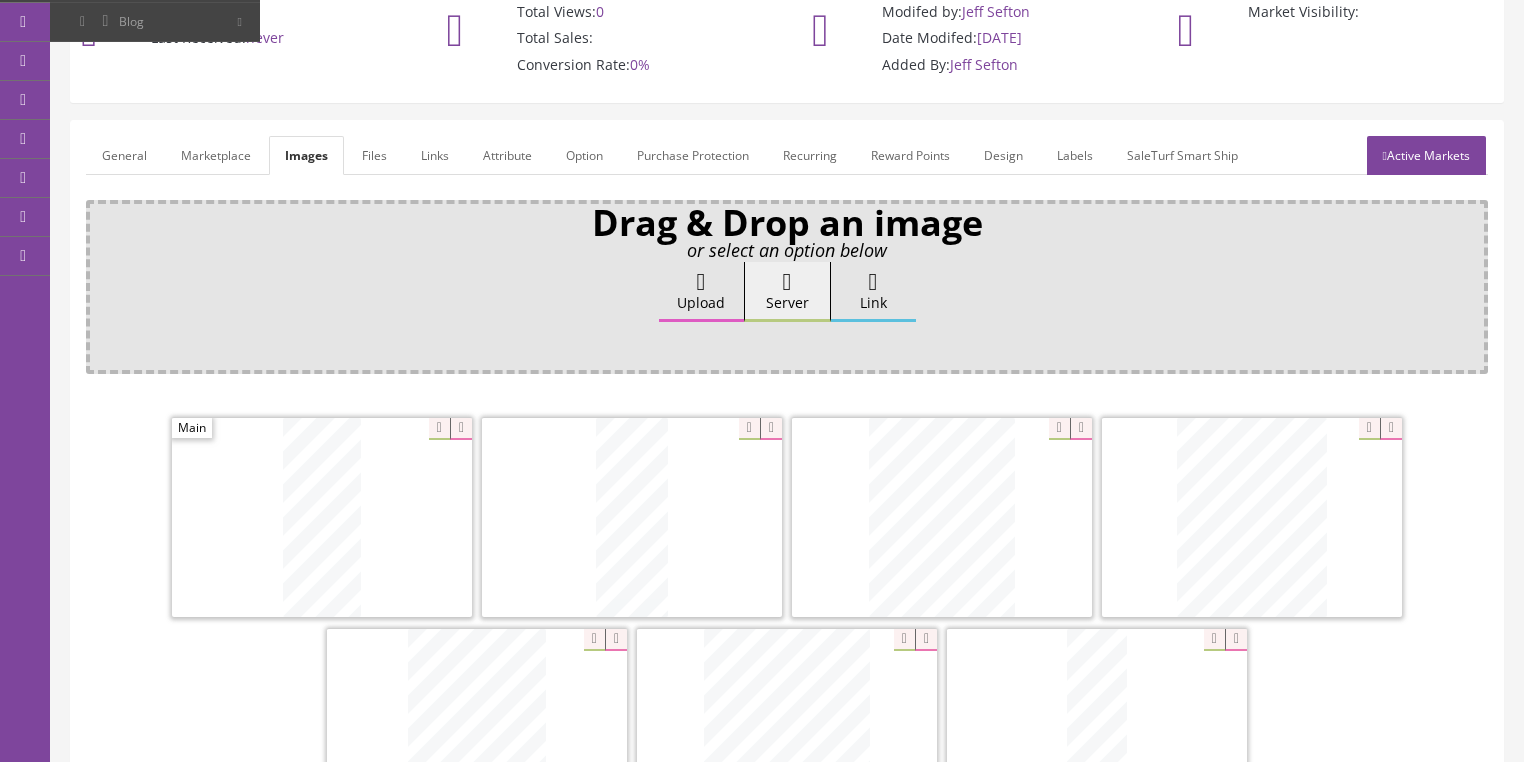 scroll, scrollTop: 160, scrollLeft: 0, axis: vertical 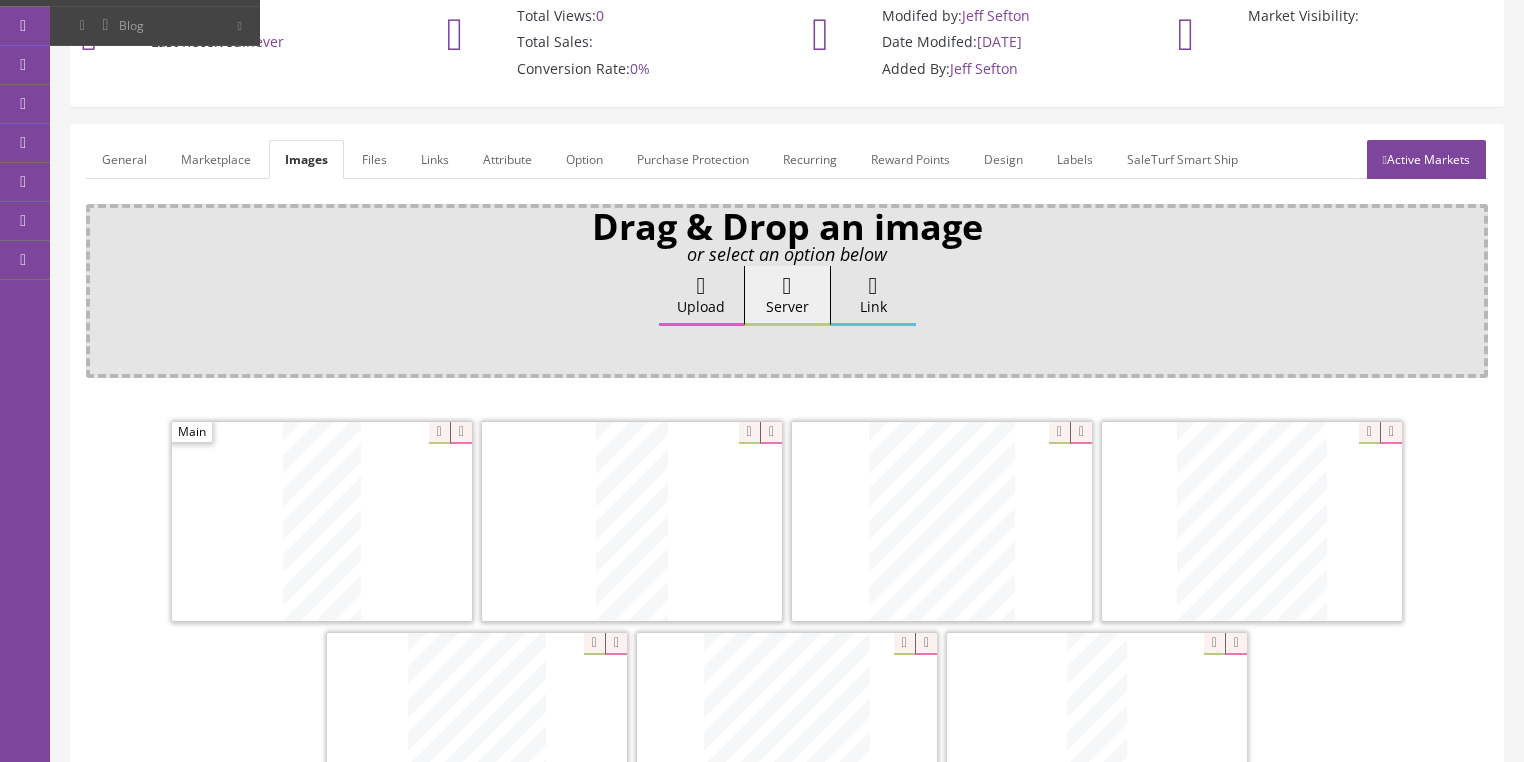 click on "Active Markets" at bounding box center [1426, 159] 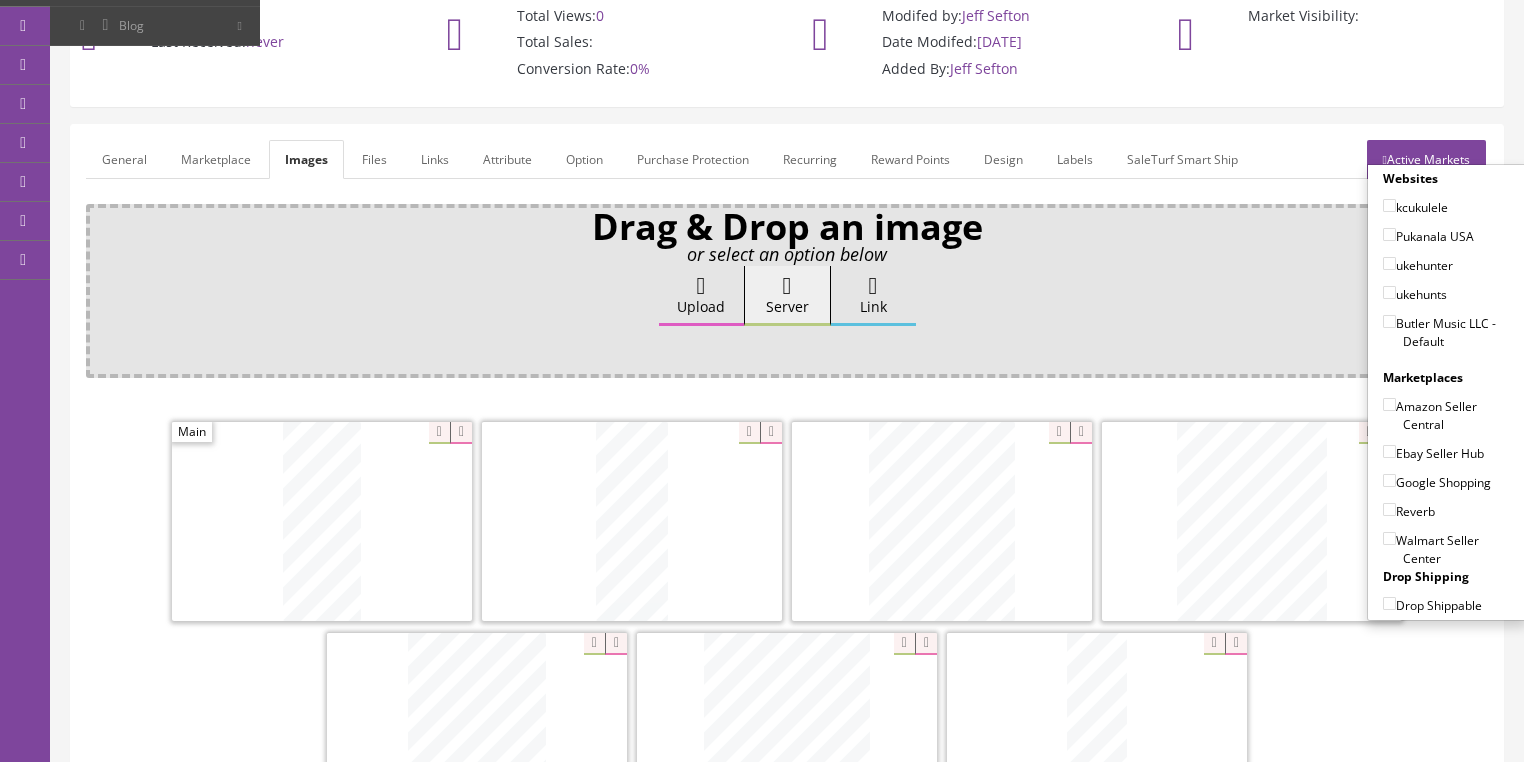 click on "Butler Music LLC - Default" at bounding box center (1389, 321) 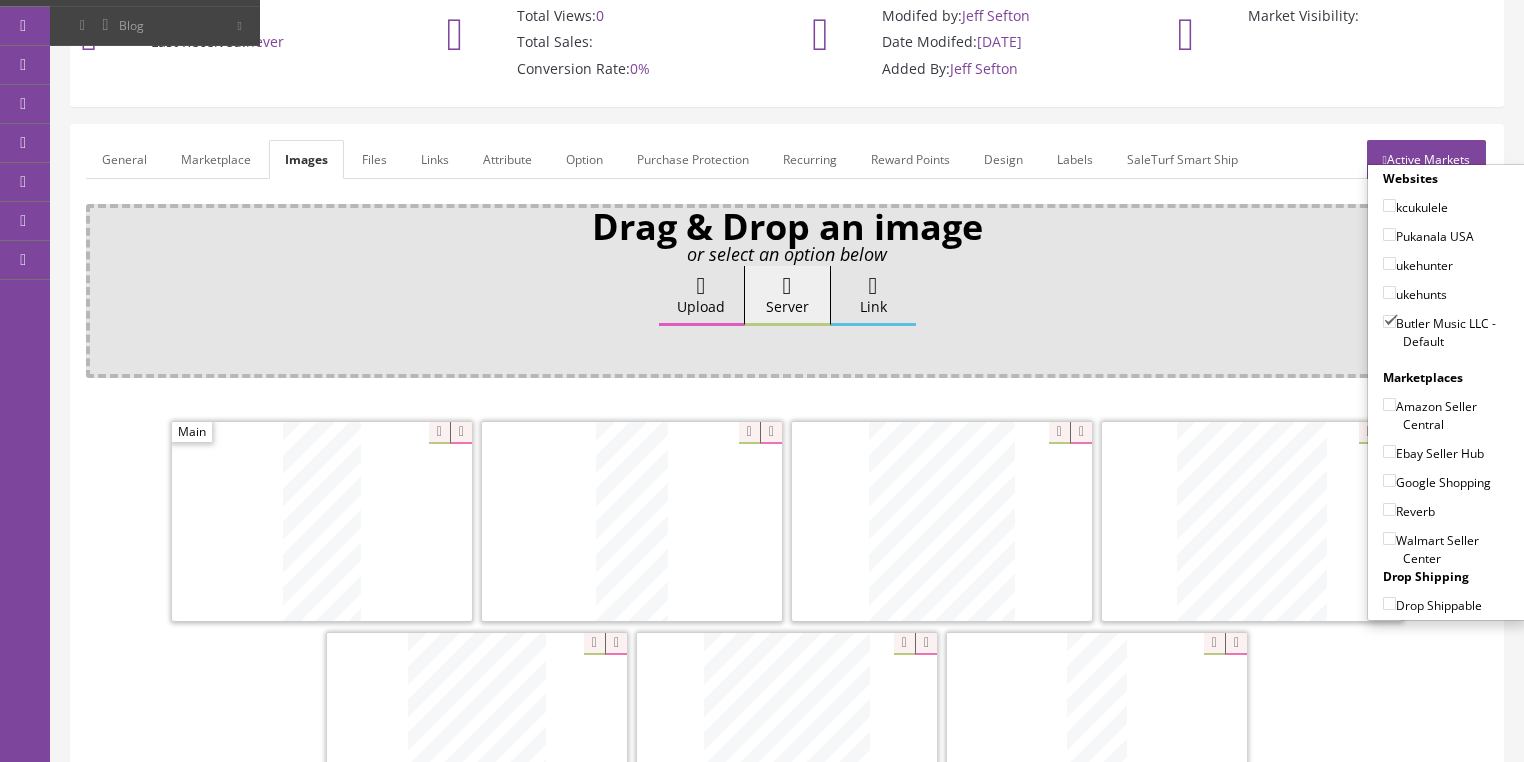 click on "ukehunts" at bounding box center [1389, 292] 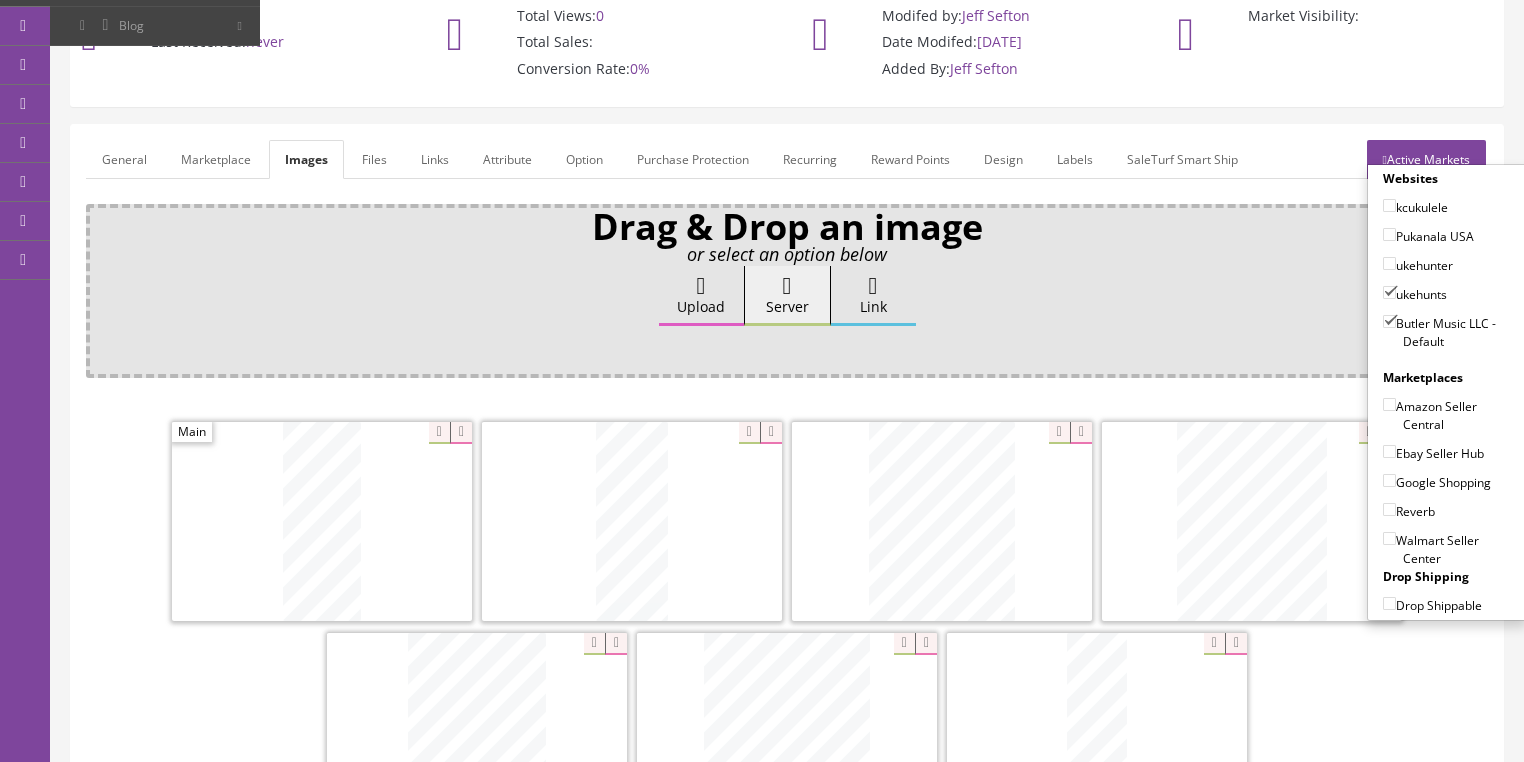 drag, startPoint x: 1381, startPoint y: 259, endPoint x: 1384, endPoint y: 217, distance: 42.107006 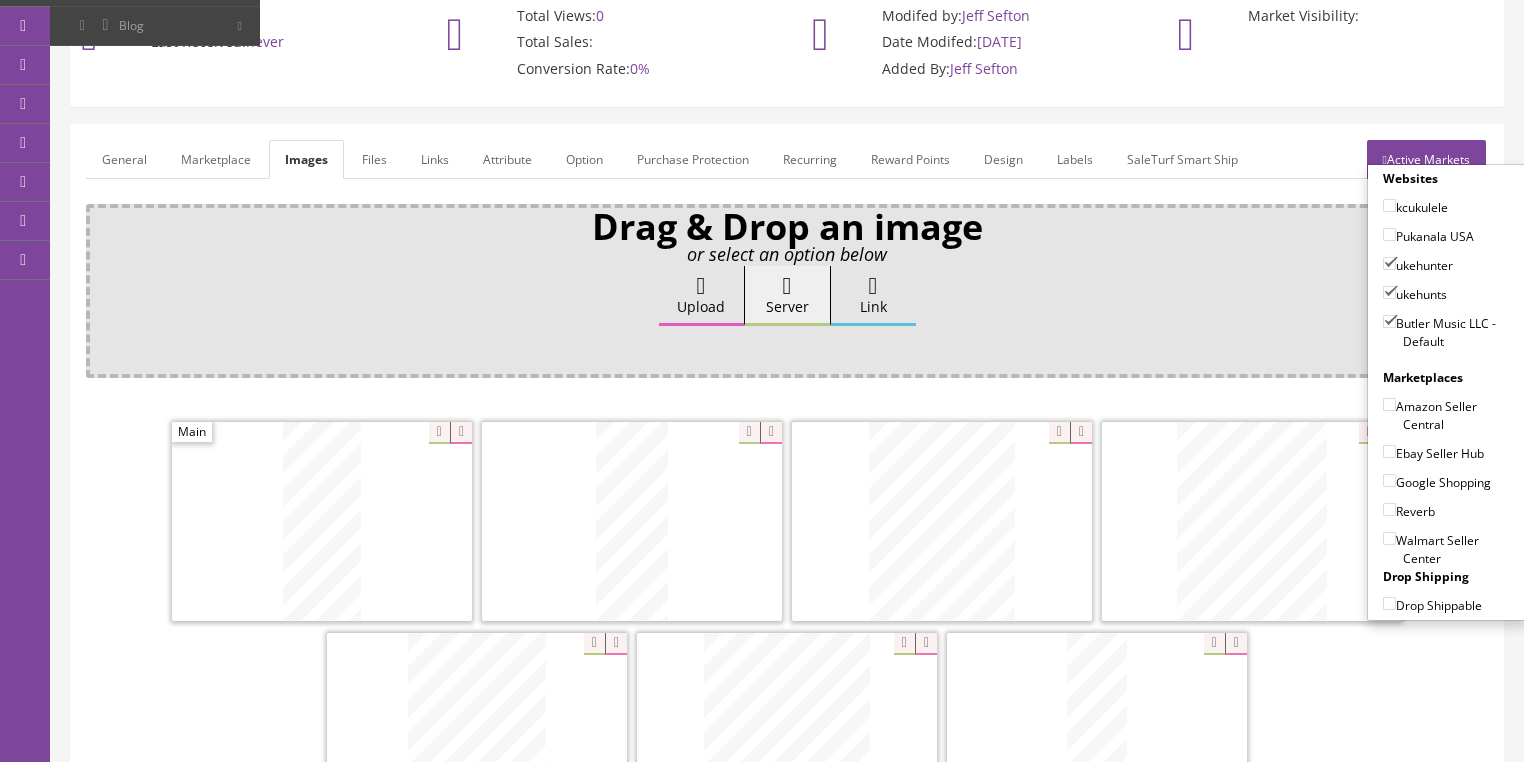 click on "kcukulele" at bounding box center (1389, 205) 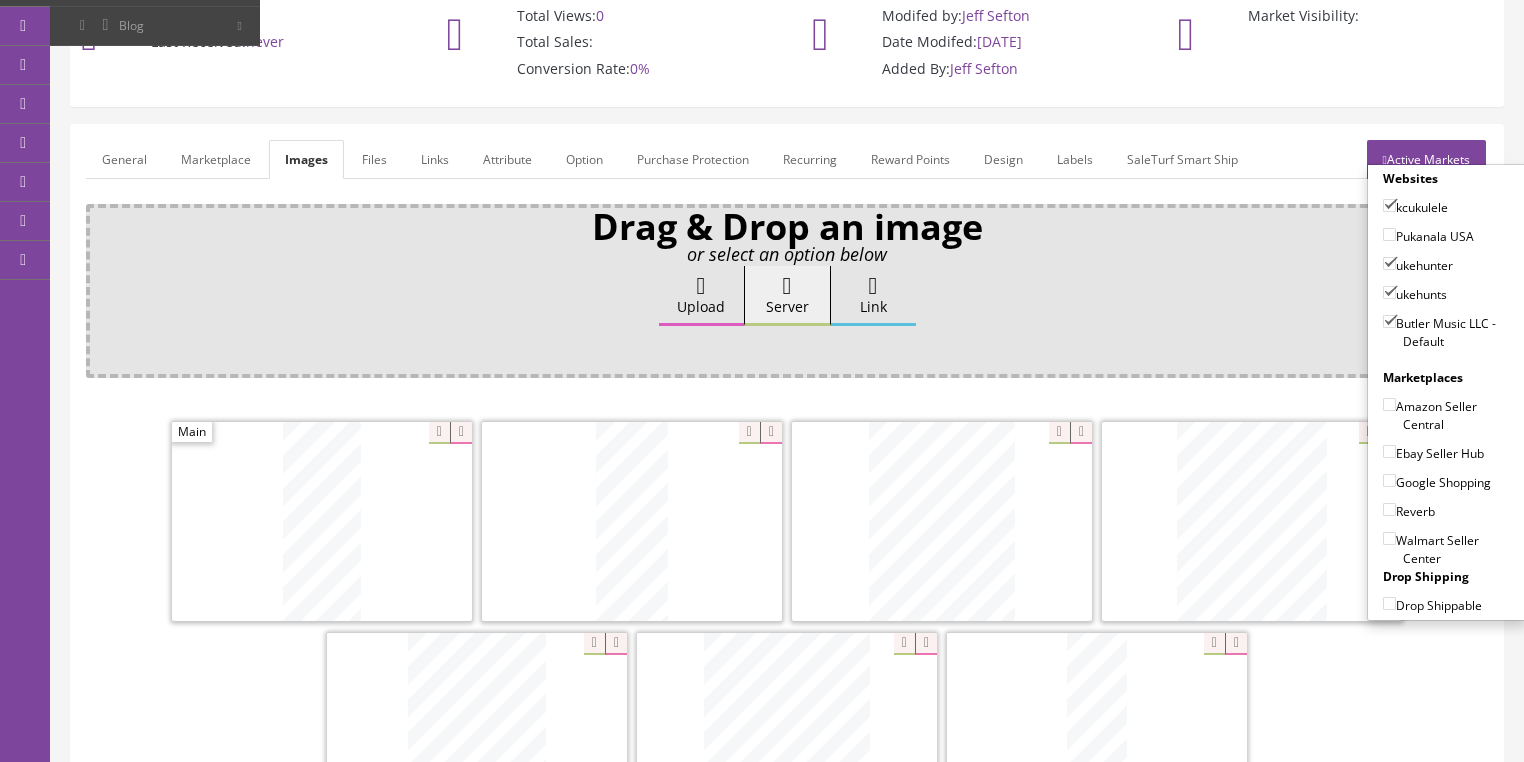 drag, startPoint x: 1380, startPoint y: 396, endPoint x: 1380, endPoint y: 423, distance: 27 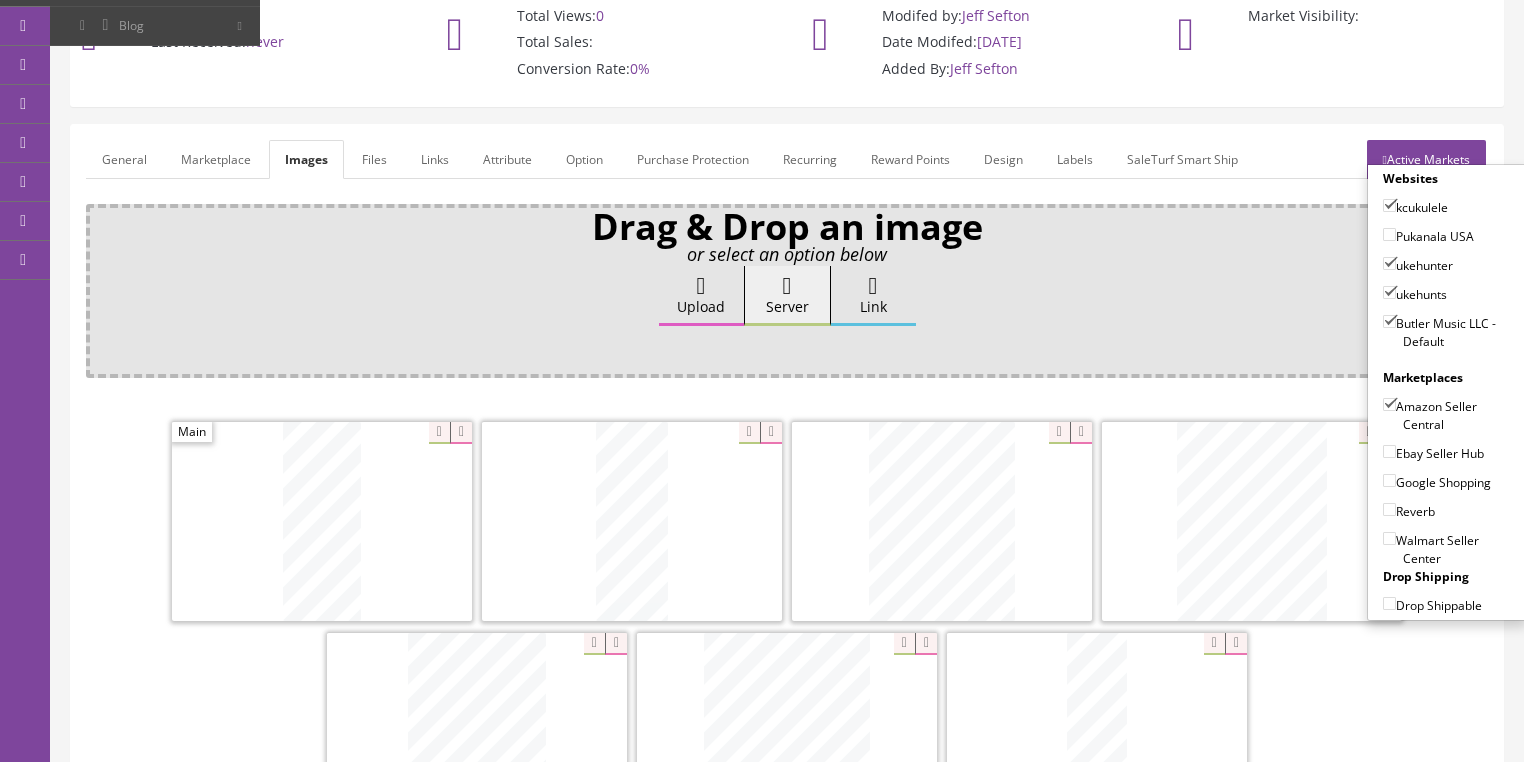 drag, startPoint x: 1380, startPoint y: 445, endPoint x: 1380, endPoint y: 457, distance: 12 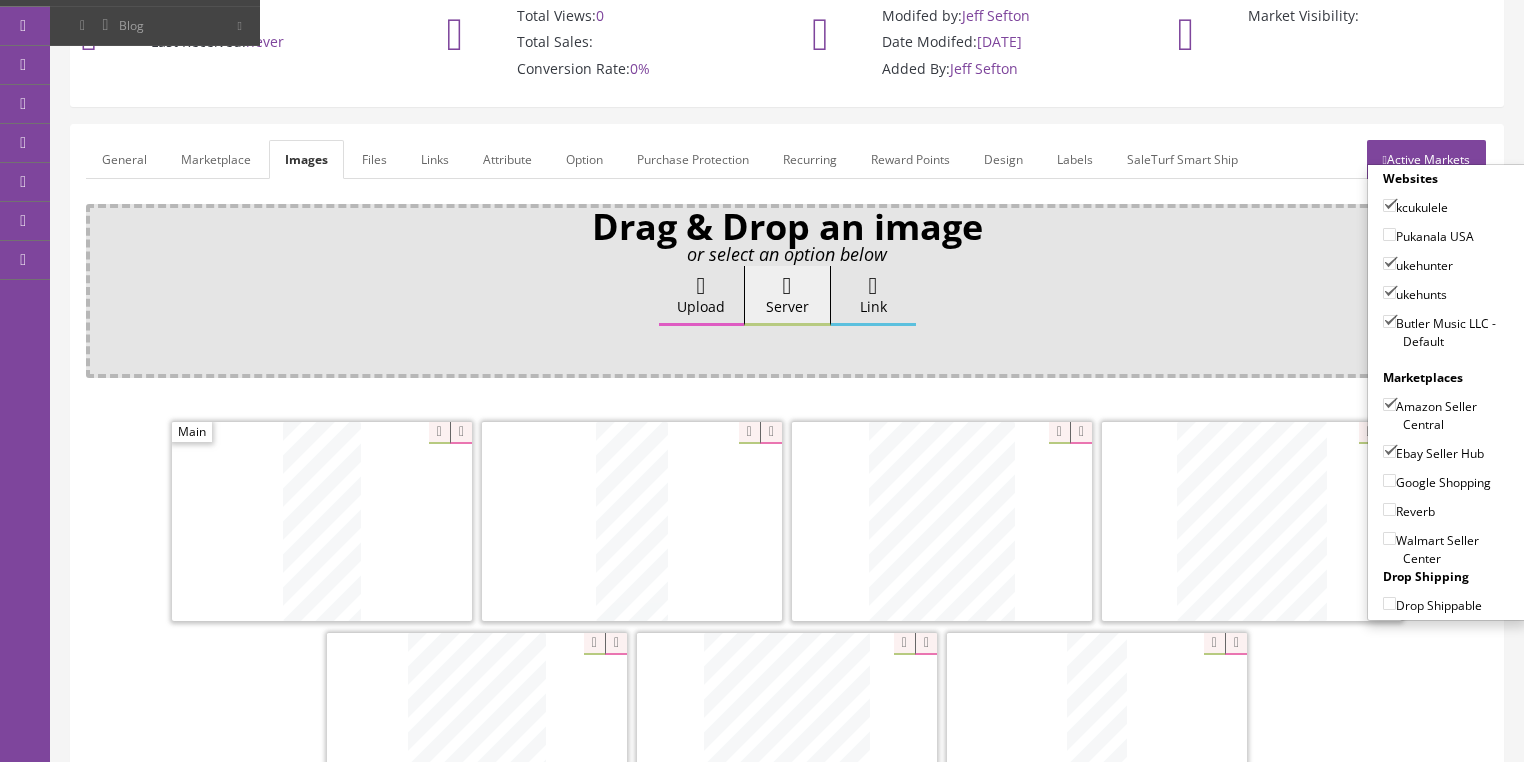 drag, startPoint x: 1383, startPoint y: 475, endPoint x: 1386, endPoint y: 496, distance: 21.213203 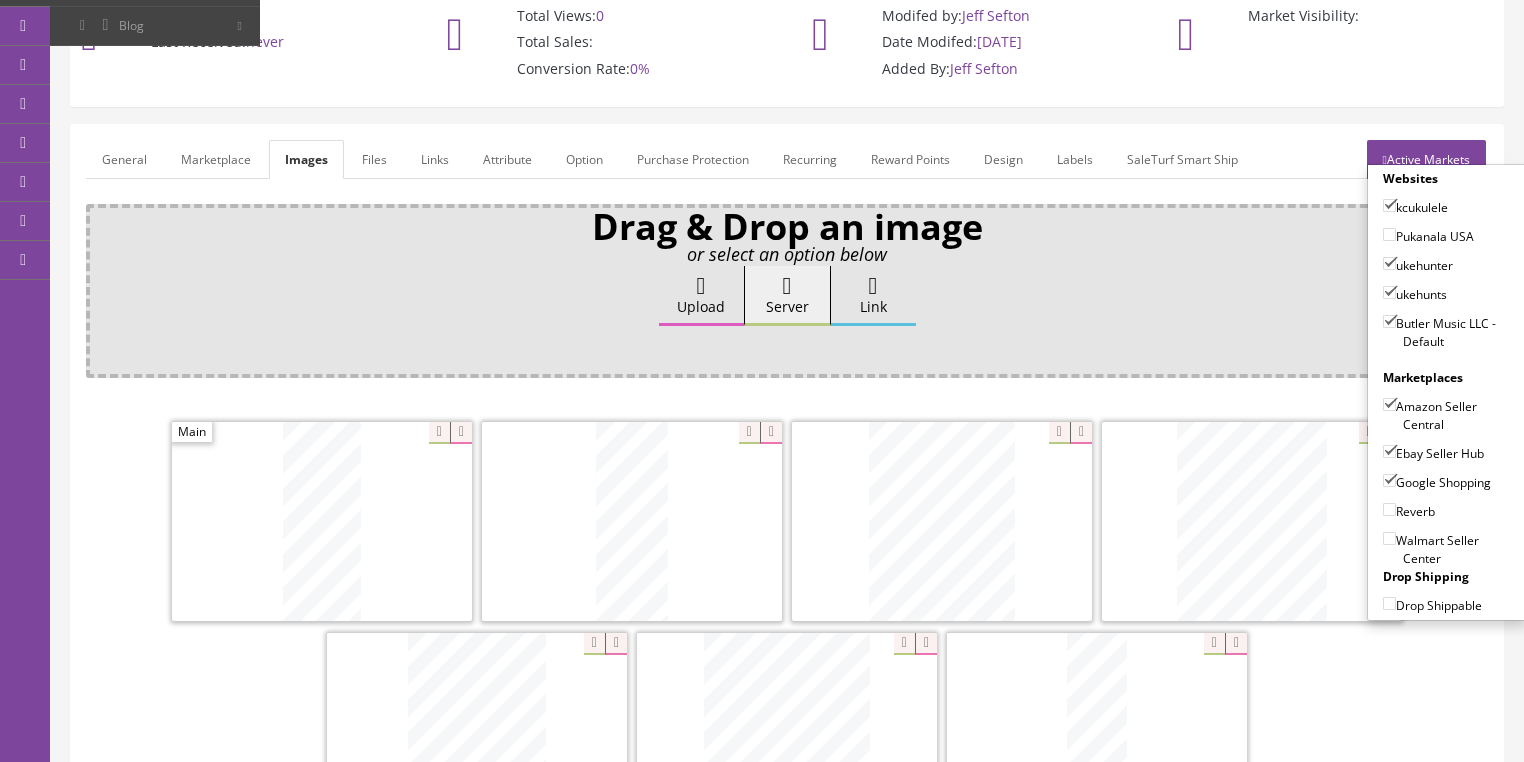 click on "Reverb" at bounding box center [1389, 509] 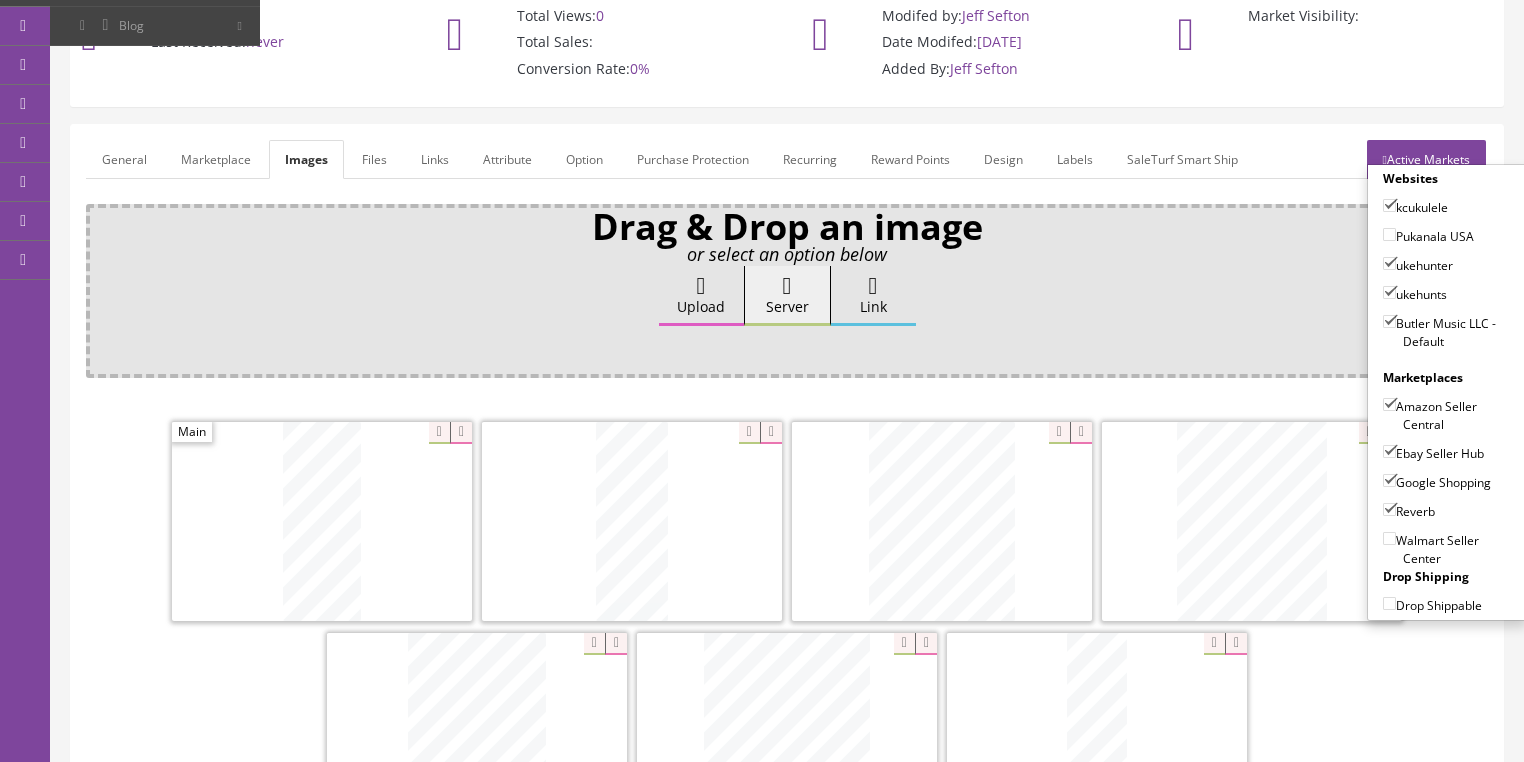click on "Active Markets" at bounding box center (1426, 159) 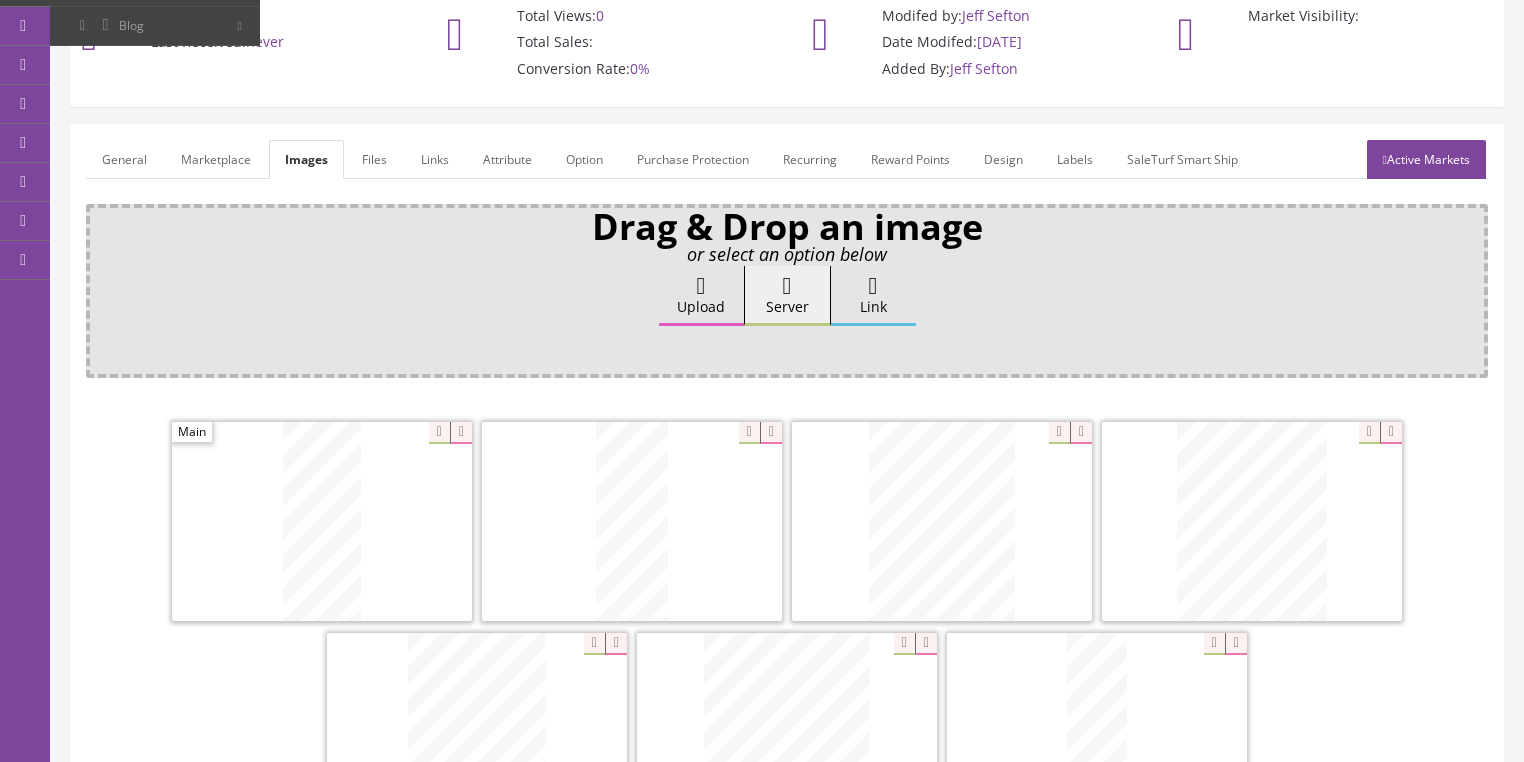 click on "General" at bounding box center [124, 159] 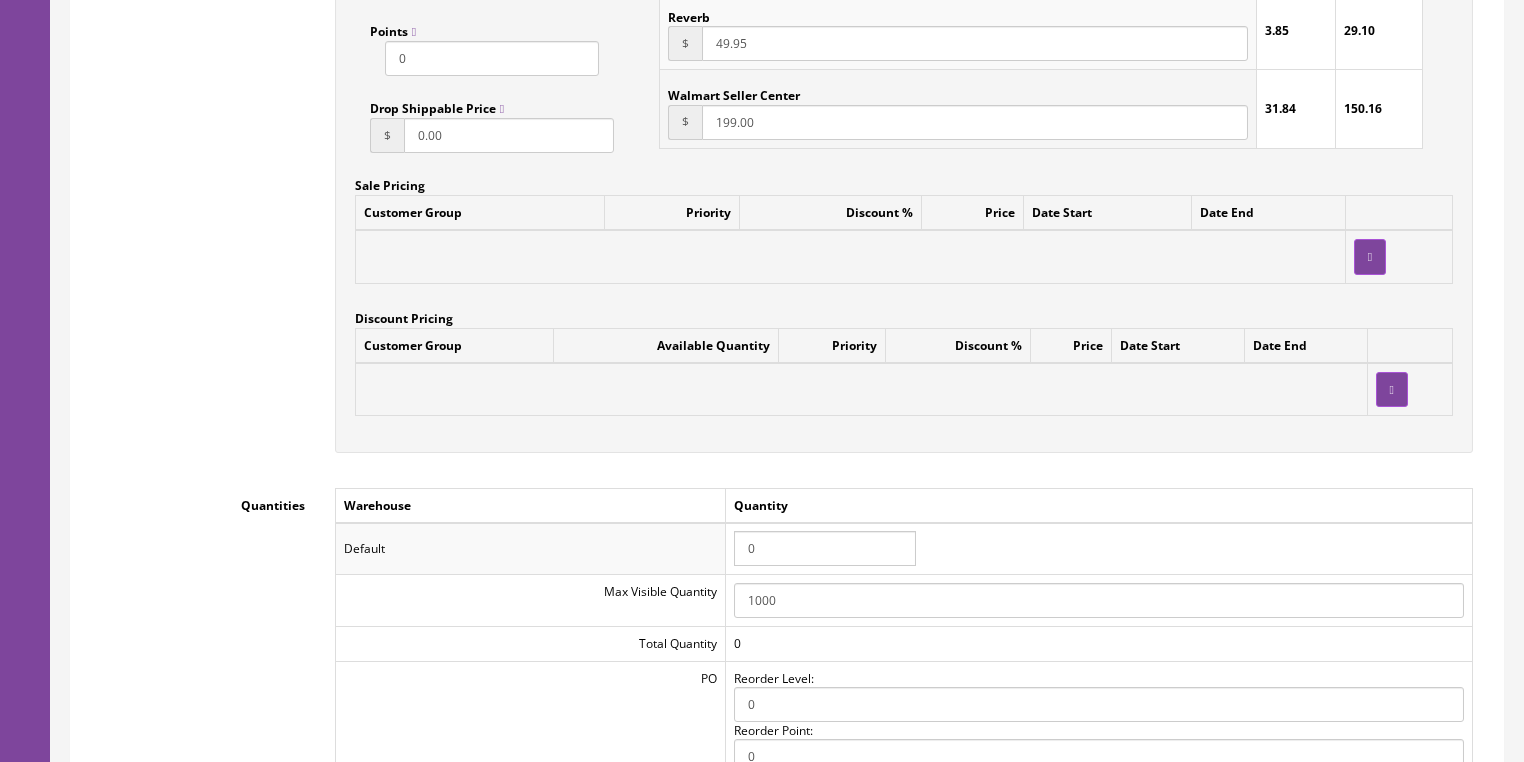 scroll, scrollTop: 1760, scrollLeft: 0, axis: vertical 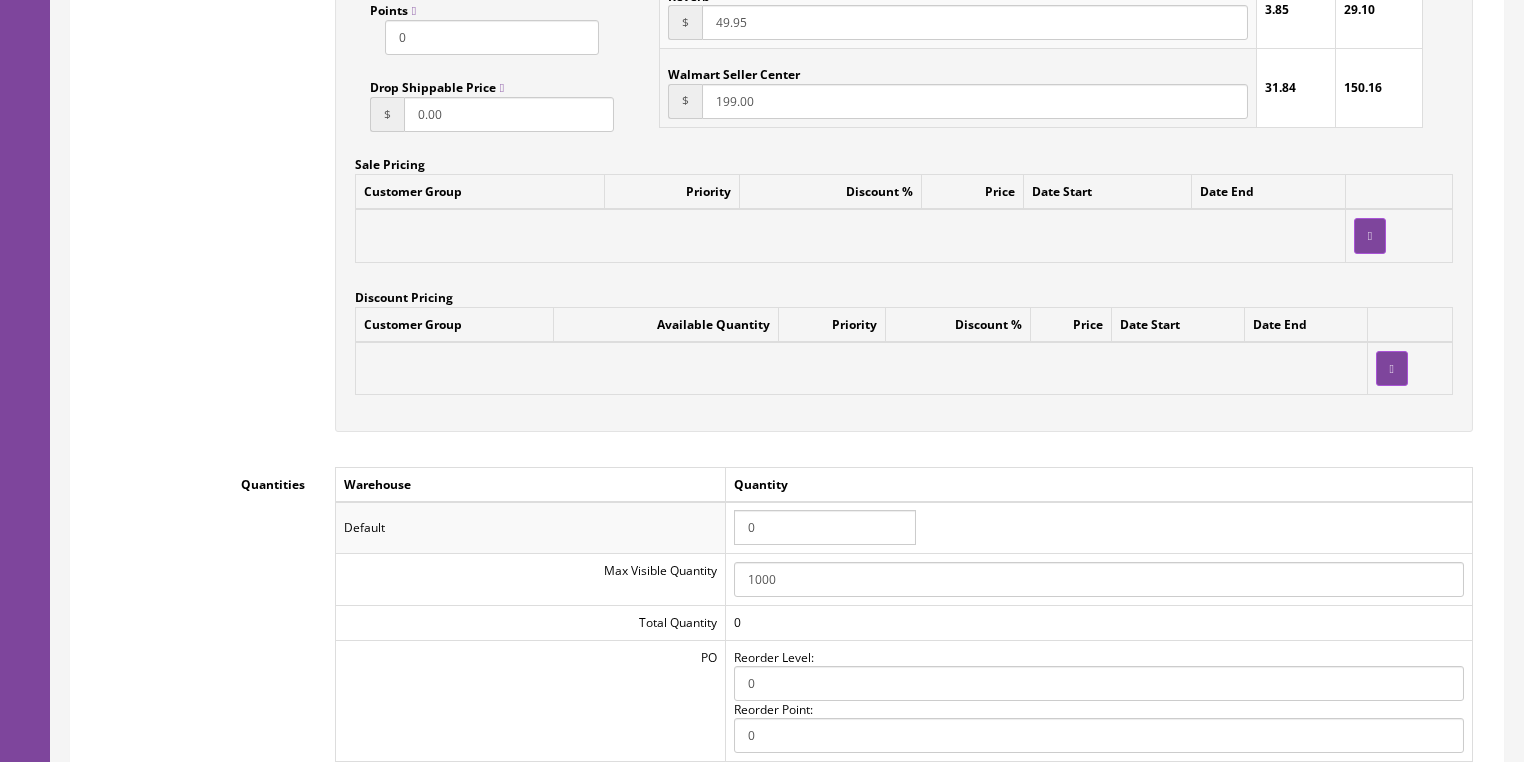 drag, startPoint x: 789, startPoint y: 540, endPoint x: 703, endPoint y: 532, distance: 86.37129 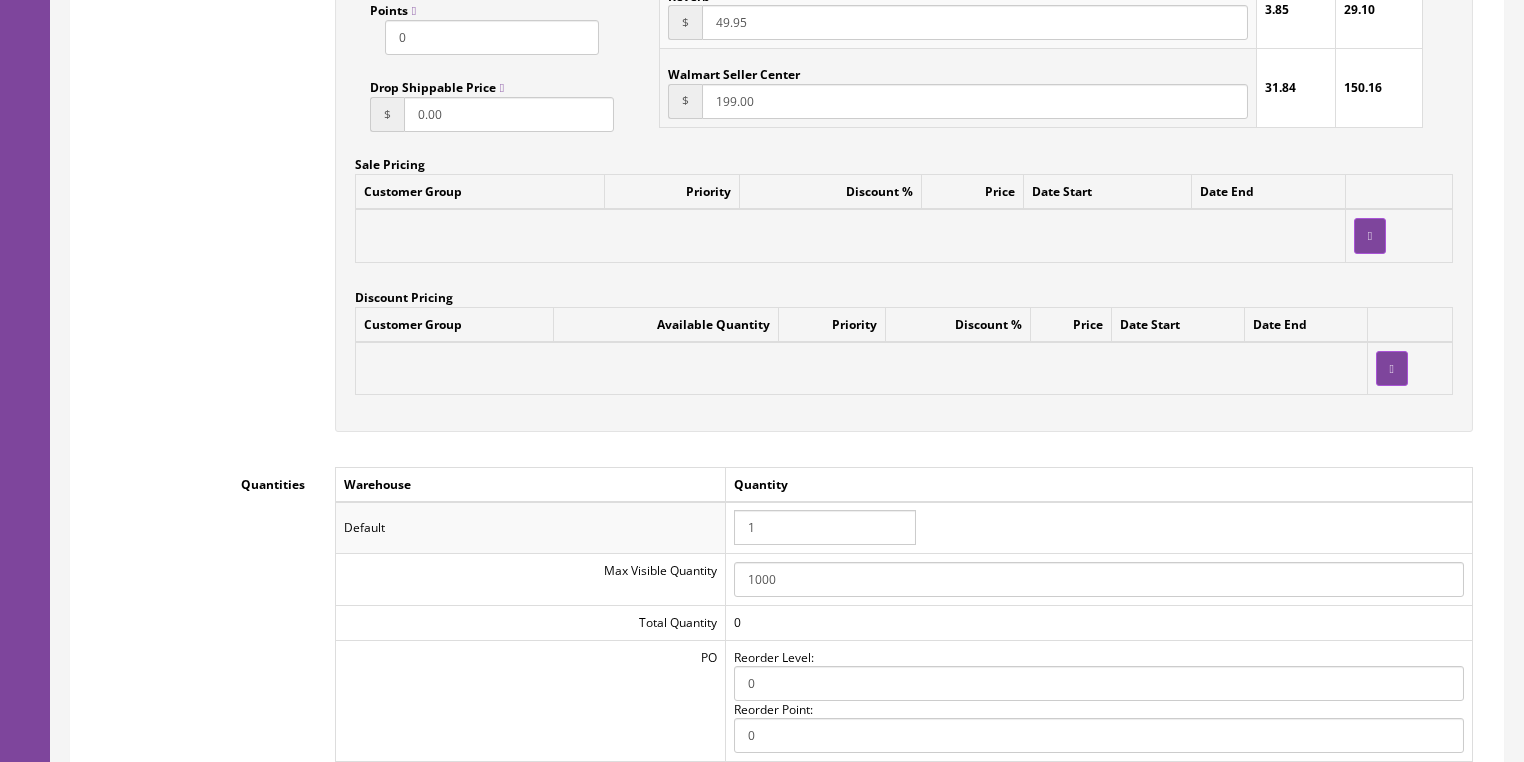 type on "1" 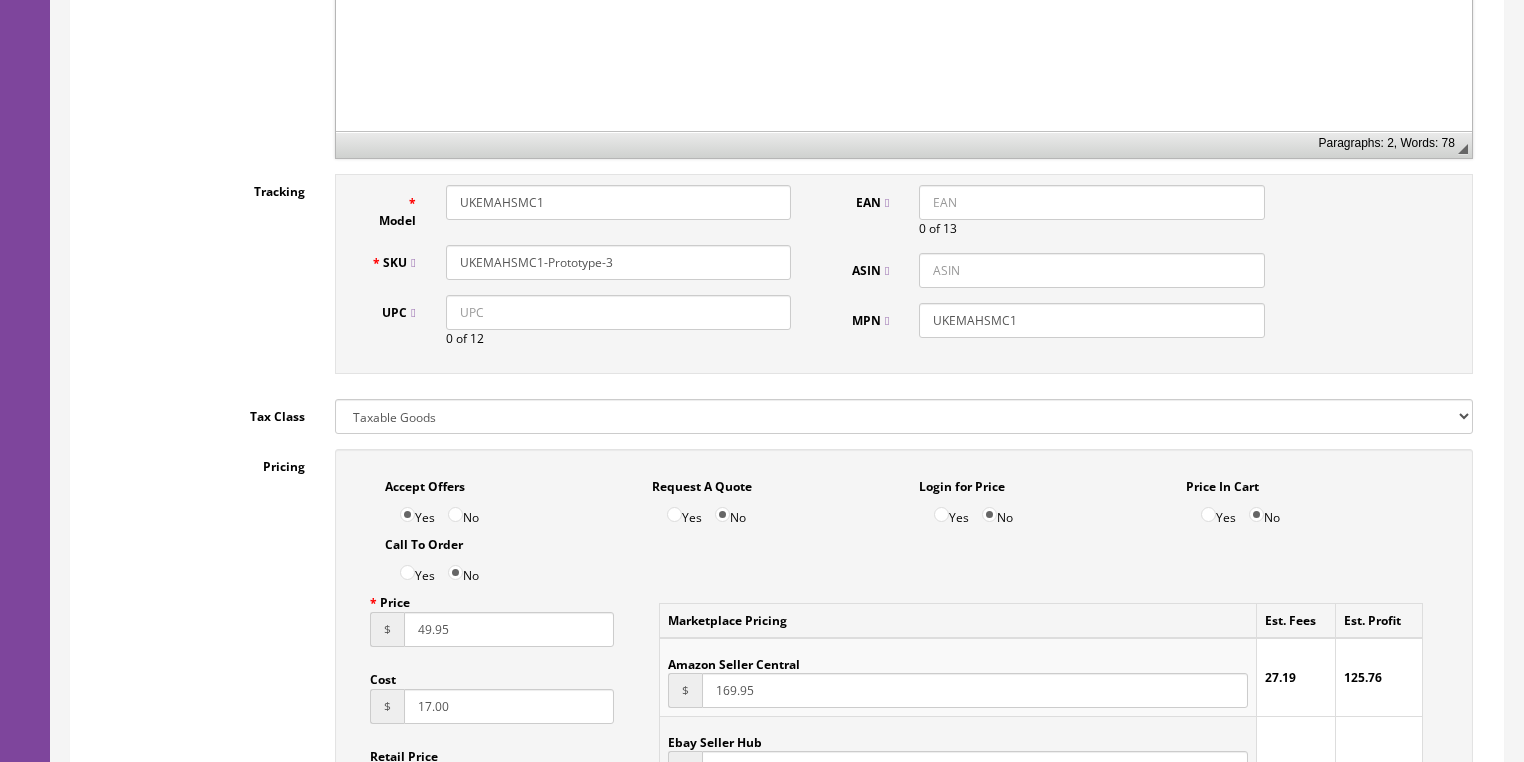scroll, scrollTop: 800, scrollLeft: 0, axis: vertical 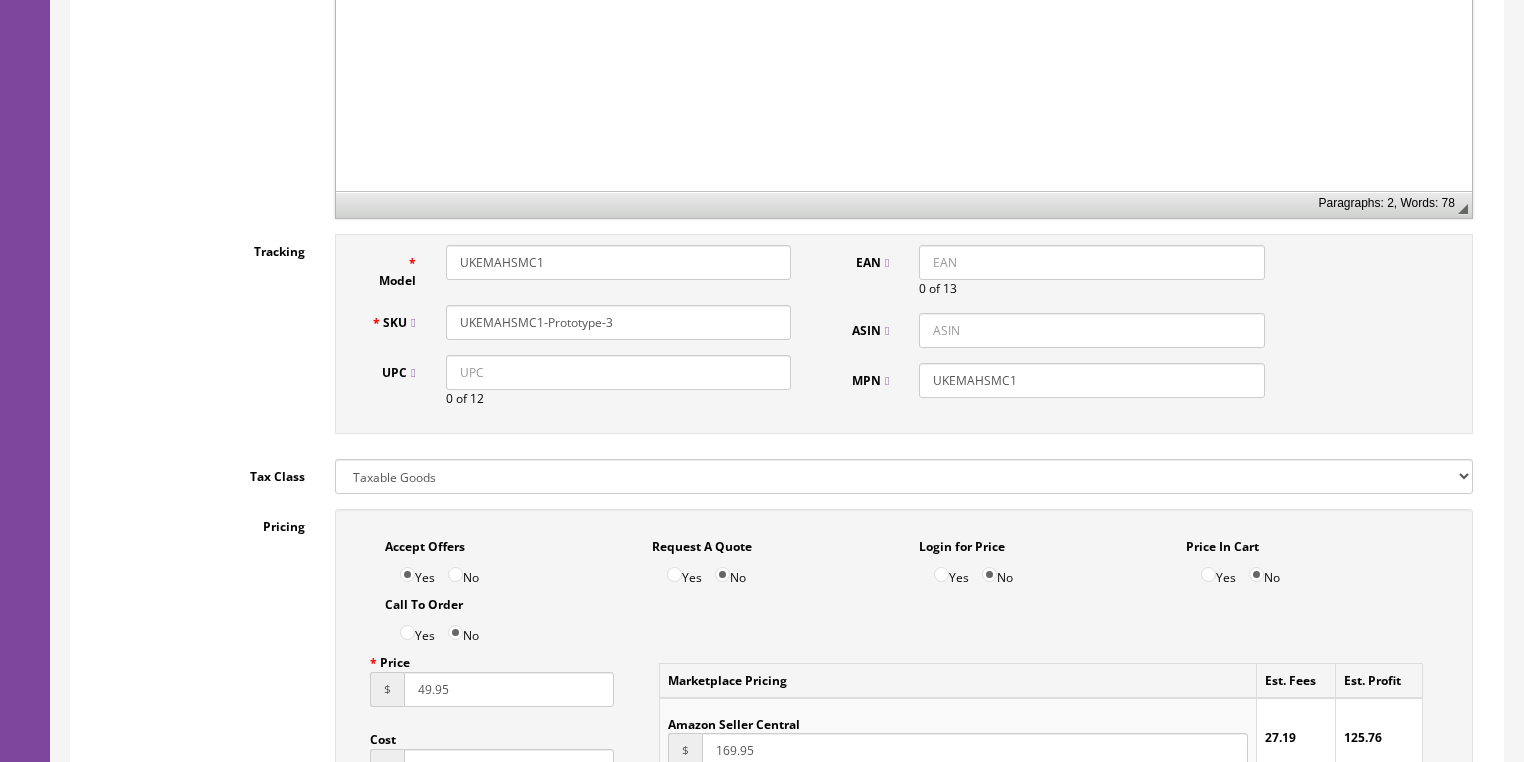 drag, startPoint x: 654, startPoint y: 320, endPoint x: 436, endPoint y: 320, distance: 218 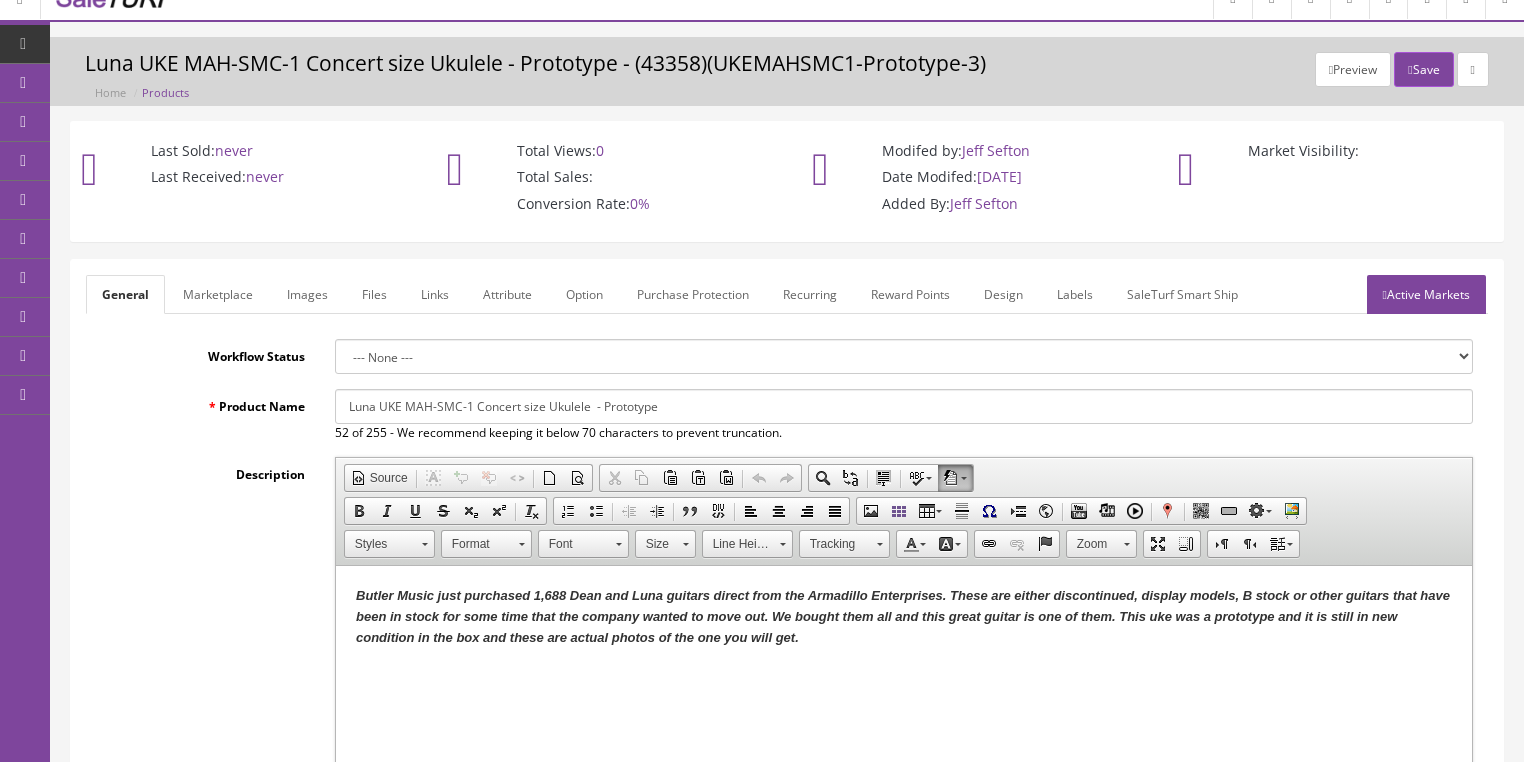 scroll, scrollTop: 0, scrollLeft: 0, axis: both 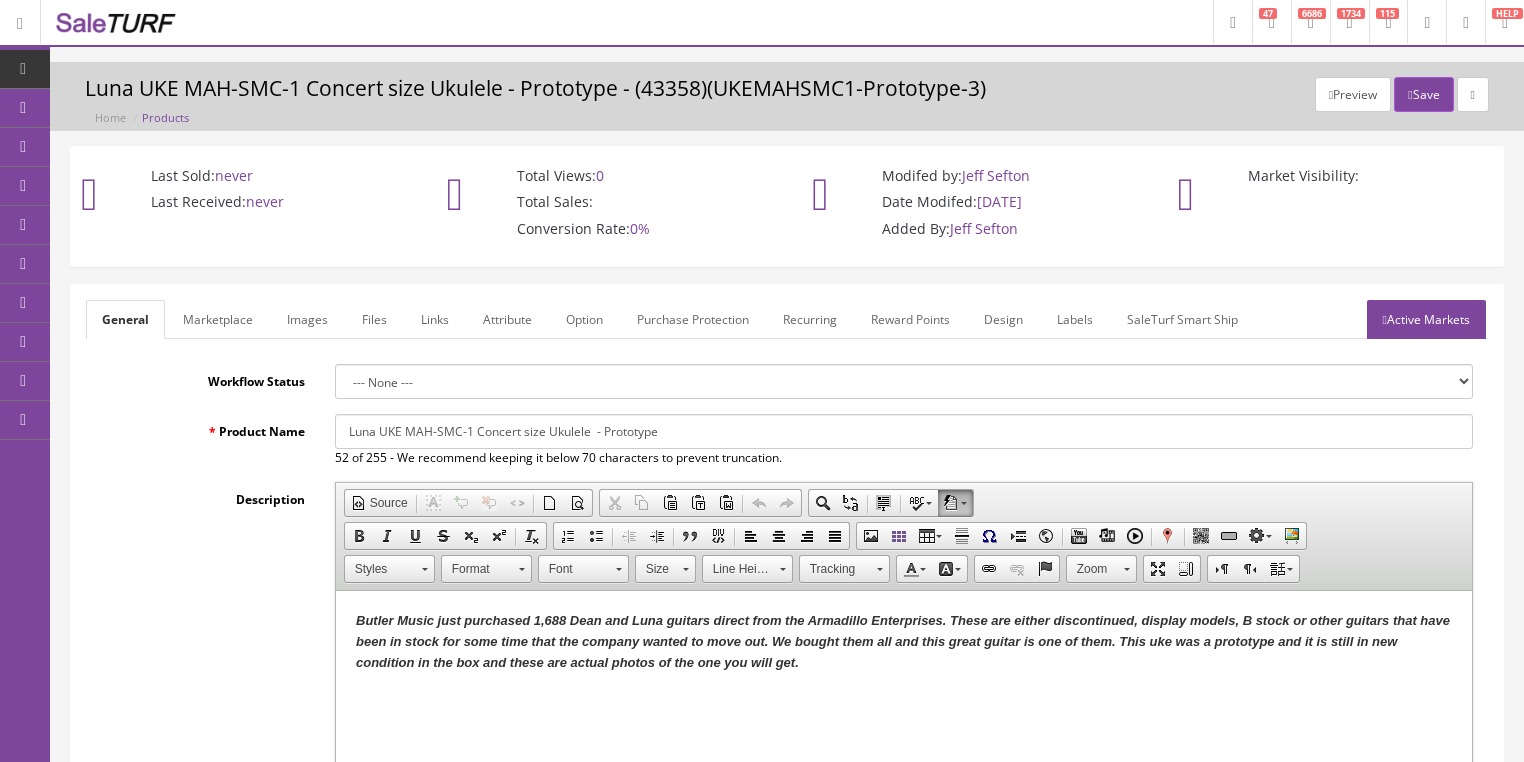 click on "Active Markets" at bounding box center (1426, 319) 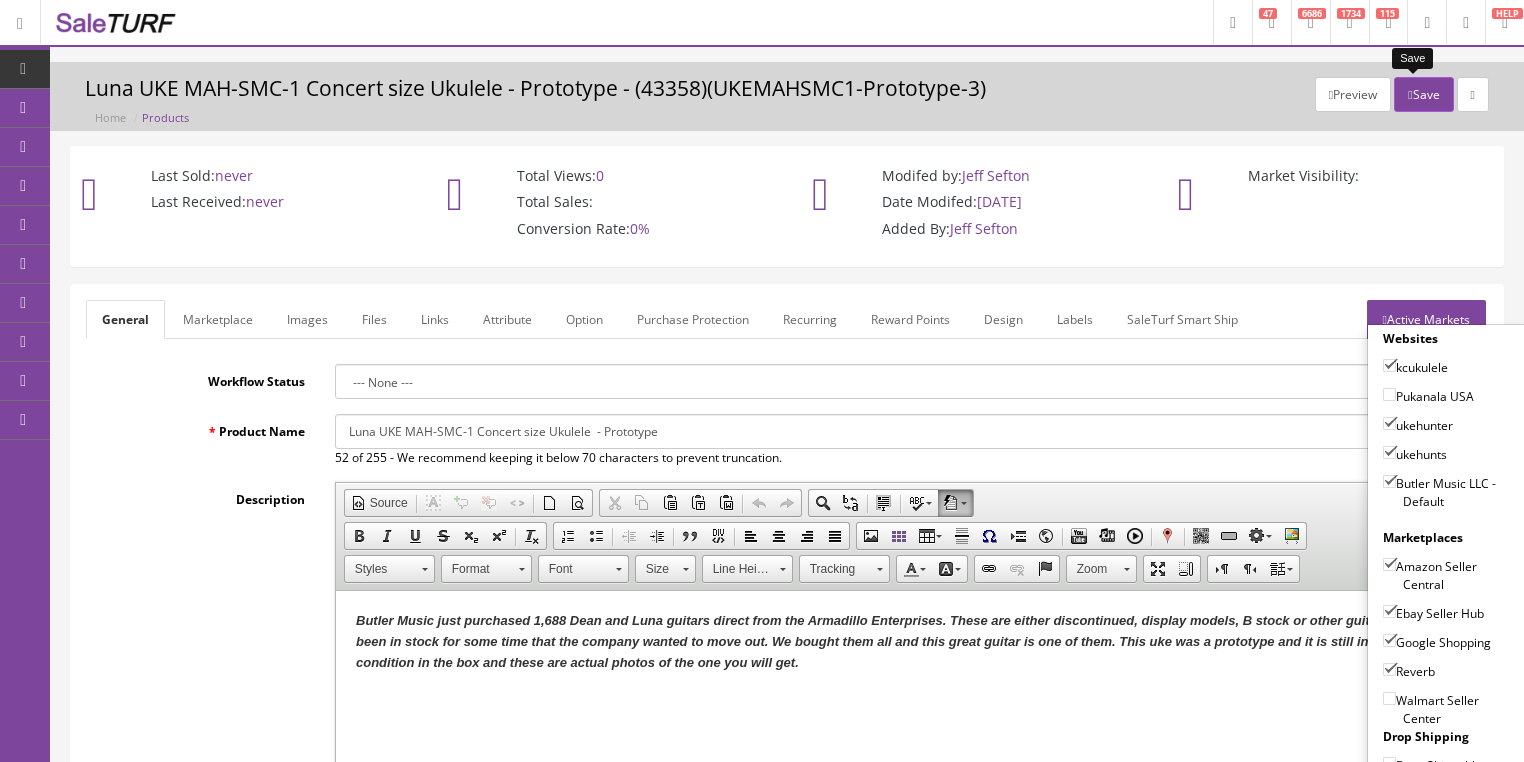 click on "Save" at bounding box center (1423, 94) 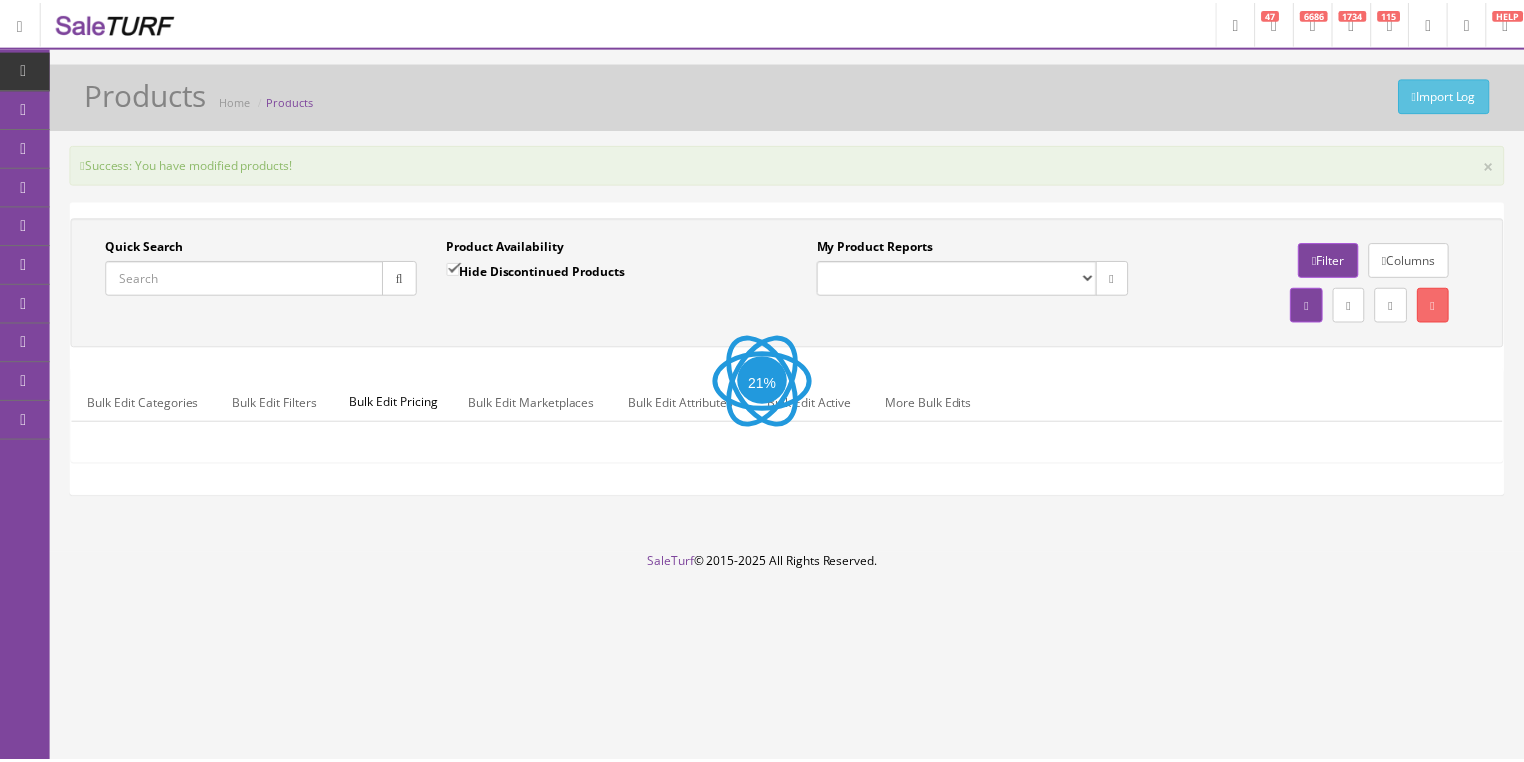 scroll, scrollTop: 0, scrollLeft: 0, axis: both 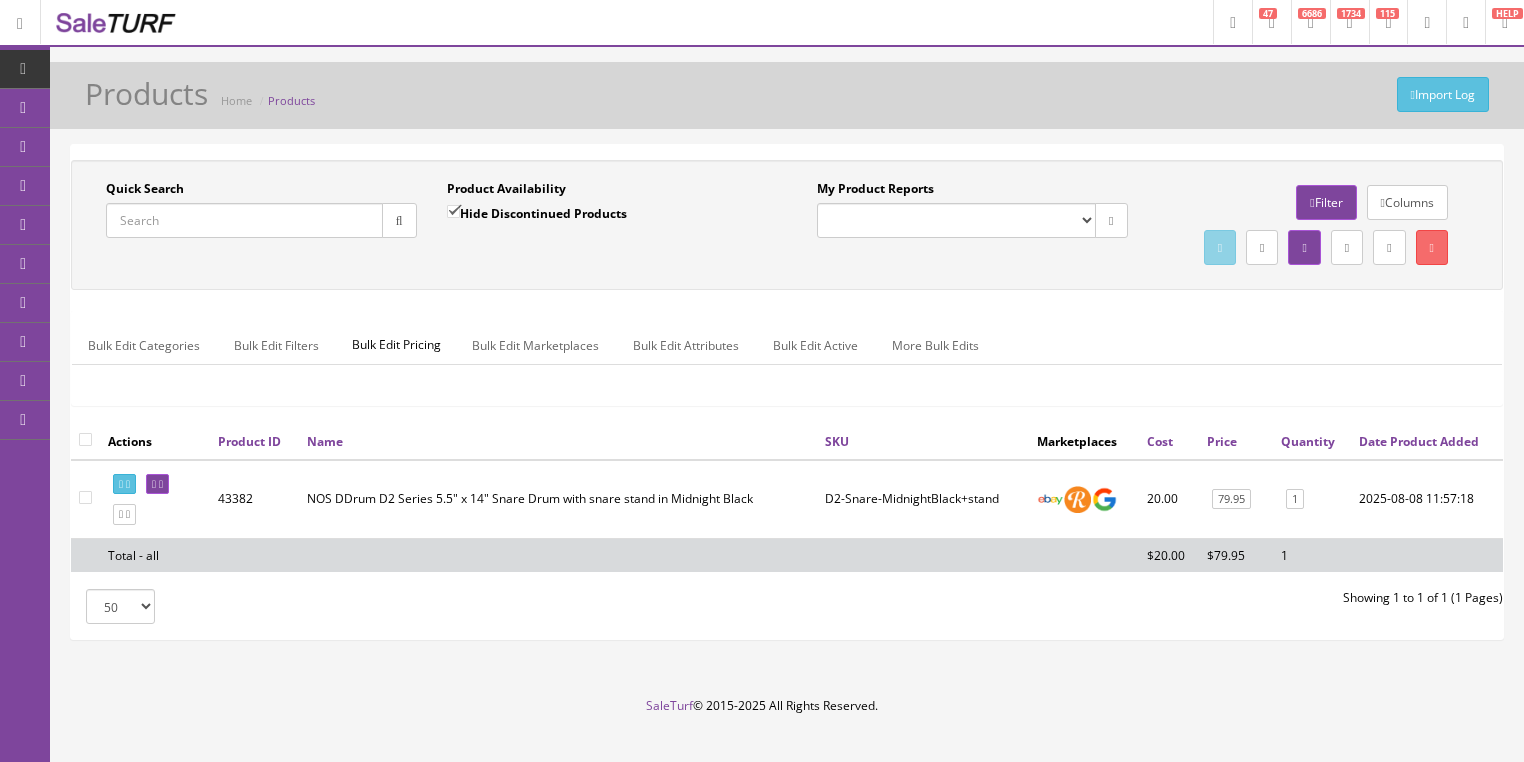 click on "Quick Search" at bounding box center (244, 220) 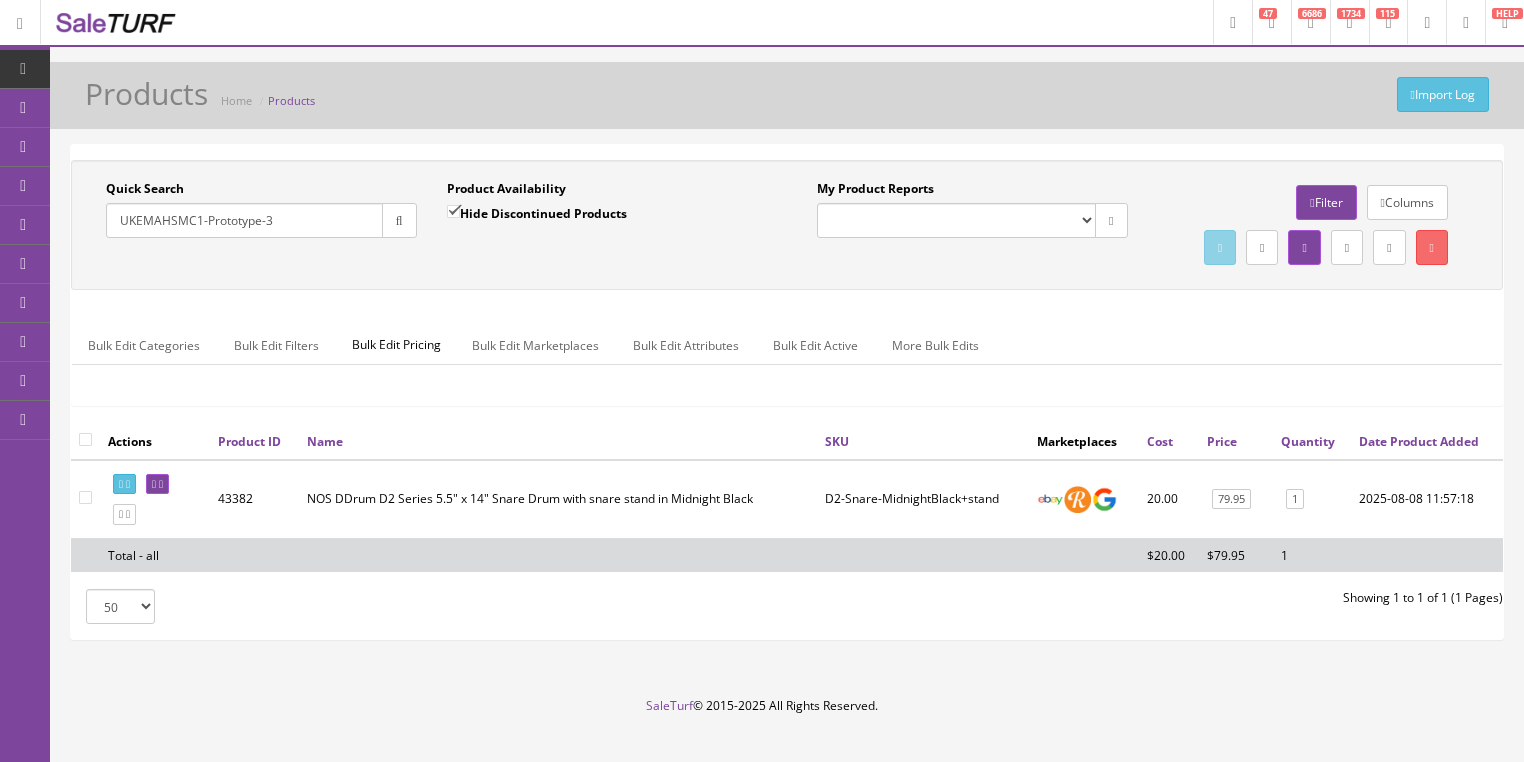 click at bounding box center [399, 220] 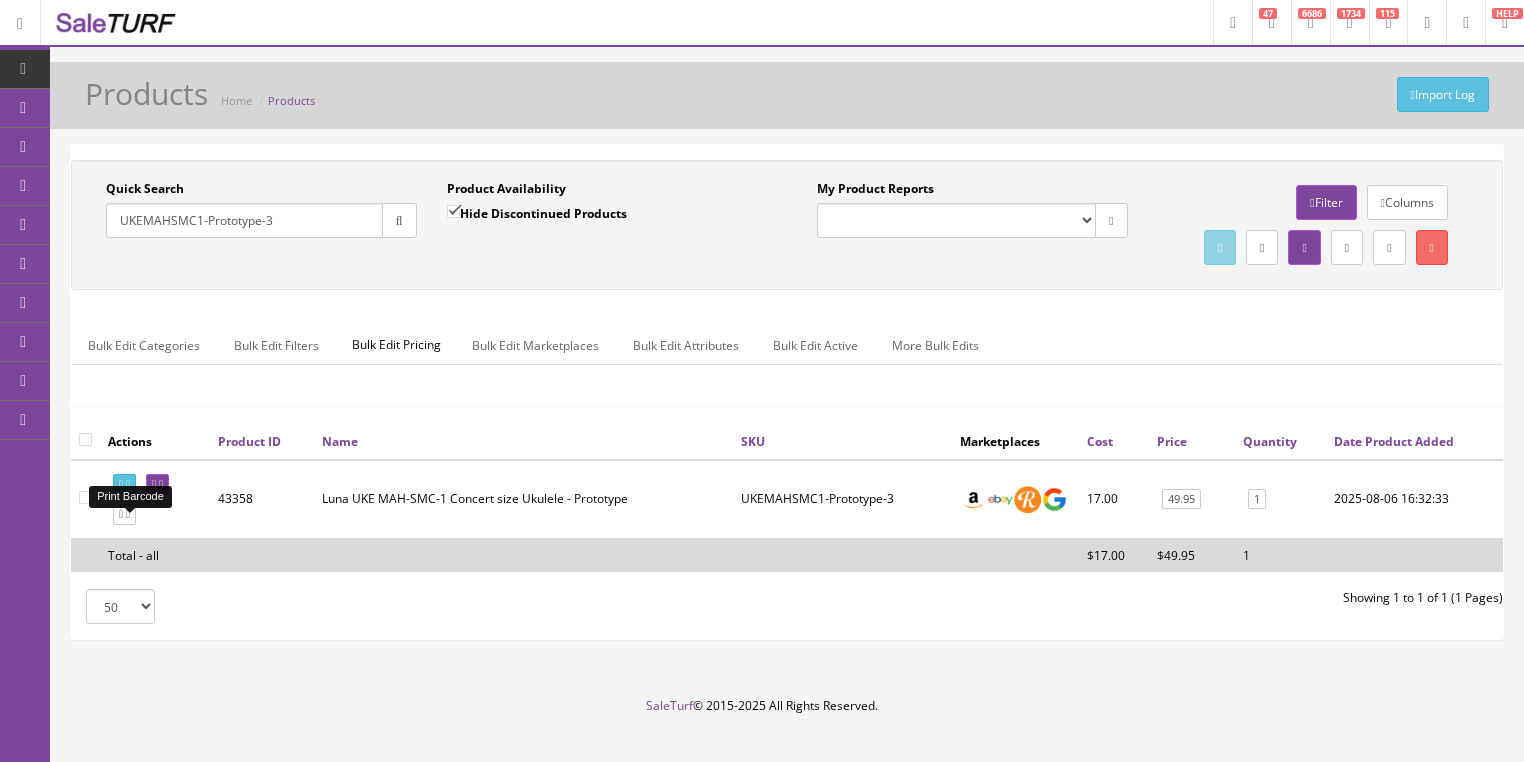 click at bounding box center (124, 484) 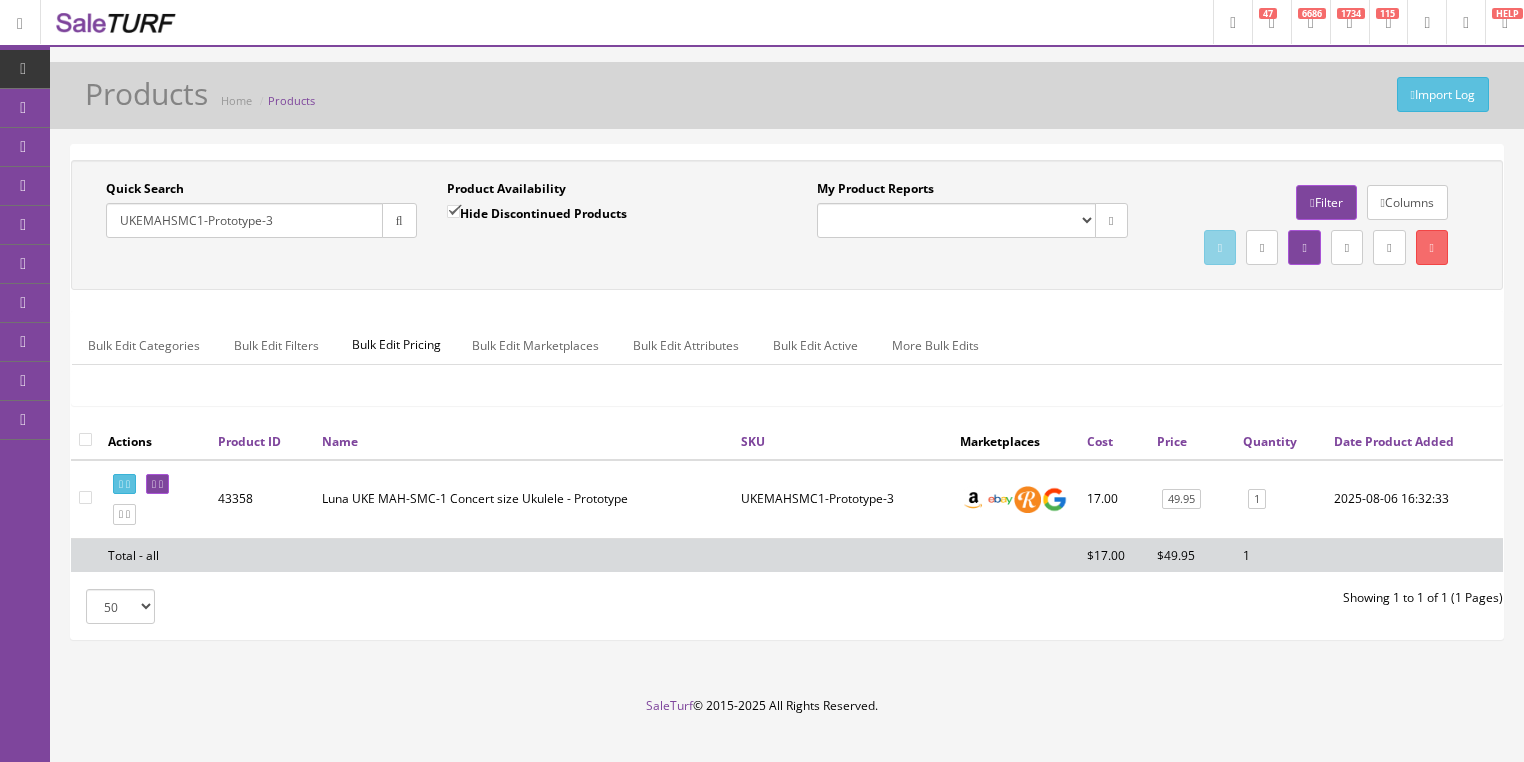 drag, startPoint x: 268, startPoint y: 227, endPoint x: 76, endPoint y: 273, distance: 197.43353 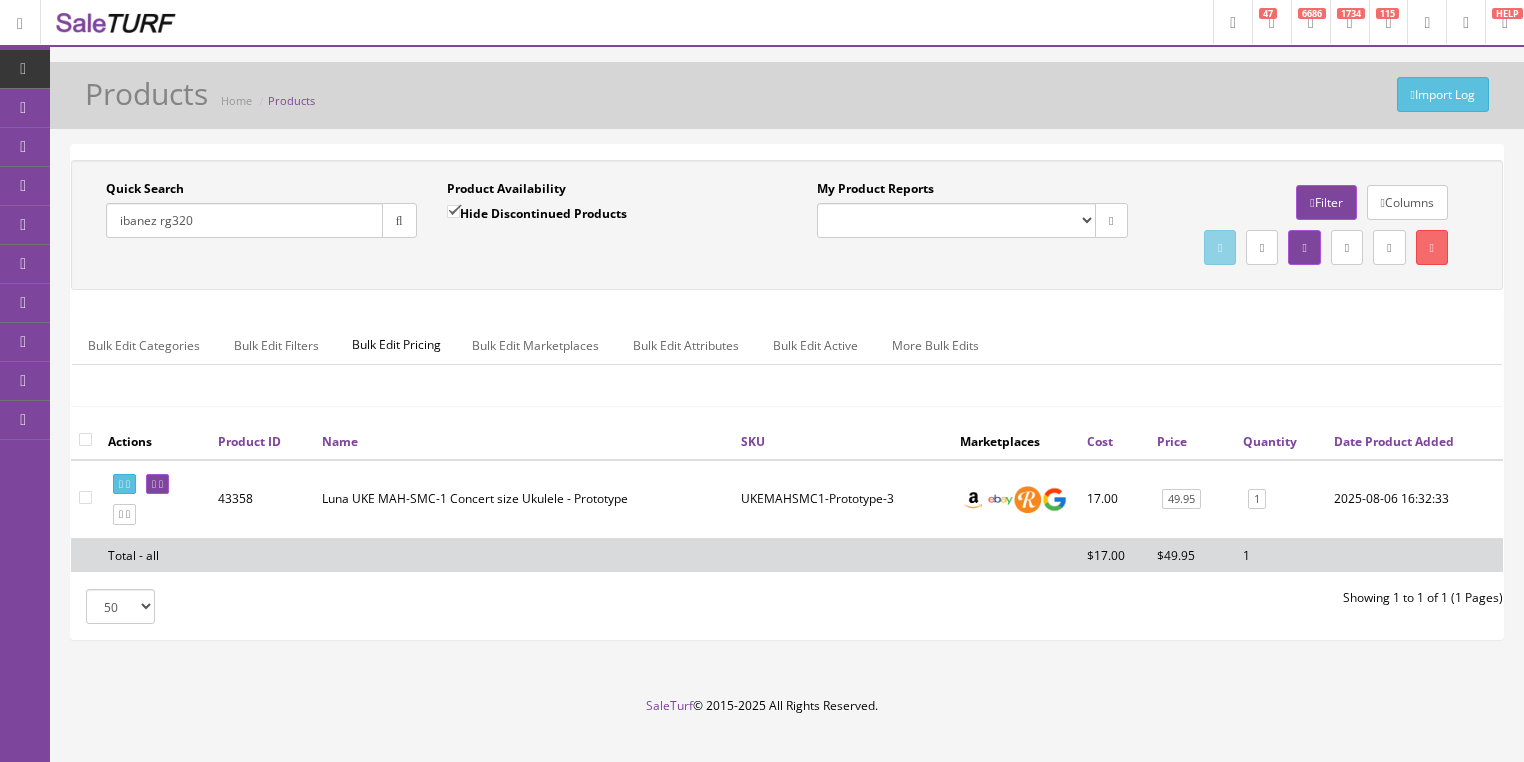 type on "ibanez rg320" 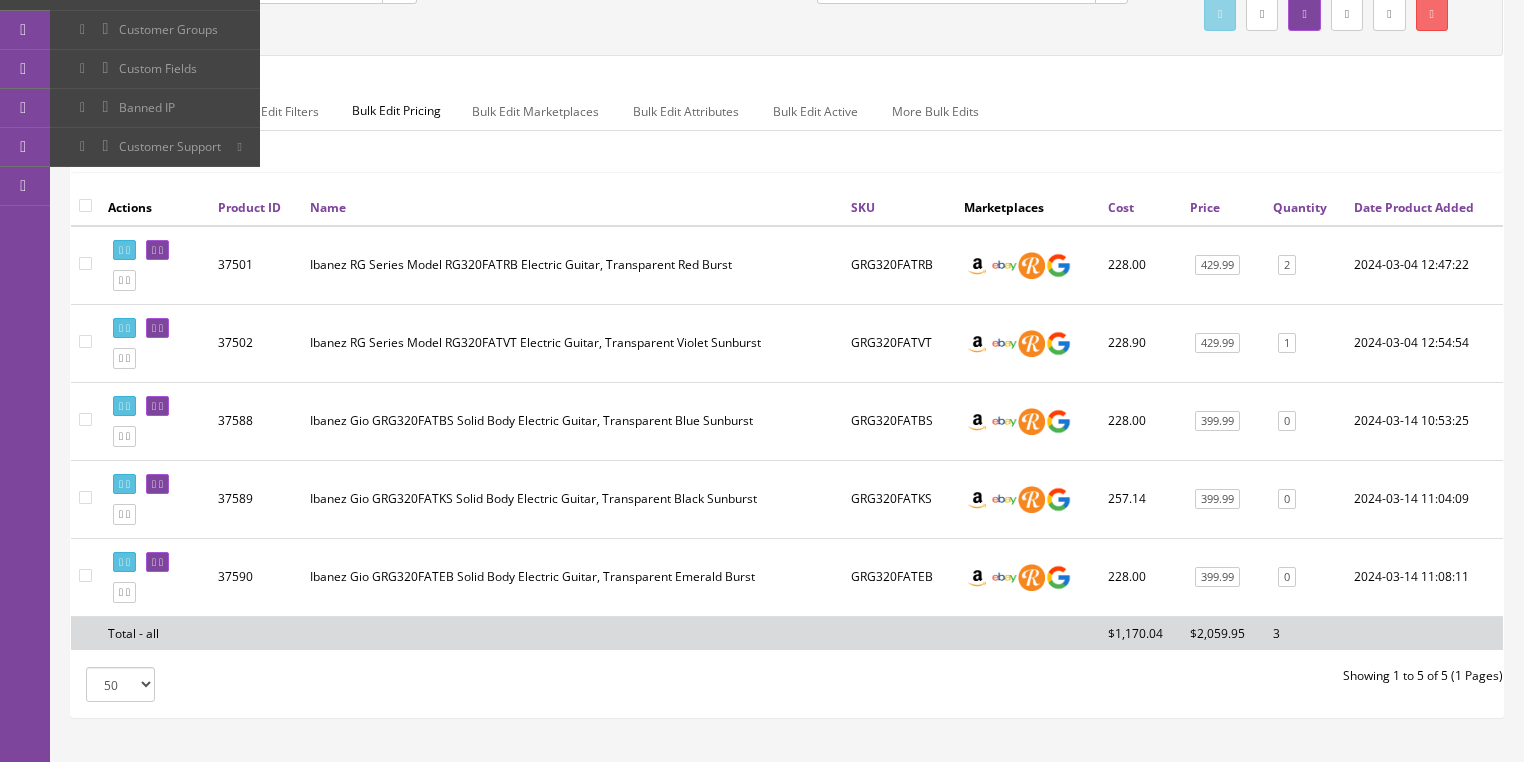 scroll, scrollTop: 240, scrollLeft: 0, axis: vertical 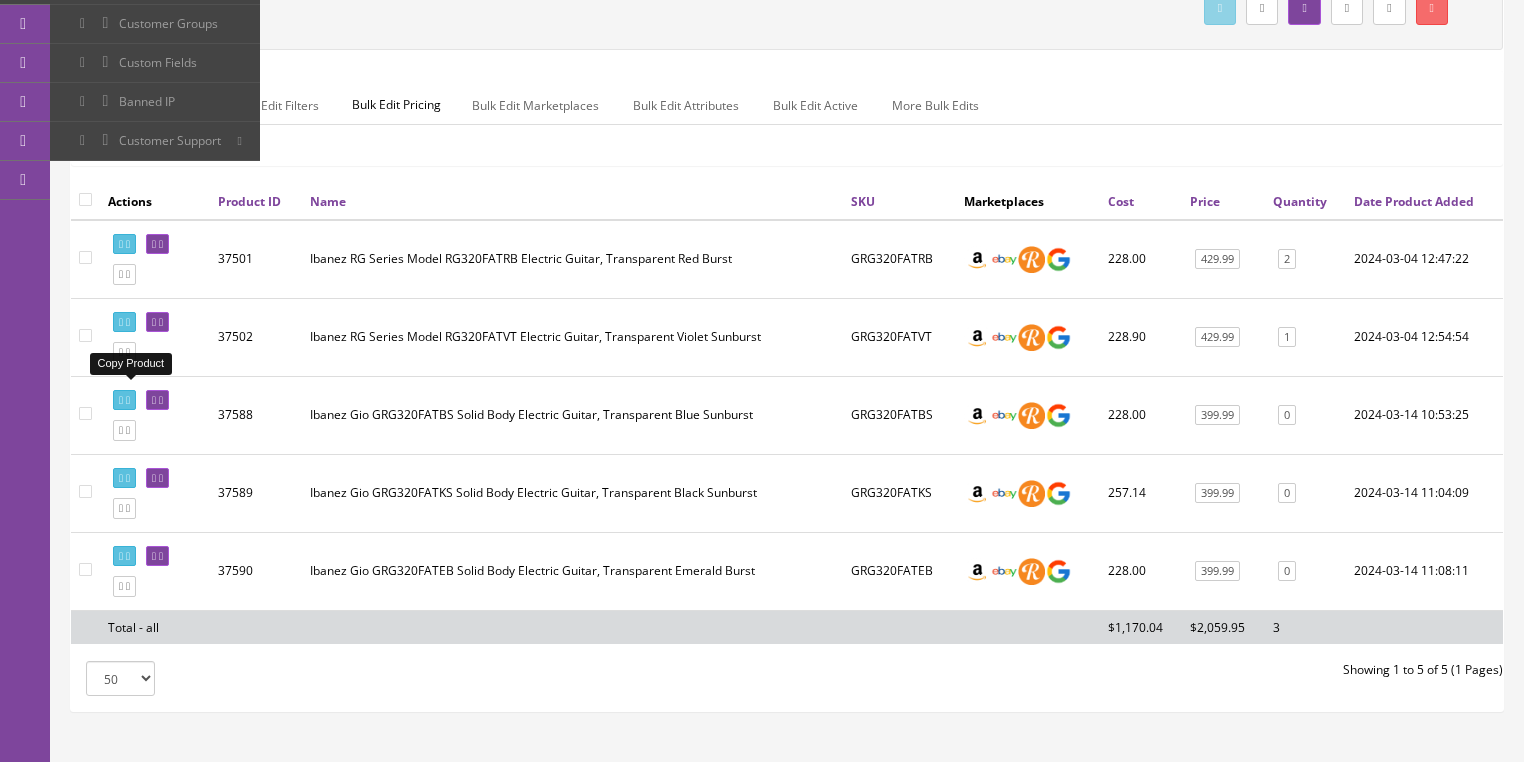 click at bounding box center [128, 352] 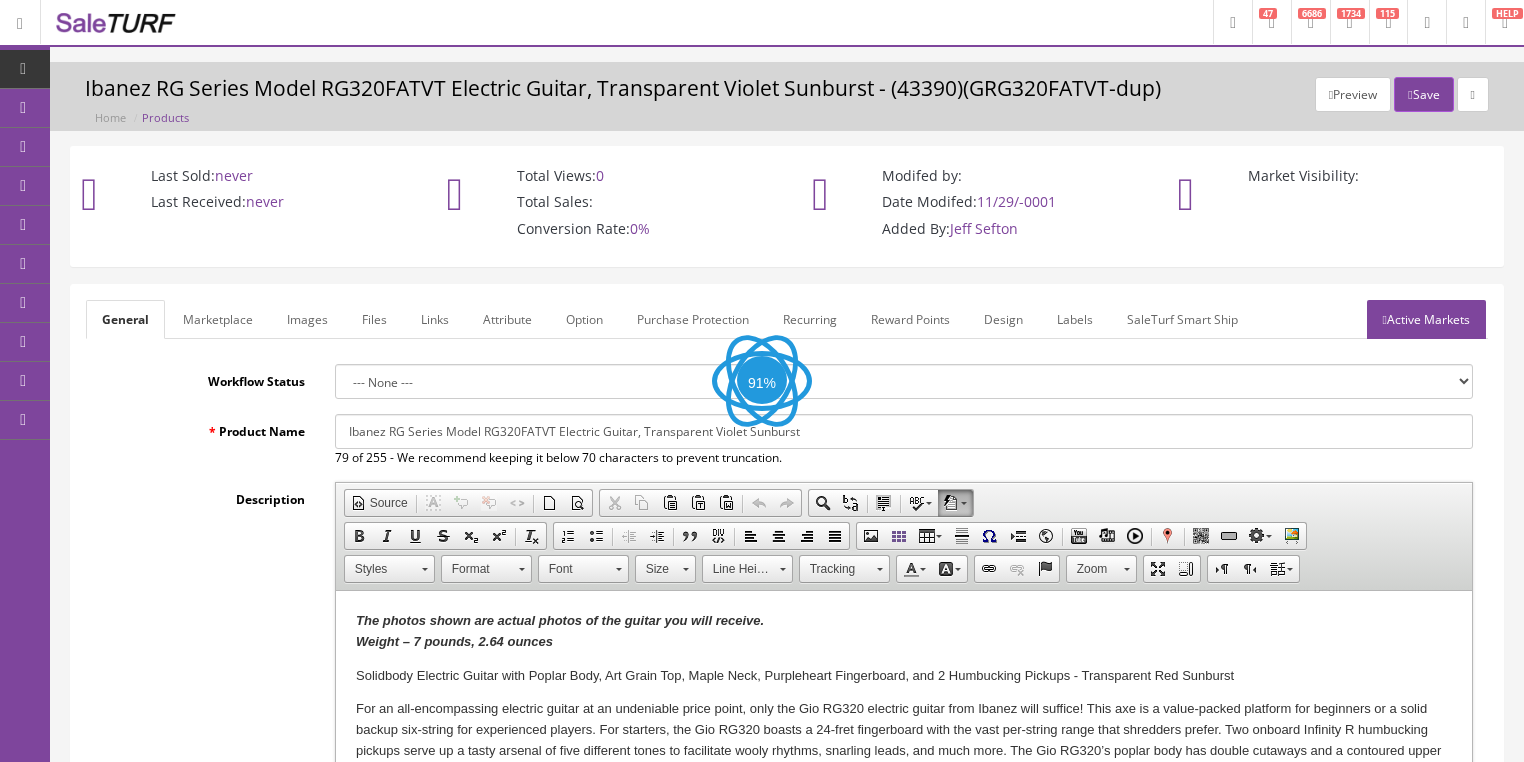 scroll, scrollTop: 0, scrollLeft: 0, axis: both 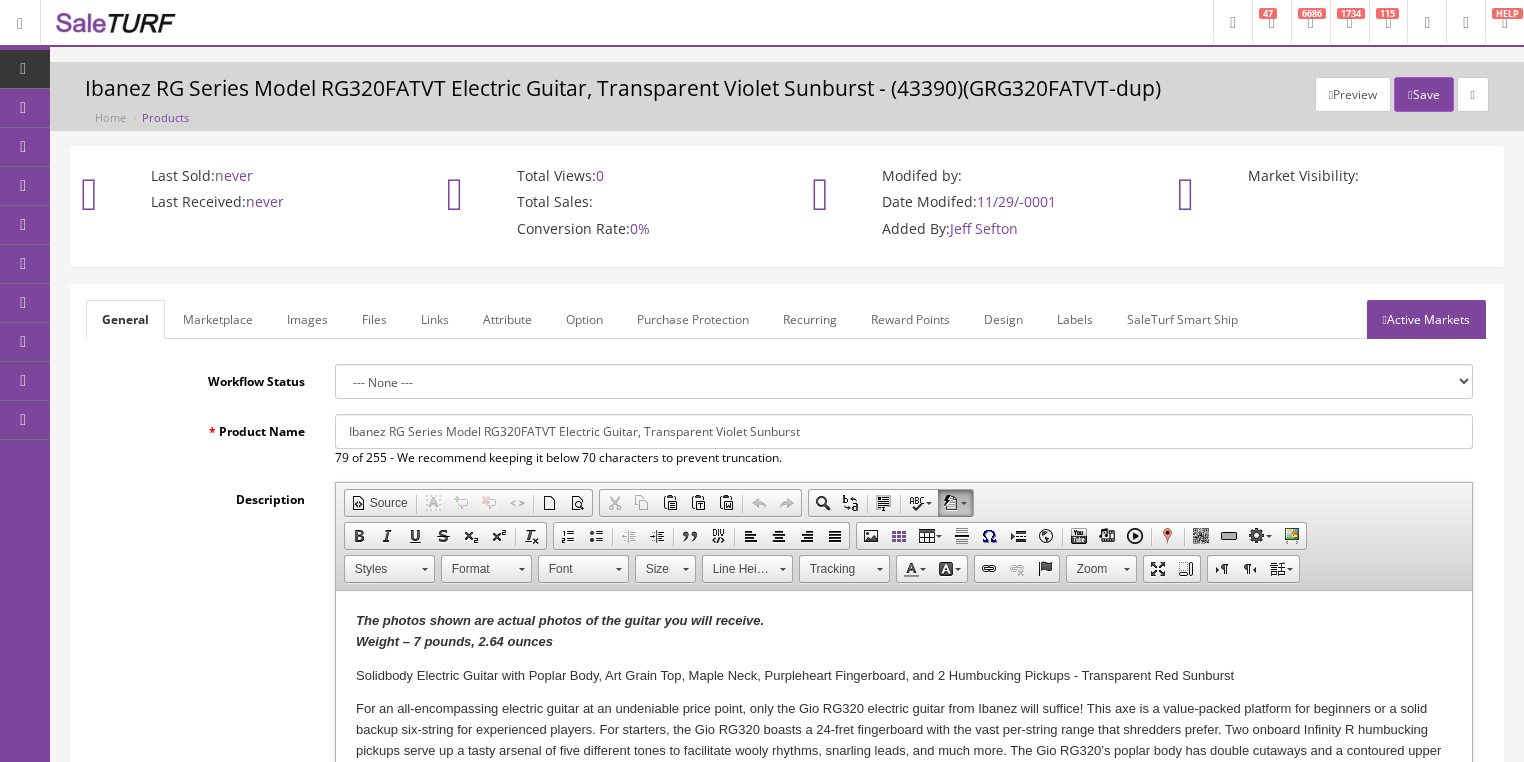 click on "Ibanez RG Series Model RG320FATVT Electric Guitar, Transparent Violet Sunburst" at bounding box center (904, 431) 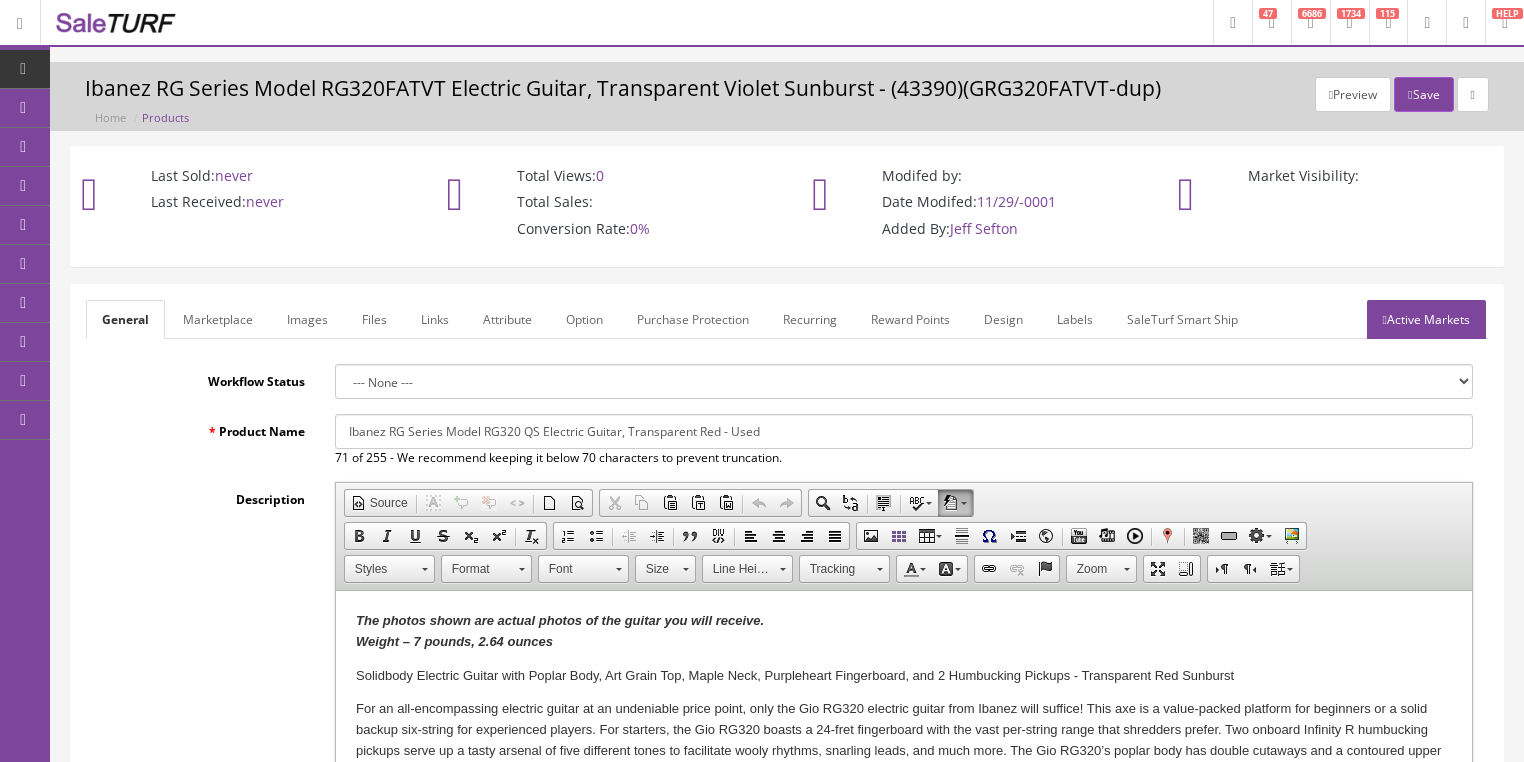 drag, startPoint x: 338, startPoint y: 440, endPoint x: 835, endPoint y: 437, distance: 497.00906 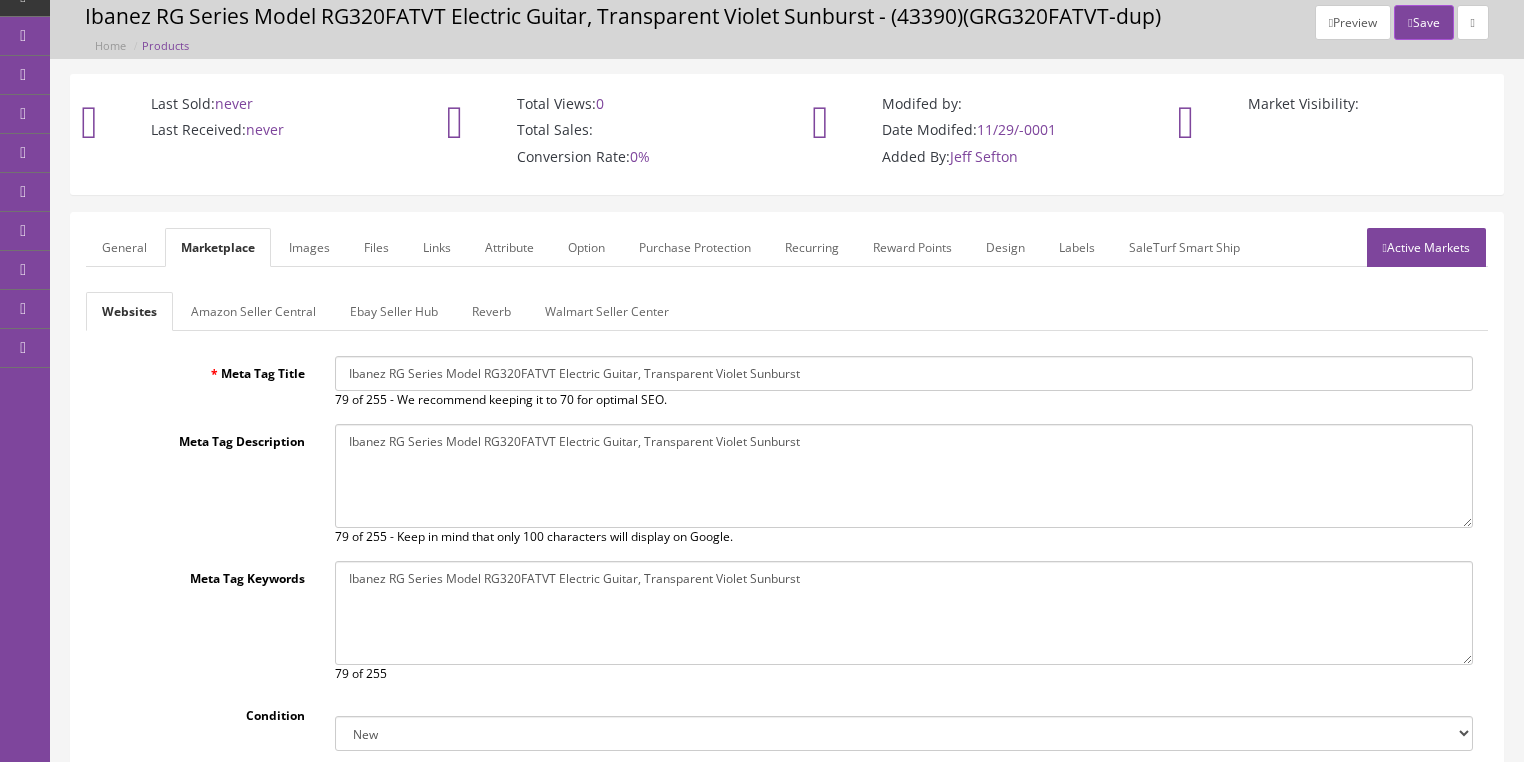scroll, scrollTop: 80, scrollLeft: 0, axis: vertical 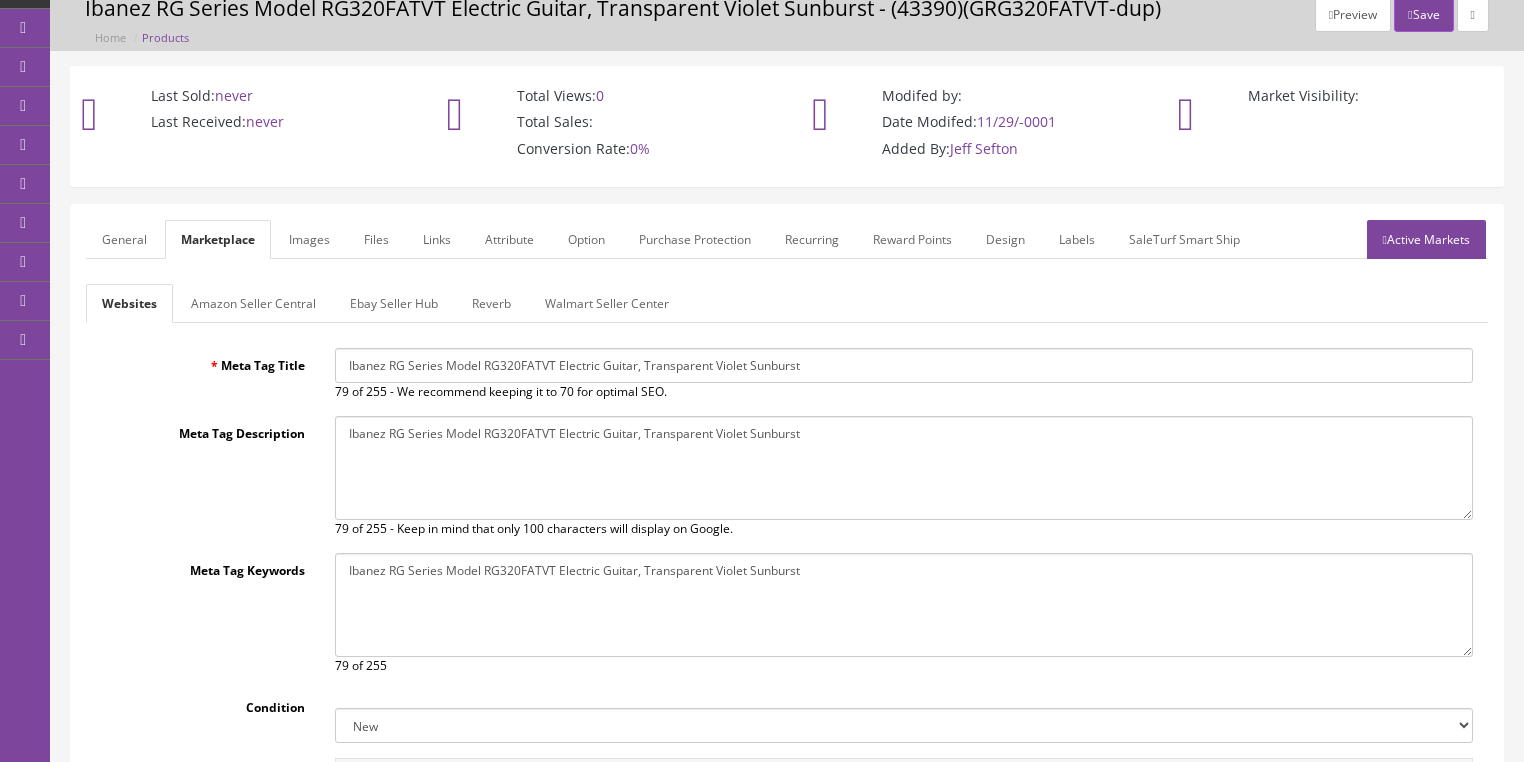 drag, startPoint x: 340, startPoint y: 367, endPoint x: 904, endPoint y: 376, distance: 564.0718 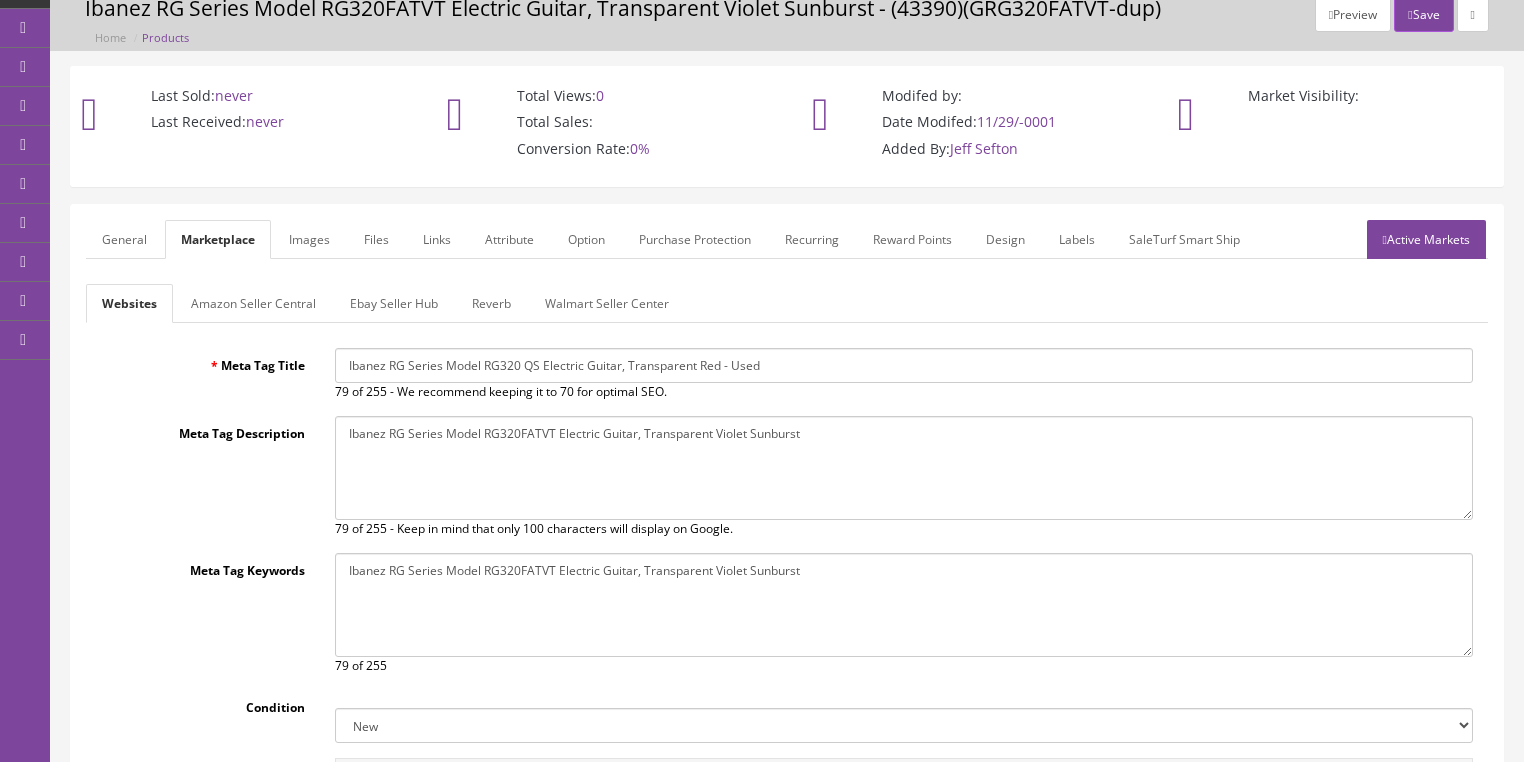 type on "Ibanez RG Series Model RG320 QS Electric Guitar, Transparent Red - Used" 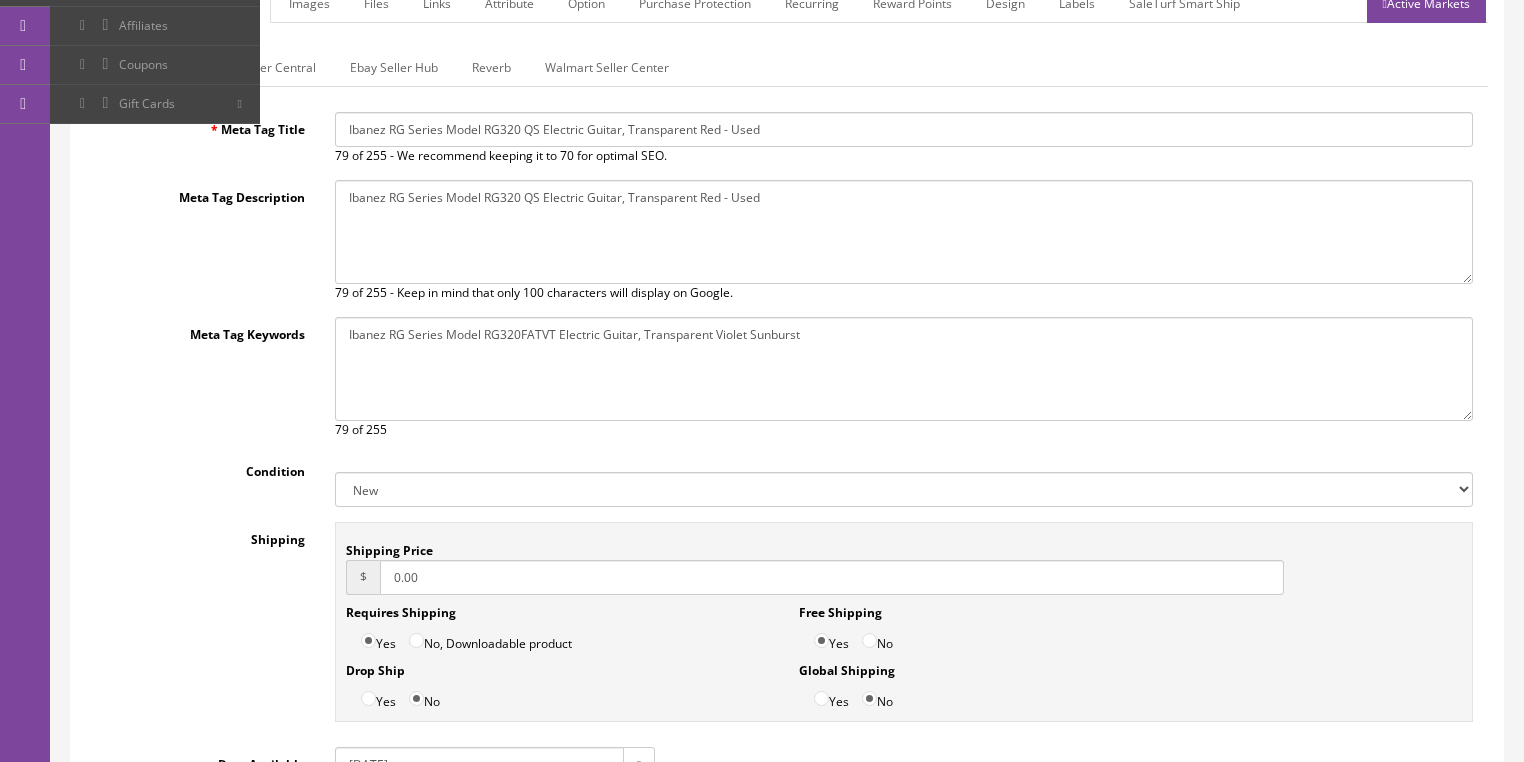 scroll, scrollTop: 320, scrollLeft: 0, axis: vertical 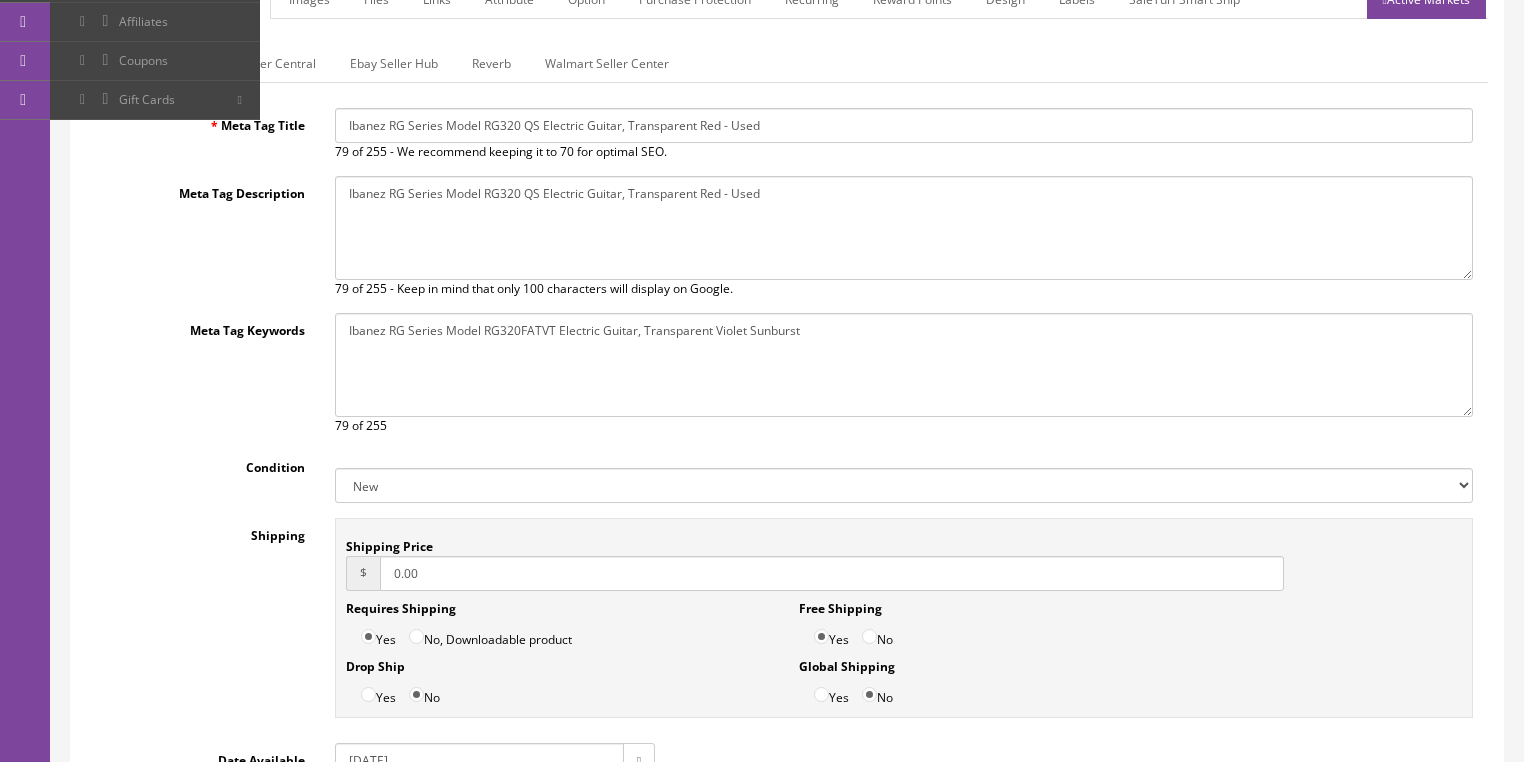 type on "Ibanez RG Series Model RG320 QS Electric Guitar, Transparent Red - Used" 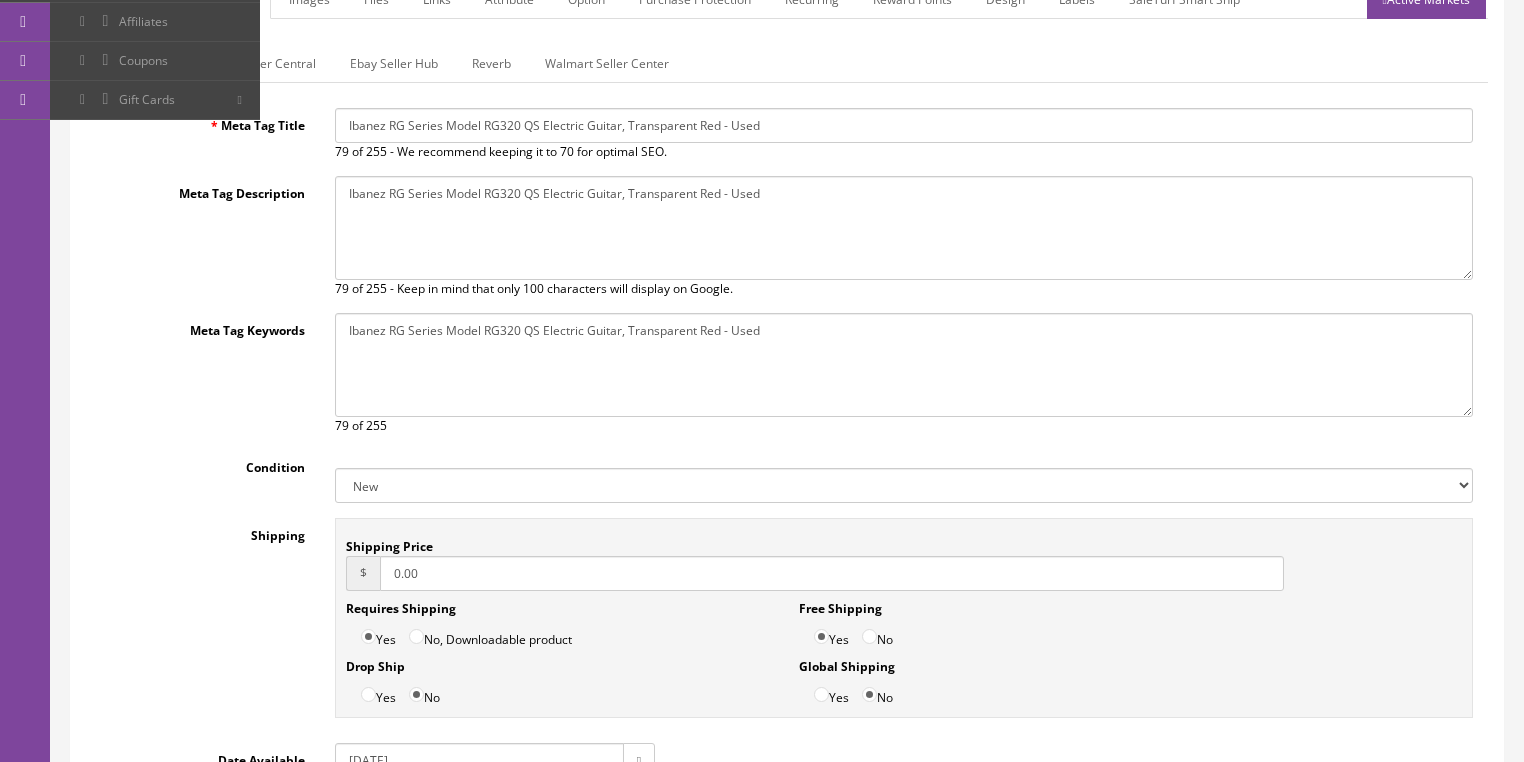 type on "Ibanez RG Series Model RG320 QS Electric Guitar, Transparent Red - Used" 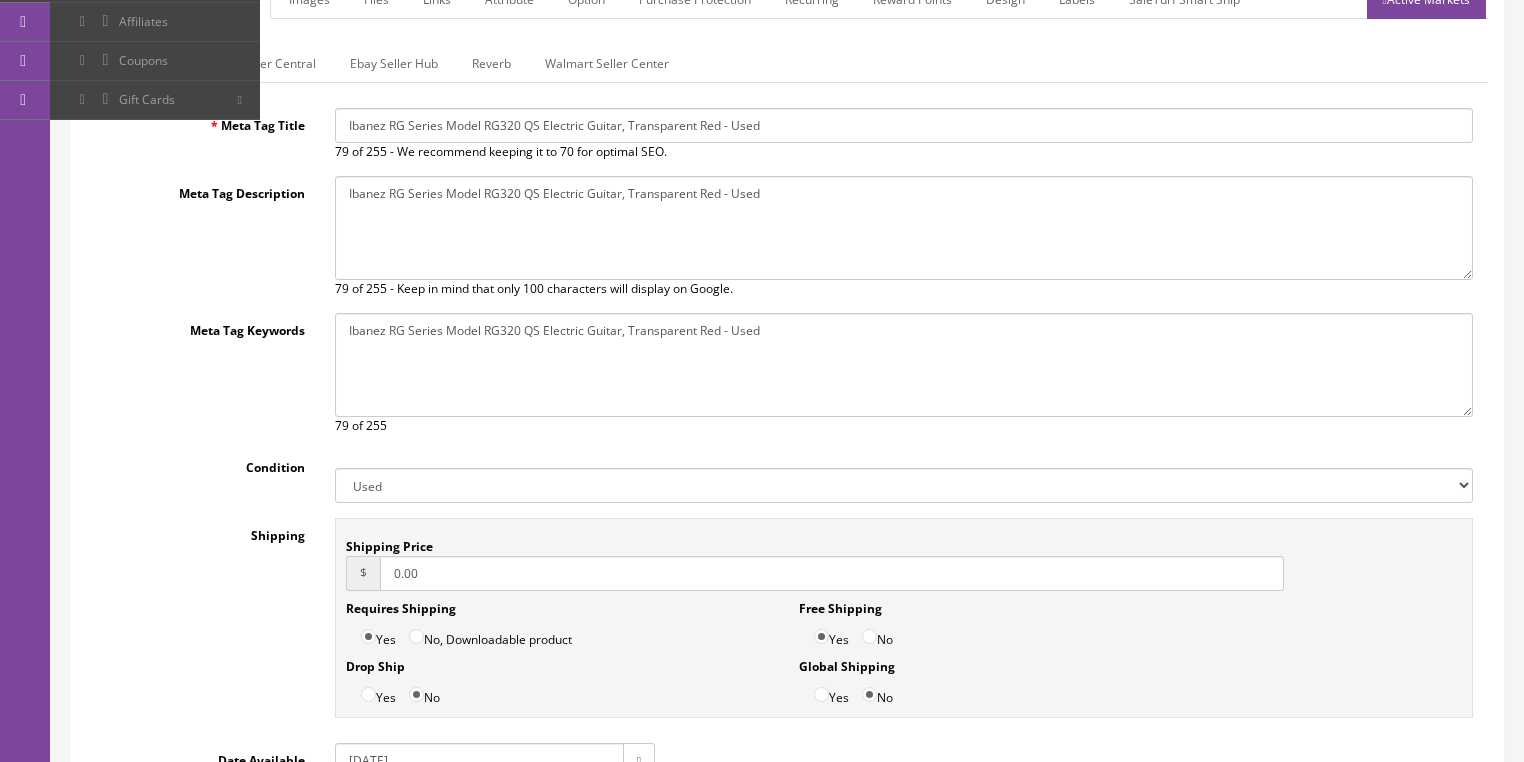 drag, startPoint x: 448, startPoint y: 572, endPoint x: 330, endPoint y: 595, distance: 120.22063 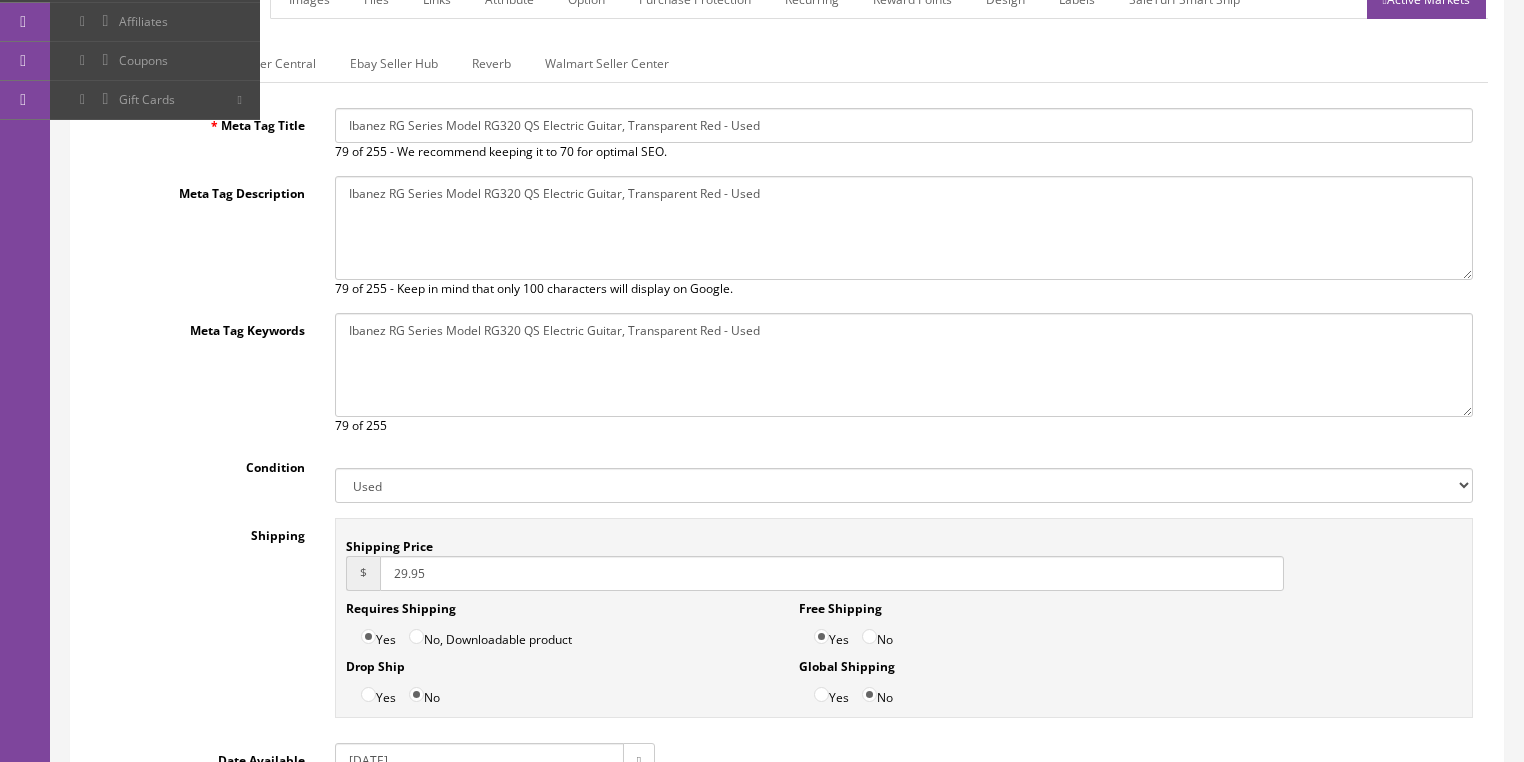 type on "29.95" 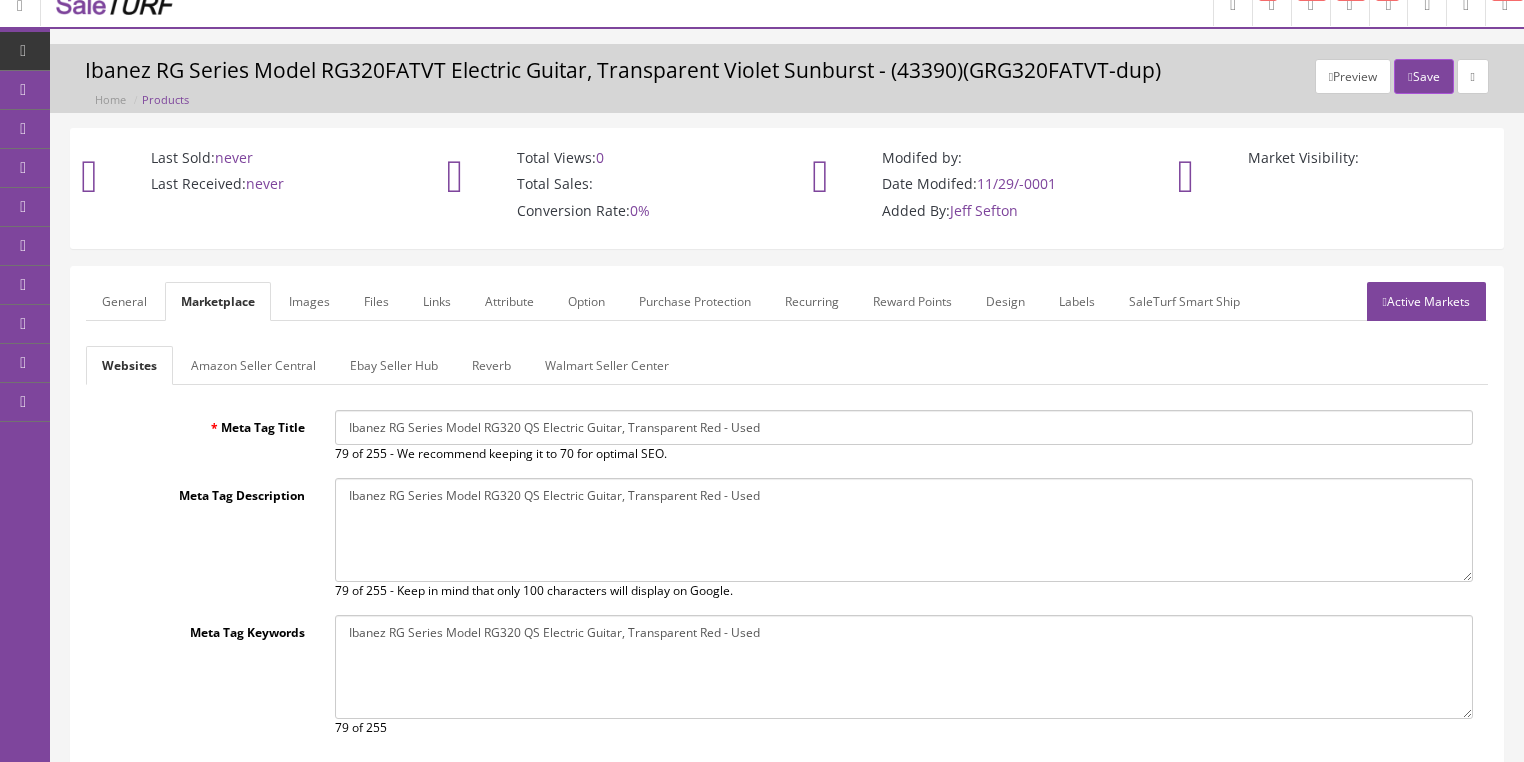 scroll, scrollTop: 0, scrollLeft: 0, axis: both 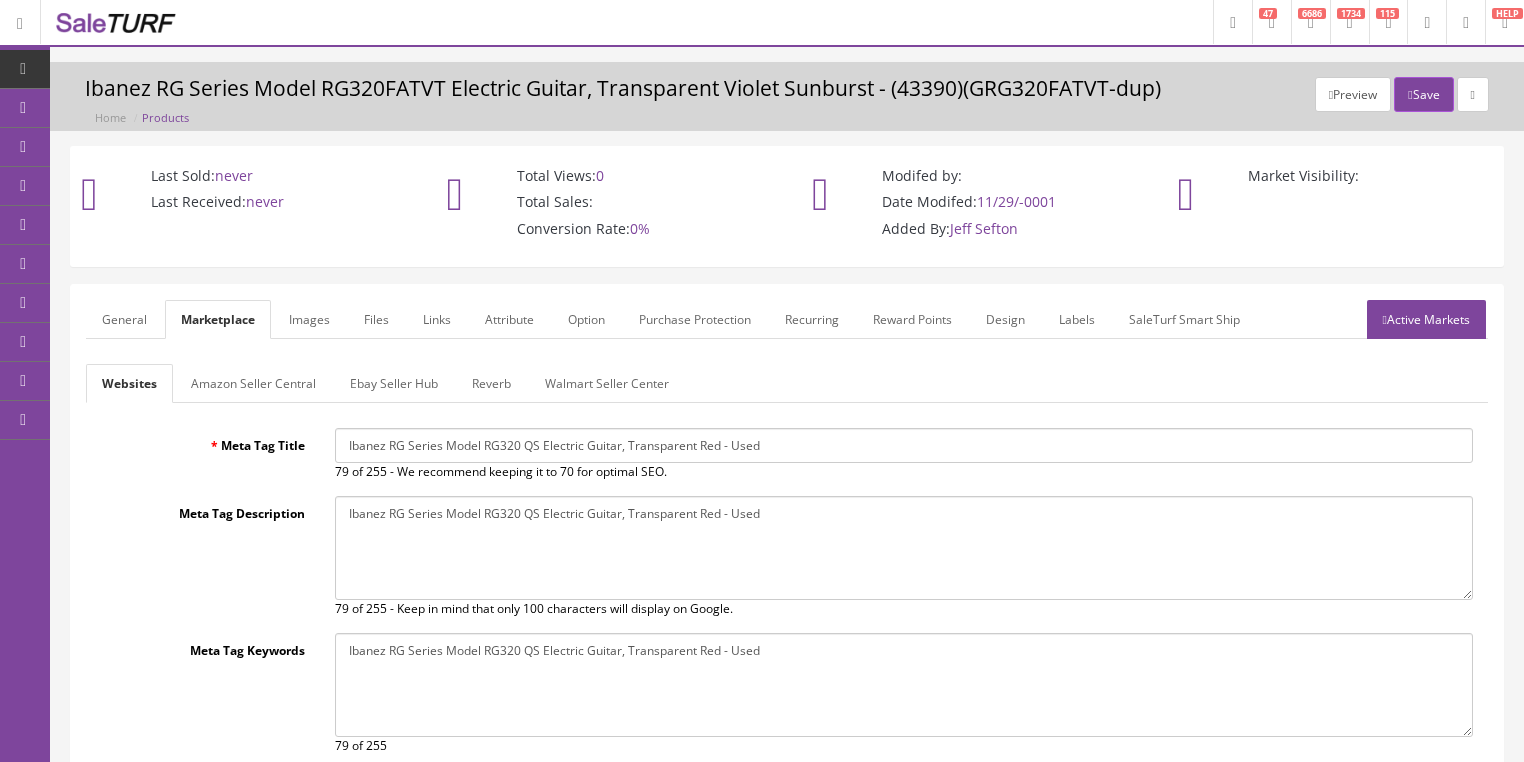 click on "Reverb" at bounding box center (491, 383) 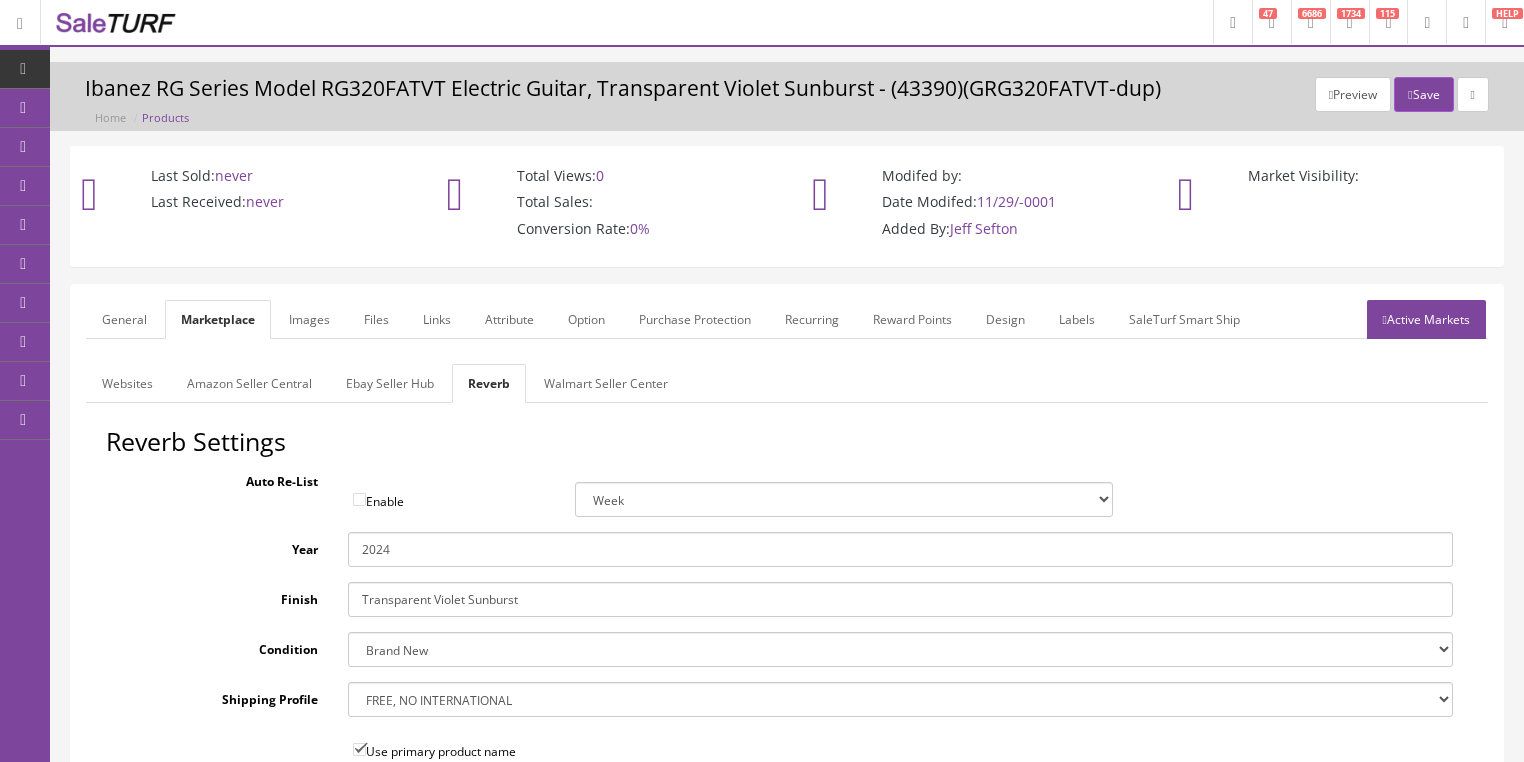 drag, startPoint x: 384, startPoint y: 555, endPoint x: 398, endPoint y: 554, distance: 14.035668 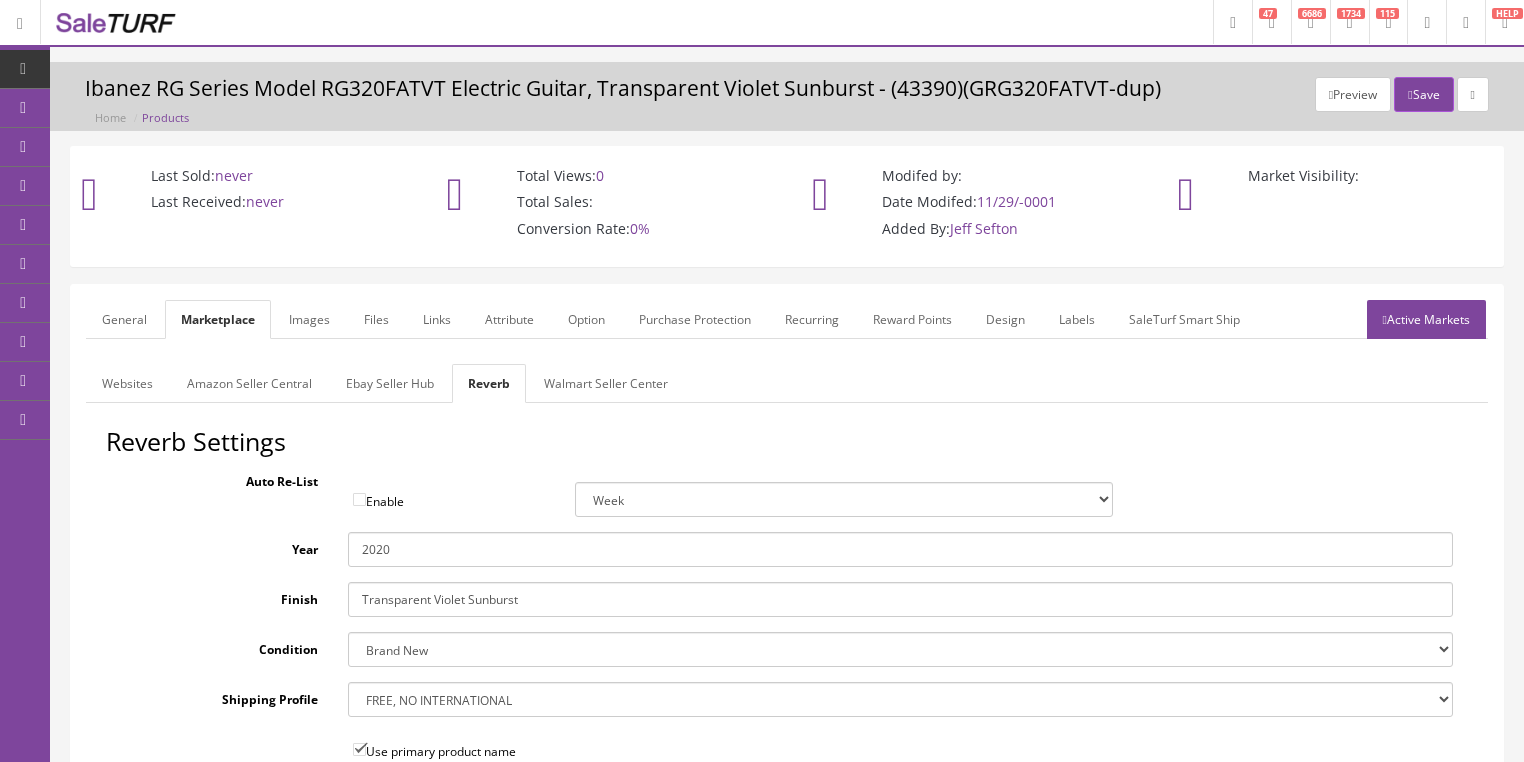 type on "2020" 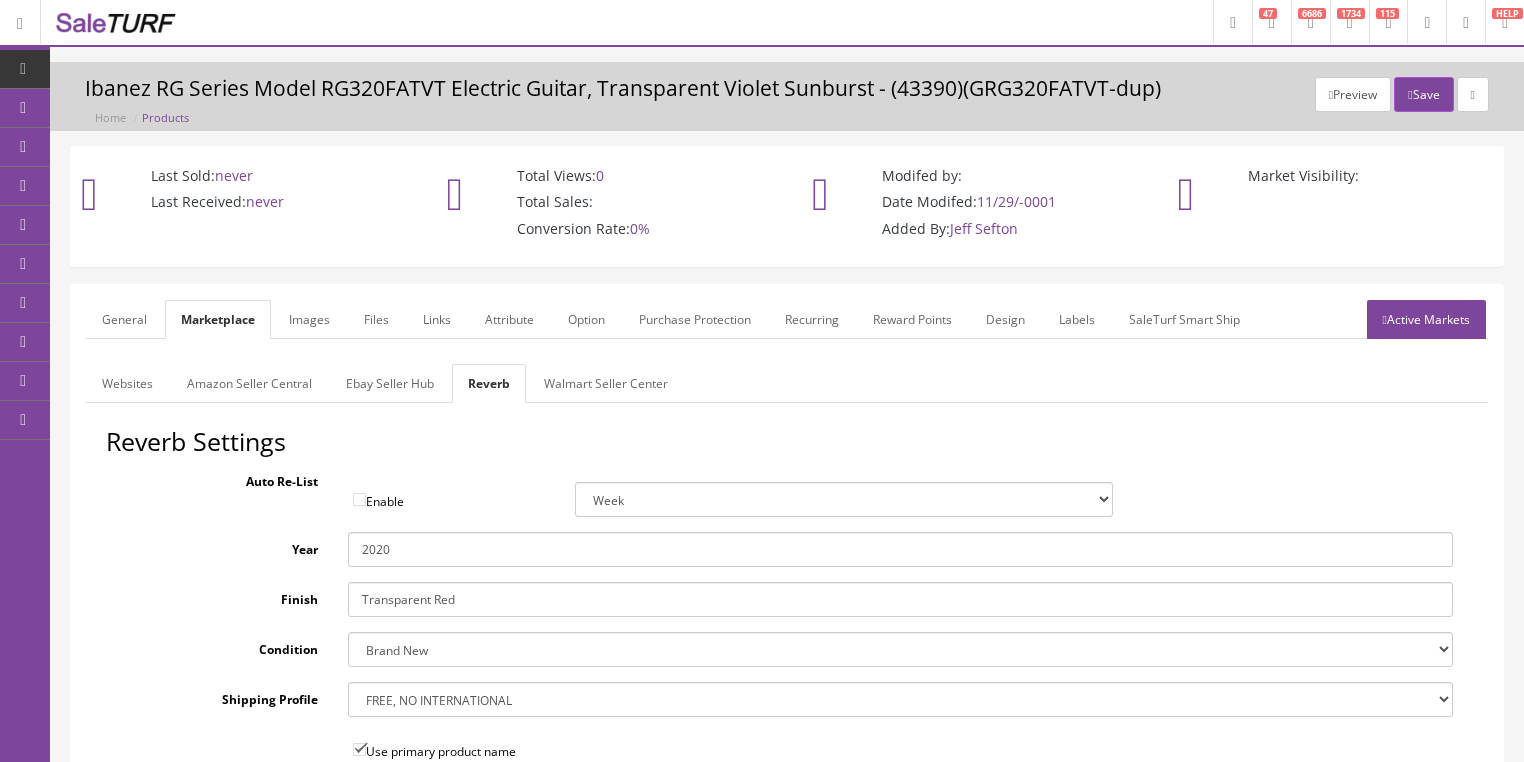 type on "Transparent Red" 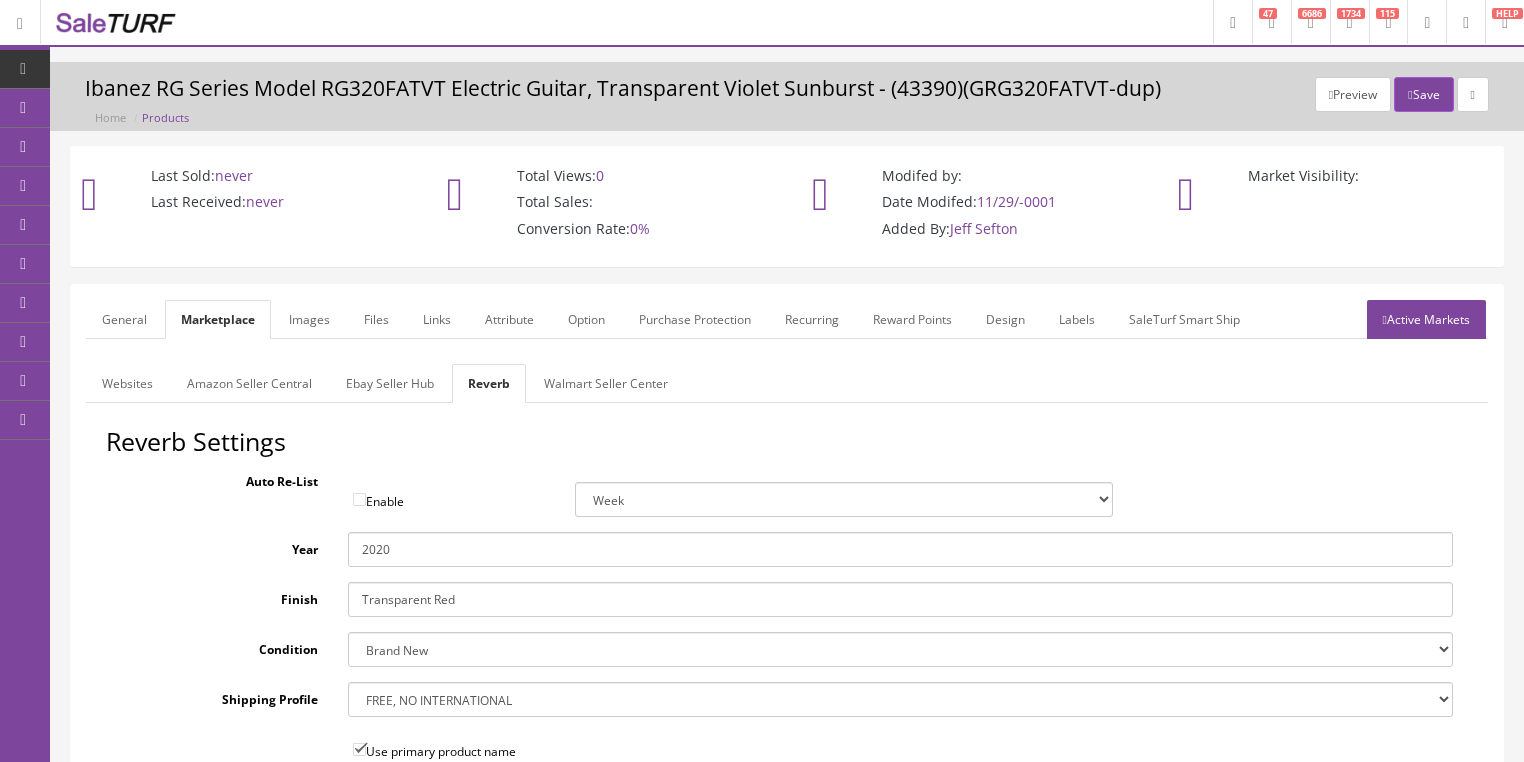 click on "Brand New
Mint
Excellent
Very Good
Good
Fair
Poor
B-Stock
Non Functioning" at bounding box center [900, 649] 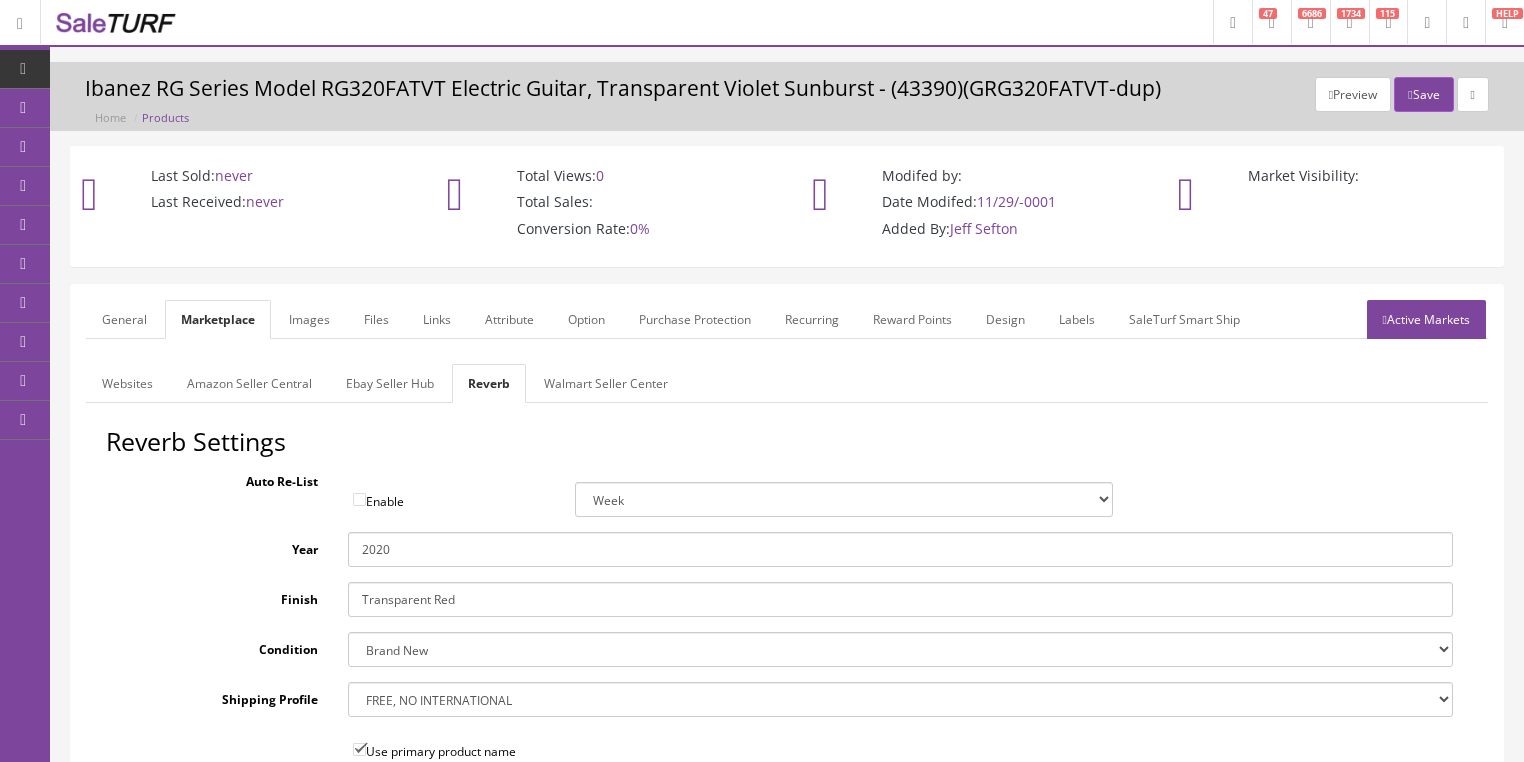 click on "--- None ---
$3.49 USPS Shipping
MH INSURED $20000 GUITAR
MH INSURED $11000 GUITAR
MH INSURED $9000 GUITAR
MH INSURED $7000 GUITAR
MH INSURED $5000 GUITAR
MH INSURED $3000 GUITAR
MH INSURED $1000 GUITAR
Free Domestic, International $12.00
$80 Insured Domestic Shipping
Pickup Only
$500 Freight Truck, 48 States
$9.00 USPS Priority Mail
FREE, NO INTERNATIONAL
$350.00 Freight" at bounding box center (900, 699) 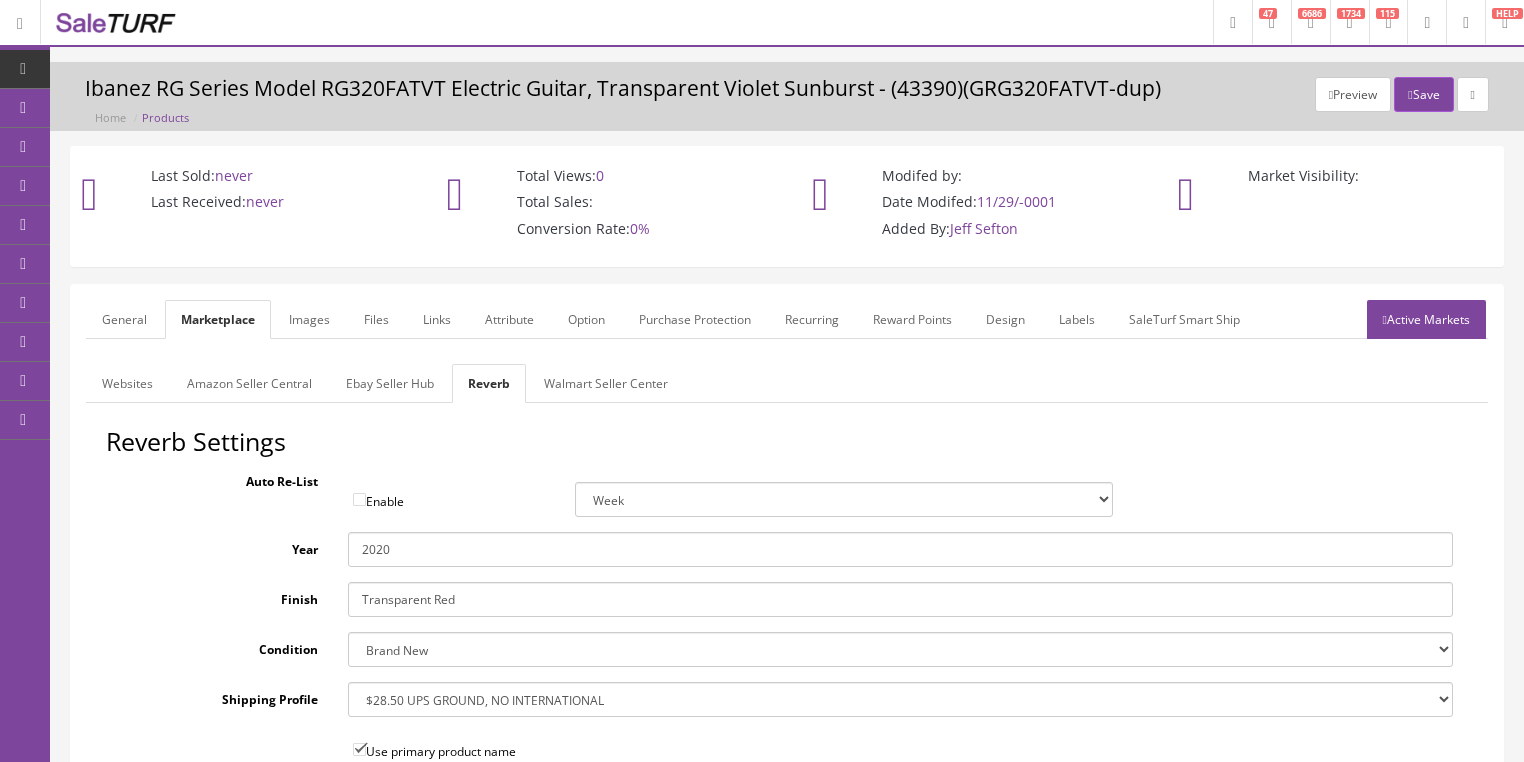 click on "Ebay Seller Hub" at bounding box center [390, 383] 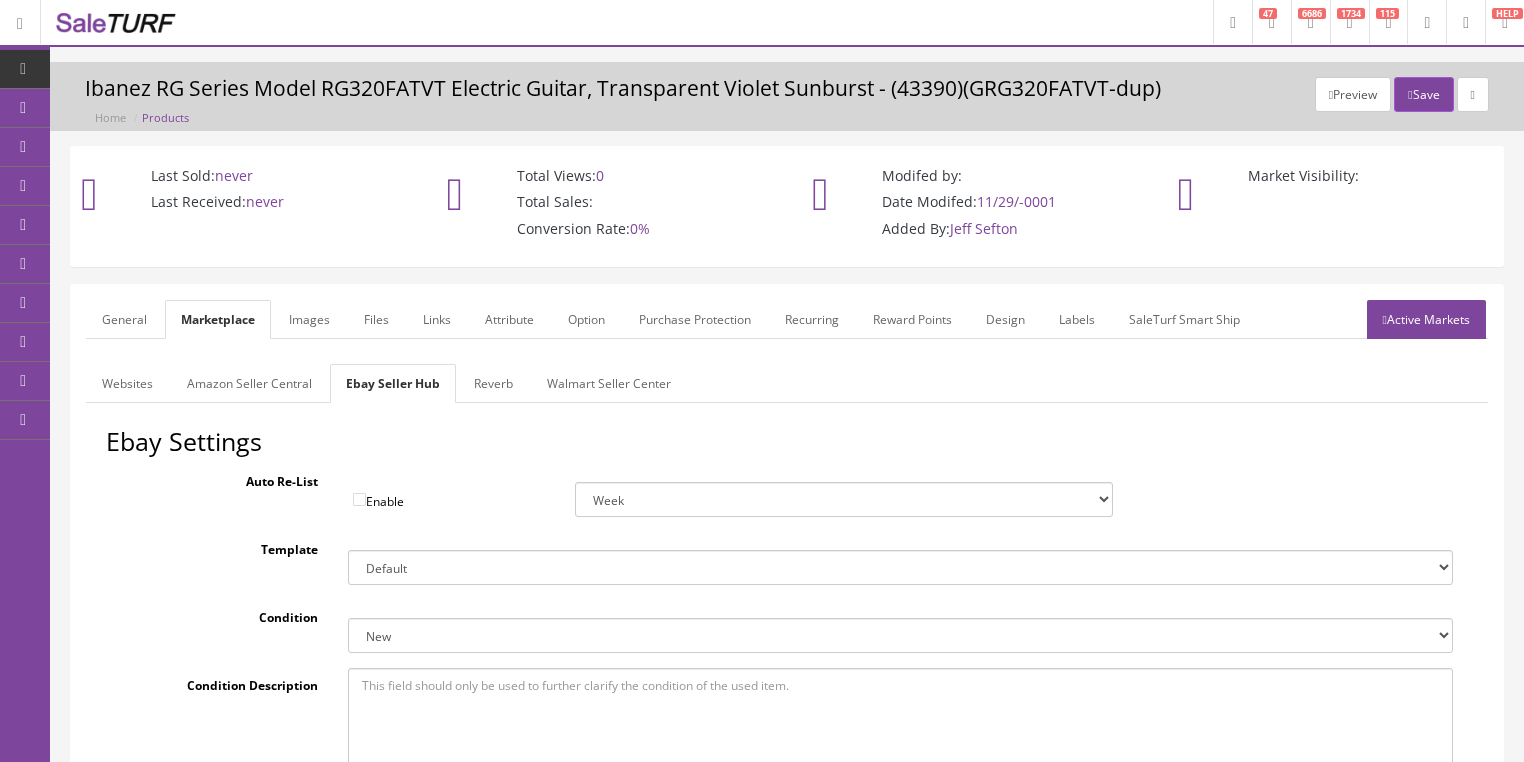 click on "New
New other
New with defects
Manufacturer refurbished
Seller refurbished
Used/Pre-owned
Very Good
Good
Acceptable
For parts or not working" at bounding box center [900, 635] 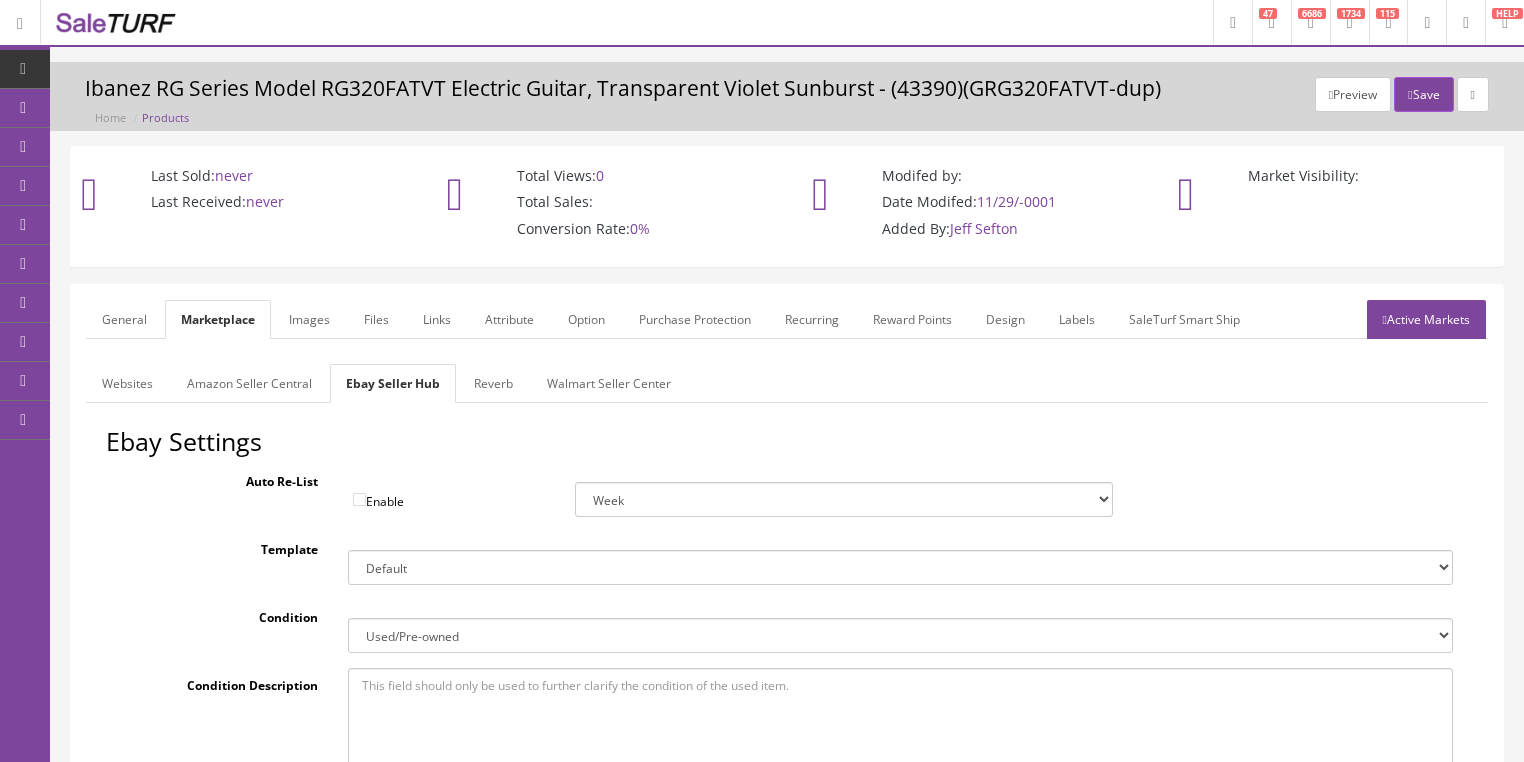 click on "New
New other
New with defects
Manufacturer refurbished
Seller refurbished
Used/Pre-owned
Very Good
Good
Acceptable
For parts or not working" at bounding box center (900, 635) 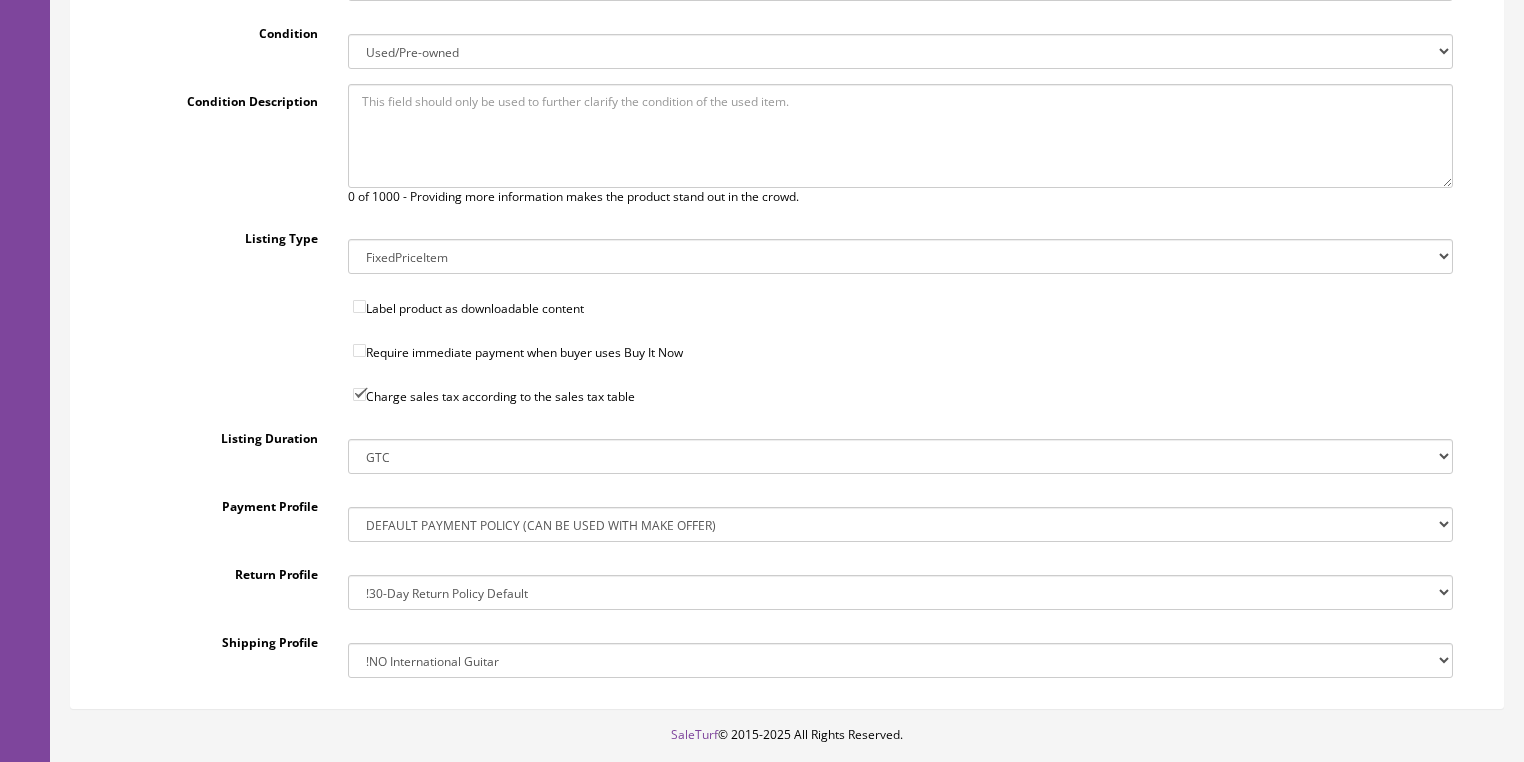 scroll, scrollTop: 684, scrollLeft: 0, axis: vertical 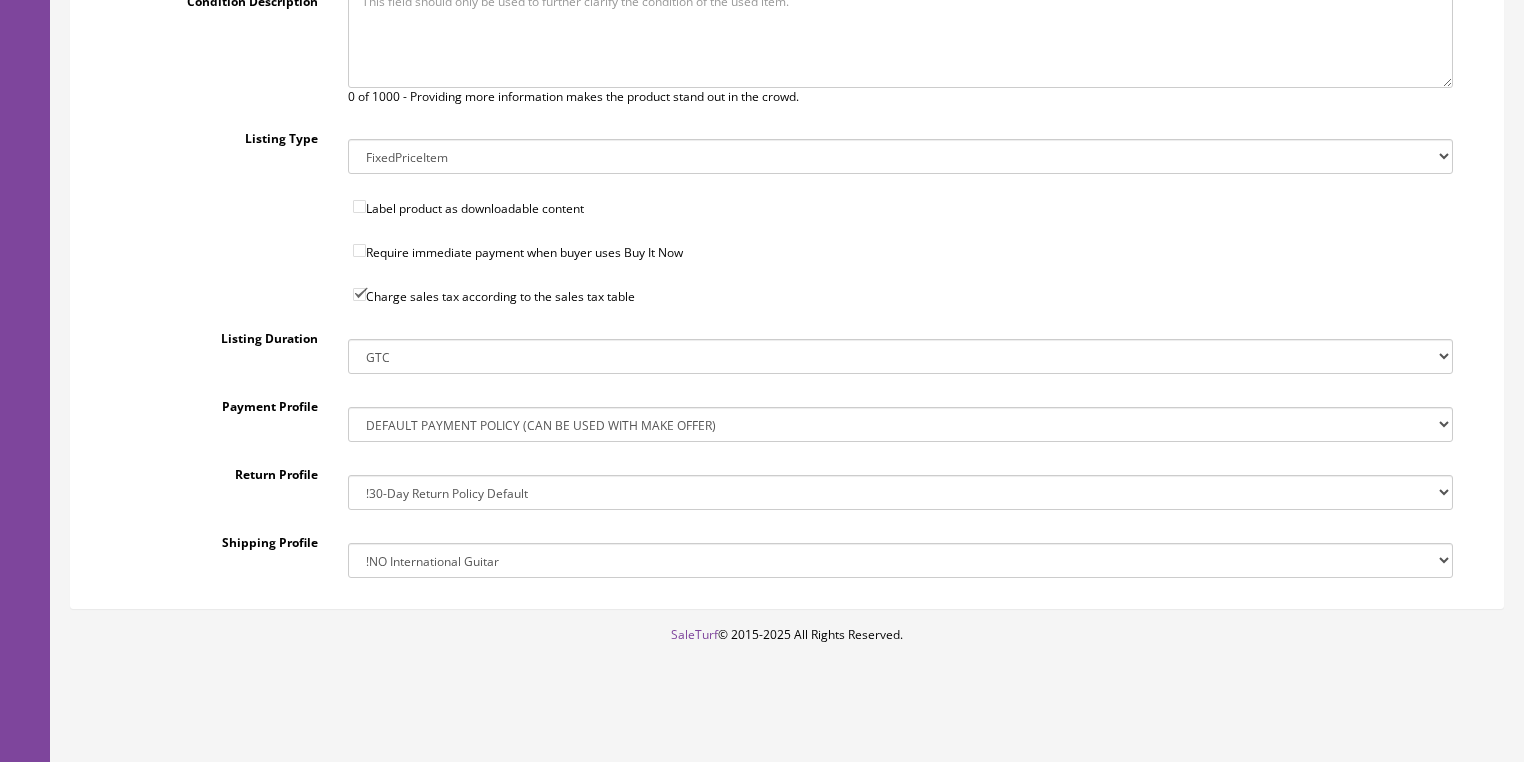 click on "!$28.50 FedEx, Priority $65.00 No International
!$28.50 FedEx, Priority $65.00 No International Copy (2)
!$39.95 Shipping, No International
!$39.95 Shipping, No International Copy
!Big Item Free FedEx, No USPS, No International
!Drop-Ship 3 Day Handling Time, FREE SHIPPING
!Free FedEx Ground, $44.50 Priority, No International
!Free FedEx Ground, $44.50 Priority, No International Copy
!Free FedEx Ground, $44.50 Priority, No International Copy (2)
!Free FedEx Ground, $44.50 Priority, No International Copy (3)" at bounding box center [900, 560] 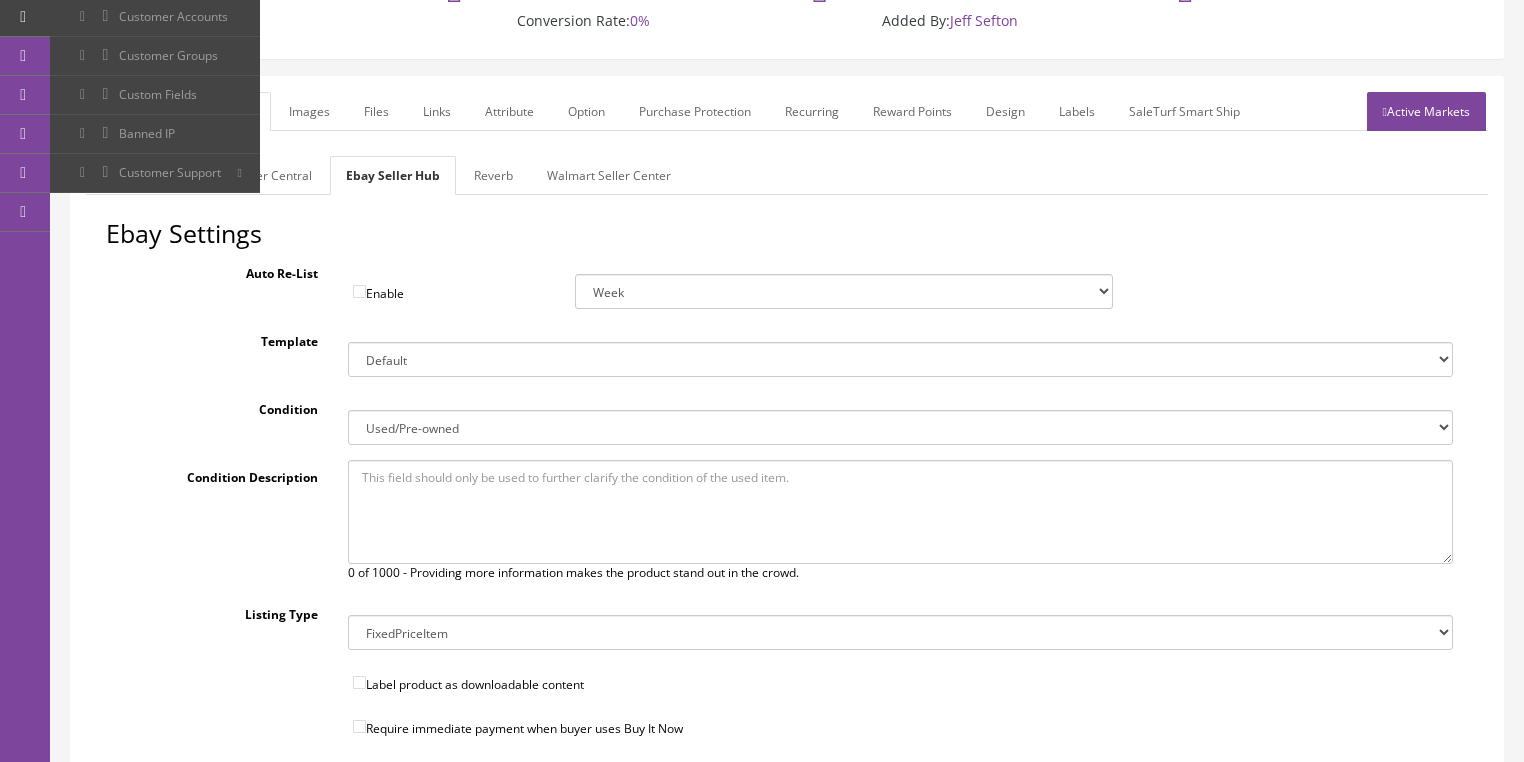 scroll, scrollTop: 204, scrollLeft: 0, axis: vertical 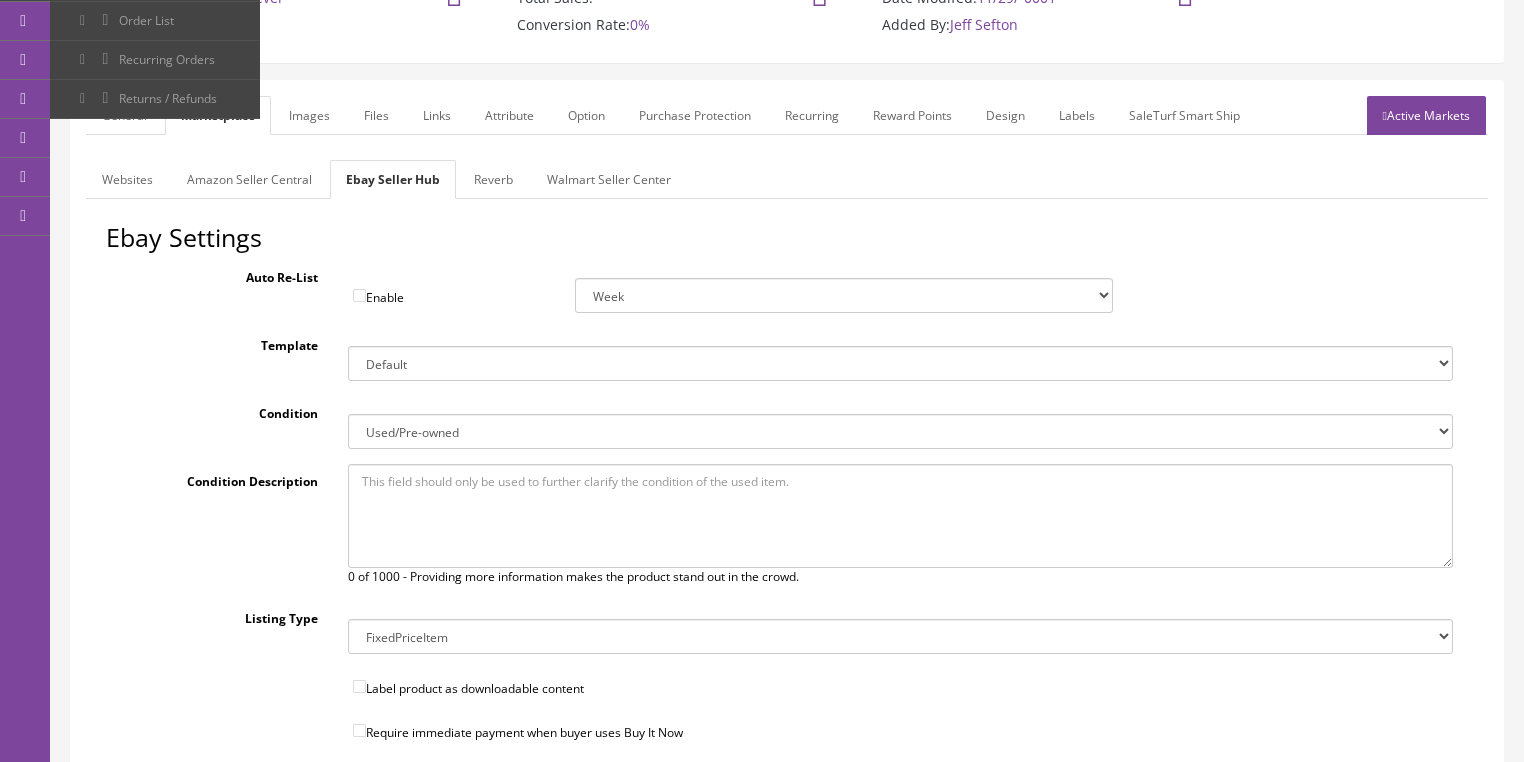 click on "Amazon Seller Central" at bounding box center [249, 179] 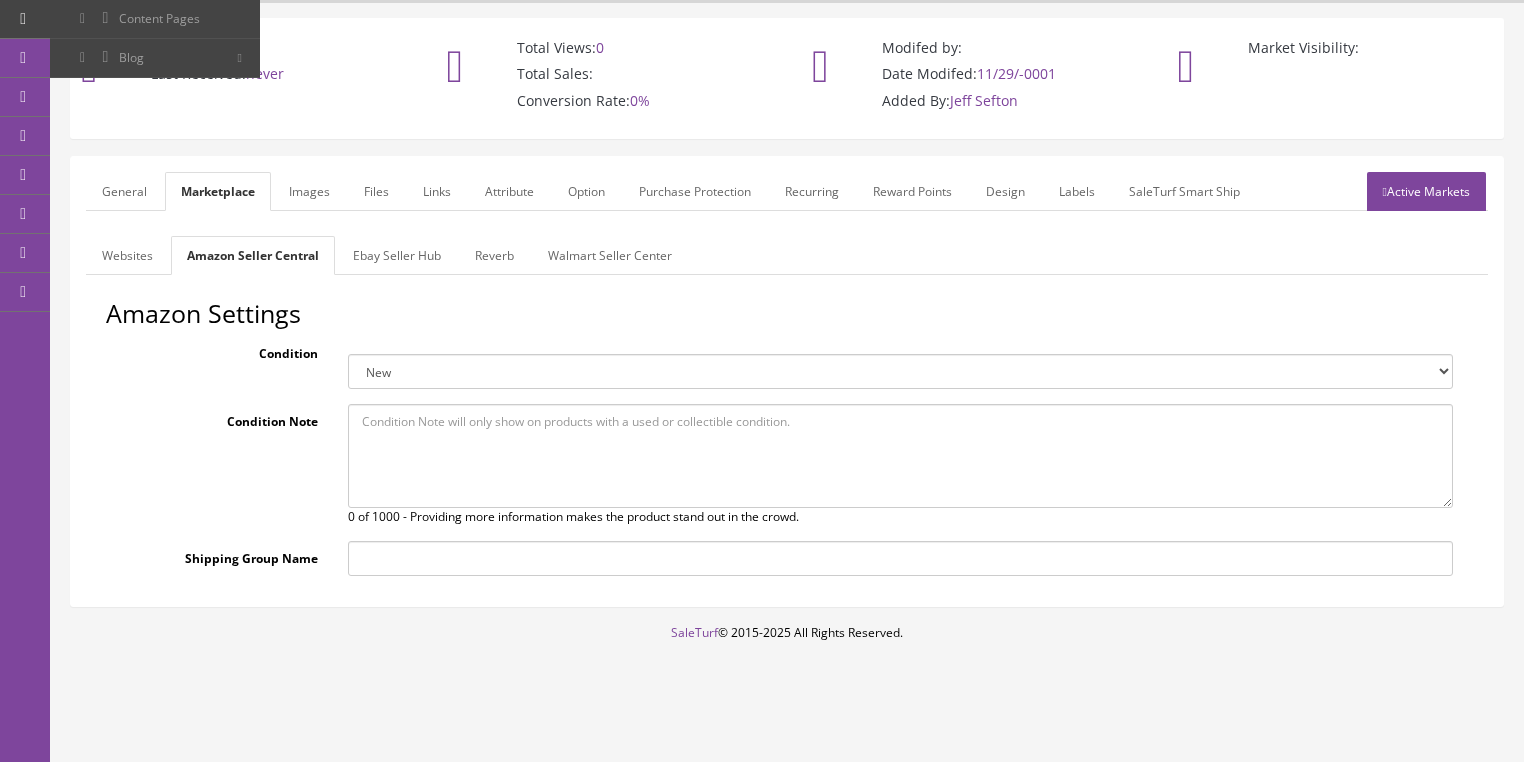 click on "Websites" at bounding box center (127, 255) 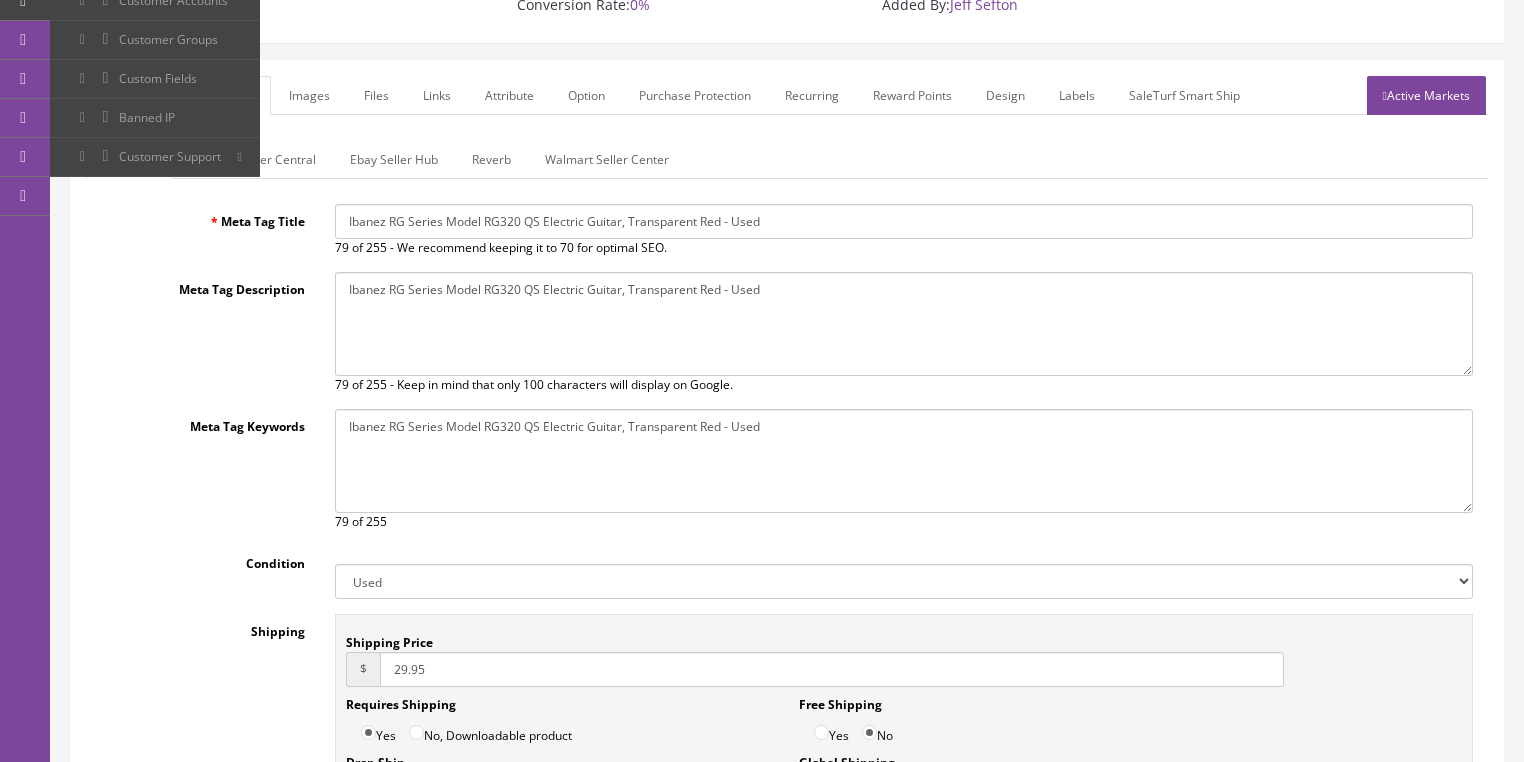 scroll, scrollTop: 208, scrollLeft: 0, axis: vertical 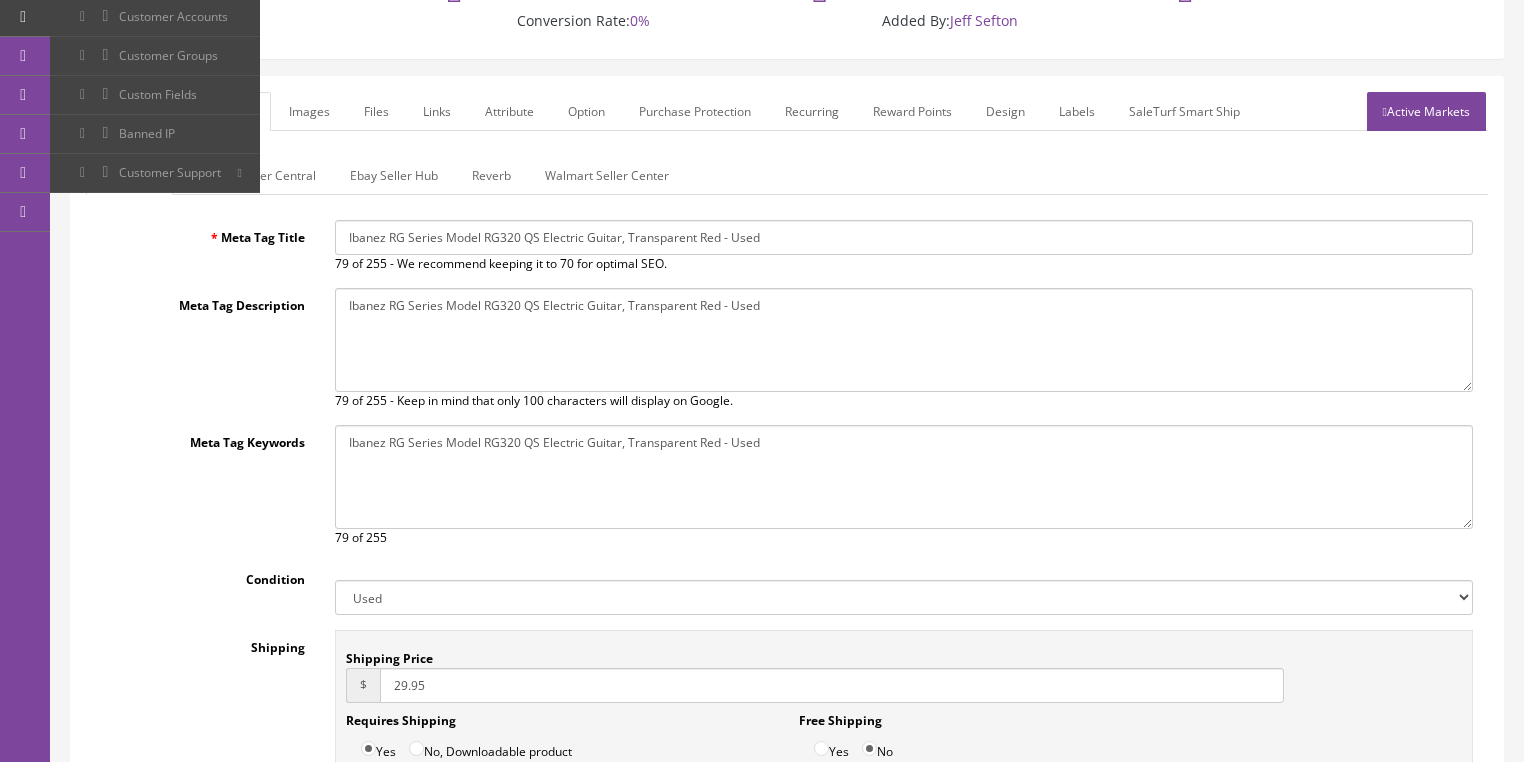 click on "General" at bounding box center [124, 111] 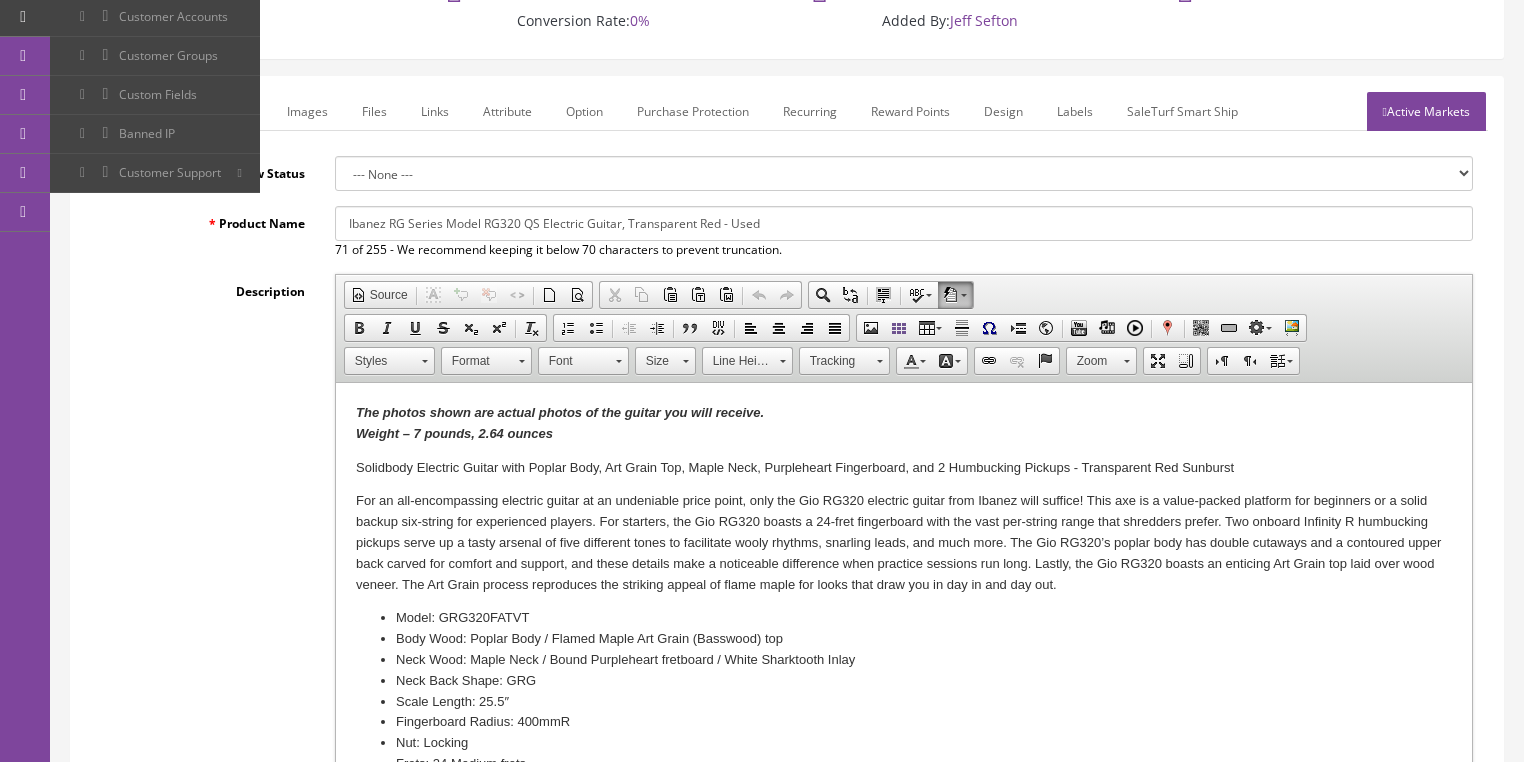 click on "Images" at bounding box center (307, 111) 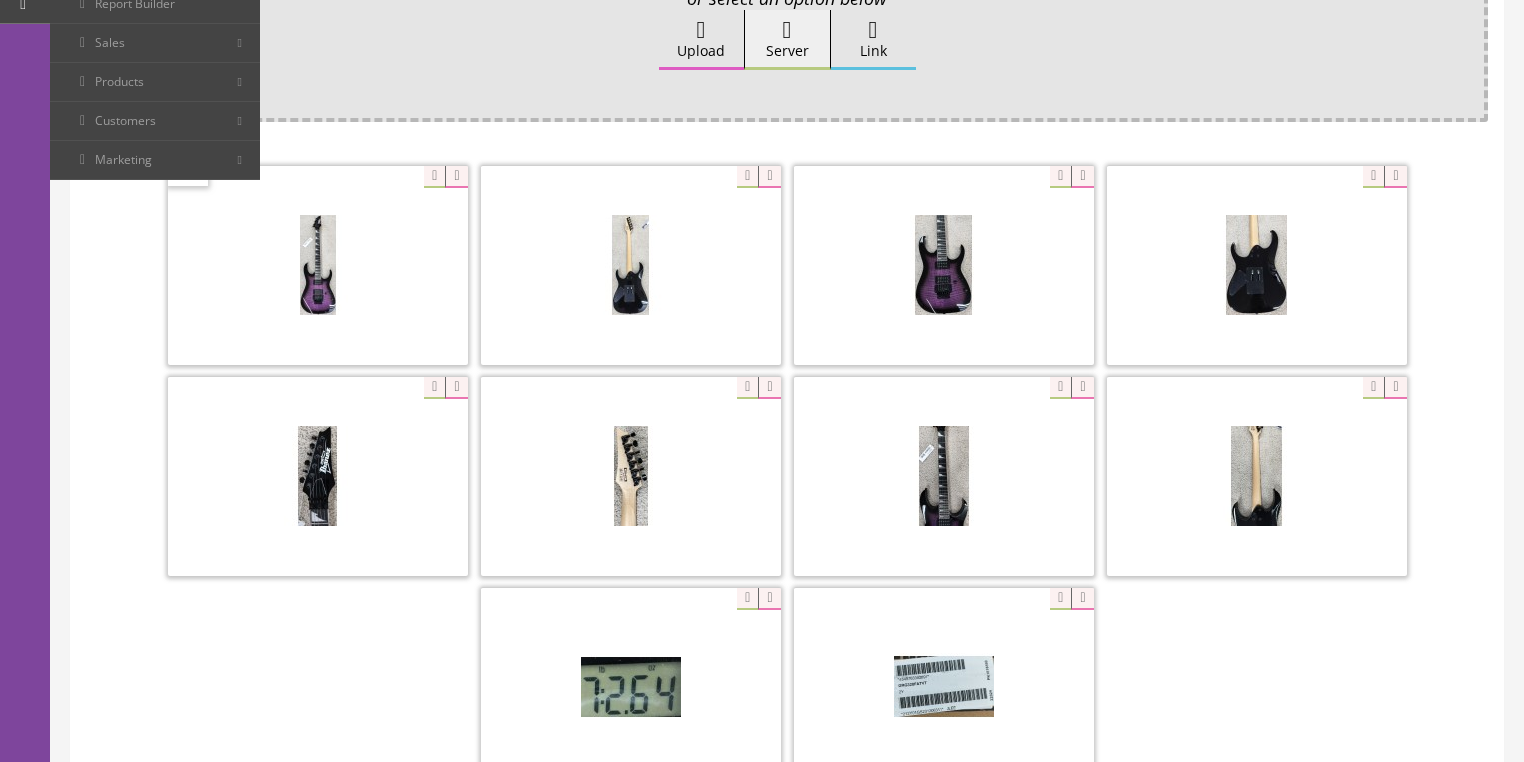scroll, scrollTop: 368, scrollLeft: 0, axis: vertical 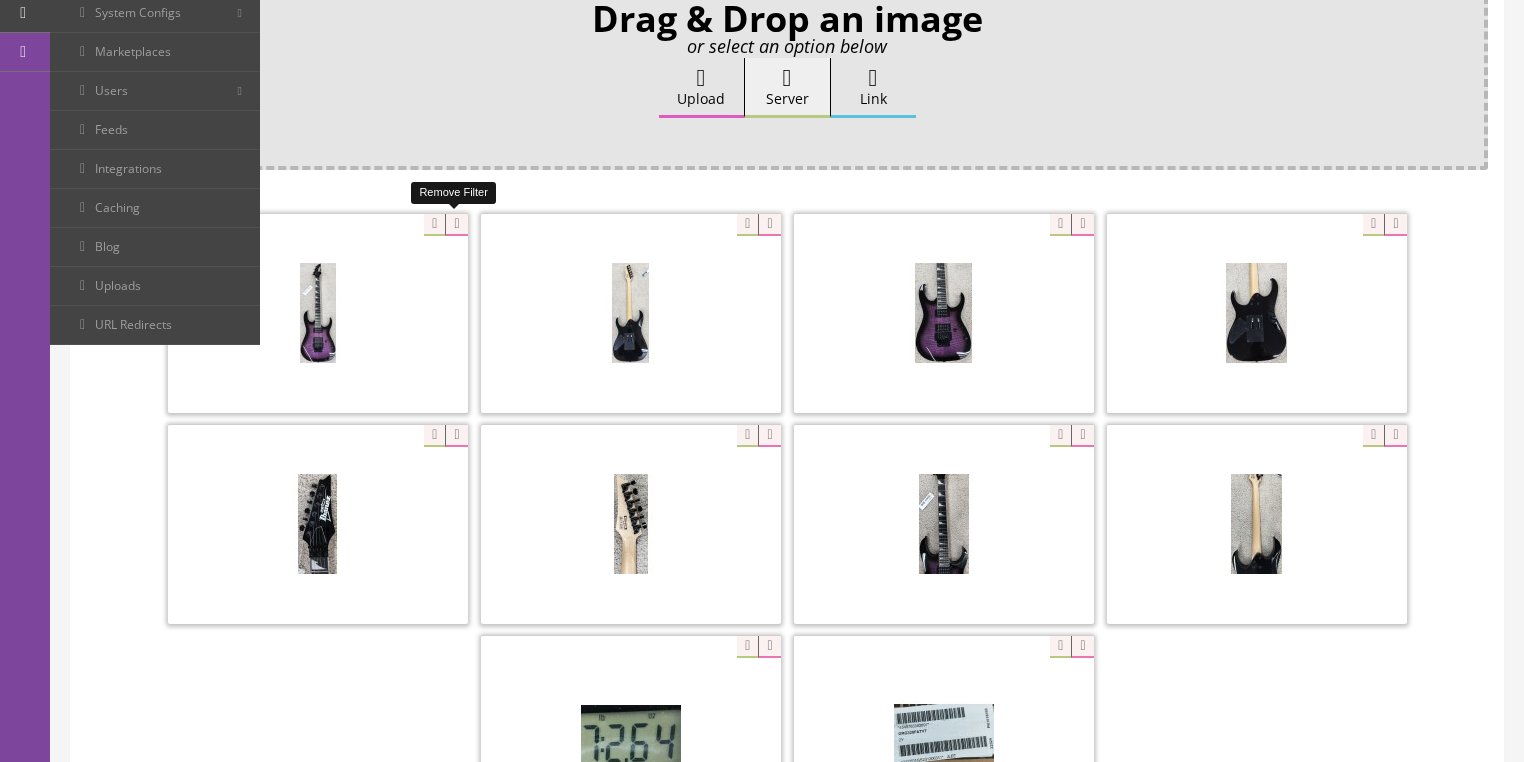 click at bounding box center [456, 225] 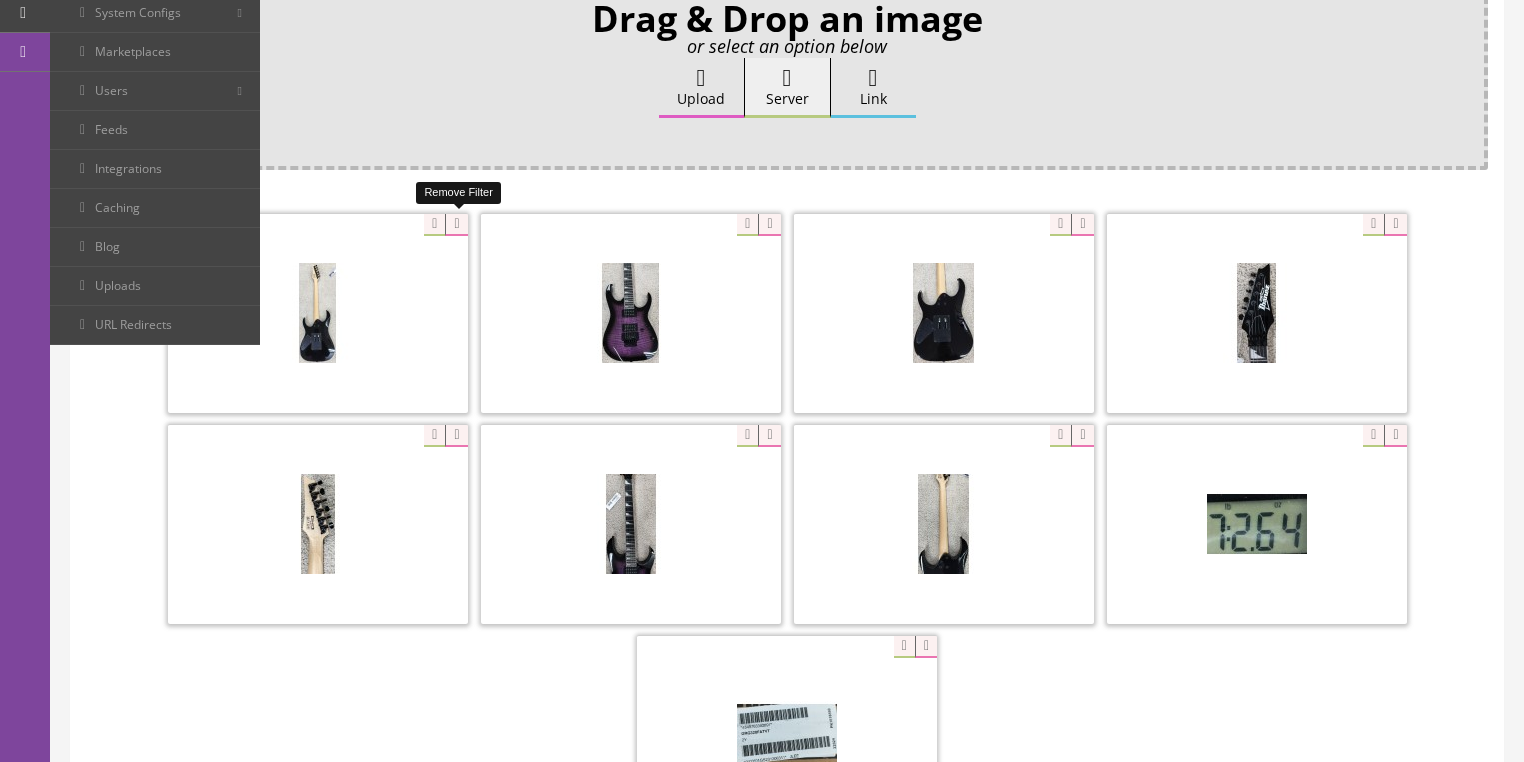 click at bounding box center (456, 225) 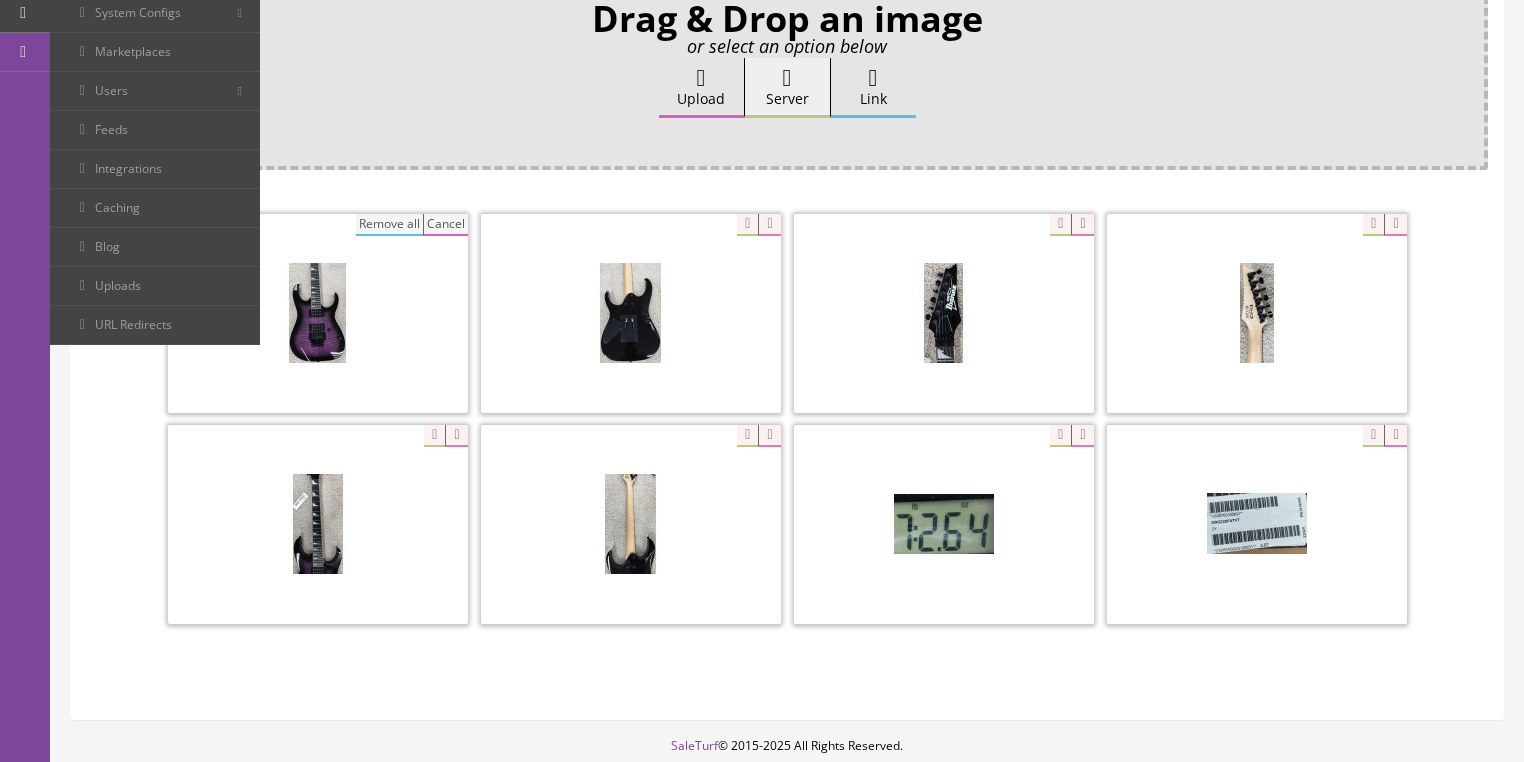 click on "Remove all" at bounding box center (389, 225) 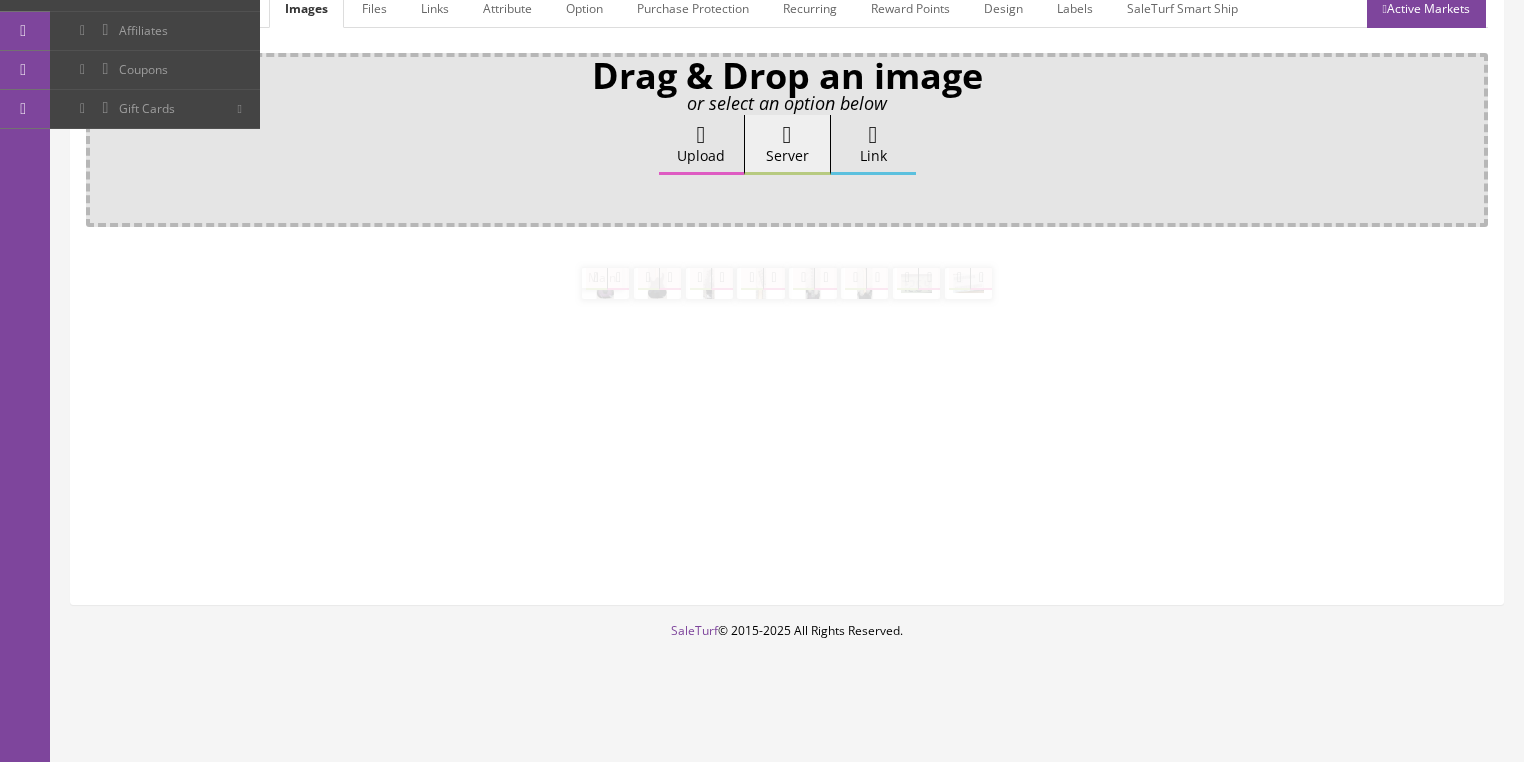 scroll, scrollTop: 308, scrollLeft: 0, axis: vertical 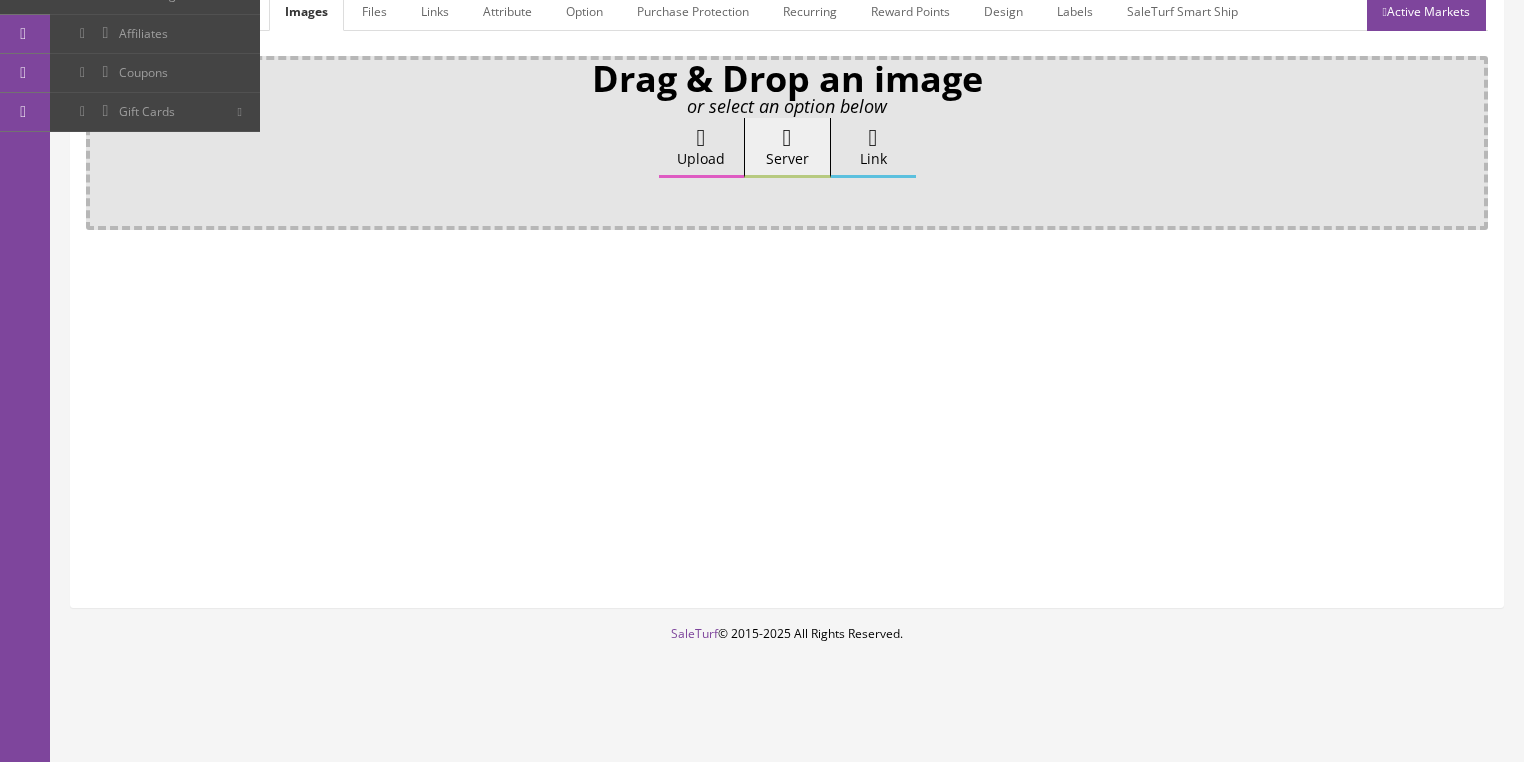 click on "Upload" at bounding box center [701, 148] 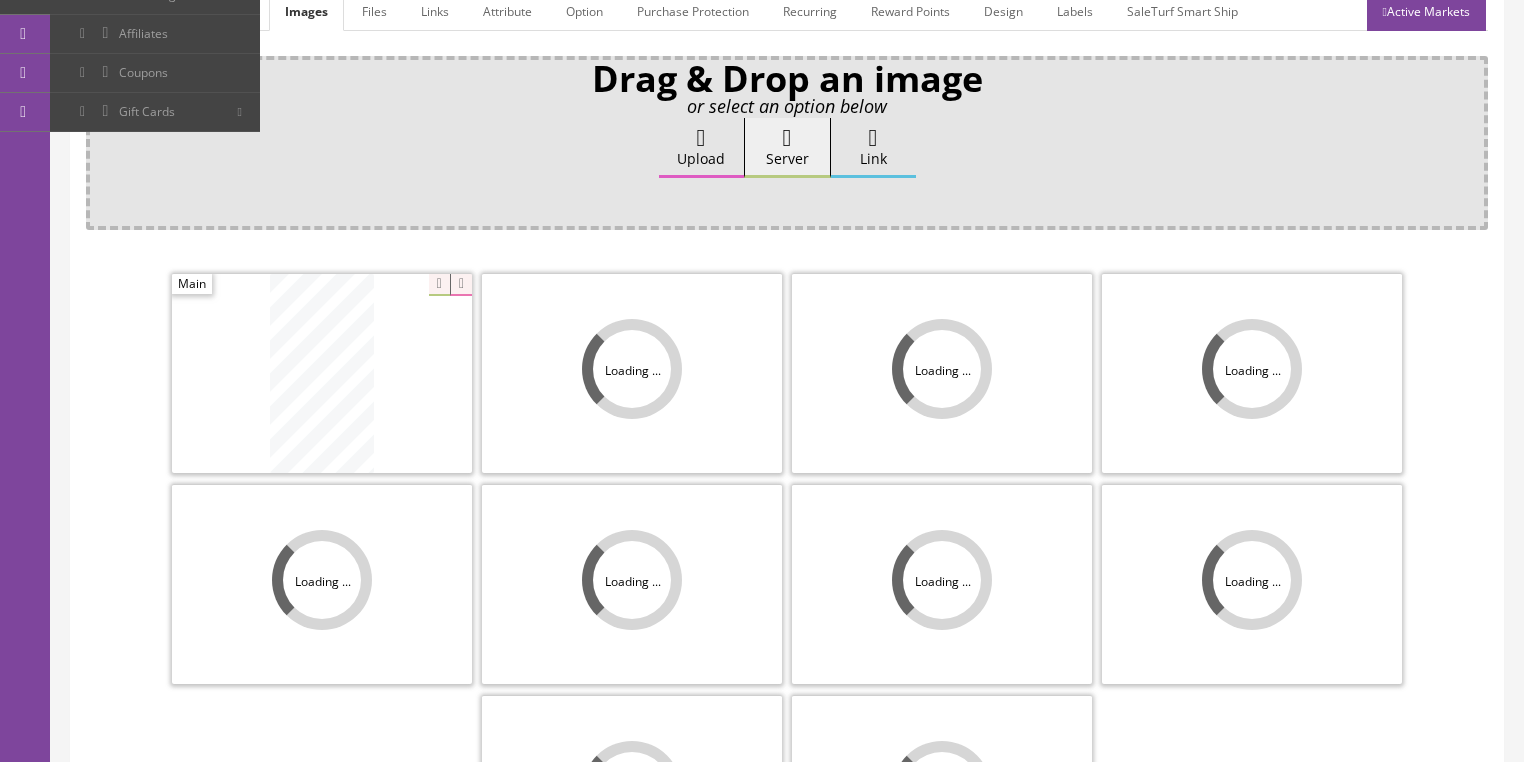 scroll, scrollTop: 368, scrollLeft: 0, axis: vertical 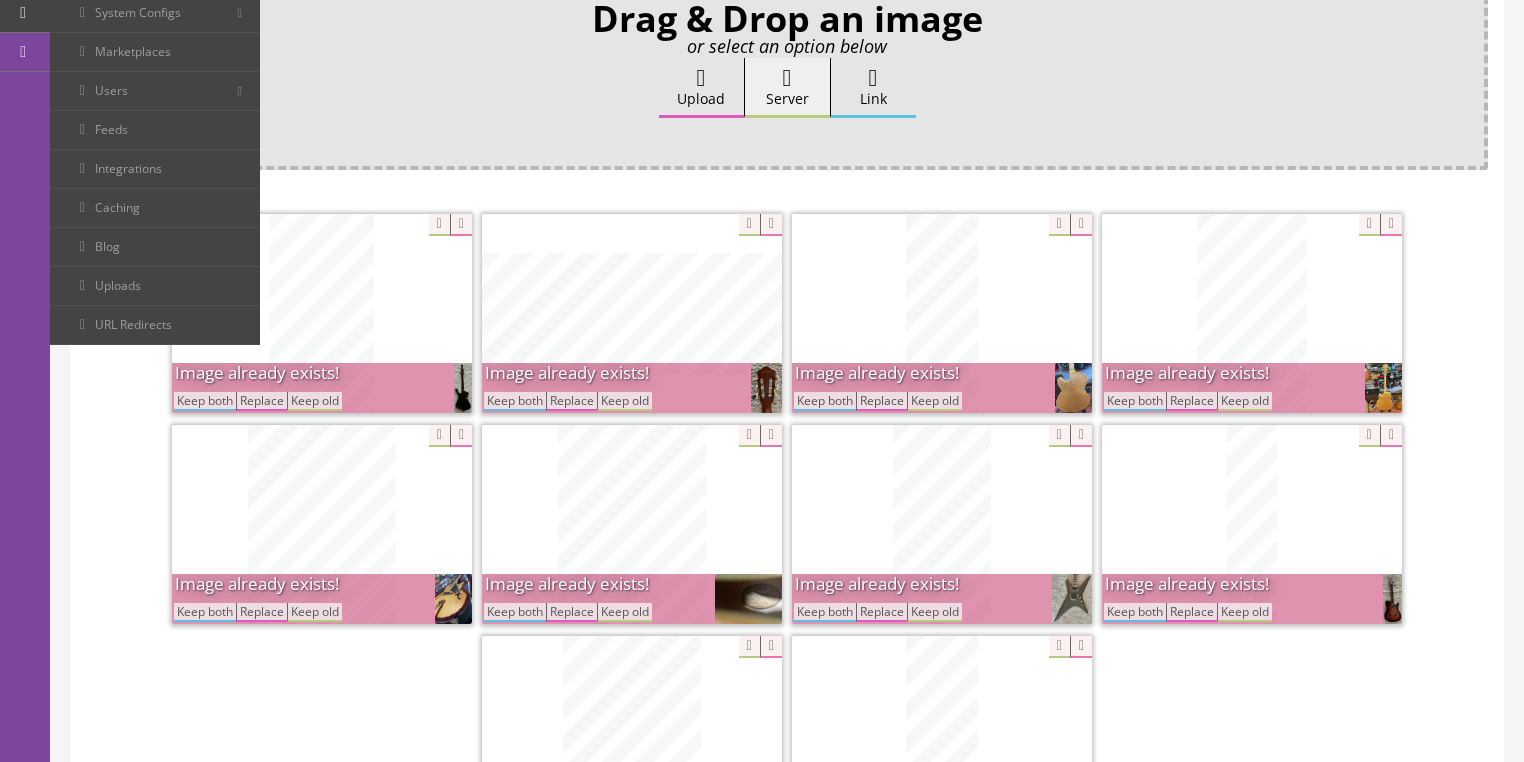 click on "Keep both" at bounding box center (825, 401) 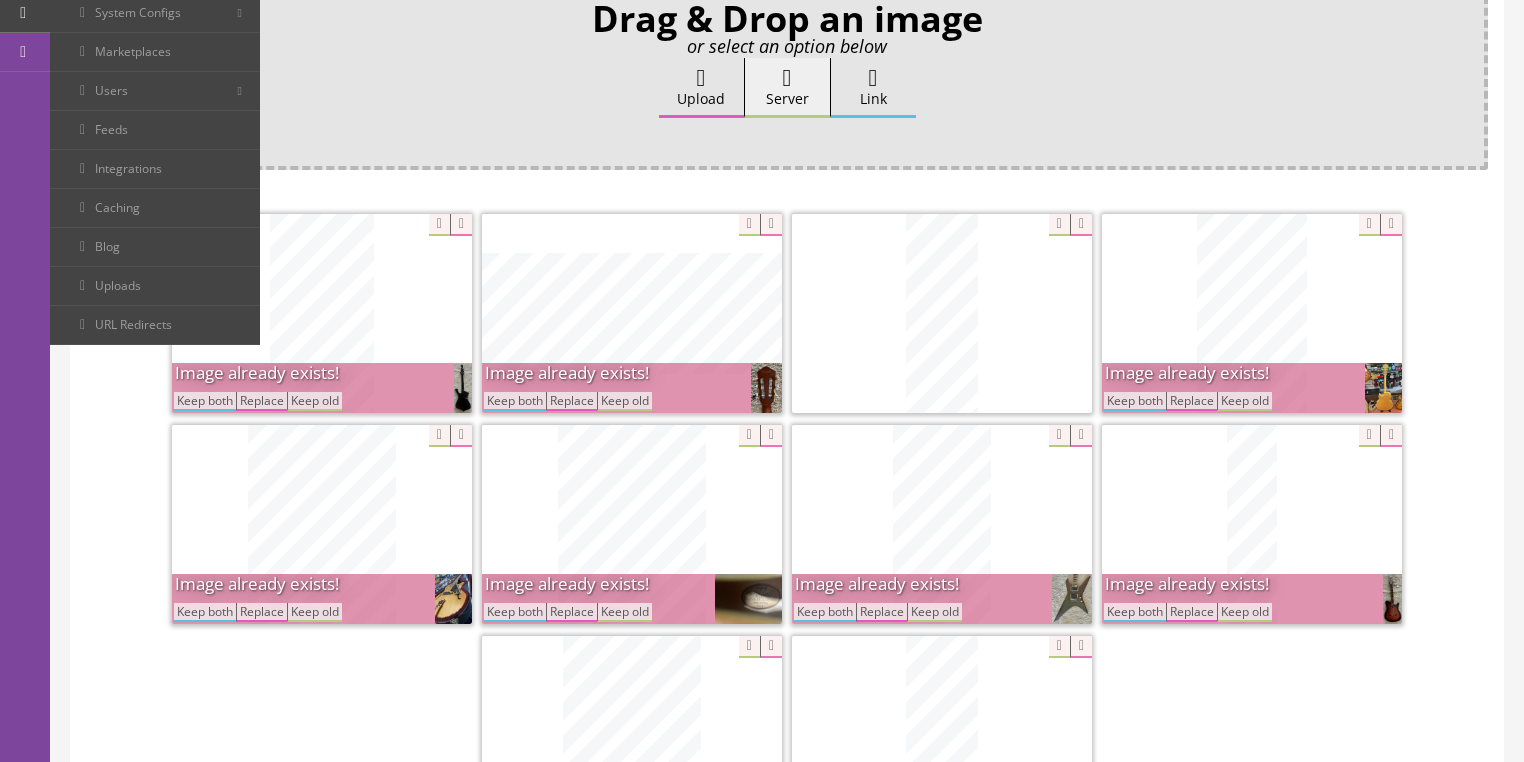 click on "Keep both" at bounding box center [1135, 401] 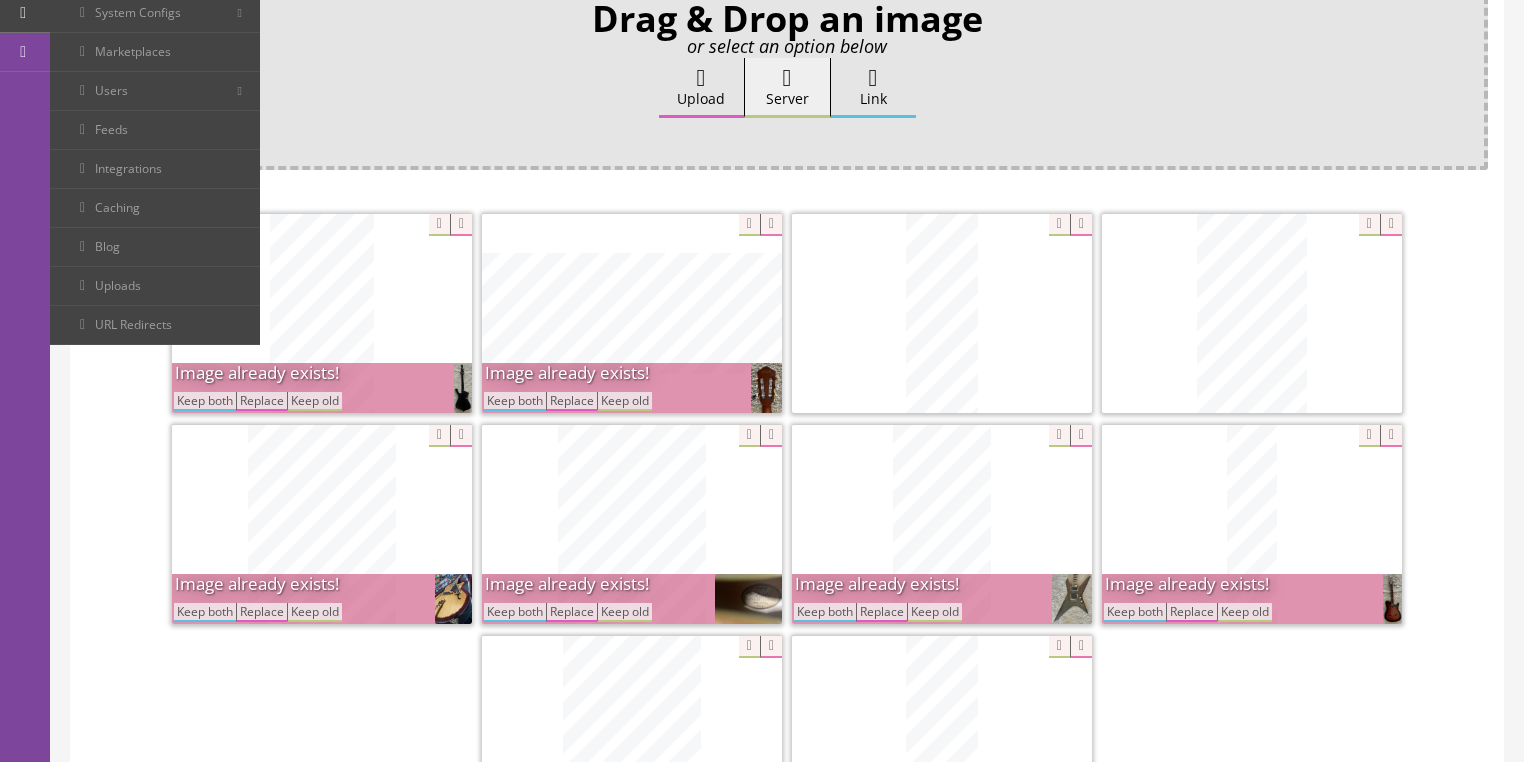 click on "Keep both" at bounding box center [205, 401] 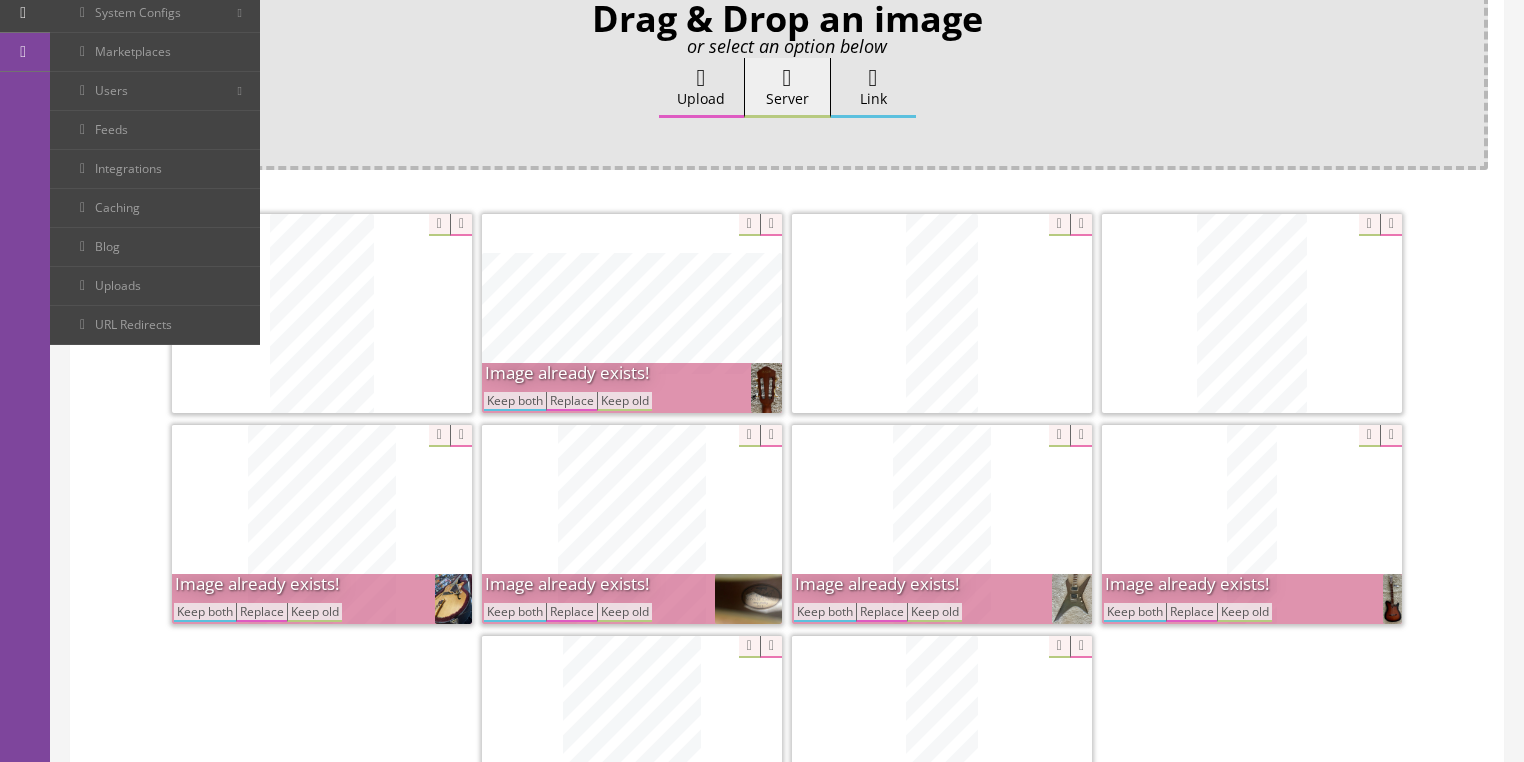 click on "Keep both" at bounding box center [515, 401] 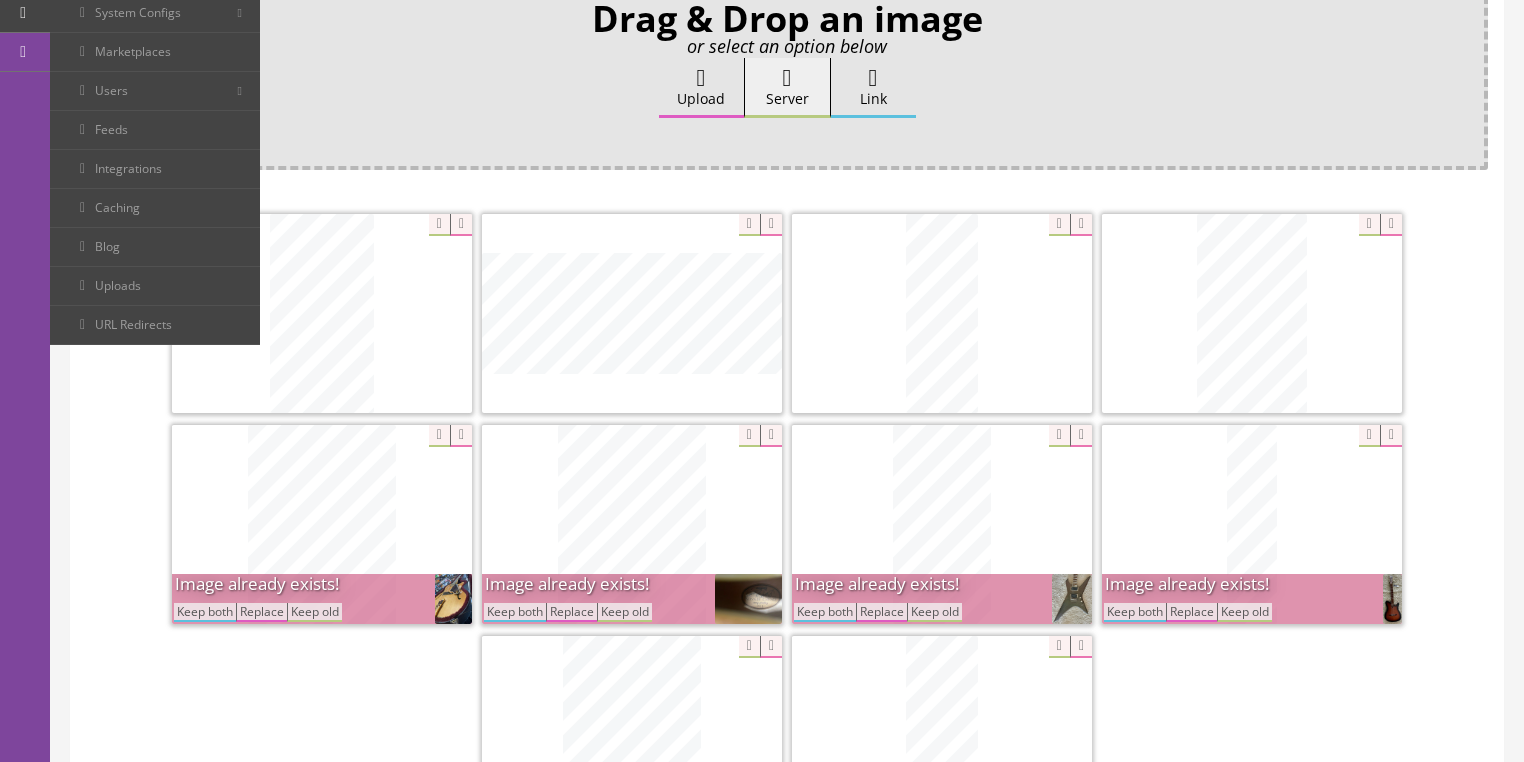 click on "Keep both" at bounding box center [515, 612] 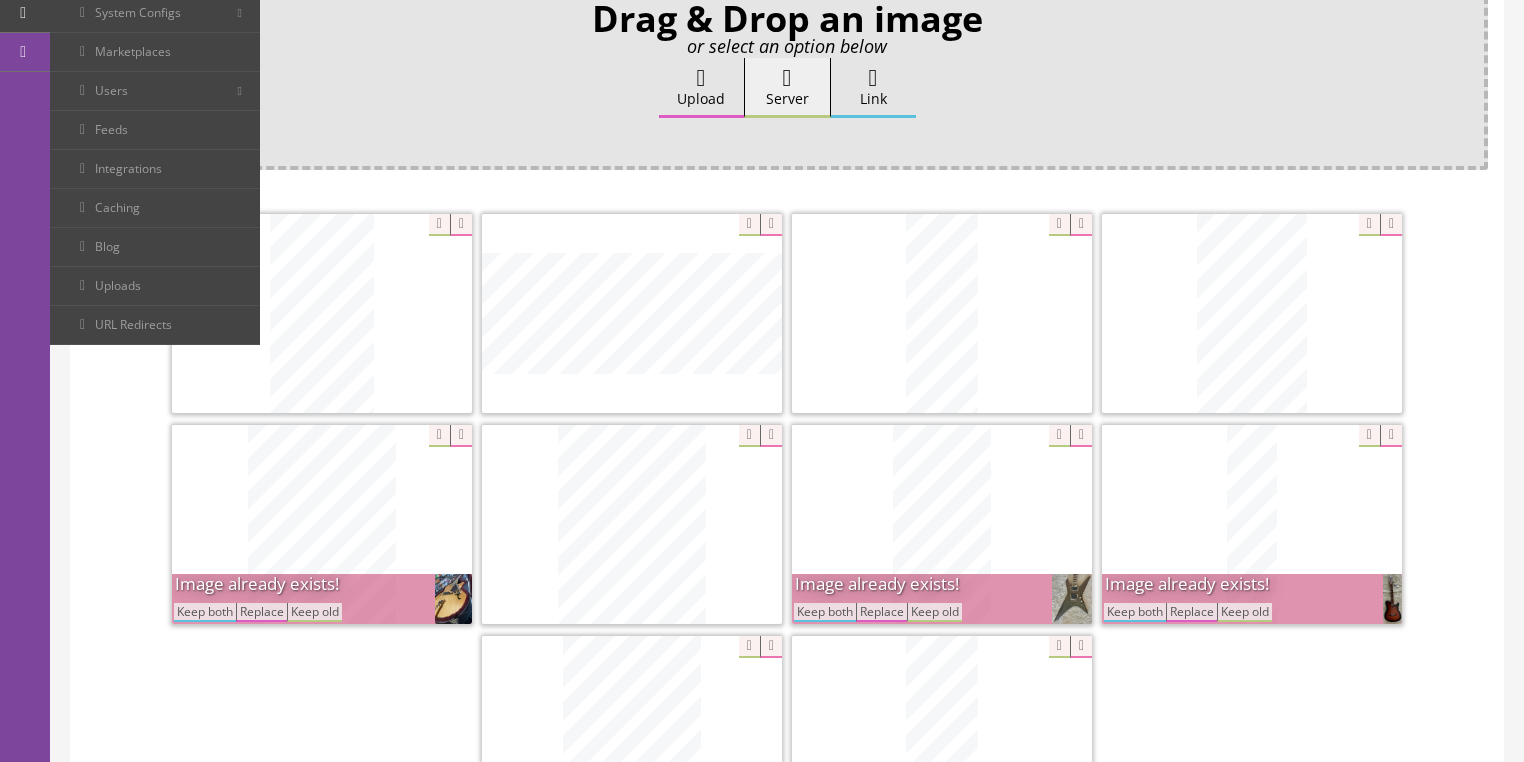 drag, startPoint x: 202, startPoint y: 604, endPoint x: 318, endPoint y: 604, distance: 116 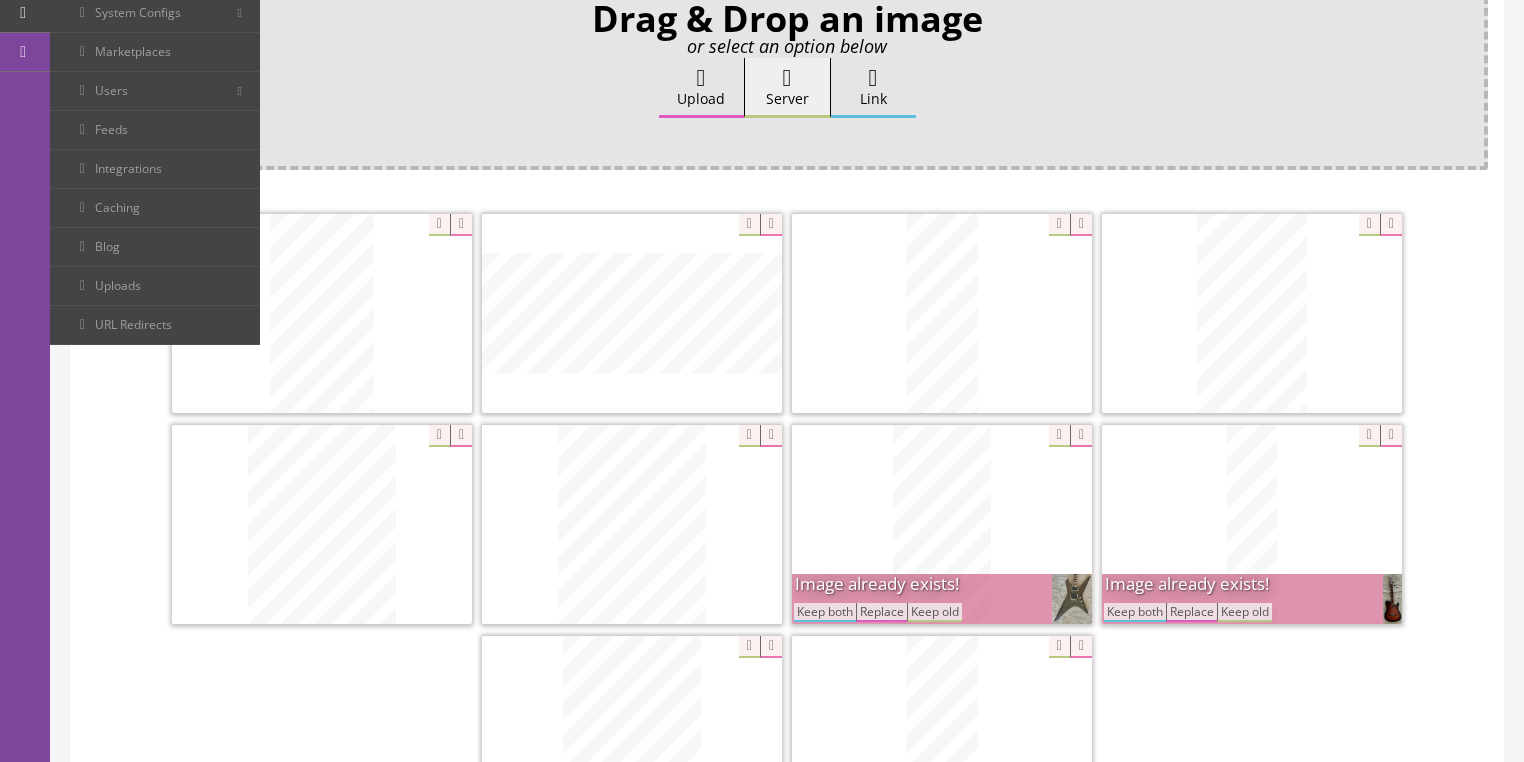 click on "Keep both" at bounding box center (825, 612) 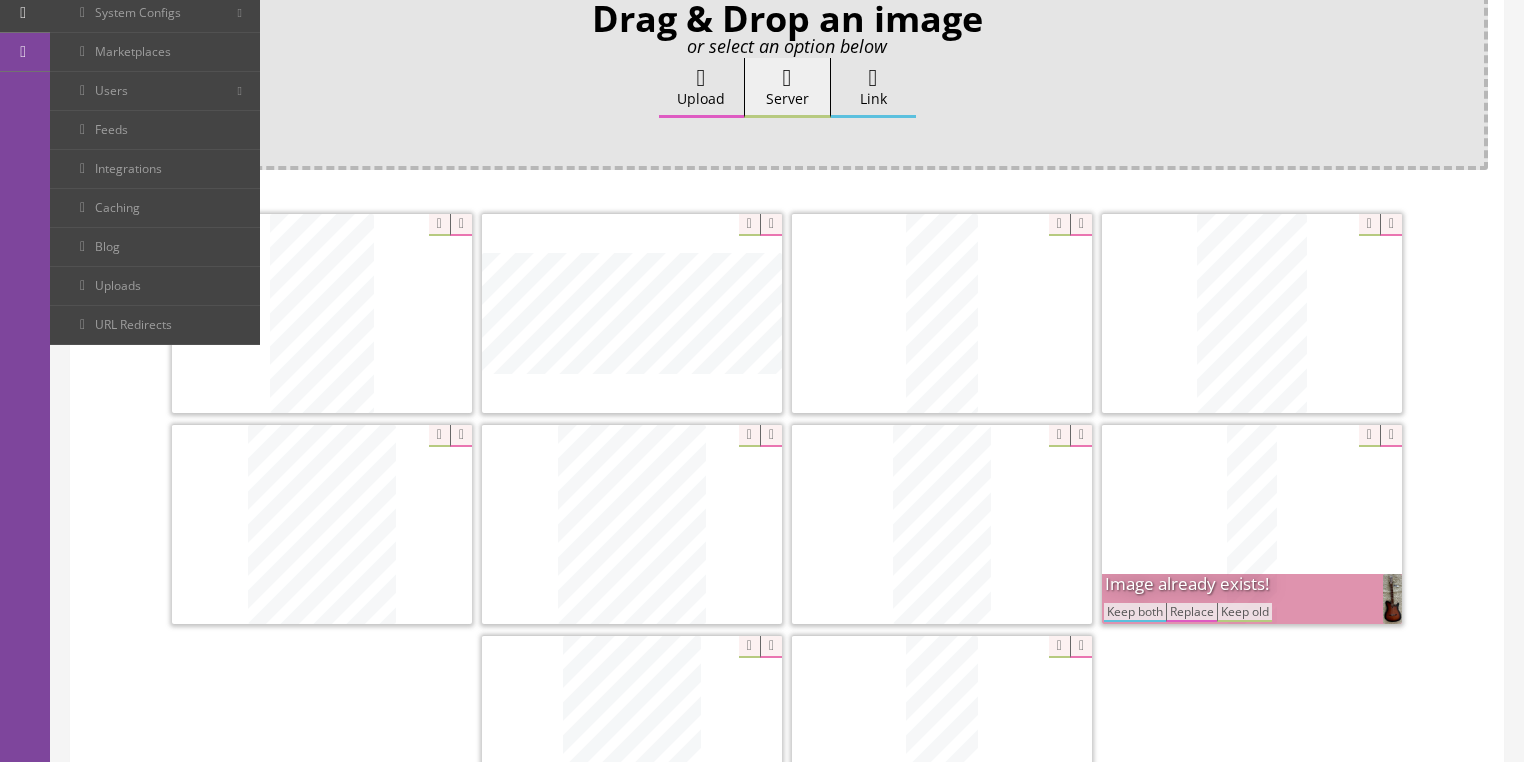 click on "Keep both" at bounding box center (1135, 612) 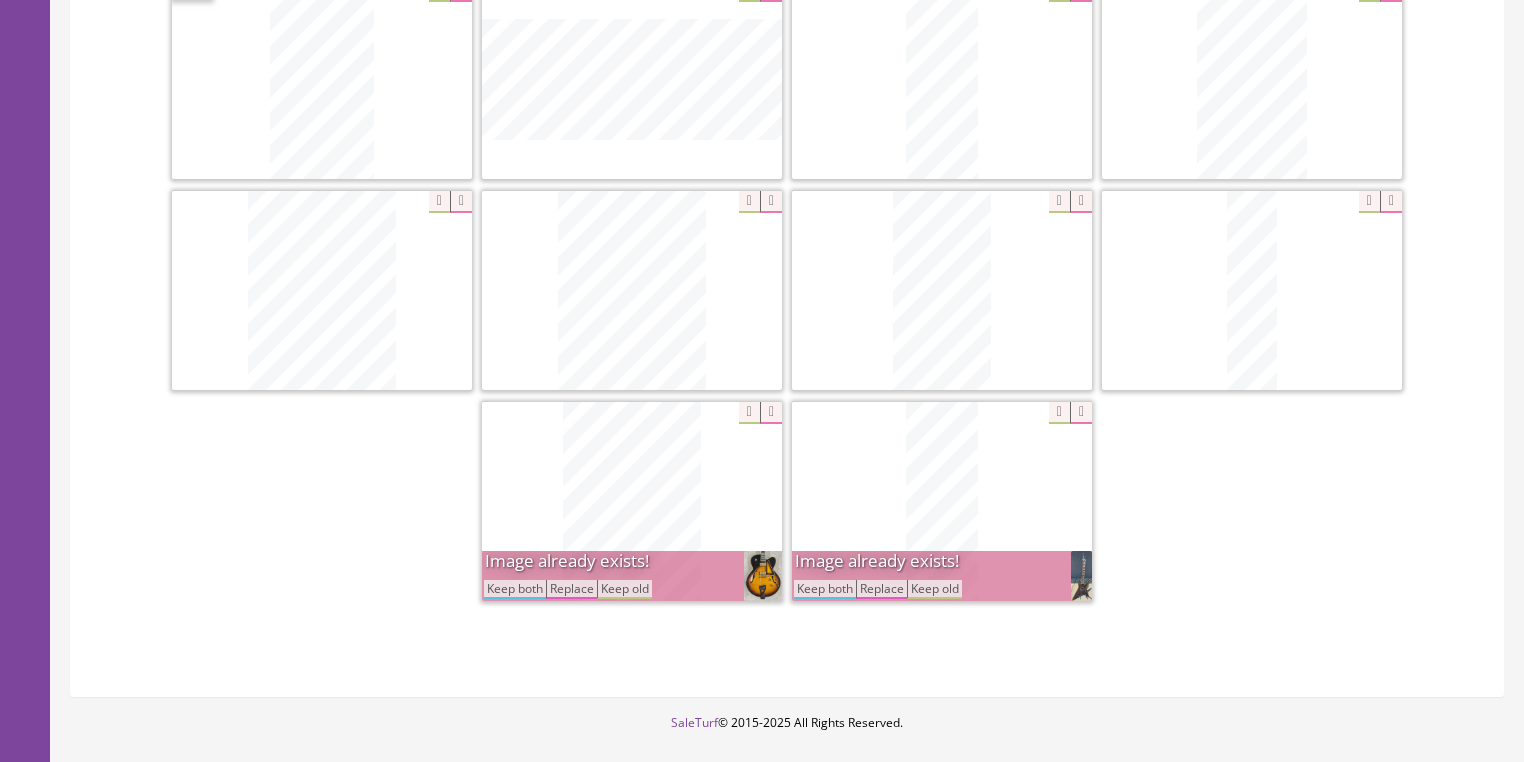 scroll, scrollTop: 608, scrollLeft: 0, axis: vertical 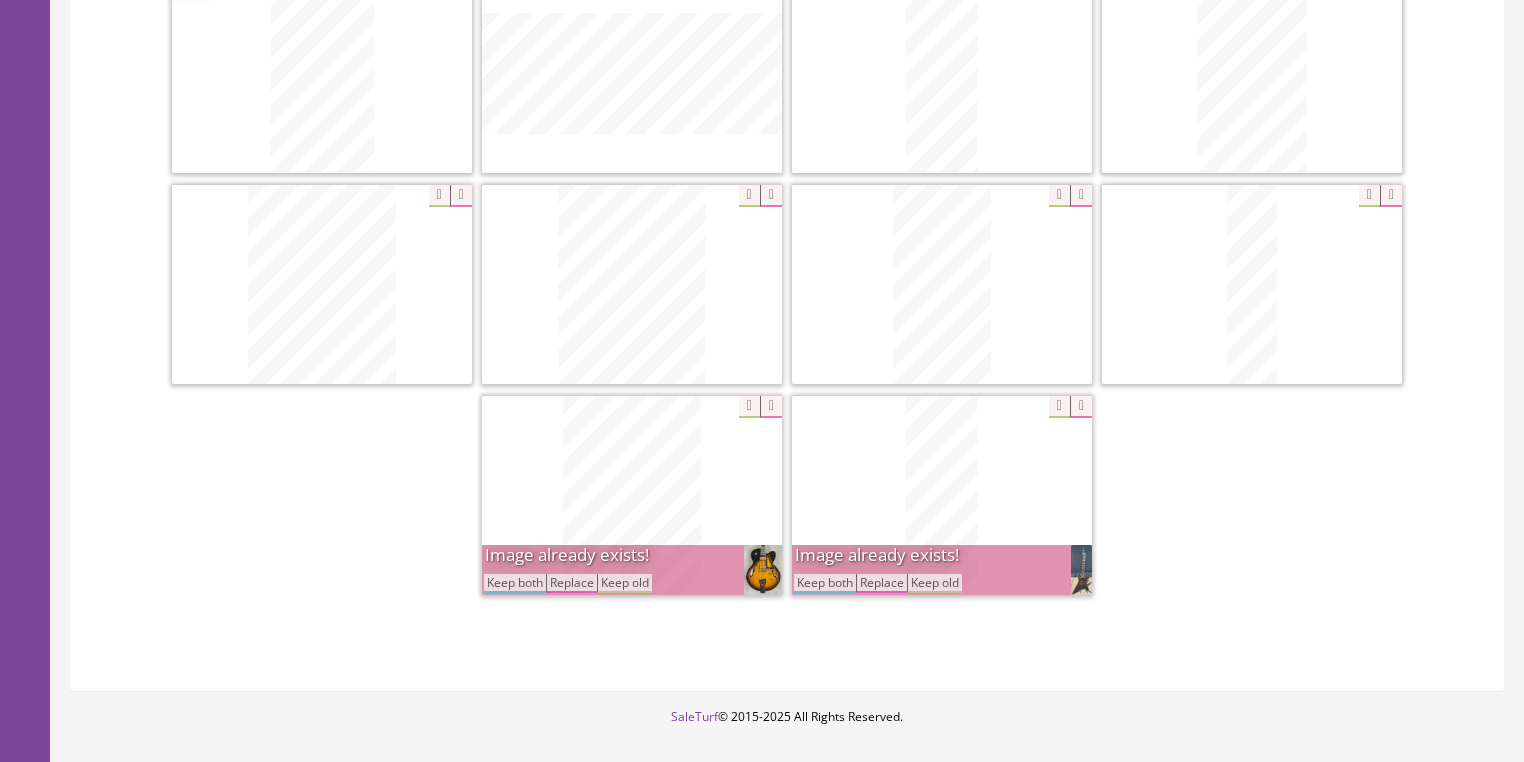 click on "Keep both" at bounding box center (825, 583) 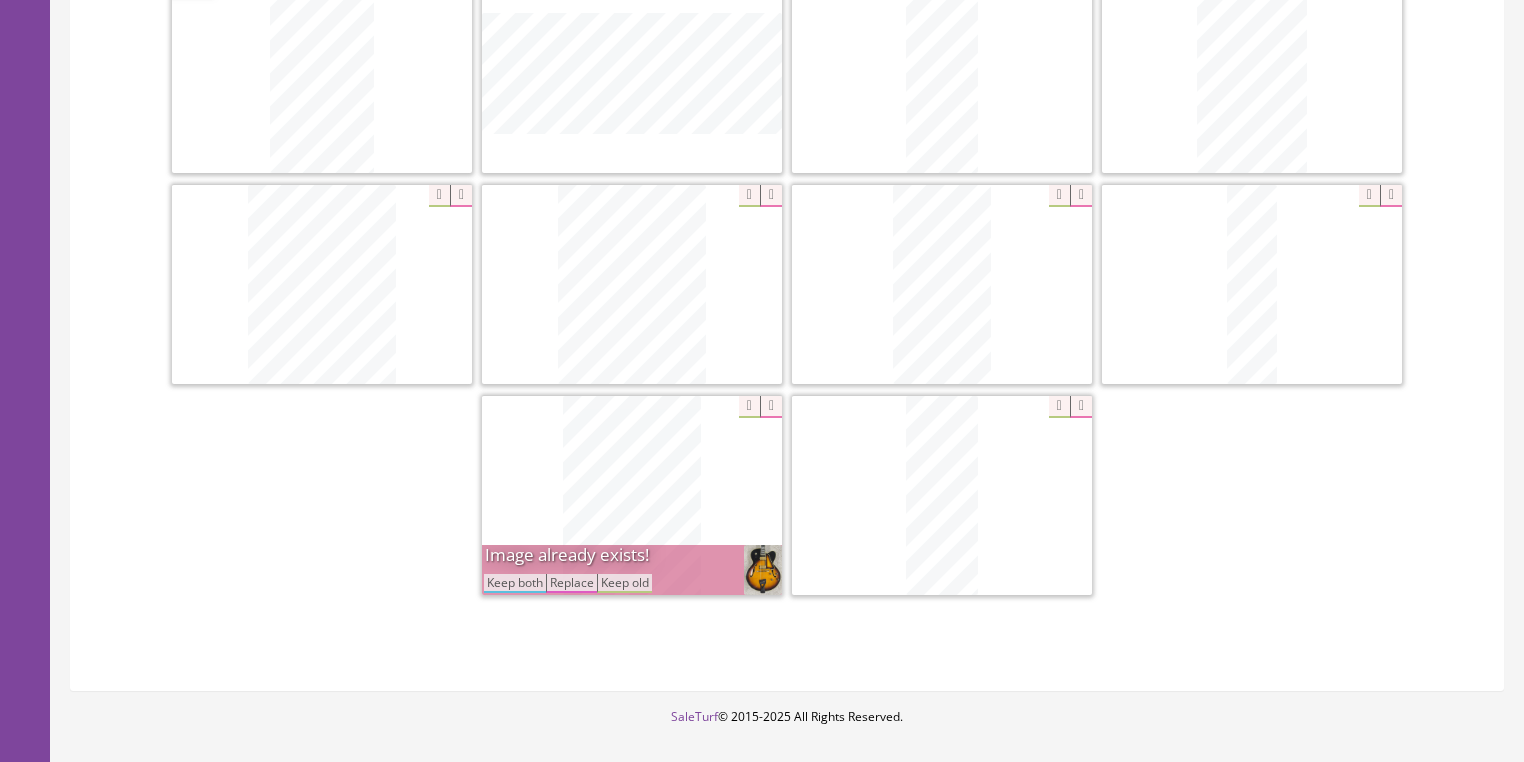 drag, startPoint x: 500, startPoint y: 574, endPoint x: 605, endPoint y: 576, distance: 105.01904 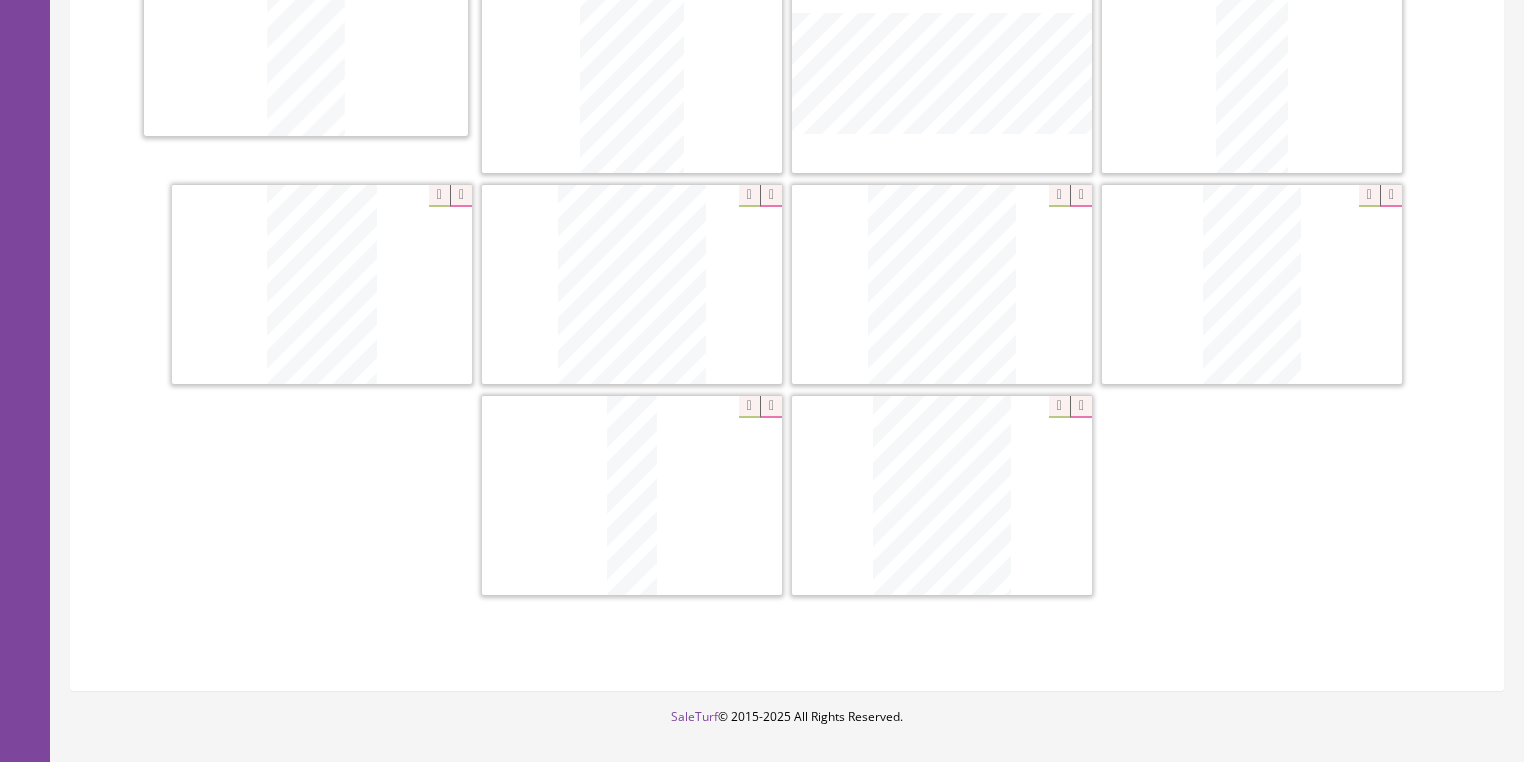 drag, startPoint x: 888, startPoint y: 541, endPoint x: 252, endPoint y: 77, distance: 787.2687 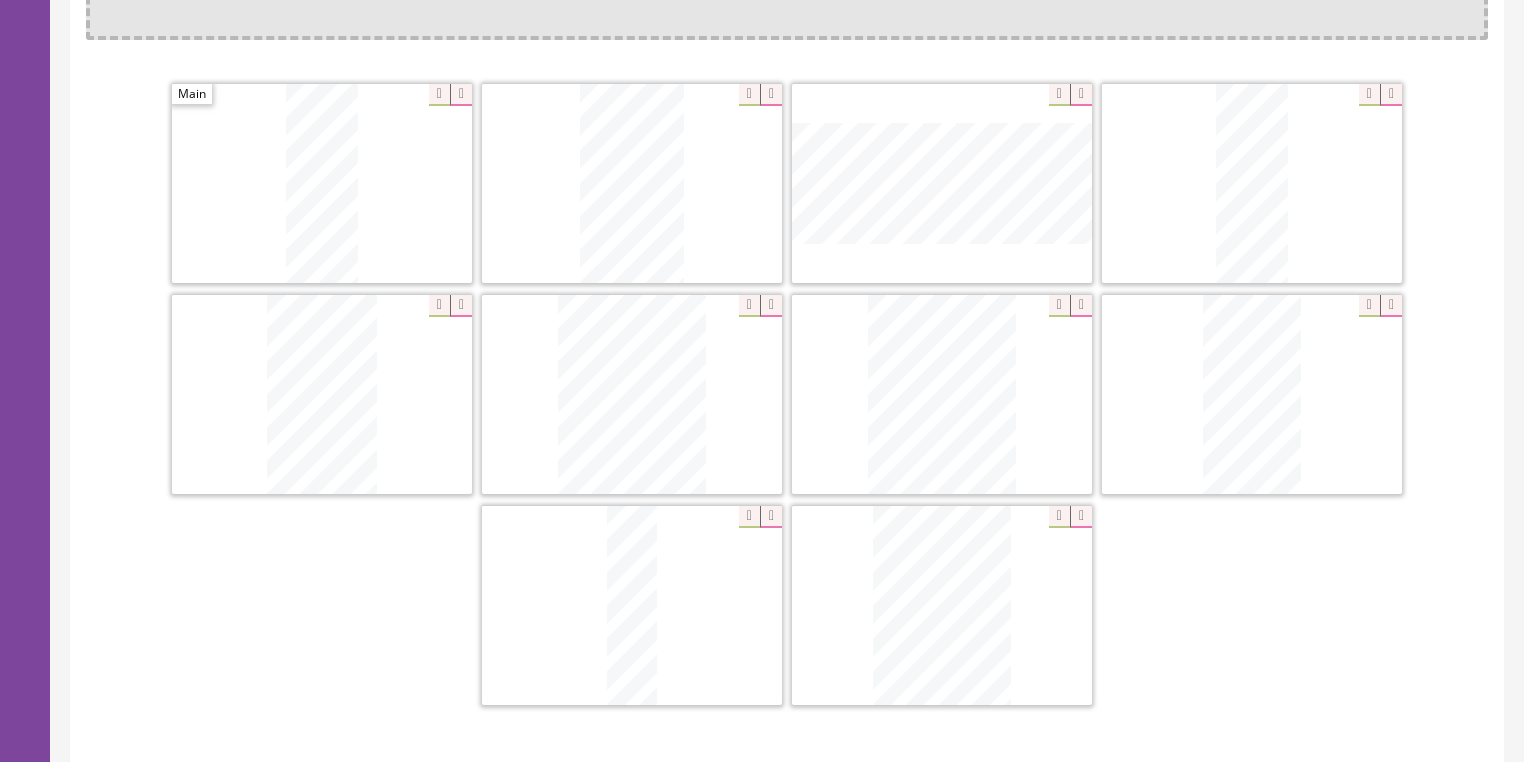 scroll, scrollTop: 448, scrollLeft: 0, axis: vertical 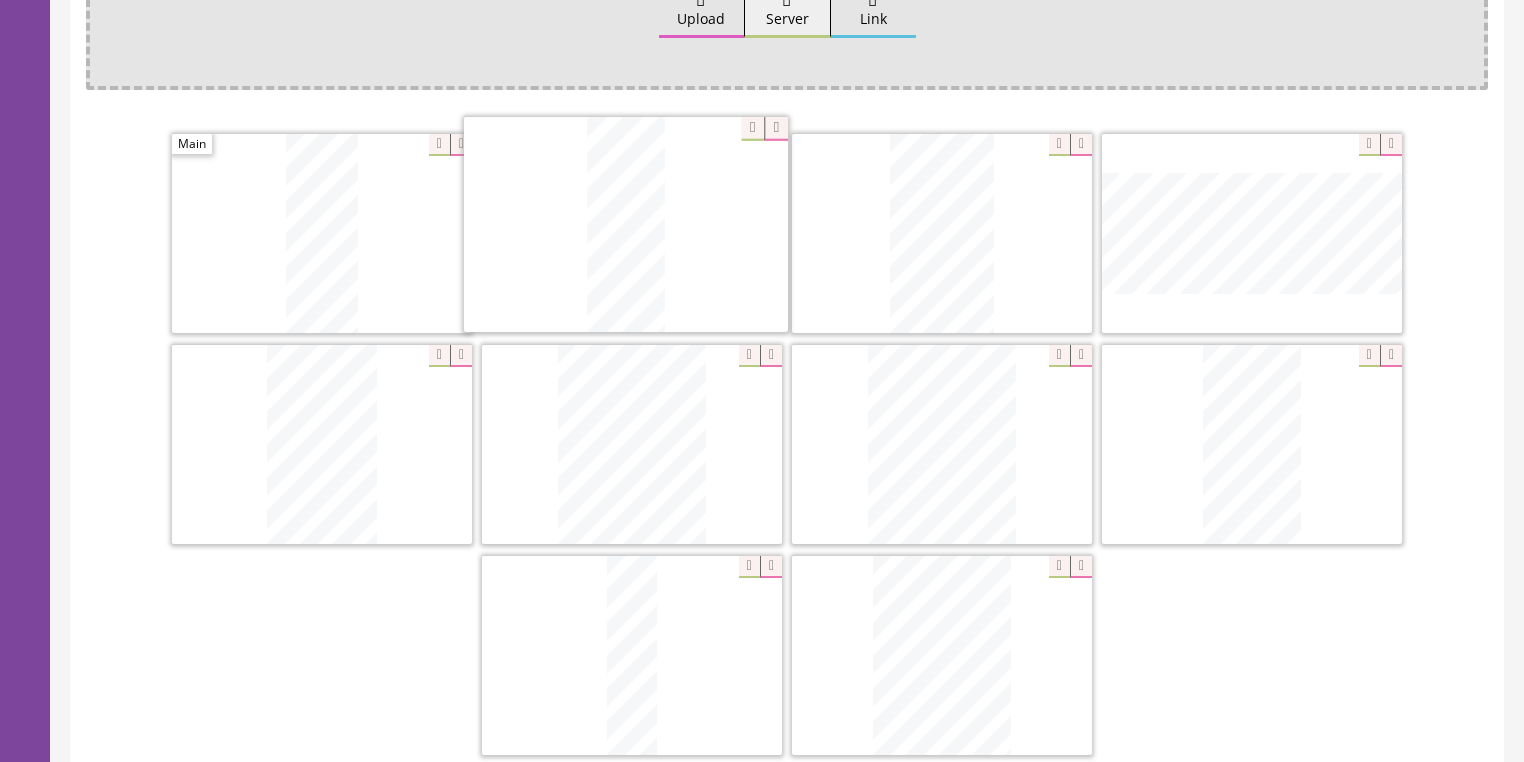 drag, startPoint x: 1225, startPoint y: 302, endPoint x: 599, endPoint y: 295, distance: 626.0391 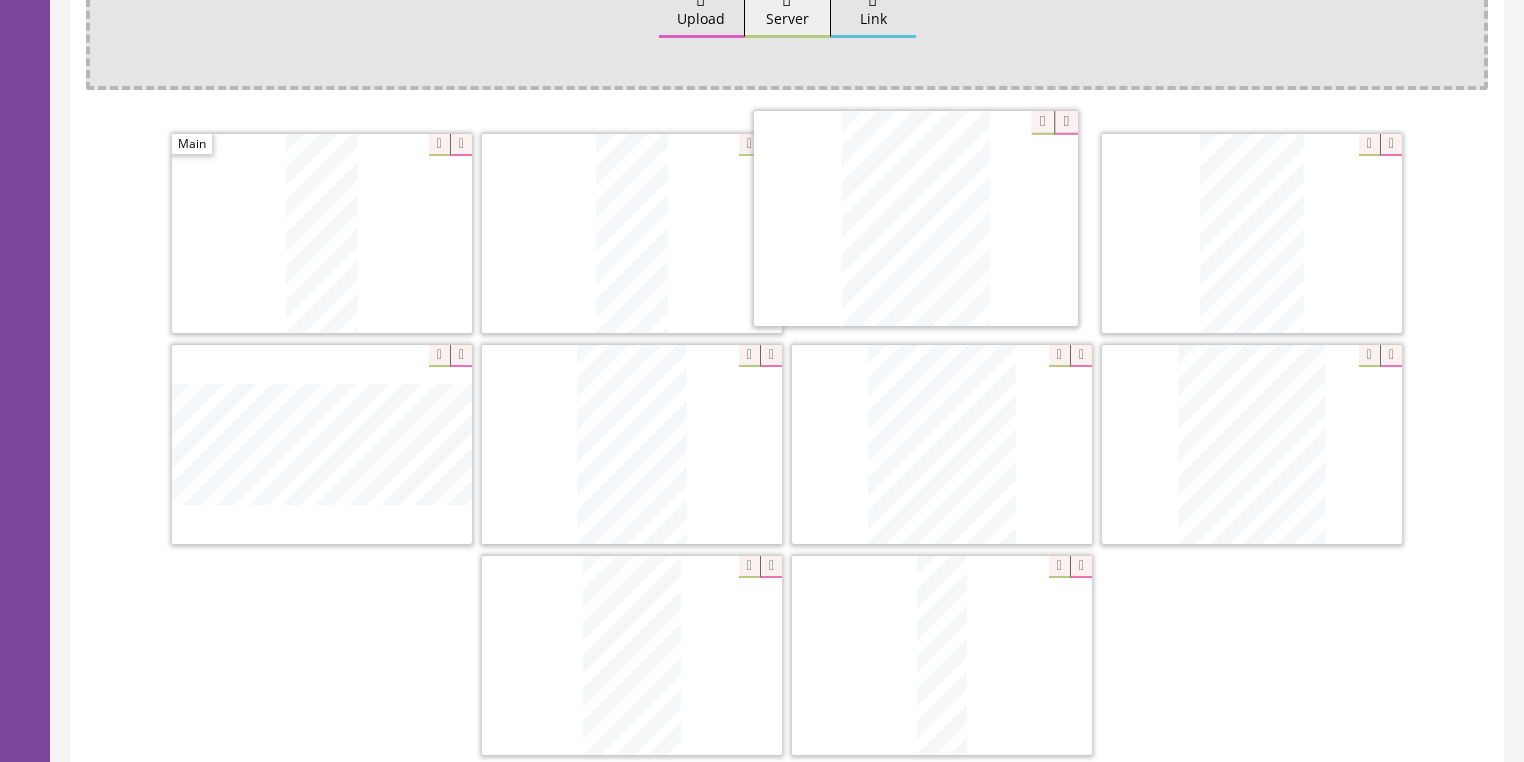 drag, startPoint x: 950, startPoint y: 649, endPoint x: 985, endPoint y: 310, distance: 340.802 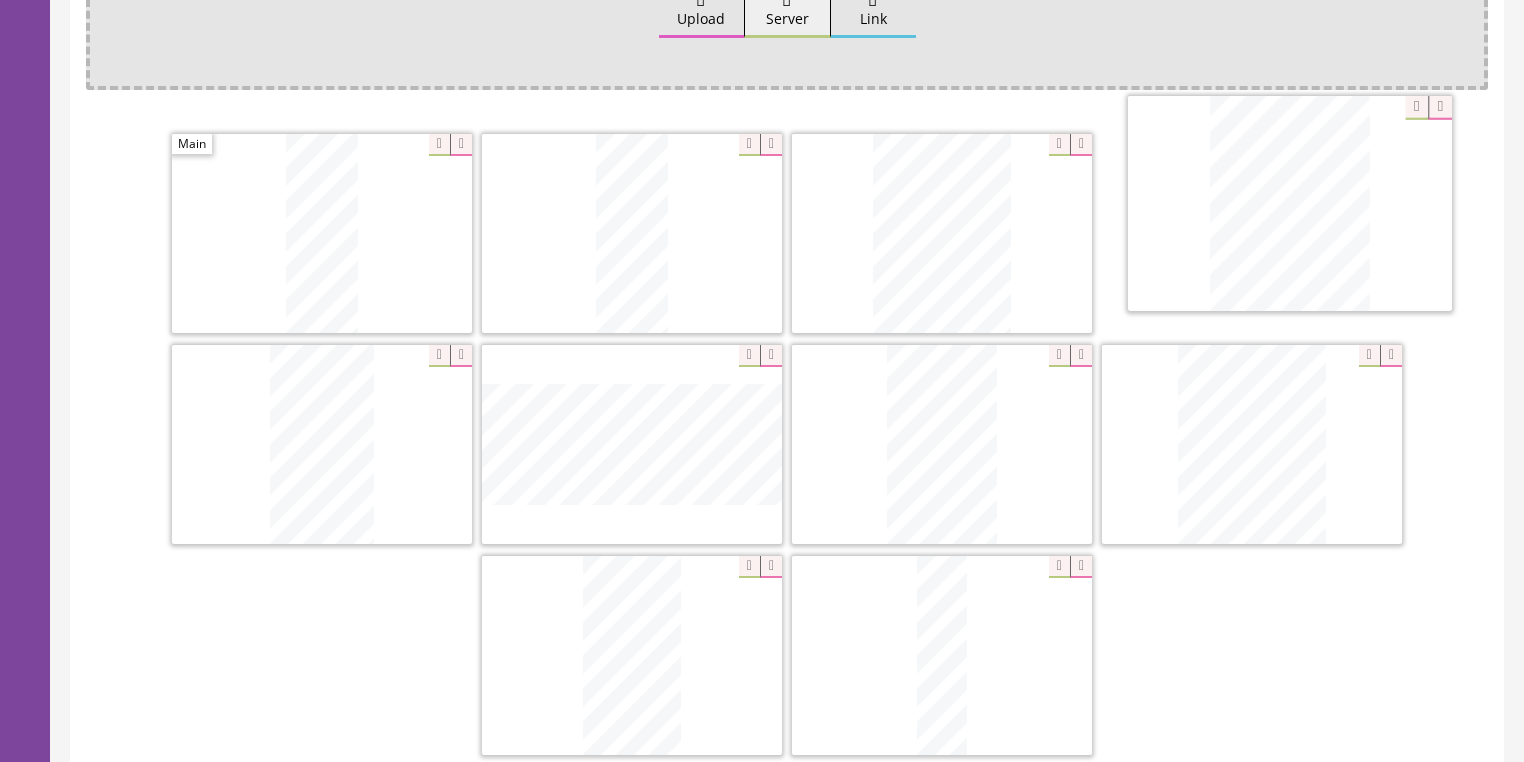 drag, startPoint x: 934, startPoint y: 442, endPoint x: 1188, endPoint y: 330, distance: 277.59683 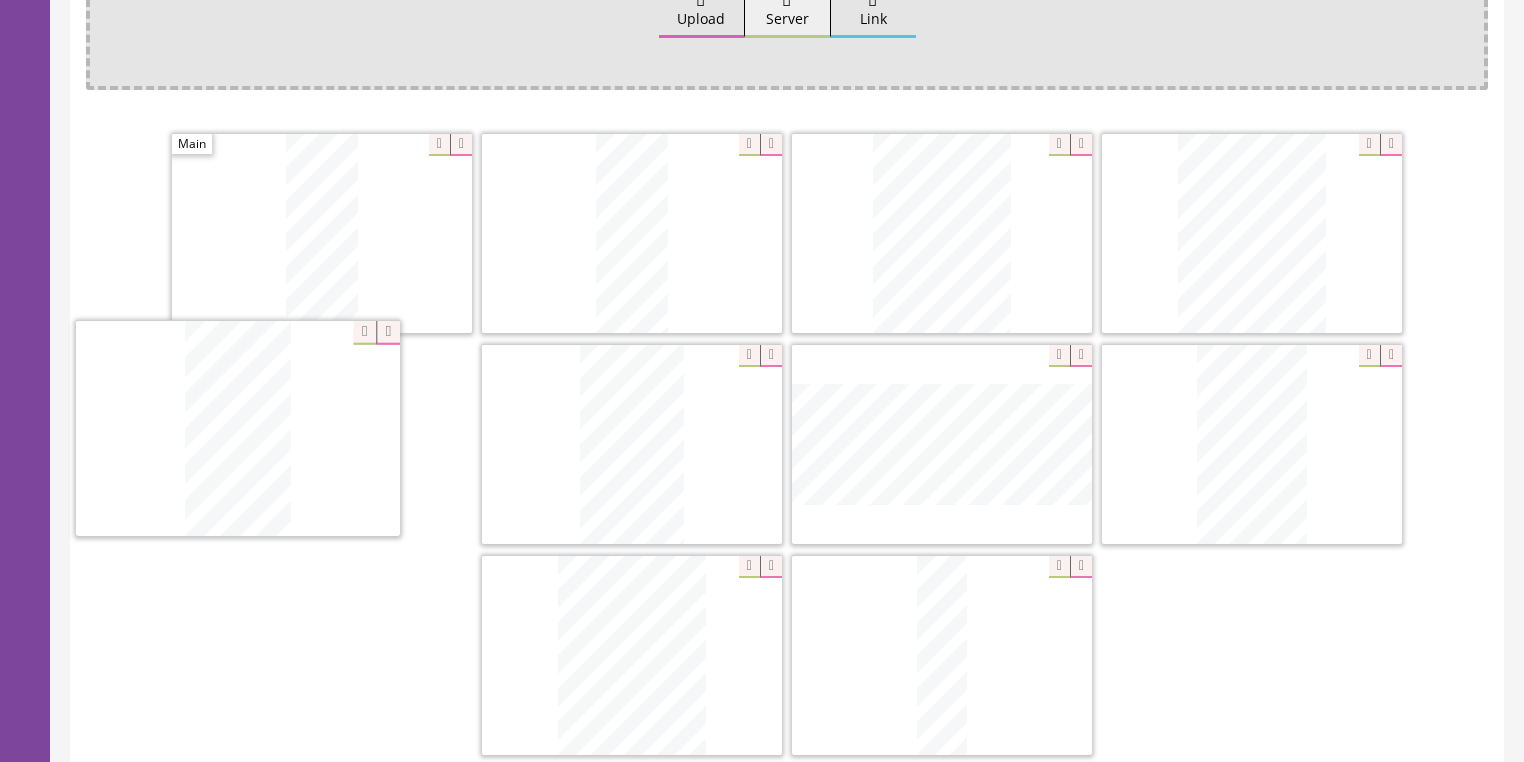 drag, startPoint x: 616, startPoint y: 655, endPoint x: 222, endPoint y: 431, distance: 453.224 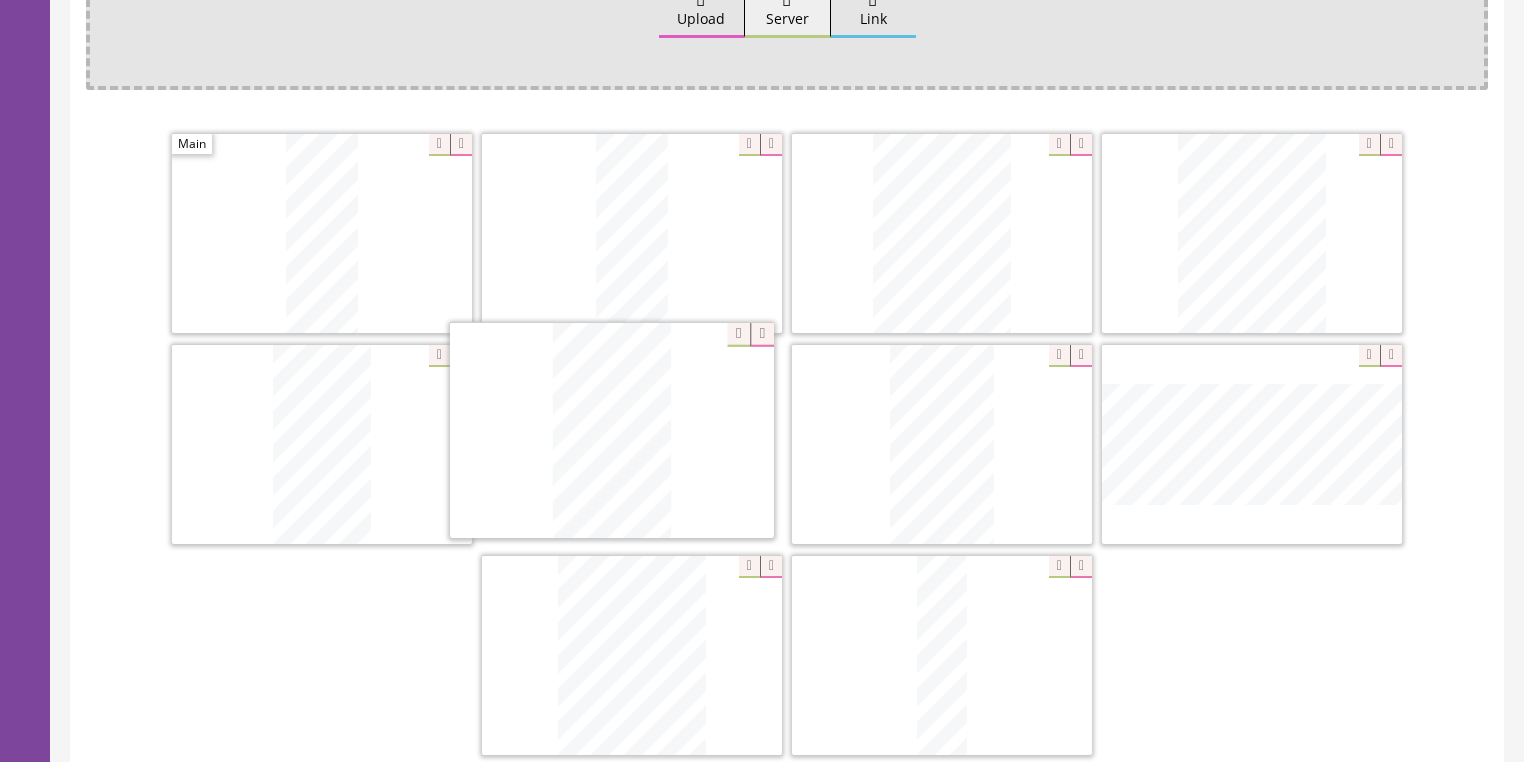 drag, startPoint x: 1219, startPoint y: 451, endPoint x: 579, endPoint y: 440, distance: 640.09454 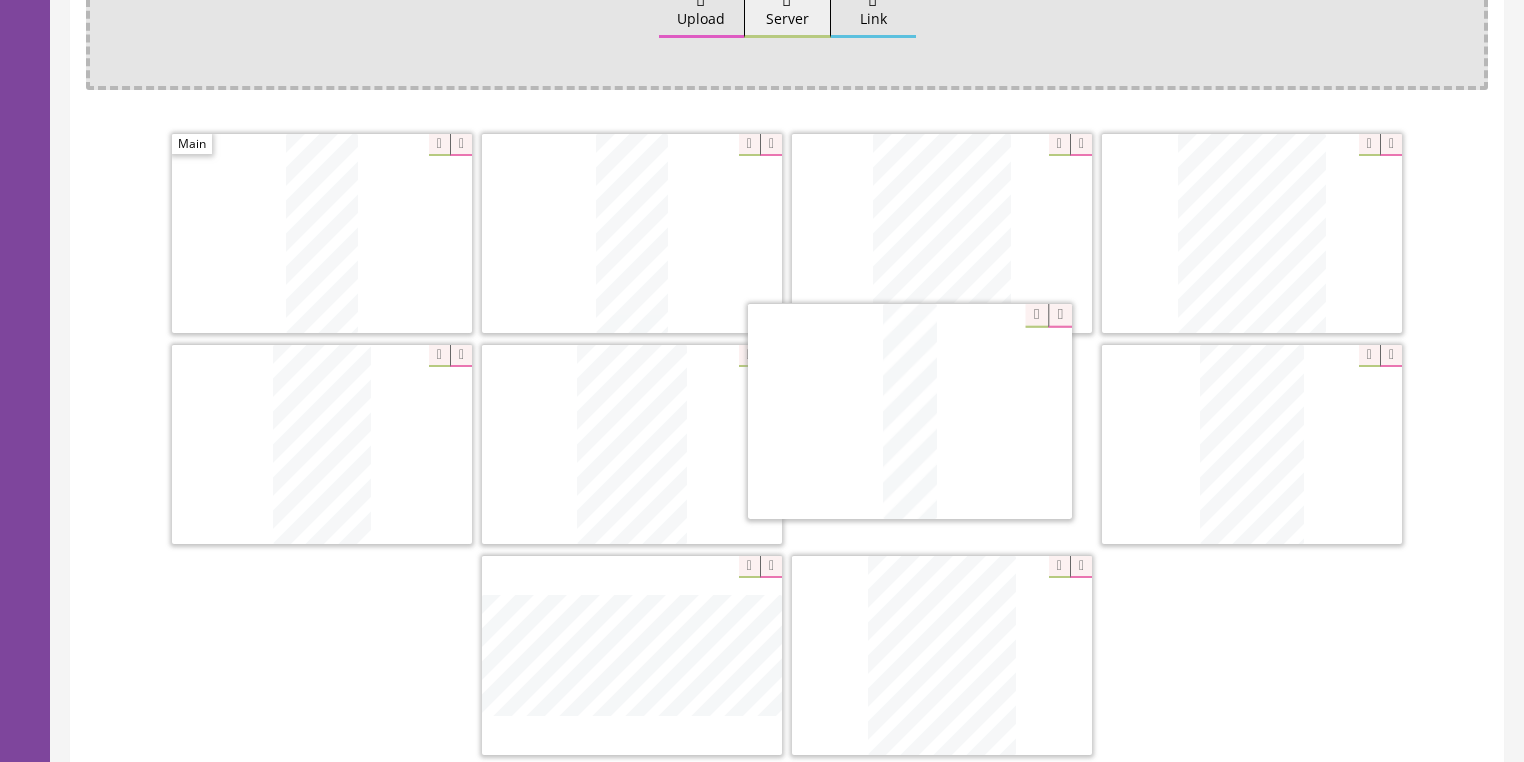 drag, startPoint x: 924, startPoint y: 630, endPoint x: 906, endPoint y: 389, distance: 241.67126 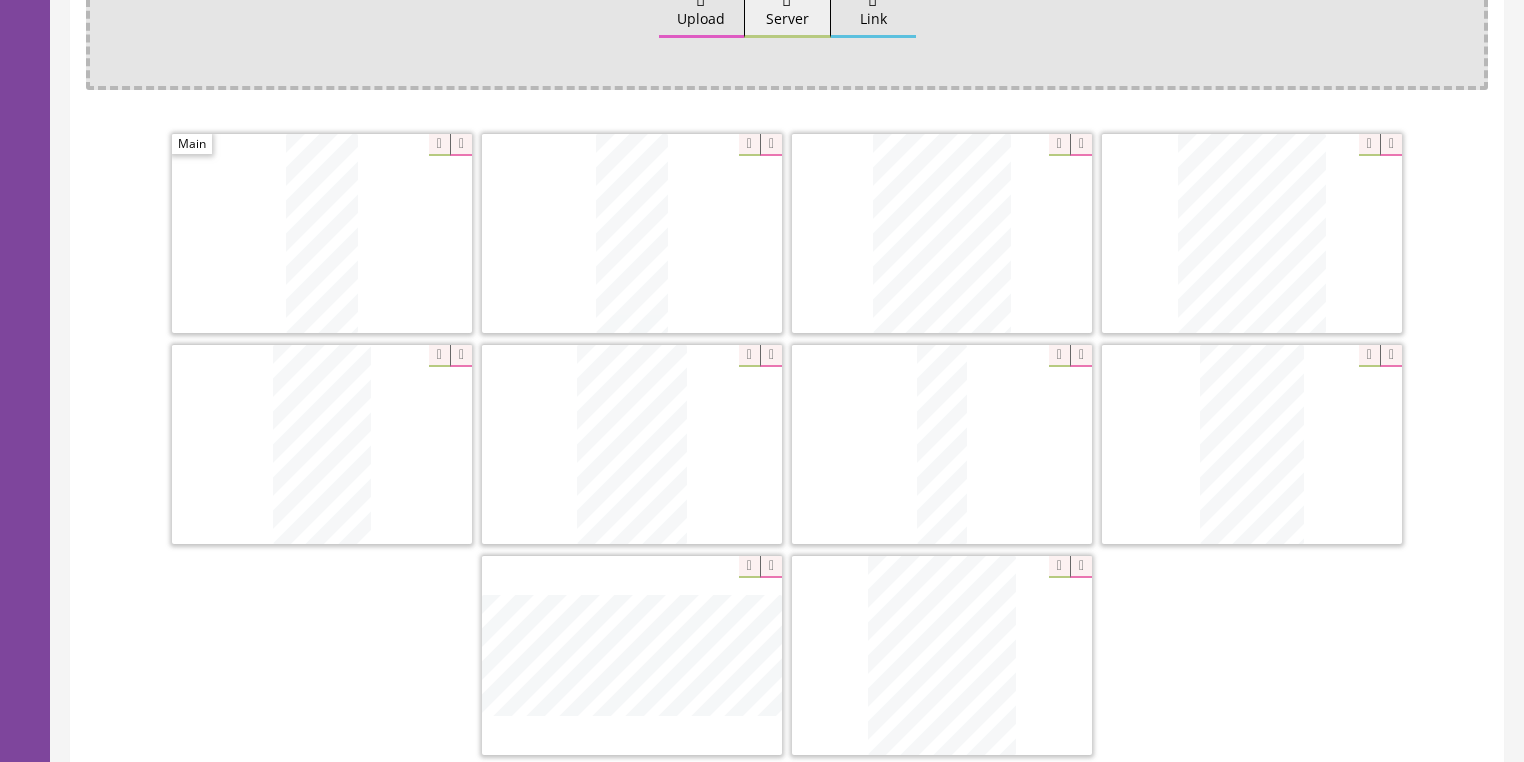 click at bounding box center (1391, 356) 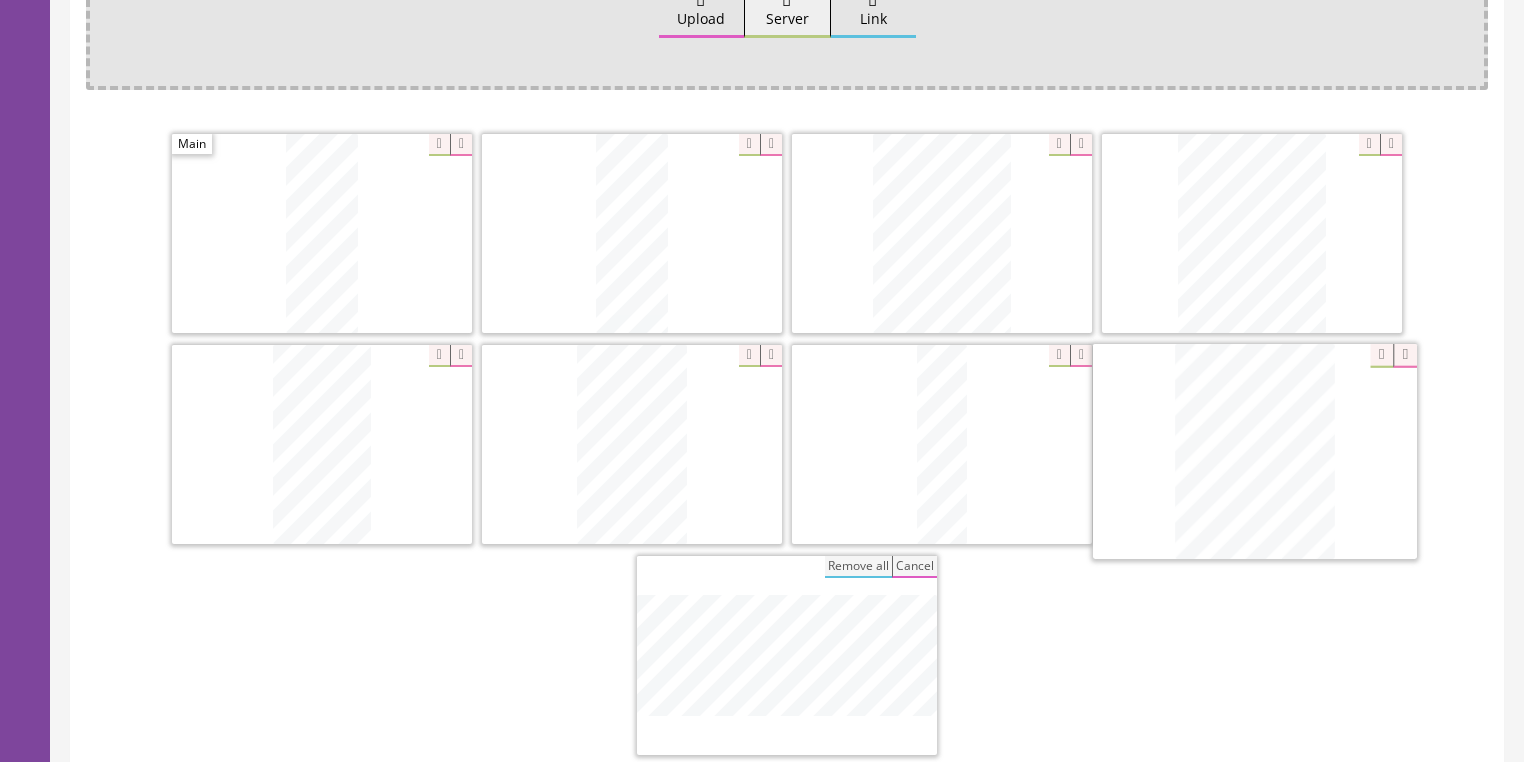 drag, startPoint x: 852, startPoint y: 657, endPoint x: 1320, endPoint y: 456, distance: 509.3378 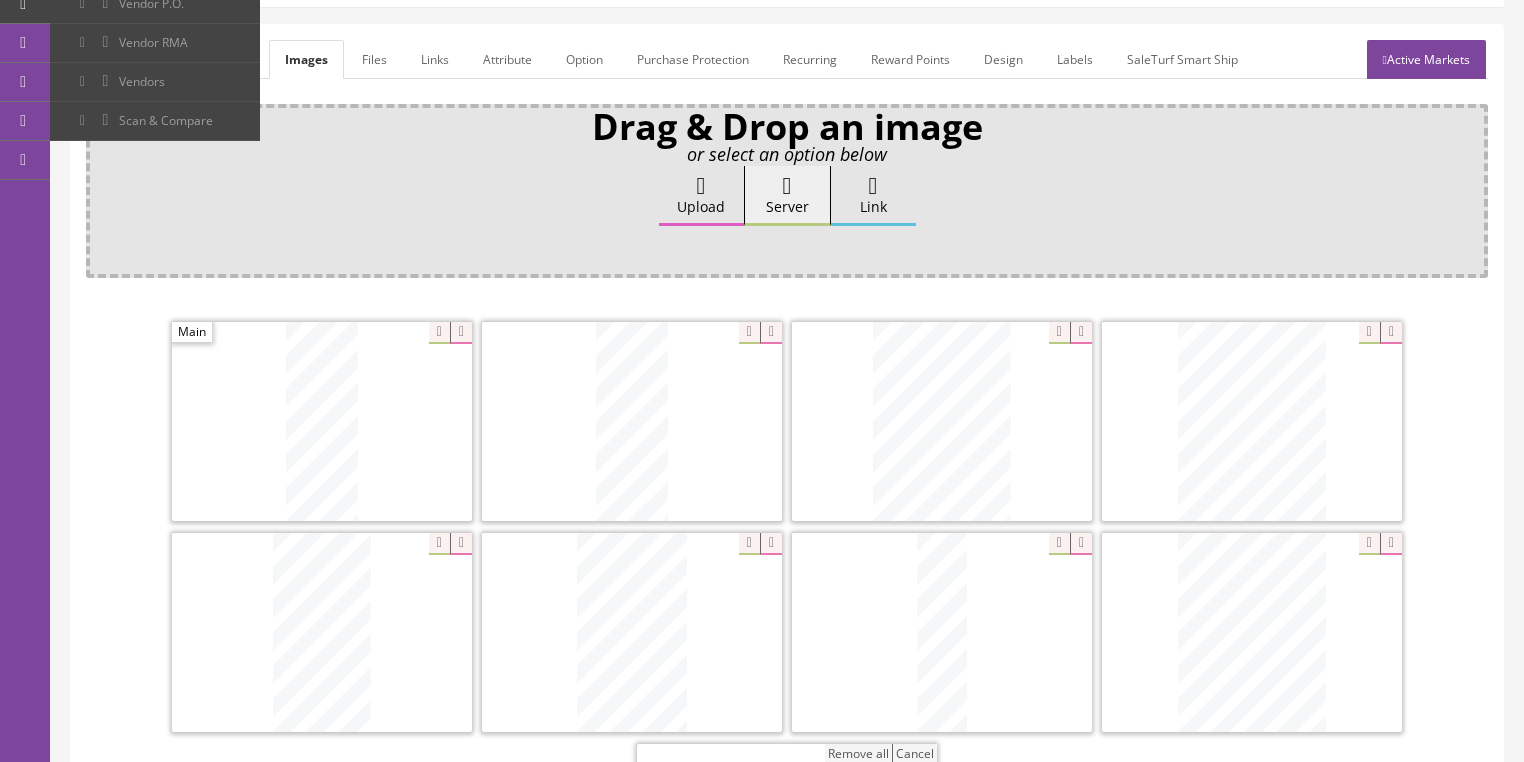 scroll, scrollTop: 208, scrollLeft: 0, axis: vertical 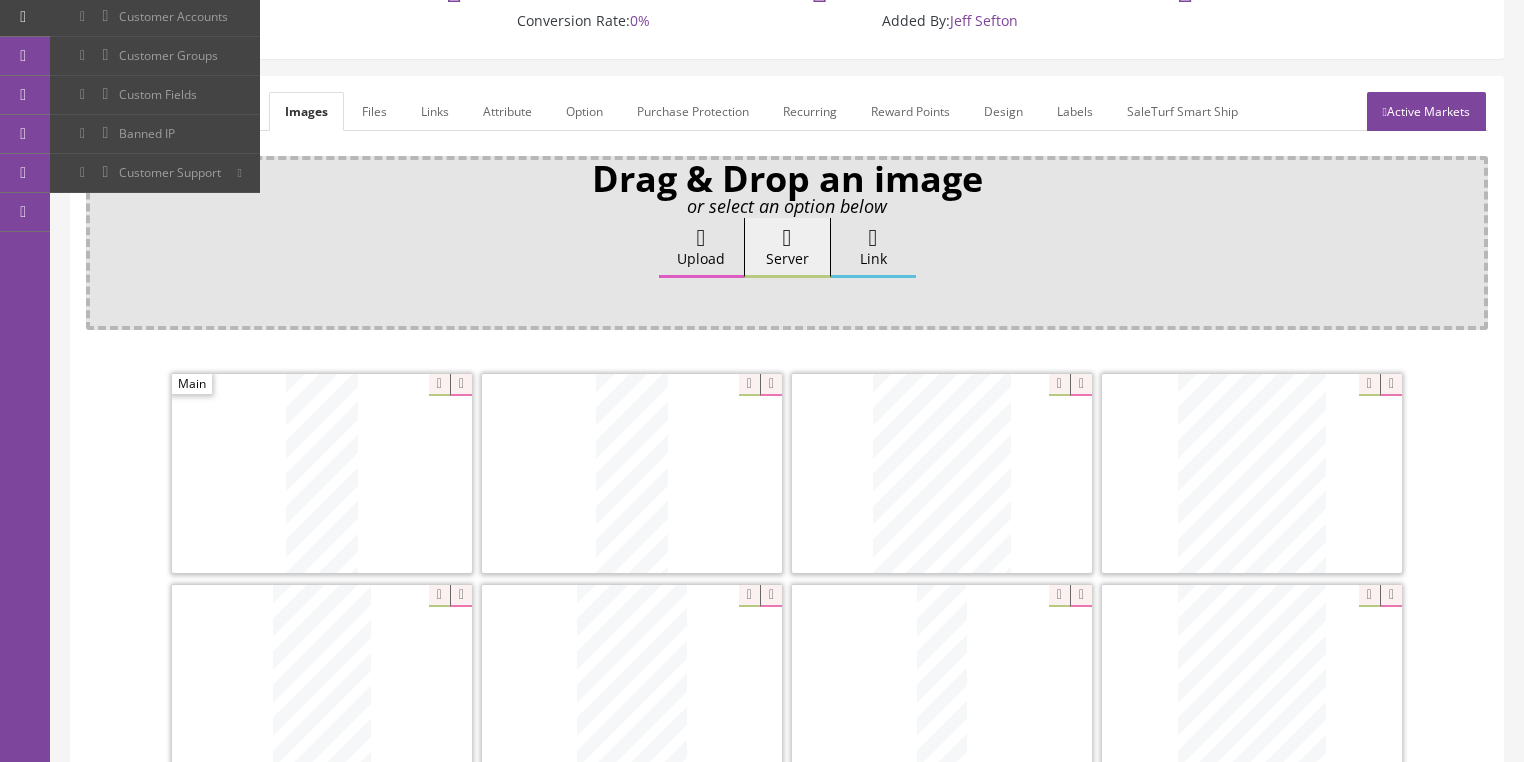 click on "General" at bounding box center [124, 111] 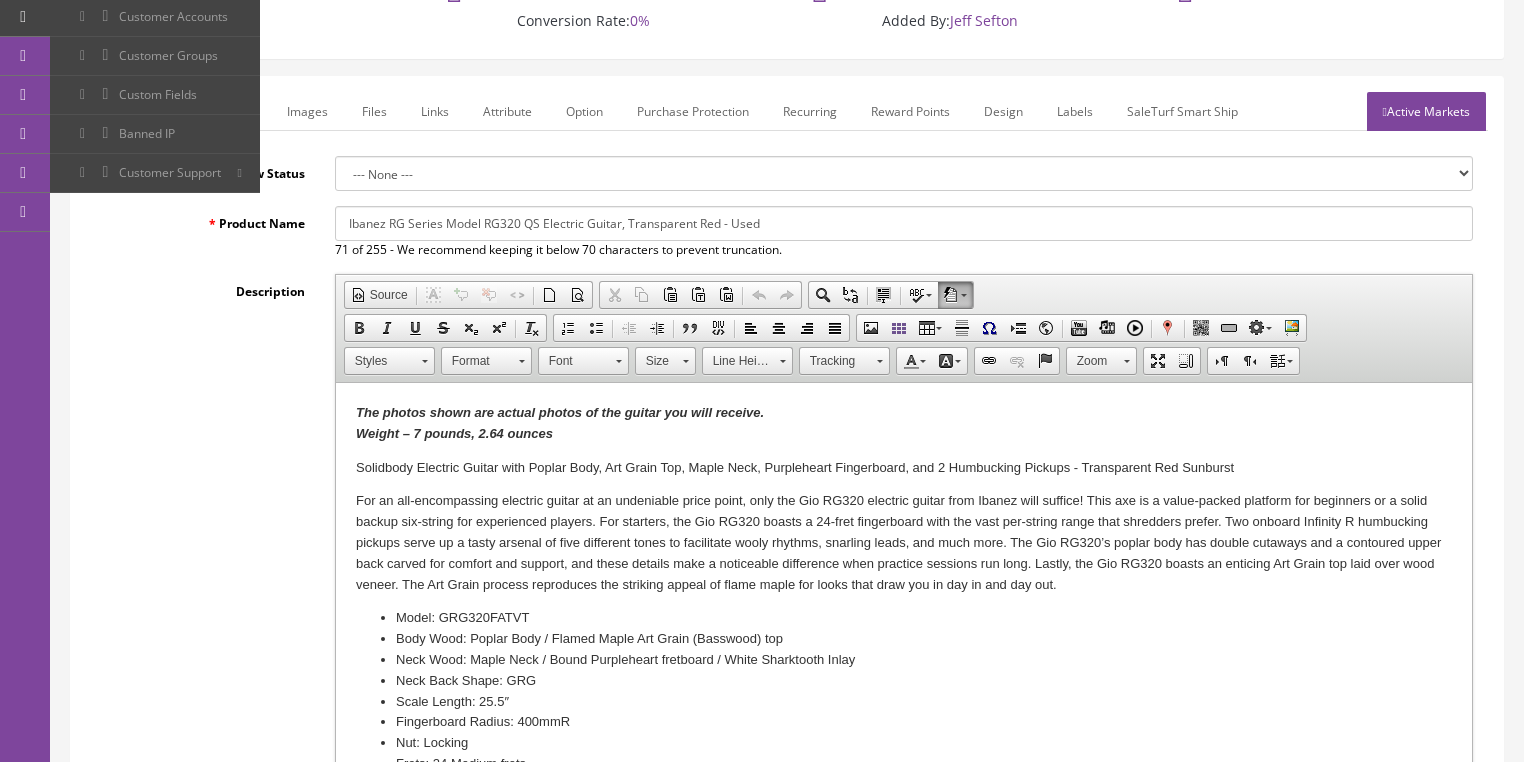 click on "The photos shown are actual photos of the guitar you will receive. Weight – 7 pounds, 2.64 ounces" at bounding box center [559, 423] 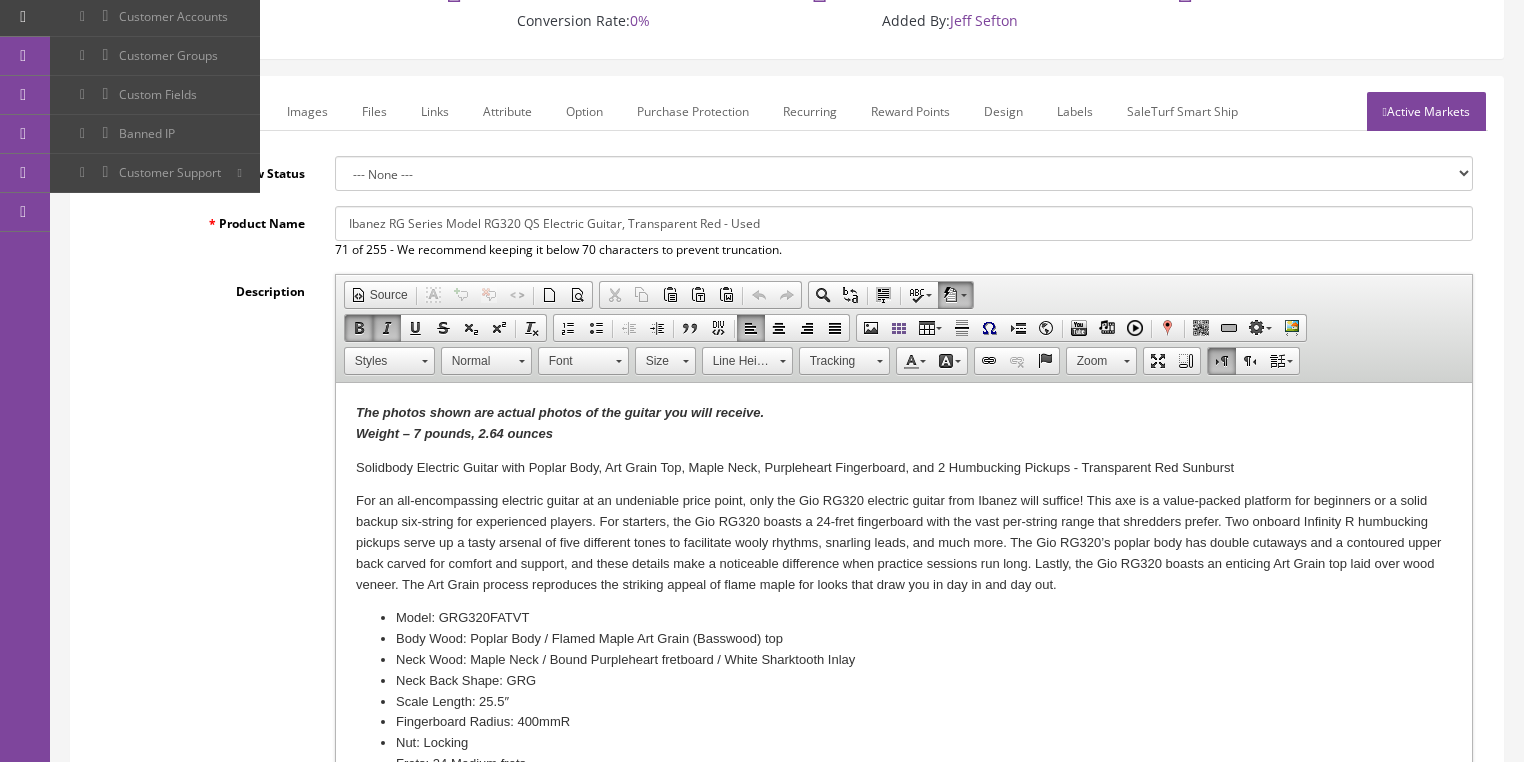 type 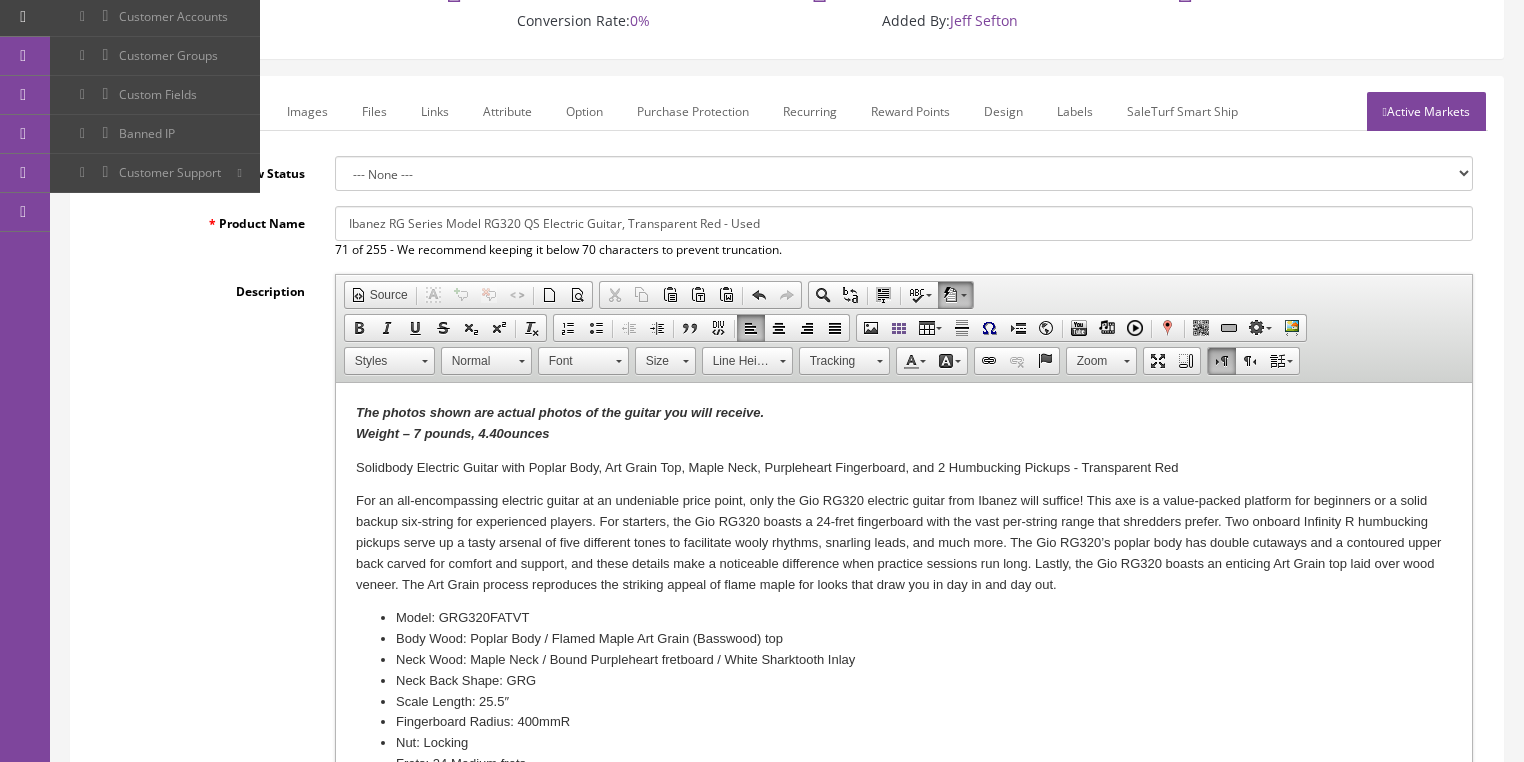 click on "The photos shown are actual photos of the guitar you will receive. Weight – 7 pounds, 4.40  ounces" at bounding box center [903, 424] 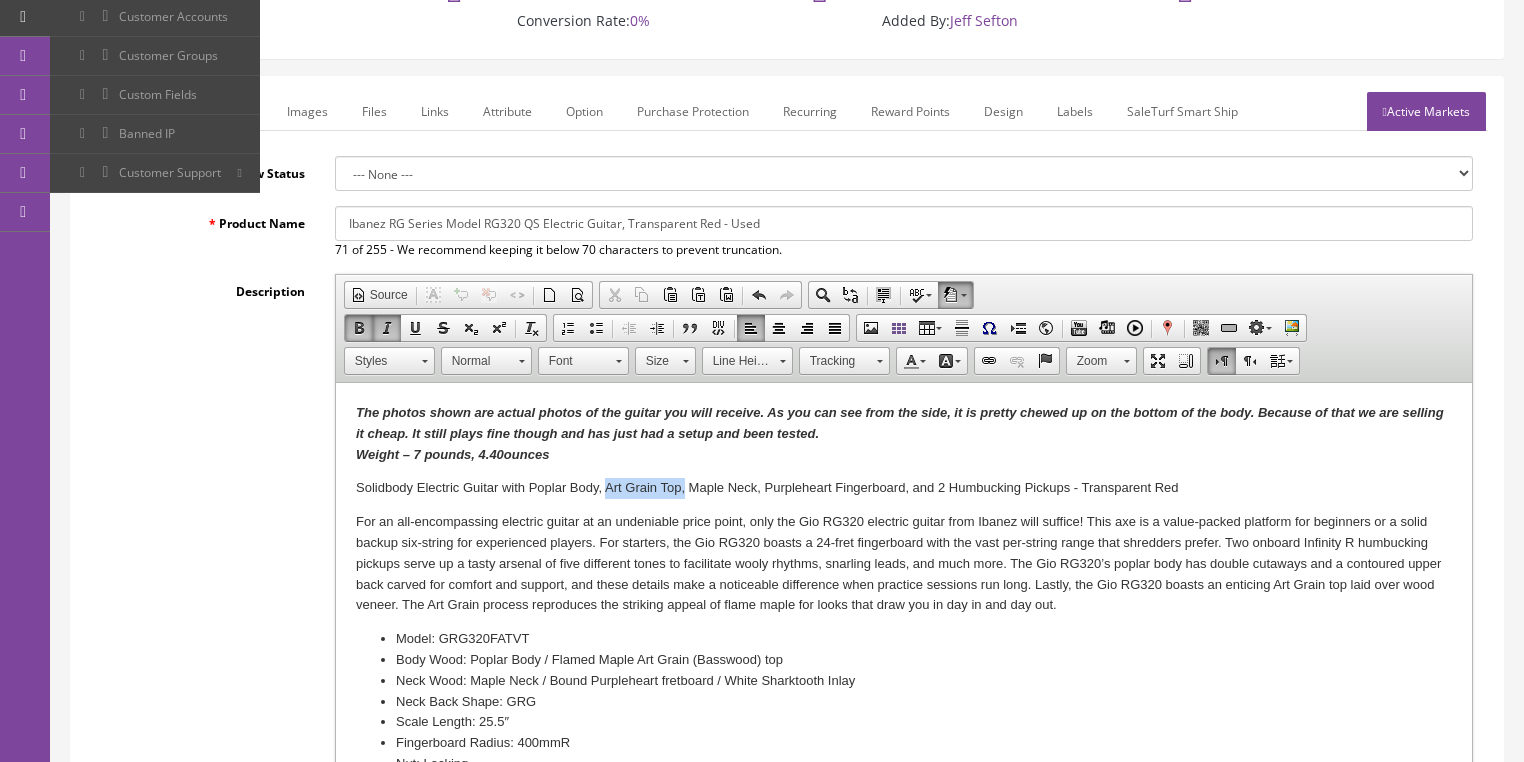 drag, startPoint x: 606, startPoint y: 493, endPoint x: 682, endPoint y: 490, distance: 76.05919 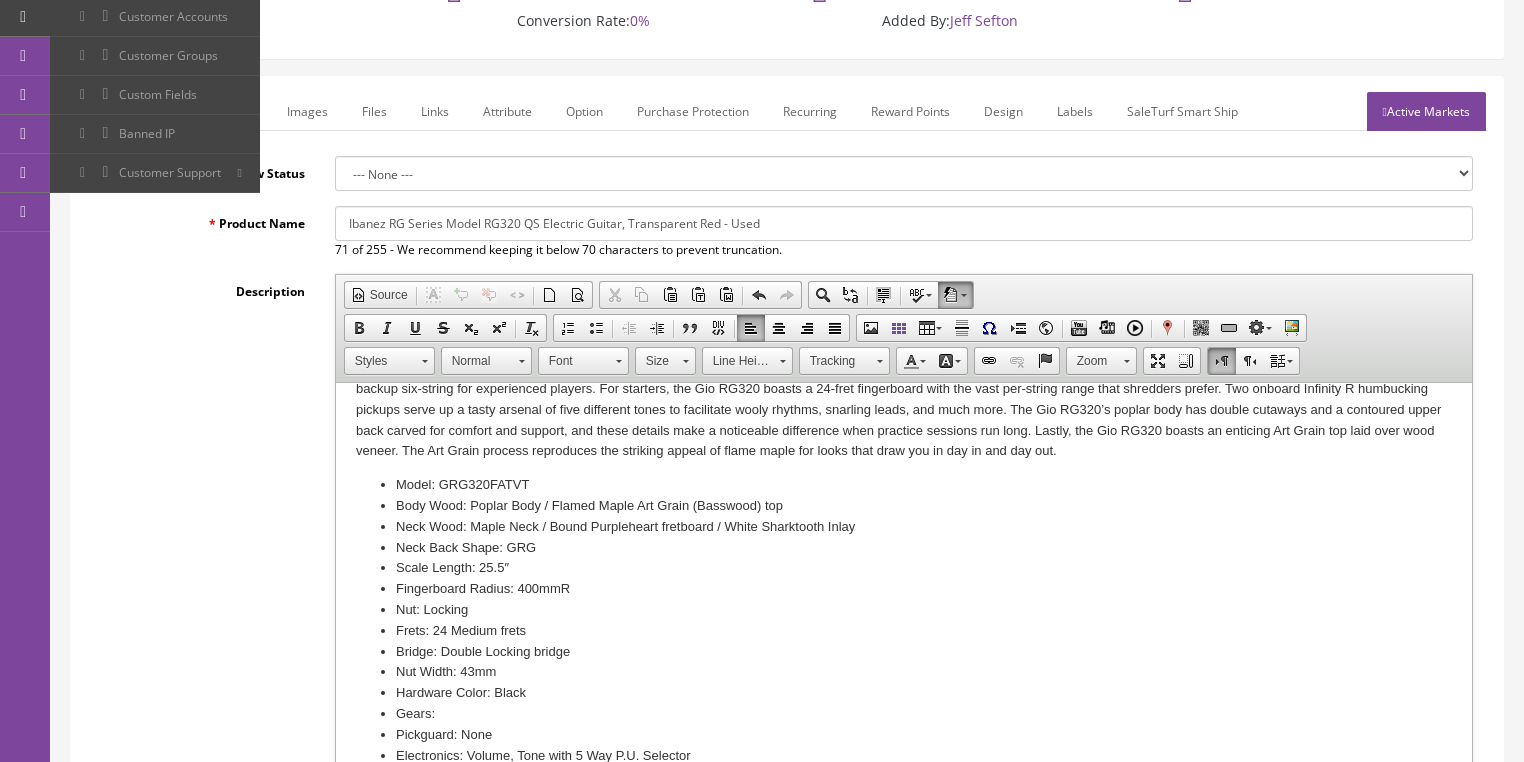 scroll, scrollTop: 160, scrollLeft: 0, axis: vertical 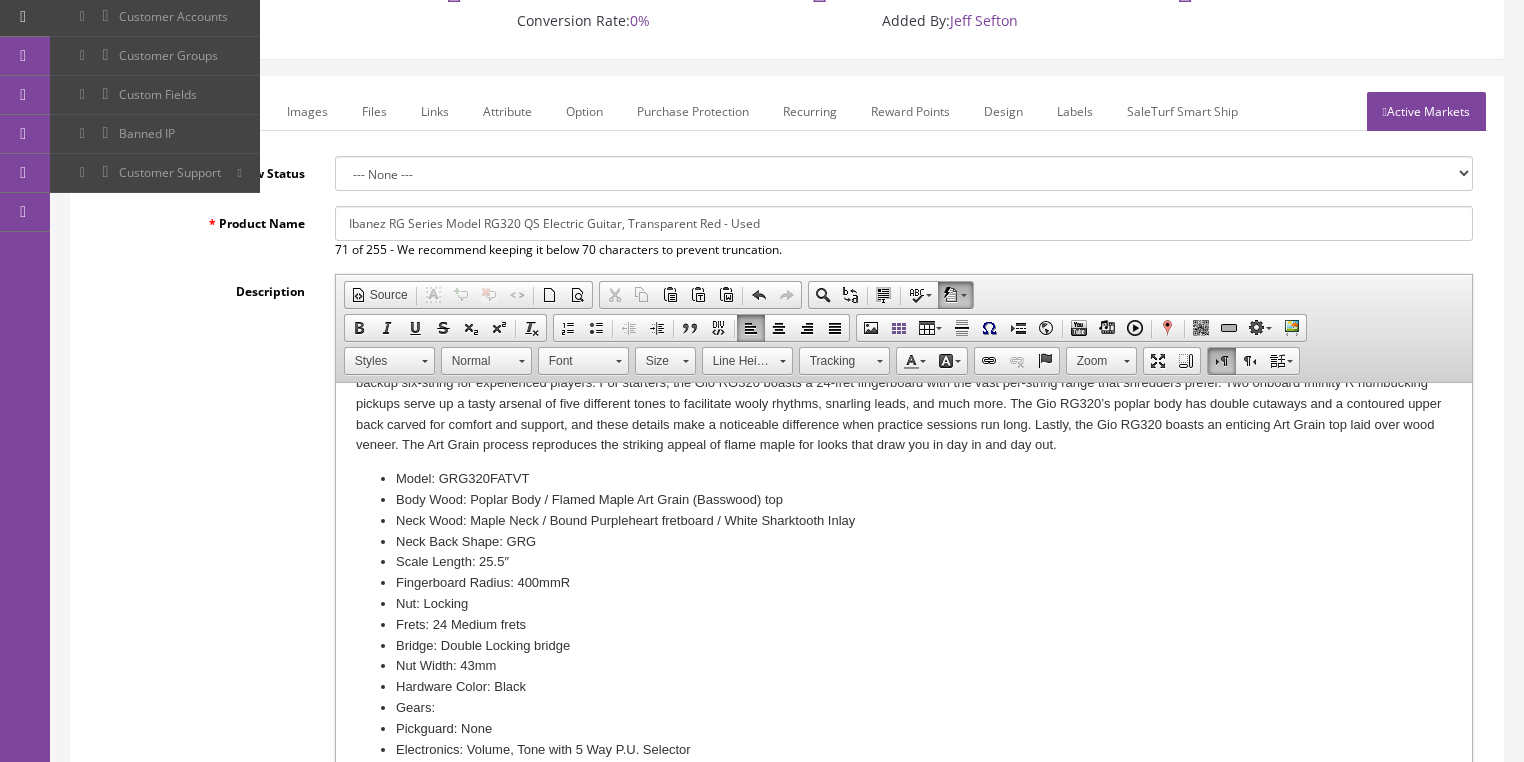 click on "Model: GRG320FATVT" at bounding box center (903, 479) 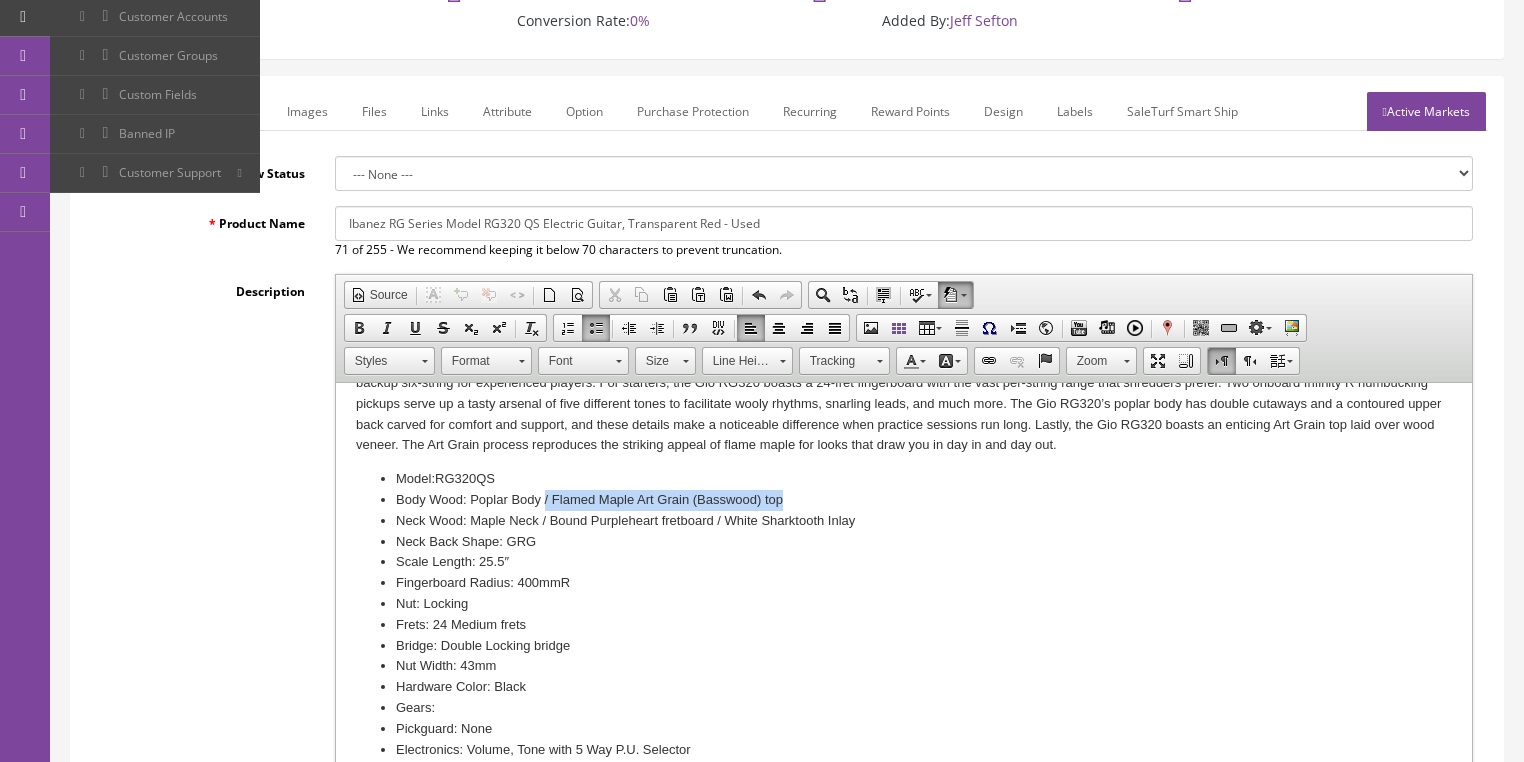 drag, startPoint x: 544, startPoint y: 494, endPoint x: 802, endPoint y: 494, distance: 258 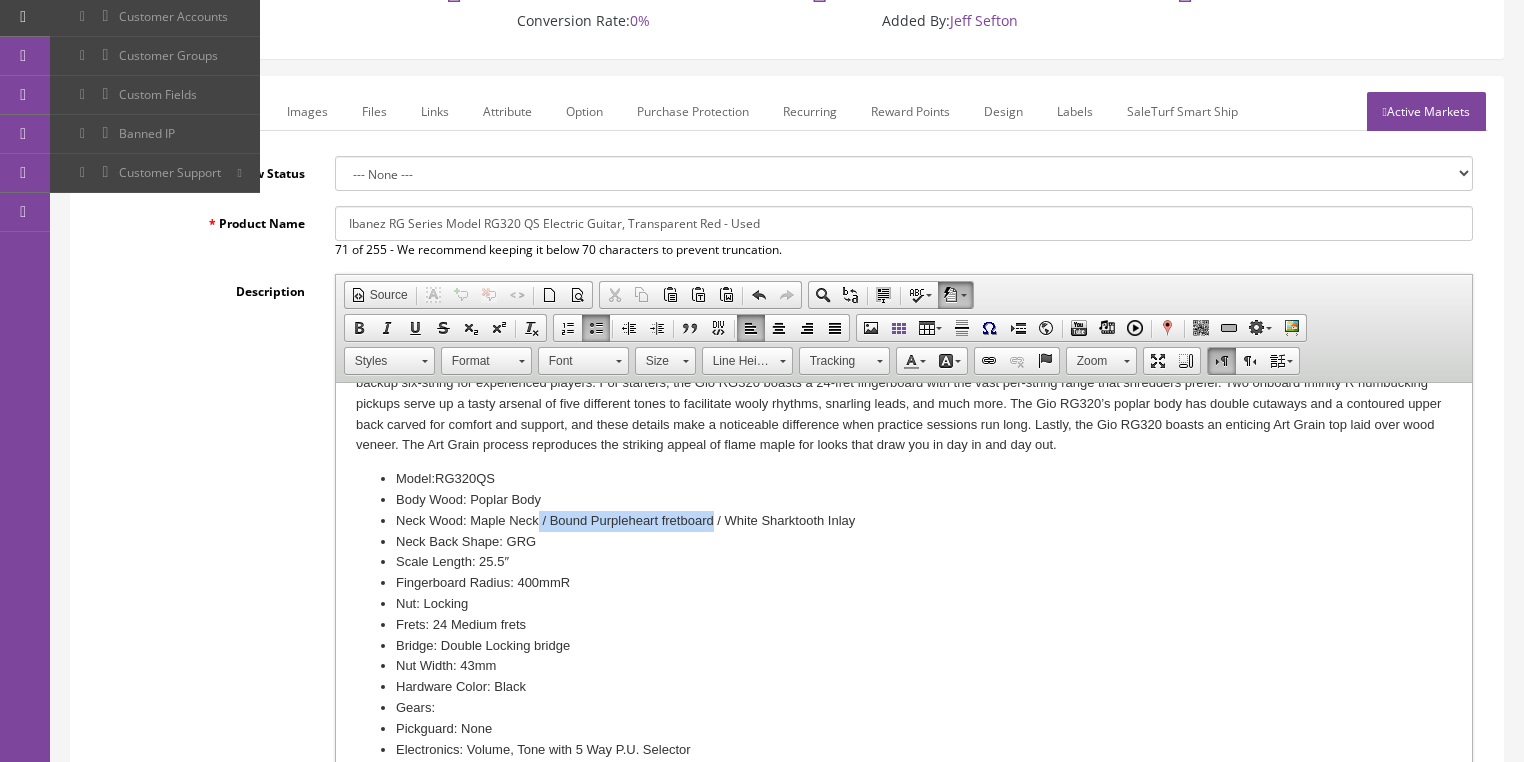 drag, startPoint x: 537, startPoint y: 522, endPoint x: 711, endPoint y: 516, distance: 174.10342 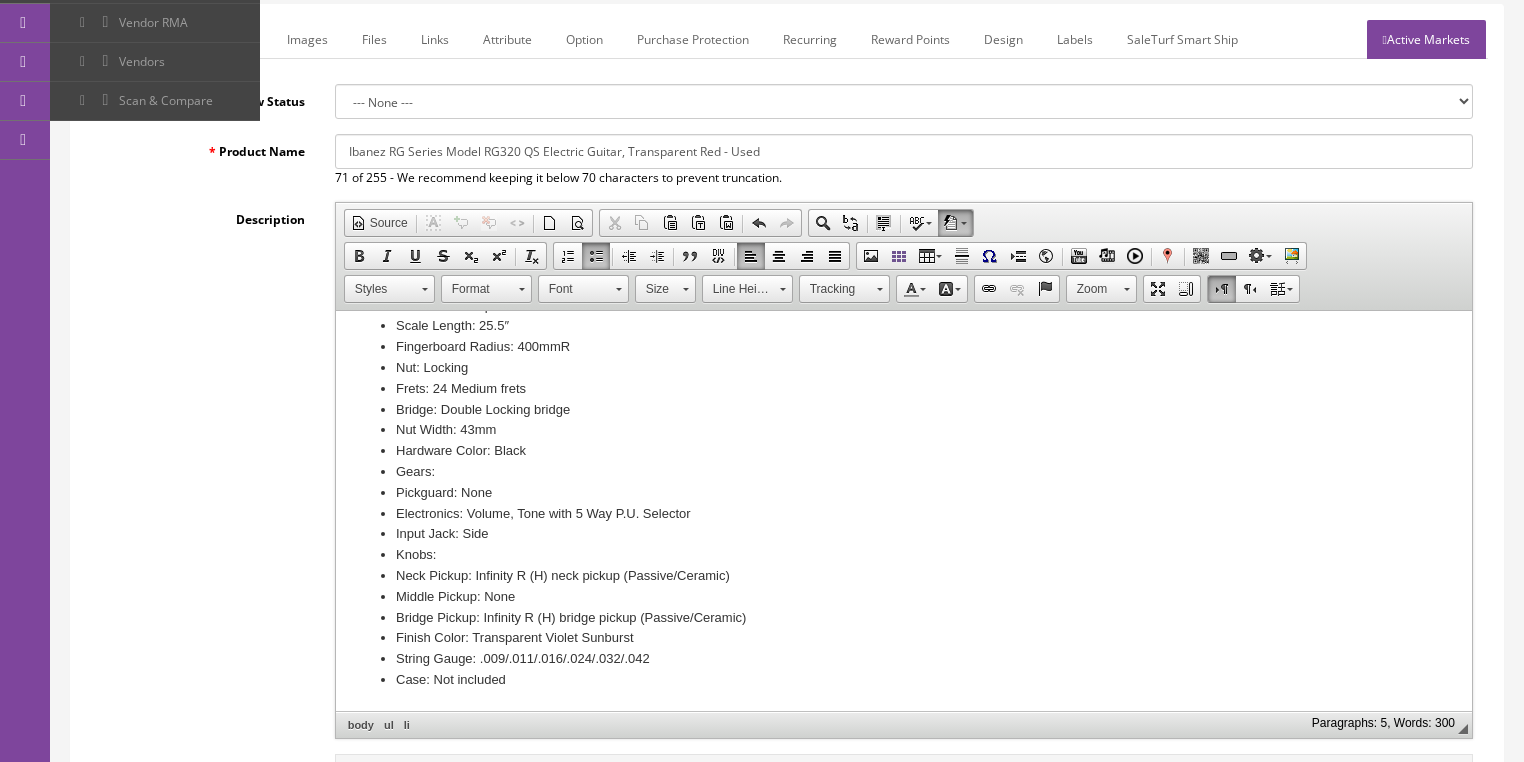 scroll, scrollTop: 288, scrollLeft: 0, axis: vertical 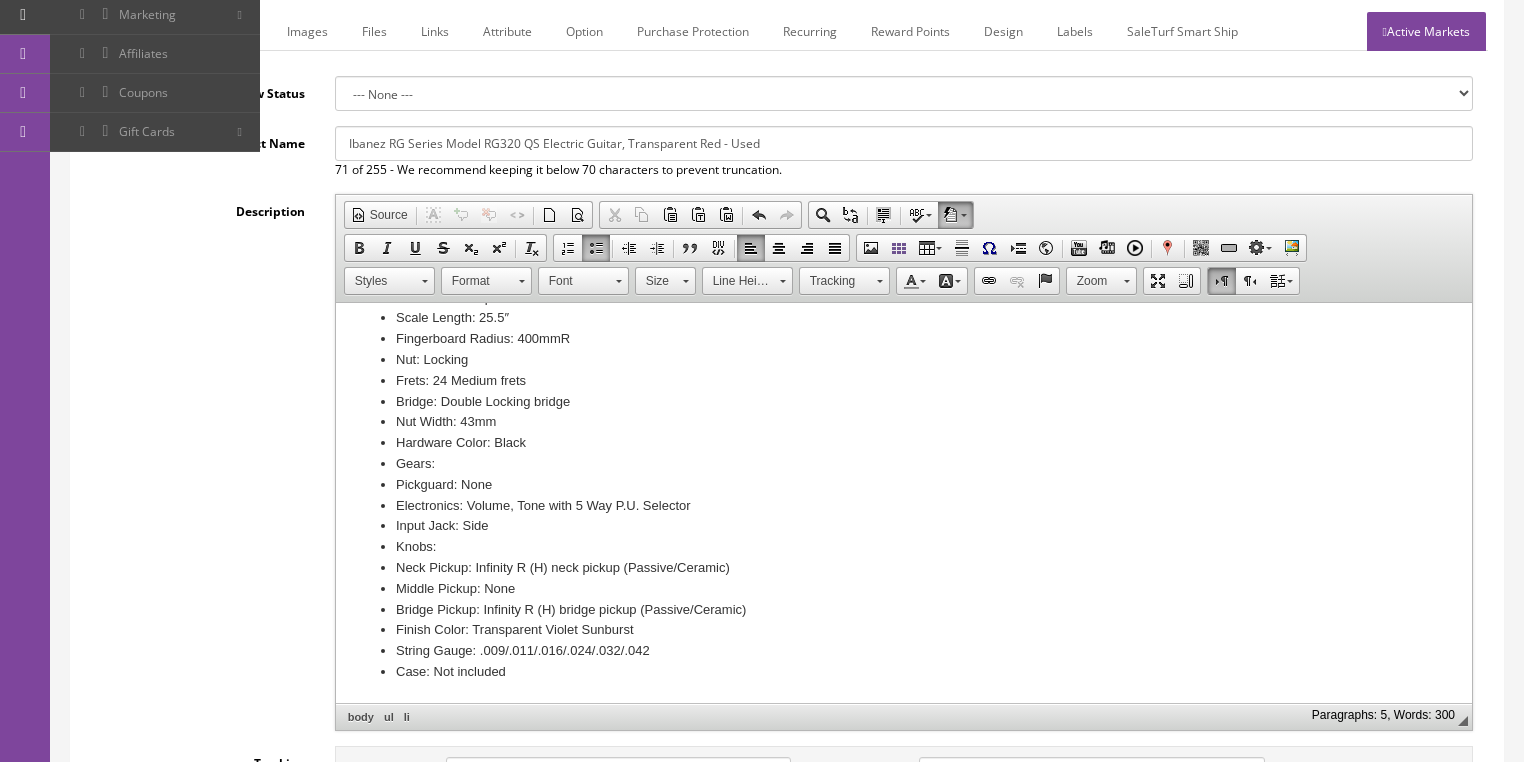 click on "Finish Color: Transparent Violet Sunburst" at bounding box center (903, 630) 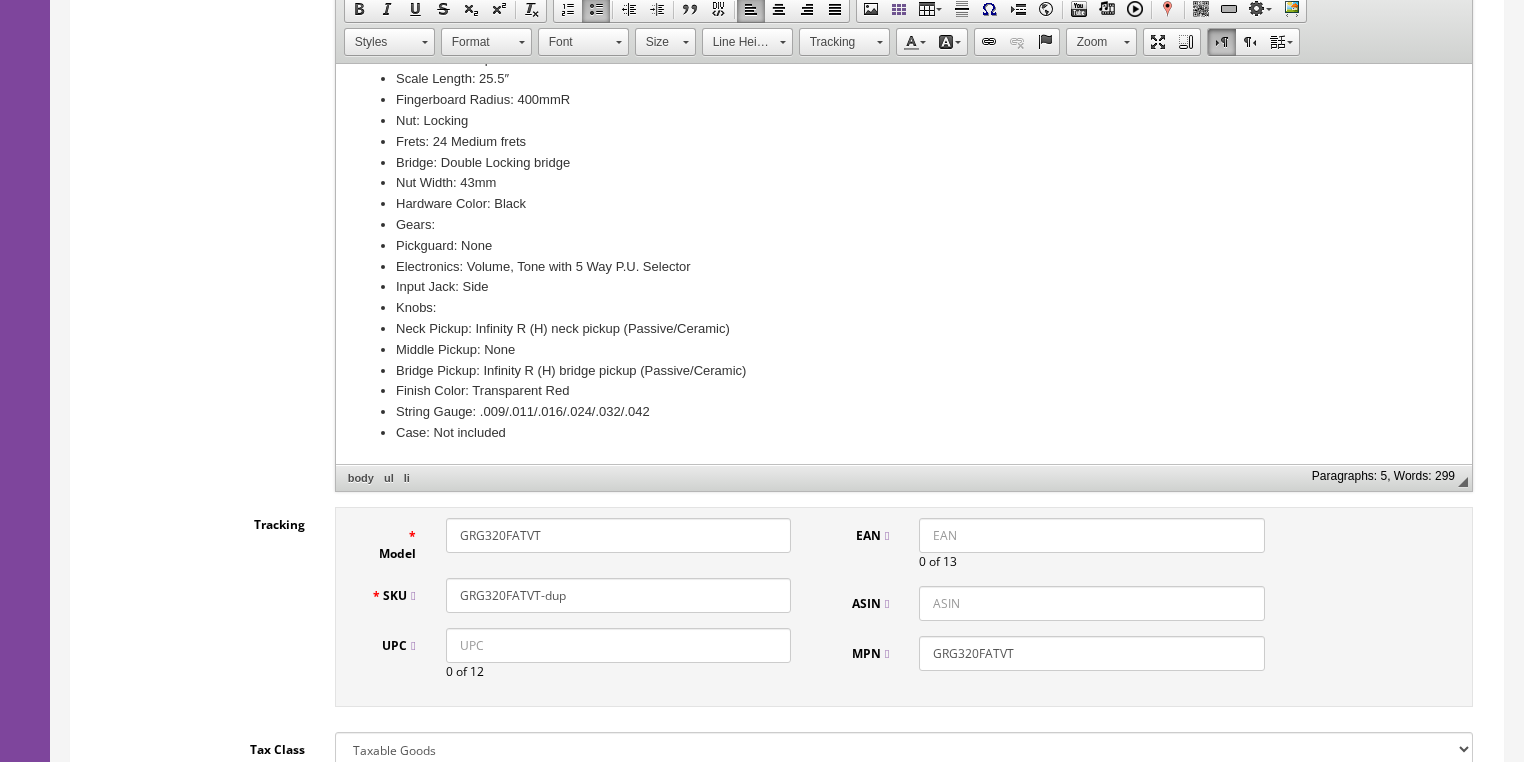 scroll, scrollTop: 608, scrollLeft: 0, axis: vertical 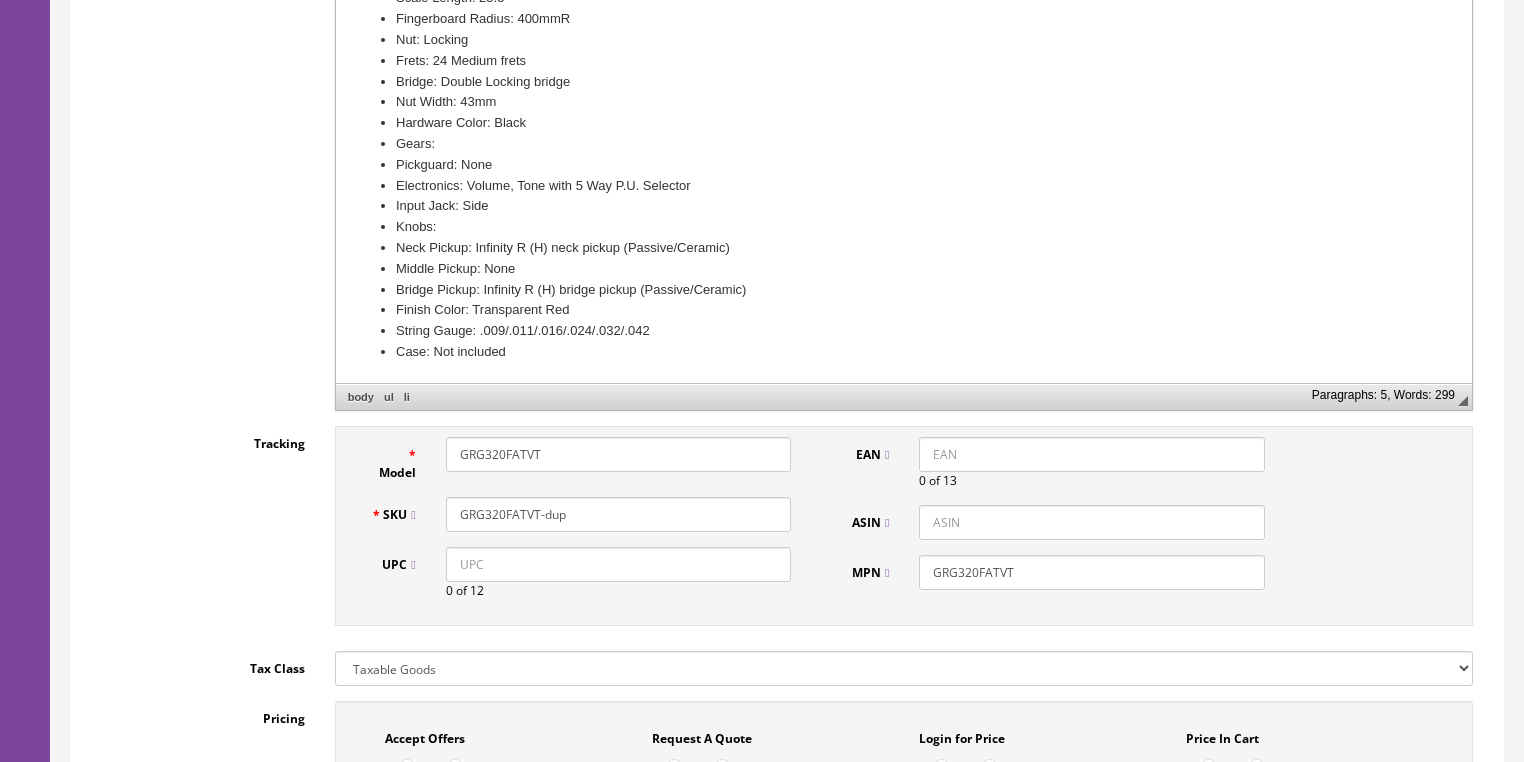 drag, startPoint x: 506, startPoint y: 450, endPoint x: 620, endPoint y: 450, distance: 114 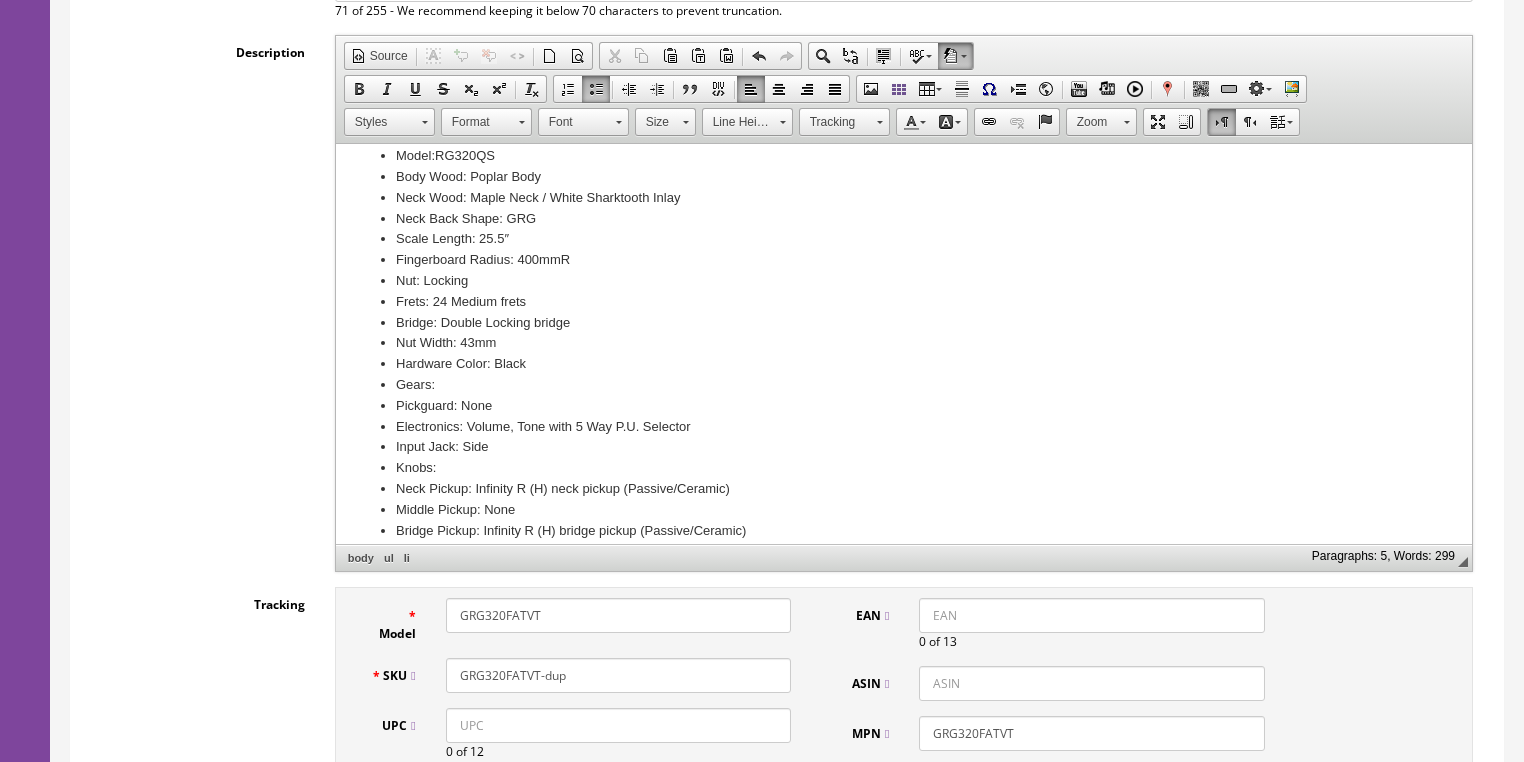scroll, scrollTop: 448, scrollLeft: 0, axis: vertical 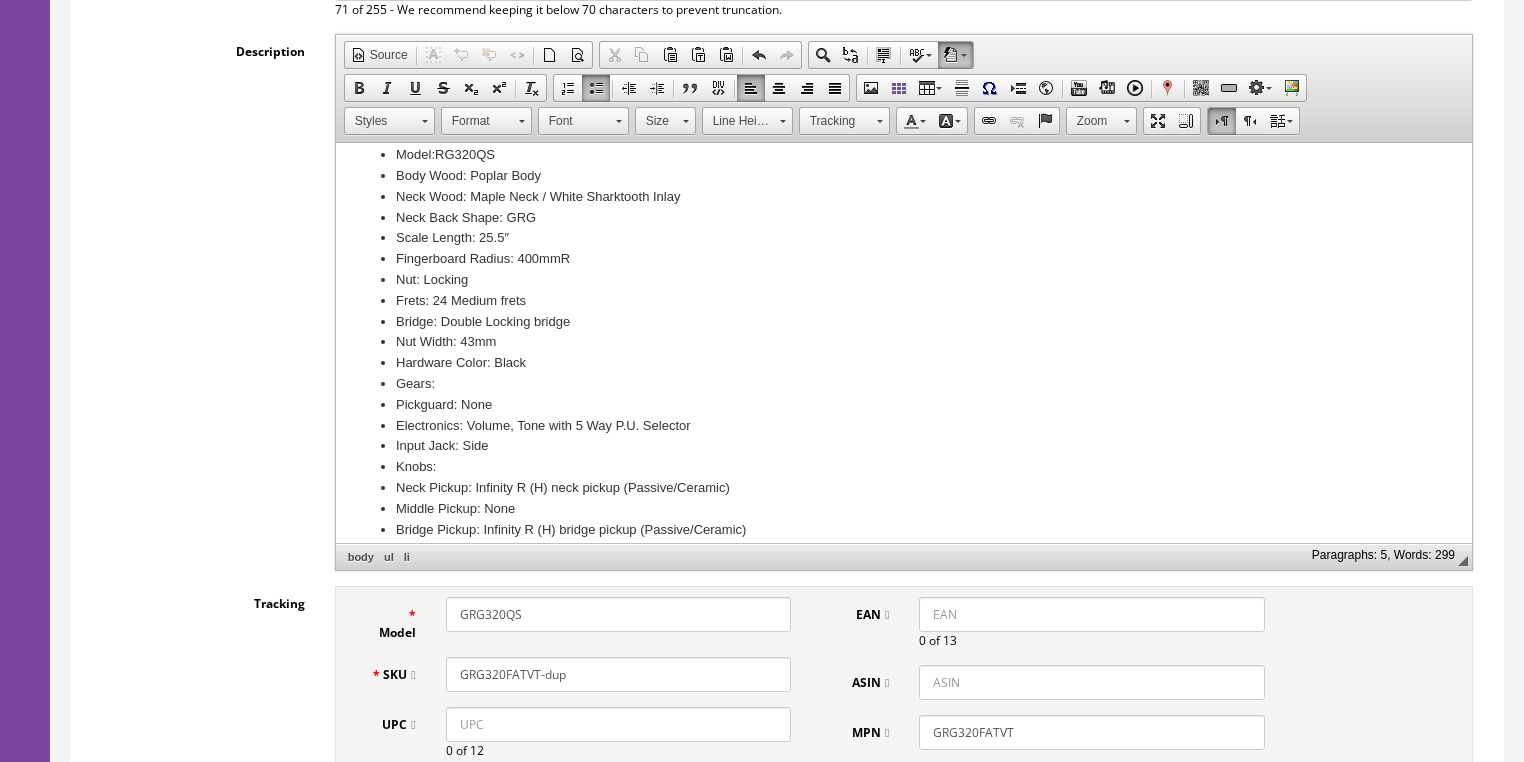 type on "GRG320QS" 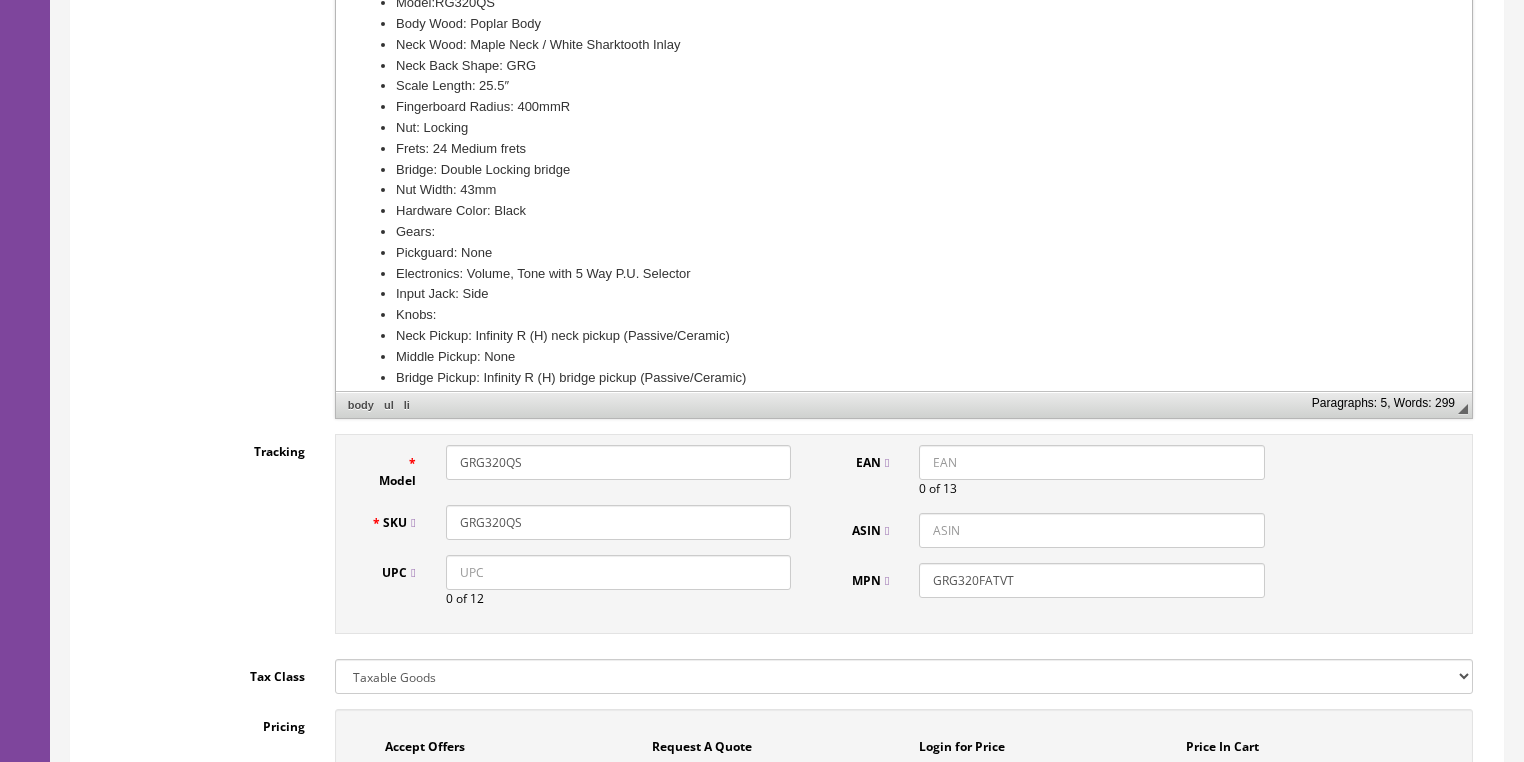 scroll, scrollTop: 608, scrollLeft: 0, axis: vertical 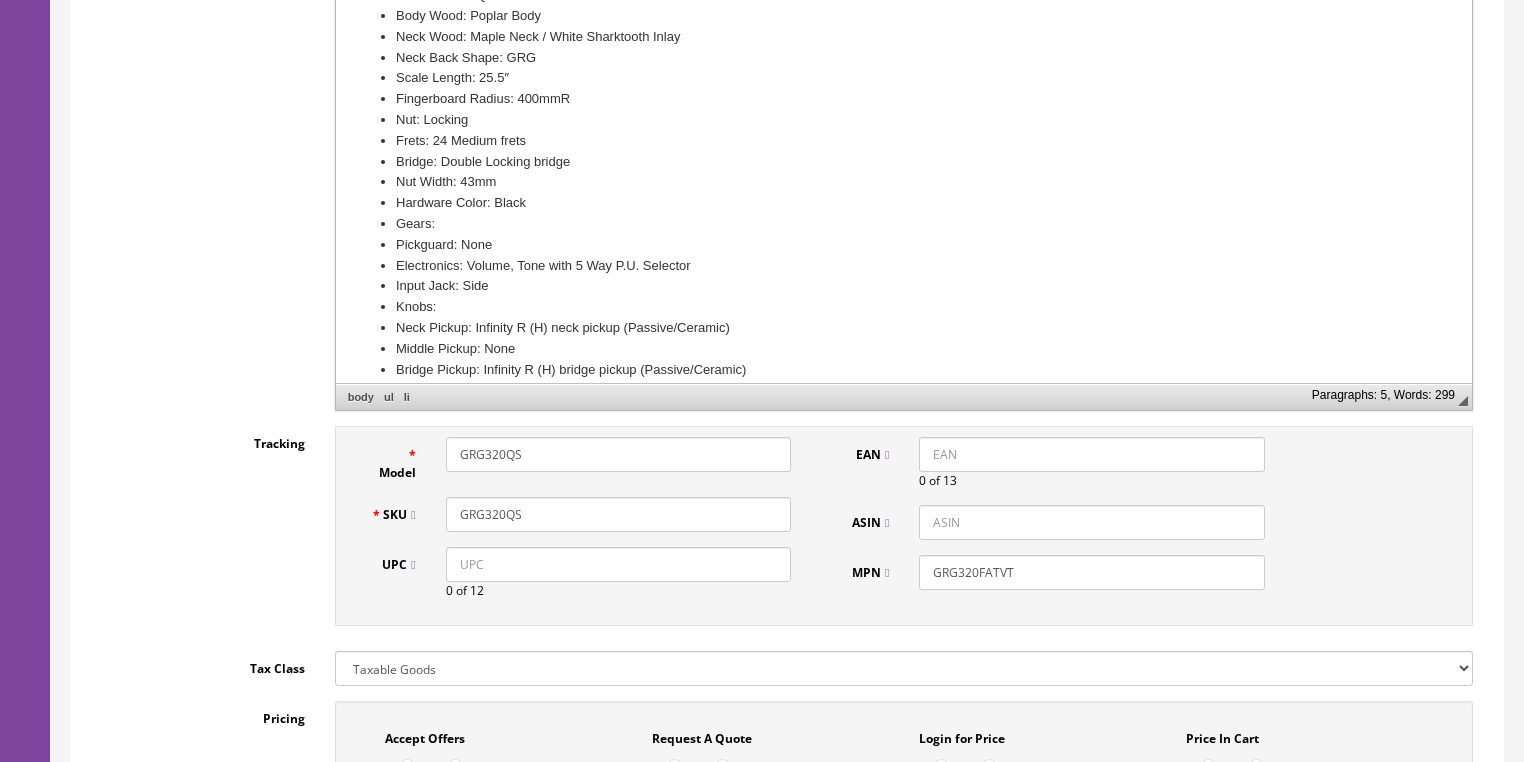 type on "GRG320QS" 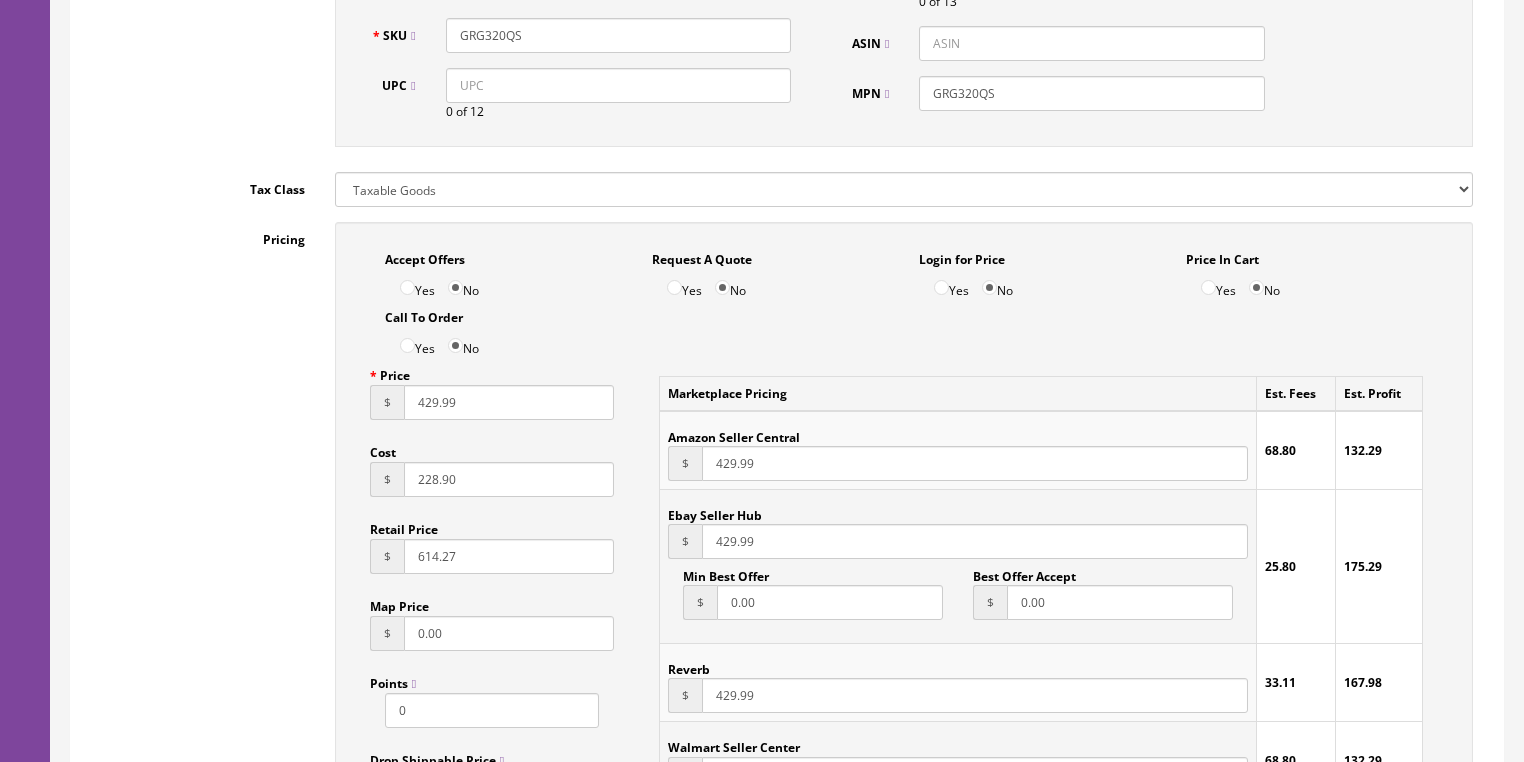 scroll, scrollTop: 1088, scrollLeft: 0, axis: vertical 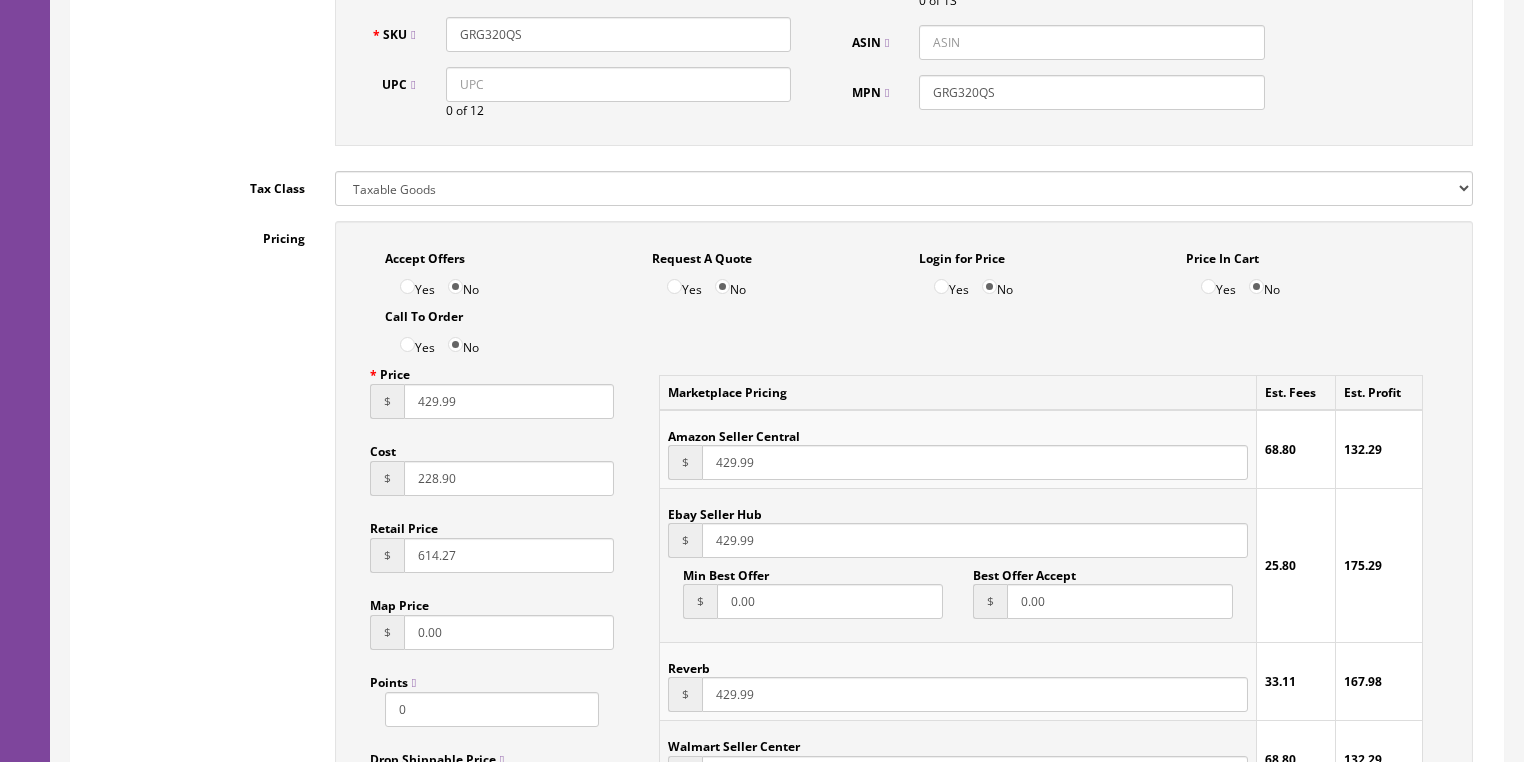 type on "GRG320QS" 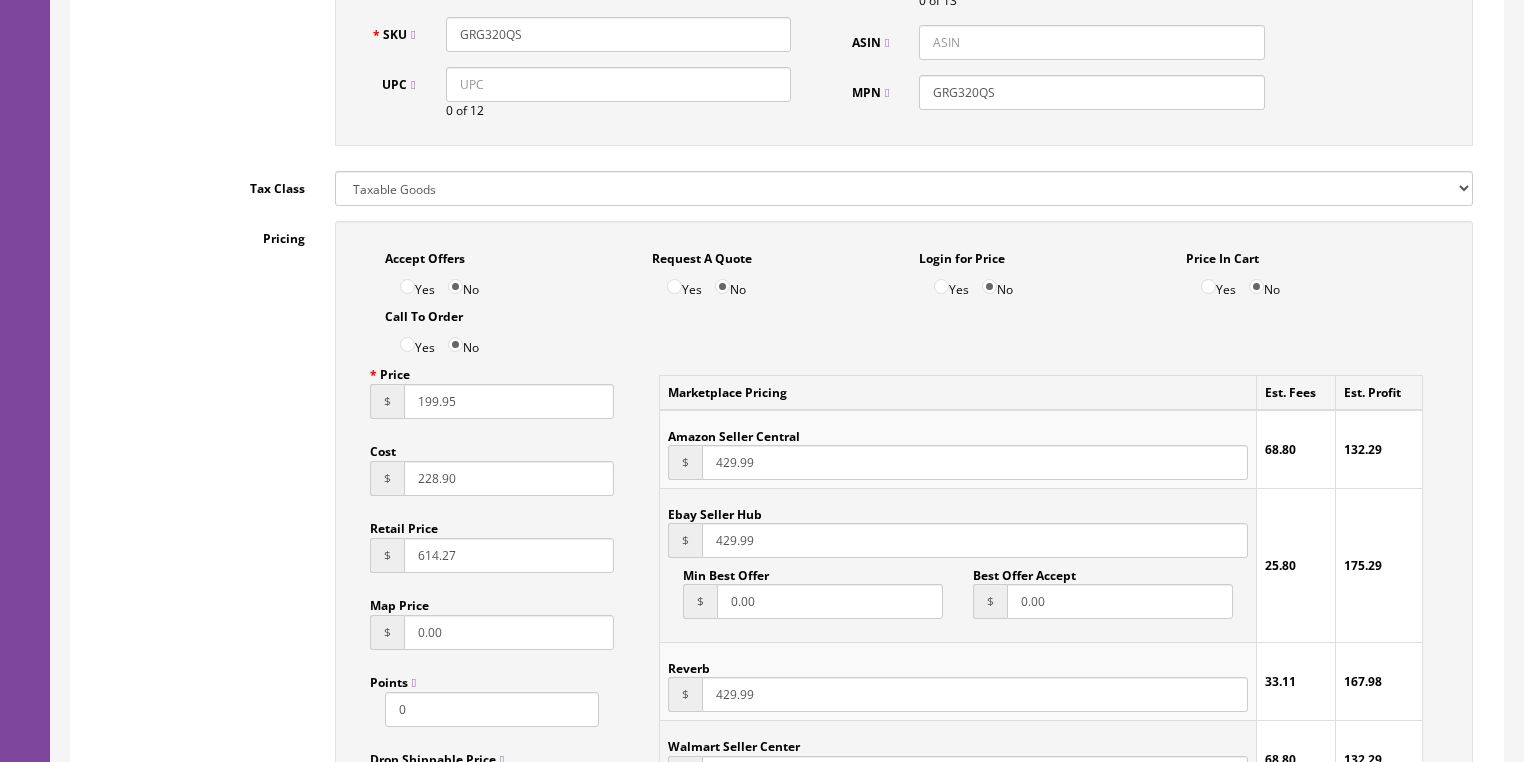 type on "199.95" 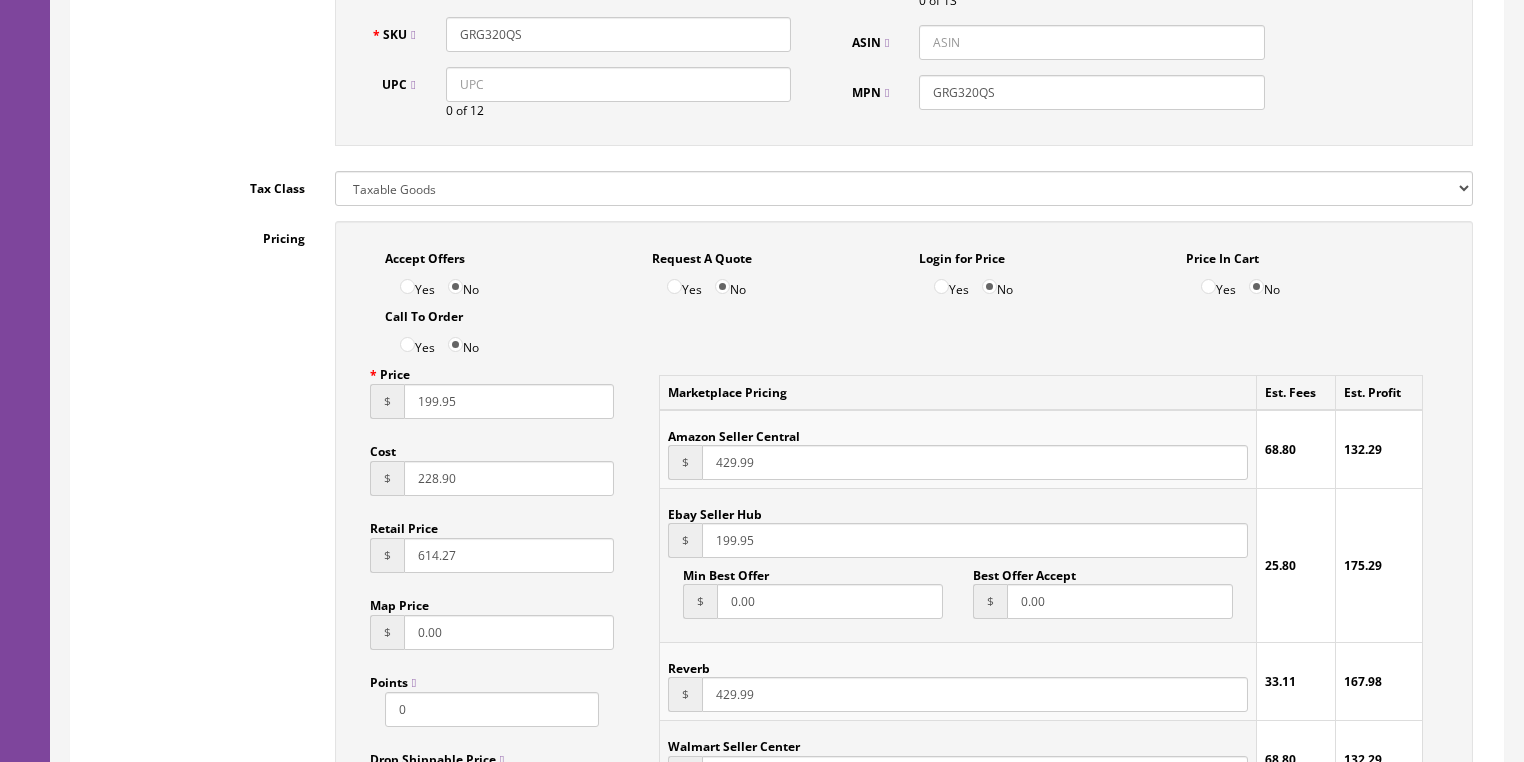type on "199.95" 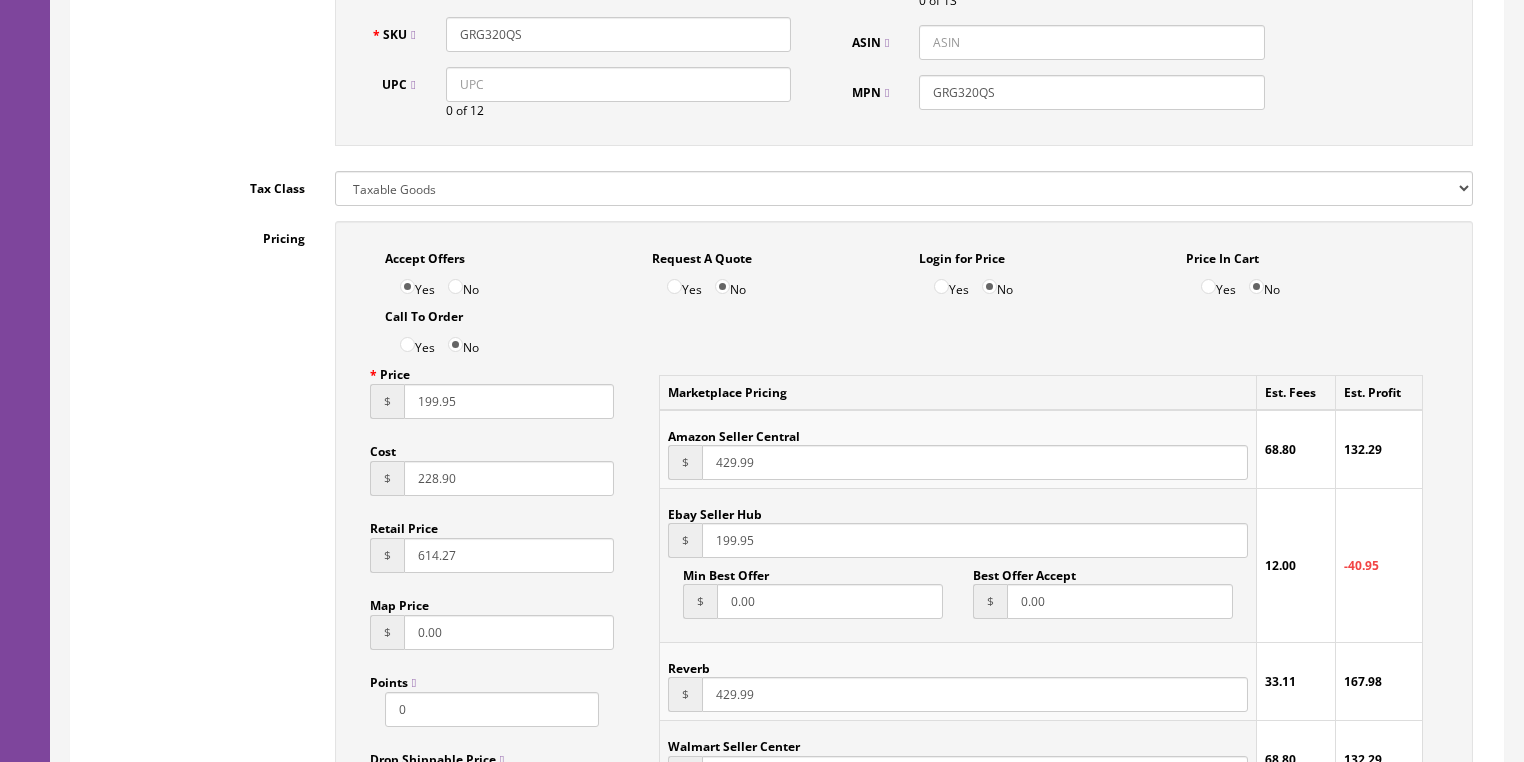 drag, startPoint x: 461, startPoint y: 493, endPoint x: 315, endPoint y: 506, distance: 146.57762 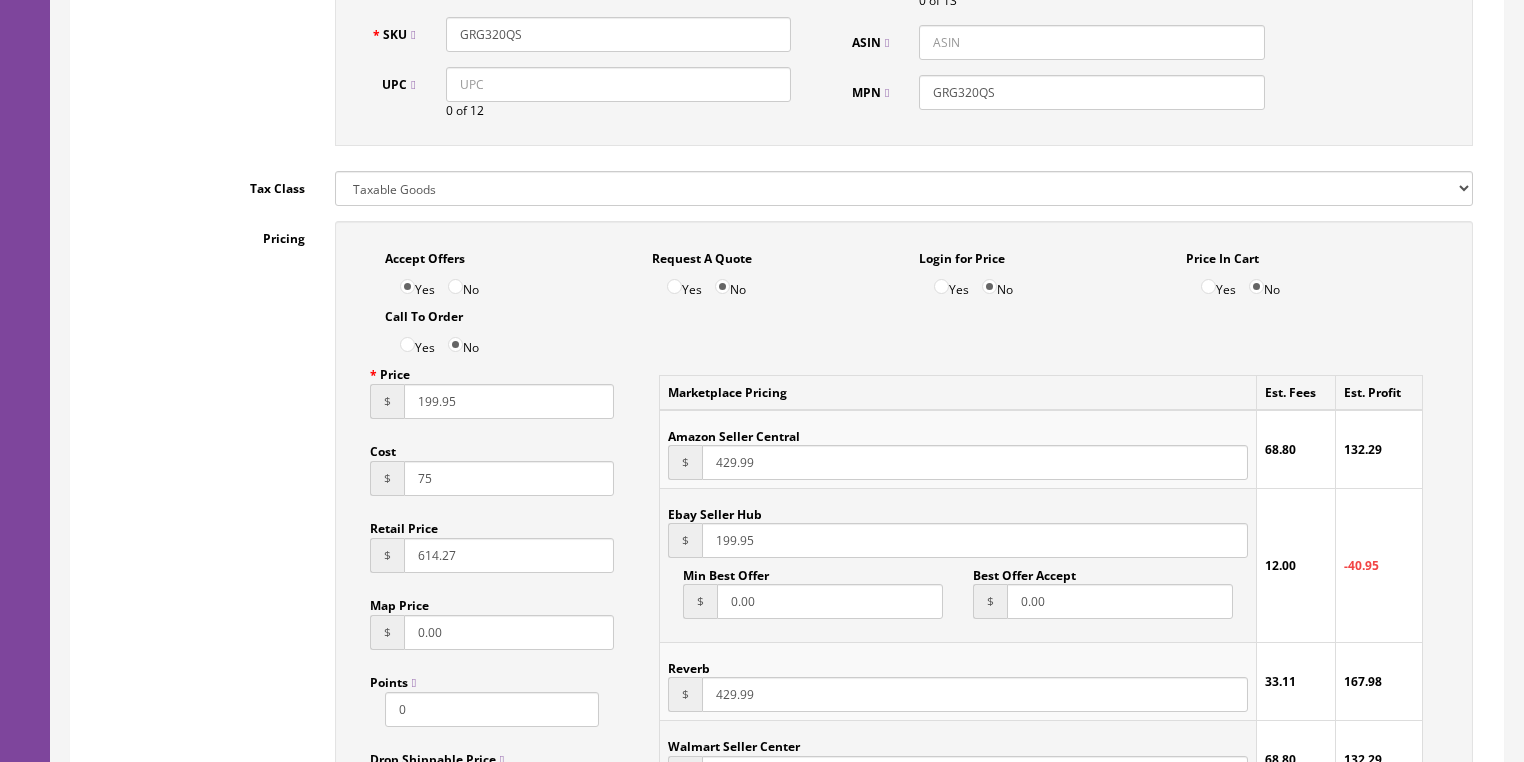 type on "7" 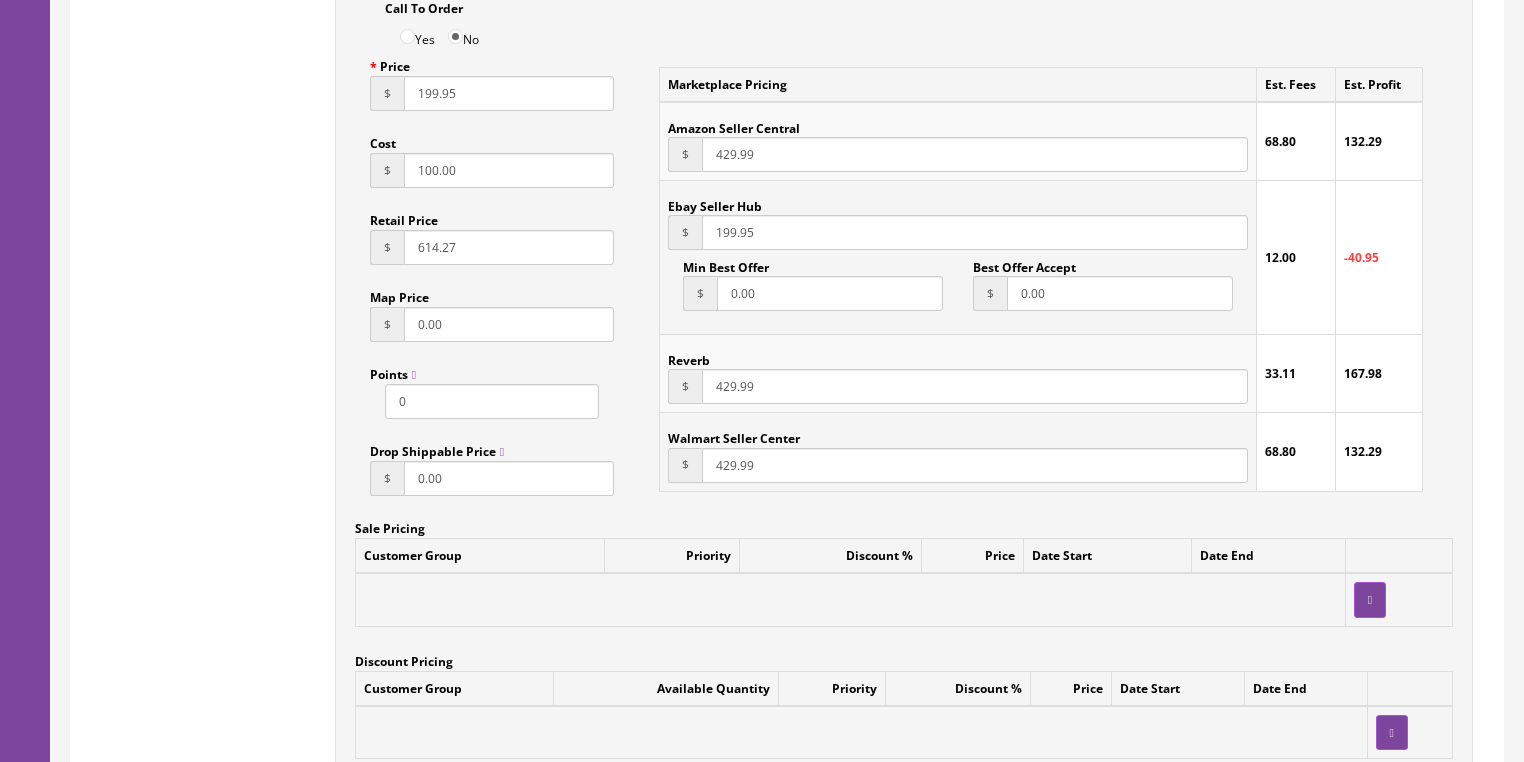 scroll, scrollTop: 1408, scrollLeft: 0, axis: vertical 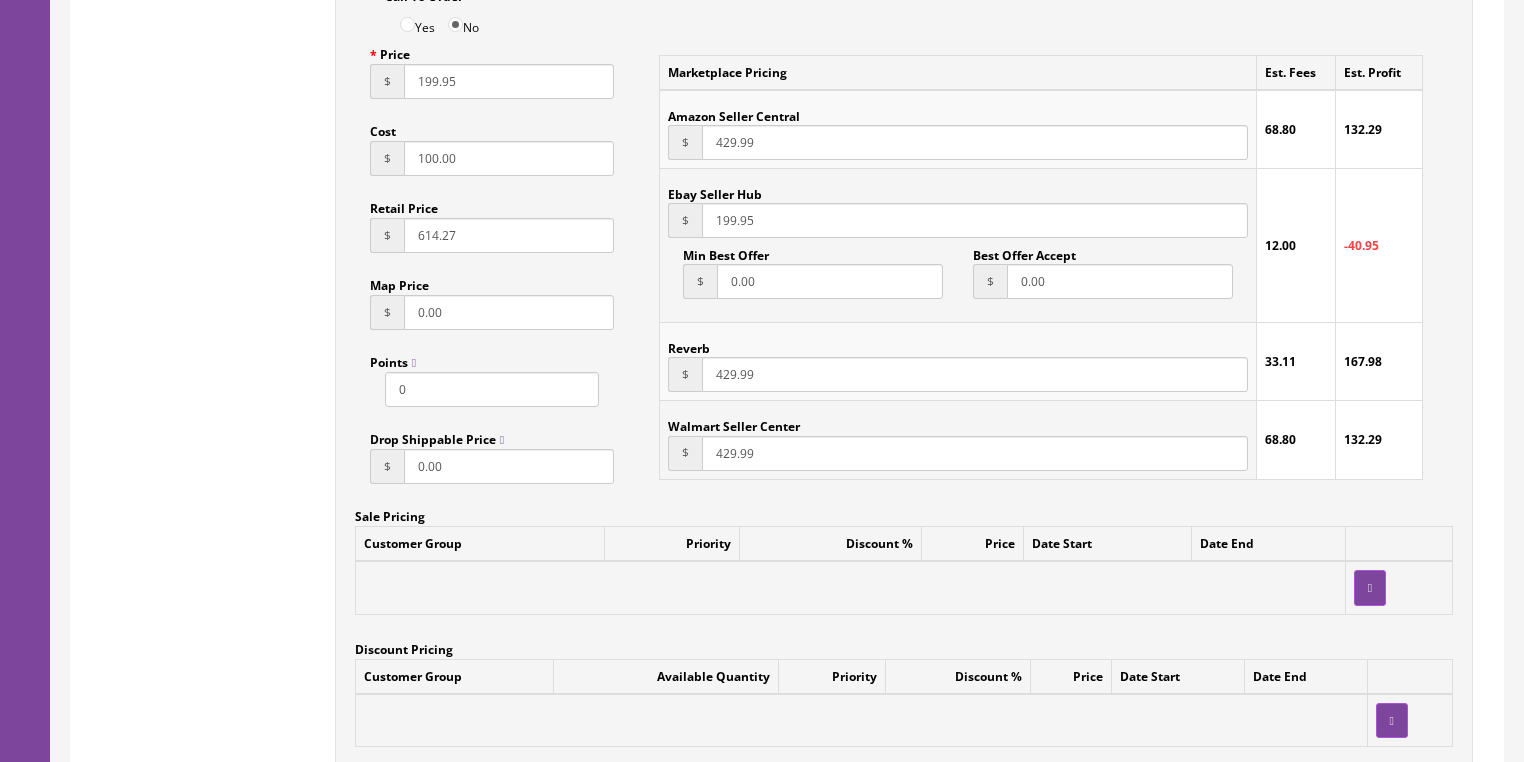 type on "100.00" 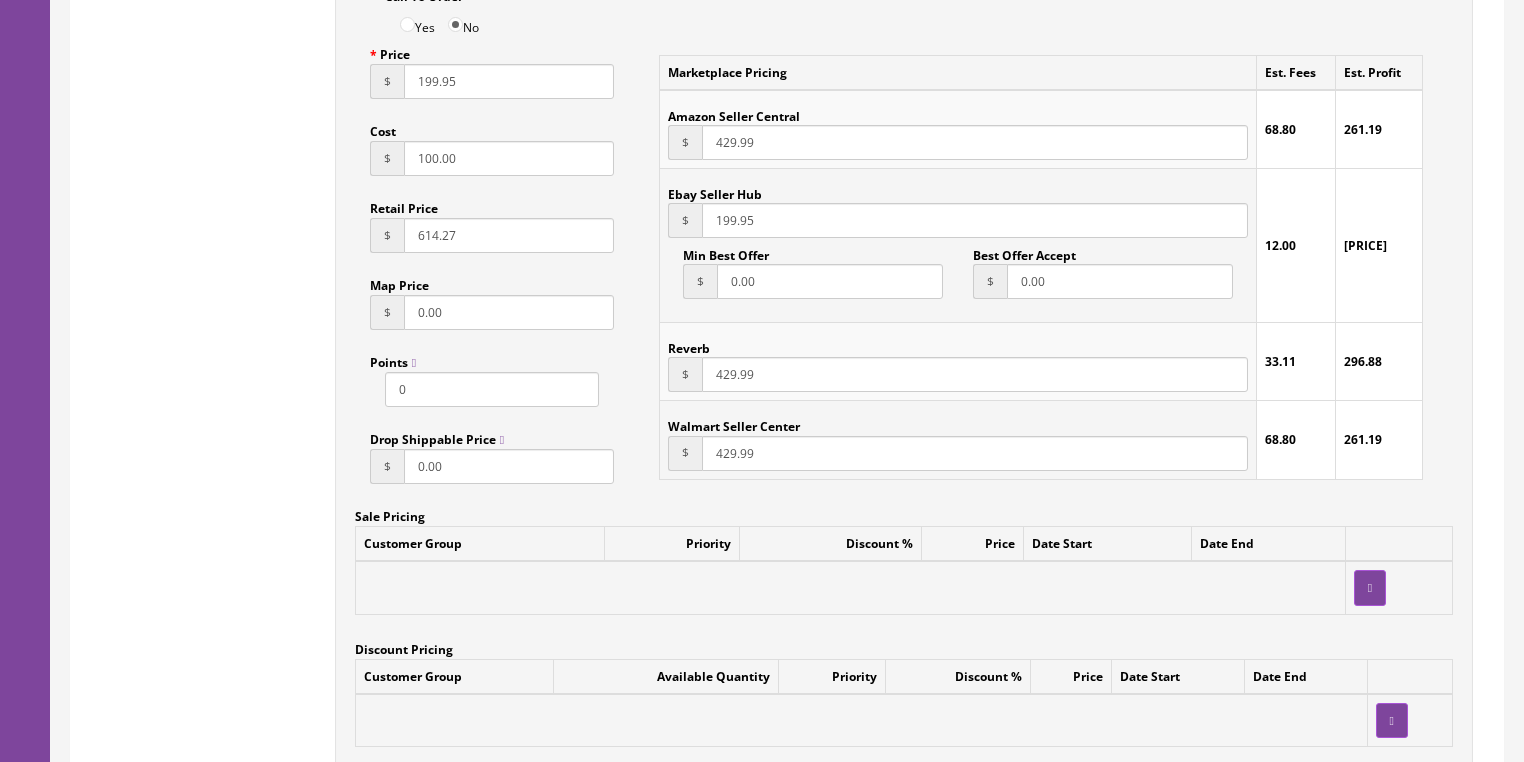 drag, startPoint x: 753, startPoint y: 382, endPoint x: 673, endPoint y: 384, distance: 80.024994 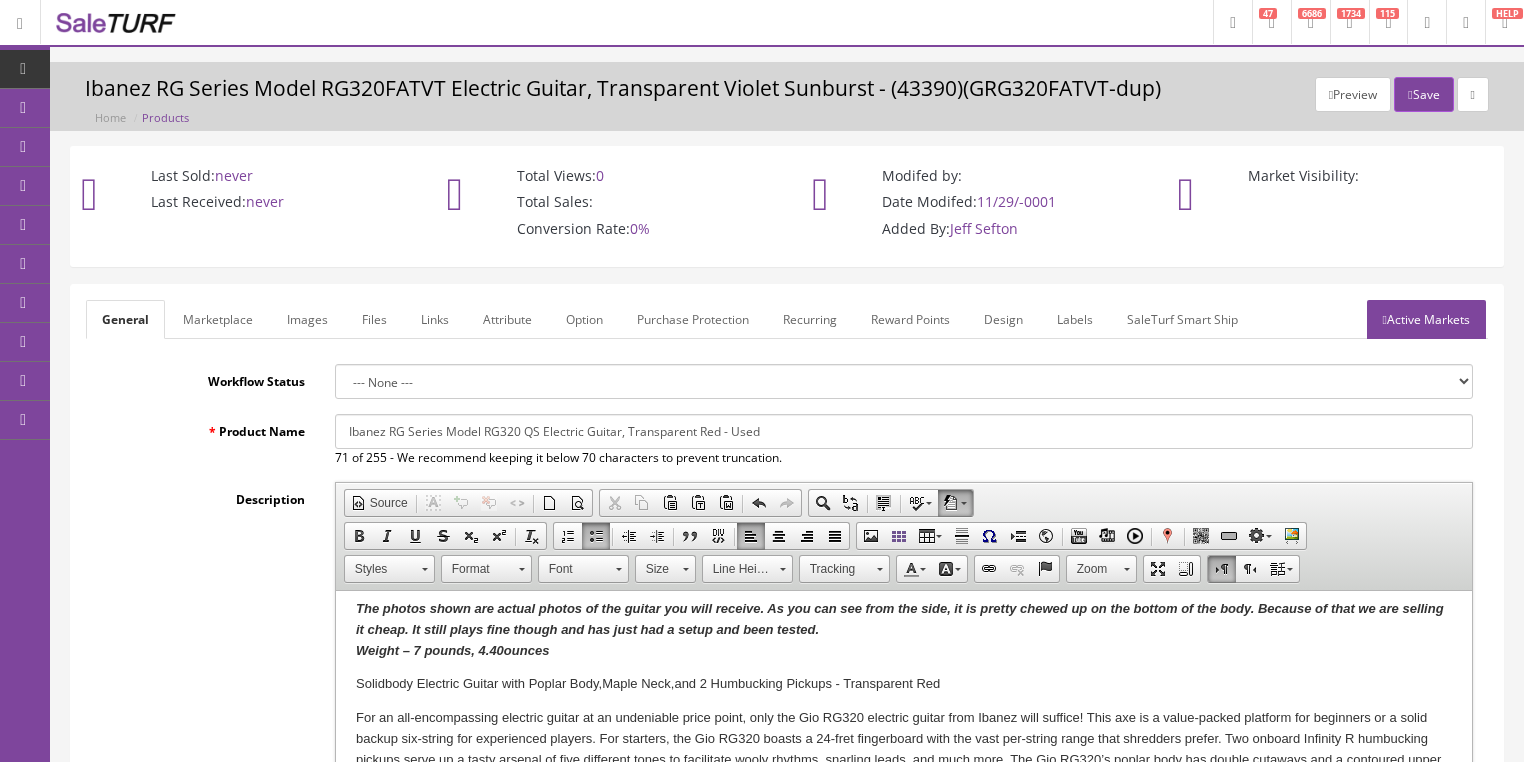 scroll, scrollTop: 4, scrollLeft: 0, axis: vertical 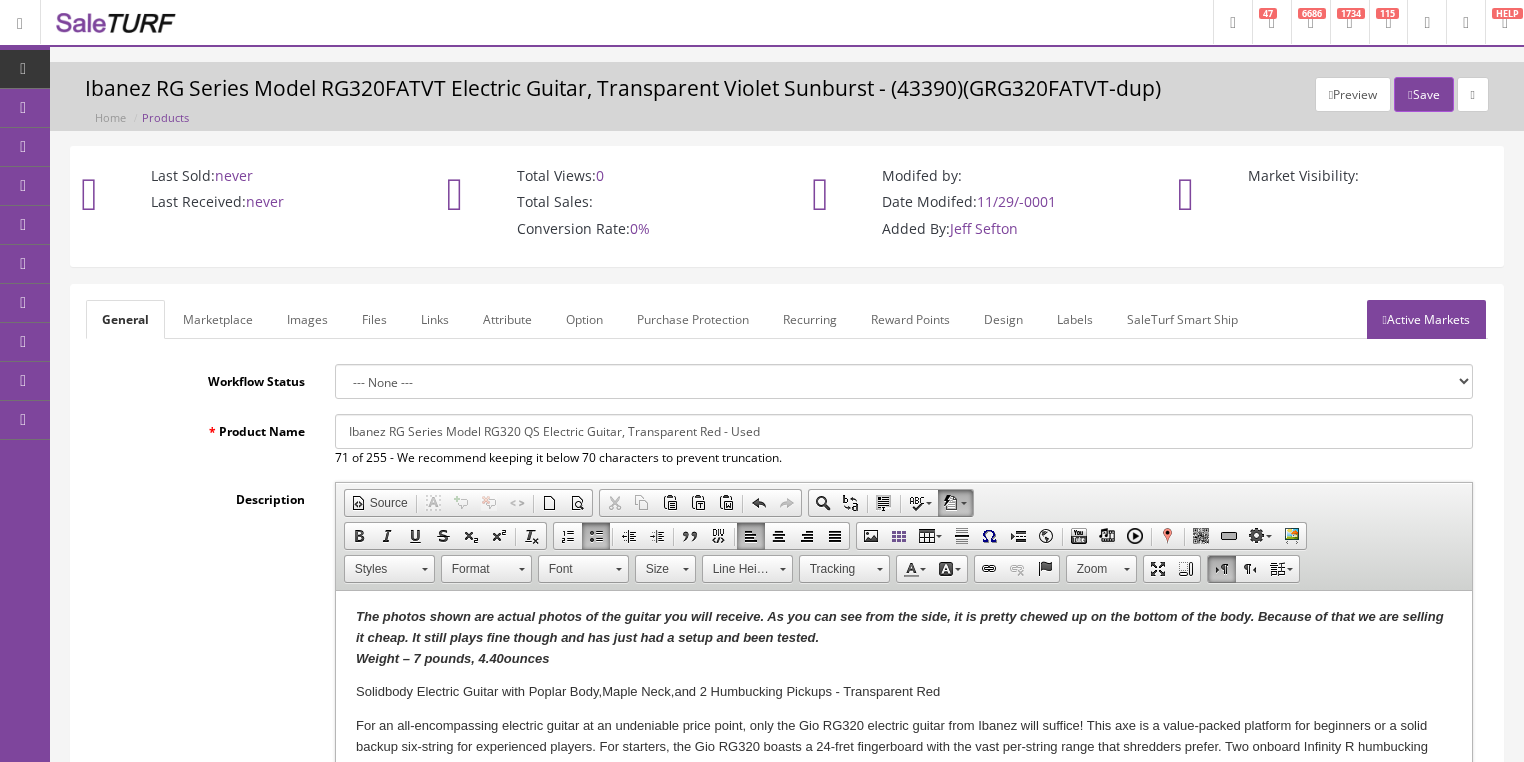 type on "199.95" 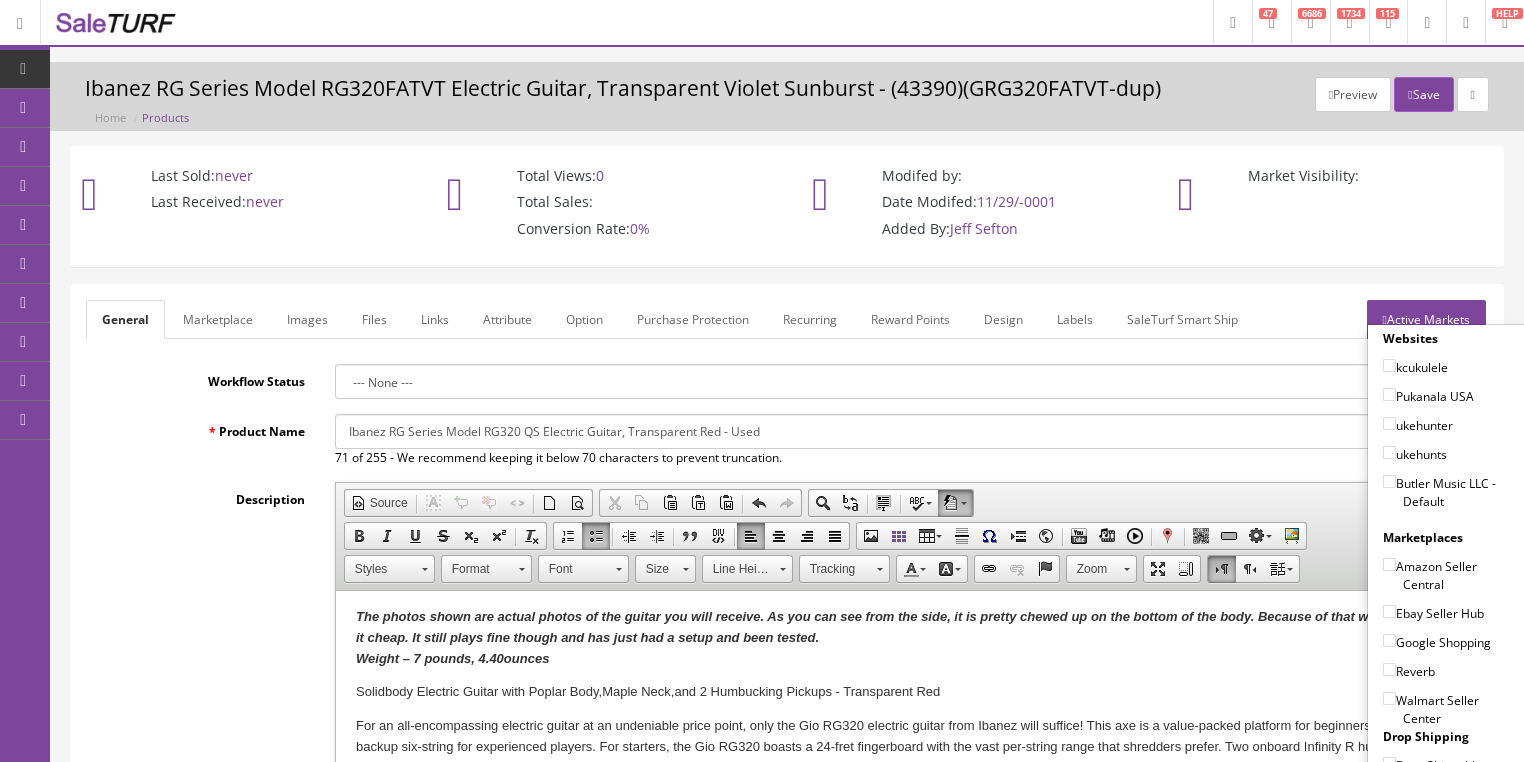 click on "Butler Music LLC - Default" at bounding box center [1389, 481] 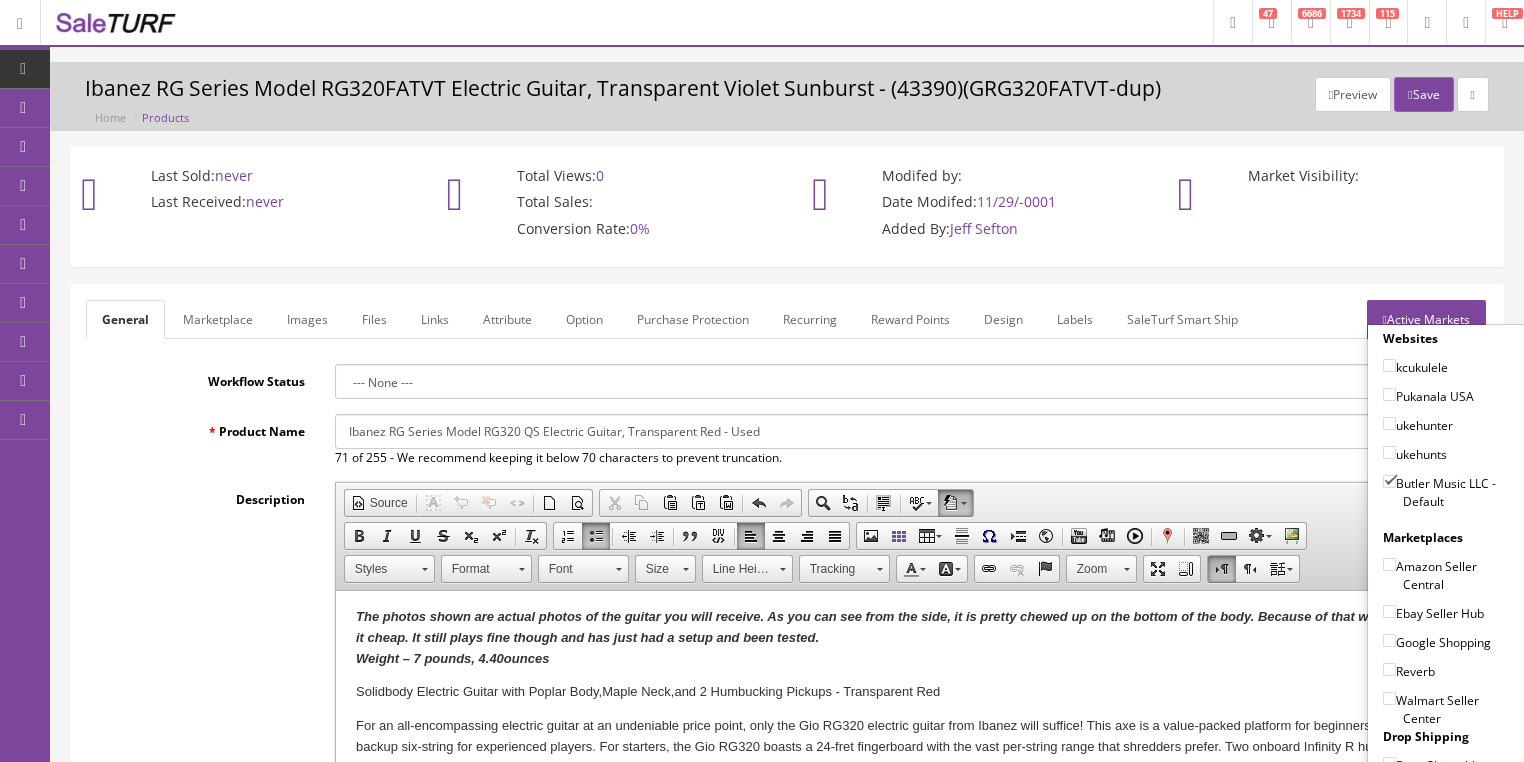 drag, startPoint x: 1380, startPoint y: 604, endPoint x: 1381, endPoint y: 625, distance: 21.023796 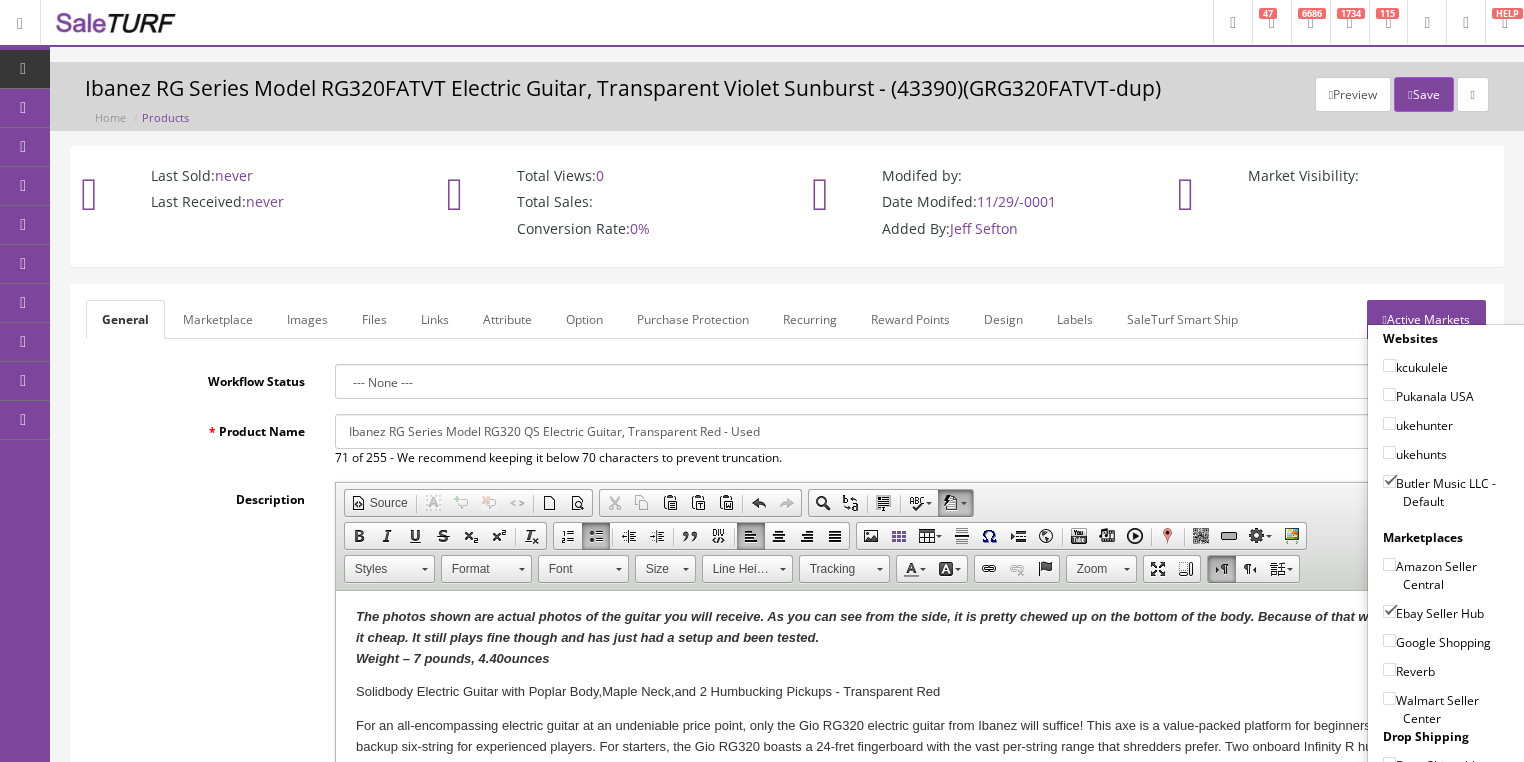 drag, startPoint x: 1381, startPoint y: 639, endPoint x: 1381, endPoint y: 664, distance: 25 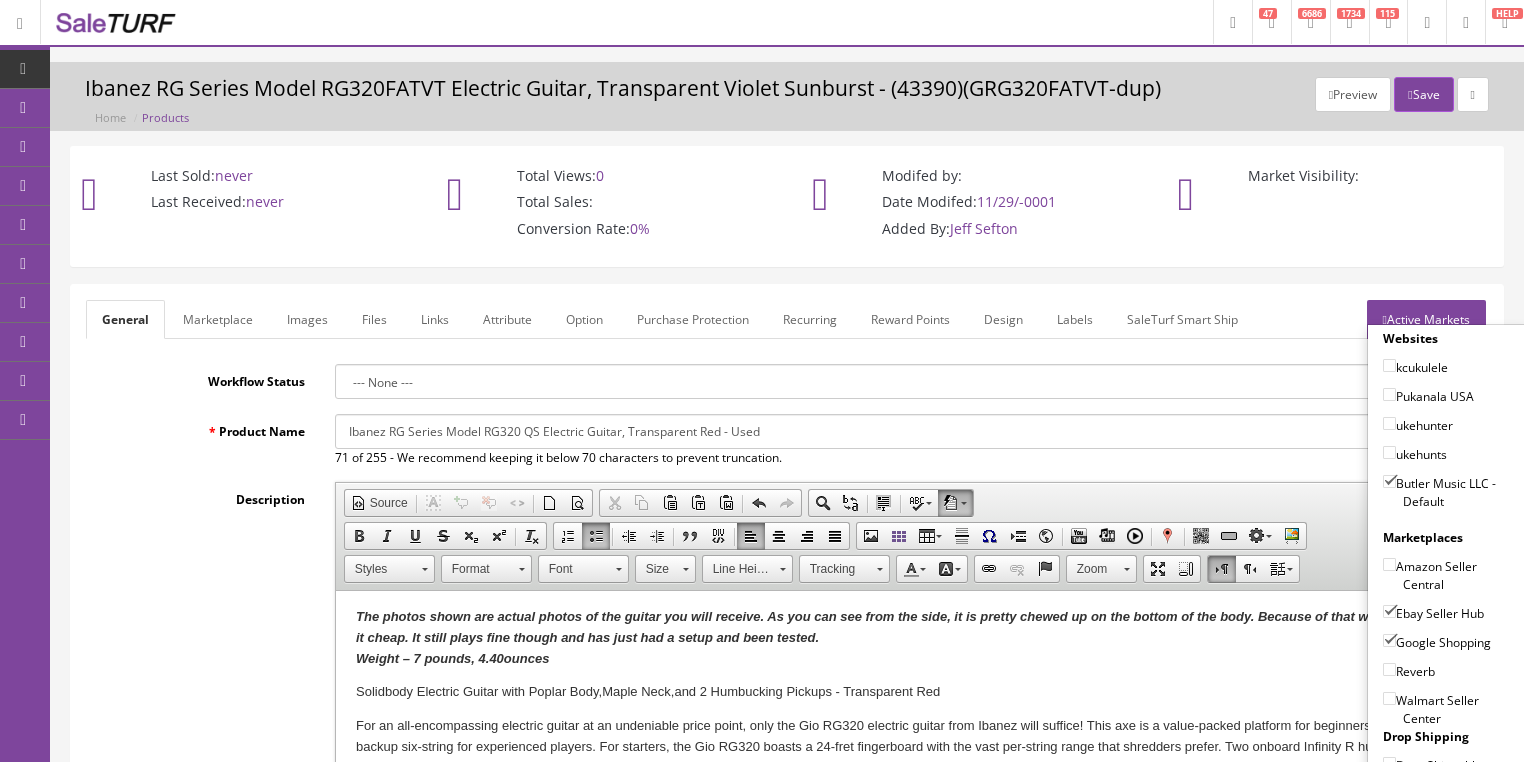 click on "Reverb" at bounding box center (1389, 669) 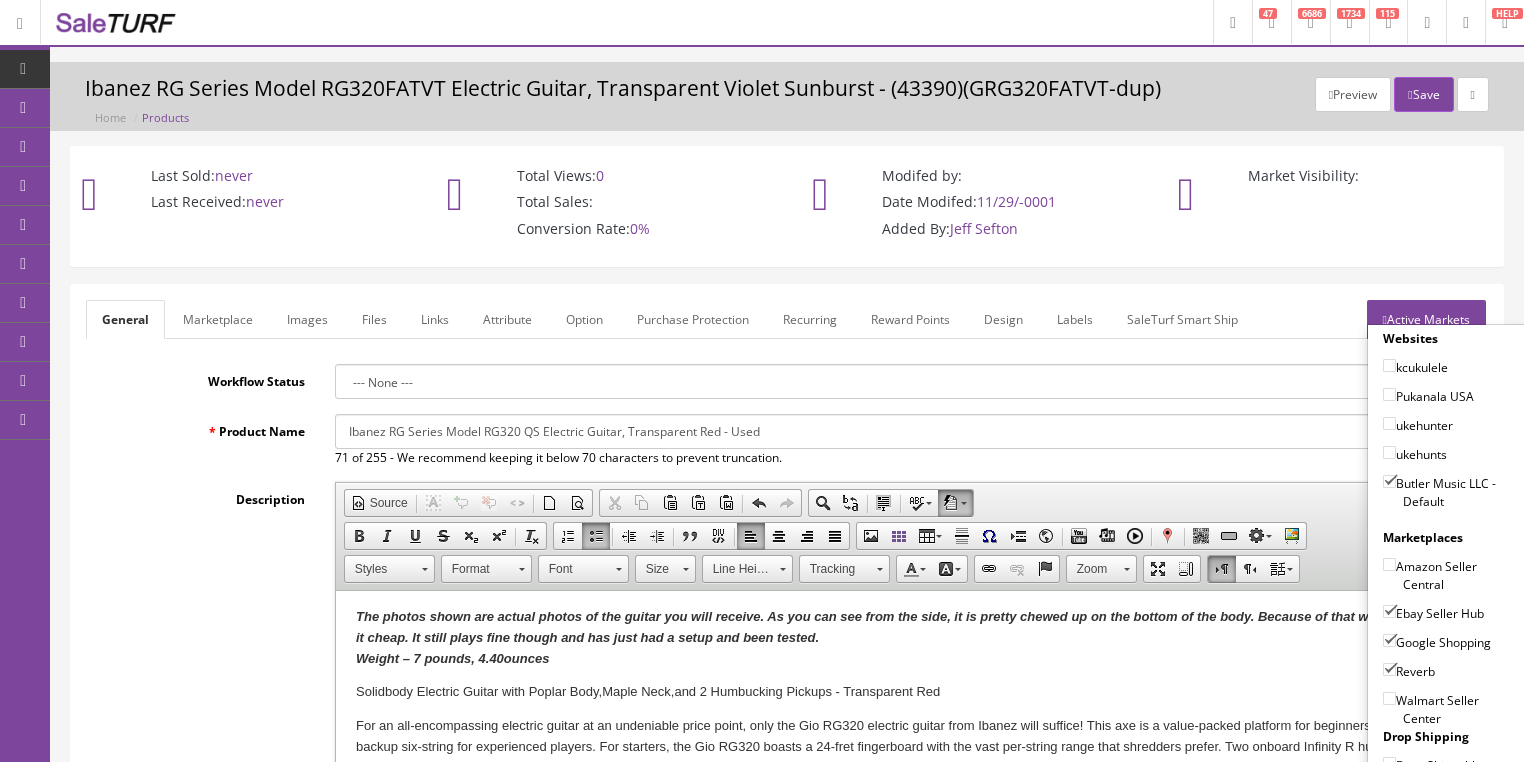 click on "Active Markets" at bounding box center (1426, 319) 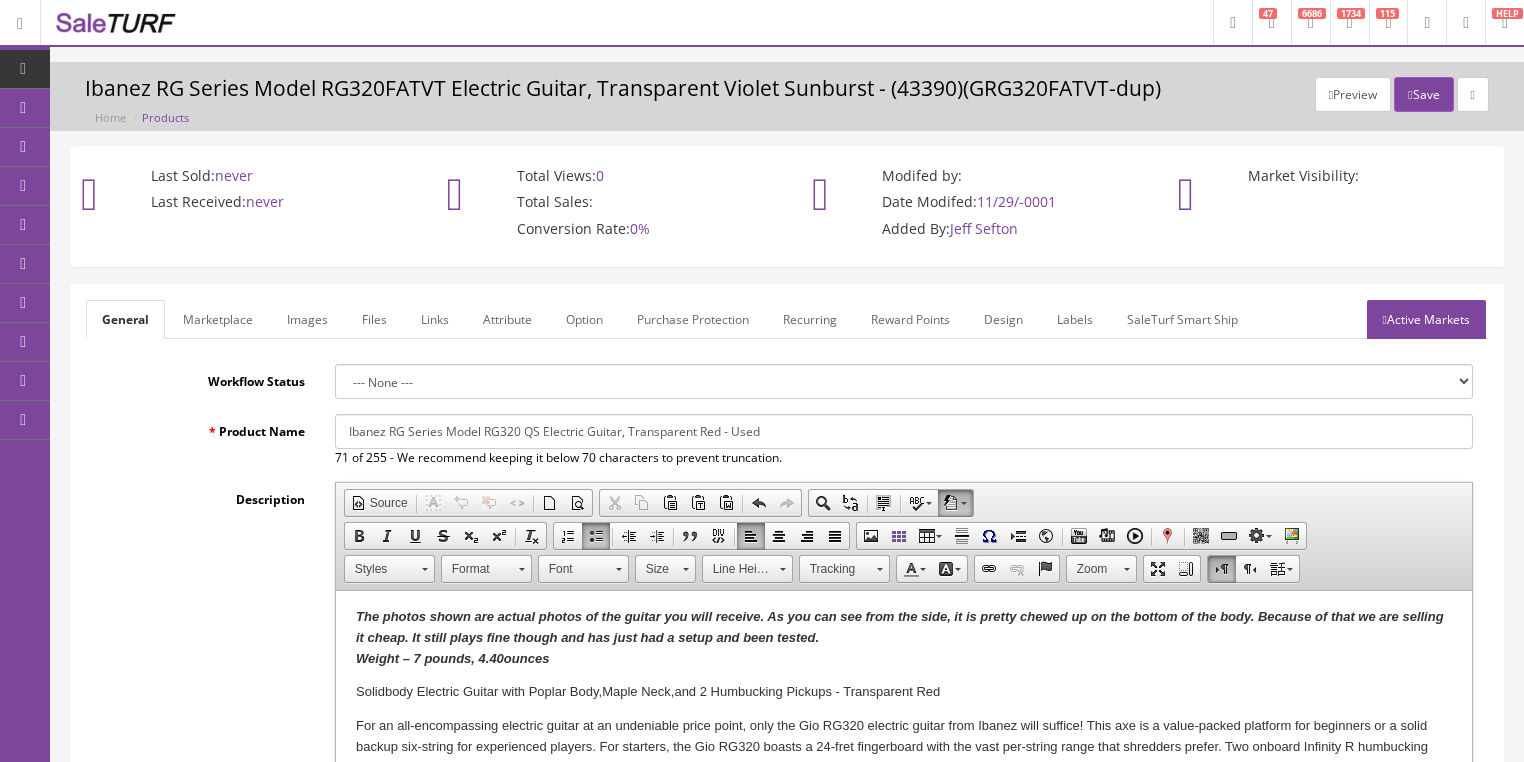 click on "Images" at bounding box center [307, 319] 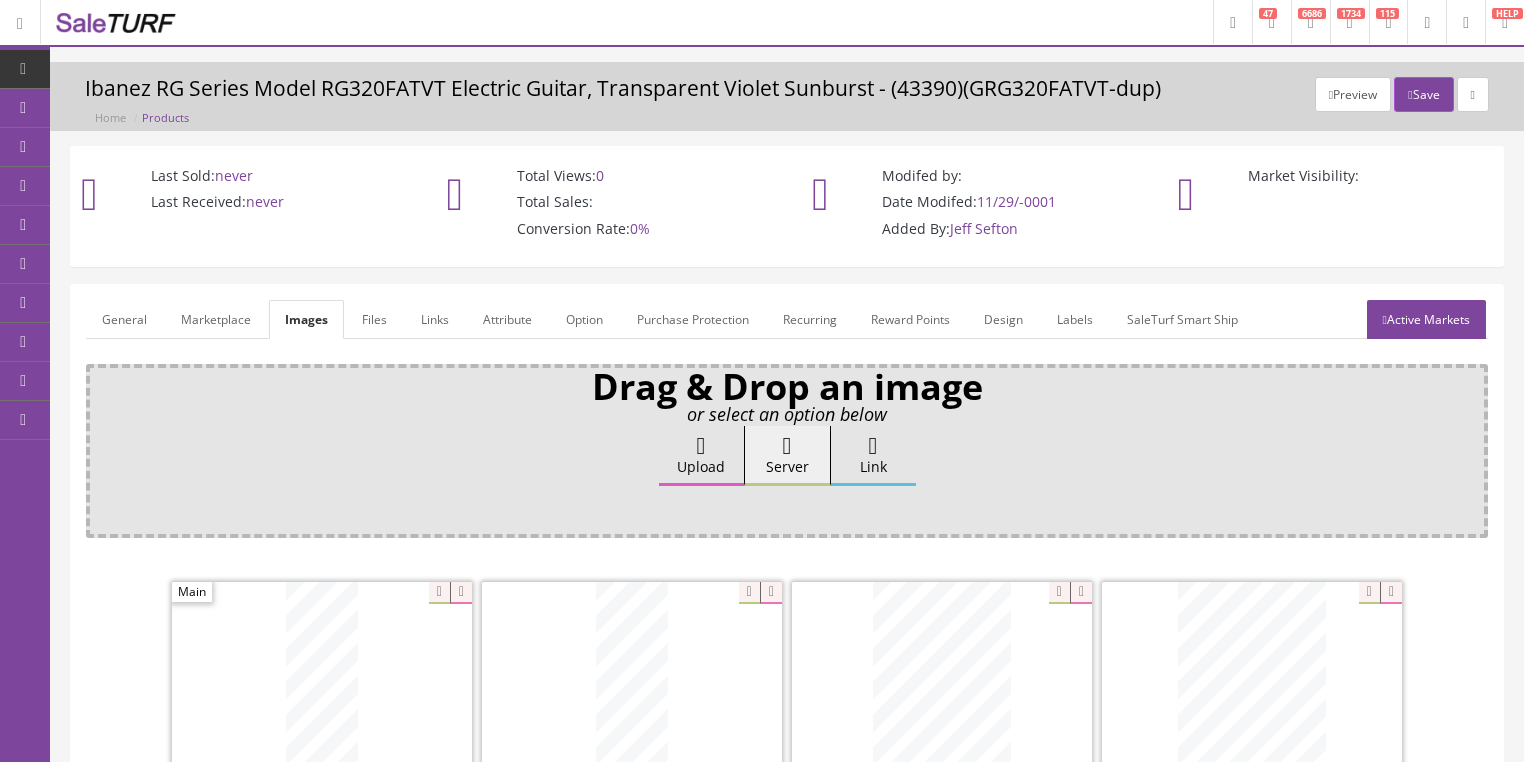 click on "Attribute" at bounding box center [507, 319] 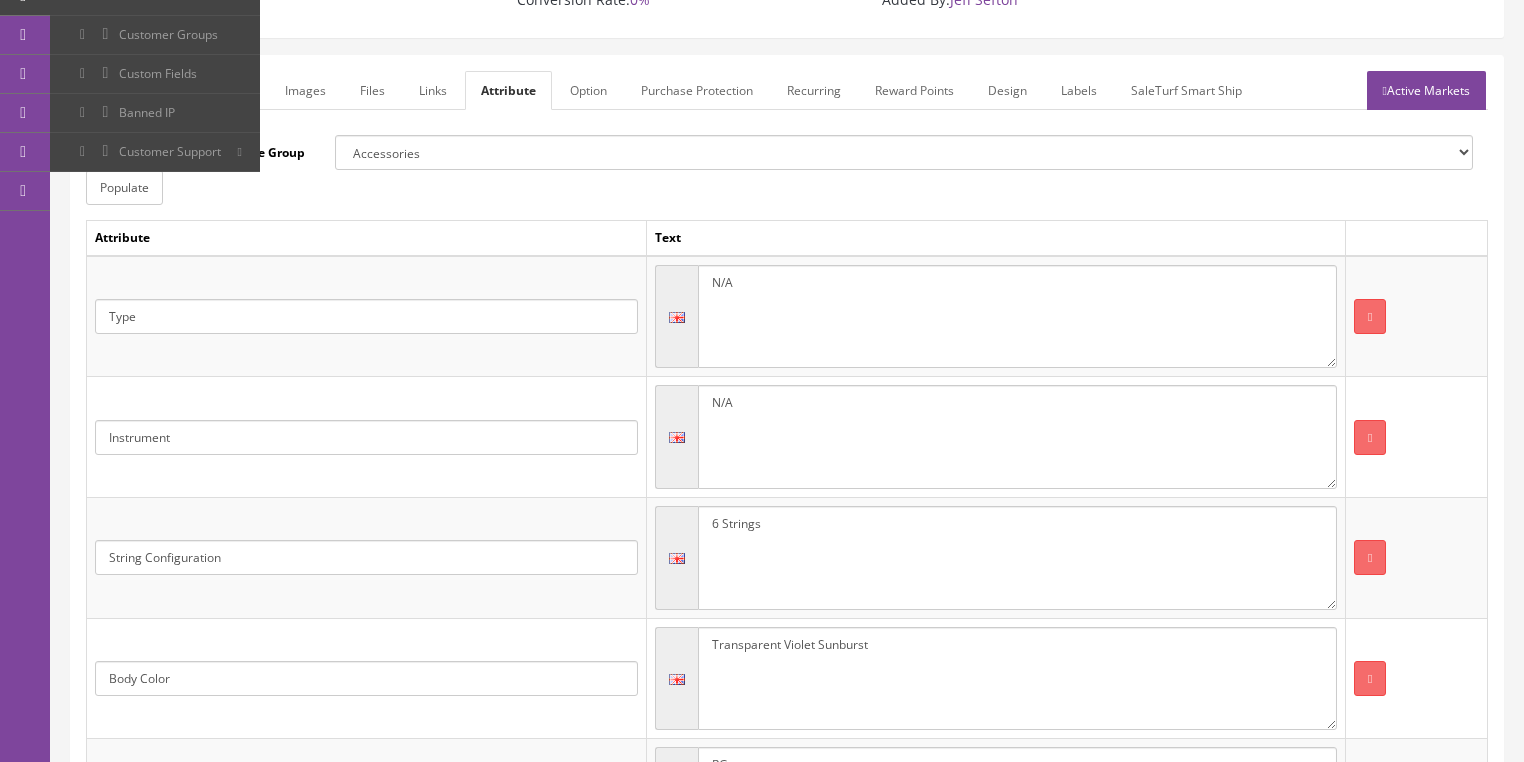 scroll, scrollTop: 240, scrollLeft: 0, axis: vertical 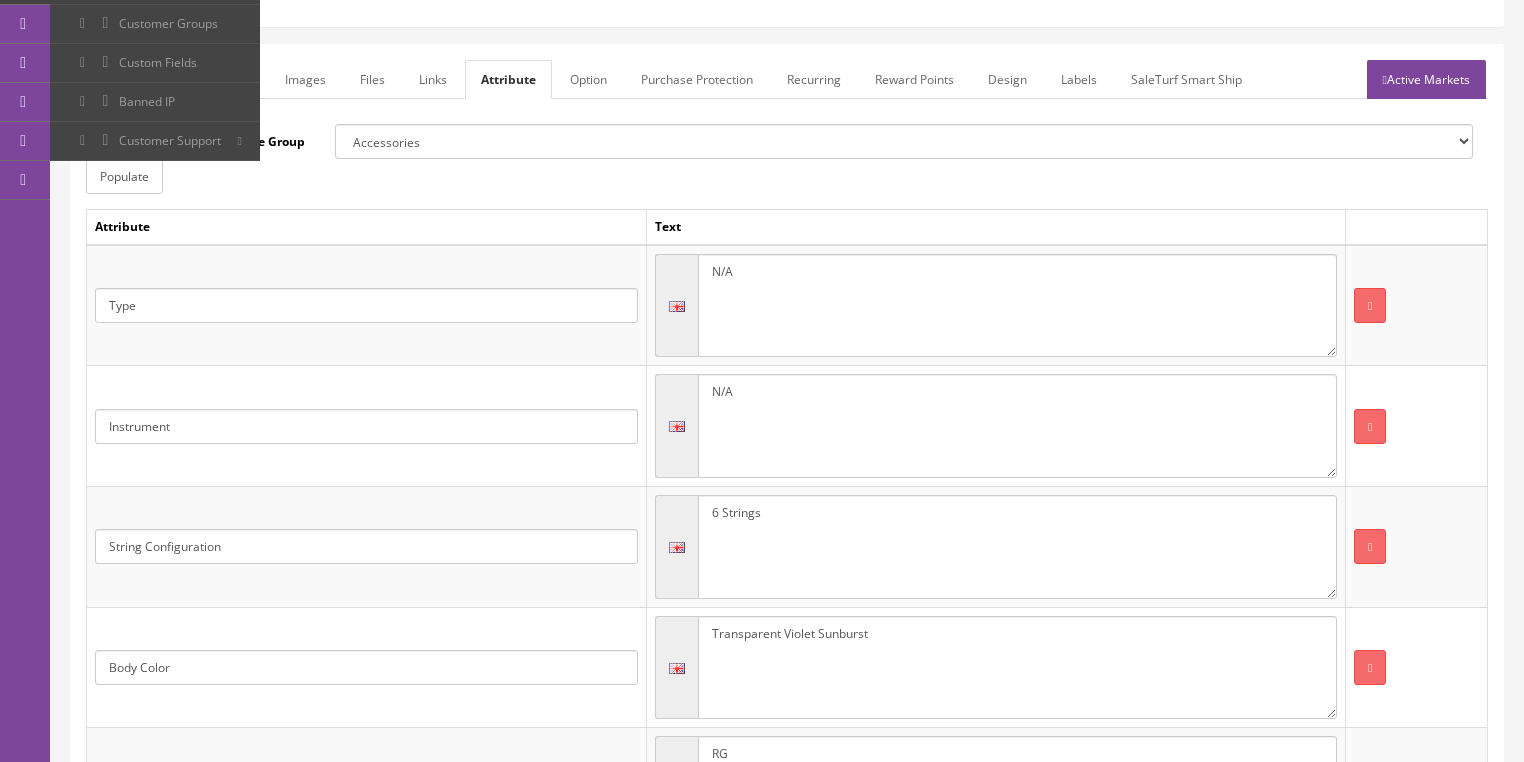 drag, startPoint x: 784, startPoint y: 620, endPoint x: 1100, endPoint y: 627, distance: 316.0775 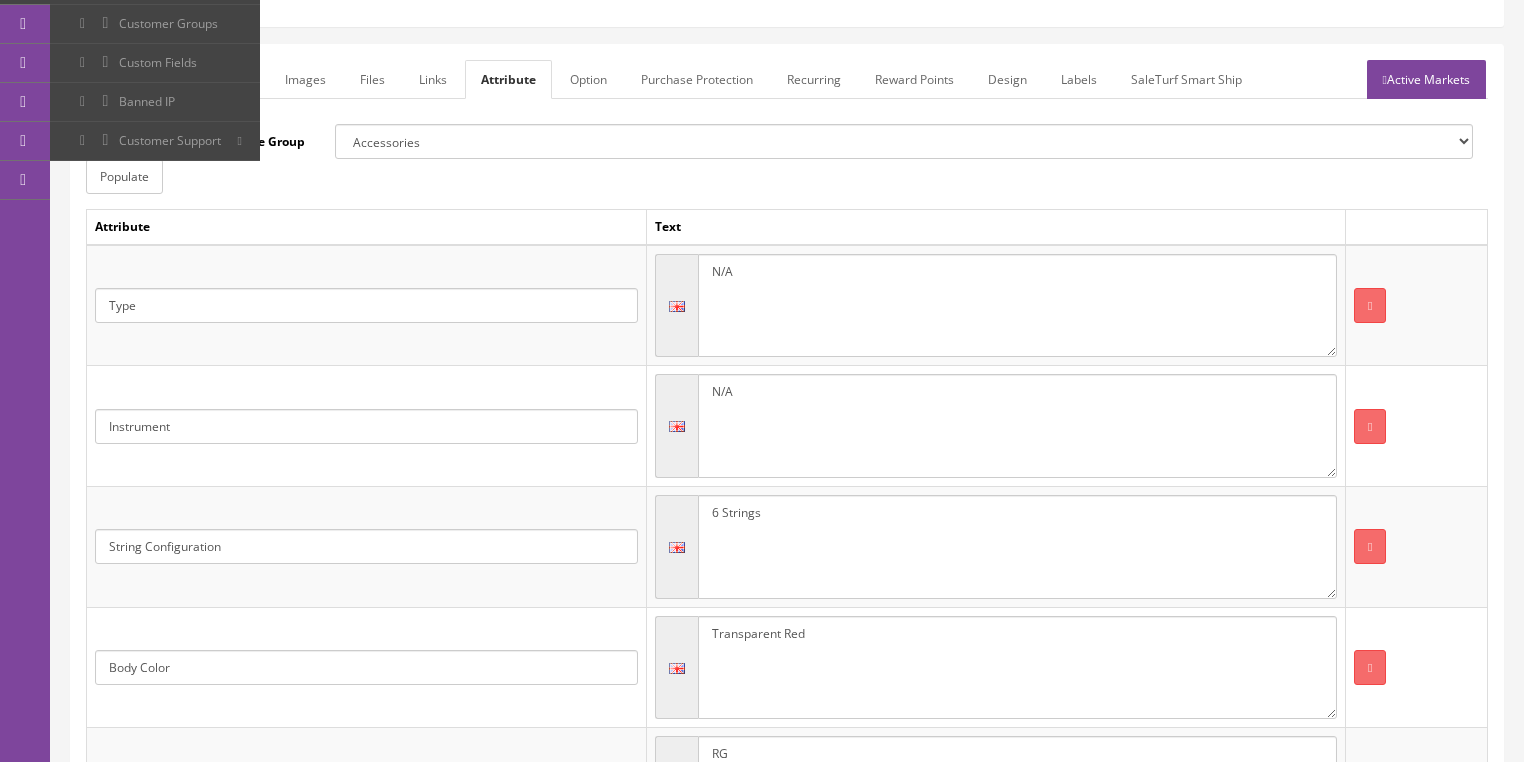 type on "Transparent Red" 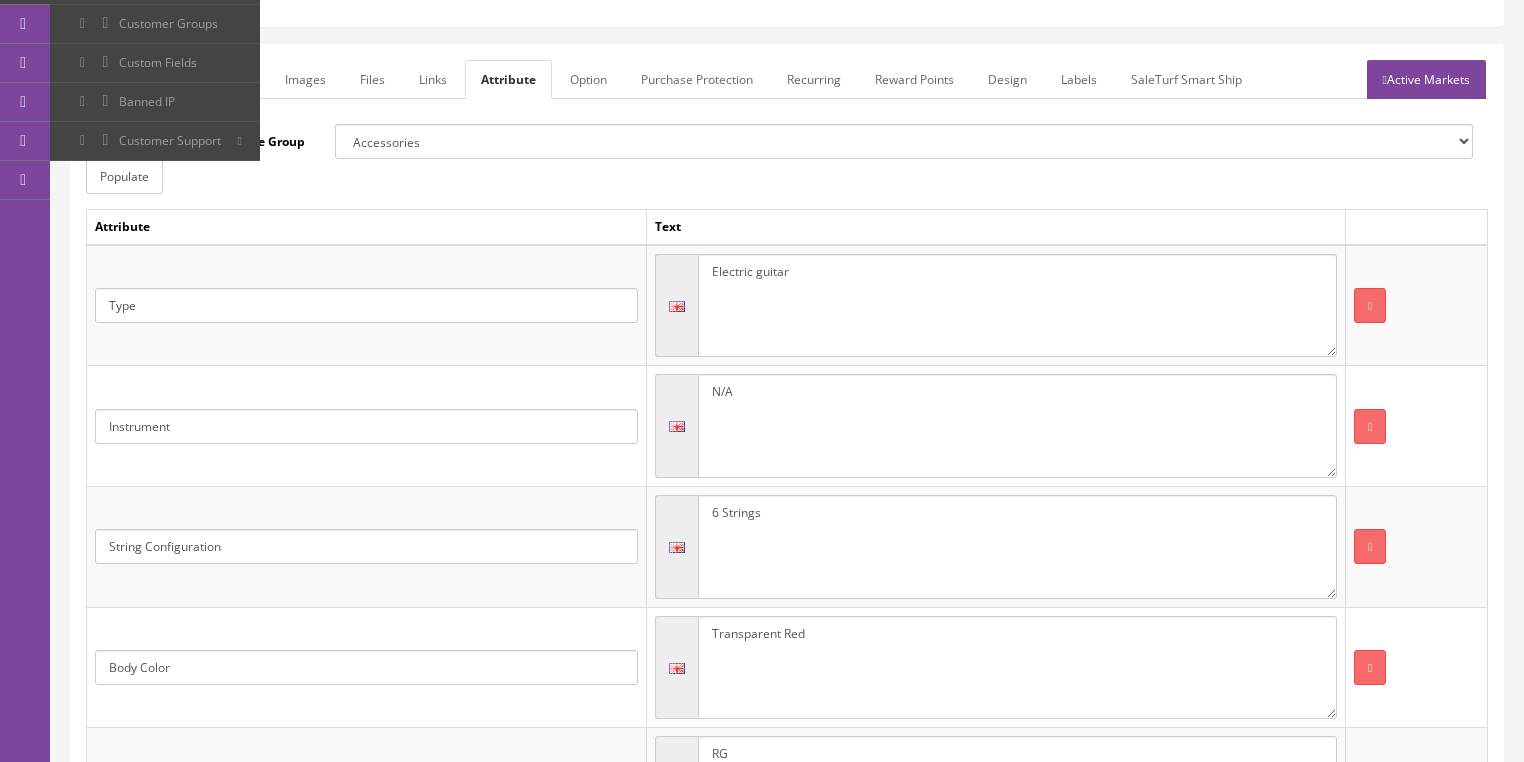 type on "Electric guitar" 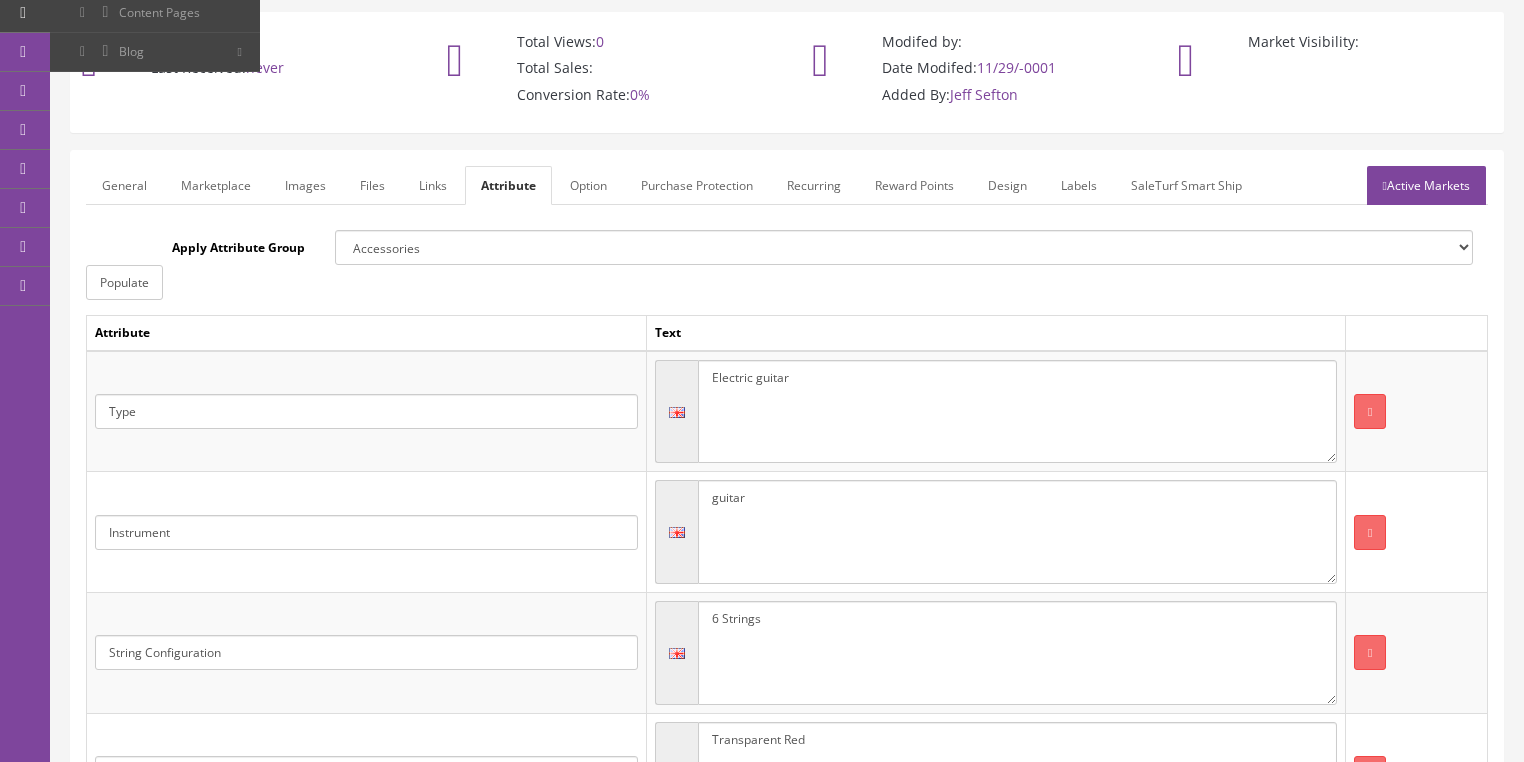 scroll, scrollTop: 123, scrollLeft: 0, axis: vertical 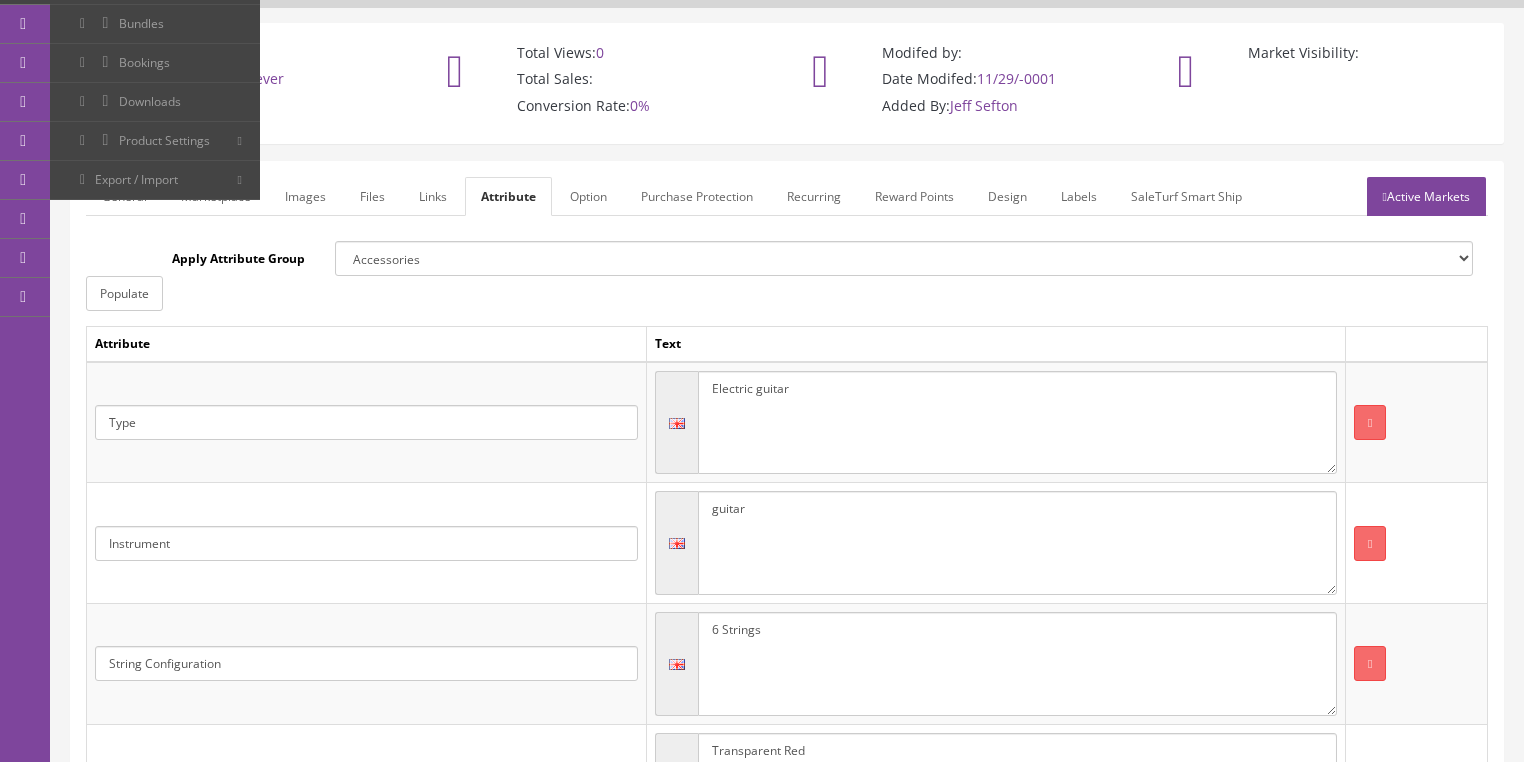 type on "guitar" 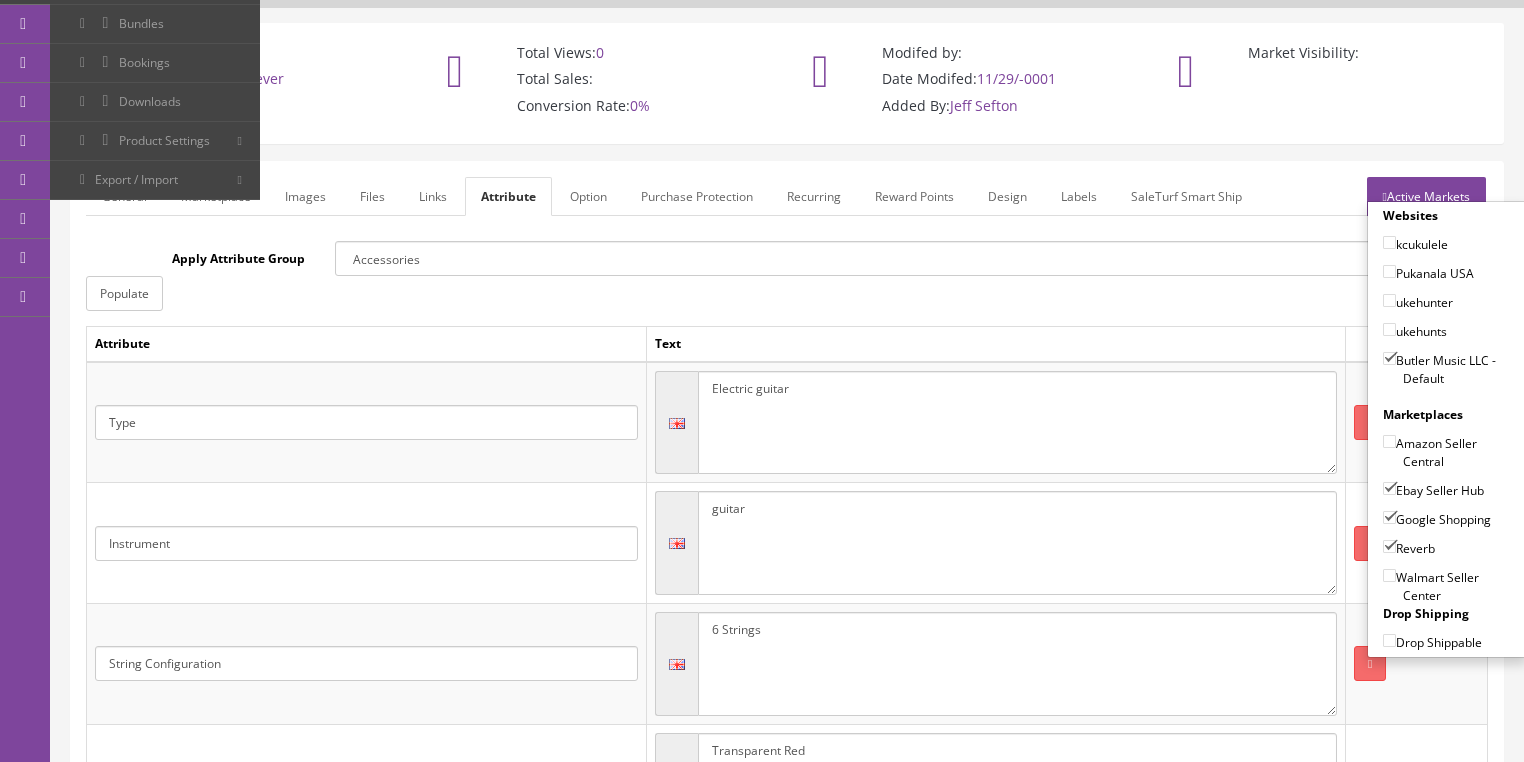 click on "Active Markets" at bounding box center (1426, 196) 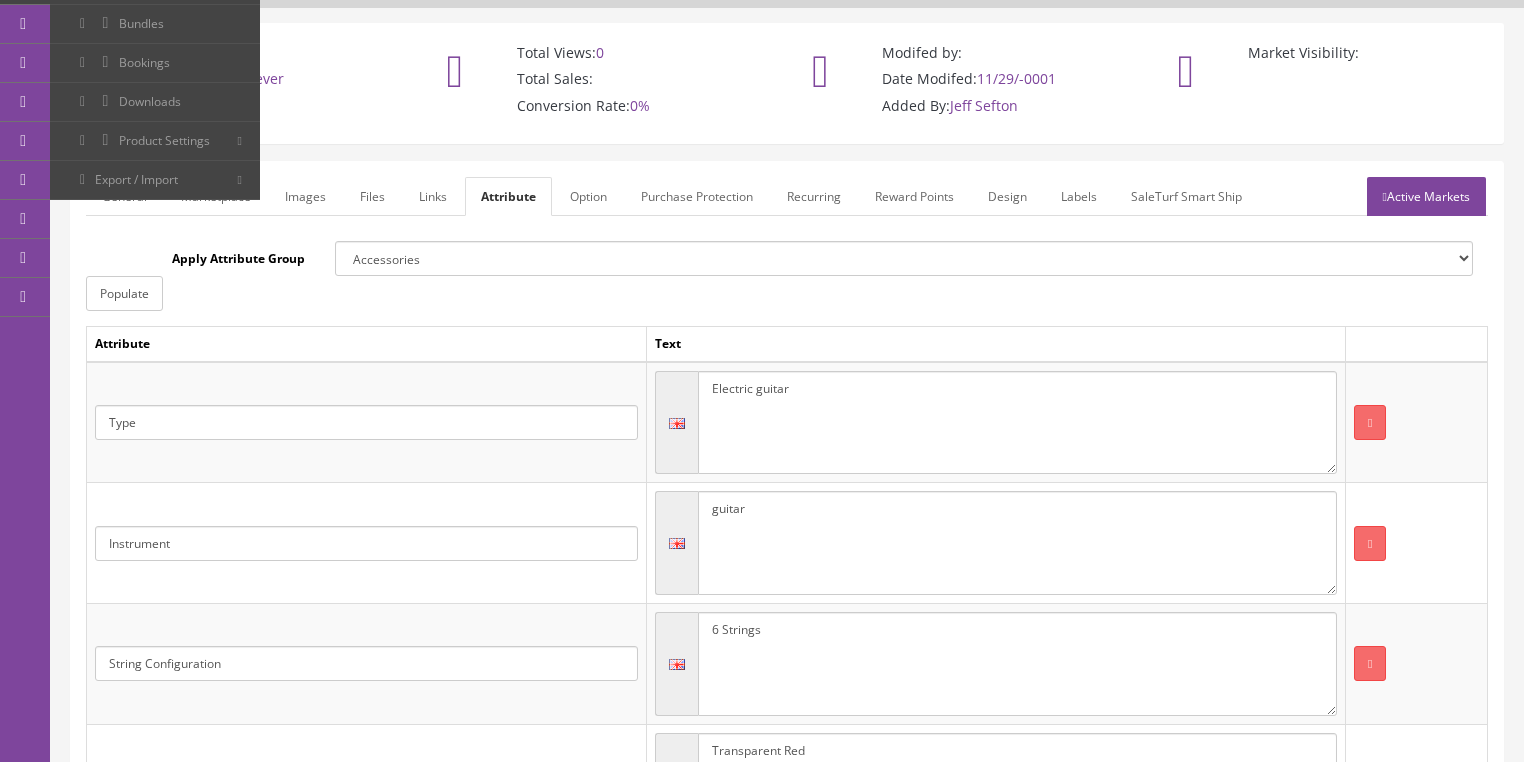 click on "General" at bounding box center [124, 196] 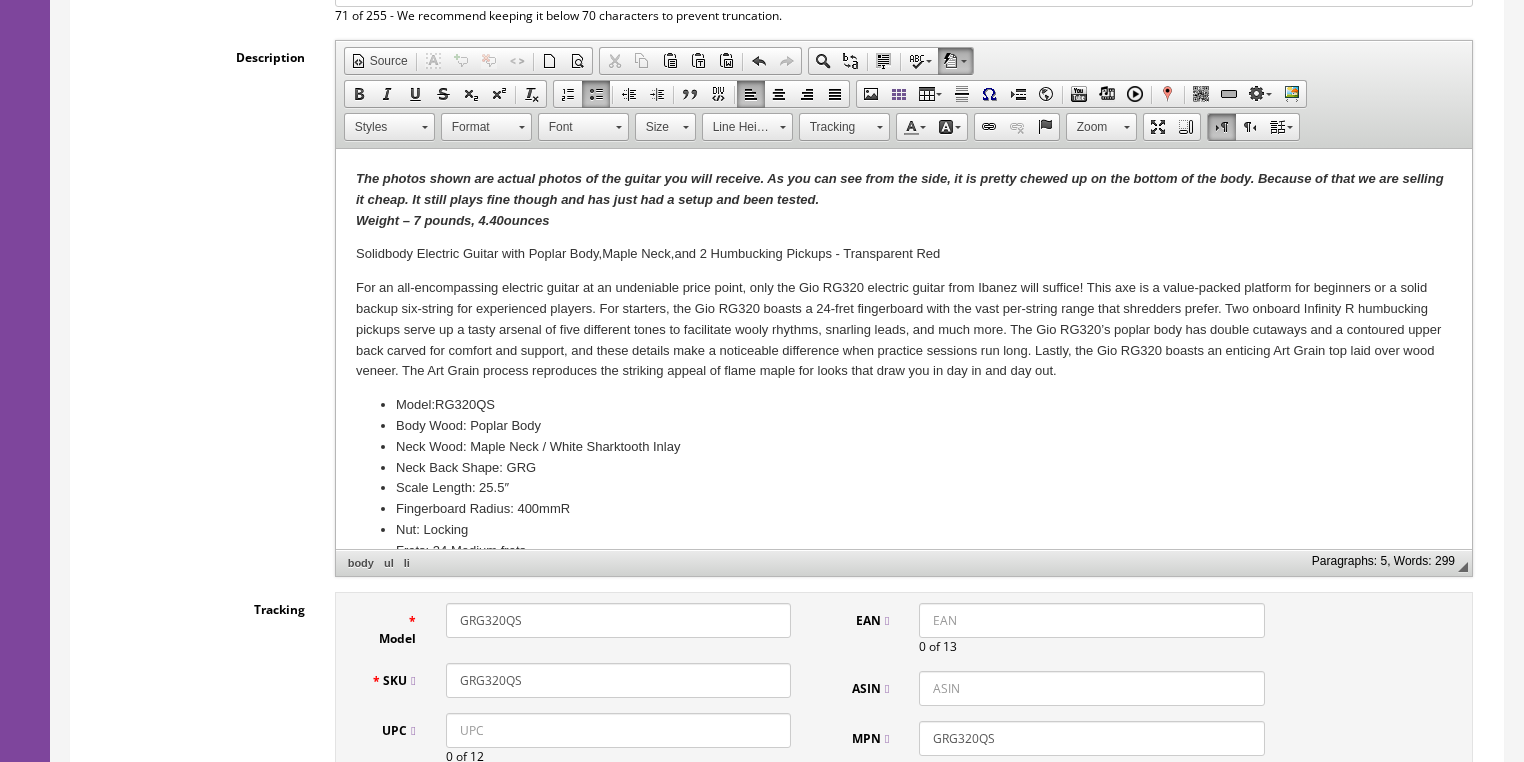 scroll, scrollTop: 443, scrollLeft: 0, axis: vertical 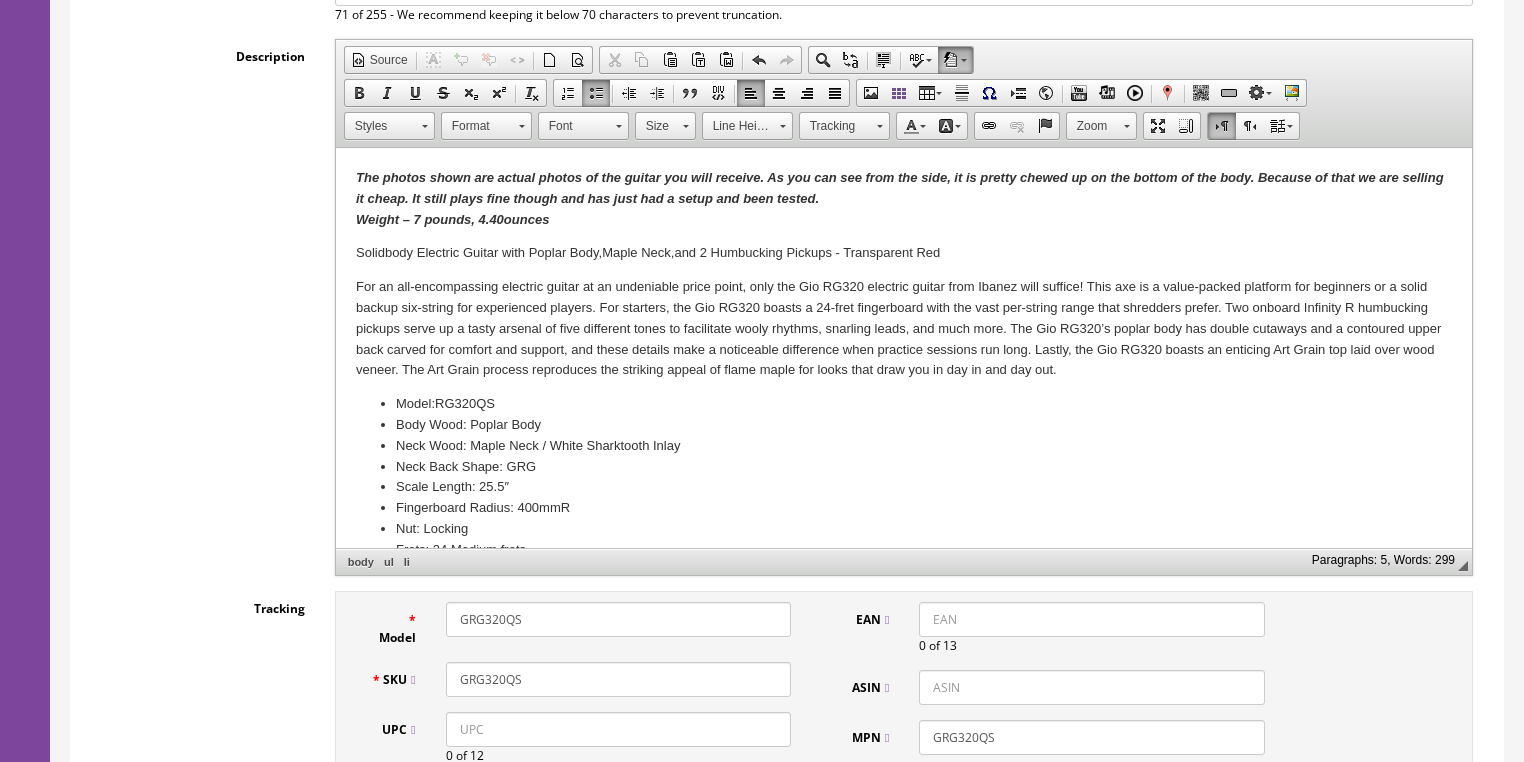 drag, startPoint x: 544, startPoint y: 670, endPoint x: 487, endPoint y: 685, distance: 58.940647 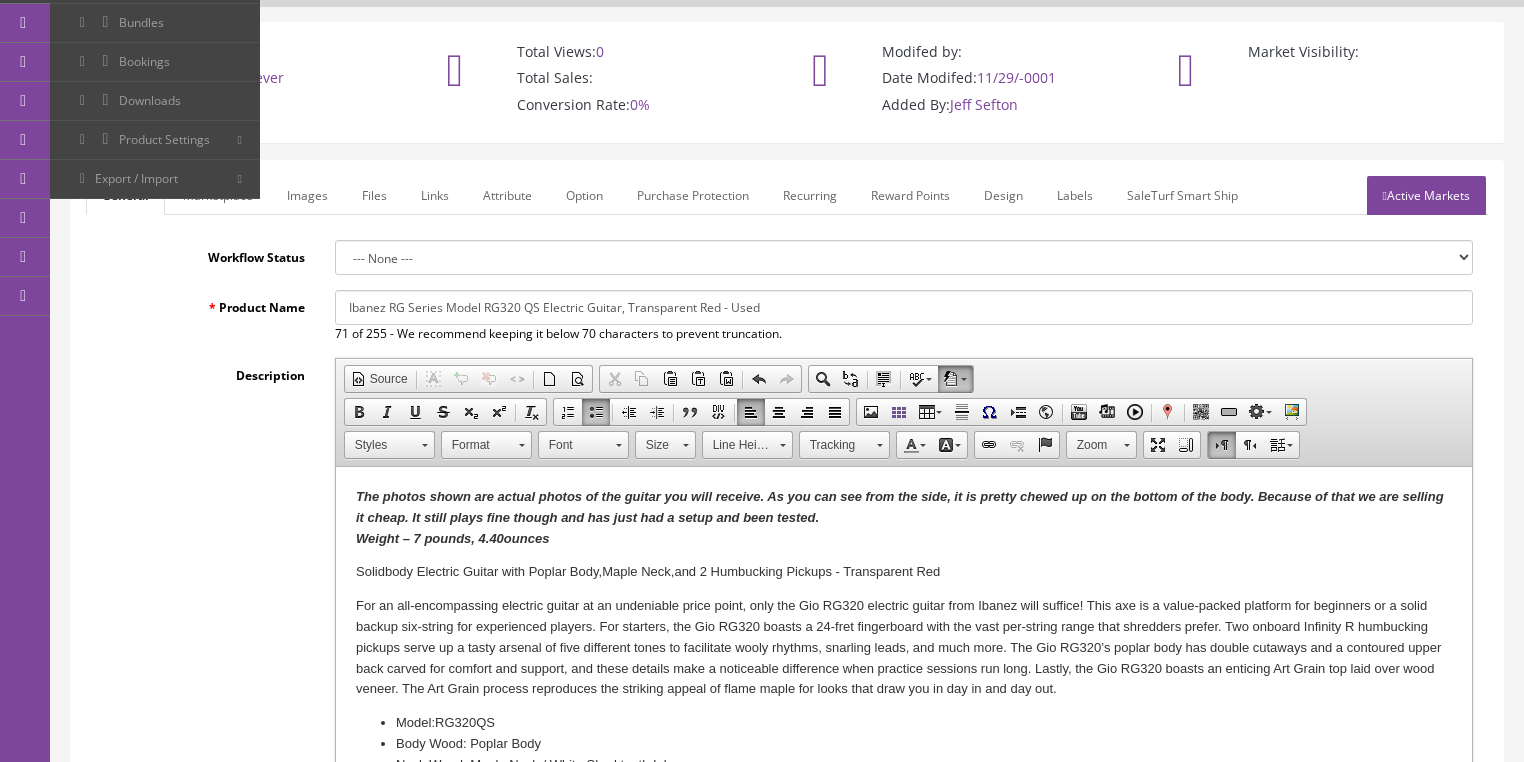 scroll, scrollTop: 123, scrollLeft: 0, axis: vertical 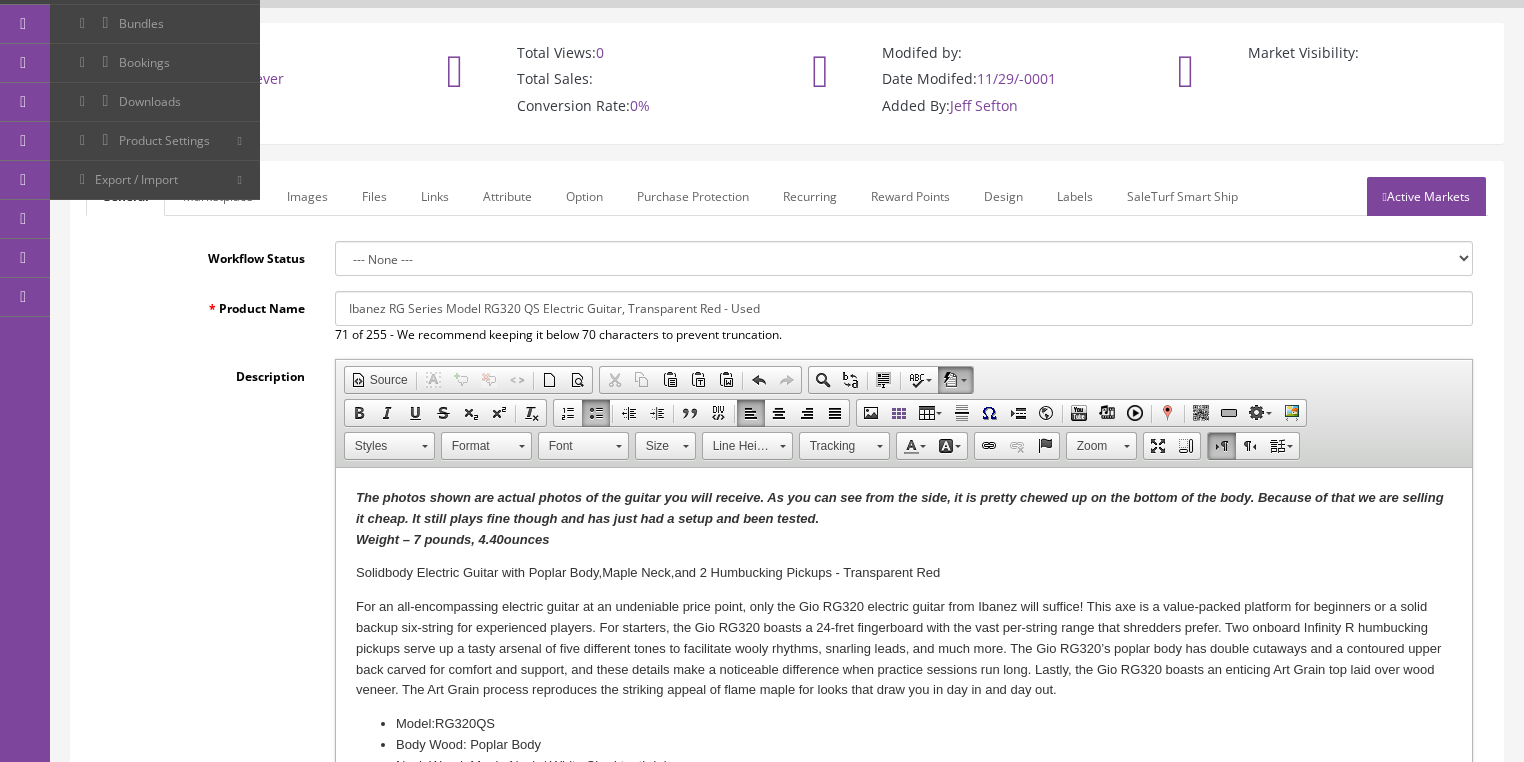 click on "Active Markets" at bounding box center [1426, 196] 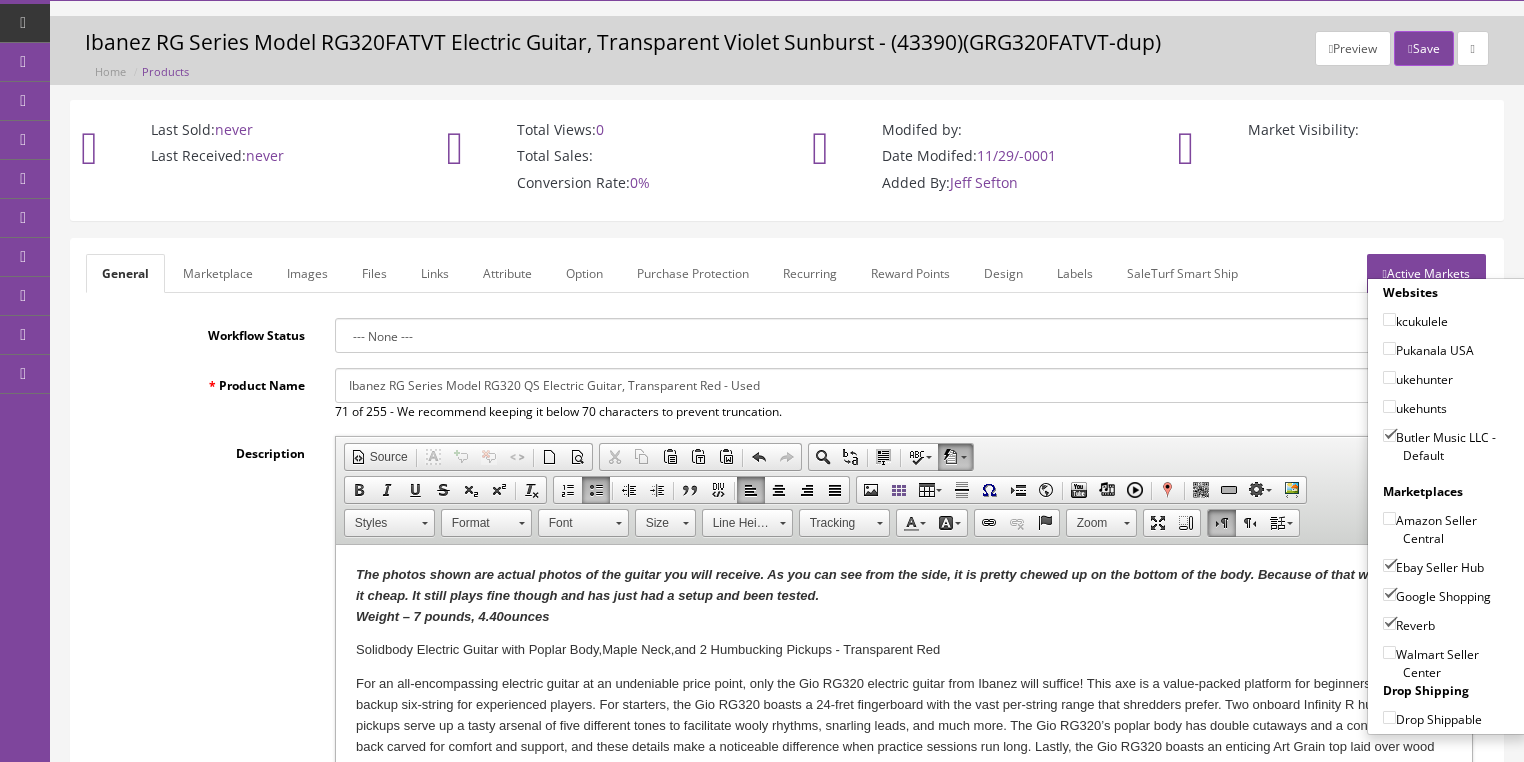 scroll, scrollTop: 0, scrollLeft: 0, axis: both 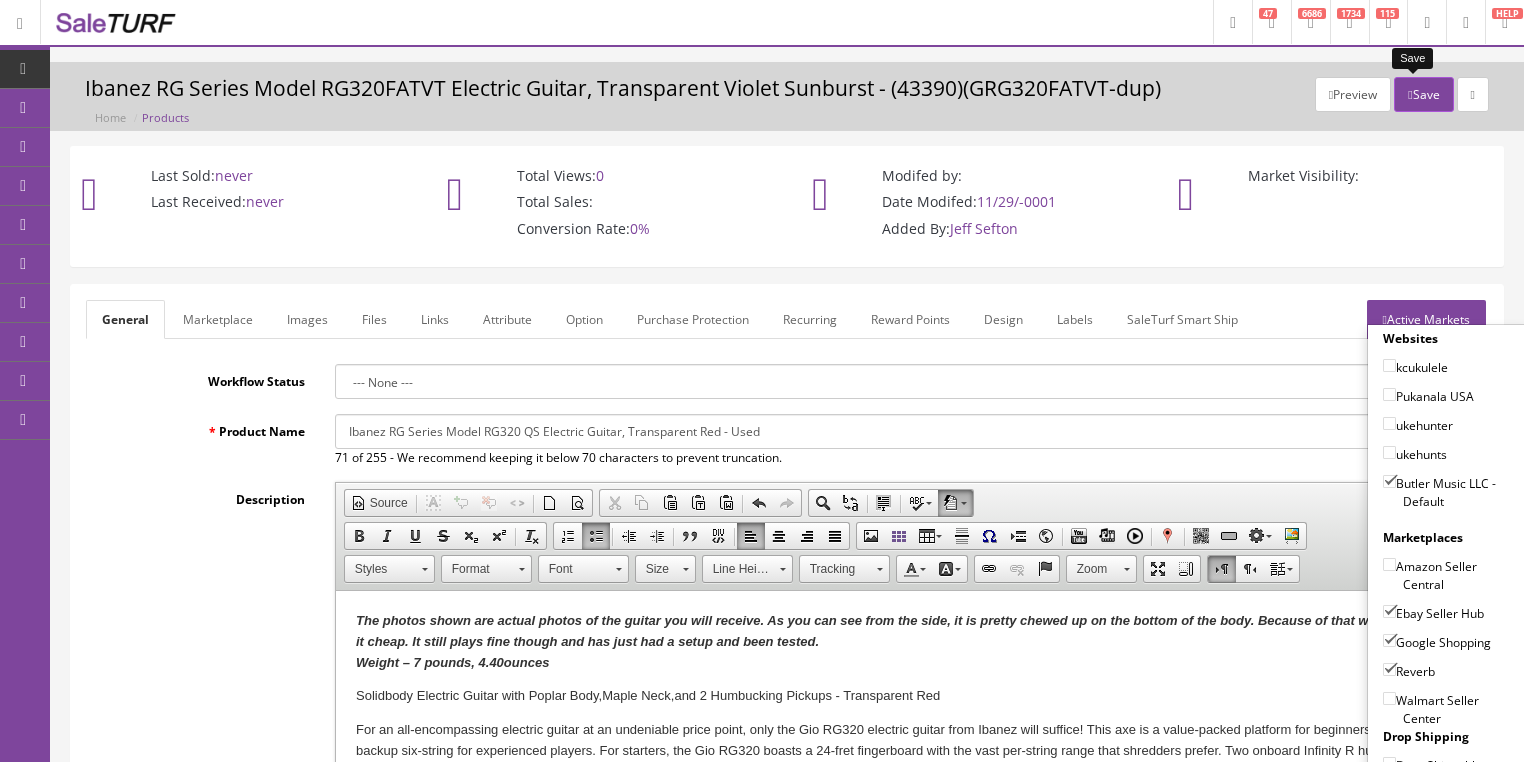 click on "Save" at bounding box center (1423, 94) 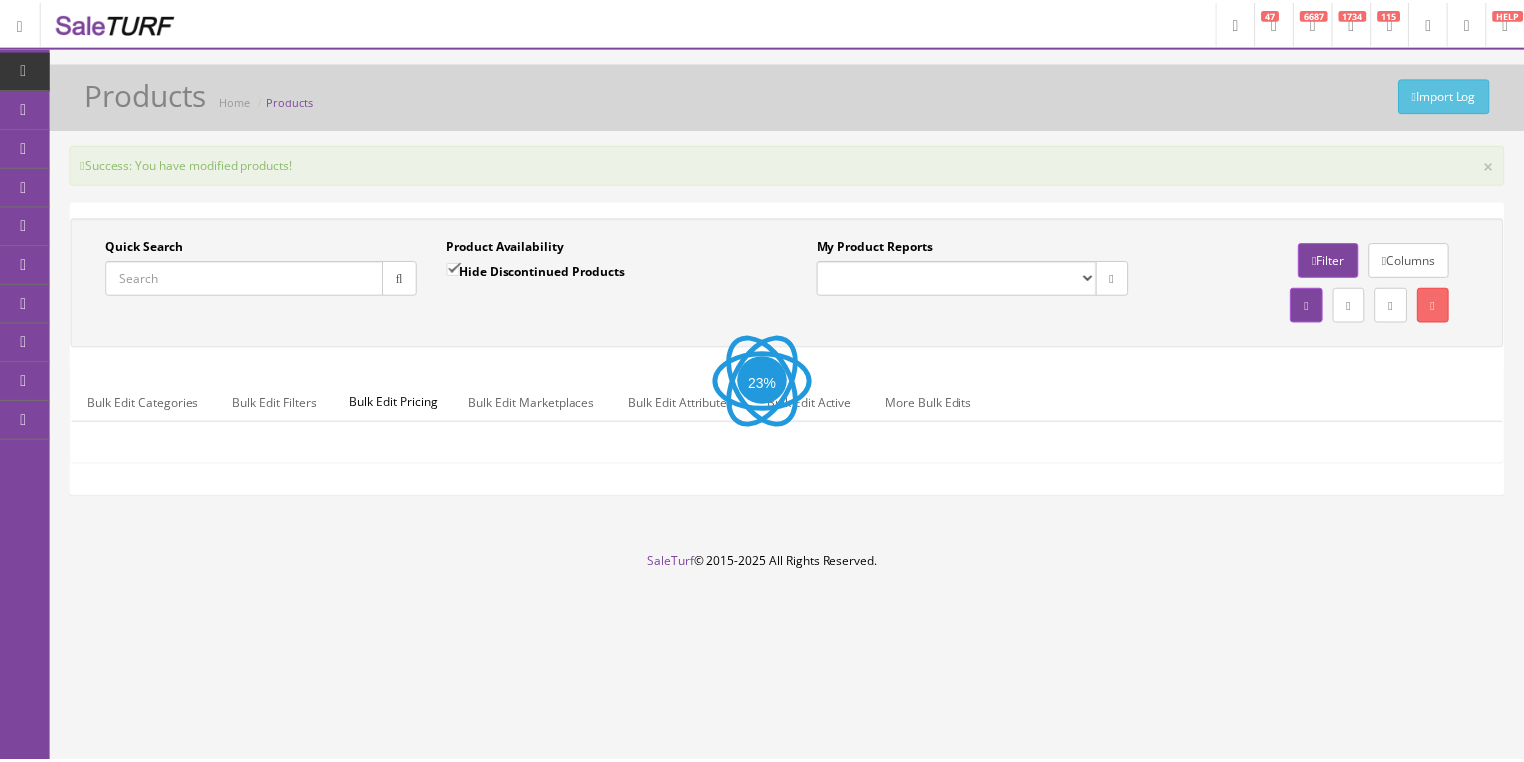 scroll, scrollTop: 0, scrollLeft: 0, axis: both 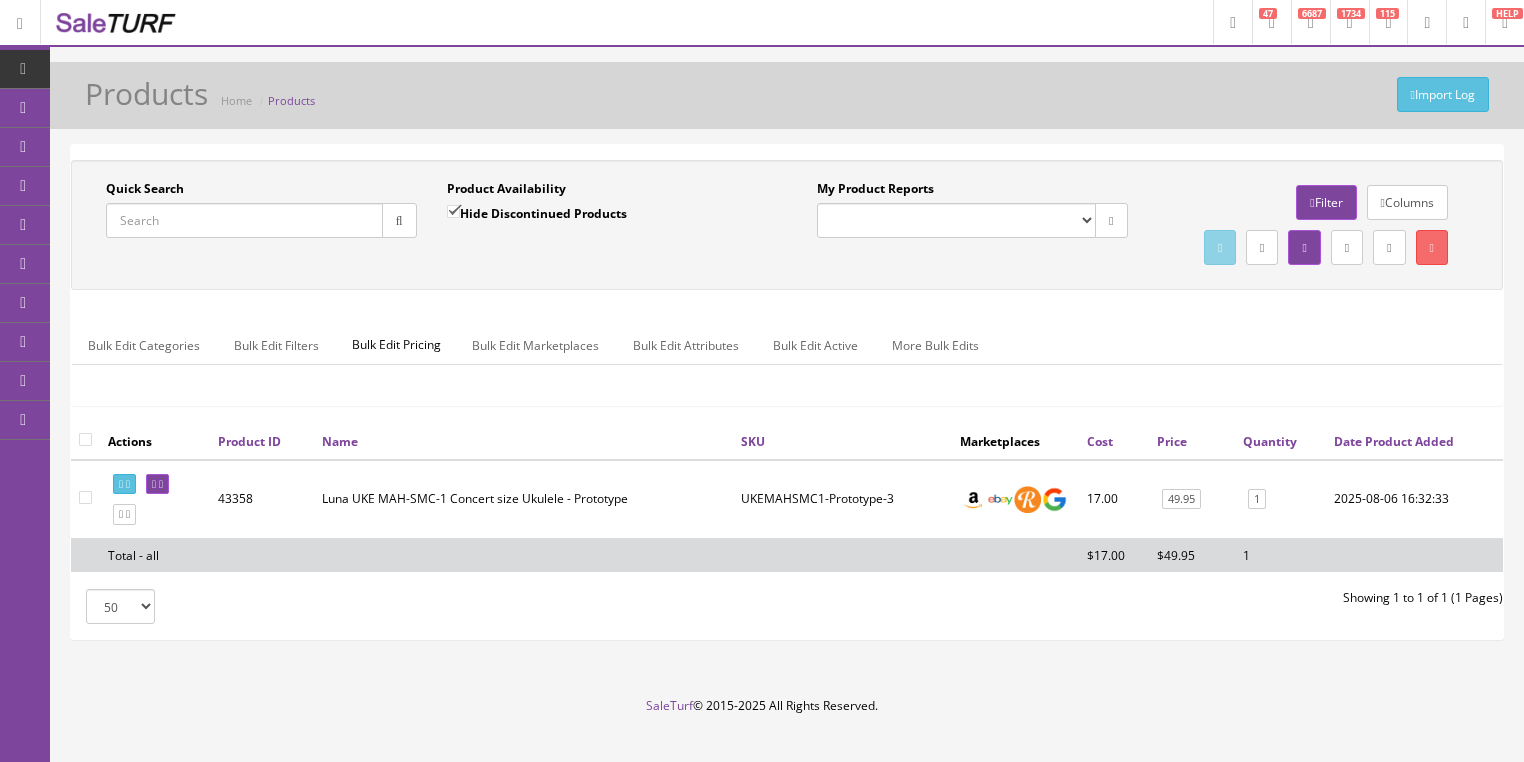 click on "Quick Search" at bounding box center [244, 220] 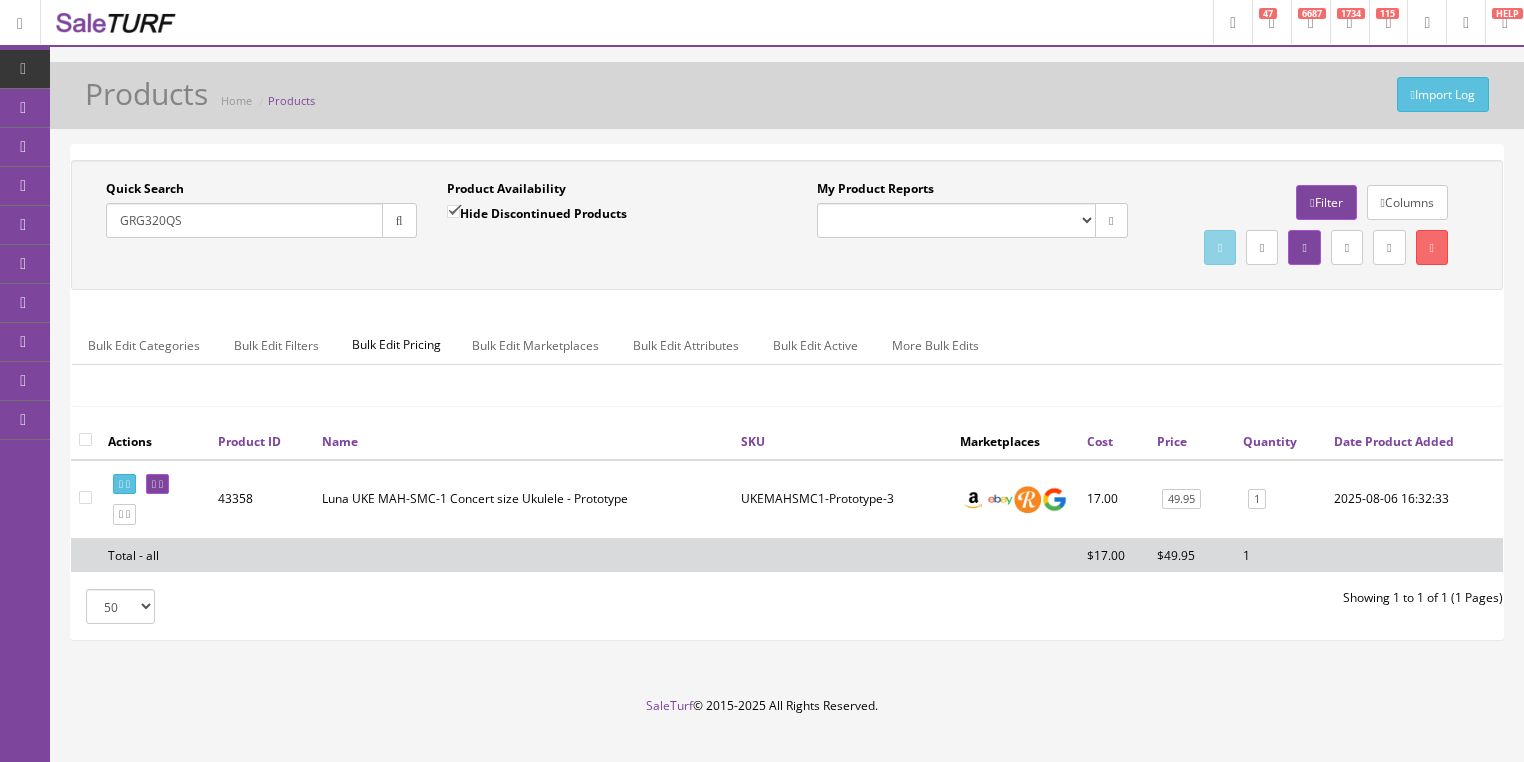 type on "GRG320QS" 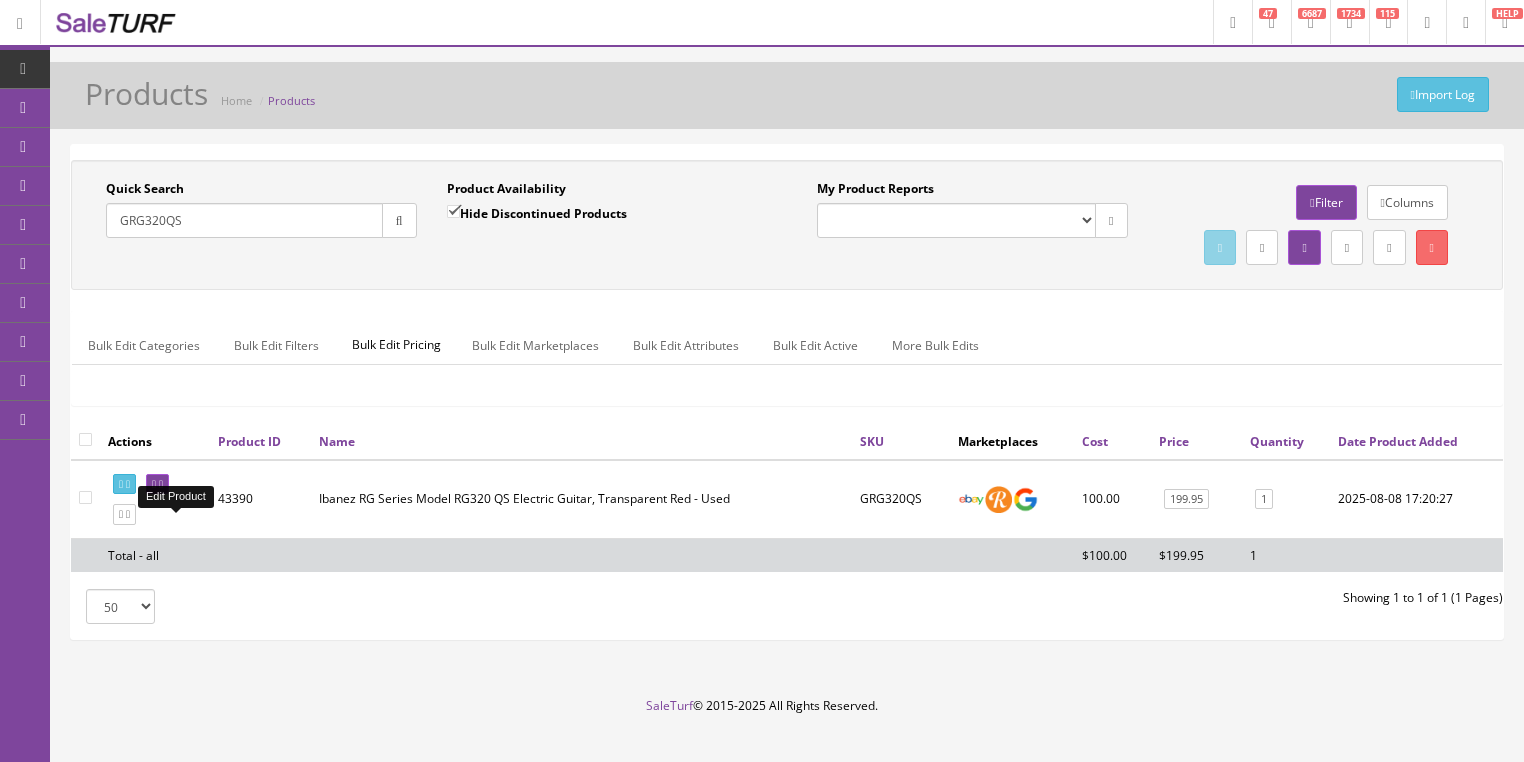 click at bounding box center [154, 484] 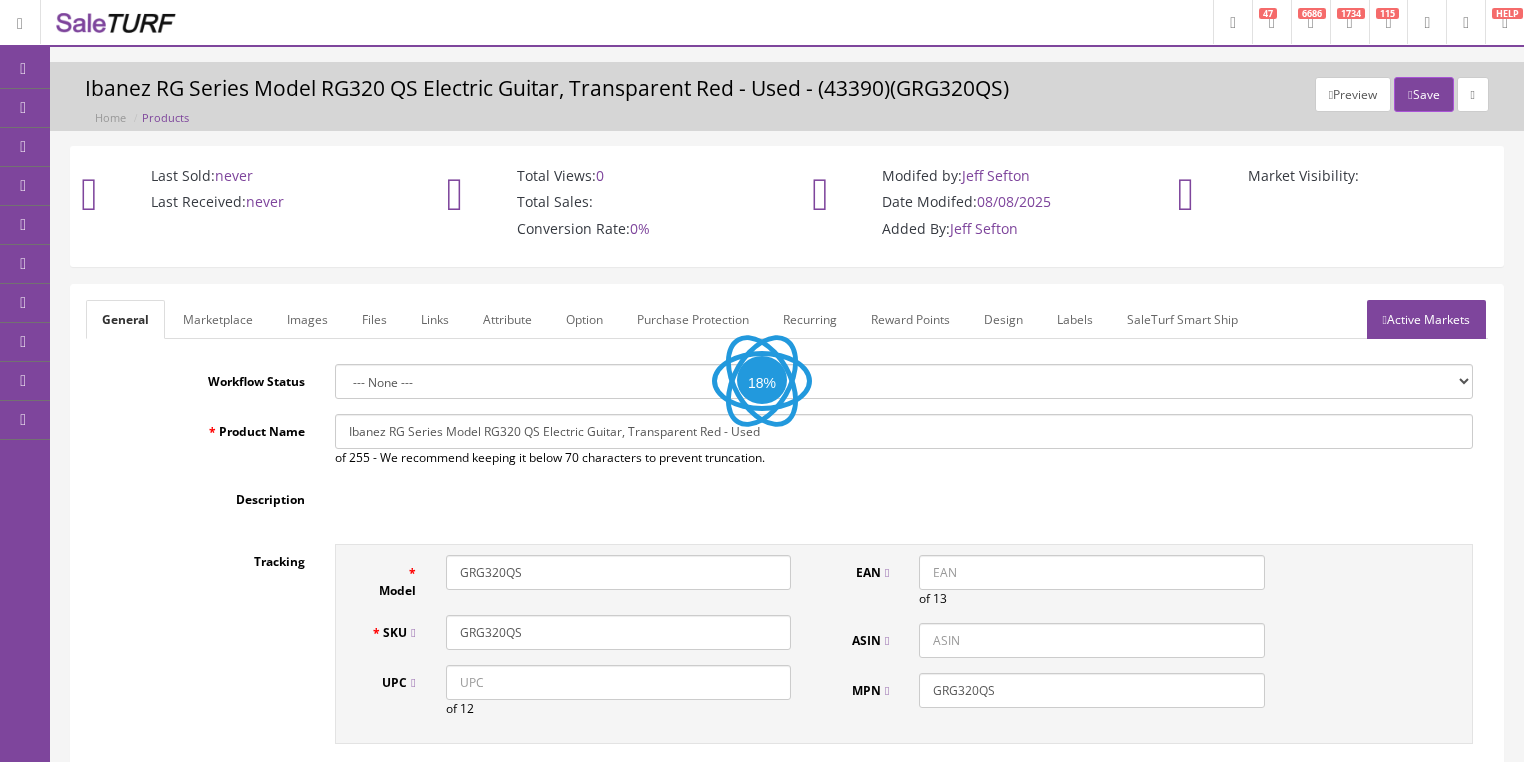 scroll, scrollTop: 0, scrollLeft: 0, axis: both 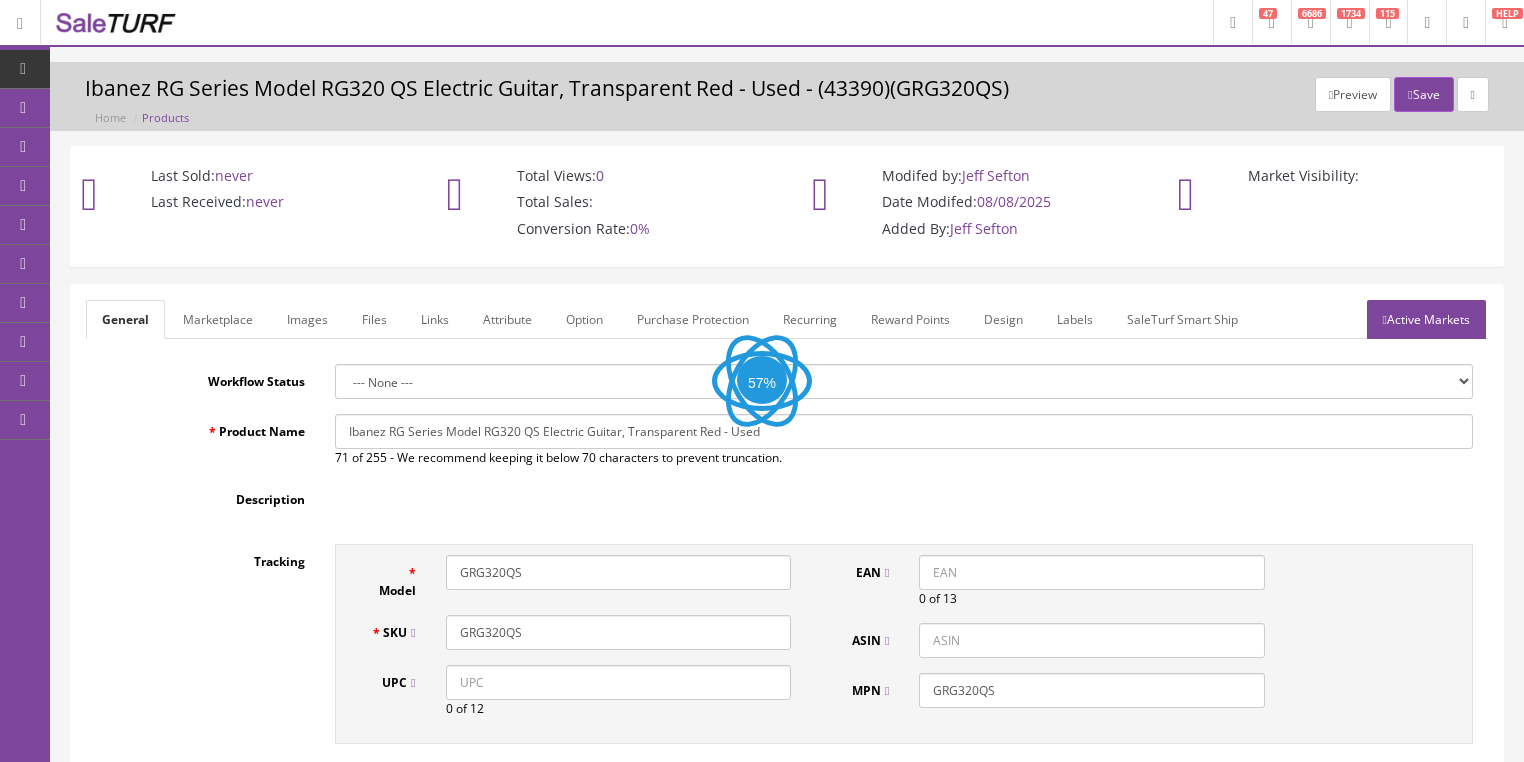 click on "Labels" at bounding box center [1075, 319] 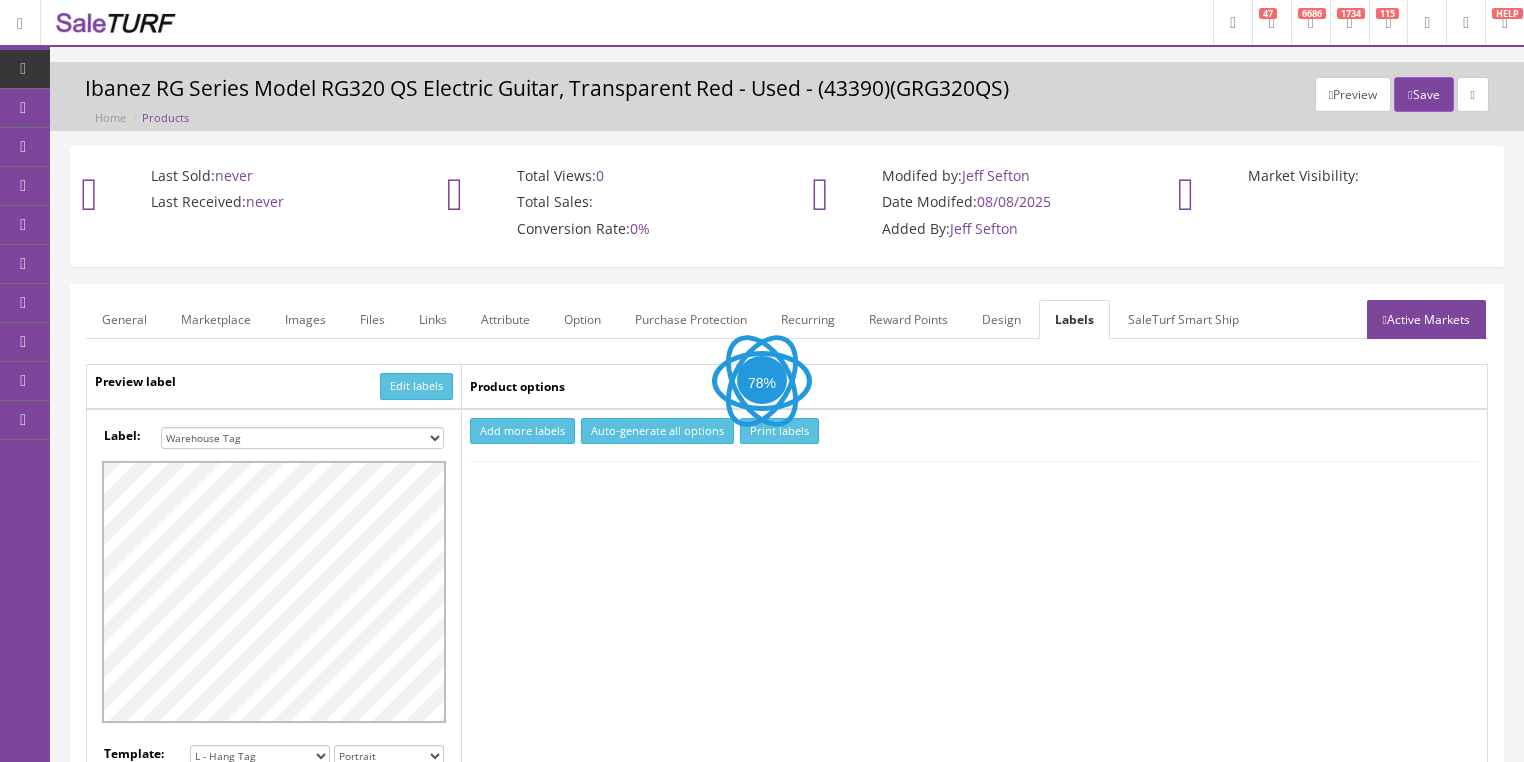 scroll, scrollTop: 0, scrollLeft: 0, axis: both 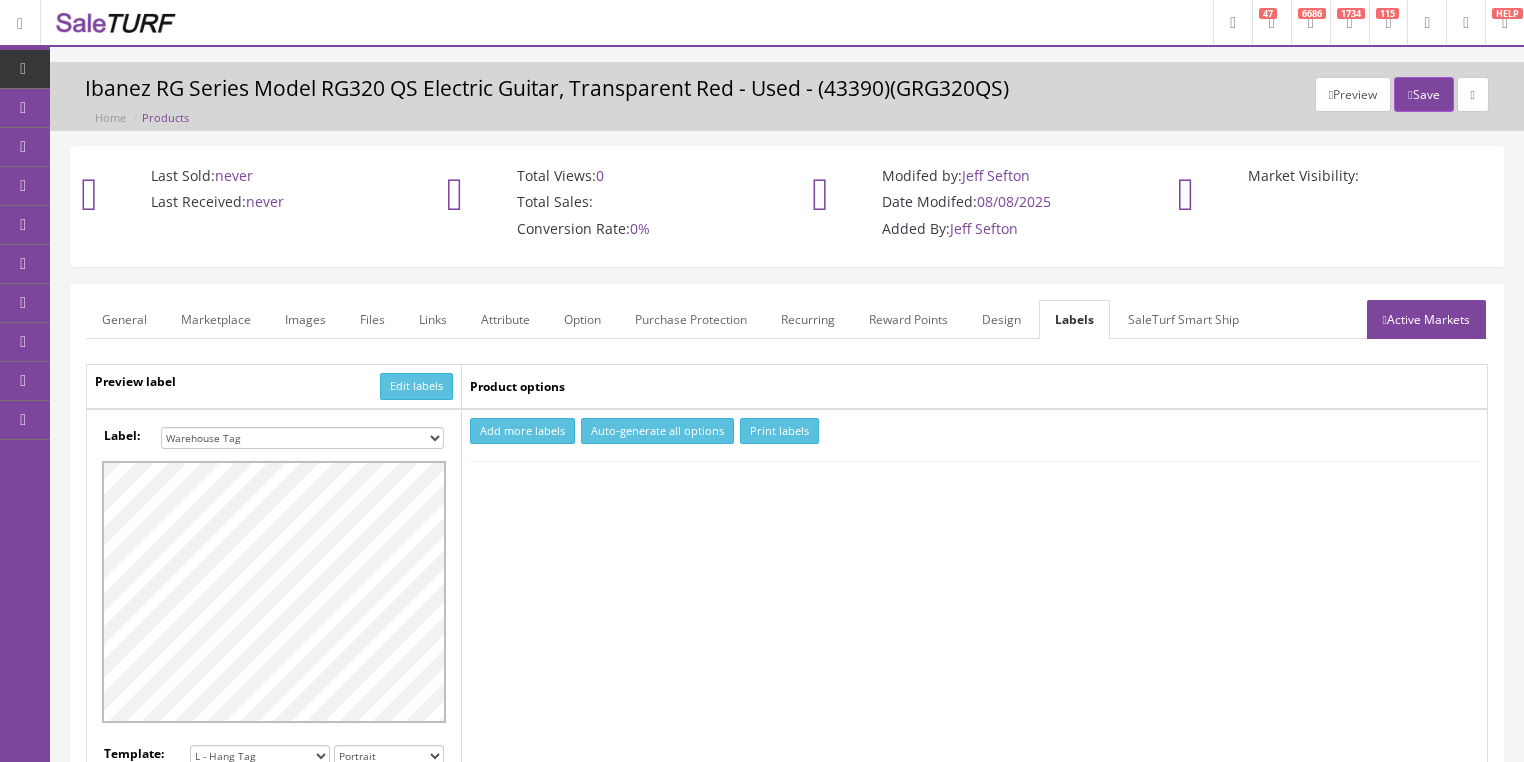 click on "Small Label
2 x 1 Label
Shoe label
100 barcodes
Dymo Label
2 X 1 Sticker Labels
Avery® 5160
New Hang Tag
Warehouse Tag No Dat
L-Hang Tag S
TEST1
Warehouse Tag
Hang Tag
Warehouse Tag
Warehouse Tag No Dat
2 x 1 Label" at bounding box center [302, 438] 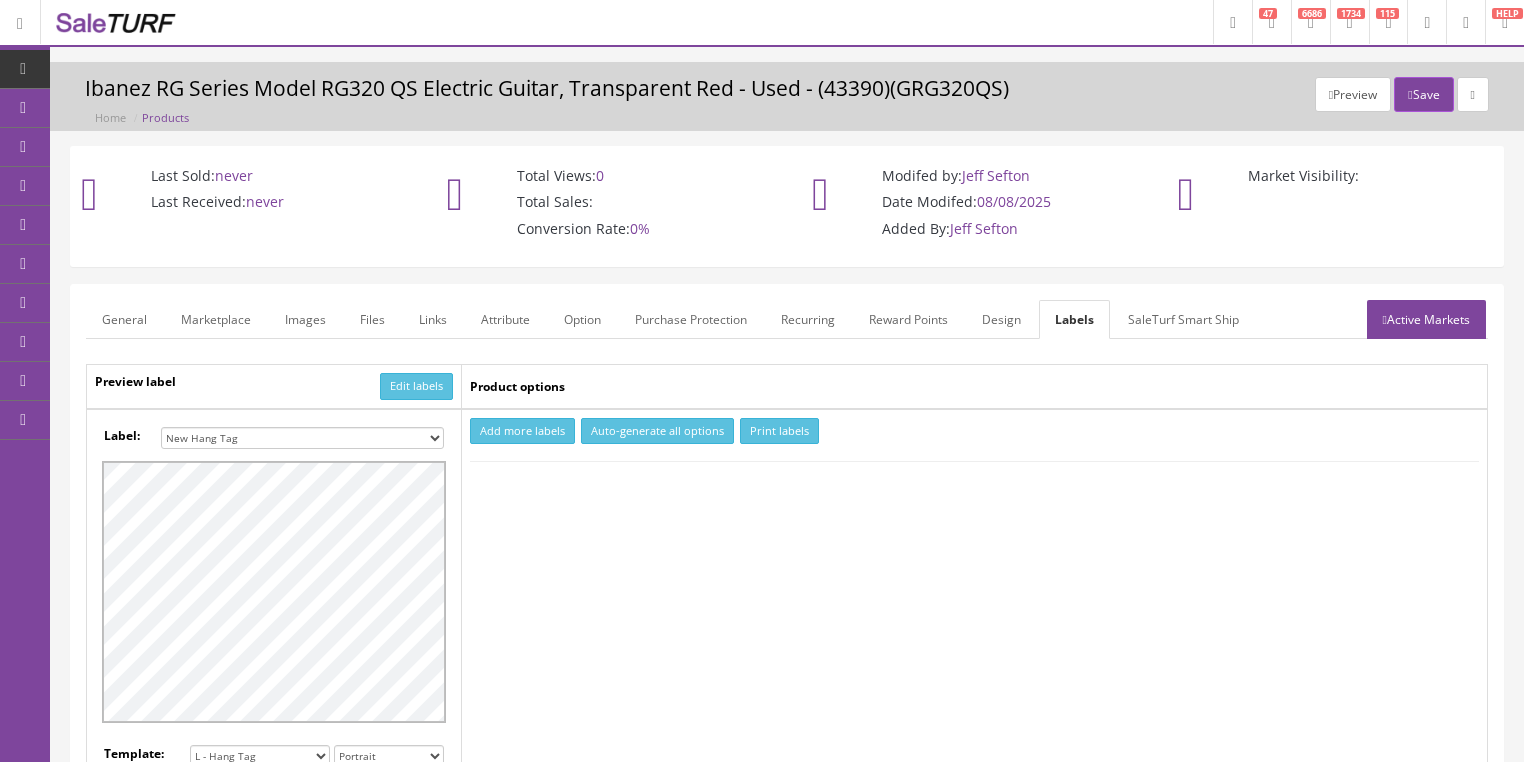 click on "Small Label
2 x 1 Label
Shoe label
100 barcodes
Dymo Label
2 X 1 Sticker Labels
Avery® 5160
New Hang Tag
Warehouse Tag No Dat
L-Hang Tag S
TEST1
Warehouse Tag
Hang Tag
Warehouse Tag
Warehouse Tag No Dat
2 x 1 Label" at bounding box center (302, 438) 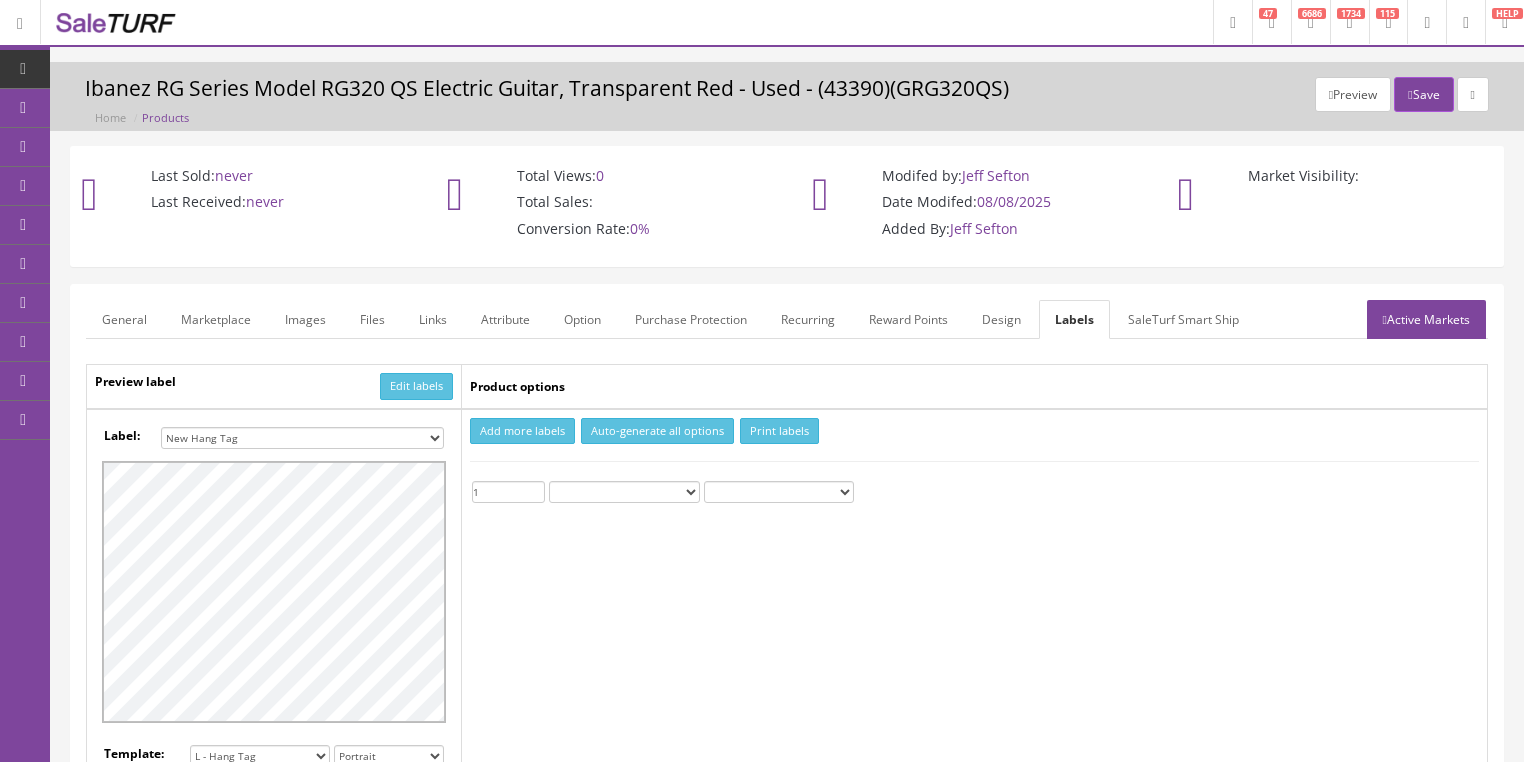 drag, startPoint x: 537, startPoint y: 482, endPoint x: 615, endPoint y: 476, distance: 78.23043 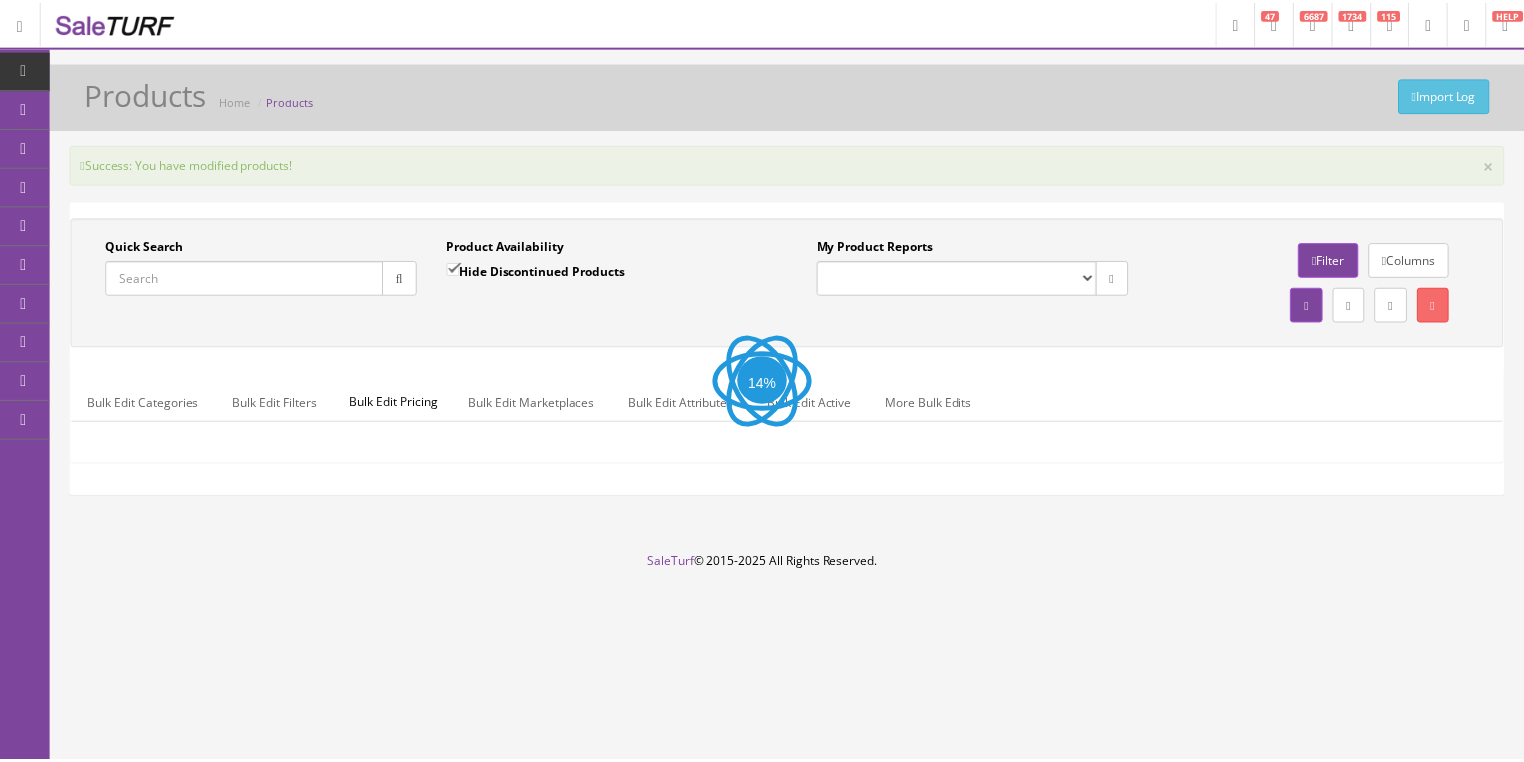 scroll, scrollTop: 0, scrollLeft: 0, axis: both 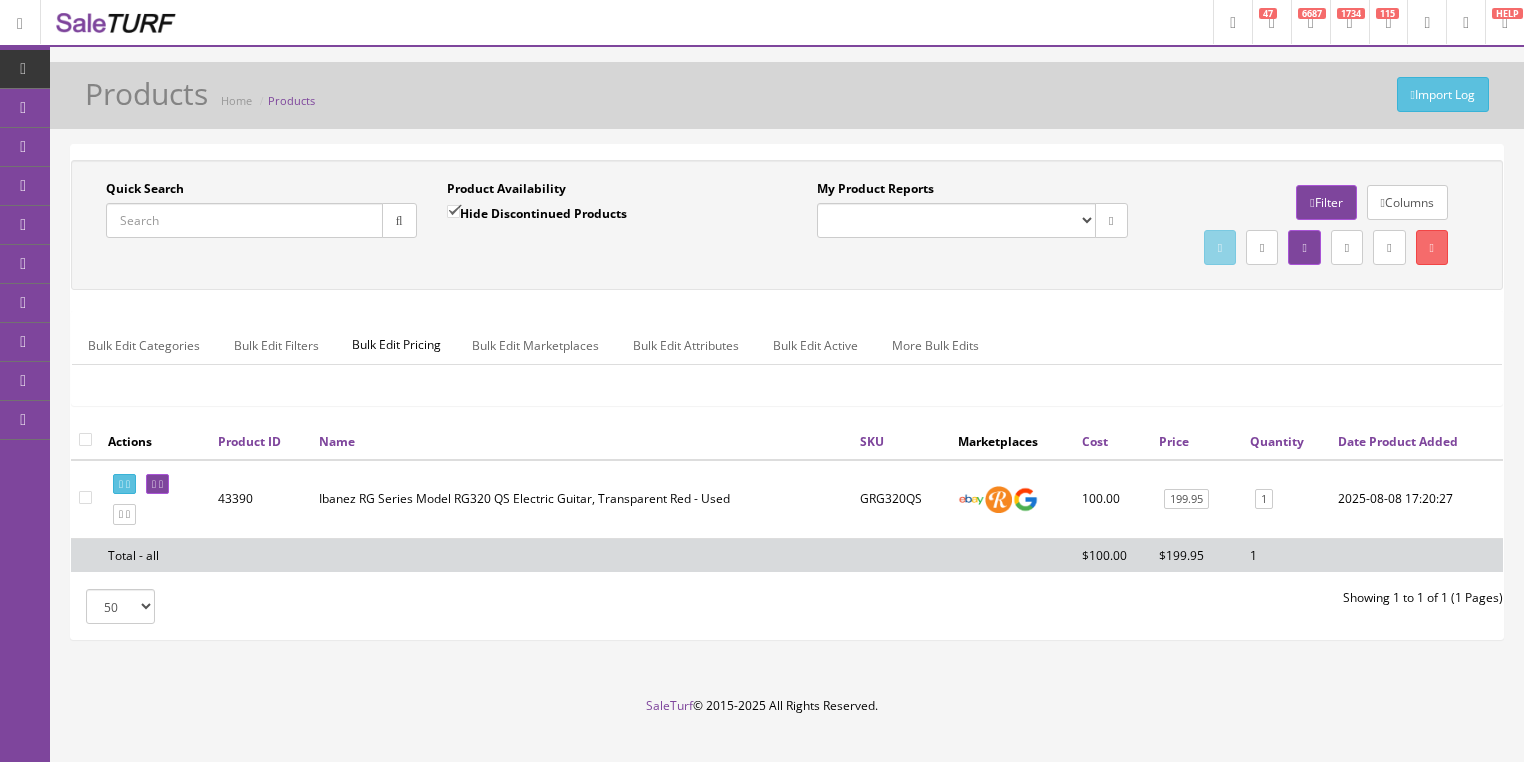 click on "Quick Search" at bounding box center [244, 220] 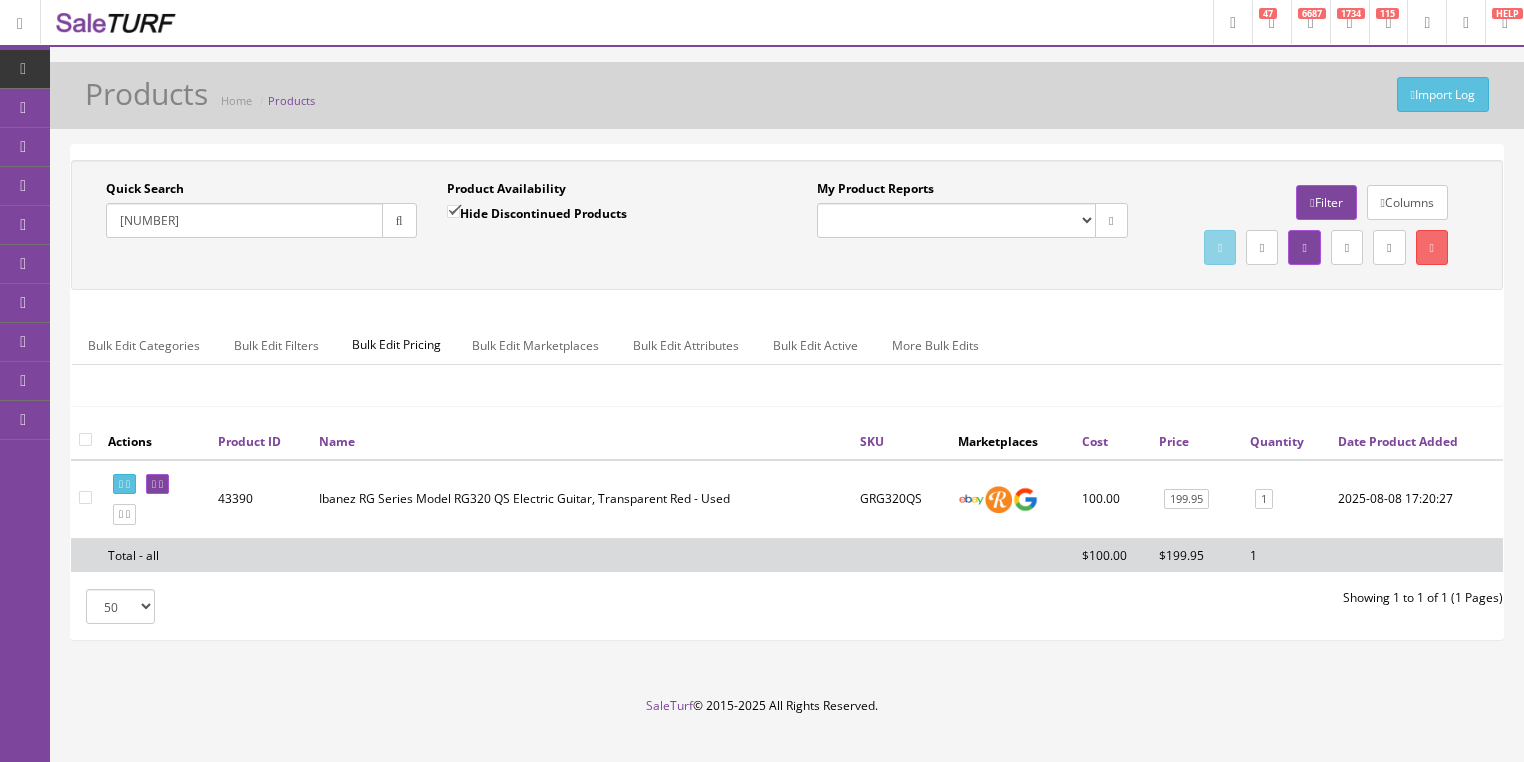 click at bounding box center [399, 220] 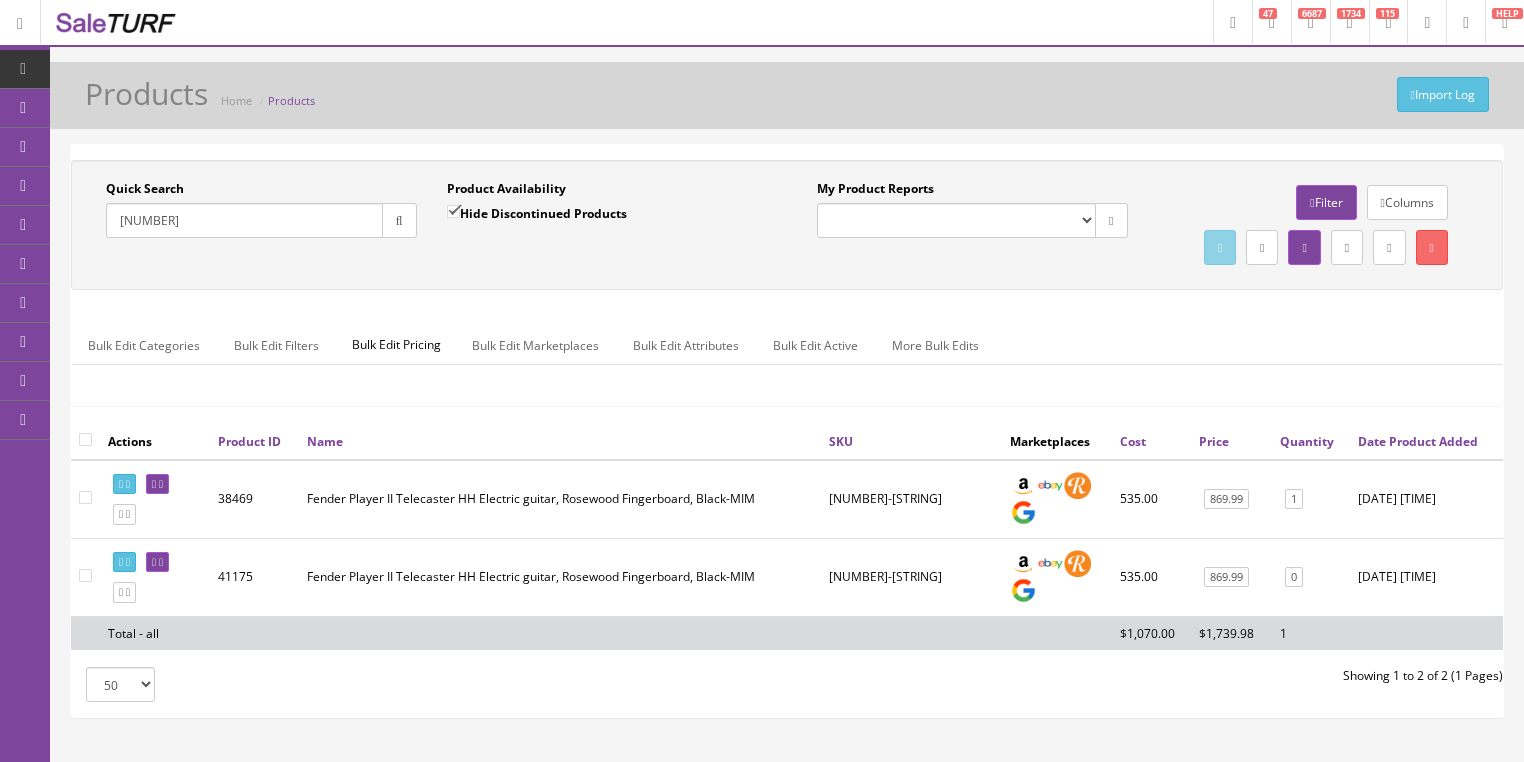 drag, startPoint x: 205, startPoint y: 235, endPoint x: 78, endPoint y: 273, distance: 132.56319 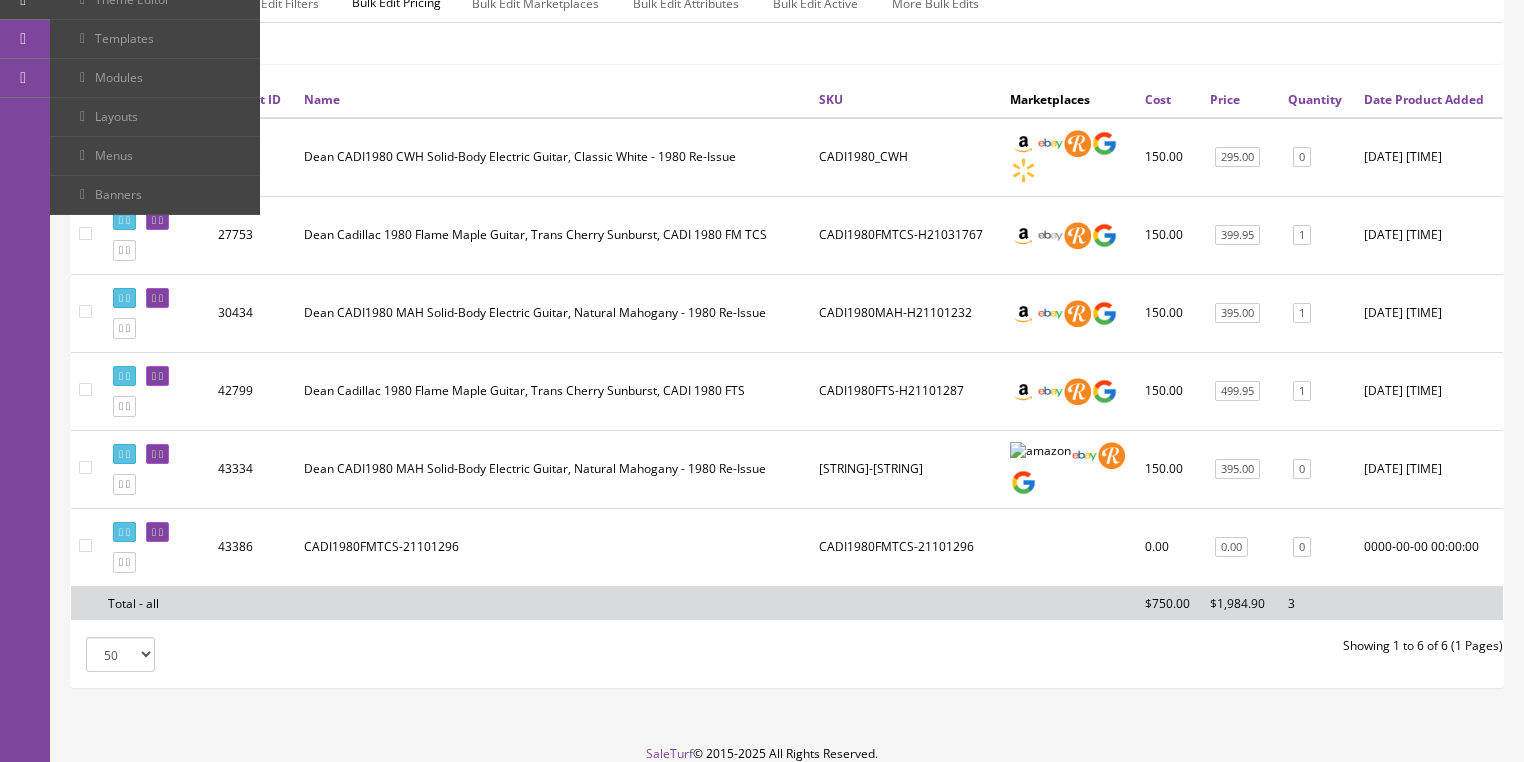 scroll, scrollTop: 400, scrollLeft: 0, axis: vertical 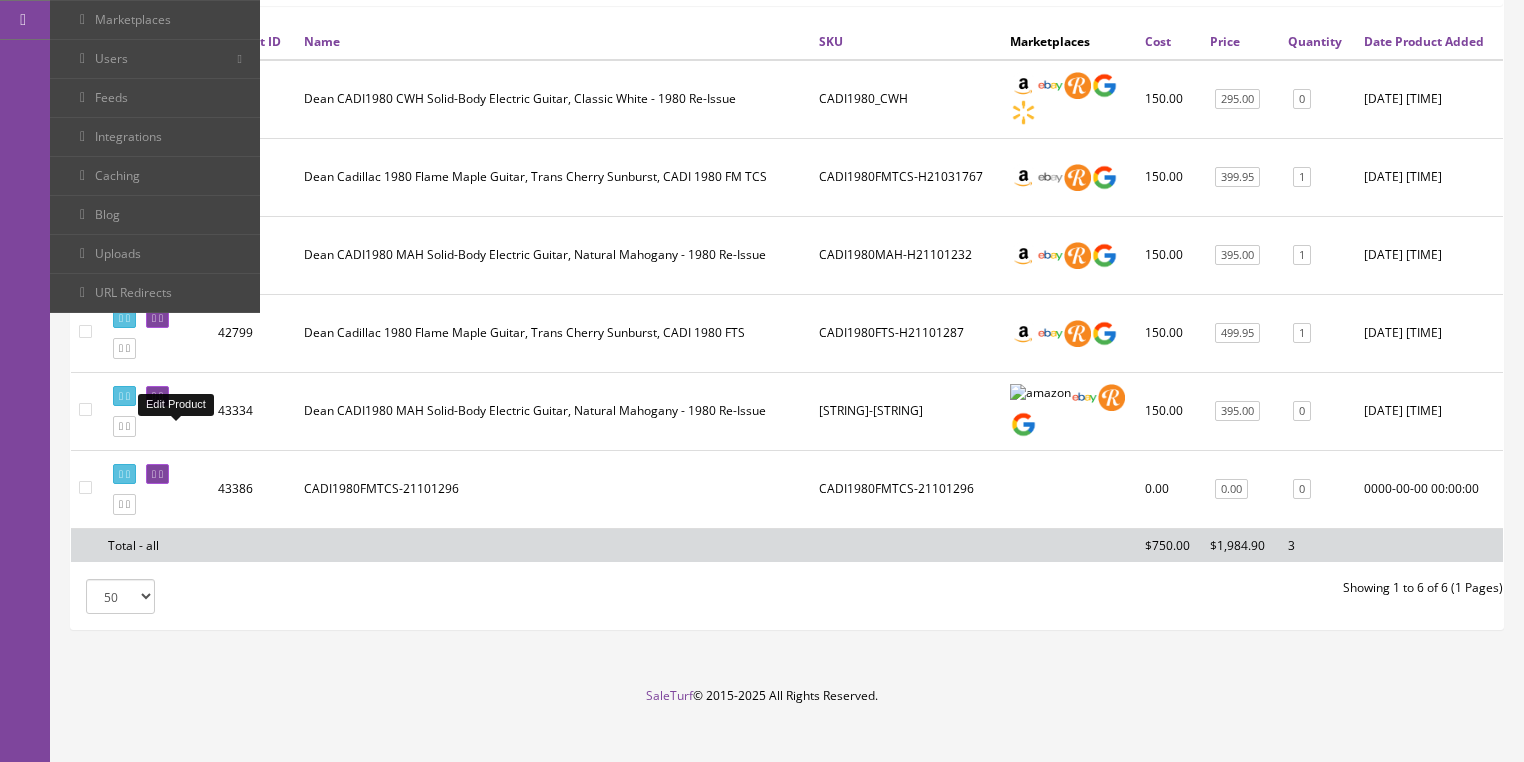 type on "cadi 1980" 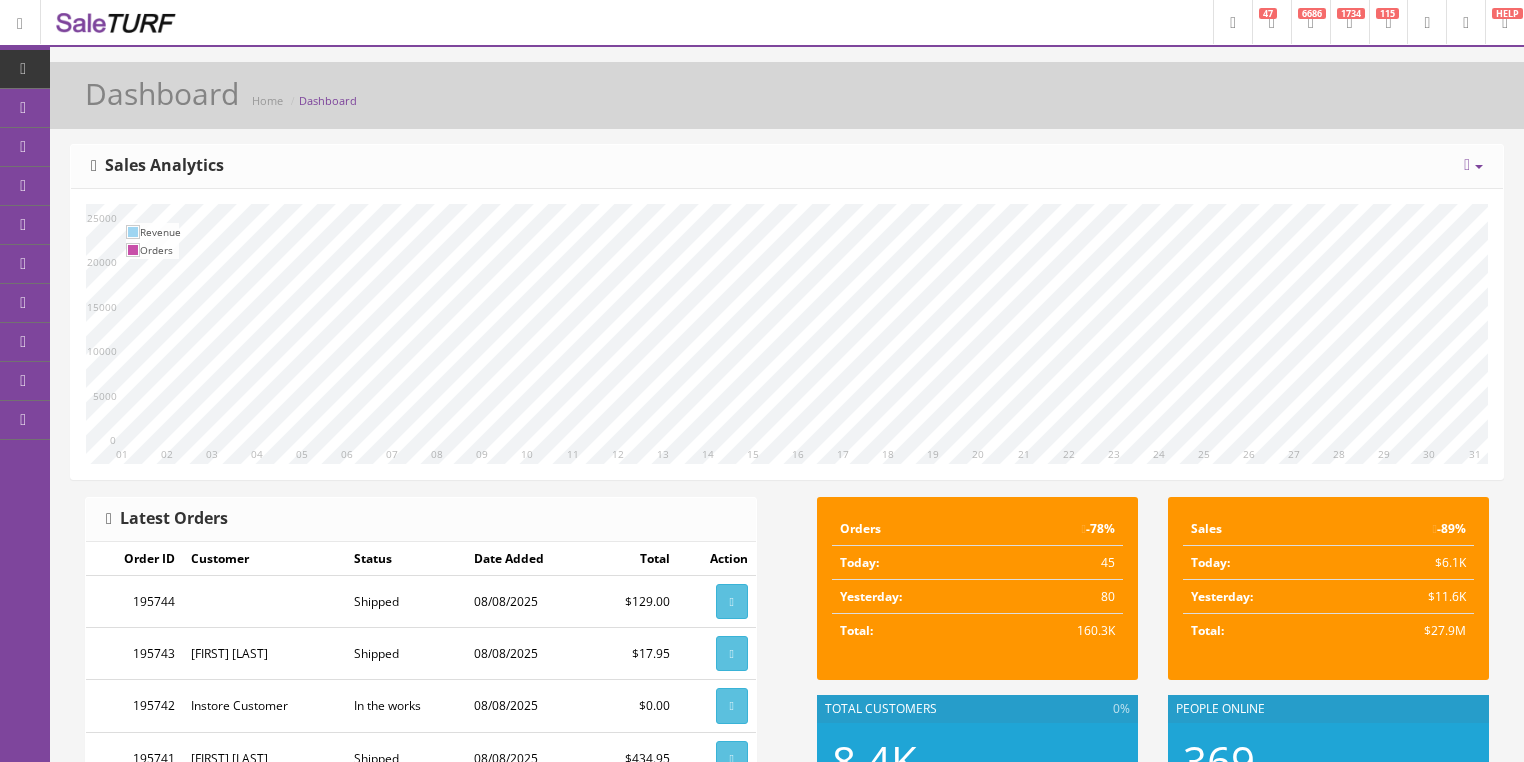 scroll, scrollTop: 0, scrollLeft: 0, axis: both 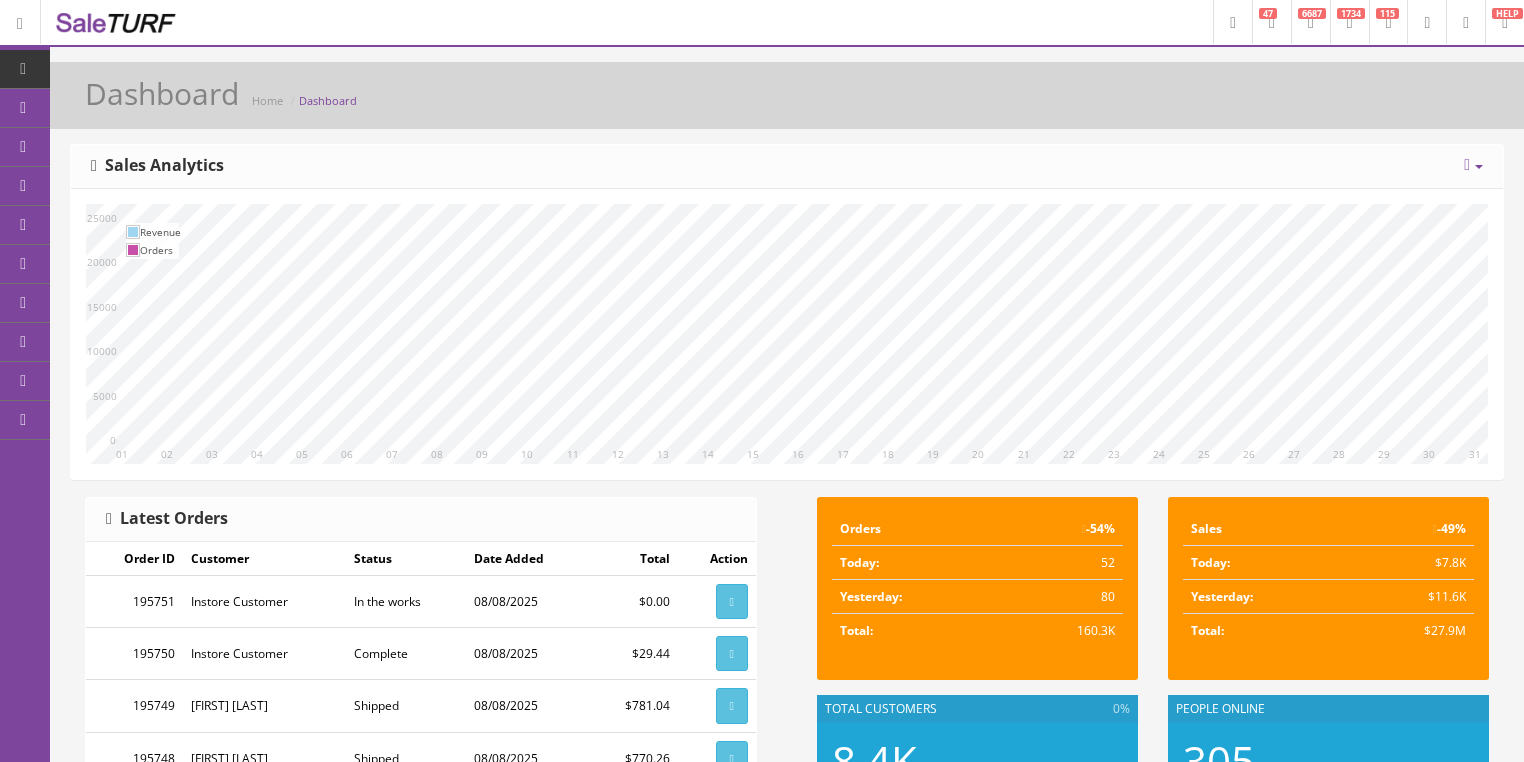 click at bounding box center (1467, 165) 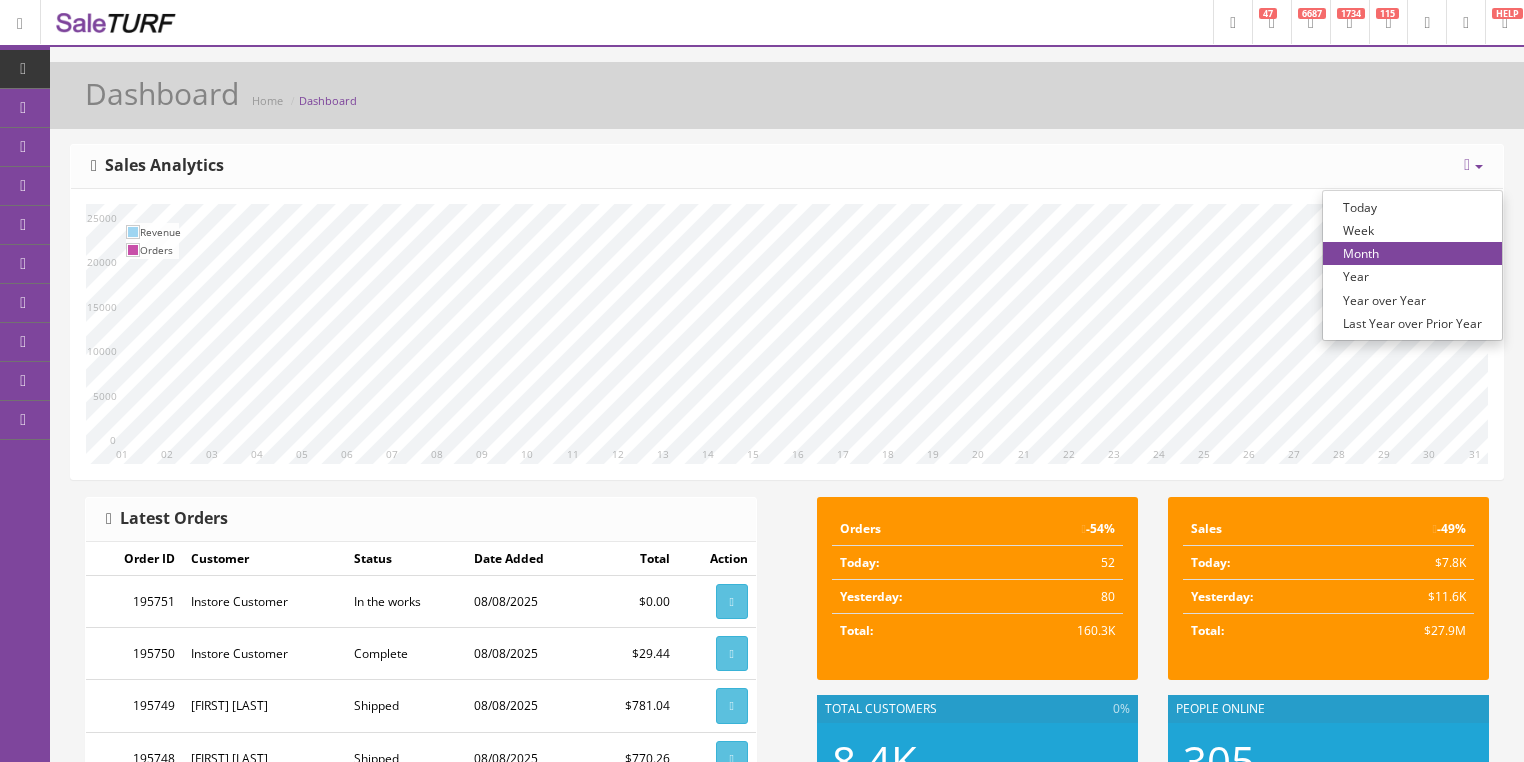 click on "Year over Year" at bounding box center (1412, 300) 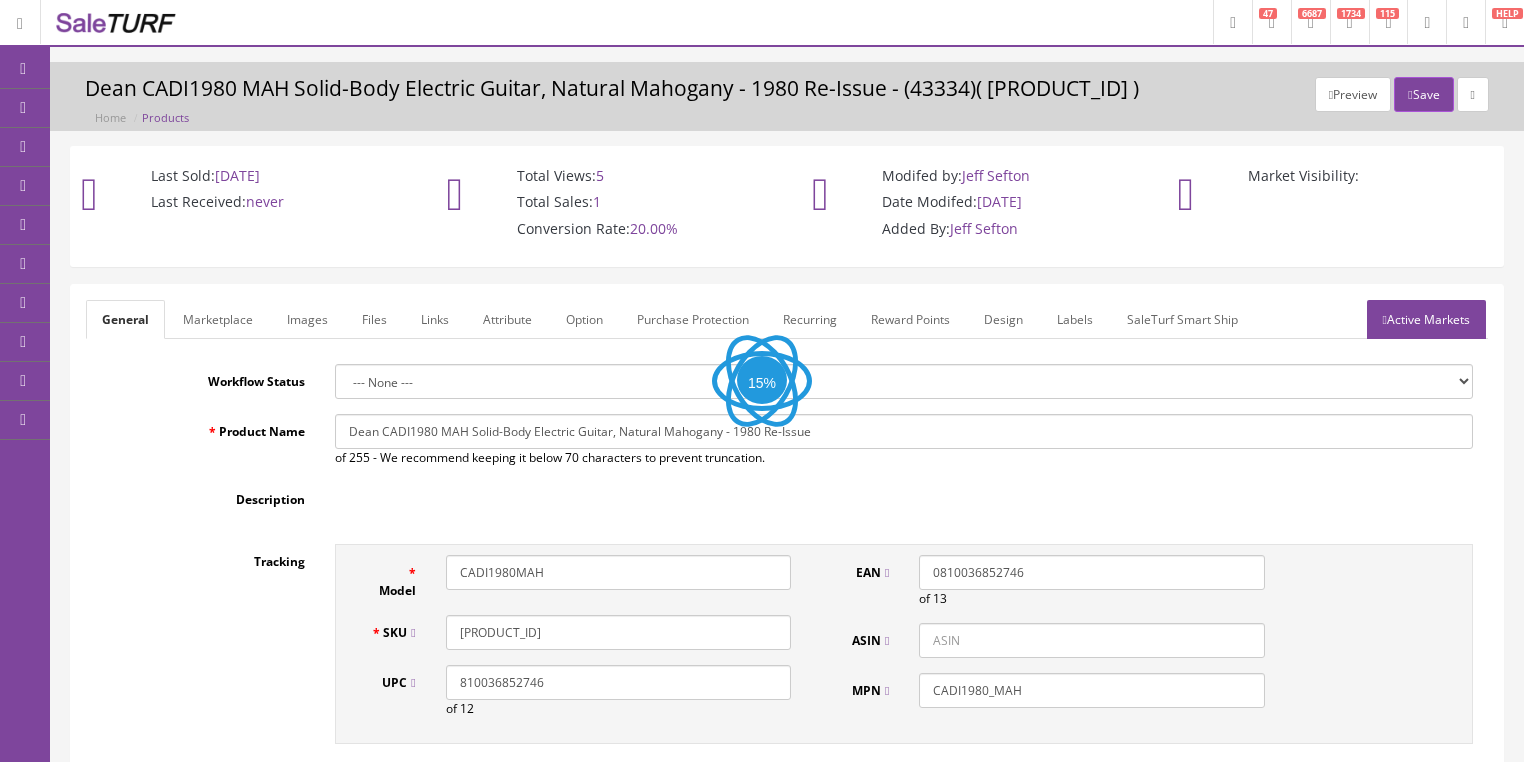 scroll, scrollTop: 0, scrollLeft: 0, axis: both 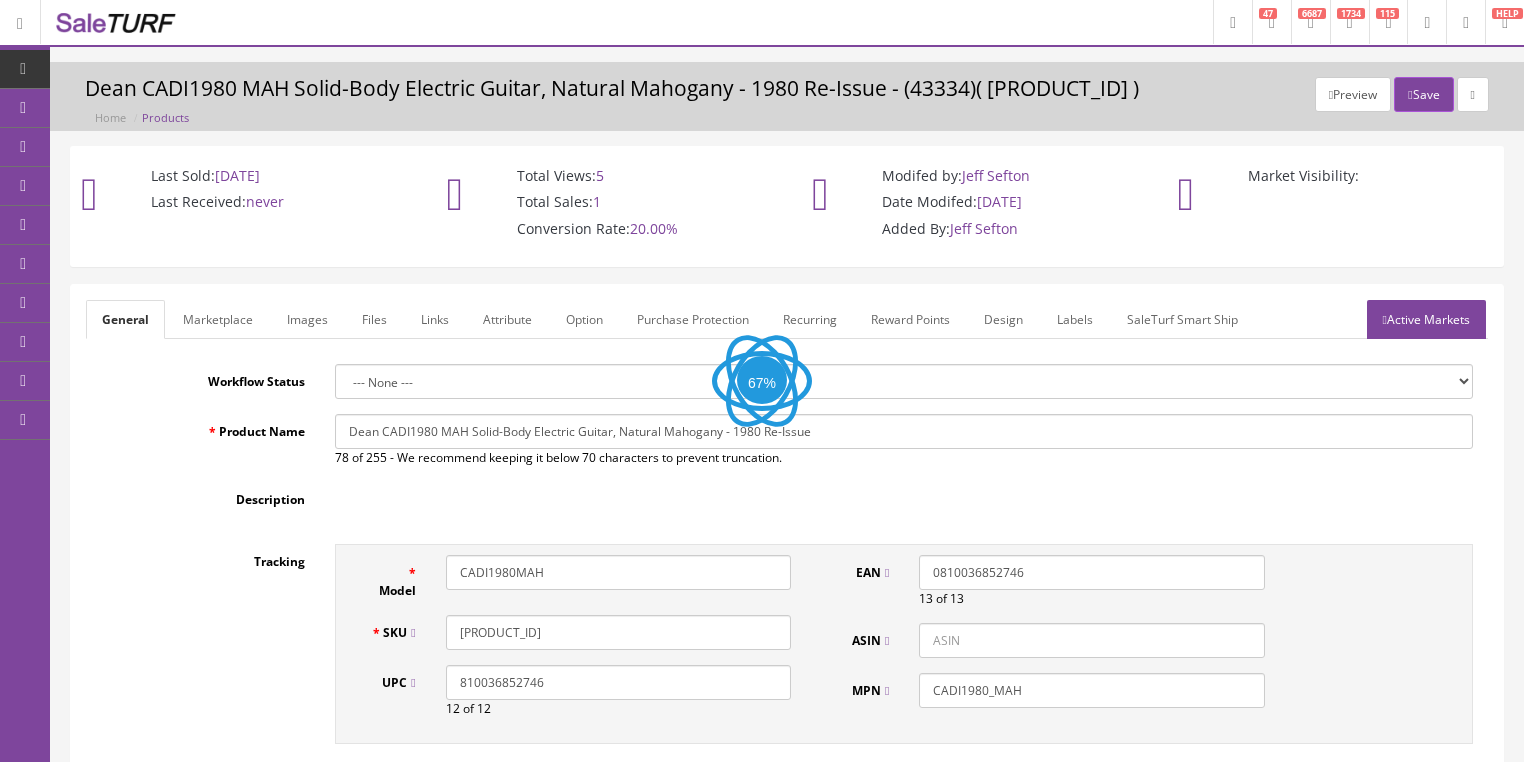 click on "Images" at bounding box center (307, 319) 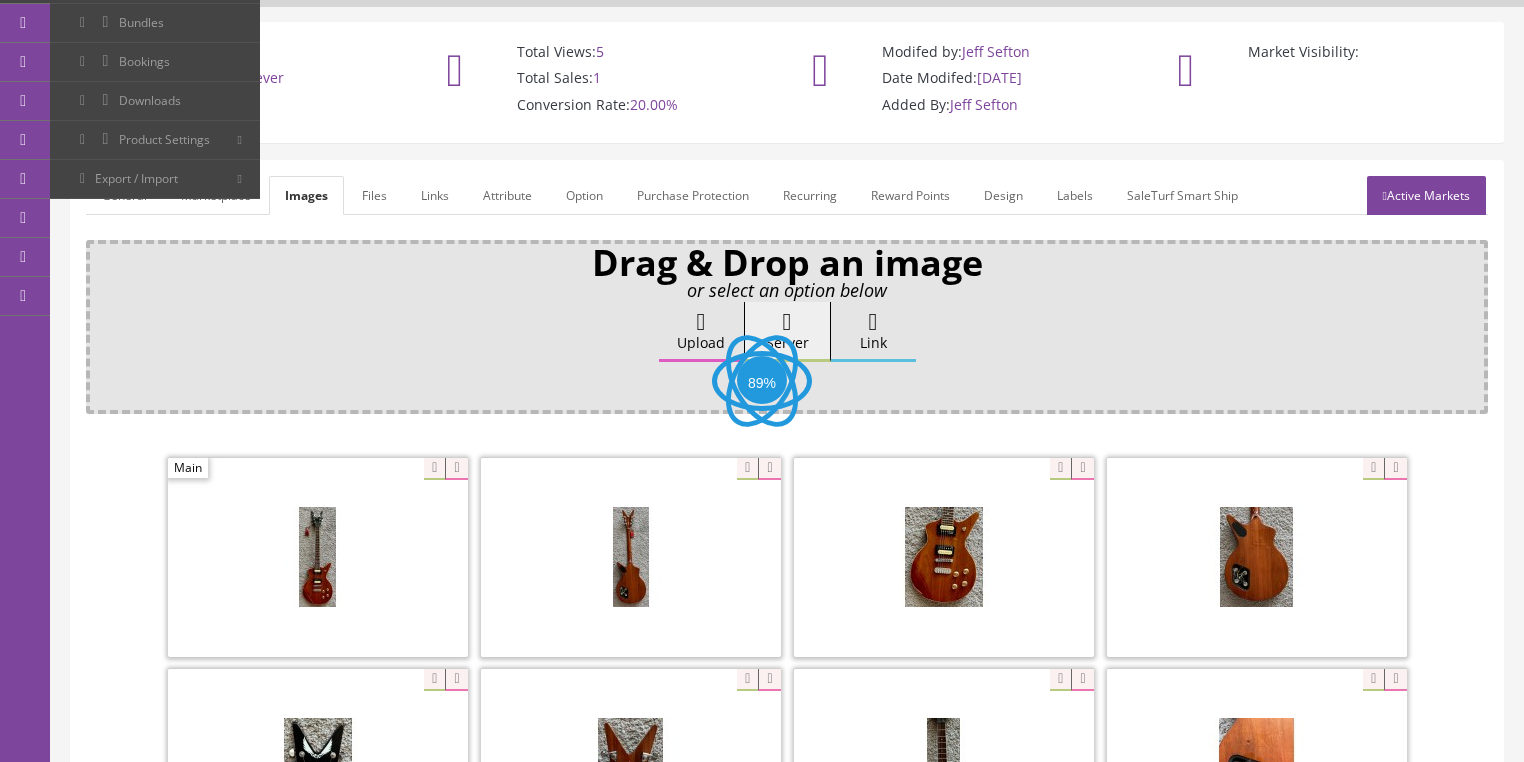 scroll, scrollTop: 320, scrollLeft: 0, axis: vertical 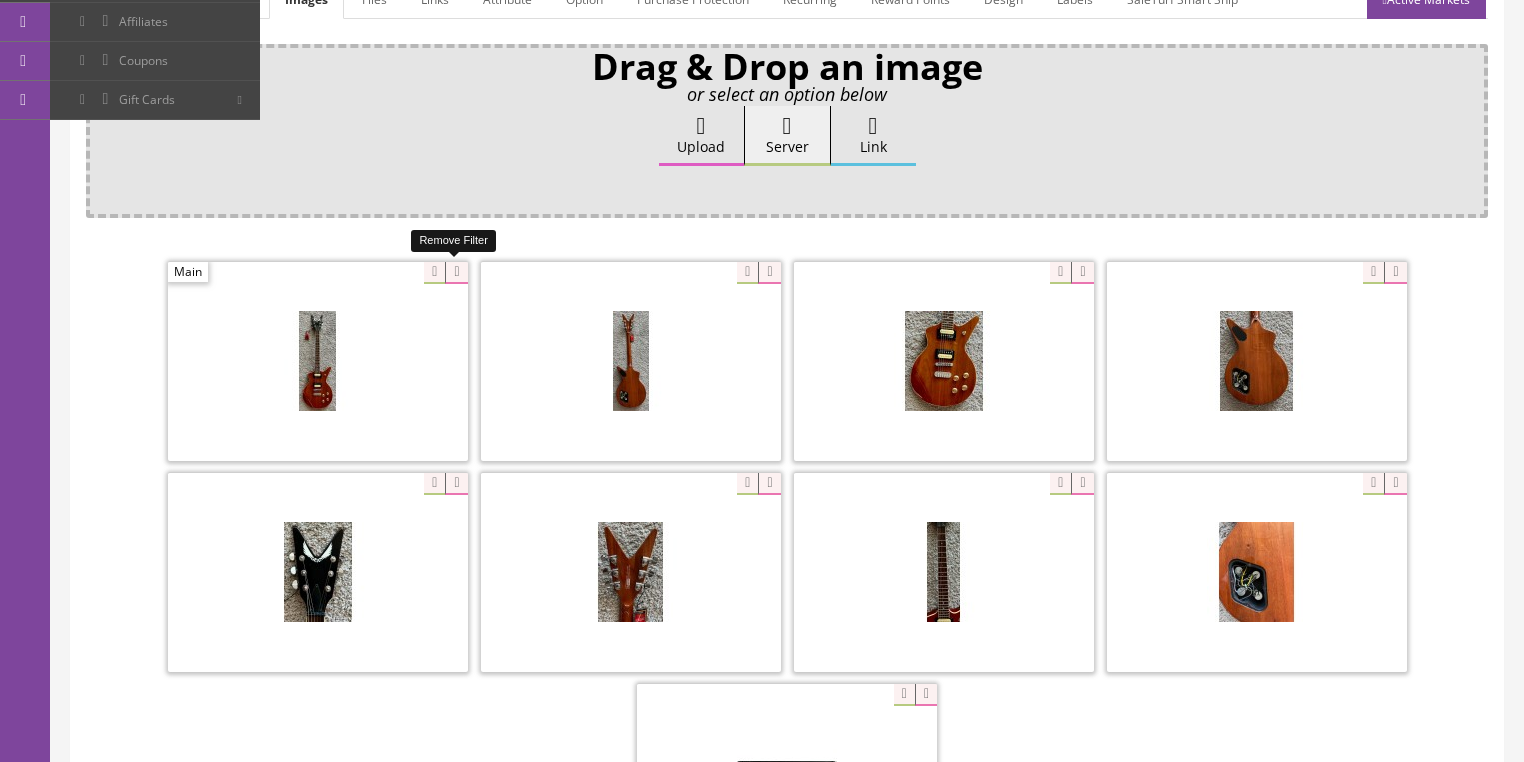 click at bounding box center (456, 273) 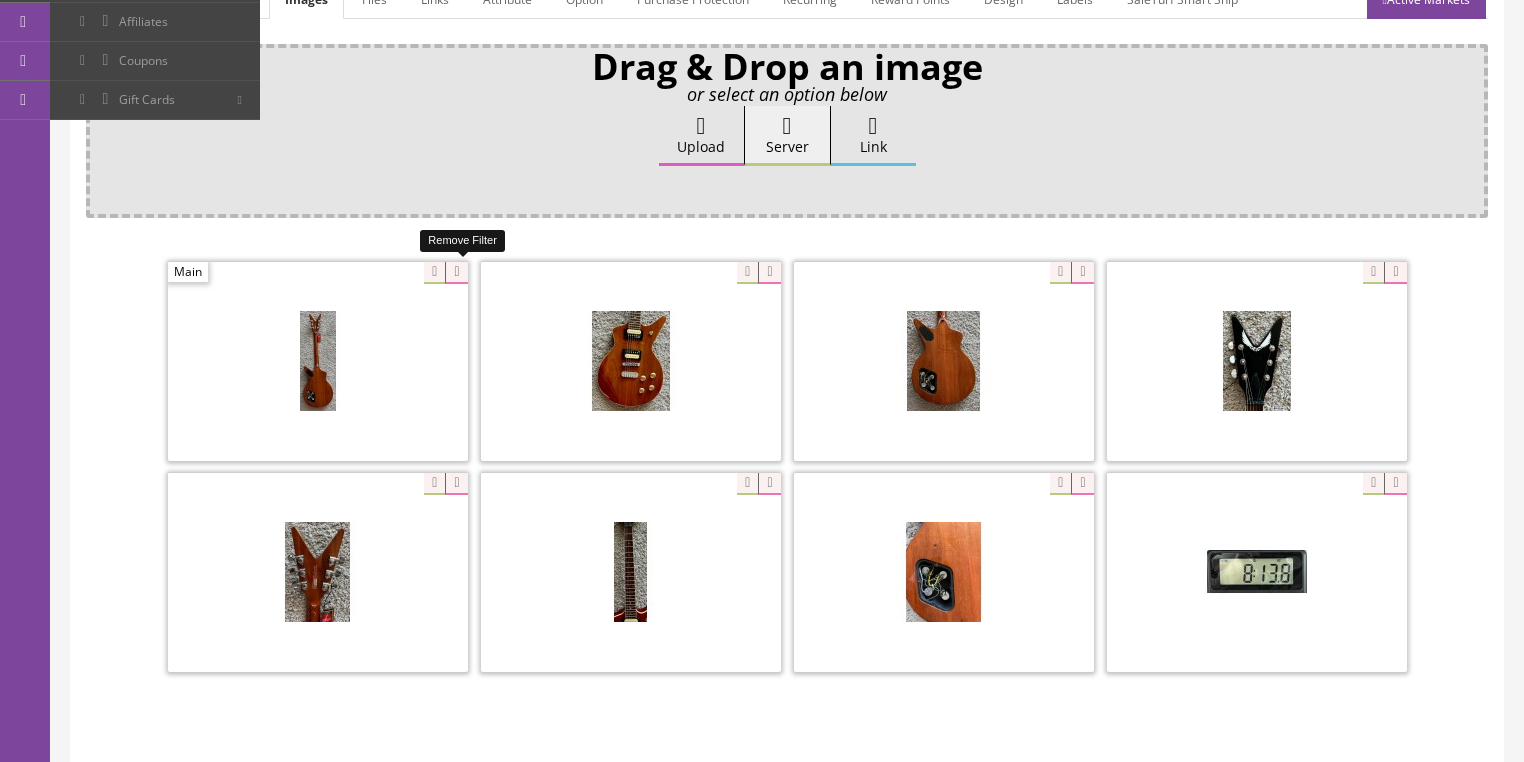 click at bounding box center [456, 273] 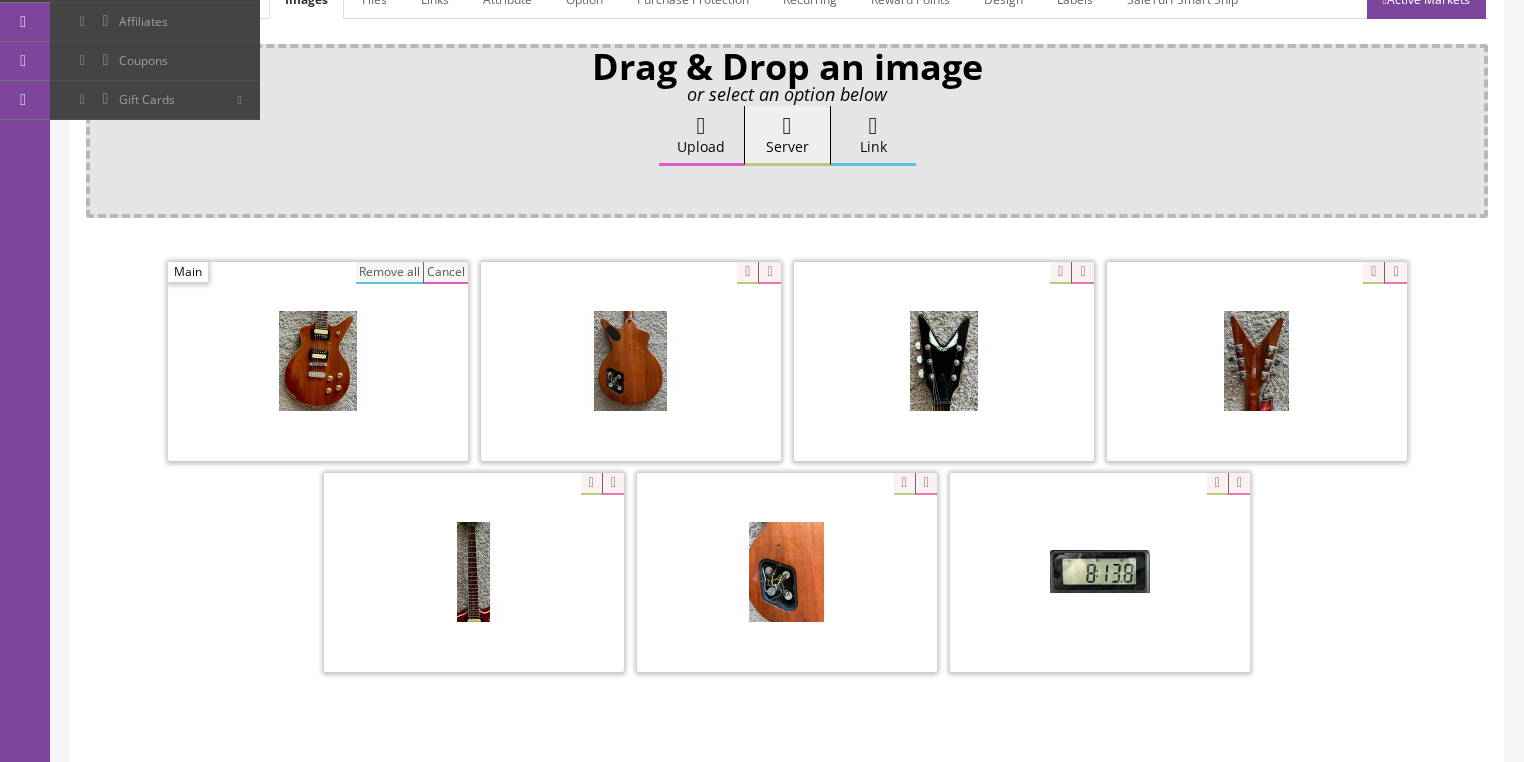 click on "Remove all" at bounding box center [389, 273] 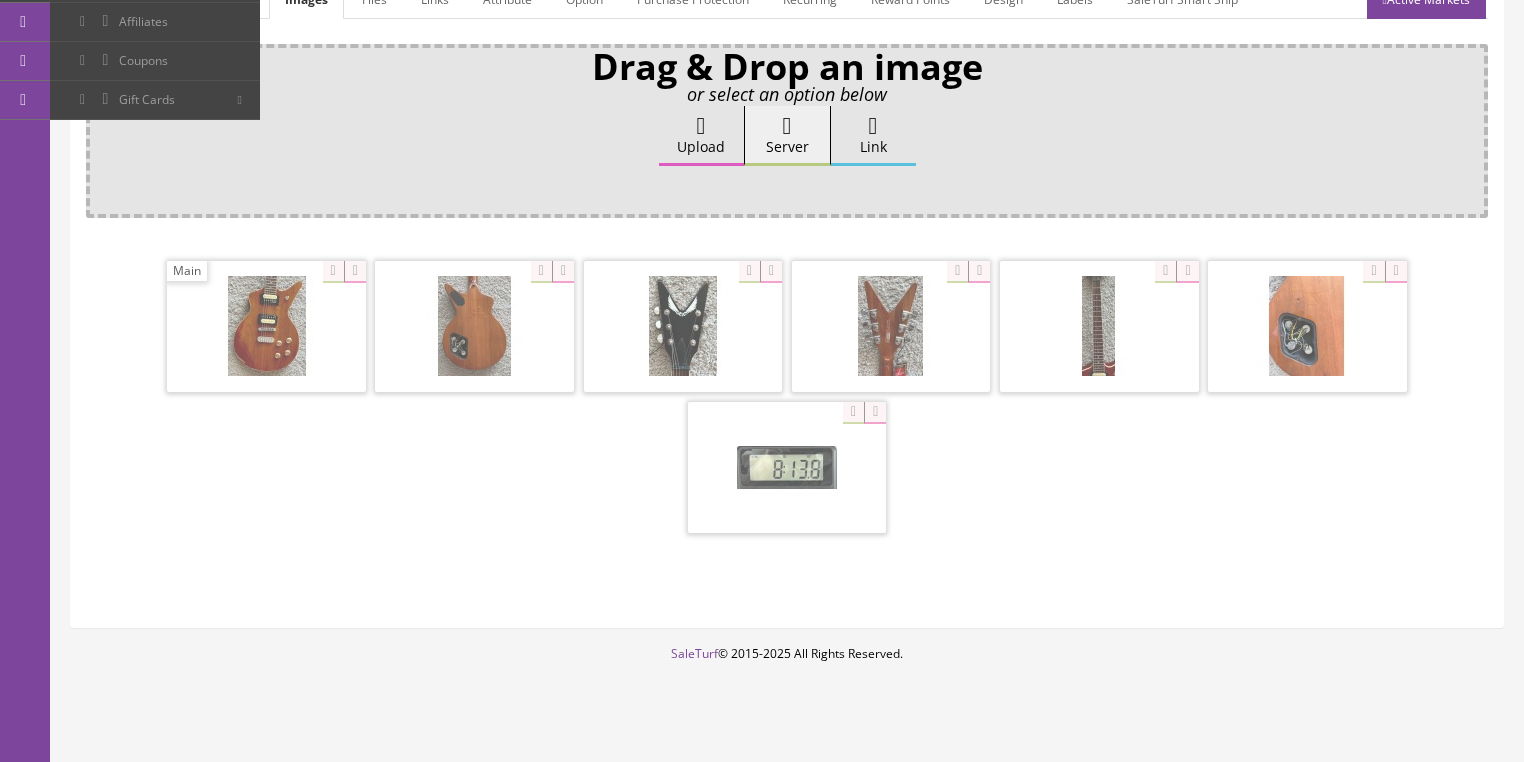 scroll, scrollTop: 308, scrollLeft: 0, axis: vertical 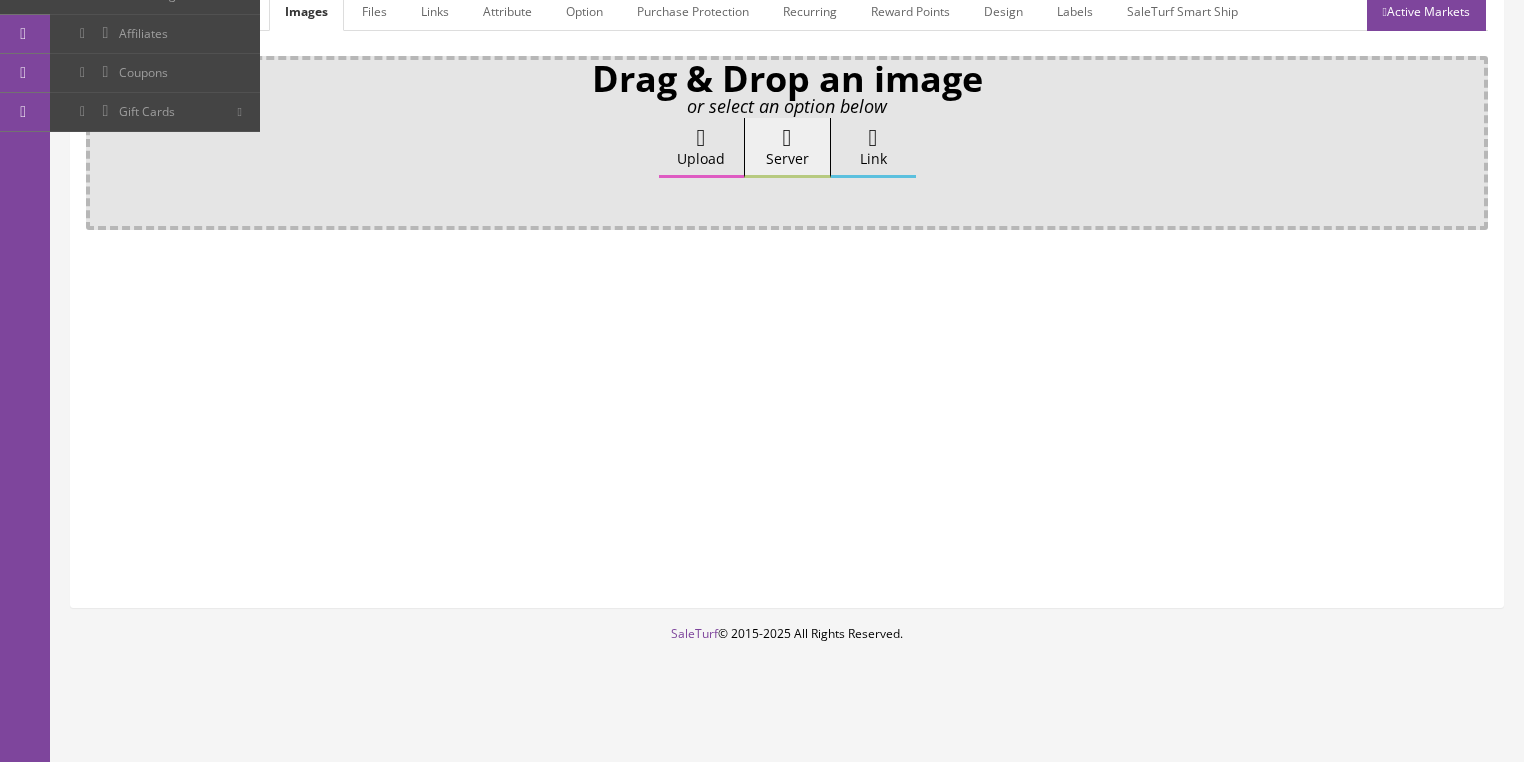 click on "Upload" at bounding box center [701, 148] 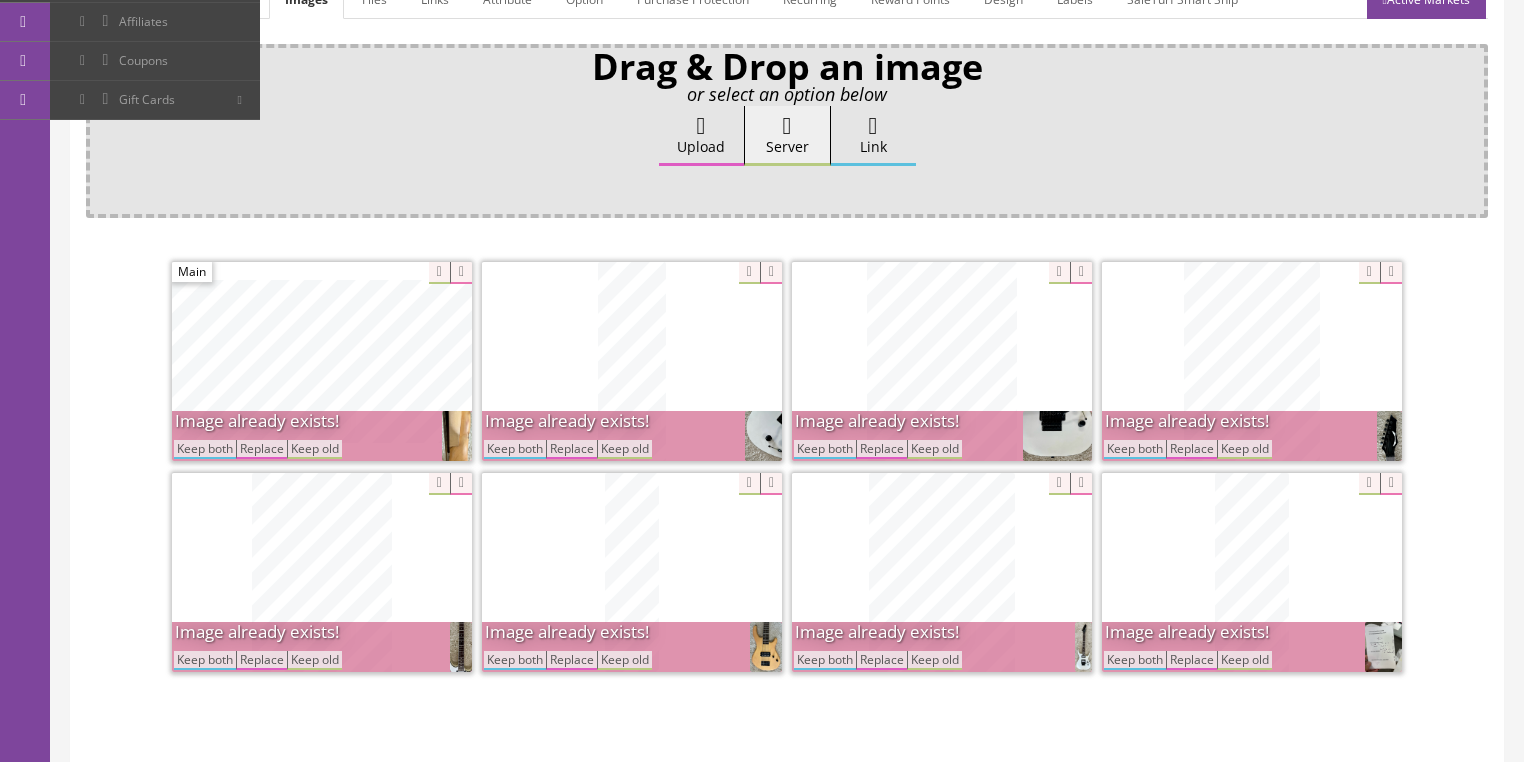 click on "Keep both" at bounding box center [1135, 449] 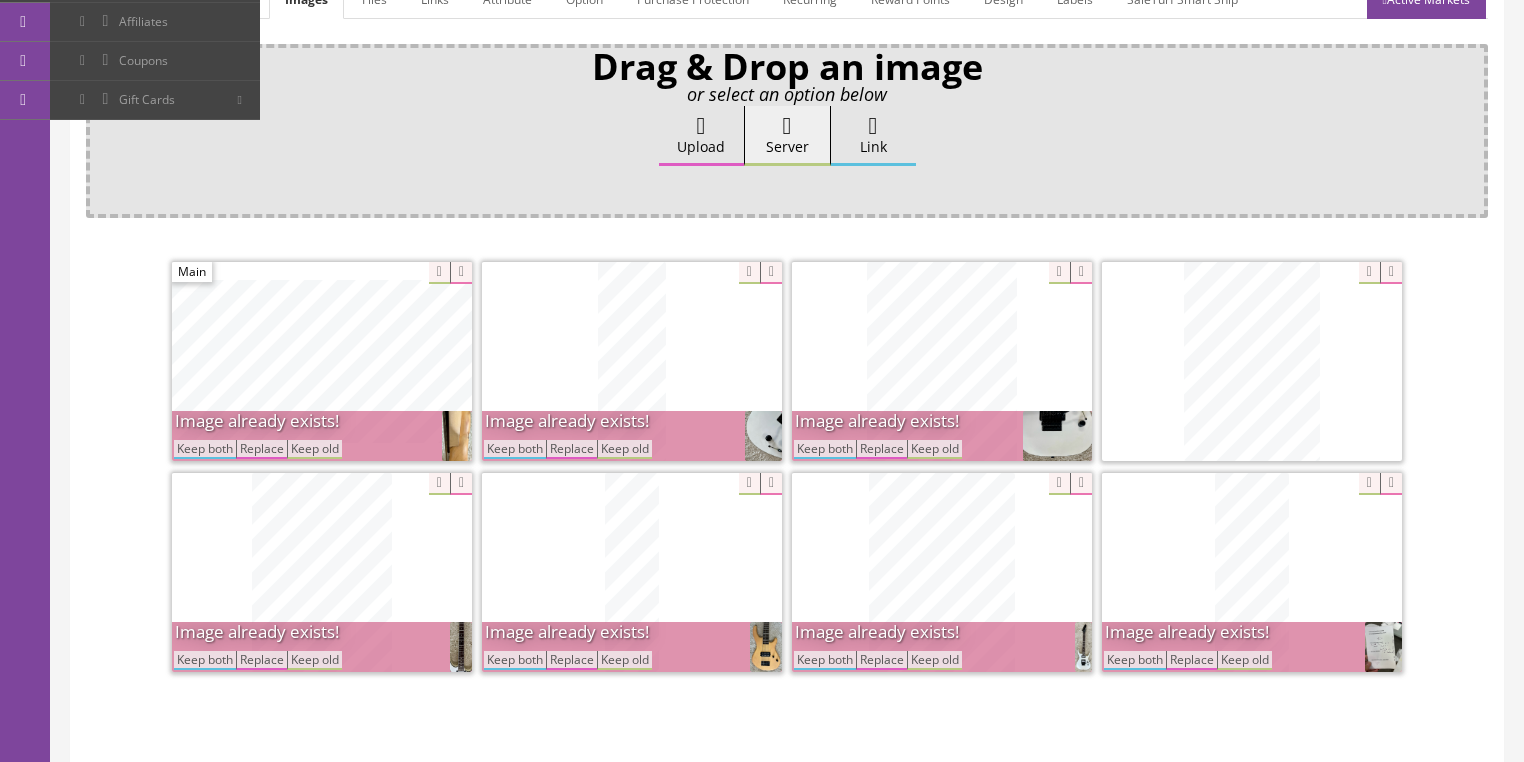 click on "Keep both" at bounding box center (1135, 660) 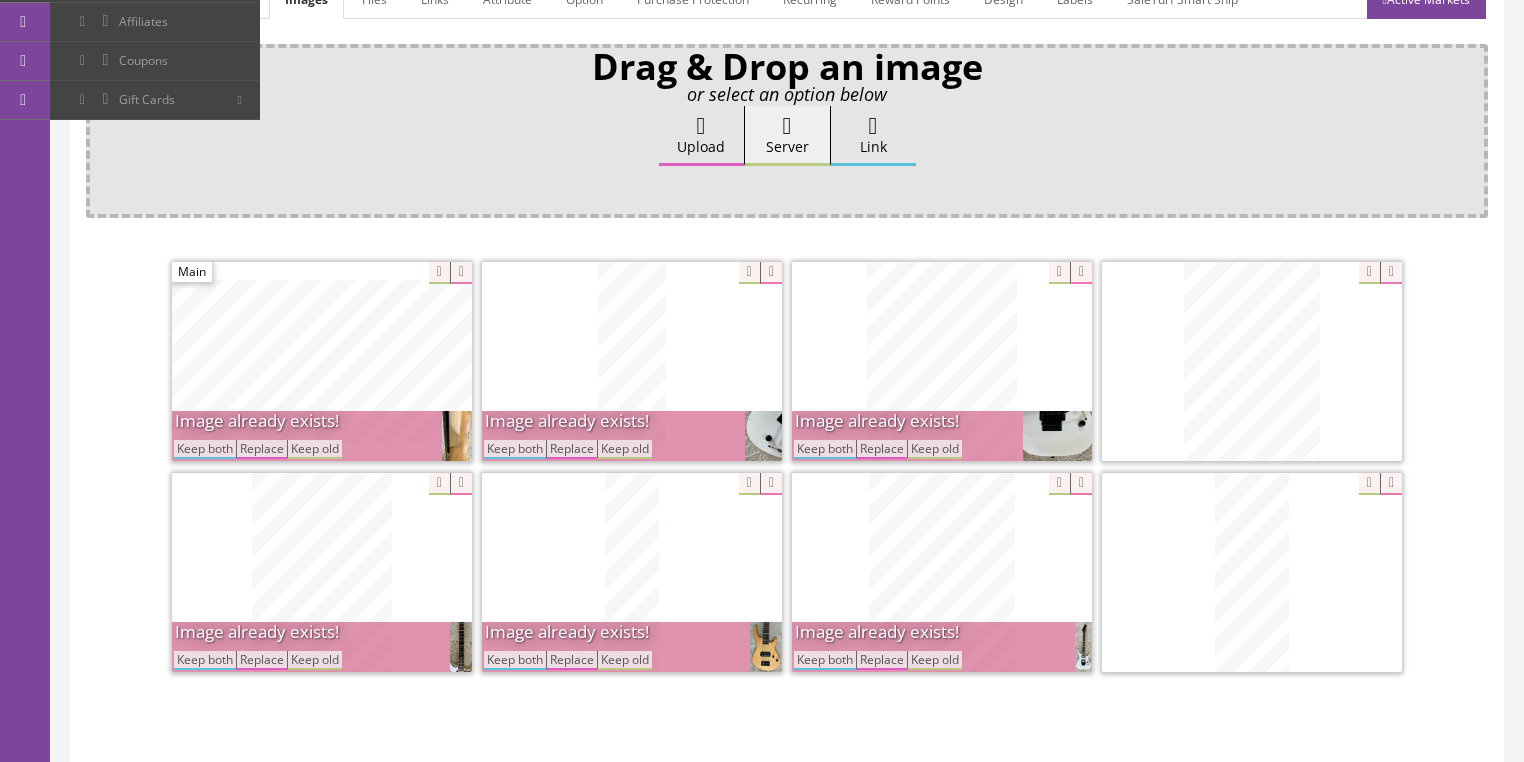 click on "Keep both" at bounding box center (825, 449) 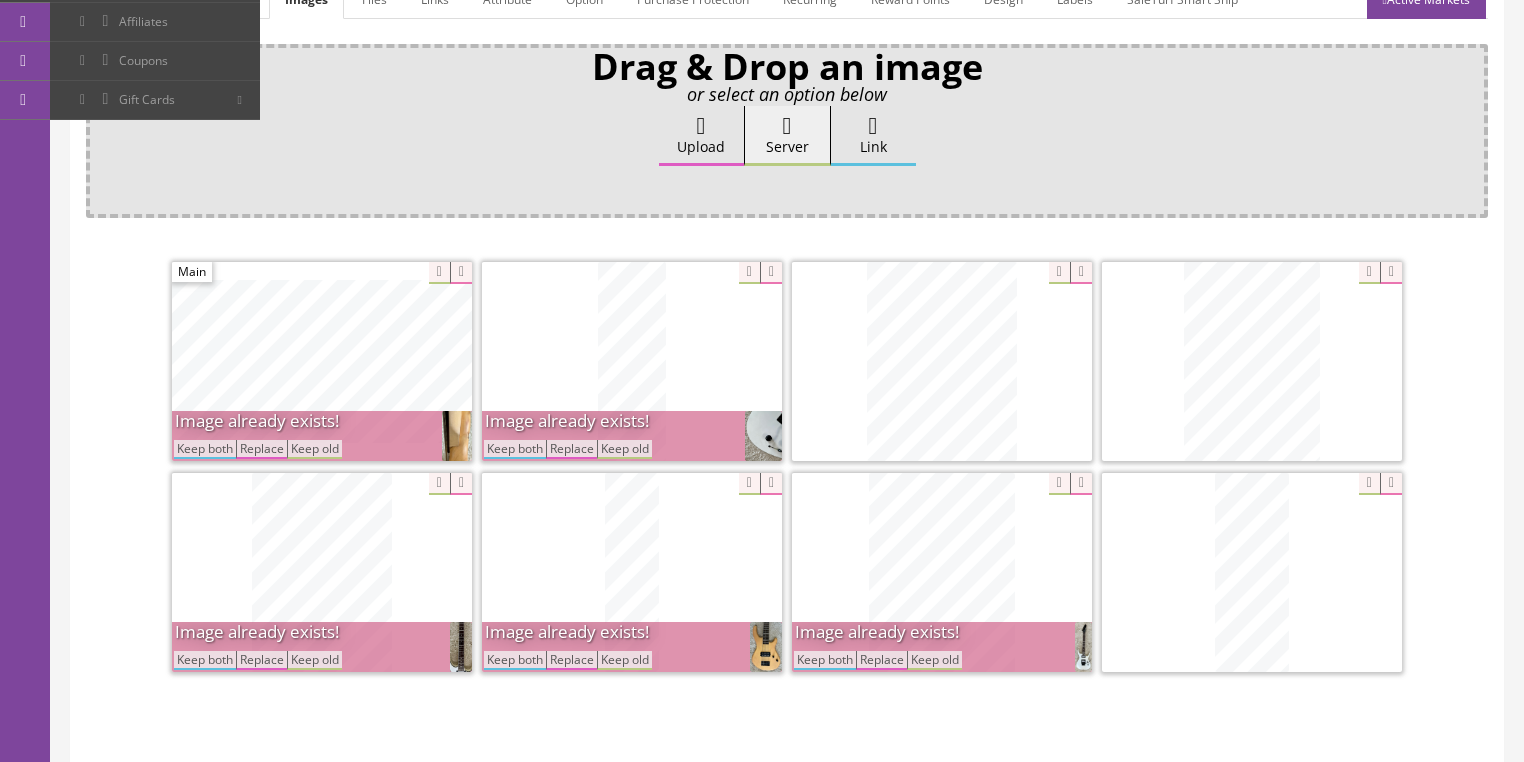 click on "Keep both" at bounding box center (515, 449) 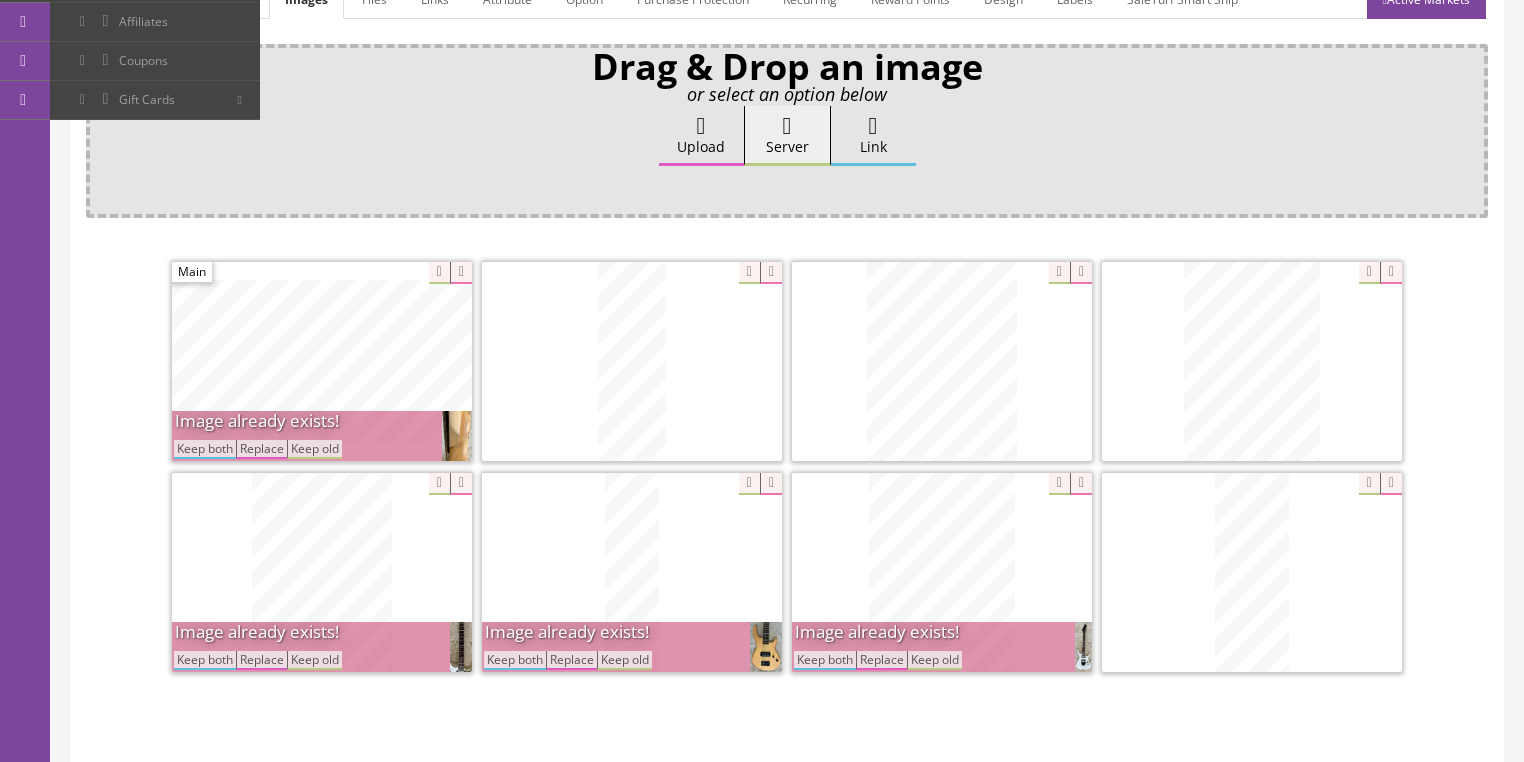 click on "Keep both" at bounding box center [205, 449] 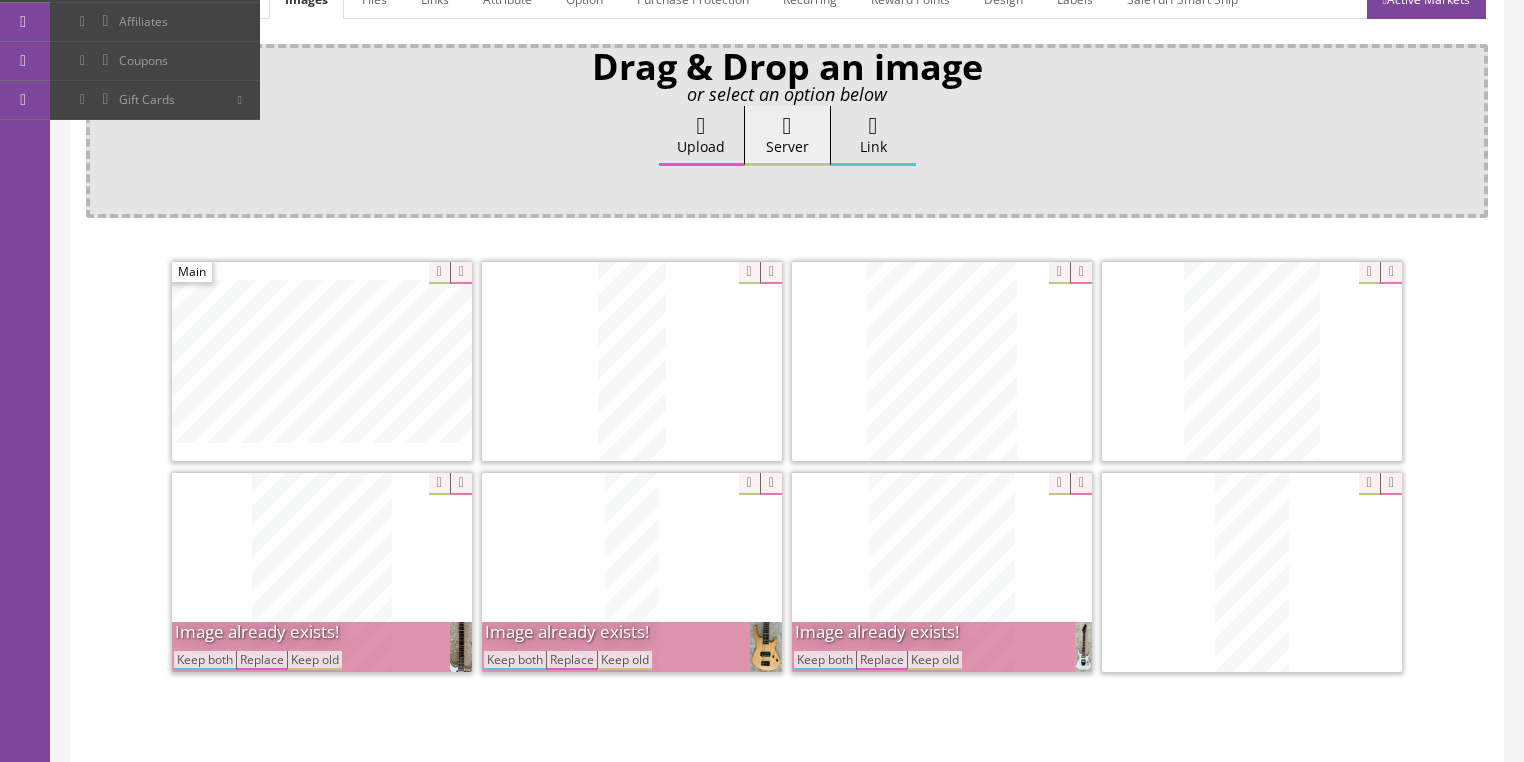 click on "Keep both" at bounding box center (205, 660) 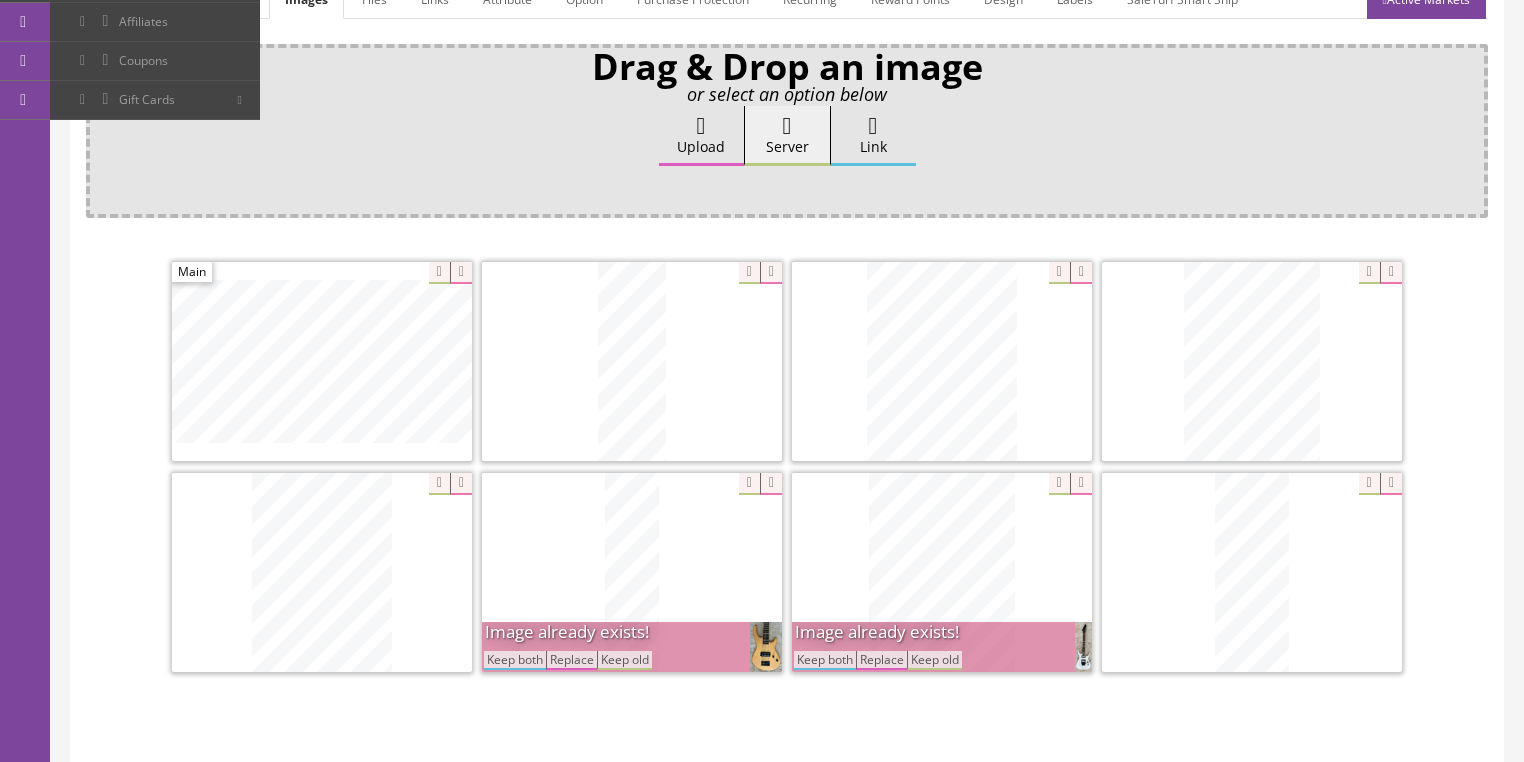 click on "Keep both" at bounding box center [515, 660] 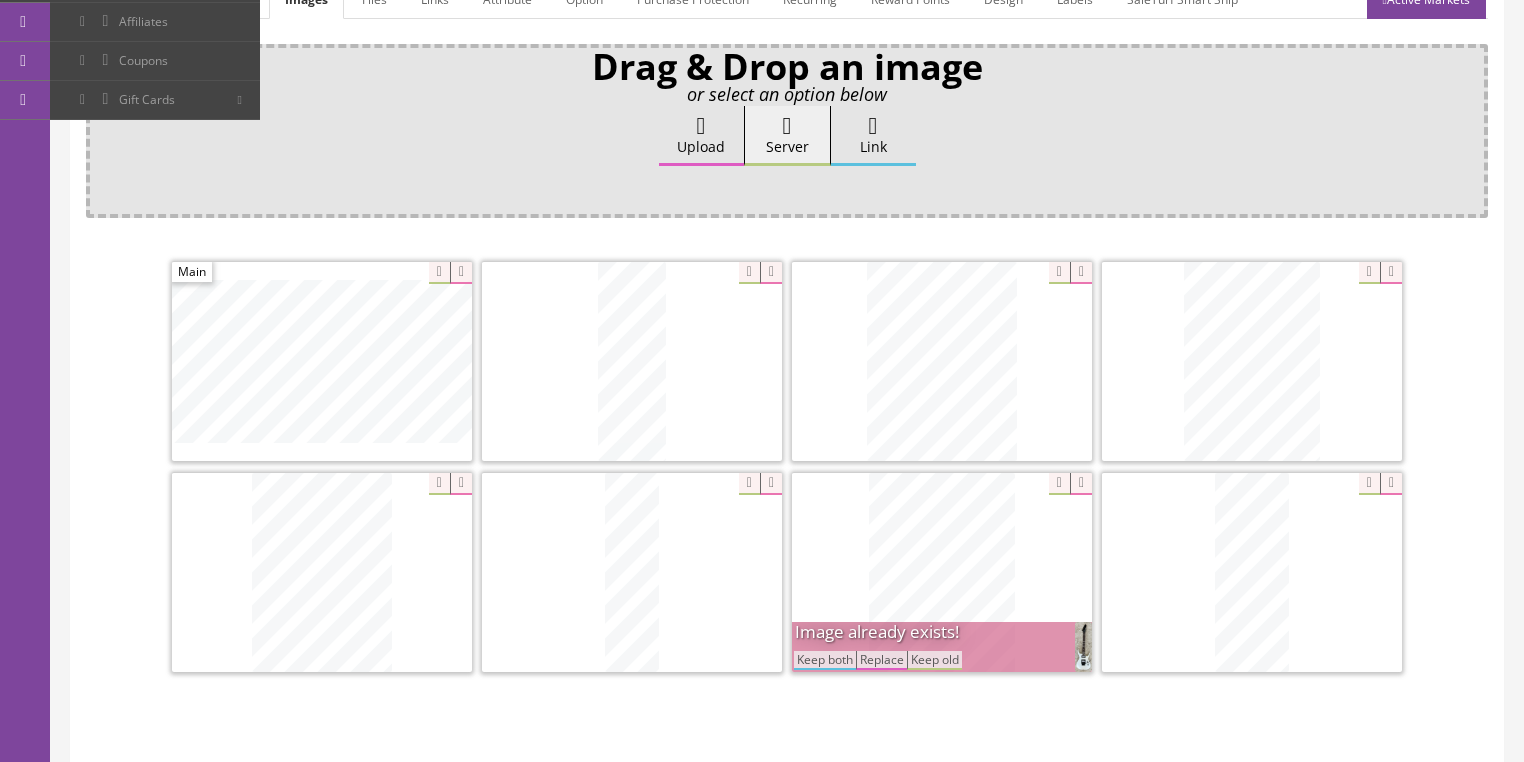 click on "Keep both" at bounding box center [825, 660] 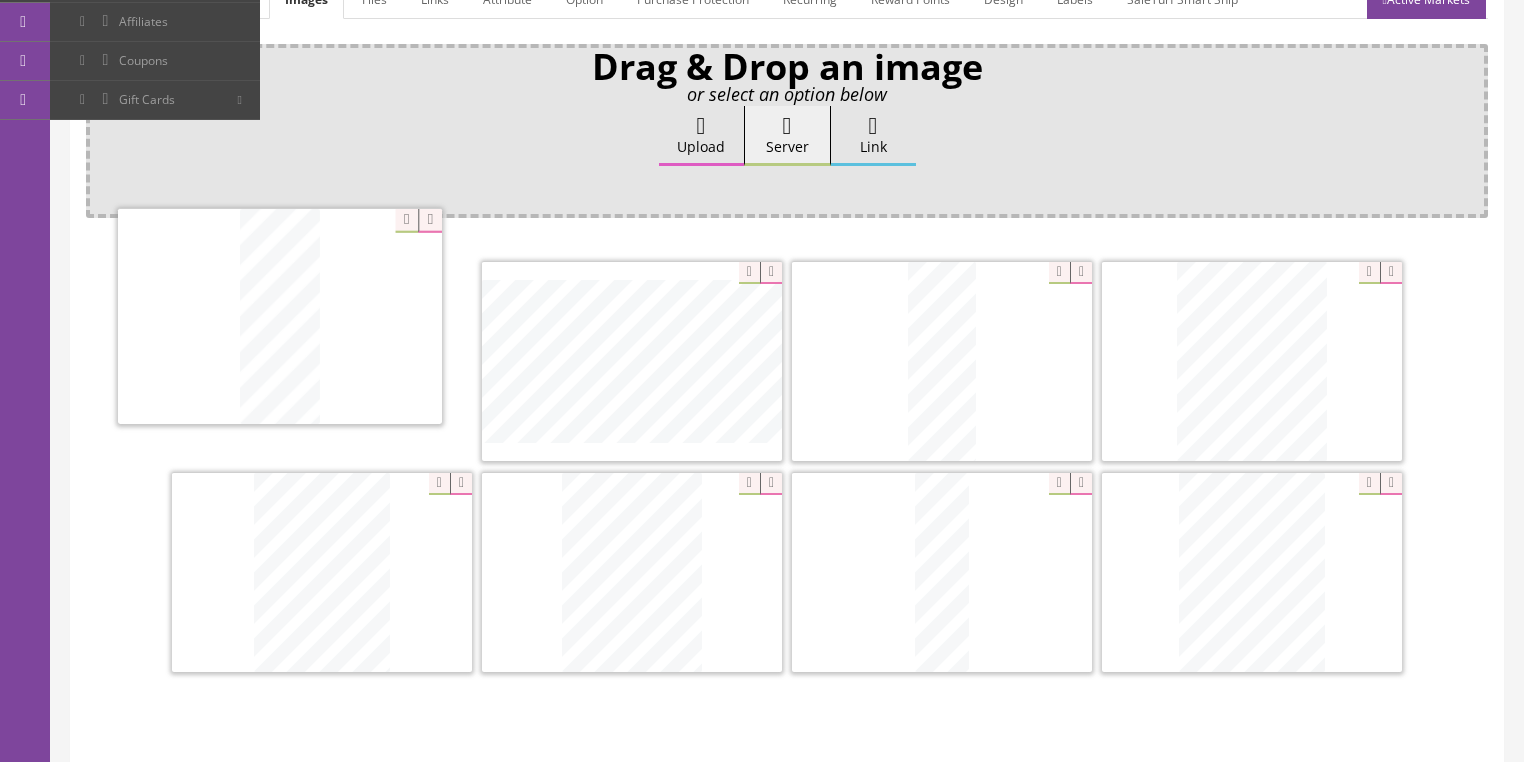 drag, startPoint x: 1208, startPoint y: 601, endPoint x: 332, endPoint y: 393, distance: 900.35547 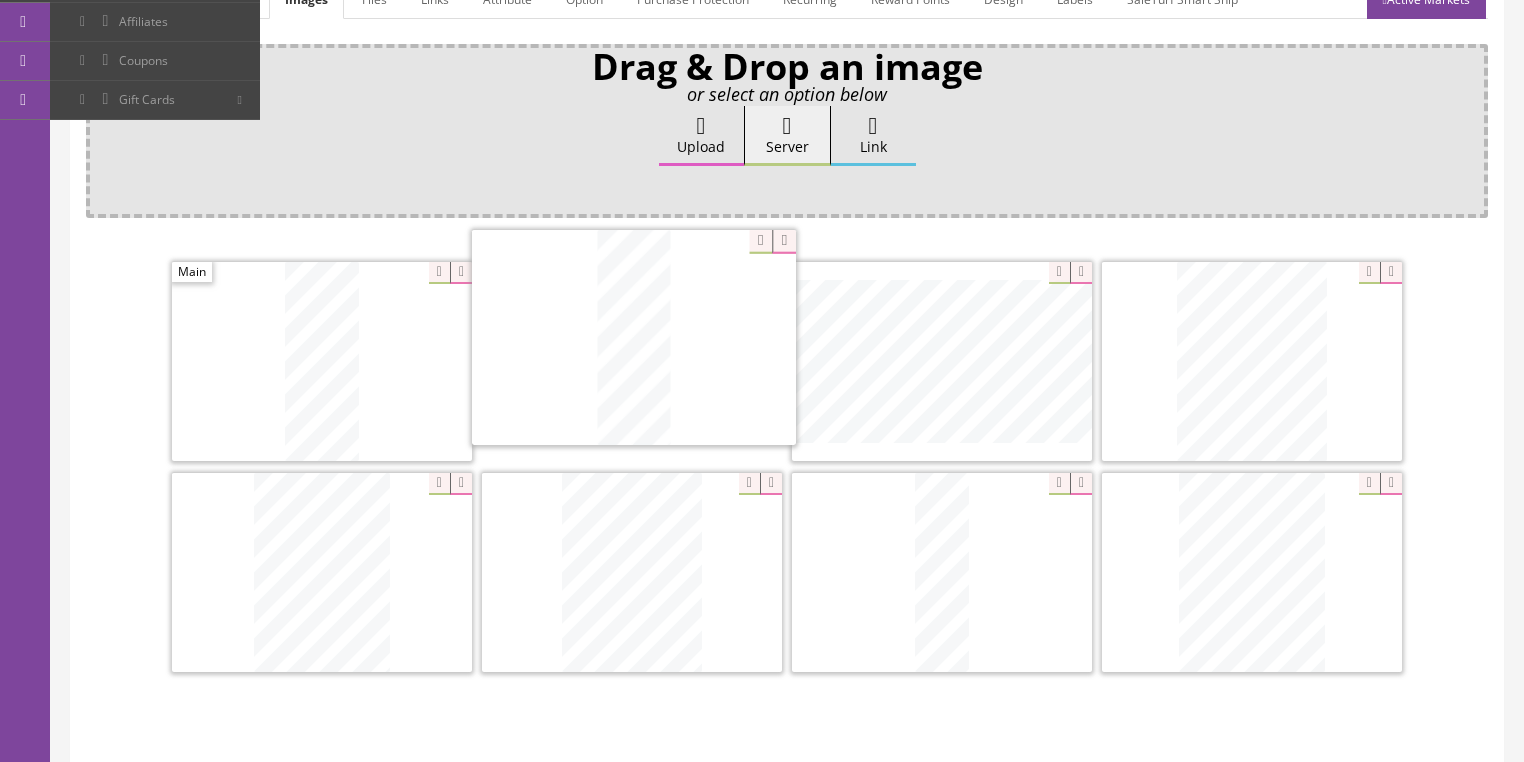 drag, startPoint x: 904, startPoint y: 396, endPoint x: 596, endPoint y: 374, distance: 308.78473 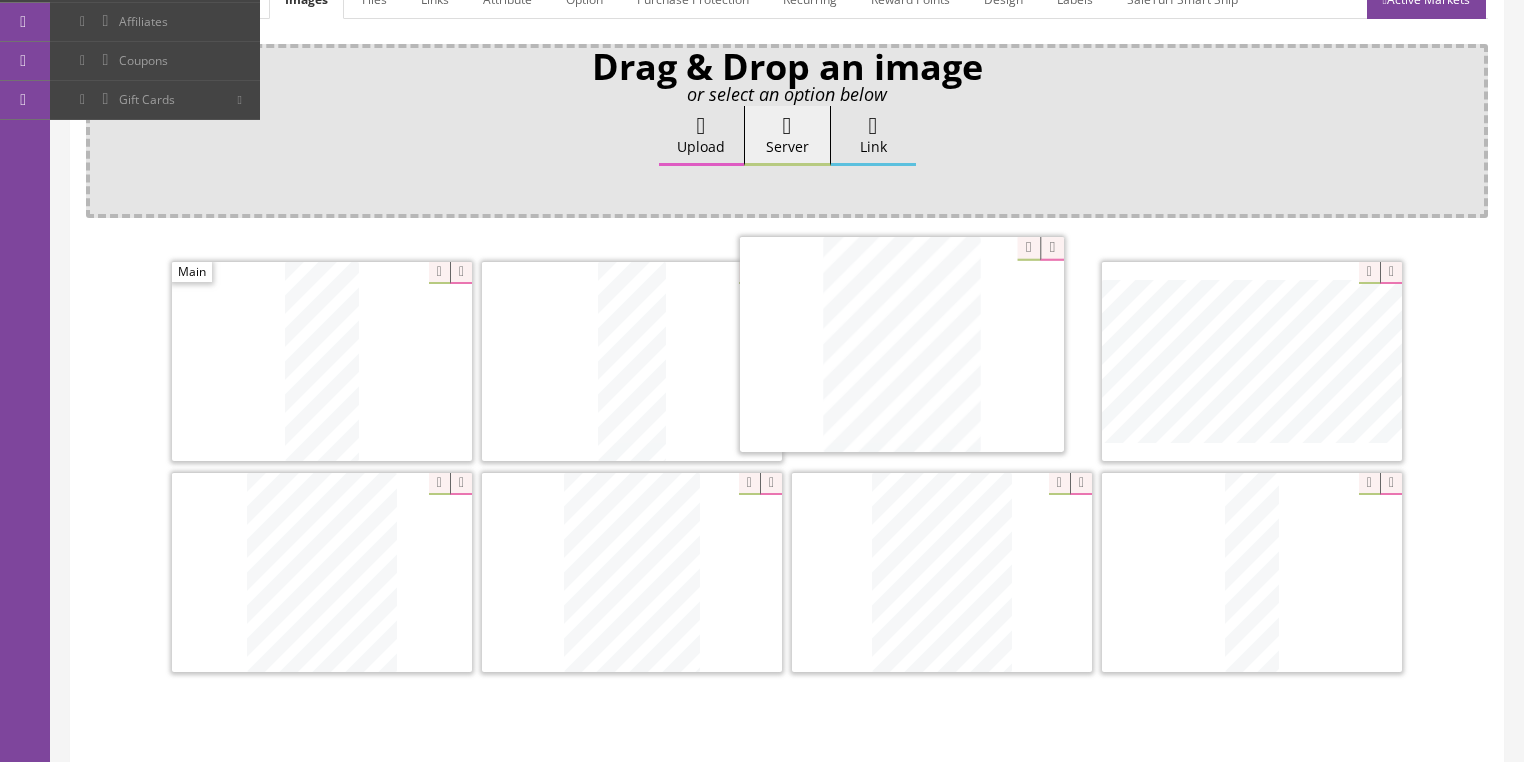 drag, startPoint x: 1214, startPoint y: 574, endPoint x: 864, endPoint y: 349, distance: 416.08292 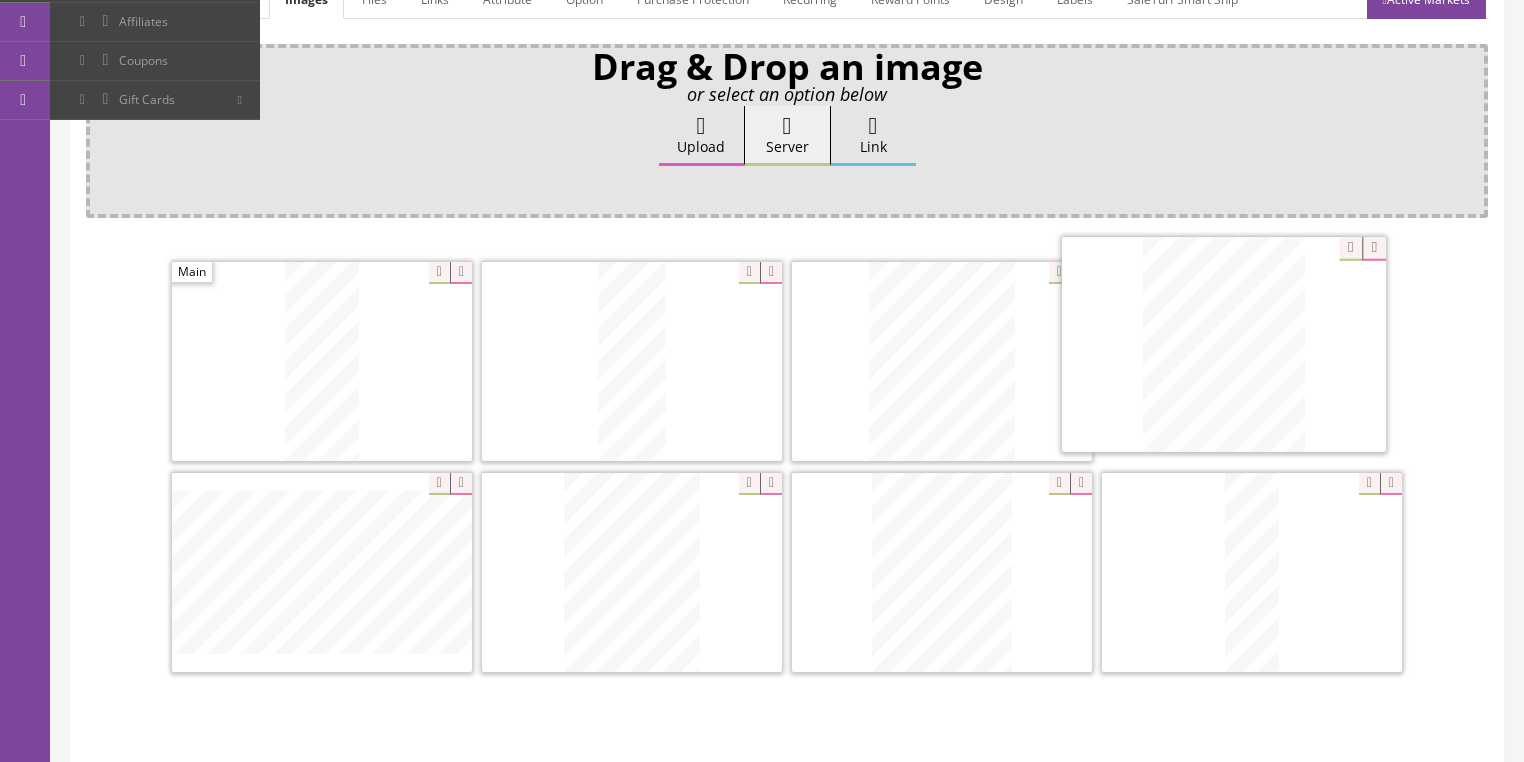 drag, startPoint x: 328, startPoint y: 589, endPoint x: 1082, endPoint y: 507, distance: 758.4458 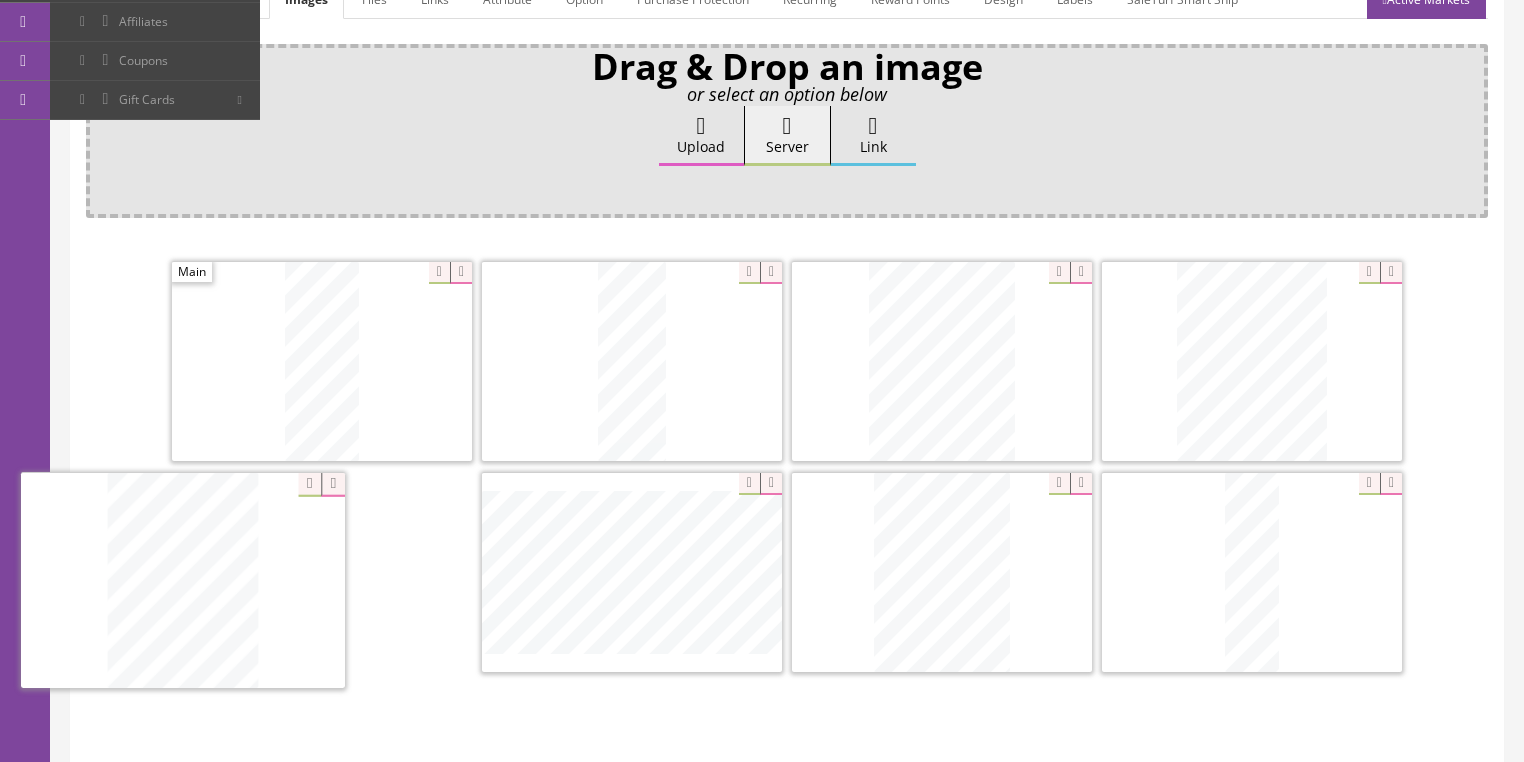 drag, startPoint x: 935, startPoint y: 584, endPoint x: 176, endPoint y: 595, distance: 759.0797 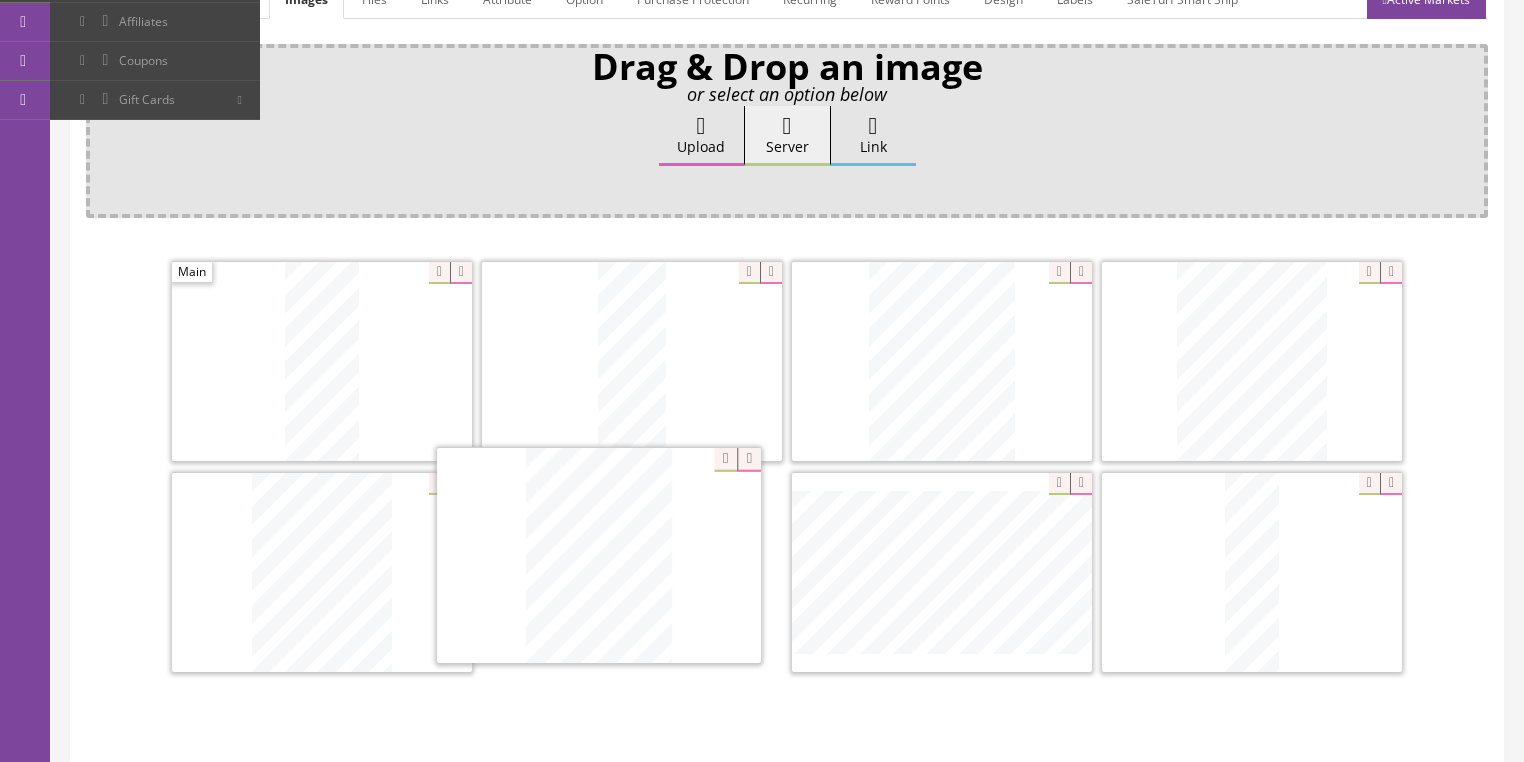 drag, startPoint x: 931, startPoint y: 580, endPoint x: 633, endPoint y: 572, distance: 298.10736 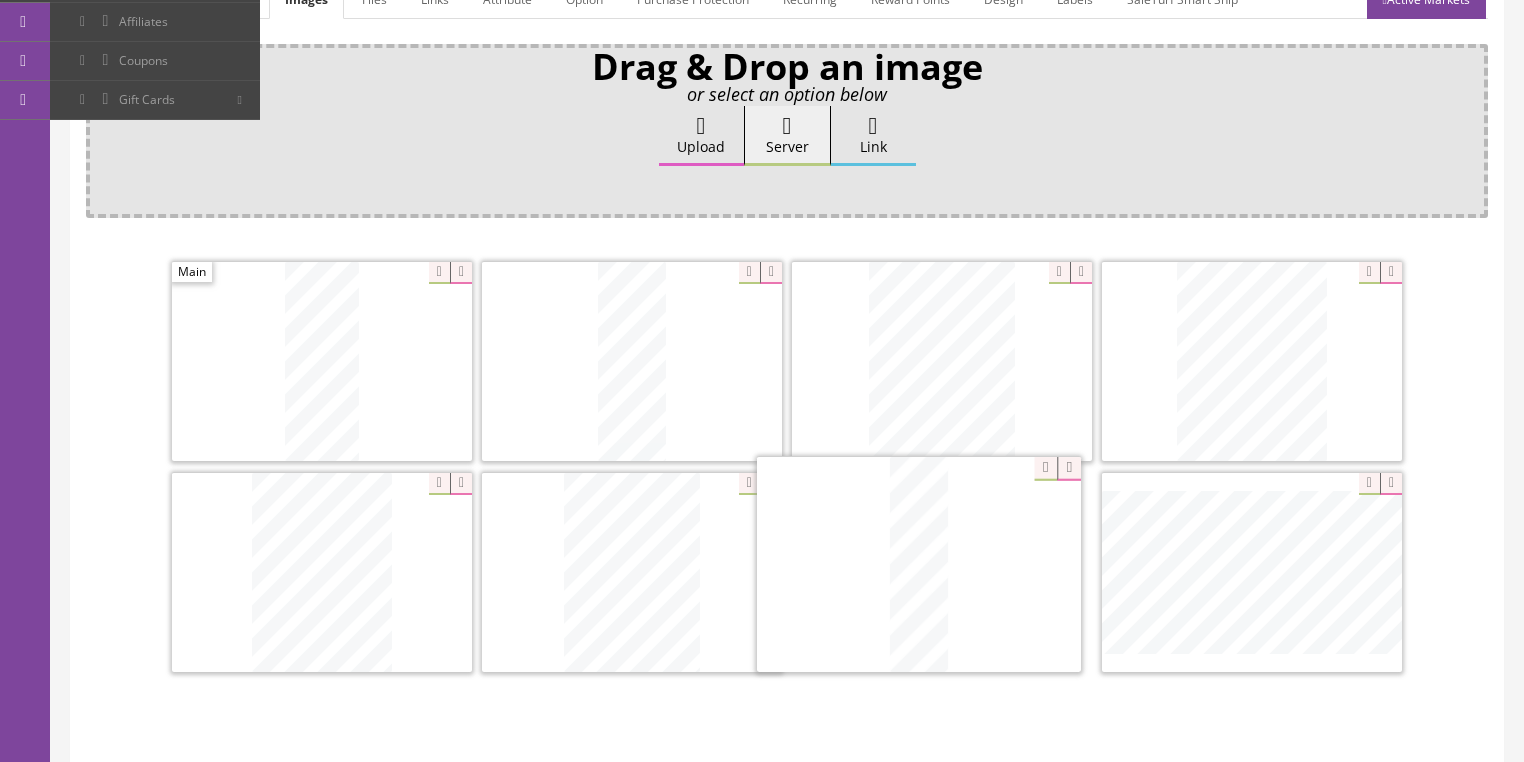 drag, startPoint x: 1207, startPoint y: 569, endPoint x: 864, endPoint y: 564, distance: 343.03644 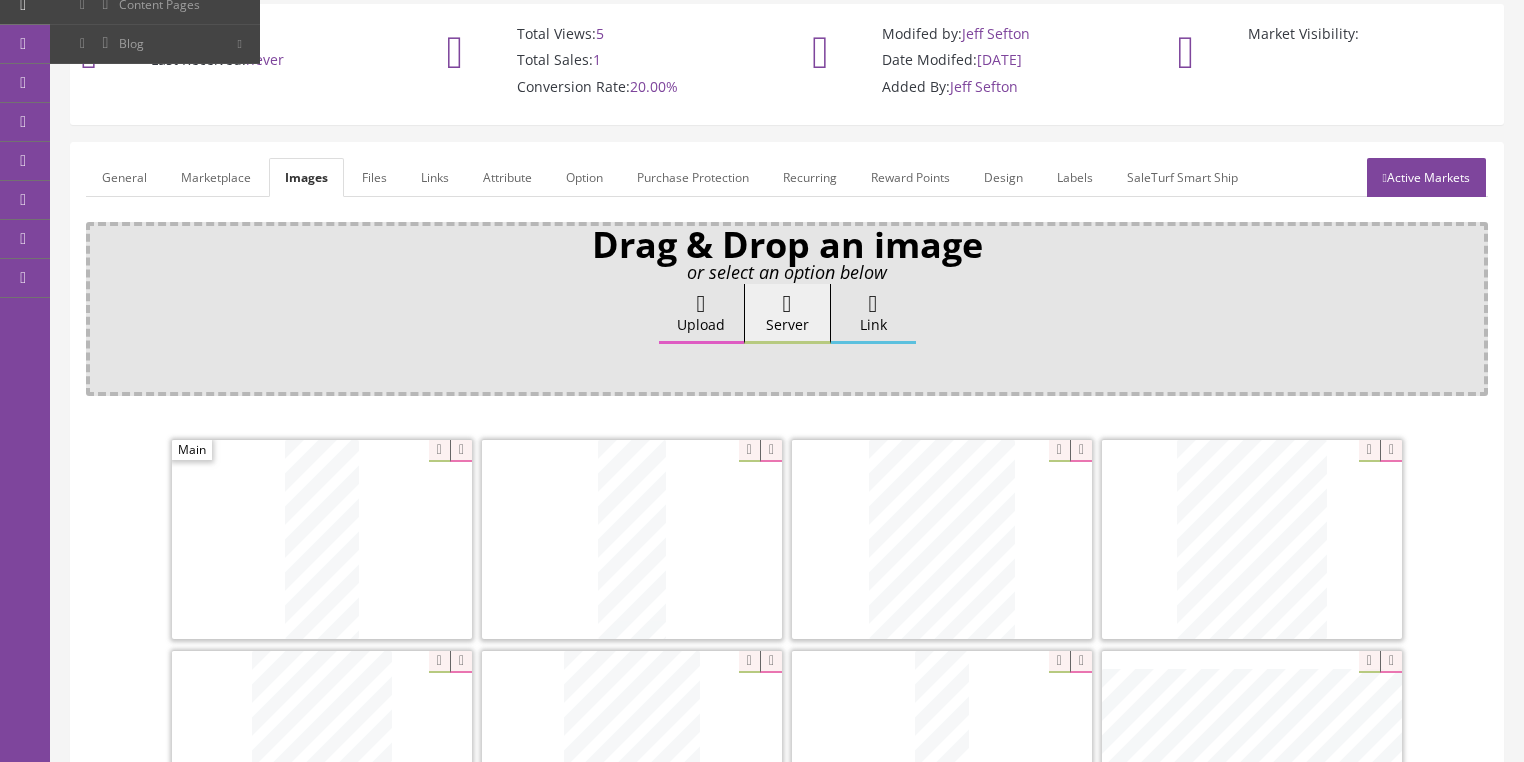 scroll, scrollTop: 80, scrollLeft: 0, axis: vertical 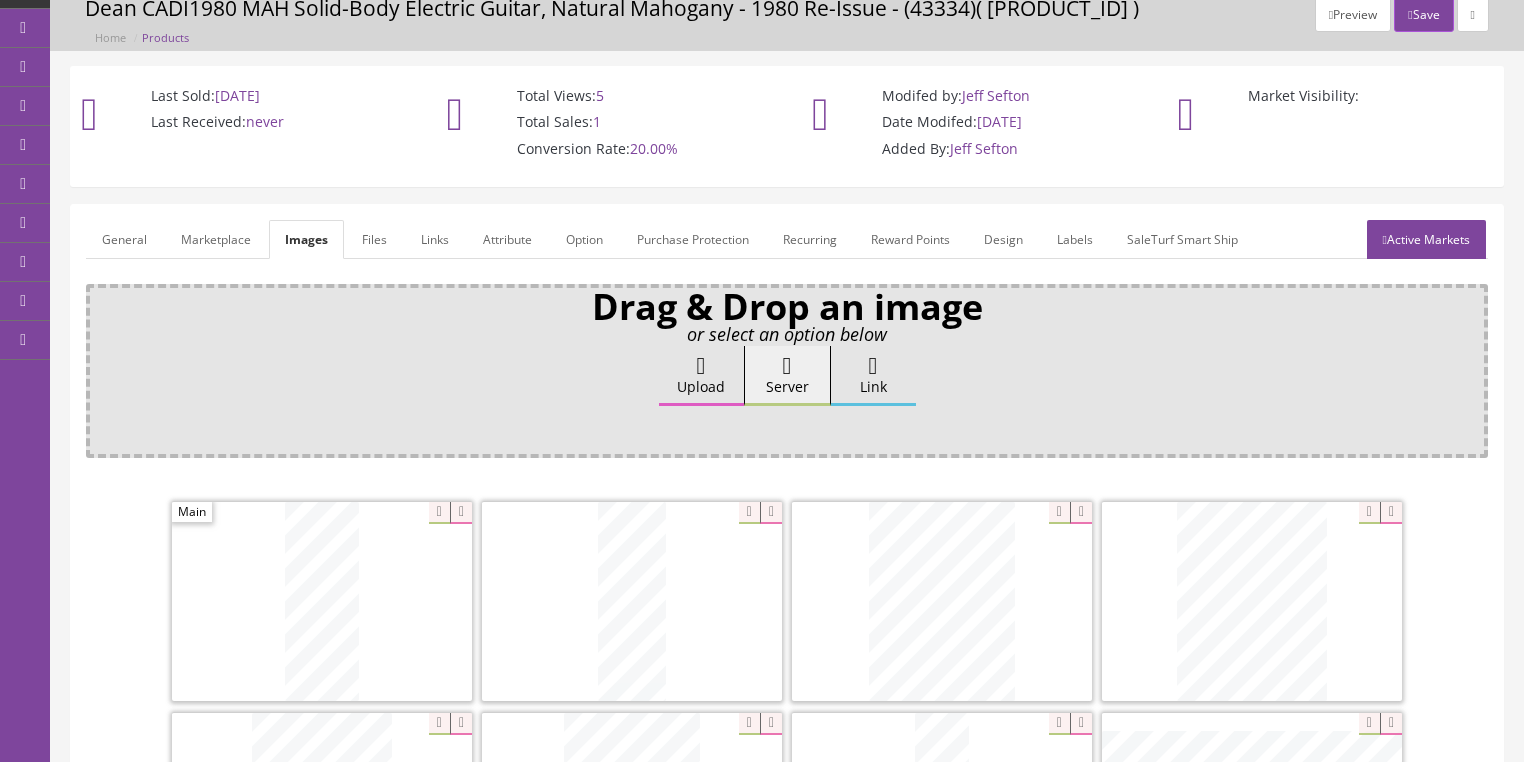 click on "Active Markets" at bounding box center (1426, 239) 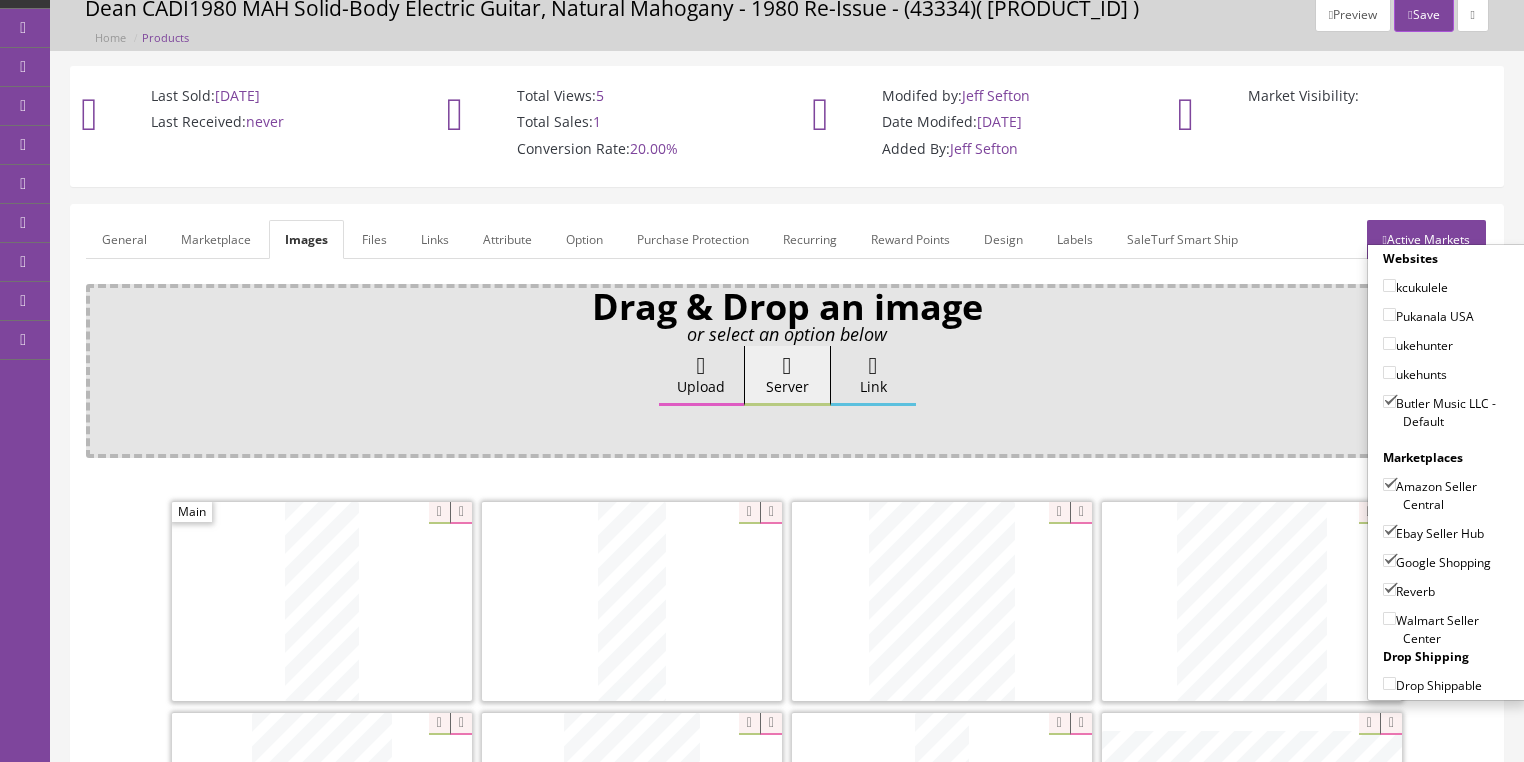click on "Active Markets" at bounding box center (1426, 239) 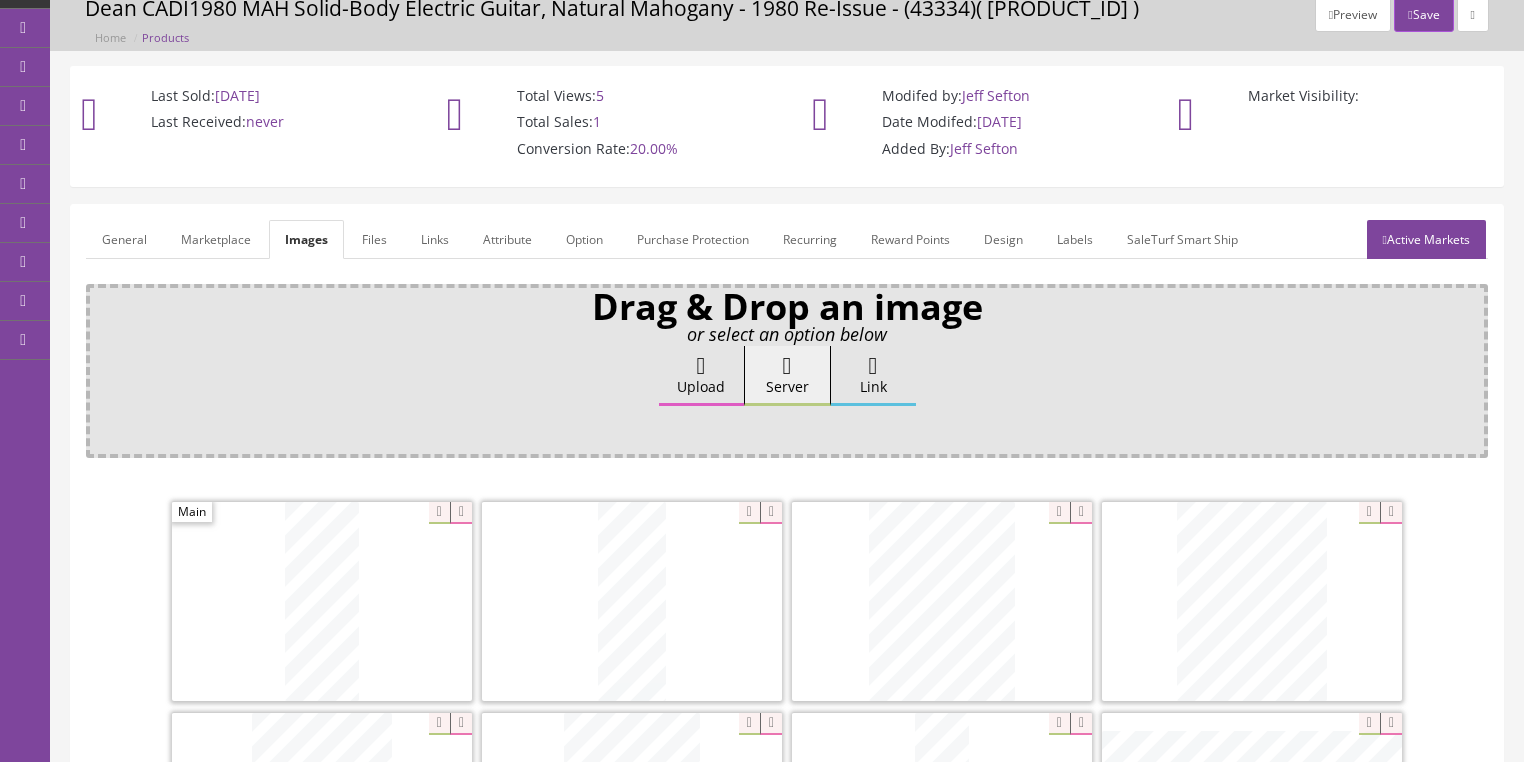 click on "General" at bounding box center (124, 239) 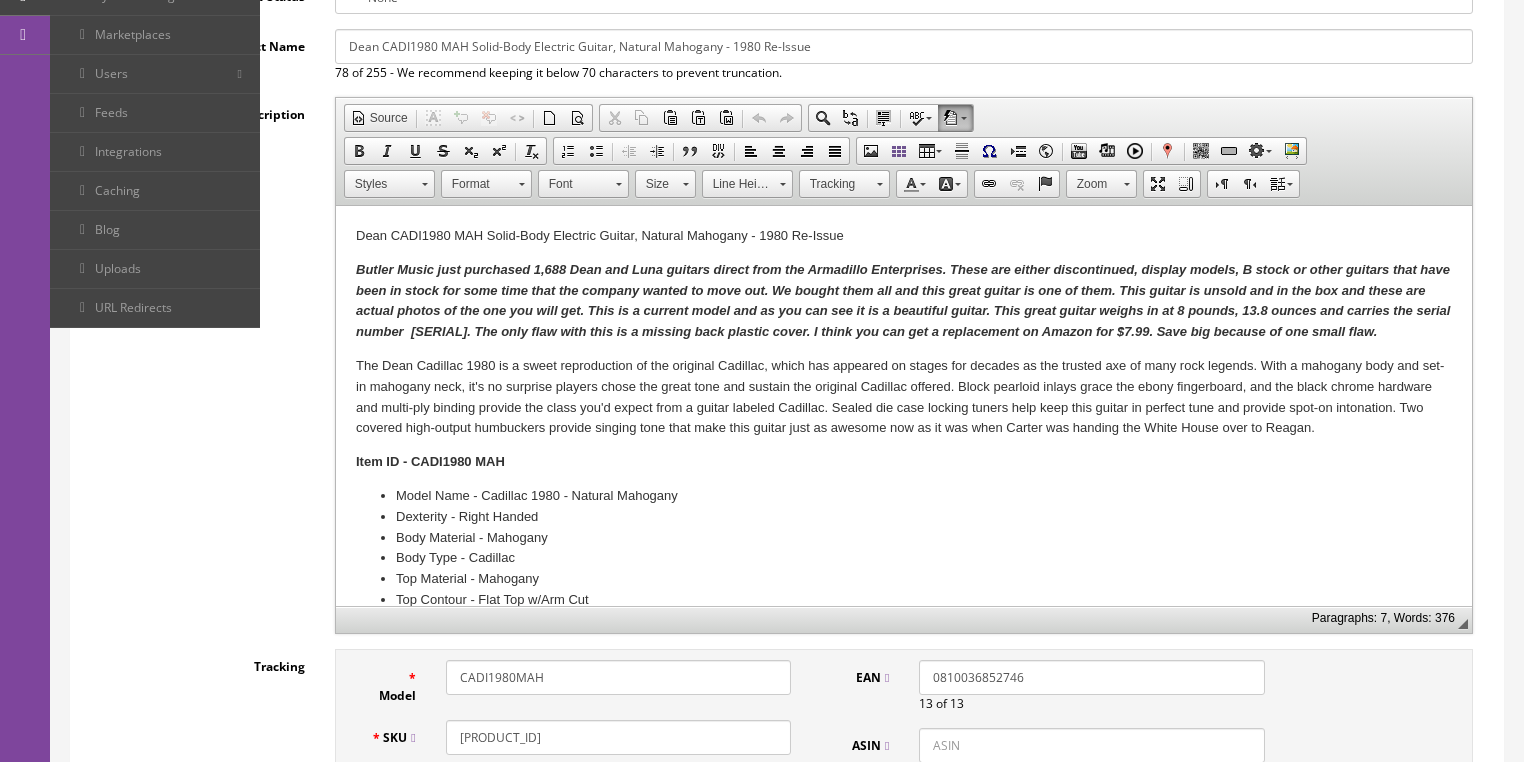 scroll, scrollTop: 400, scrollLeft: 0, axis: vertical 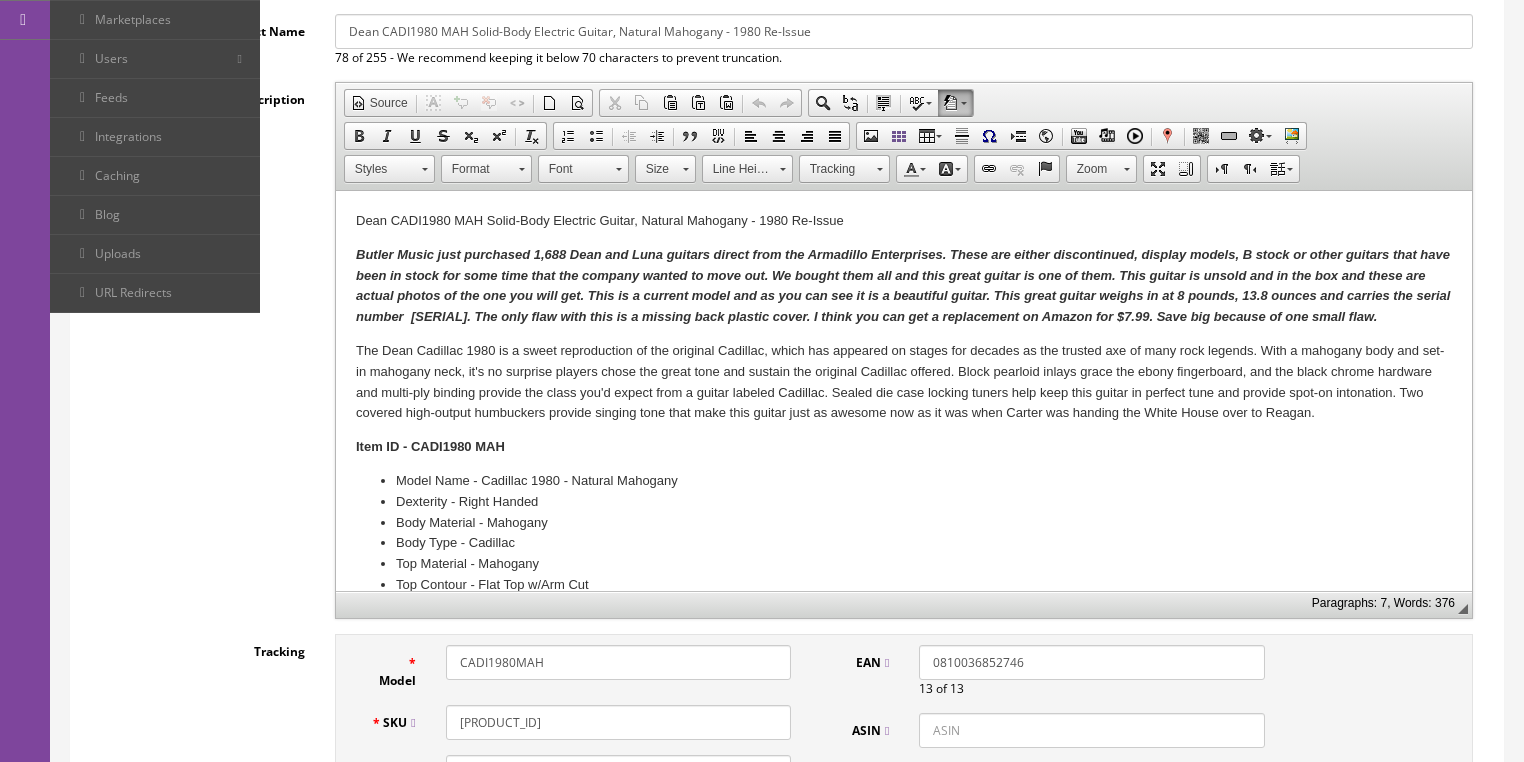 click on "Butler Music just purchased 1,688 Dean and Luna guitars direct from the Armadillo Enterprises. These are either discontinued, display models, B stock or other guitars that have been in stock for some time that the company wanted to move out. We bought them all and this great guitar is one of them. This guitar is unsold and in the box and these are actual photos of the one you will get. This is a current model and as you can see it is a beautiful guitar. This great guitar weighs in at 8 pounds, 13.8 ounces and carries the serial number  H21101234. The only flaw with this is a missing back plastic cover. I think you can get a replacement on Amazon for $7.99. Save big because of one small flaw." at bounding box center [903, 286] 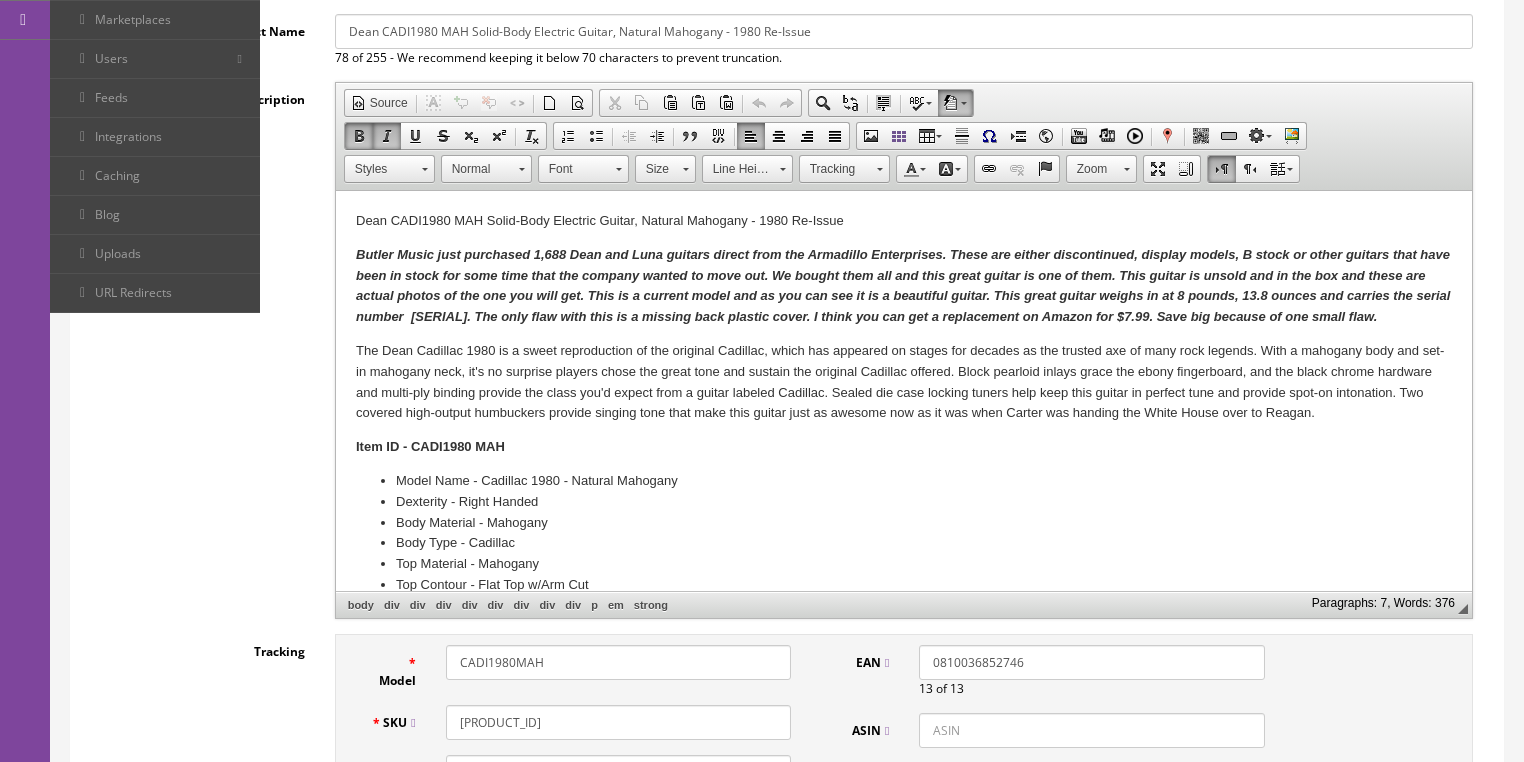 type 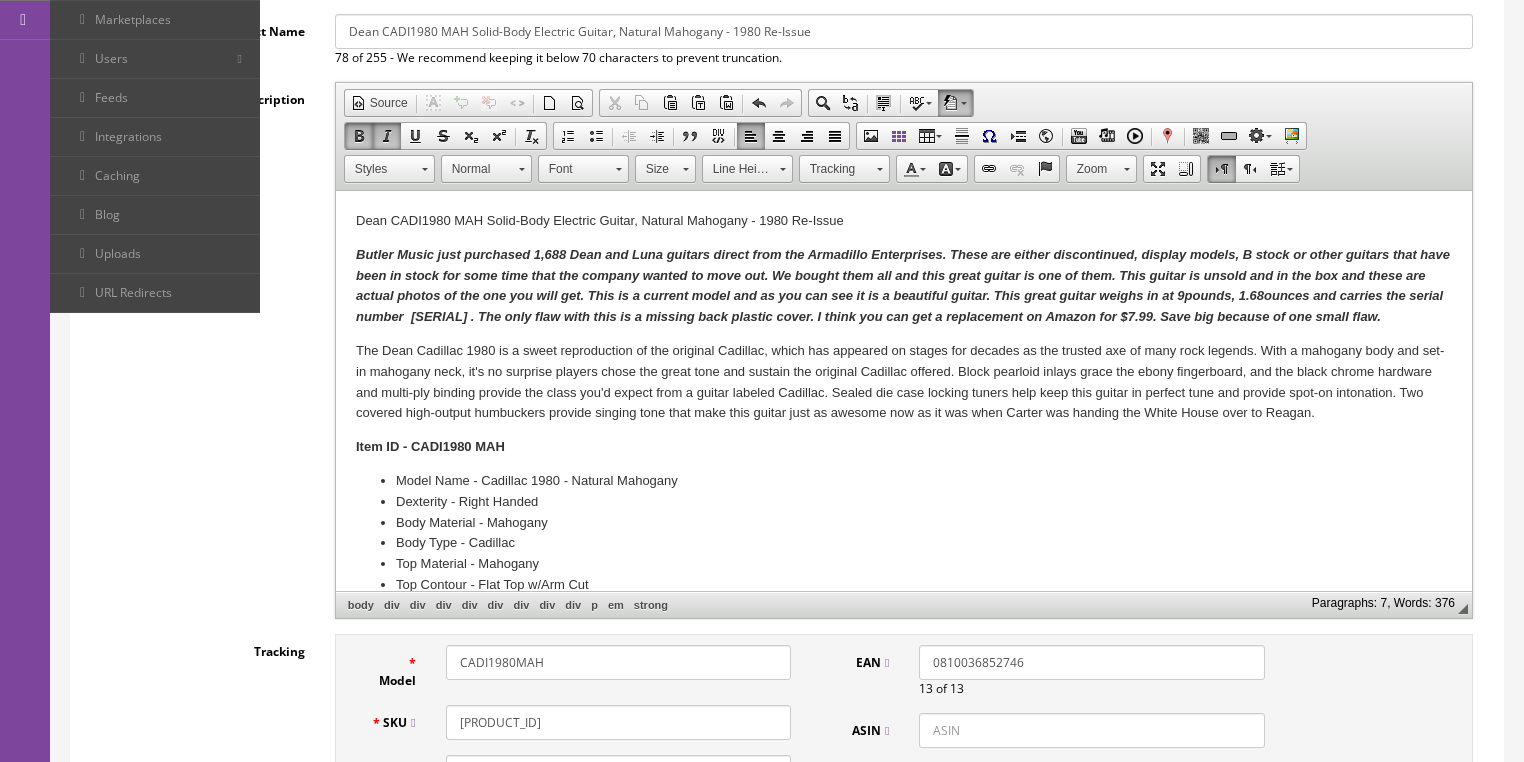 click on "Butler Music just purchased 1,688 Dean and Luna guitars direct from the Armadillo Enterprises. These are either discontinued, display models, B stock or other guitars that have been in stock for some time that the company wanted to move out. We bought them all and this great guitar is one of them. This guitar is unsold and in the box and these are actual photos of the one you will get. This is a current model and as you can see it is a beautiful guitar. This great guitar weighs in at 9  pounds, 1.68  ounces and carries the serial number  H21101234. The only flaw with this is a missing back plastic cover. I think you can get a replacement on Amazon for $7.99. Save big because of one small flaw." at bounding box center [902, 285] 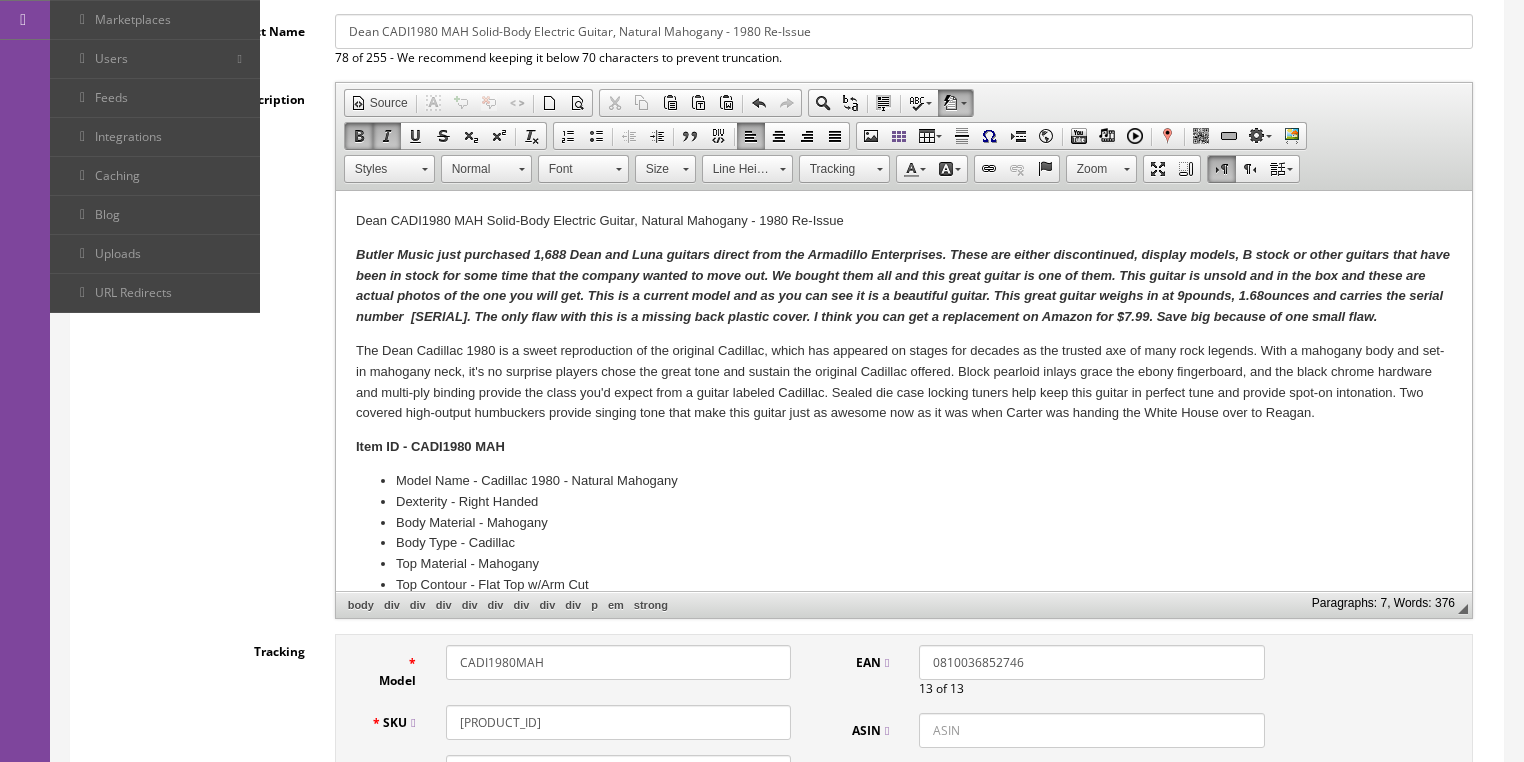 drag, startPoint x: 524, startPoint y: 320, endPoint x: 1434, endPoint y: 312, distance: 910.03516 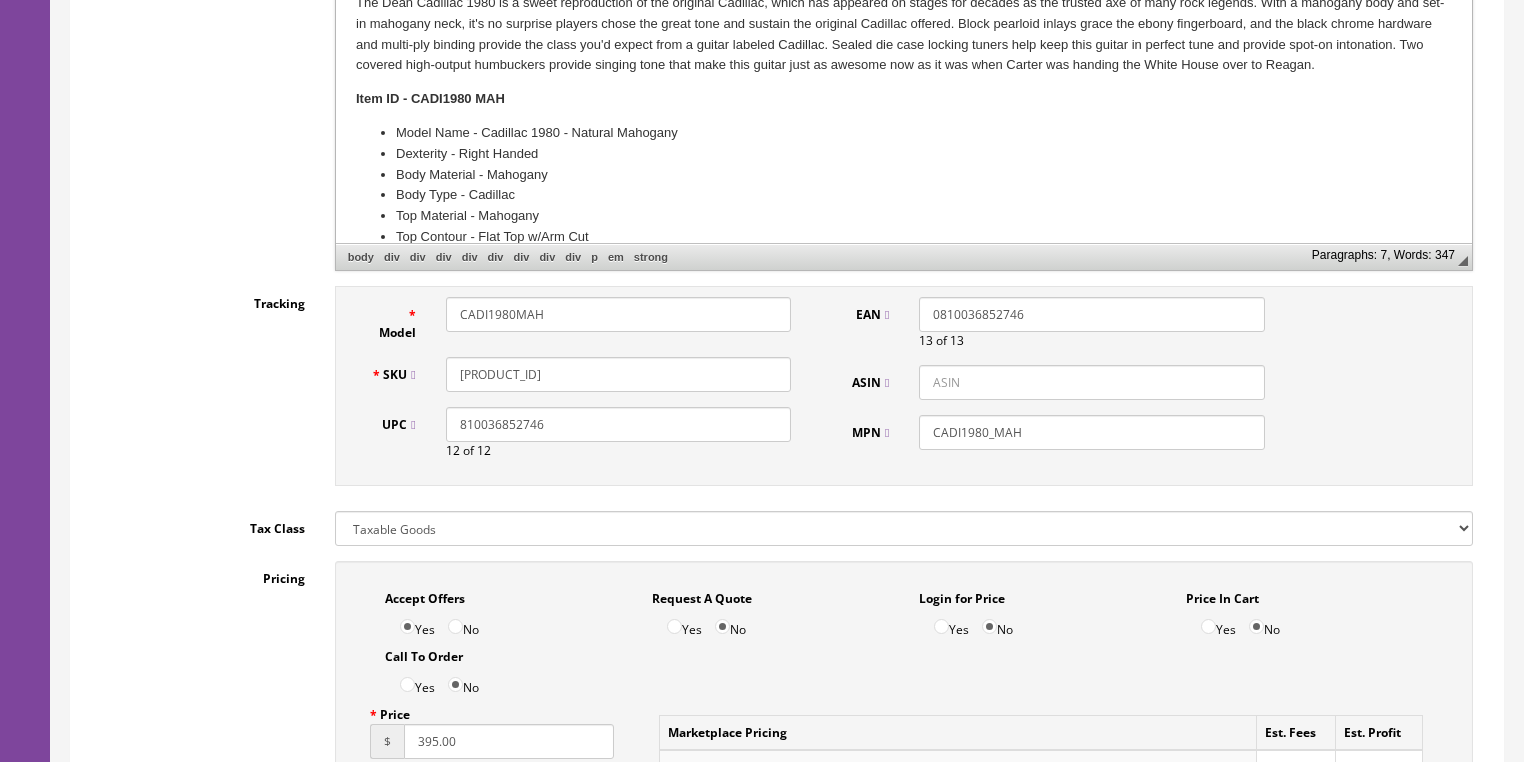 scroll, scrollTop: 800, scrollLeft: 0, axis: vertical 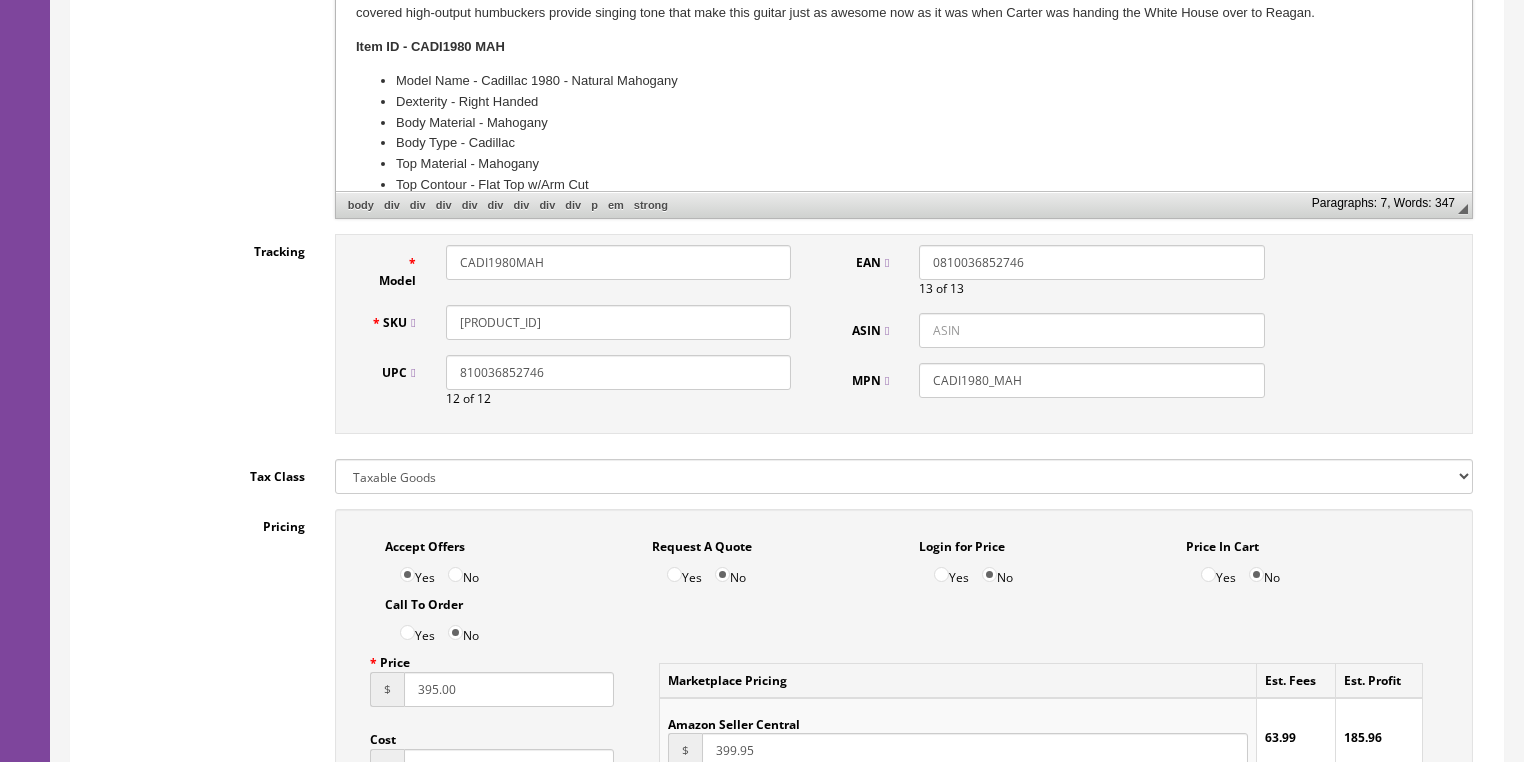 drag, startPoint x: 588, startPoint y: 328, endPoint x: 672, endPoint y: 325, distance: 84.05355 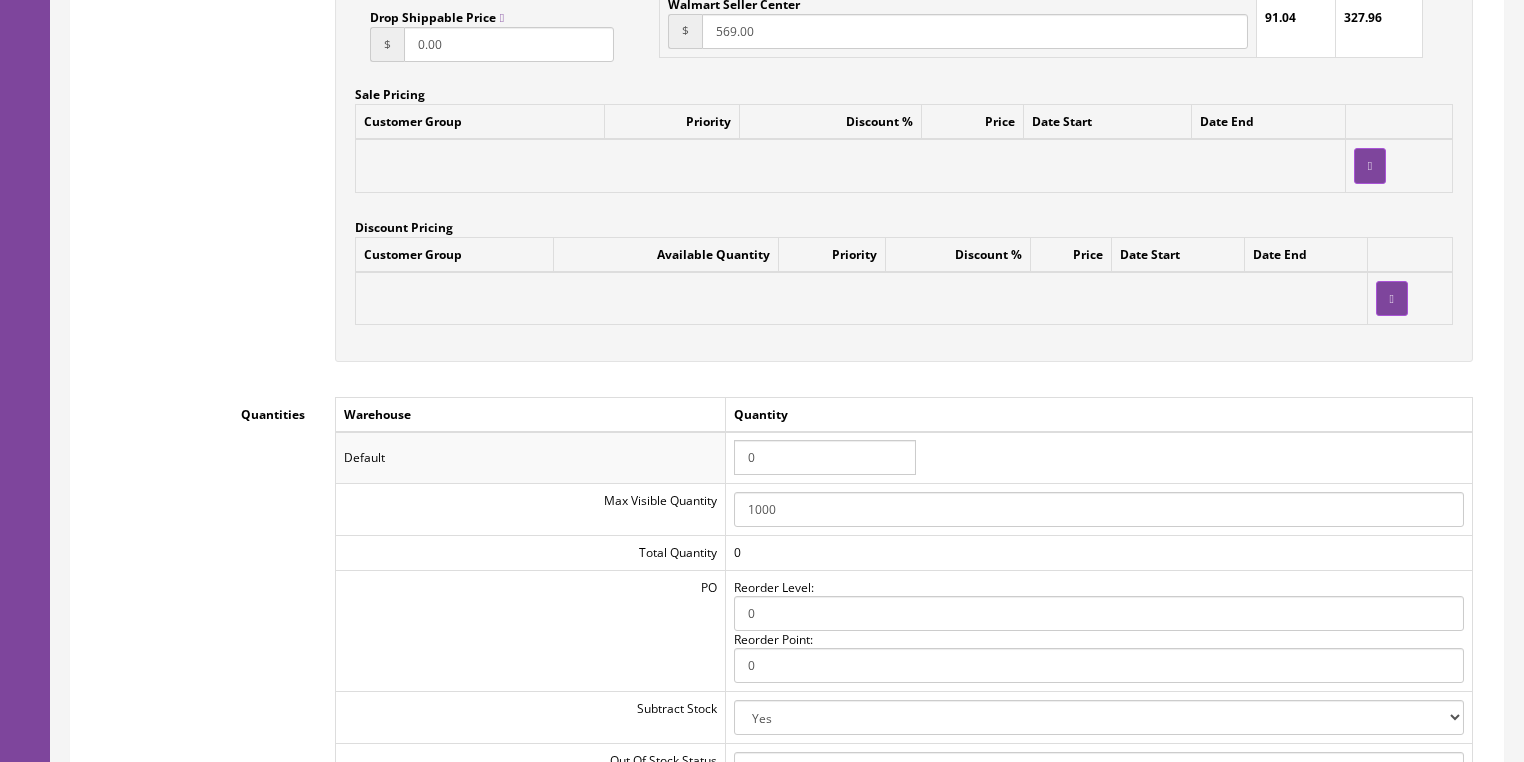 scroll, scrollTop: 1840, scrollLeft: 0, axis: vertical 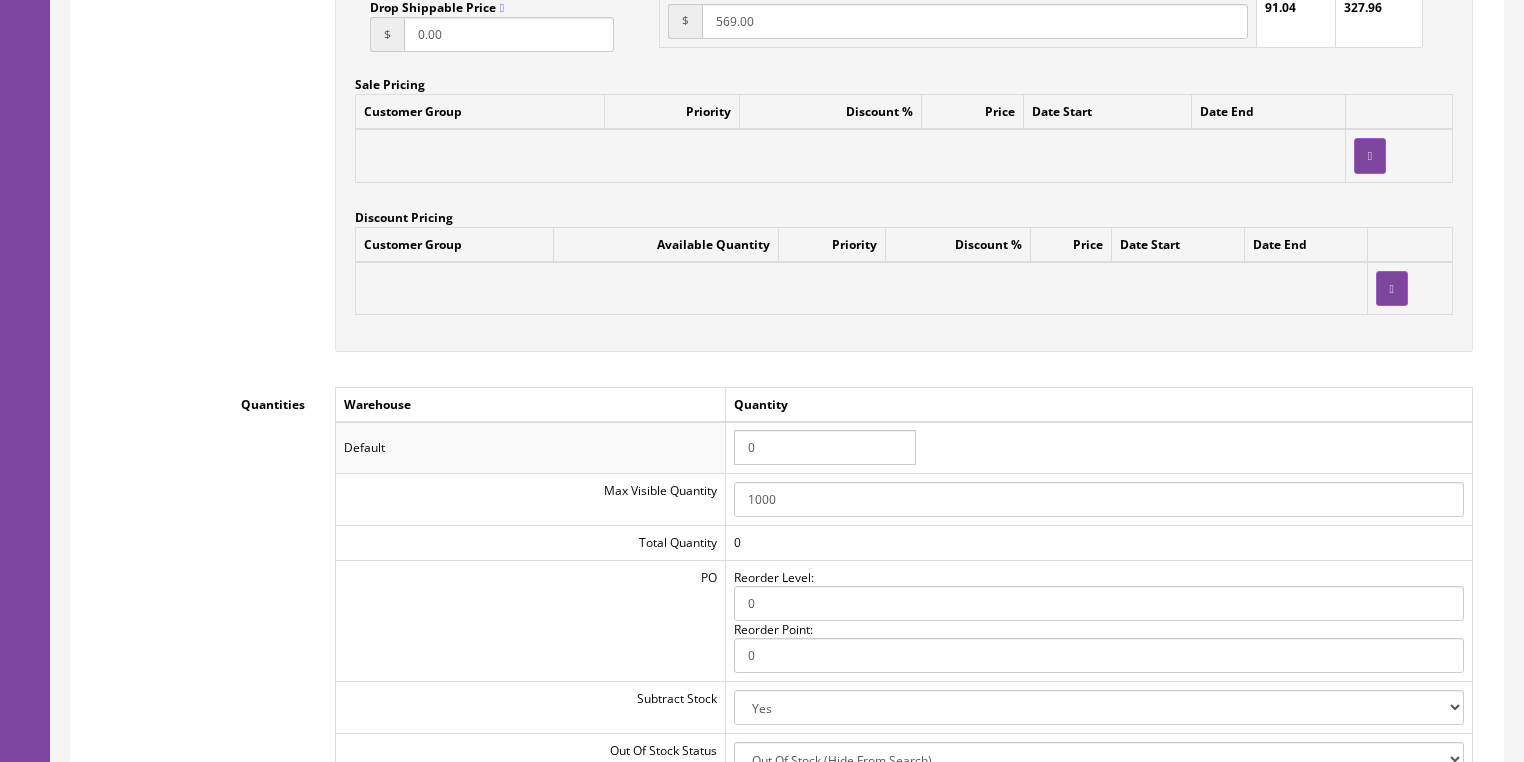 type on "CADI1980MAH-H21101423" 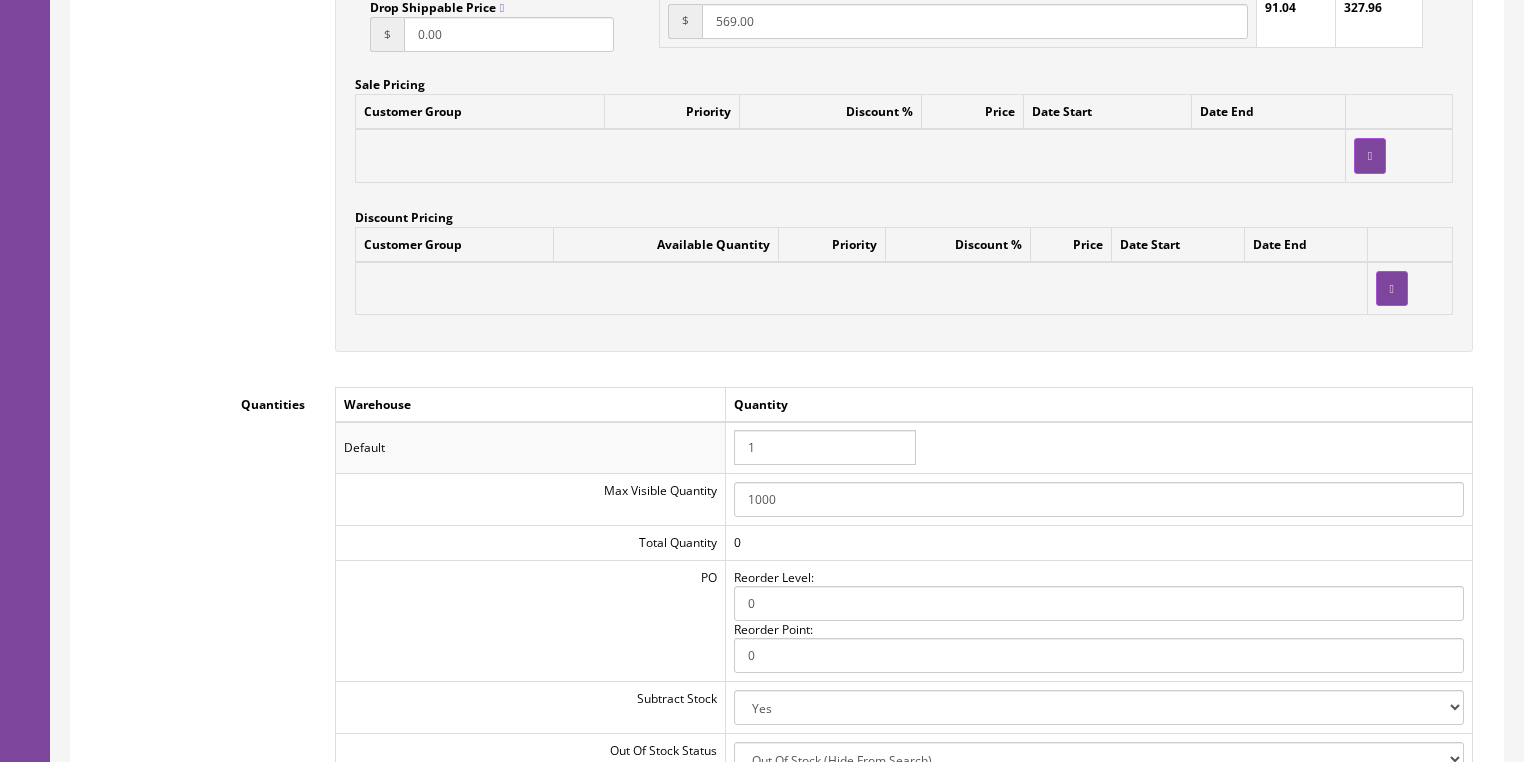 type on "1" 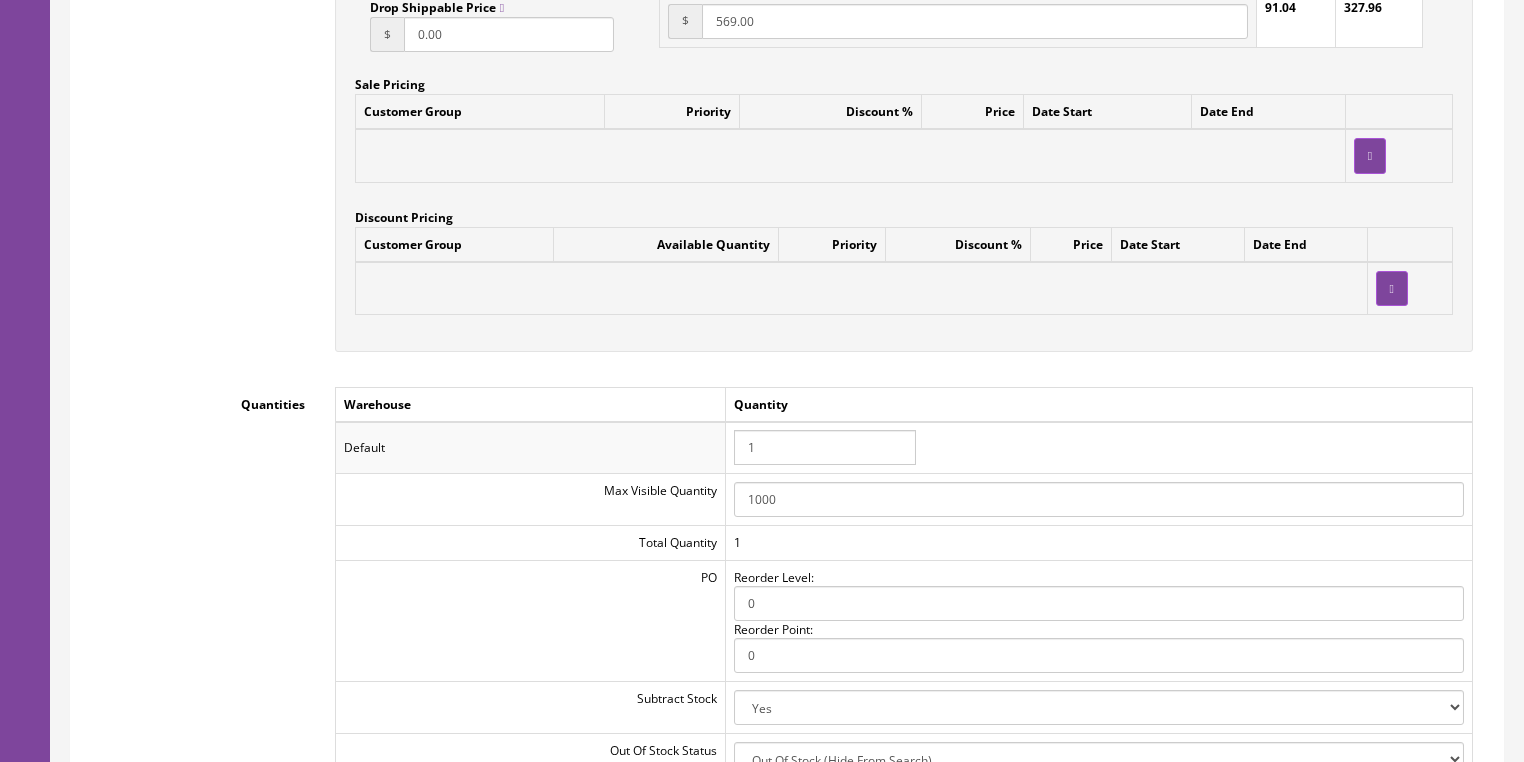 click on "Quantity" at bounding box center [1098, 404] 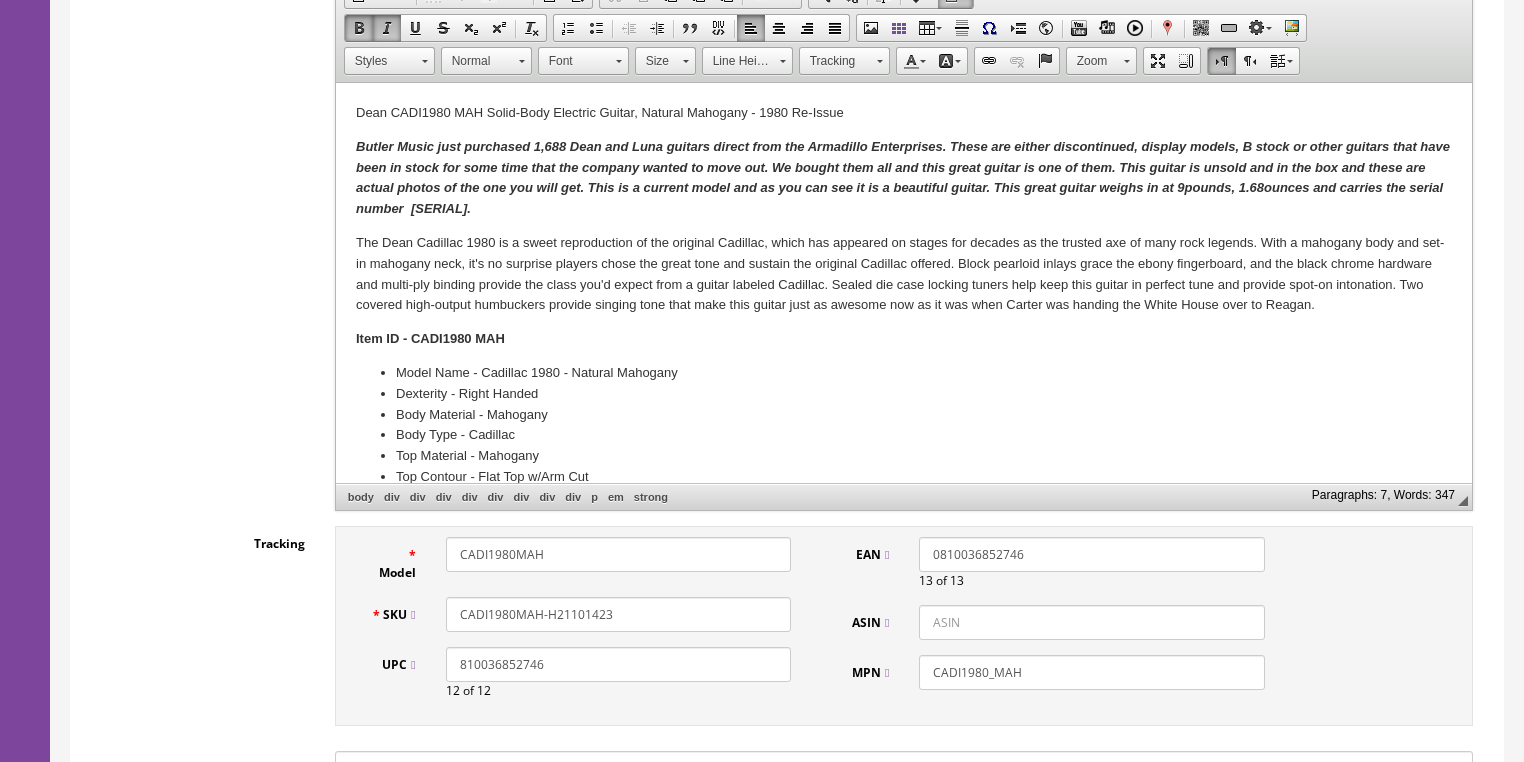 scroll, scrollTop: 480, scrollLeft: 0, axis: vertical 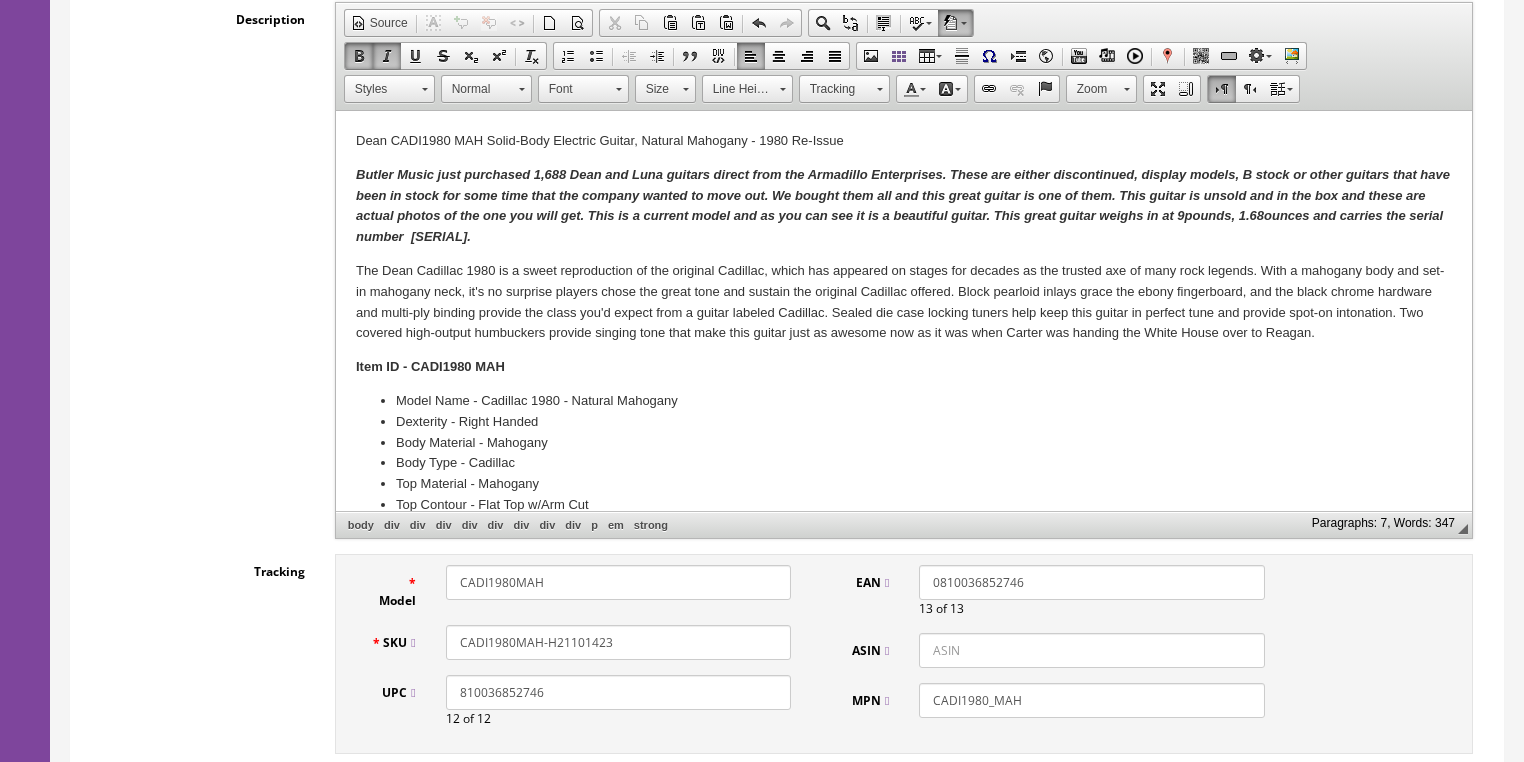 drag, startPoint x: 353, startPoint y: 174, endPoint x: 529, endPoint y: 237, distance: 186.93582 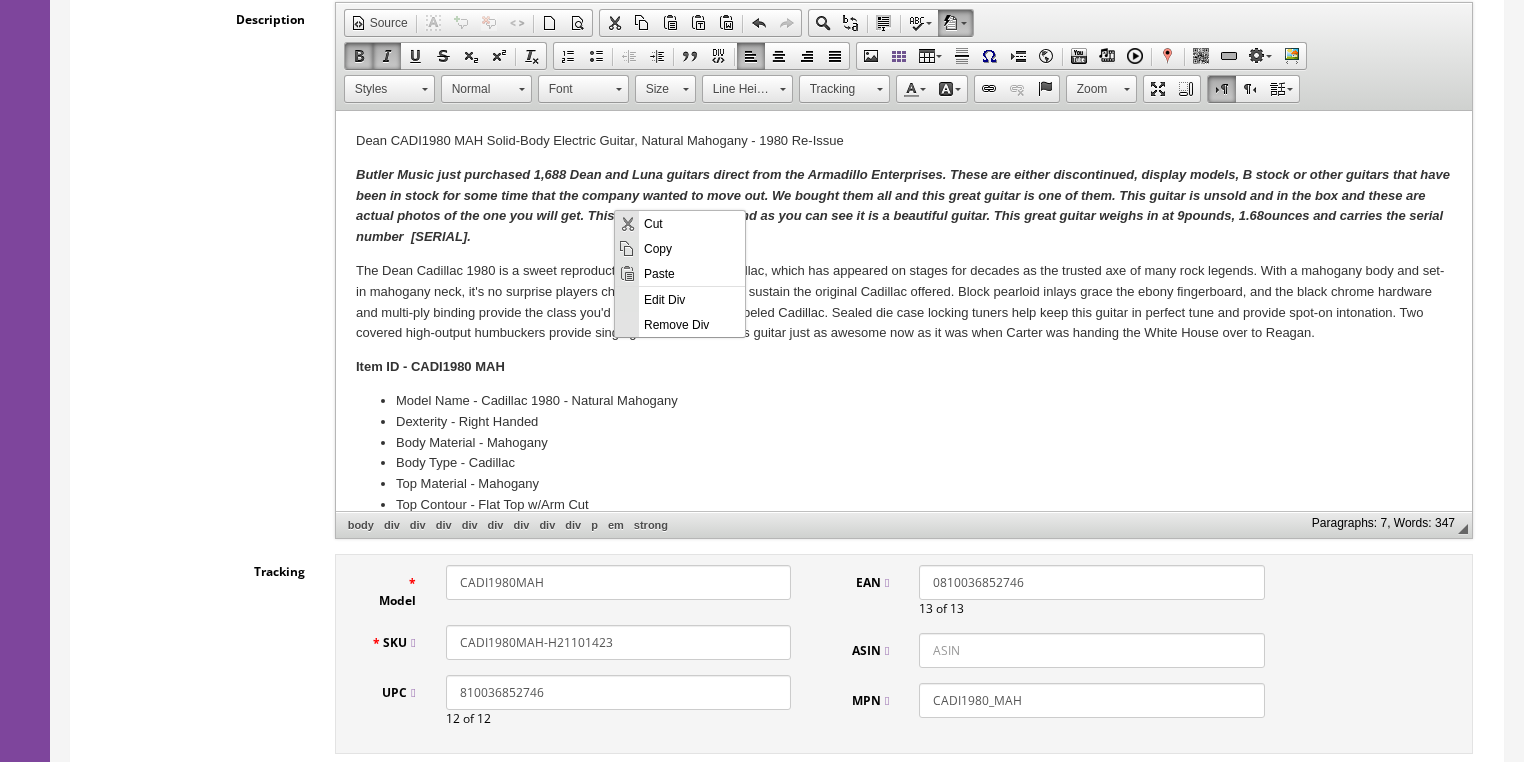scroll, scrollTop: 0, scrollLeft: 0, axis: both 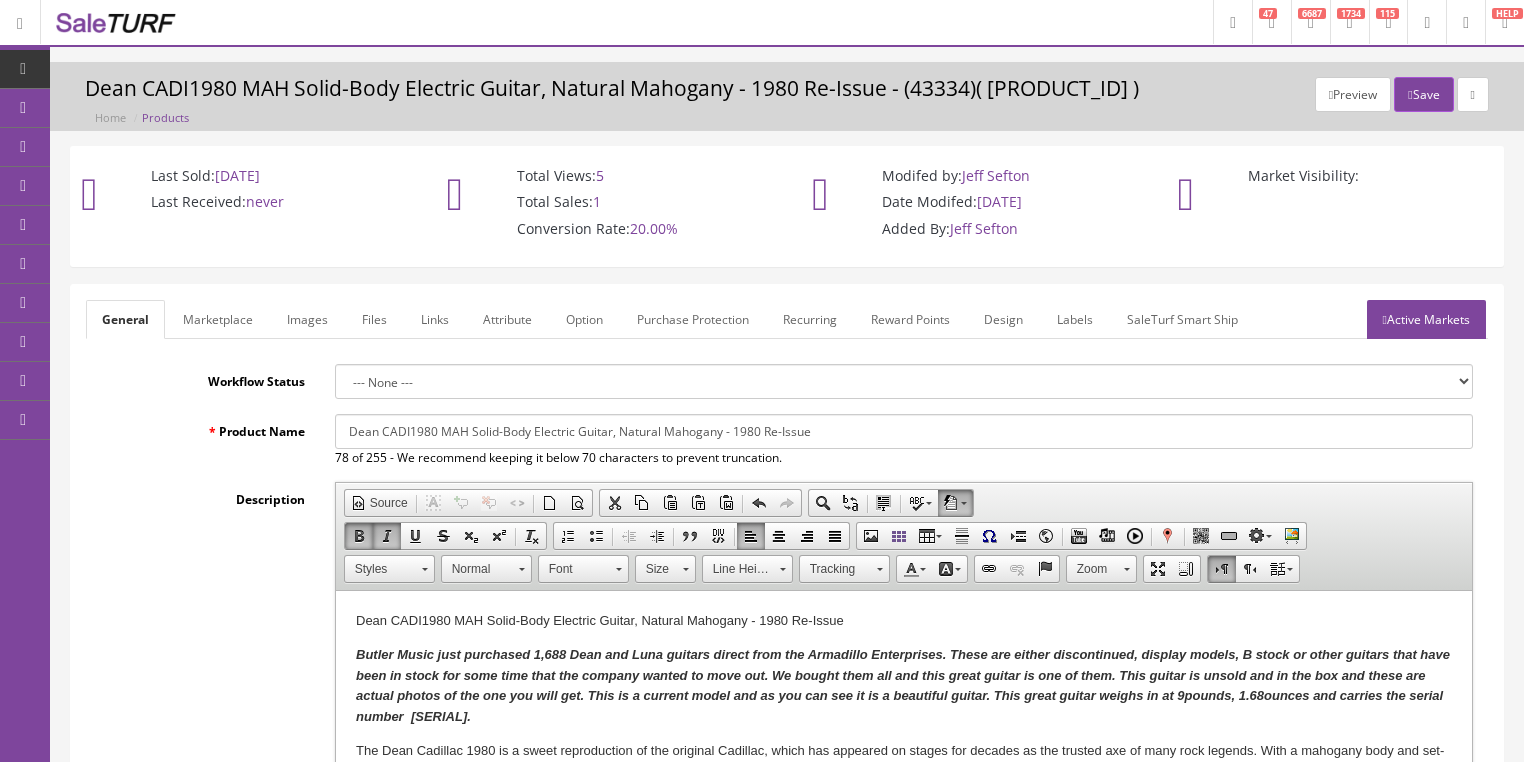 click on "Marketplace" at bounding box center [218, 319] 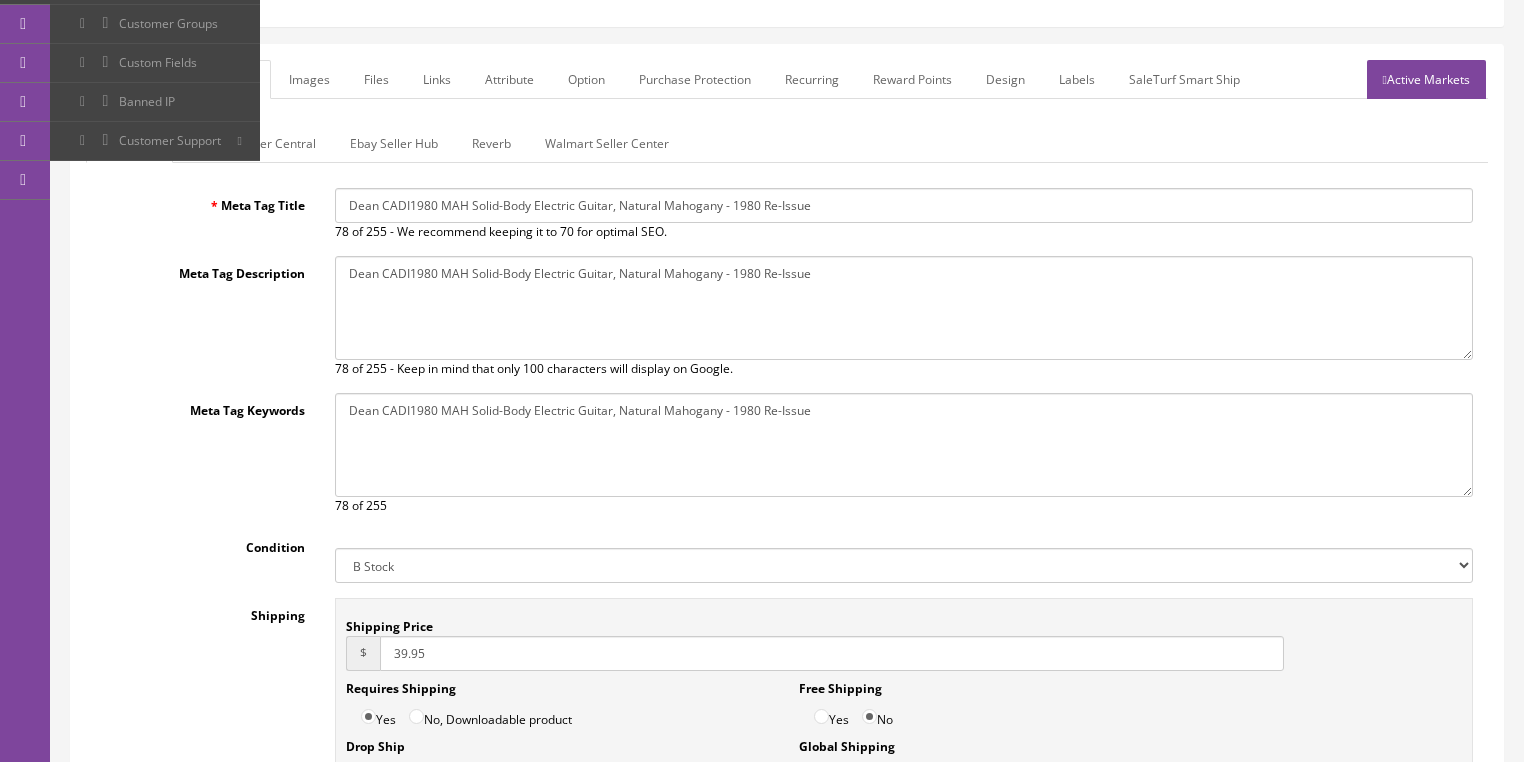 click on "Amazon Seller Central" at bounding box center (253, 143) 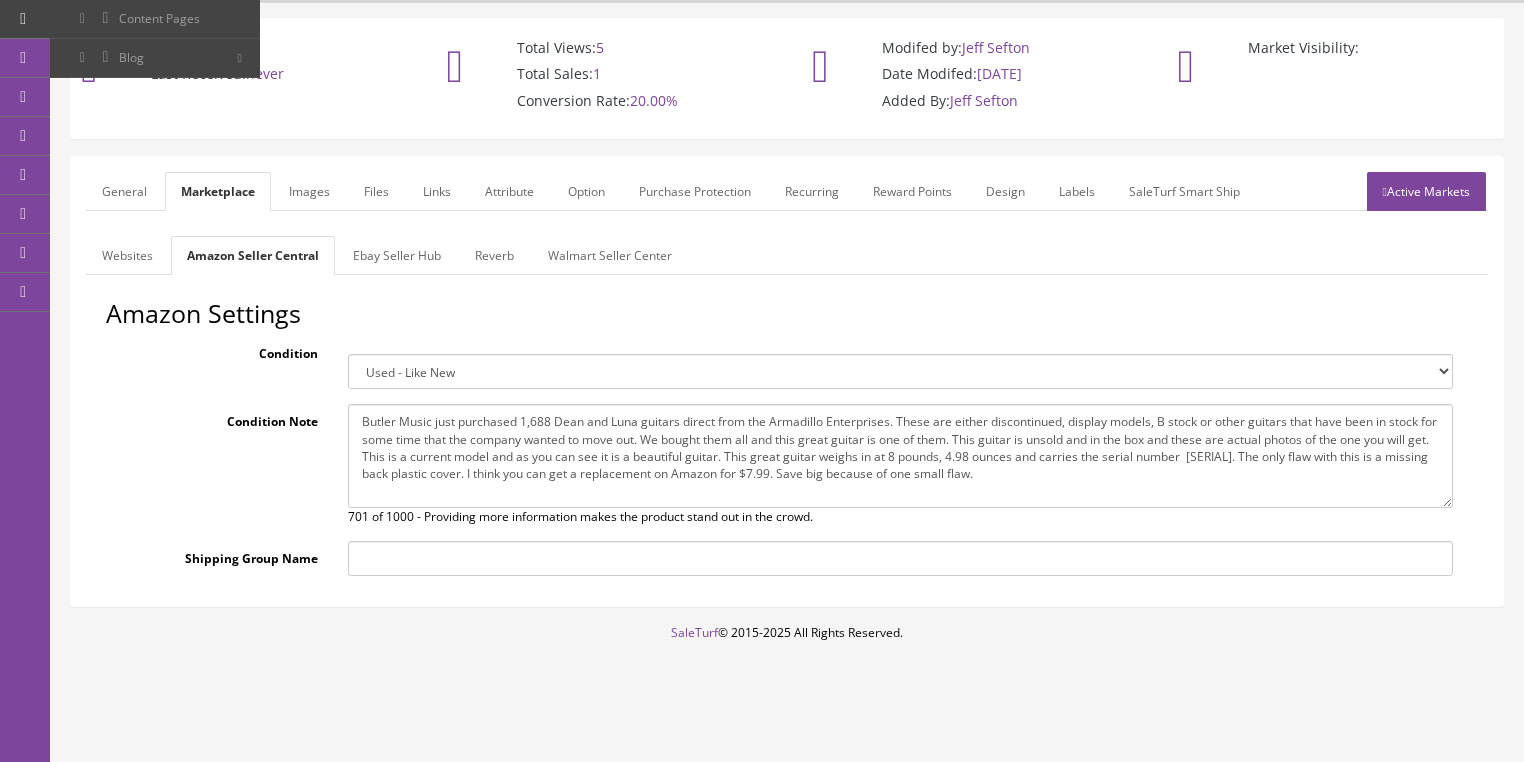 drag, startPoint x: 358, startPoint y: 415, endPoint x: 1145, endPoint y: 498, distance: 791.3646 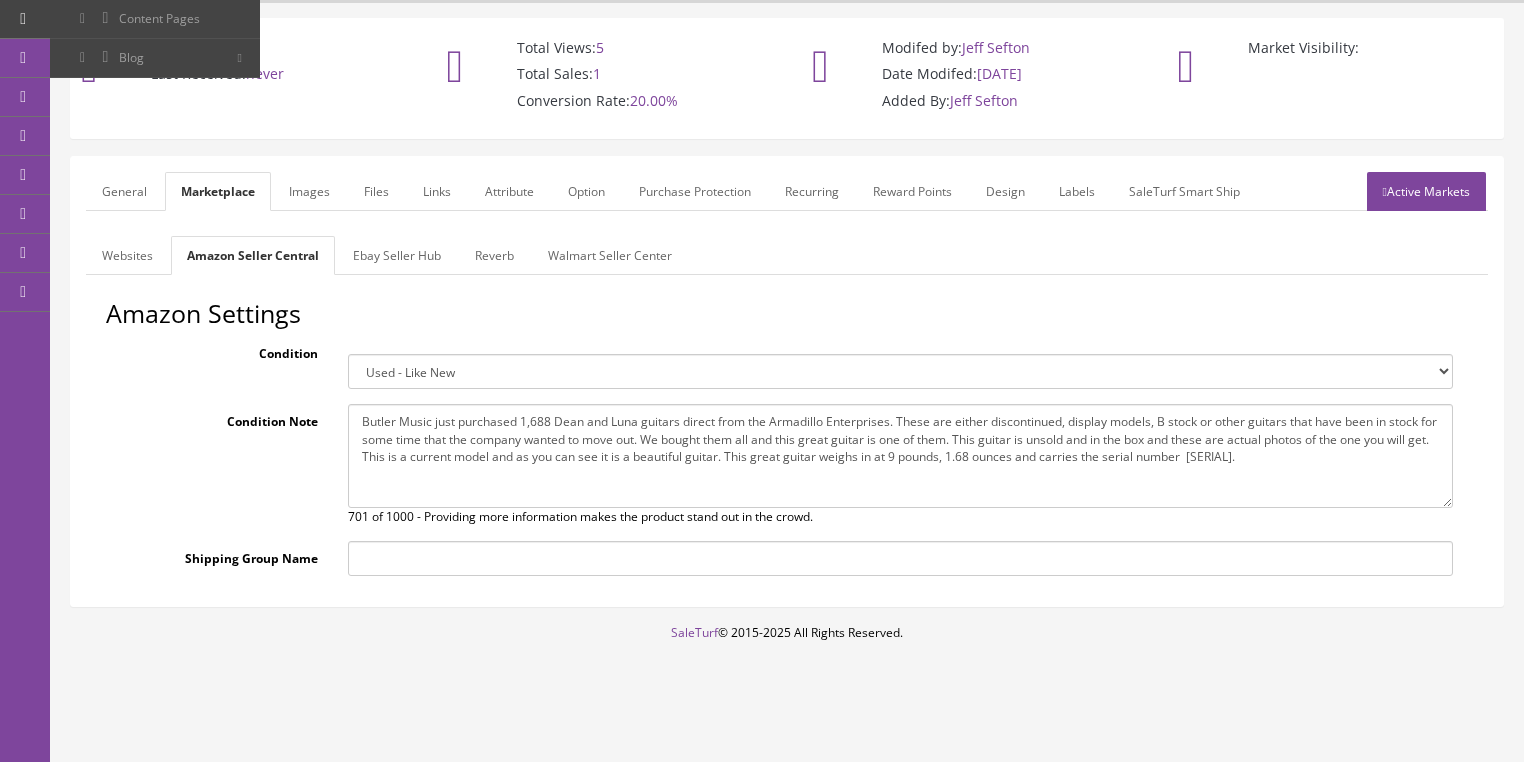 type on "Butler Music just purchased 1,688 Dean and Luna guitars direct from the Armadillo Enterprises. These are either discontinued, display models, B stock or other guitars that have been in stock for some time that the company wanted to move out. We bought them all and this great guitar is one of them. This guitar is unsold and in the box and these are actual photos of the one you will get. This is a current model and as you can see it is a beautiful guitar. This great guitar weighs in at 9 pounds, 1.68 ounces and carries the serial number  H21101423." 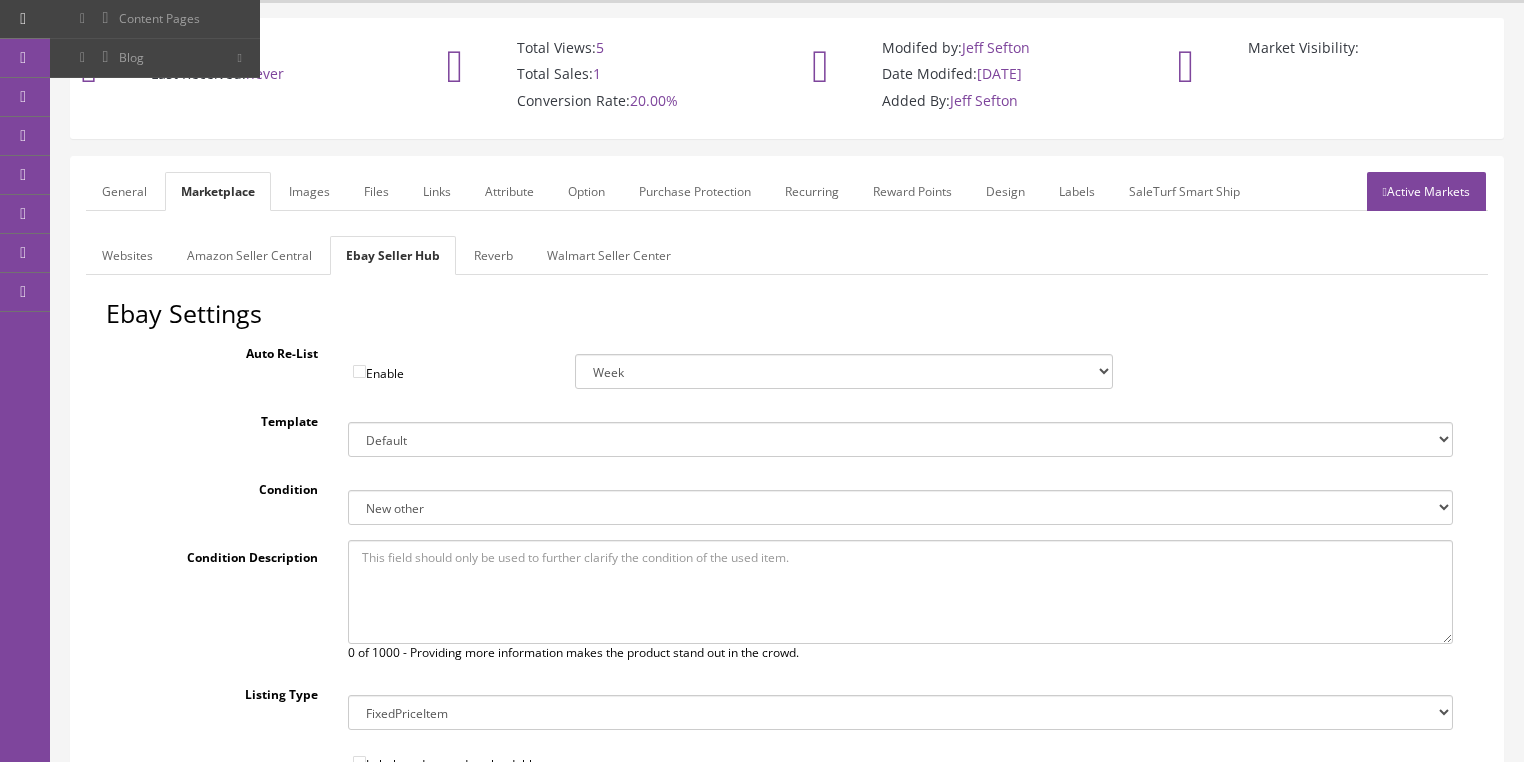 click on "Reverb" at bounding box center [493, 255] 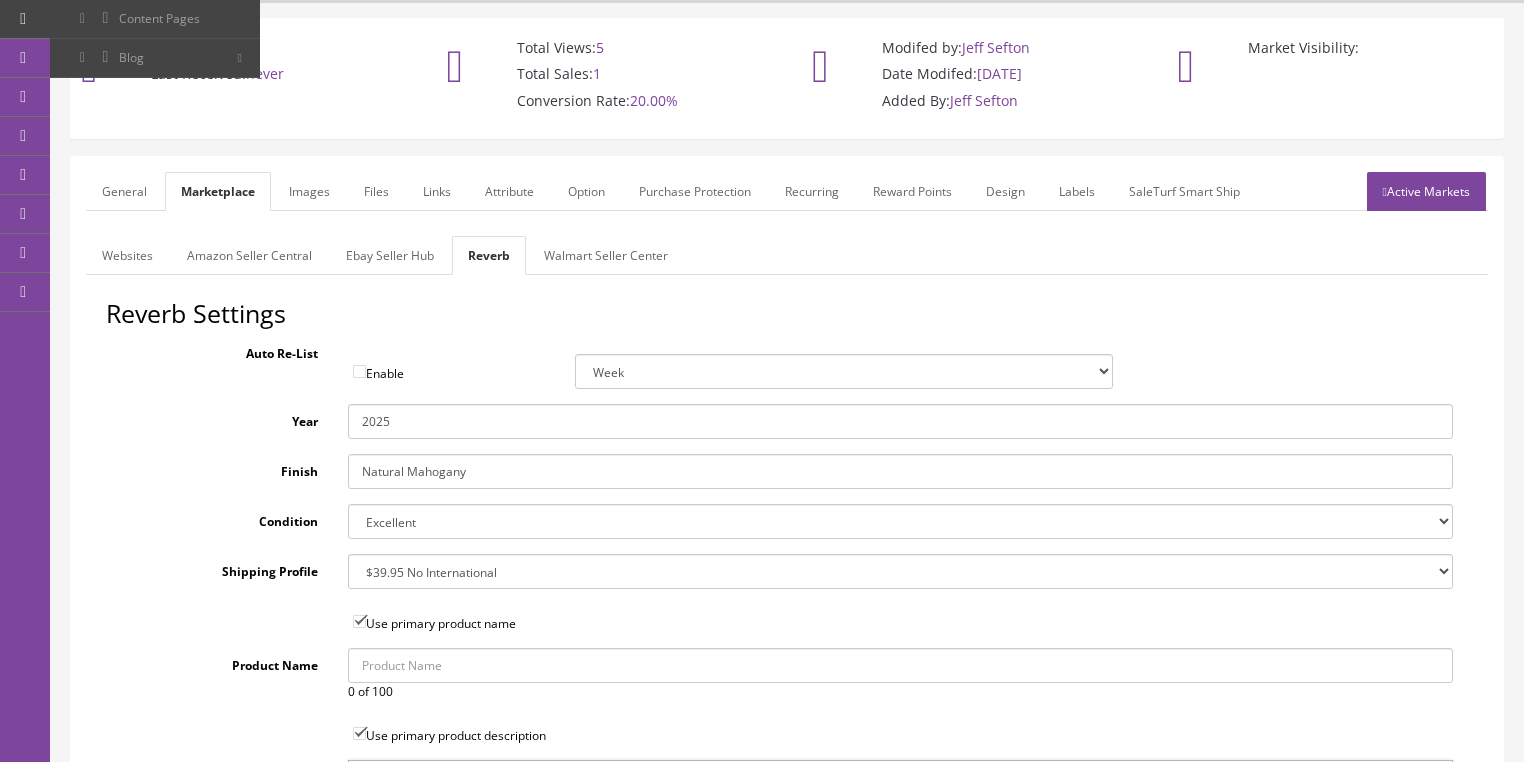 click on "Images" at bounding box center (309, 191) 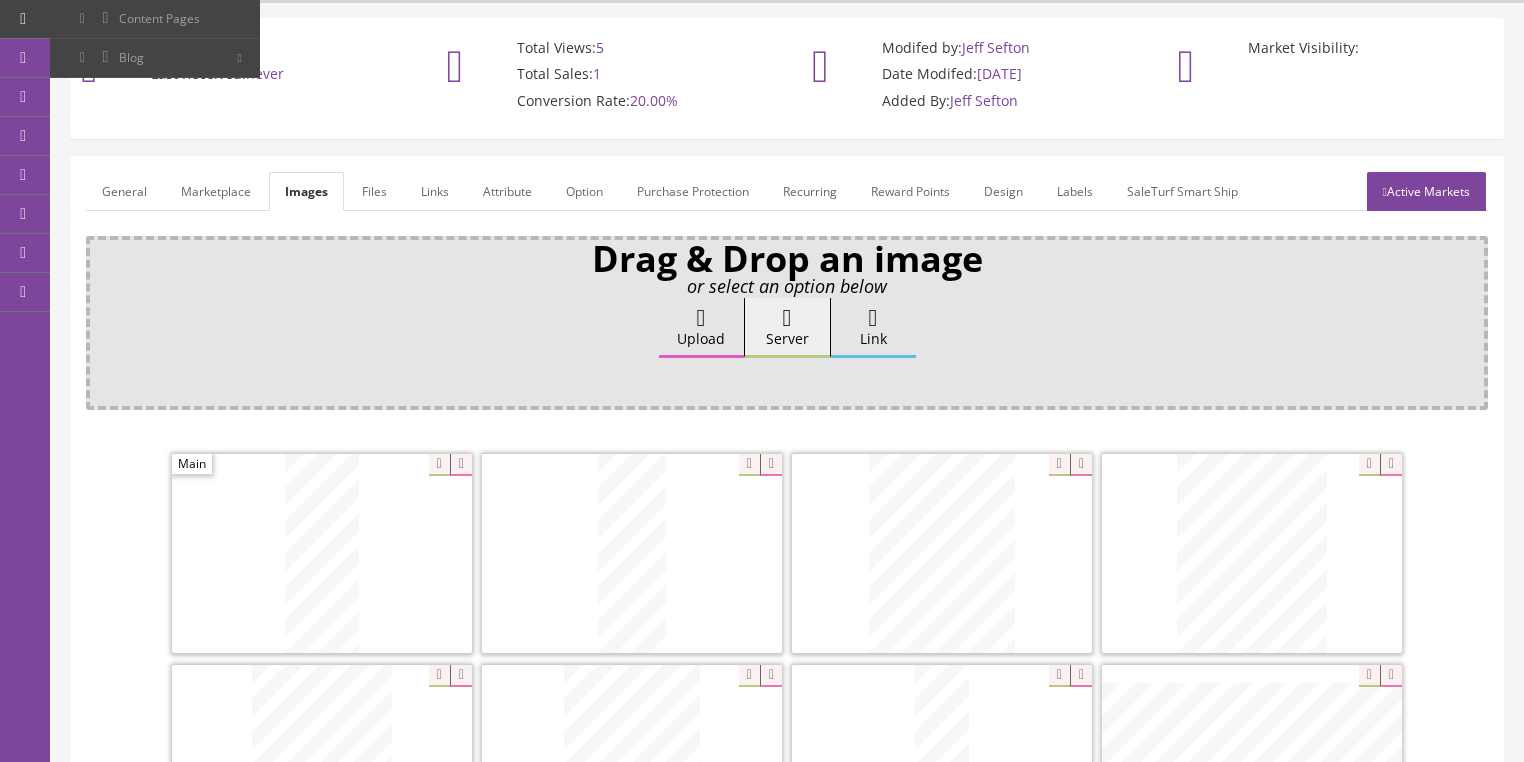 click on "Attribute" at bounding box center [507, 191] 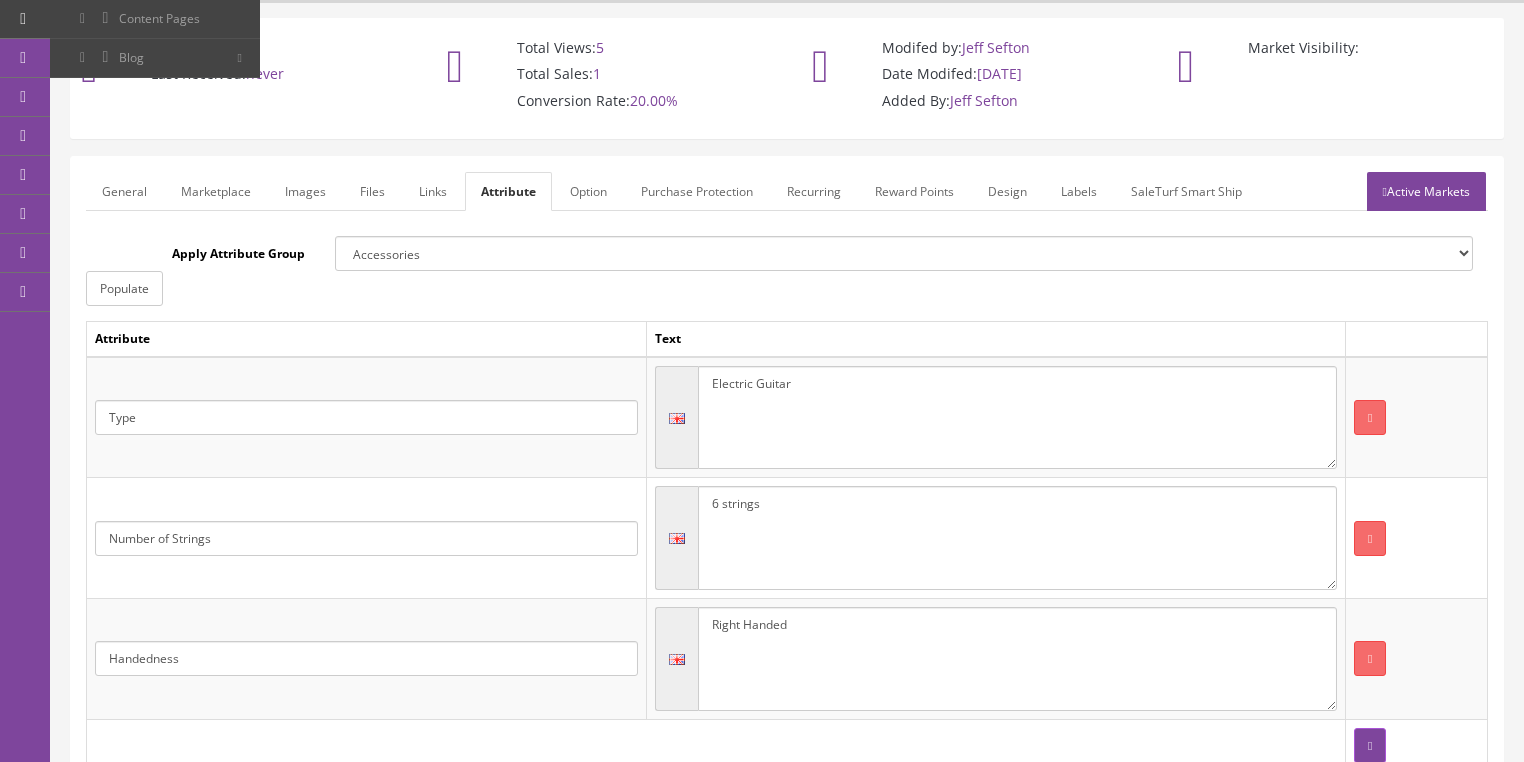 click on "Active Markets" at bounding box center (1426, 191) 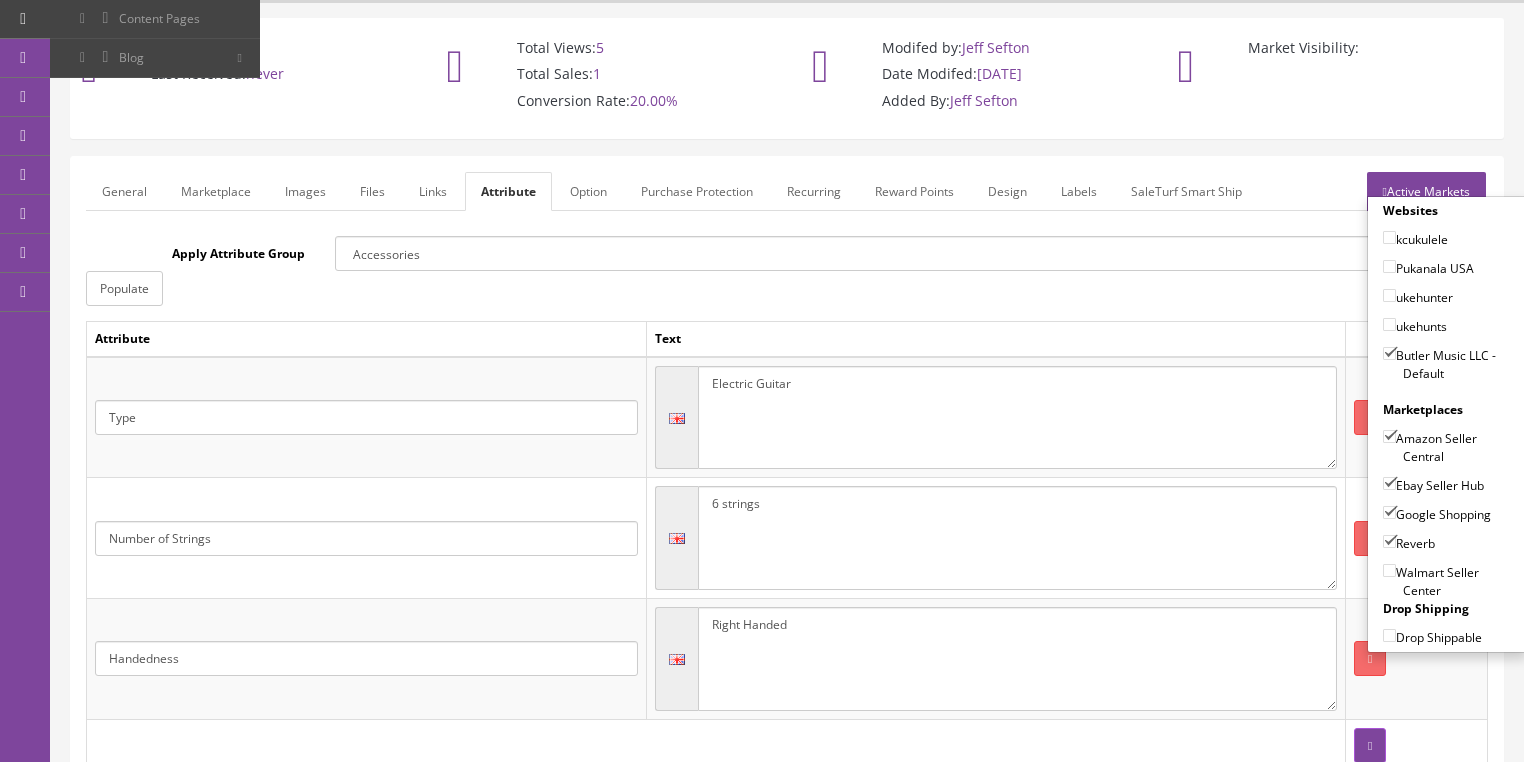 click on "Active Markets" at bounding box center [1426, 191] 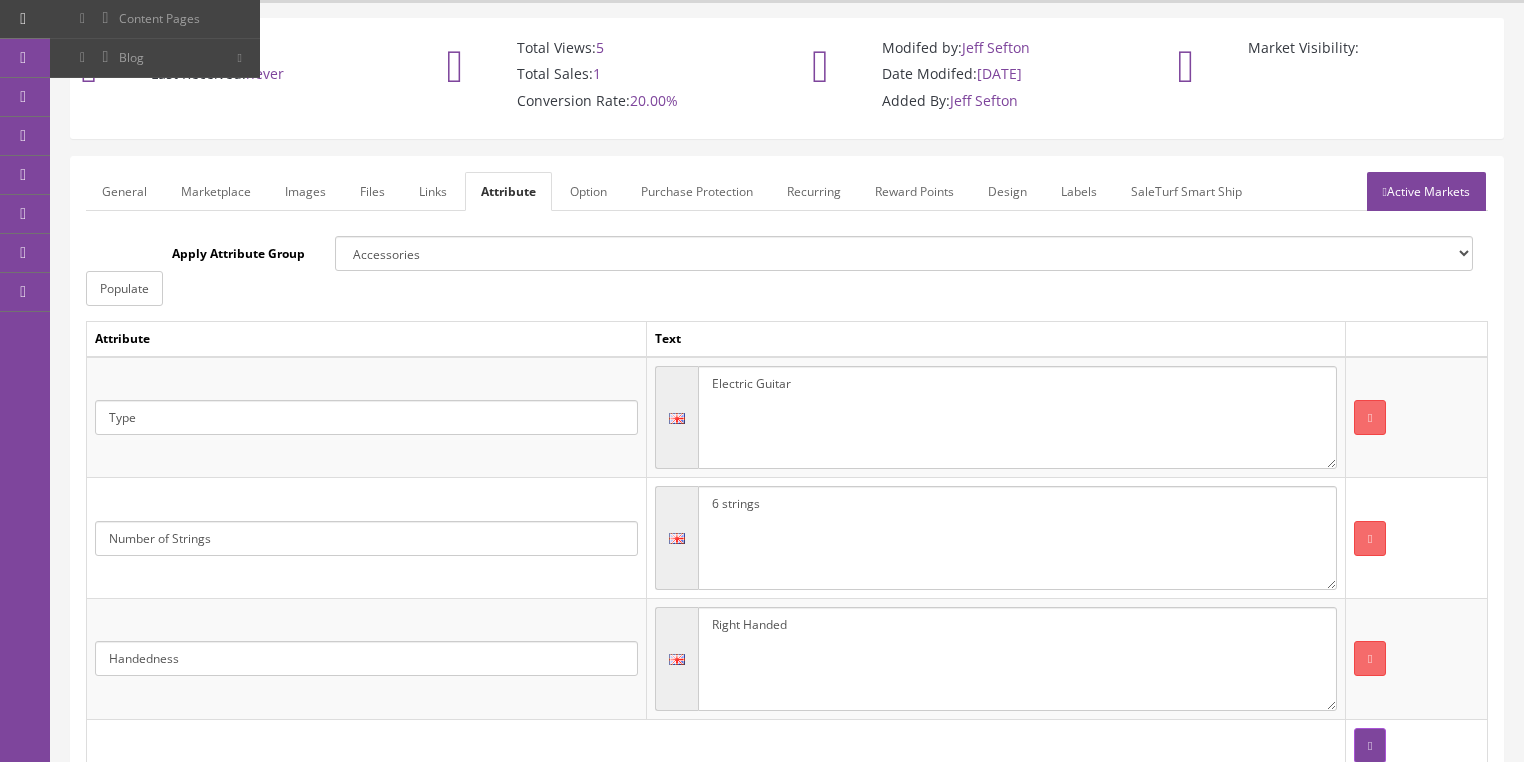 drag, startPoint x: 113, startPoint y: 199, endPoint x: 145, endPoint y: 214, distance: 35.341194 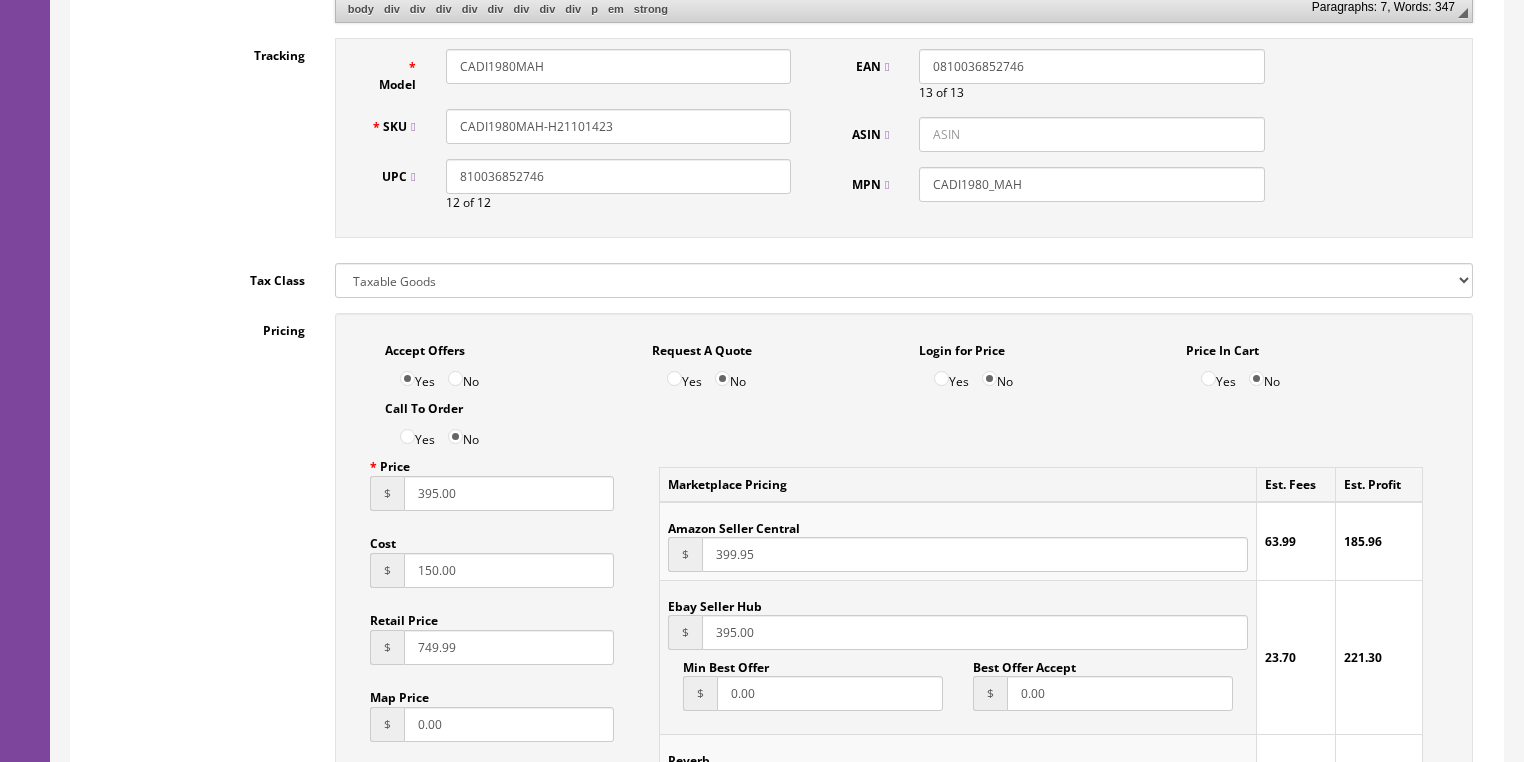 scroll, scrollTop: 1008, scrollLeft: 0, axis: vertical 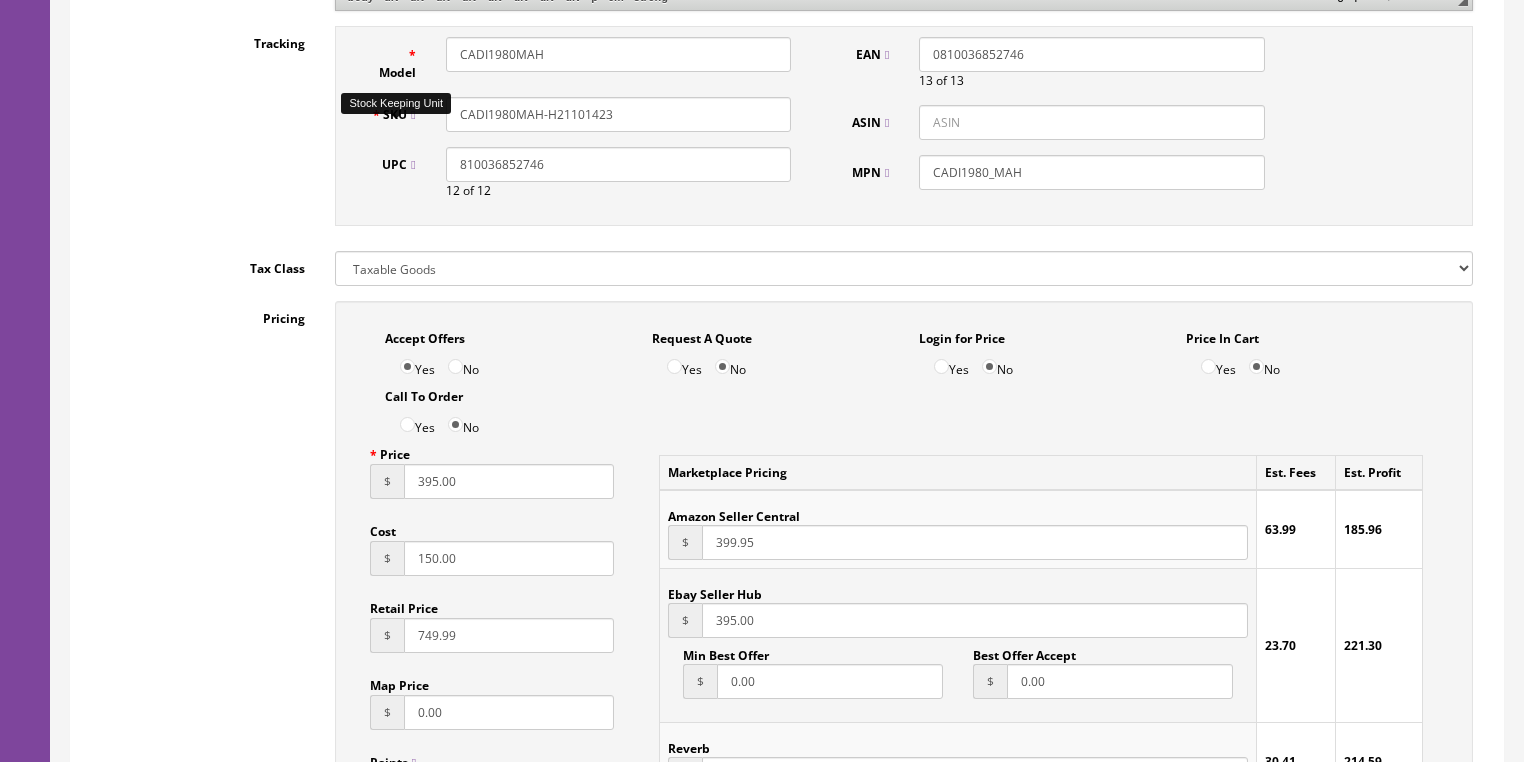 drag, startPoint x: 616, startPoint y: 124, endPoint x: 484, endPoint y: 118, distance: 132.13629 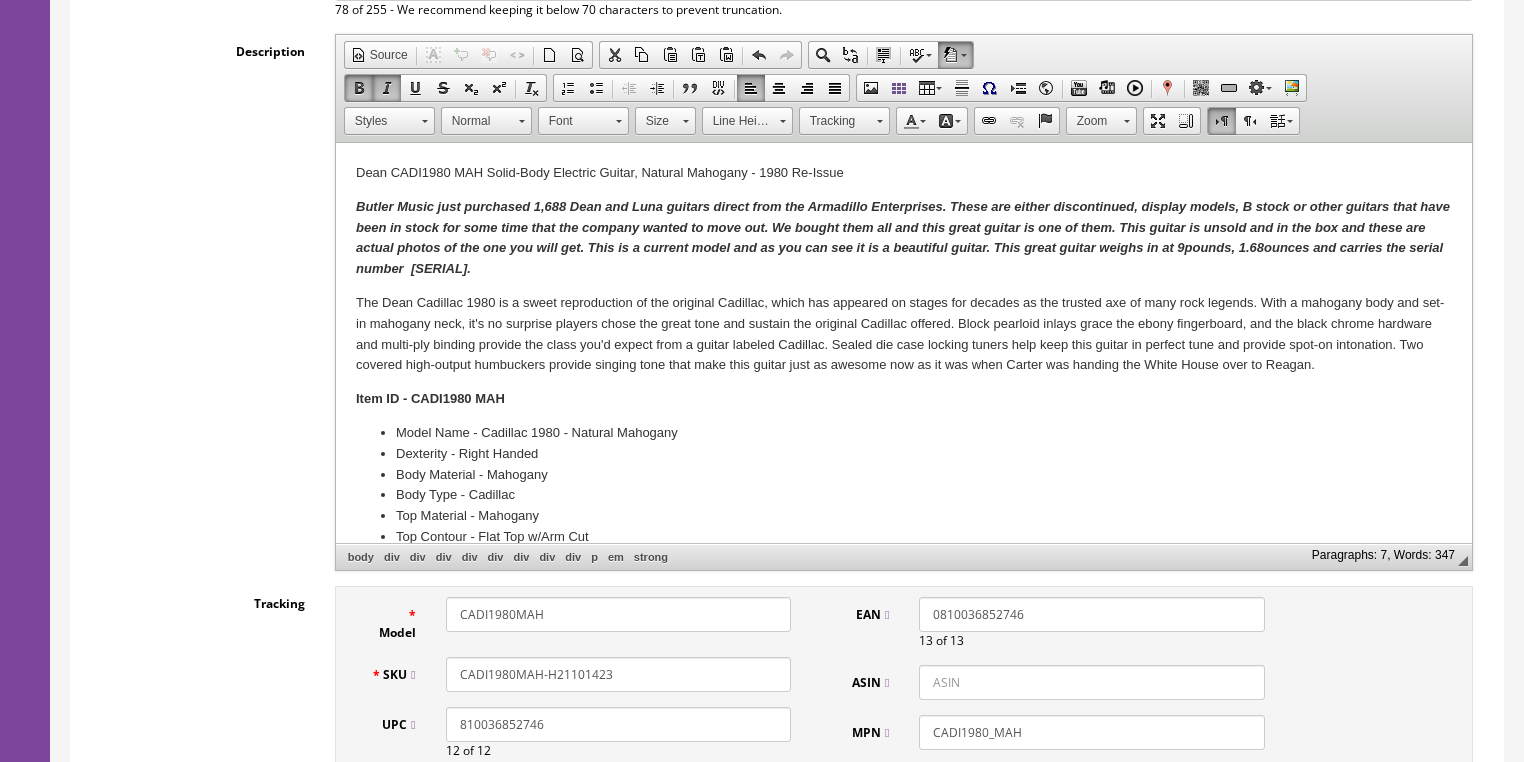 scroll, scrollTop: 128, scrollLeft: 0, axis: vertical 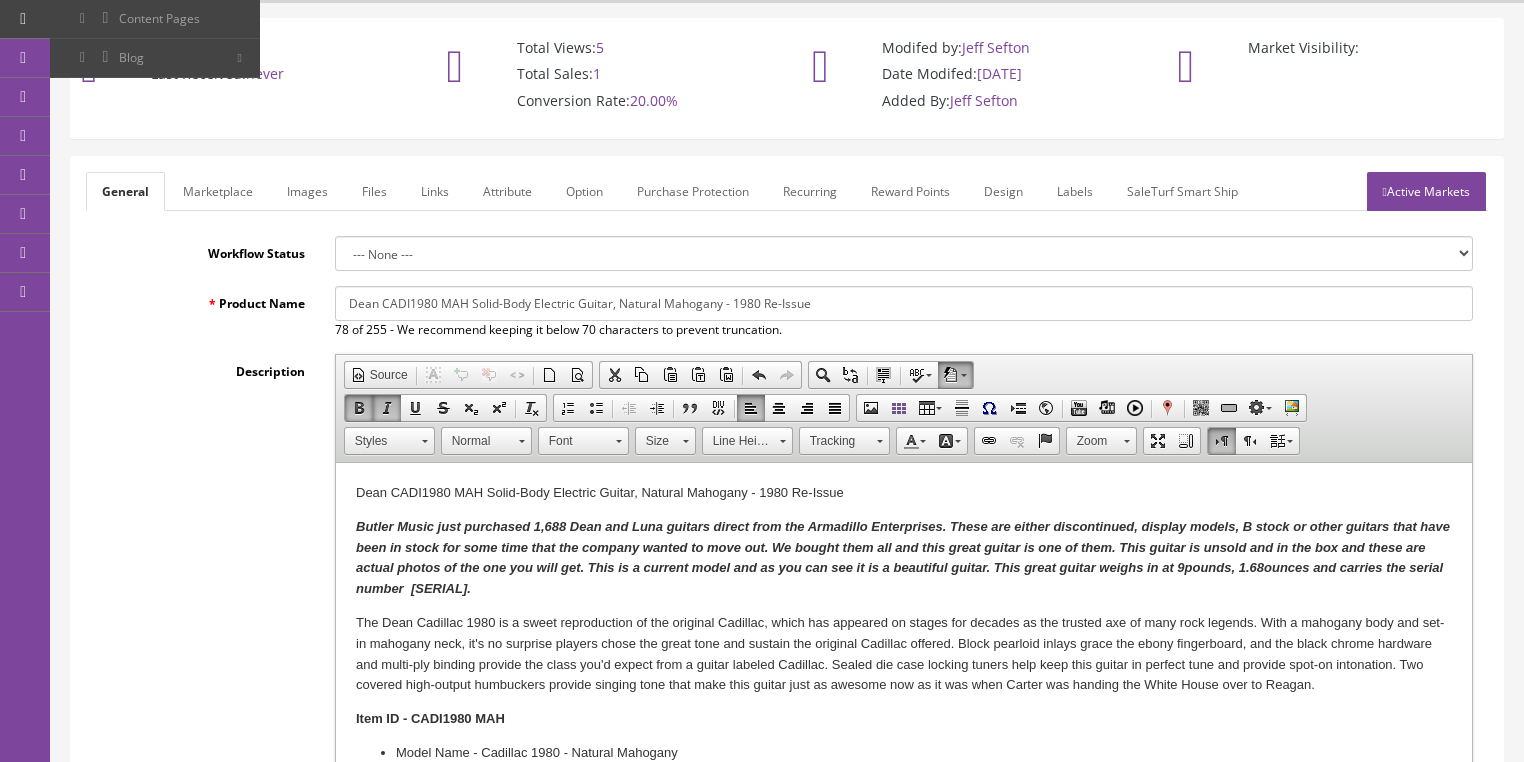 click on "Active Markets" at bounding box center (1426, 191) 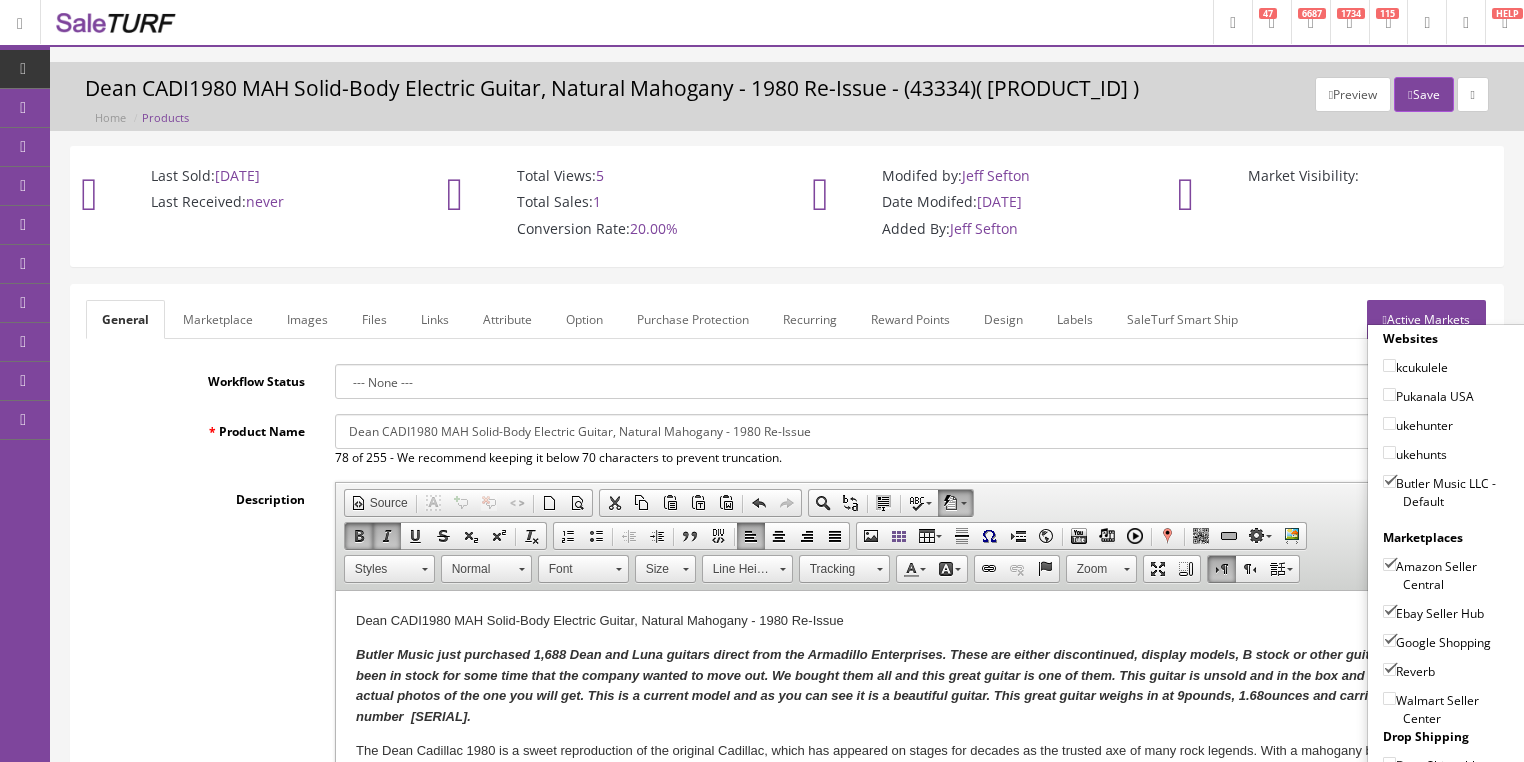 scroll, scrollTop: 0, scrollLeft: 0, axis: both 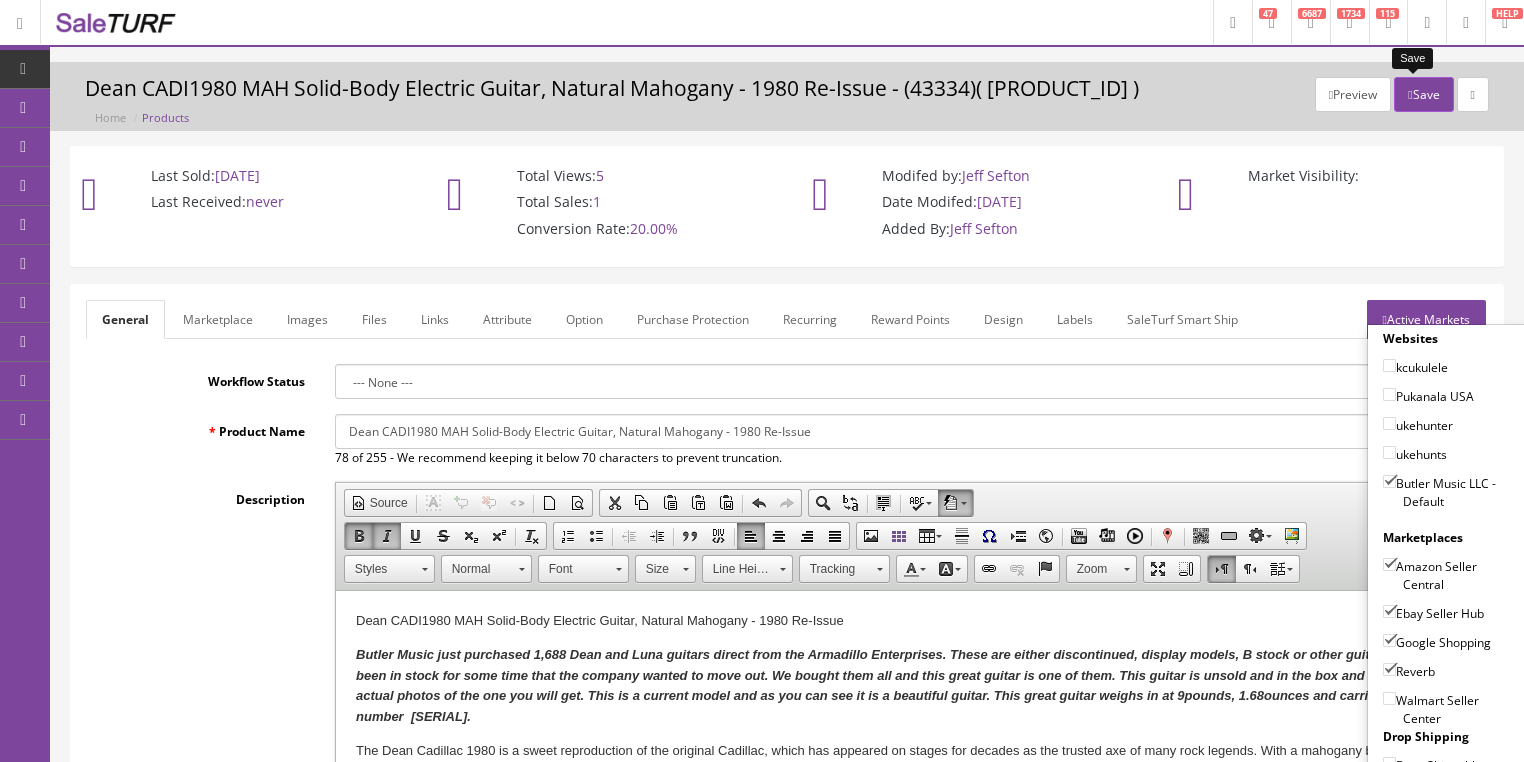 click on "Save" at bounding box center [1423, 94] 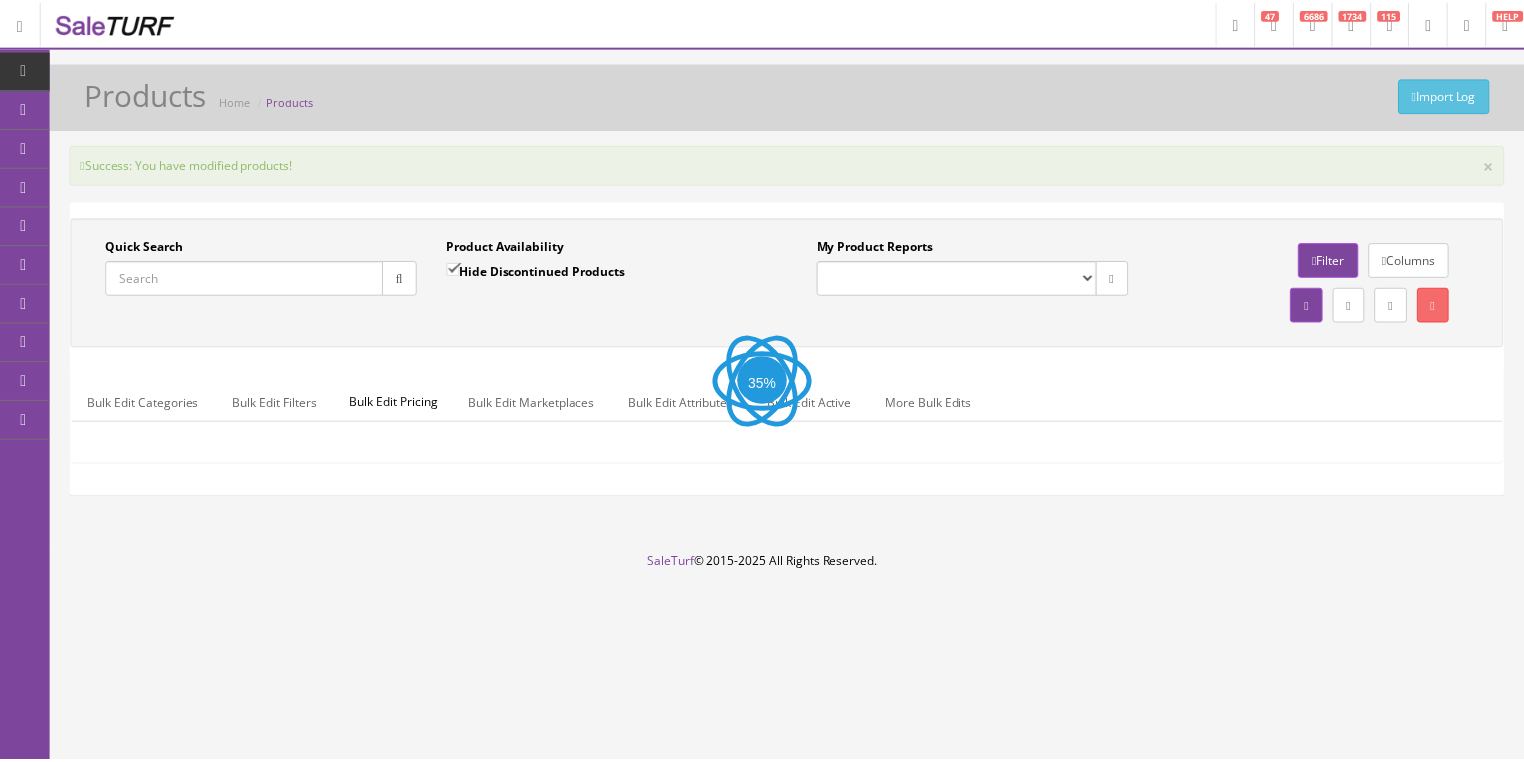 scroll, scrollTop: 0, scrollLeft: 0, axis: both 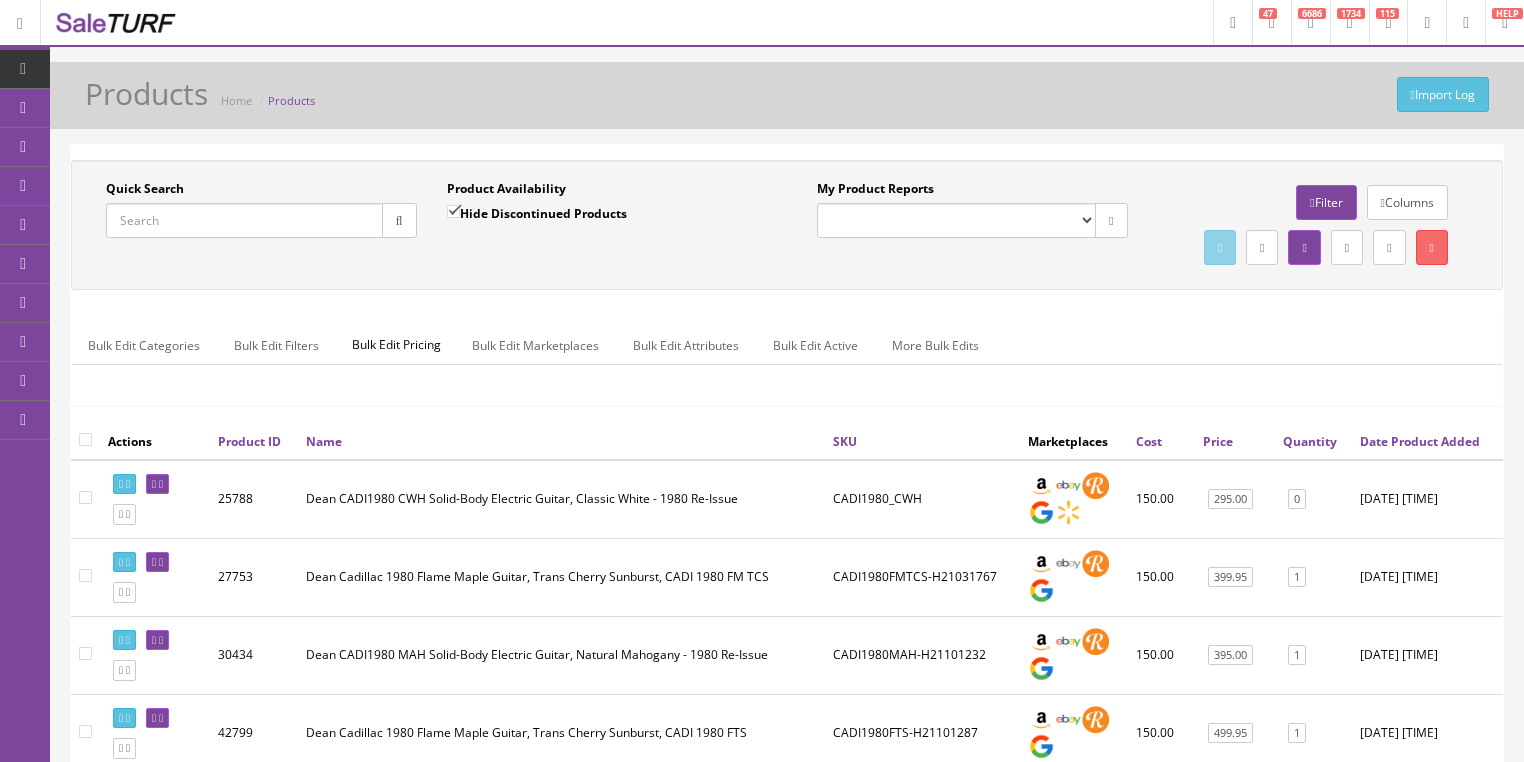 click on "Quick Search" at bounding box center [244, 220] 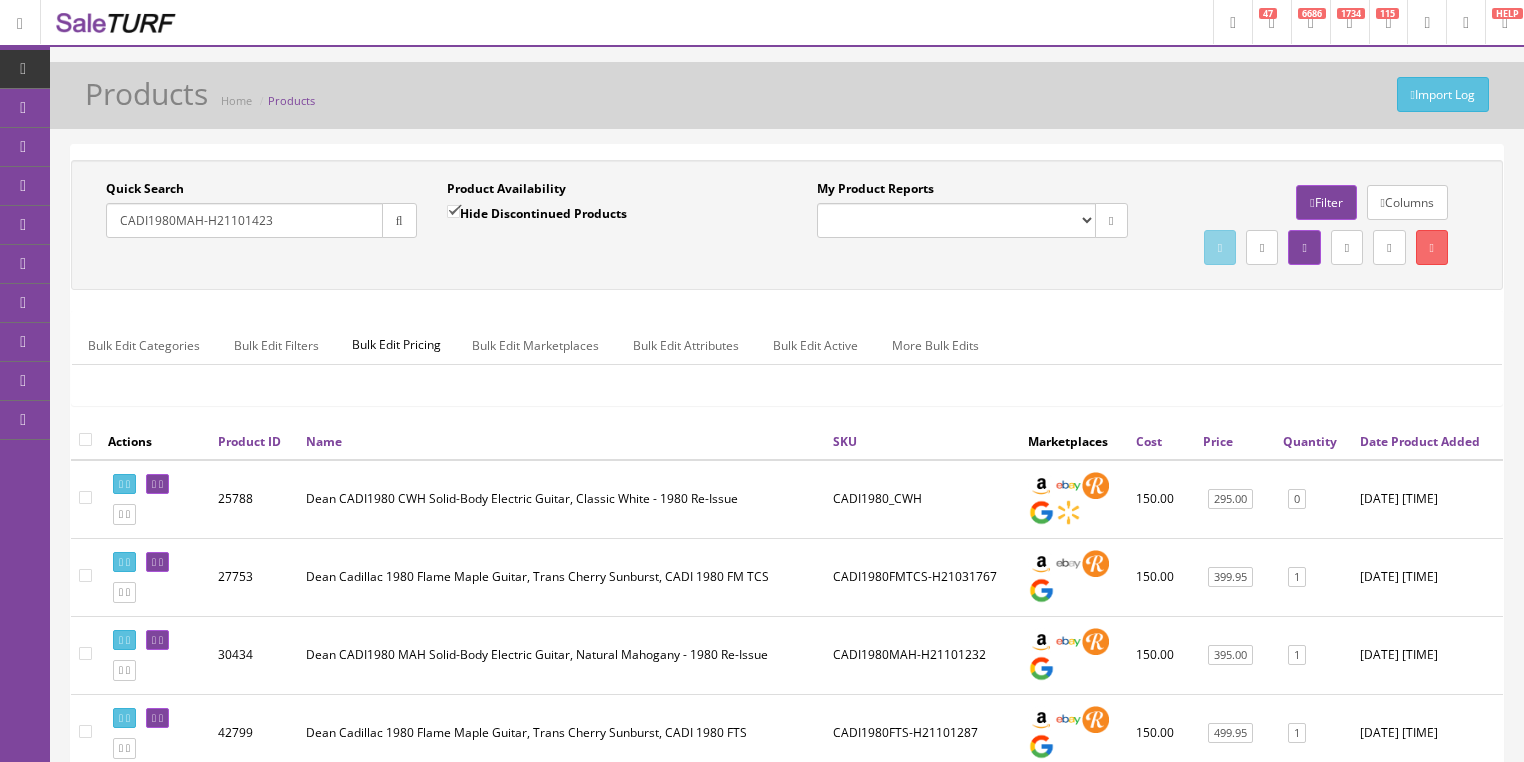 click at bounding box center [399, 220] 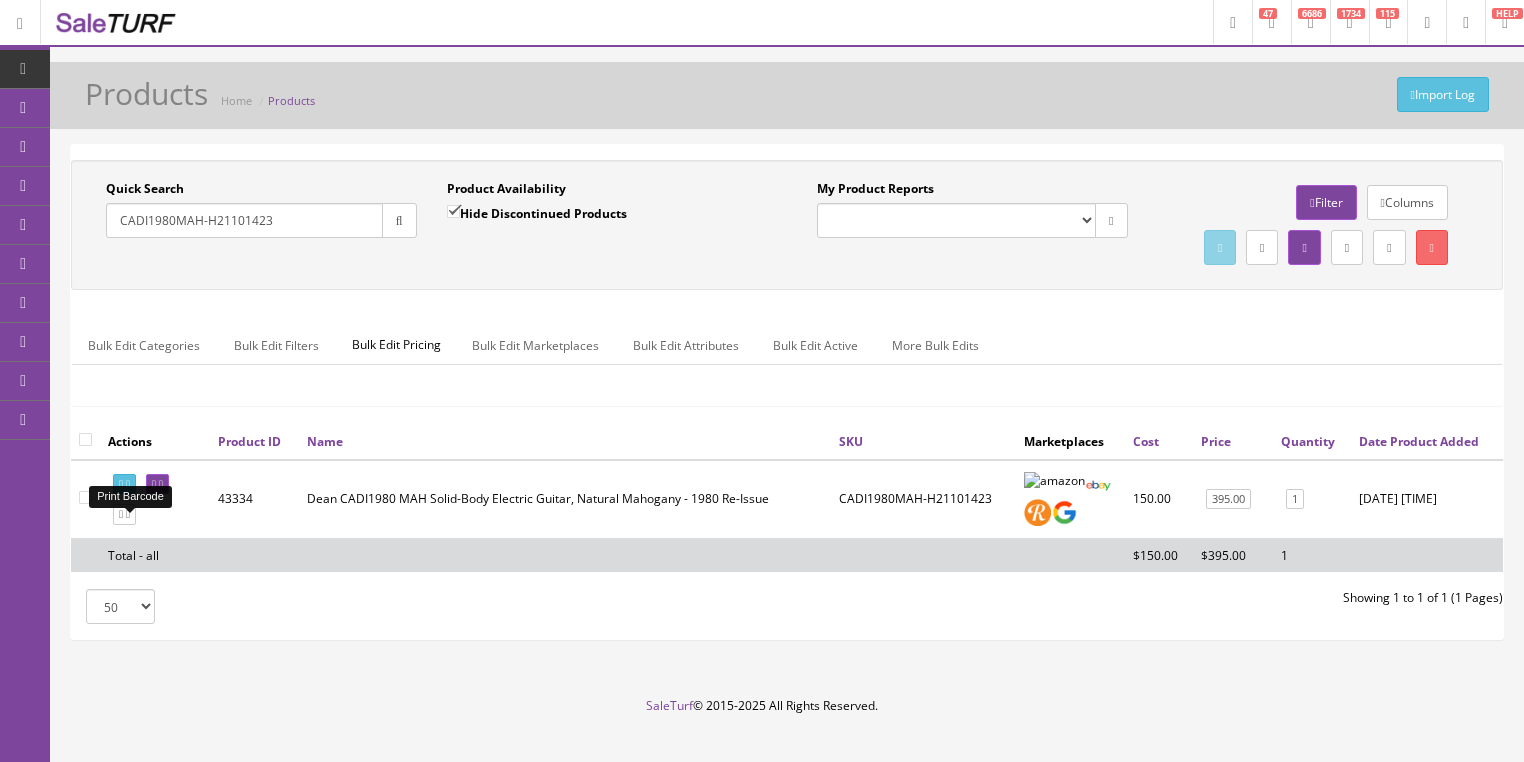click at bounding box center (128, 484) 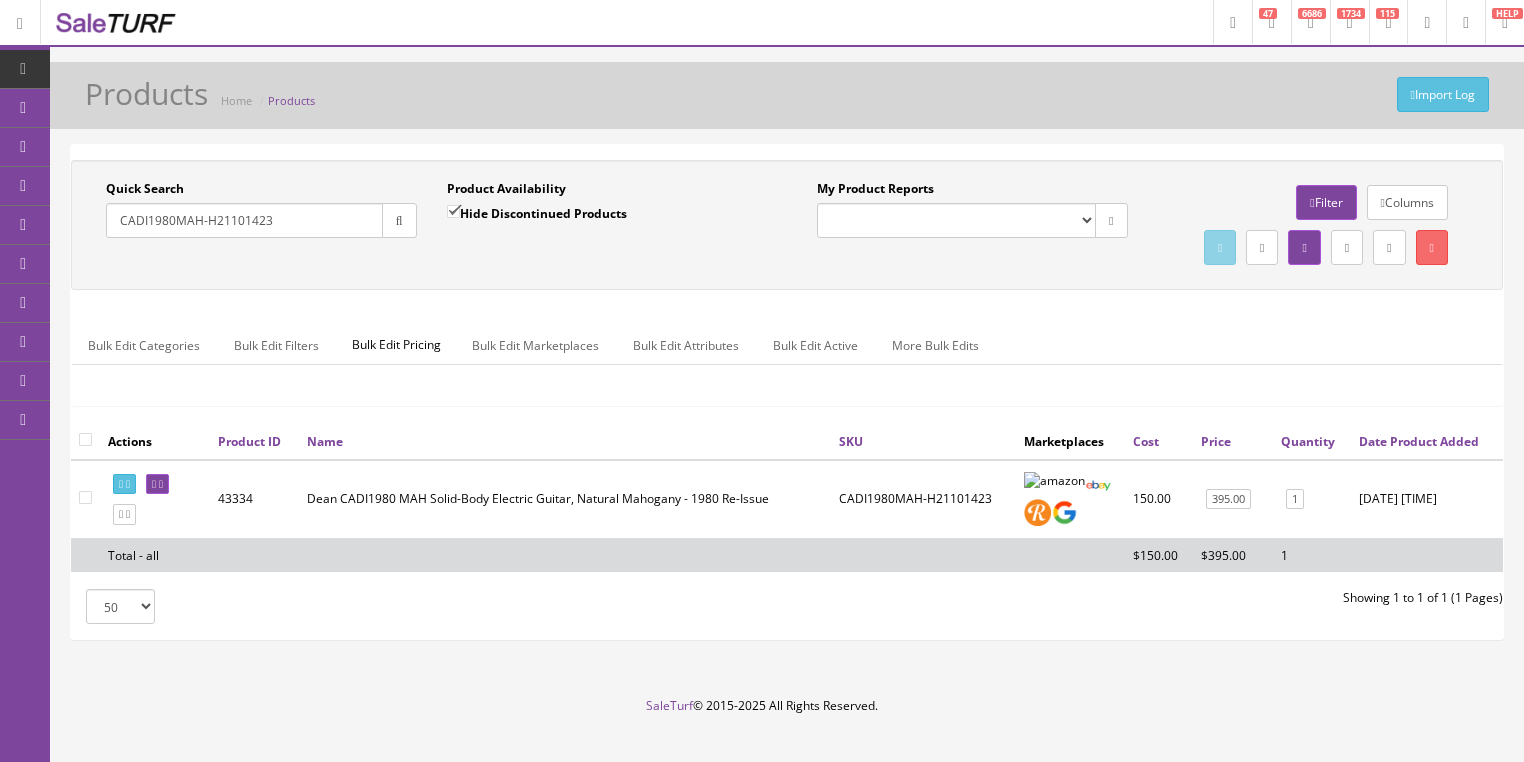 drag, startPoint x: 323, startPoint y: 222, endPoint x: 92, endPoint y: 272, distance: 236.34932 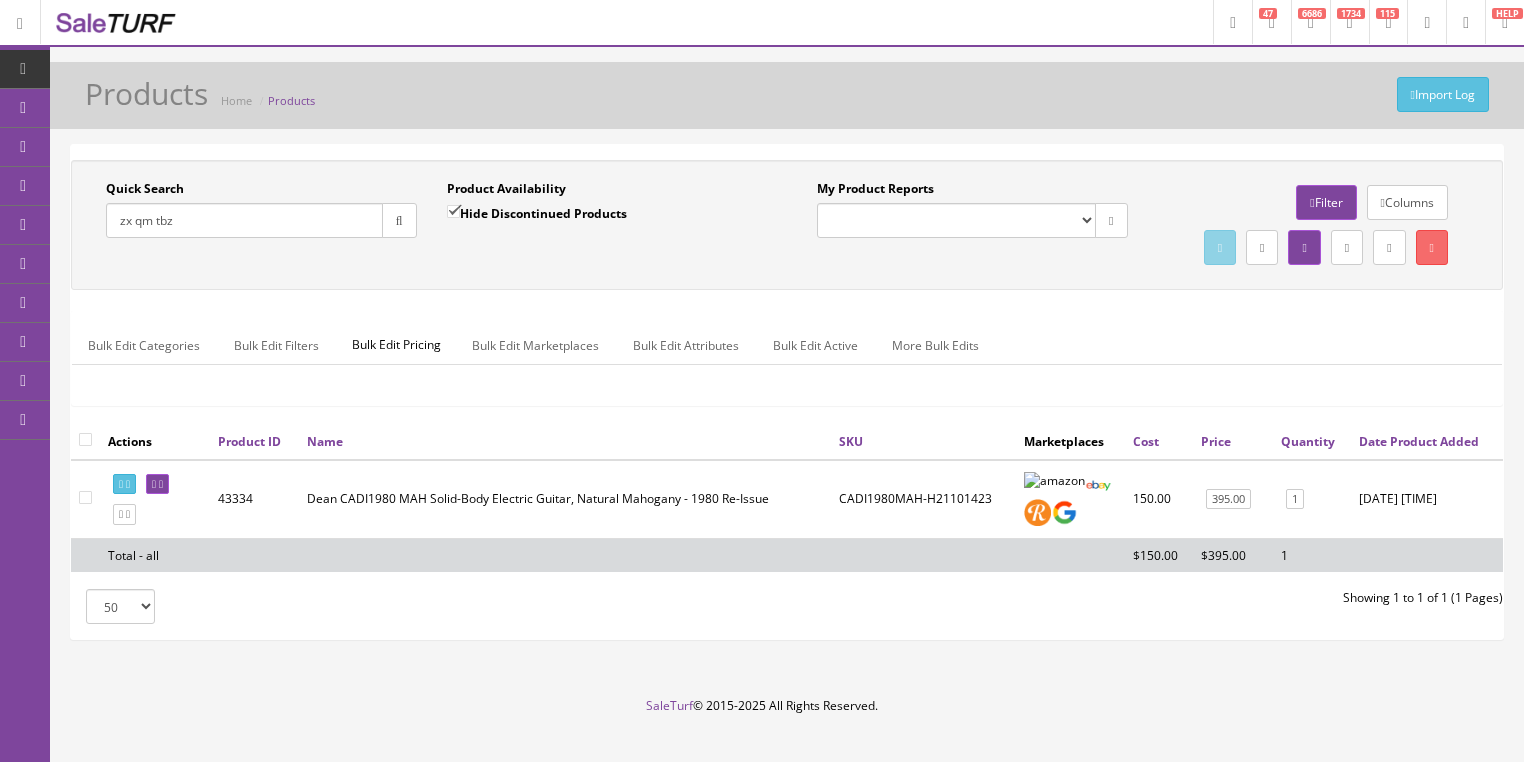 type on "zx qm tbz" 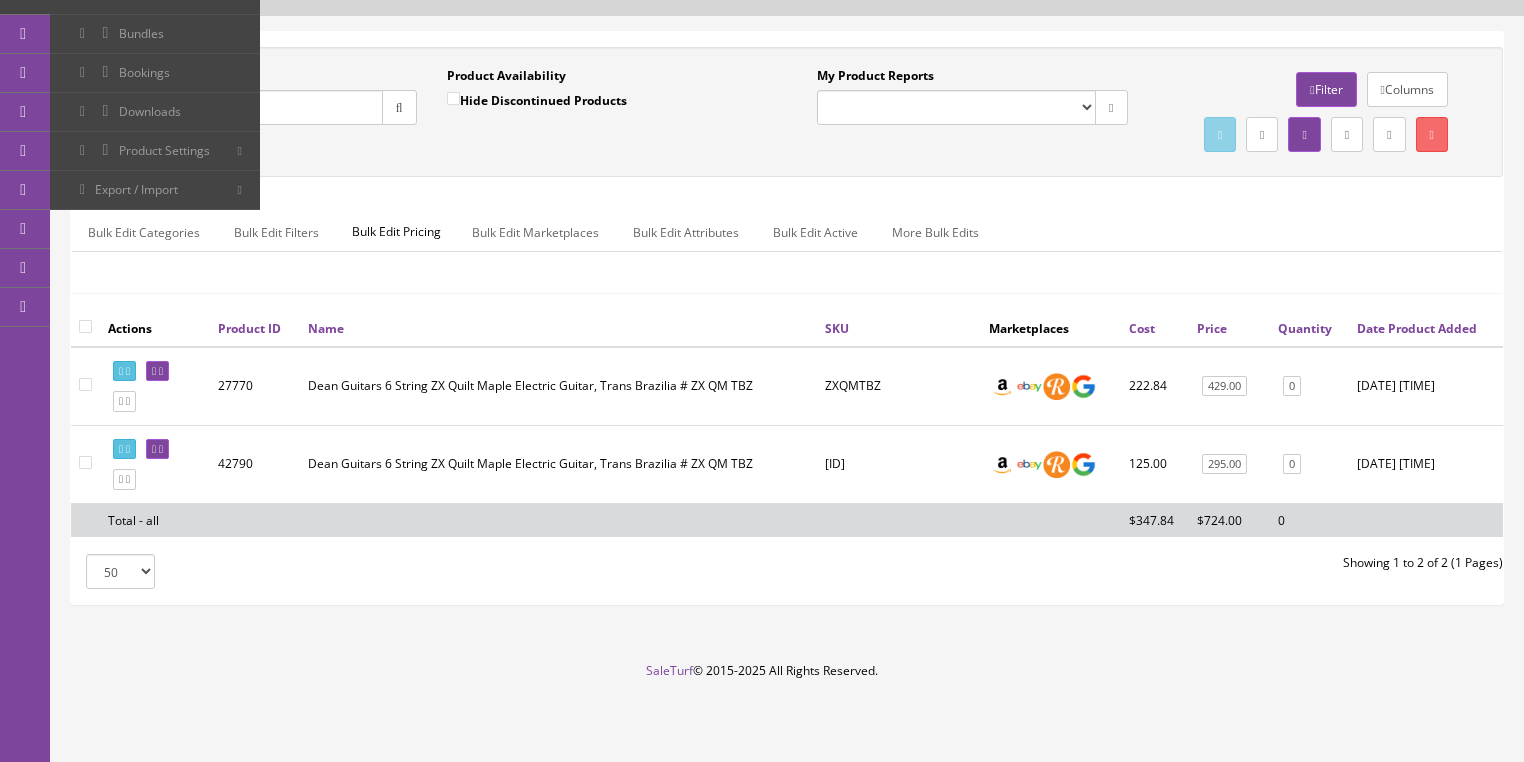 scroll, scrollTop: 152, scrollLeft: 0, axis: vertical 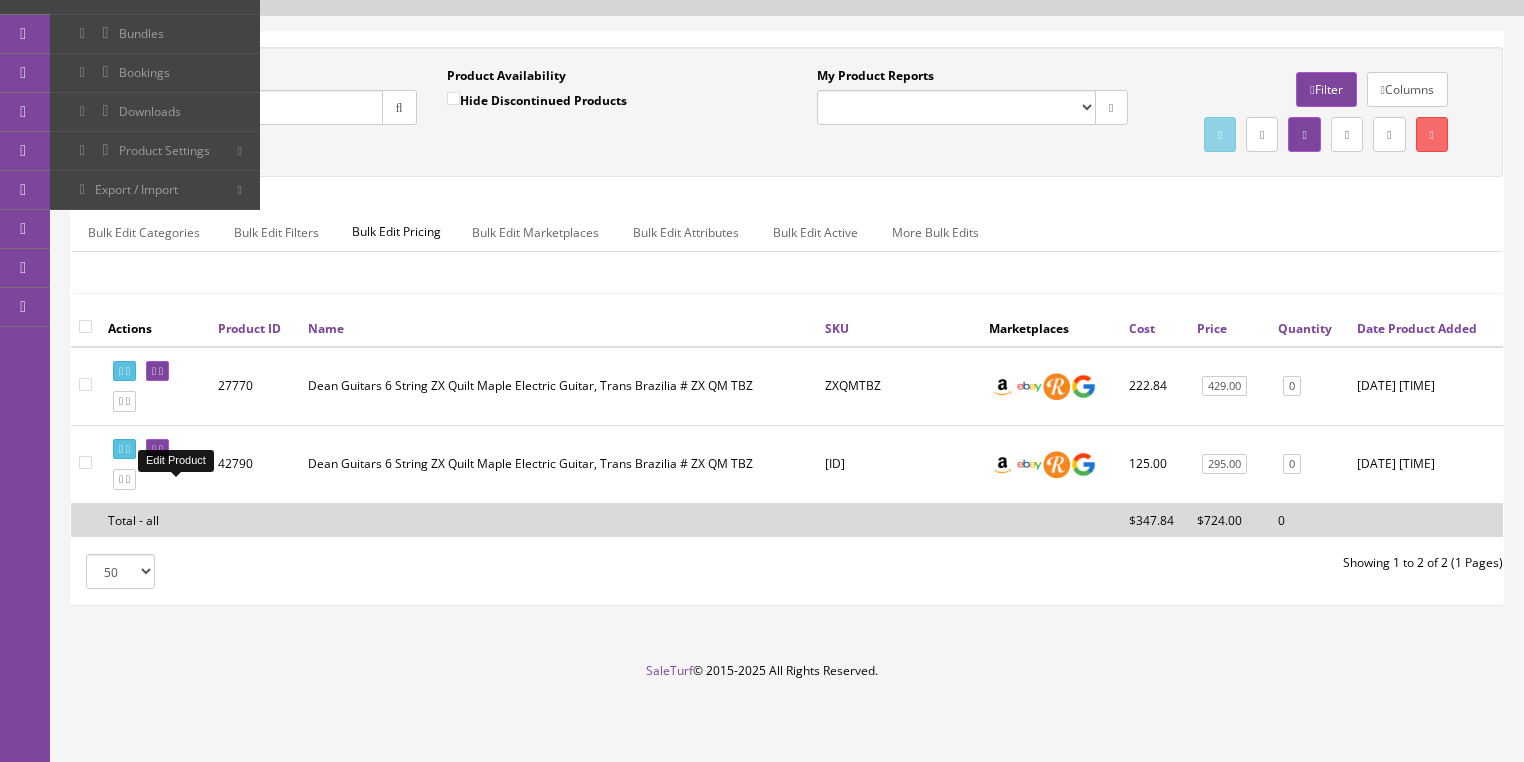 click at bounding box center (161, 449) 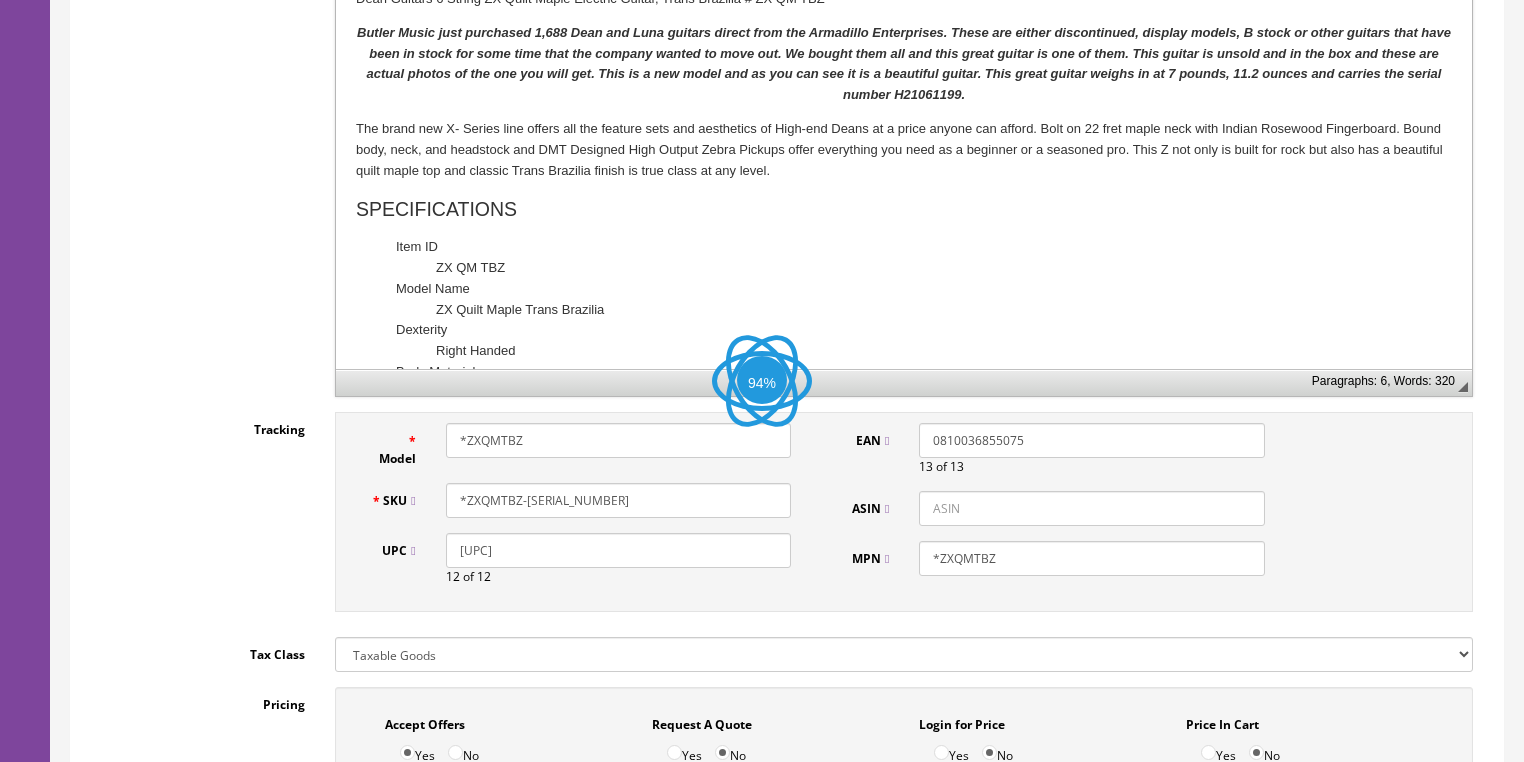 scroll, scrollTop: 640, scrollLeft: 0, axis: vertical 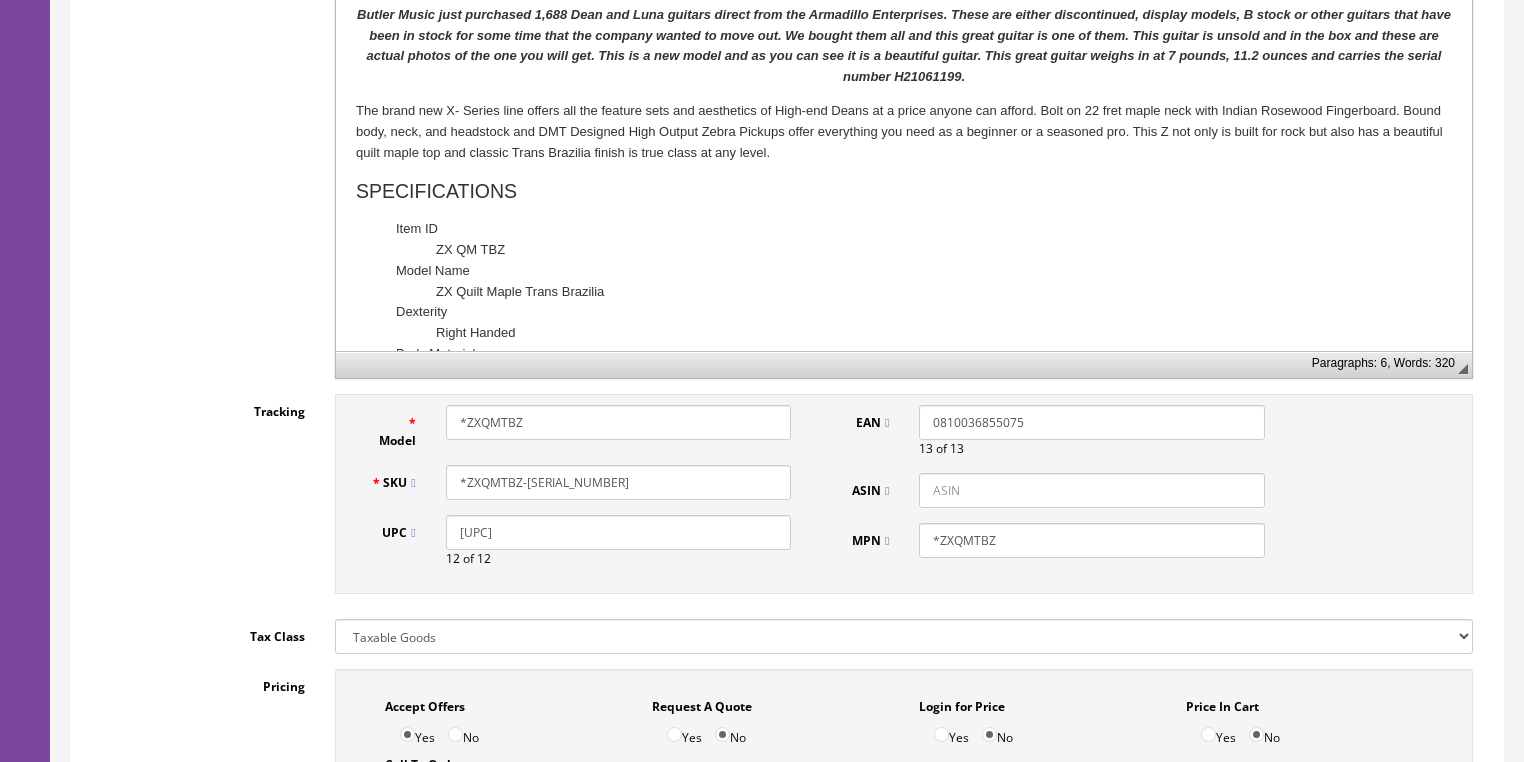 drag, startPoint x: 448, startPoint y: 417, endPoint x: 304, endPoint y: 352, distance: 157.99051 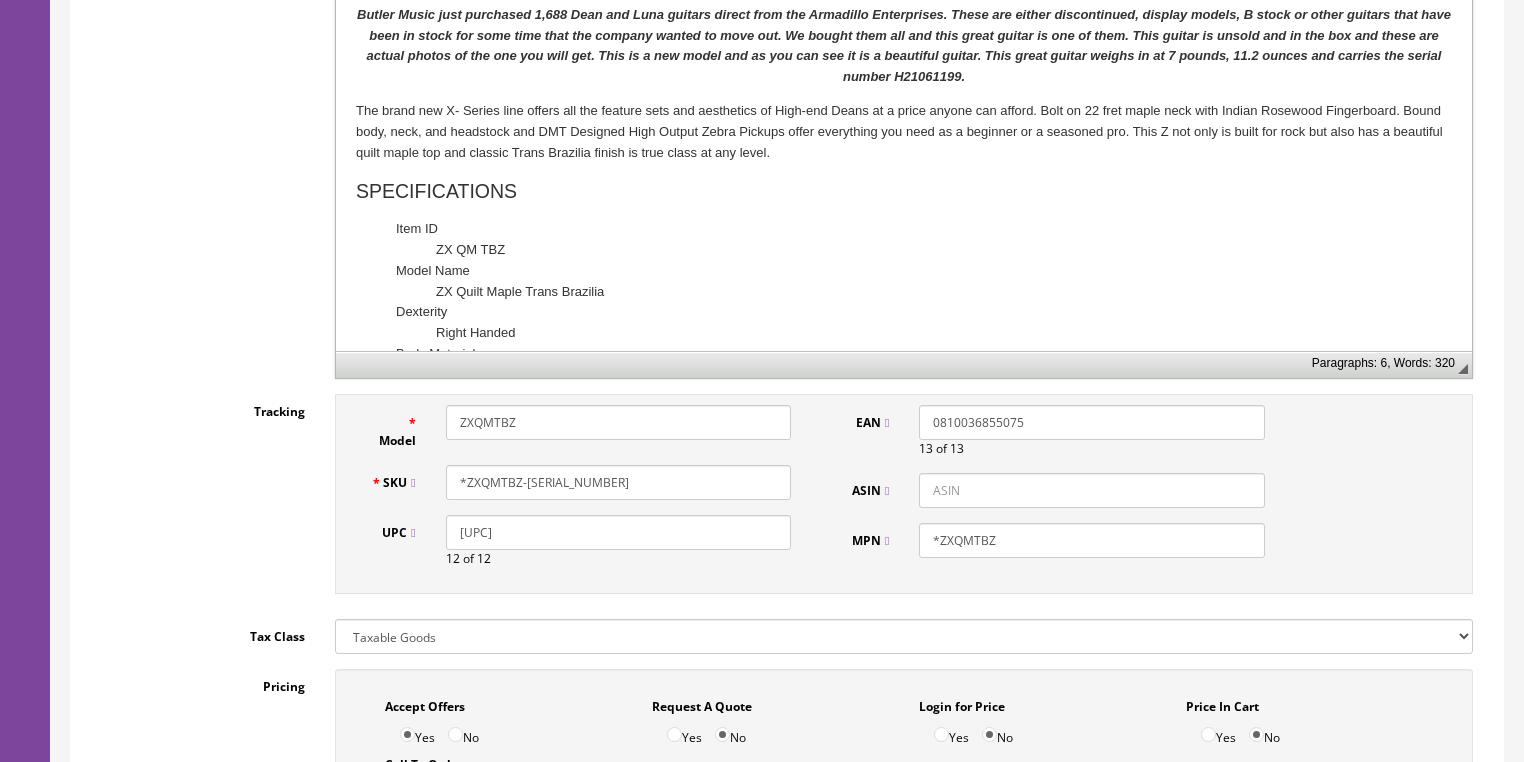 type on "ZXQMTBZ" 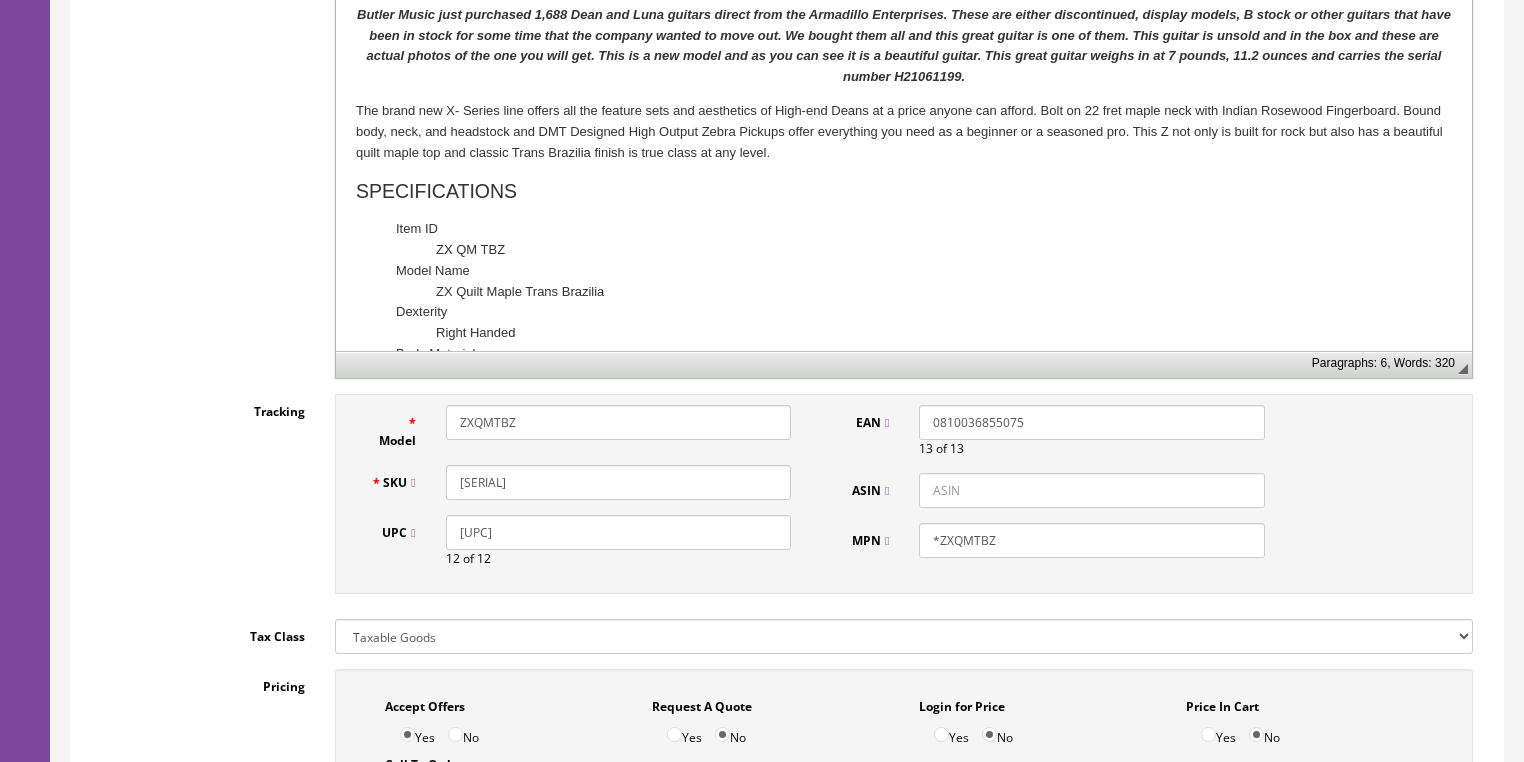 type on "[SERIAL]" 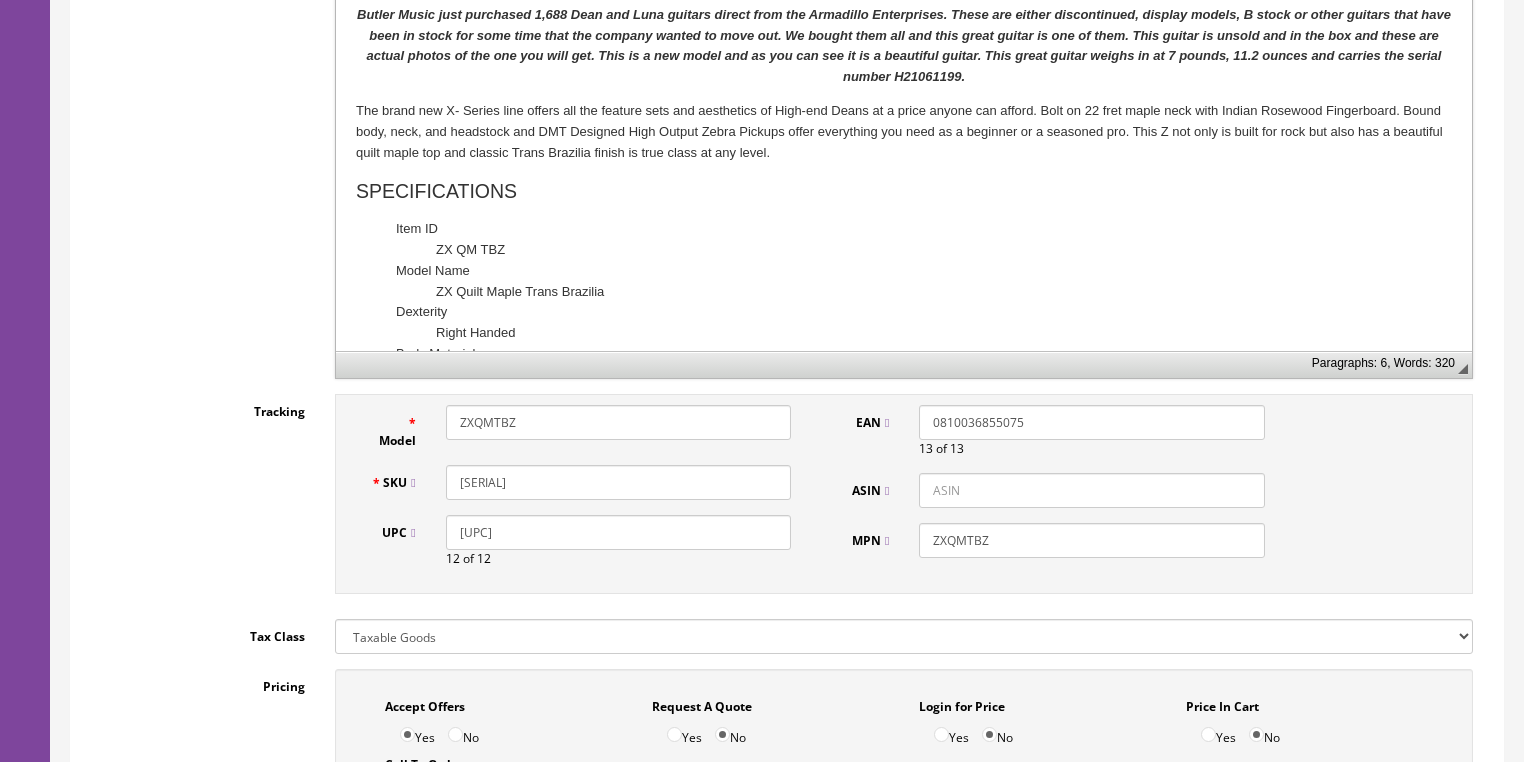 type on "ZXQMTBZ" 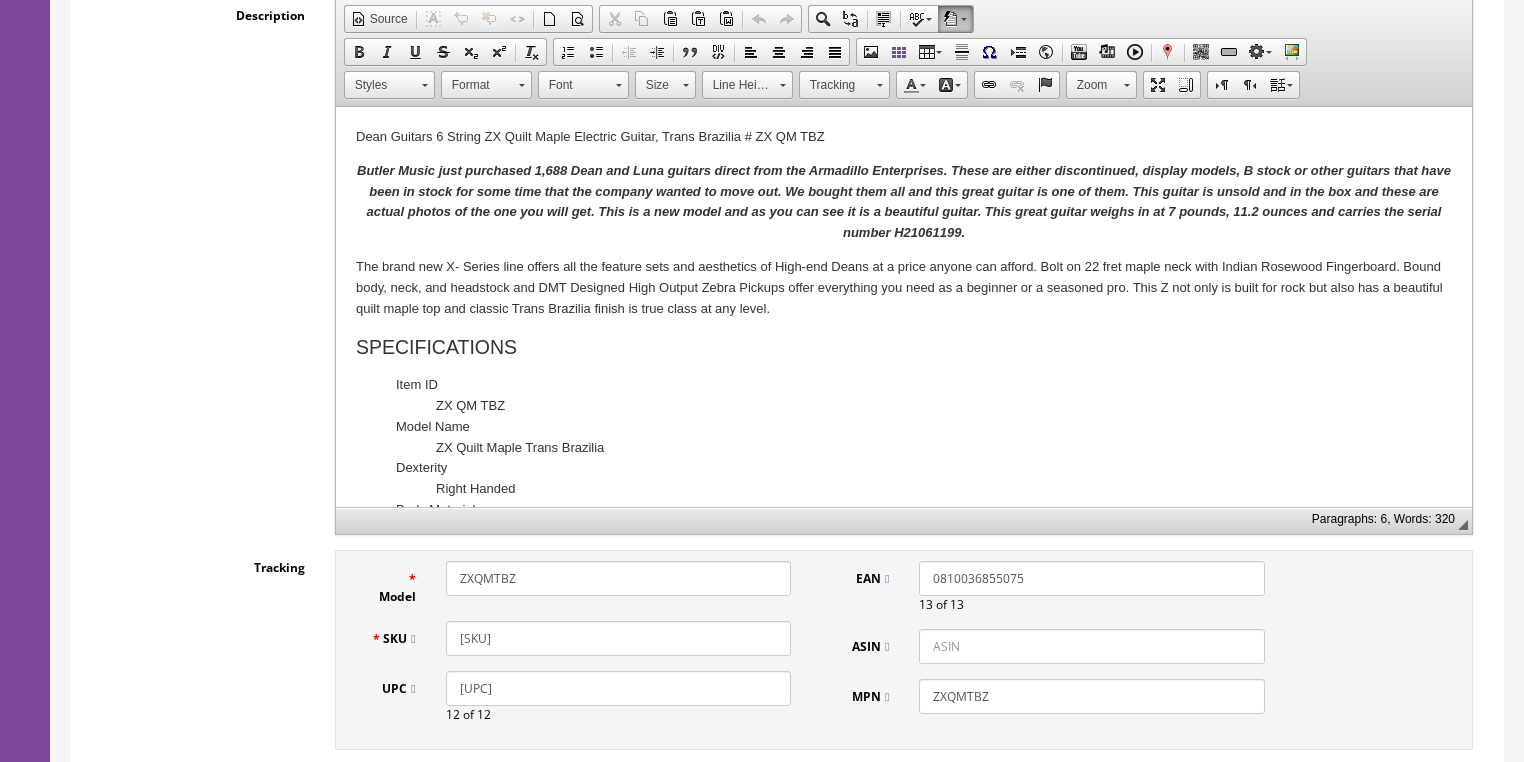 scroll, scrollTop: 480, scrollLeft: 0, axis: vertical 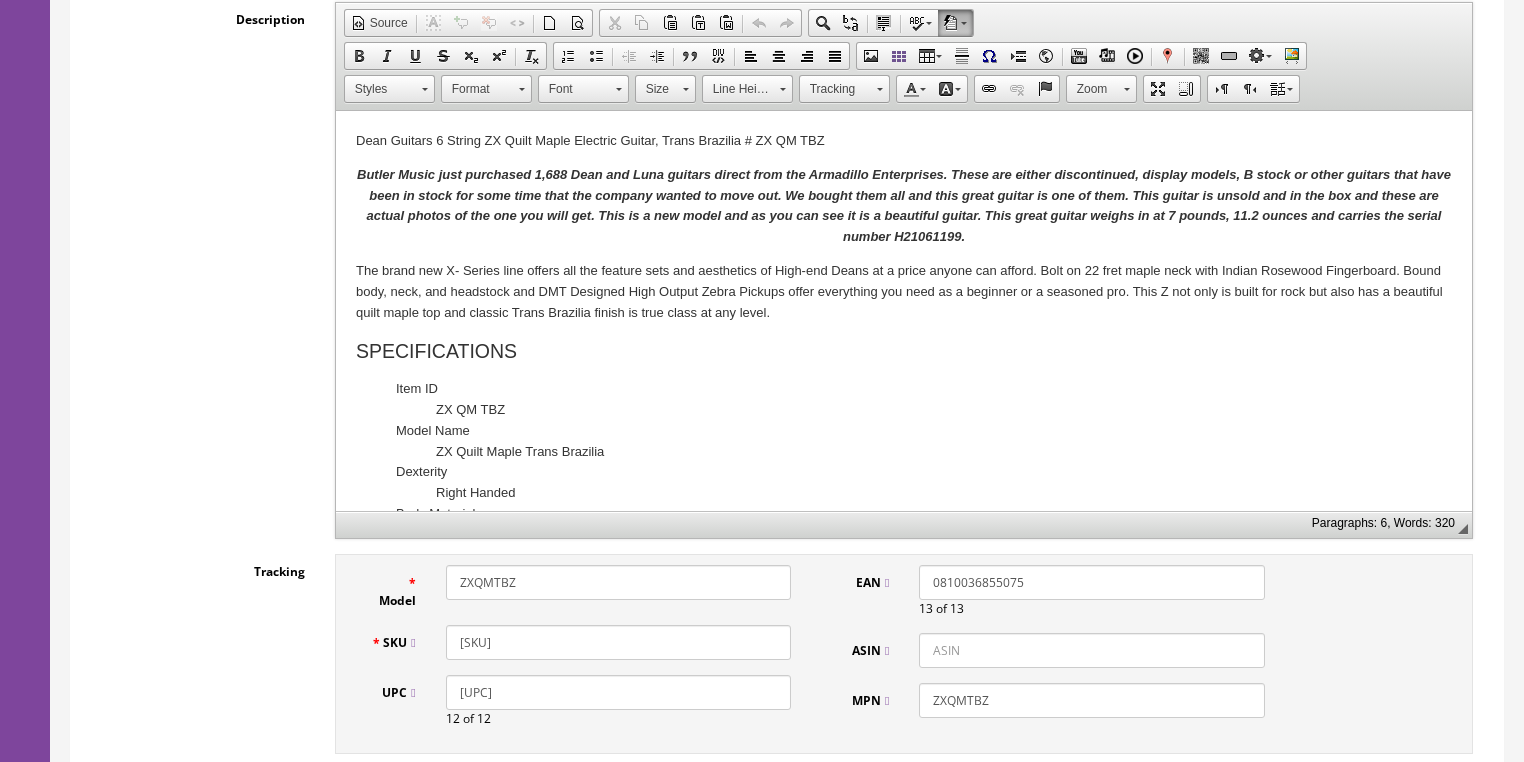 type on "[SKU]" 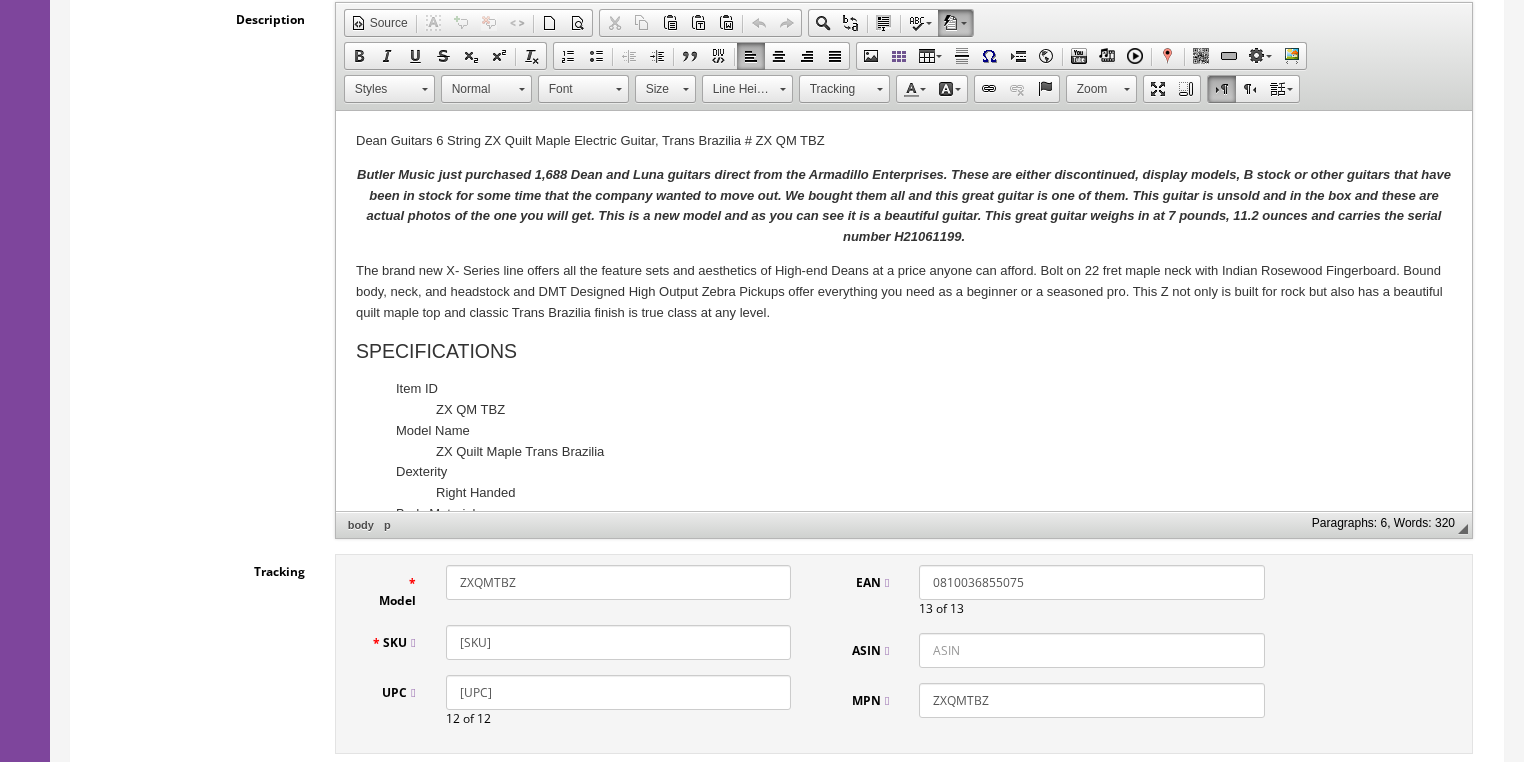 click on "Butler Music just purchased 1,688 Dean and Luna guitars direct from the Armadillo Enterprises. These are either discontinued, display models, B stock or other guitars that have been in stock for some time that the company wanted to move out. We bought them all and this great guitar is one of them. This guitar is unsold and in the box and these are actual photos of the one you will get. This is a new model and as you can see it is a beautiful guitar. This great guitar weighs in at 7 pounds, 11.2 ounces and carries the serial number H21061199." at bounding box center (903, 205) 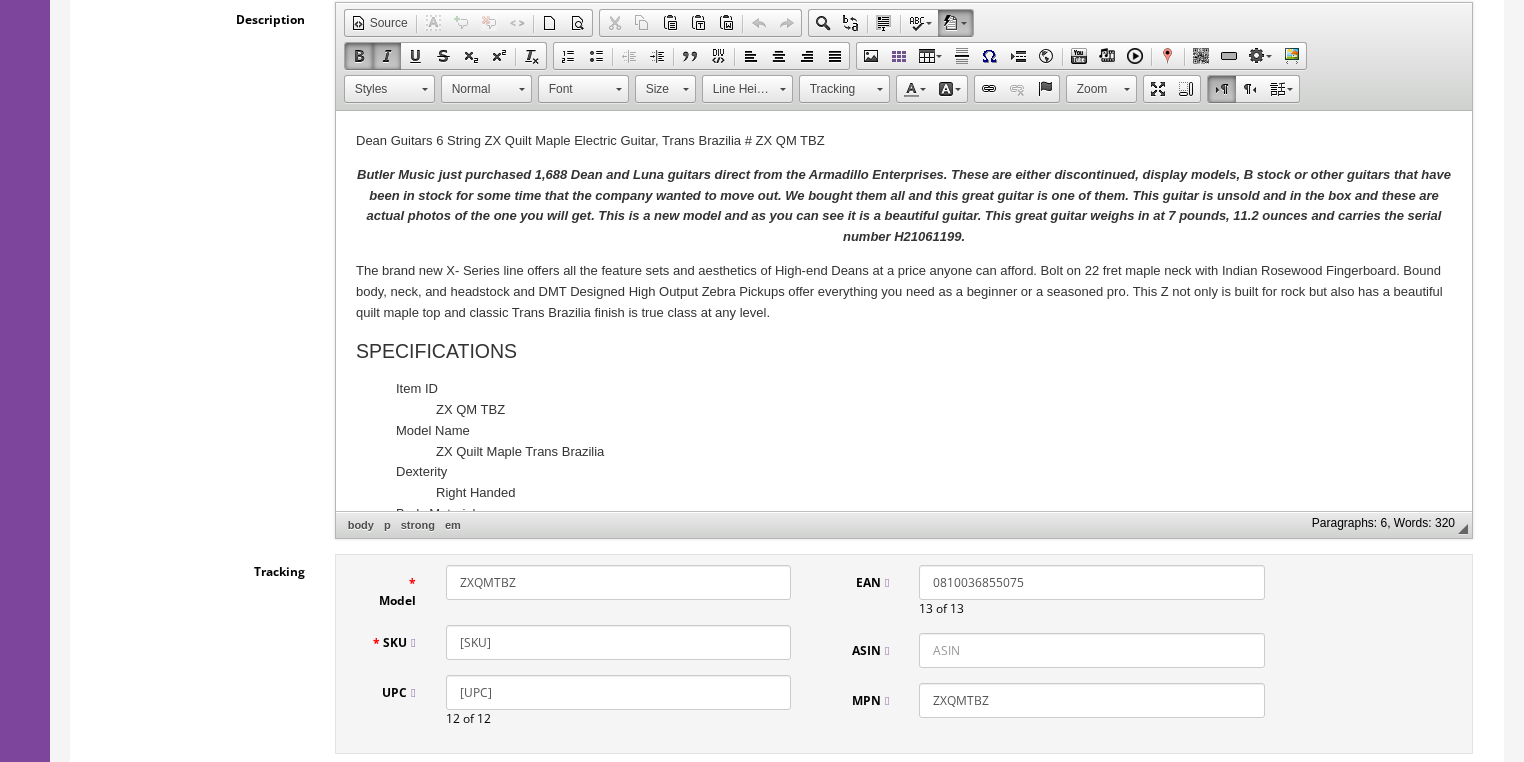 type 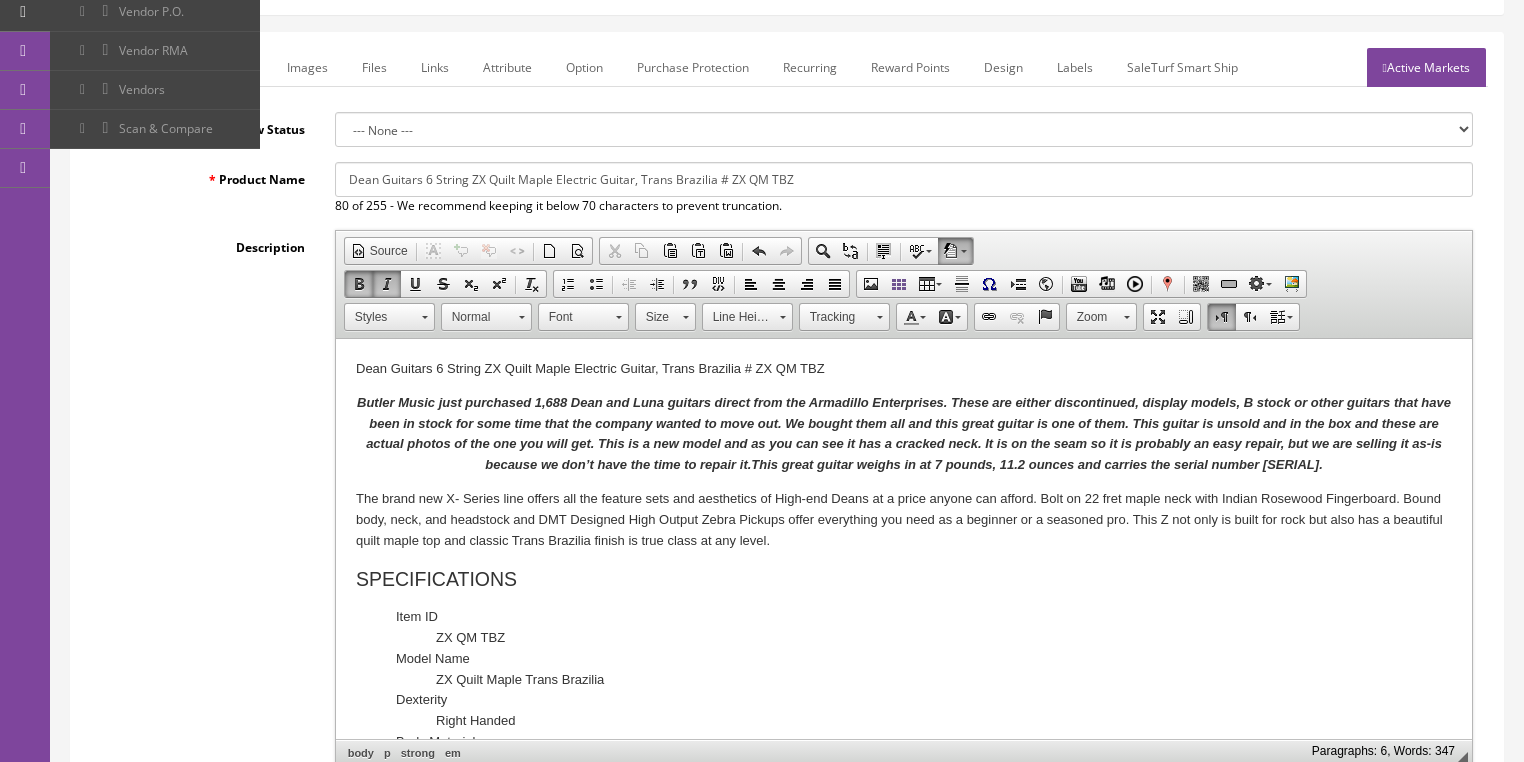 scroll, scrollTop: 240, scrollLeft: 0, axis: vertical 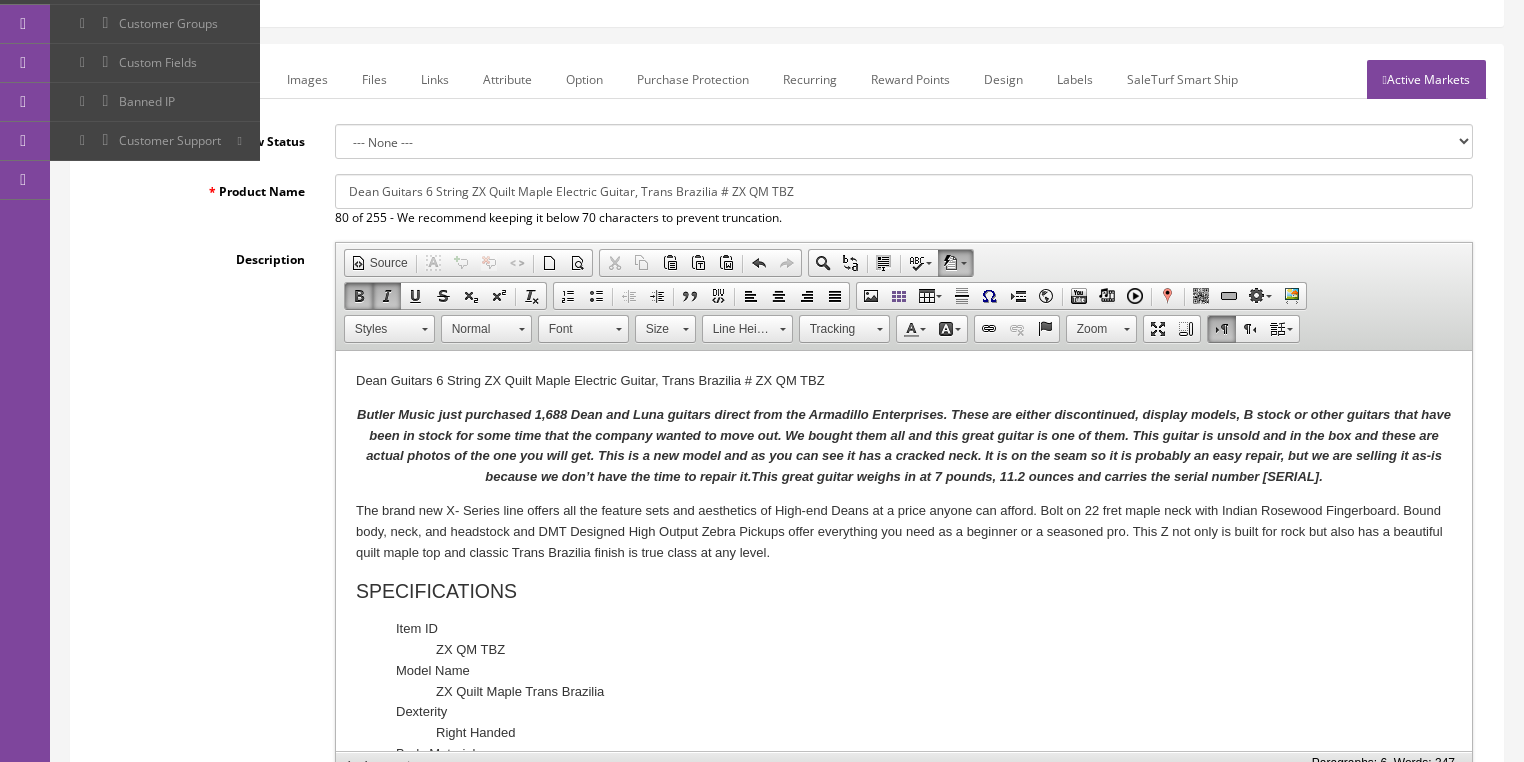 click on "Images" at bounding box center [307, 79] 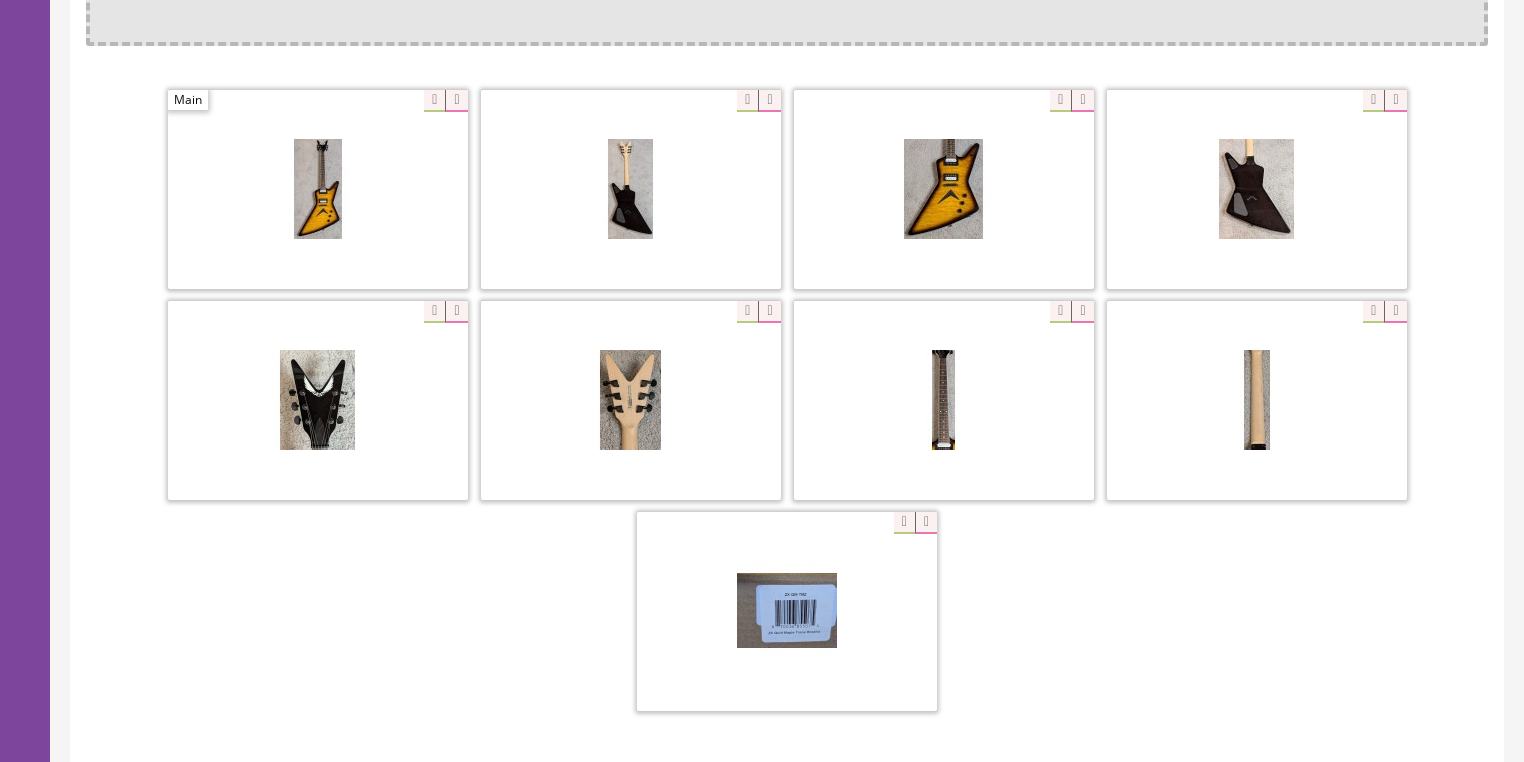 scroll, scrollTop: 368, scrollLeft: 0, axis: vertical 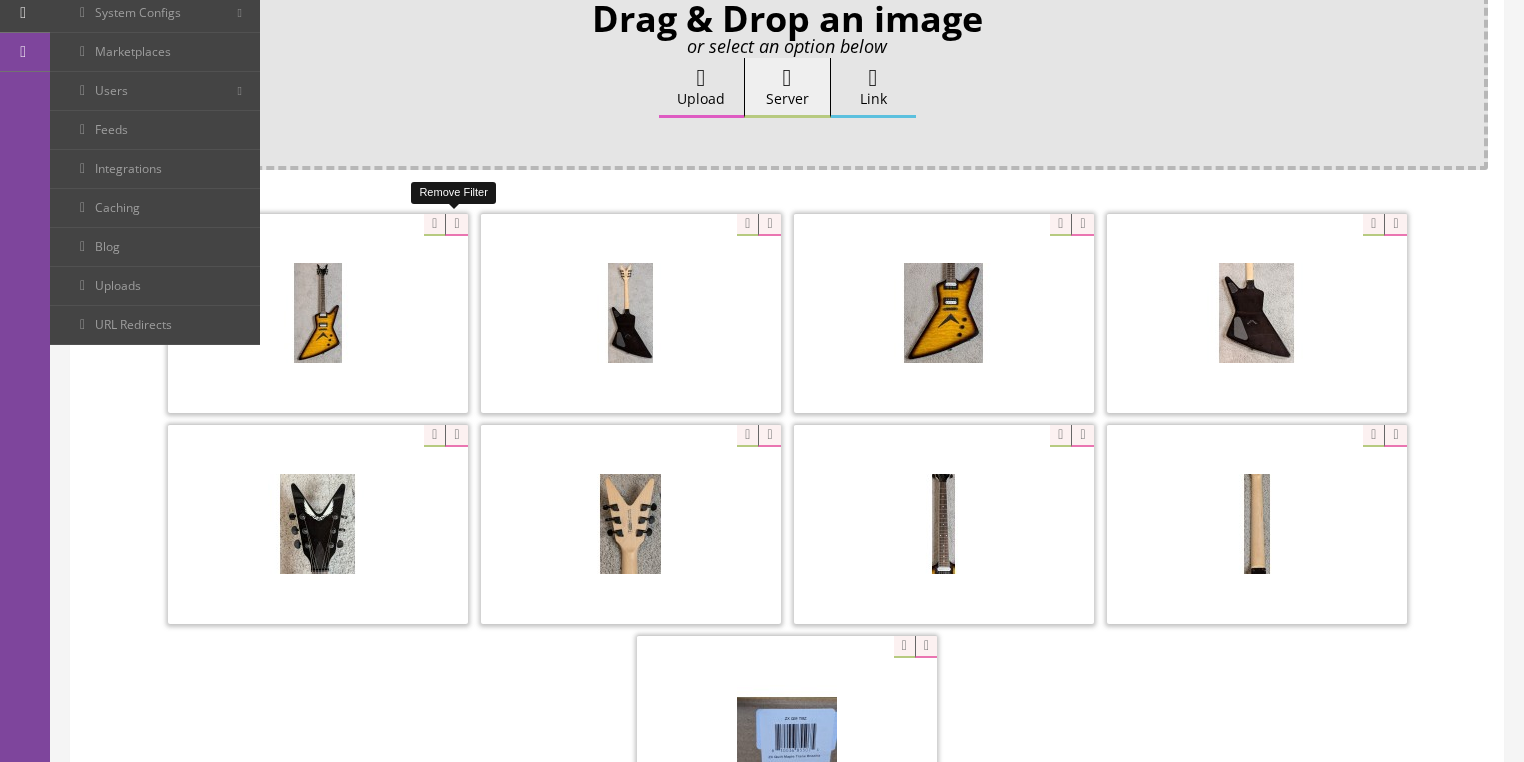 click at bounding box center (456, 225) 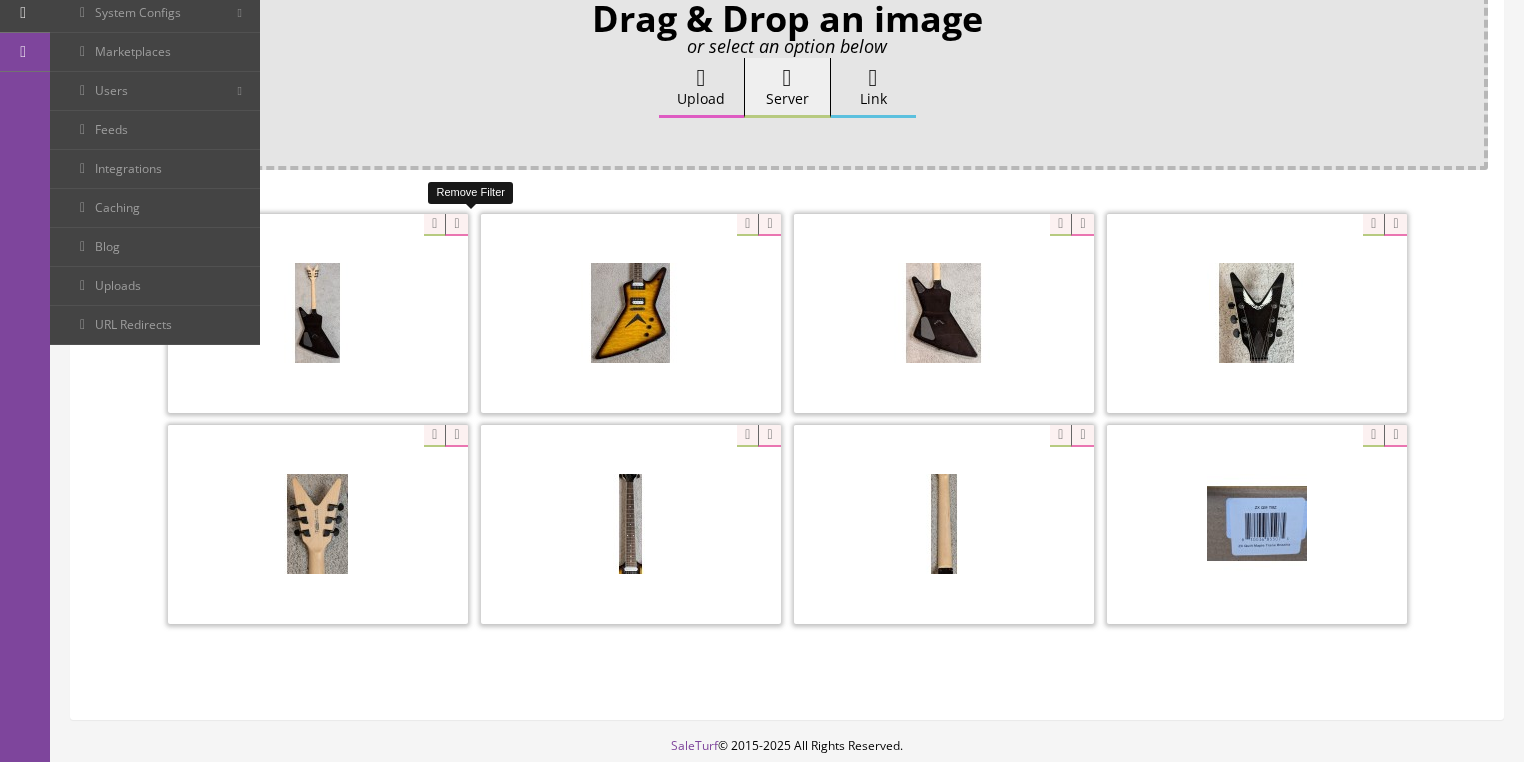 drag, startPoint x: 460, startPoint y: 211, endPoint x: 436, endPoint y: 221, distance: 26 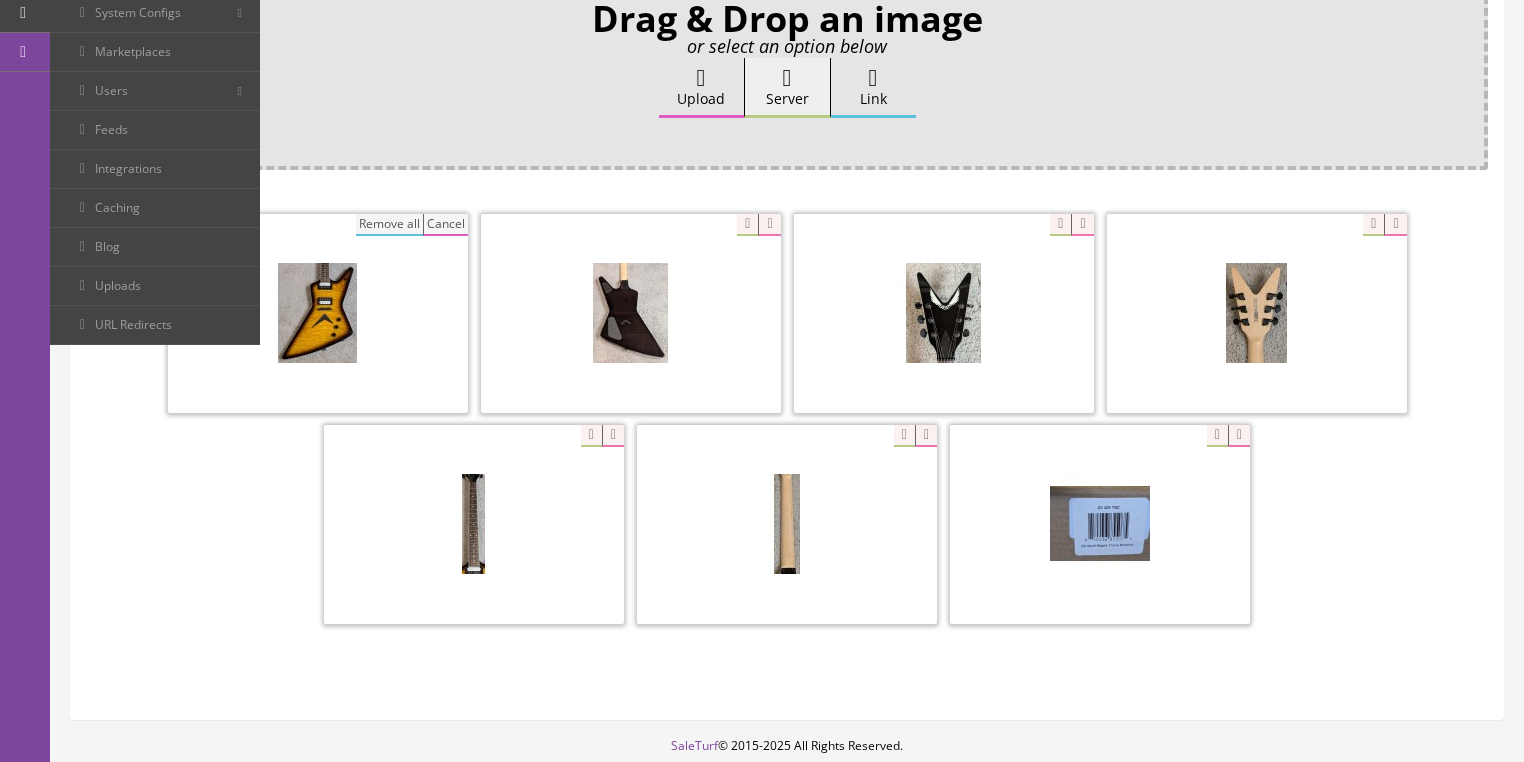 drag, startPoint x: 404, startPoint y: 224, endPoint x: 485, endPoint y: 192, distance: 87.0919 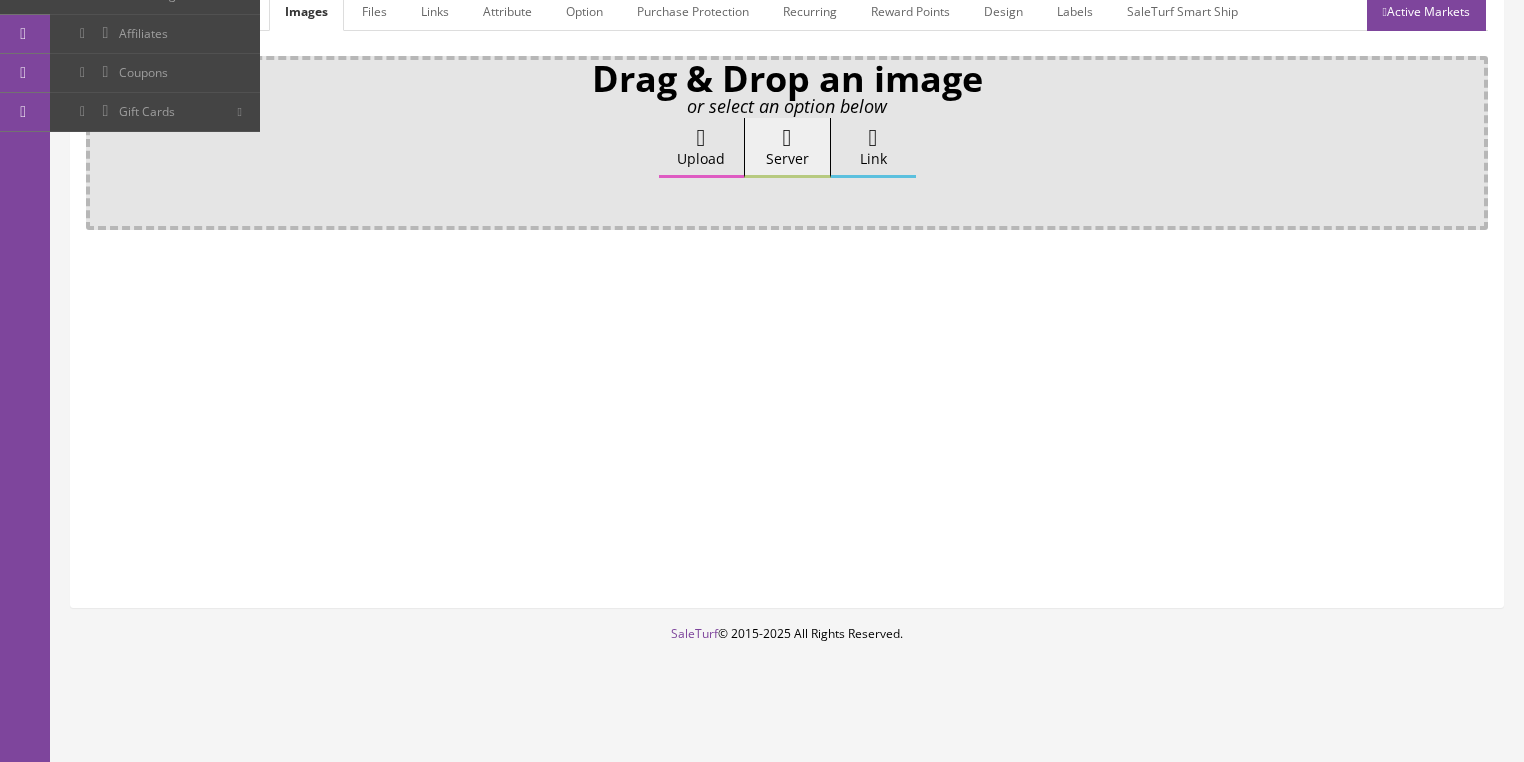 click at bounding box center (701, 138) 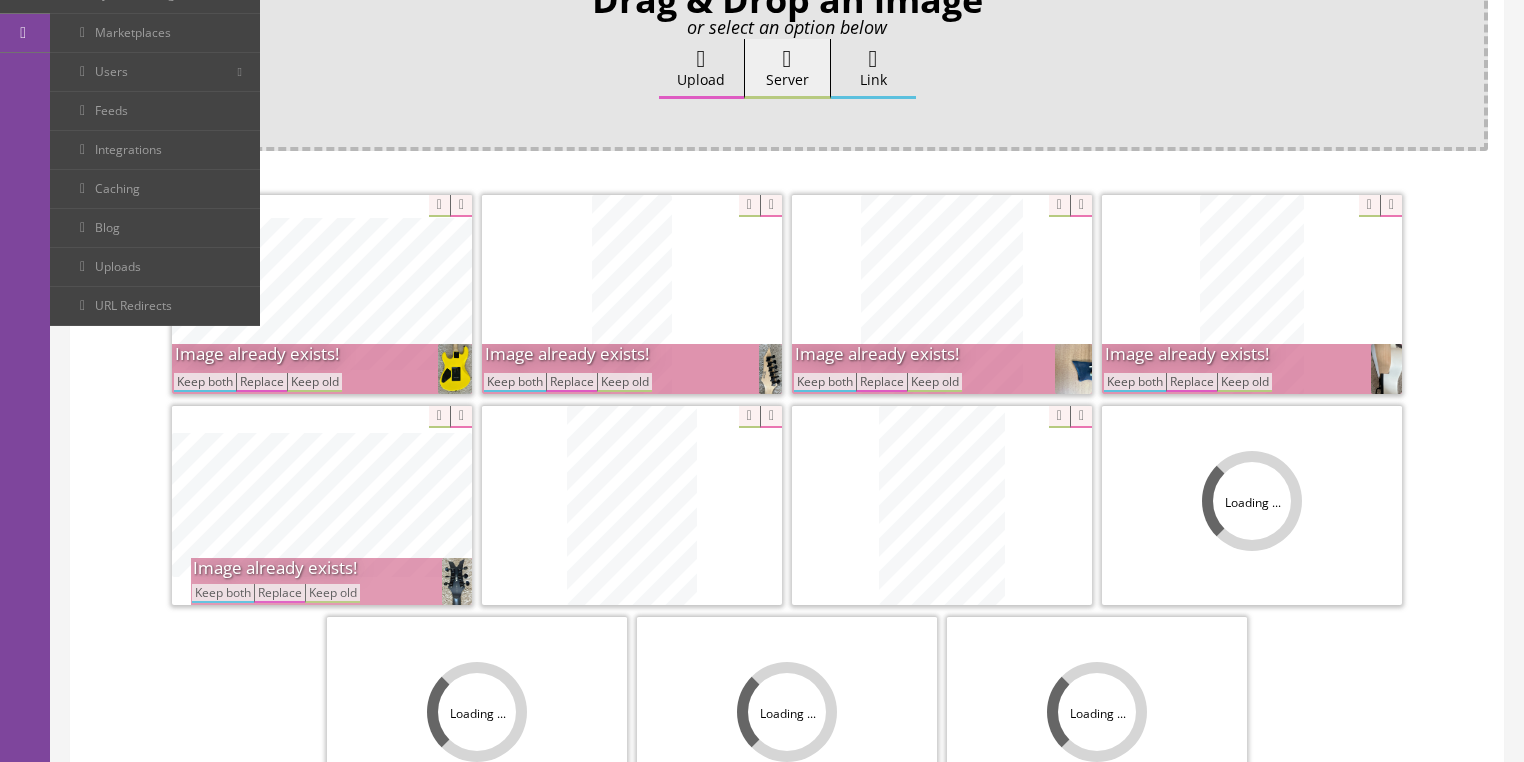 scroll, scrollTop: 528, scrollLeft: 0, axis: vertical 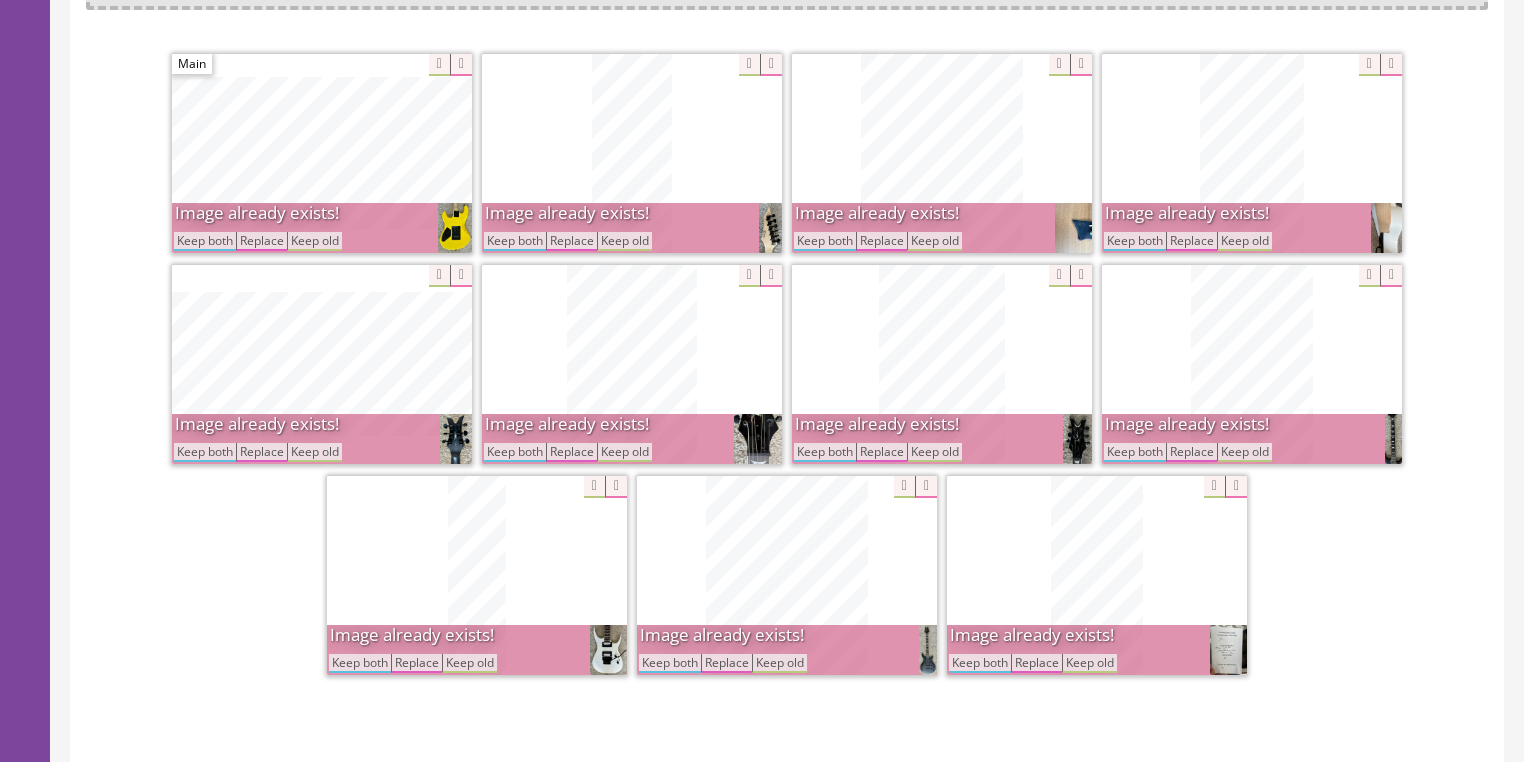 click on "Keep both" at bounding box center (980, 663) 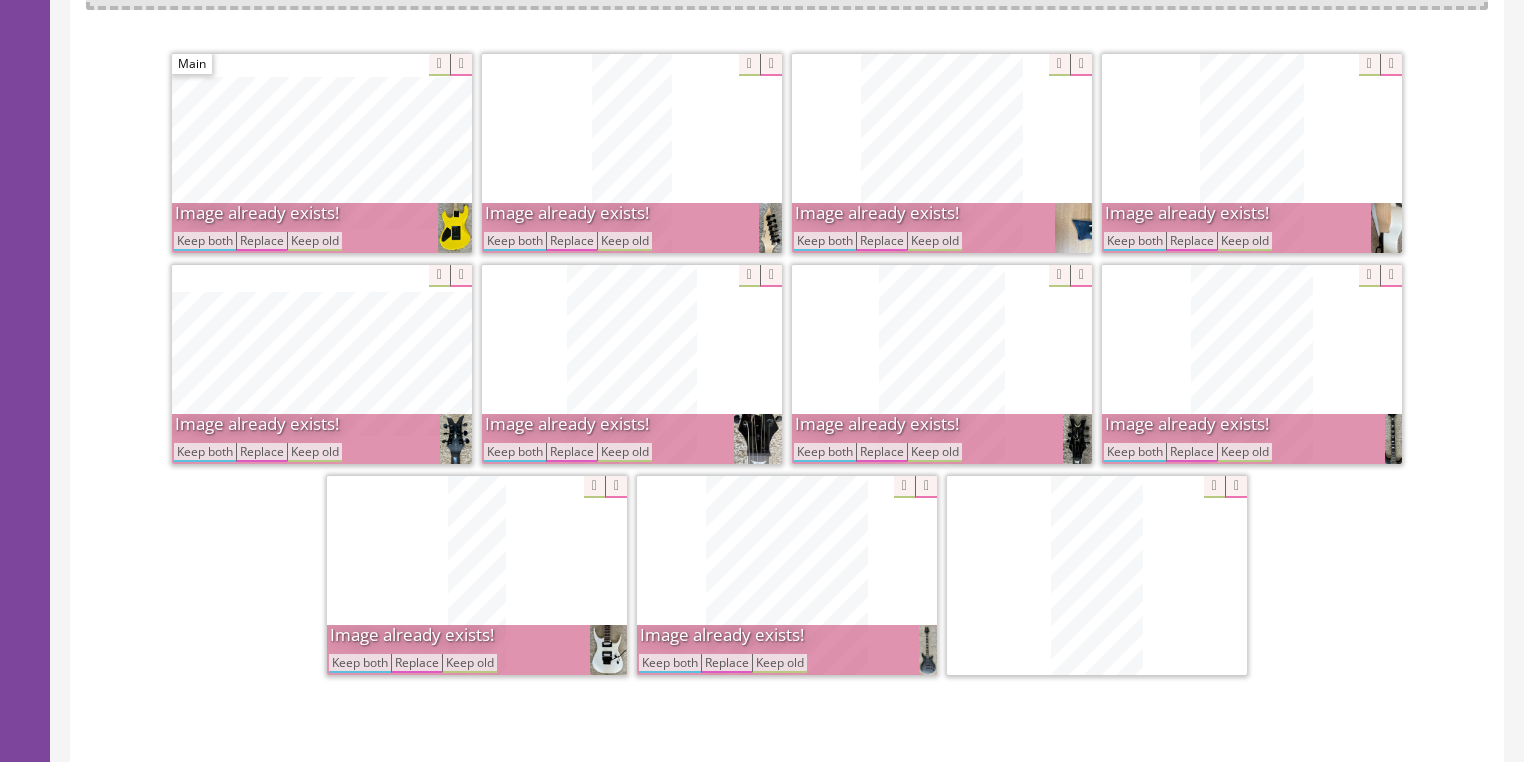 drag, startPoint x: 676, startPoint y: 652, endPoint x: 424, endPoint y: 646, distance: 252.07141 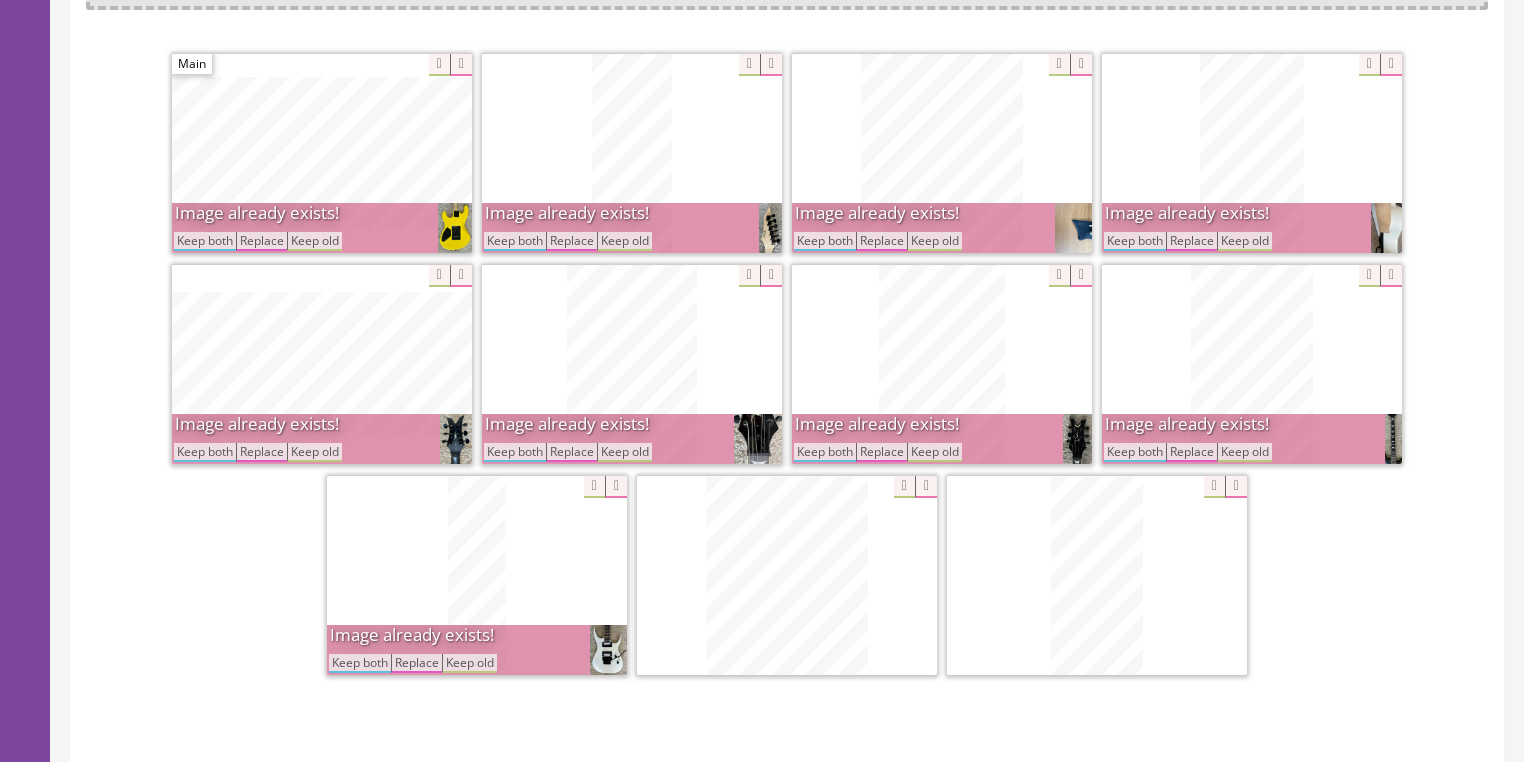 click on "Keep both" at bounding box center (360, 663) 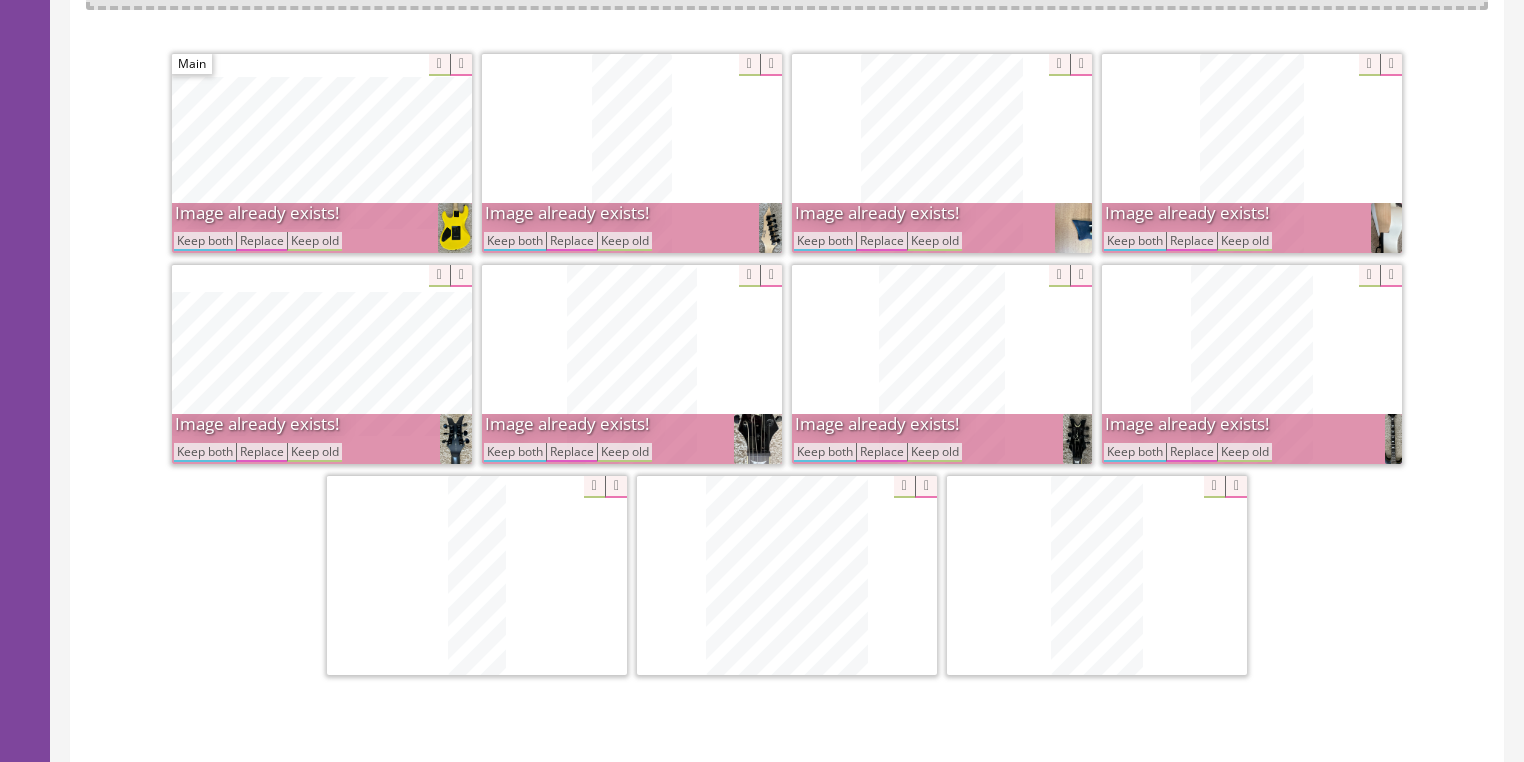 click on "Keep both" at bounding box center [205, 452] 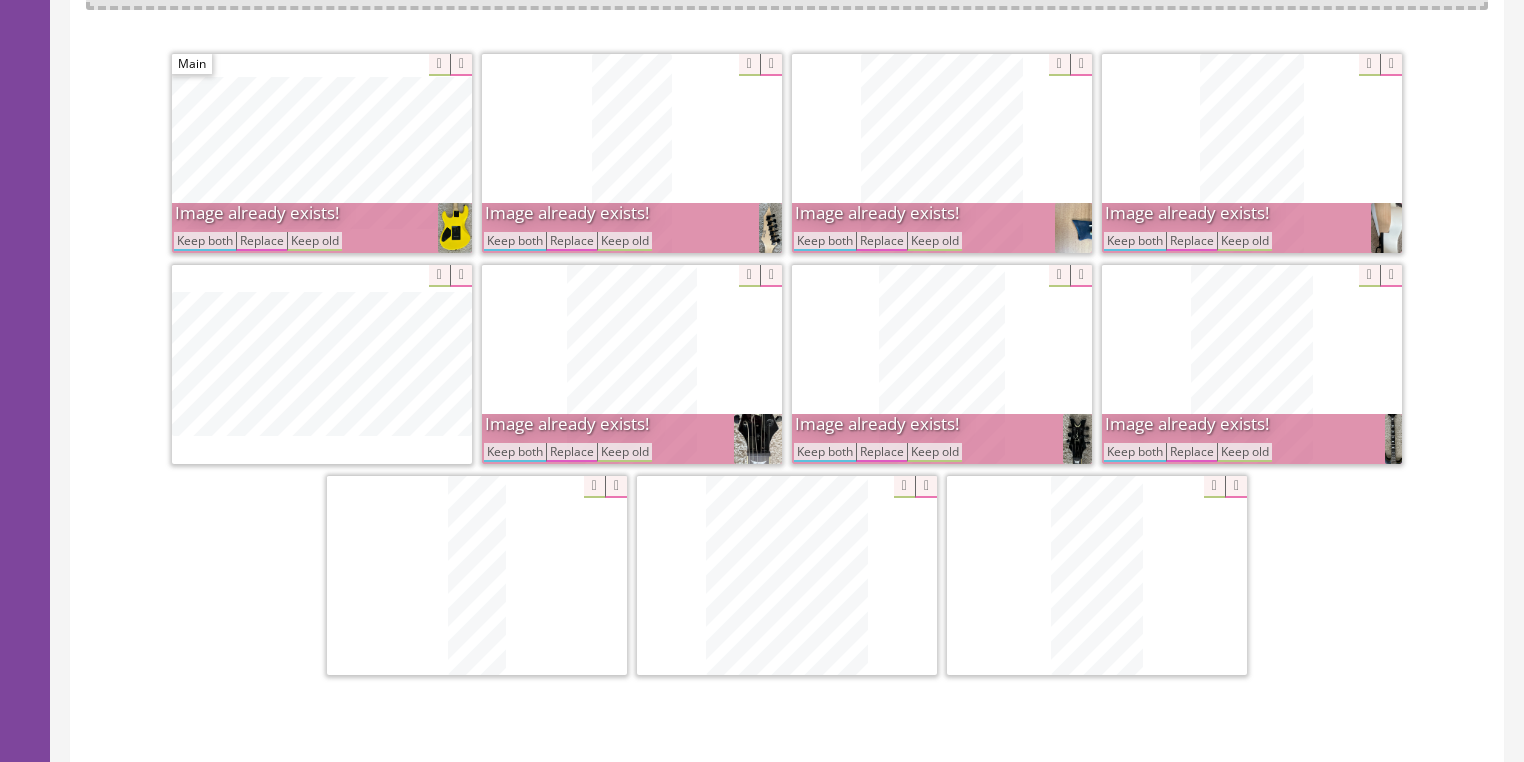 click on "Keep both" at bounding box center [515, 452] 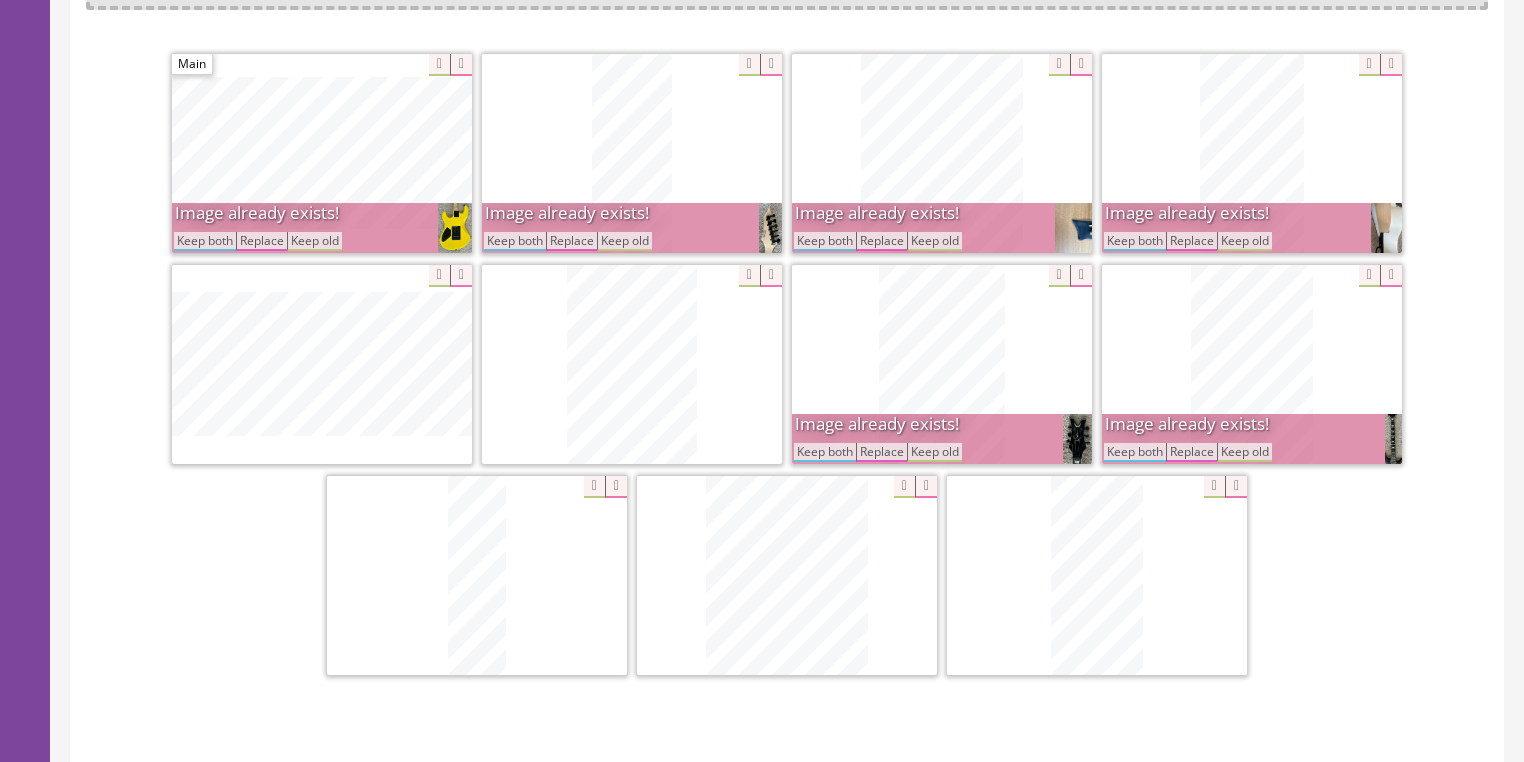 click on "Keep both" at bounding box center [825, 452] 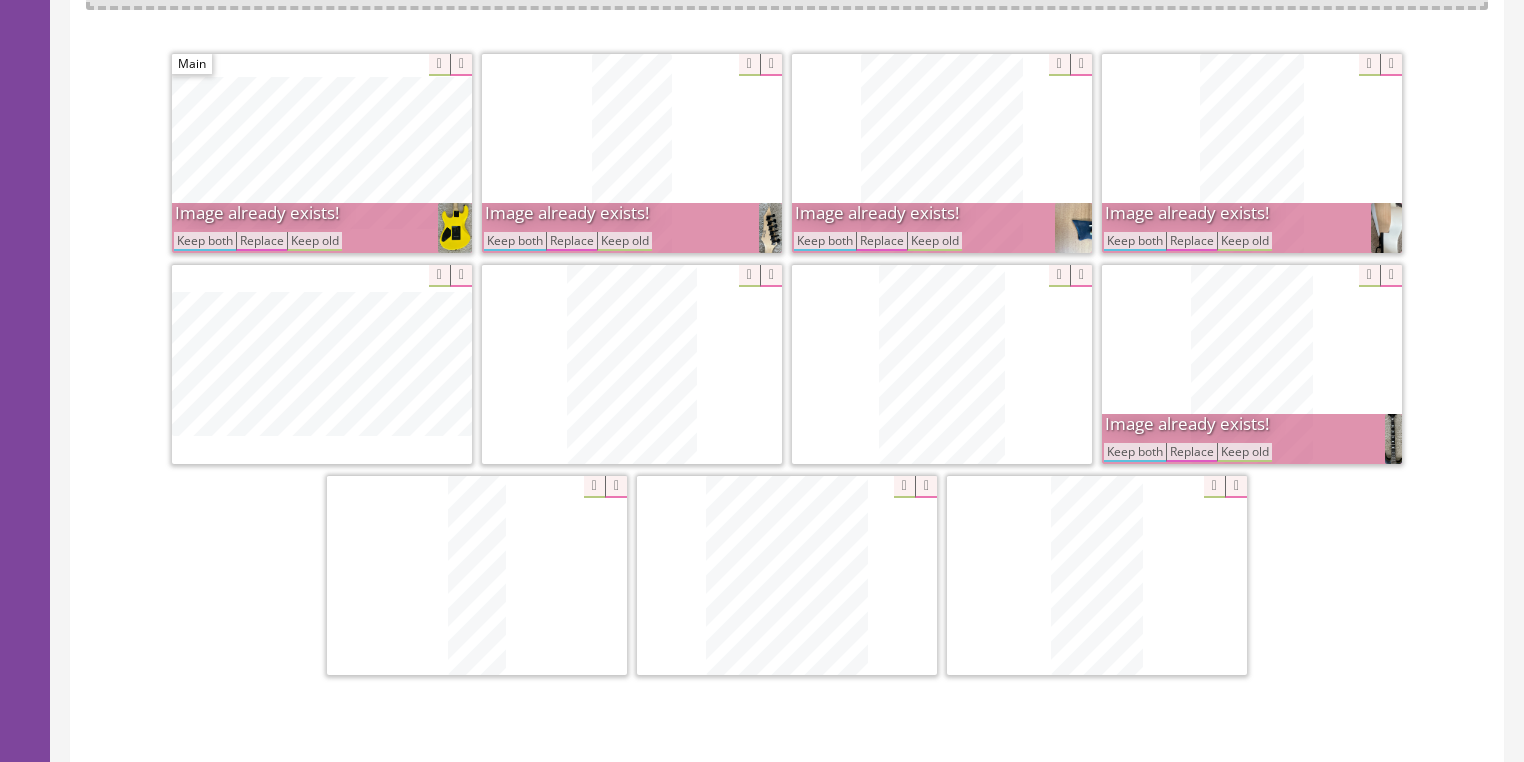 click on "Keep both" at bounding box center [1135, 452] 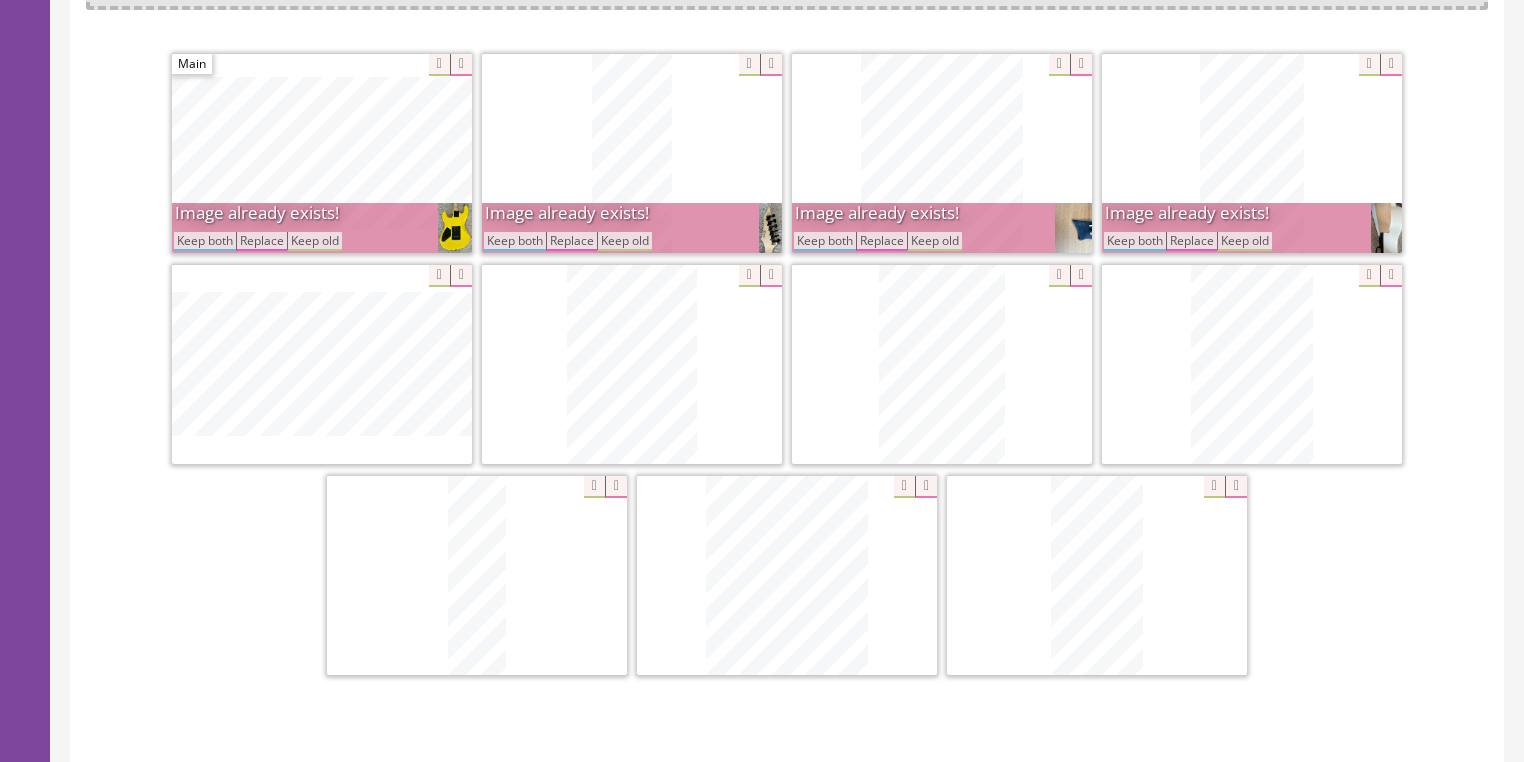 drag, startPoint x: 1140, startPoint y: 238, endPoint x: 928, endPoint y: 242, distance: 212.03773 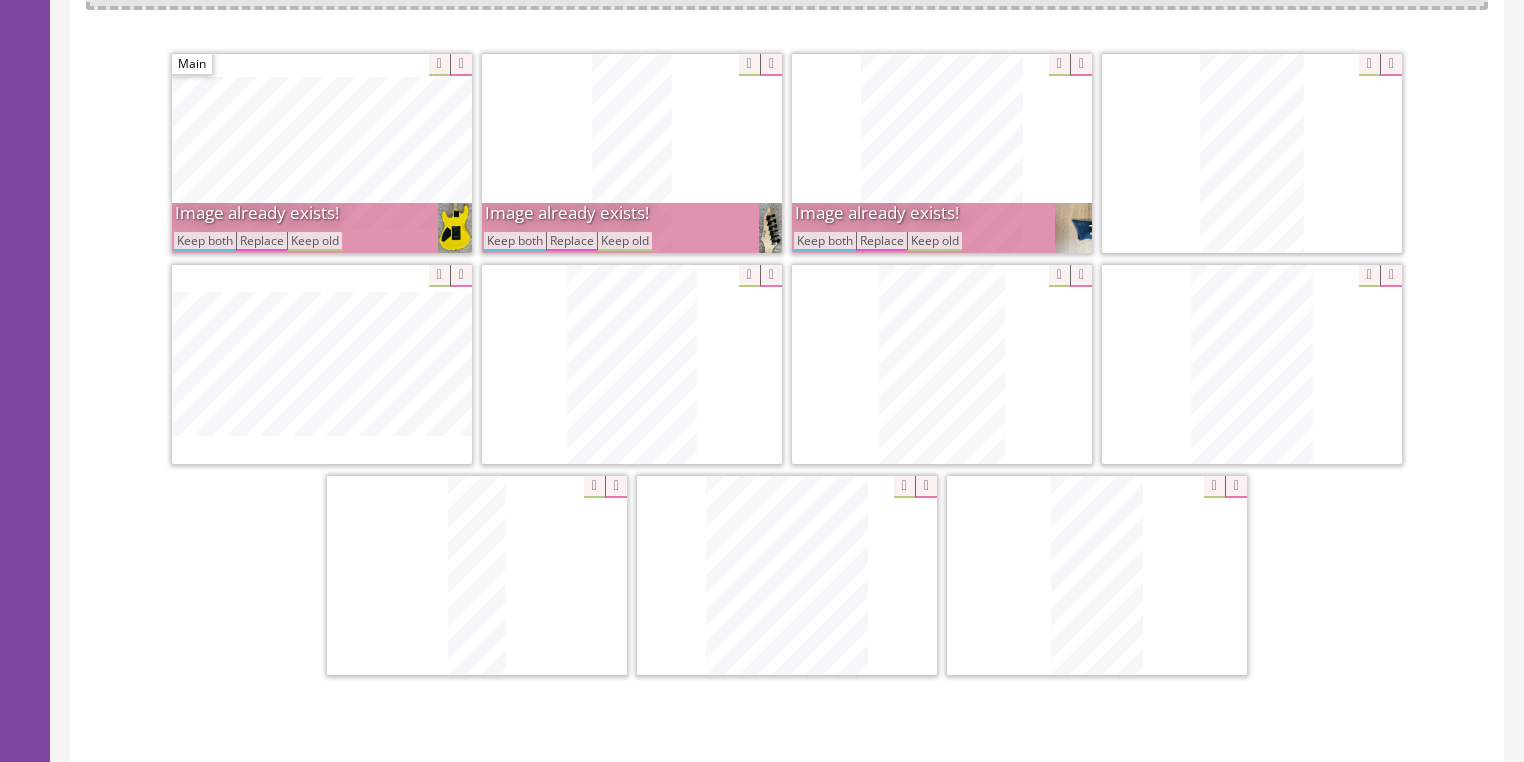 drag, startPoint x: 828, startPoint y: 233, endPoint x: 712, endPoint y: 224, distance: 116.34862 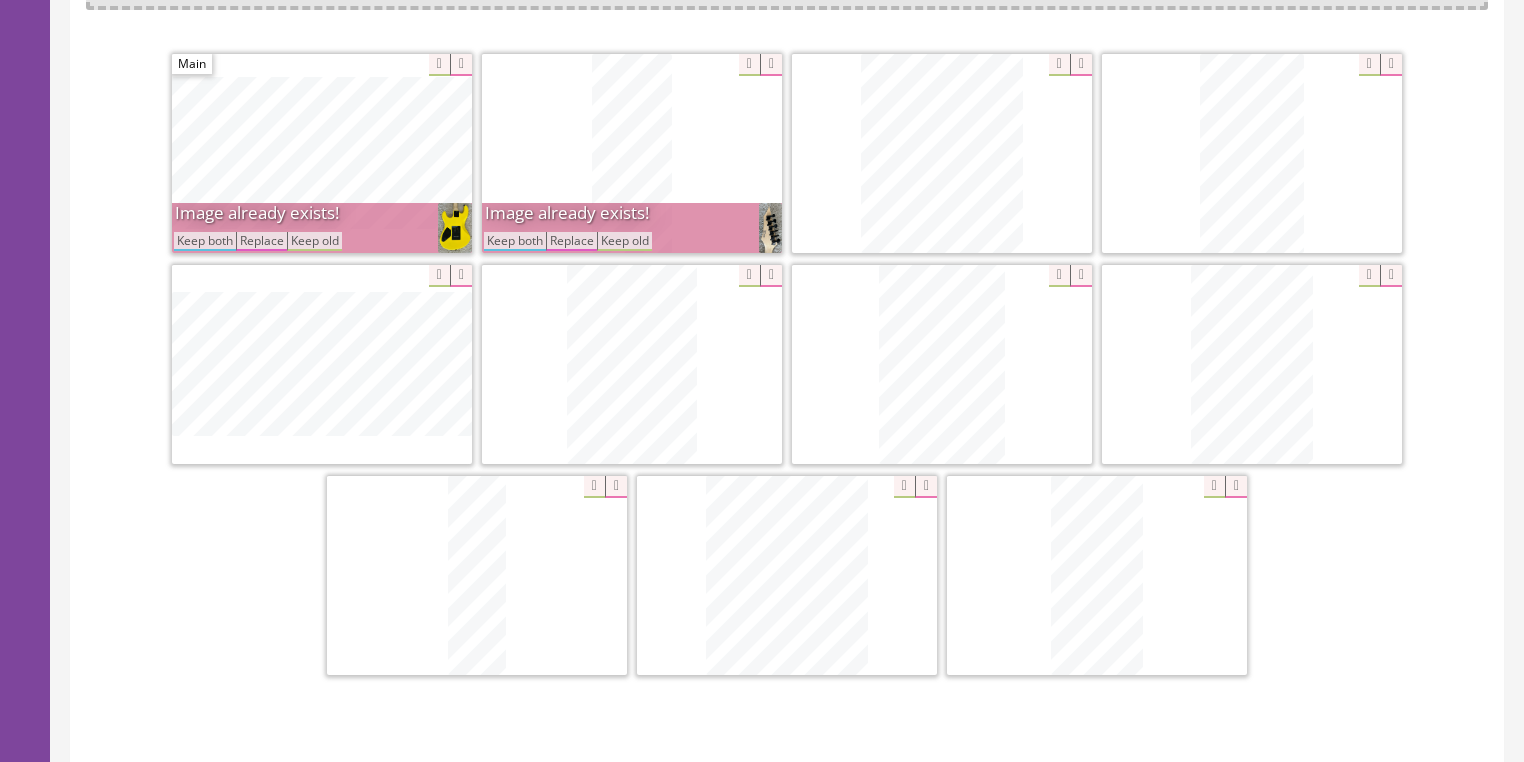 click on "Keep both" at bounding box center (515, 241) 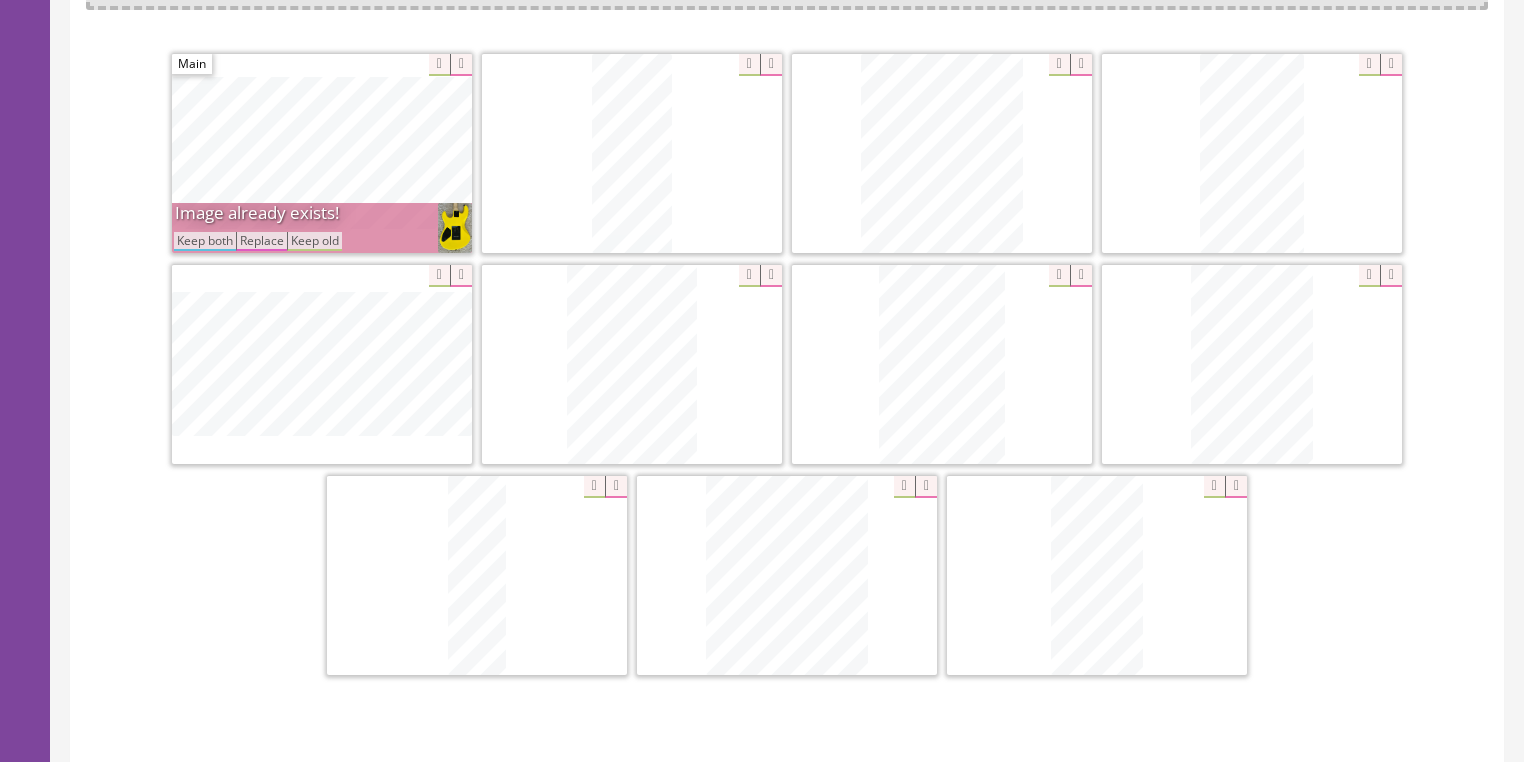 click on "Keep both" at bounding box center (205, 241) 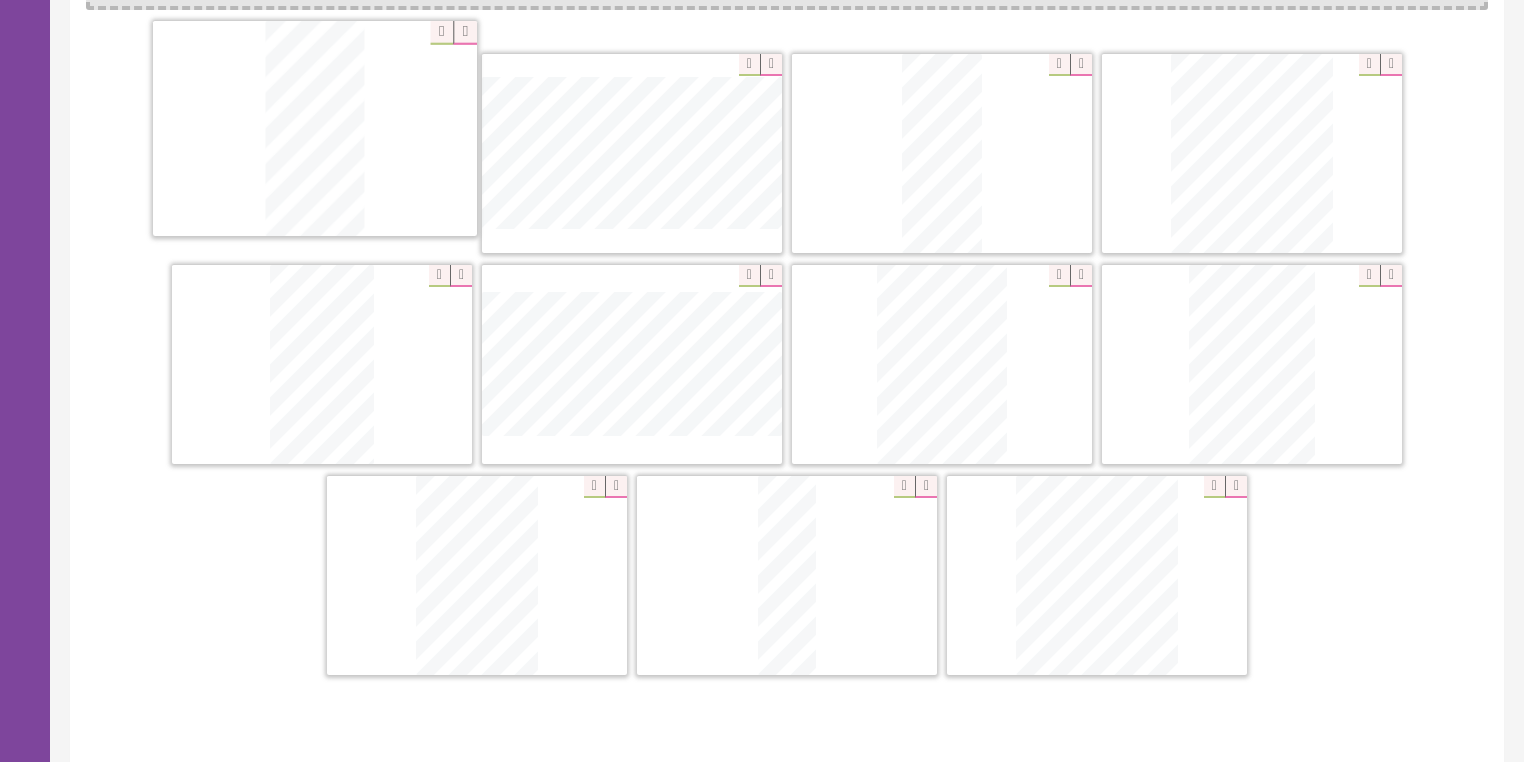 drag, startPoint x: 1075, startPoint y: 640, endPoint x: 307, endPoint y: 222, distance: 874.38434 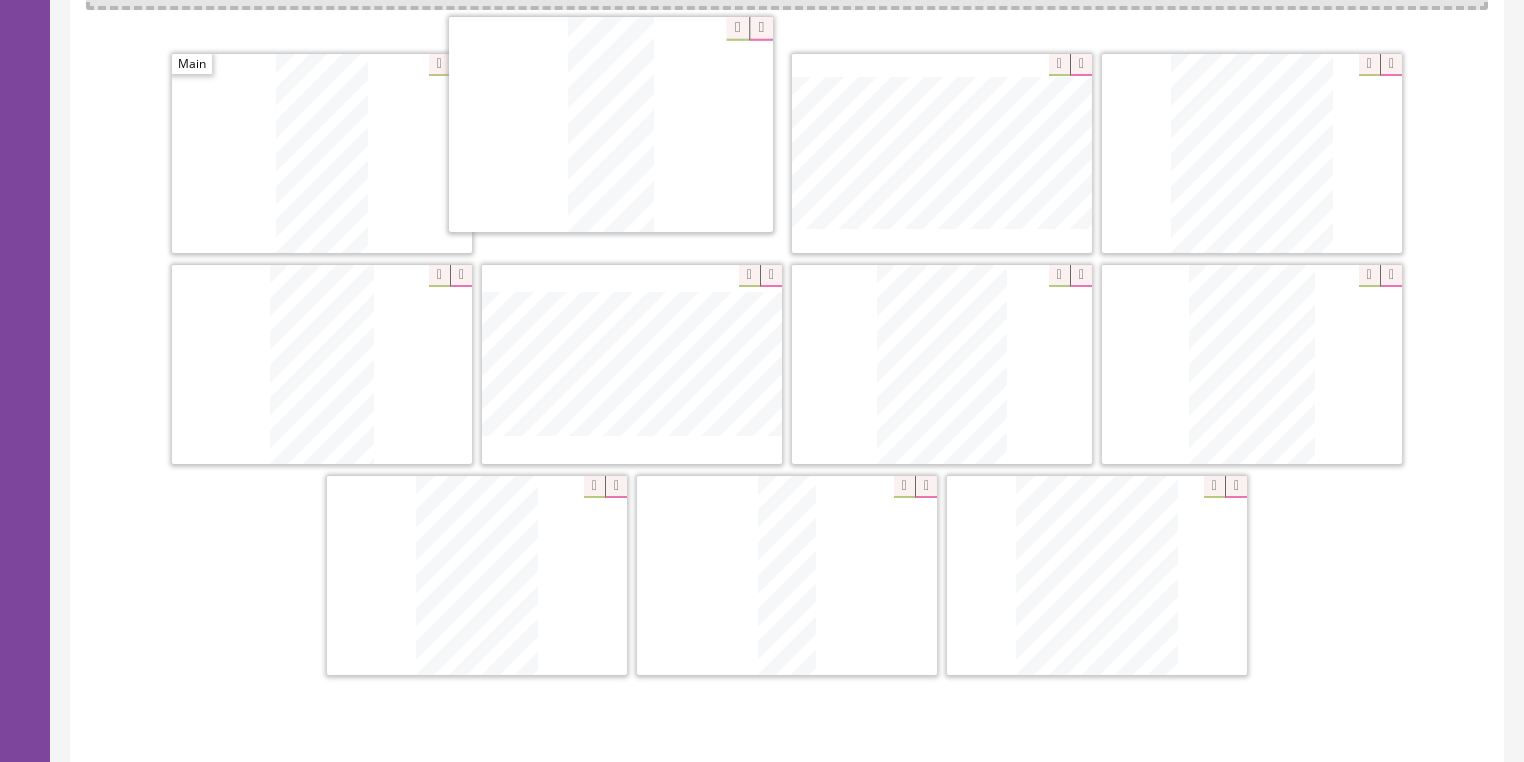 drag, startPoint x: 913, startPoint y: 193, endPoint x: 612, endPoint y: 243, distance: 305.12457 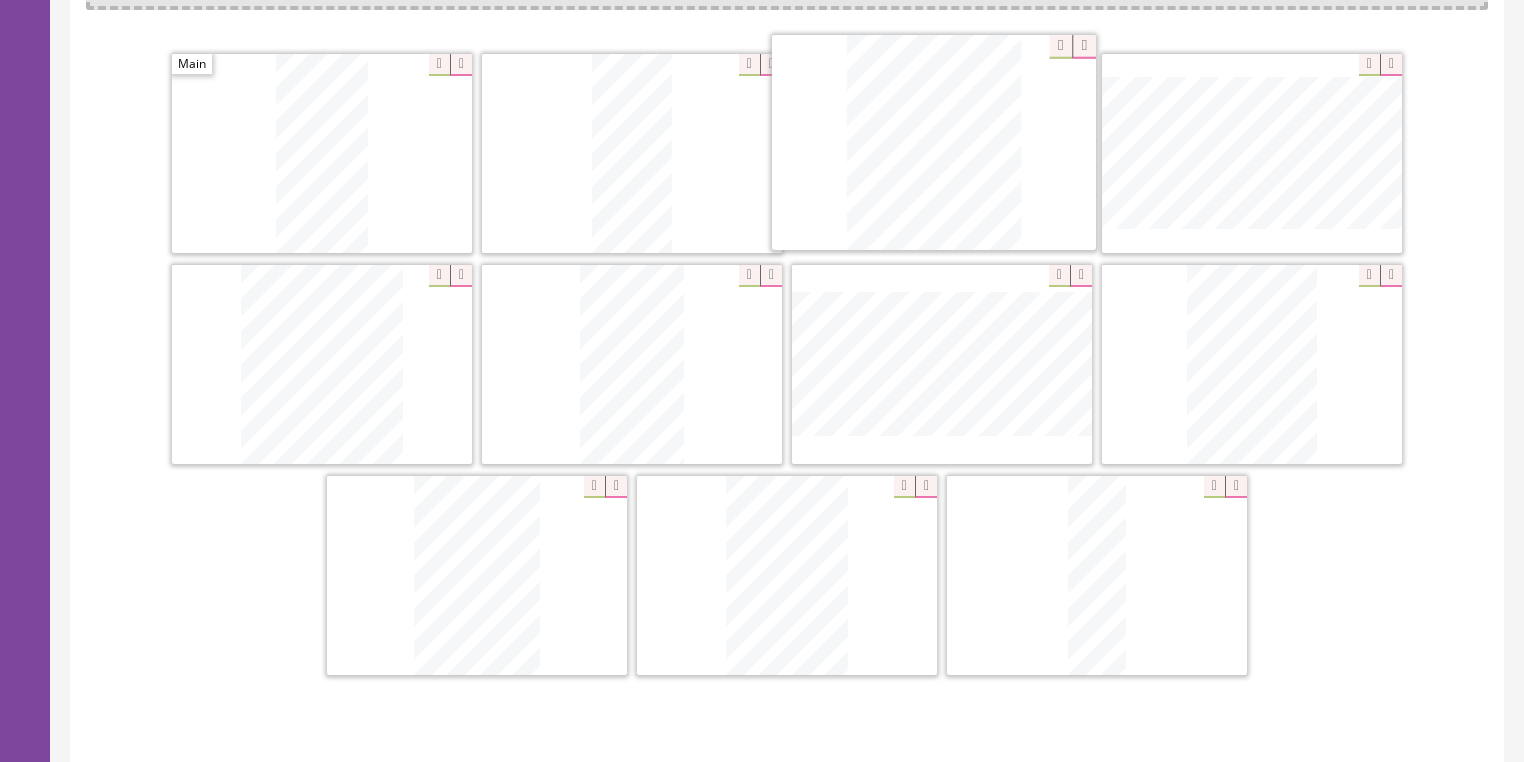 drag, startPoint x: 1134, startPoint y: 596, endPoint x: 981, endPoint y: 169, distance: 453.5835 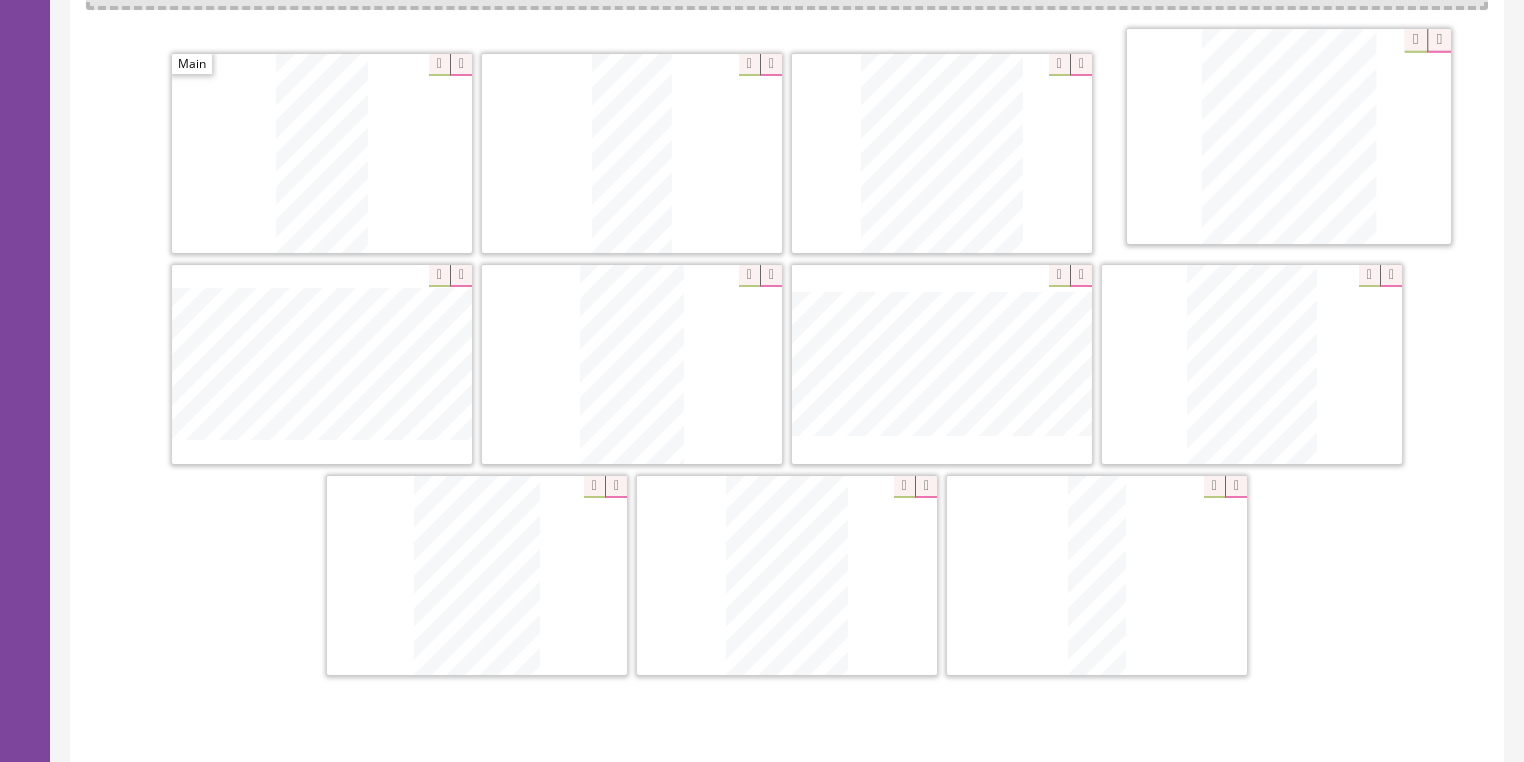 drag, startPoint x: 346, startPoint y: 432, endPoint x: 1313, endPoint y: 207, distance: 992.8313 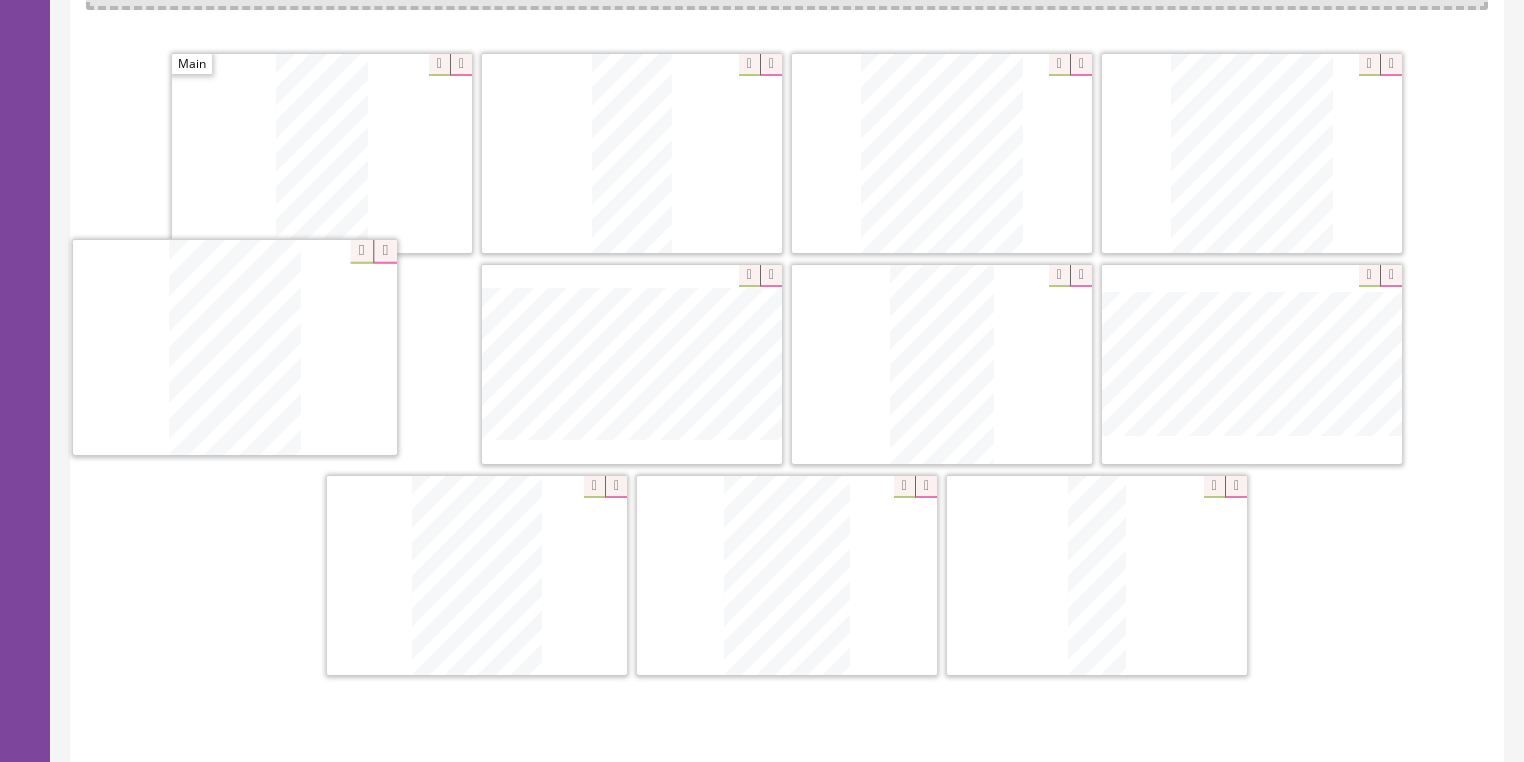 drag, startPoint x: 789, startPoint y: 600, endPoint x: 272, endPoint y: 401, distance: 553.97656 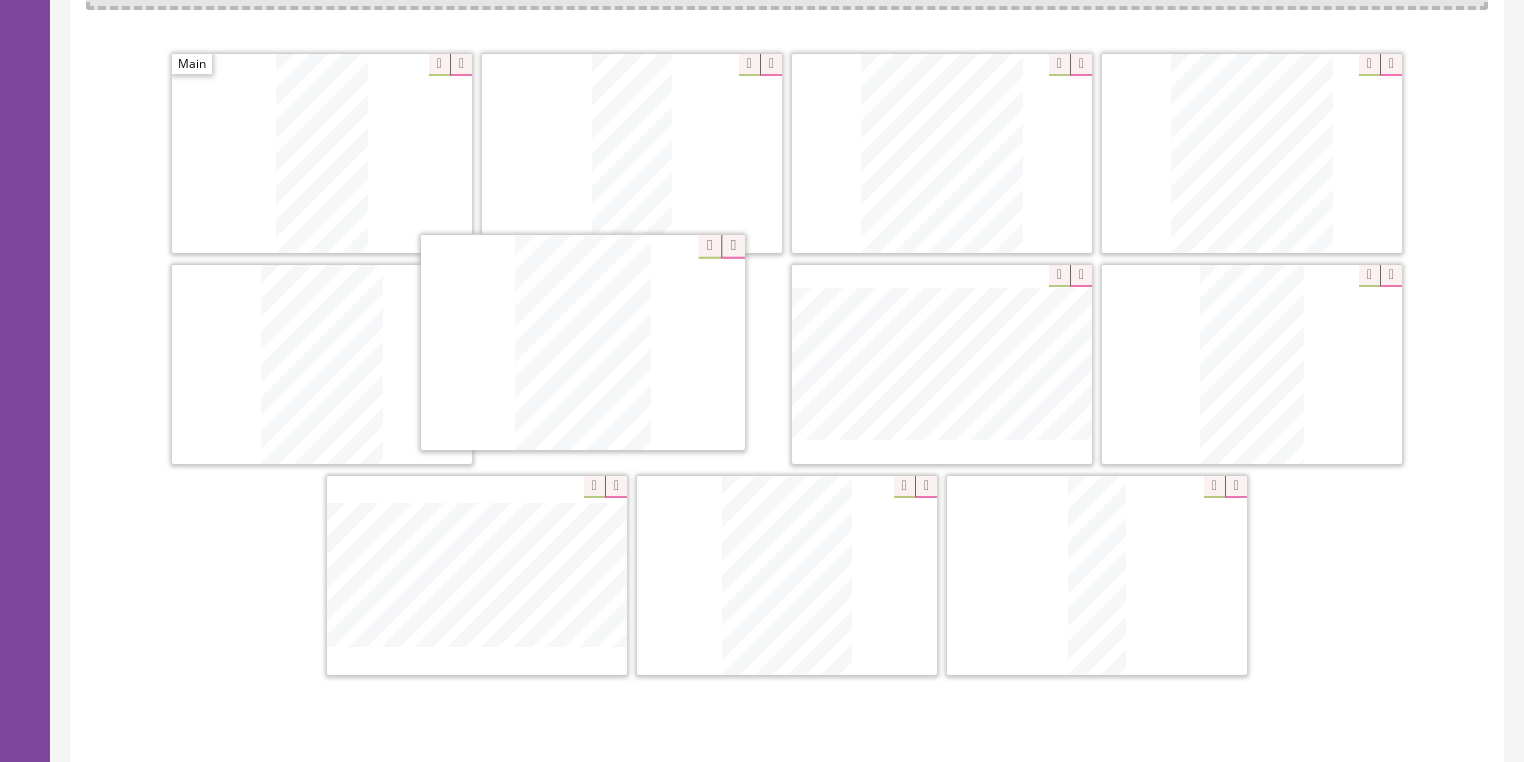drag, startPoint x: 780, startPoint y: 586, endPoint x: 644, endPoint y: 418, distance: 216.1481 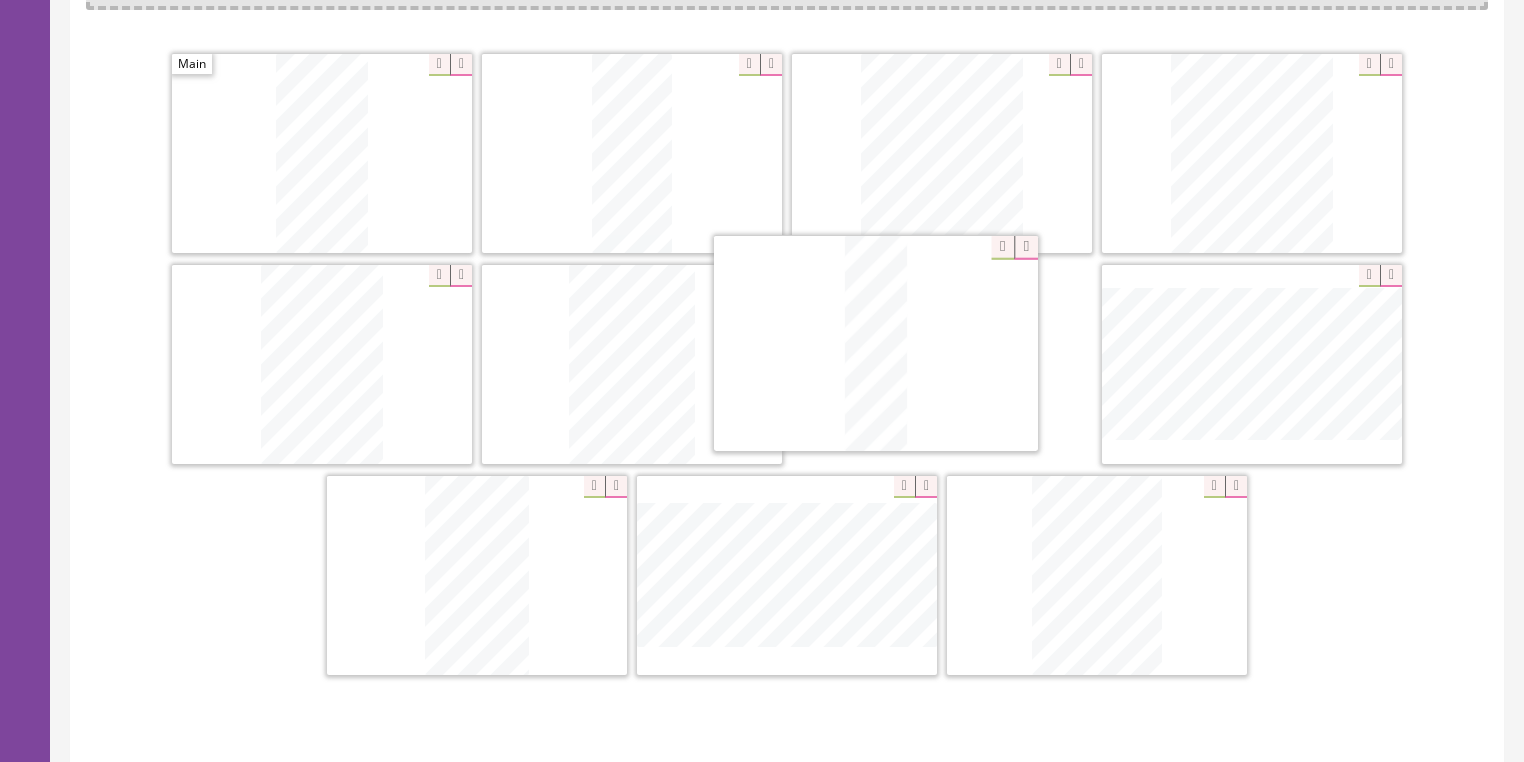 drag, startPoint x: 1101, startPoint y: 604, endPoint x: 885, endPoint y: 390, distance: 304.0592 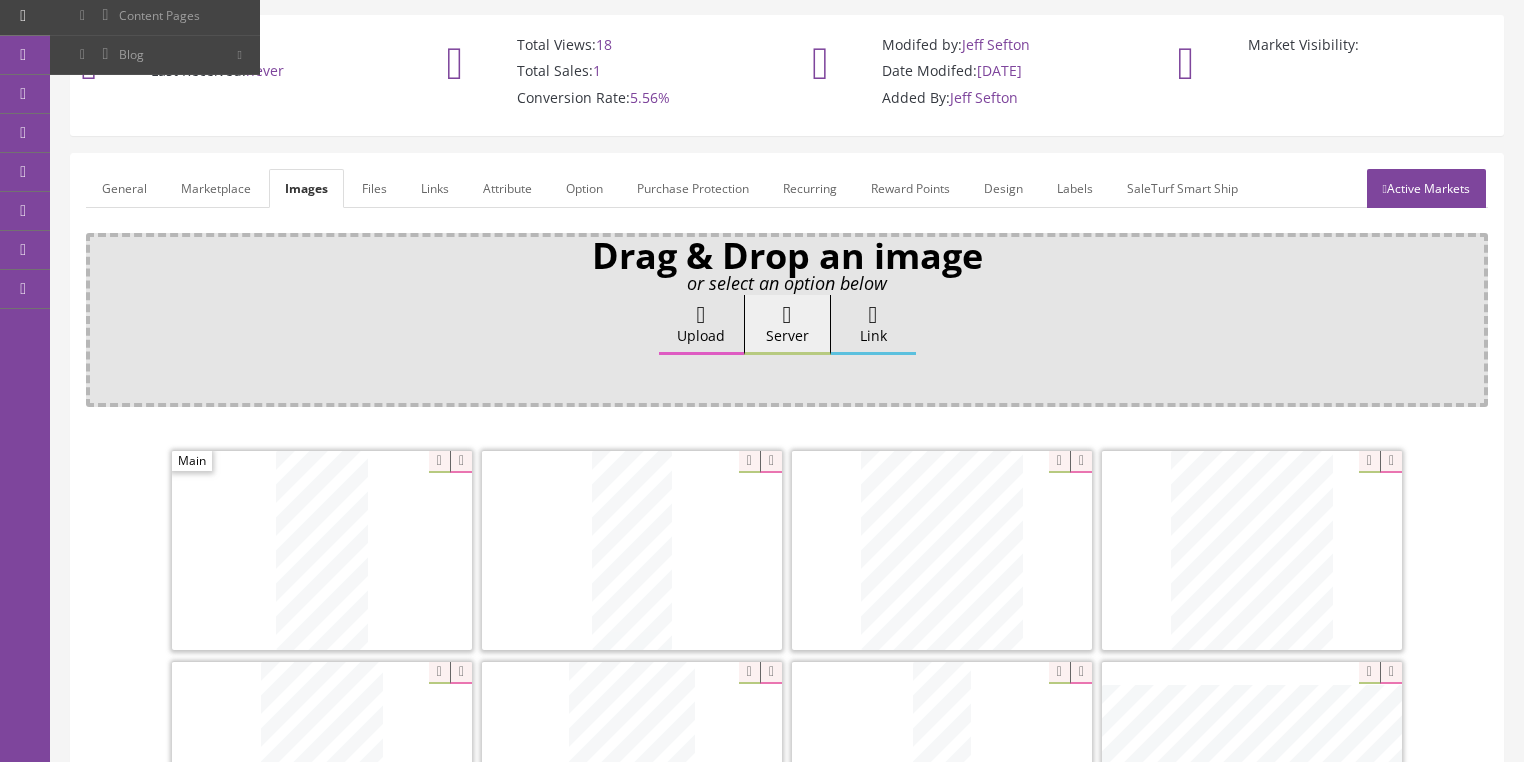 scroll, scrollTop: 128, scrollLeft: 0, axis: vertical 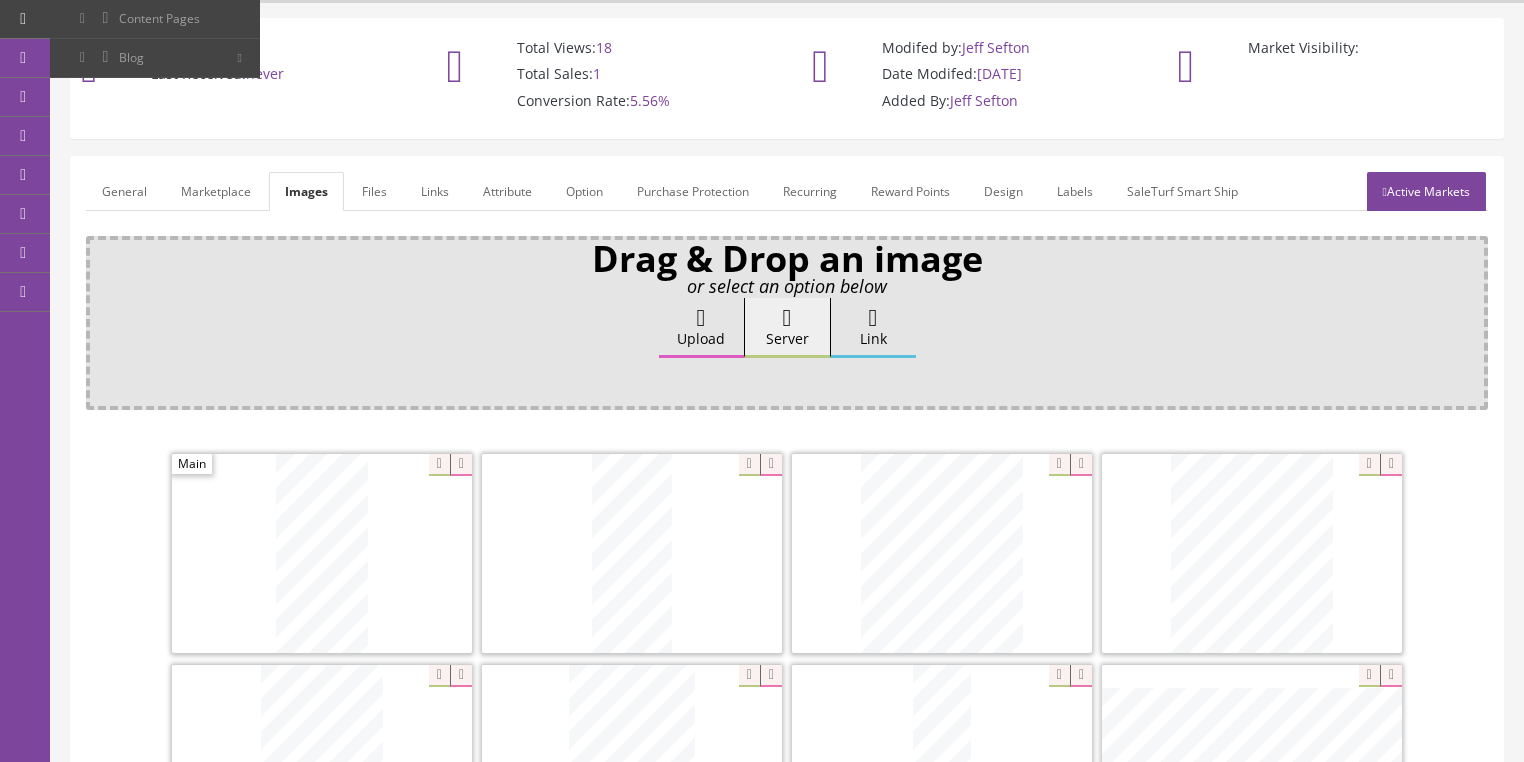 click on "General" at bounding box center (124, 191) 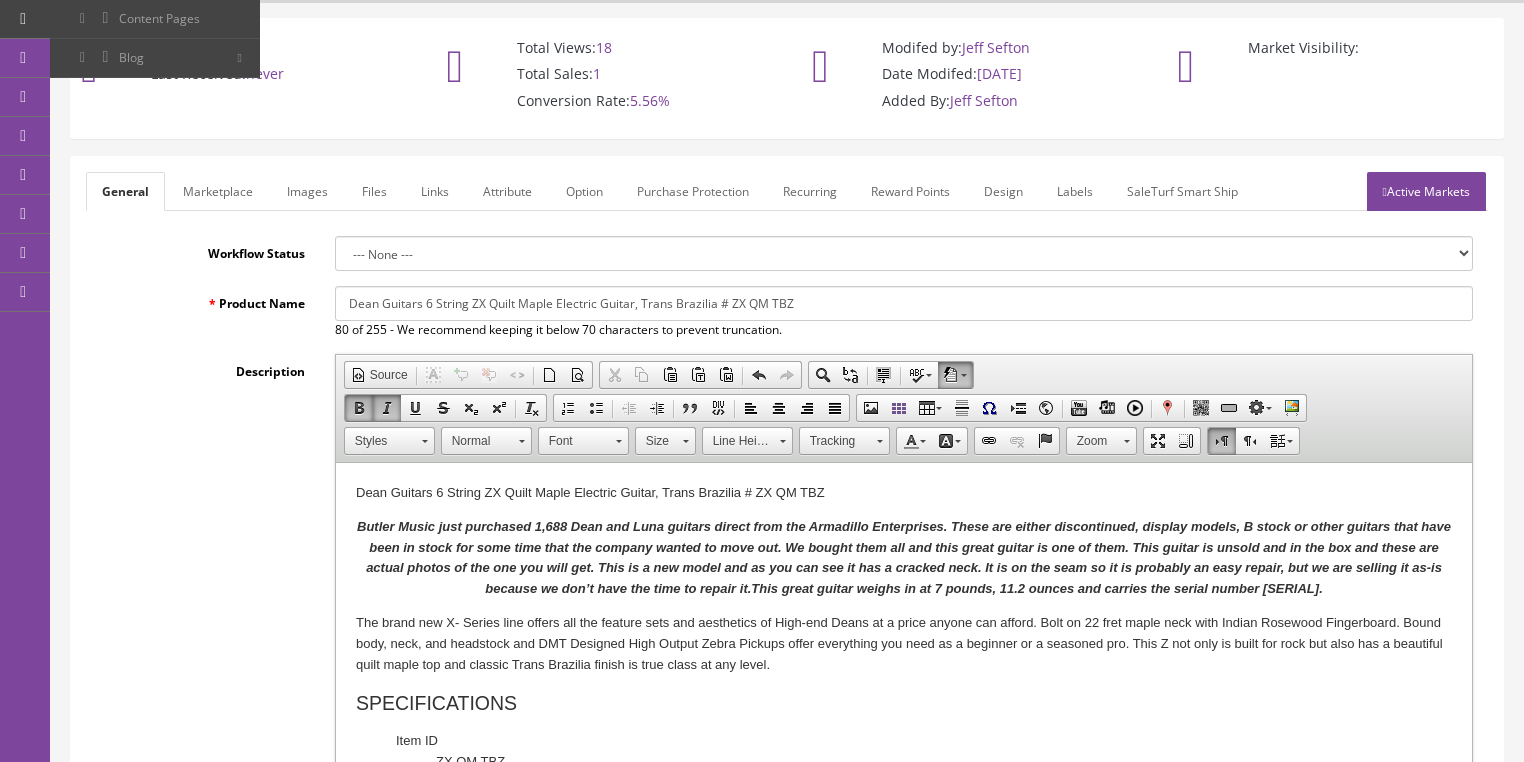 click on "Butler Music just purchased 1,688 Dean and Luna guitars direct from the Armadillo Enterprises. These are either discontinued, display models, B stock or other guitars that have been in stock for some time that the company wanted to move out. We bought them all and this great guitar is one of them. This guitar is unsold and in the box and these are actual photos of the one you will get. This is a new model and as you can see it has a cracked neck. It is on the seam so it is probably an easy repair, but we are selling it as-is because we don ’t have the time to repair it.  This great guitar weighs in at 7 pounds, 11.2 ounces and carries the serial number [SERIAL]" at bounding box center (903, 557) 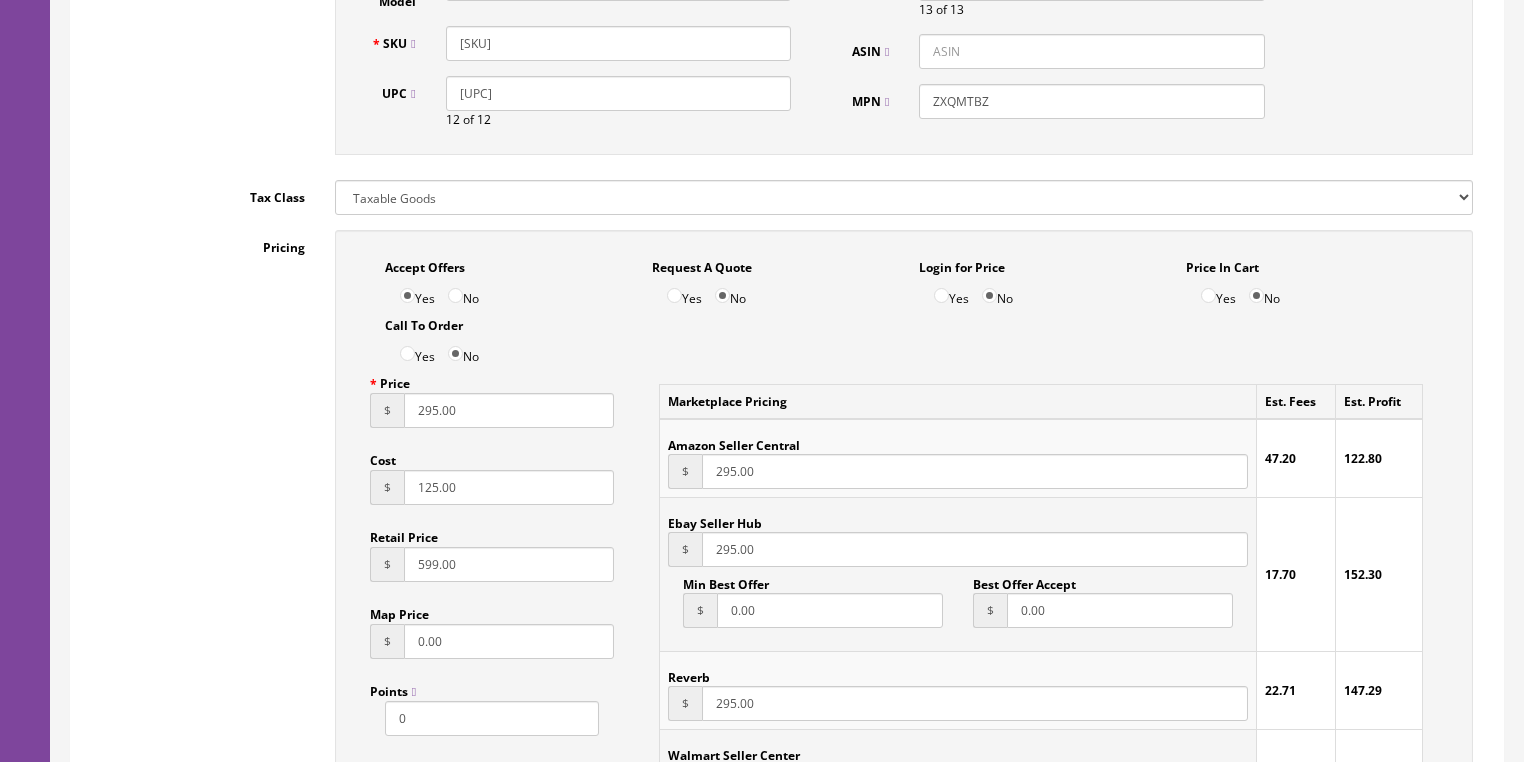 scroll, scrollTop: 1088, scrollLeft: 0, axis: vertical 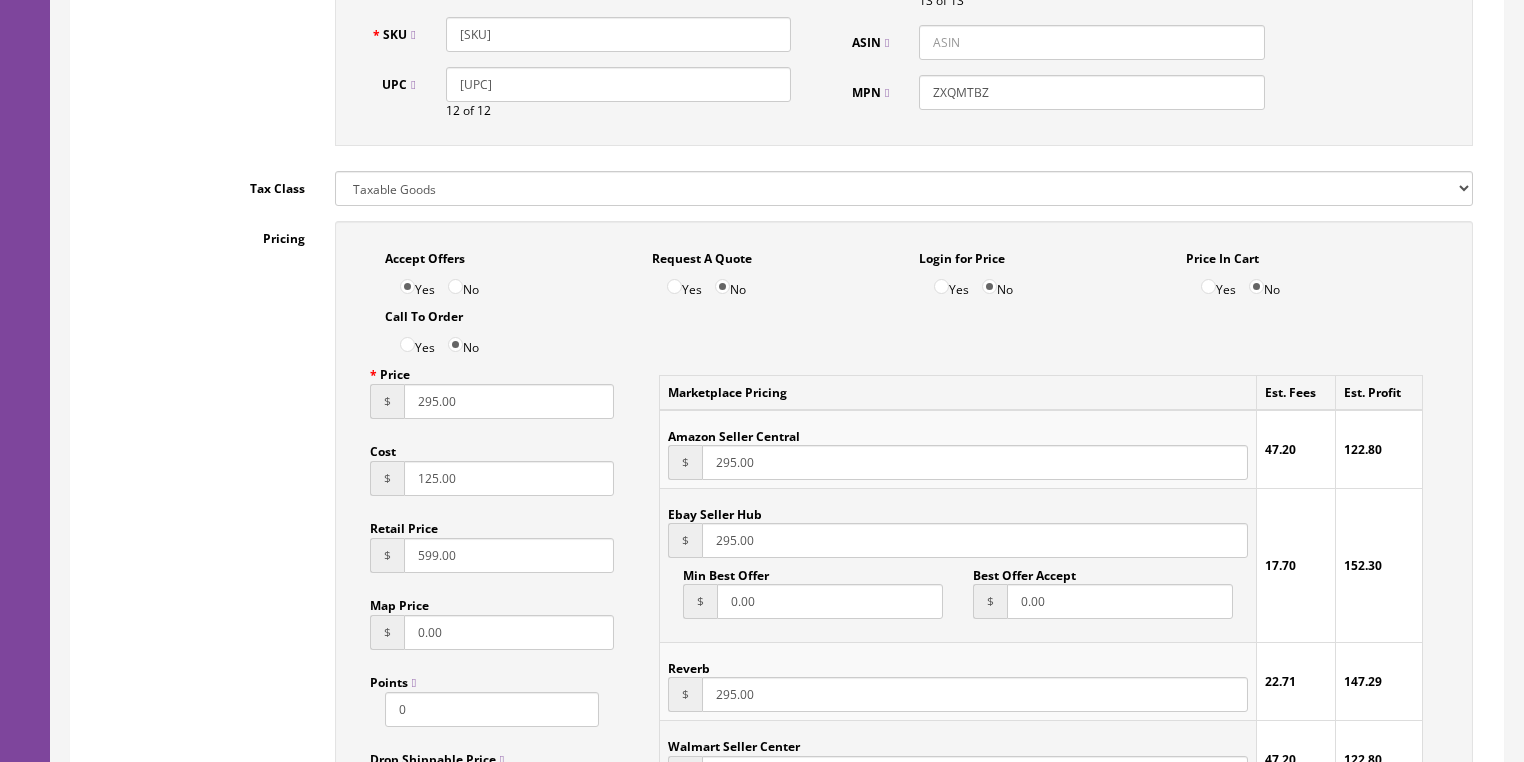 drag, startPoint x: 487, startPoint y: 423, endPoint x: 315, endPoint y: 422, distance: 172.00291 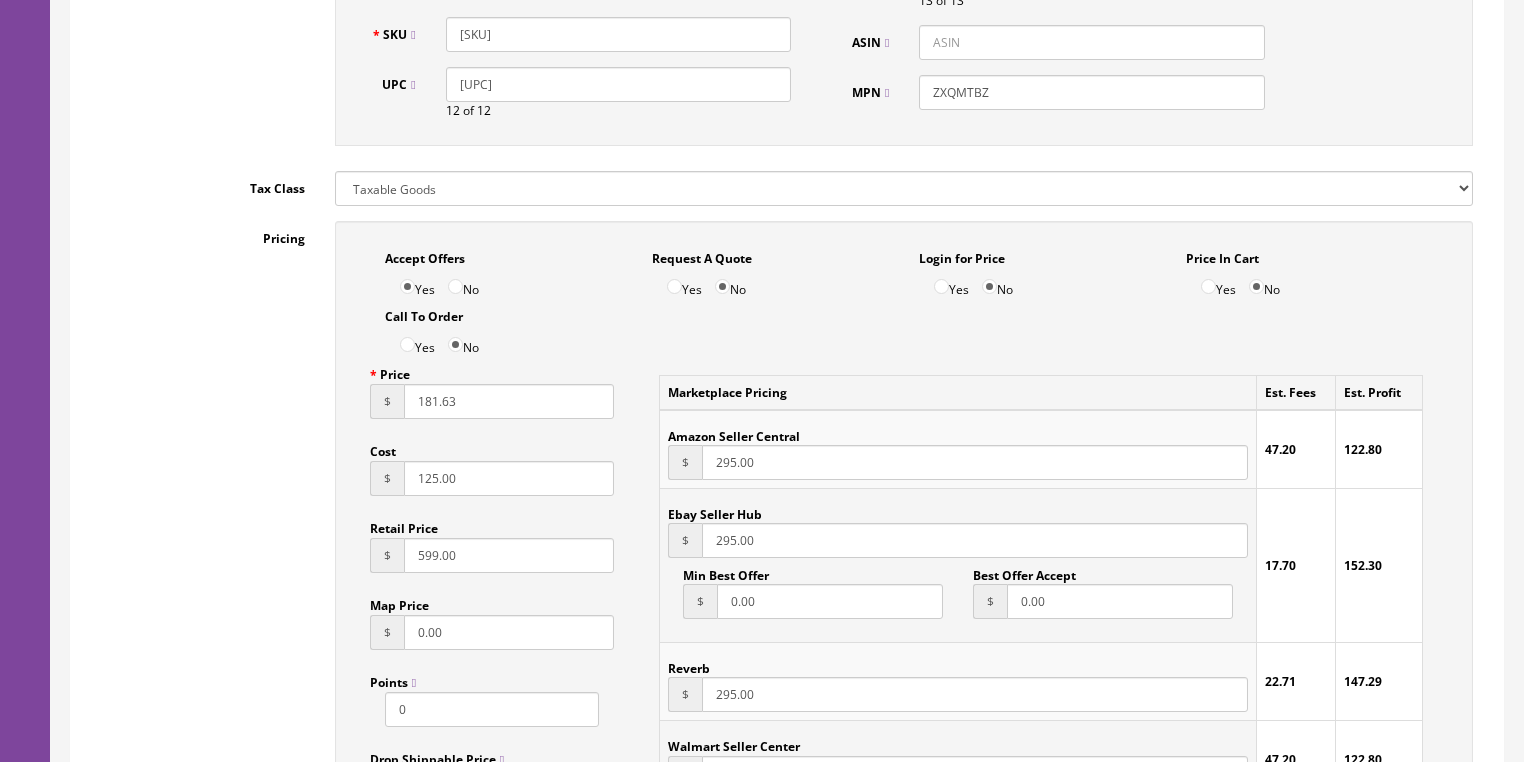 type on "181.63" 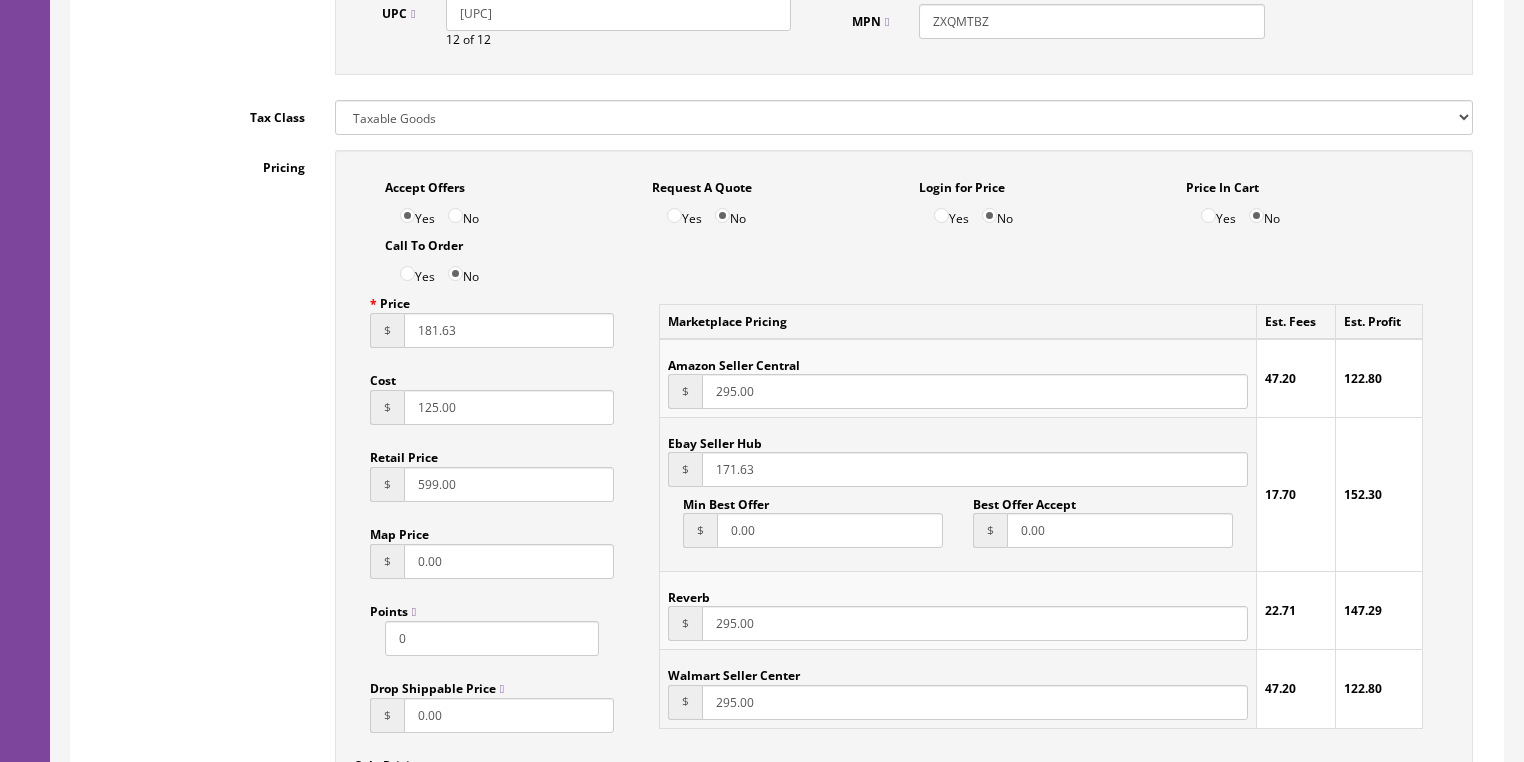 scroll, scrollTop: 1168, scrollLeft: 0, axis: vertical 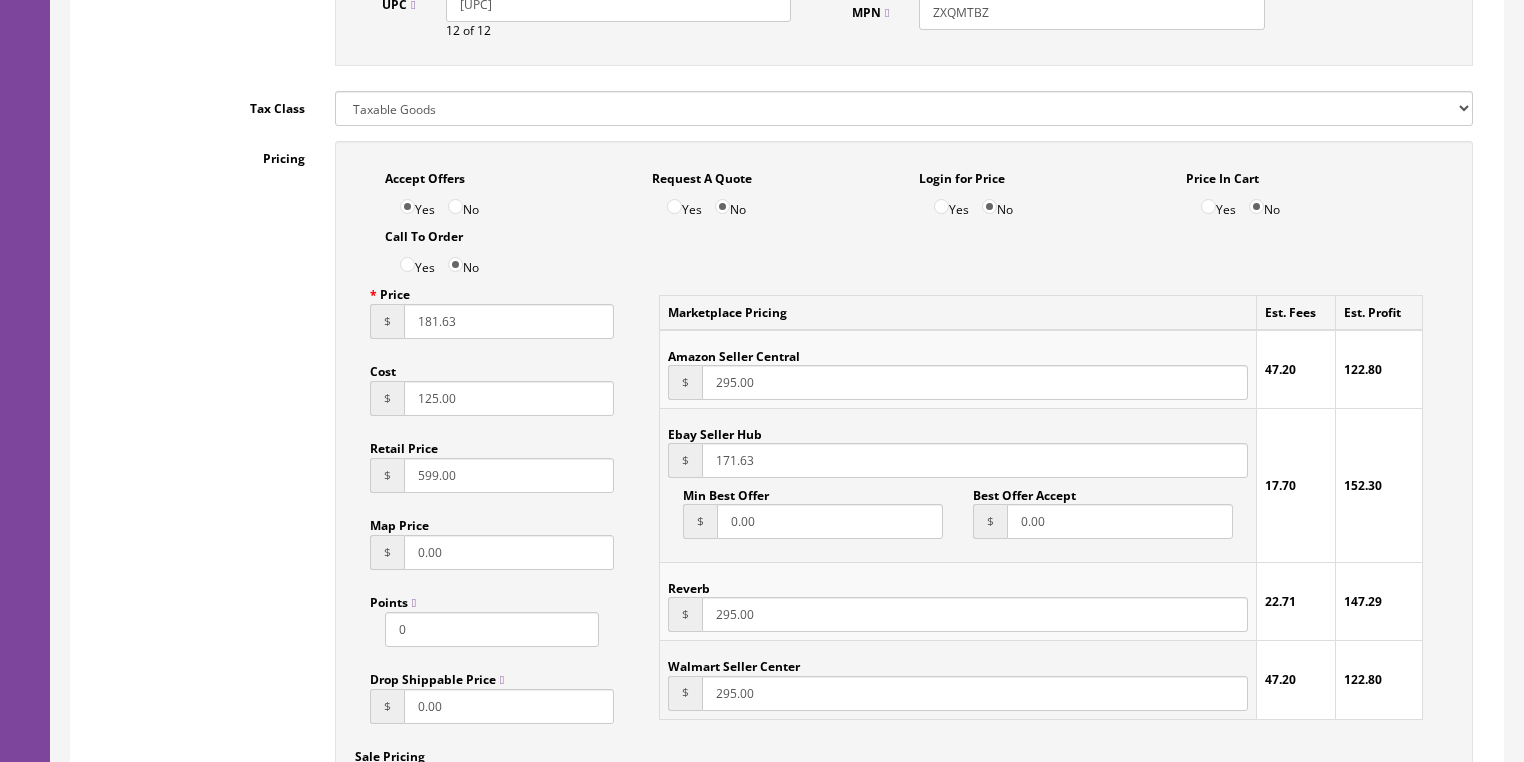 type on "171.63" 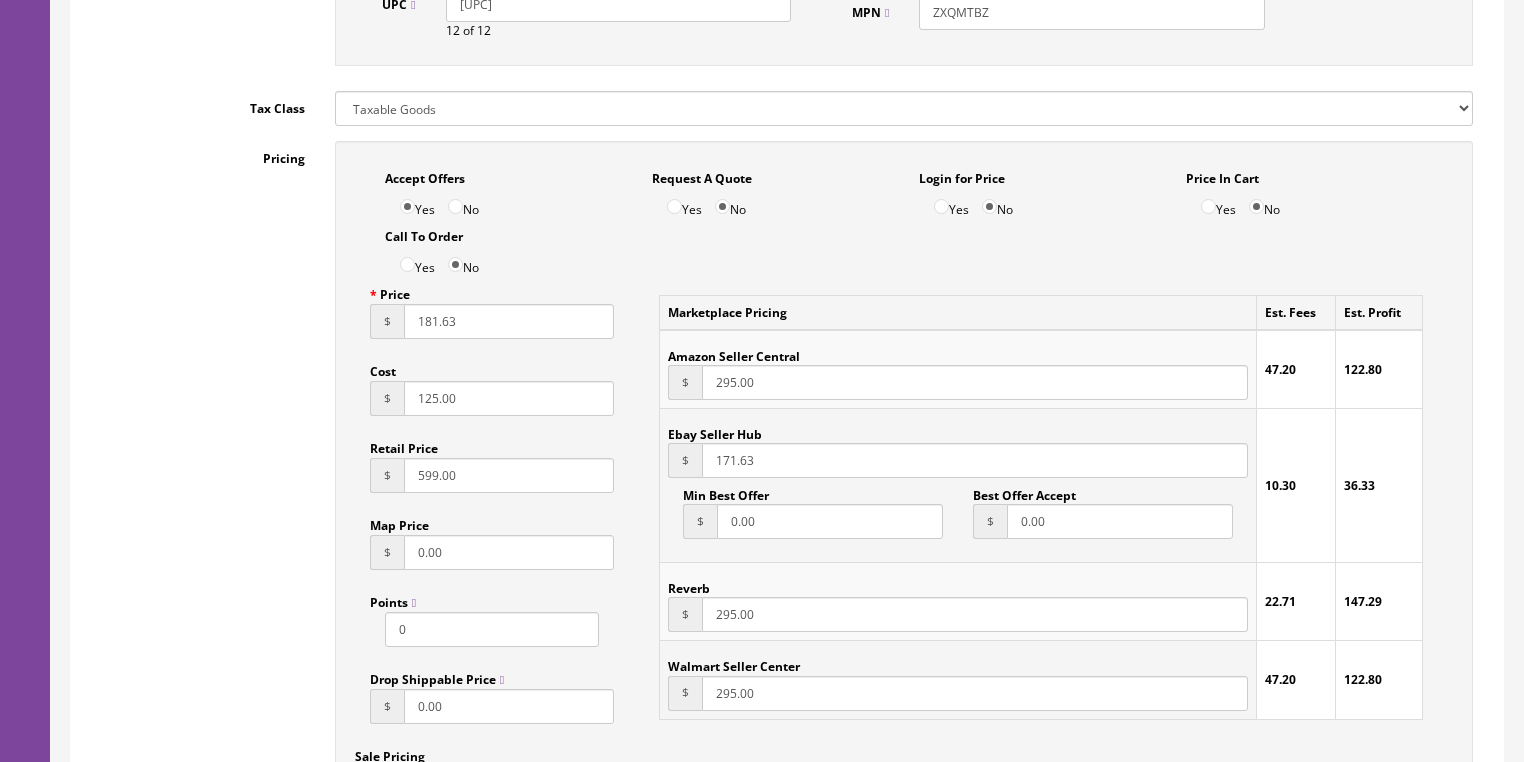 drag, startPoint x: 762, startPoint y: 624, endPoint x: 656, endPoint y: 626, distance: 106.01887 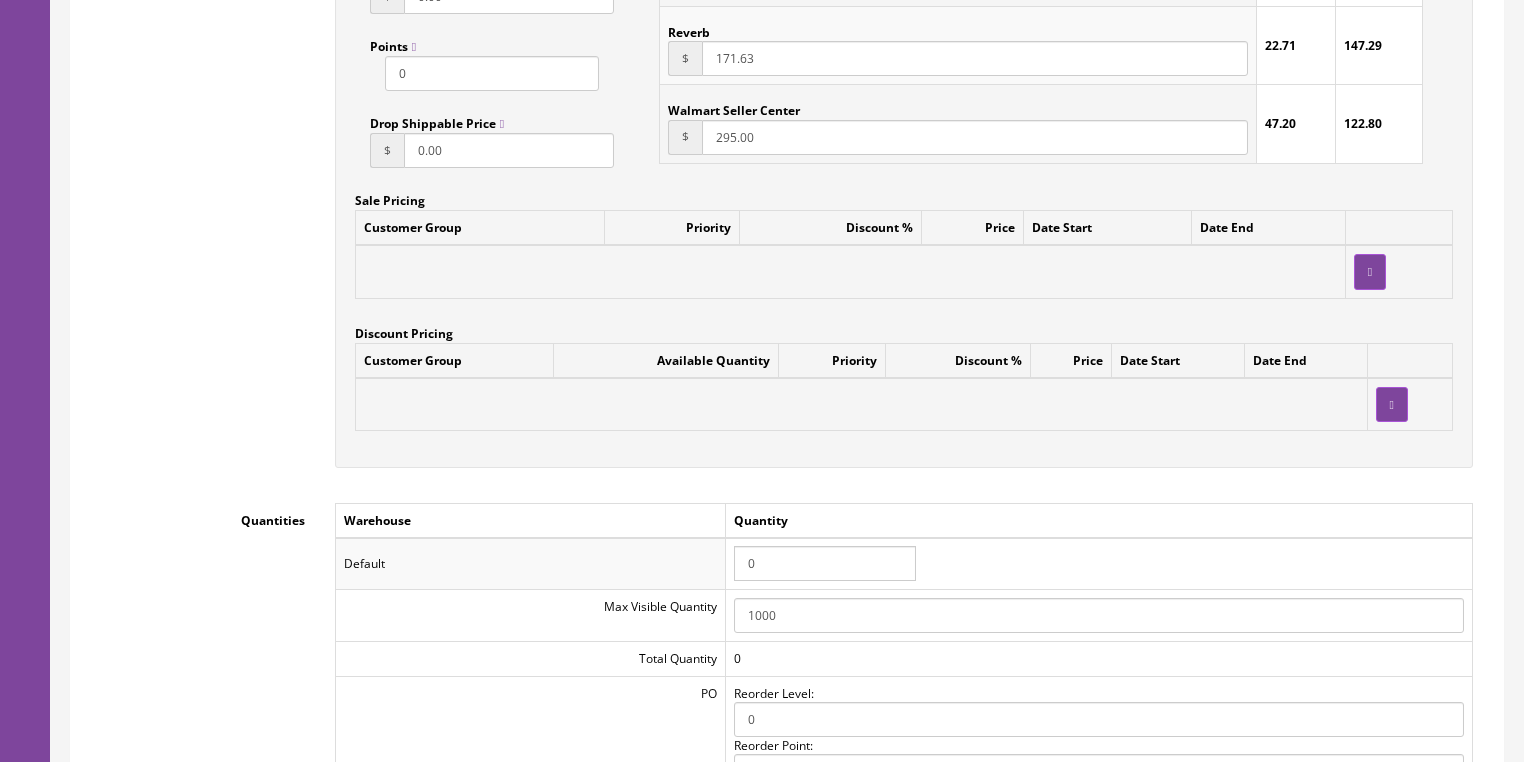 scroll, scrollTop: 1728, scrollLeft: 0, axis: vertical 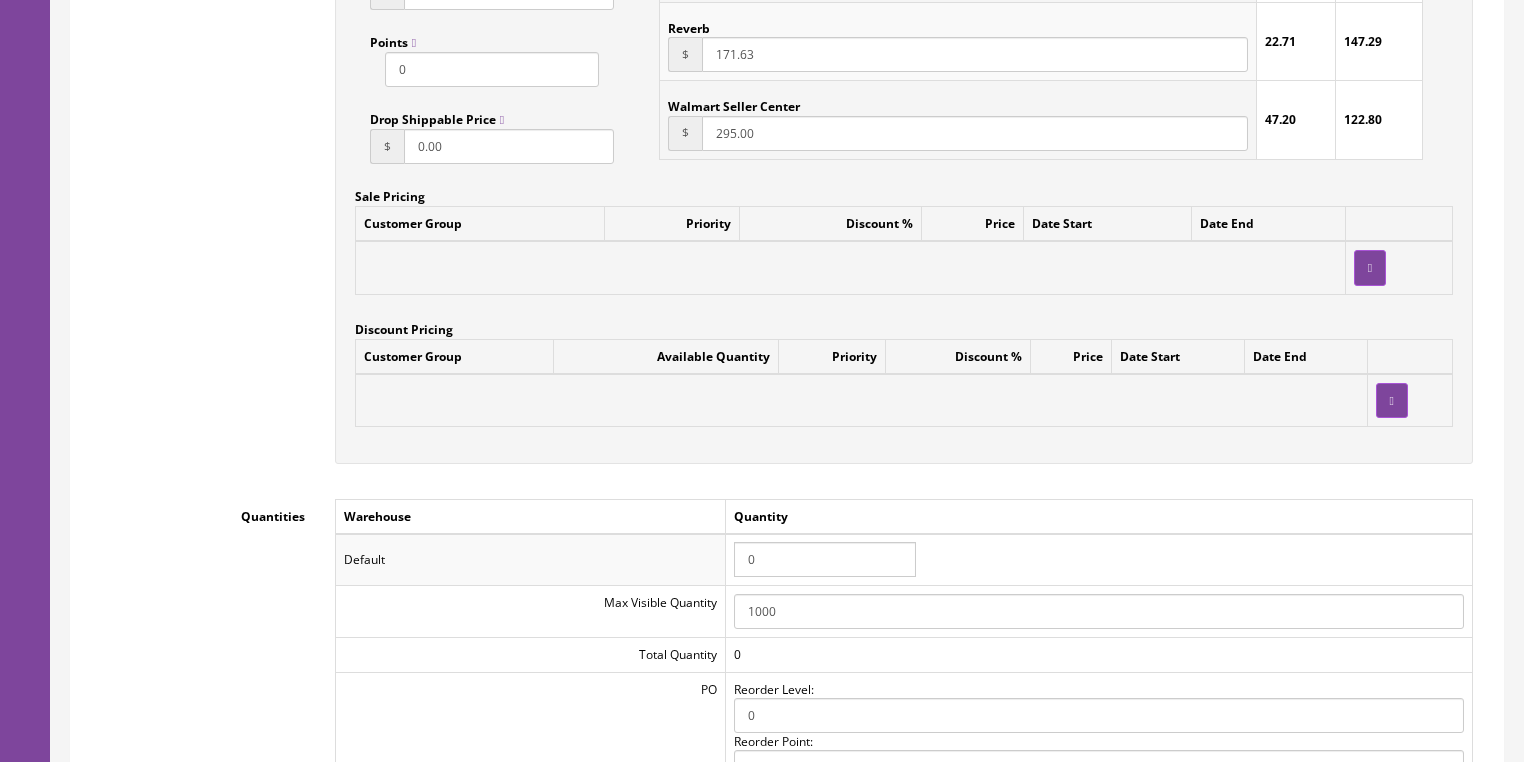 type on "171.63" 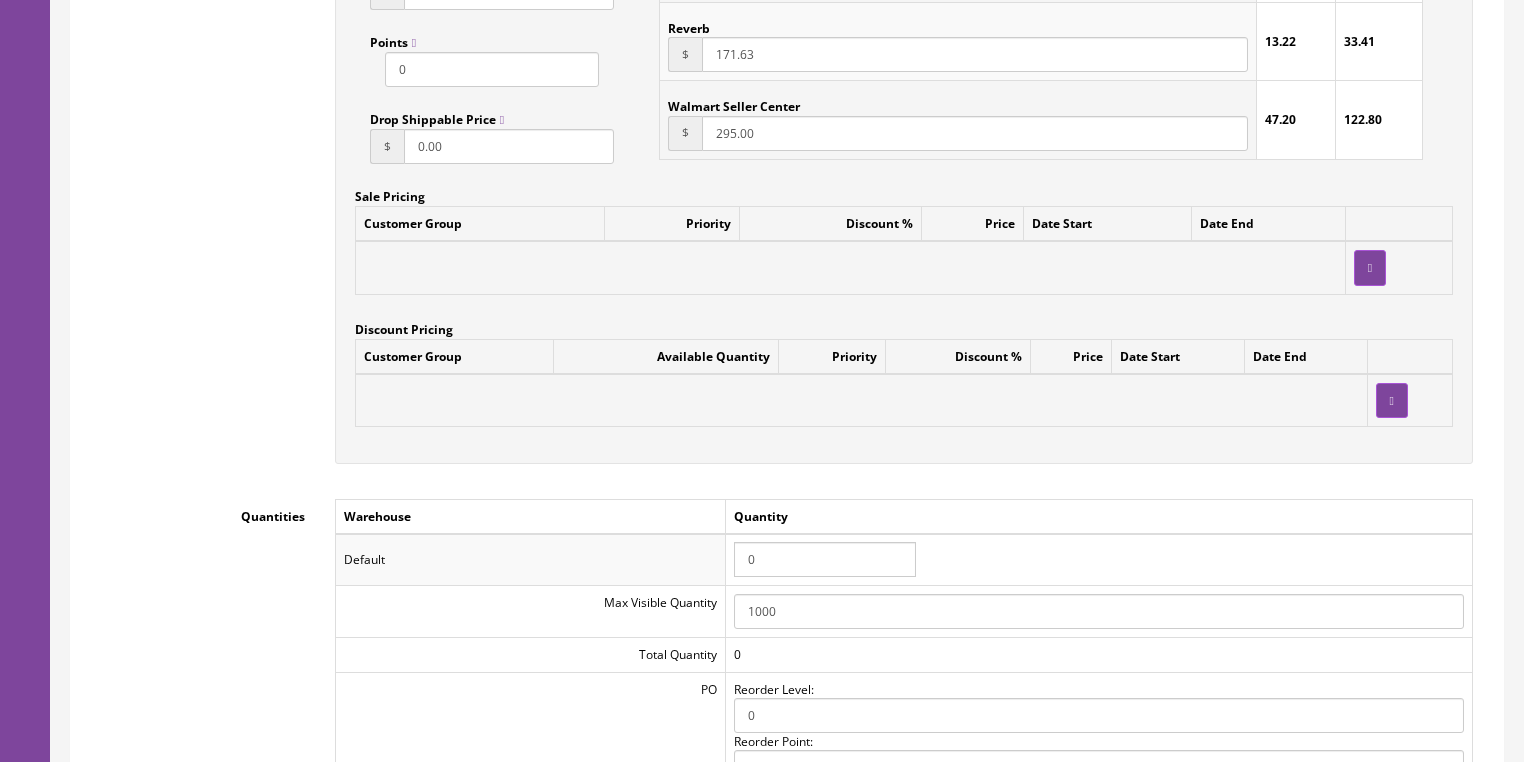 drag, startPoint x: 758, startPoint y: 564, endPoint x: 720, endPoint y: 555, distance: 39.051247 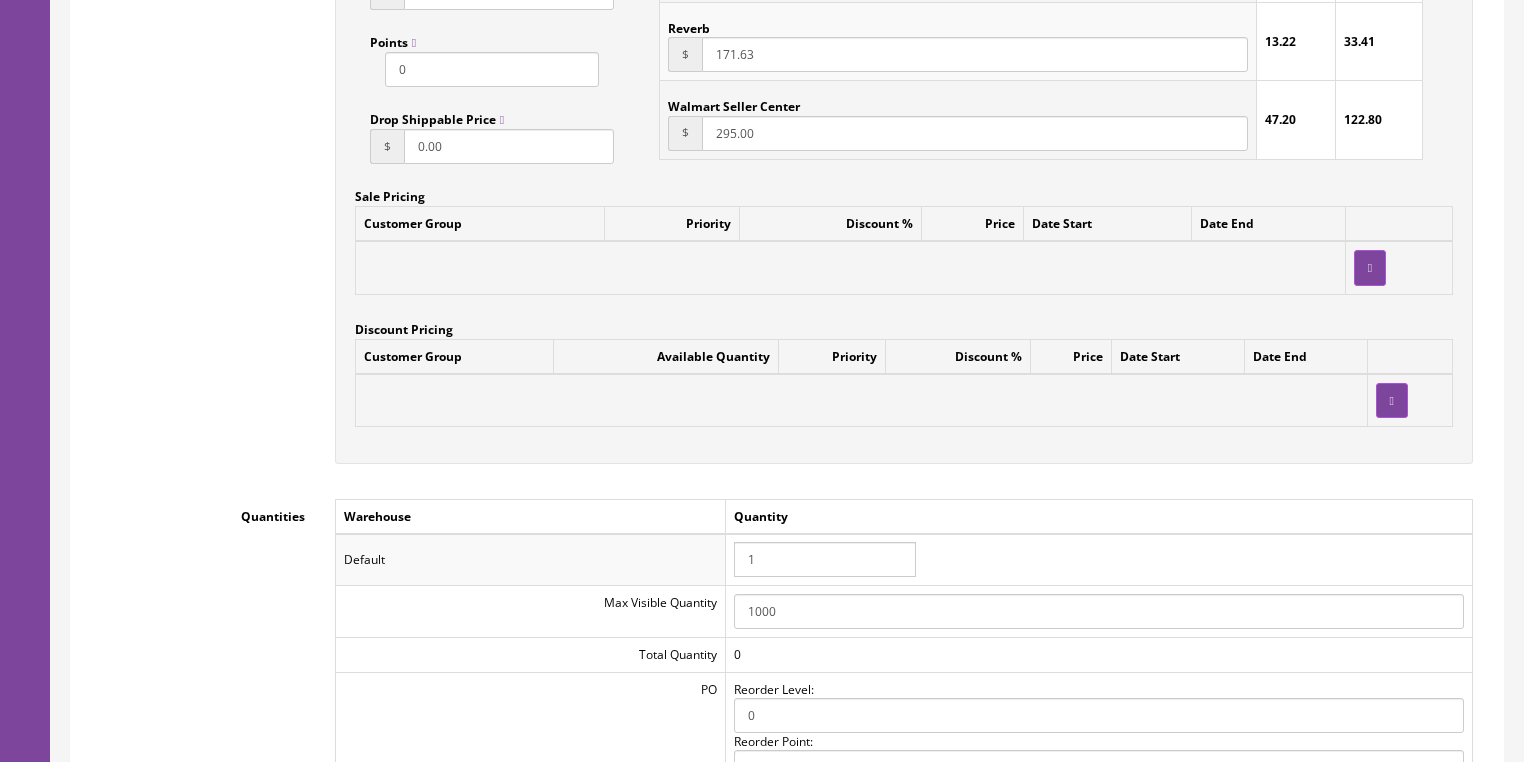type on "1" 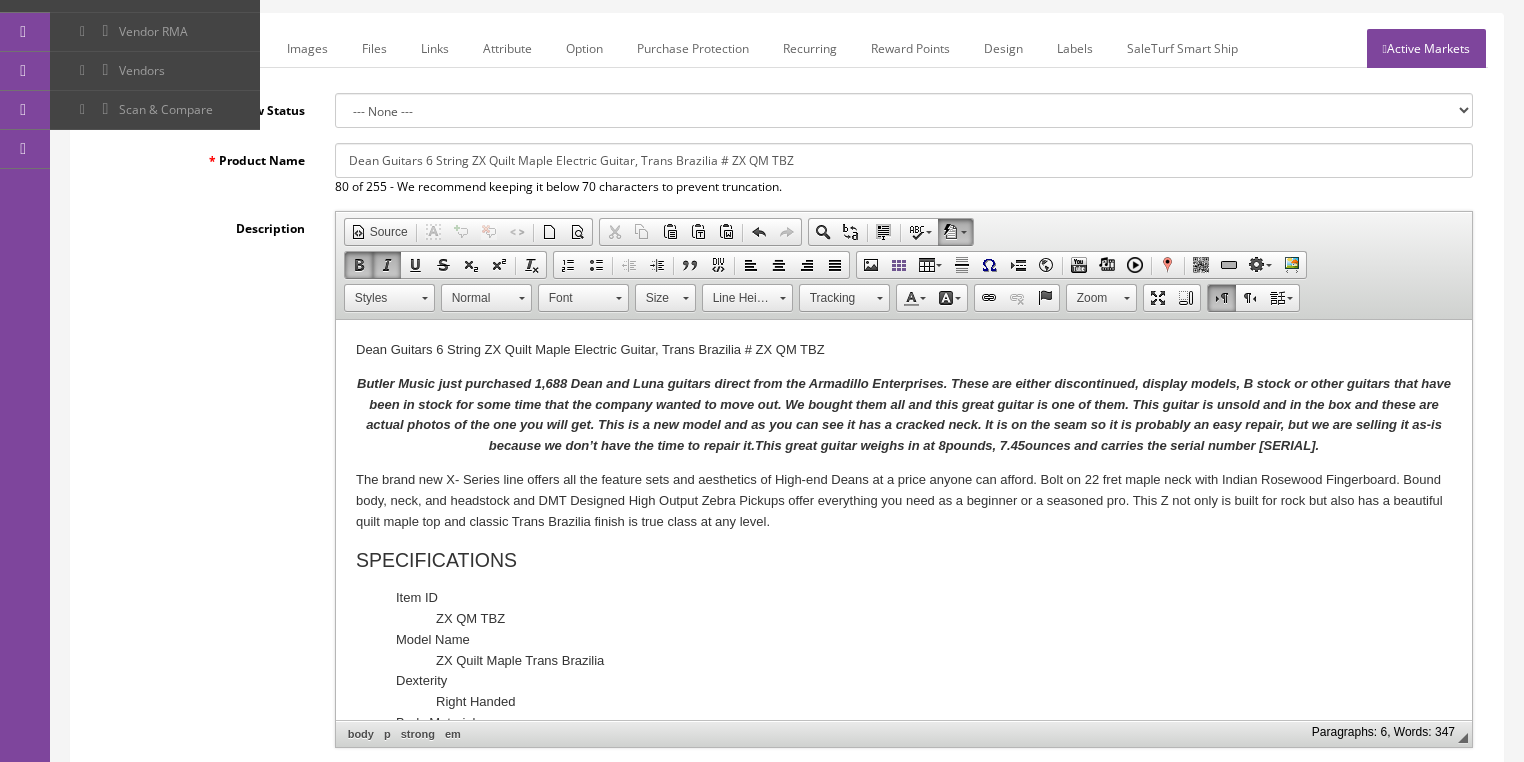 scroll, scrollTop: 208, scrollLeft: 0, axis: vertical 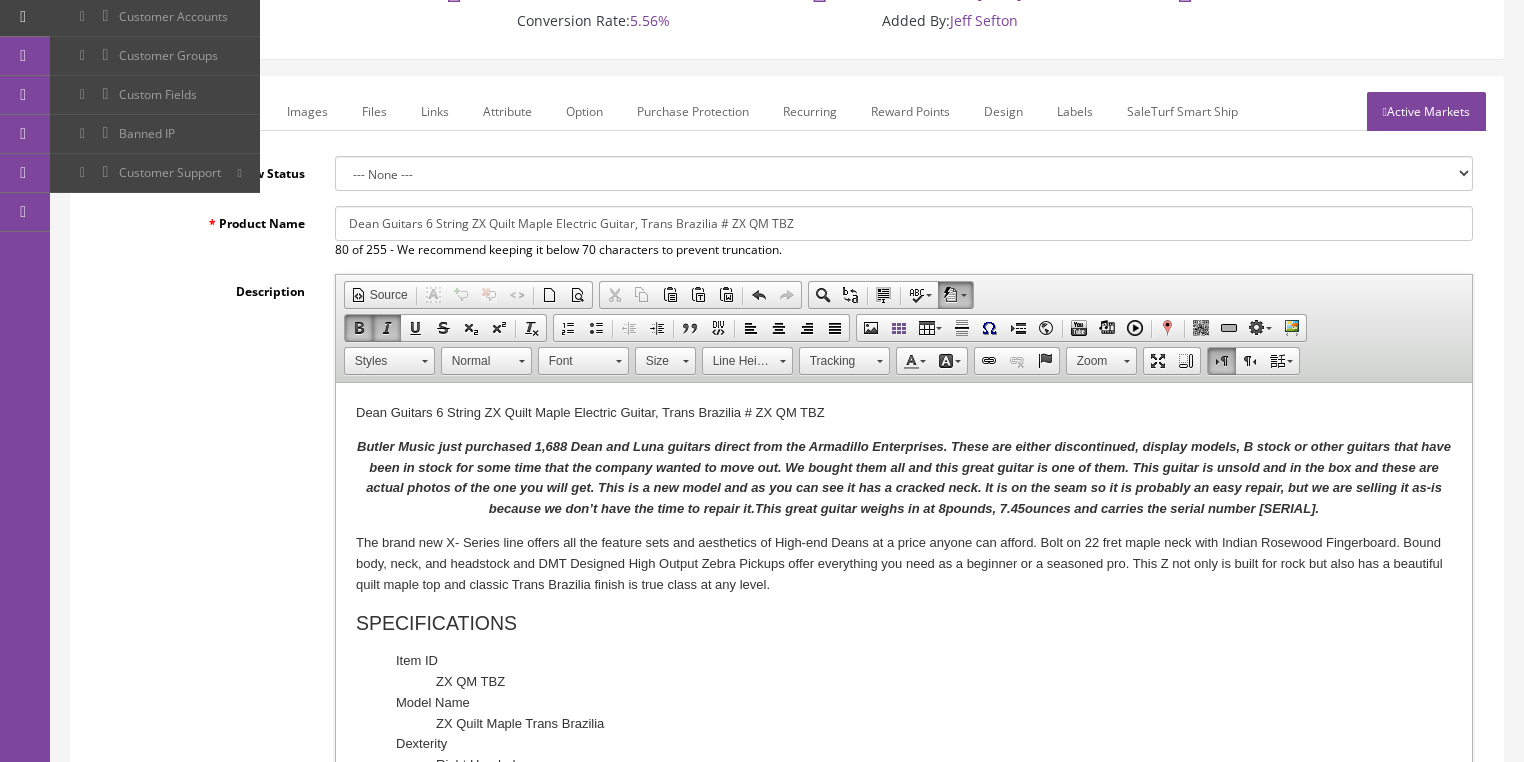 click on "Marketplace" at bounding box center [218, 111] 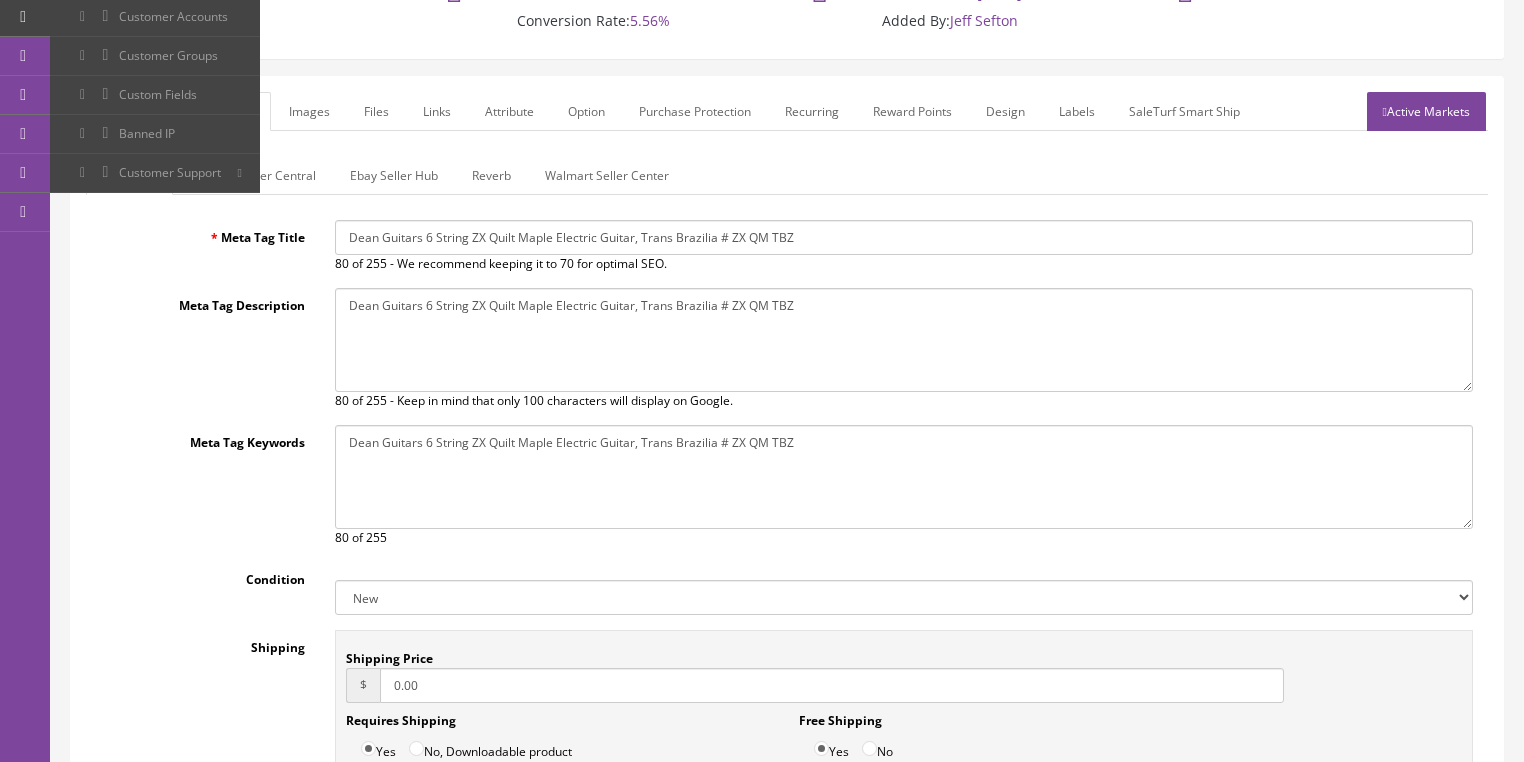 click on "New
Used
B Stock
Open Box
Re-Packed" at bounding box center [904, 597] 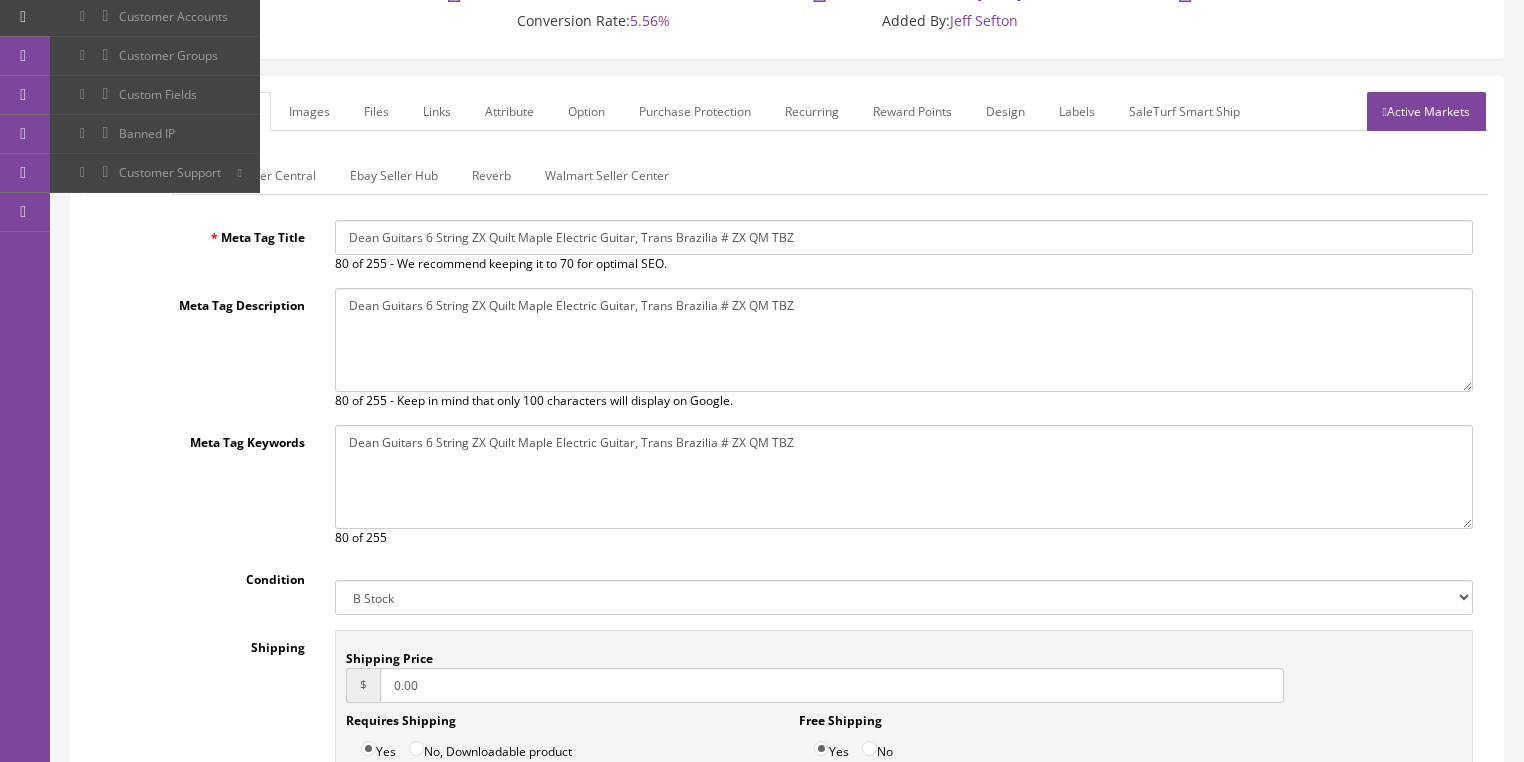 click on "New
Used
B Stock
Open Box
Re-Packed" at bounding box center [904, 597] 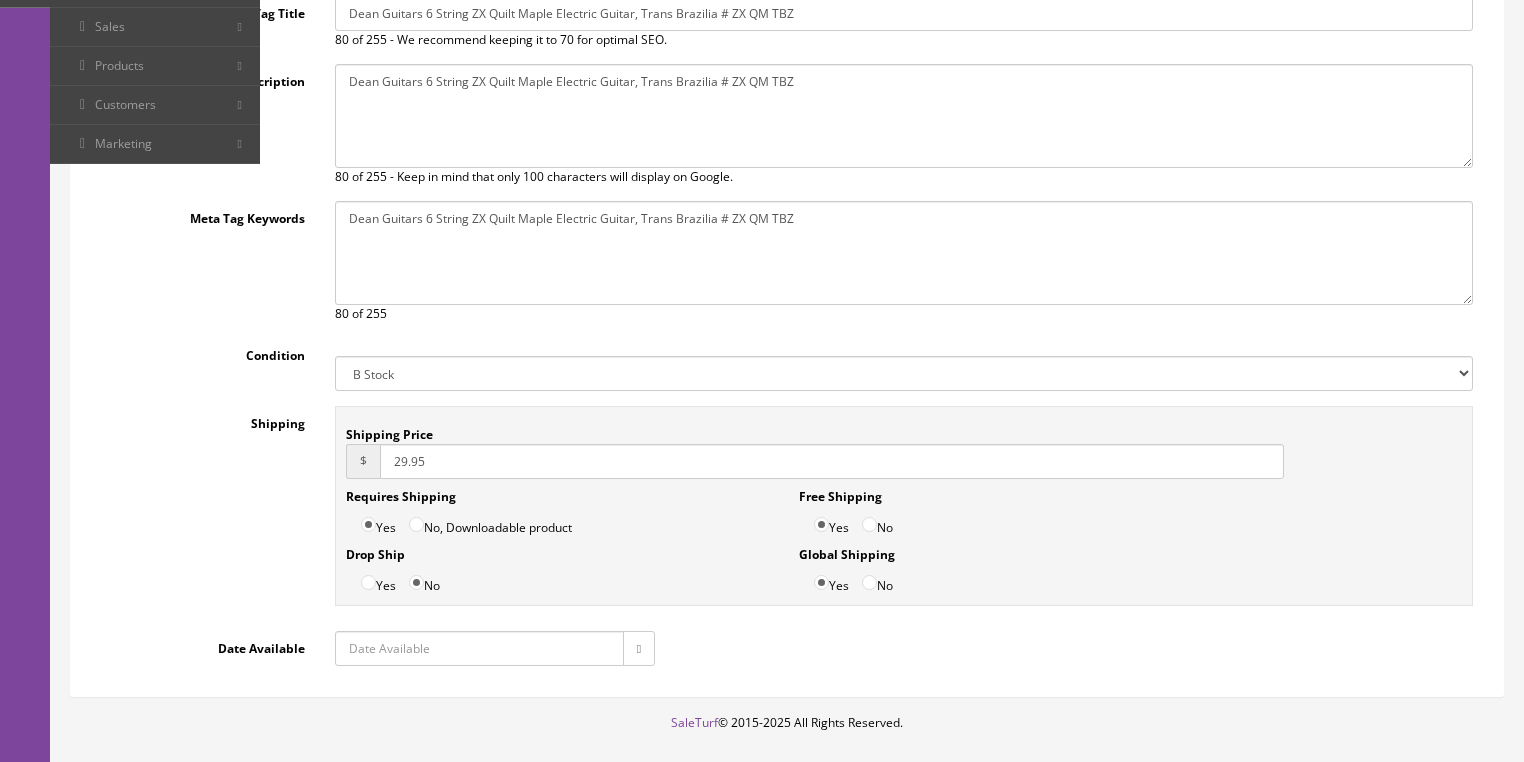 scroll, scrollTop: 448, scrollLeft: 0, axis: vertical 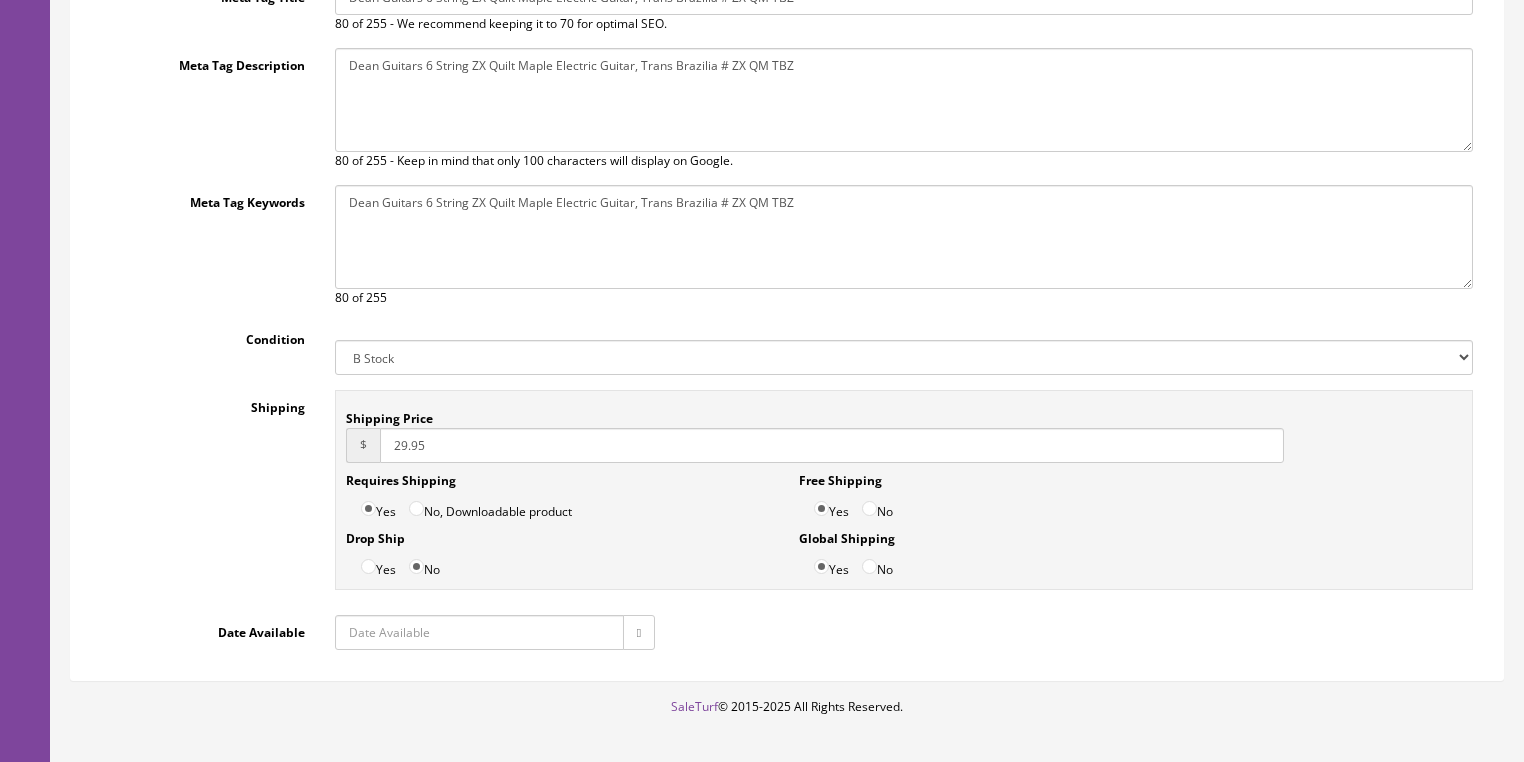 type on "29.95" 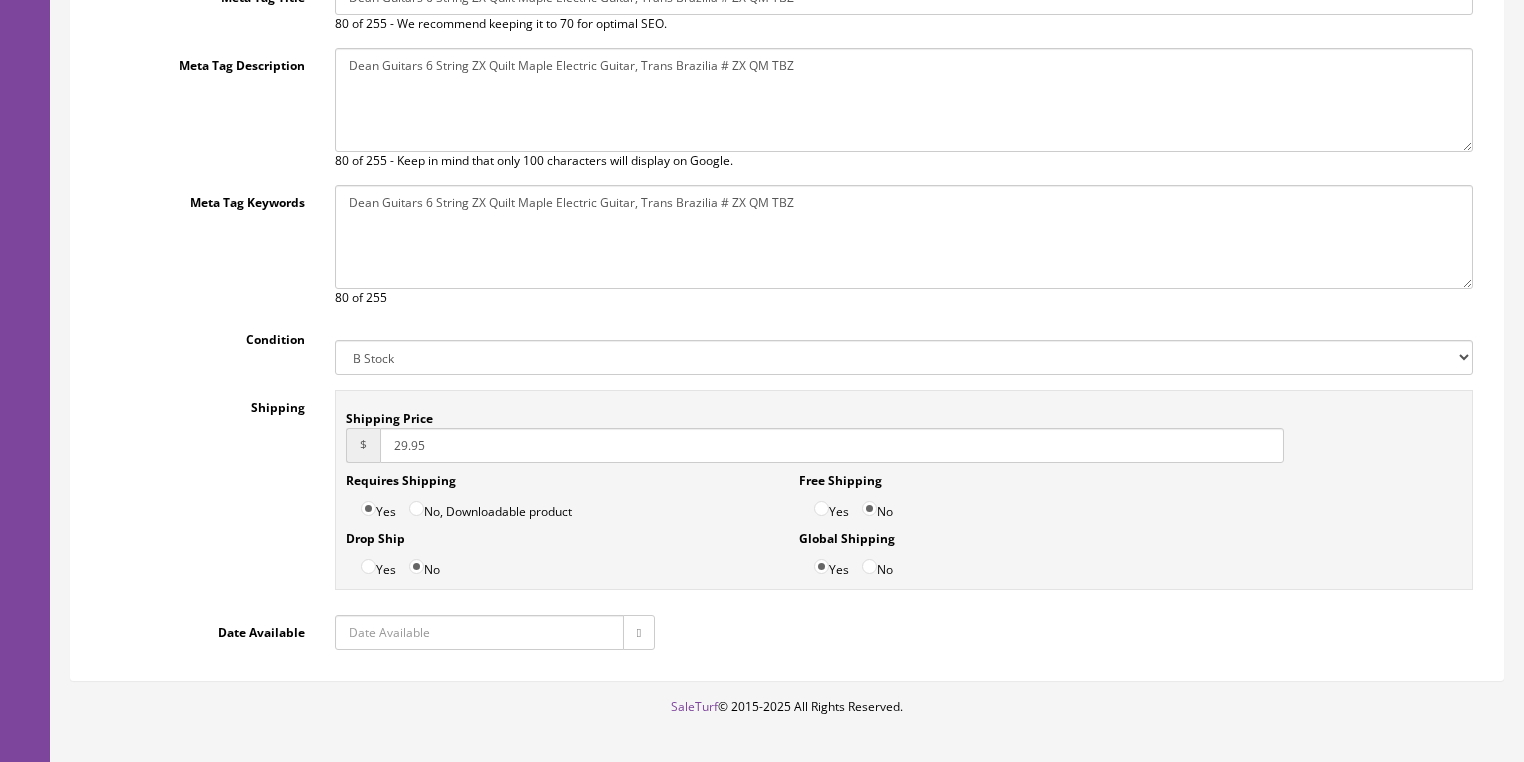 click at bounding box center [639, 632] 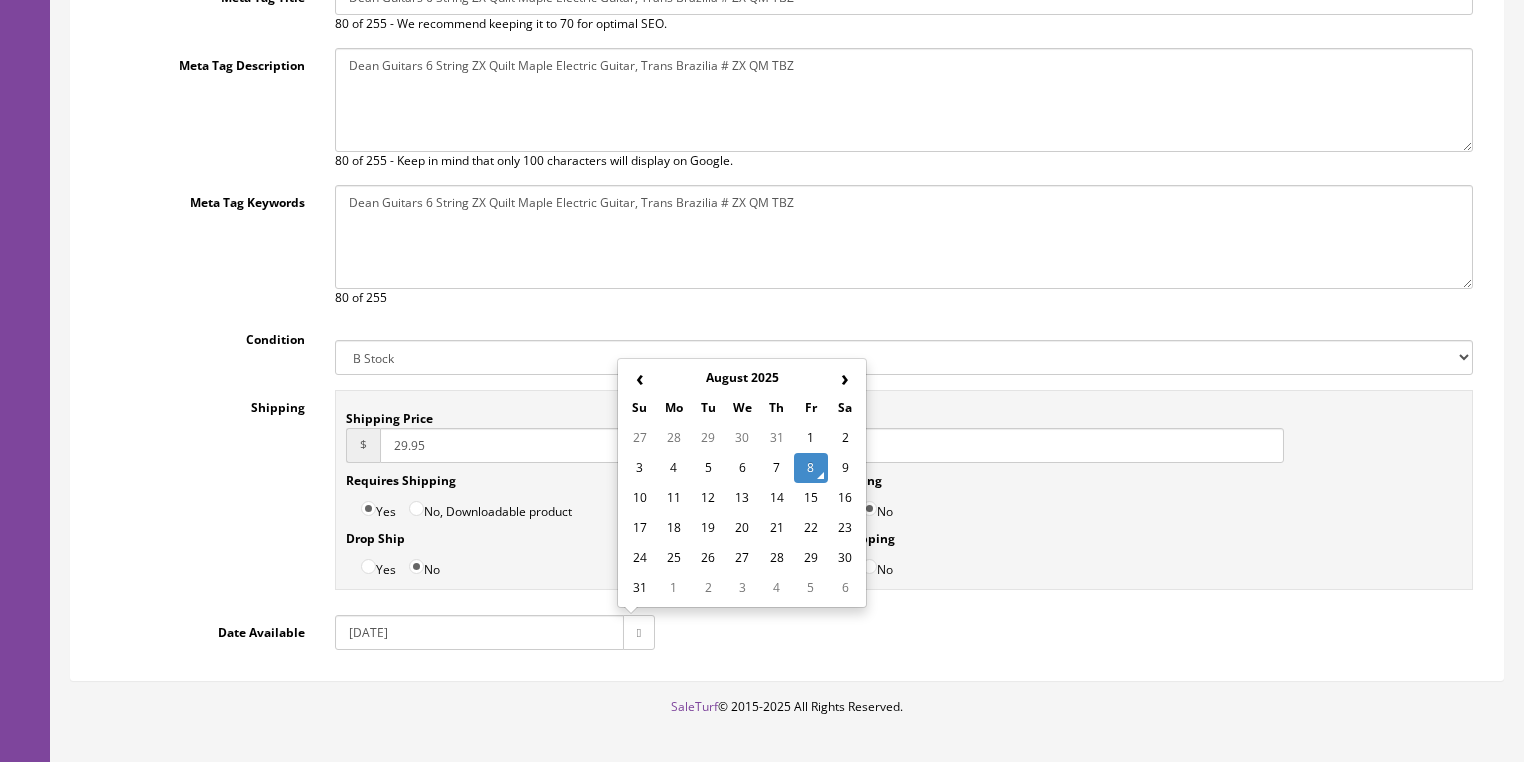 click on "8" at bounding box center (811, 468) 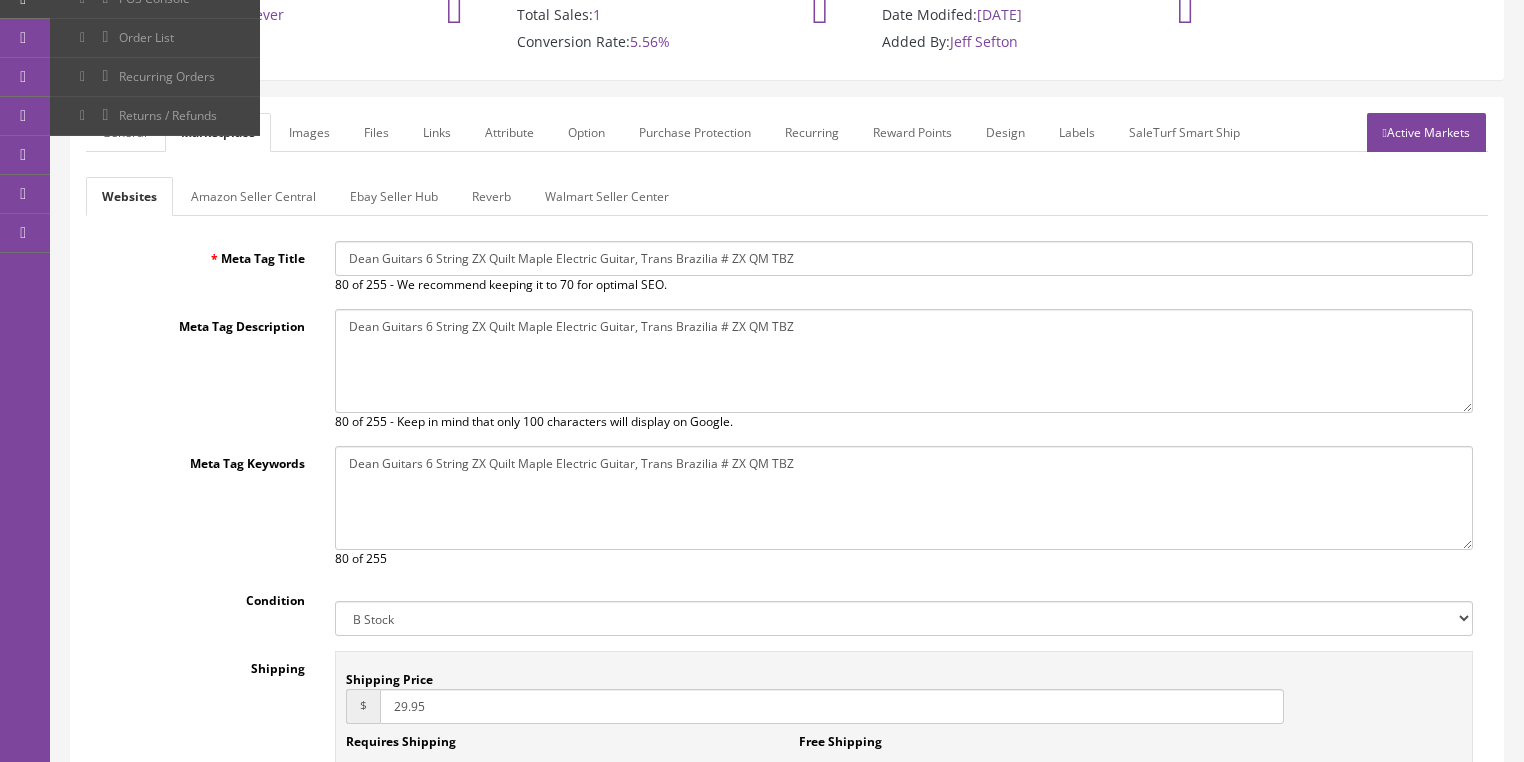 scroll, scrollTop: 128, scrollLeft: 0, axis: vertical 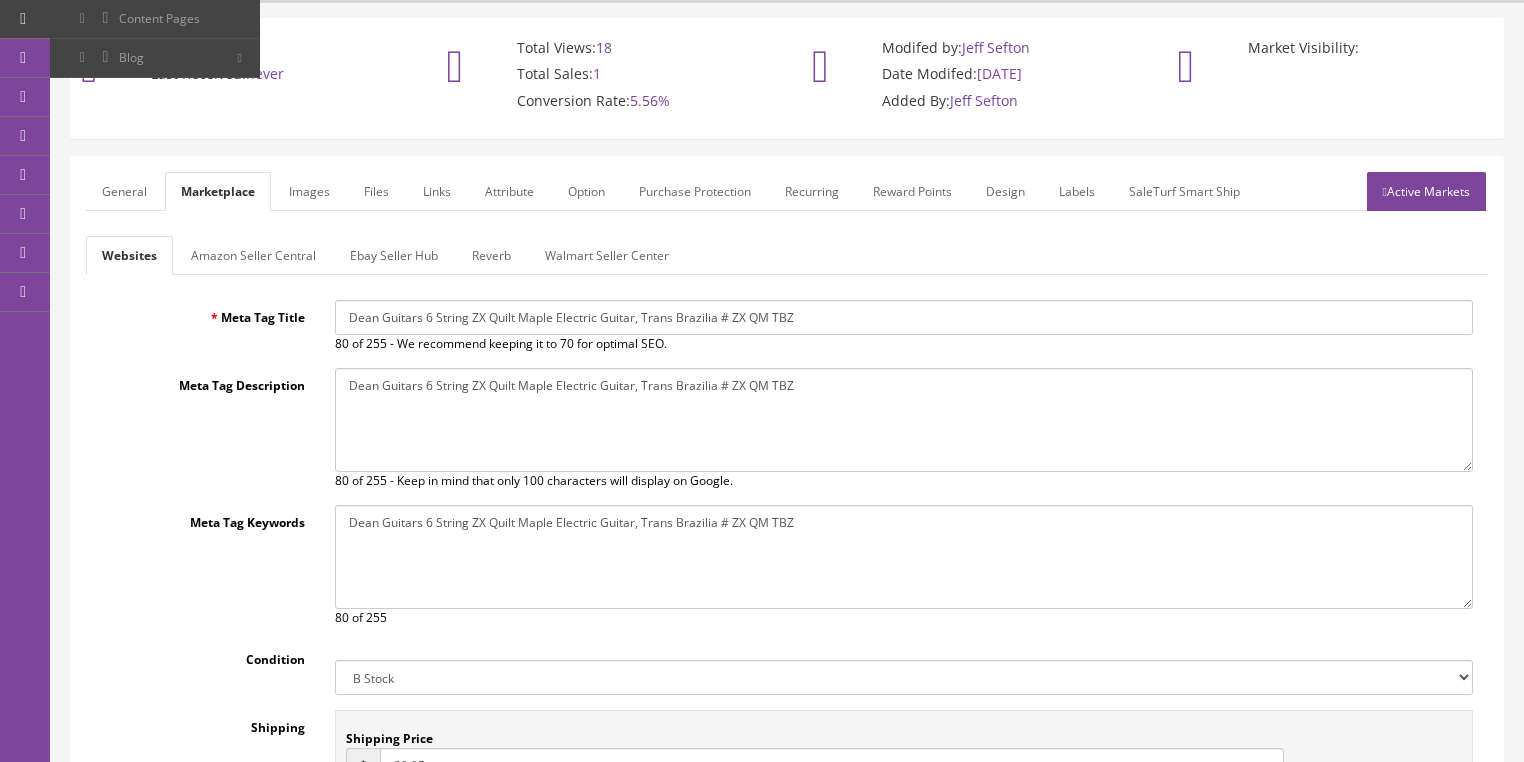 click on "Amazon Seller Central" at bounding box center (253, 255) 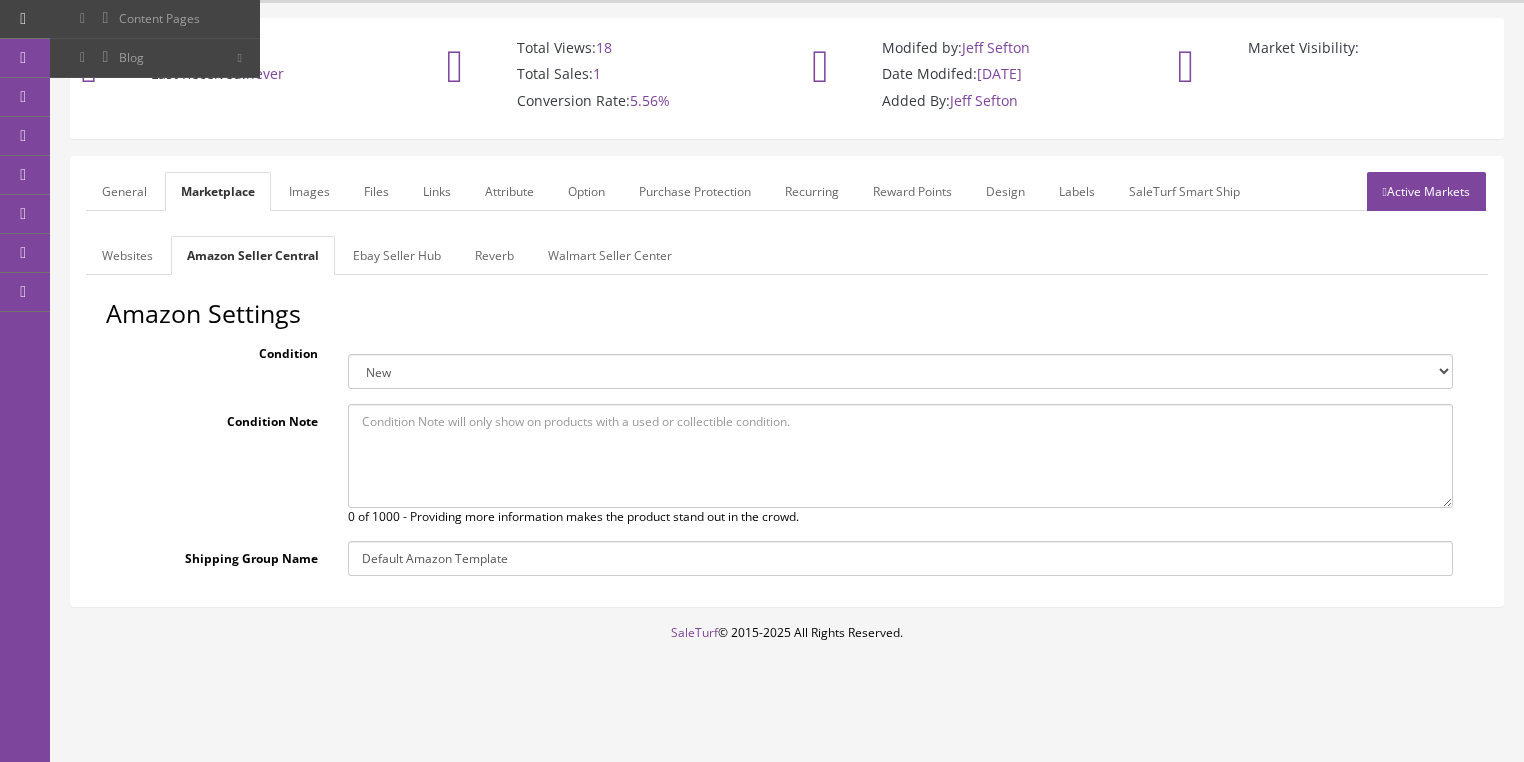 click on "Ebay Seller Hub" at bounding box center (397, 255) 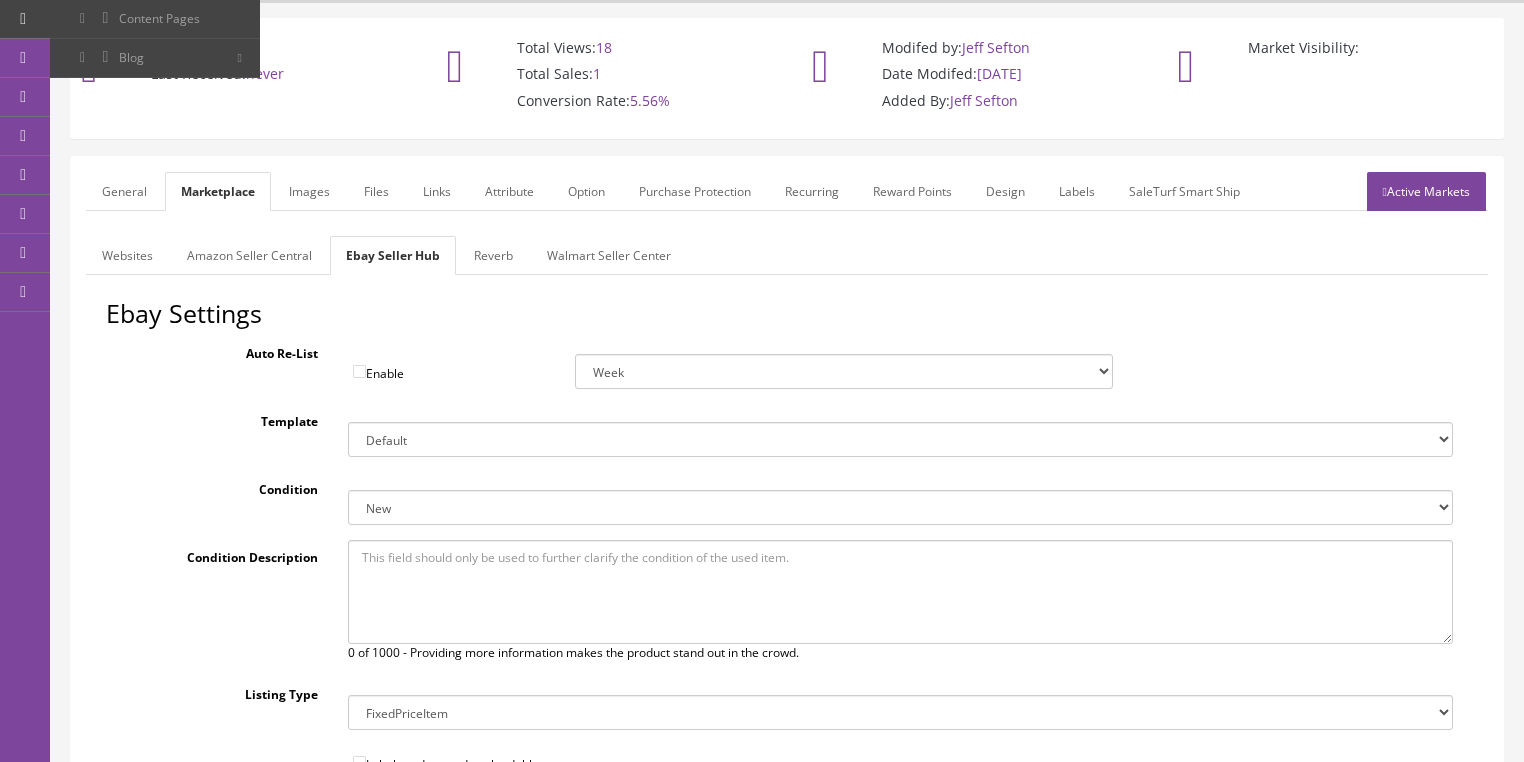 click on "New
New other
New with defects
Manufacturer refurbished
Seller refurbished
Used/Pre-owned
Very Good
Good
Acceptable
For parts or not working" at bounding box center (900, 507) 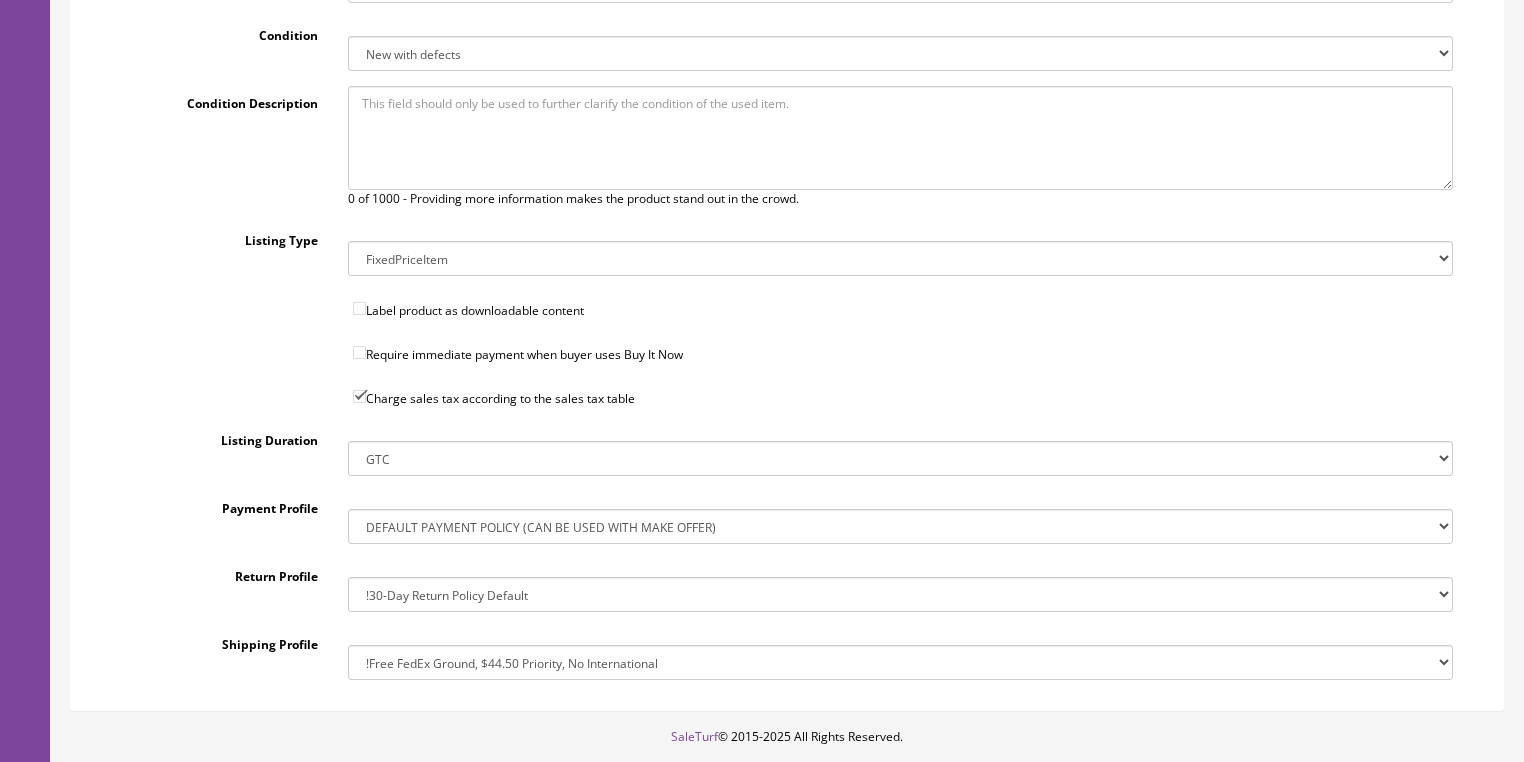 scroll, scrollTop: 608, scrollLeft: 0, axis: vertical 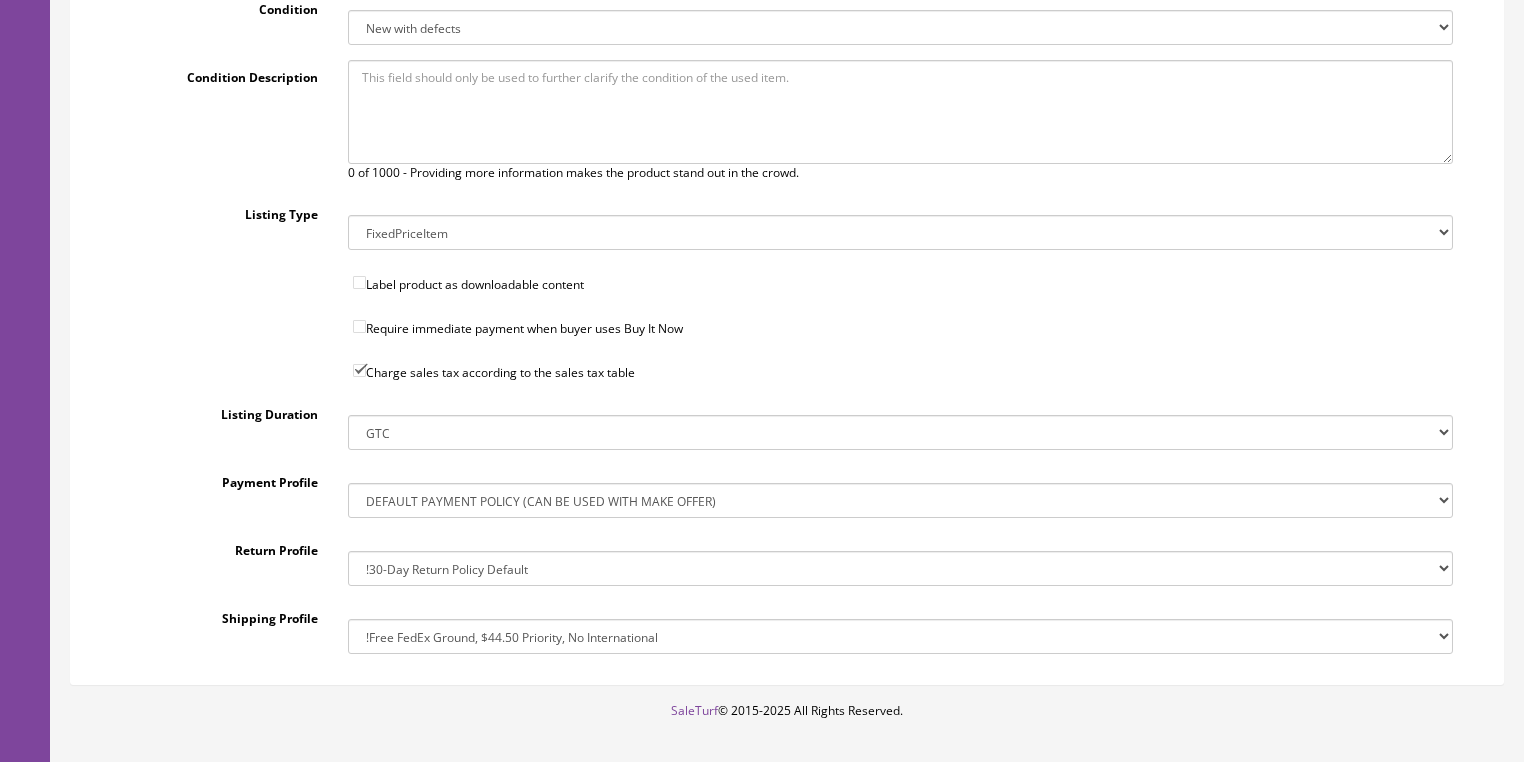 click on "!30-Day Return Policy Default
!No Returns
14-Day Return Policy, Money Back, Return Shipping Paid by Buyer
30 days money back 40333cfbc203000
30 days money back or replacement - Internatio 4308b97c4fc0000
30 days money back or replacement 479ef09d14be000
No Return Accepted 51b38d6f3249000
Returns Accepted,Buyer,30 Days,Money Back
Returns Accepted,Buyer,30 Days,Money back or
Returns Accepted,Buyer,30 Days,Money Back#17" at bounding box center [900, 568] 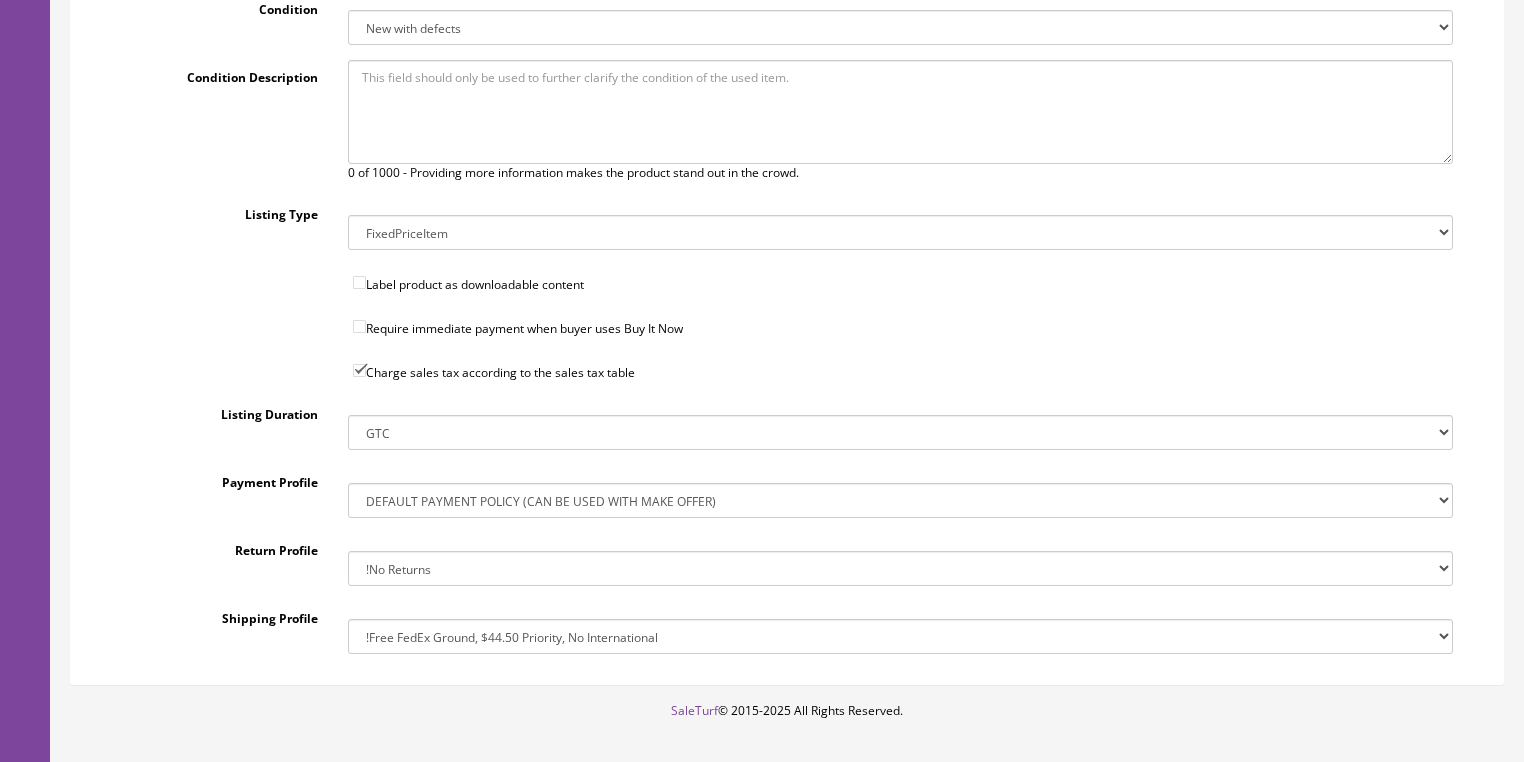 click on "!30-Day Return Policy Default
!No Returns
14-Day Return Policy, Money Back, Return Shipping Paid by Buyer
30 days money back 40333cfbc203000
30 days money back or replacement - Internatio 4308b97c4fc0000
30 days money back or replacement 479ef09d14be000
No Return Accepted 51b38d6f3249000
Returns Accepted,Buyer,30 Days,Money Back
Returns Accepted,Buyer,30 Days,Money back or
Returns Accepted,Buyer,30 Days,Money Back#17" at bounding box center (900, 568) 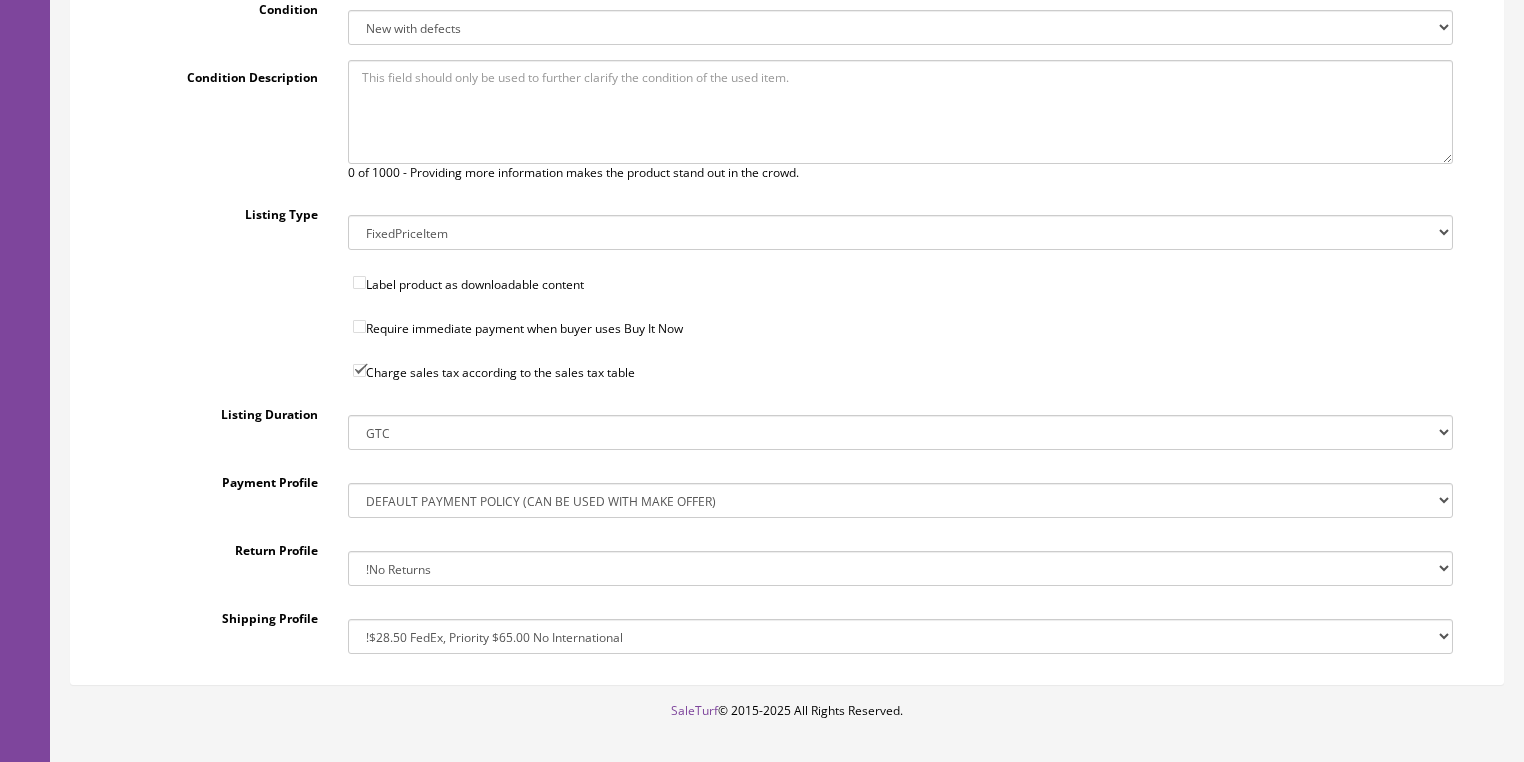 click on "!$28.50 FedEx, Priority $65.00 No International
!$28.50 FedEx, Priority $65.00 No International Copy (2)
!$39.95 Shipping, No International
!$39.95 Shipping, No International Copy
!Big Item Free FedEx, No USPS, No International
!Drop-Ship 3 Day Handling Time, FREE SHIPPING
!Free FedEx Ground, $44.50 Priority, No International
!Free FedEx Ground, $44.50 Priority, No International Copy
!Free FedEx Ground, $44.50 Priority, No International Copy (2)
!Free FedEx Ground, $44.50 Priority, No International Copy (3)" at bounding box center [900, 636] 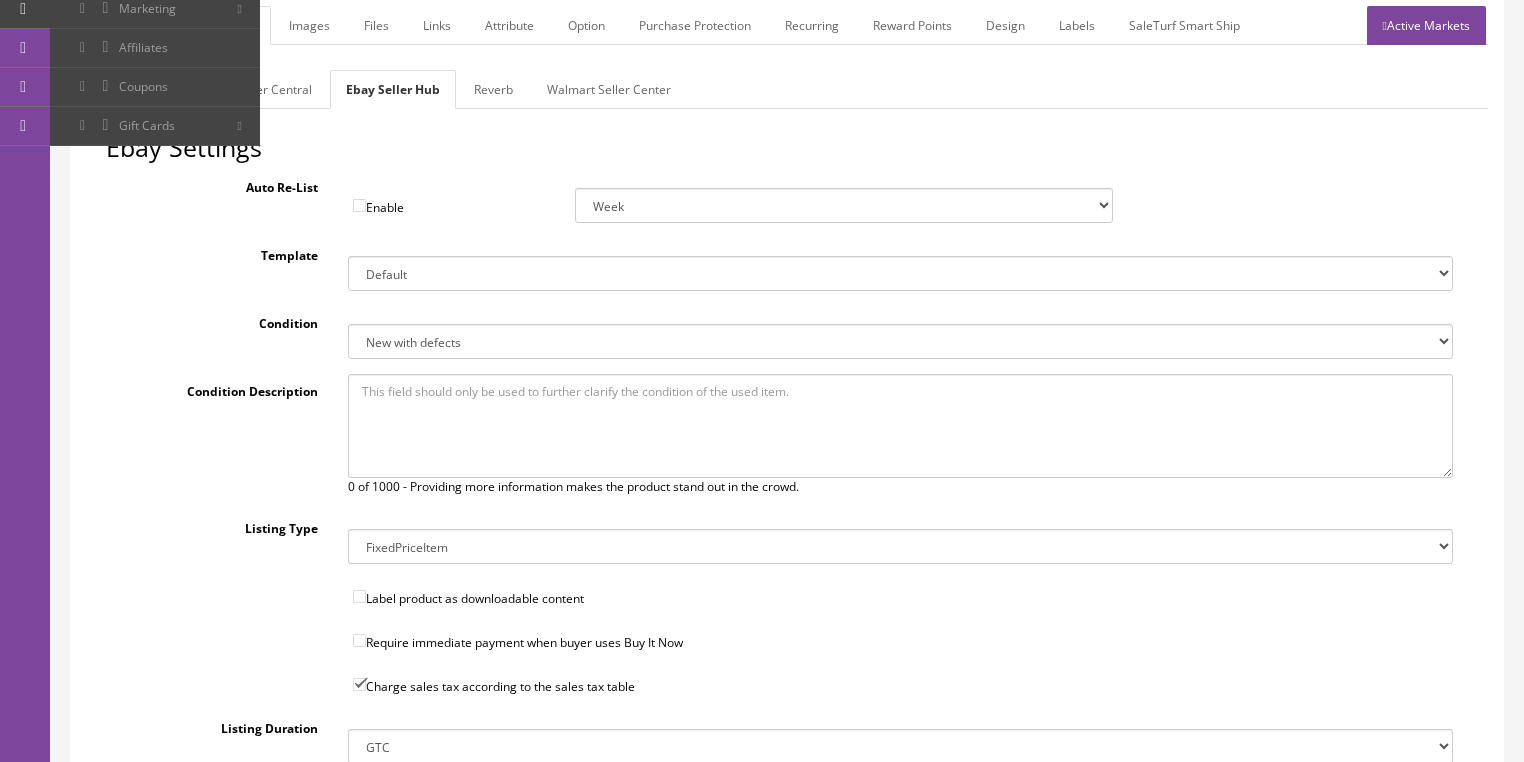 scroll, scrollTop: 288, scrollLeft: 0, axis: vertical 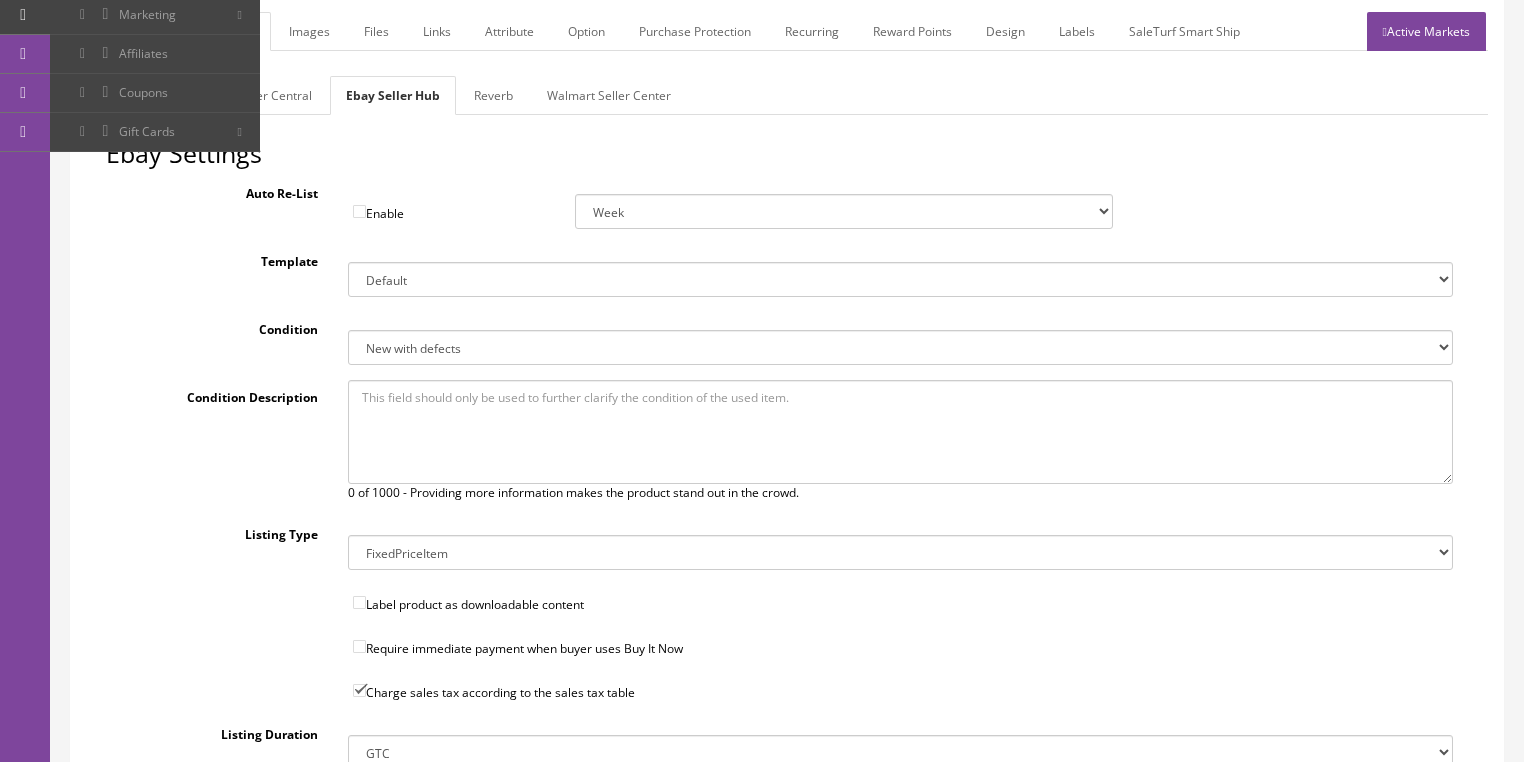 click on "Reverb" at bounding box center (493, 95) 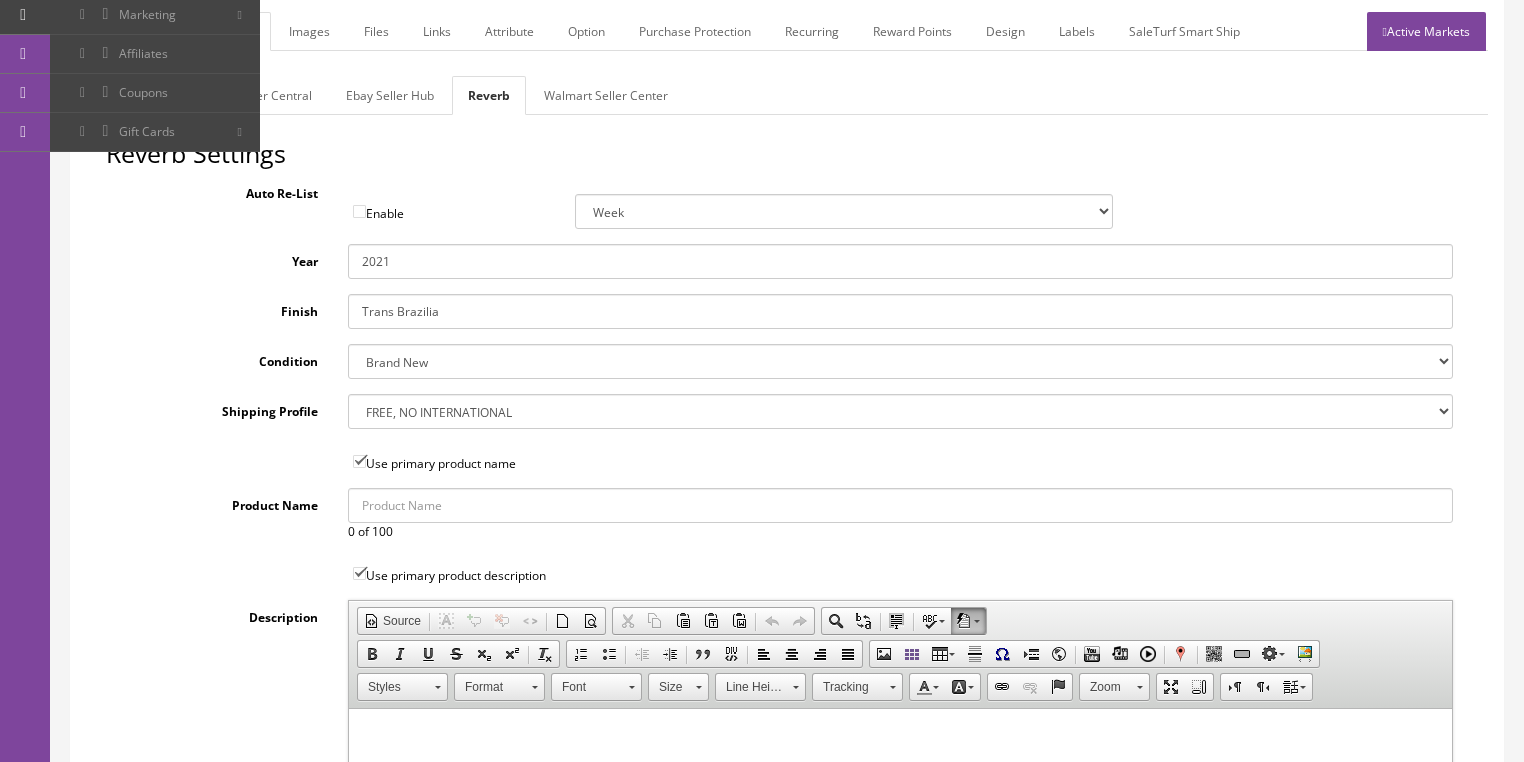 drag, startPoint x: 380, startPoint y: 263, endPoint x: 413, endPoint y: 266, distance: 33.13608 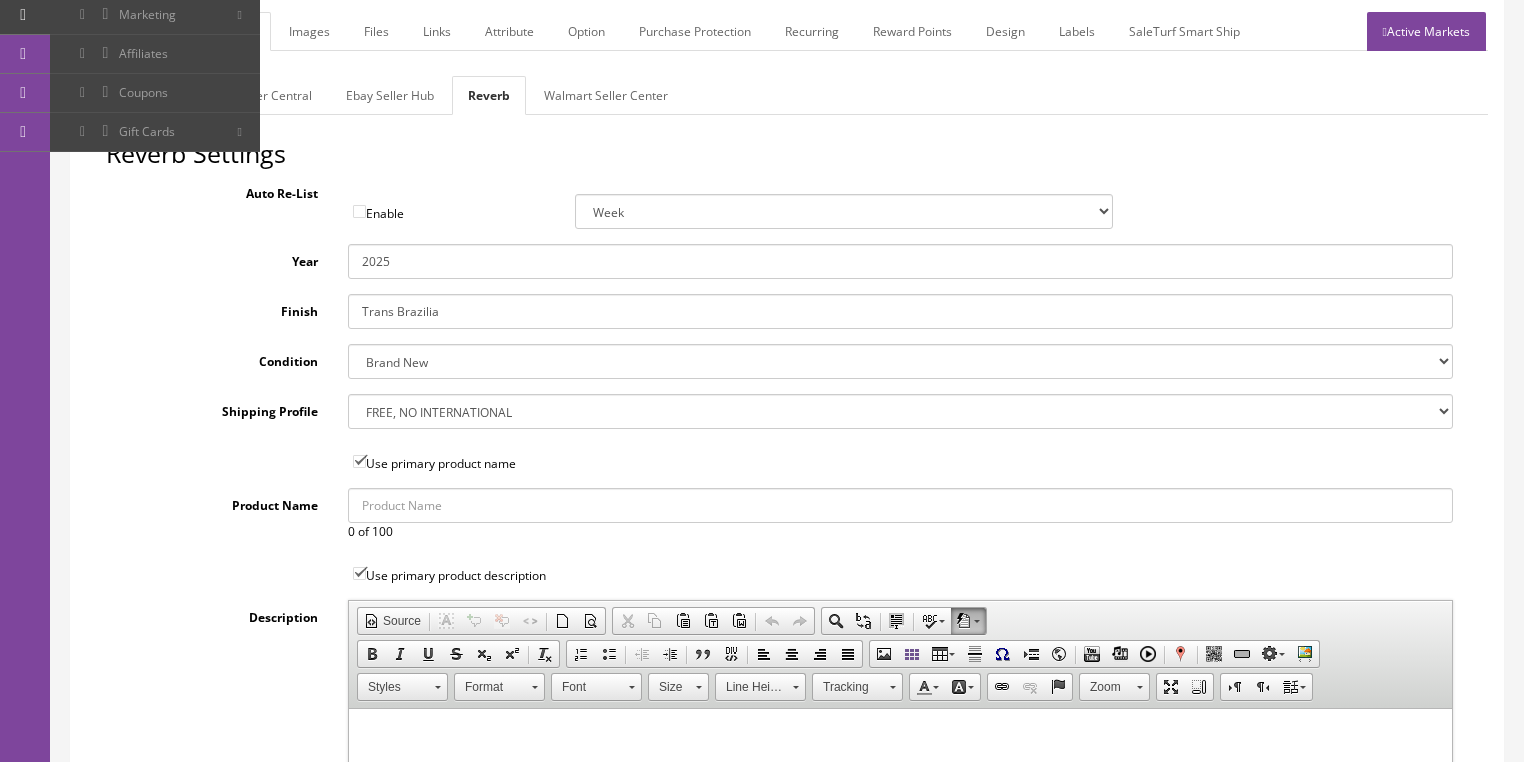 type on "2025" 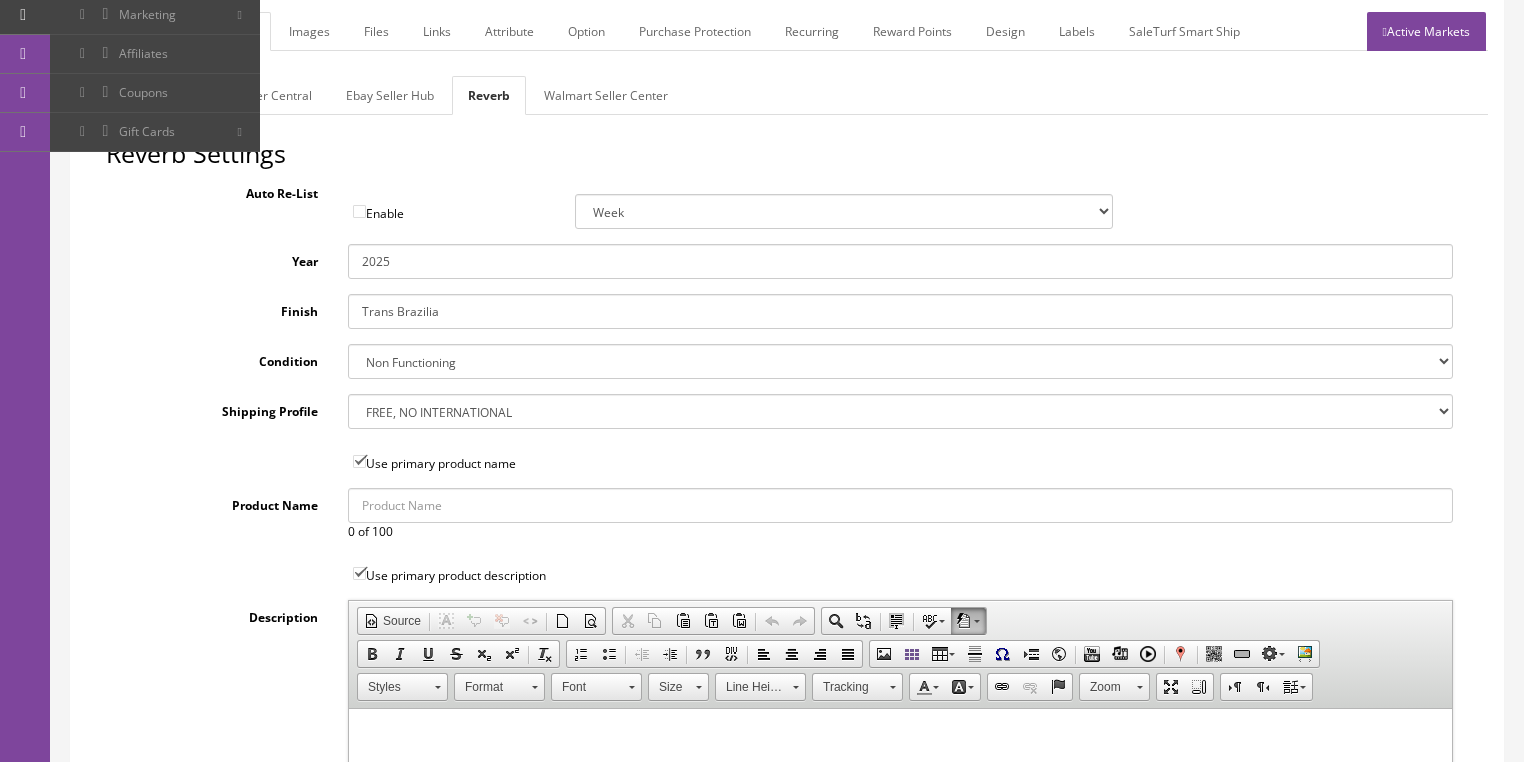 click on "--- None ---
$3.49 USPS Shipping
MH INSURED $20000 GUITAR
MH INSURED $11000 GUITAR
MH INSURED $9000 GUITAR
MH INSURED $7000 GUITAR
MH INSURED $5000 GUITAR
MH INSURED $3000 GUITAR
MH INSURED $1000 GUITAR
Free Domestic, International $12.00
$80 Insured Domestic Shipping
Pickup Only
$500 Freight Truck, 48 States
$9.00 USPS Priority Mail
FREE, NO INTERNATIONAL
$350.00 Freight" at bounding box center [900, 411] 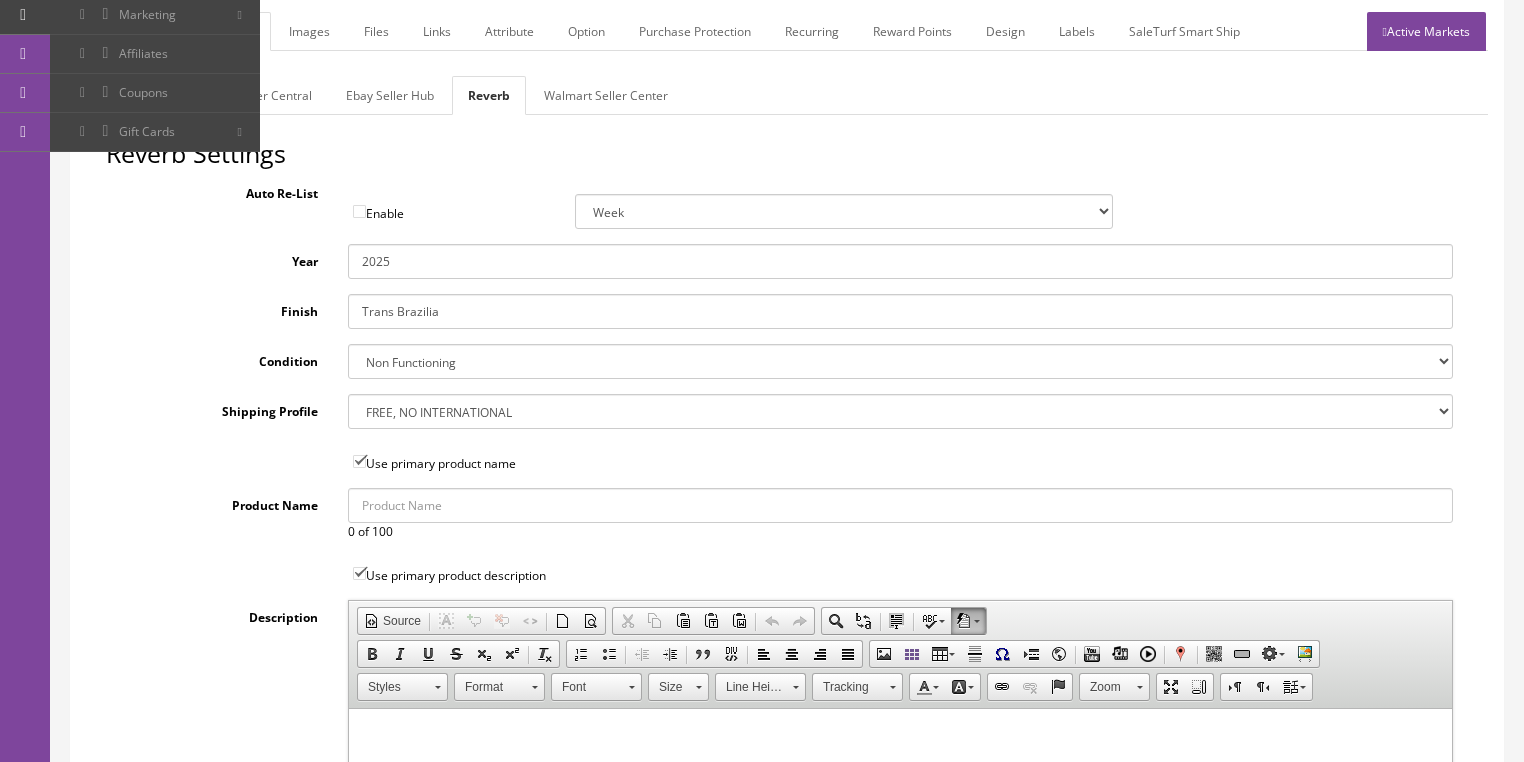 select on "12661" 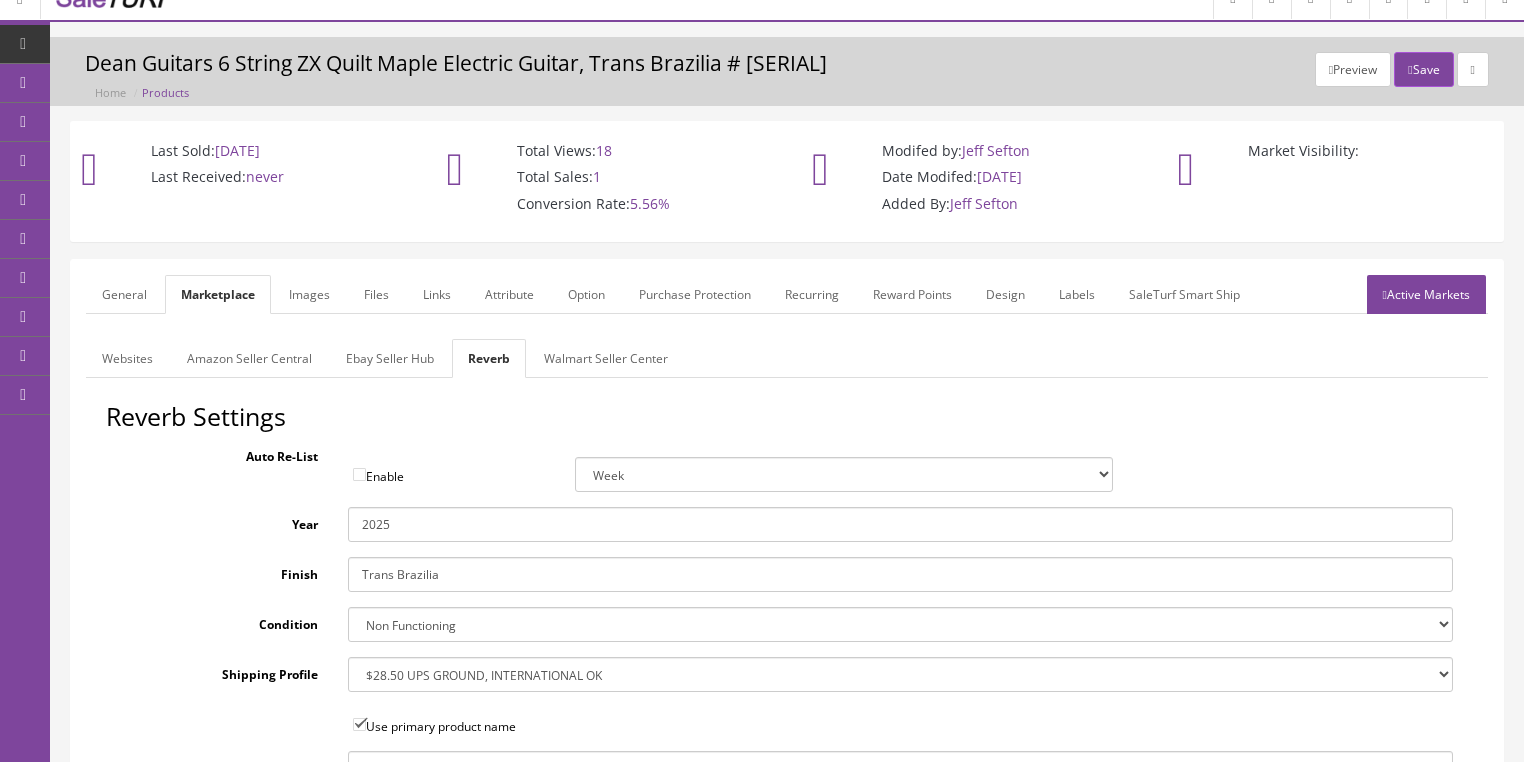 scroll, scrollTop: 0, scrollLeft: 0, axis: both 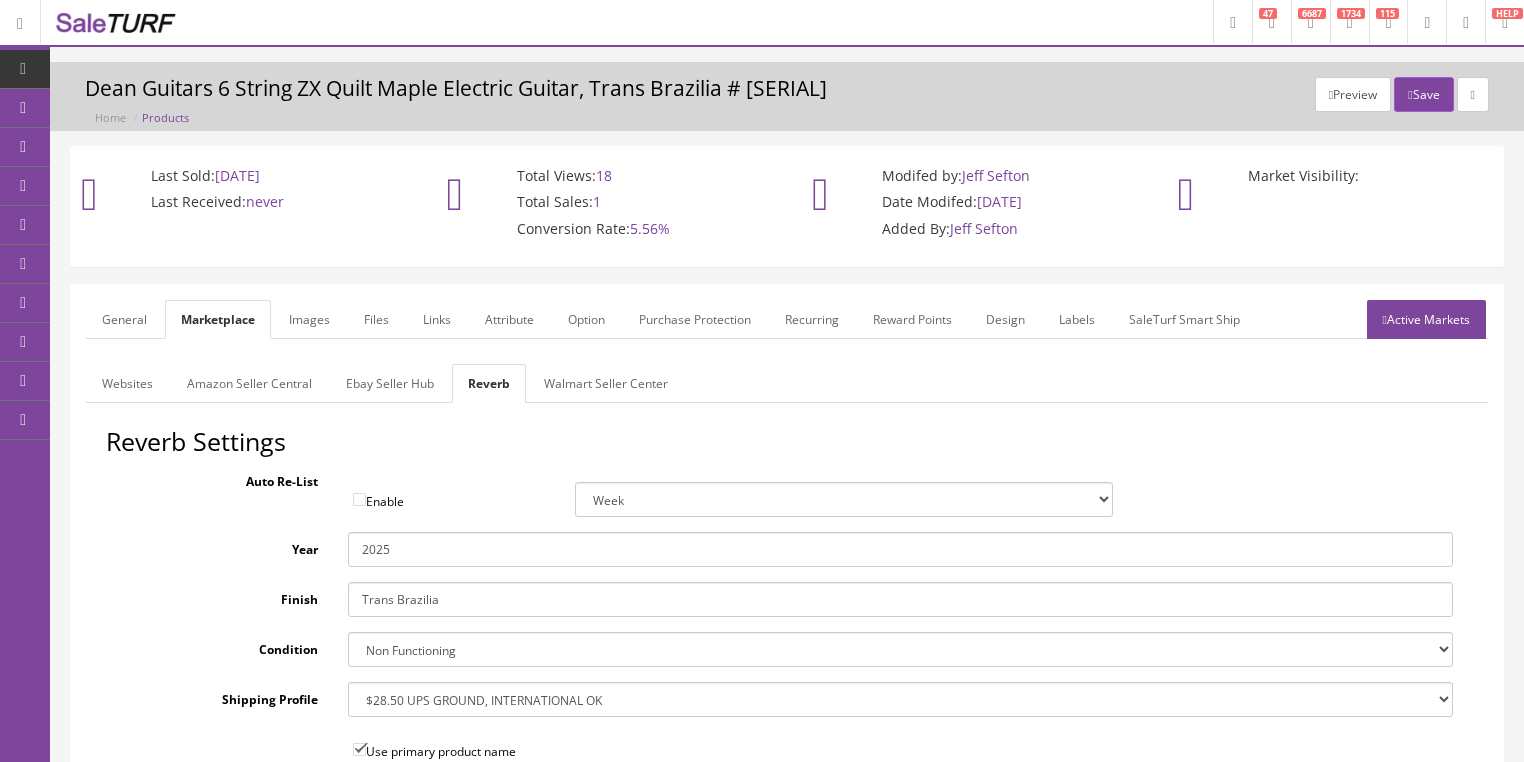 drag, startPoint x: 295, startPoint y: 312, endPoint x: 337, endPoint y: 314, distance: 42.047592 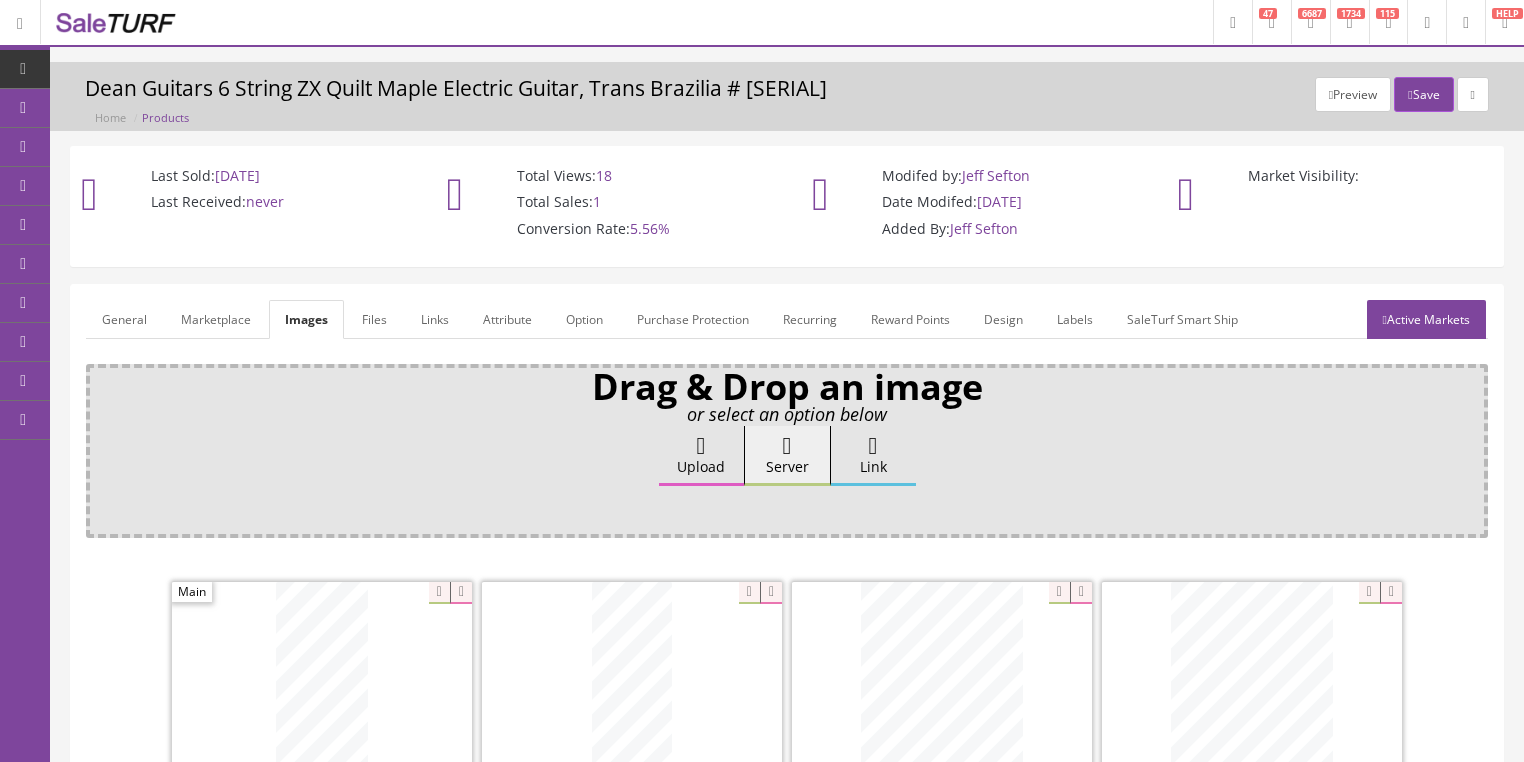 click on "Attribute" at bounding box center (507, 319) 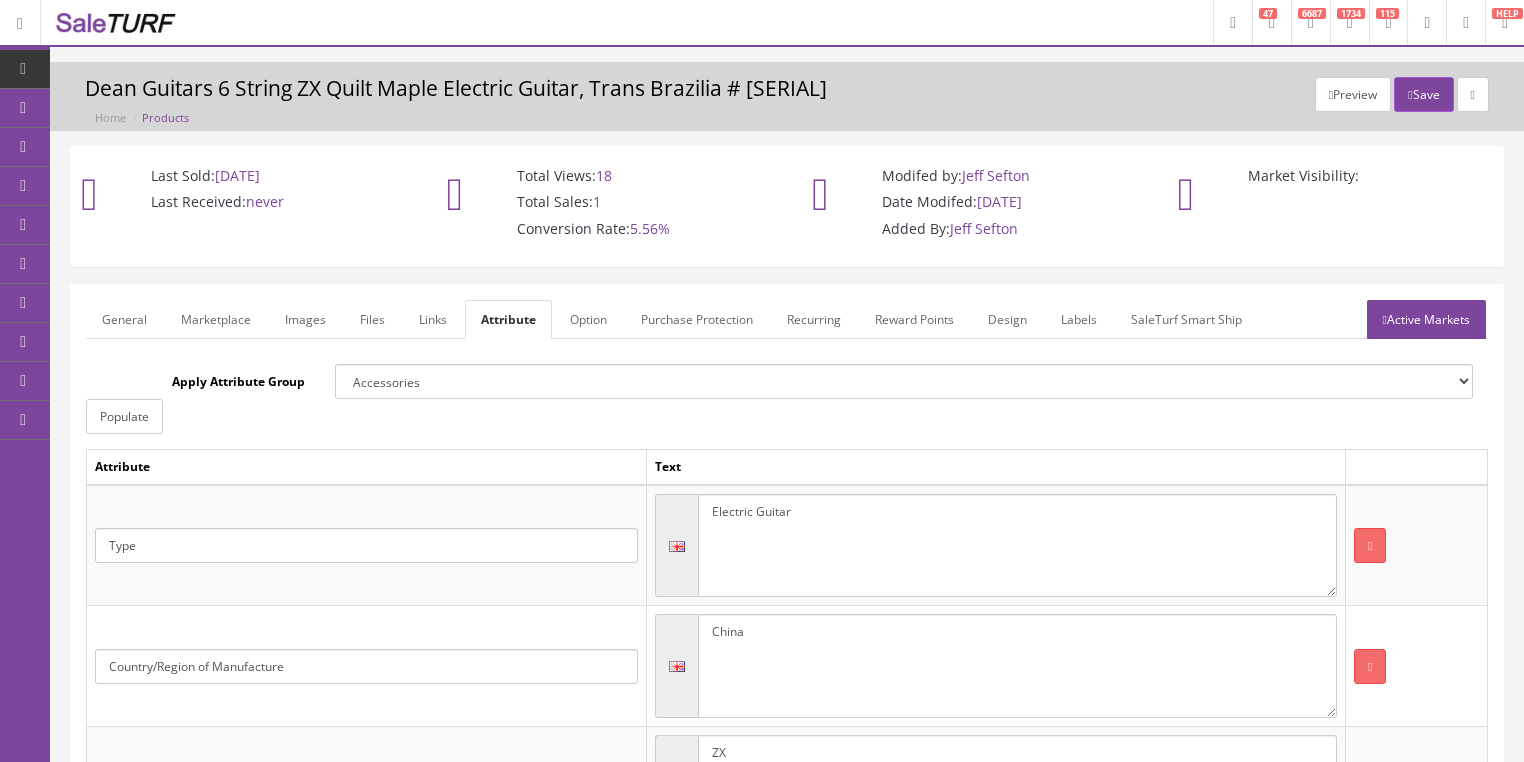 click on "Active Markets" at bounding box center [1426, 319] 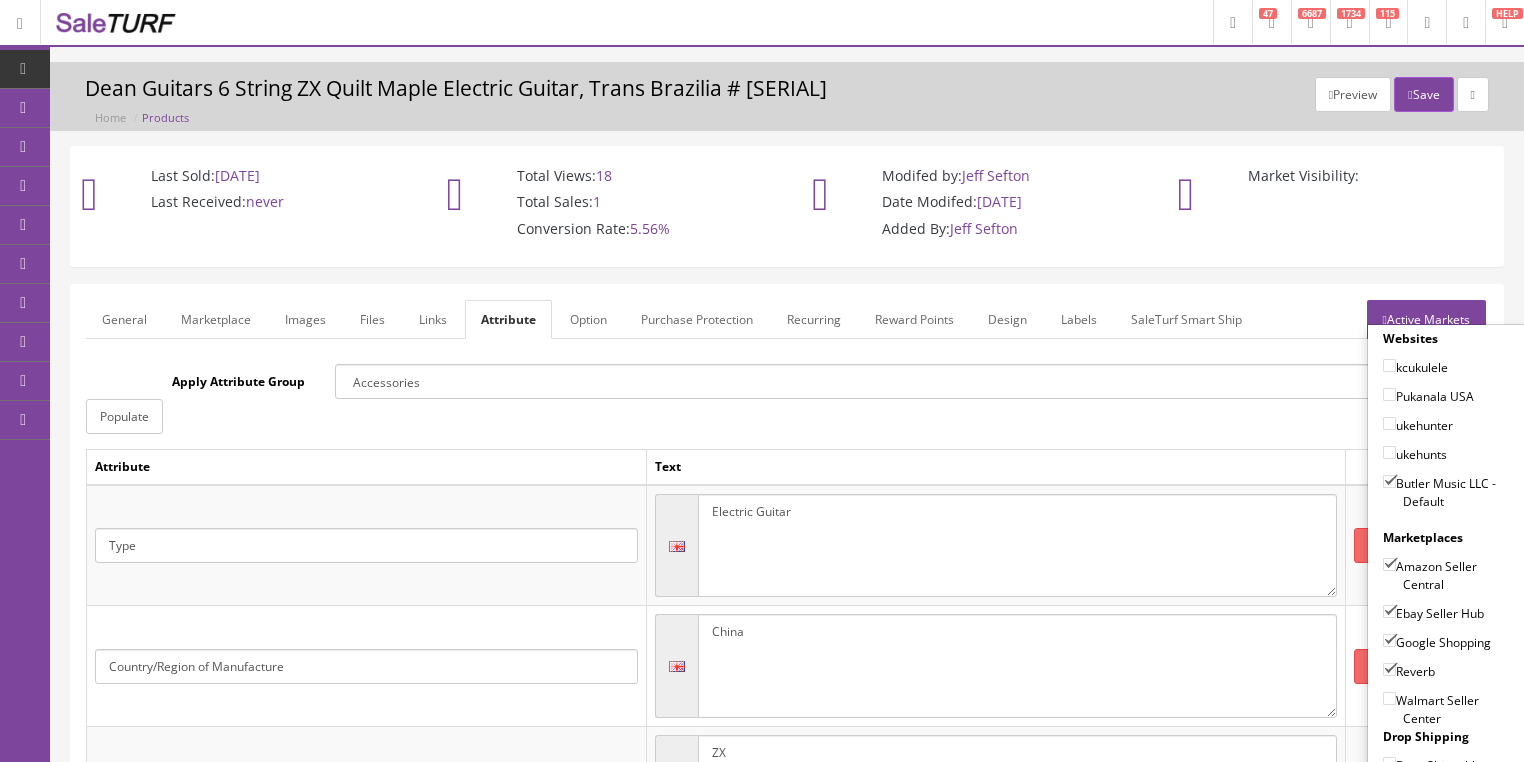 click on "Active Markets" at bounding box center [1426, 319] 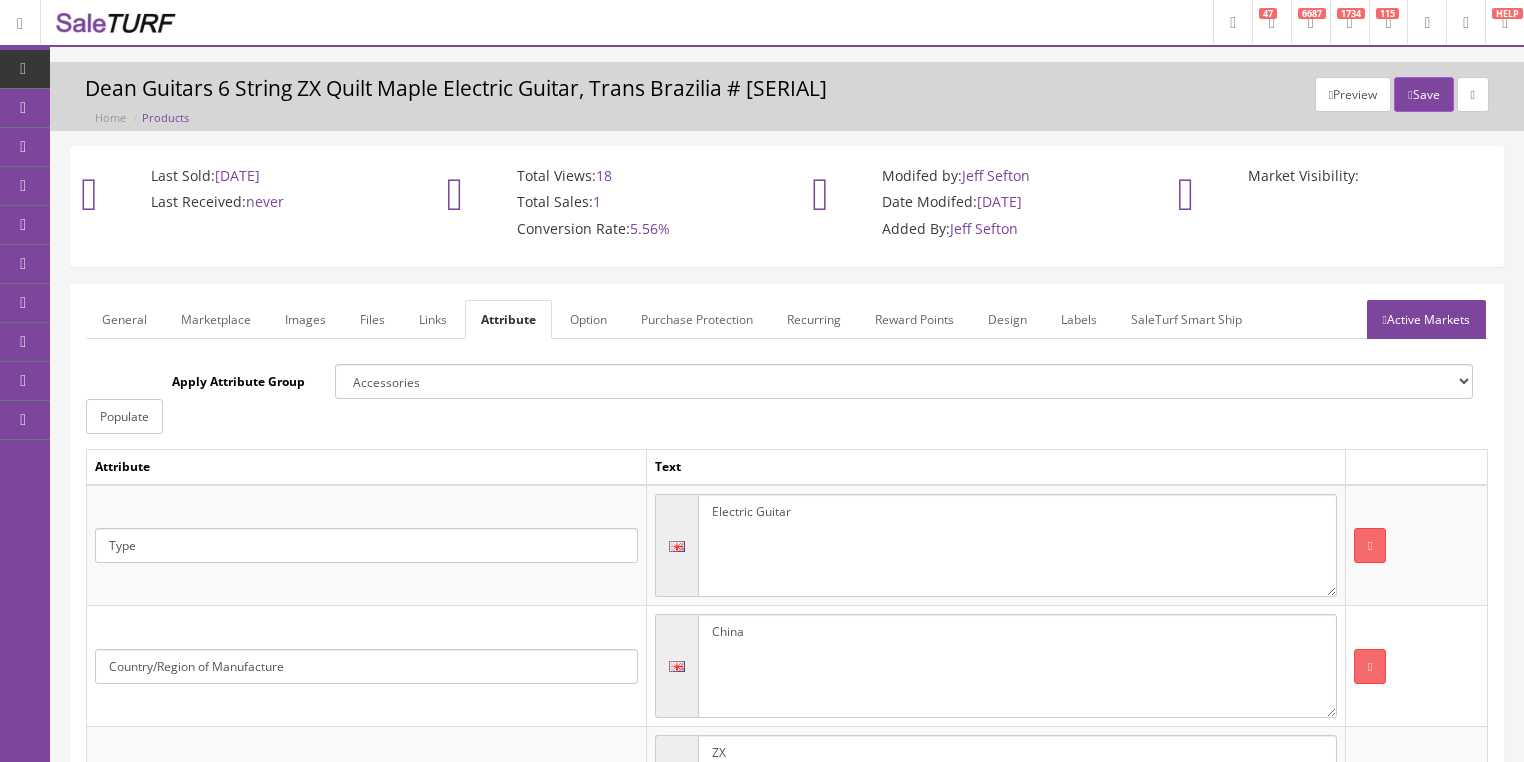 click on "General" at bounding box center (124, 319) 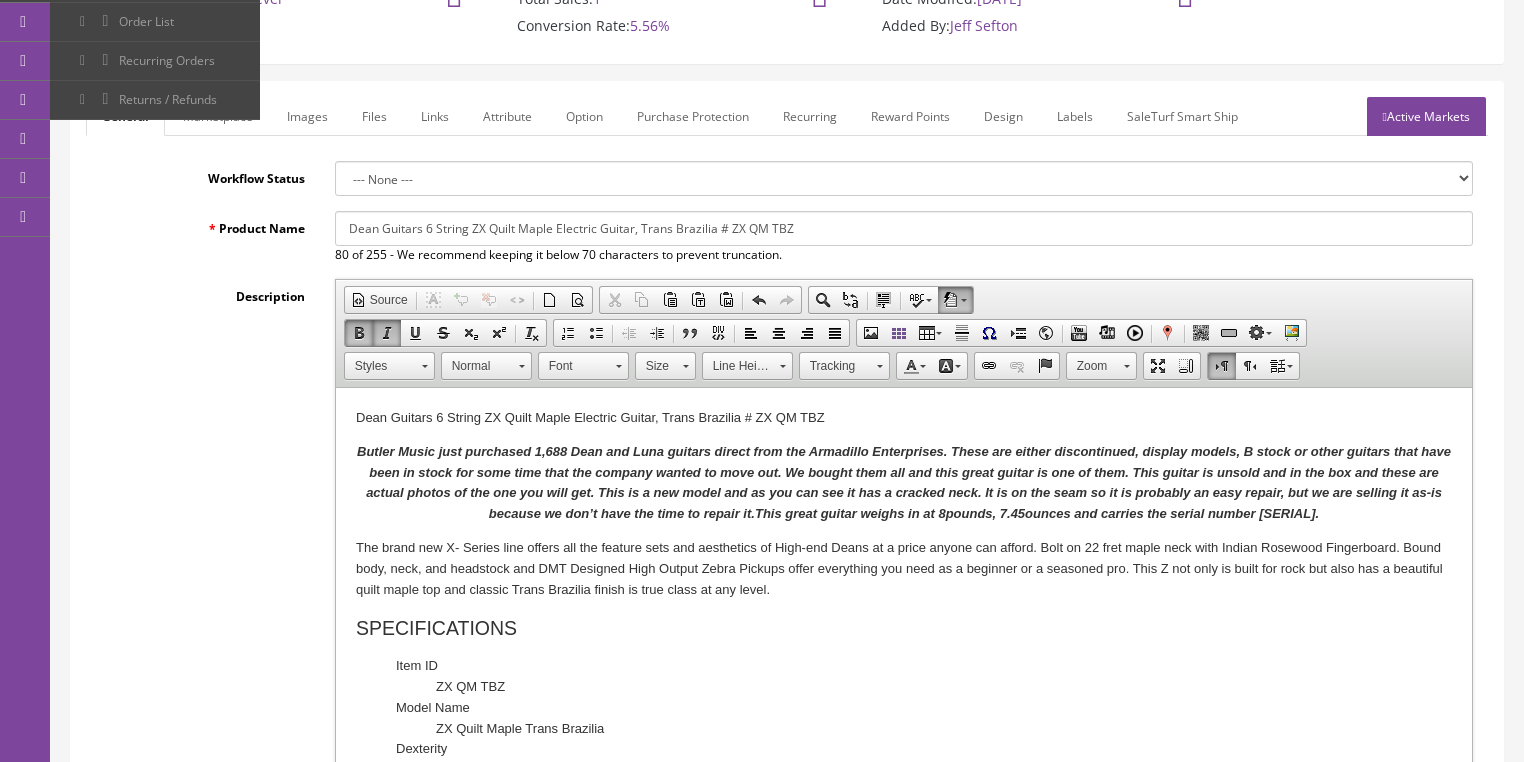 scroll, scrollTop: 480, scrollLeft: 0, axis: vertical 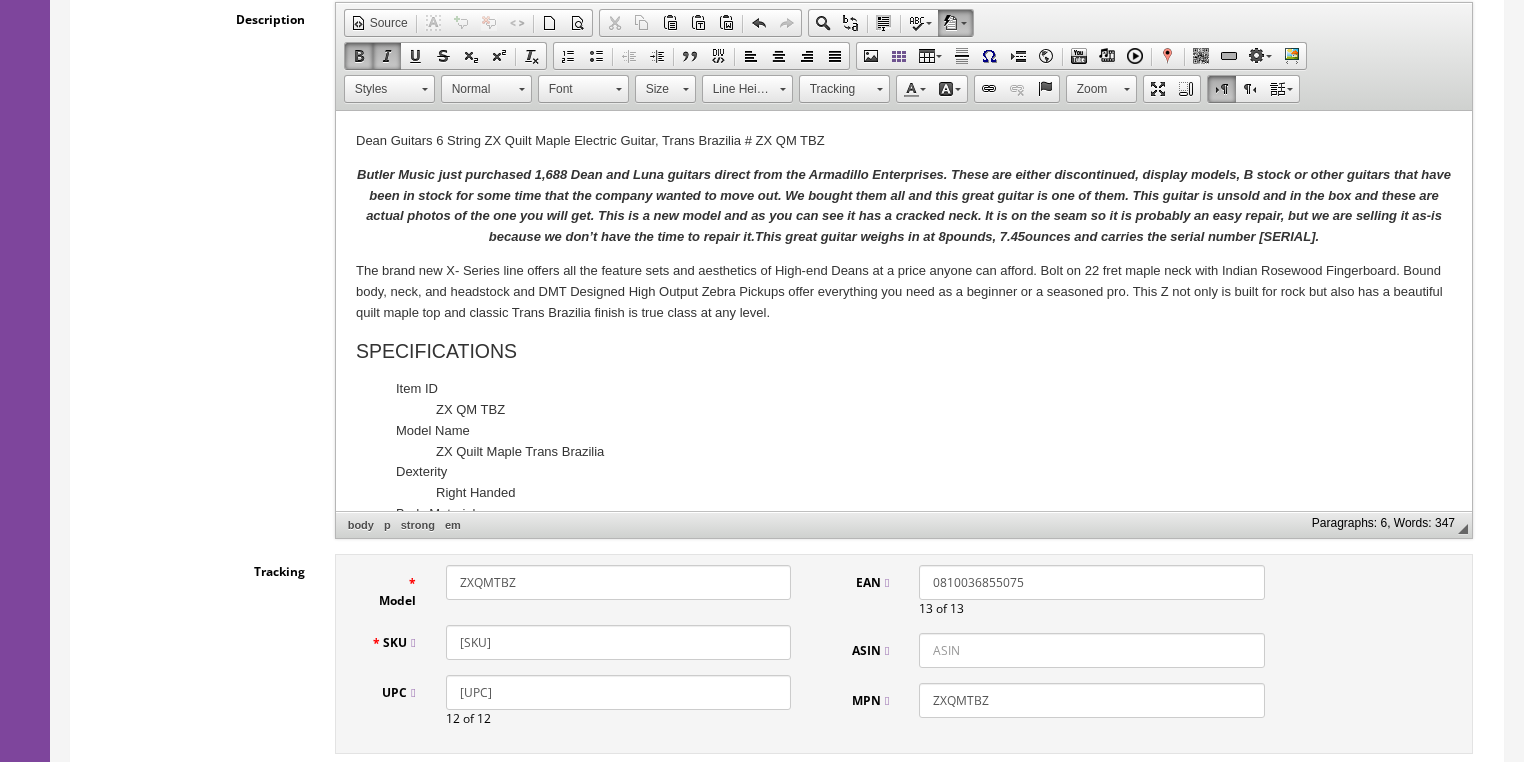 drag, startPoint x: 611, startPoint y: 634, endPoint x: 452, endPoint y: 634, distance: 159 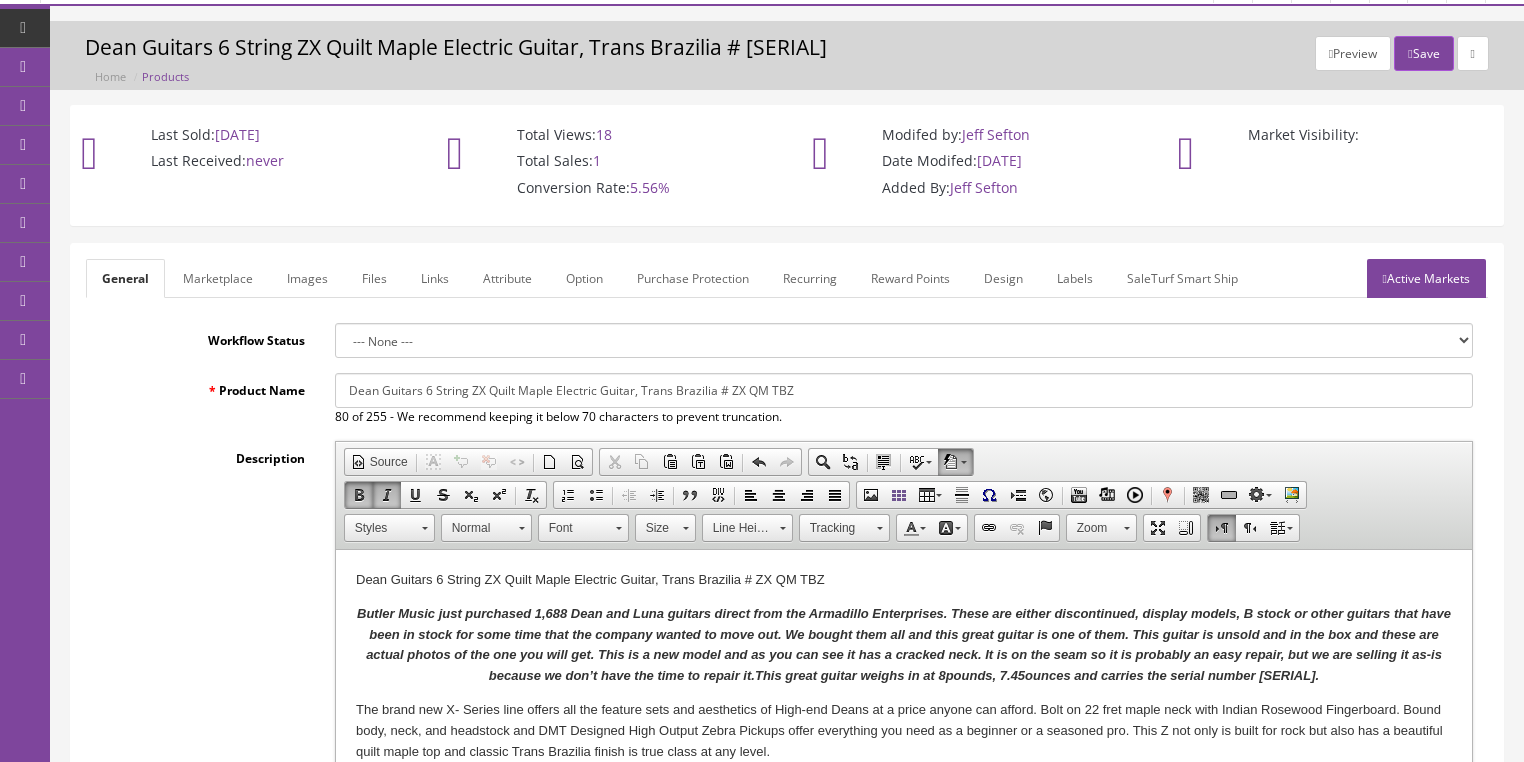 scroll, scrollTop: 0, scrollLeft: 0, axis: both 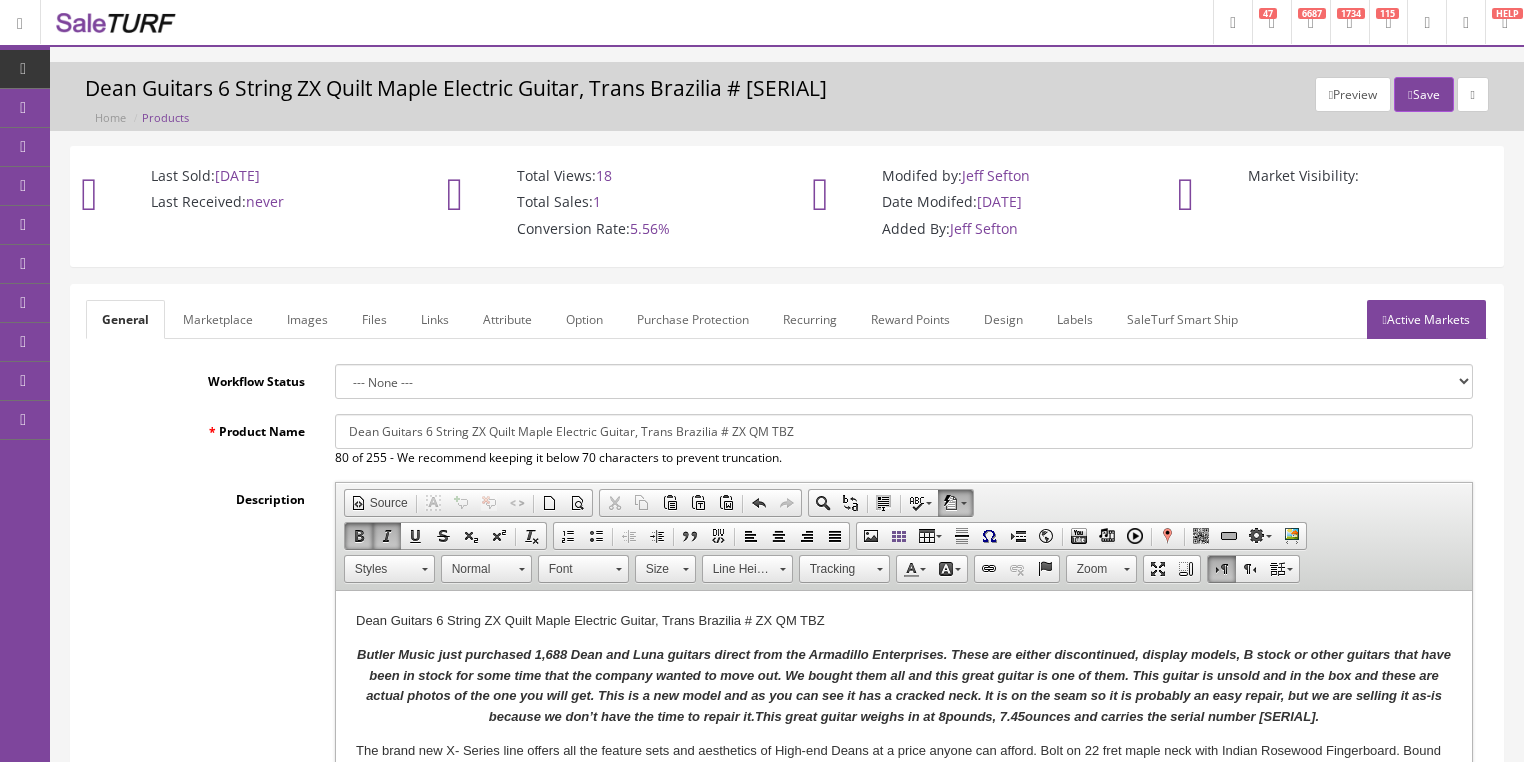 drag, startPoint x: 1376, startPoint y: 319, endPoint x: 1391, endPoint y: 288, distance: 34.43835 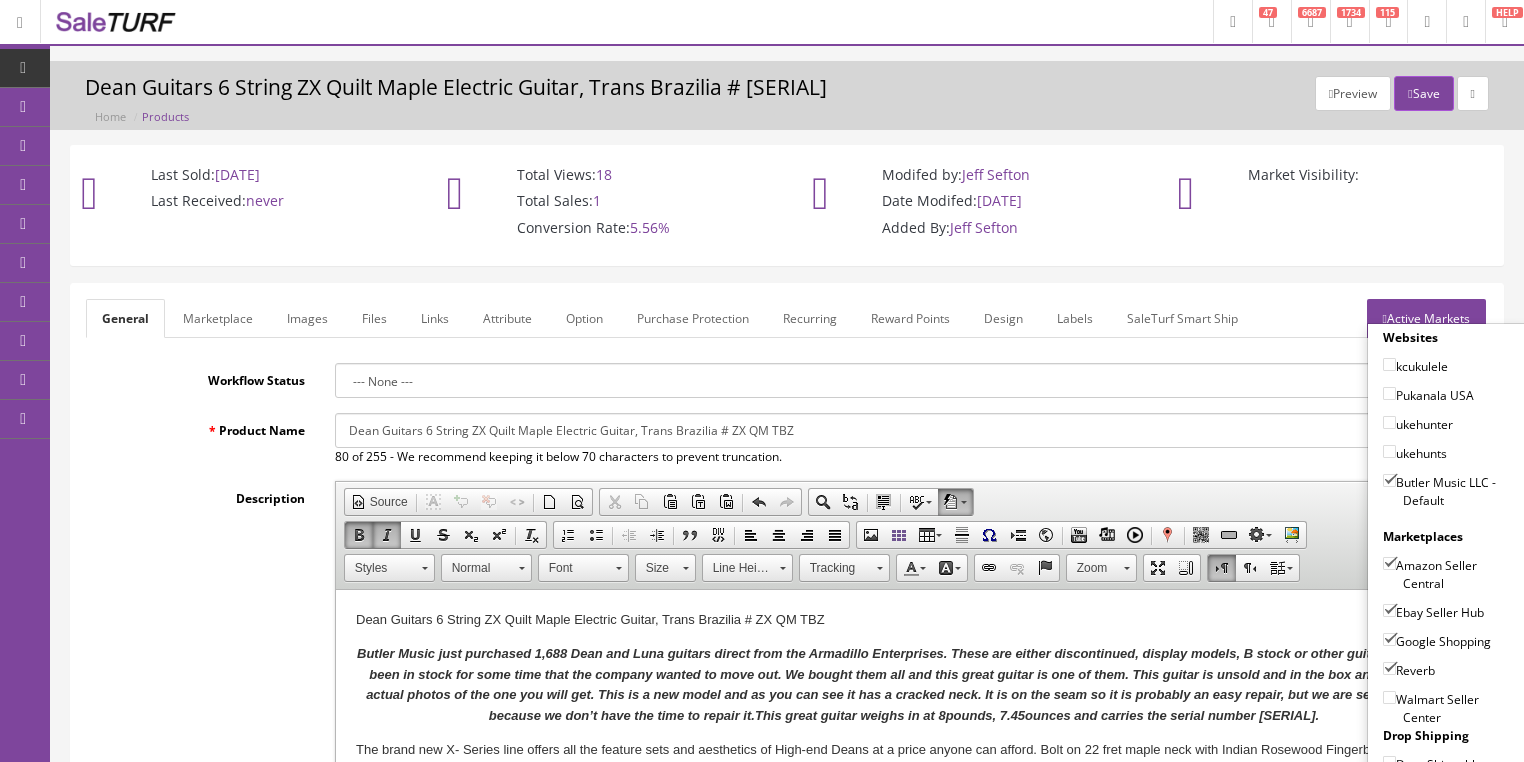 scroll, scrollTop: 0, scrollLeft: 0, axis: both 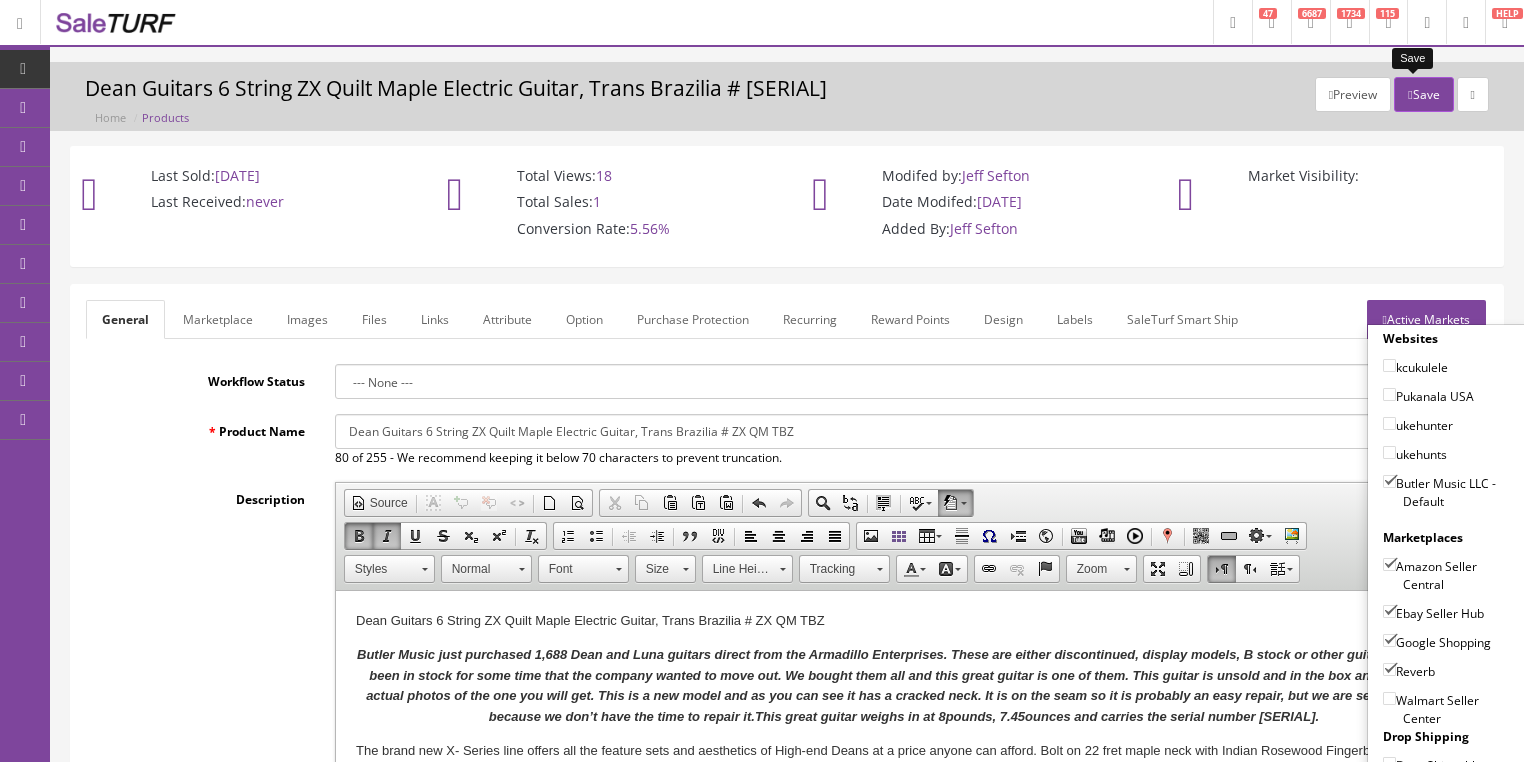 click on "Save" at bounding box center (1423, 94) 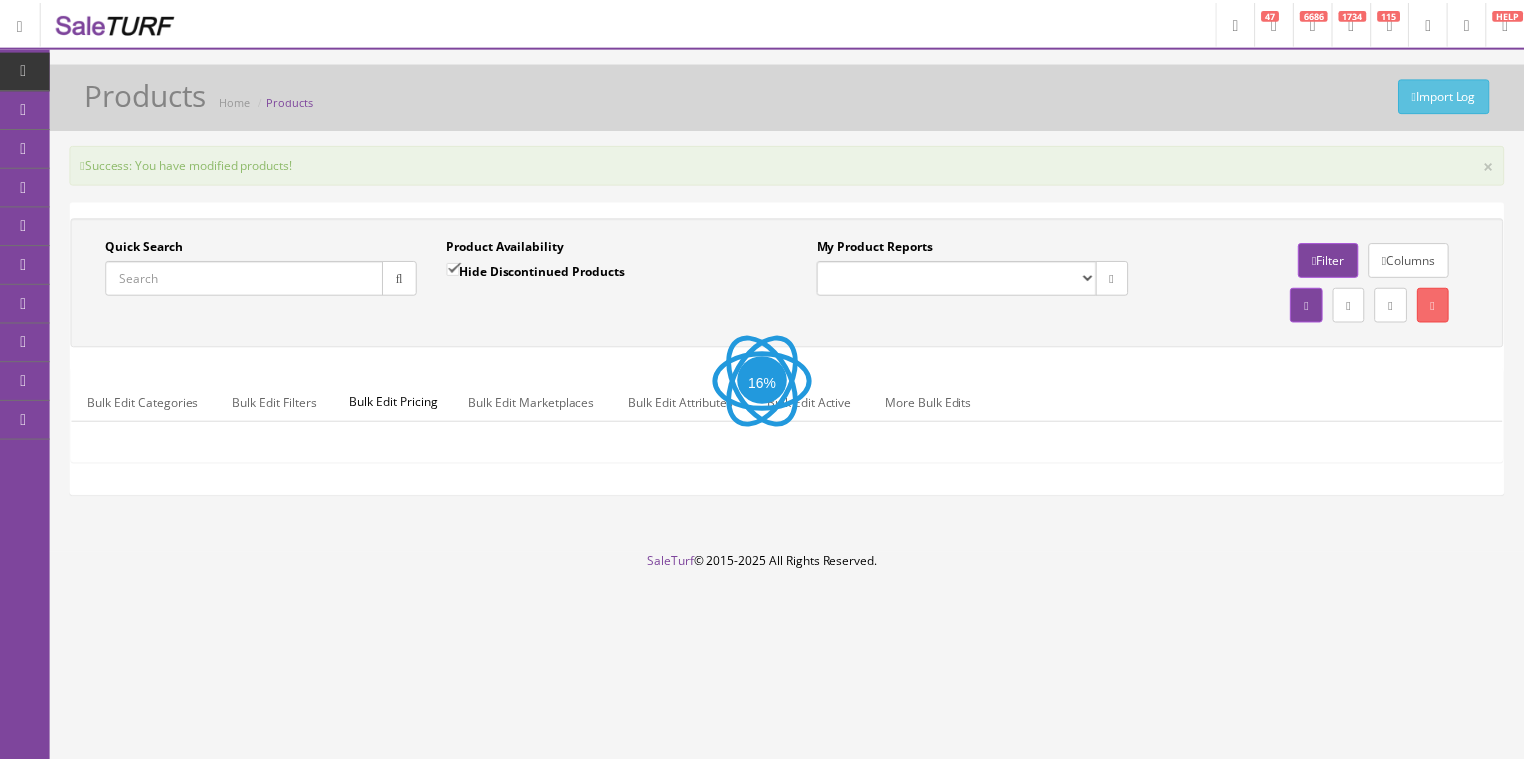 scroll, scrollTop: 0, scrollLeft: 0, axis: both 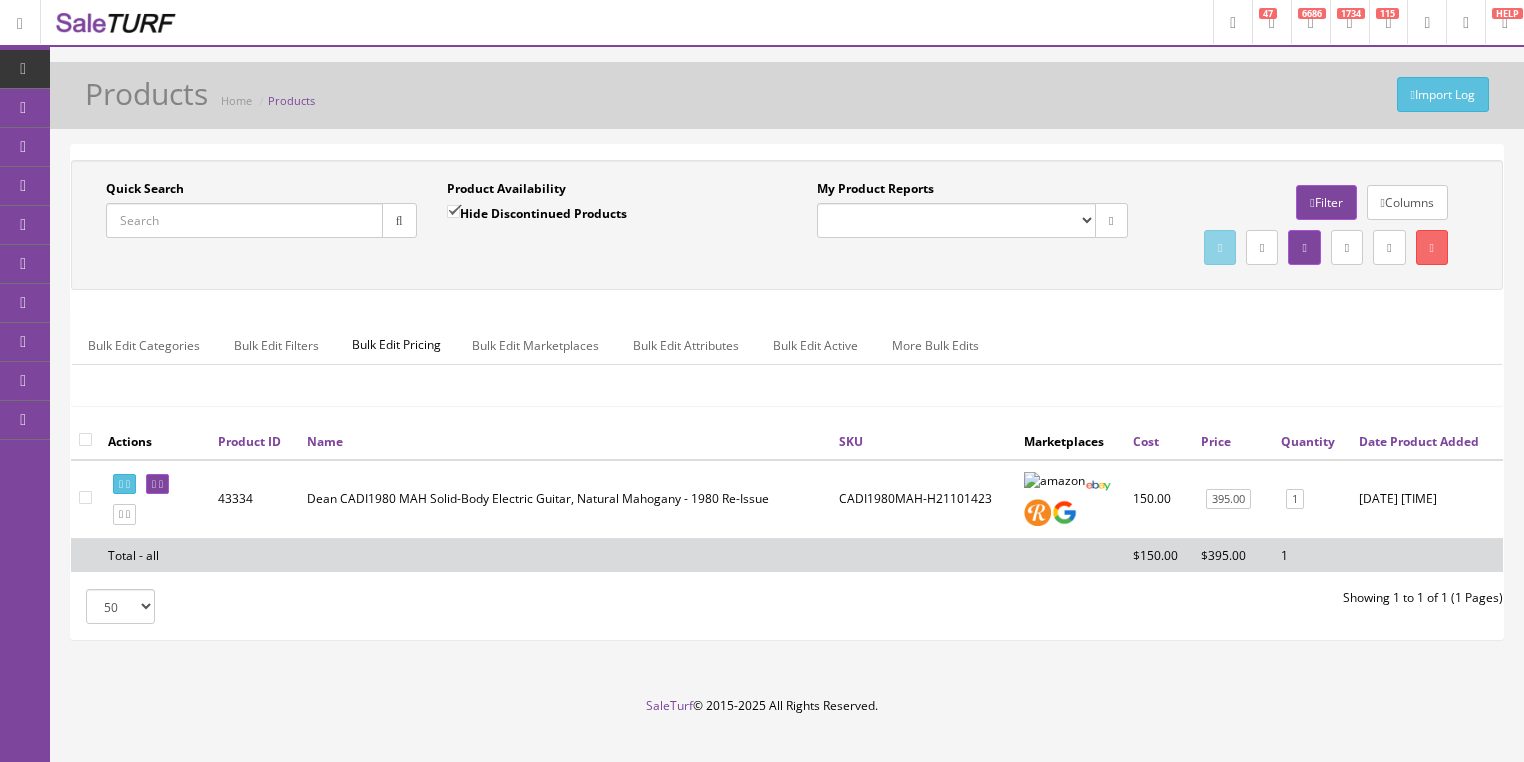 click on "Quick Search" at bounding box center [244, 220] 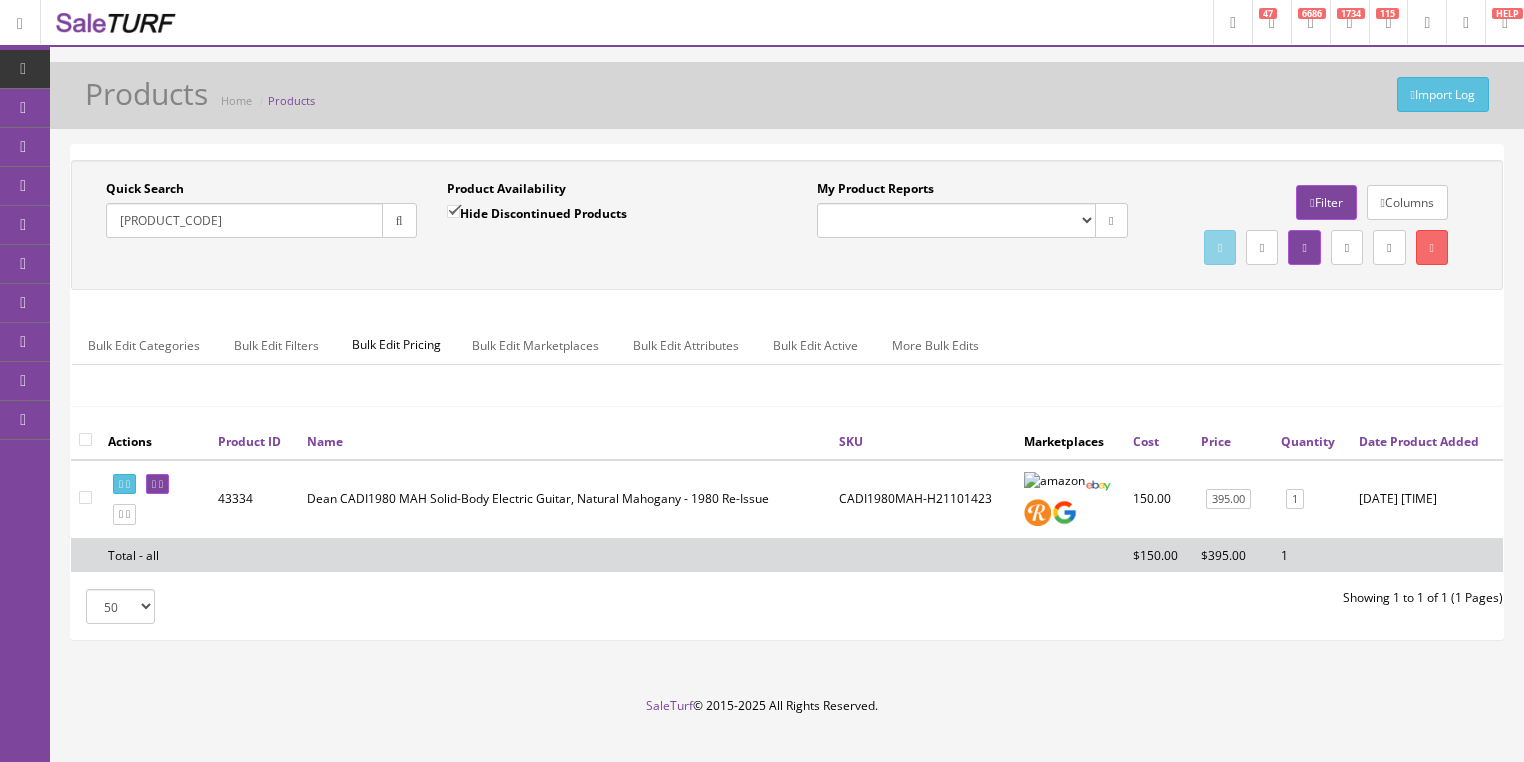 click at bounding box center (399, 221) 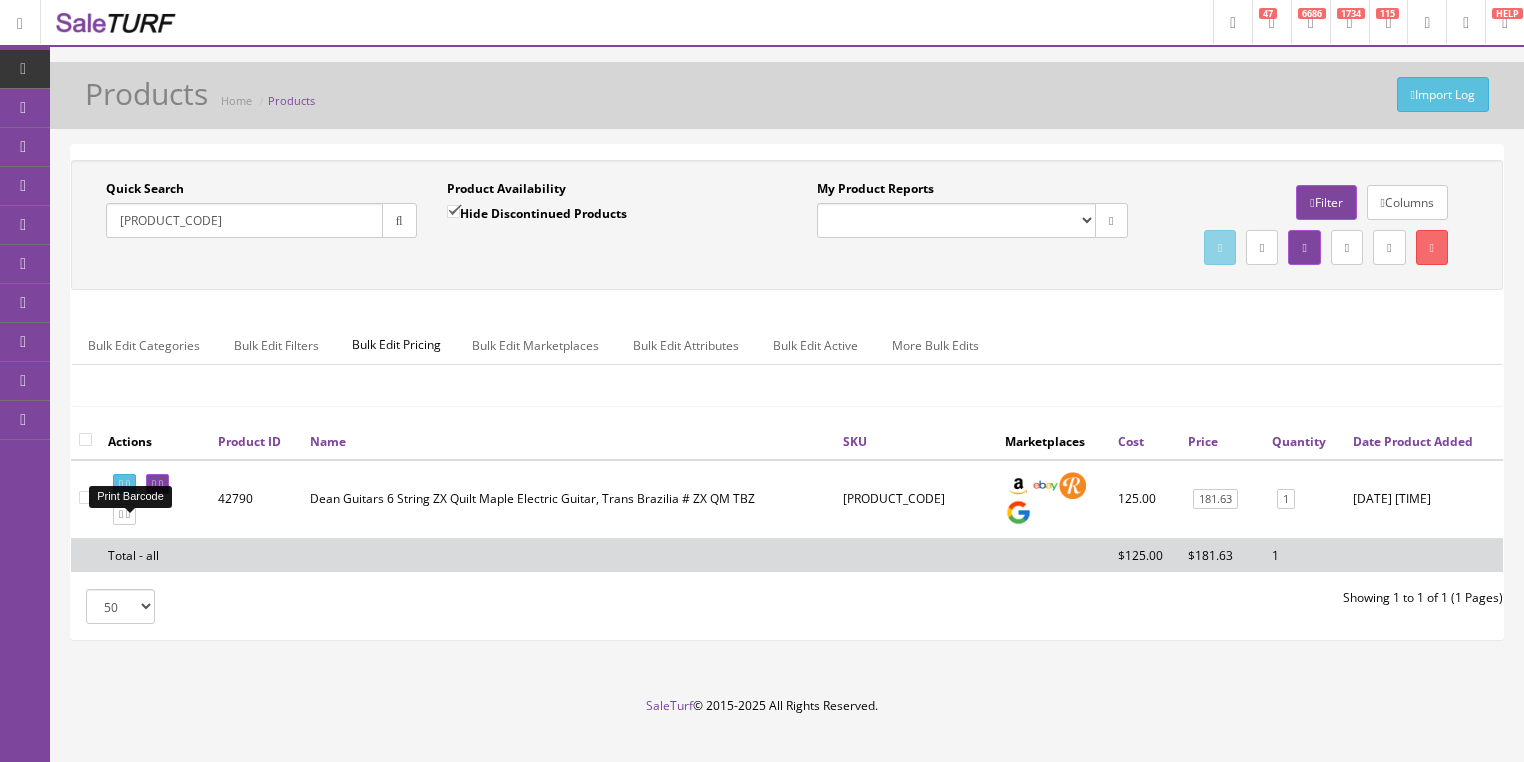 click at bounding box center [124, 484] 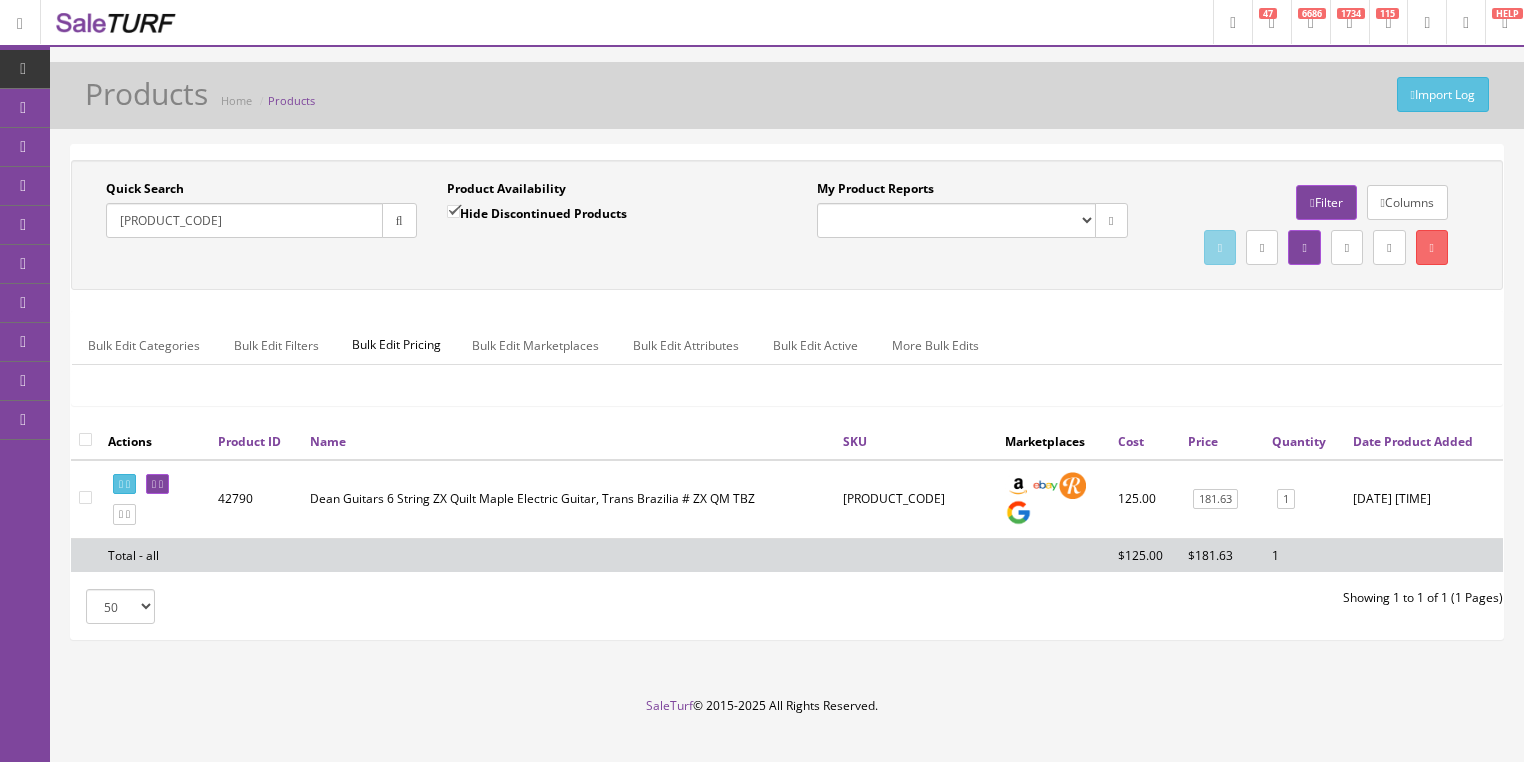 drag, startPoint x: 285, startPoint y: 224, endPoint x: 147, endPoint y: 267, distance: 144.54411 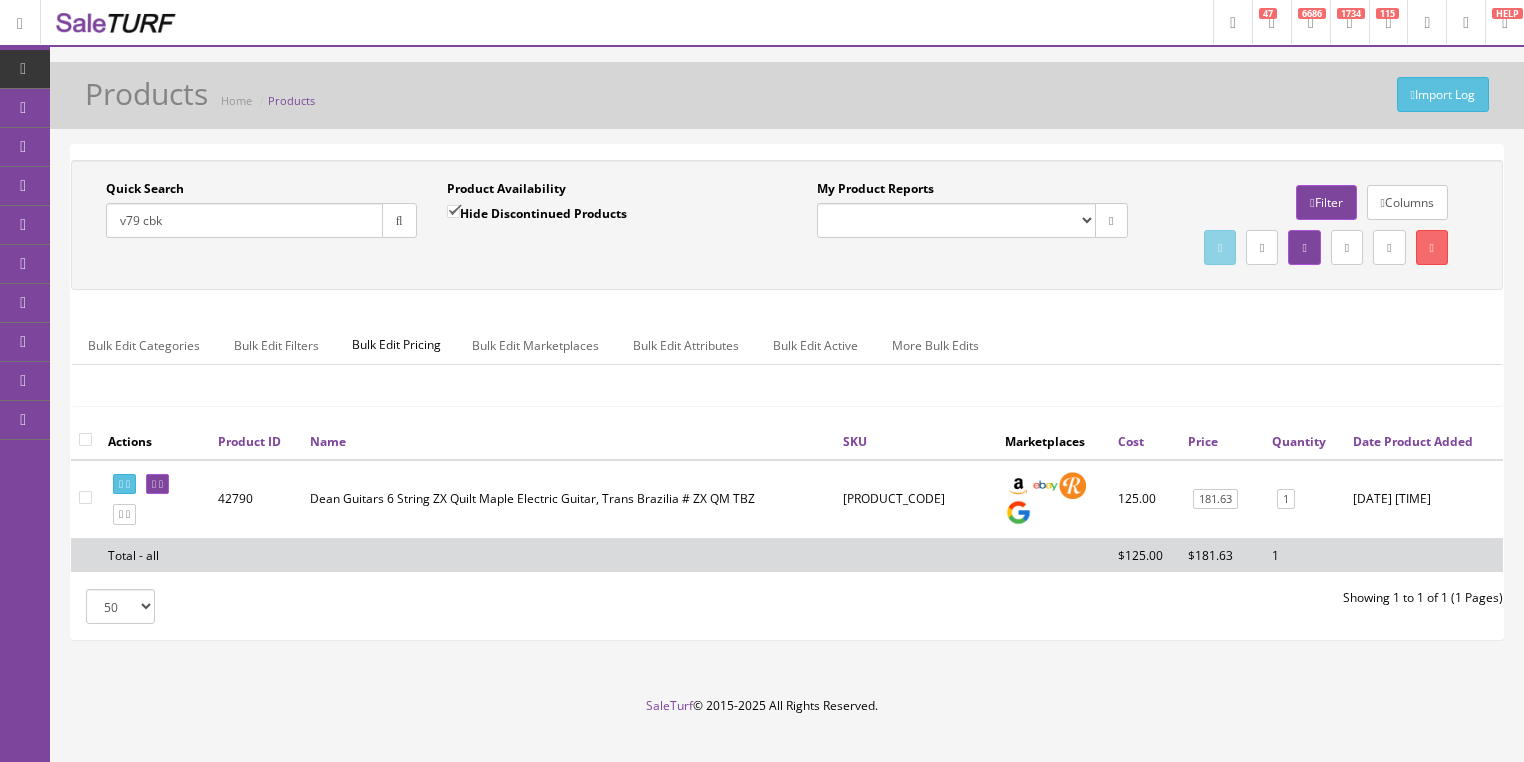 type on "v79 cbk" 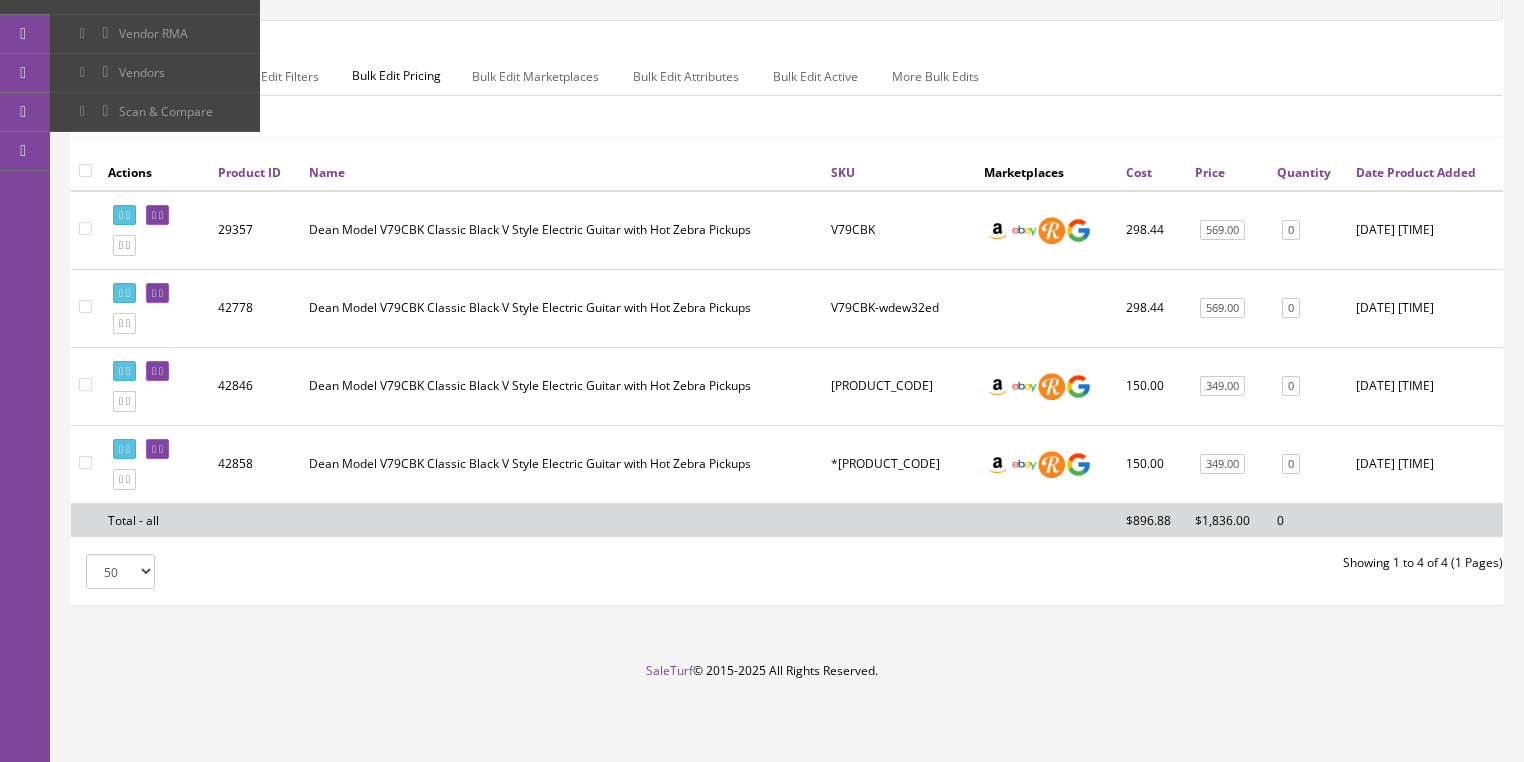 scroll, scrollTop: 305, scrollLeft: 0, axis: vertical 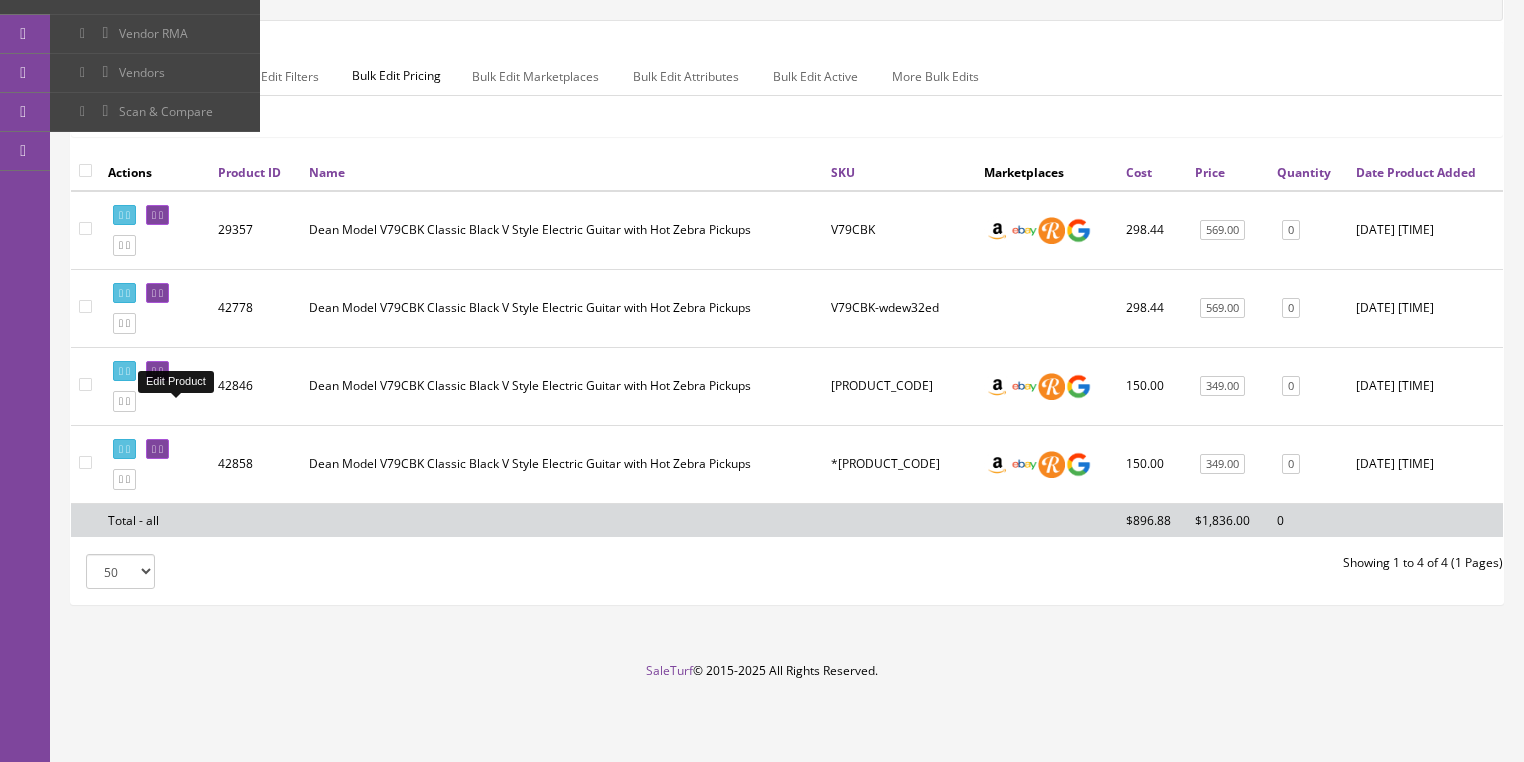 click at bounding box center (154, 371) 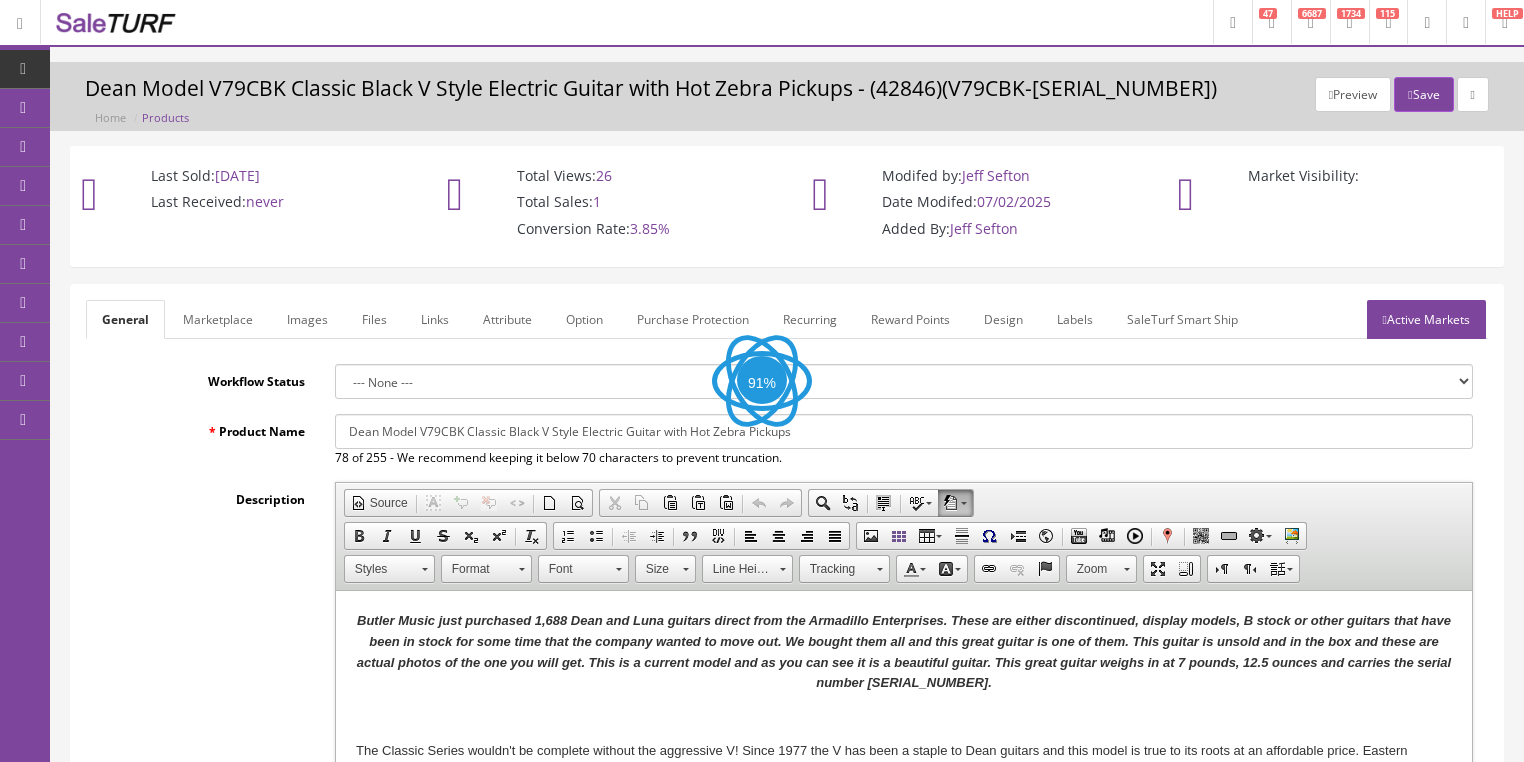 scroll, scrollTop: 0, scrollLeft: 0, axis: both 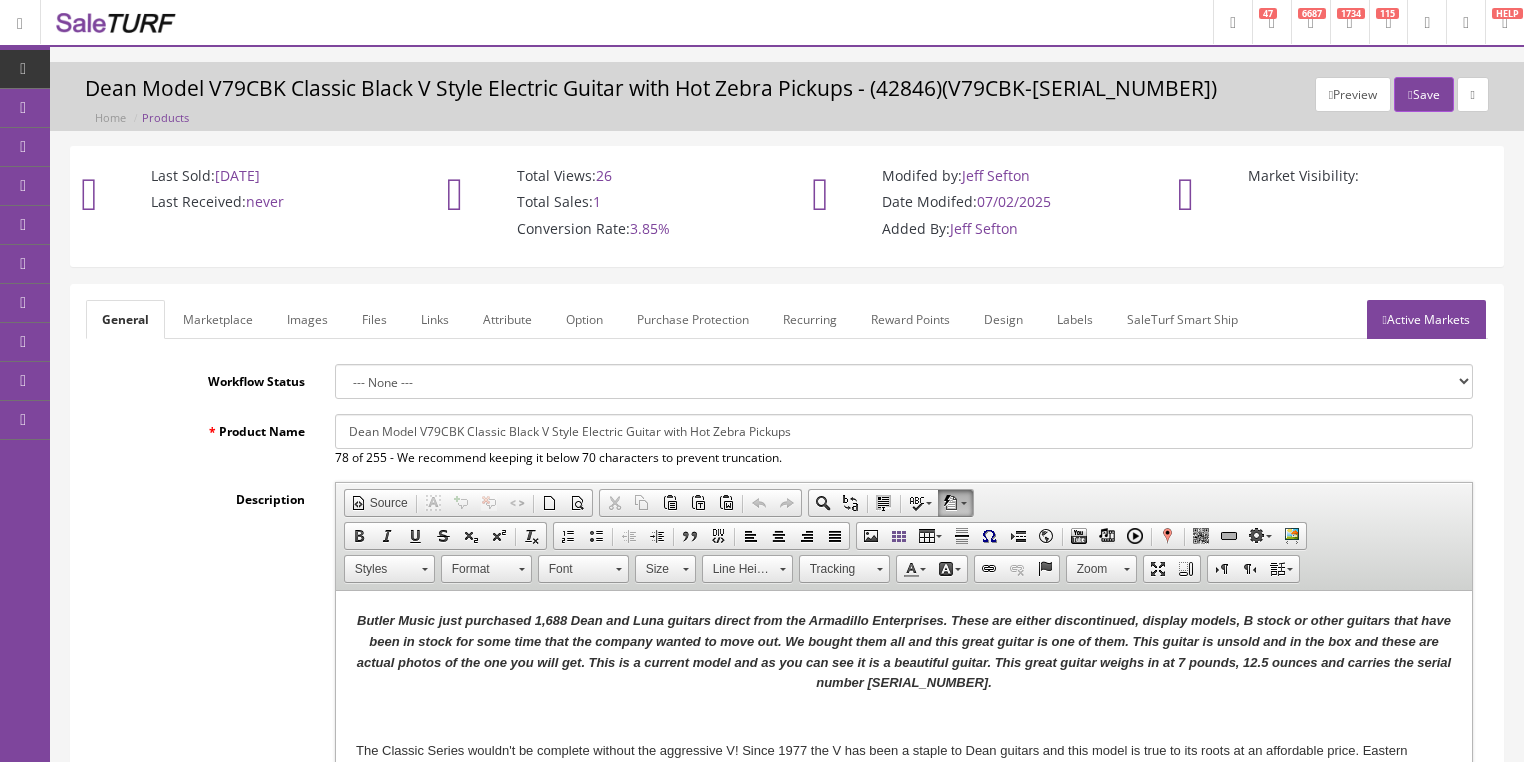 click on "Butler Music just purchased 1,688 Dean and Luna guitars direct from the Armadillo Enterprises. These are either discontinued, display models, B stock or other guitars that have been in stock for some time that the company wanted to move out. We bought them all and this great guitar is one of them. This guitar is unsold and in the box and these are actual photos of the one you will get. This is a current model and as you can see it is a beautiful guitar. This great guitar weighs in at 7 pounds, 12.5 ounces and carries the serial number [SERIAL_NUMBER]." at bounding box center [903, 652] 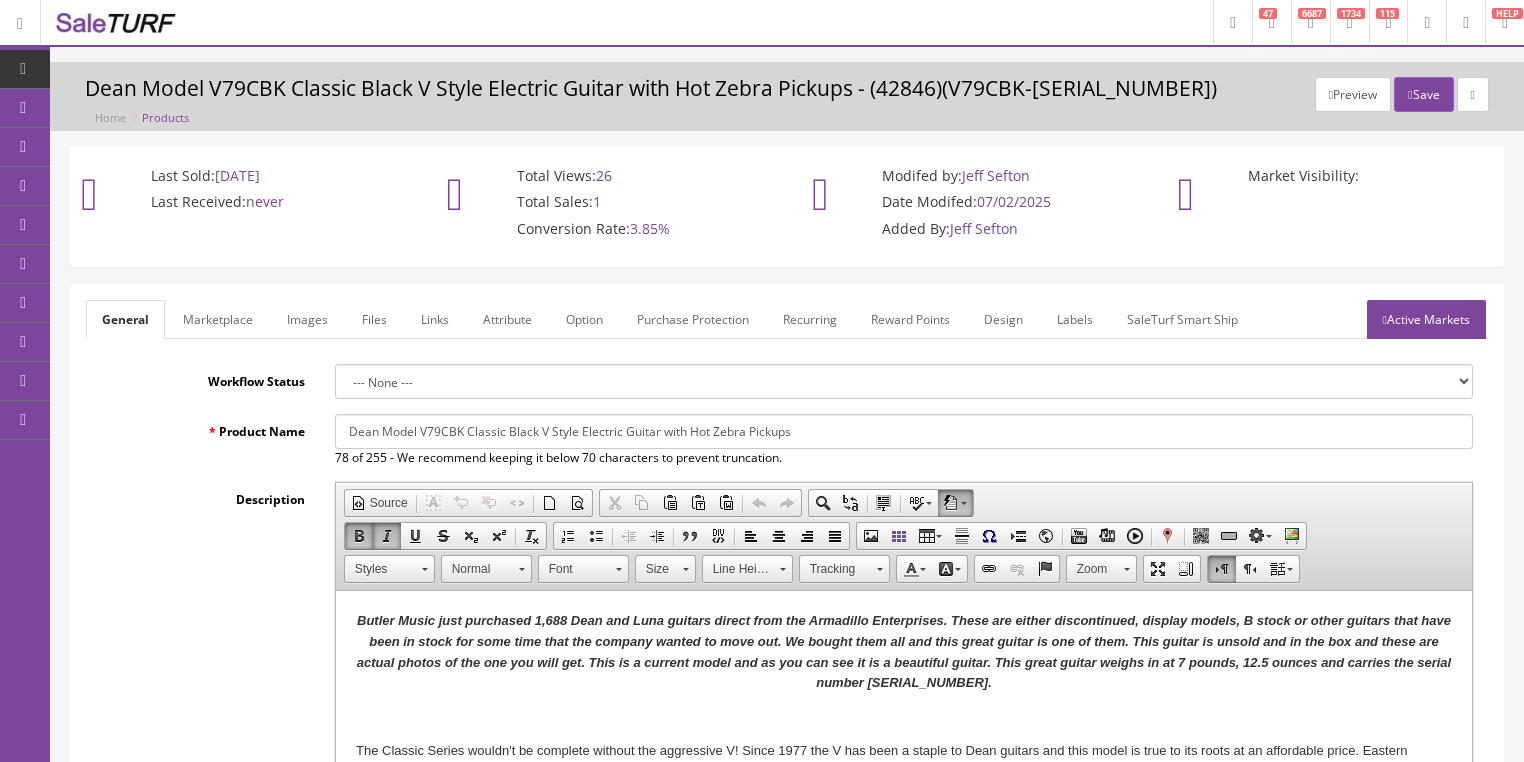 type 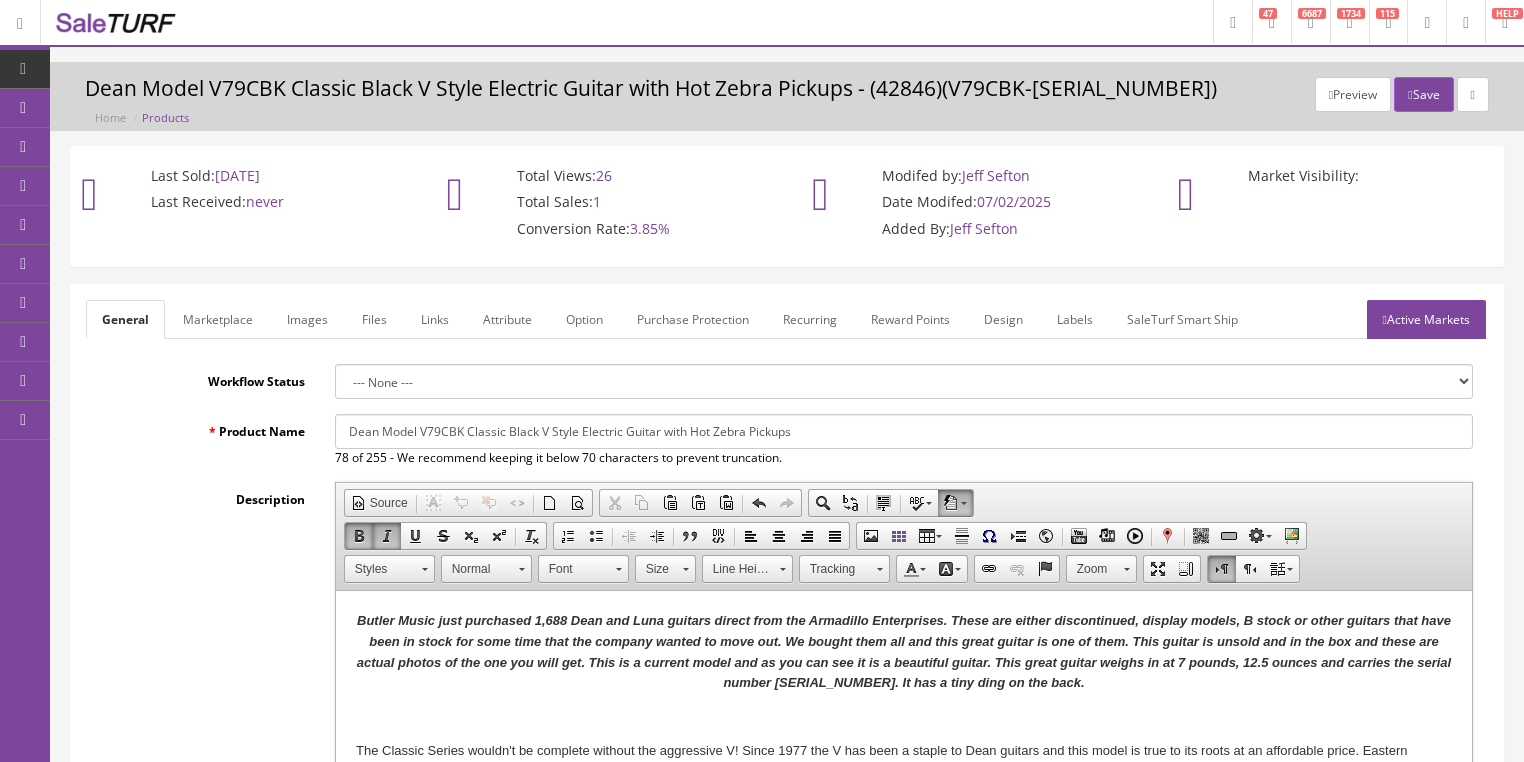 click on "Images" at bounding box center [307, 319] 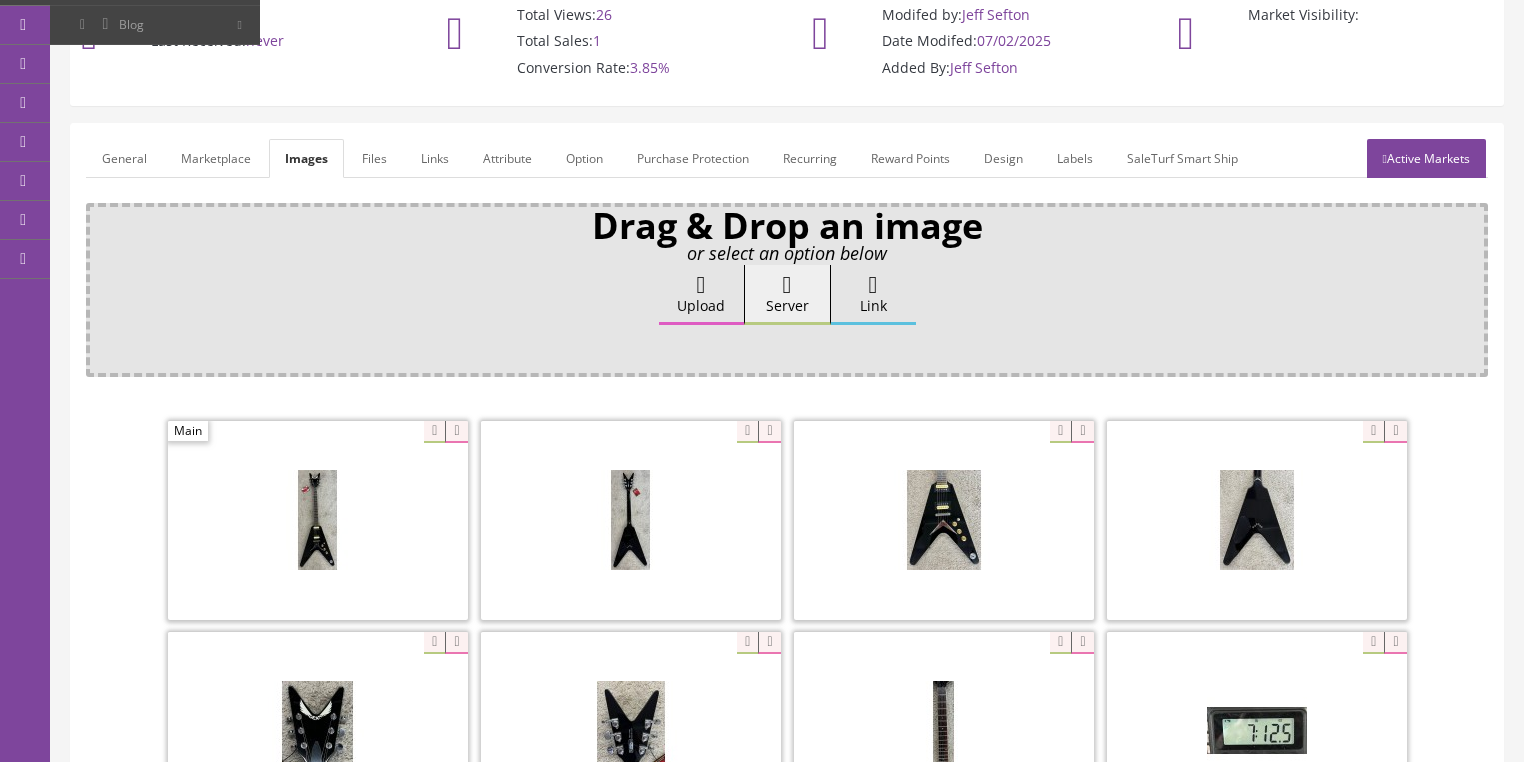 scroll, scrollTop: 320, scrollLeft: 0, axis: vertical 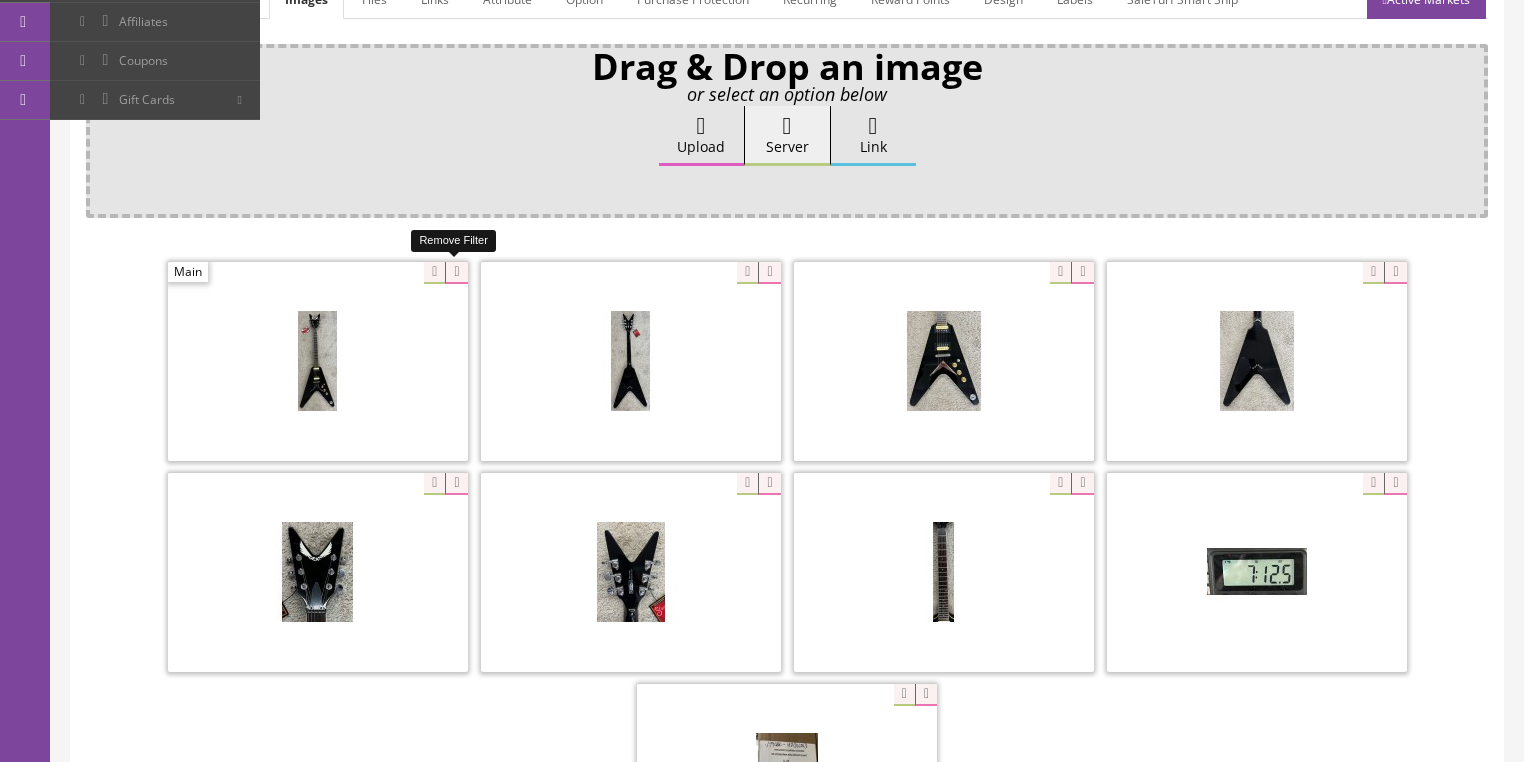 click at bounding box center [456, 273] 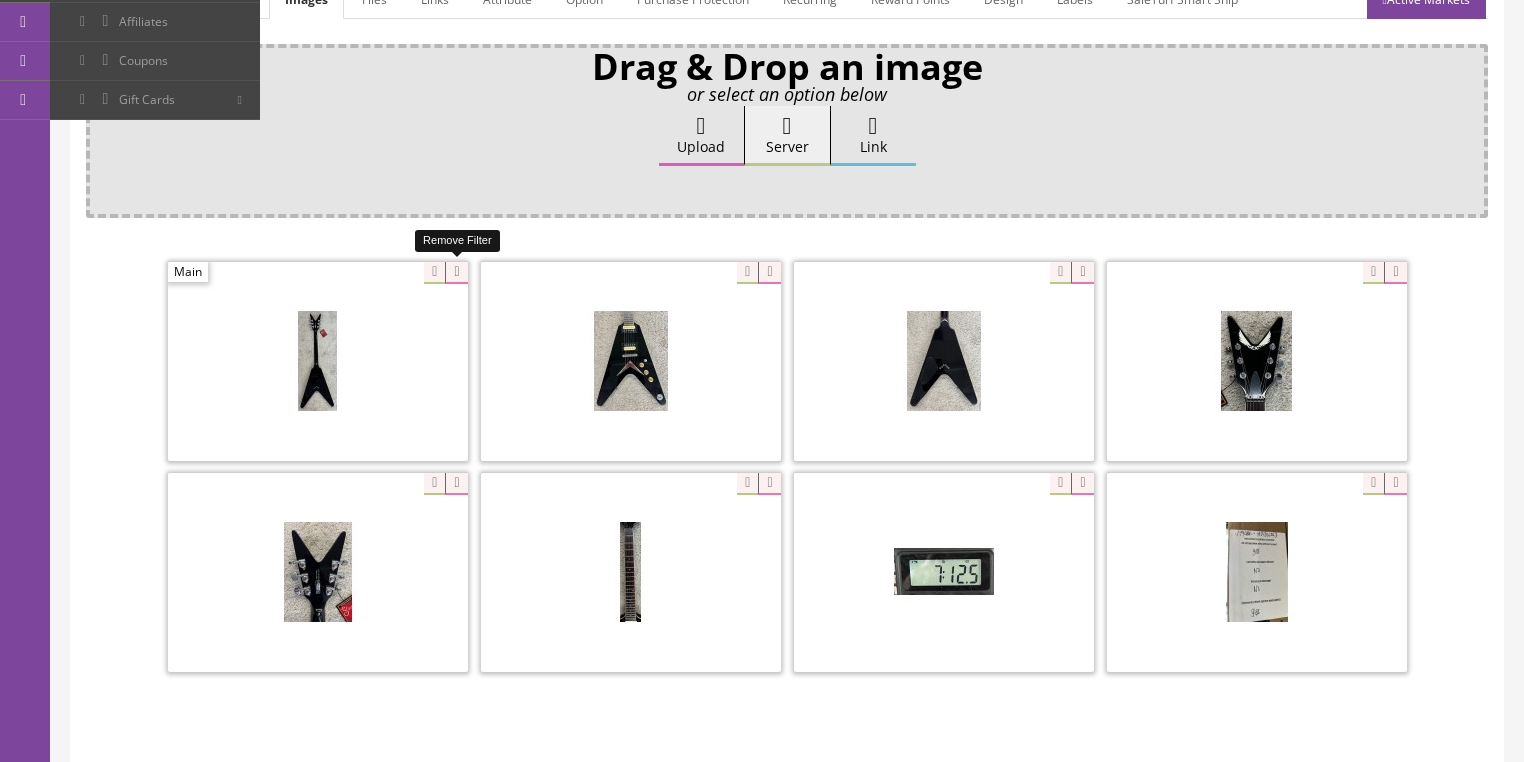 click at bounding box center (456, 273) 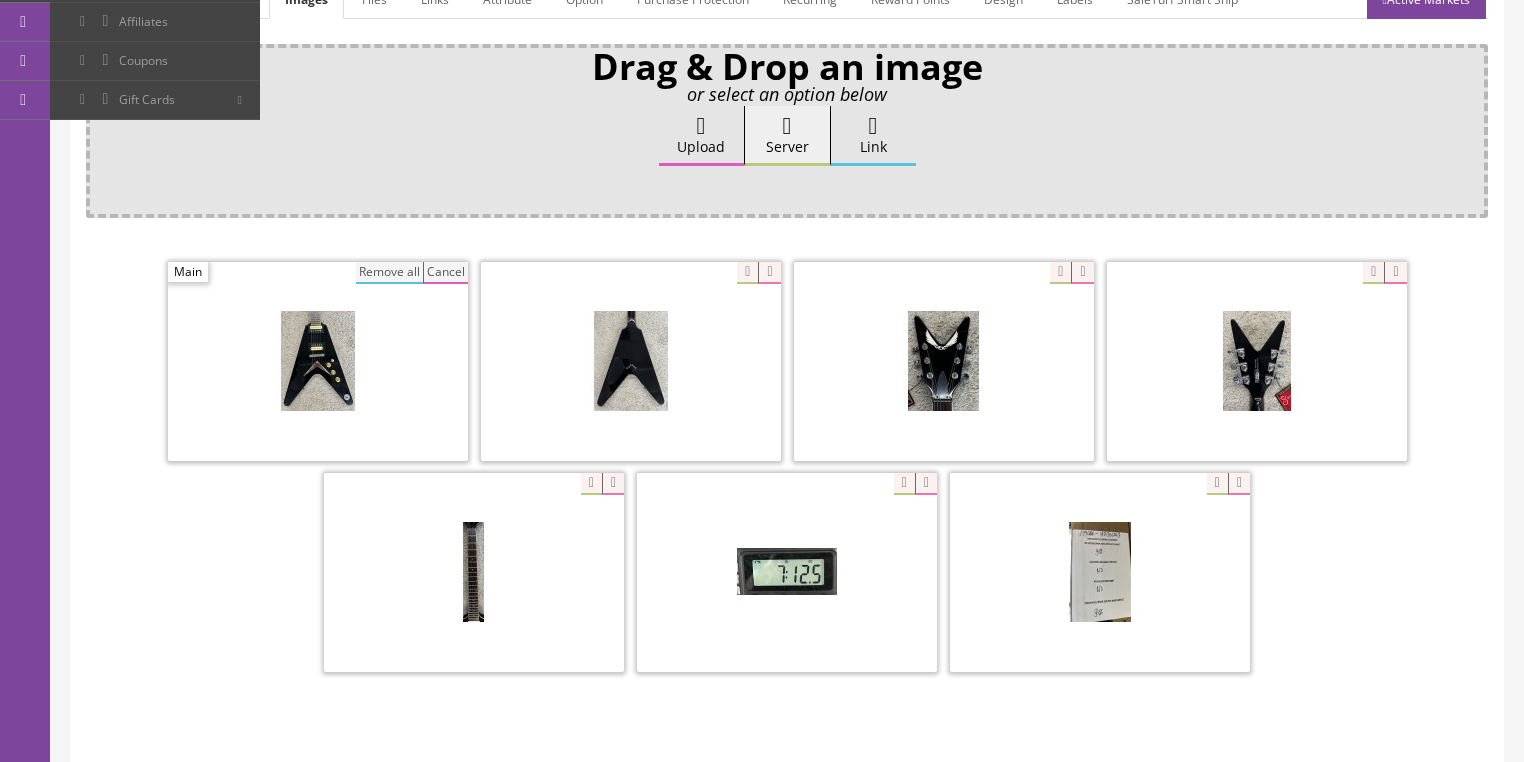 click on "Remove all" at bounding box center [389, 273] 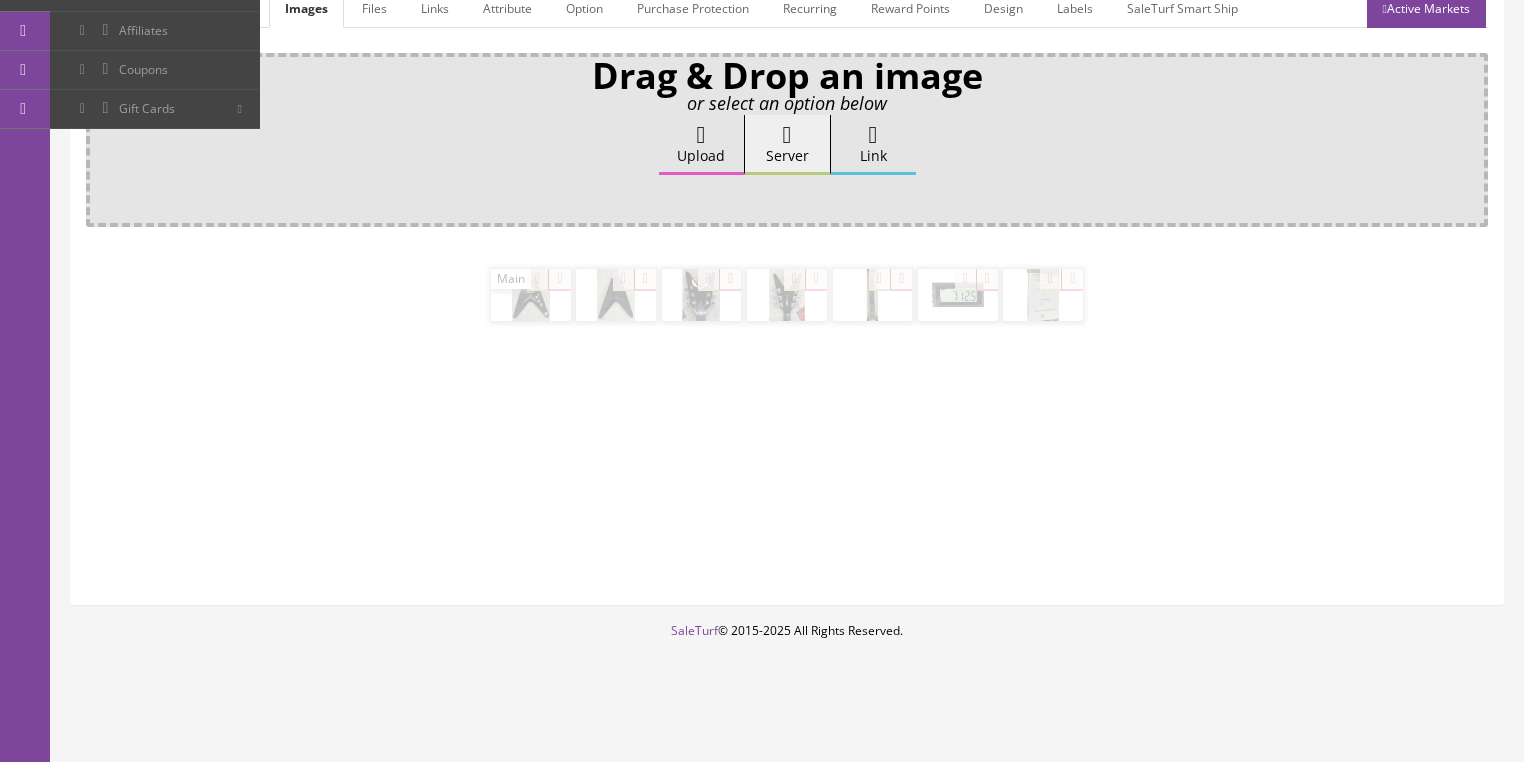 scroll, scrollTop: 308, scrollLeft: 0, axis: vertical 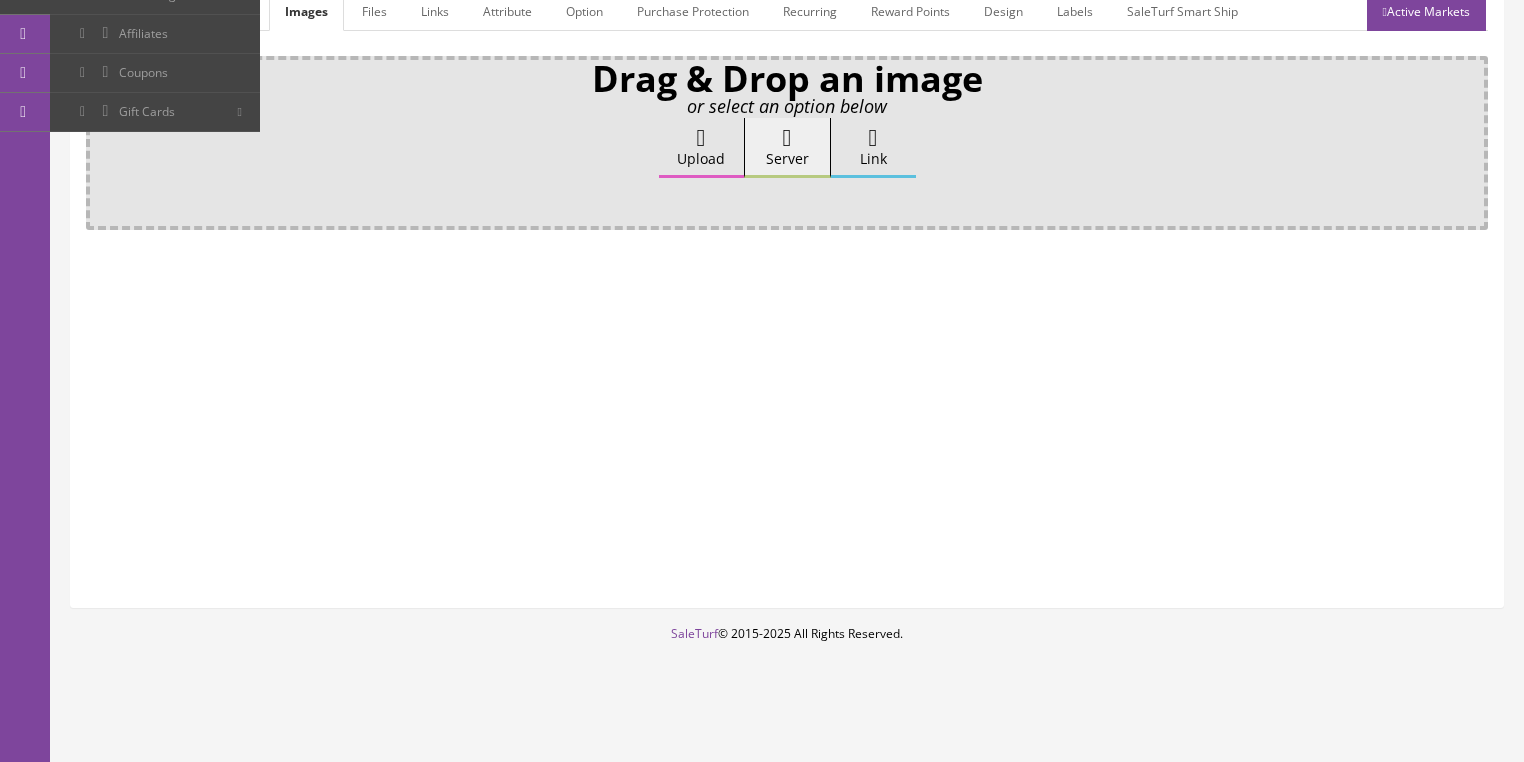 click on "Upload" at bounding box center (701, 148) 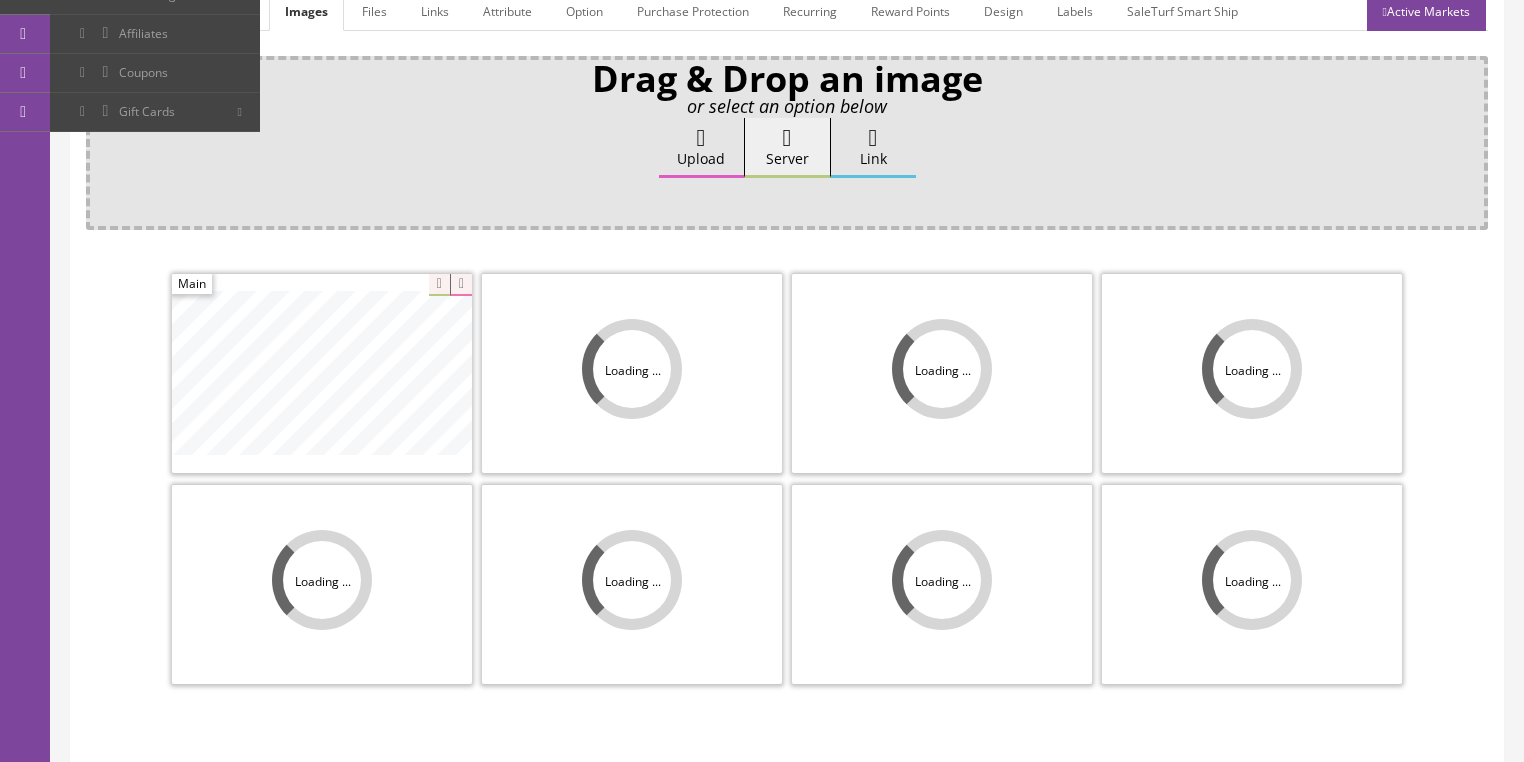 scroll, scrollTop: 320, scrollLeft: 0, axis: vertical 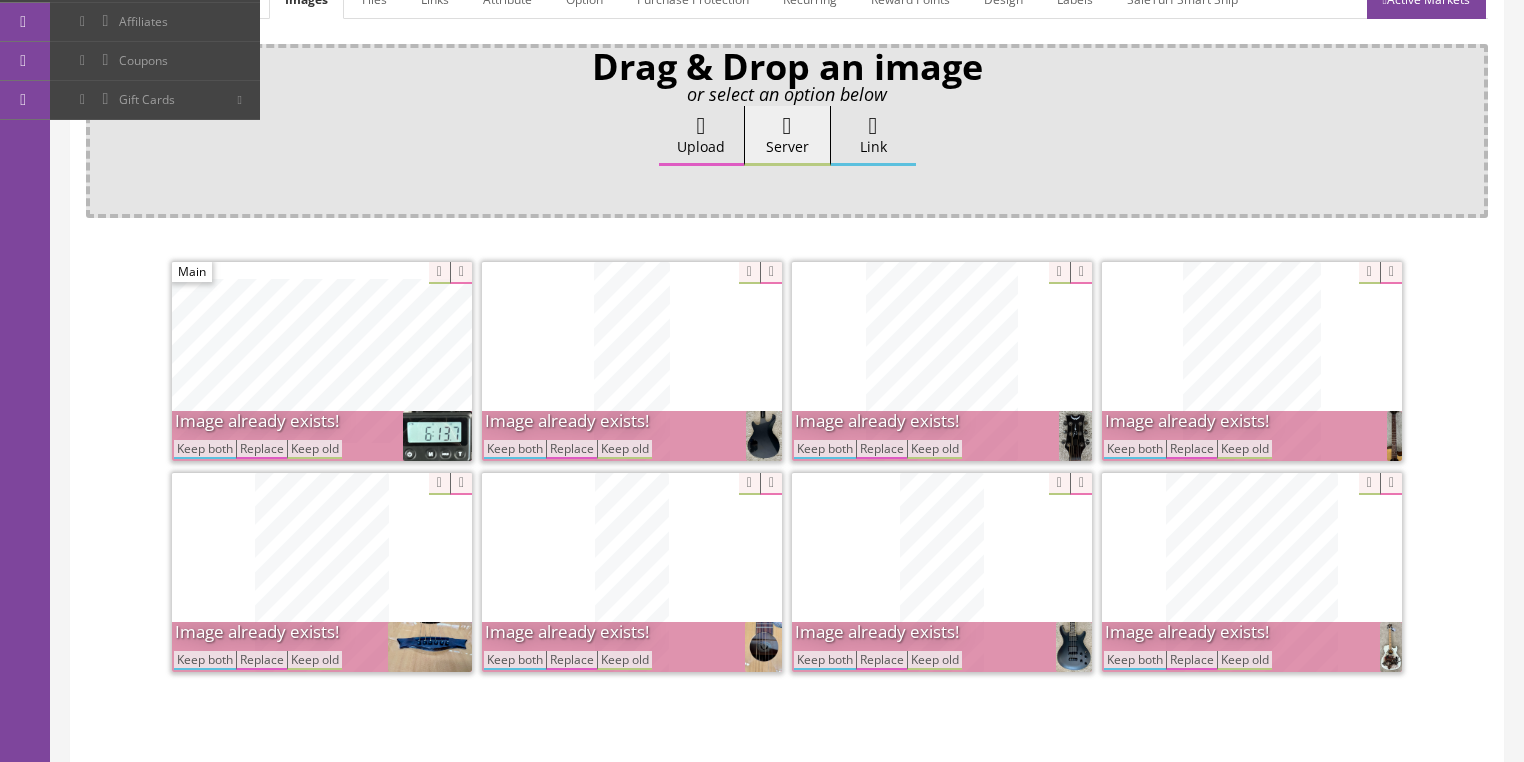 click on "Keep both" at bounding box center (1135, 449) 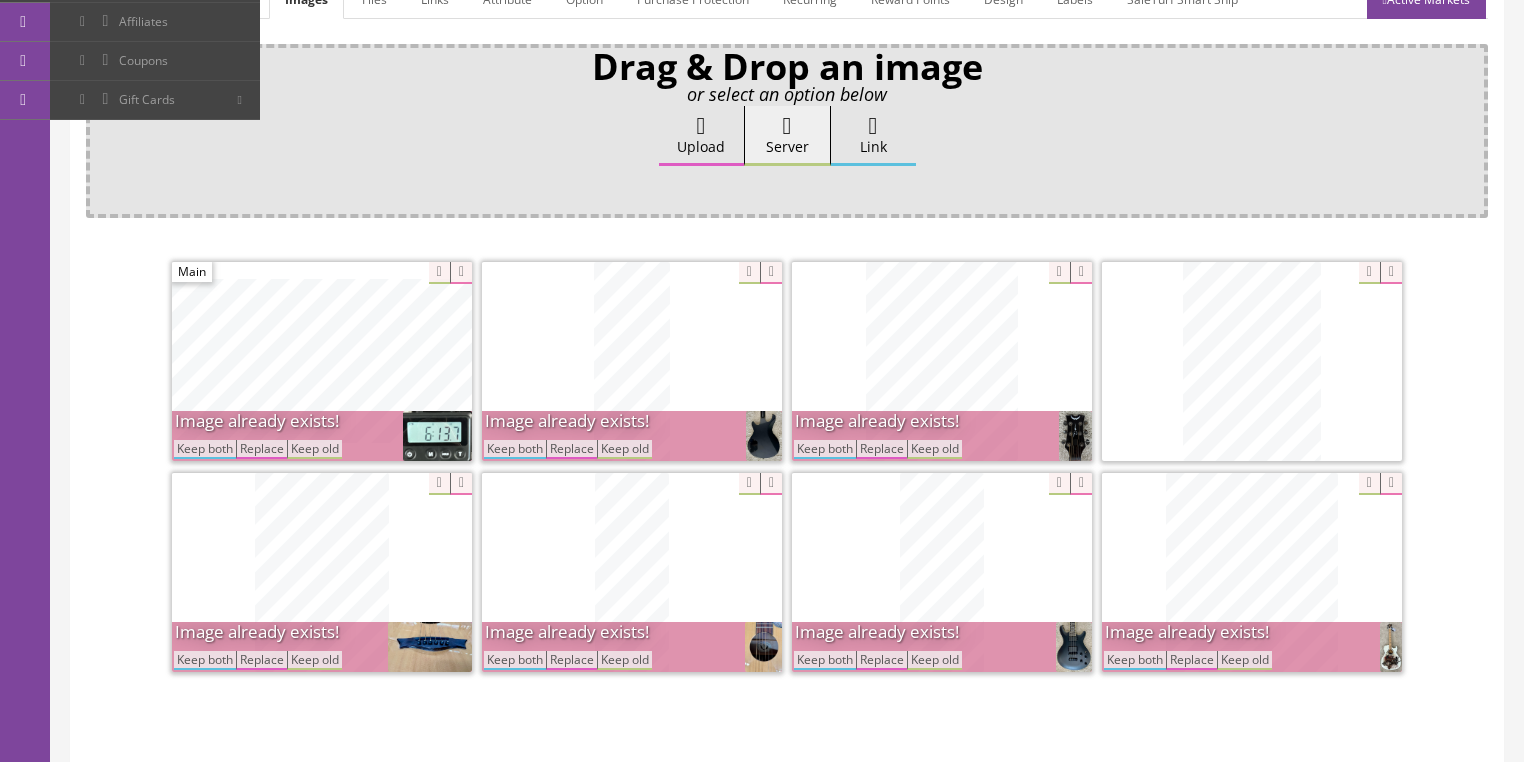 drag, startPoint x: 1145, startPoint y: 652, endPoint x: 1025, endPoint y: 584, distance: 137.92752 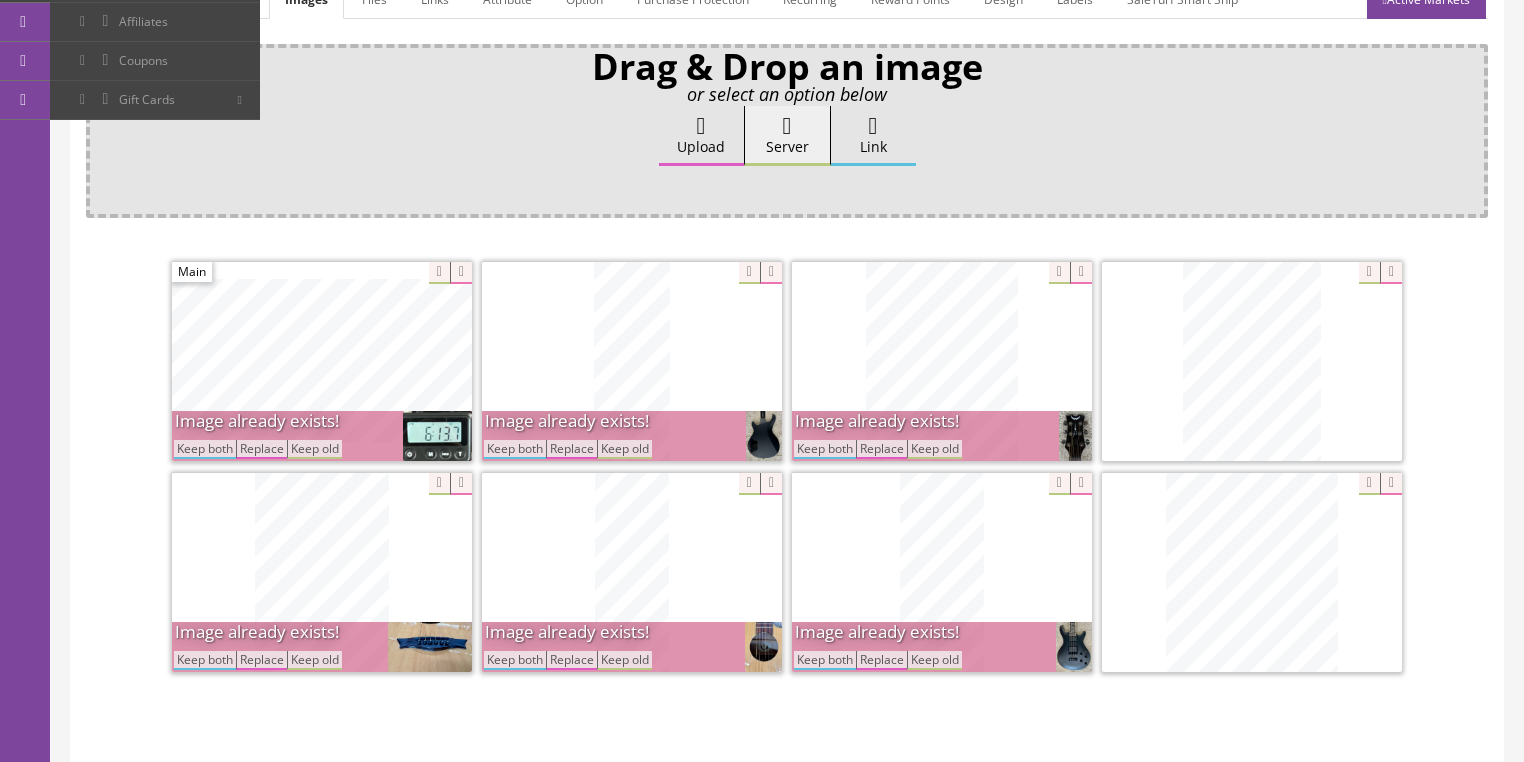 click on "Keep both" at bounding box center [825, 449] 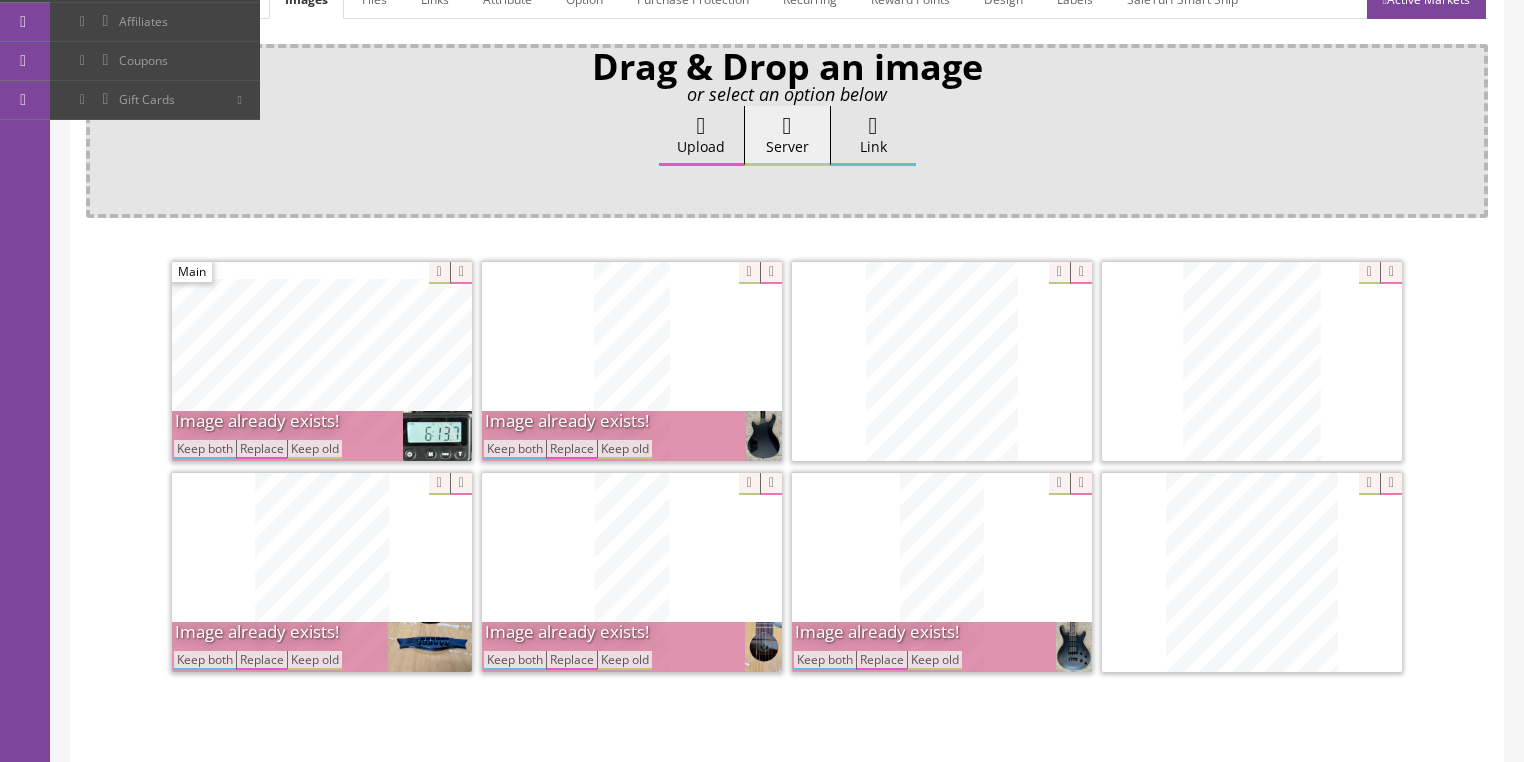 click on "Keep both" at bounding box center [825, 660] 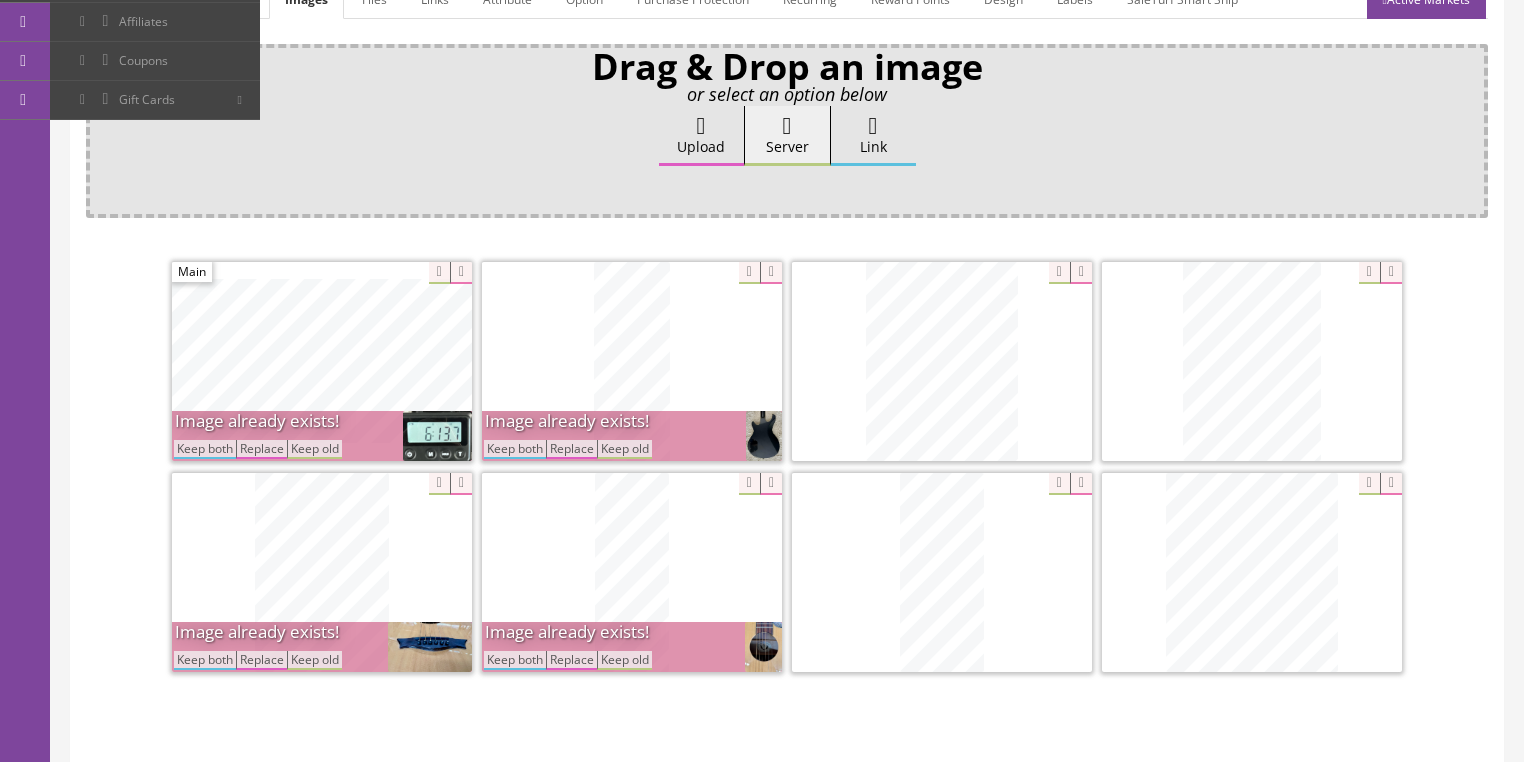 click on "Keep both" at bounding box center (515, 449) 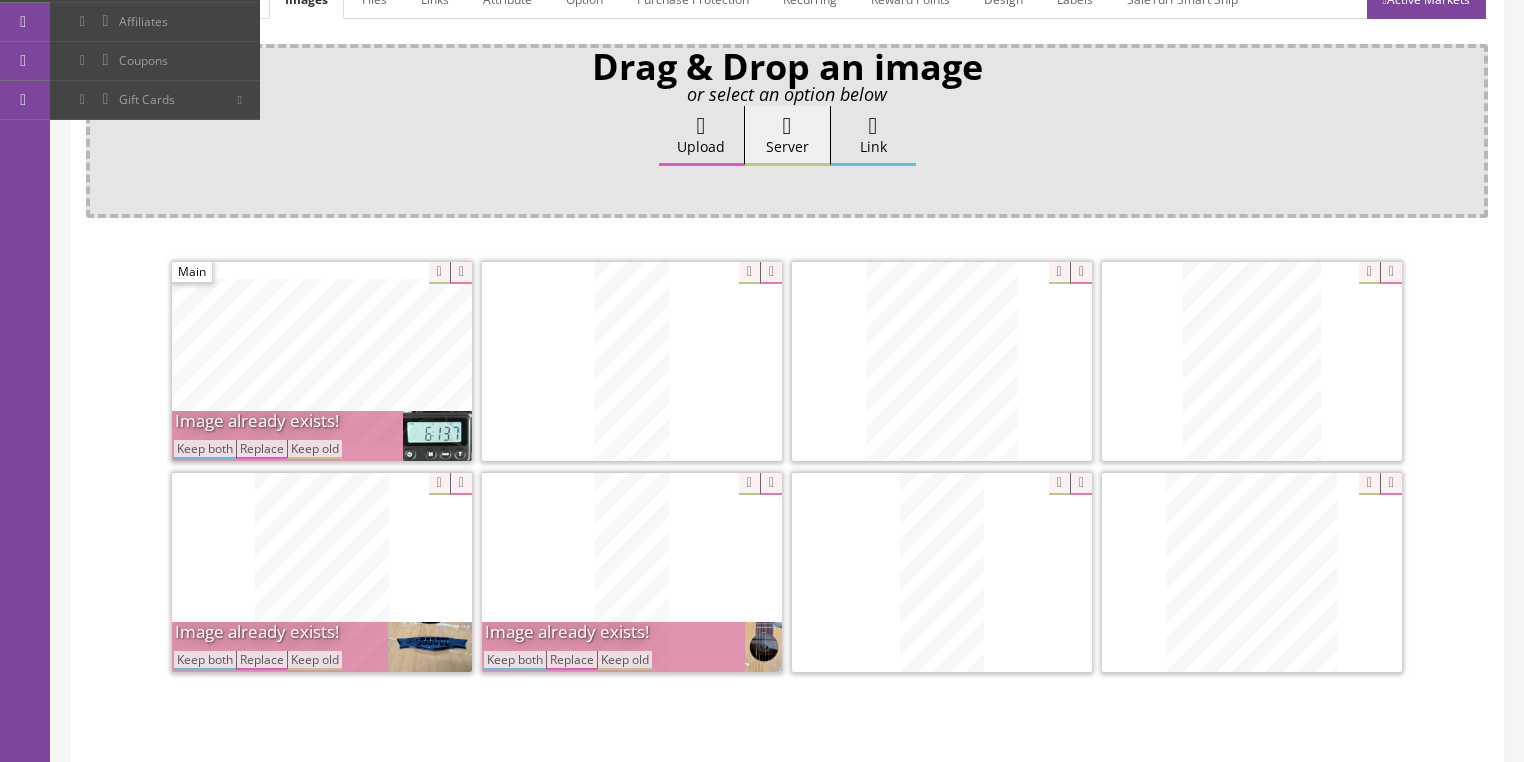 click on "Keep both" at bounding box center (205, 449) 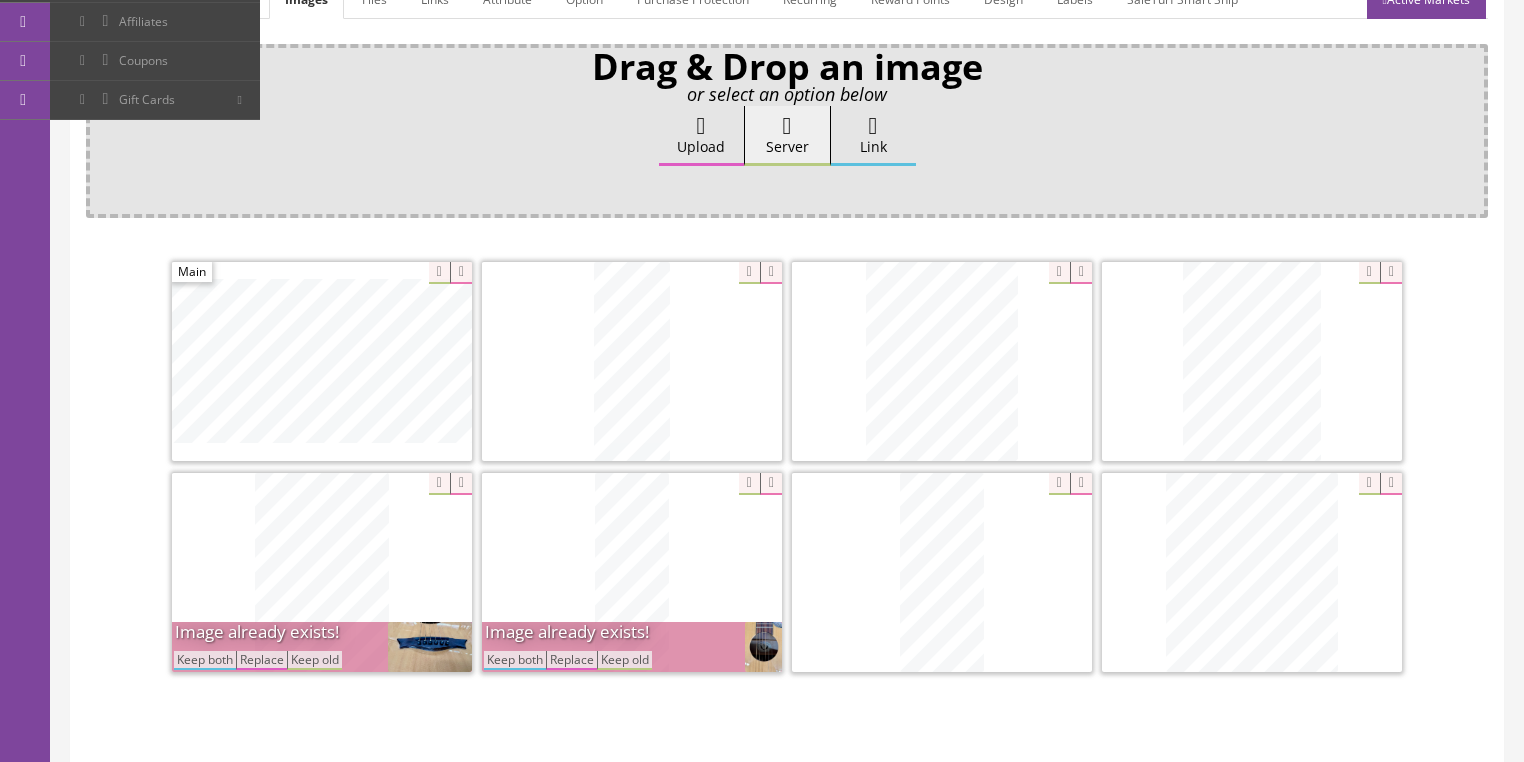 click on "Keep both" at bounding box center (205, 660) 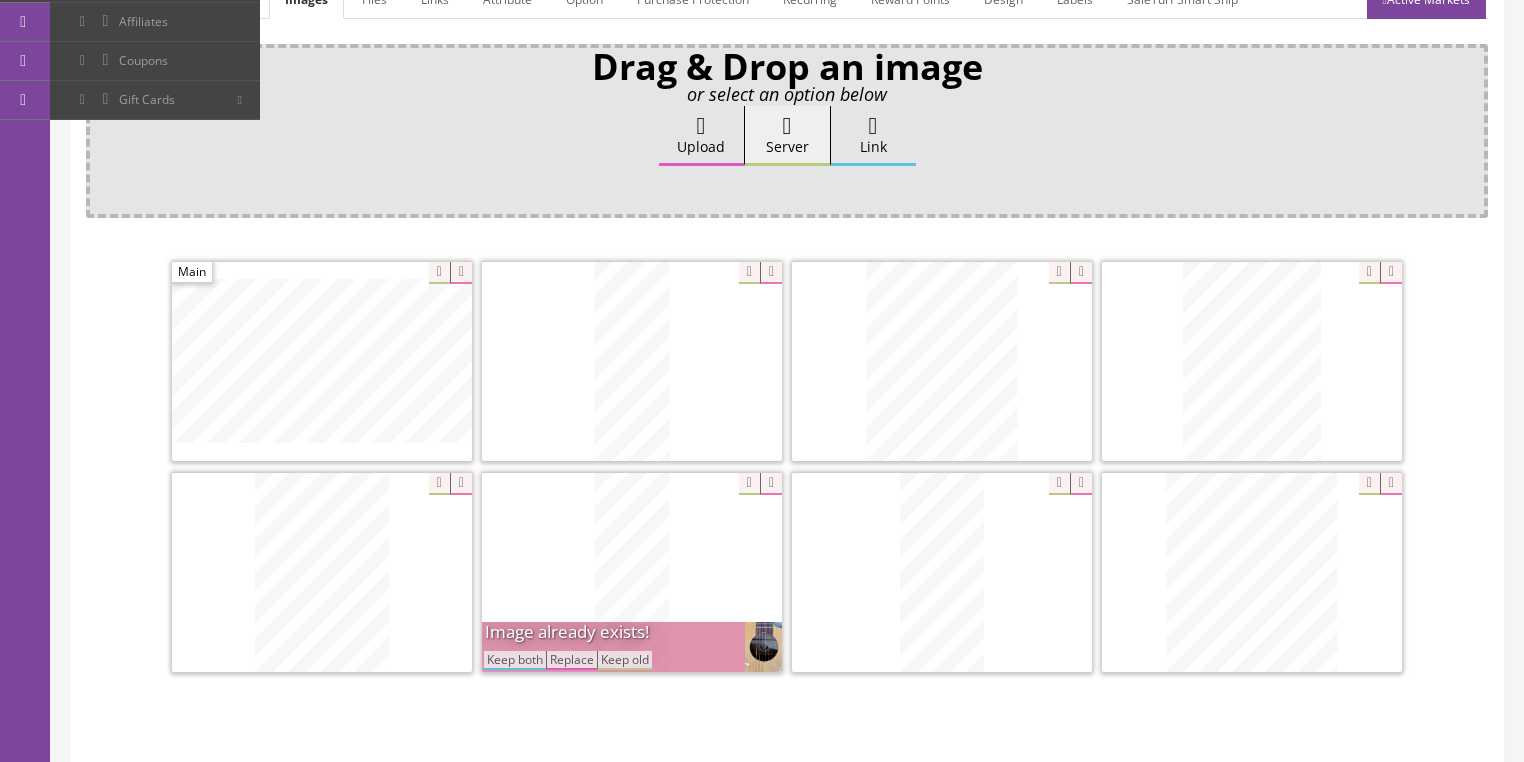 click on "Keep both" at bounding box center [515, 660] 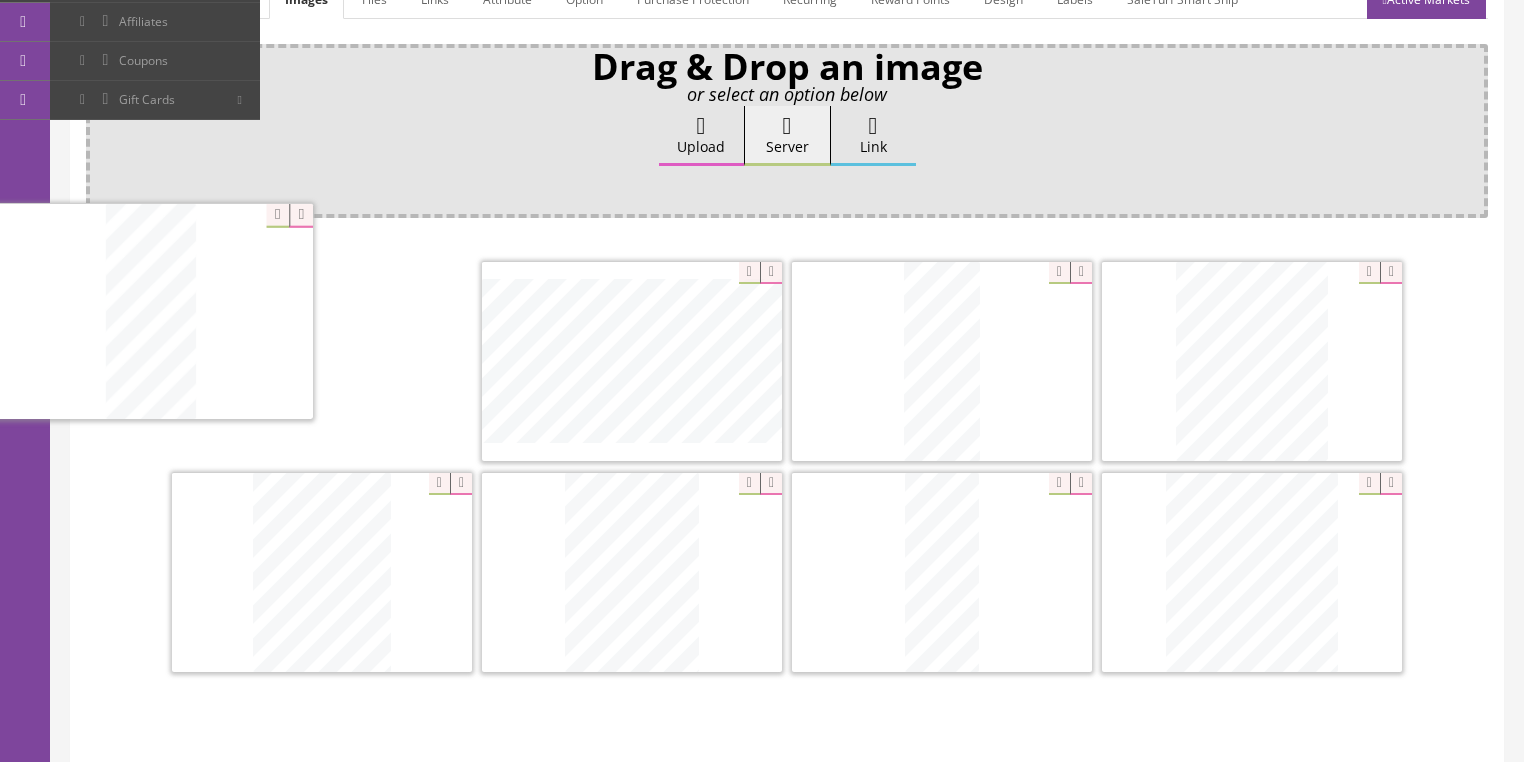 drag, startPoint x: 951, startPoint y: 592, endPoint x: 197, endPoint y: 344, distance: 793.738 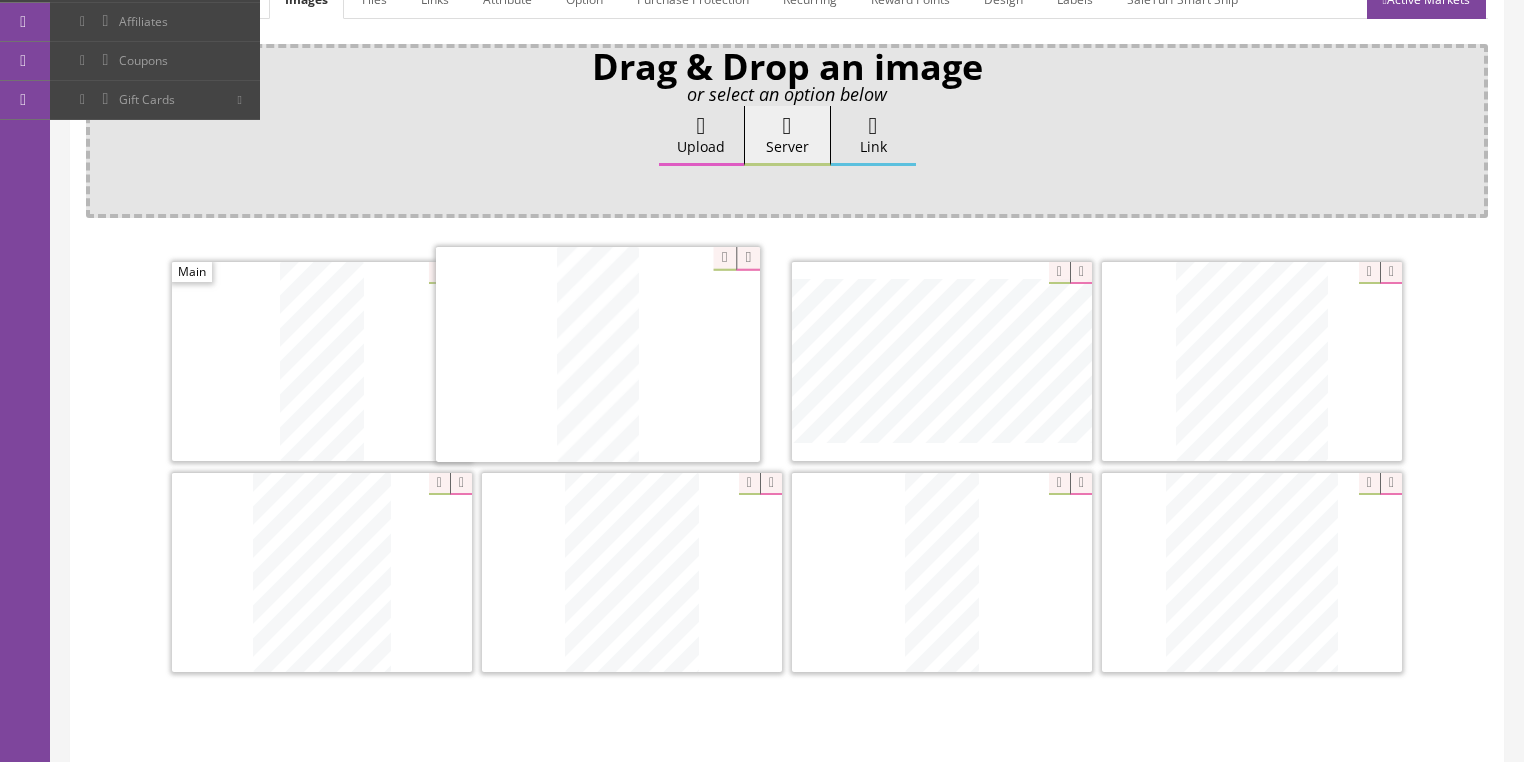 drag, startPoint x: 920, startPoint y: 363, endPoint x: 576, endPoint y: 358, distance: 344.03635 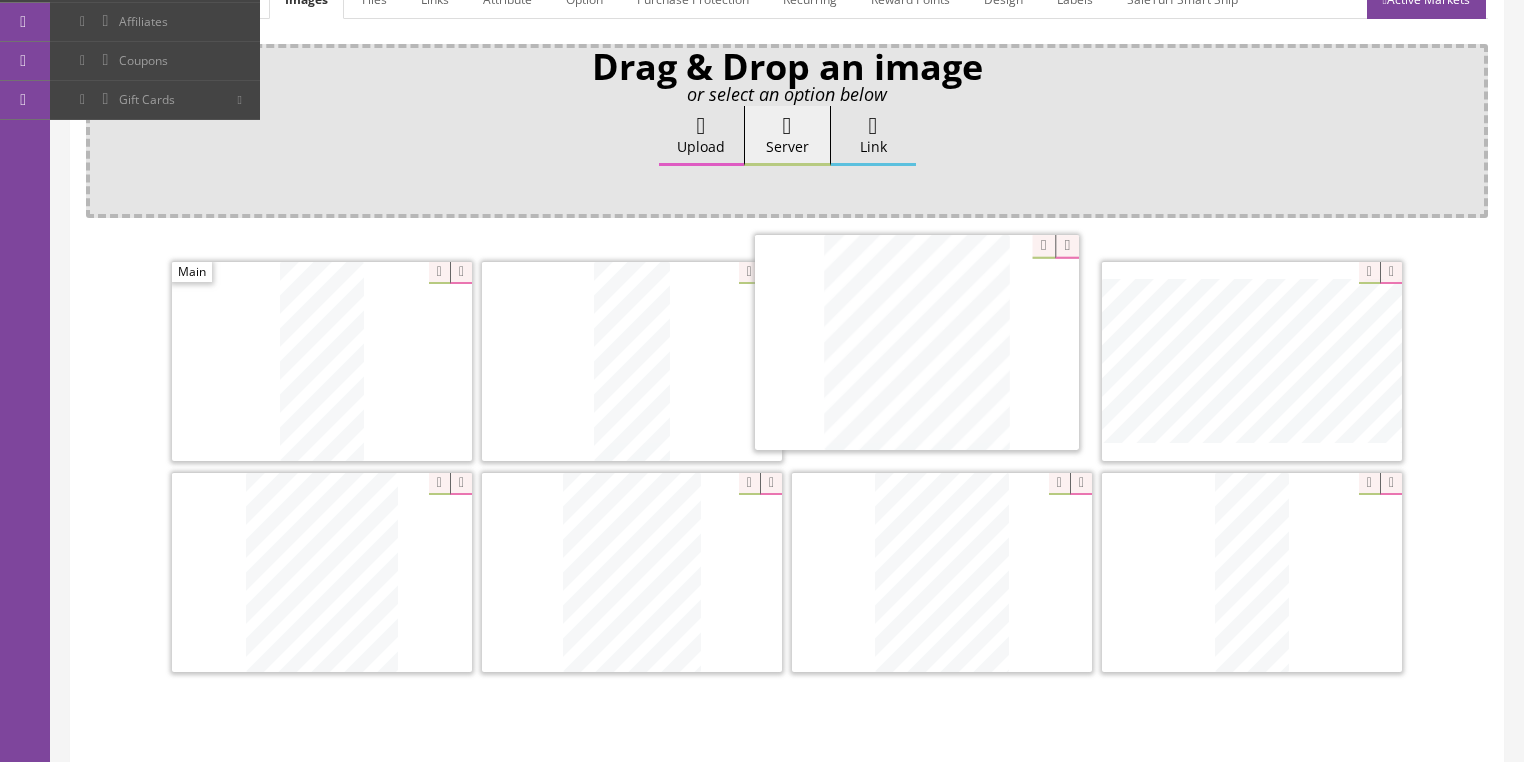 drag, startPoint x: 1267, startPoint y: 576, endPoint x: 932, endPoint y: 349, distance: 404.66528 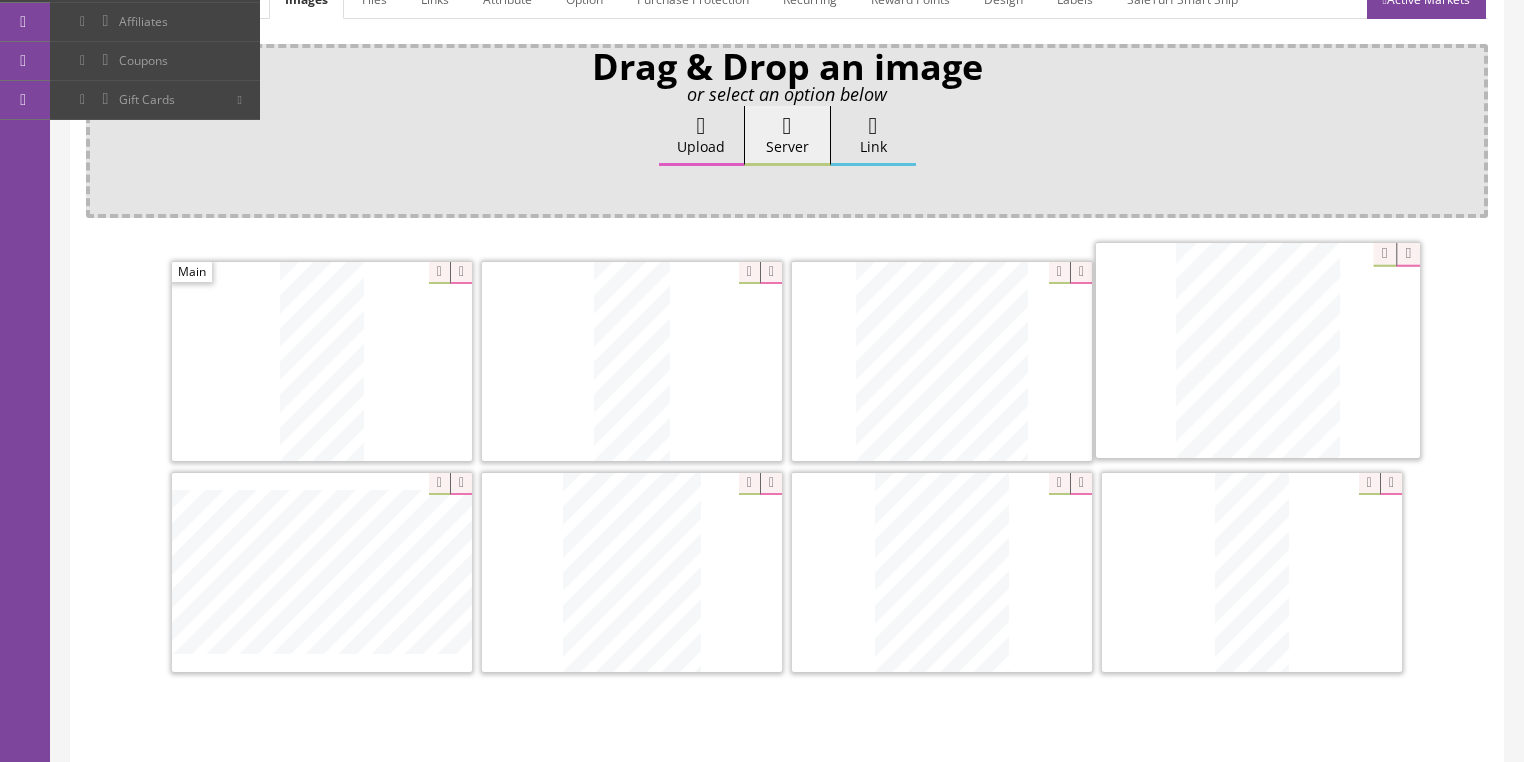 drag, startPoint x: 747, startPoint y: 461, endPoint x: 1125, endPoint y: 407, distance: 381.83768 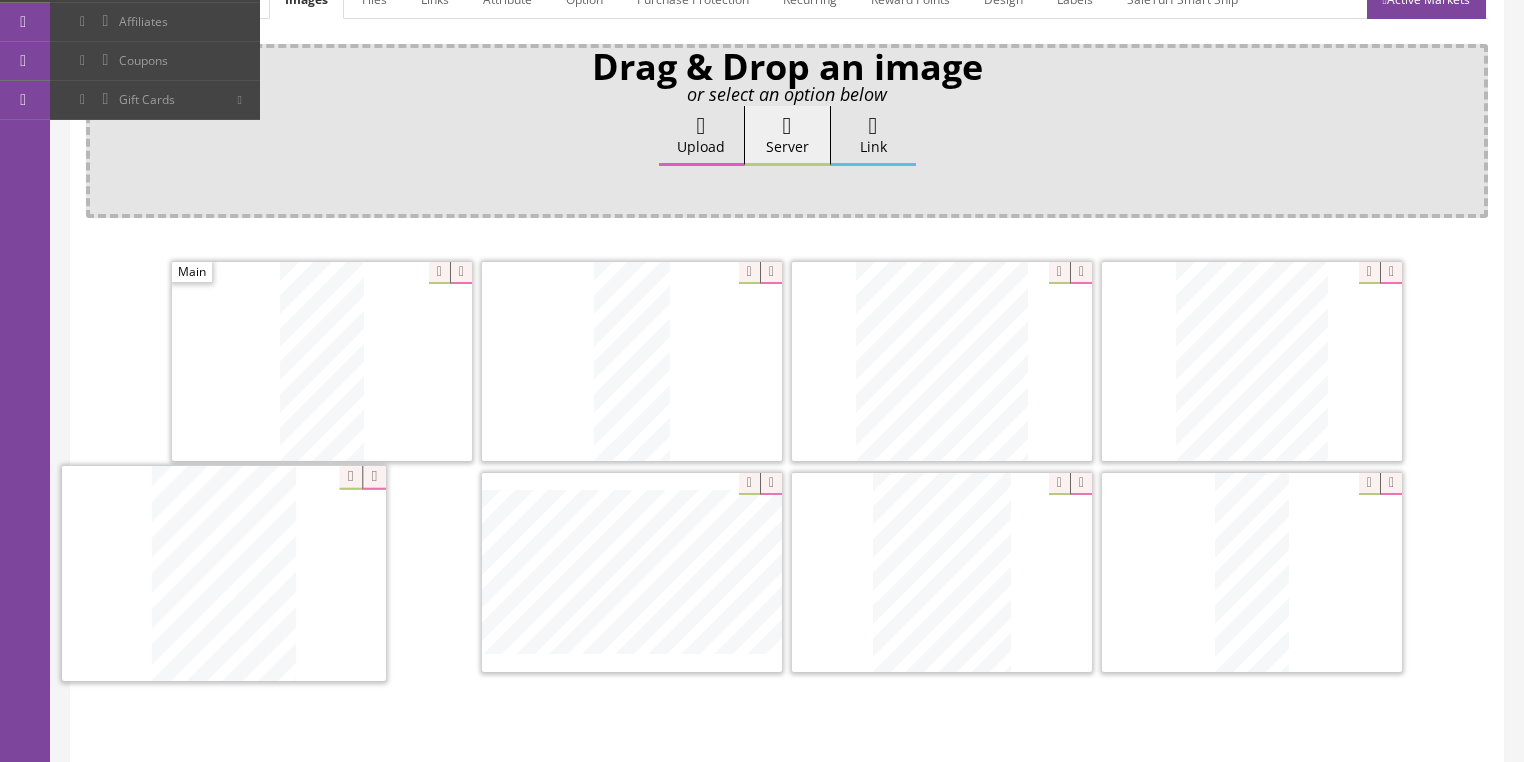 drag, startPoint x: 950, startPoint y: 528, endPoint x: 680, endPoint y: 554, distance: 271.24896 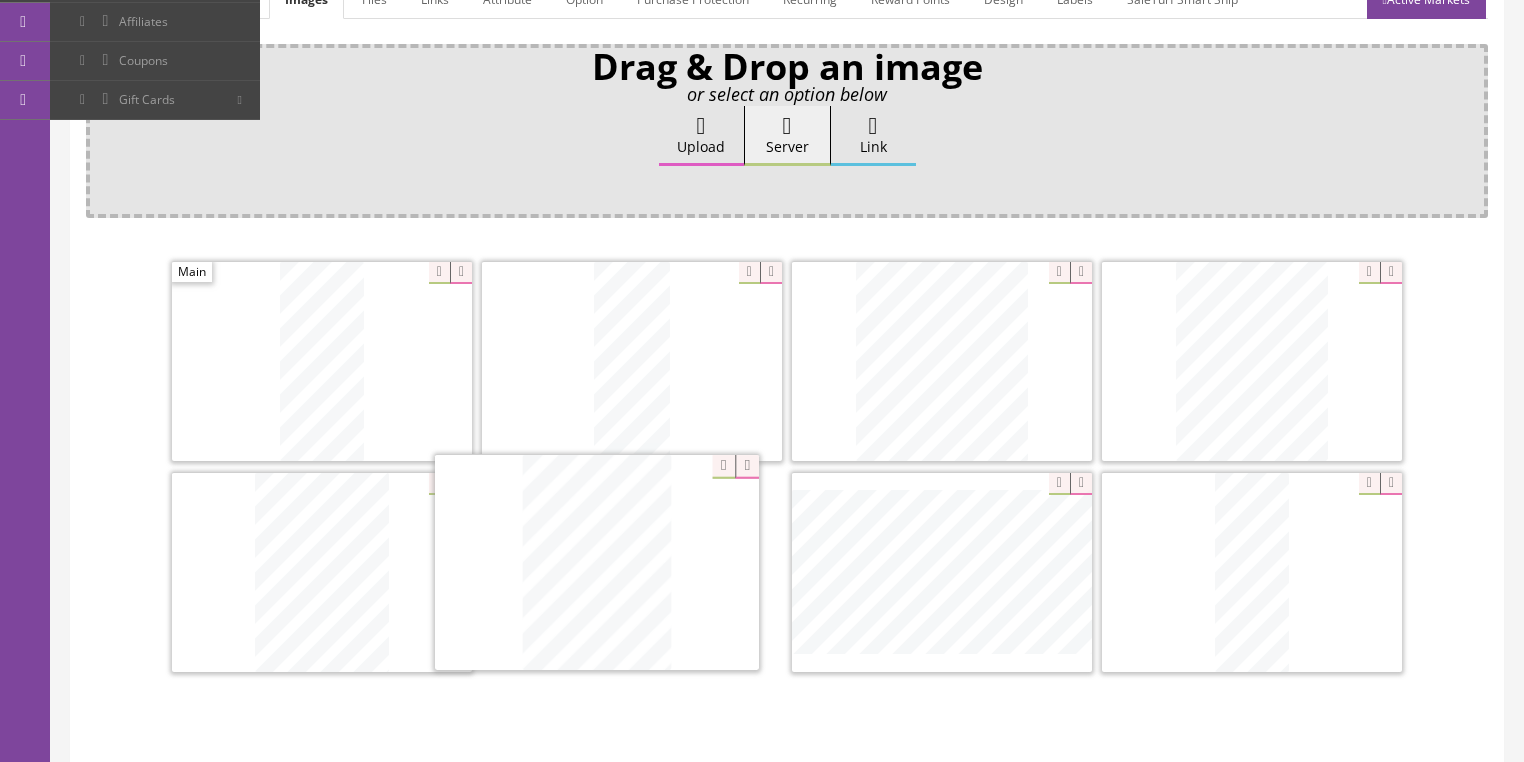 drag, startPoint x: 749, startPoint y: 558, endPoint x: 623, endPoint y: 548, distance: 126.3962 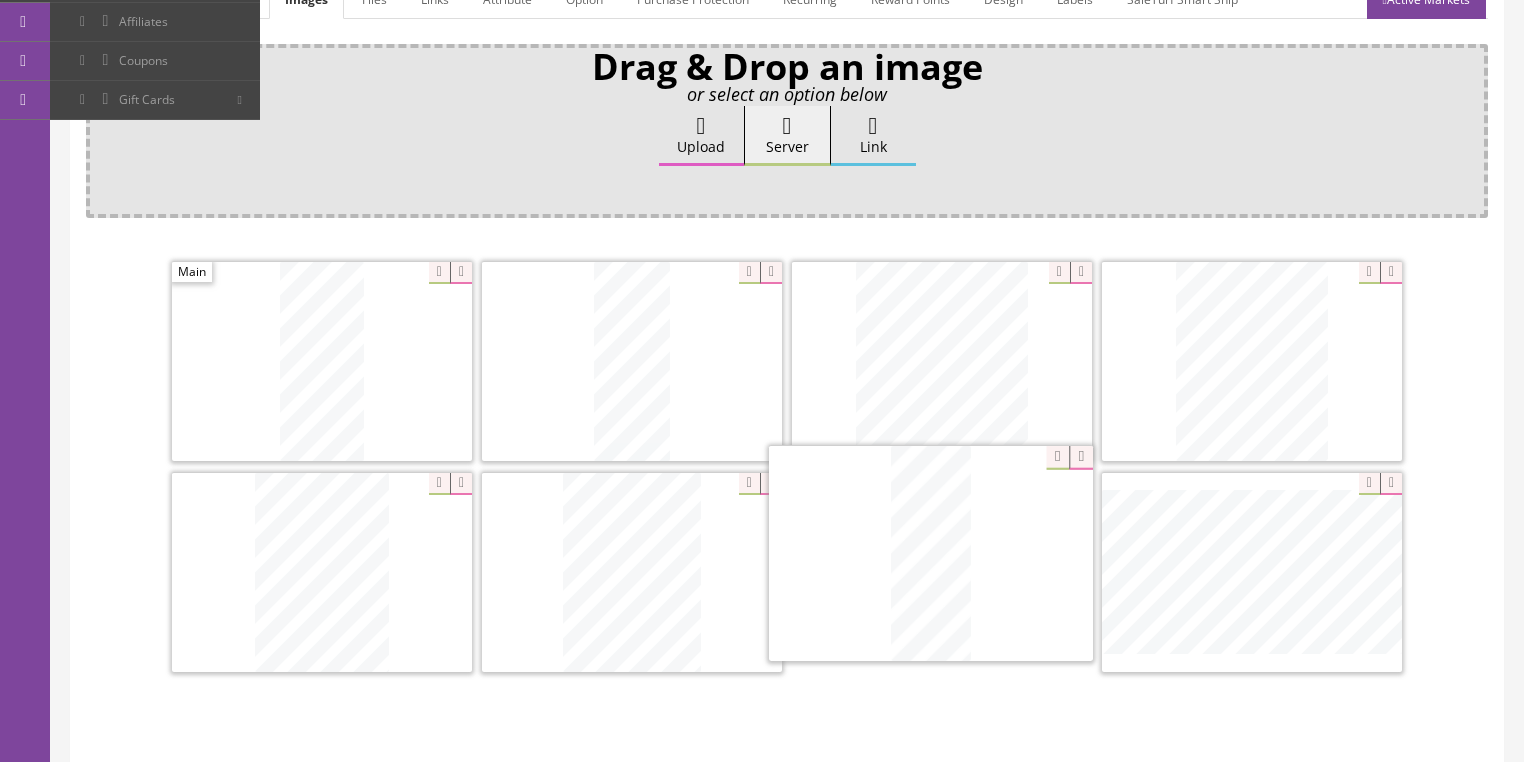 drag, startPoint x: 1225, startPoint y: 580, endPoint x: 892, endPoint y: 560, distance: 333.60007 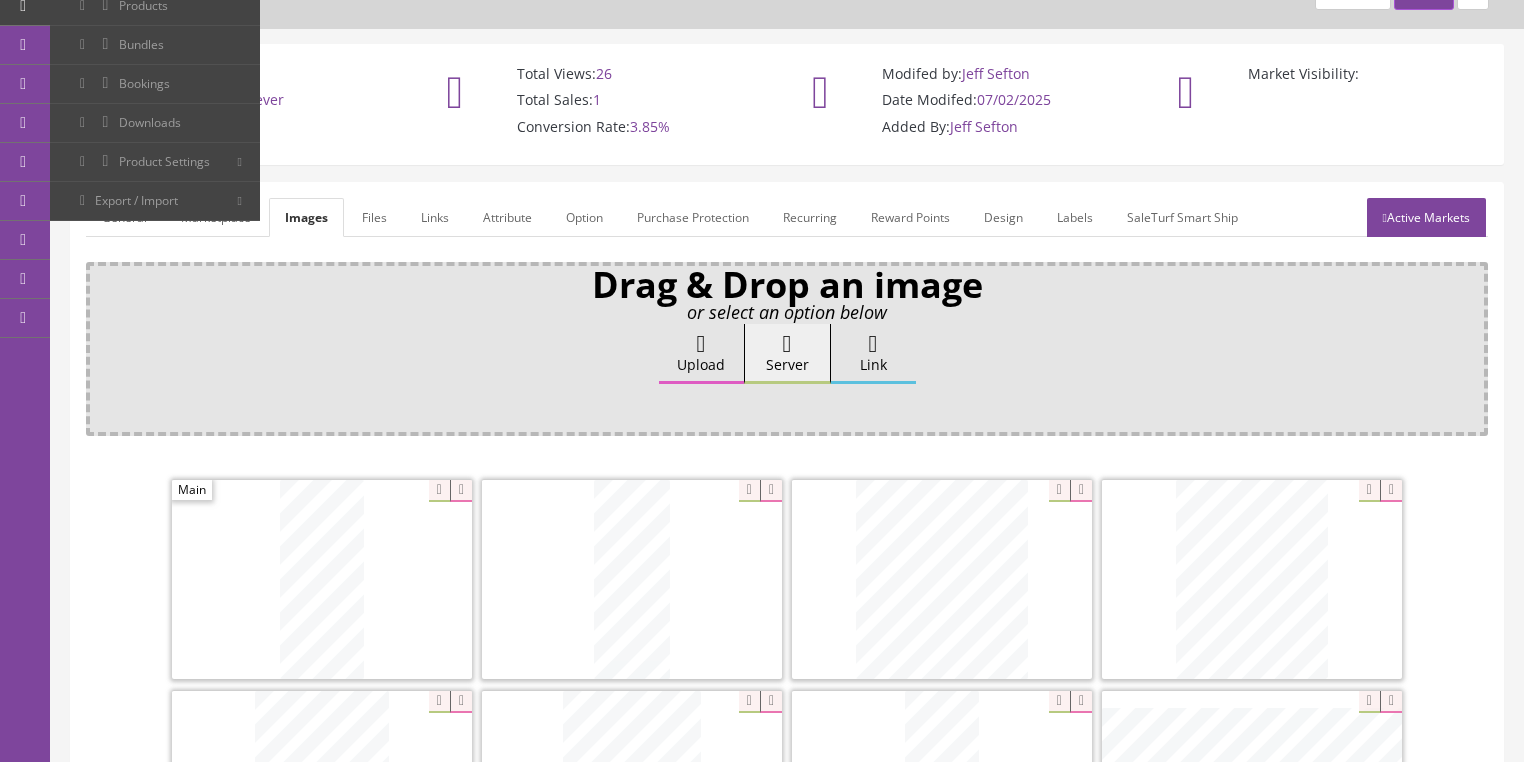 scroll, scrollTop: 80, scrollLeft: 0, axis: vertical 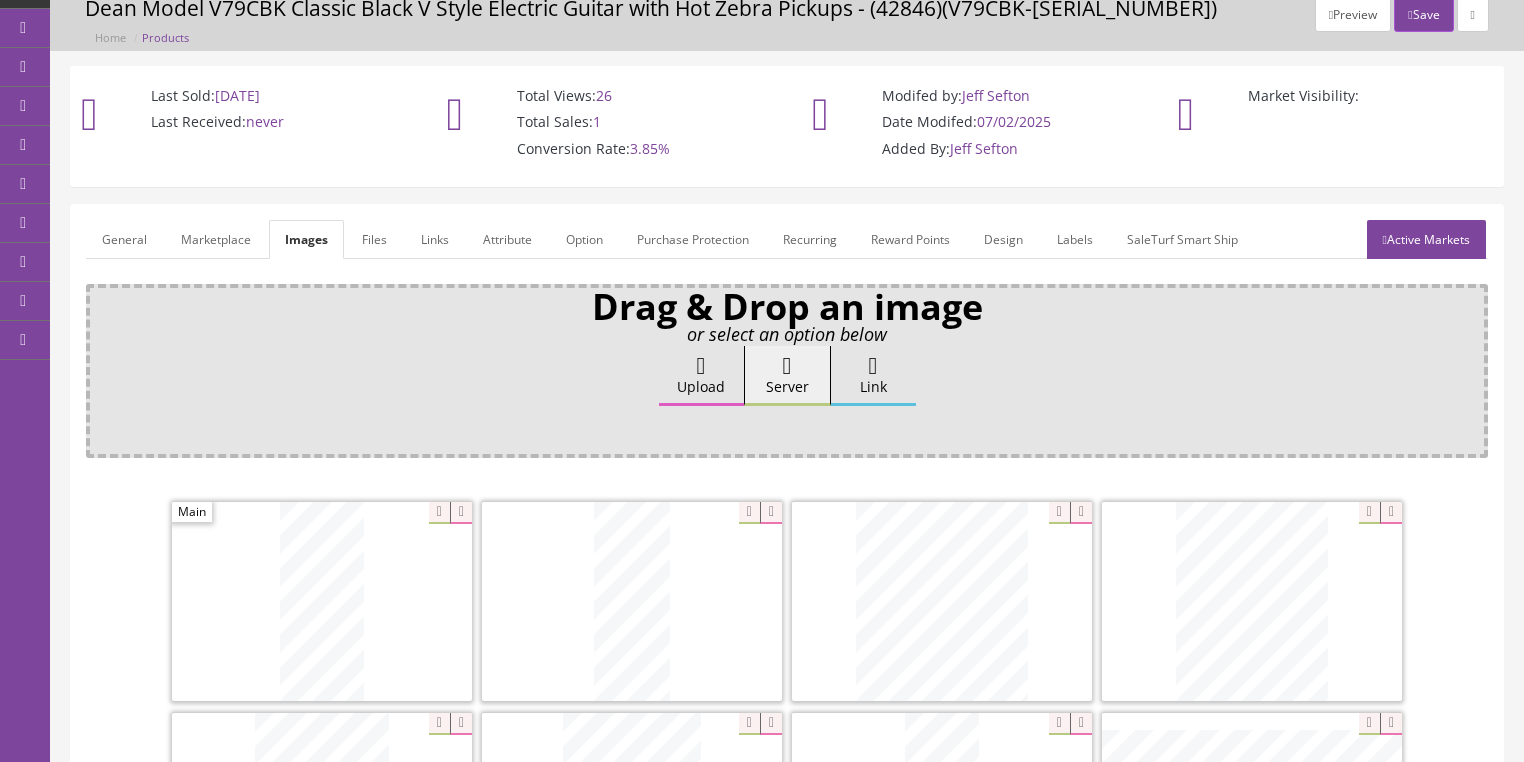 click on "General" at bounding box center (124, 239) 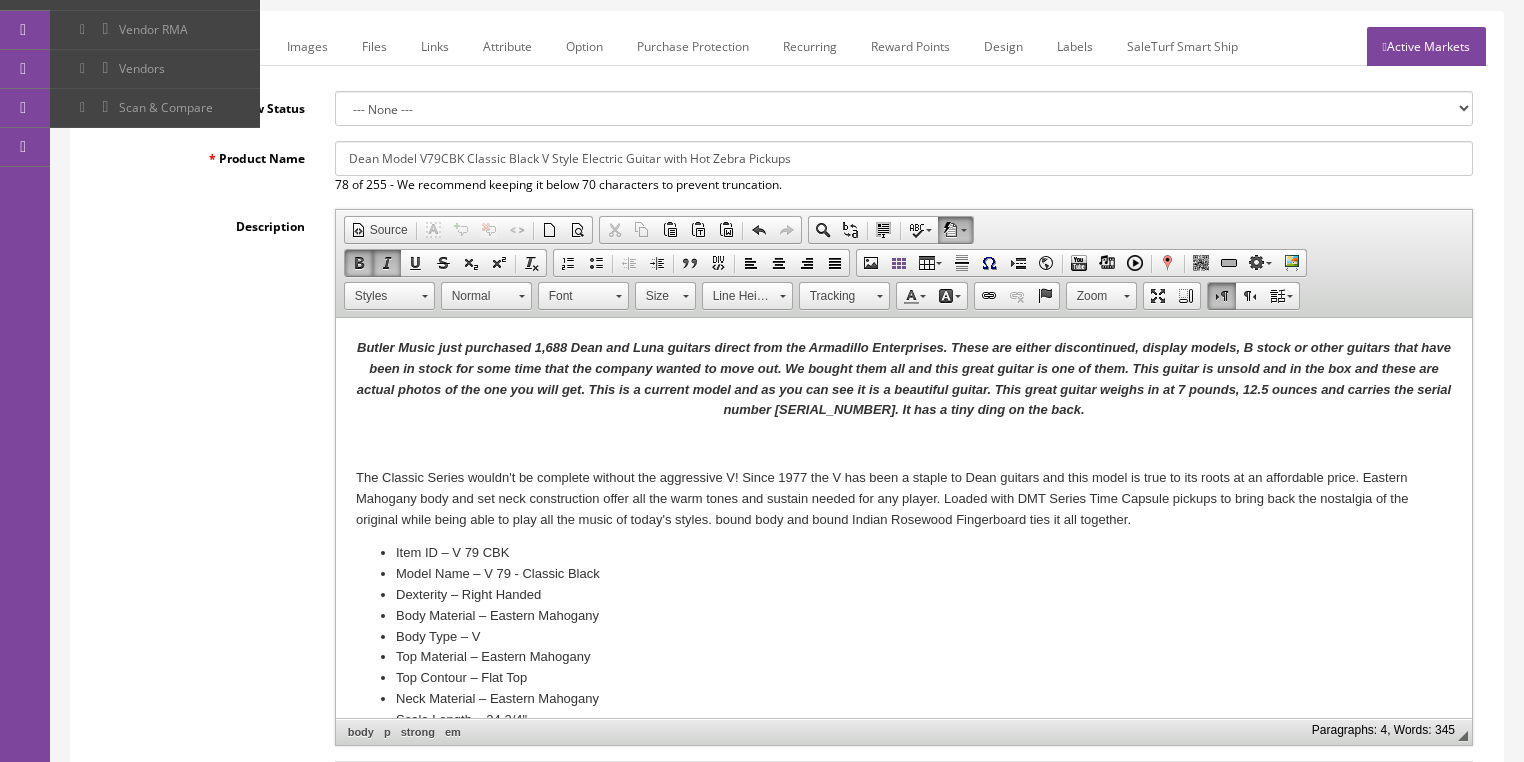 scroll, scrollTop: 320, scrollLeft: 0, axis: vertical 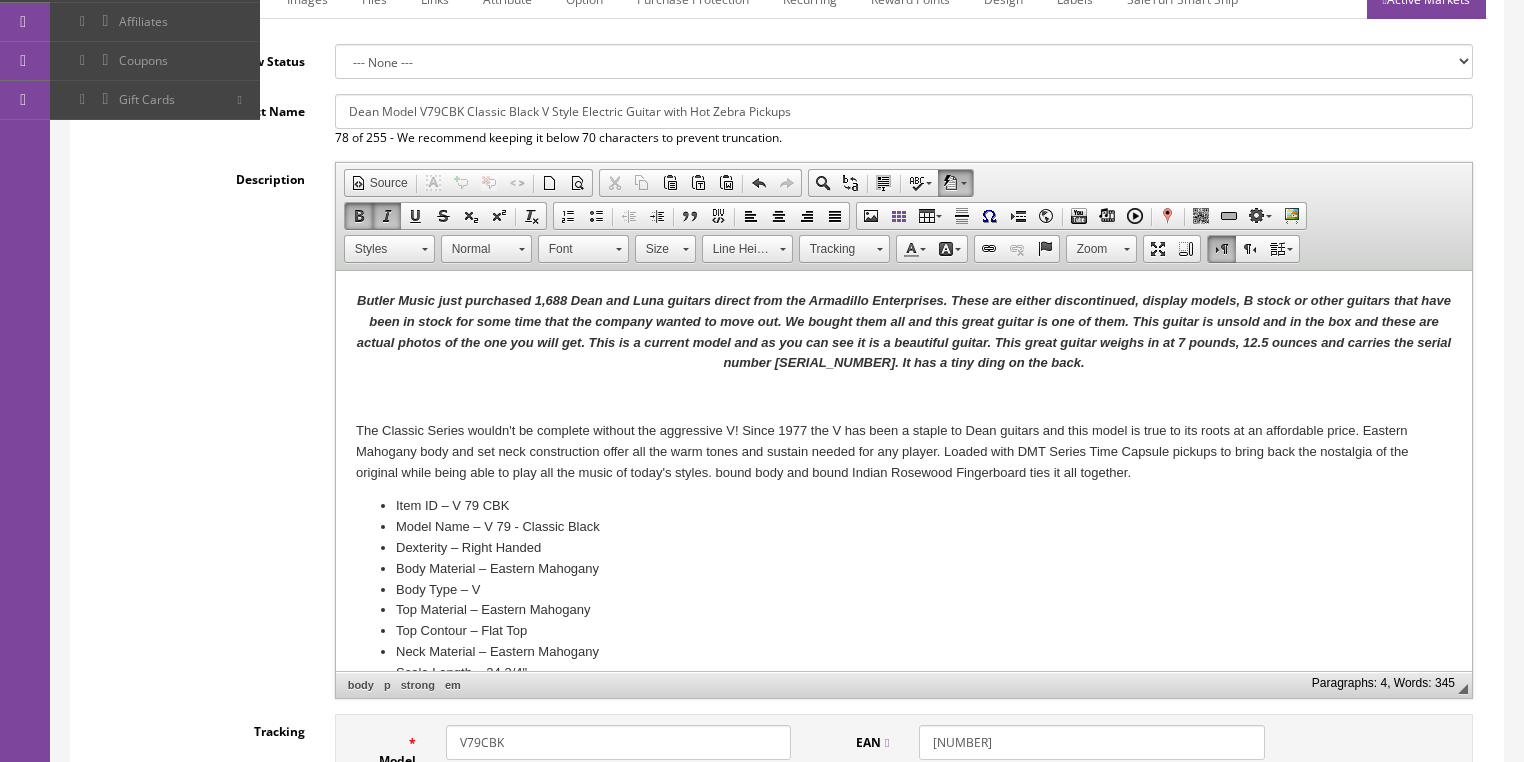click on "Butler Music just purchased 1,688 Dean and Luna guitars direct from the Armadillo Enterprises. These are either discontinued, display models, B stock or other guitars that have been in stock for some time that the company wanted to move out. We bought them all and this great guitar is one of them. This guitar is unsold and in the box and these are actual photos of the one you will get. This is a current model and as you can see it is a beautiful guitar. This great guitar weighs in at 7 pounds, 12.5 ounces and carries the serial number H21101253.  It has a tiny ding on the back." at bounding box center (903, 332) 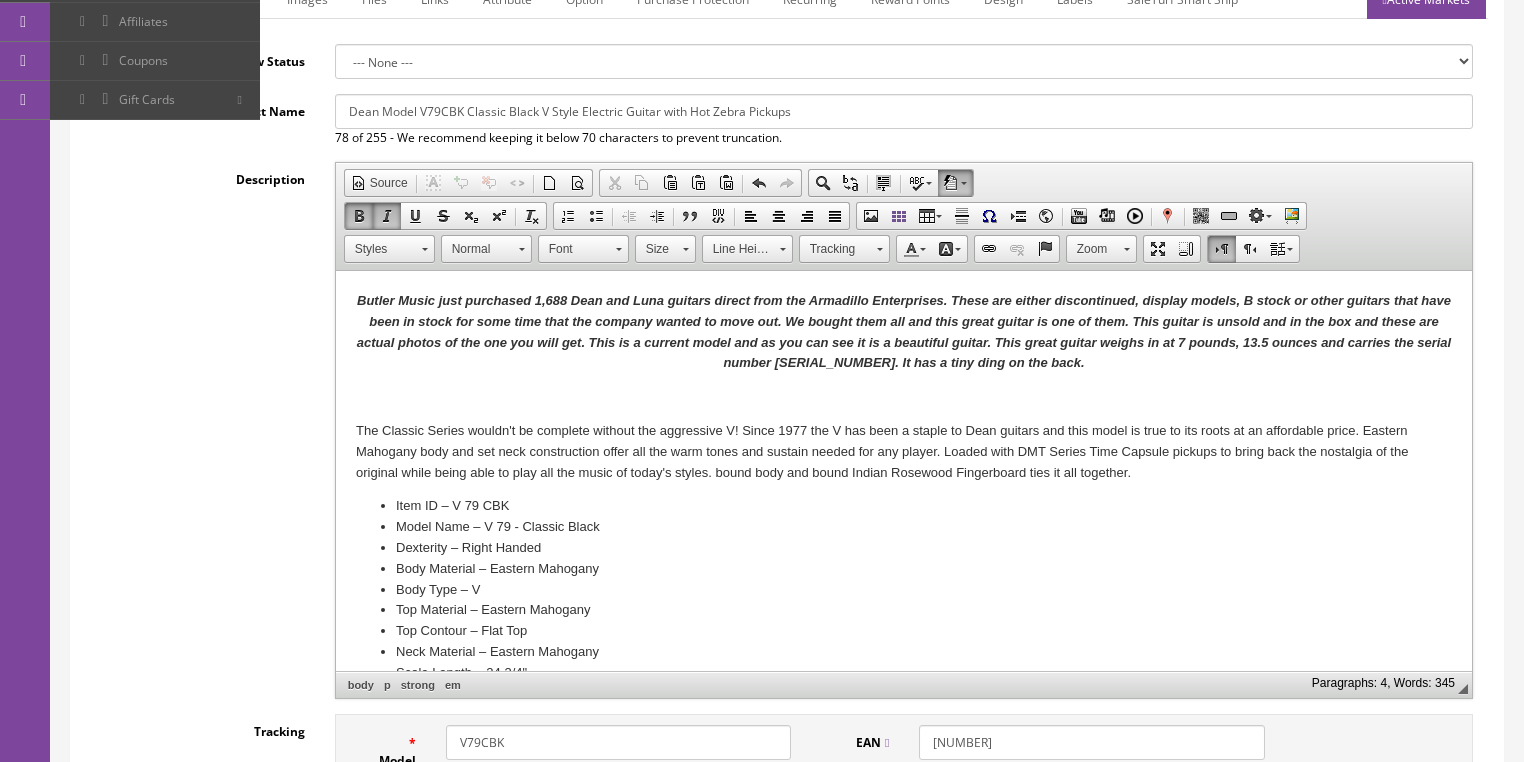 click on "Butler Music just purchased 1,688 Dean and Luna guitars direct from the Armadillo Enterprises. These are either discontinued, display models, B stock or other guitars that have been in stock for some time that the company wanted to move out. We bought them all and this great guitar is one of them. This guitar is unsold and in the box and these are actual photos of the one you will get. This is a current model and as you can see it is a beautiful guitar. This great guitar weighs in at 7 pounds, 13 .5 ounces and carries the serial number H21101253.  It has a tiny ding on the back." at bounding box center [903, 331] 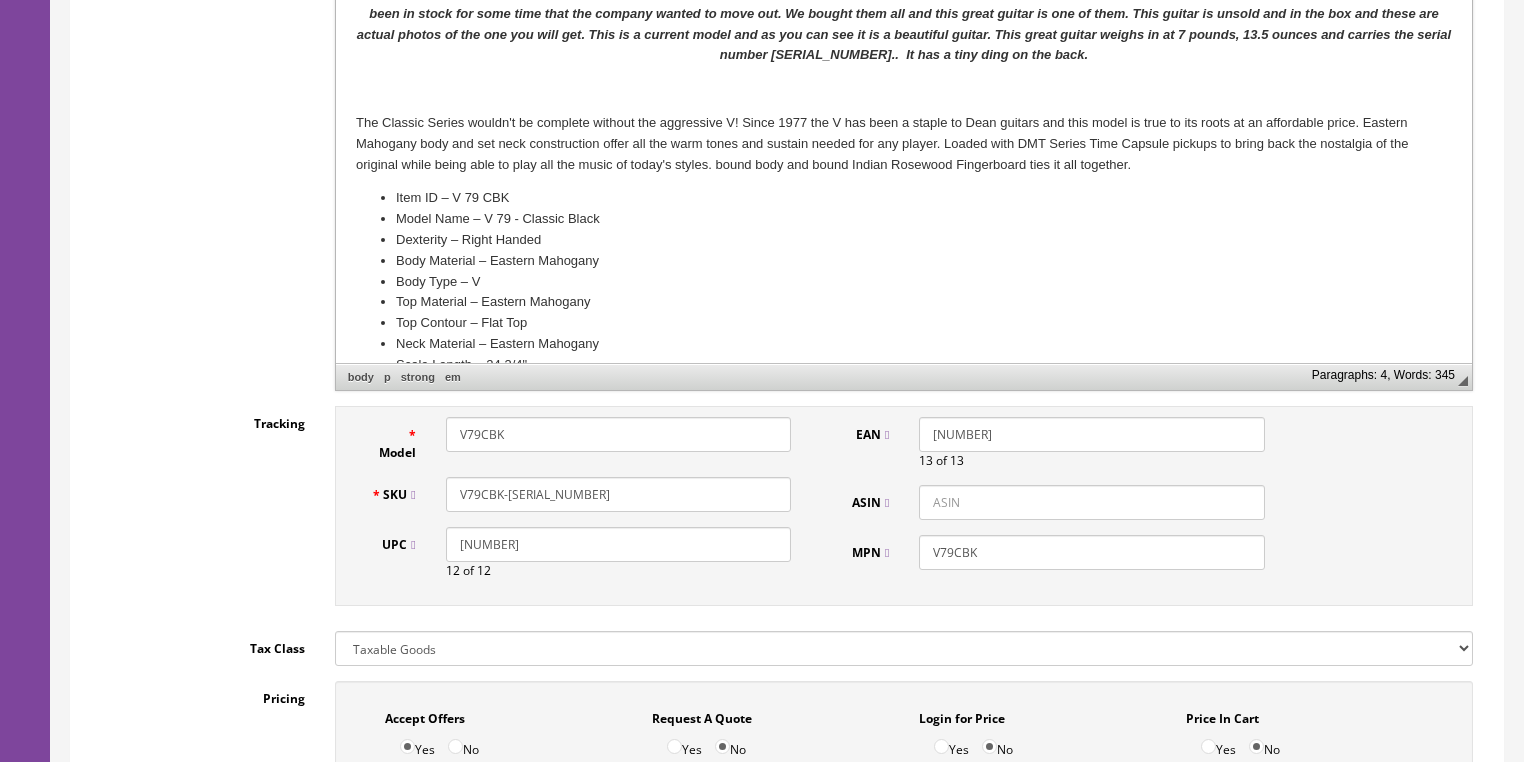 scroll, scrollTop: 720, scrollLeft: 0, axis: vertical 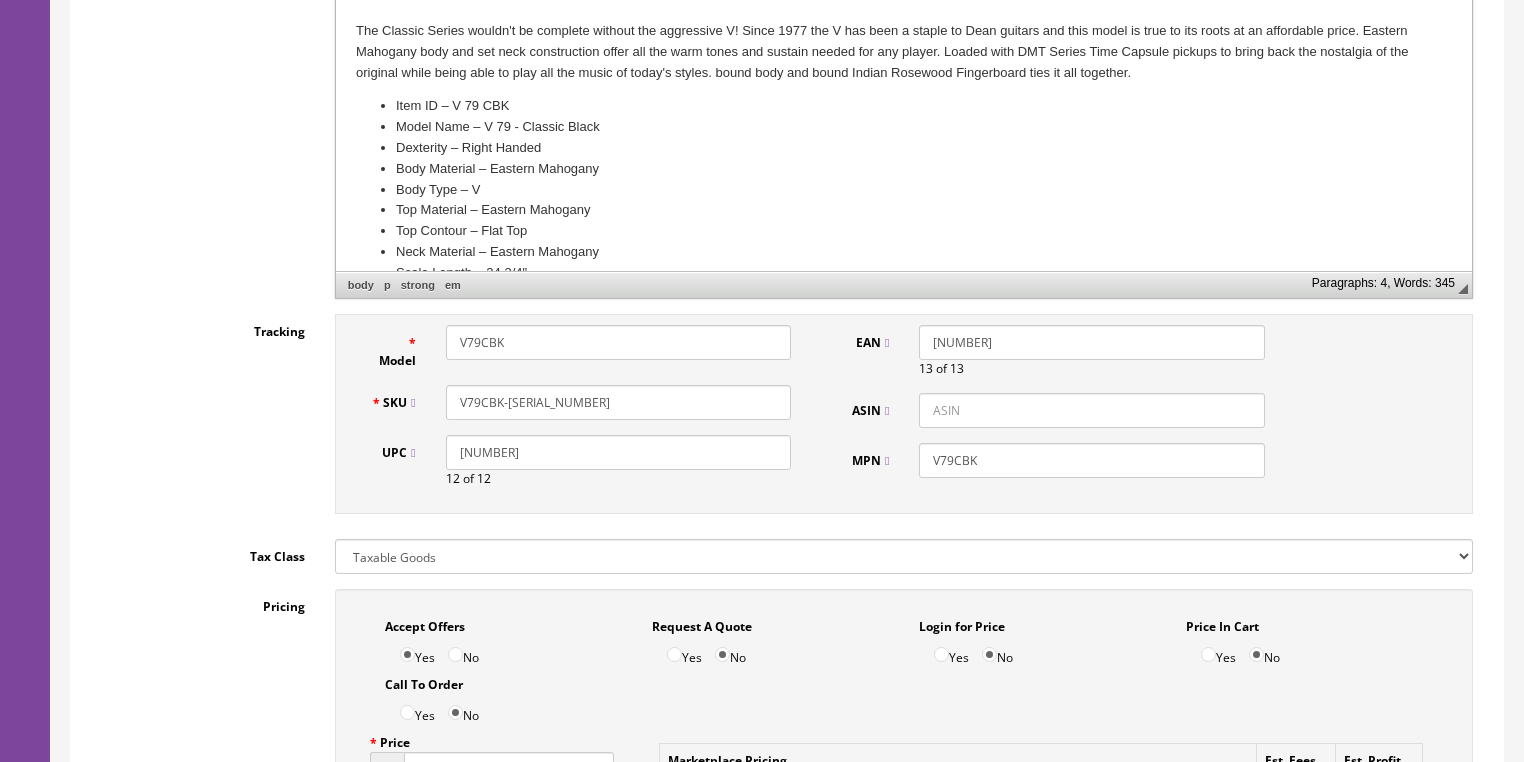 drag, startPoint x: 528, startPoint y: 406, endPoint x: 655, endPoint y: 398, distance: 127.25172 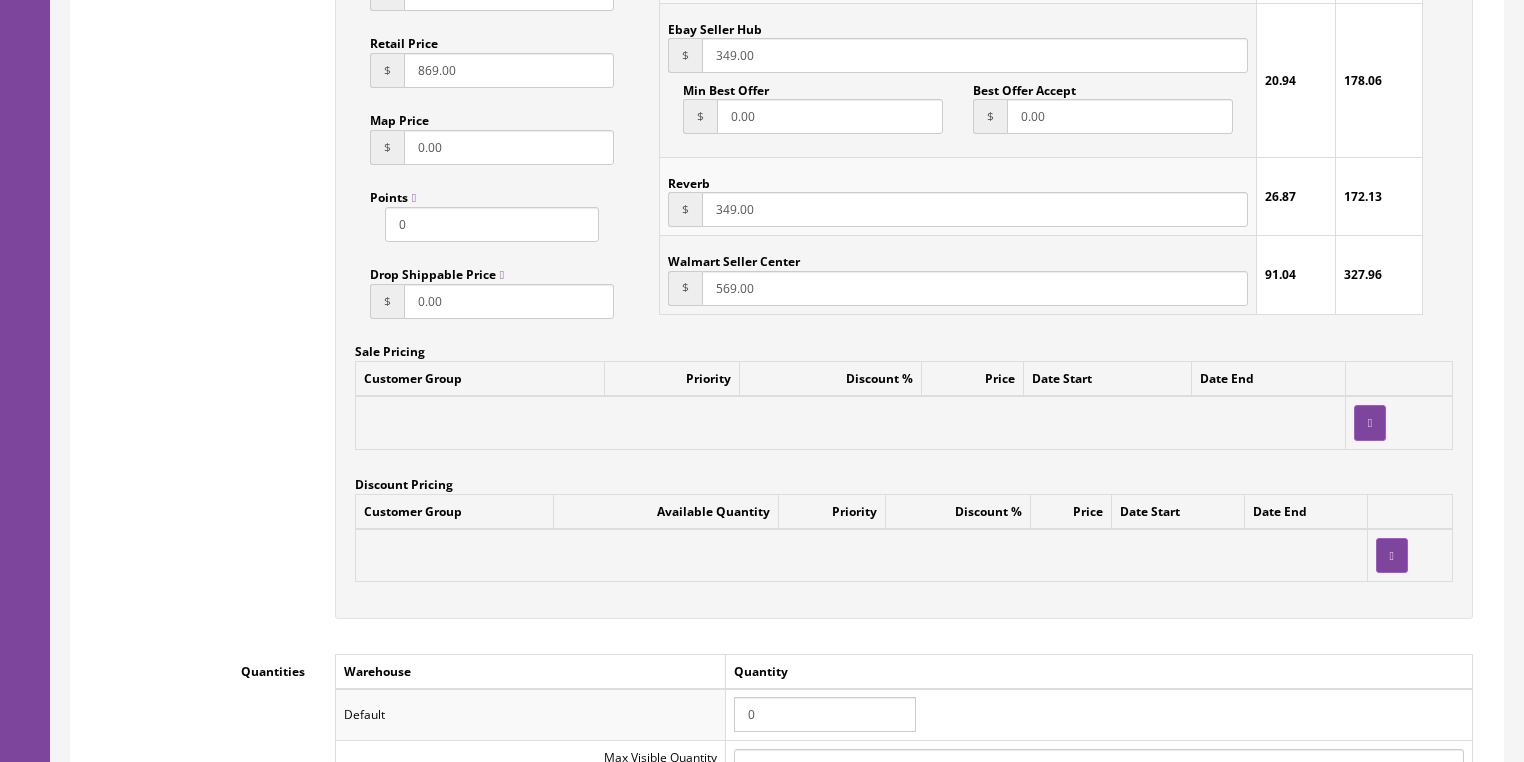 scroll, scrollTop: 1600, scrollLeft: 0, axis: vertical 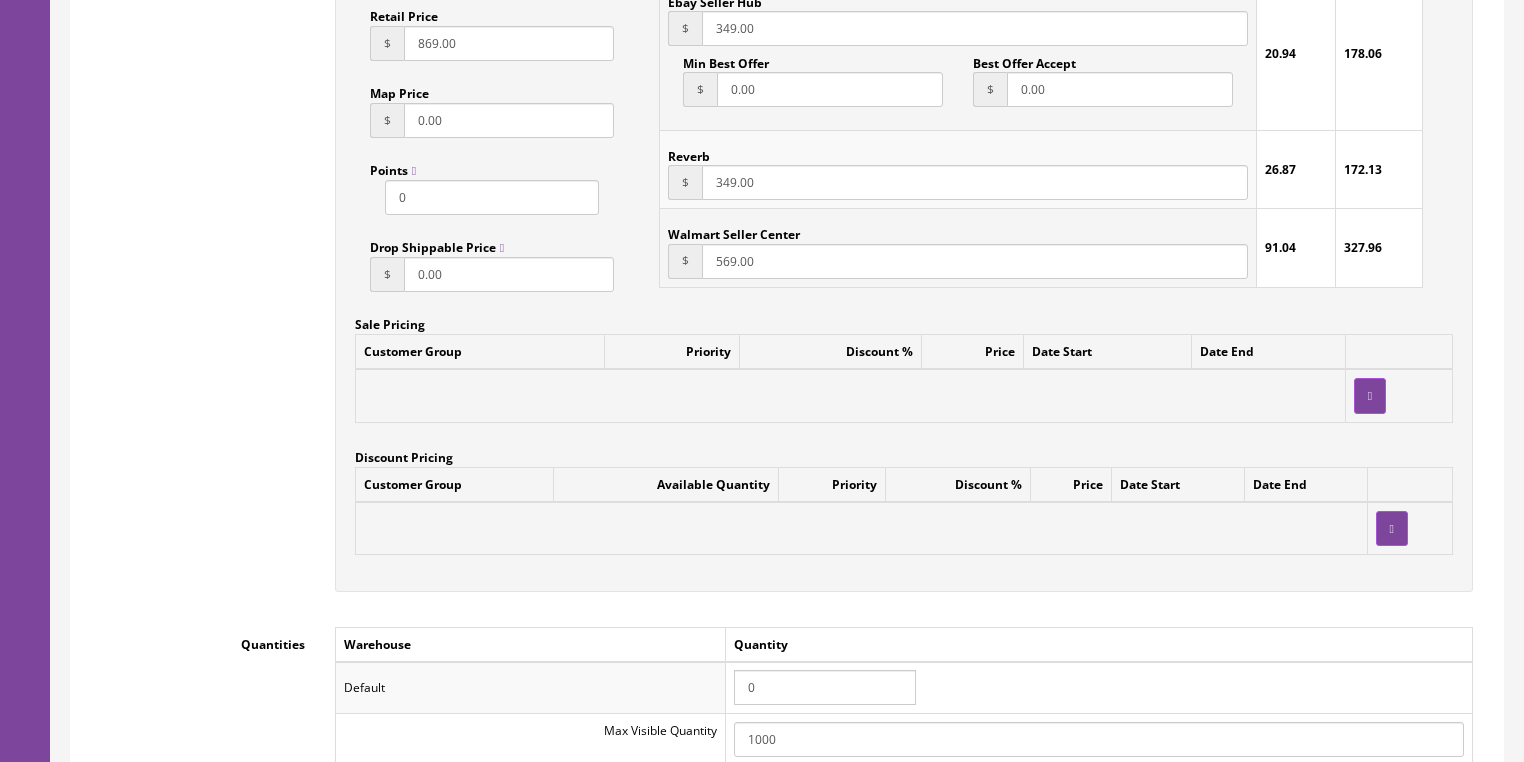 type on "V79CBK-H21020503" 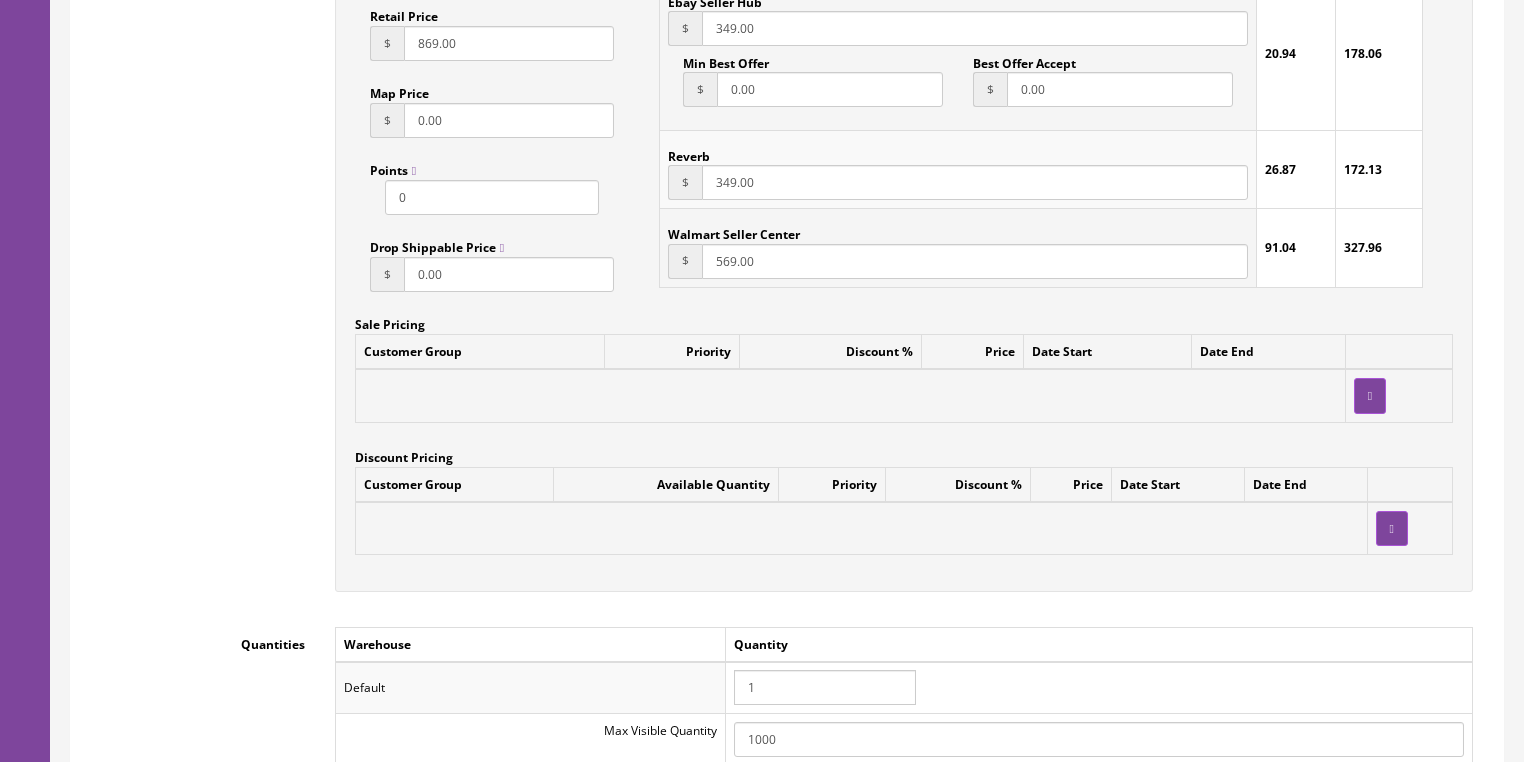 type on "1" 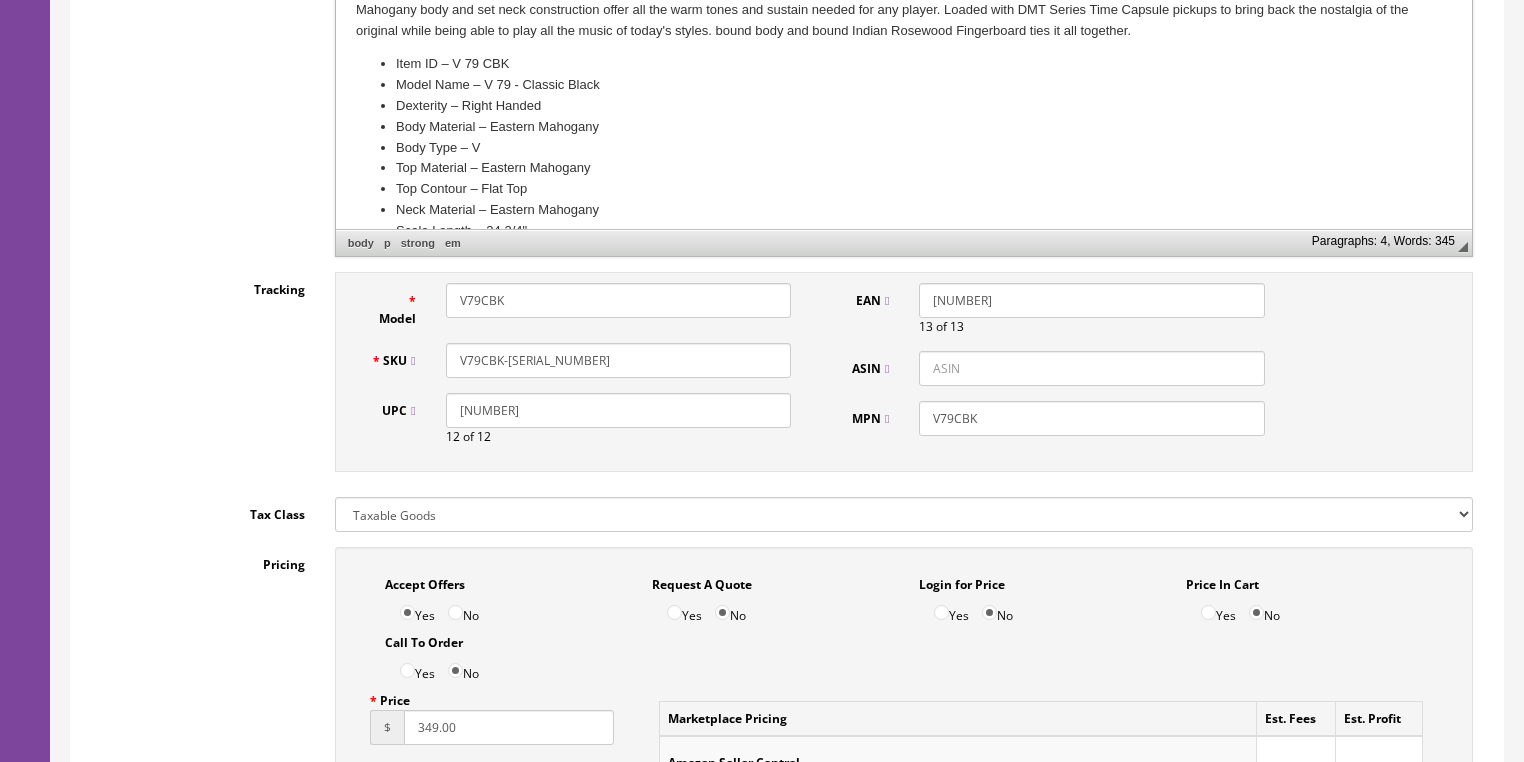 scroll, scrollTop: 720, scrollLeft: 0, axis: vertical 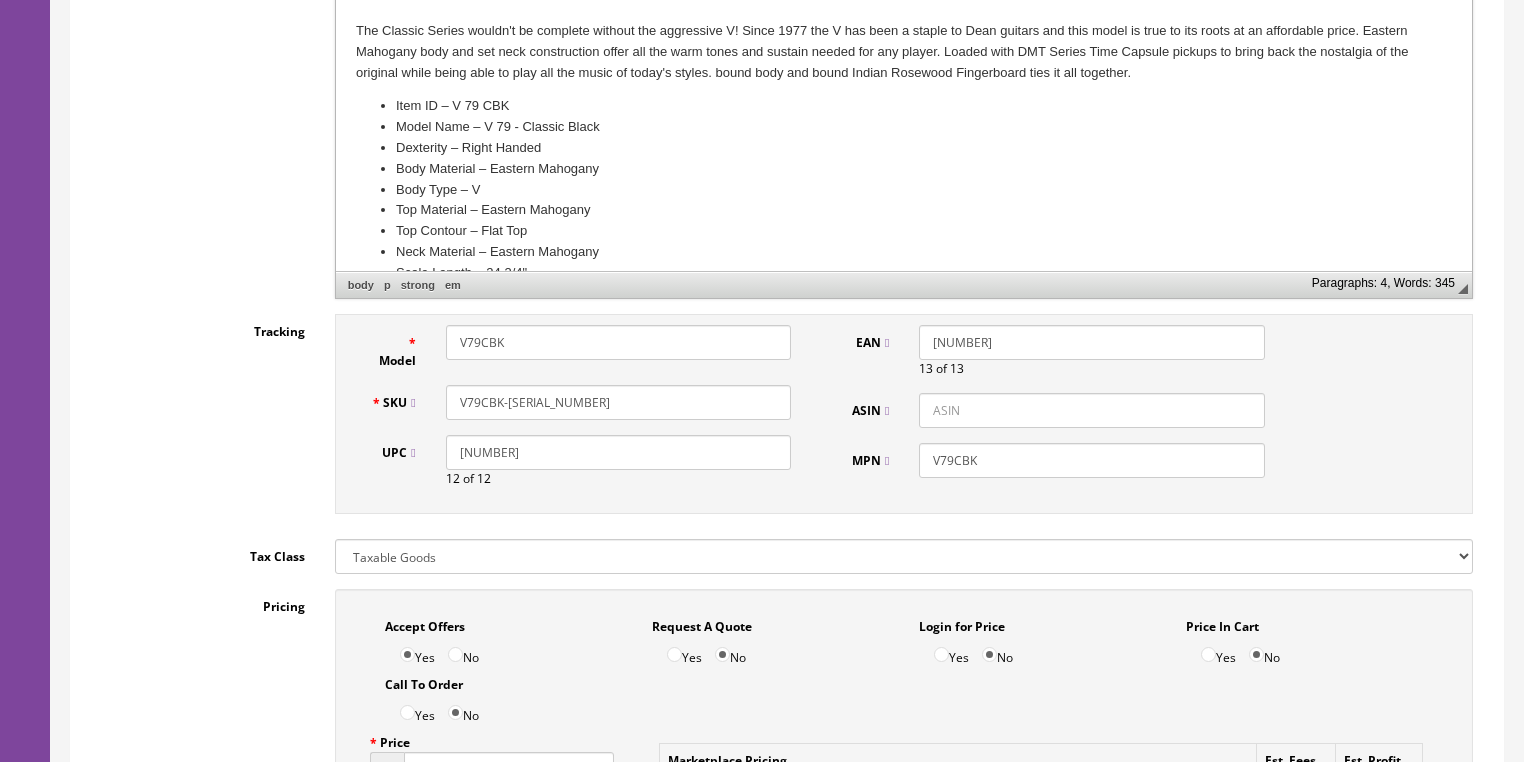 drag, startPoint x: 573, startPoint y: 385, endPoint x: 462, endPoint y: 405, distance: 112.78741 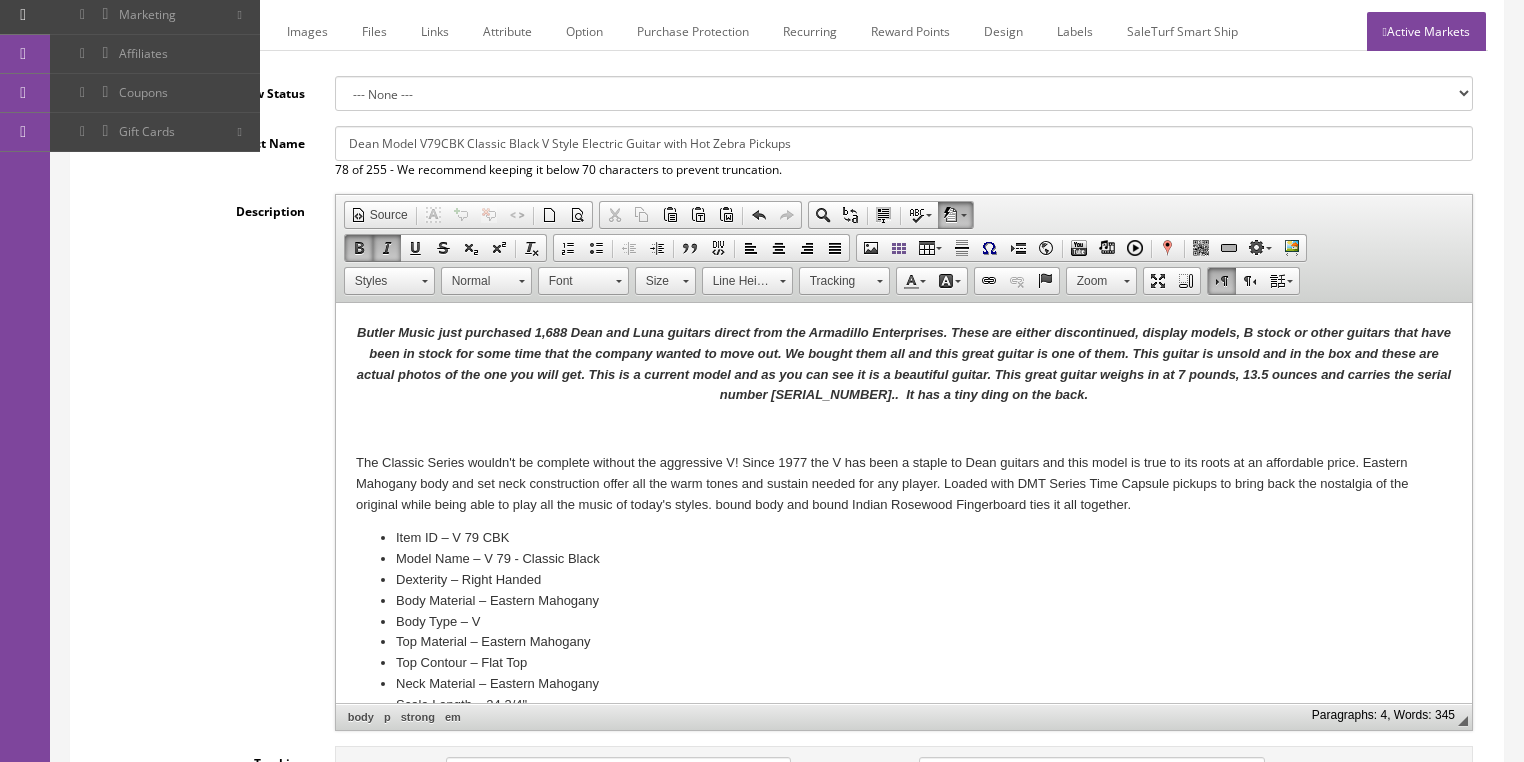 scroll, scrollTop: 160, scrollLeft: 0, axis: vertical 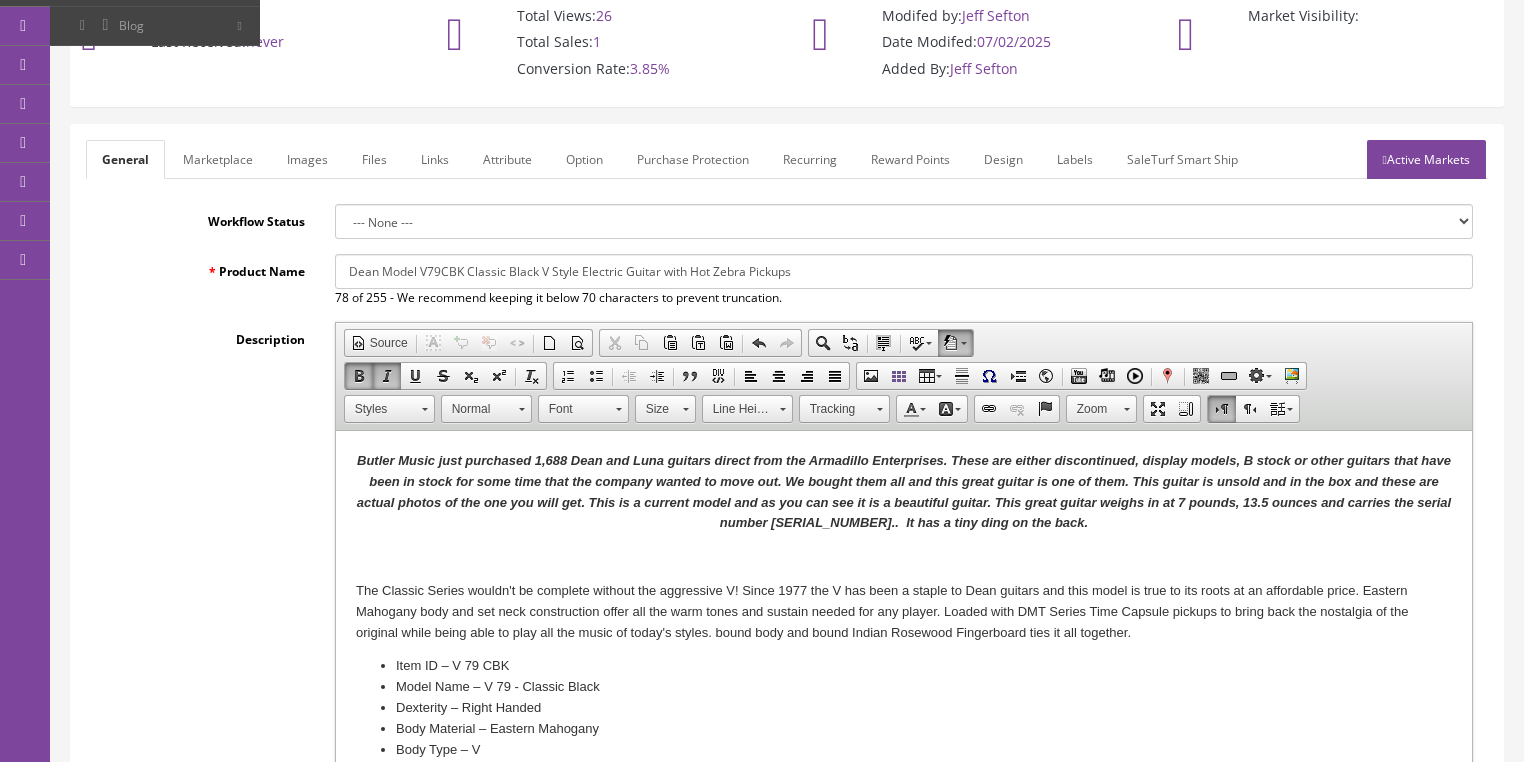 click on "Active Markets" at bounding box center [1426, 159] 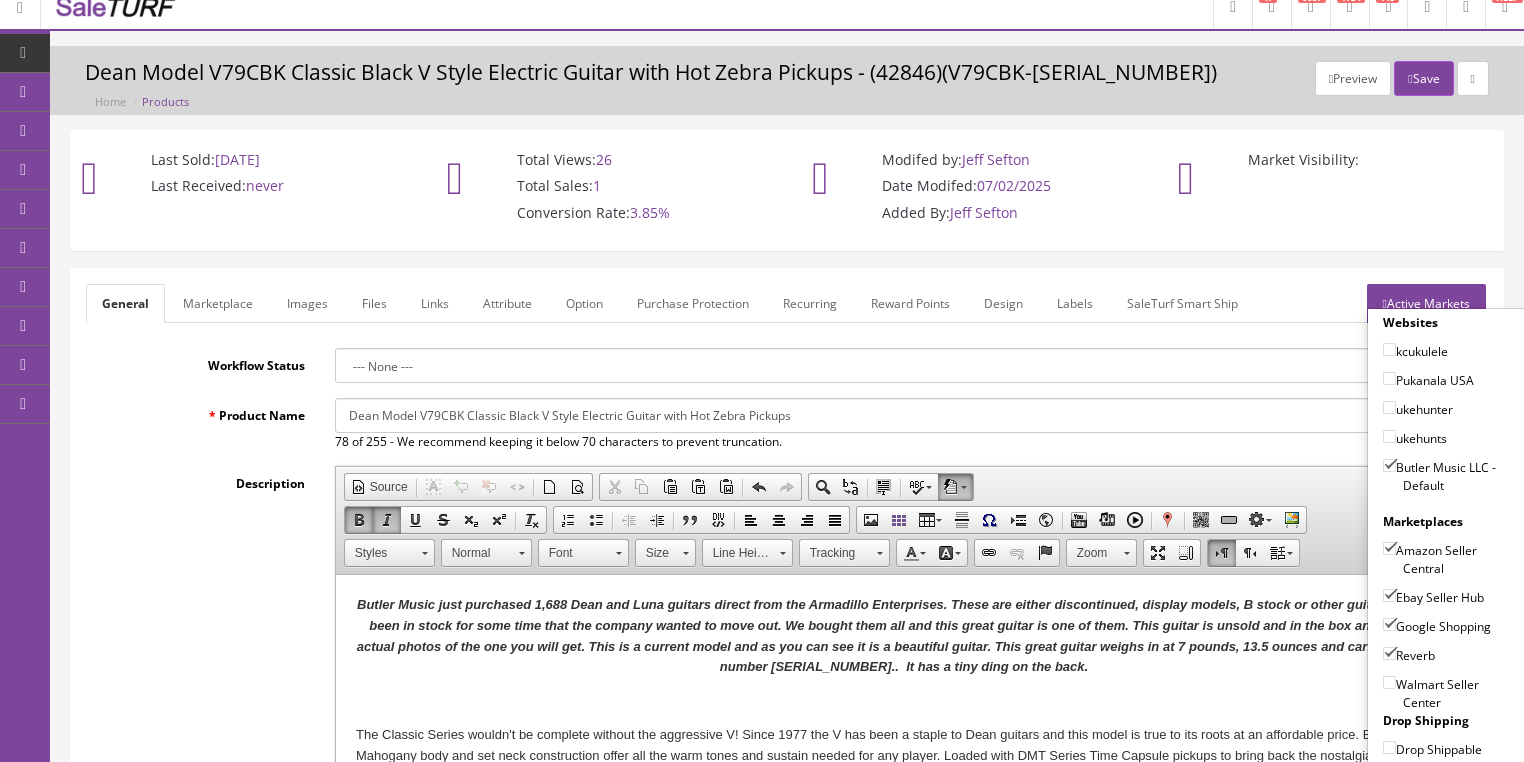 scroll, scrollTop: 0, scrollLeft: 0, axis: both 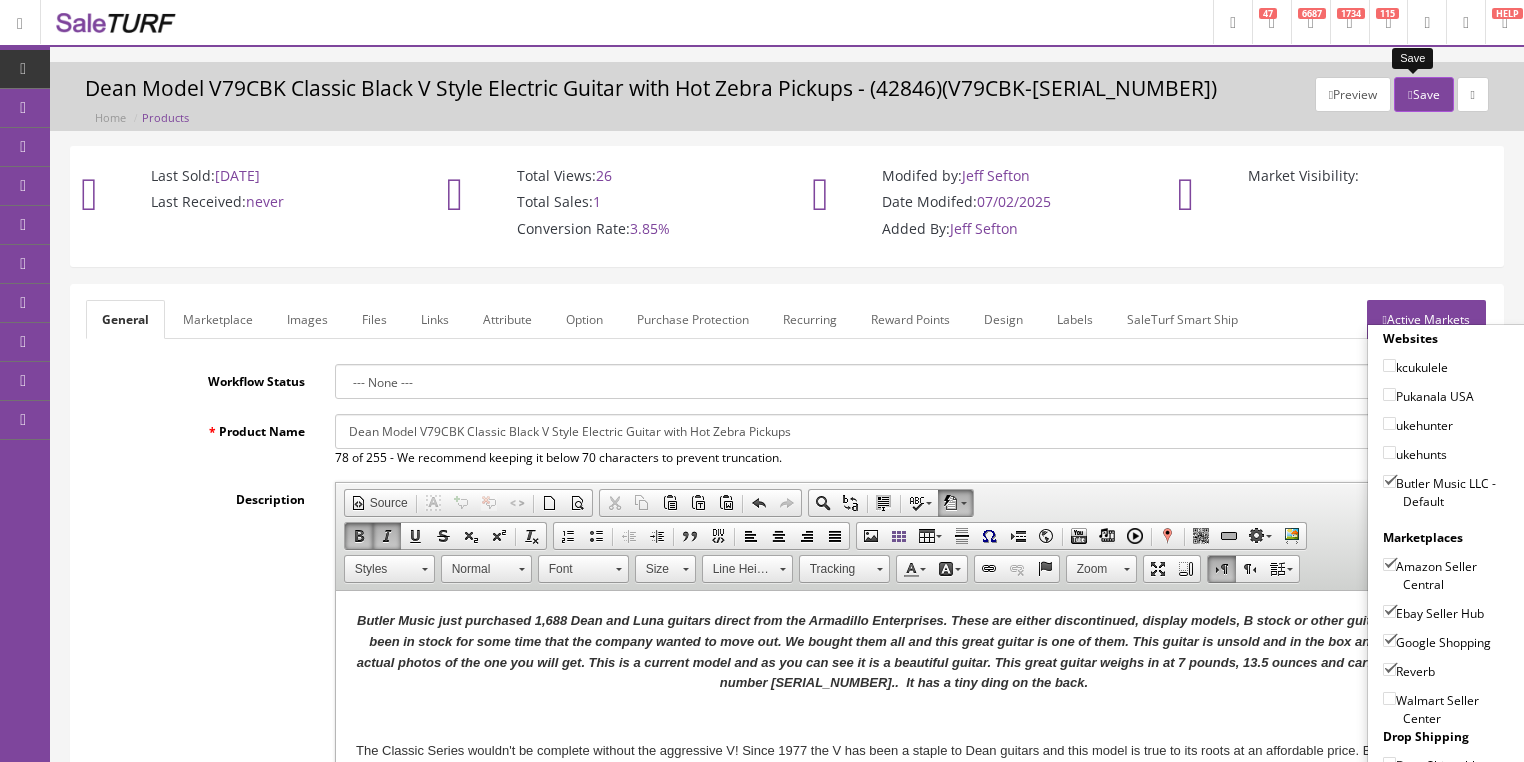 click on "Save" at bounding box center (1423, 94) 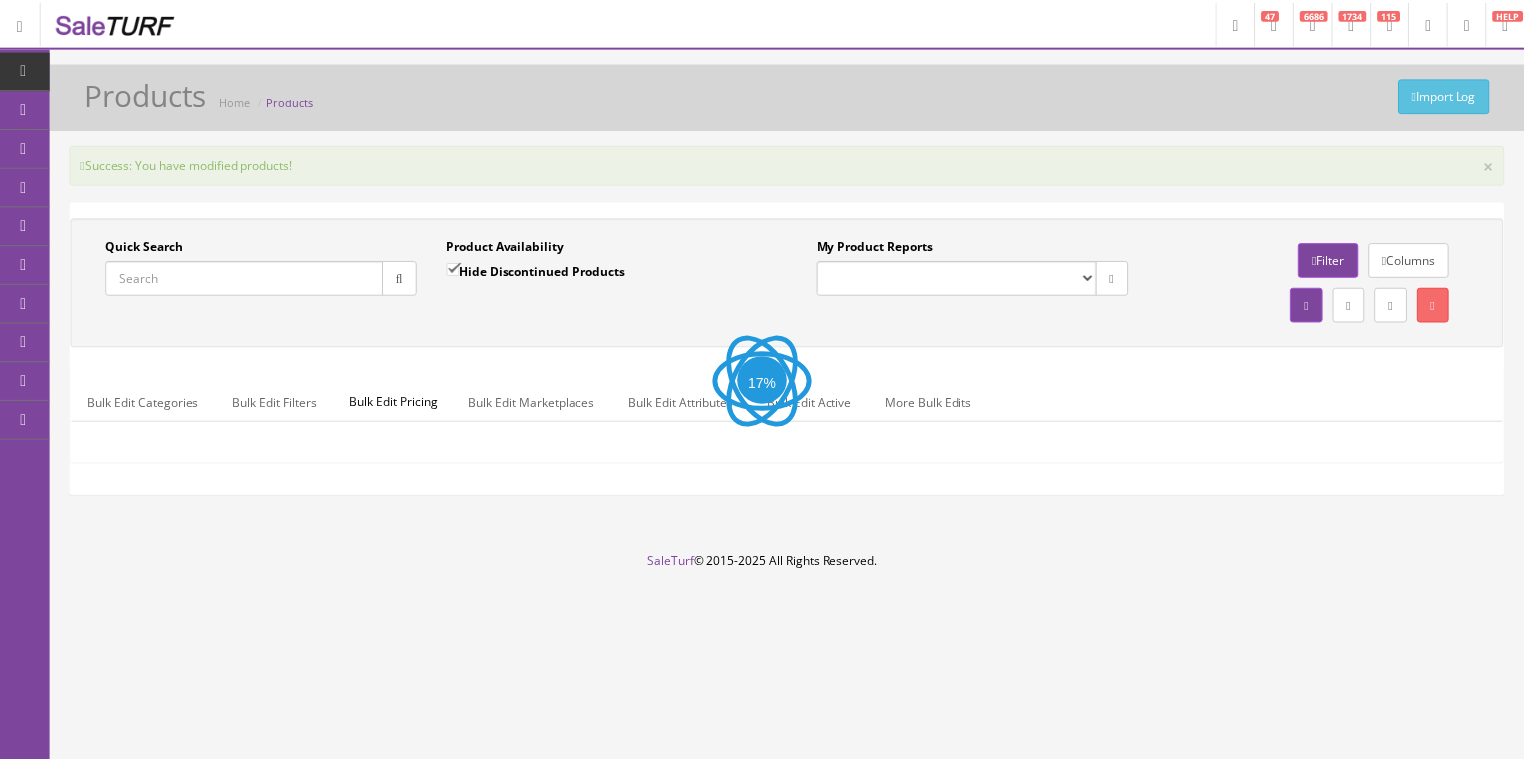 scroll, scrollTop: 0, scrollLeft: 0, axis: both 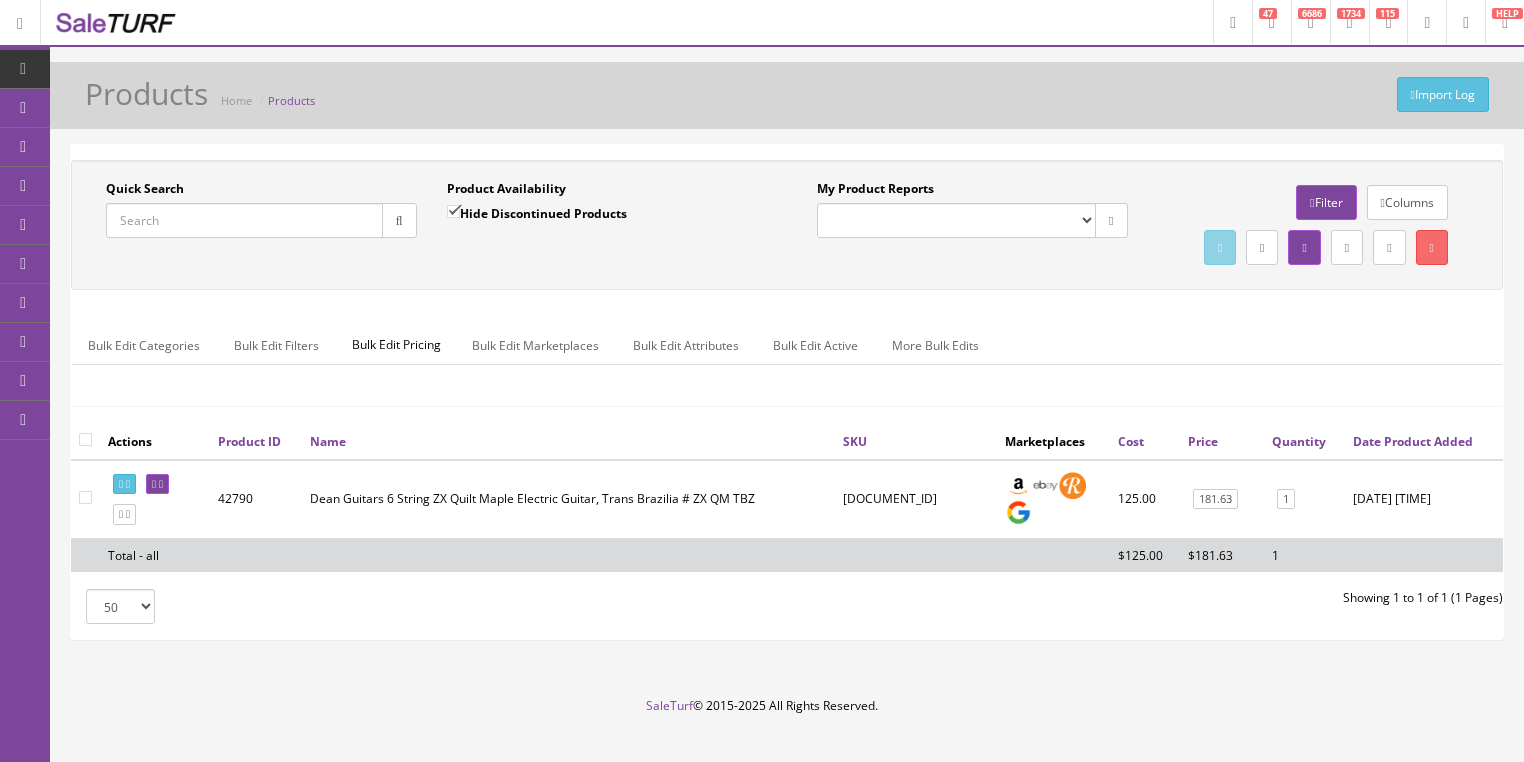 click on "Quick Search" at bounding box center (244, 220) 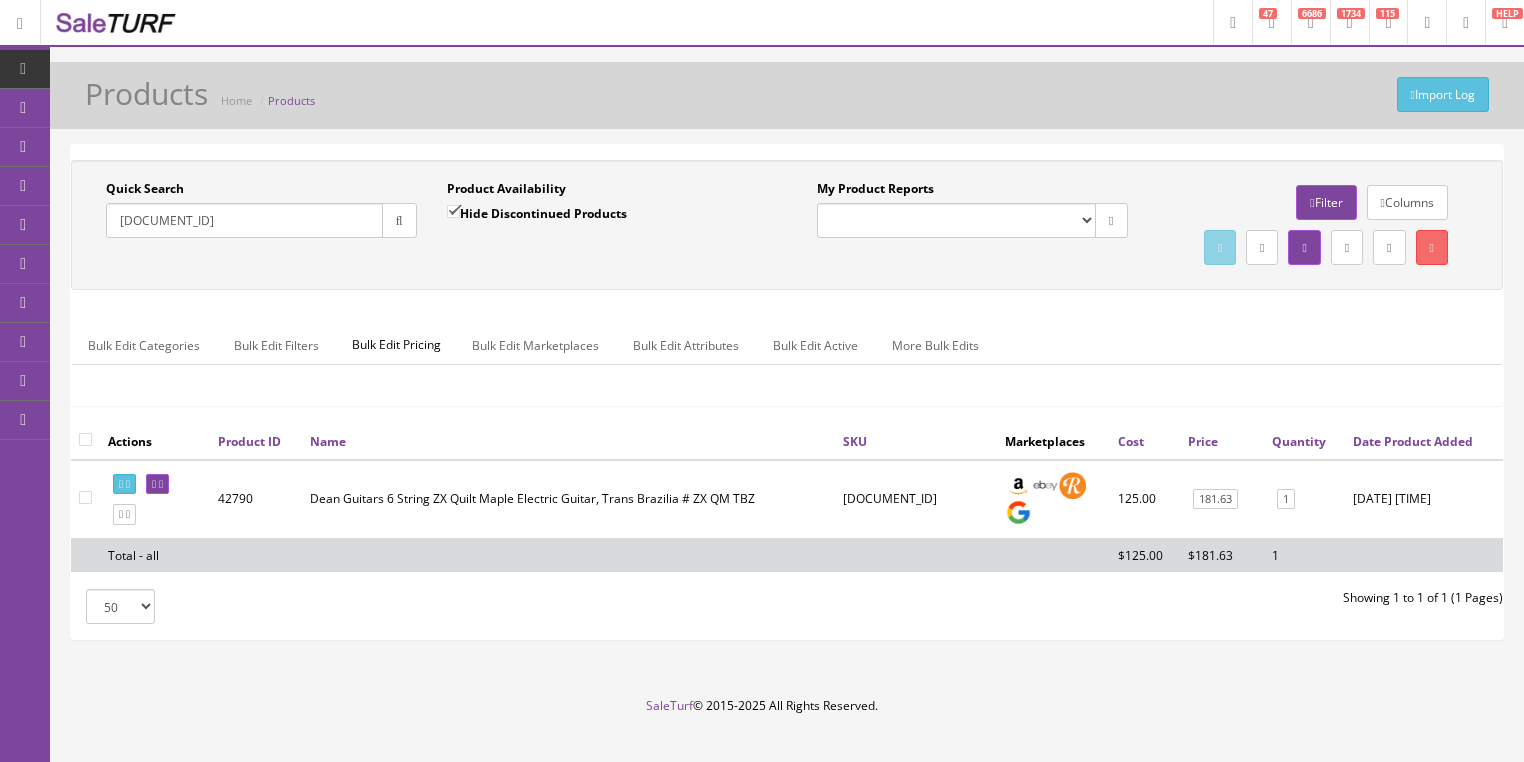 type on "[DOCUMENT_ID]" 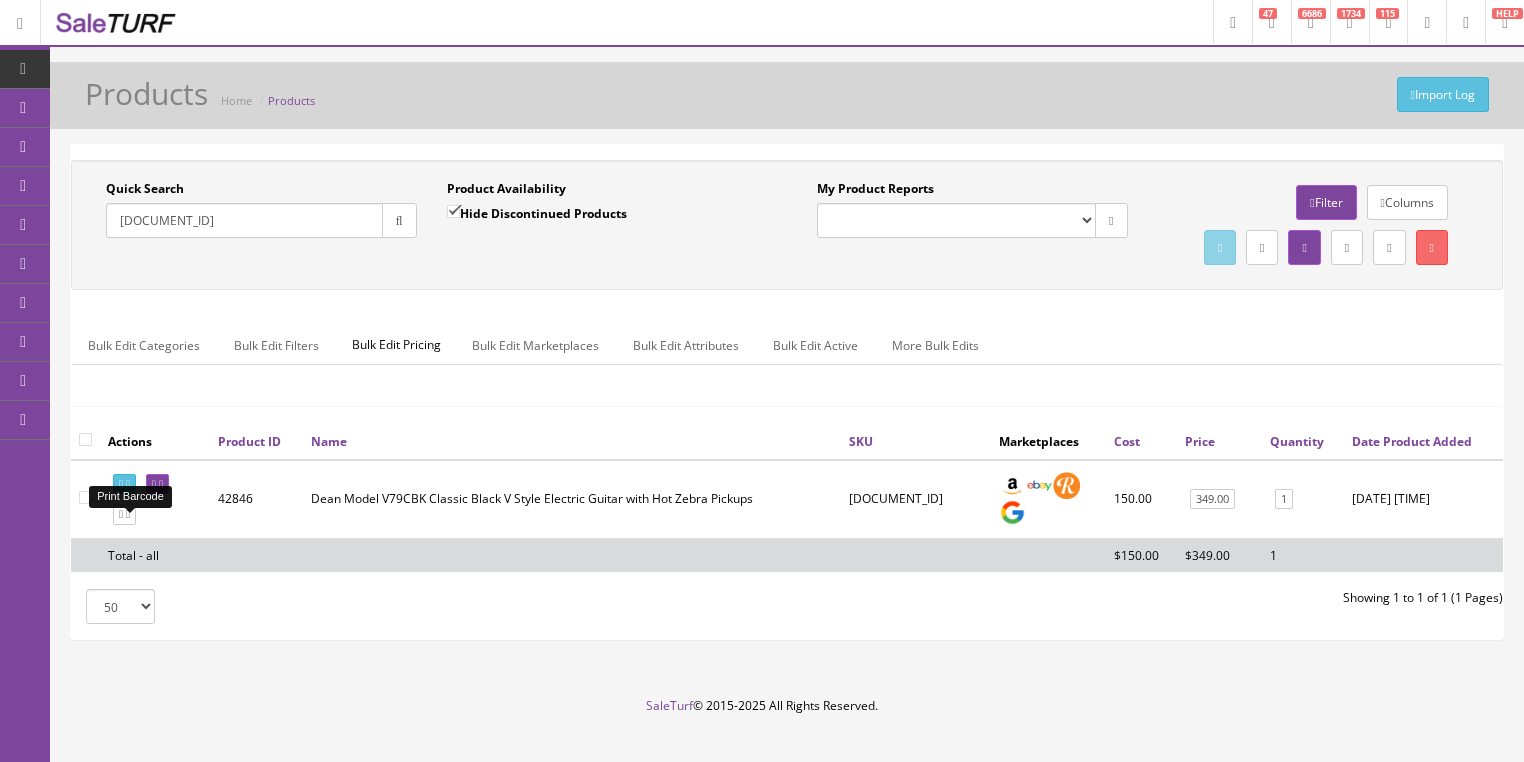 click at bounding box center [128, 484] 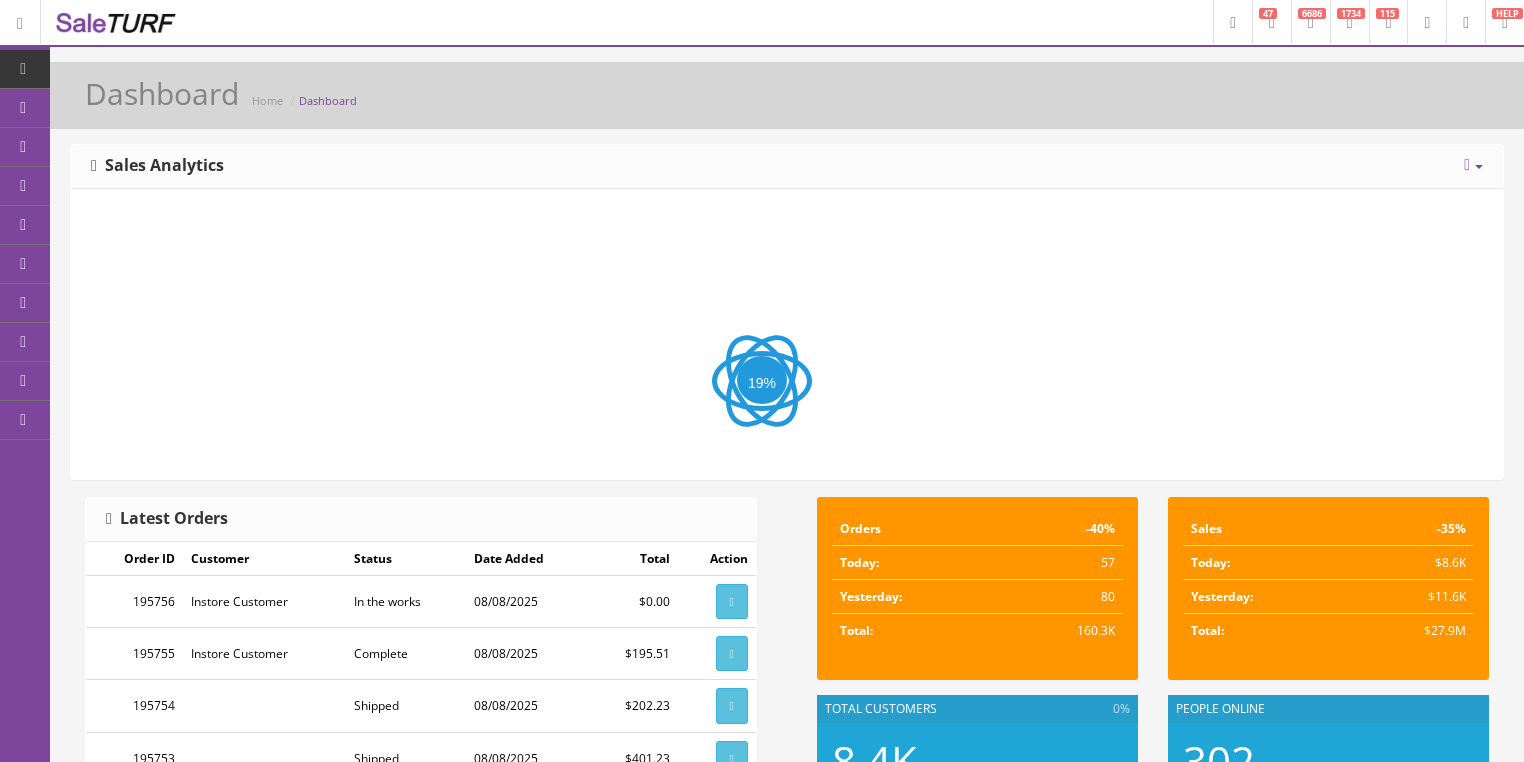 scroll, scrollTop: 0, scrollLeft: 0, axis: both 